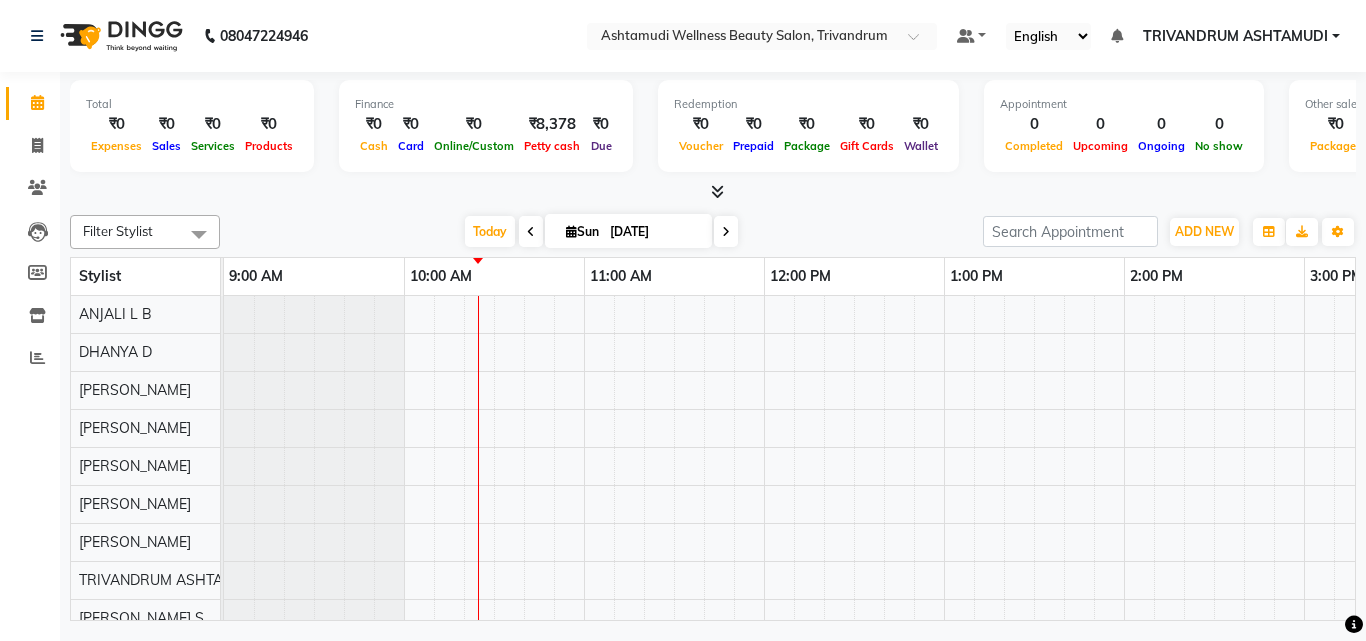 scroll, scrollTop: 0, scrollLeft: 0, axis: both 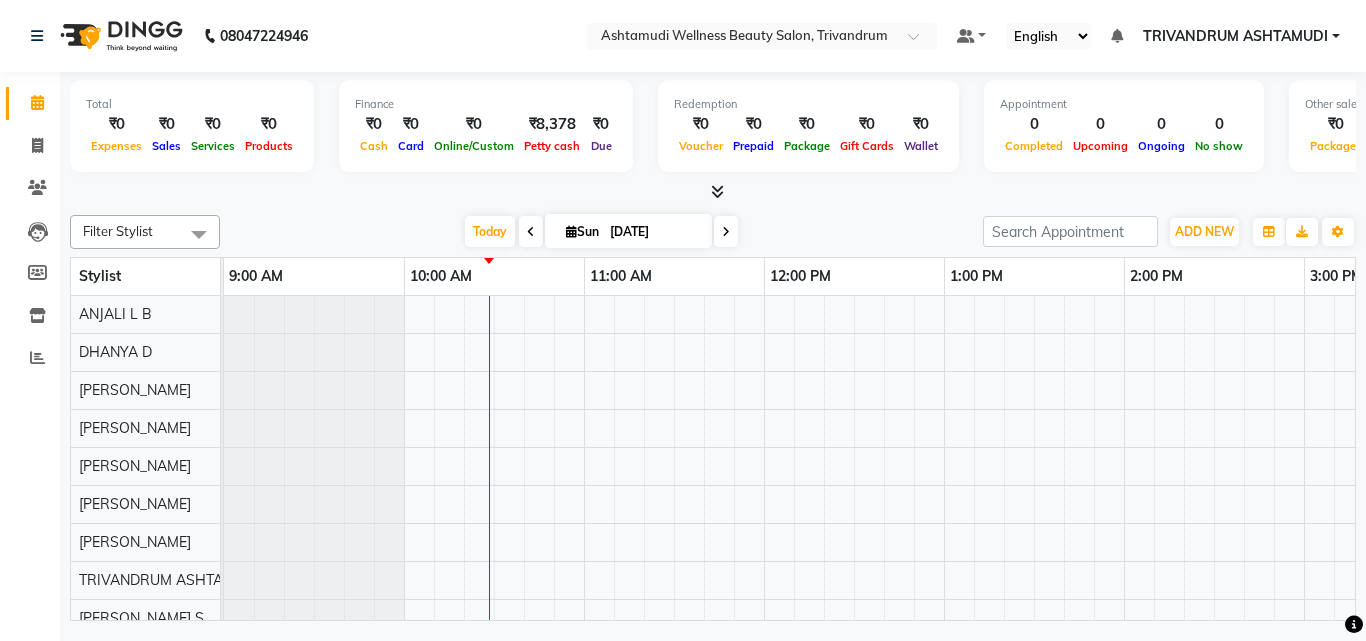 click on "Total  ₹0  Expenses ₹0  Sales ₹0  Services ₹0  Products Finance  ₹0  Cash ₹0  Card ₹0  Online/Custom ₹8,378 Petty cash ₹0 Due  Redemption  ₹0 Voucher ₹0 Prepaid ₹0 Package ₹0  Gift Cards ₹0  Wallet  Appointment  0 Completed 0 Upcoming 0 Ongoing 0 No show  Other sales  ₹0  Packages ₹0  Memberships ₹0  Vouchers ₹0  Prepaids ₹0  Gift Cards Filter Stylist Select All ANJALI L B	 CHIPPY DHANYA D INDU GURUNG	 KARTHIKA	 Lekshmi MANJUSHA	 PUNAM LAMA	 SARITHA	 Sneha TRIVANDRUM ASHTAMUDI USHA KUMARI S Today  Sun 13-07-2025 Toggle Dropdown Add Appointment Add Invoice Add Expense Add Attendance Add Client Toggle Dropdown Add Appointment Add Invoice Add Expense Add Attendance Add Client ADD NEW Toggle Dropdown Add Appointment Add Invoice Add Expense Add Attendance Add Client Filter Stylist Select All ANJALI L B	 CHIPPY DHANYA D INDU GURUNG	 KARTHIKA	 Lekshmi MANJUSHA	 PUNAM LAMA	 SARITHA	 Sneha TRIVANDRUM ASHTAMUDI USHA KUMARI S Group By  Staff View   Room View  View as Vertical  List" 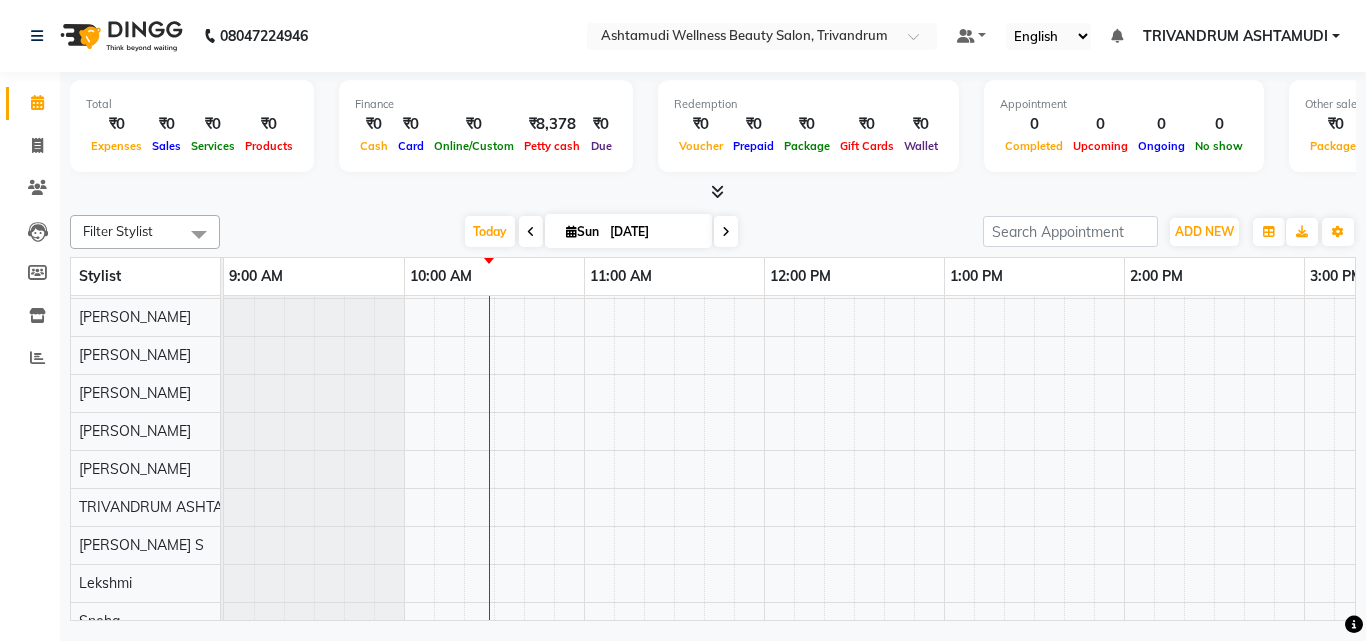 scroll, scrollTop: 142, scrollLeft: 0, axis: vertical 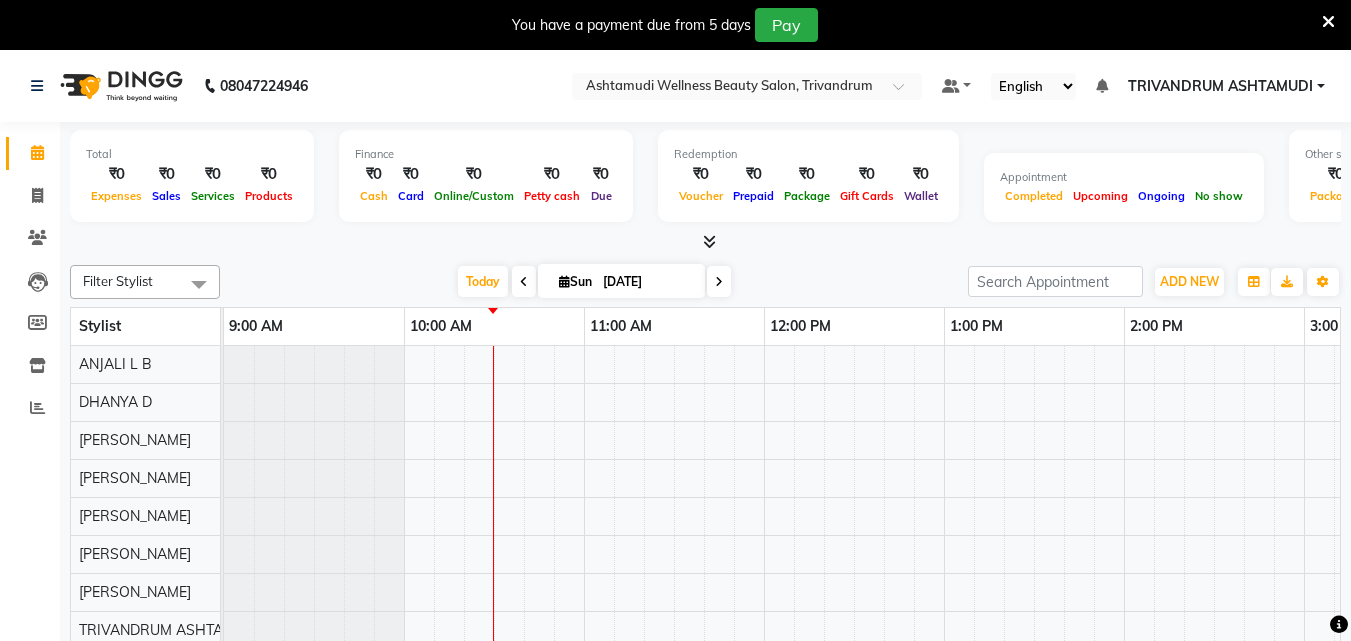 click at bounding box center [1328, 22] 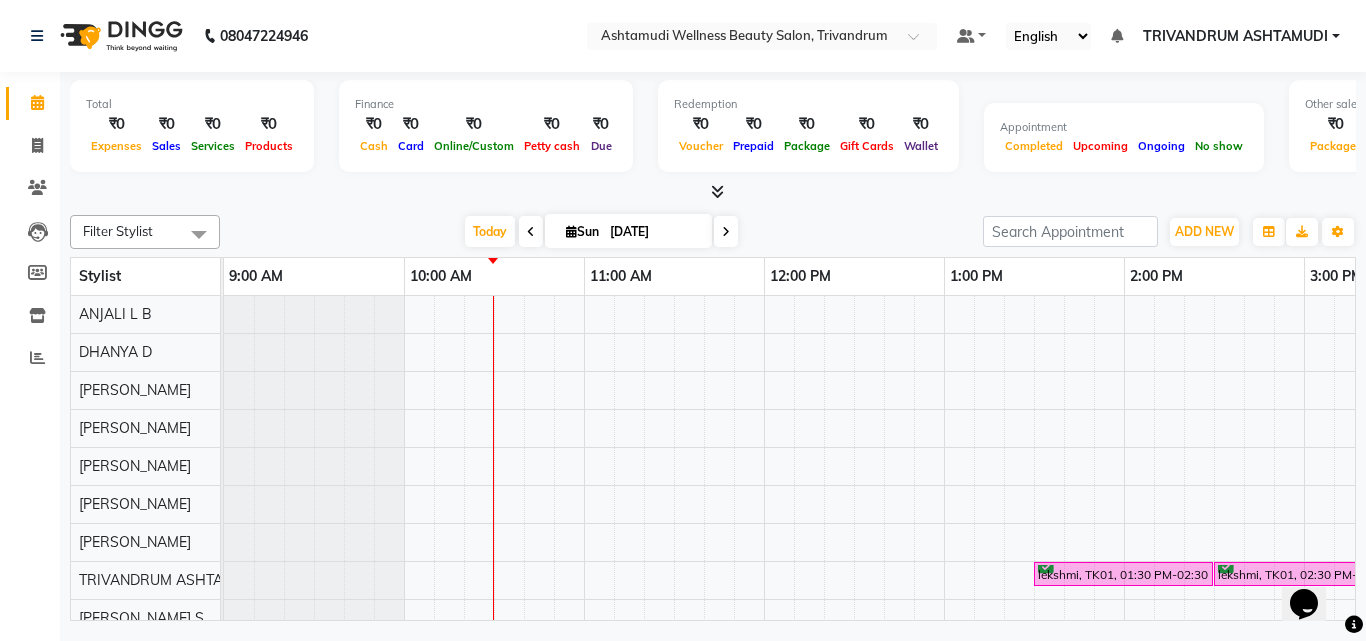 scroll, scrollTop: 0, scrollLeft: 0, axis: both 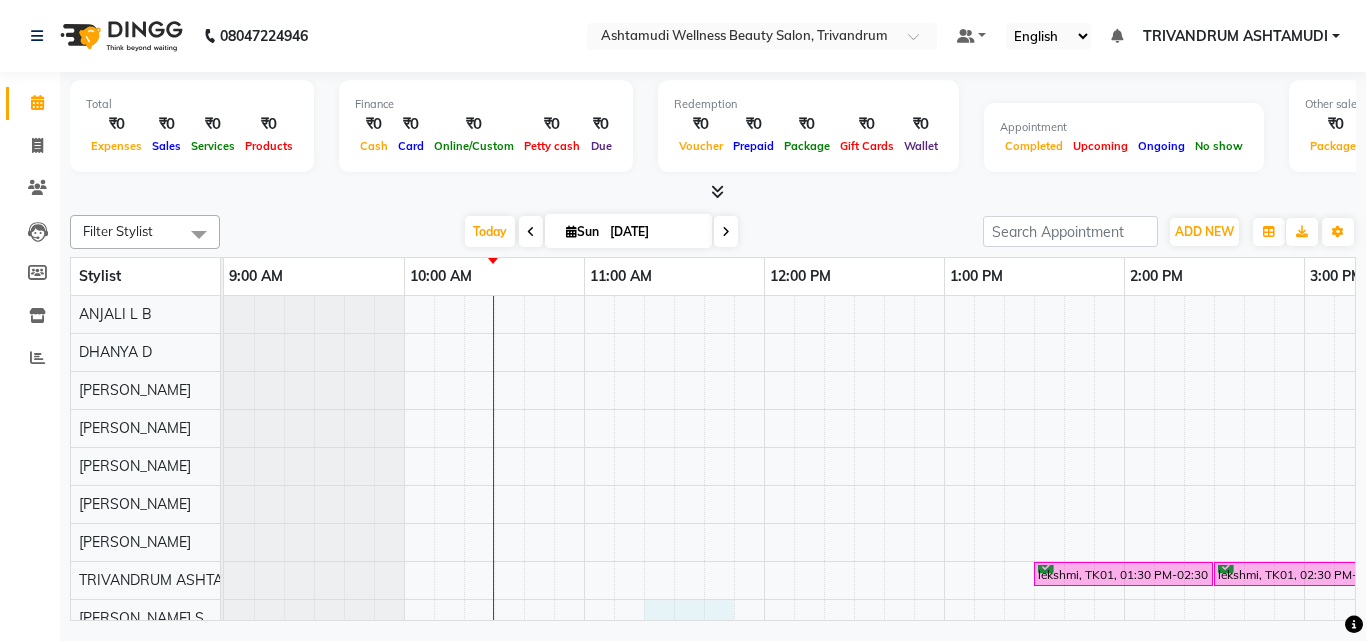 drag, startPoint x: 667, startPoint y: 604, endPoint x: 705, endPoint y: 601, distance: 38.118237 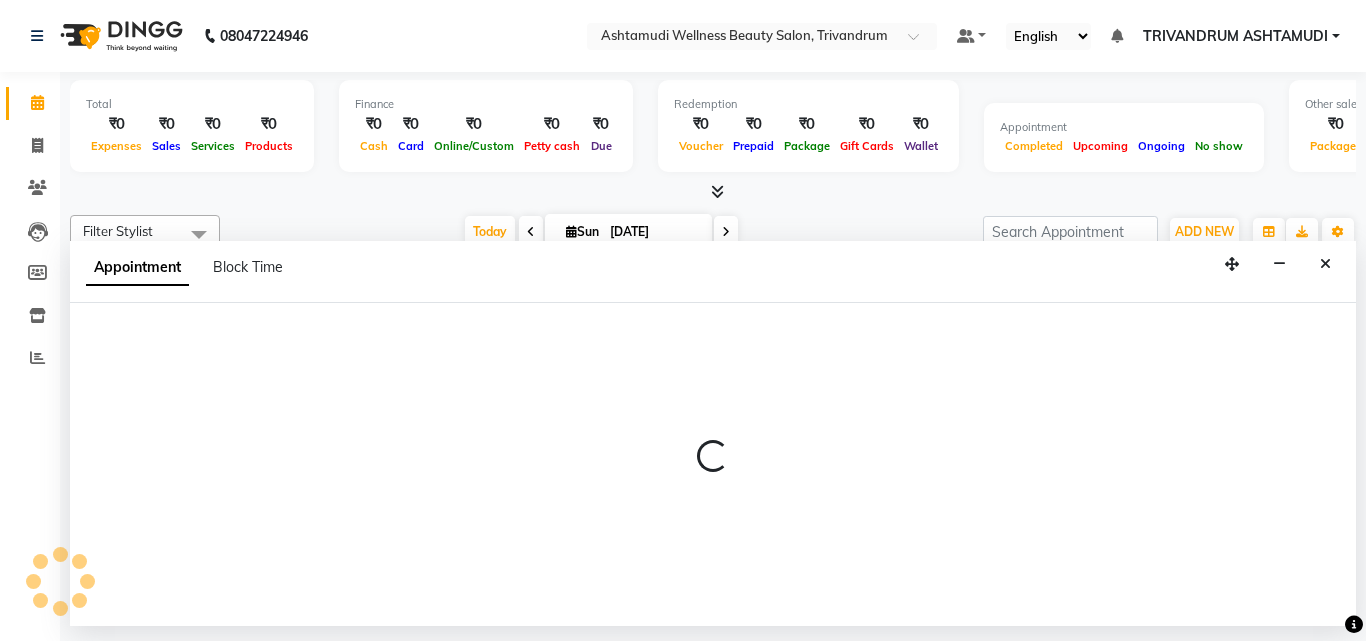 select on "52027" 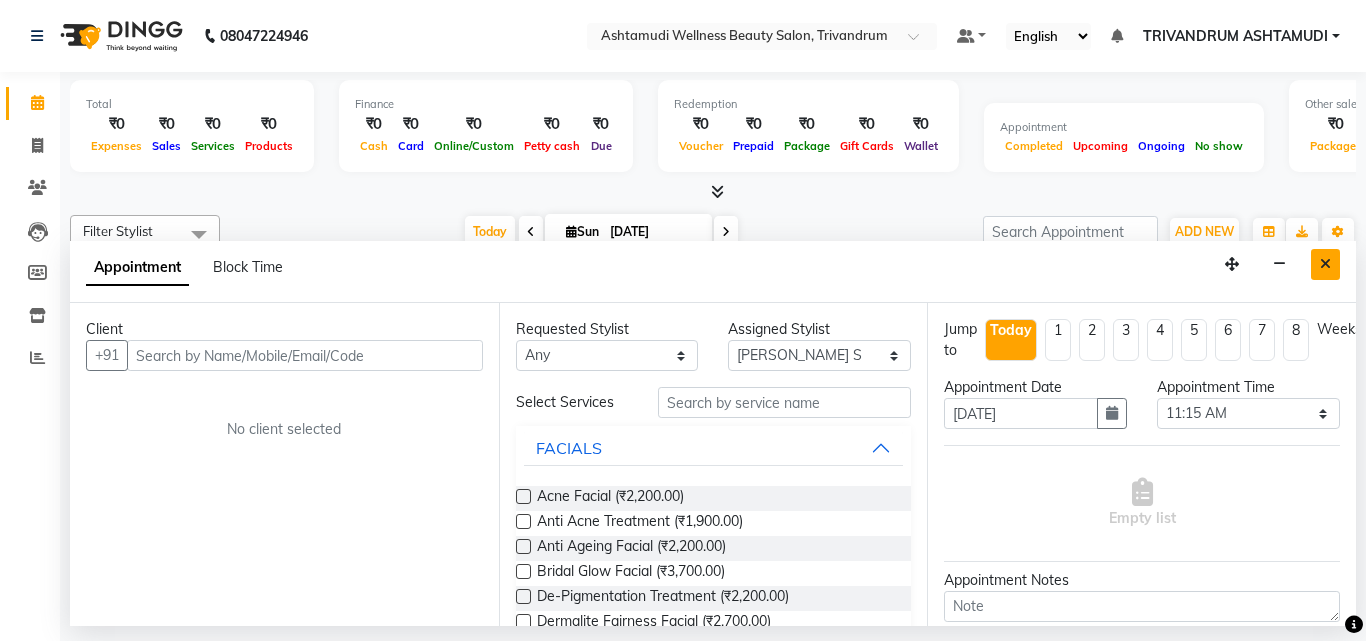 click at bounding box center [1325, 264] 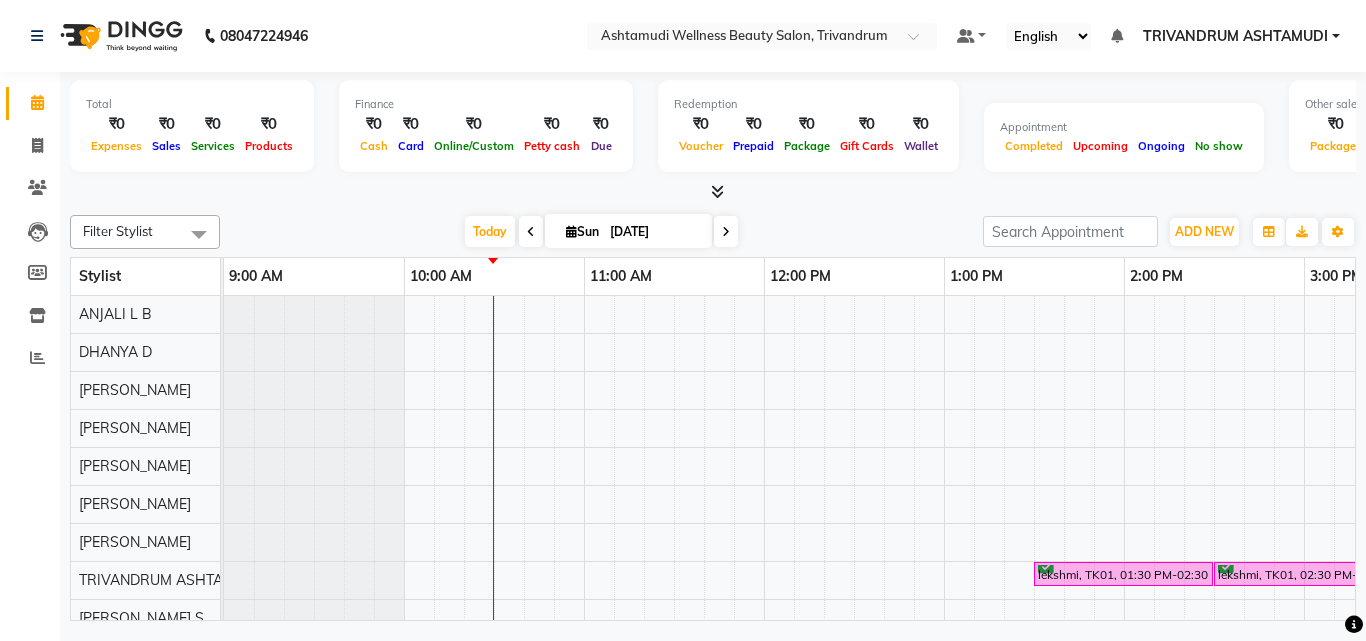 scroll, scrollTop: 0, scrollLeft: 189, axis: horizontal 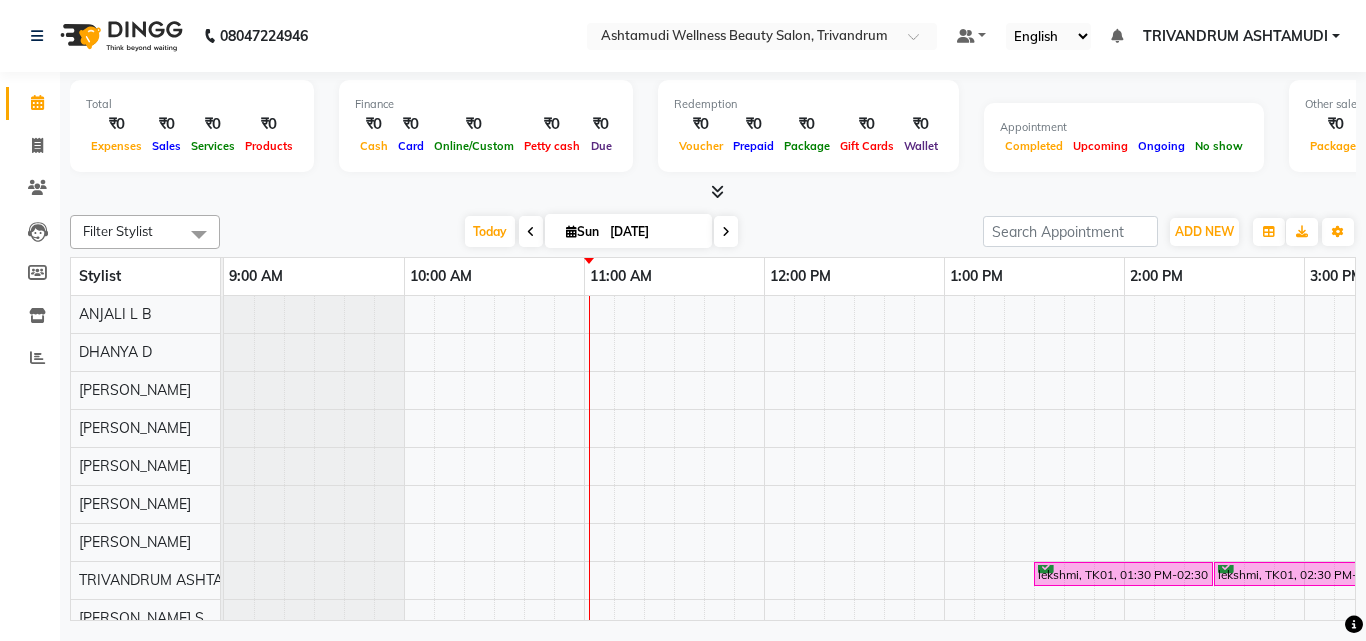 click on "lekshmi, TK01, 01:30 PM-02:30 PM, Fruit Facial     lekshmi, TK01, 02:30 PM-03:30 PM, Hair Spa     lekshmi, TK01, 03:30 PM-04:15 PM, Root Touch-Up (Ammonia Free)     lekshmi, TK01, 04:15 PM-05:15 PM, Aroma Pedicure" at bounding box center (1484, 523) 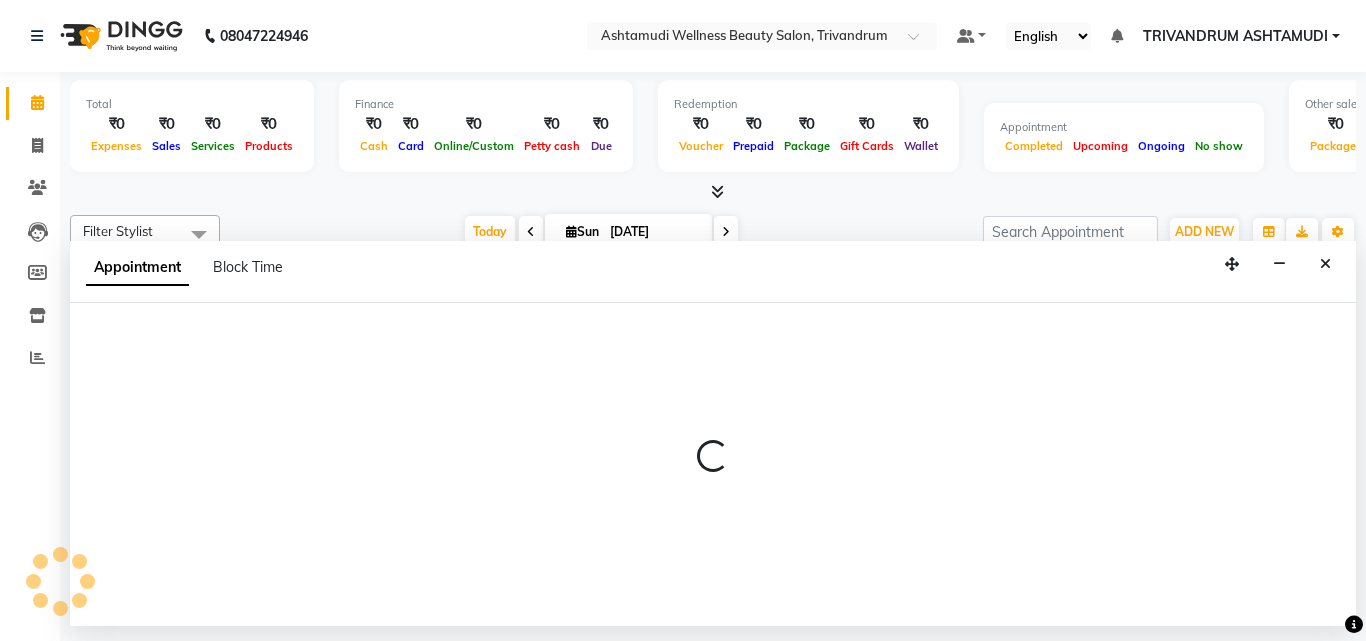 select on "27023" 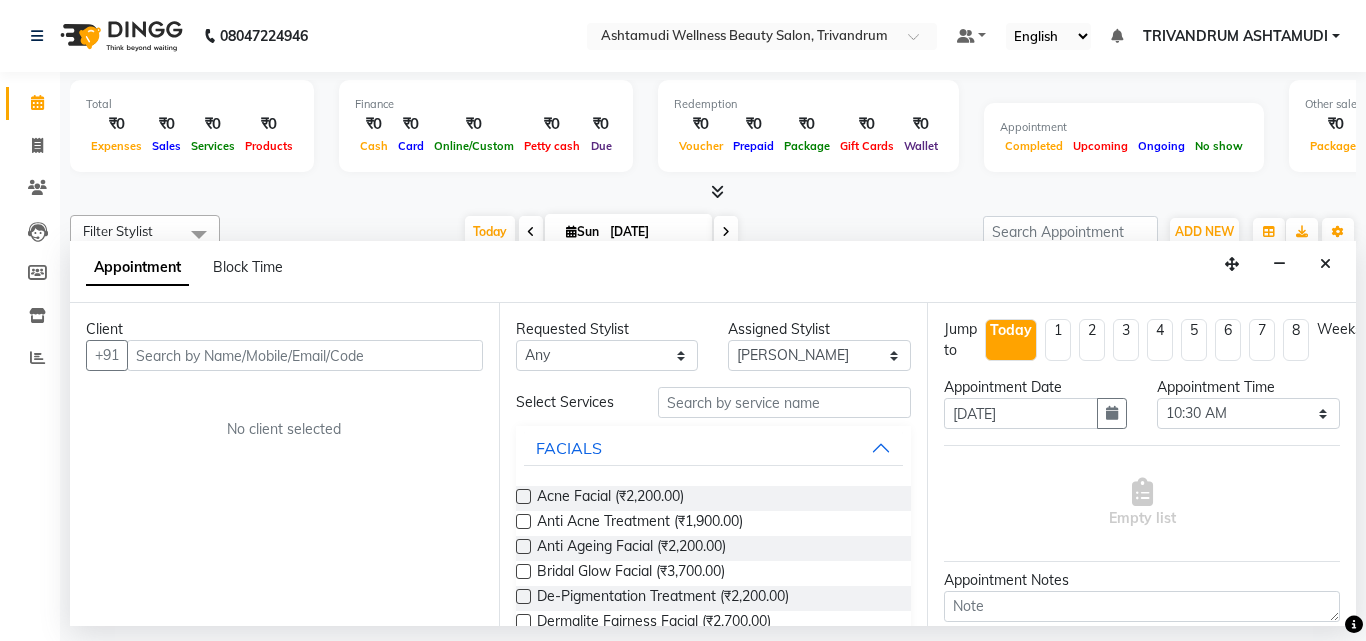 click at bounding box center (305, 355) 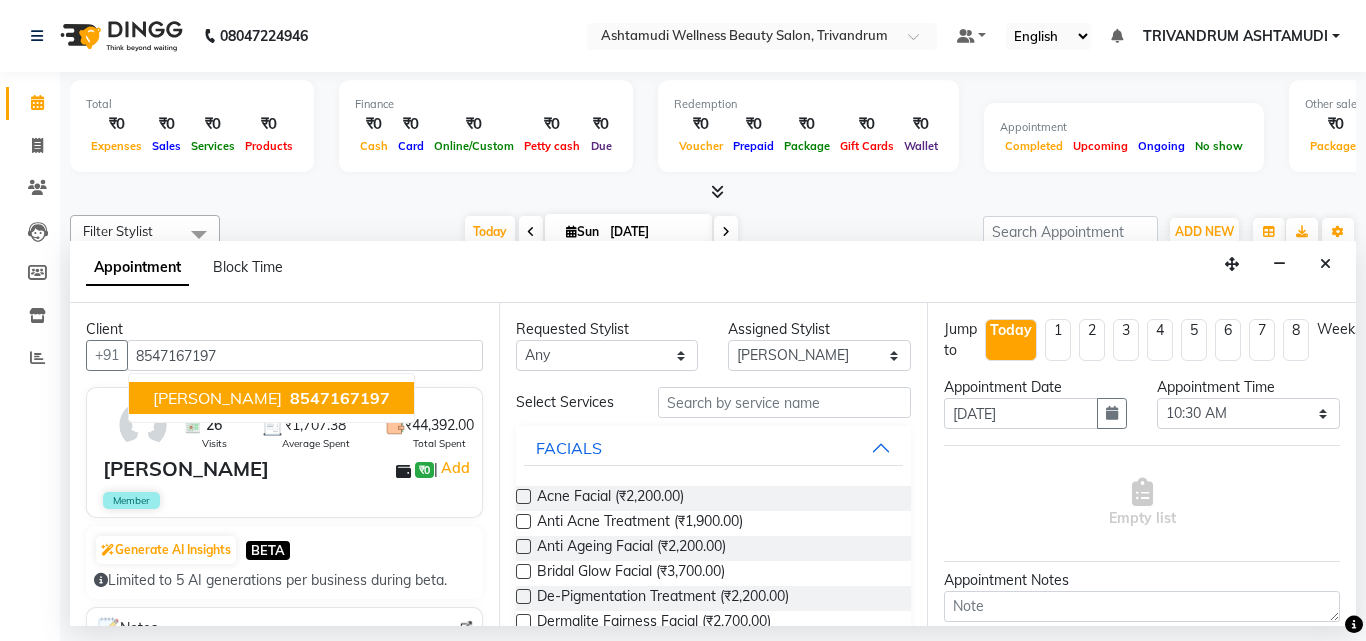type on "8547167197" 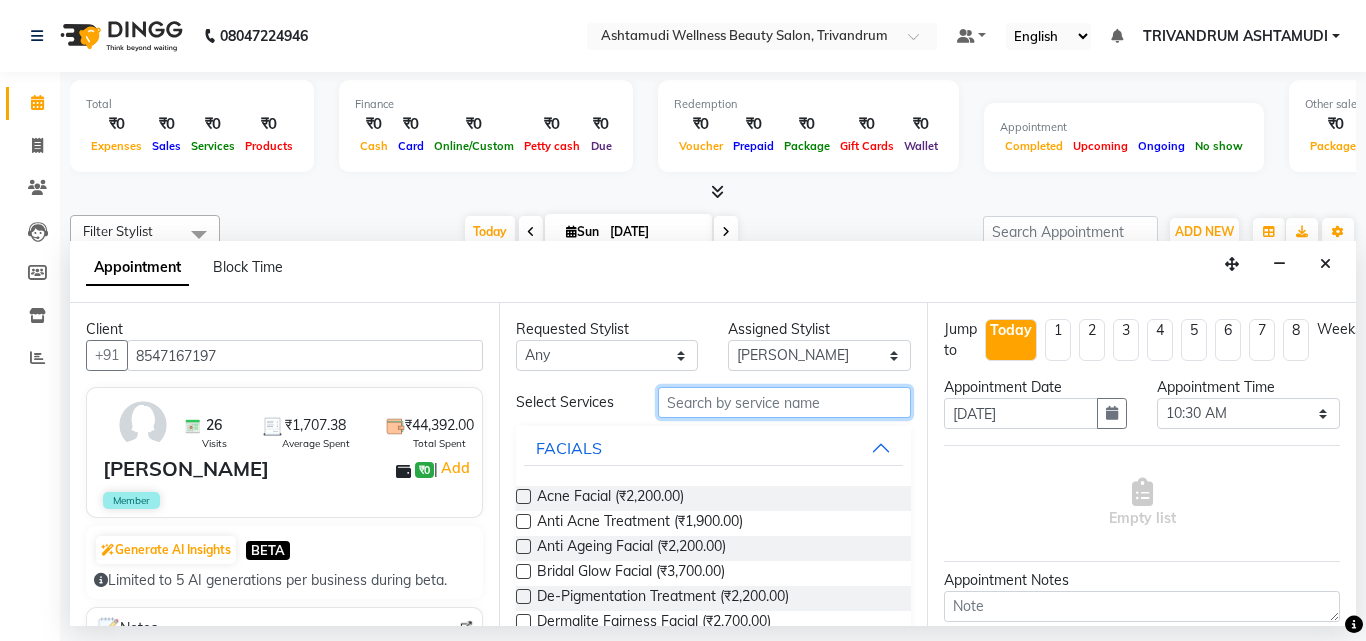 click at bounding box center (785, 402) 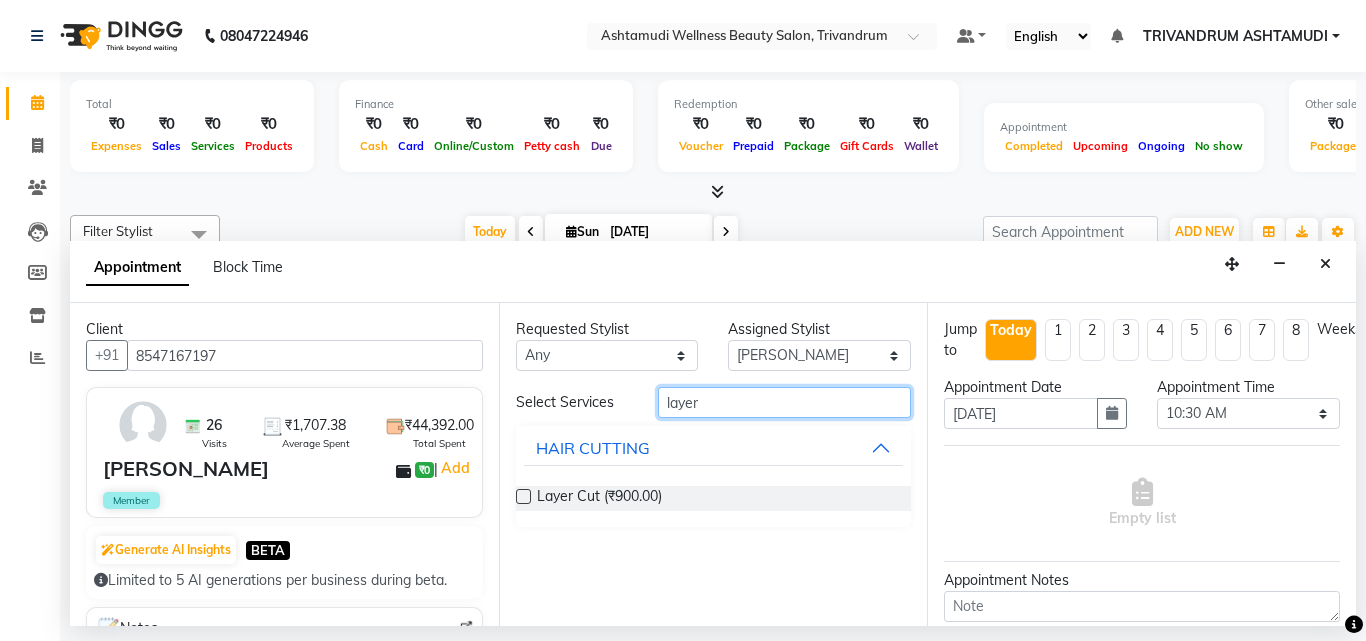 type on "layer" 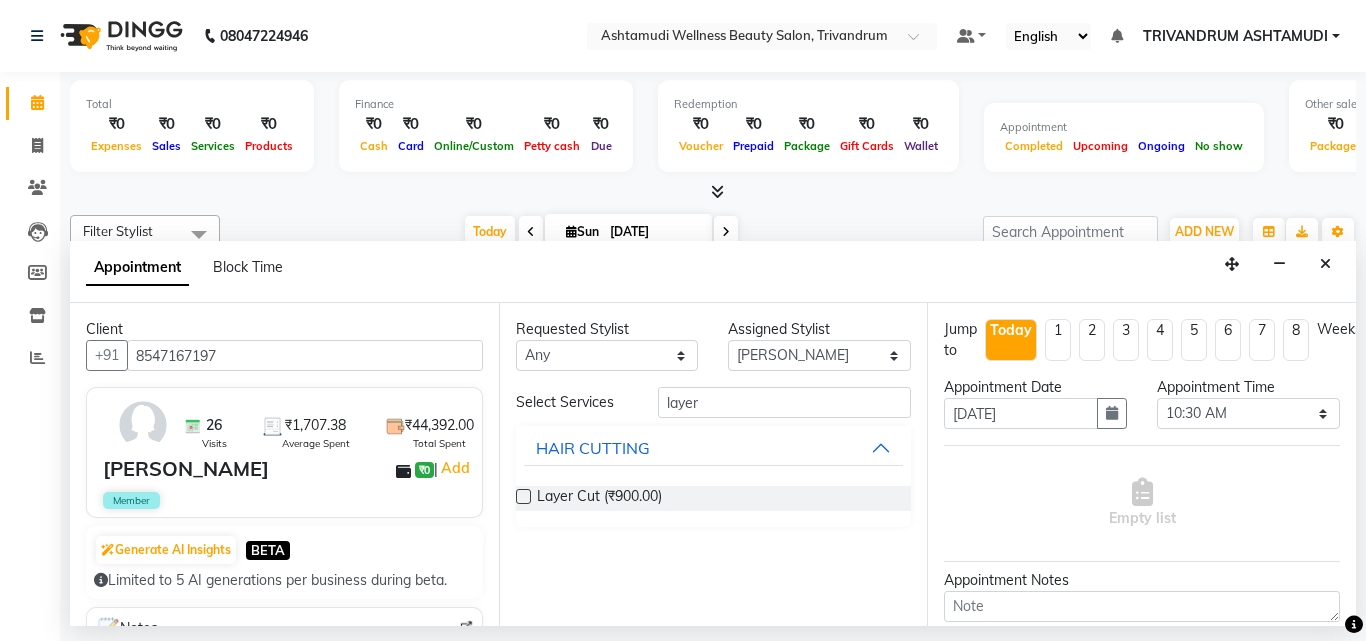 click at bounding box center [523, 496] 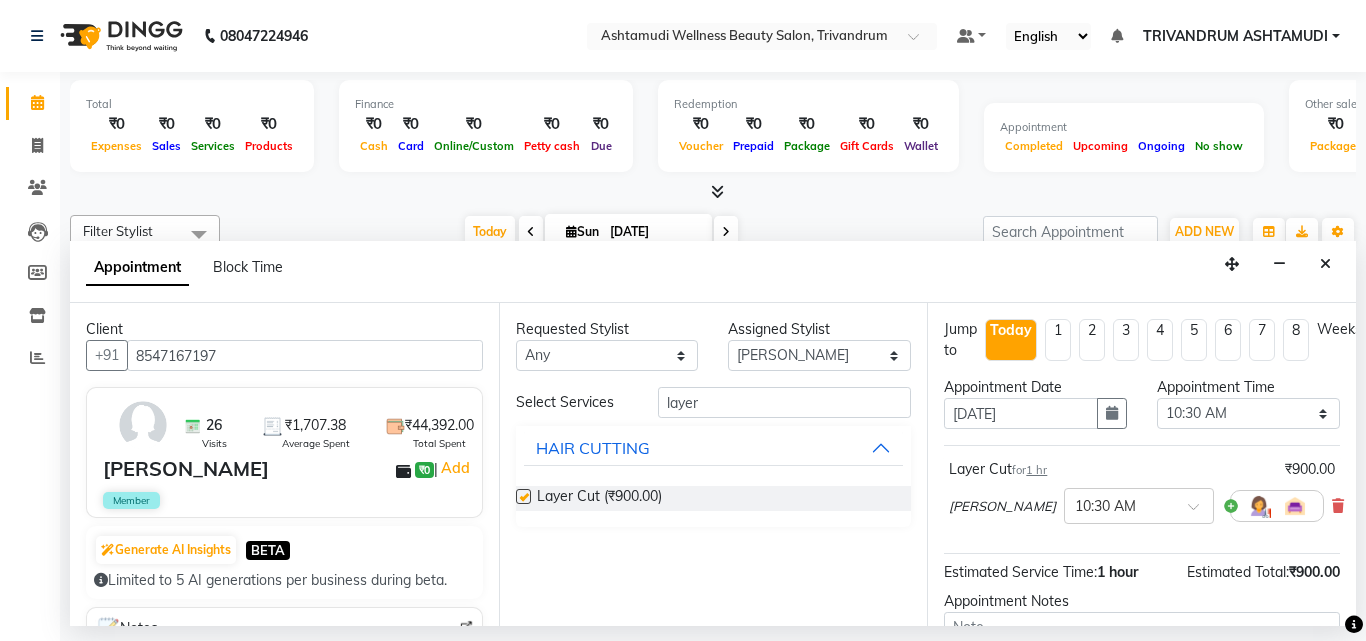 checkbox on "false" 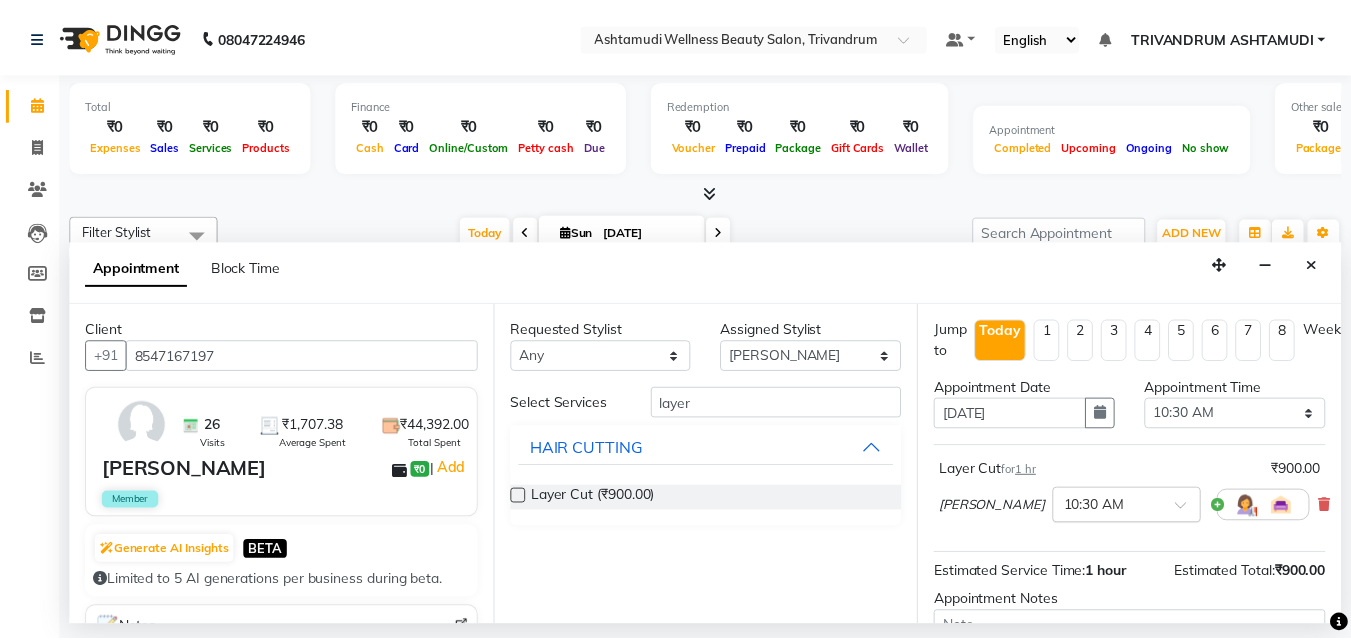 scroll, scrollTop: 221, scrollLeft: 0, axis: vertical 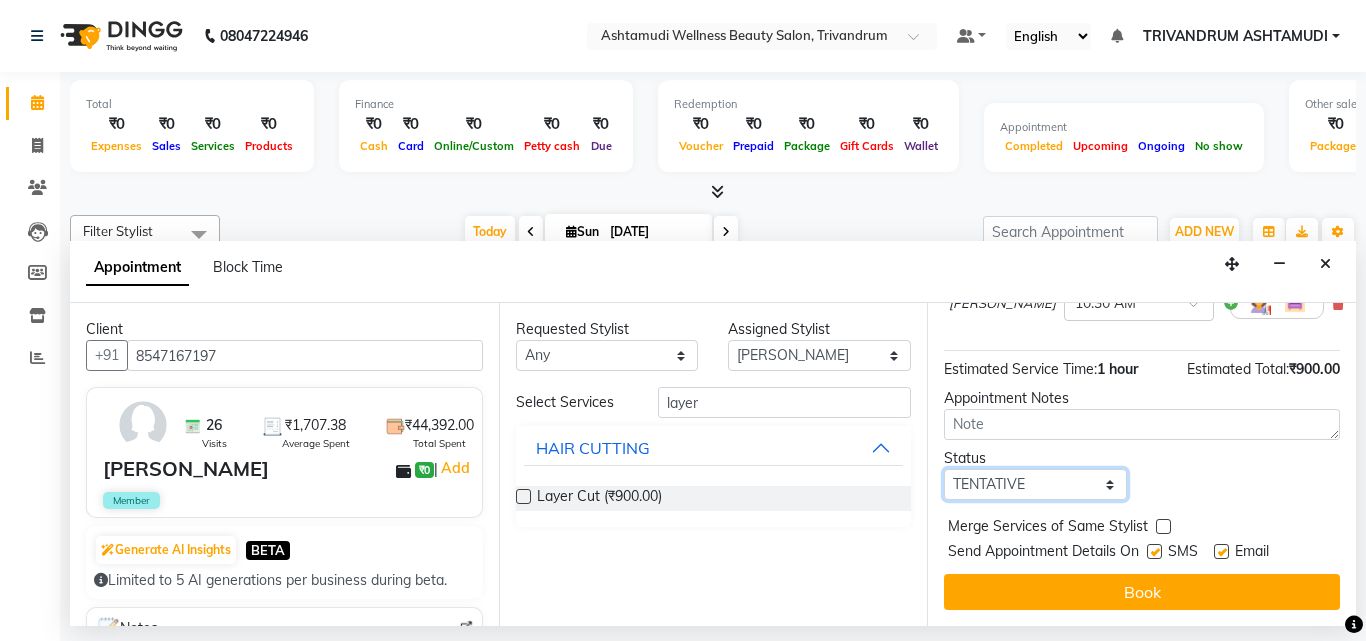 click on "Select TENTATIVE CONFIRM CHECK-IN UPCOMING" at bounding box center (1035, 484) 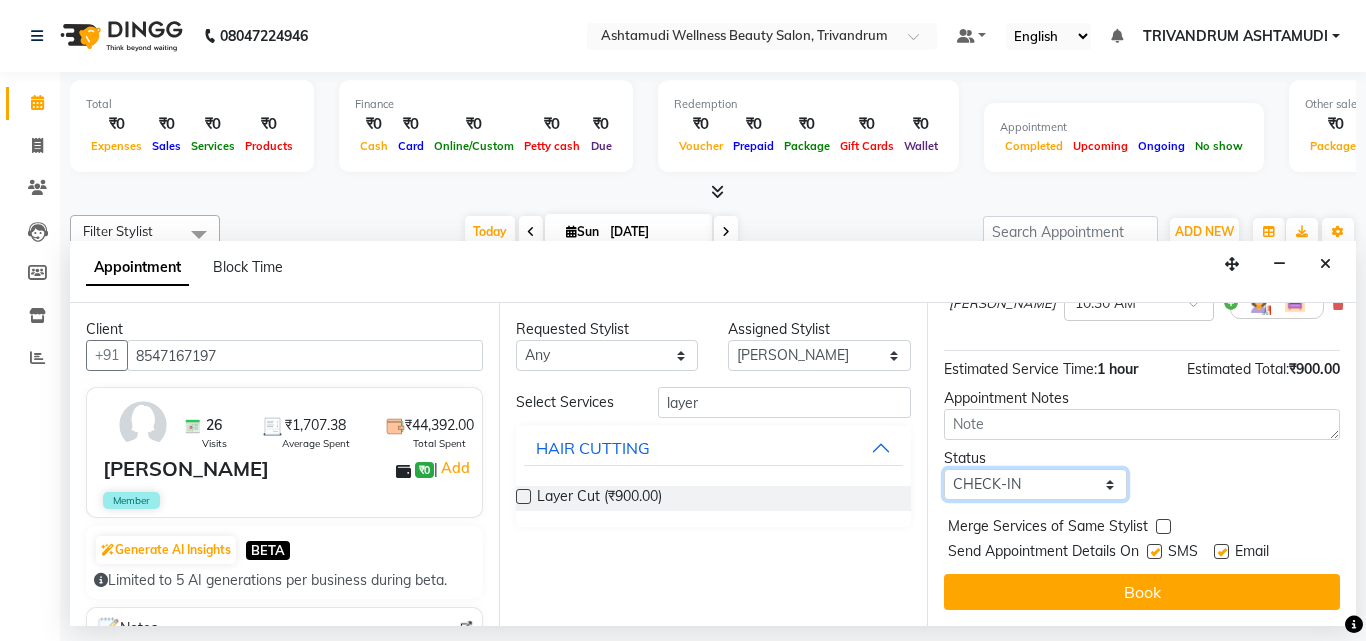 click on "Select TENTATIVE CONFIRM CHECK-IN UPCOMING" at bounding box center [1035, 484] 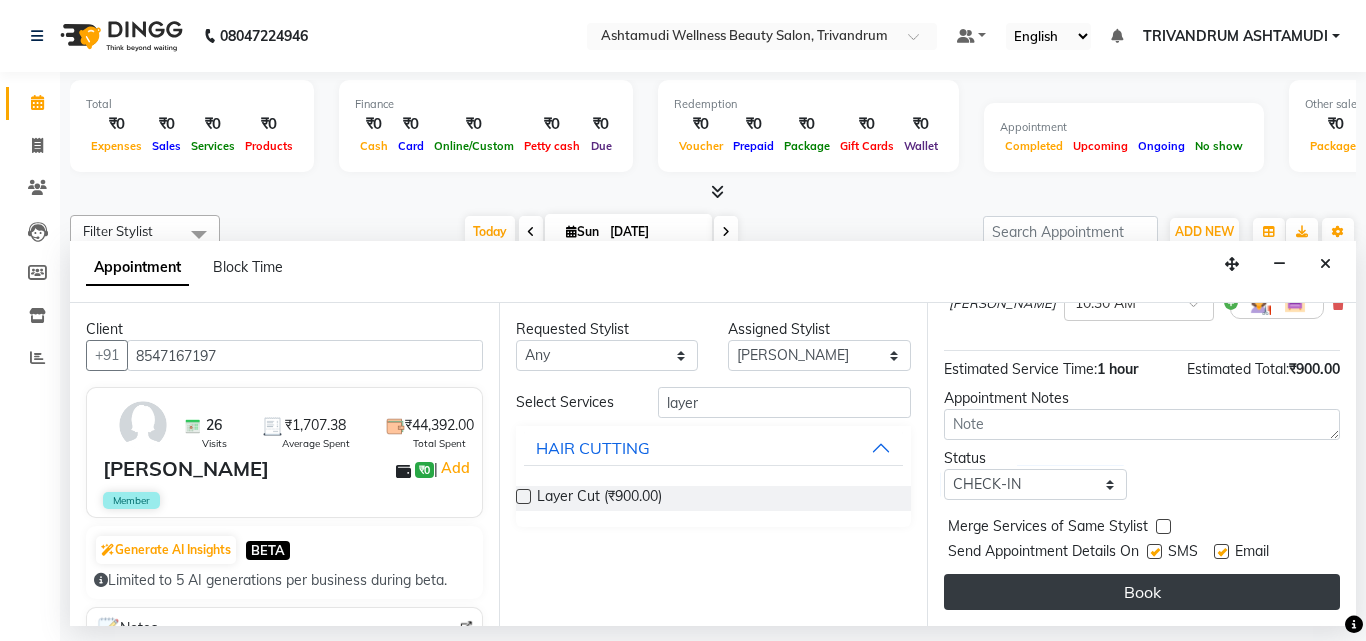 click on "Book" at bounding box center (1142, 592) 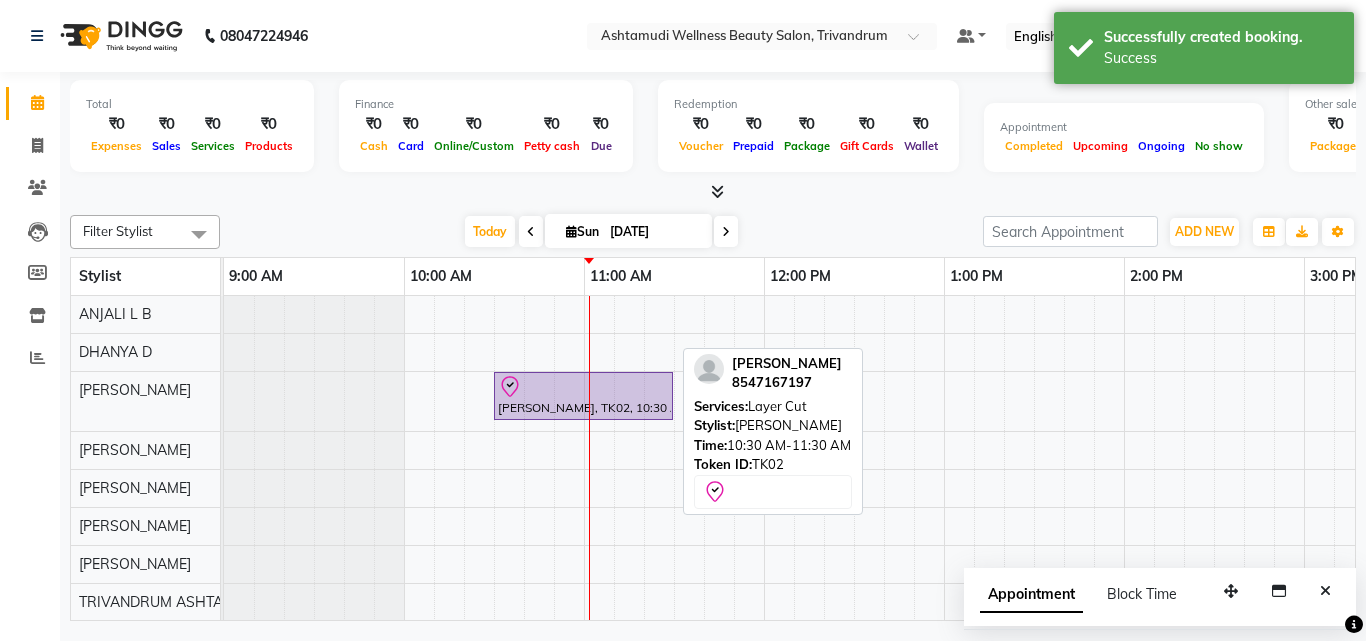 click on "[PERSON_NAME], TK02, 10:30 AM-11:30 AM, Layer Cut" at bounding box center (583, 396) 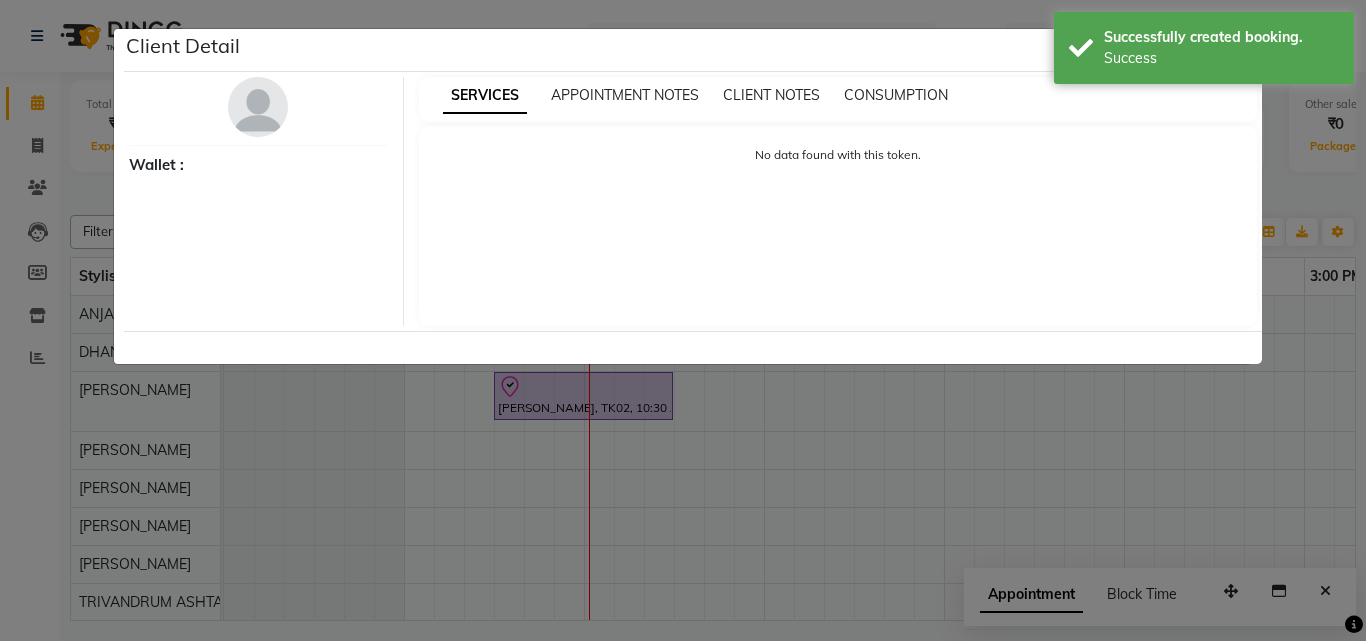 select on "8" 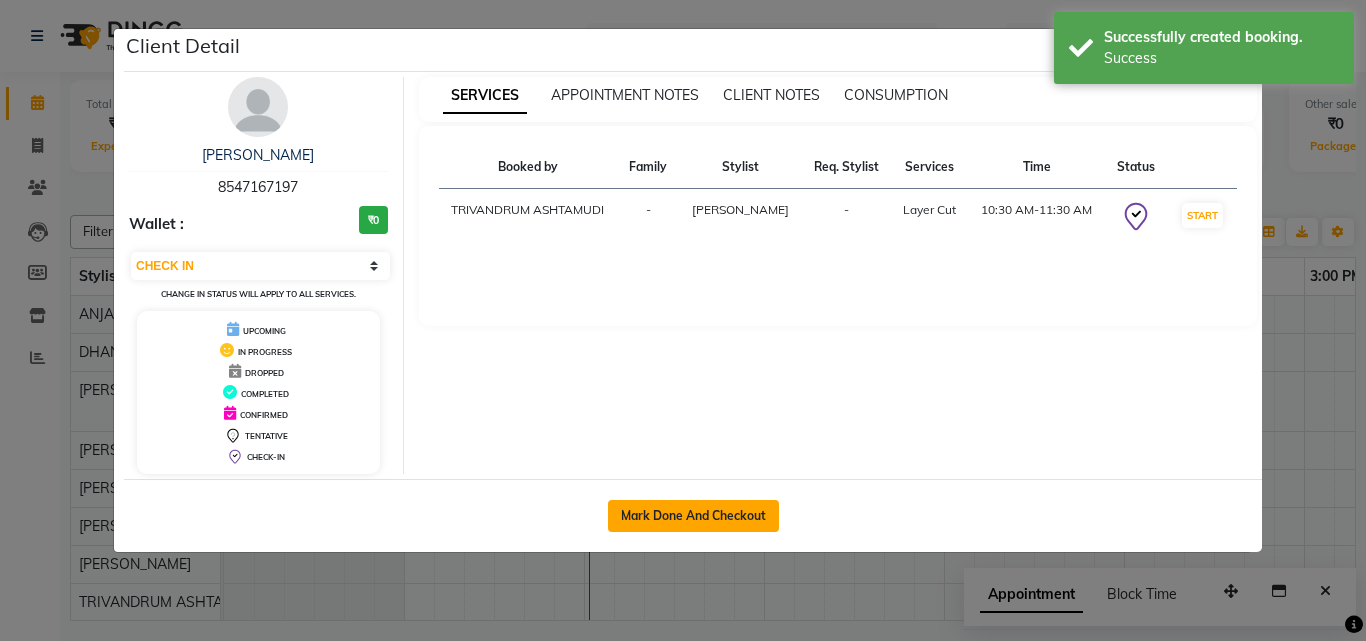 click on "Mark Done And Checkout" 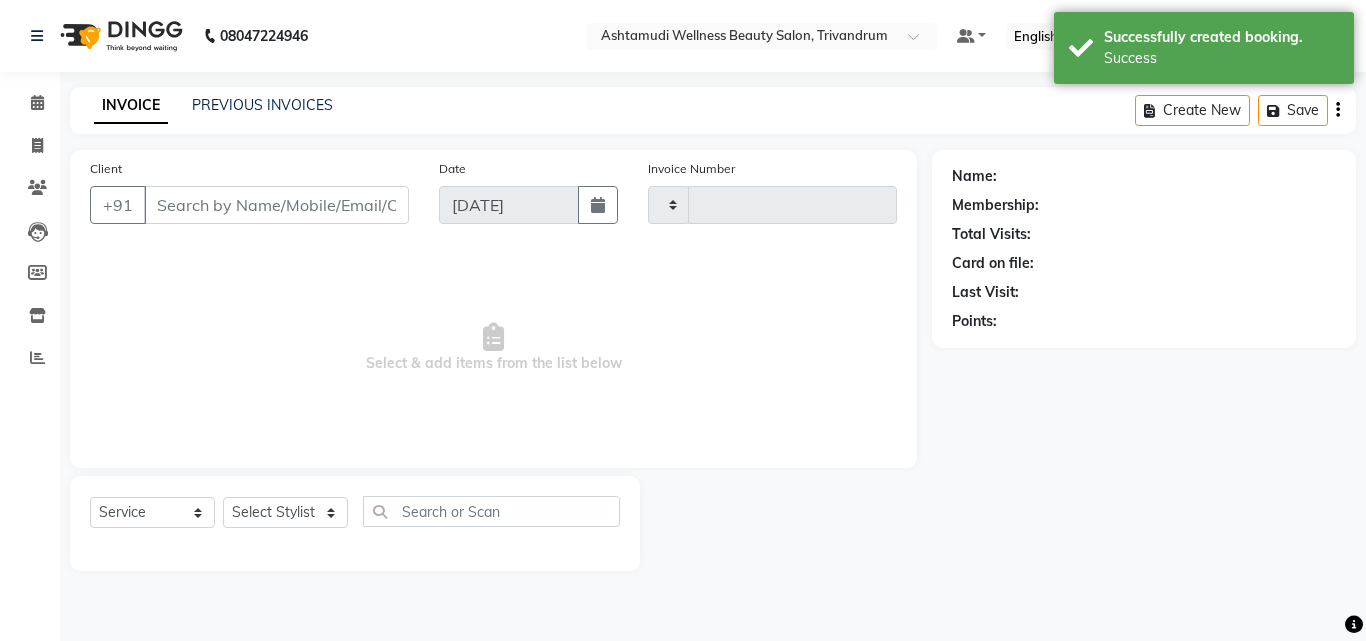 type on "2101" 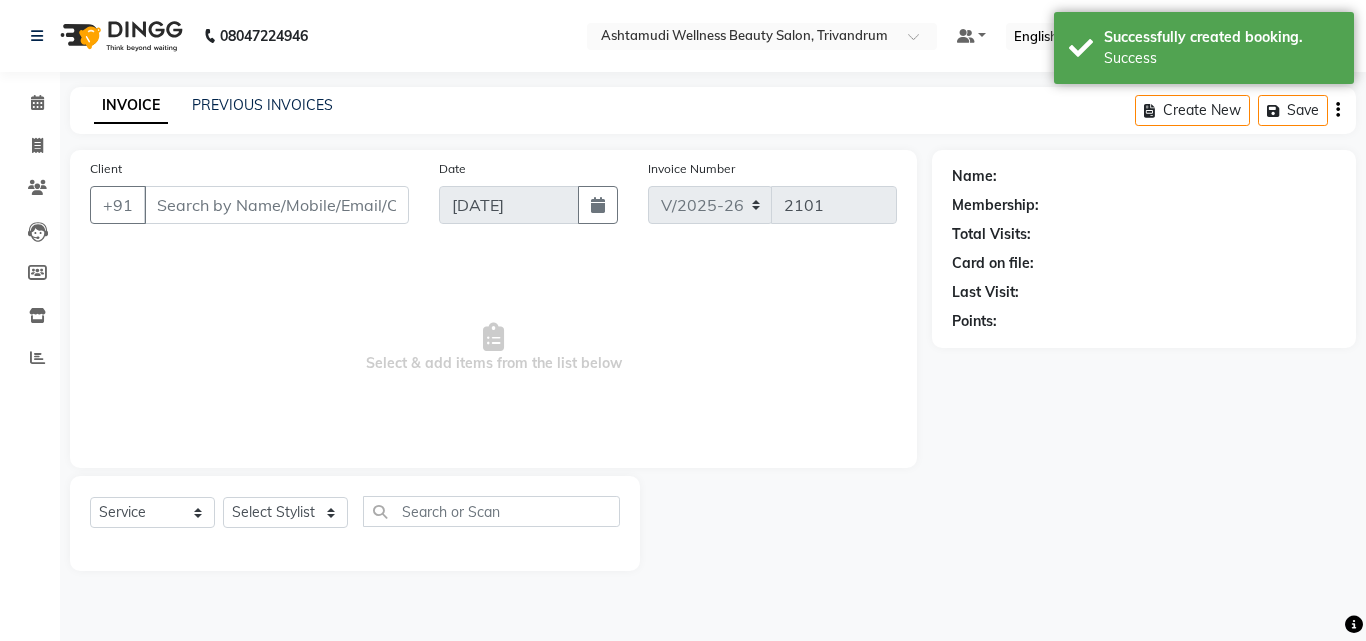 type on "8547167197" 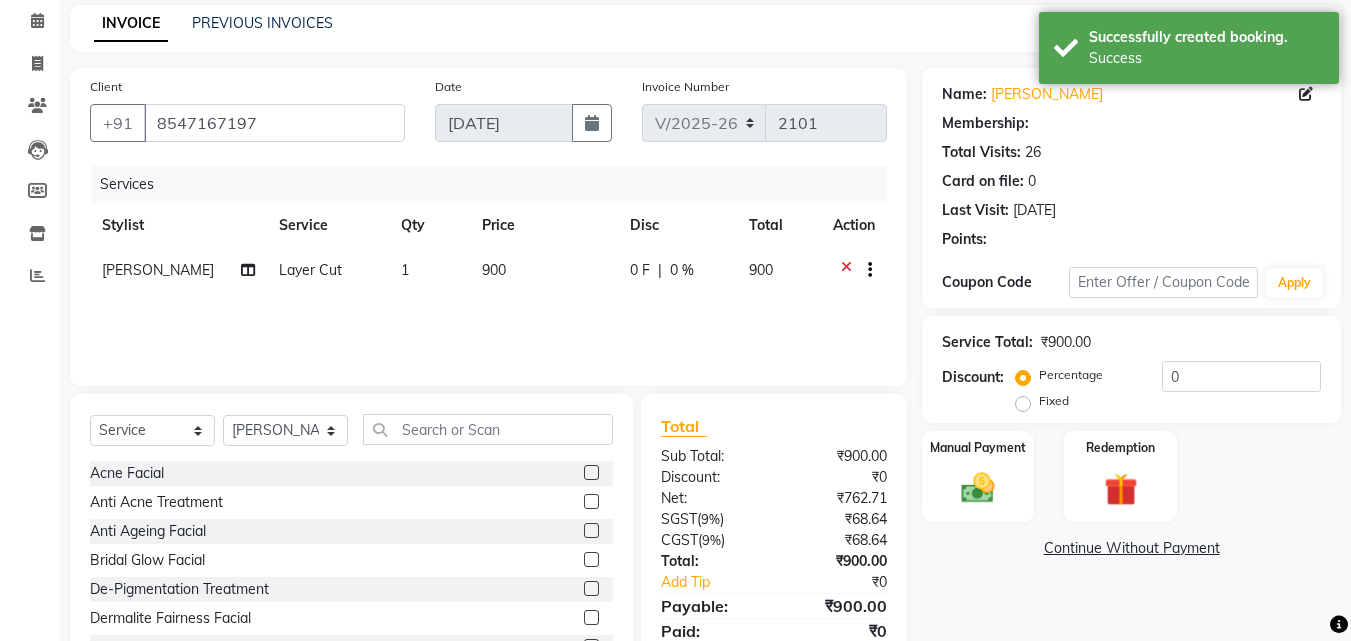 scroll, scrollTop: 160, scrollLeft: 0, axis: vertical 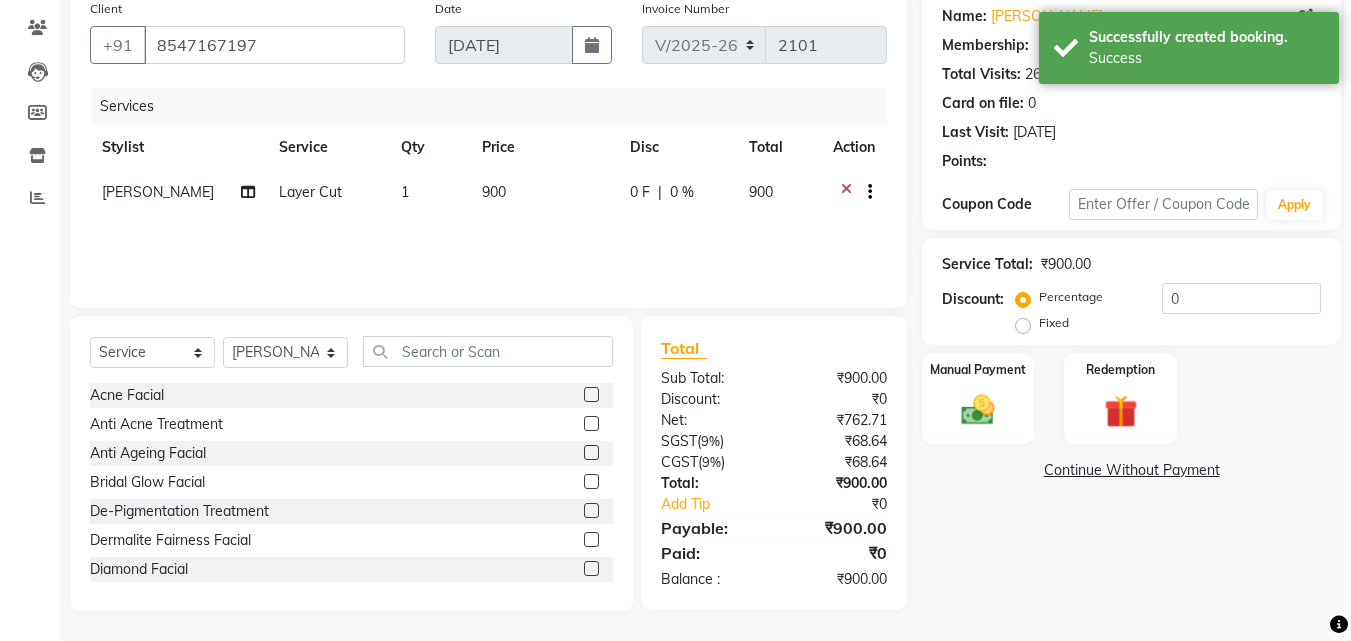 type on "15" 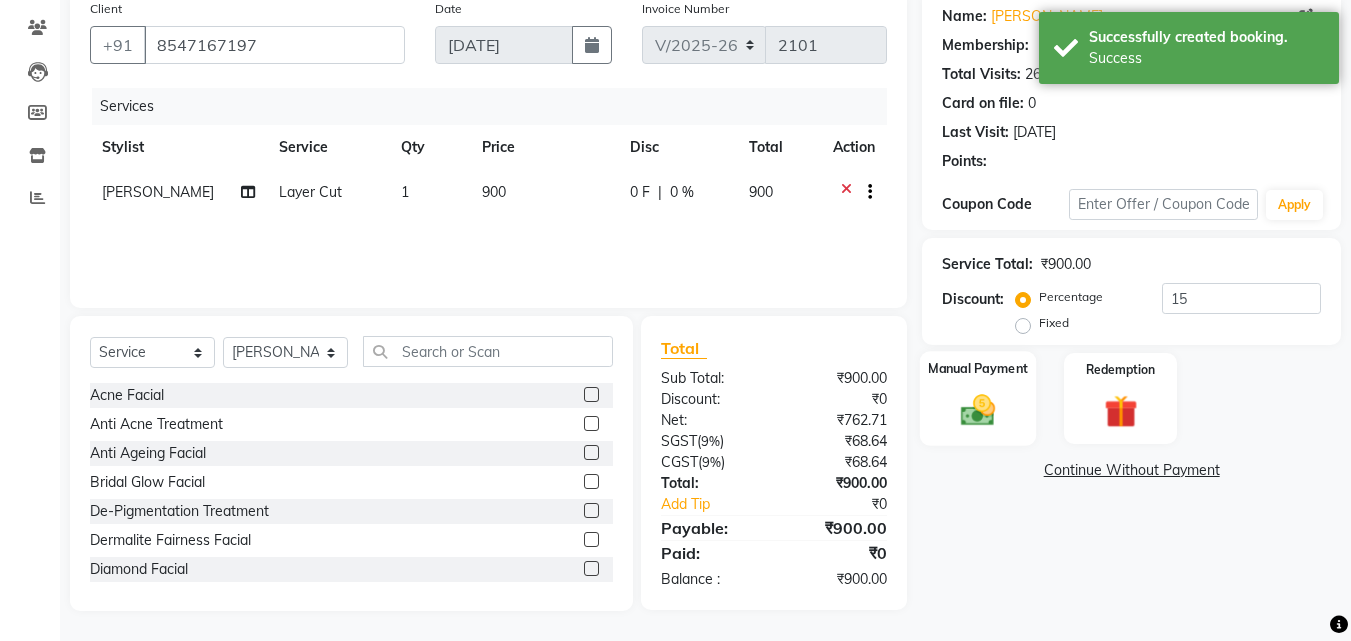 select on "2: Object" 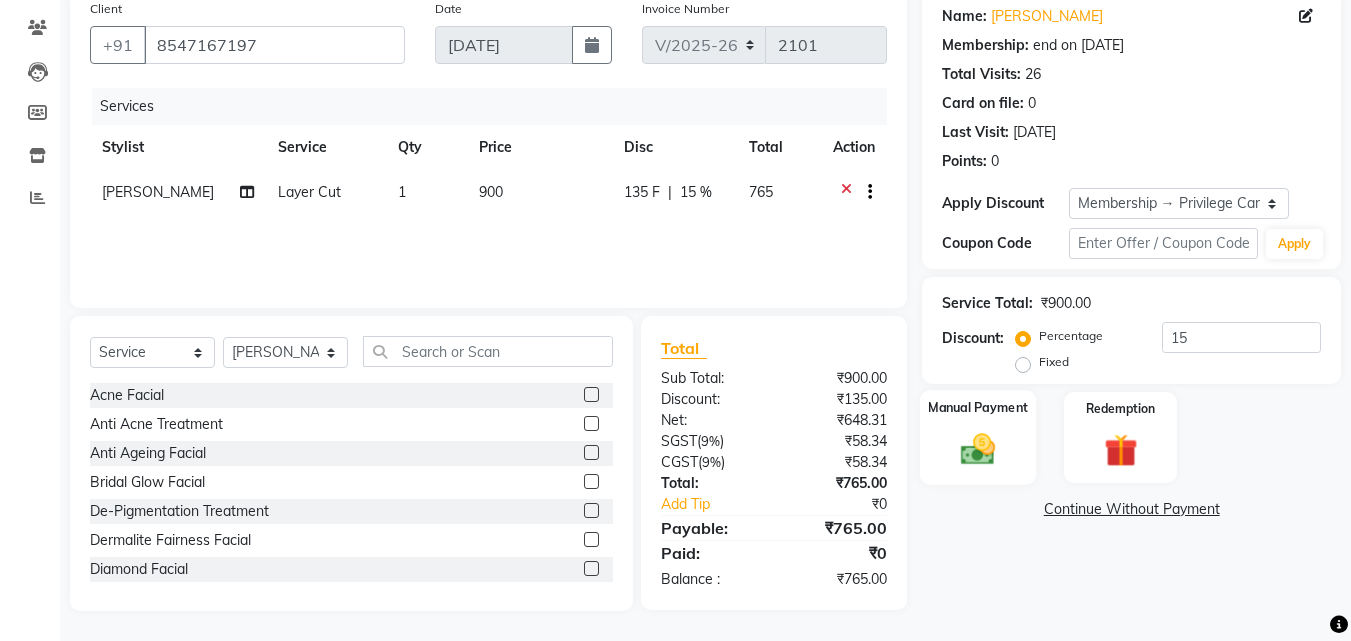 click 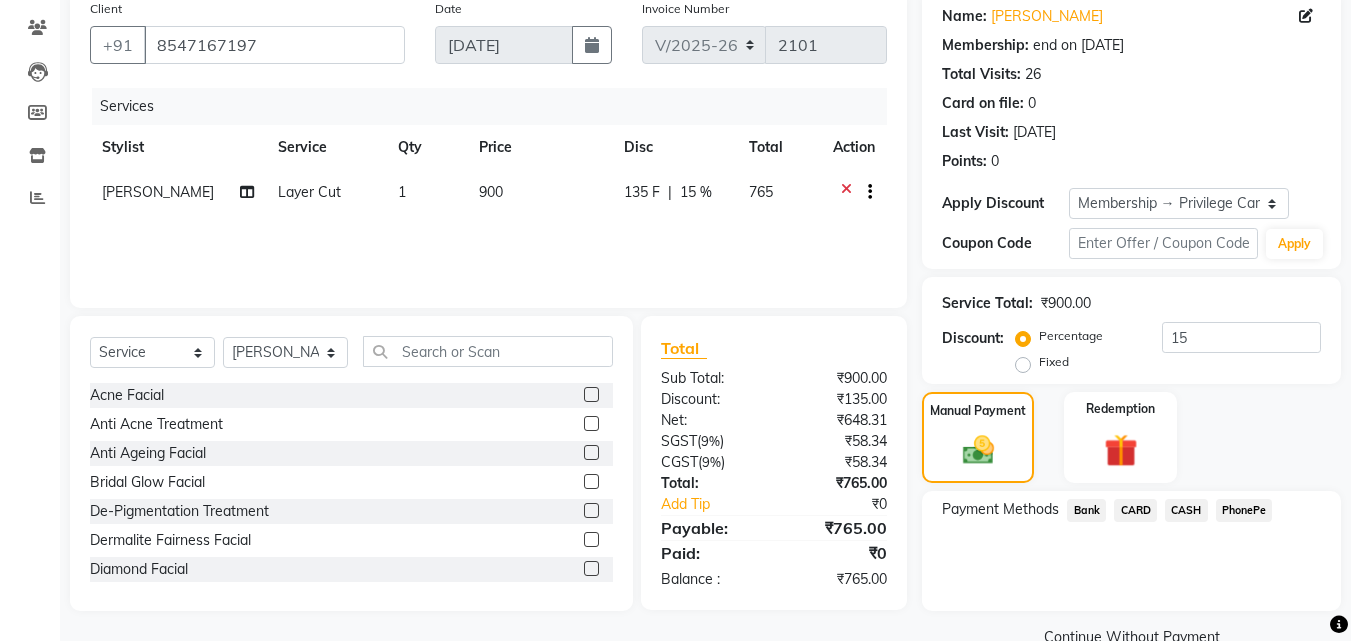 click on "PhonePe" 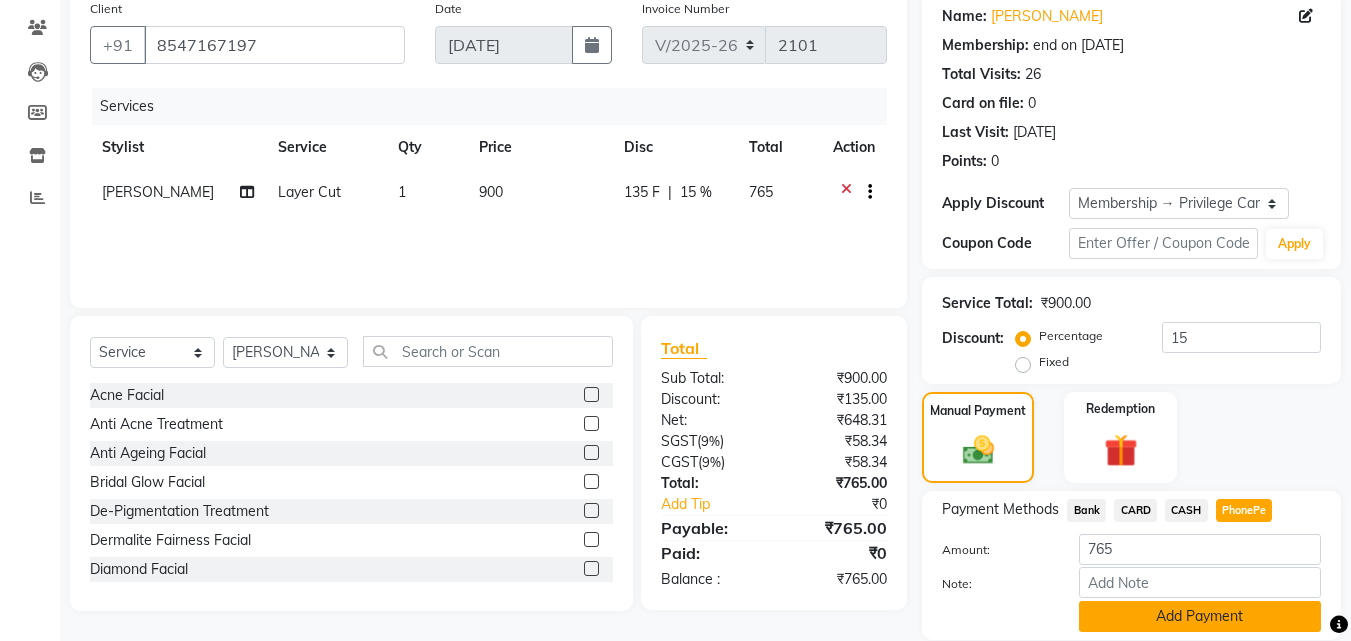 click on "Add Payment" 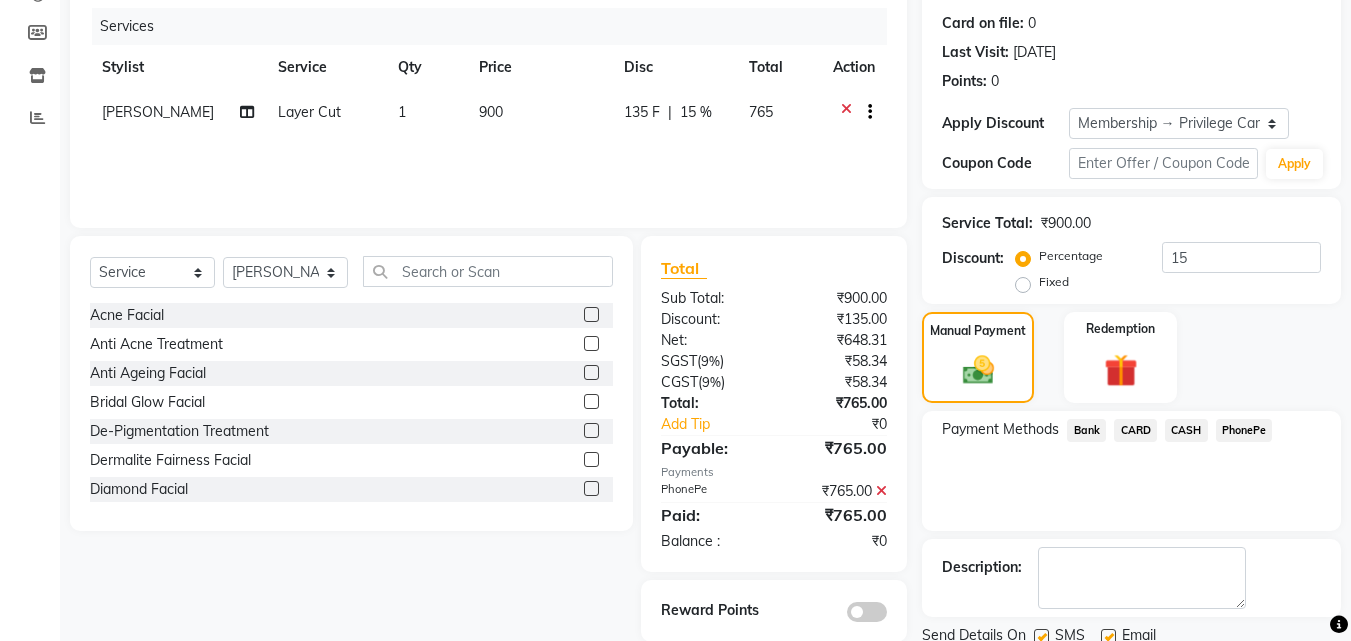 scroll, scrollTop: 314, scrollLeft: 0, axis: vertical 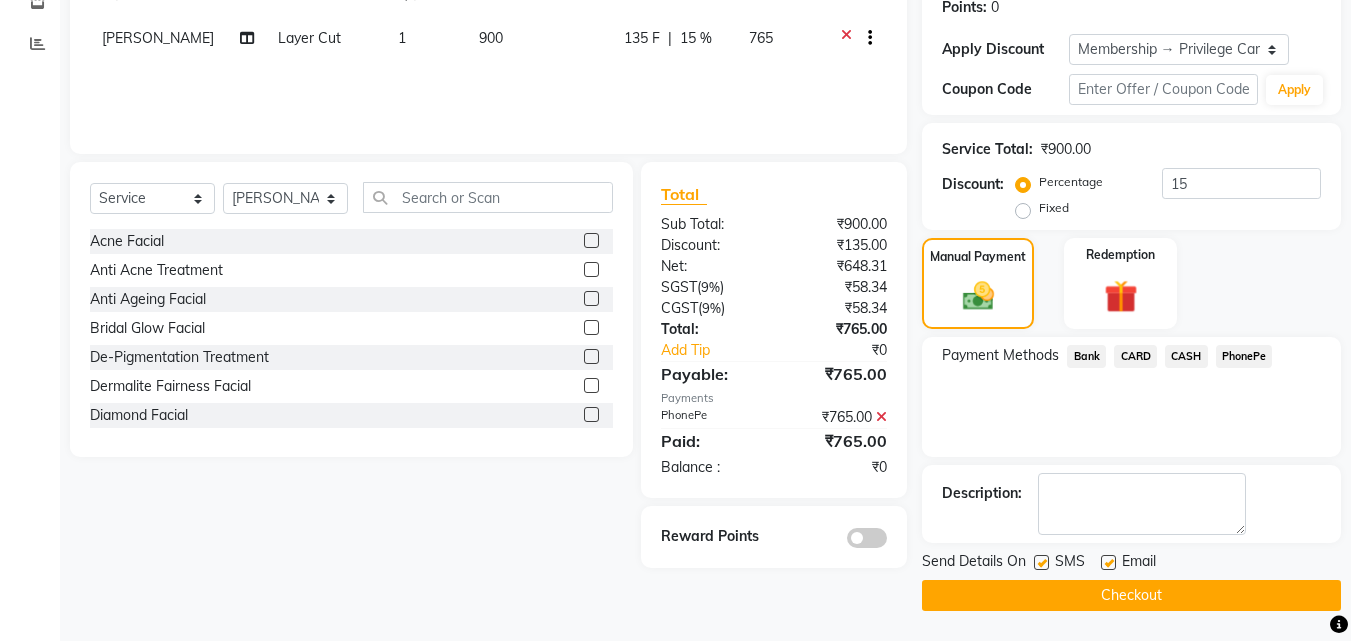 click on "Checkout" 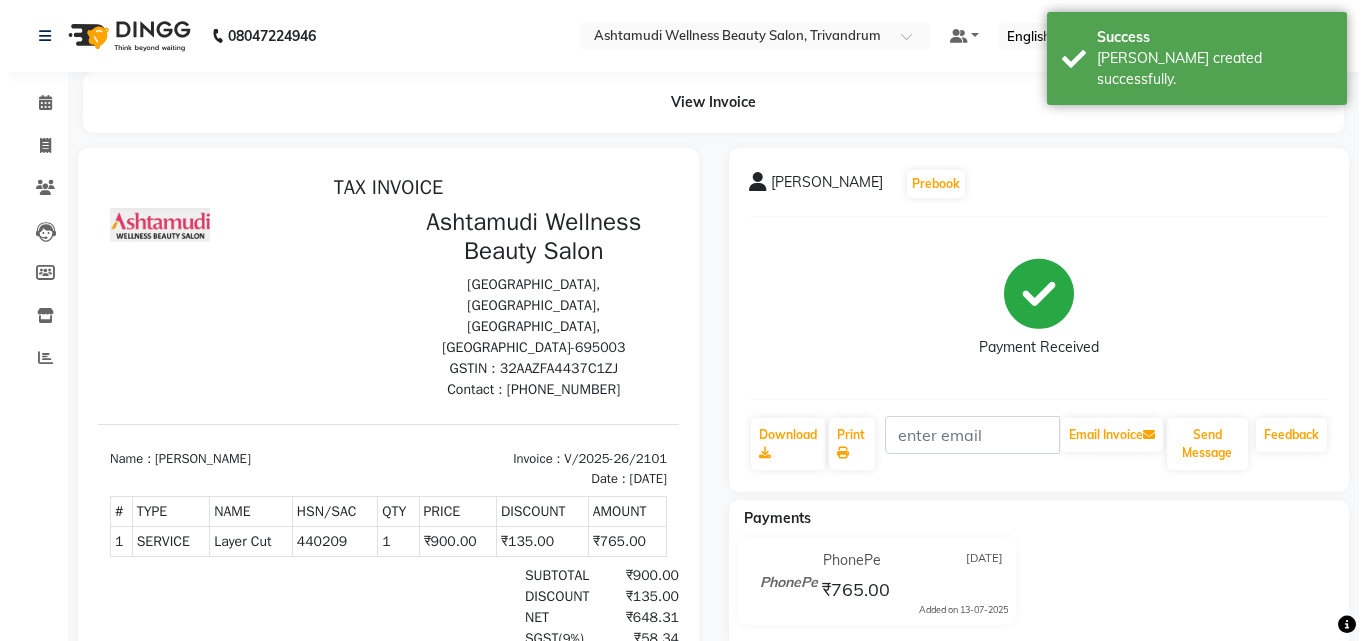 scroll, scrollTop: 0, scrollLeft: 0, axis: both 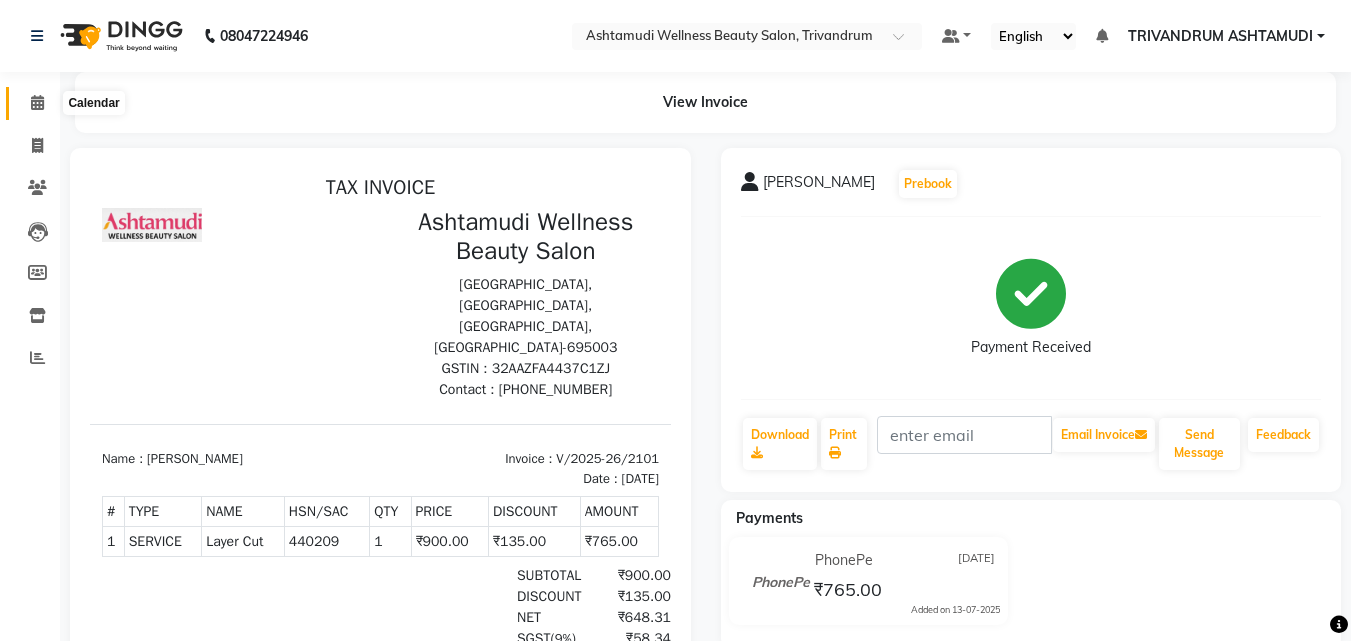 click 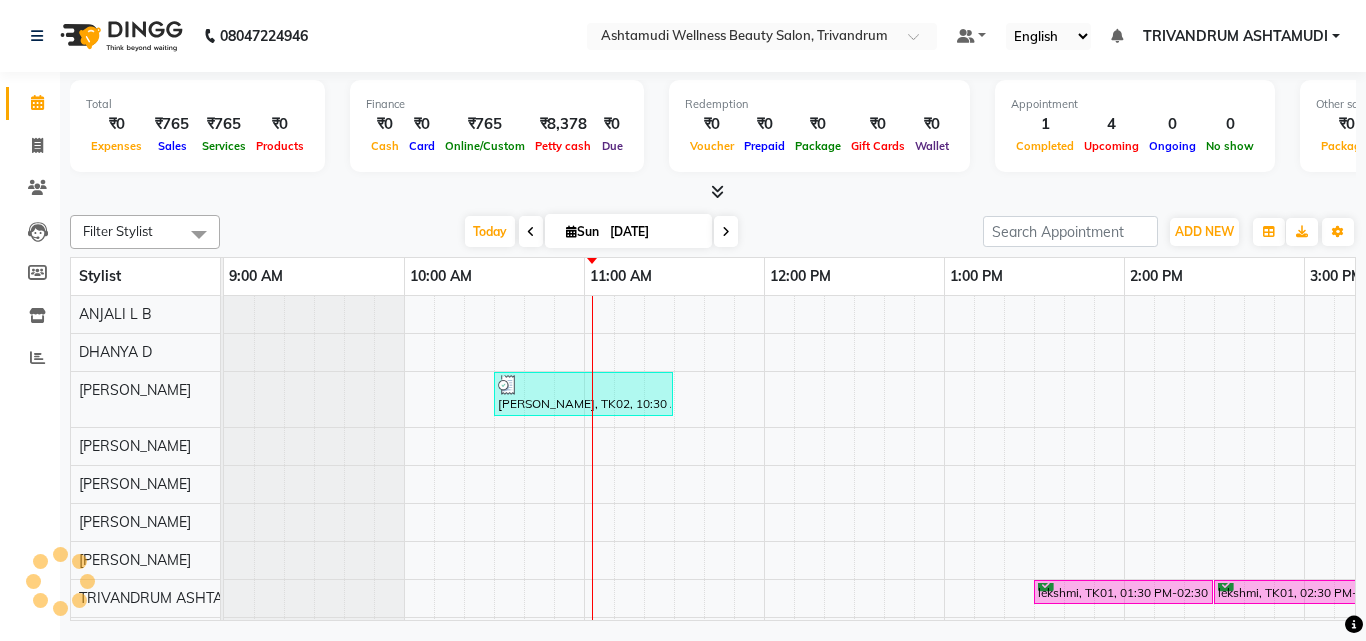 scroll, scrollTop: 0, scrollLeft: 0, axis: both 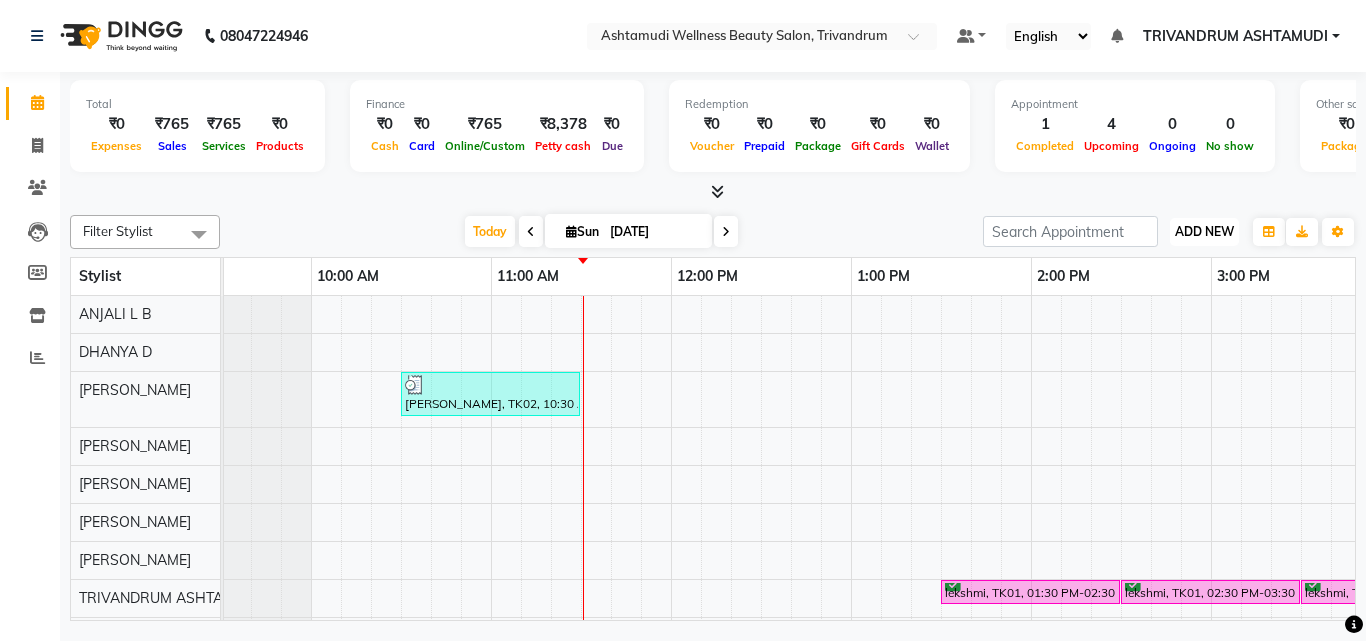 click on "ADD NEW" at bounding box center [1204, 231] 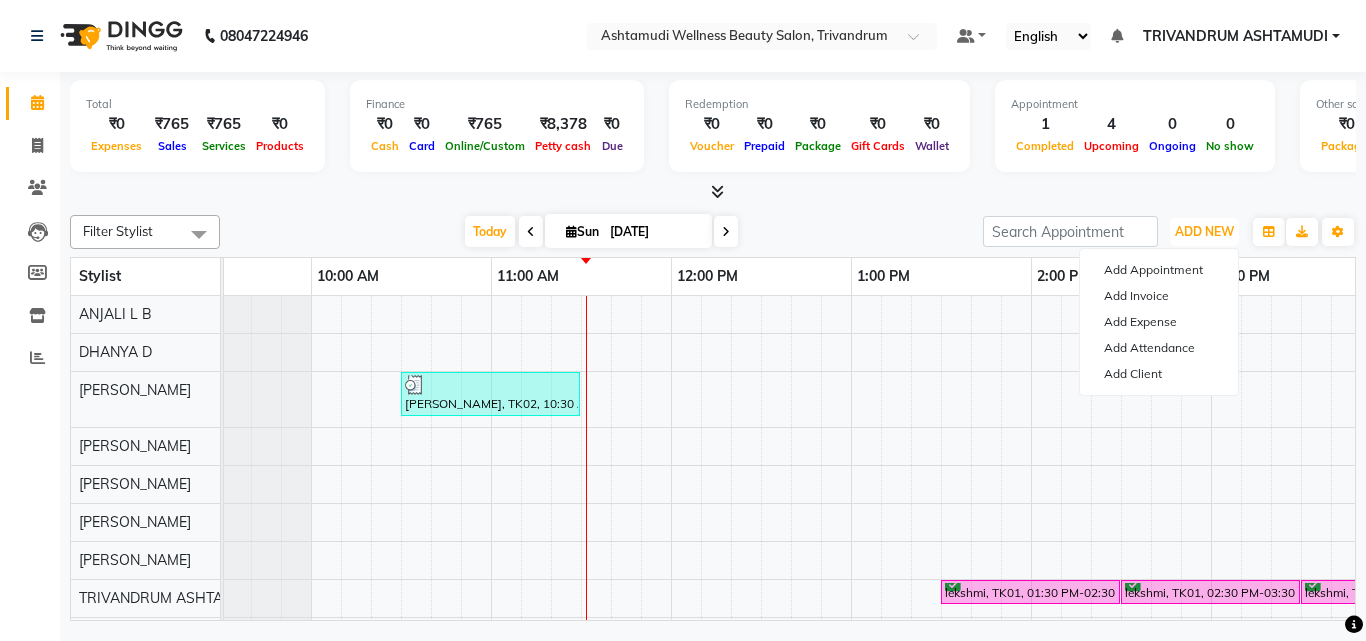 click on "Aswathy, TK02, 10:30 AM-11:30 AM, Layer Cut     lekshmi, TK01, 01:30 PM-02:30 PM, Fruit Facial     lekshmi, TK01, 02:30 PM-03:30 PM, Hair Spa     lekshmi, TK01, 03:30 PM-04:15 PM, Root Touch-Up (Ammonia Free)     lekshmi, TK01, 04:15 PM-05:15 PM, Aroma Pedicure" at bounding box center (1391, 532) 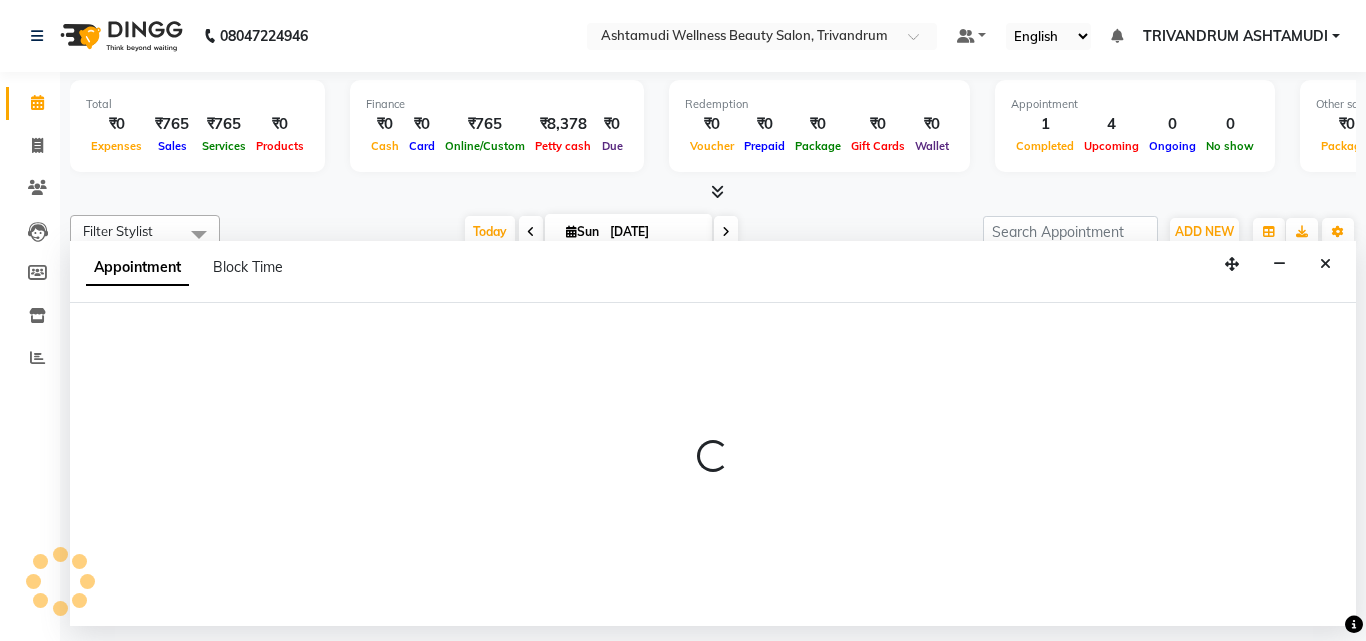 select on "27025" 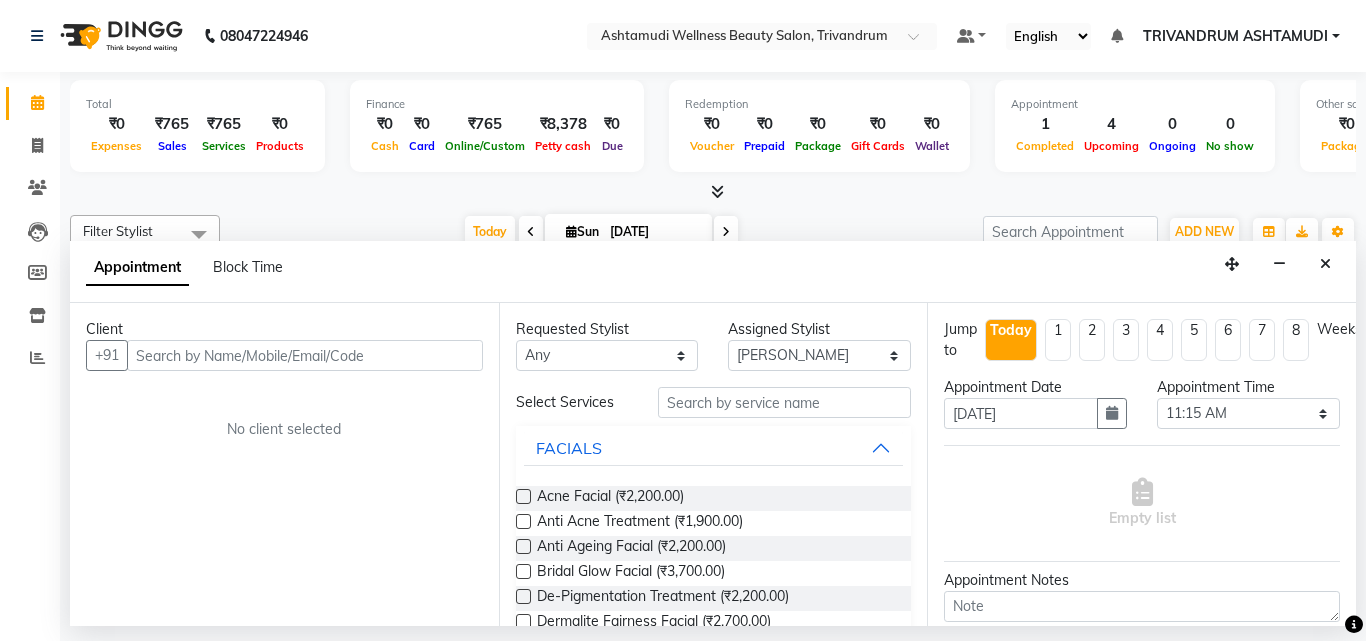 click at bounding box center [305, 355] 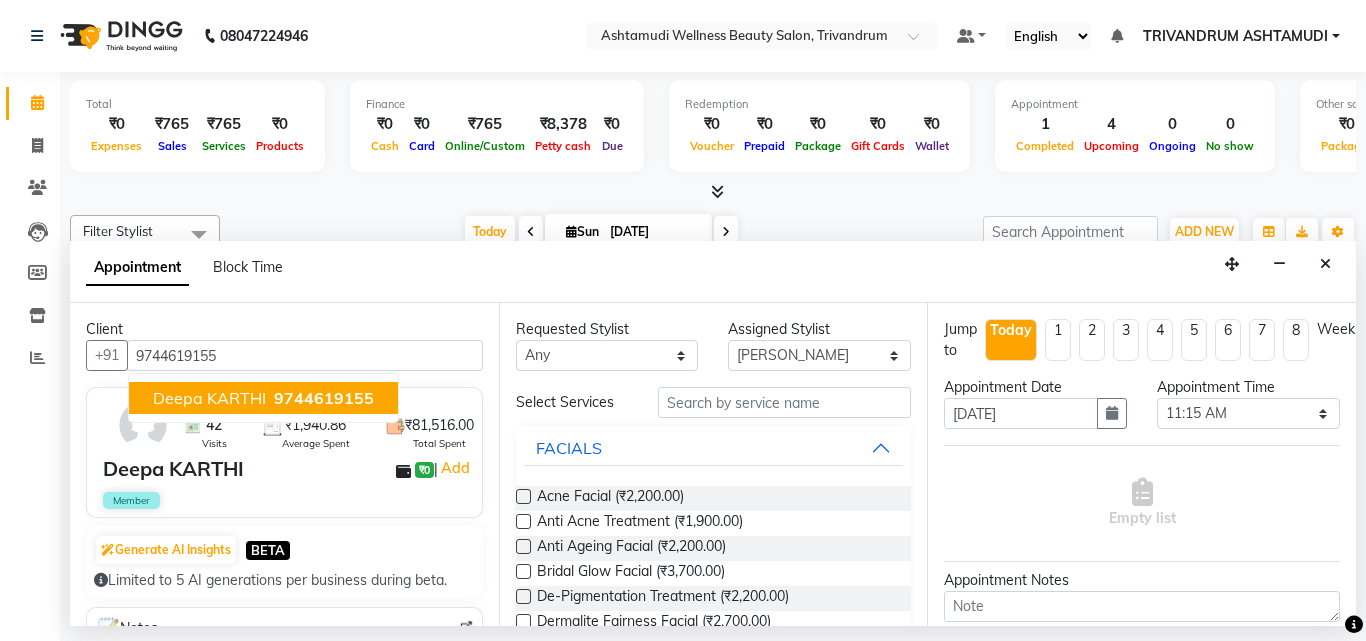 type on "9744619155" 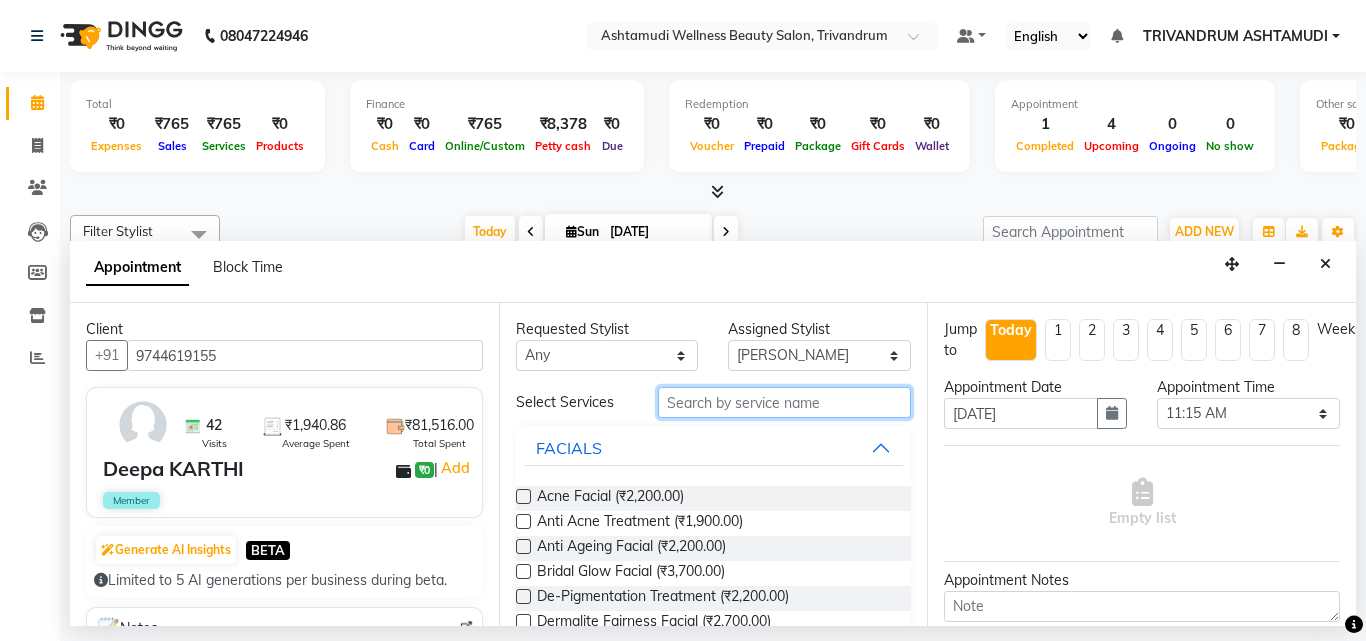 click at bounding box center (785, 402) 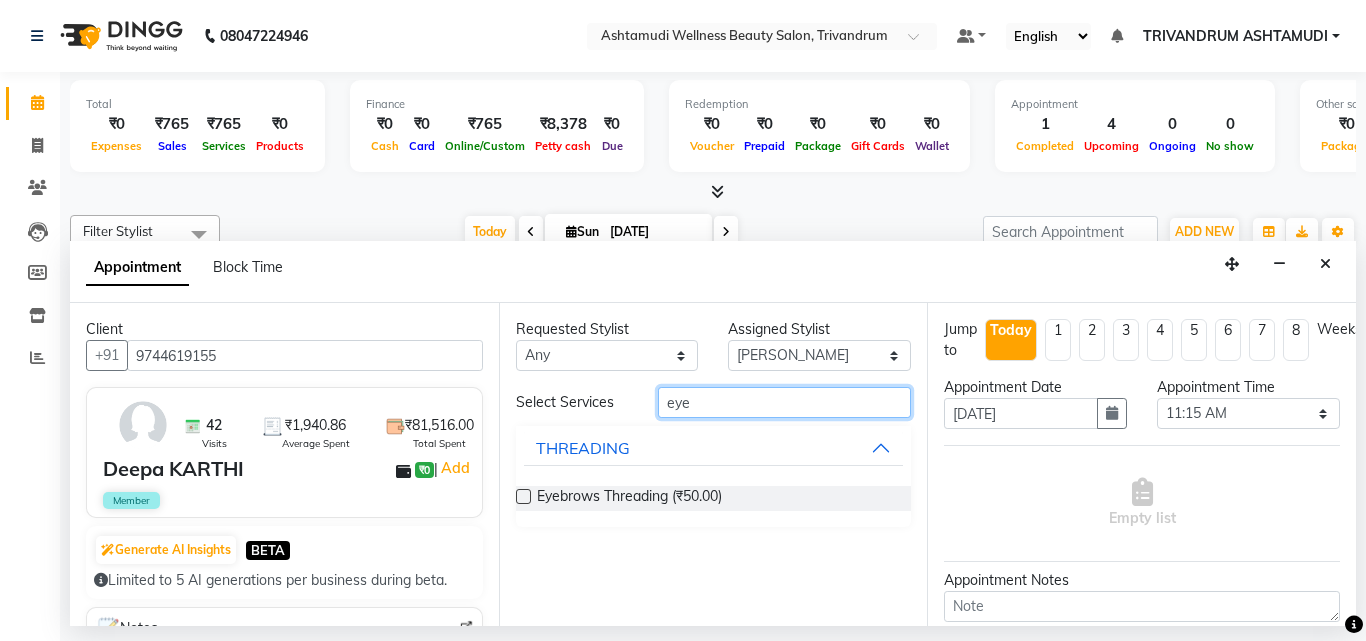 type on "eye" 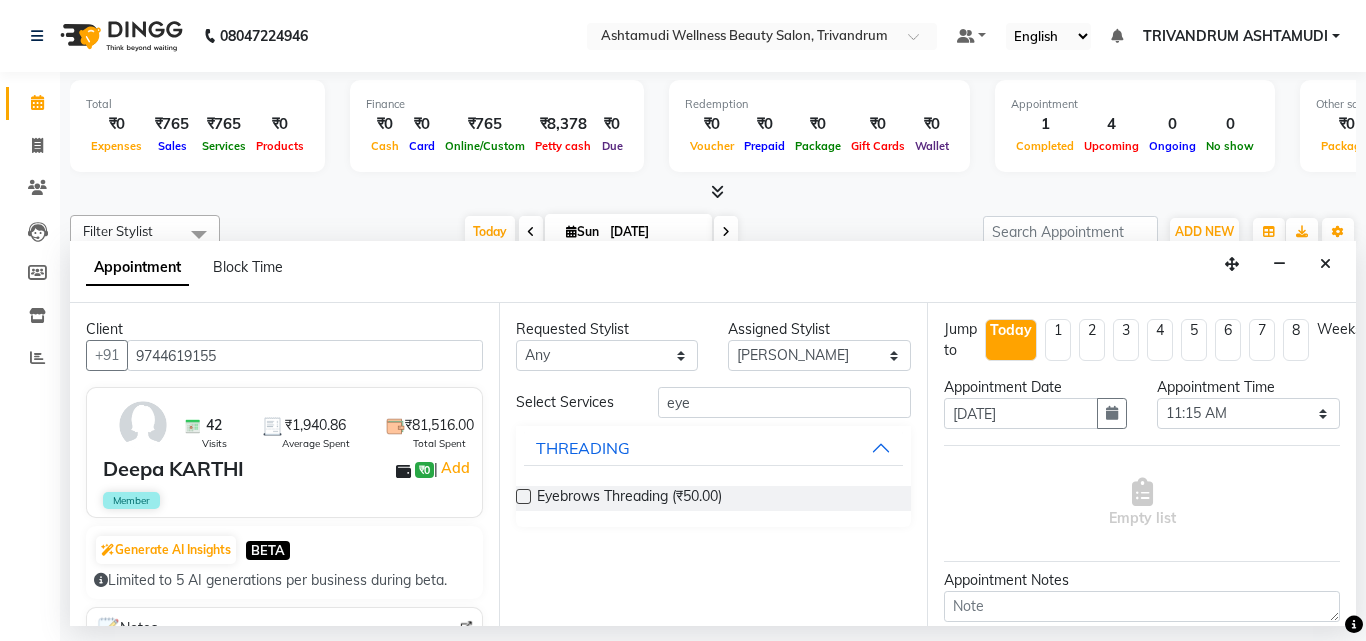 click on "Eyebrows Threading (₹50.00)" at bounding box center (714, 498) 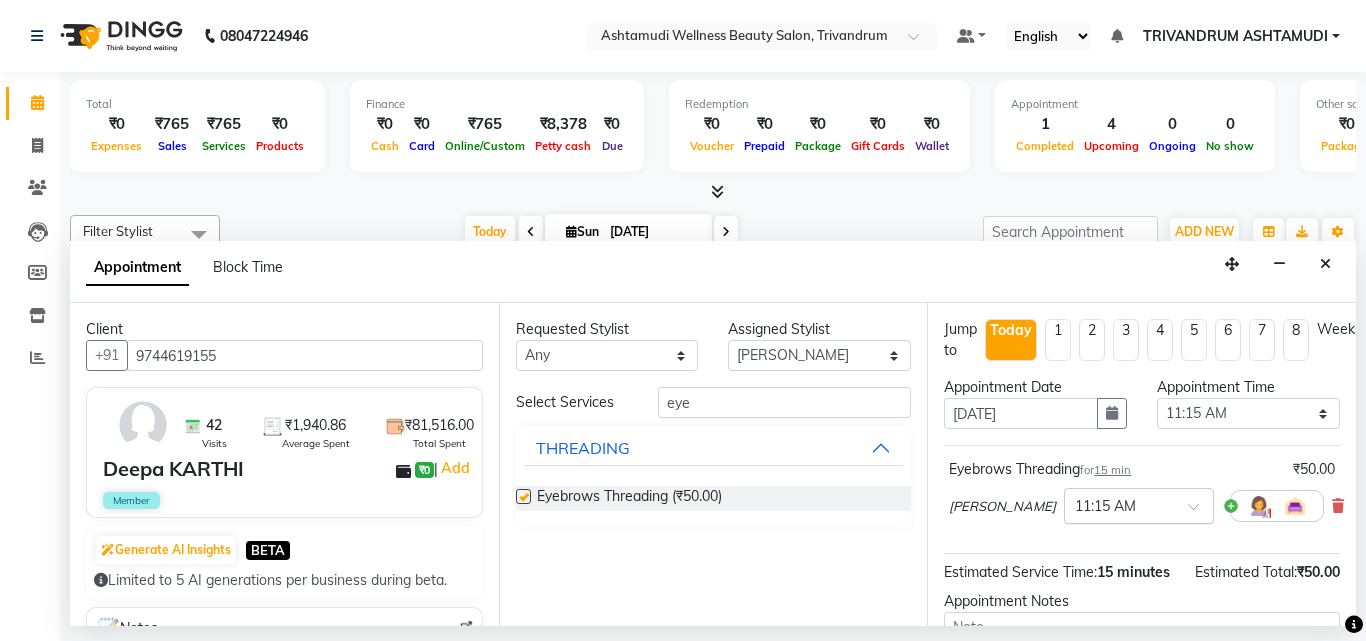 checkbox on "false" 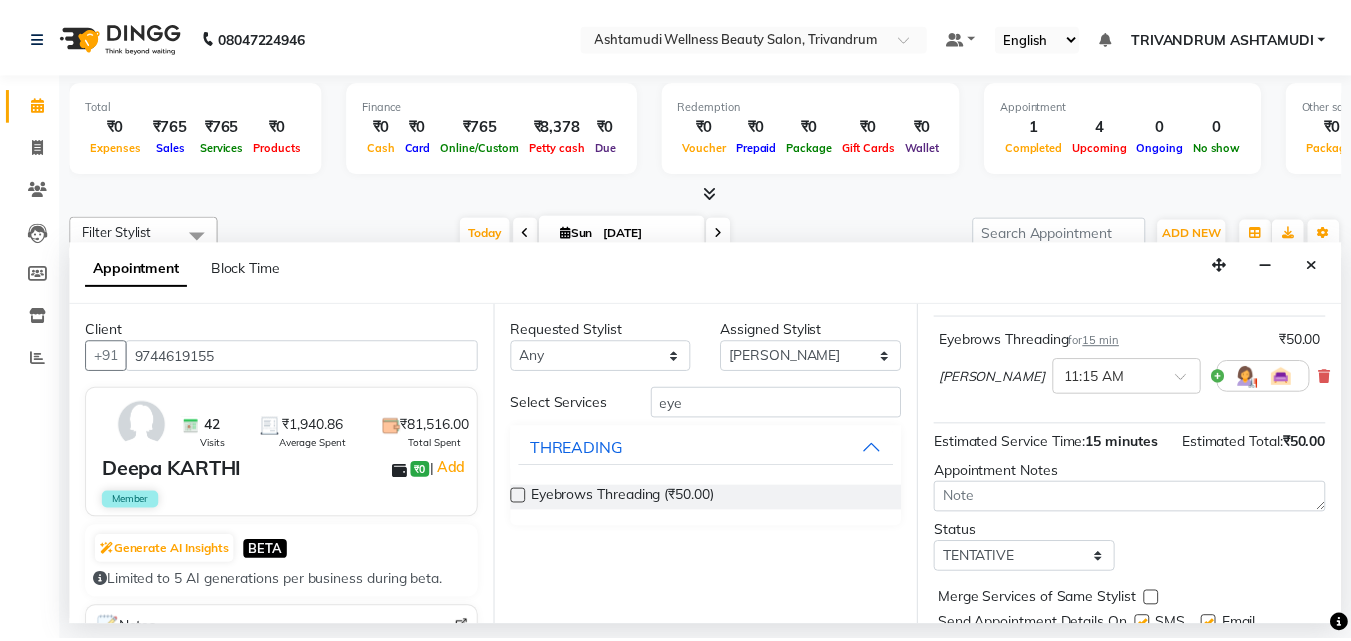 scroll, scrollTop: 239, scrollLeft: 0, axis: vertical 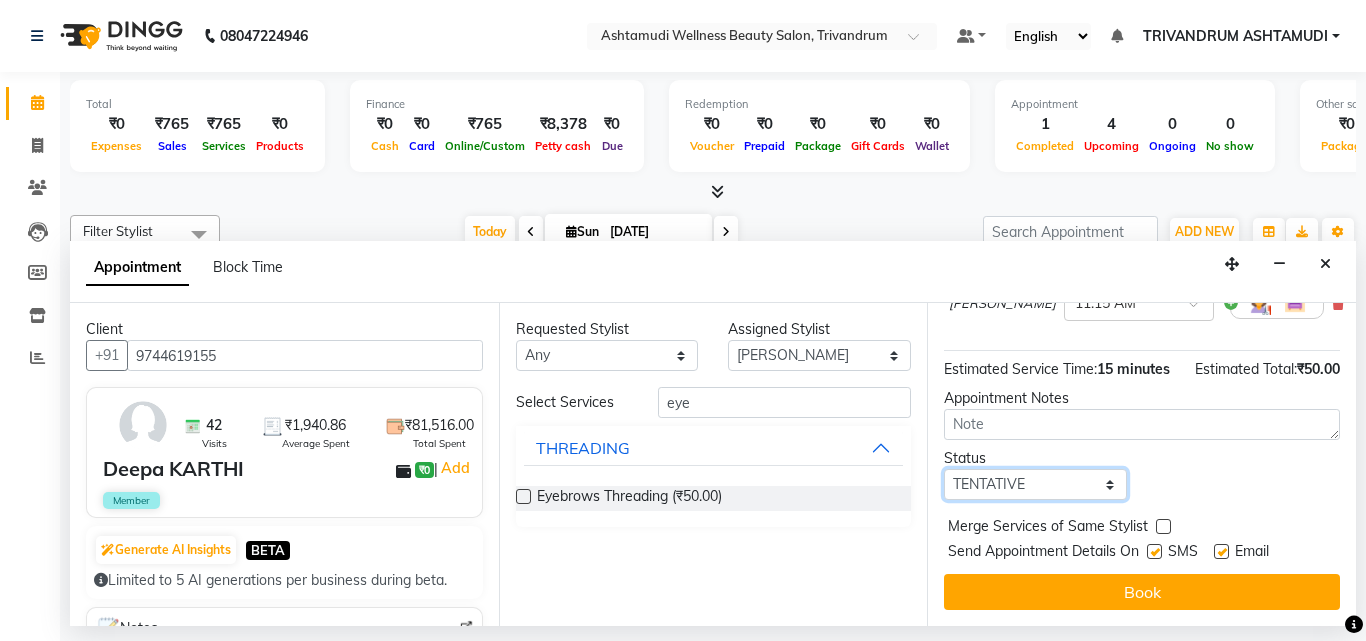 drag, startPoint x: 1088, startPoint y: 469, endPoint x: 1065, endPoint y: 471, distance: 23.086792 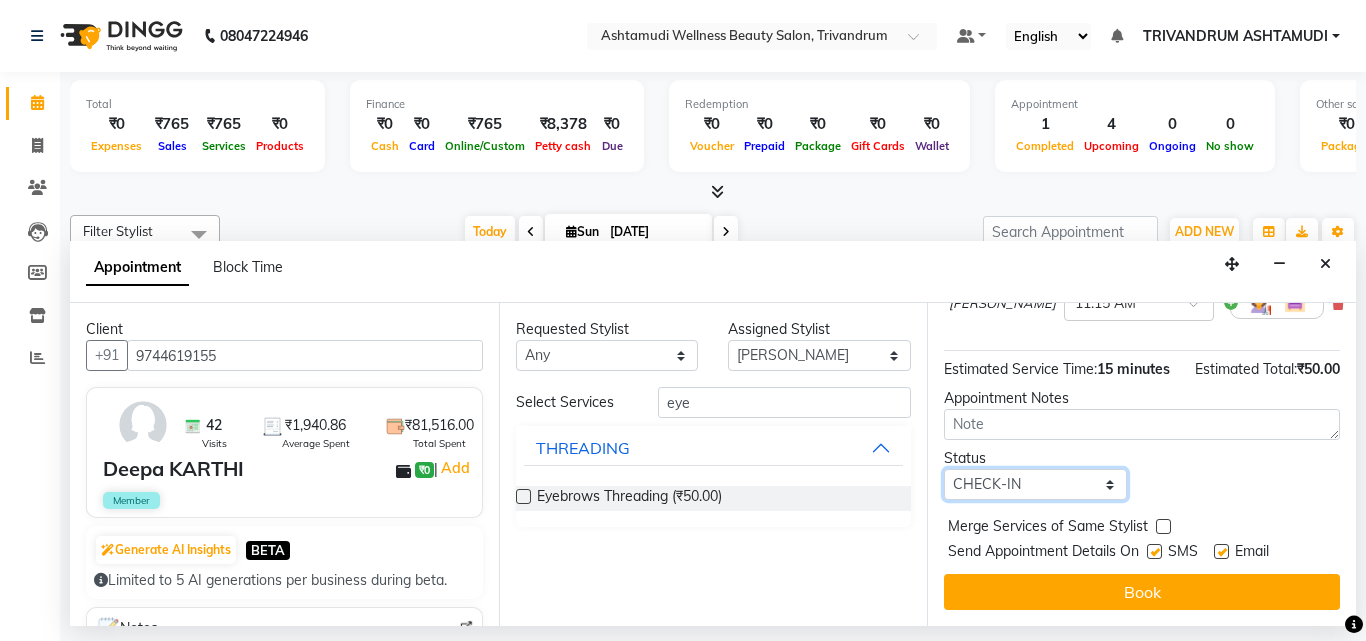click on "Select TENTATIVE CONFIRM CHECK-IN UPCOMING" at bounding box center [1035, 484] 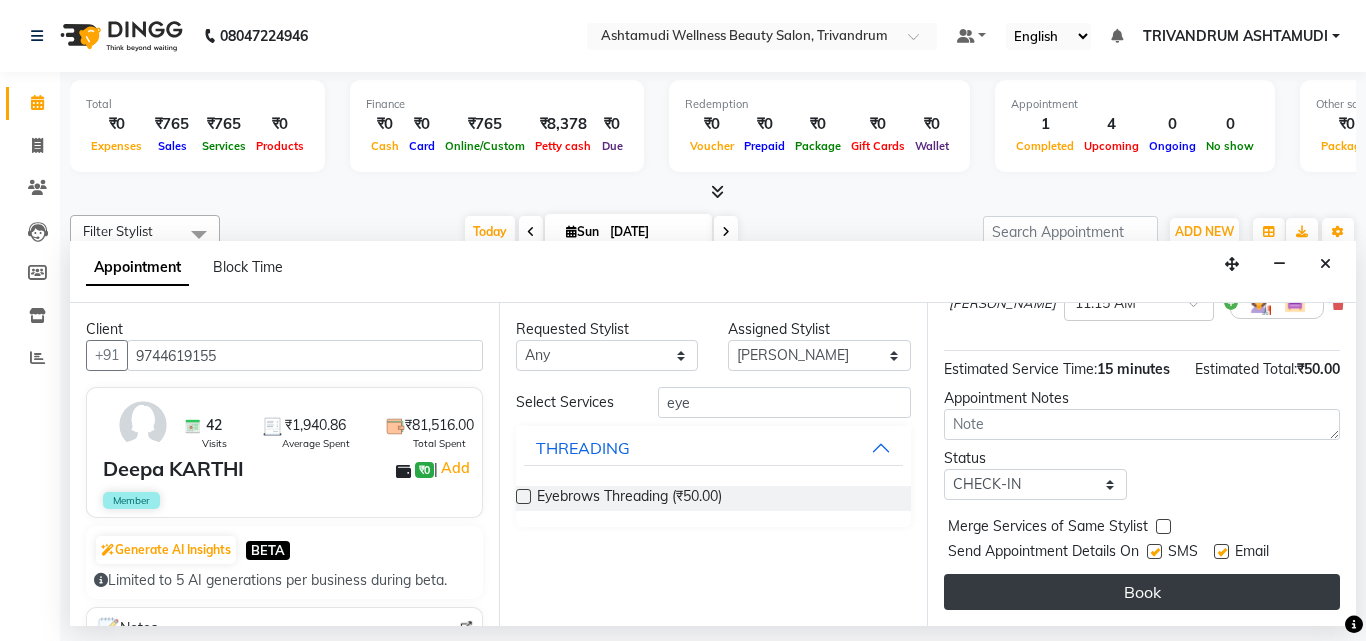 click on "Book" at bounding box center [1142, 592] 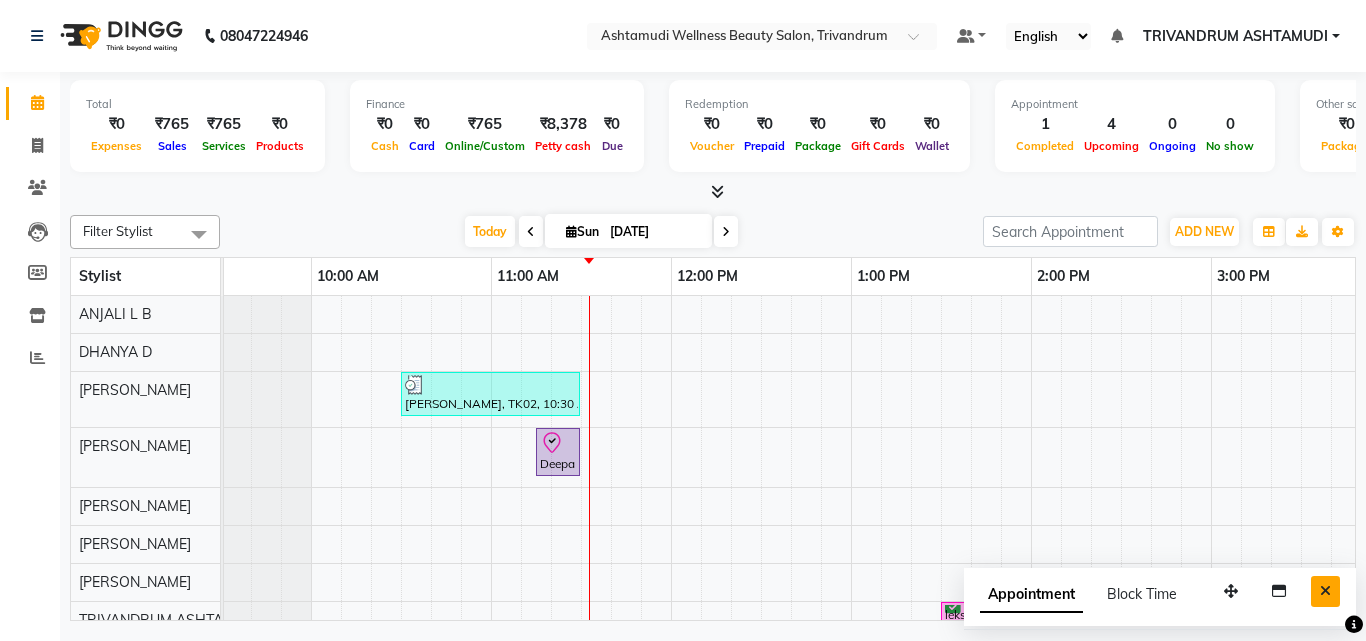 click at bounding box center [1325, 591] 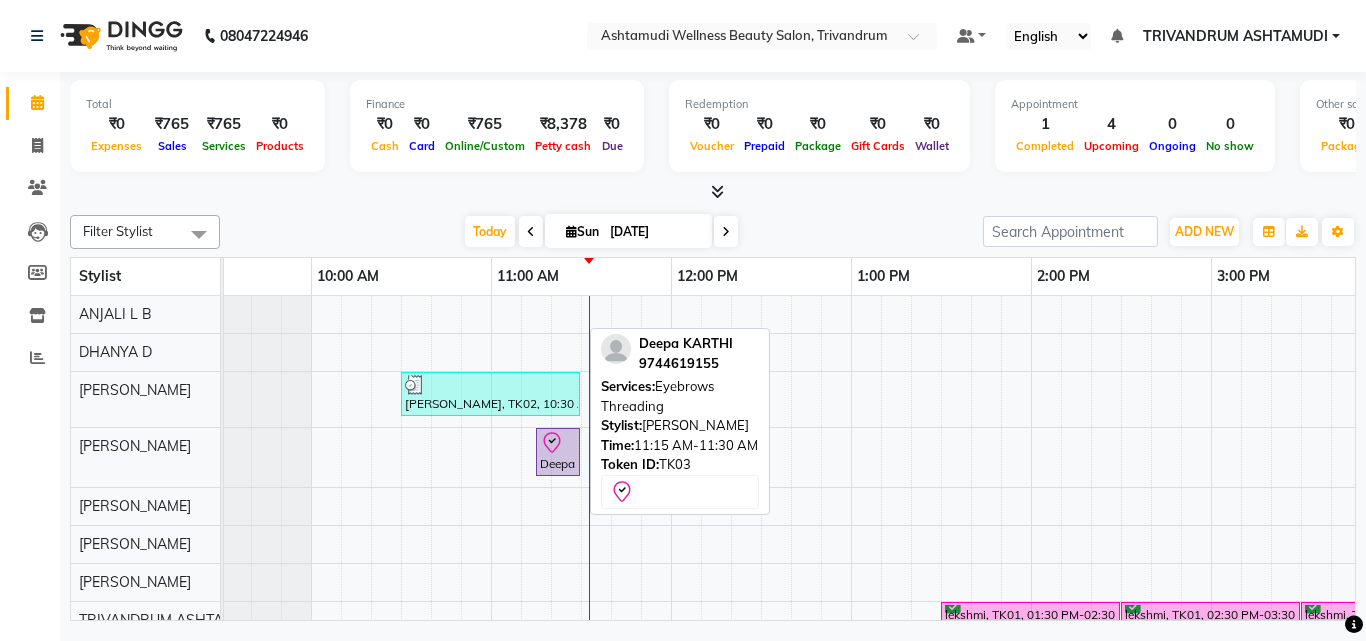 click on "Deepa KARTHI, TK03, 11:15 AM-11:30 AM, Eyebrows Threading" at bounding box center (558, 452) 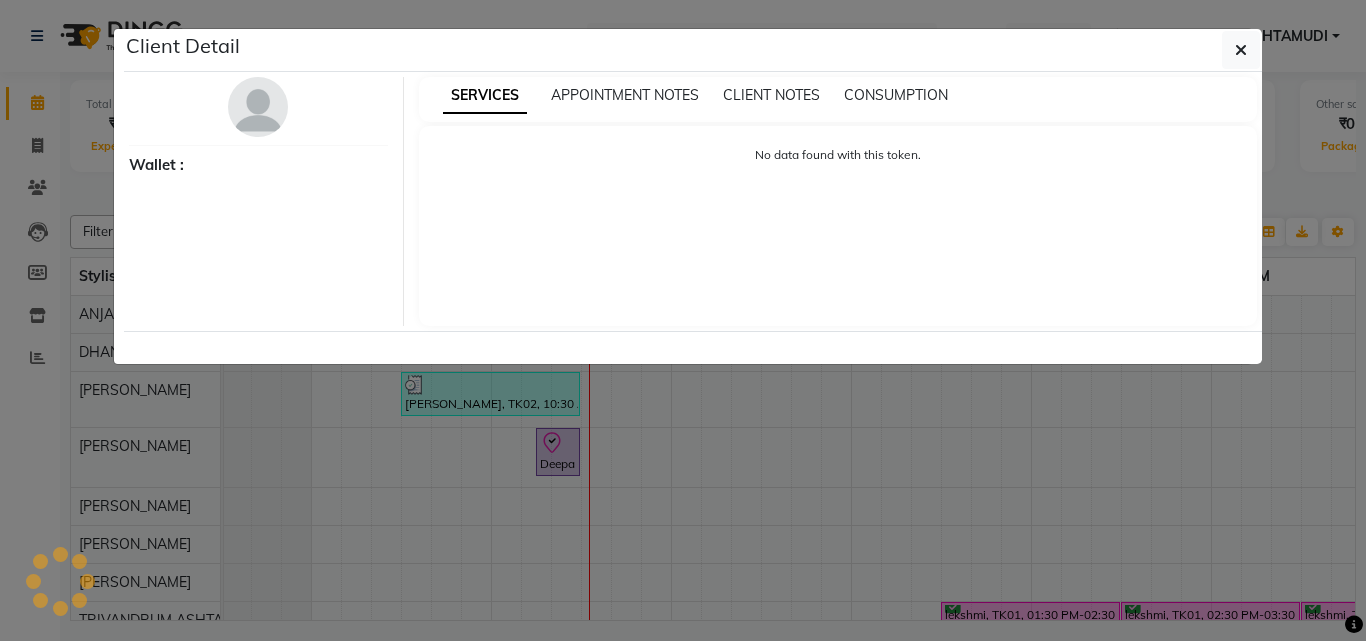select on "8" 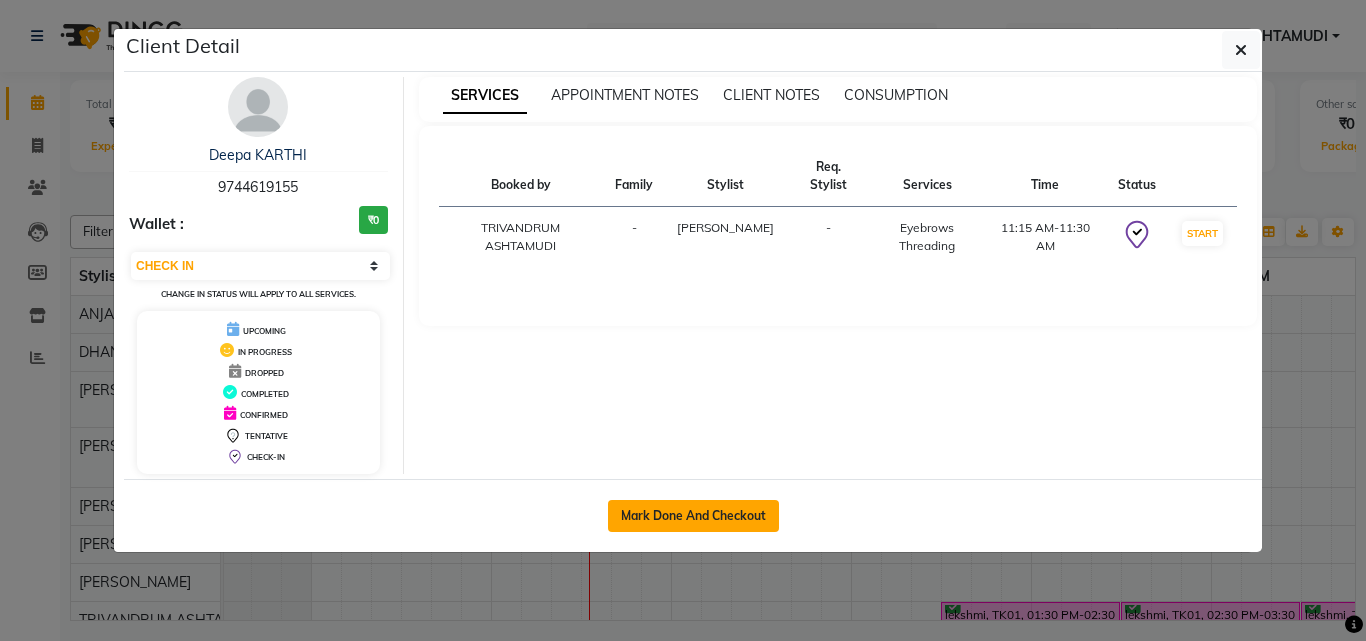 click on "Mark Done And Checkout" 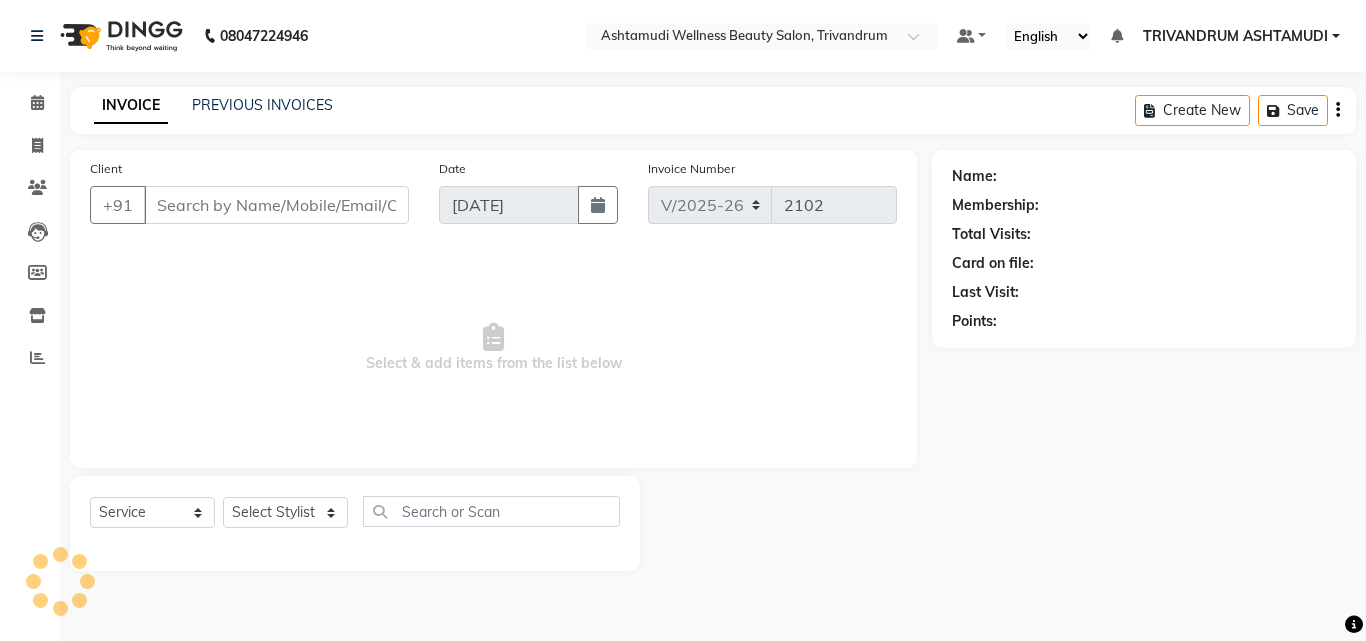 type on "9744619155" 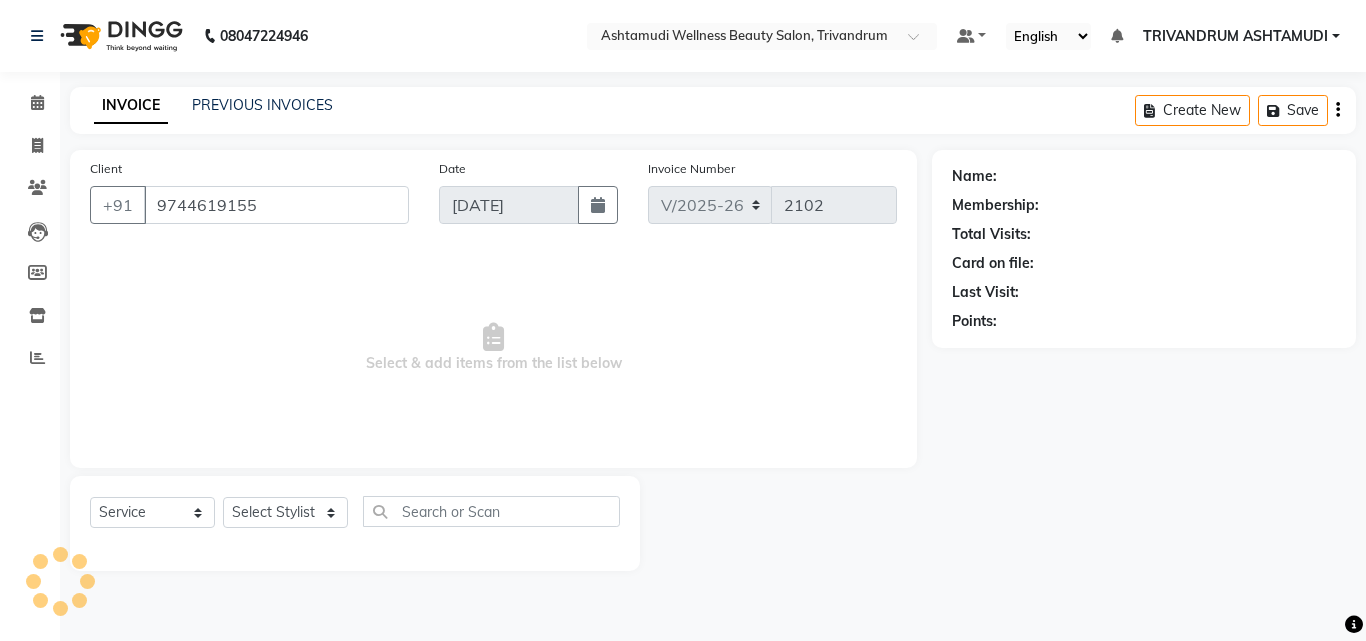 select on "27025" 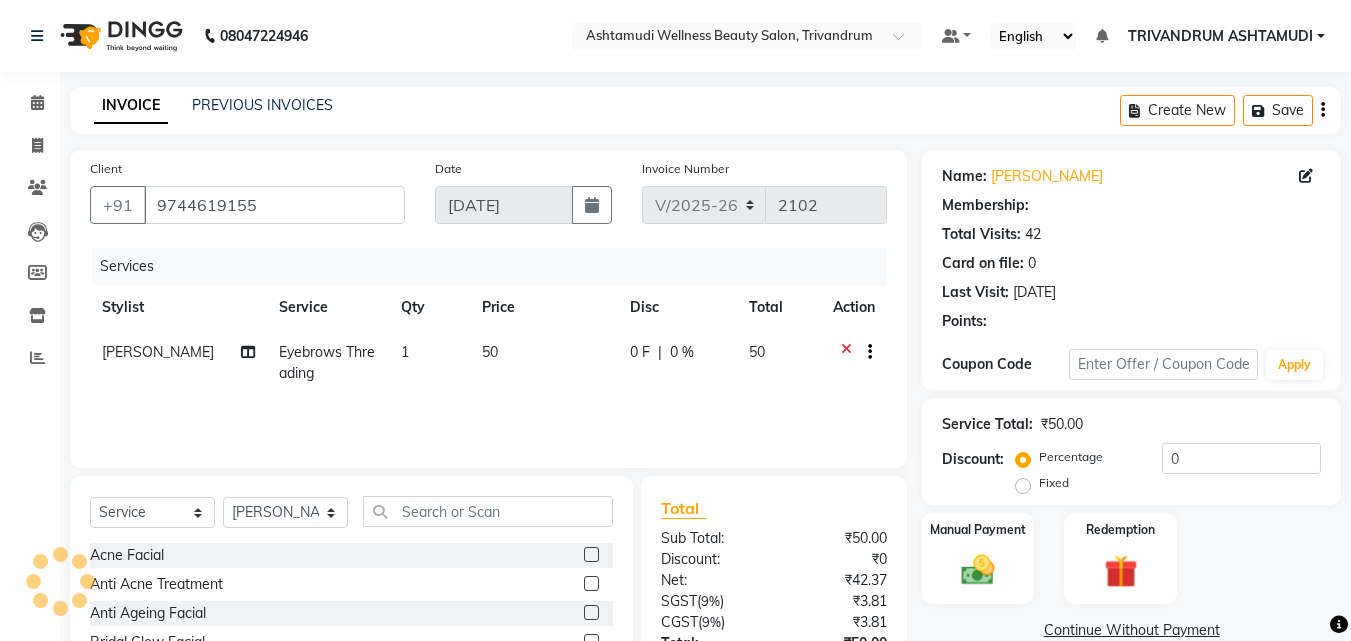 select on "2: Object" 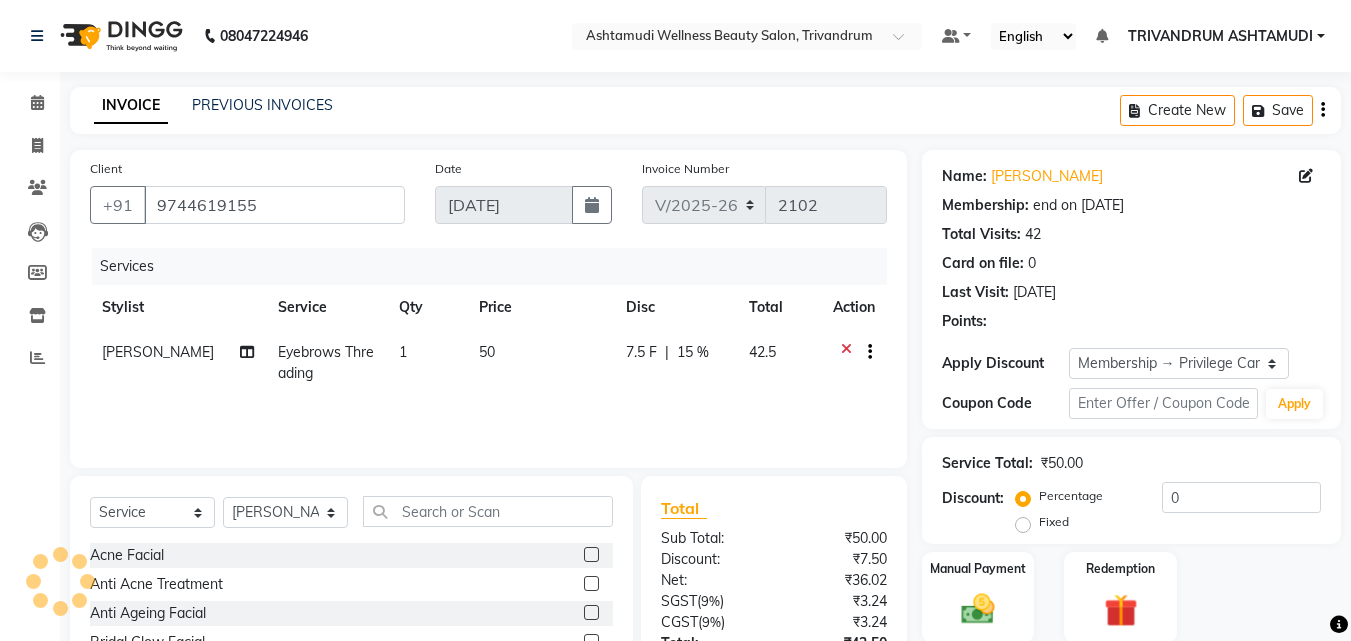type on "15" 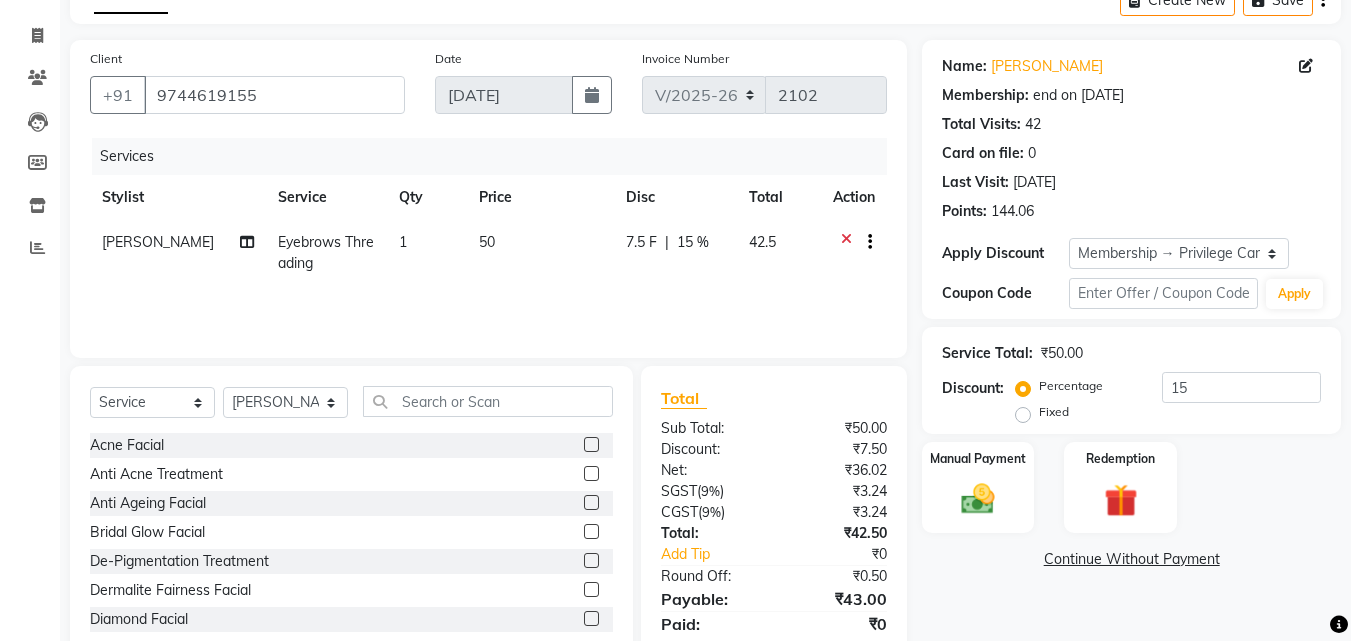scroll, scrollTop: 180, scrollLeft: 0, axis: vertical 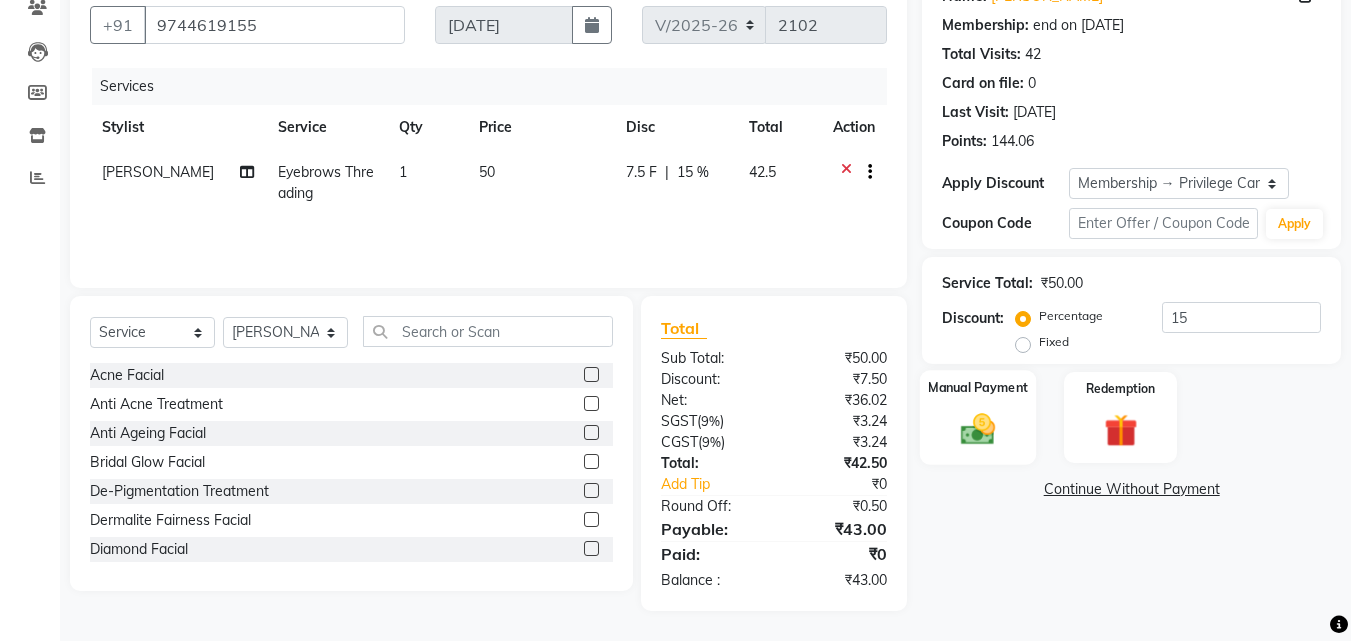click on "Manual Payment" 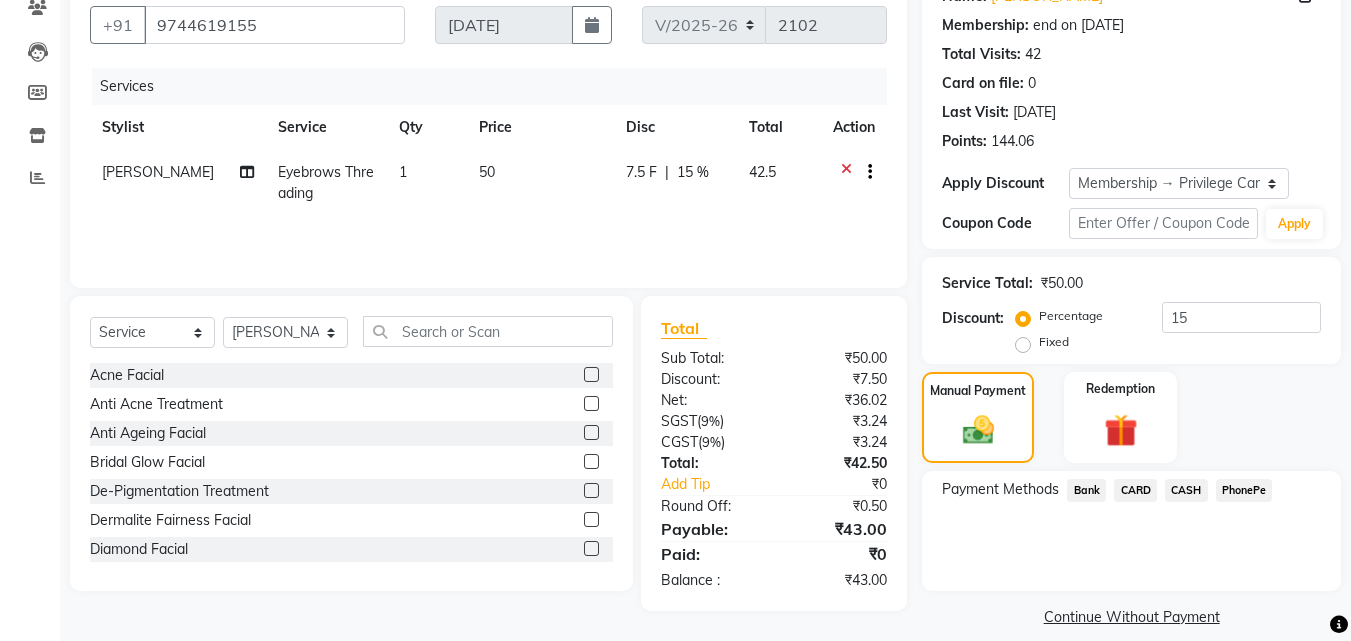 click on "PhonePe" 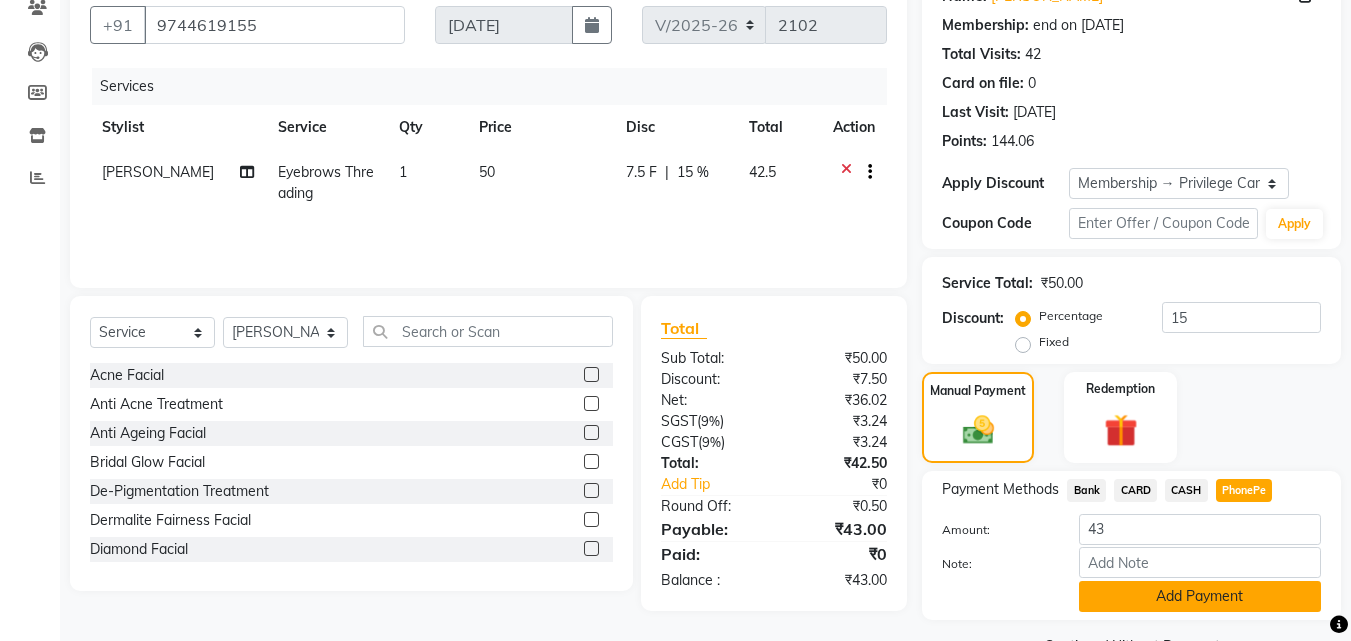 click on "Add Payment" 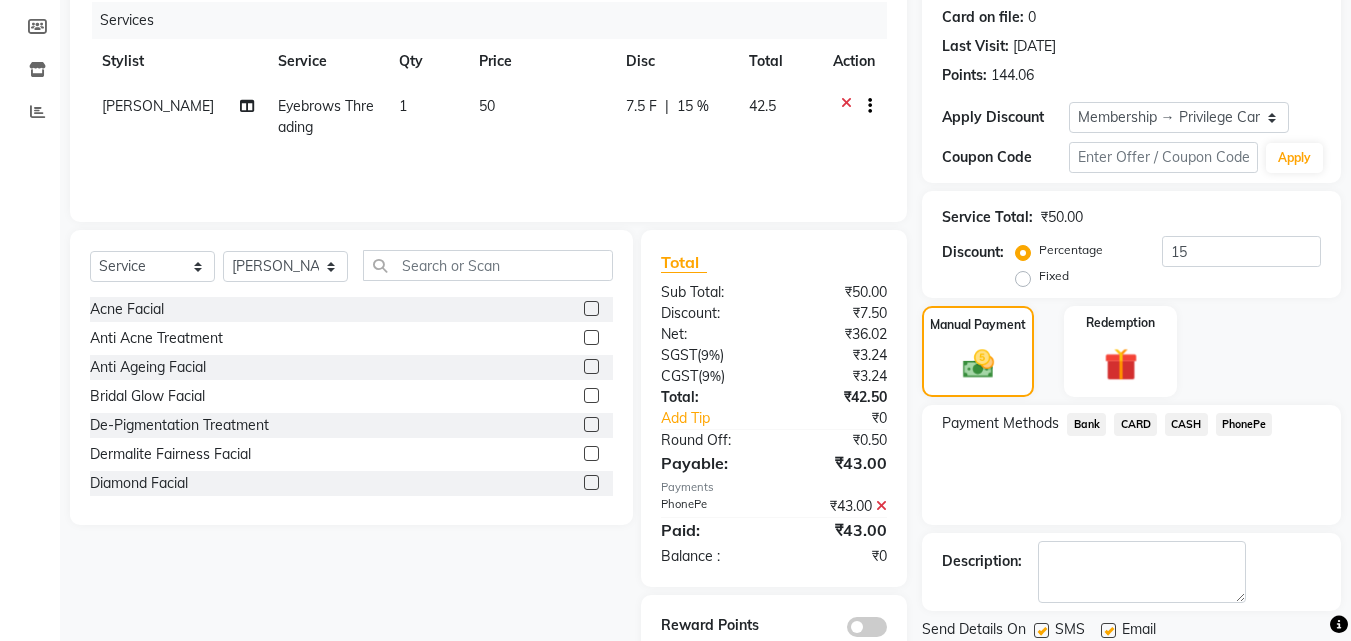 scroll, scrollTop: 314, scrollLeft: 0, axis: vertical 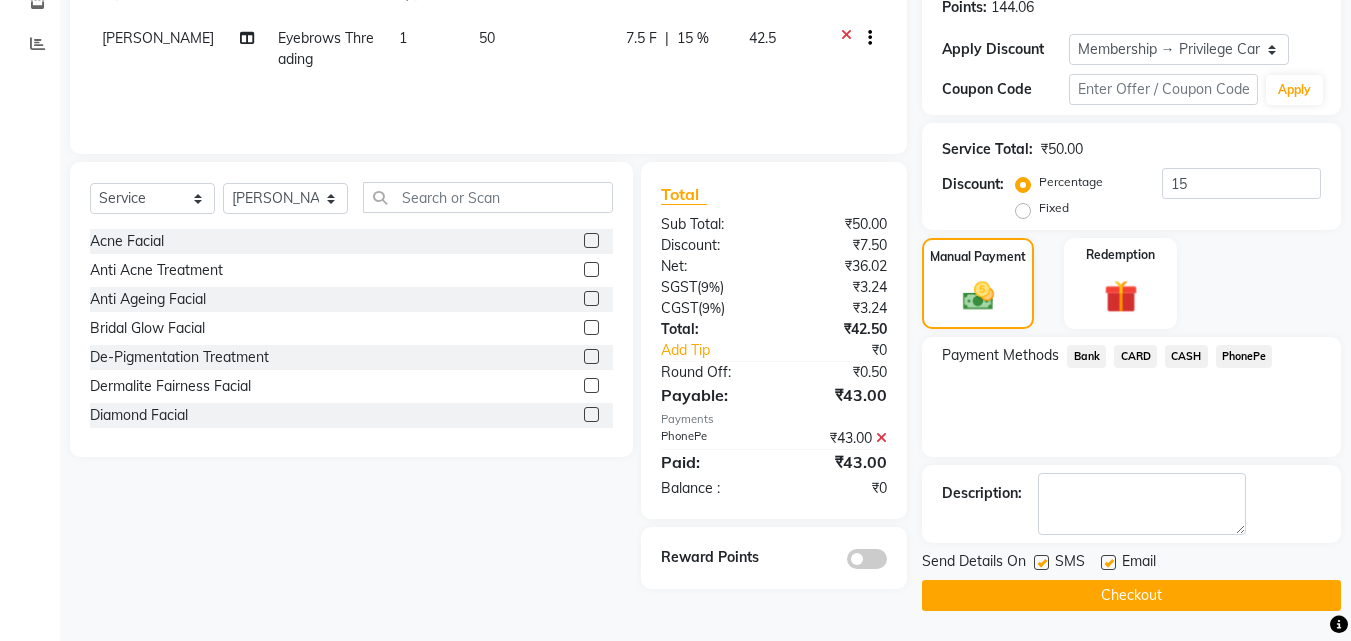 click on "Checkout" 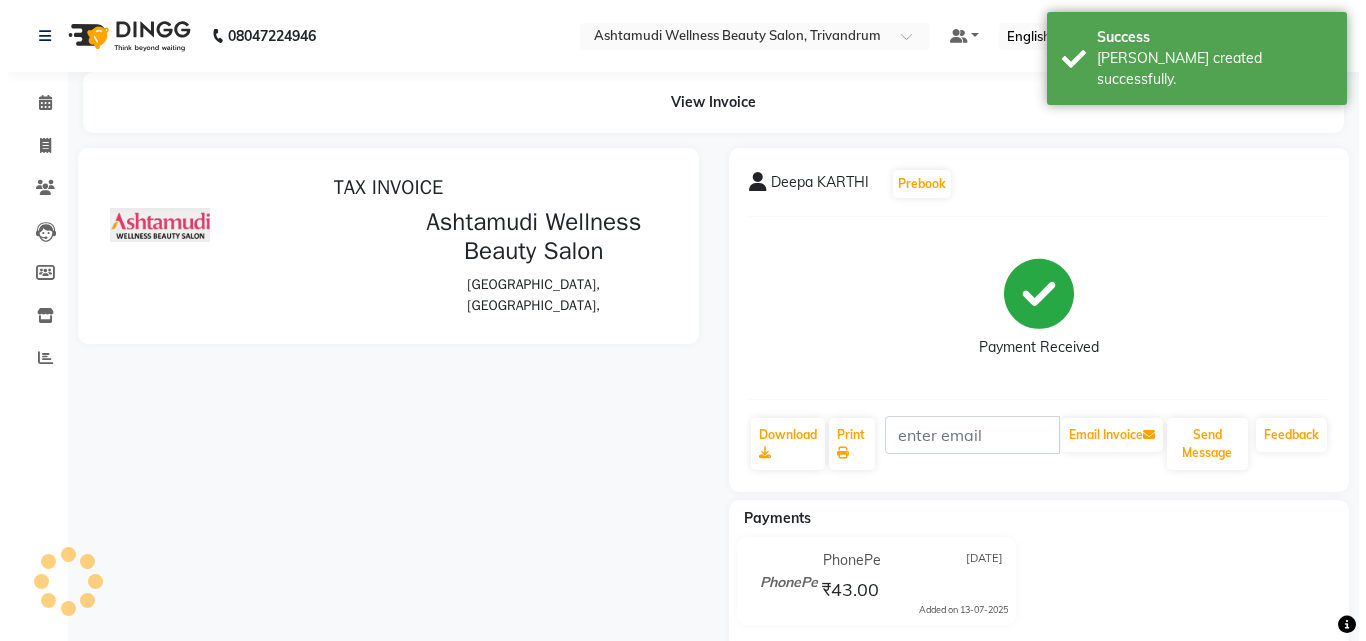 scroll, scrollTop: 0, scrollLeft: 0, axis: both 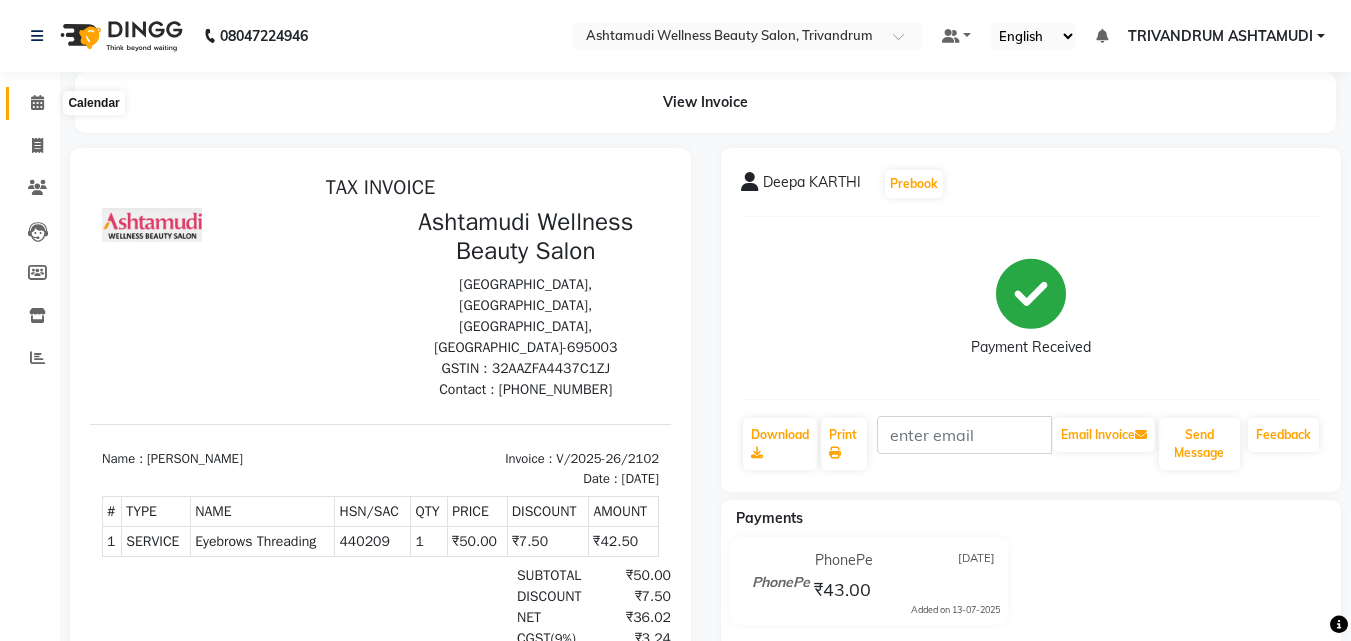 click 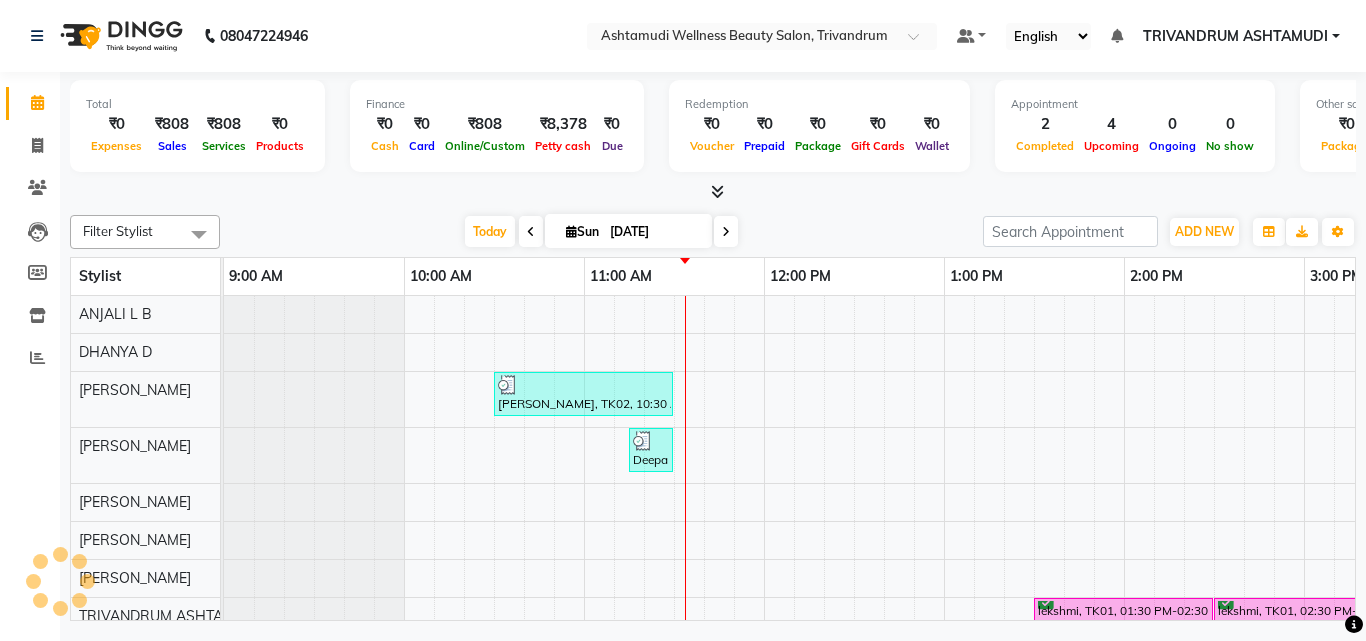 scroll, scrollTop: 0, scrollLeft: 361, axis: horizontal 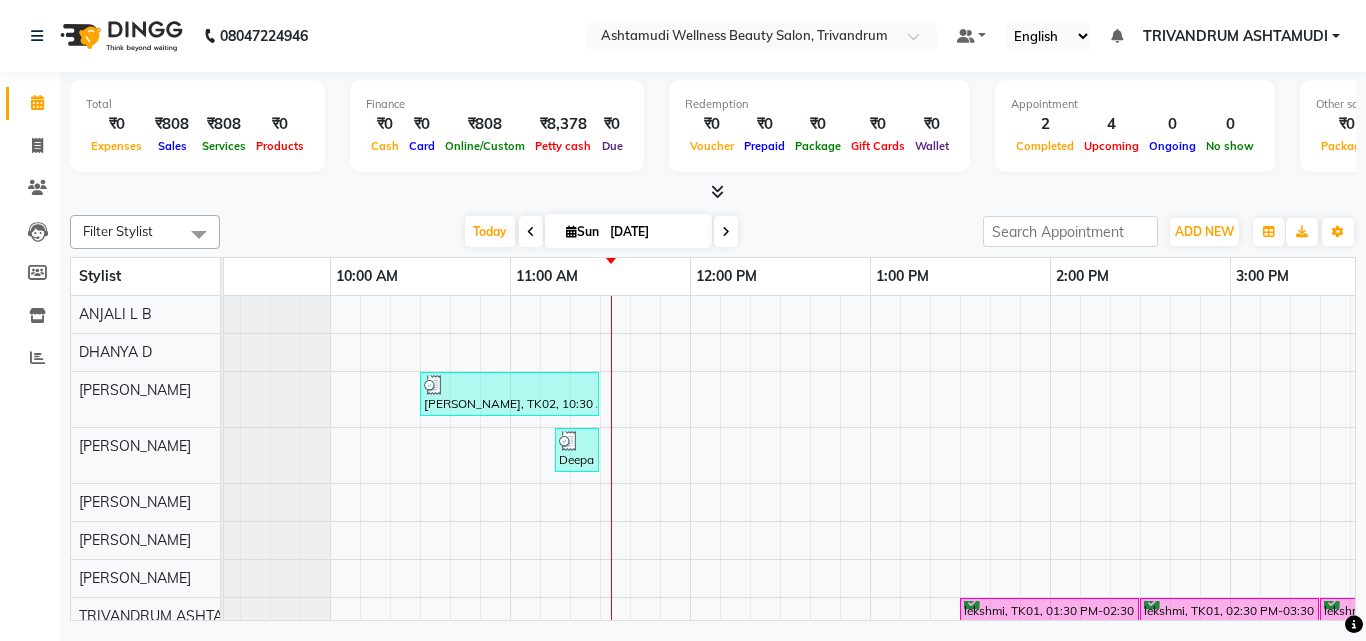 click on "Today  Sun 13-07-2025" at bounding box center [601, 232] 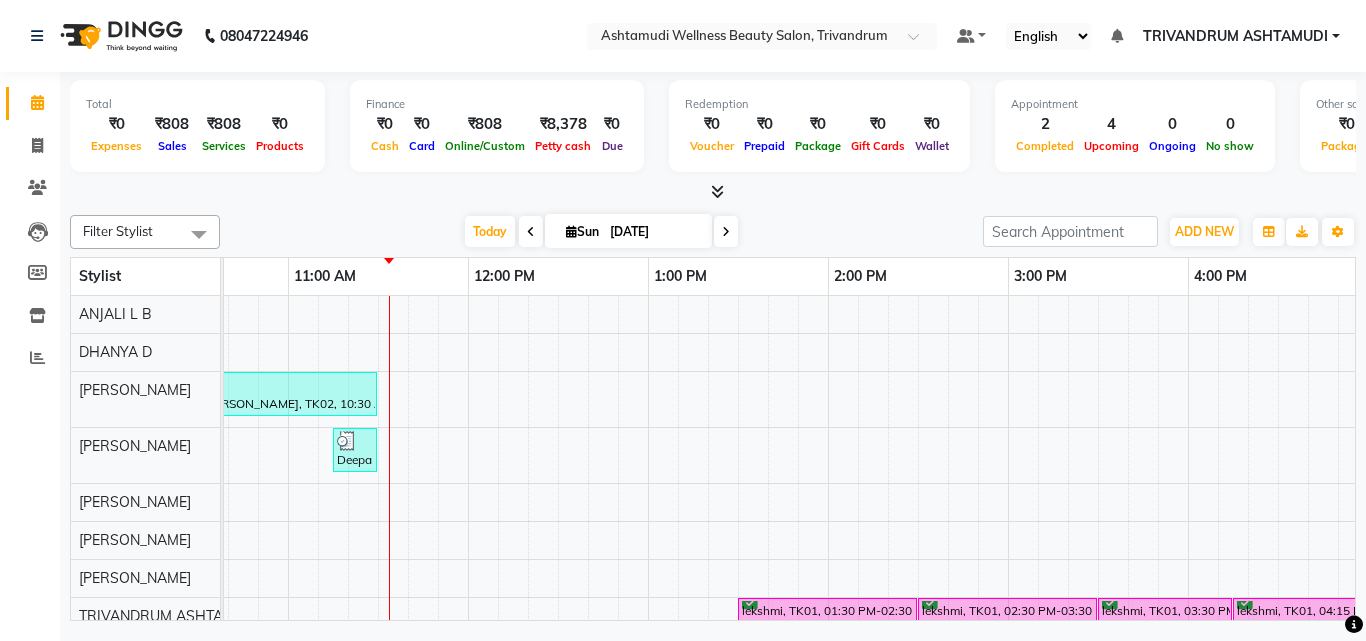 click at bounding box center (713, 192) 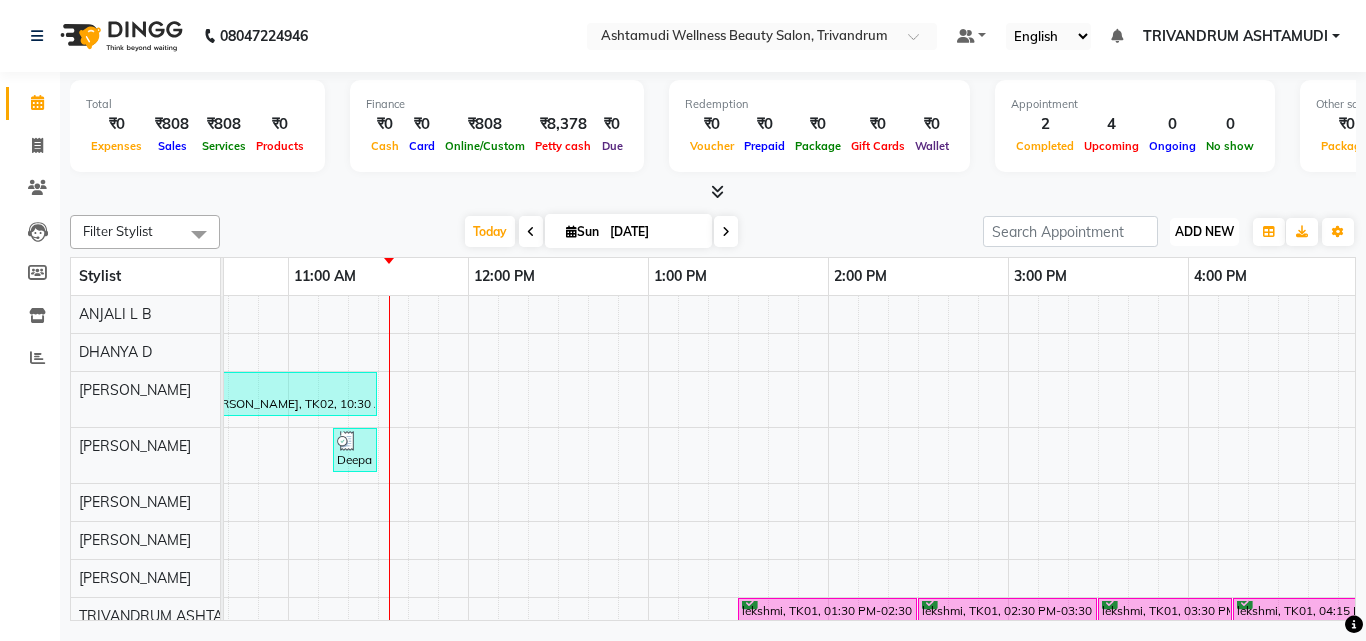 click on "ADD NEW" at bounding box center [1204, 231] 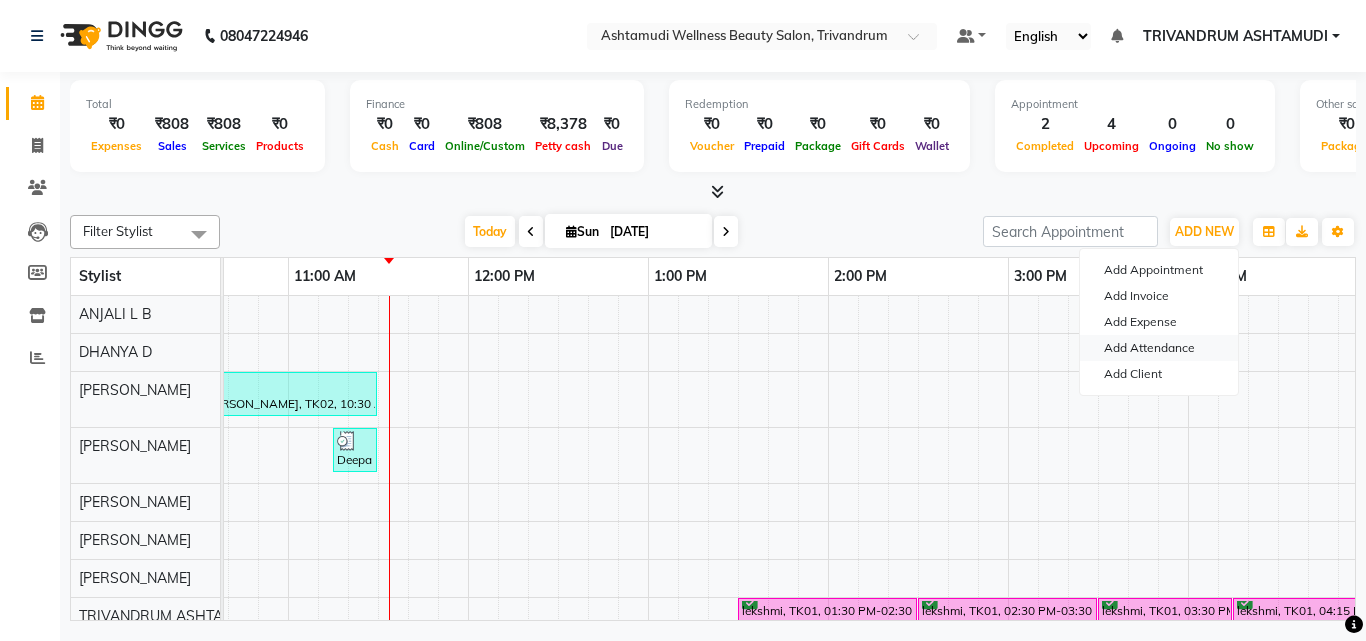 click on "Add Attendance" at bounding box center [1159, 348] 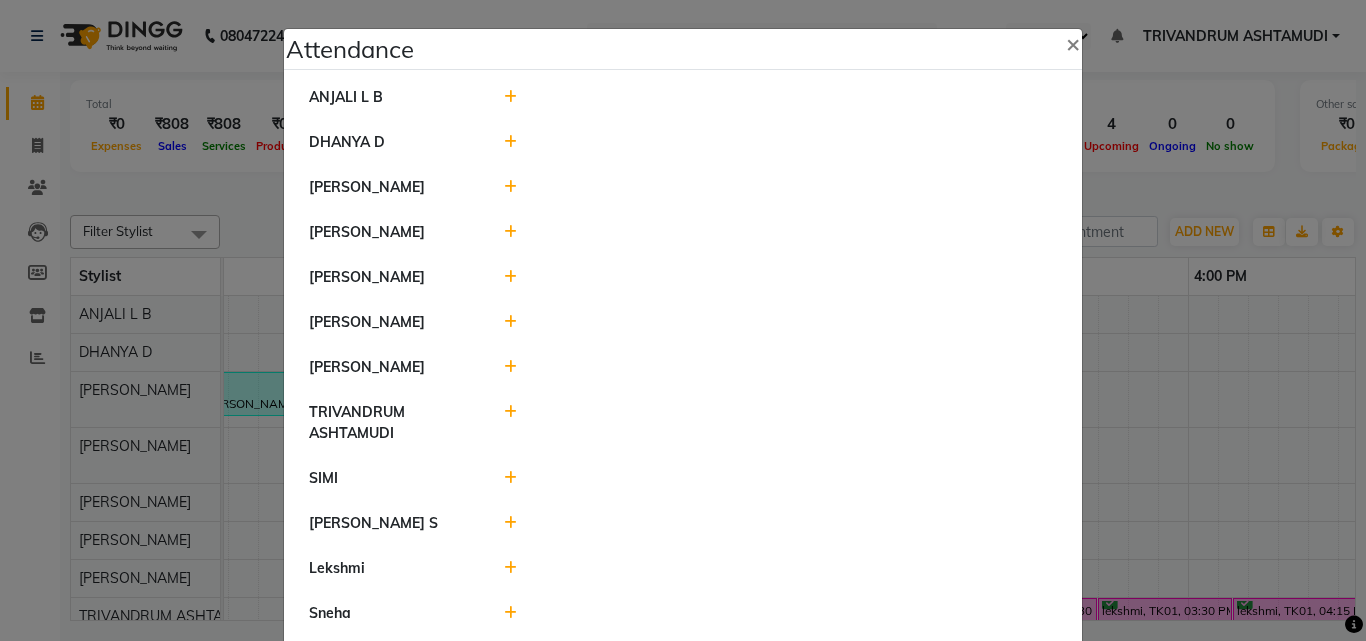 click 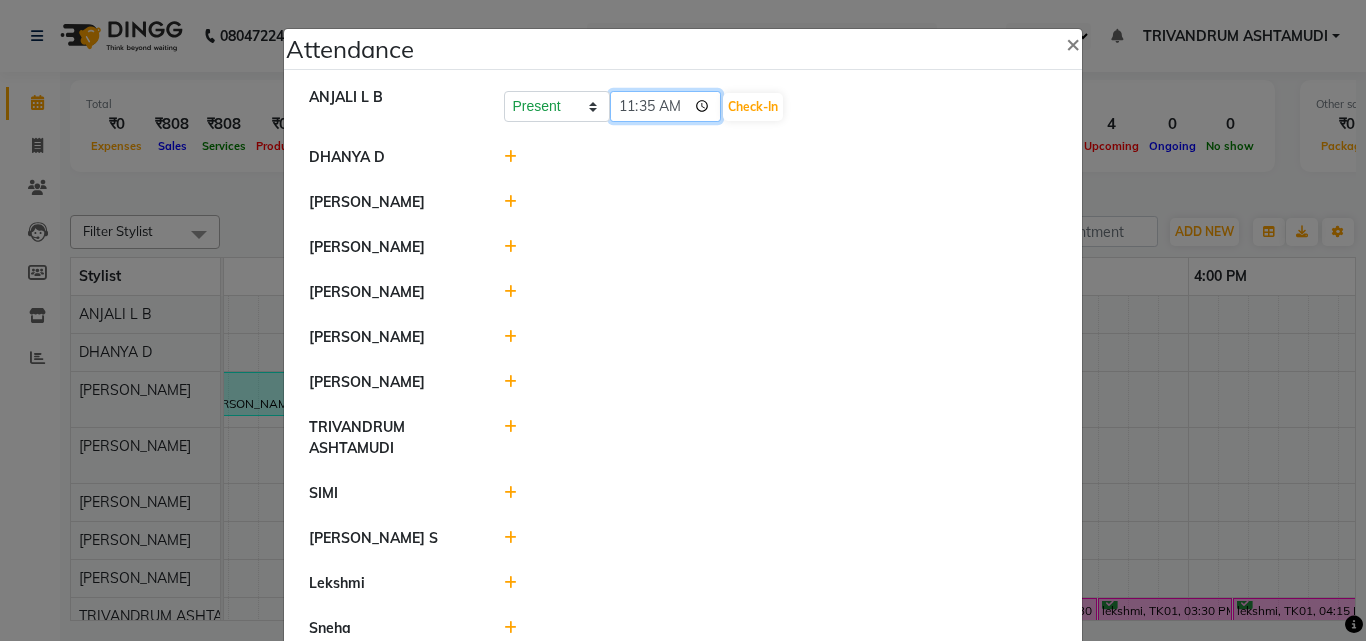 click on "11:35" 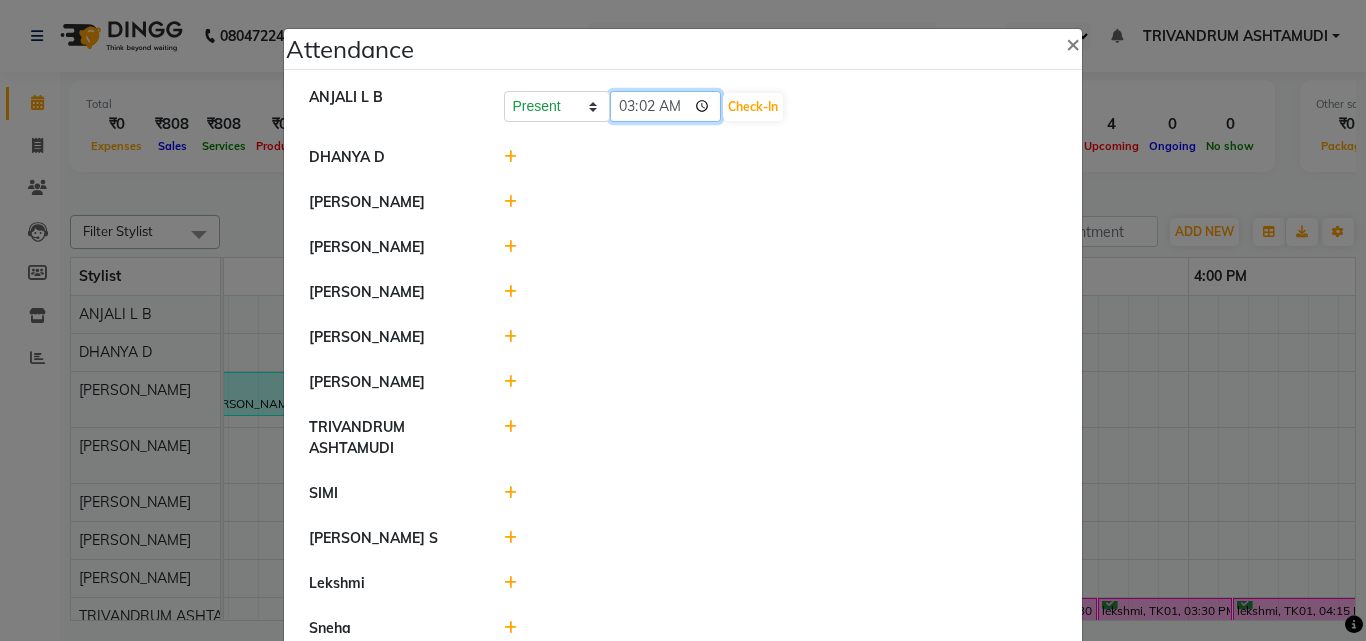 type on "03:24" 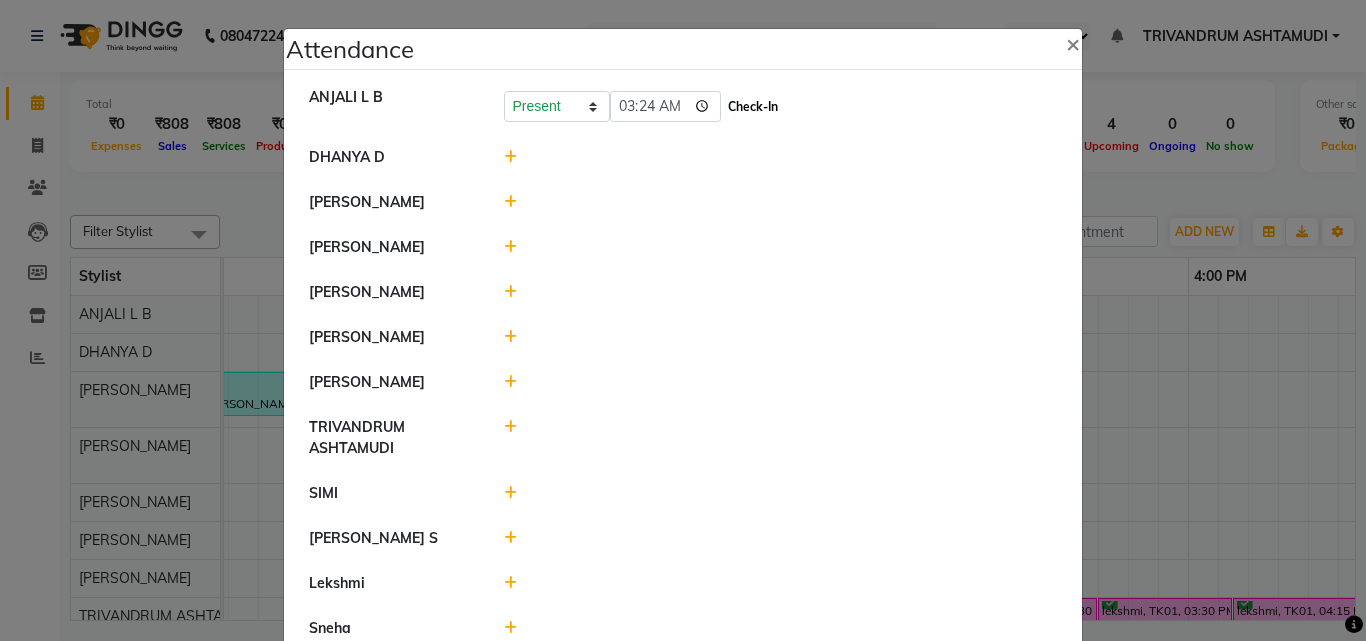 click on "Check-In" 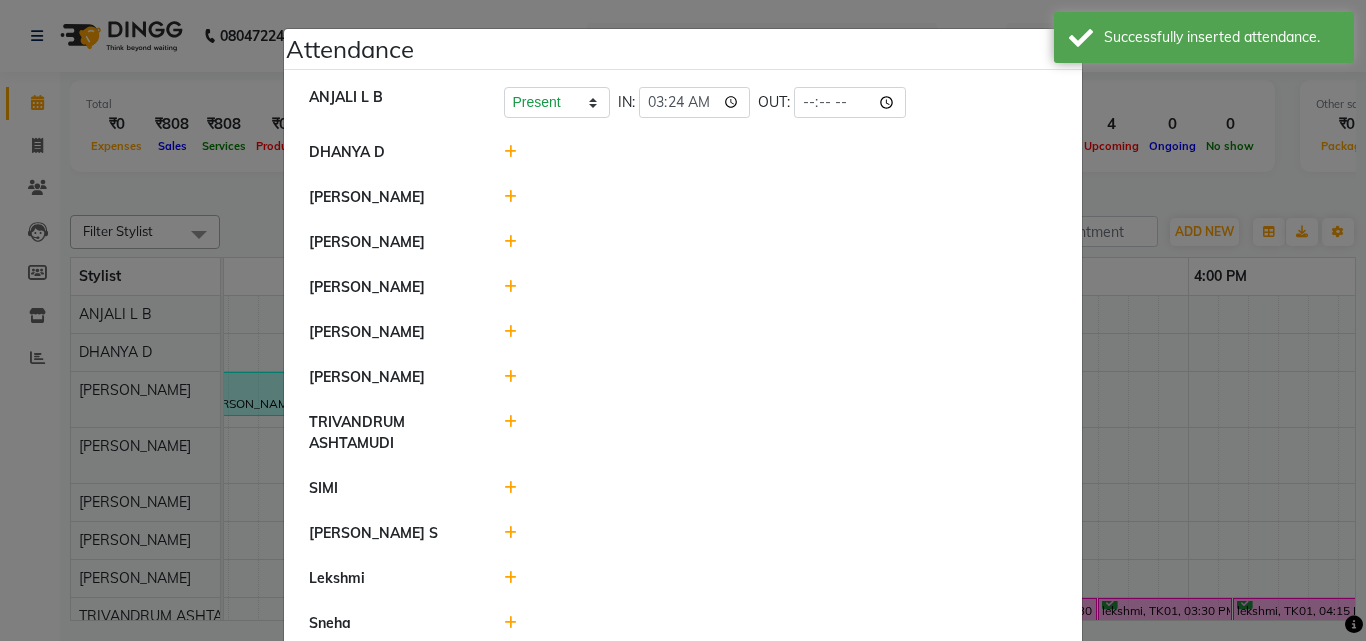 click 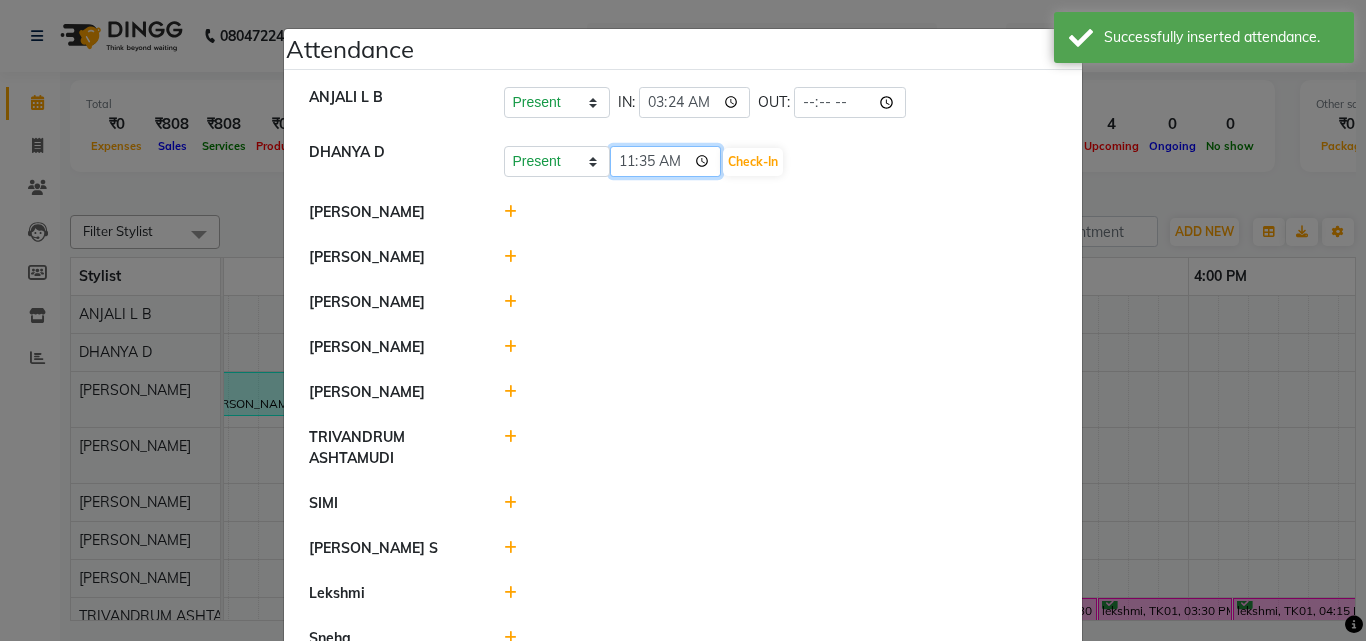 click on "11:35" 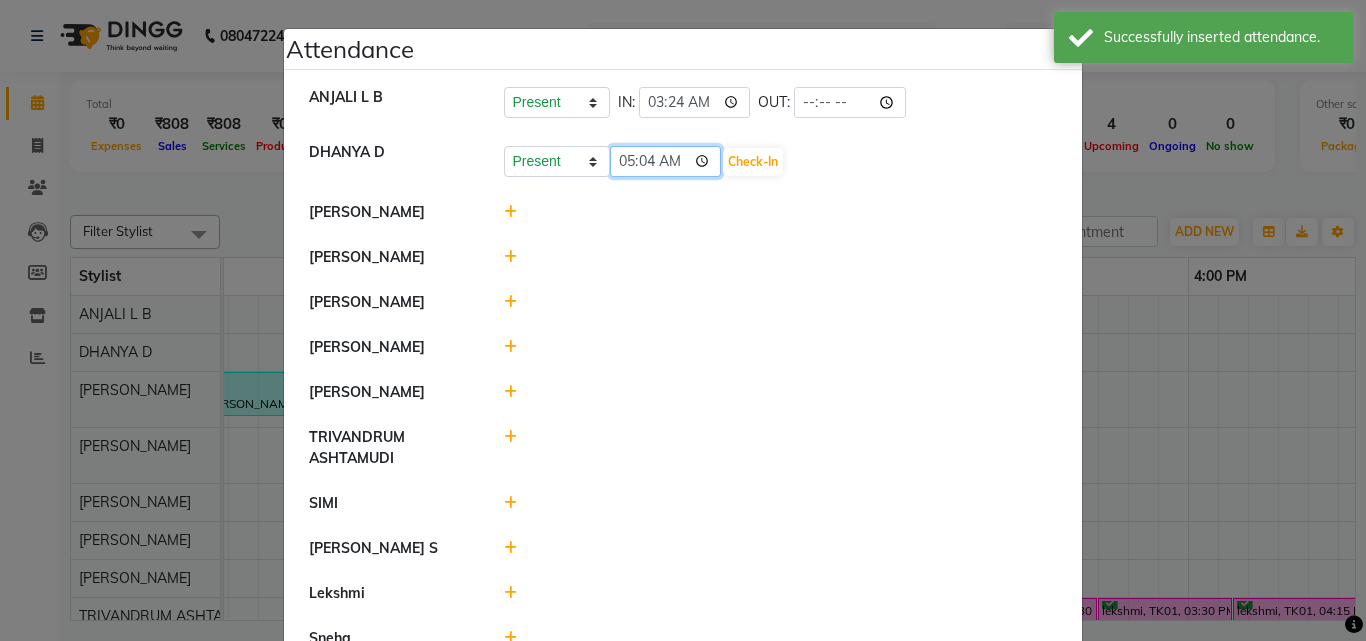 type on "05:49" 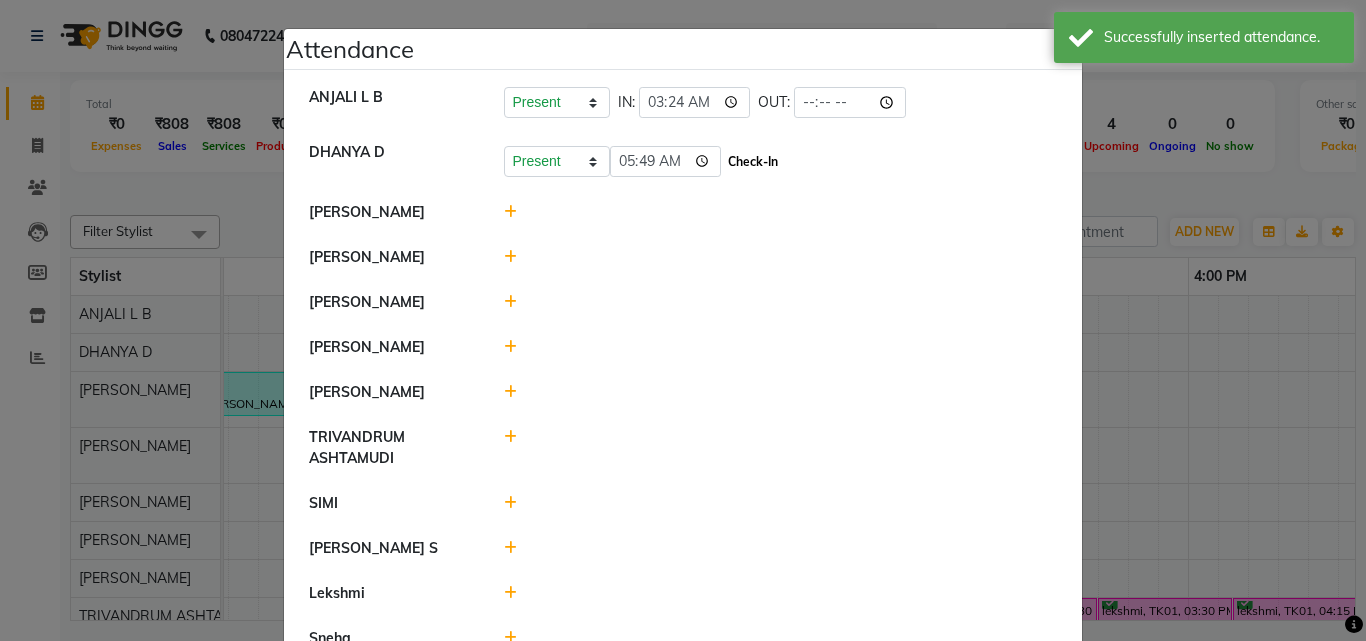 click on "Check-In" 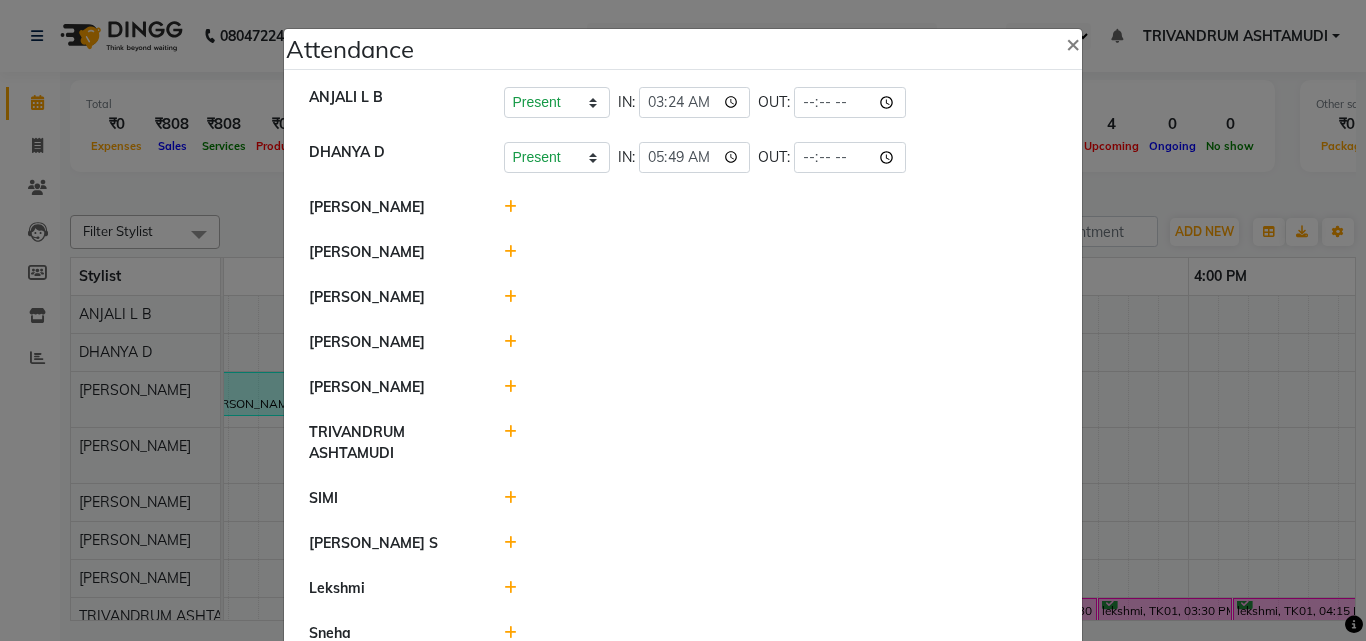 click 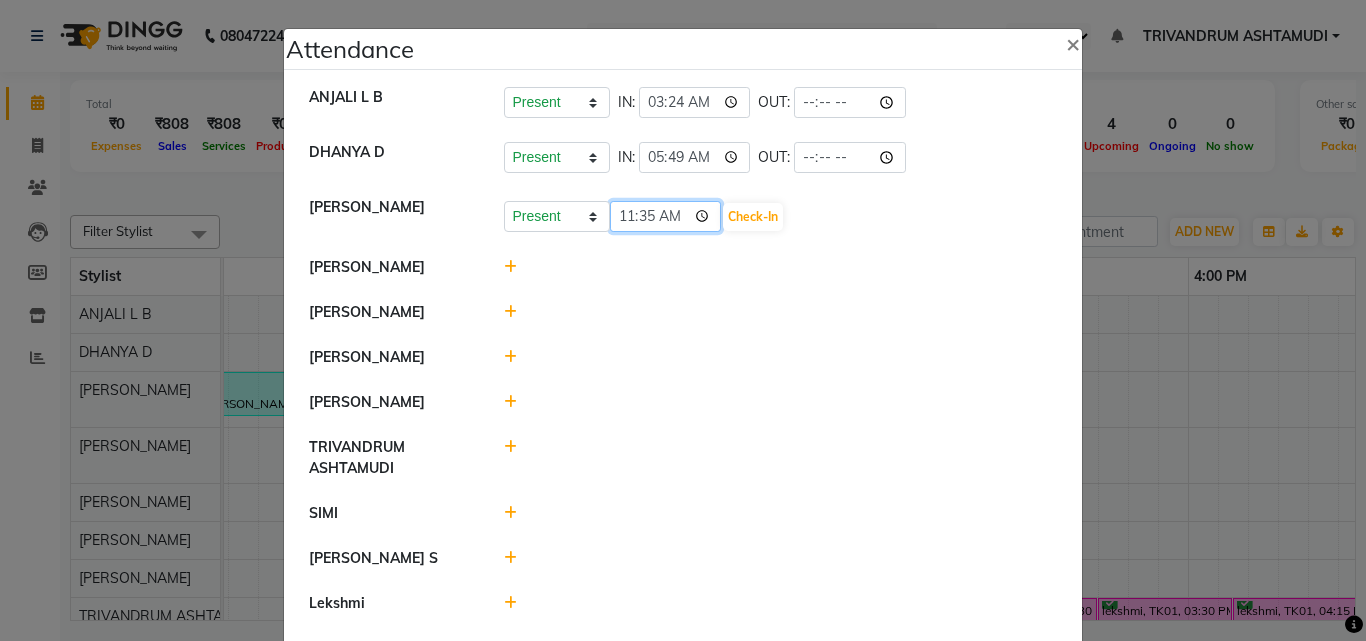 click on "11:35" 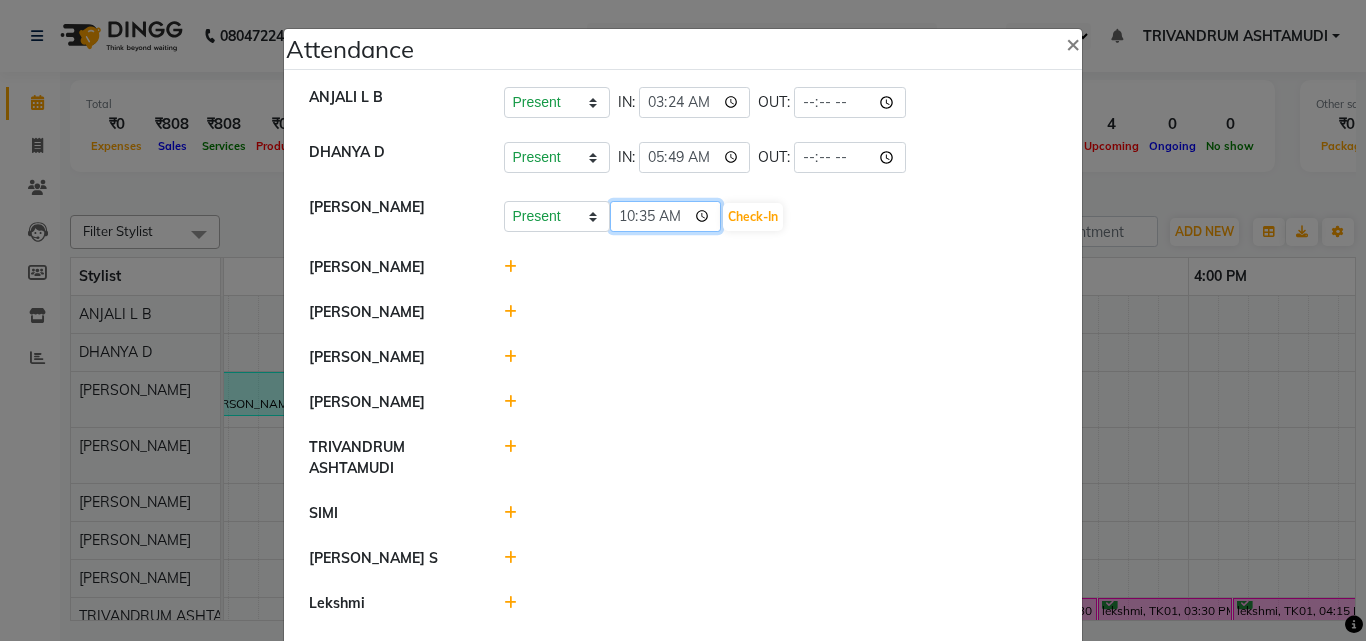 type on "10:00" 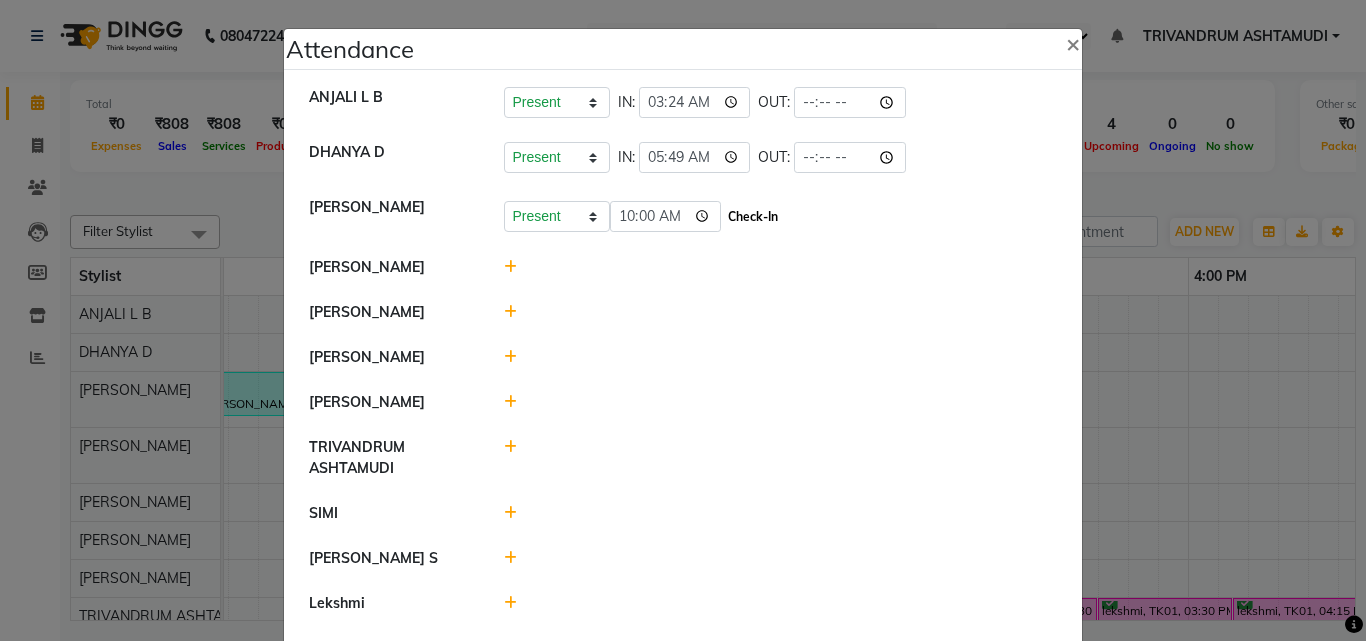 click on "Check-In" 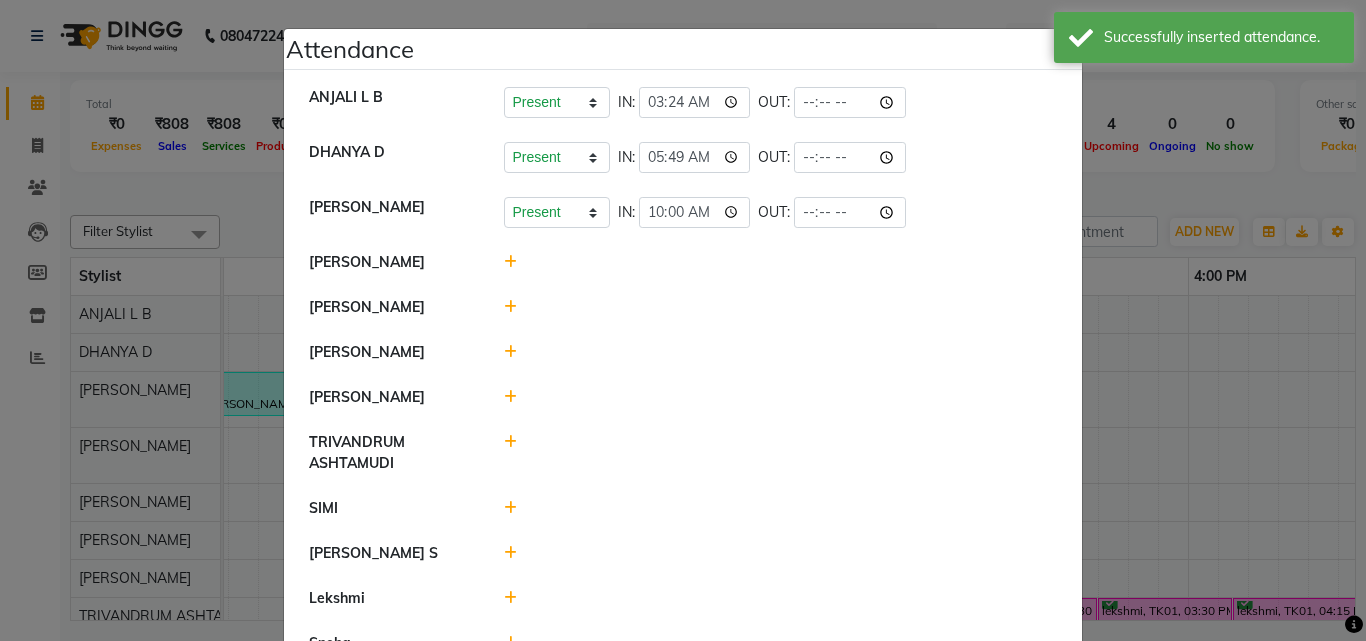 click 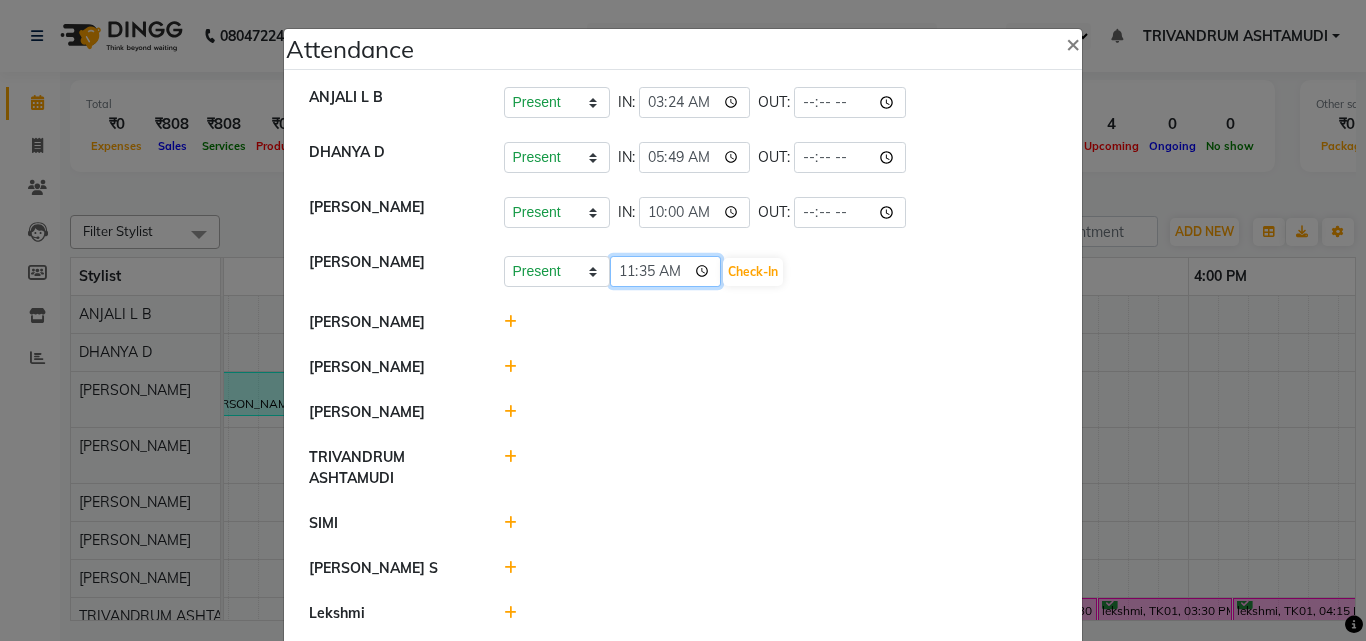 click on "11:35" 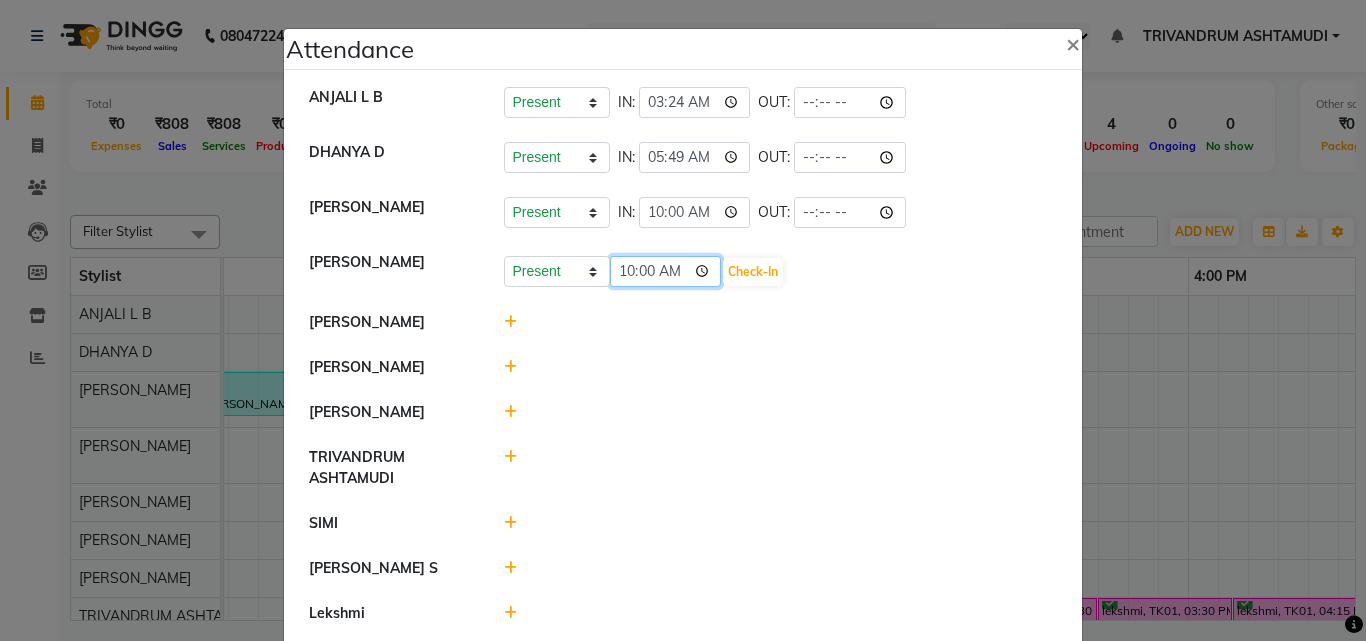 type on "10:02" 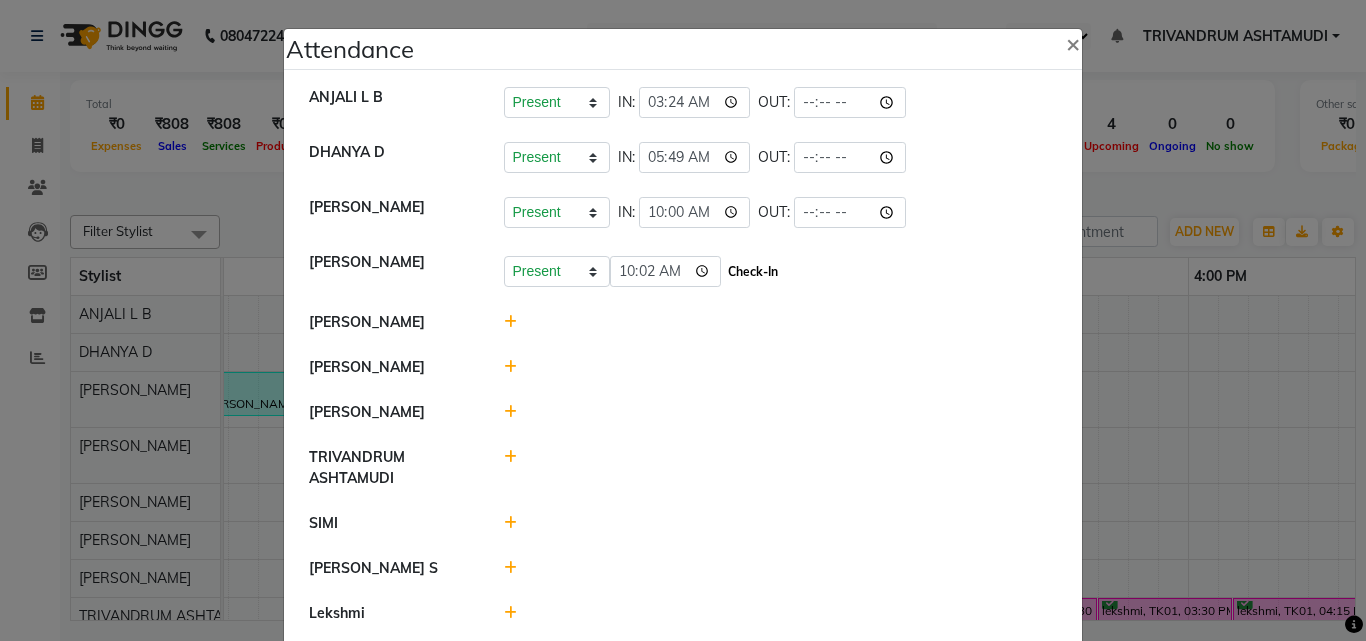click on "Check-In" 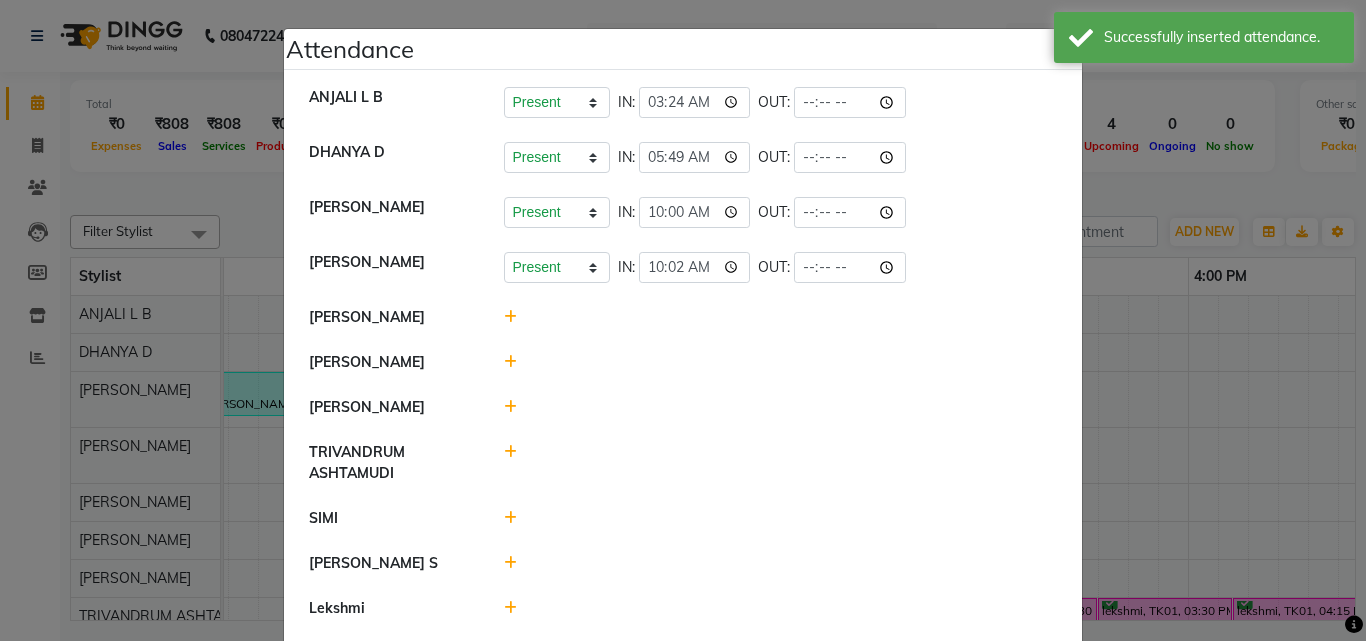 click 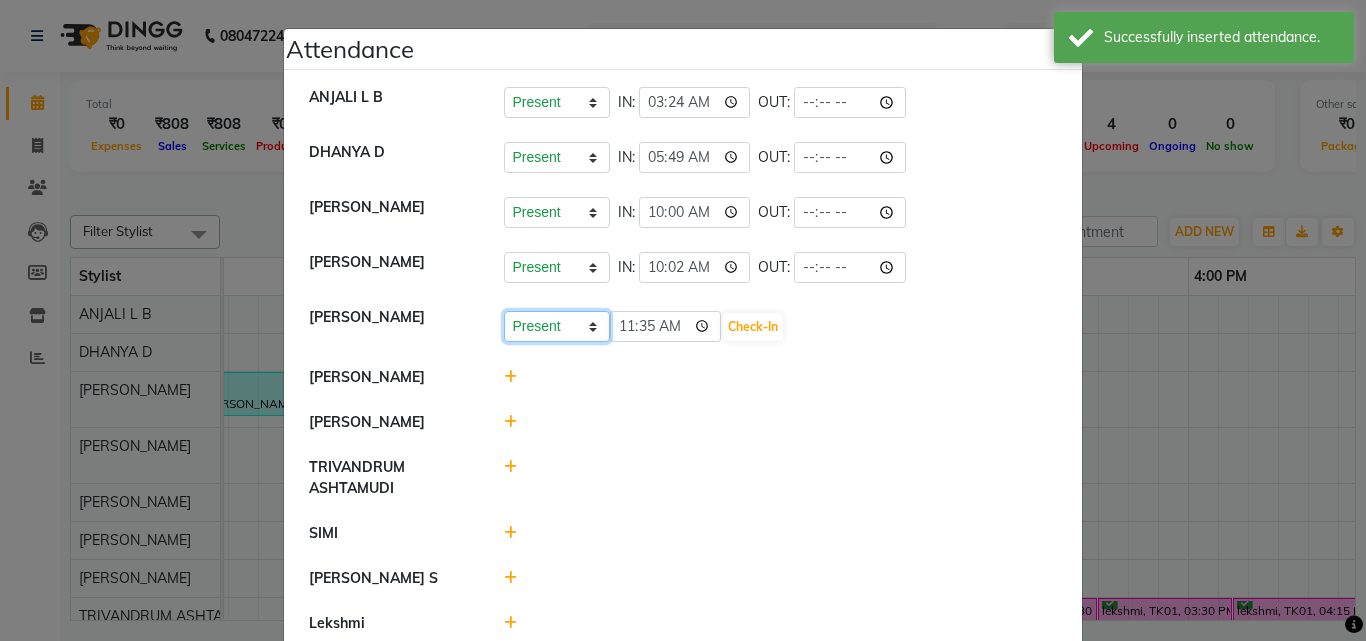 click on "Present Absent Late Half Day Weekly Off" 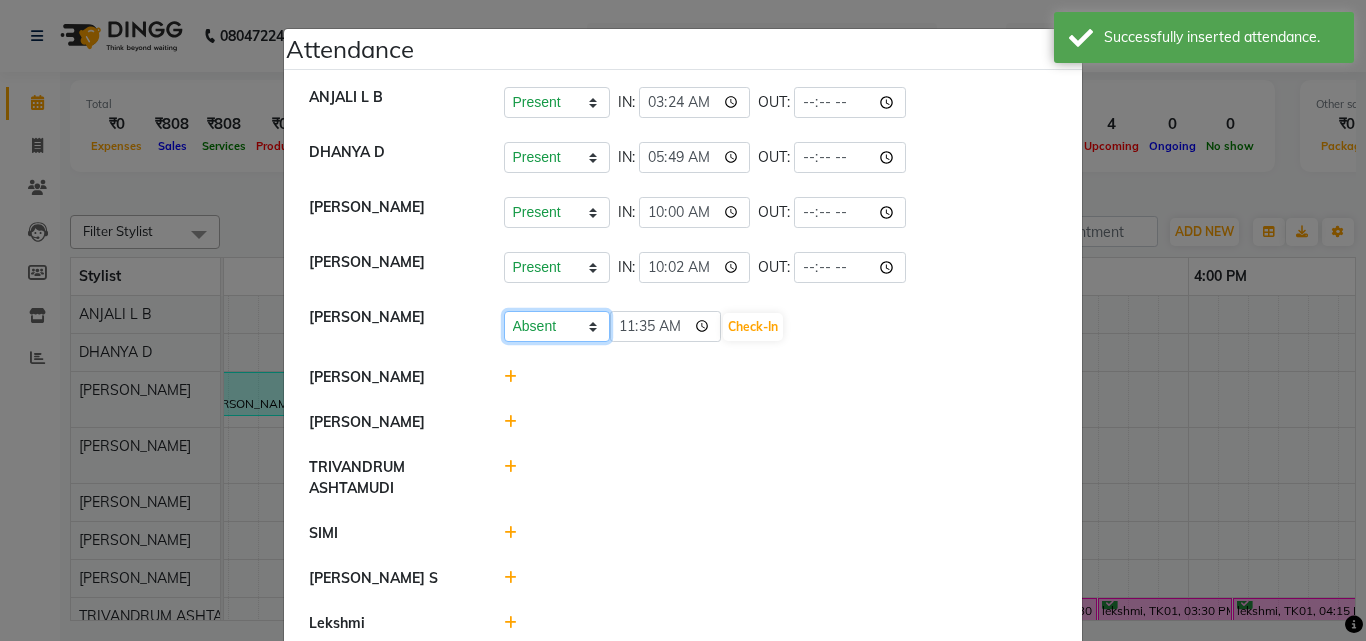 click on "Present Absent Late Half Day Weekly Off" 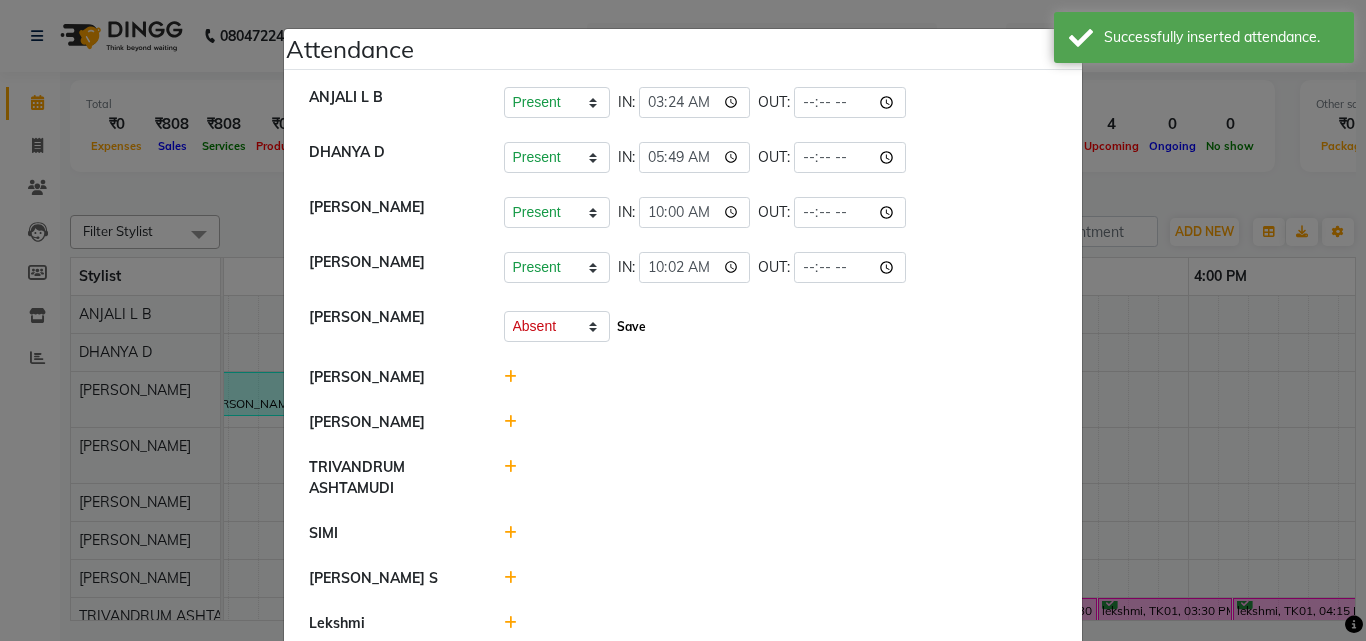 click on "Save" 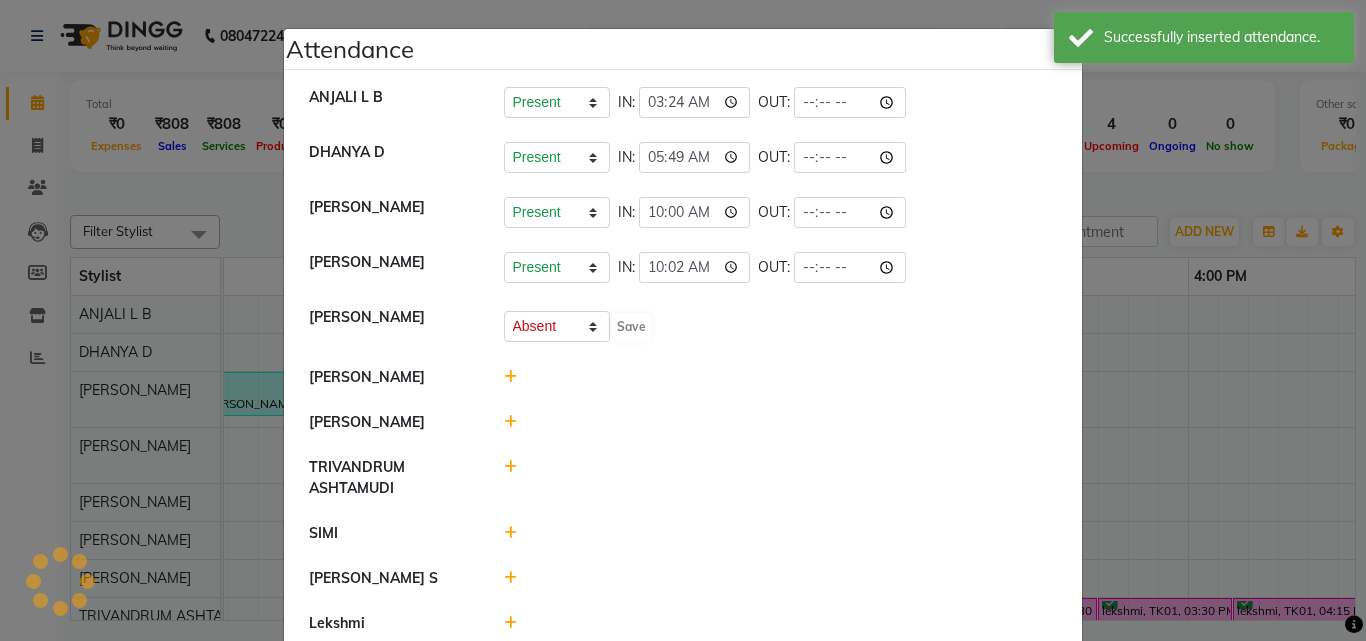 select on "A" 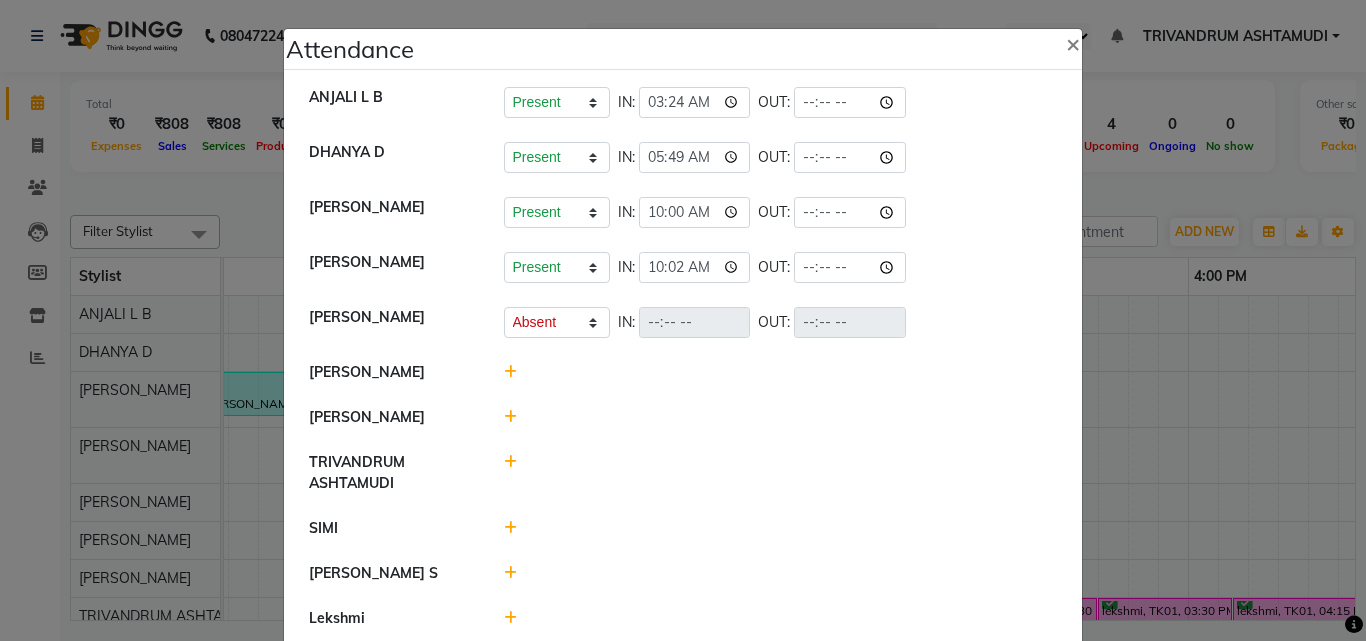 click 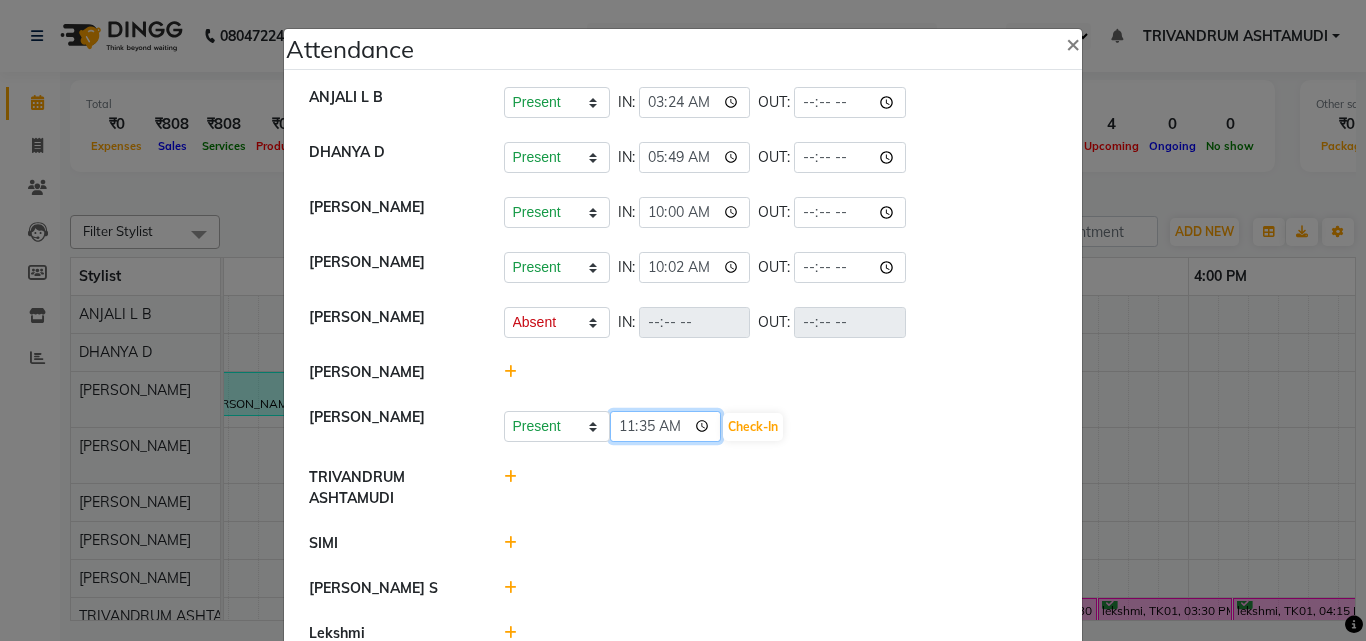 click on "11:35" 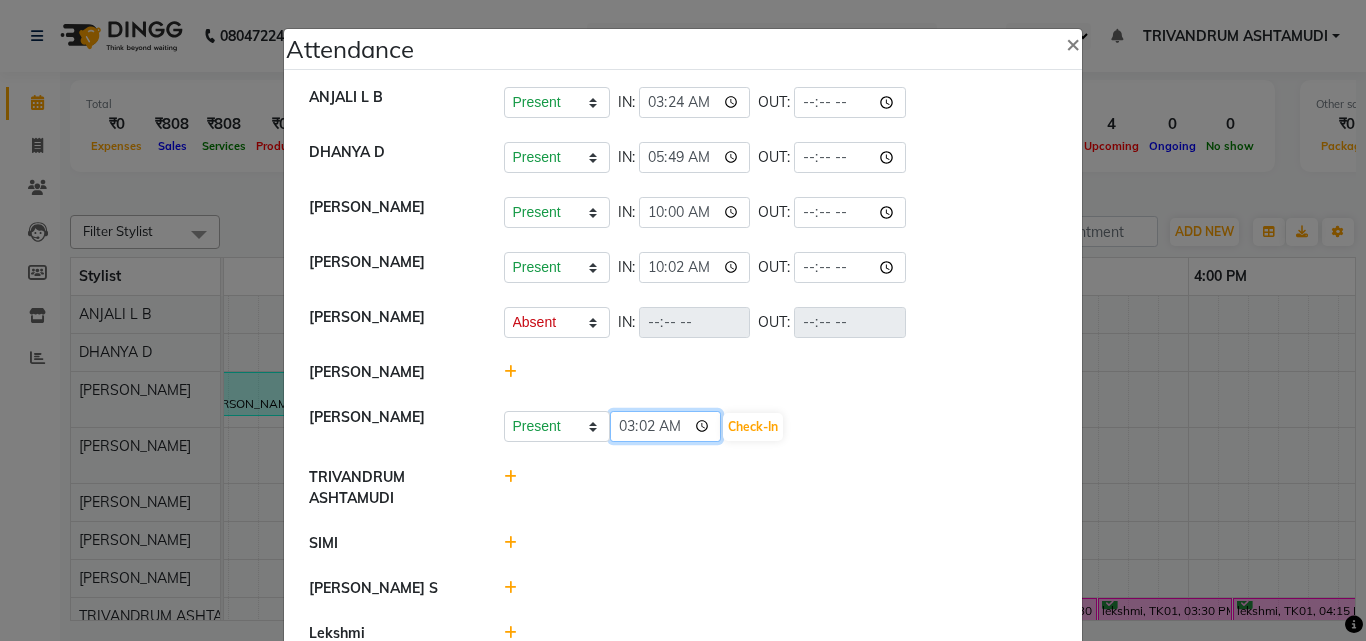 type on "03:24" 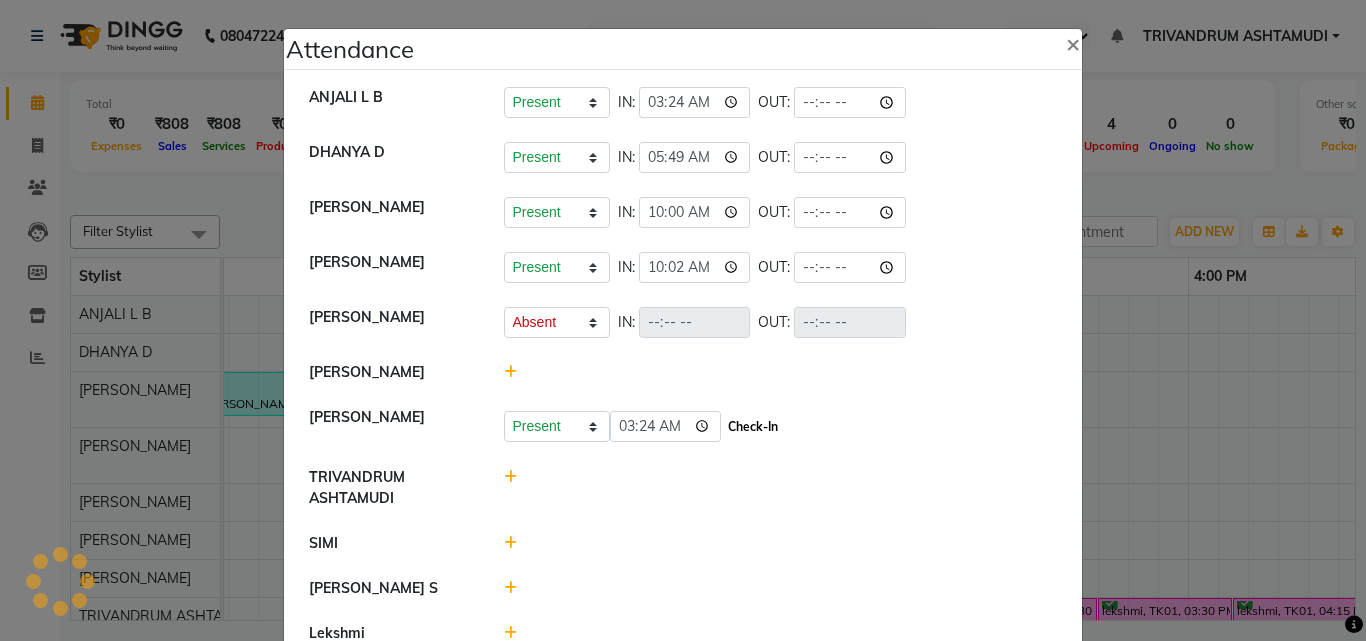 click on "Check-In" 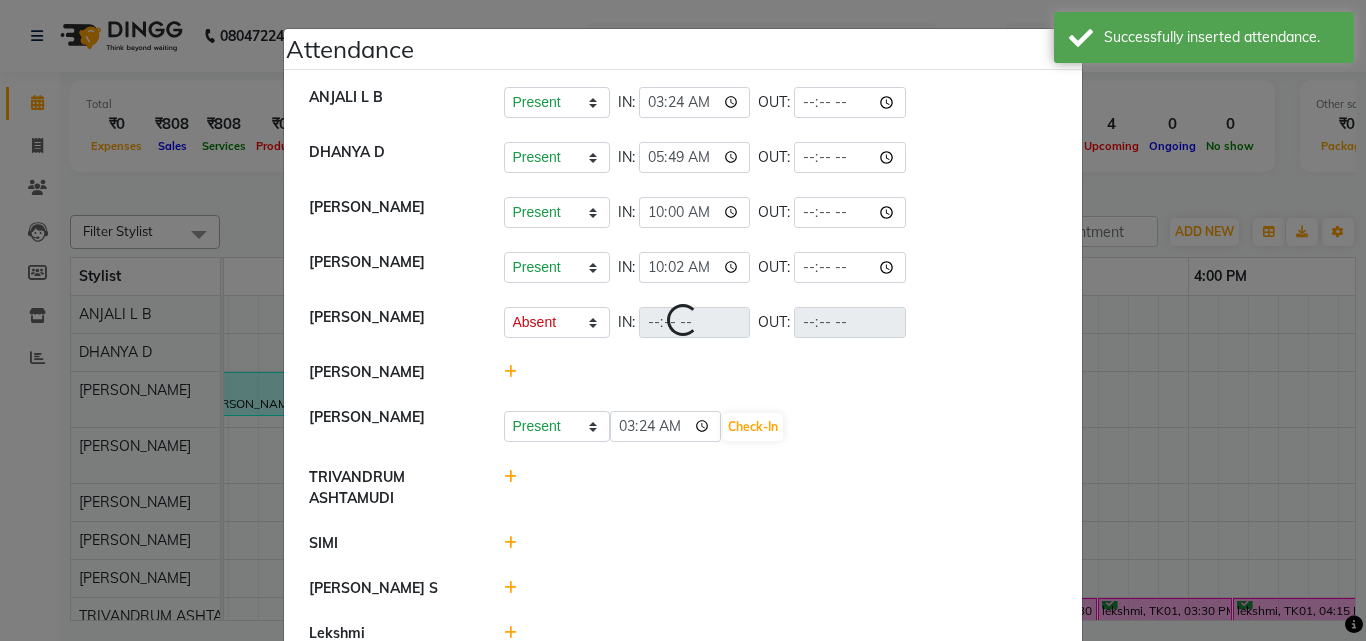 select on "A" 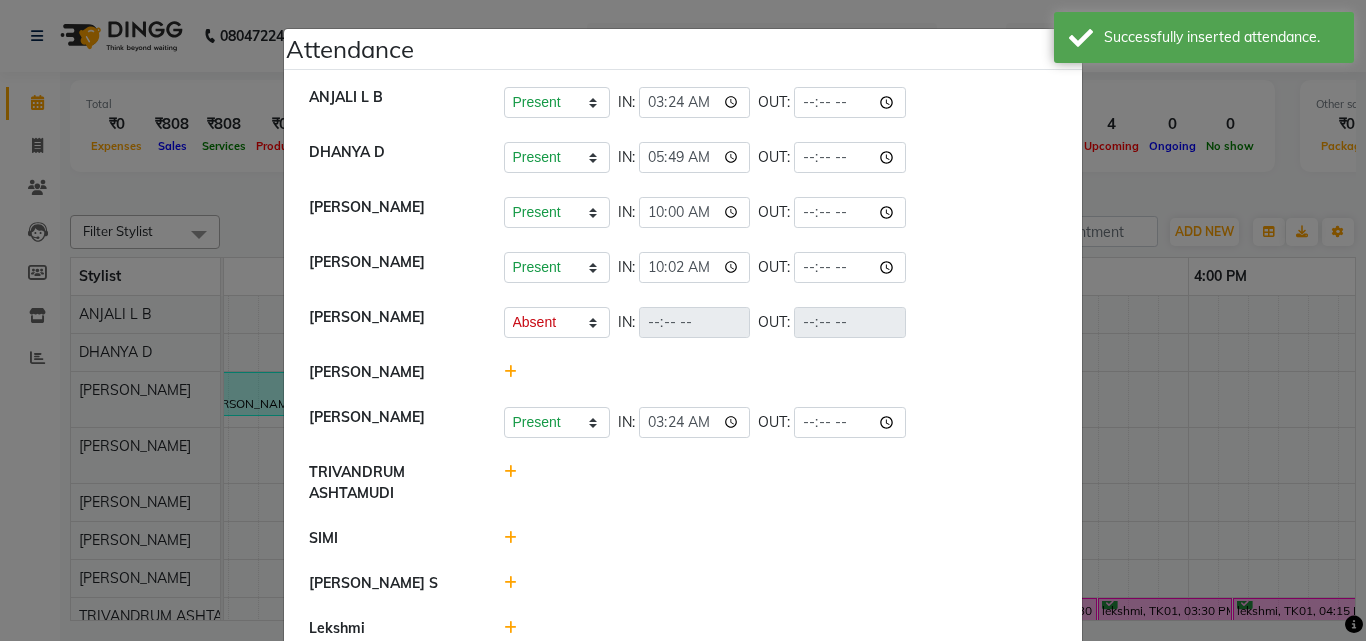 click 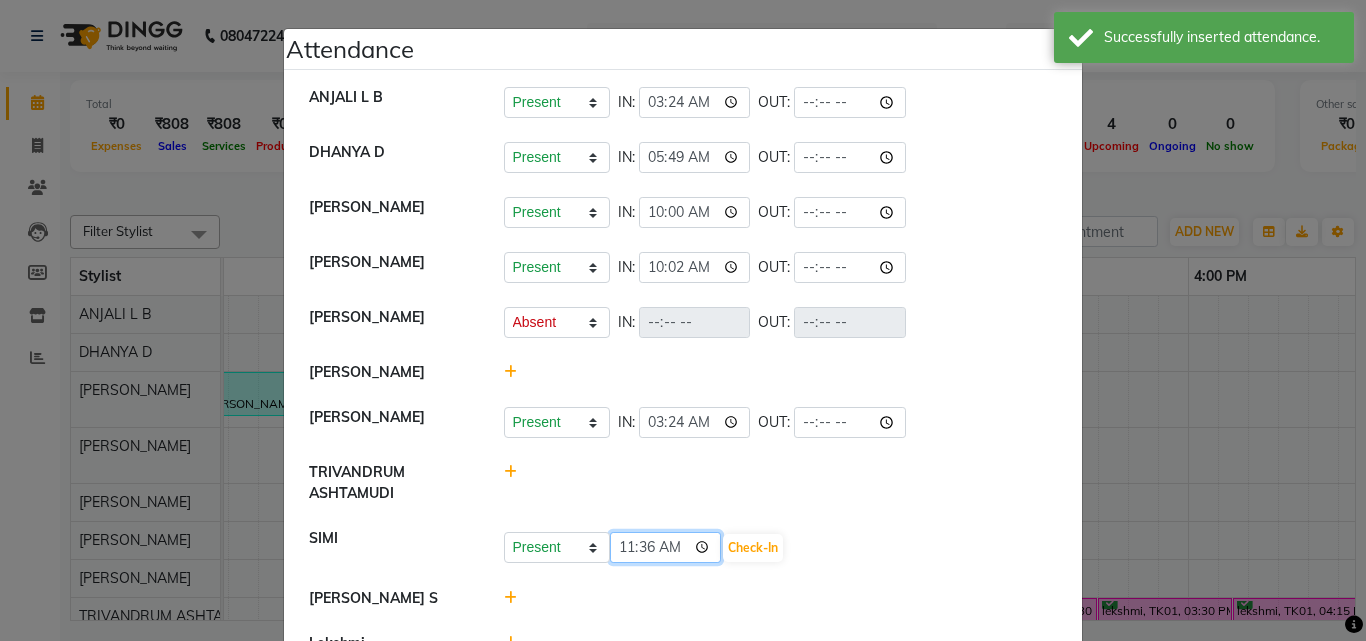 click on "11:36" 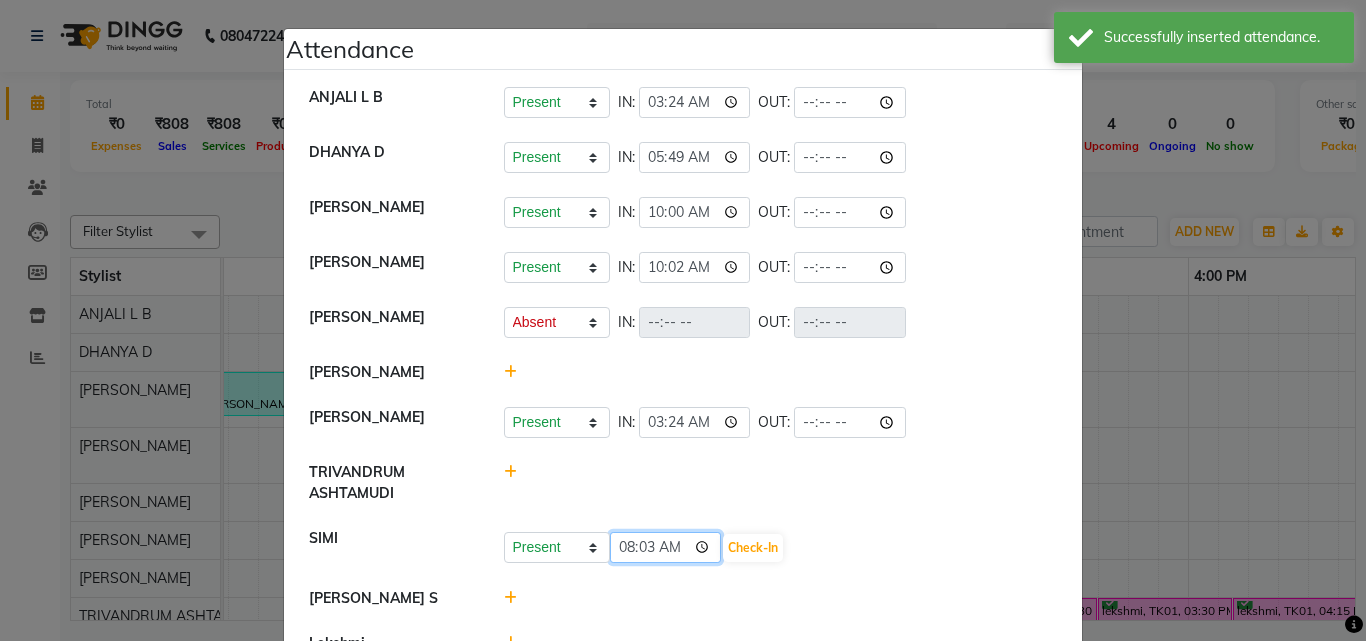 type on "08:39" 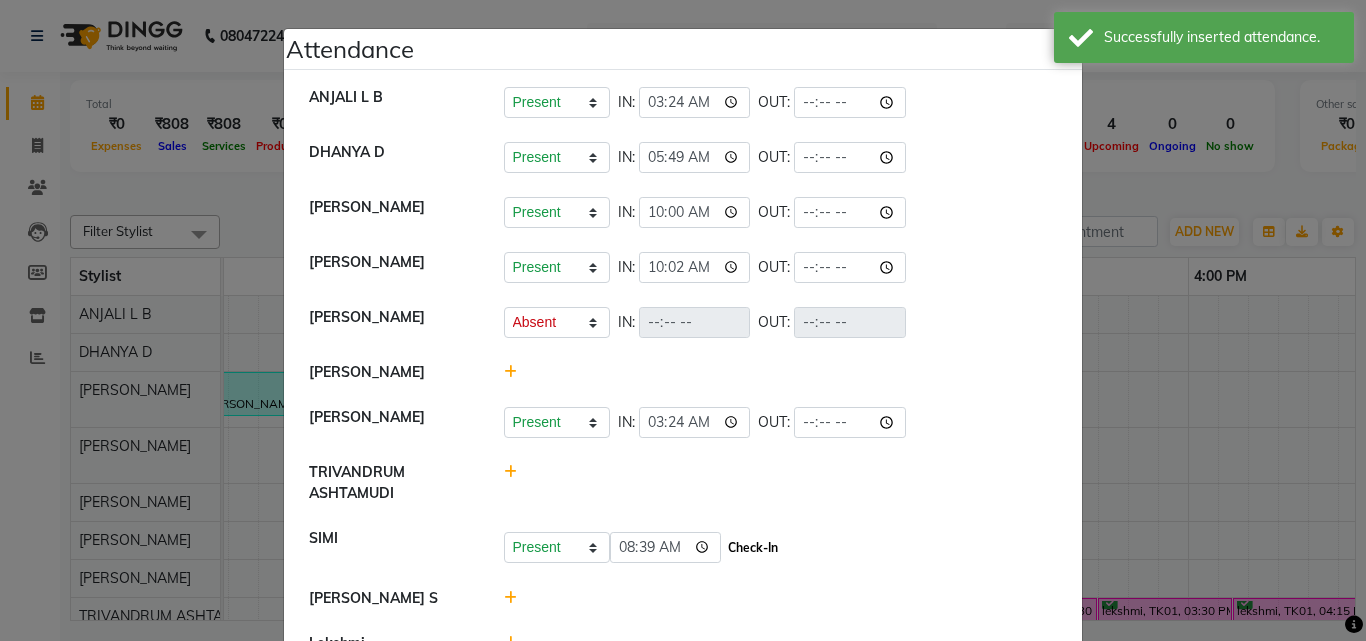 click on "Check-In" 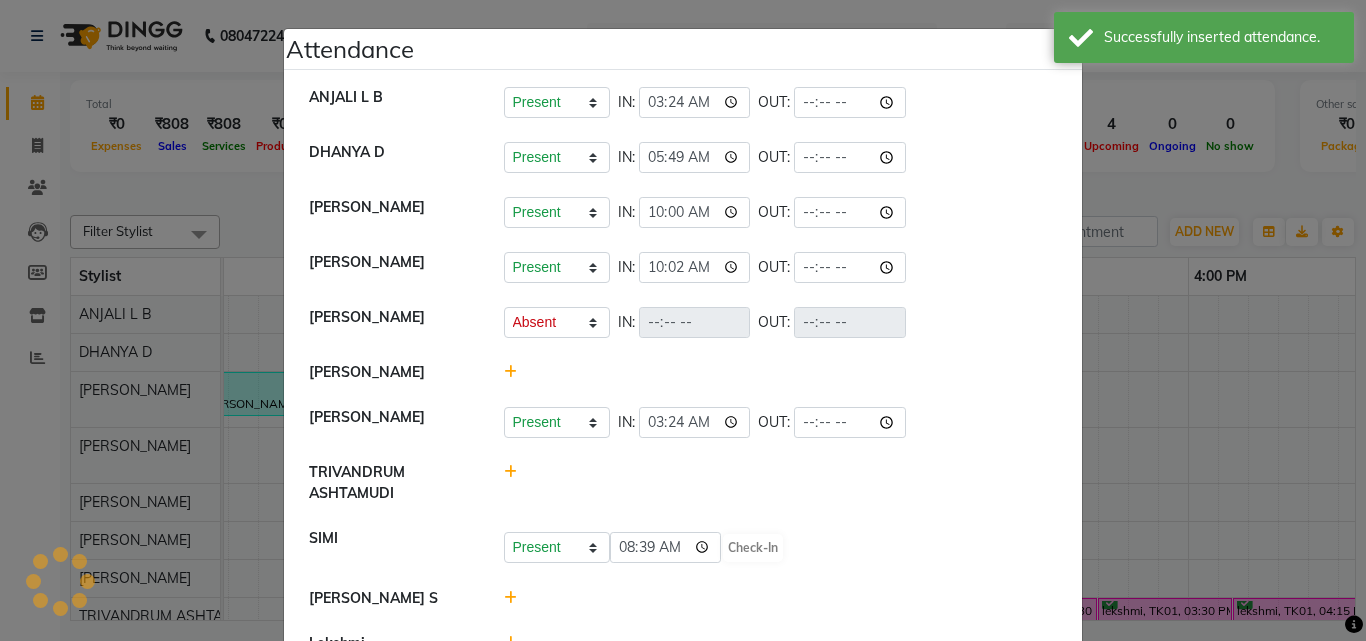 select on "A" 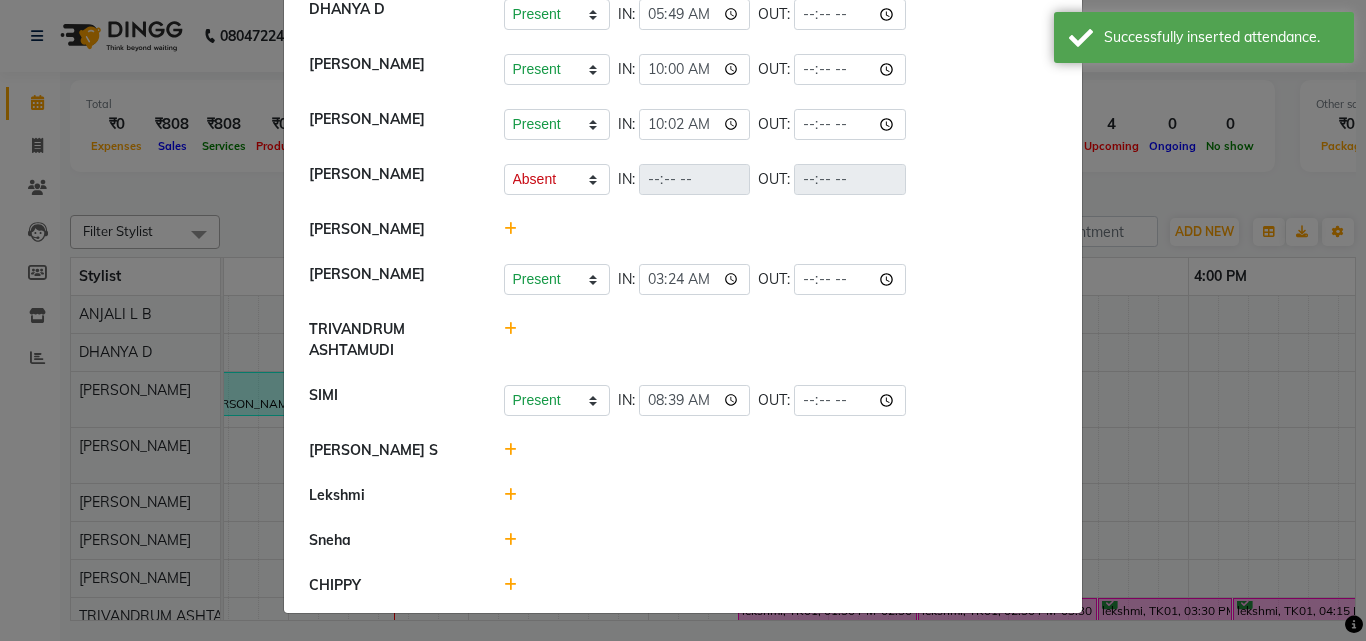 scroll, scrollTop: 144, scrollLeft: 0, axis: vertical 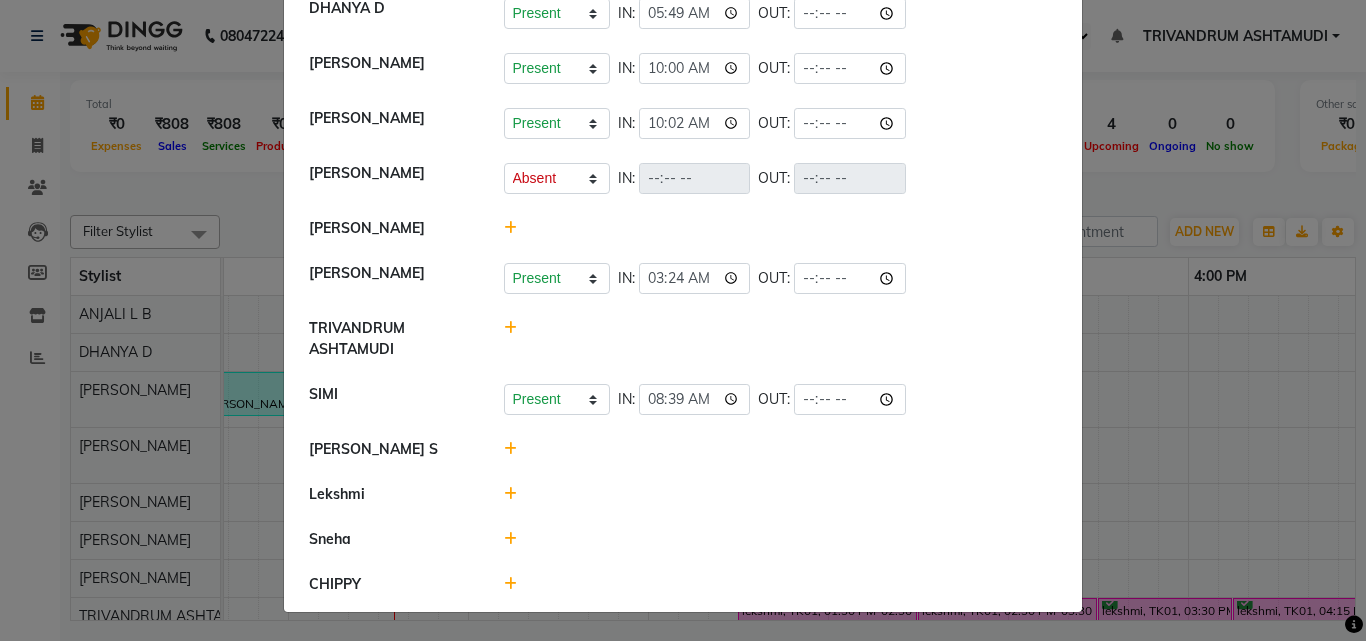 click 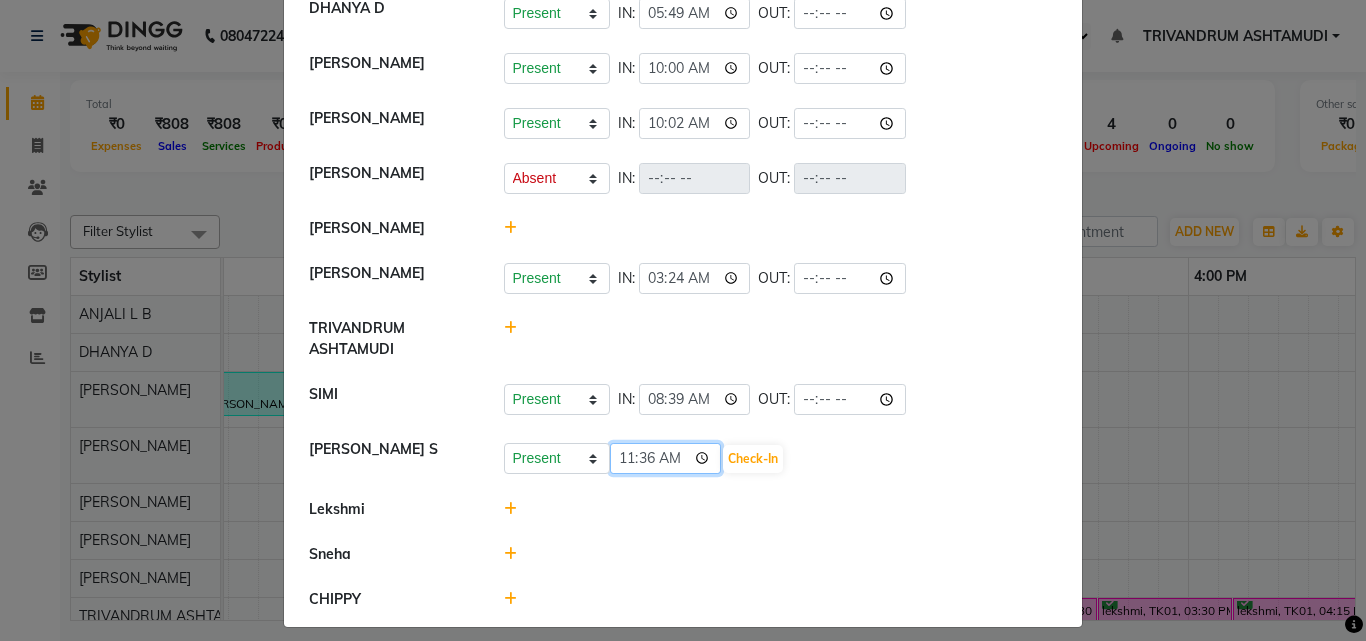 click on "11:36" 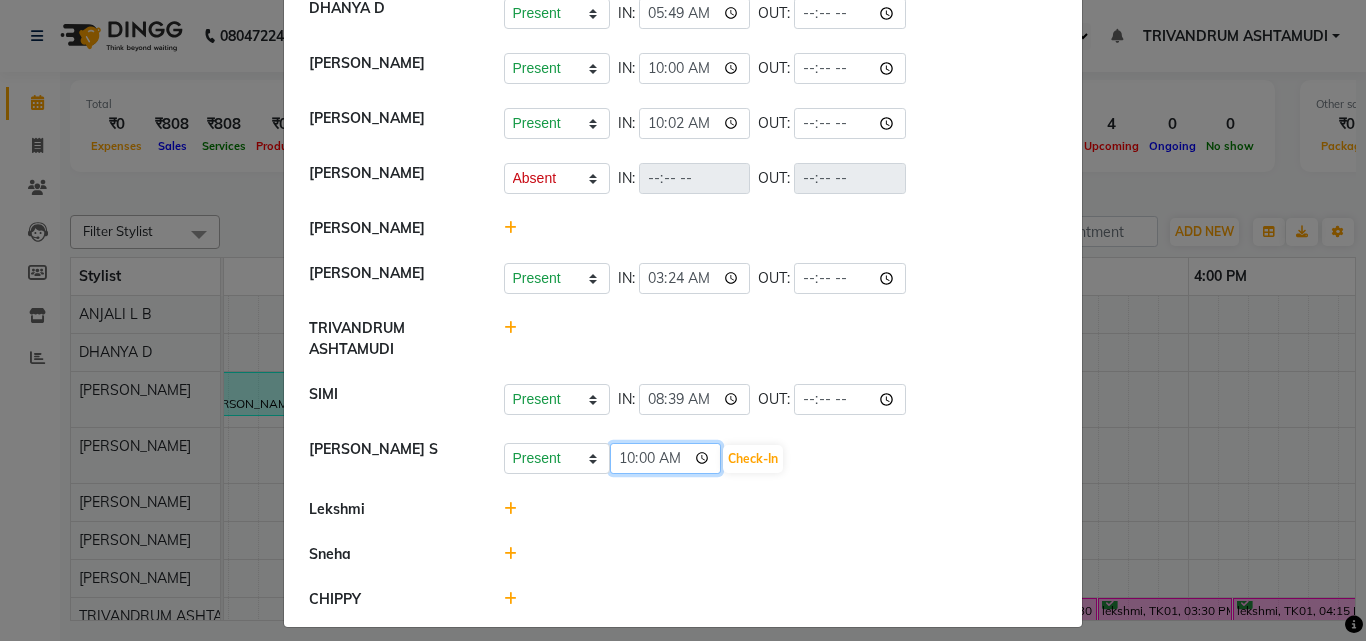 type on "10:02" 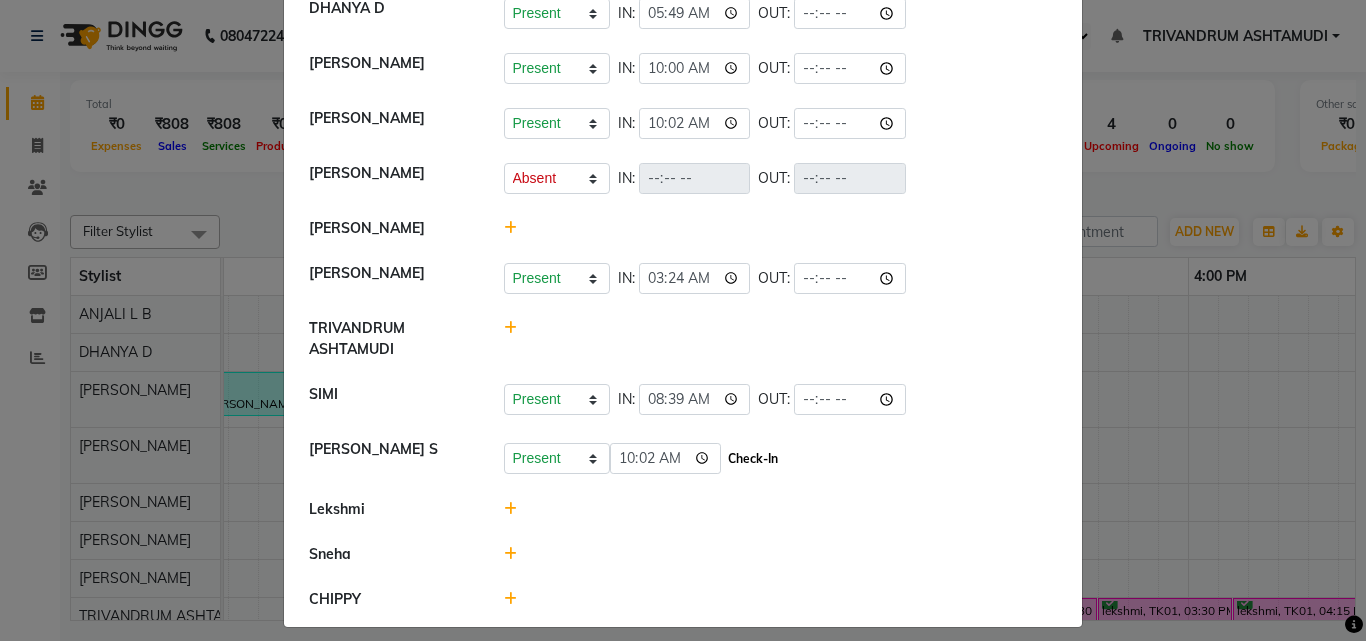 click on "Check-In" 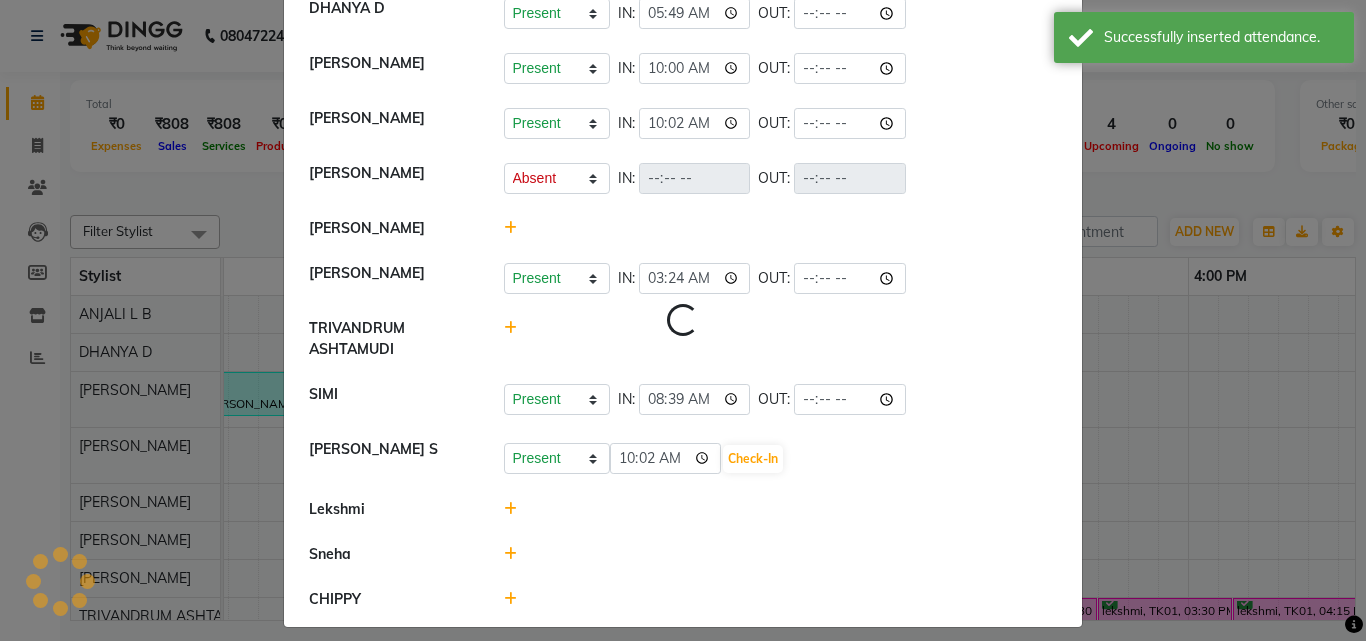 select on "A" 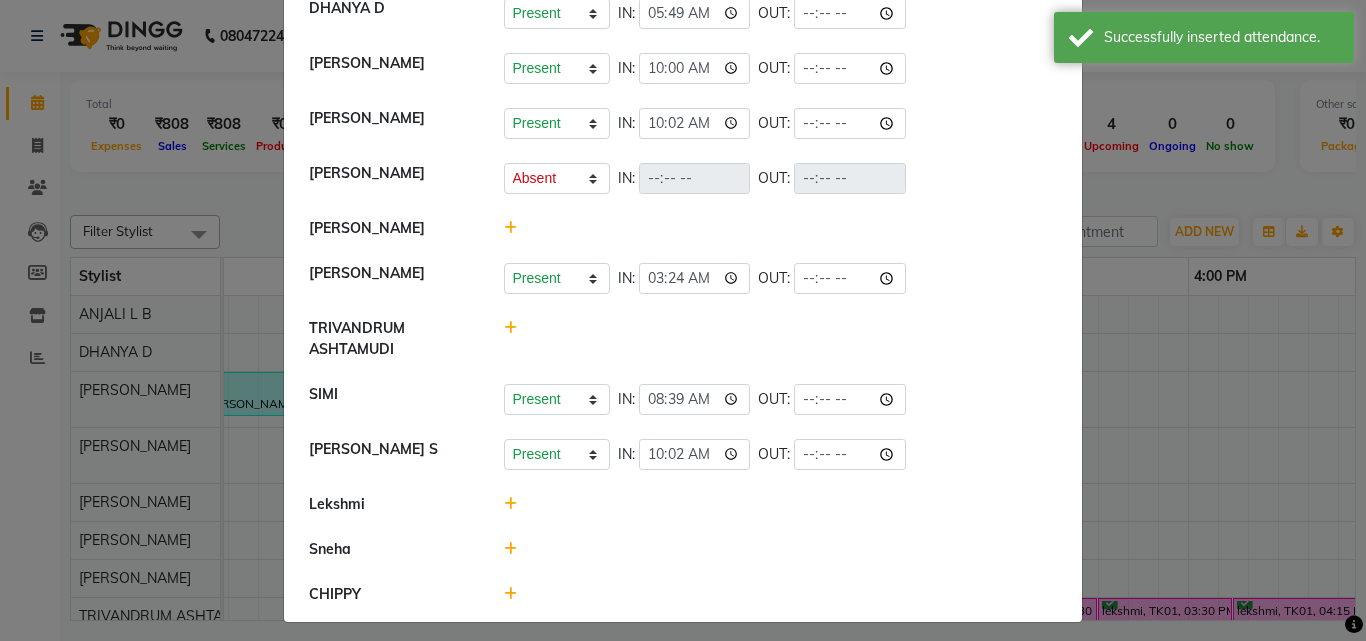 click 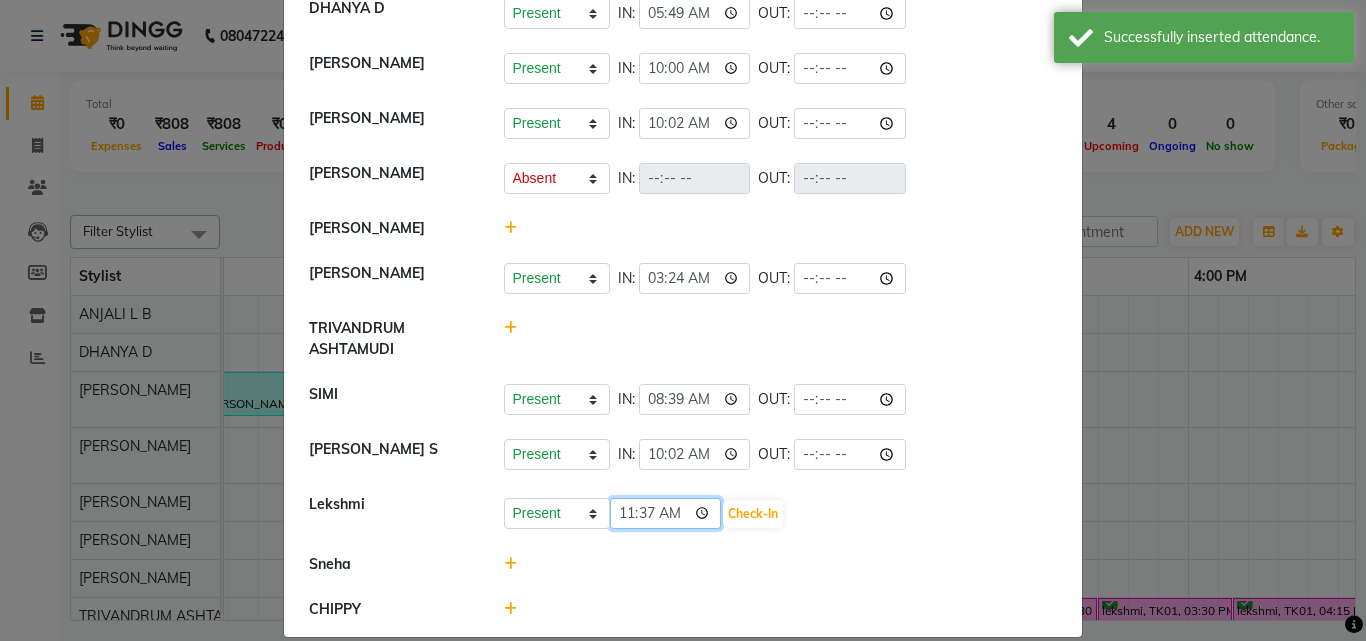 click on "11:37" 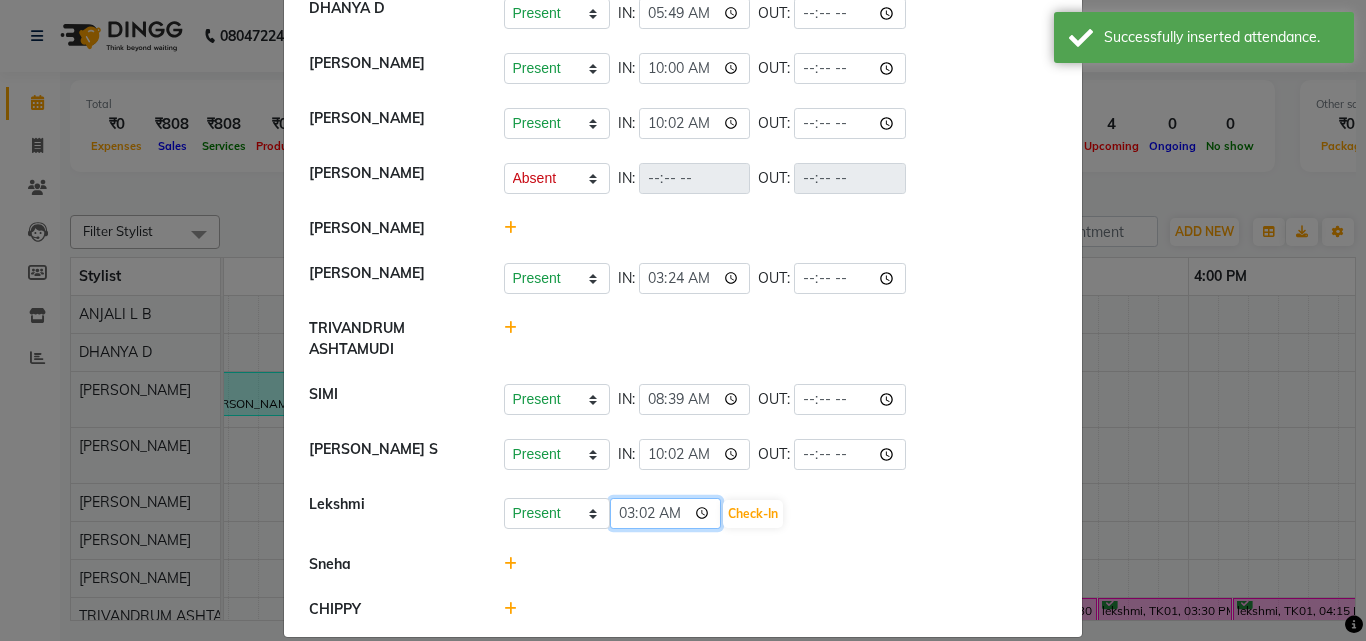 type on "03:23" 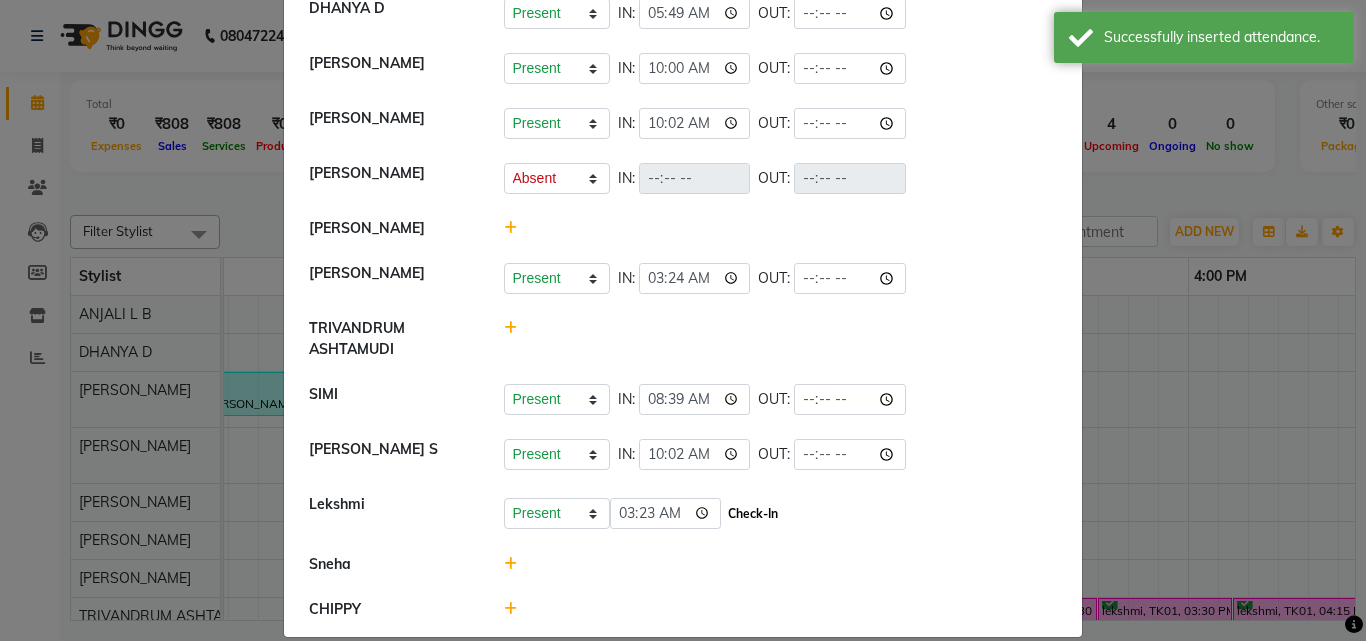 click on "Check-In" 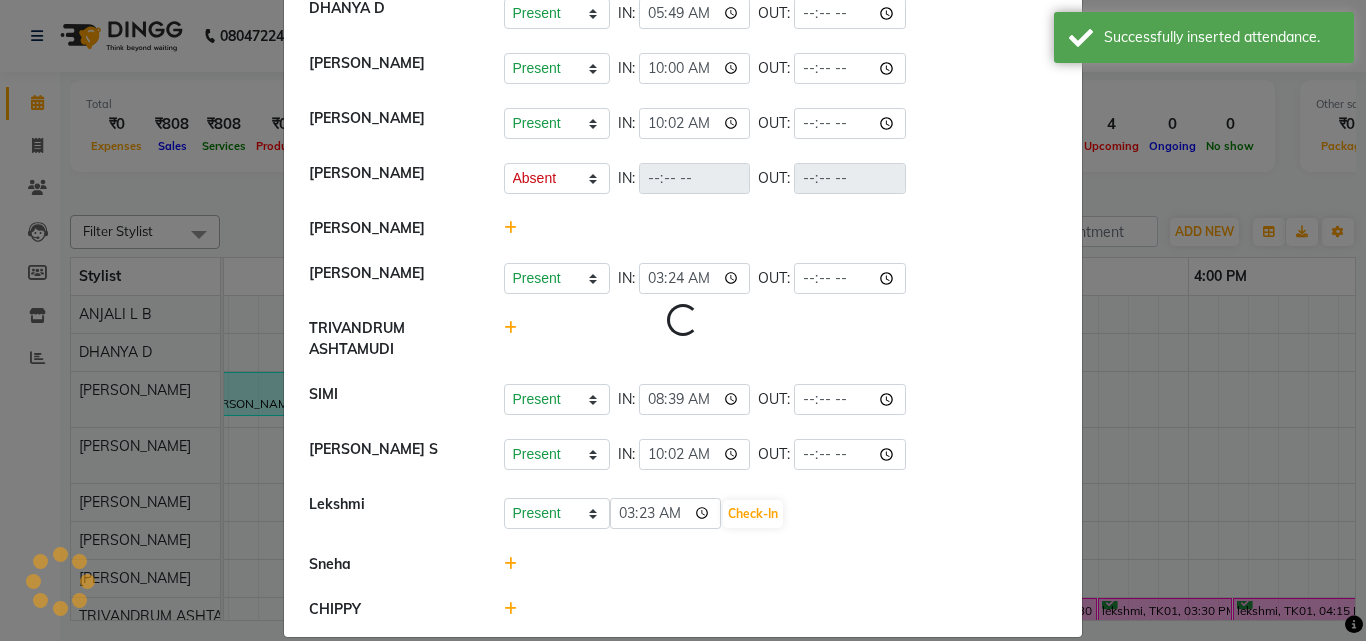 select on "A" 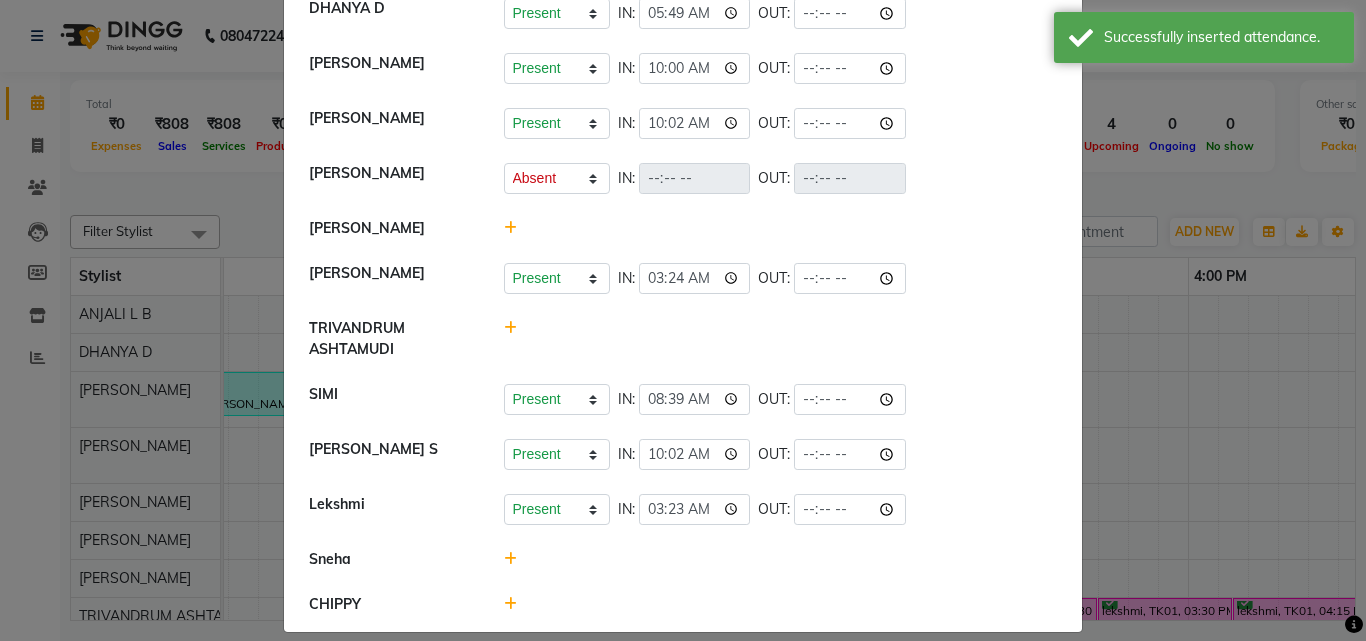 click 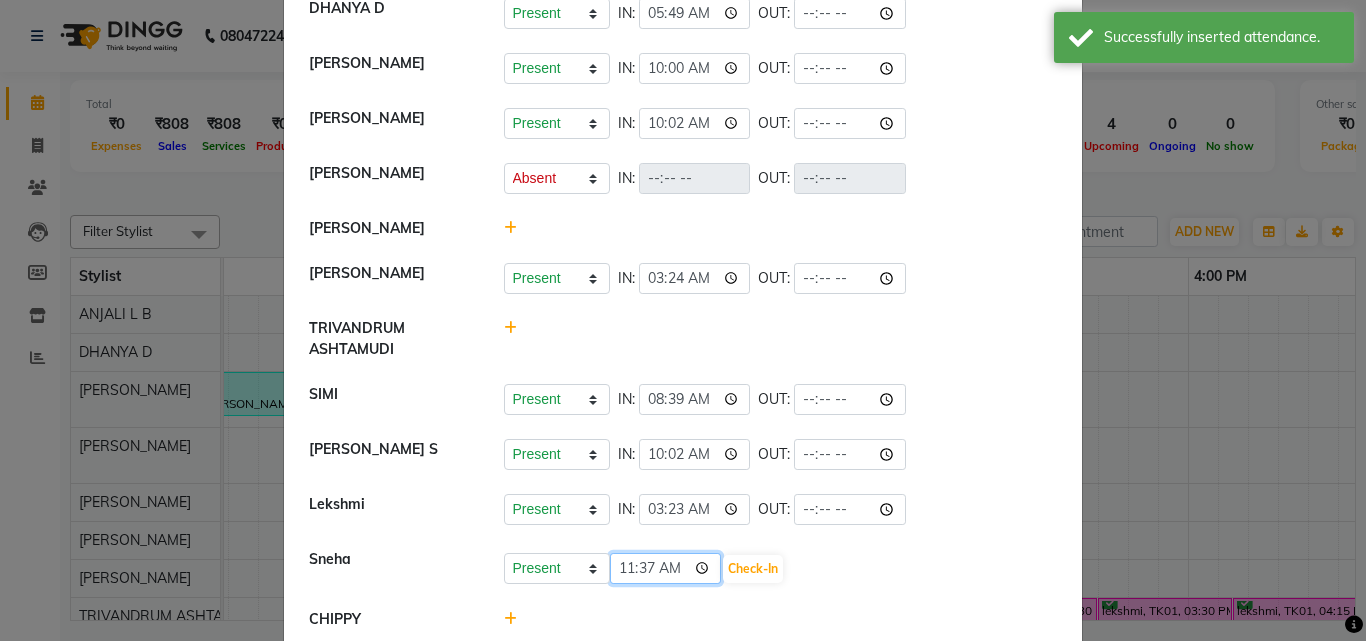 click on "11:37" 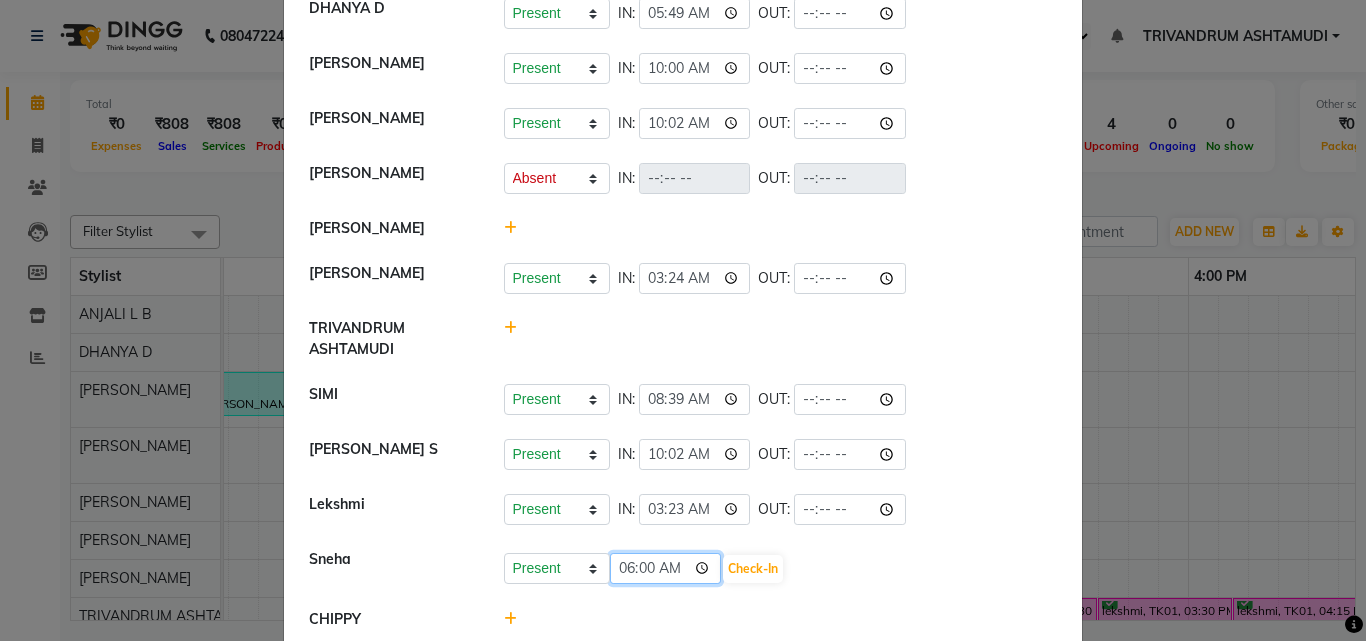 type on "06:04" 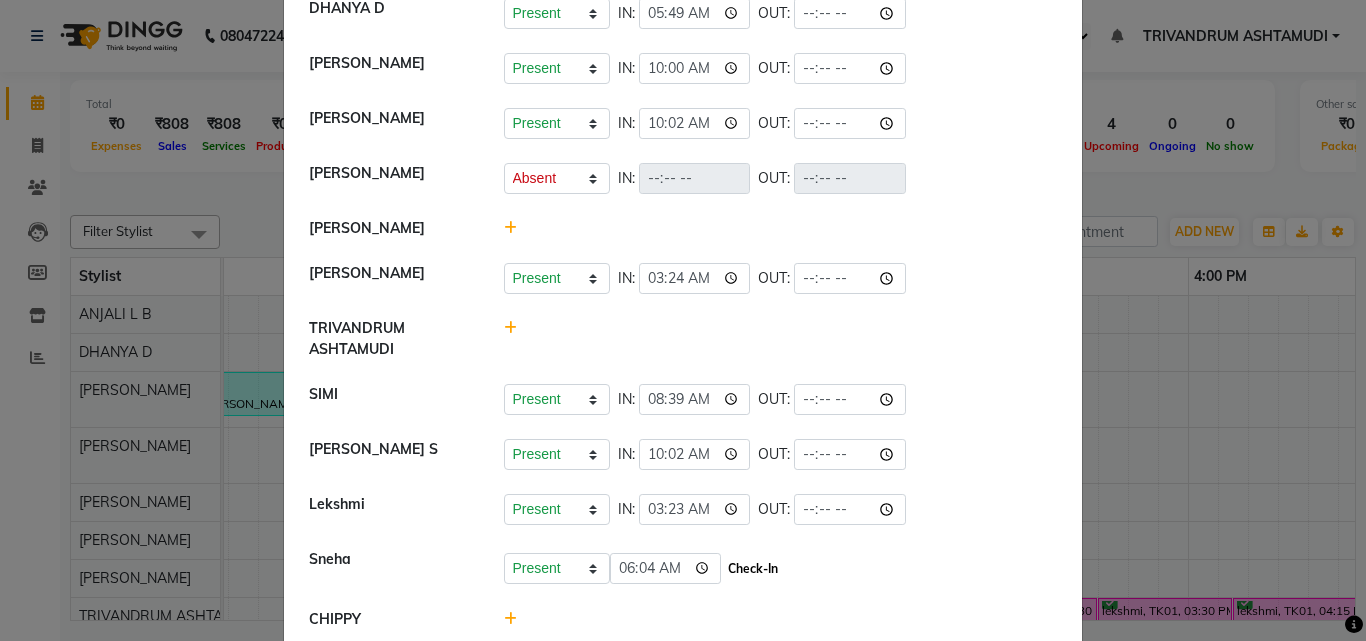click on "Check-In" 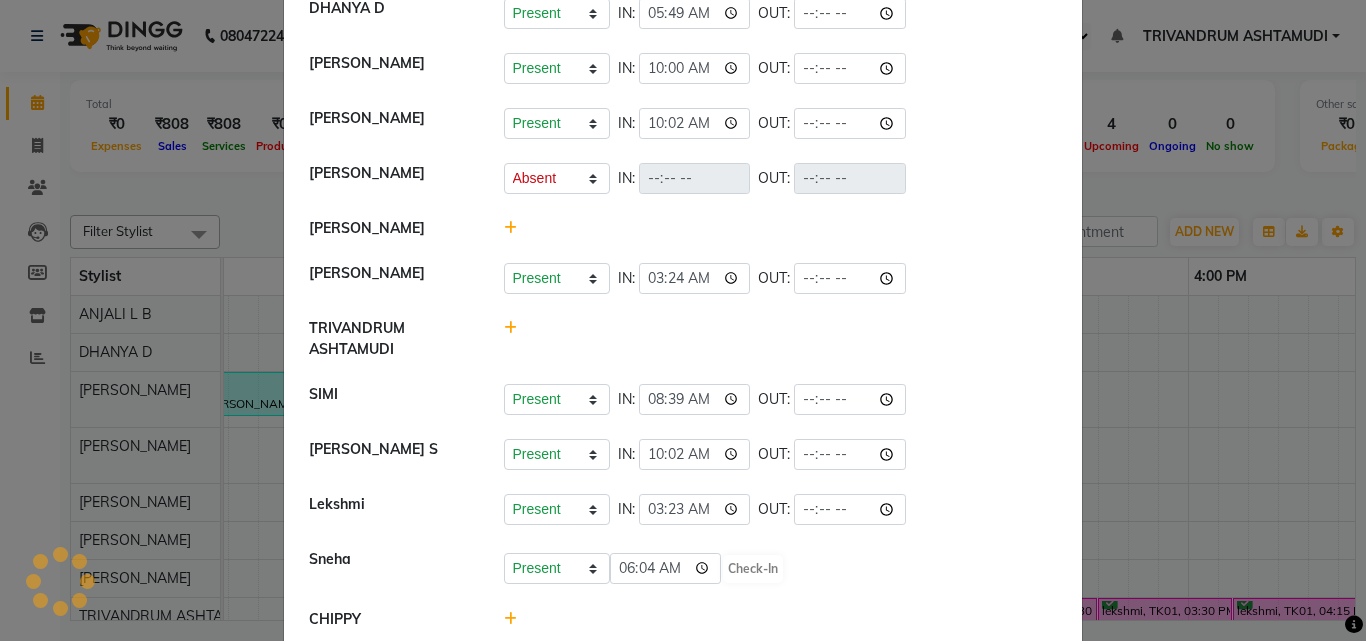 select on "A" 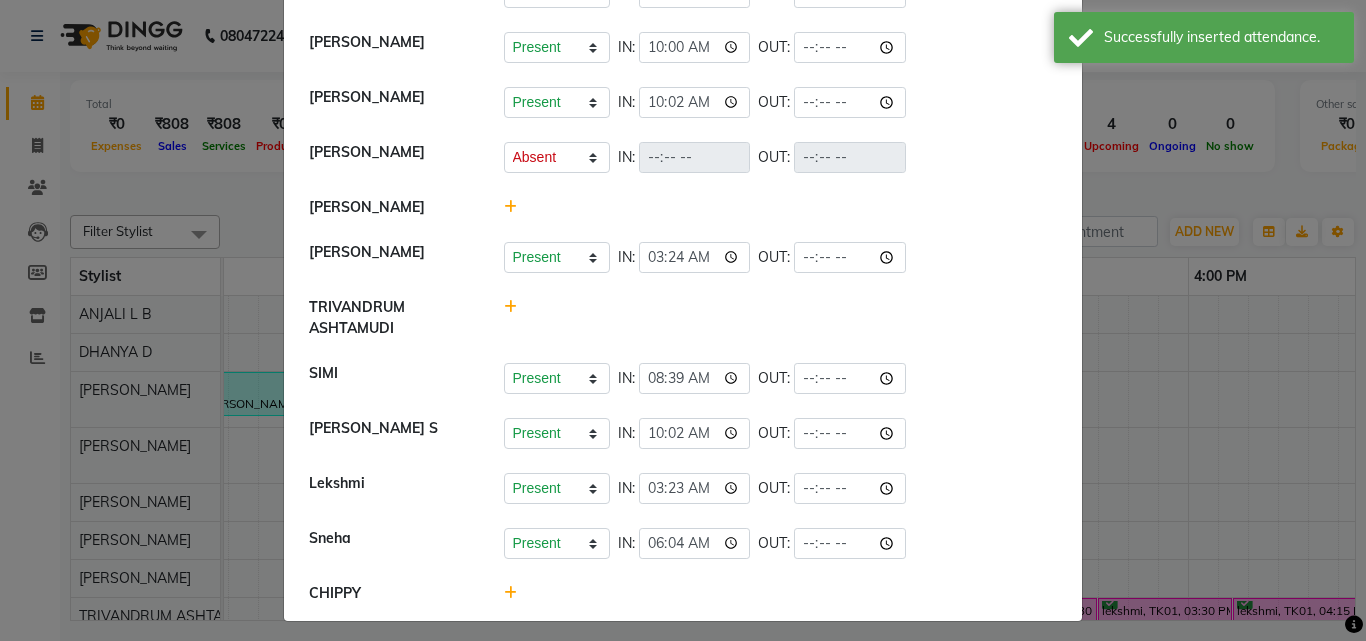 scroll, scrollTop: 174, scrollLeft: 0, axis: vertical 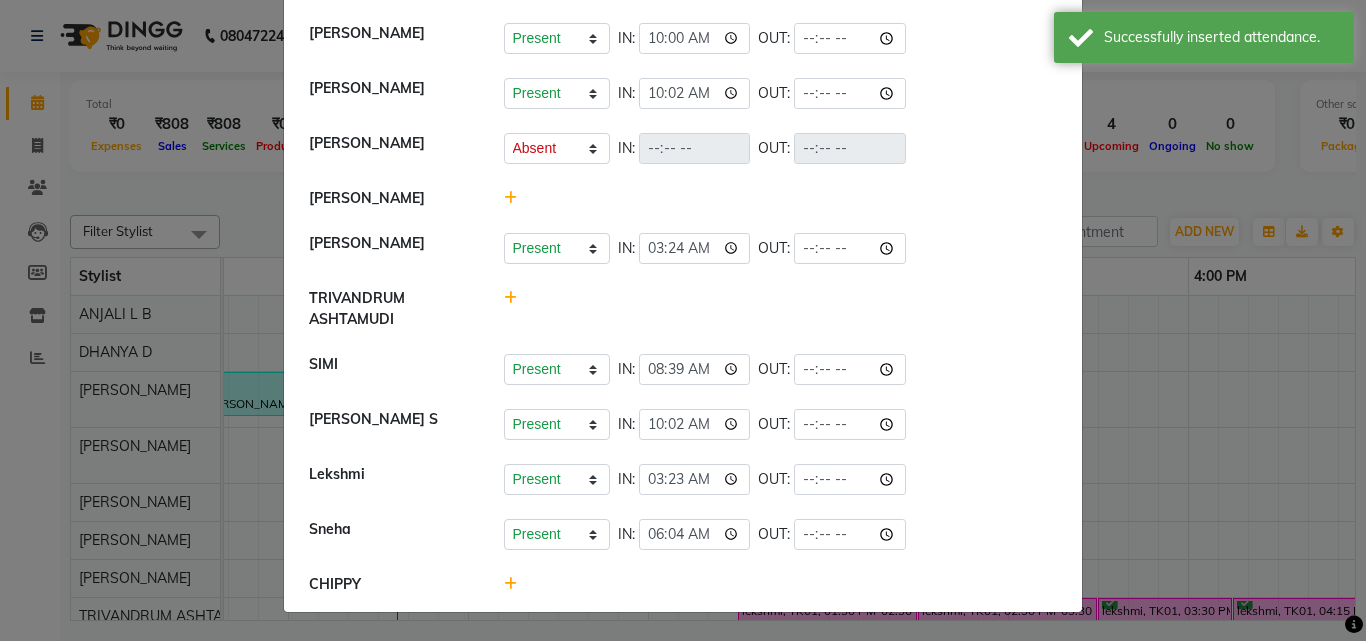 click 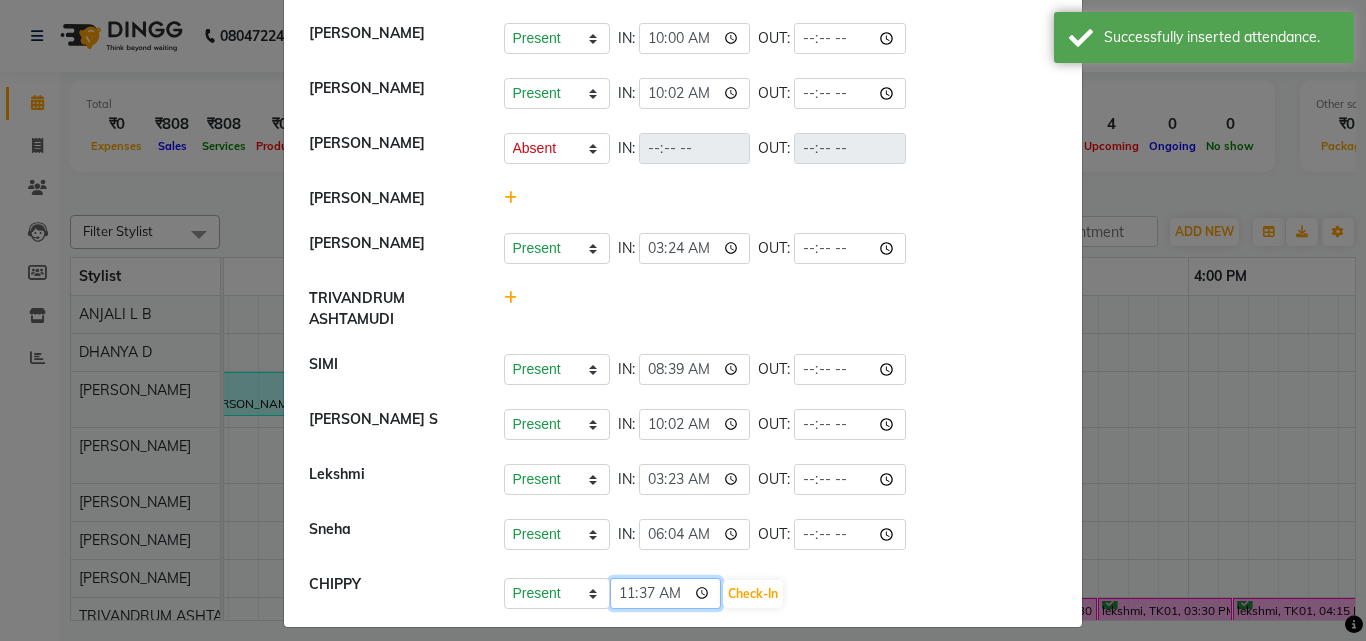 click on "11:37" 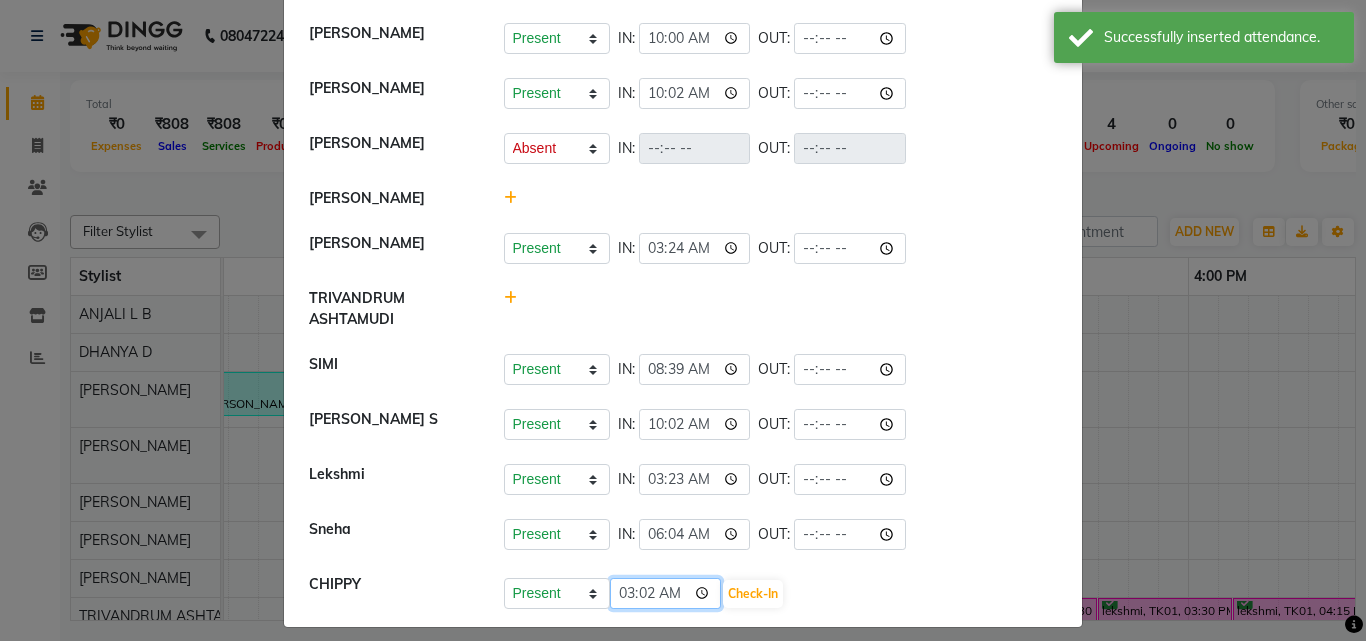 type on "03:24" 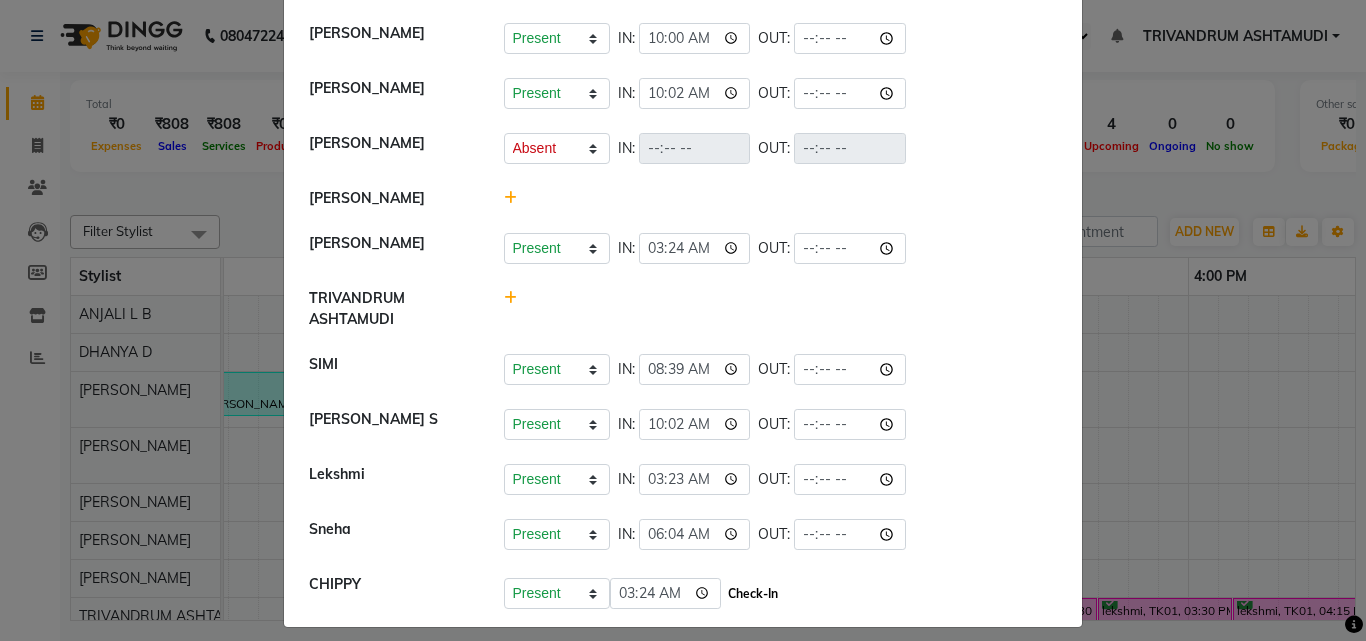 click on "Check-In" 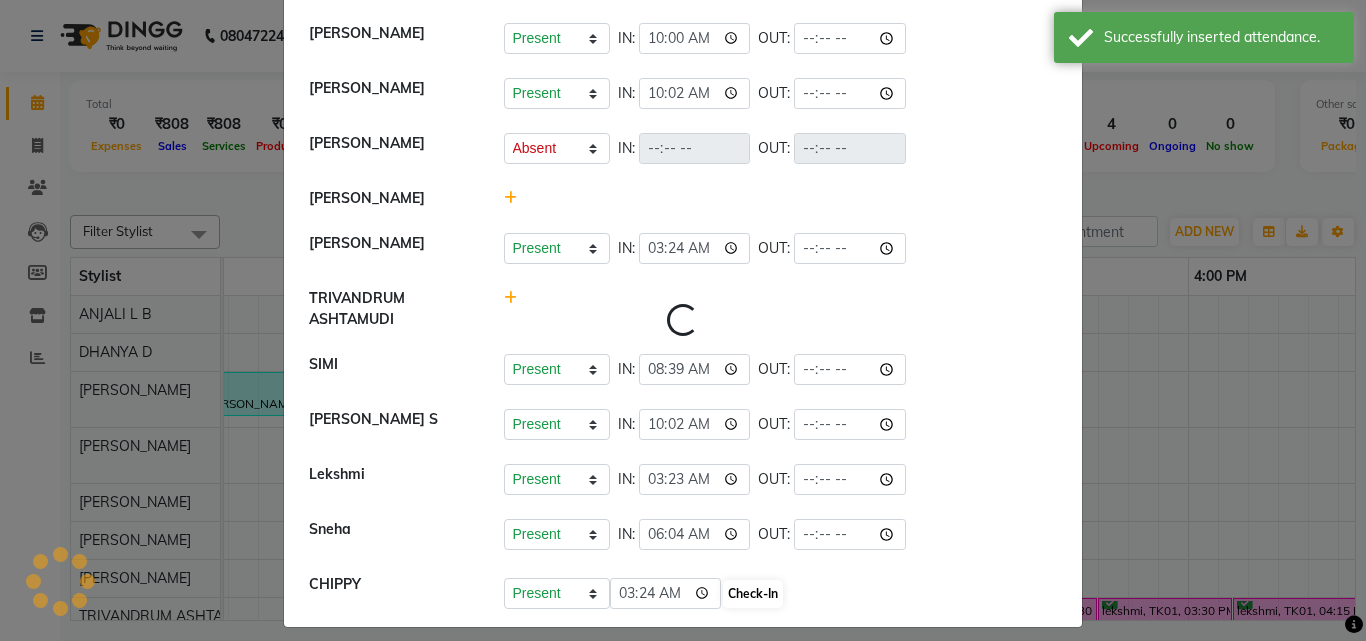 select on "A" 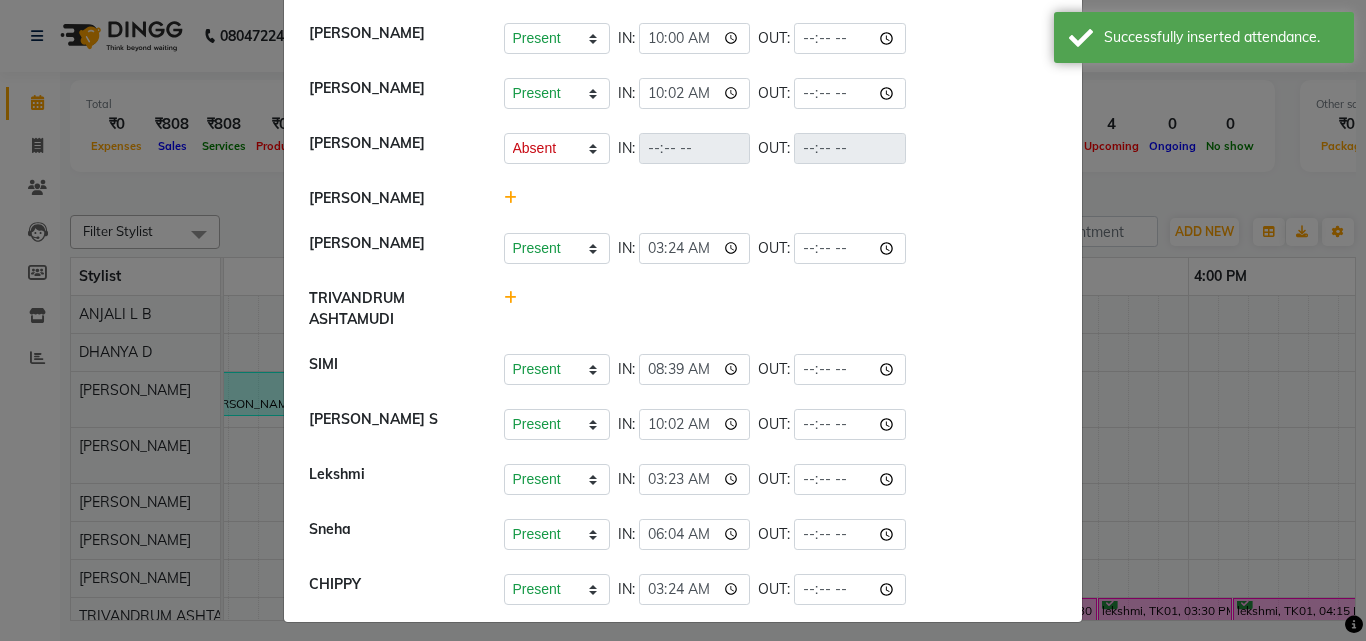 scroll, scrollTop: 0, scrollLeft: 0, axis: both 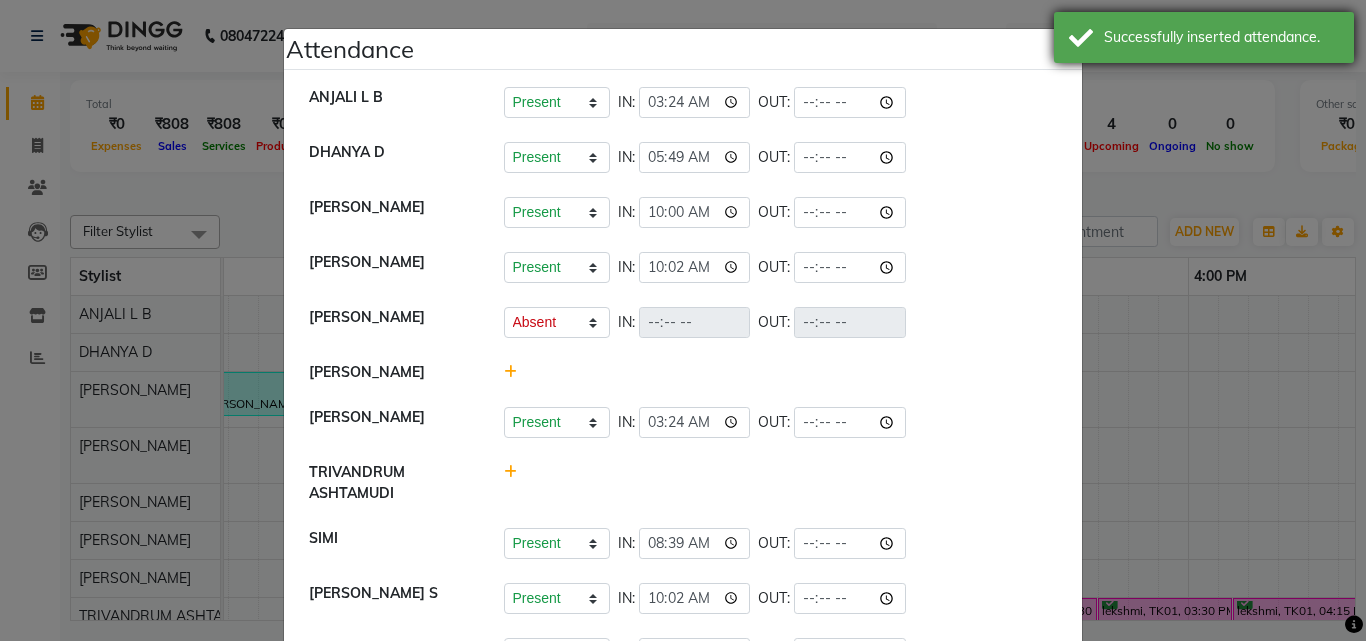 click on "Successfully inserted attendance." at bounding box center [1204, 37] 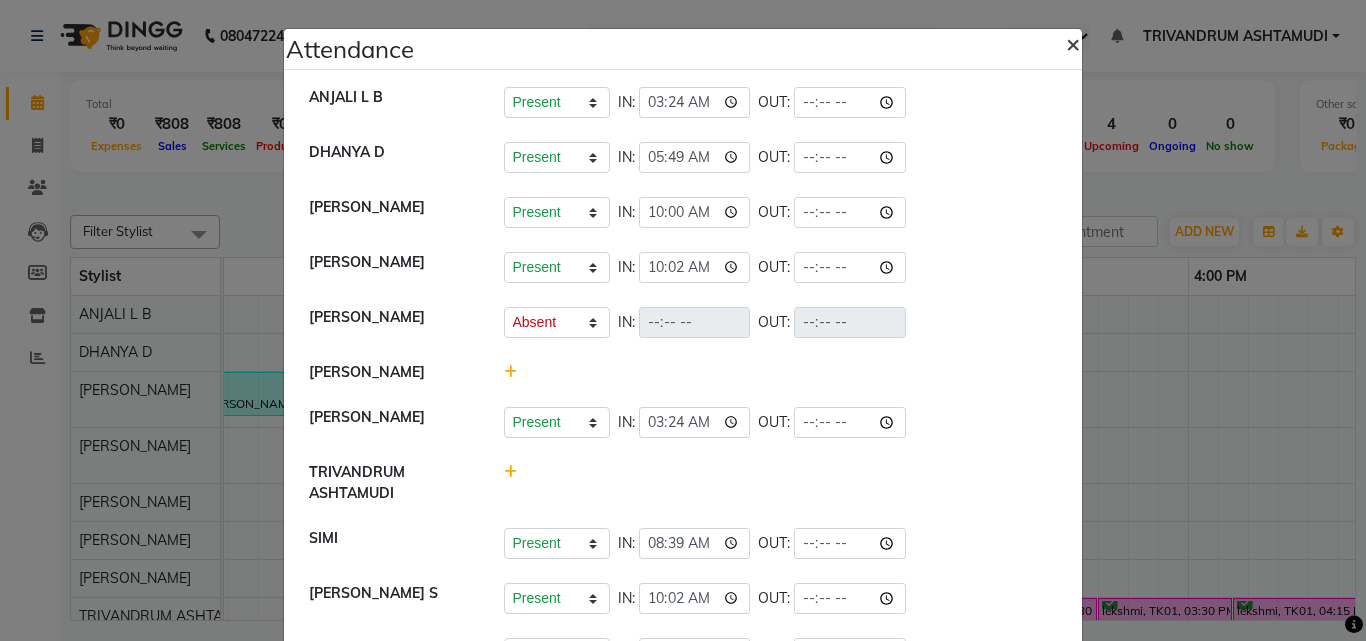 click on "×" 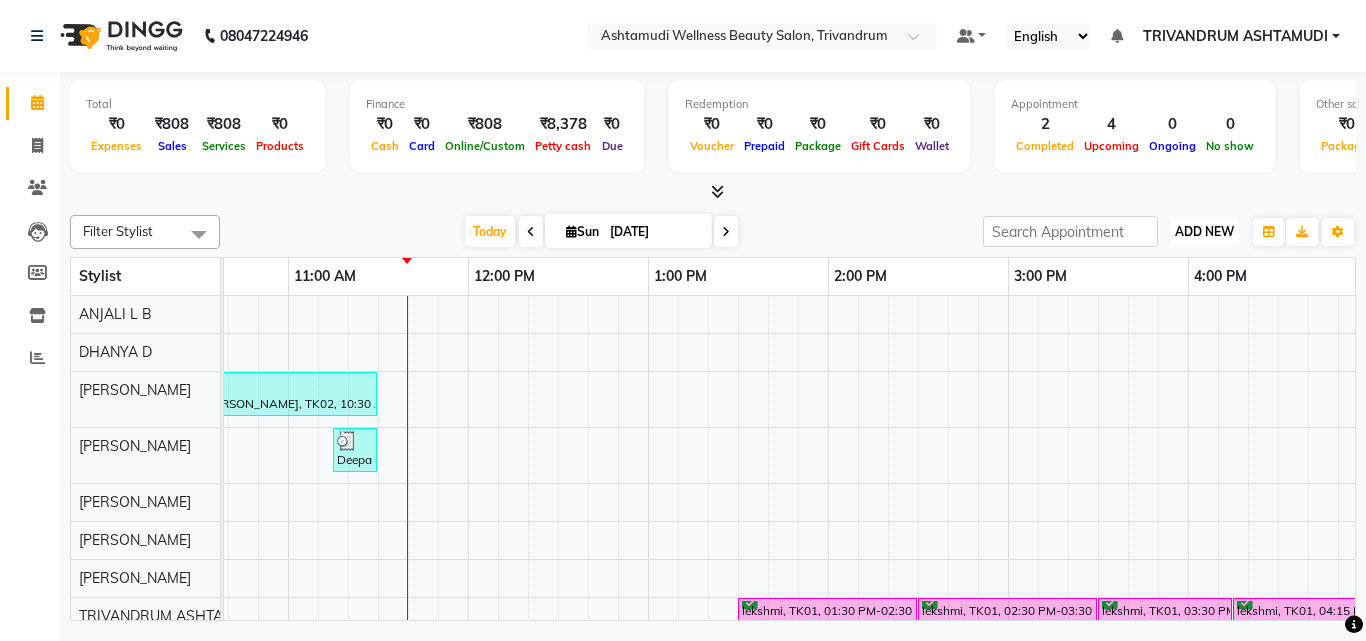 click on "ADD NEW" at bounding box center (1204, 231) 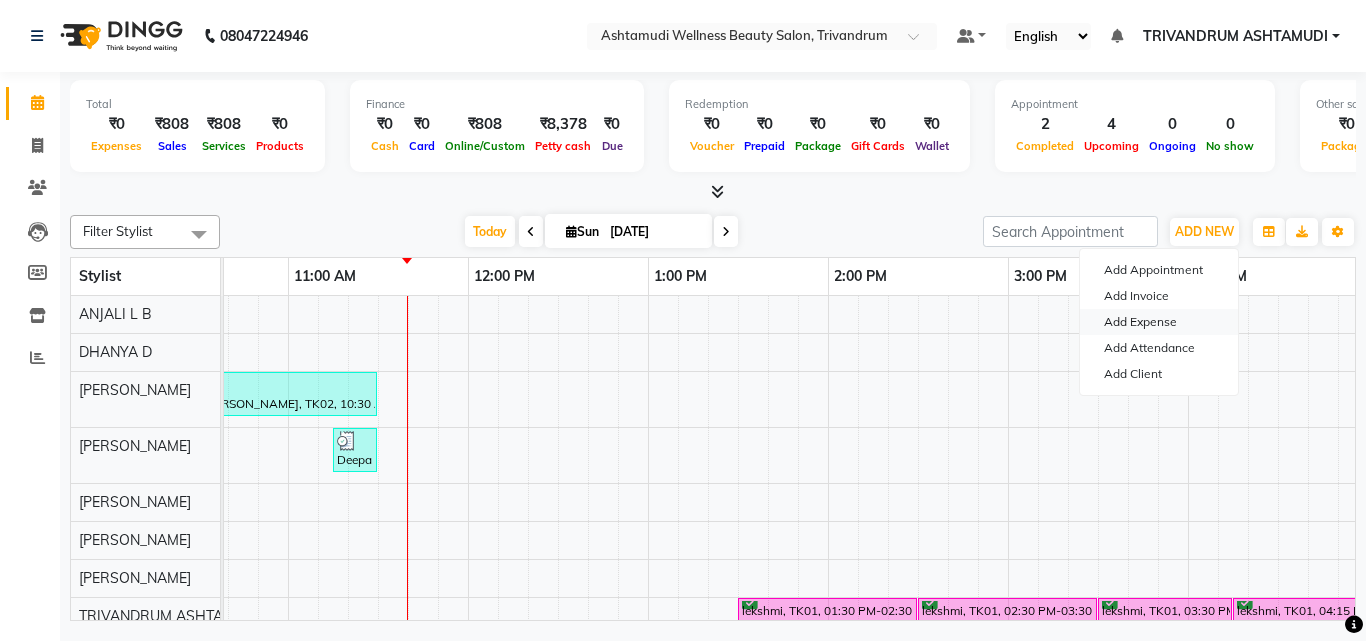 click on "Add Expense" at bounding box center [1159, 322] 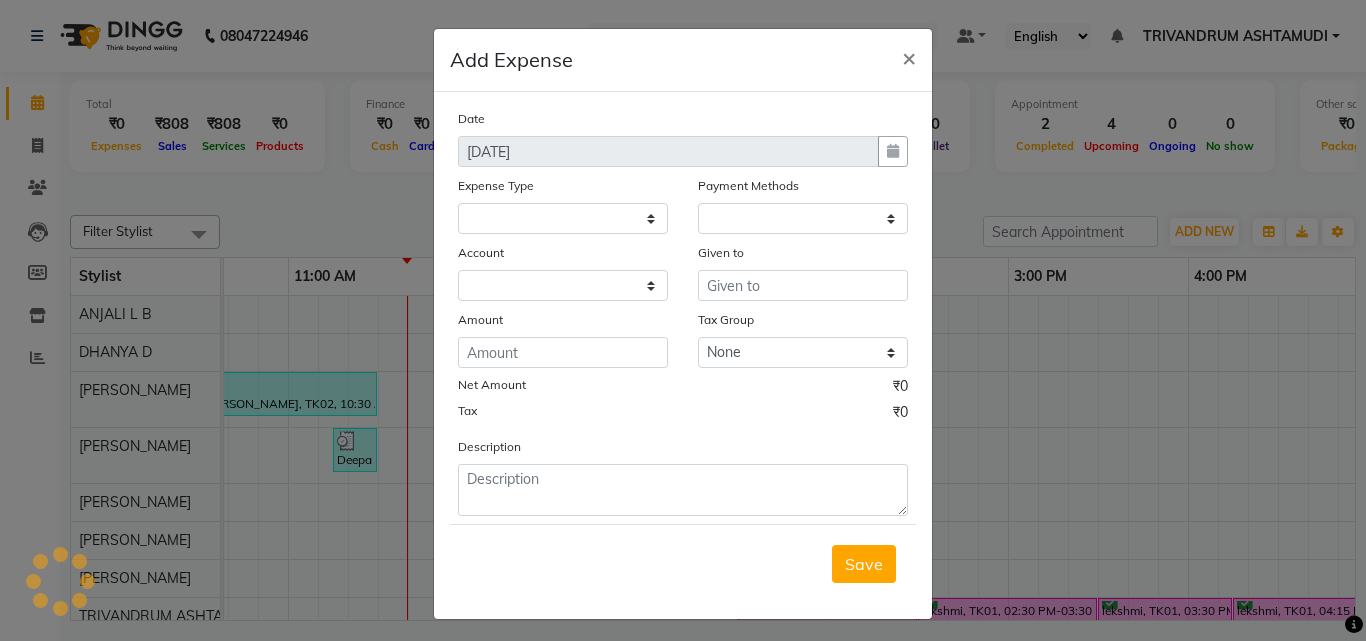 select on "1" 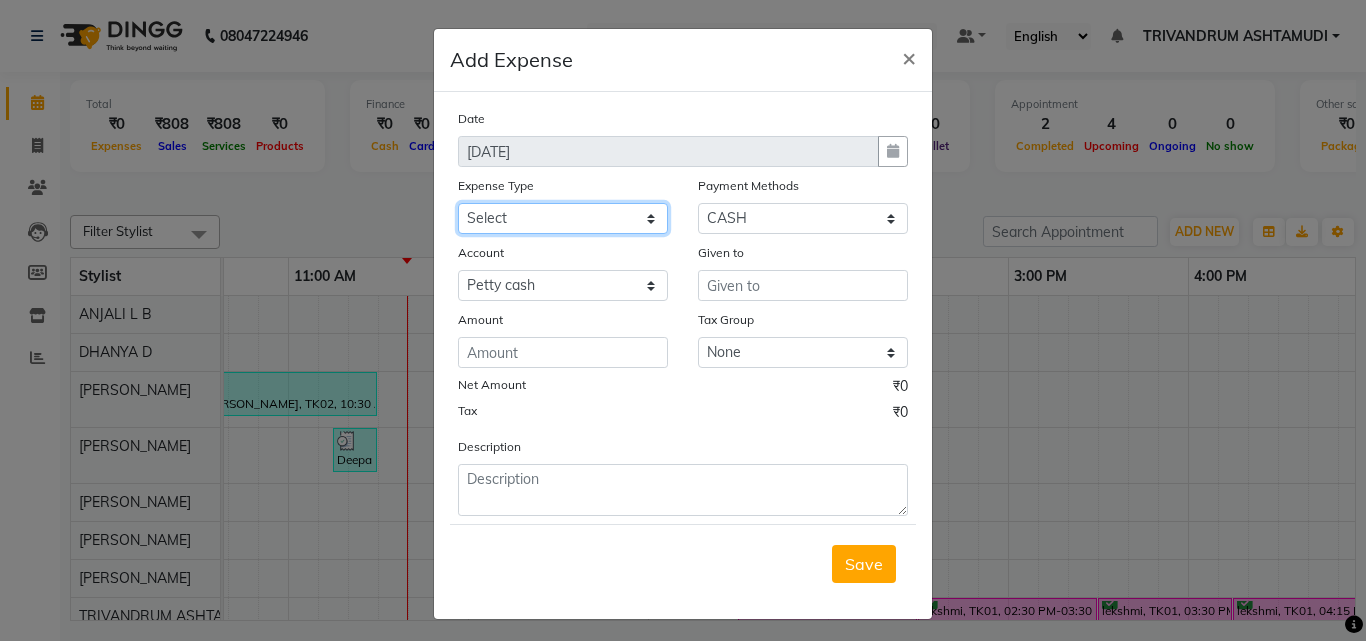 click on "Select ACCOMODATION EXPENSES ADVERTISEMENT SALES PROMOTIONAL EXPENSES Bonus BRIDAL ACCESSORIES REFUND BRIDAL COMMISSION BRIDAL FOOD BRIDAL INCENTIVES BRIDAL ORNAMENTS REFUND BRIDAL TA CASH DEPOSIT RAK BANK COMPUTER ACCESSORIES MOBILE PHONE Donation and Charity Expenses ELECTRICITY CHARGES ELECTRONICS FITTINGS Event Expense FISH FOOD EXPENSES FOOD REFRESHMENT FOR CLIENTS FOOD REFRESHMENT FOR STAFFS Freight And Forwarding Charges FUEL FOR GENERATOR FURNITURE AND EQUIPMENTS Gifts for Clients GIFTS FOR STAFFS GOKULAM CHITS HOSTEL RENT LAUNDRY EXPENSES LICENSE OTHER FEES LOADING UNLOADING CHARGES Medical Expenses MEHNDI PAYMENTS MISCELLANEOUS EXPENSES NEWSPAPER PERIODICALS Ornaments Maintenance Expense OVERTIME ALLOWANCES Payment For Pest Control Perfomance based incentives POSTAGE COURIER CHARGES Printing PRINTING STATIONERY EXPENSES PROFESSIONAL TAX REPAIRS MAINTENANCE ROUND OFF Salary SALARY ADVANCE Sales Incentives Membership Card SALES INCENTIVES PRODUCT SALES INCENTIVES SERVICES SALON ESSENTIALS SALON RENT" 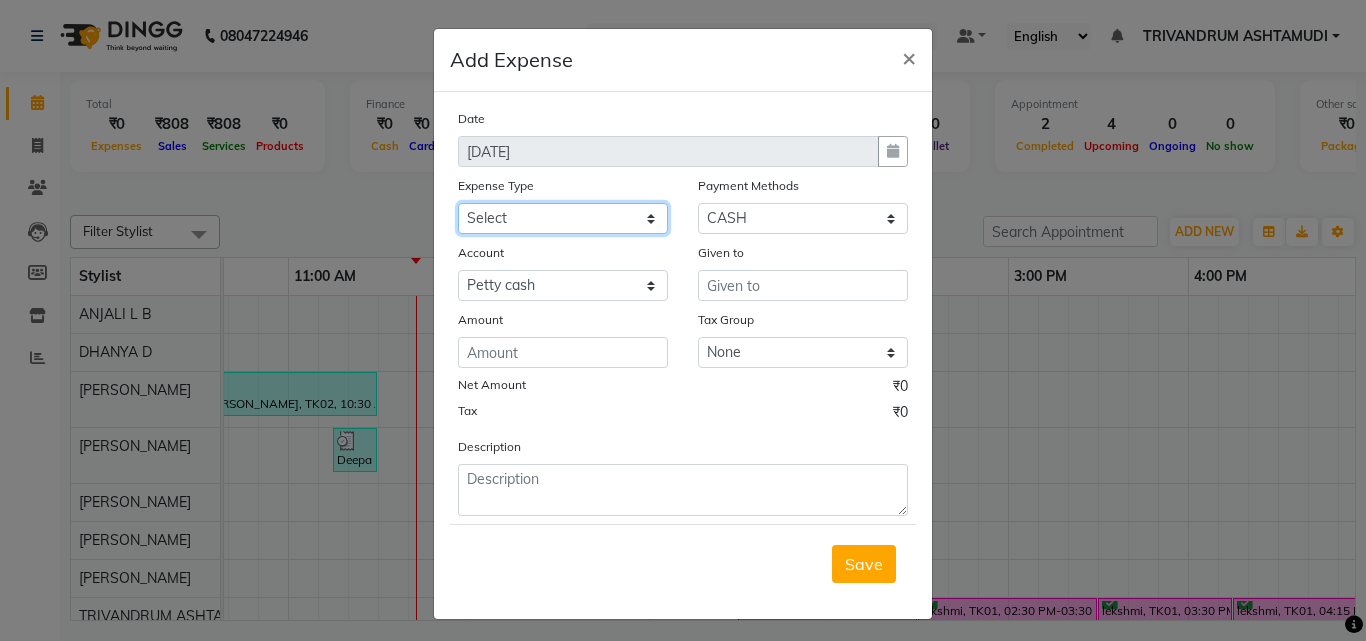 select on "6225" 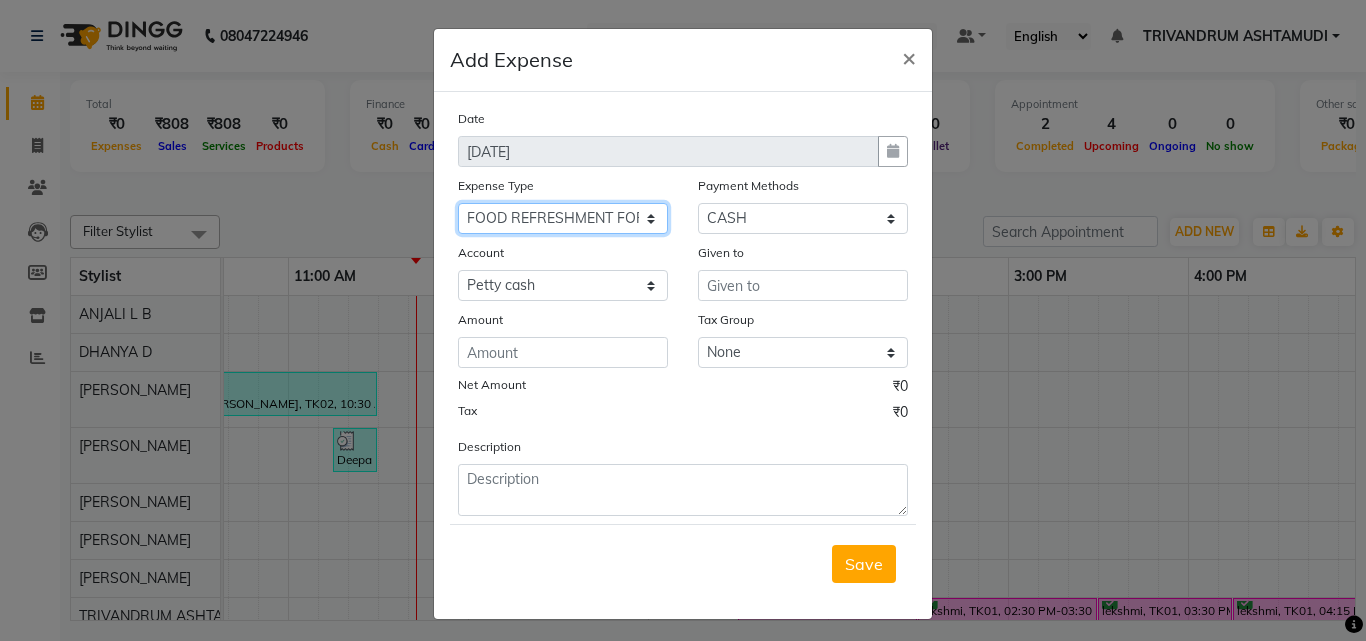 click on "Select ACCOMODATION EXPENSES ADVERTISEMENT SALES PROMOTIONAL EXPENSES Bonus BRIDAL ACCESSORIES REFUND BRIDAL COMMISSION BRIDAL FOOD BRIDAL INCENTIVES BRIDAL ORNAMENTS REFUND BRIDAL TA CASH DEPOSIT RAK BANK COMPUTER ACCESSORIES MOBILE PHONE Donation and Charity Expenses ELECTRICITY CHARGES ELECTRONICS FITTINGS Event Expense FISH FOOD EXPENSES FOOD REFRESHMENT FOR CLIENTS FOOD REFRESHMENT FOR STAFFS Freight And Forwarding Charges FUEL FOR GENERATOR FURNITURE AND EQUIPMENTS Gifts for Clients GIFTS FOR STAFFS GOKULAM CHITS HOSTEL RENT LAUNDRY EXPENSES LICENSE OTHER FEES LOADING UNLOADING CHARGES Medical Expenses MEHNDI PAYMENTS MISCELLANEOUS EXPENSES NEWSPAPER PERIODICALS Ornaments Maintenance Expense OVERTIME ALLOWANCES Payment For Pest Control Perfomance based incentives POSTAGE COURIER CHARGES Printing PRINTING STATIONERY EXPENSES PROFESSIONAL TAX REPAIRS MAINTENANCE ROUND OFF Salary SALARY ADVANCE Sales Incentives Membership Card SALES INCENTIVES PRODUCT SALES INCENTIVES SERVICES SALON ESSENTIALS SALON RENT" 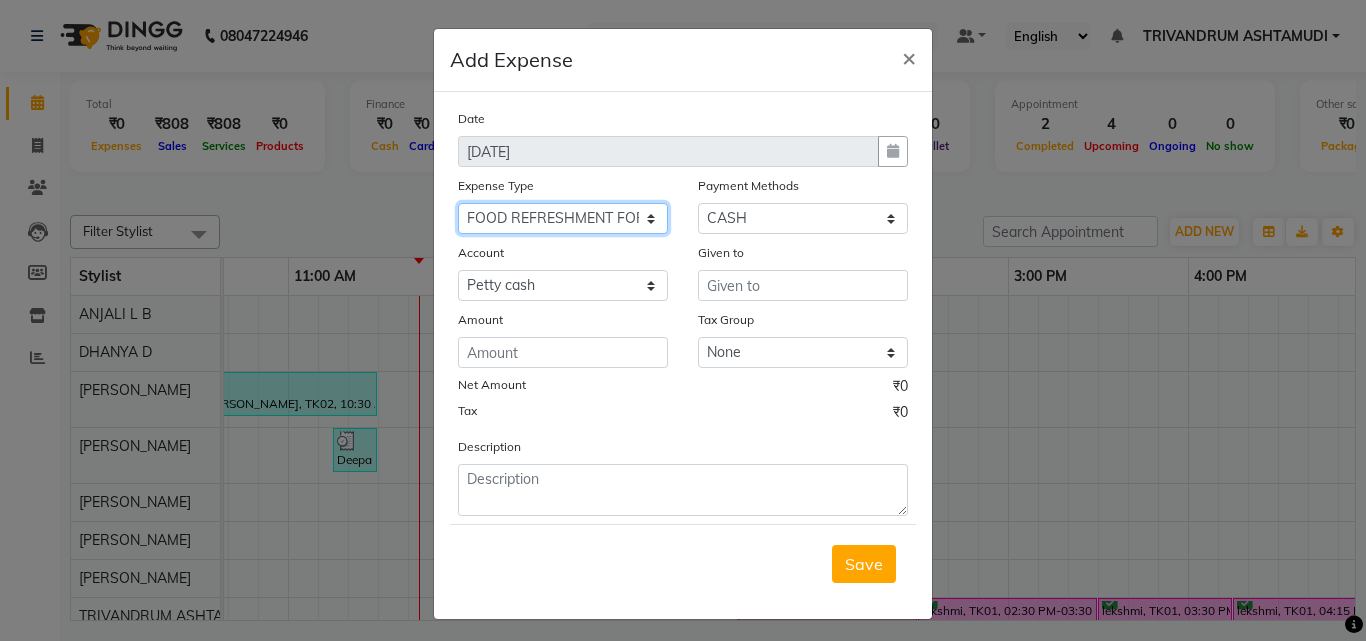 click on "Select ACCOMODATION EXPENSES ADVERTISEMENT SALES PROMOTIONAL EXPENSES Bonus BRIDAL ACCESSORIES REFUND BRIDAL COMMISSION BRIDAL FOOD BRIDAL INCENTIVES BRIDAL ORNAMENTS REFUND BRIDAL TA CASH DEPOSIT RAK BANK COMPUTER ACCESSORIES MOBILE PHONE Donation and Charity Expenses ELECTRICITY CHARGES ELECTRONICS FITTINGS Event Expense FISH FOOD EXPENSES FOOD REFRESHMENT FOR CLIENTS FOOD REFRESHMENT FOR STAFFS Freight And Forwarding Charges FUEL FOR GENERATOR FURNITURE AND EQUIPMENTS Gifts for Clients GIFTS FOR STAFFS GOKULAM CHITS HOSTEL RENT LAUNDRY EXPENSES LICENSE OTHER FEES LOADING UNLOADING CHARGES Medical Expenses MEHNDI PAYMENTS MISCELLANEOUS EXPENSES NEWSPAPER PERIODICALS Ornaments Maintenance Expense OVERTIME ALLOWANCES Payment For Pest Control Perfomance based incentives POSTAGE COURIER CHARGES Printing PRINTING STATIONERY EXPENSES PROFESSIONAL TAX REPAIRS MAINTENANCE ROUND OFF Salary SALARY ADVANCE Sales Incentives Membership Card SALES INCENTIVES PRODUCT SALES INCENTIVES SERVICES SALON ESSENTIALS SALON RENT" 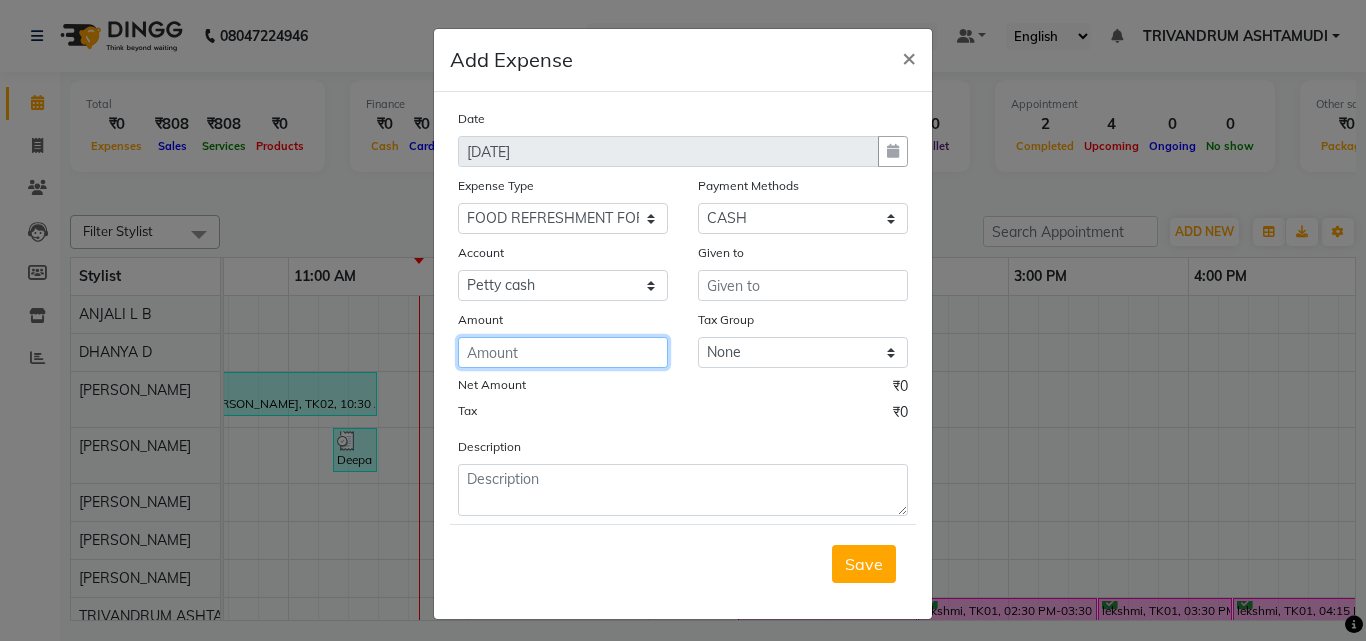 click 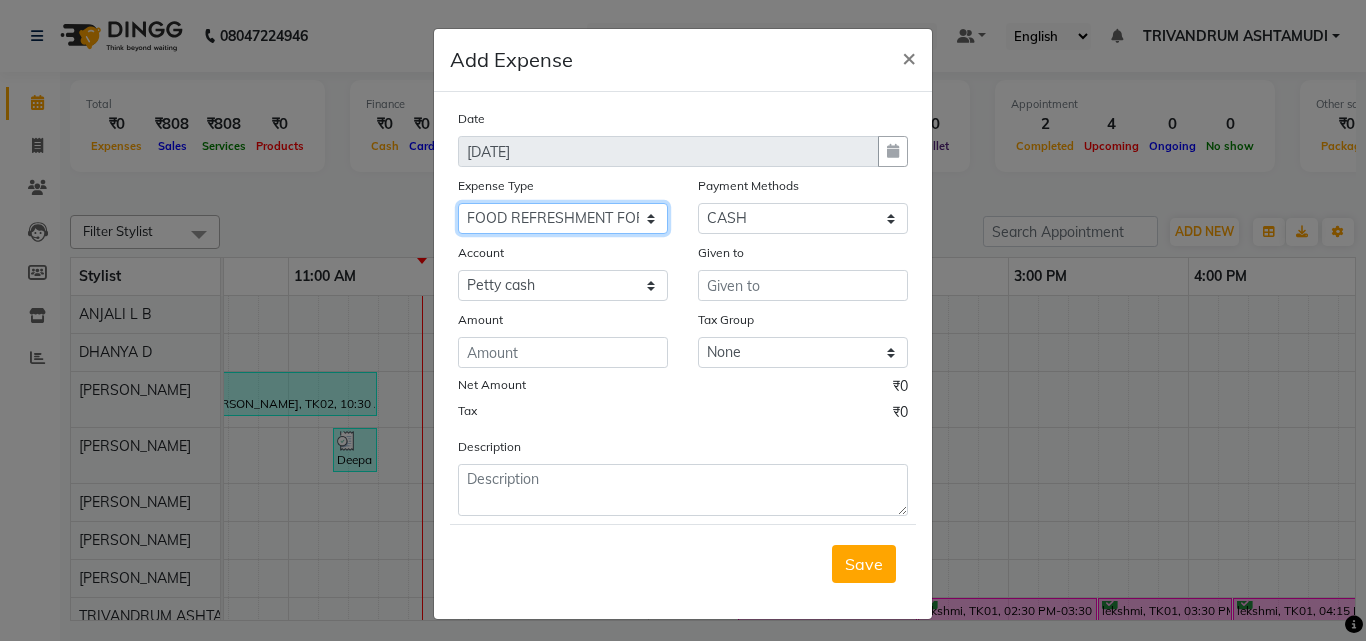 click on "Select ACCOMODATION EXPENSES ADVERTISEMENT SALES PROMOTIONAL EXPENSES Bonus BRIDAL ACCESSORIES REFUND BRIDAL COMMISSION BRIDAL FOOD BRIDAL INCENTIVES BRIDAL ORNAMENTS REFUND BRIDAL TA CASH DEPOSIT RAK BANK COMPUTER ACCESSORIES MOBILE PHONE Donation and Charity Expenses ELECTRICITY CHARGES ELECTRONICS FITTINGS Event Expense FISH FOOD EXPENSES FOOD REFRESHMENT FOR CLIENTS FOOD REFRESHMENT FOR STAFFS Freight And Forwarding Charges FUEL FOR GENERATOR FURNITURE AND EQUIPMENTS Gifts for Clients GIFTS FOR STAFFS GOKULAM CHITS HOSTEL RENT LAUNDRY EXPENSES LICENSE OTHER FEES LOADING UNLOADING CHARGES Medical Expenses MEHNDI PAYMENTS MISCELLANEOUS EXPENSES NEWSPAPER PERIODICALS Ornaments Maintenance Expense OVERTIME ALLOWANCES Payment For Pest Control Perfomance based incentives POSTAGE COURIER CHARGES Printing PRINTING STATIONERY EXPENSES PROFESSIONAL TAX REPAIRS MAINTENANCE ROUND OFF Salary SALARY ADVANCE Sales Incentives Membership Card SALES INCENTIVES PRODUCT SALES INCENTIVES SERVICES SALON ESSENTIALS SALON RENT" 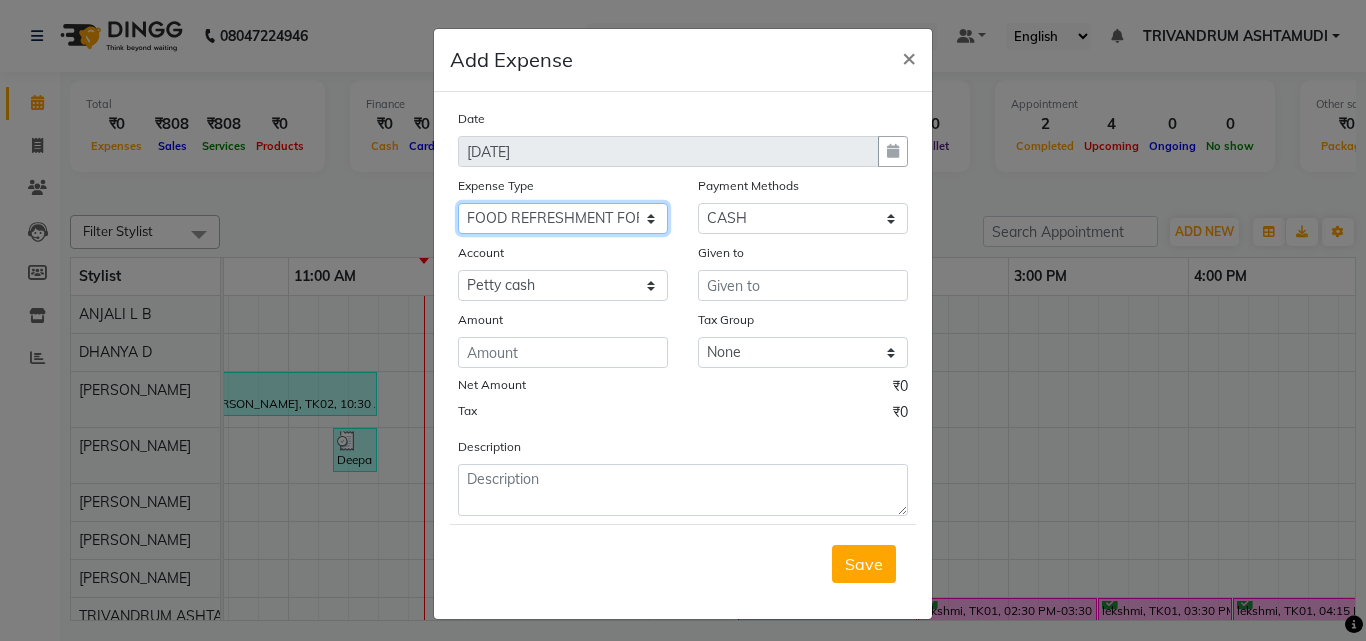 click on "Select ACCOMODATION EXPENSES ADVERTISEMENT SALES PROMOTIONAL EXPENSES Bonus BRIDAL ACCESSORIES REFUND BRIDAL COMMISSION BRIDAL FOOD BRIDAL INCENTIVES BRIDAL ORNAMENTS REFUND BRIDAL TA CASH DEPOSIT RAK BANK COMPUTER ACCESSORIES MOBILE PHONE Donation and Charity Expenses ELECTRICITY CHARGES ELECTRONICS FITTINGS Event Expense FISH FOOD EXPENSES FOOD REFRESHMENT FOR CLIENTS FOOD REFRESHMENT FOR STAFFS Freight And Forwarding Charges FUEL FOR GENERATOR FURNITURE AND EQUIPMENTS Gifts for Clients GIFTS FOR STAFFS GOKULAM CHITS HOSTEL RENT LAUNDRY EXPENSES LICENSE OTHER FEES LOADING UNLOADING CHARGES Medical Expenses MEHNDI PAYMENTS MISCELLANEOUS EXPENSES NEWSPAPER PERIODICALS Ornaments Maintenance Expense OVERTIME ALLOWANCES Payment For Pest Control Perfomance based incentives POSTAGE COURIER CHARGES Printing PRINTING STATIONERY EXPENSES PROFESSIONAL TAX REPAIRS MAINTENANCE ROUND OFF Salary SALARY ADVANCE Sales Incentives Membership Card SALES INCENTIVES PRODUCT SALES INCENTIVES SERVICES SALON ESSENTIALS SALON RENT" 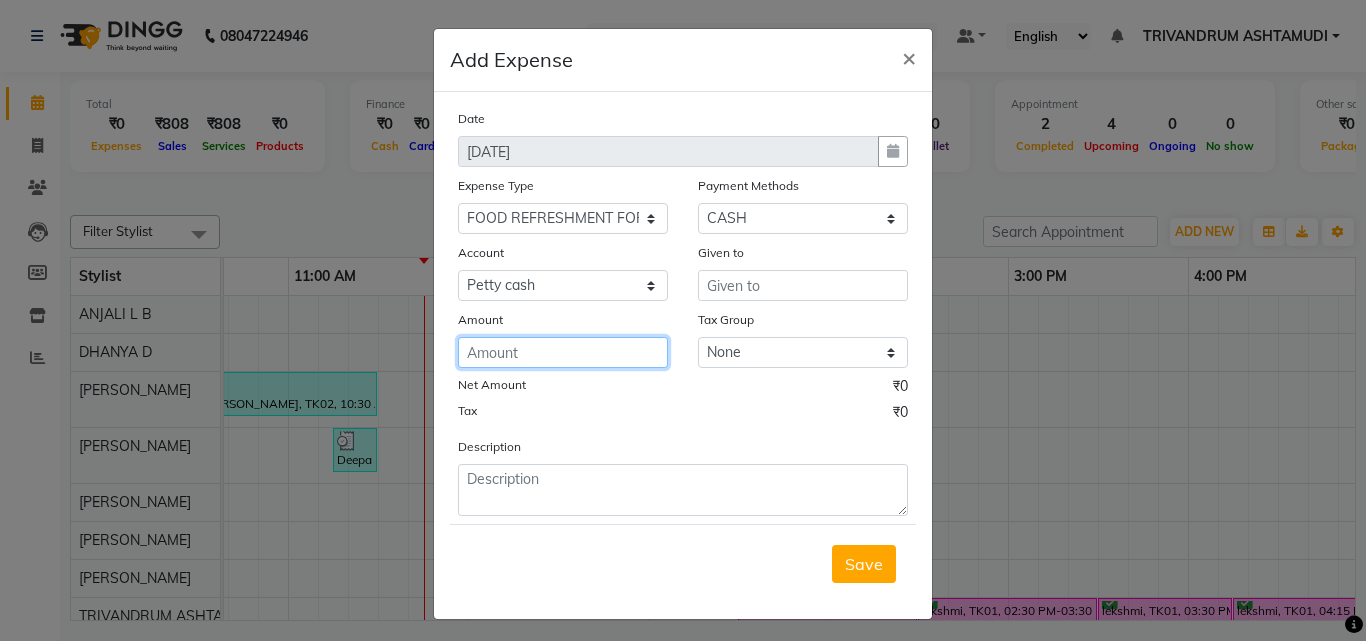 click 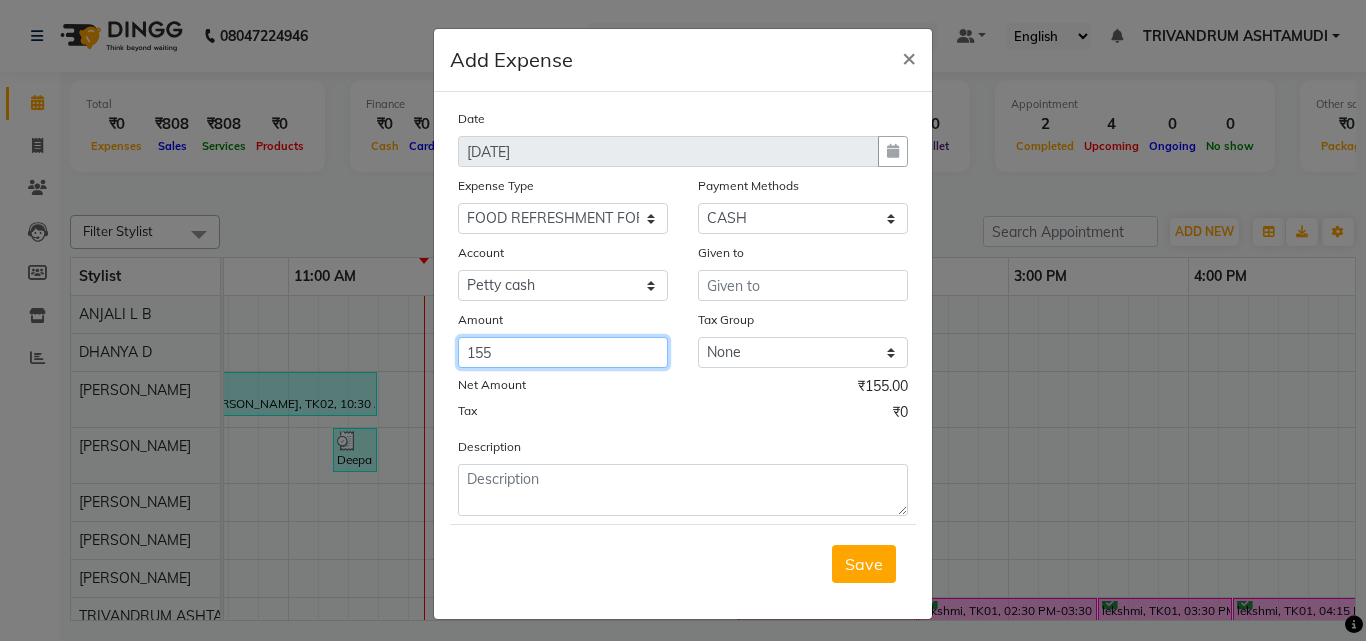 type on "155" 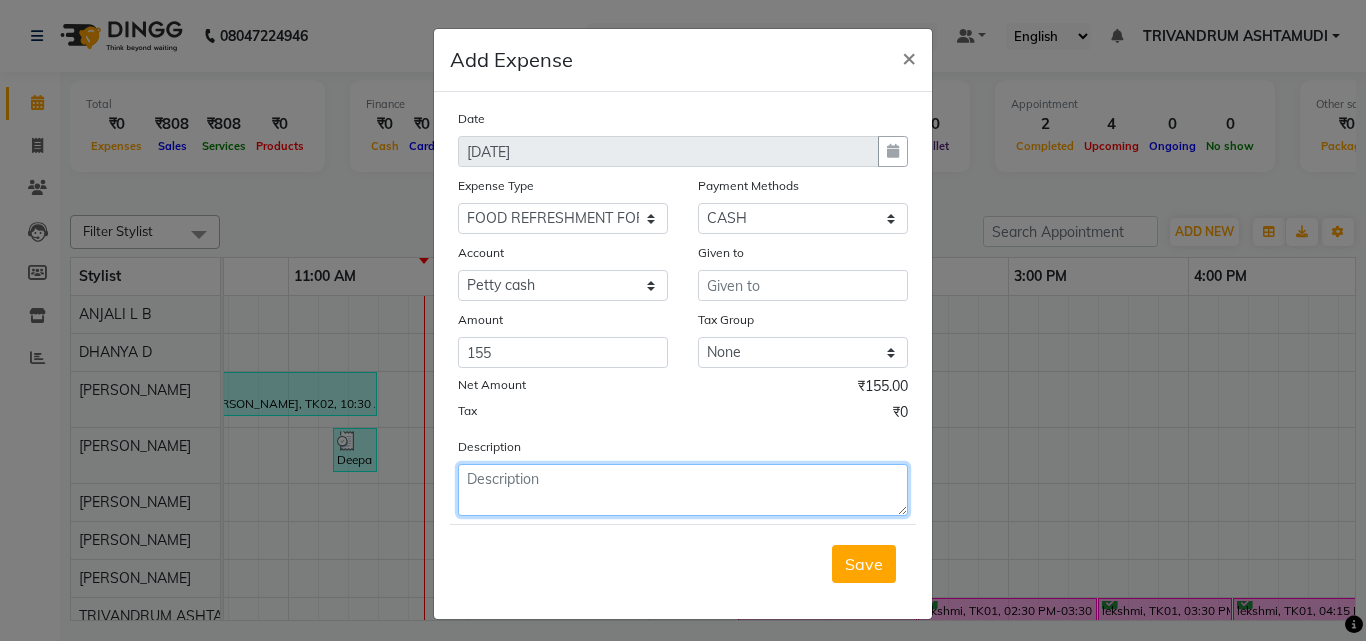 click 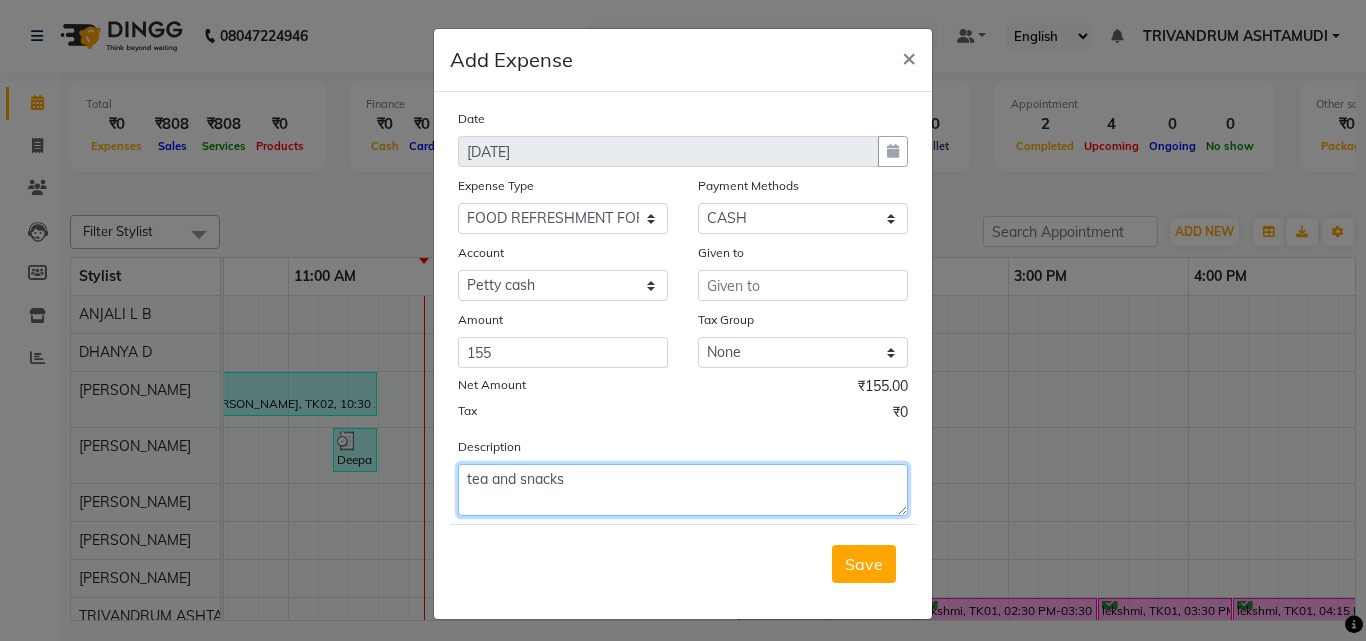 type on "tea and snacks" 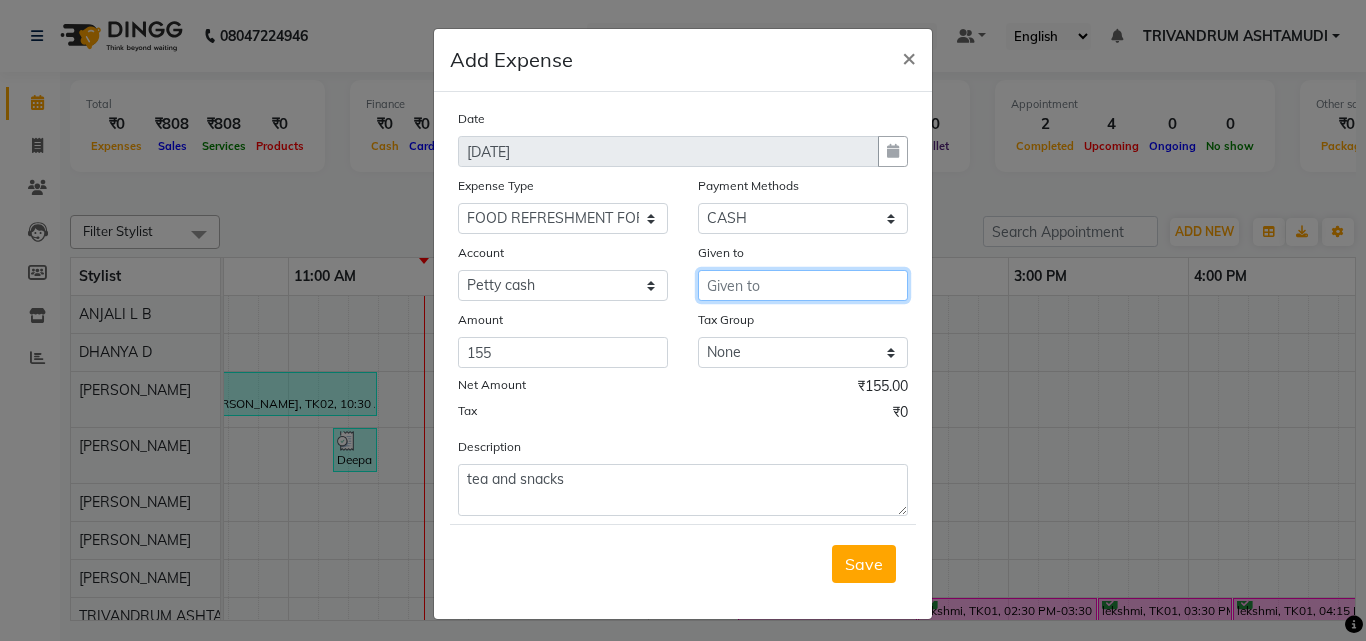 click at bounding box center [803, 285] 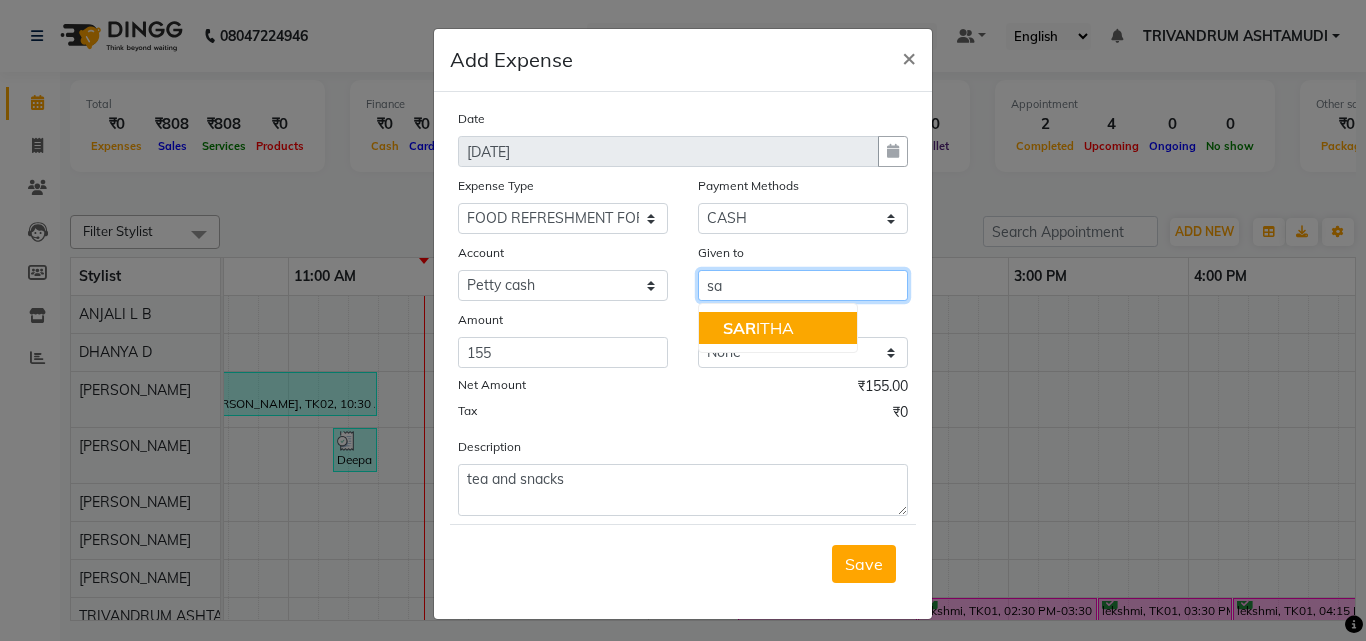 type on "s" 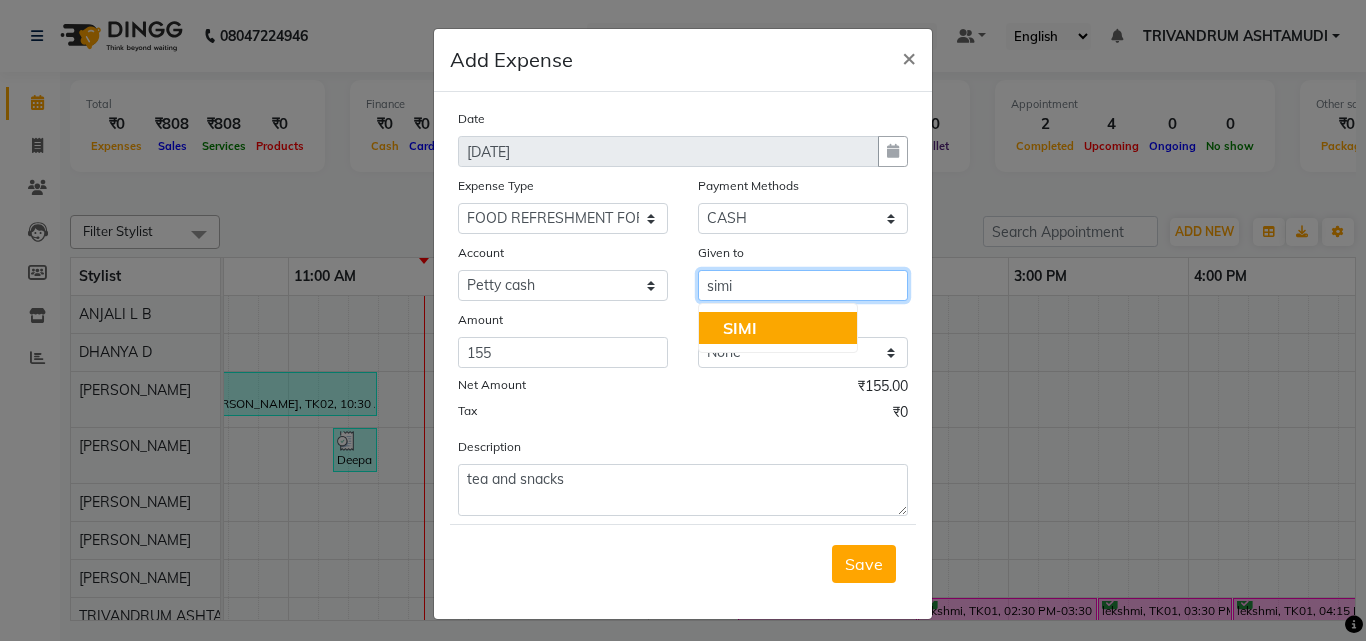click on "SIMI" 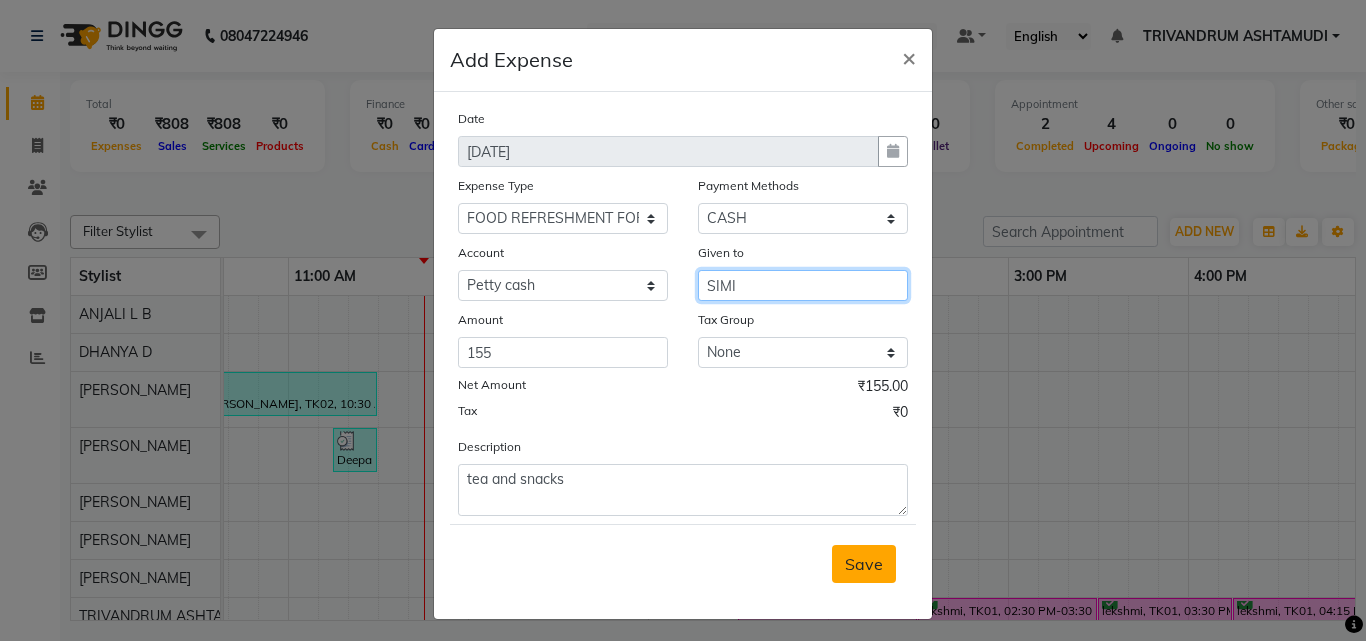 type on "SIMI" 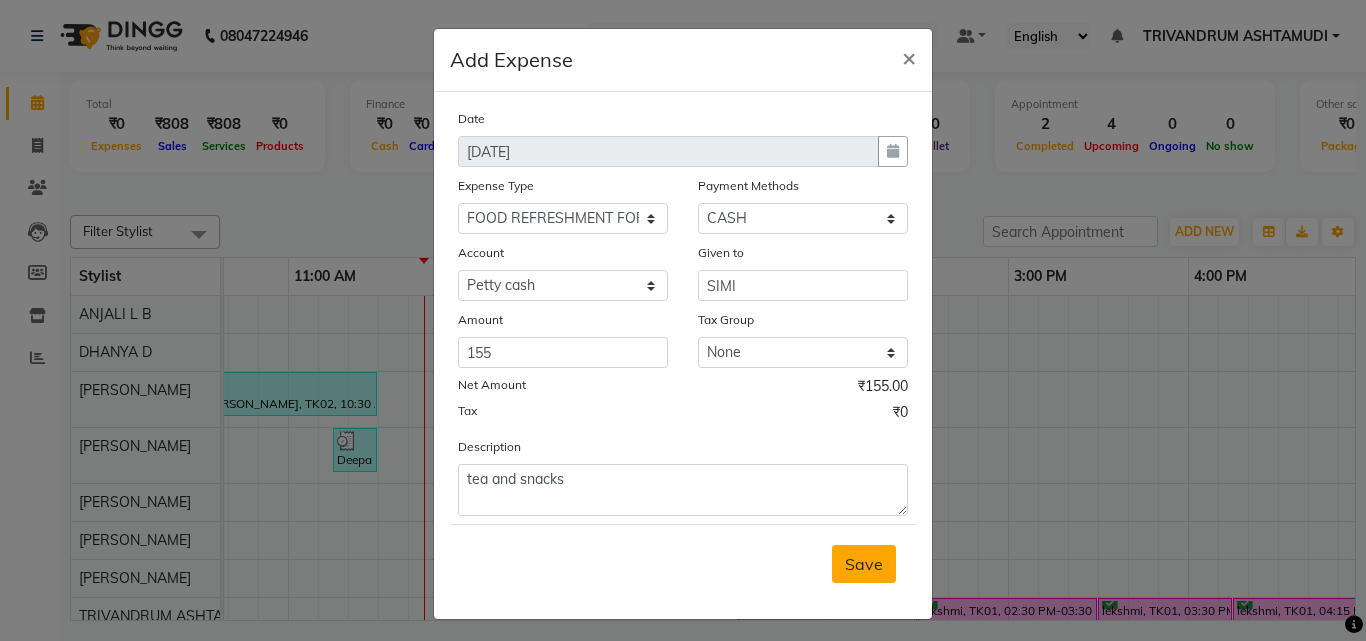 click on "Save" at bounding box center [864, 564] 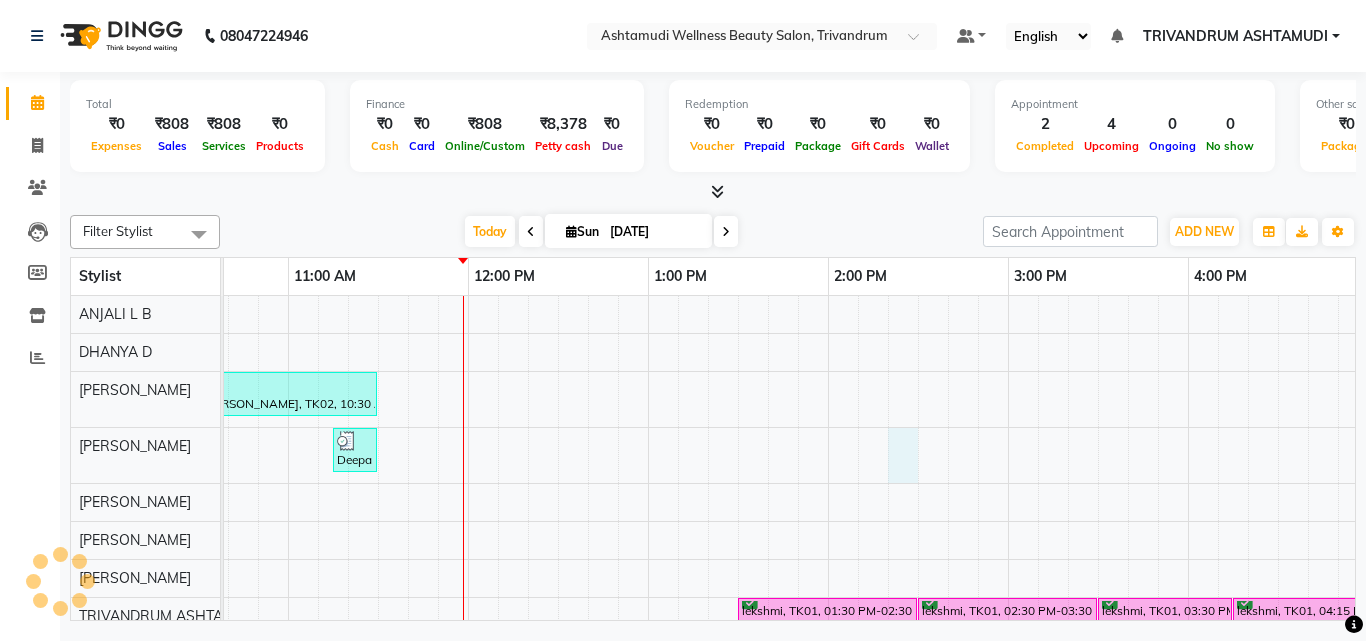 click on "Aswathy, TK02, 10:30 AM-11:30 AM, Layer Cut     Deepa KARTHI, TK03, 11:15 AM-11:30 AM, Eyebrows Threading     lekshmi, TK01, 01:30 PM-02:30 PM, Fruit Facial     lekshmi, TK01, 02:30 PM-03:30 PM, Hair Spa     lekshmi, TK01, 03:30 PM-04:15 PM, Root Touch-Up (Ammonia Free)     lekshmi, TK01, 04:15 PM-05:15 PM, Aroma Pedicure" at bounding box center (1188, 541) 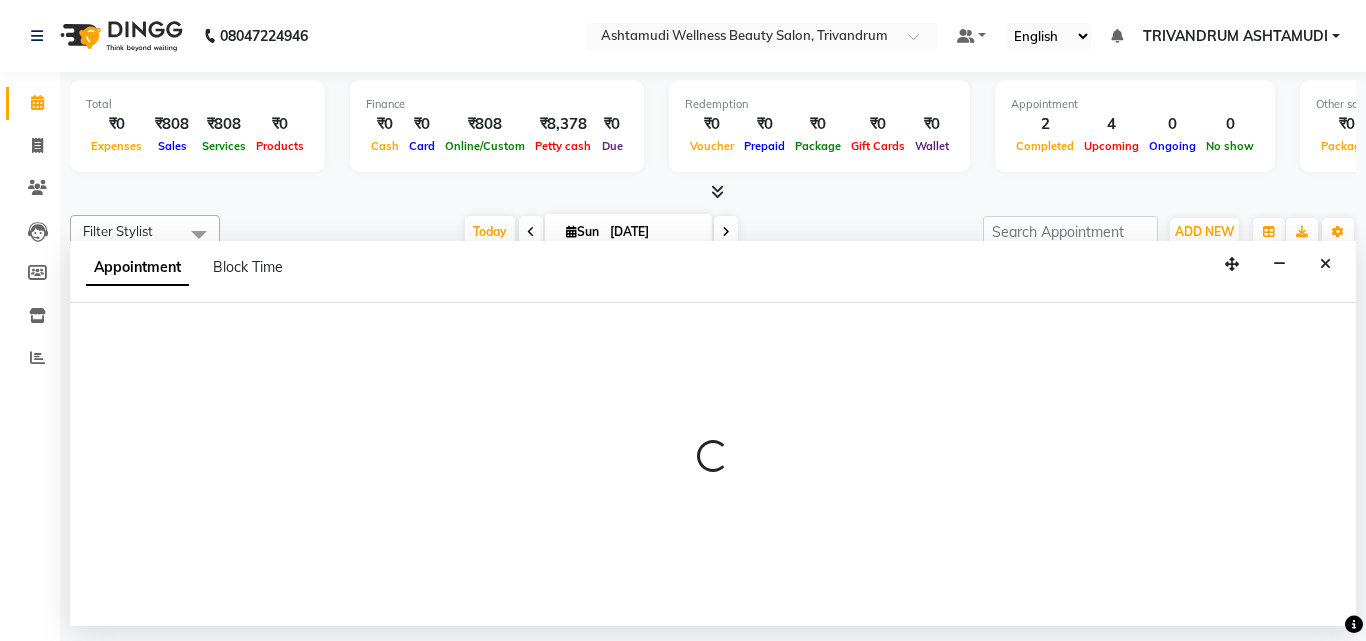 select on "27025" 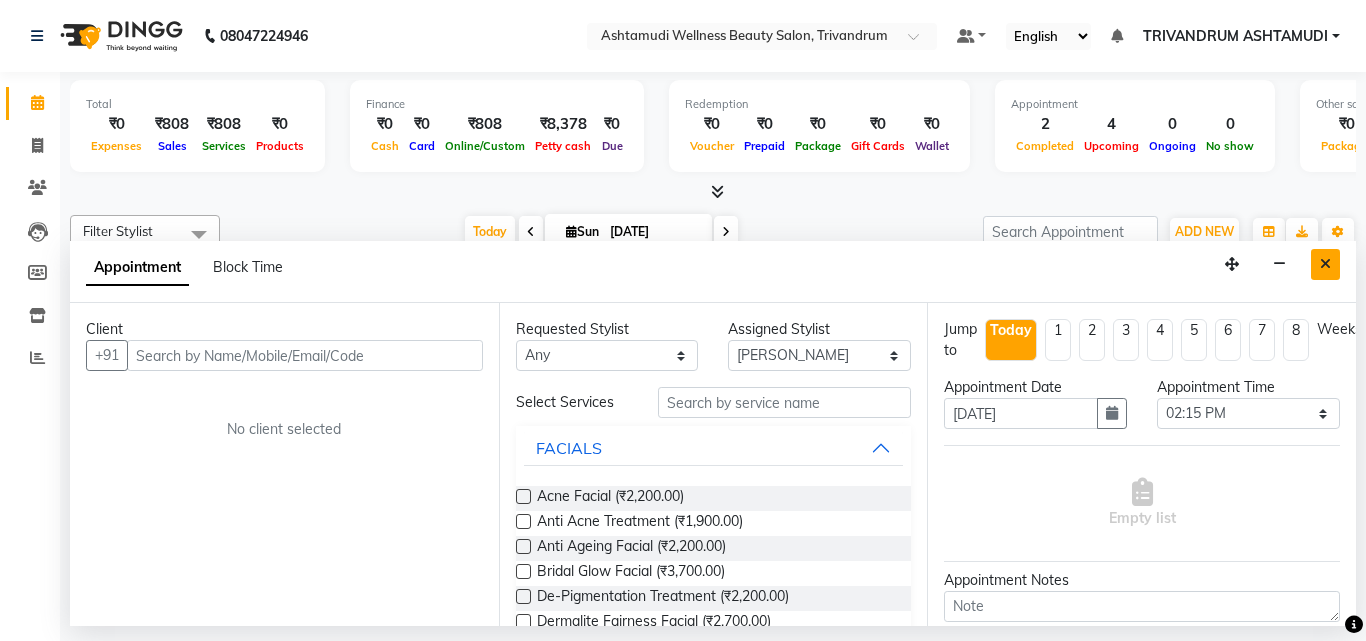 click at bounding box center [1325, 264] 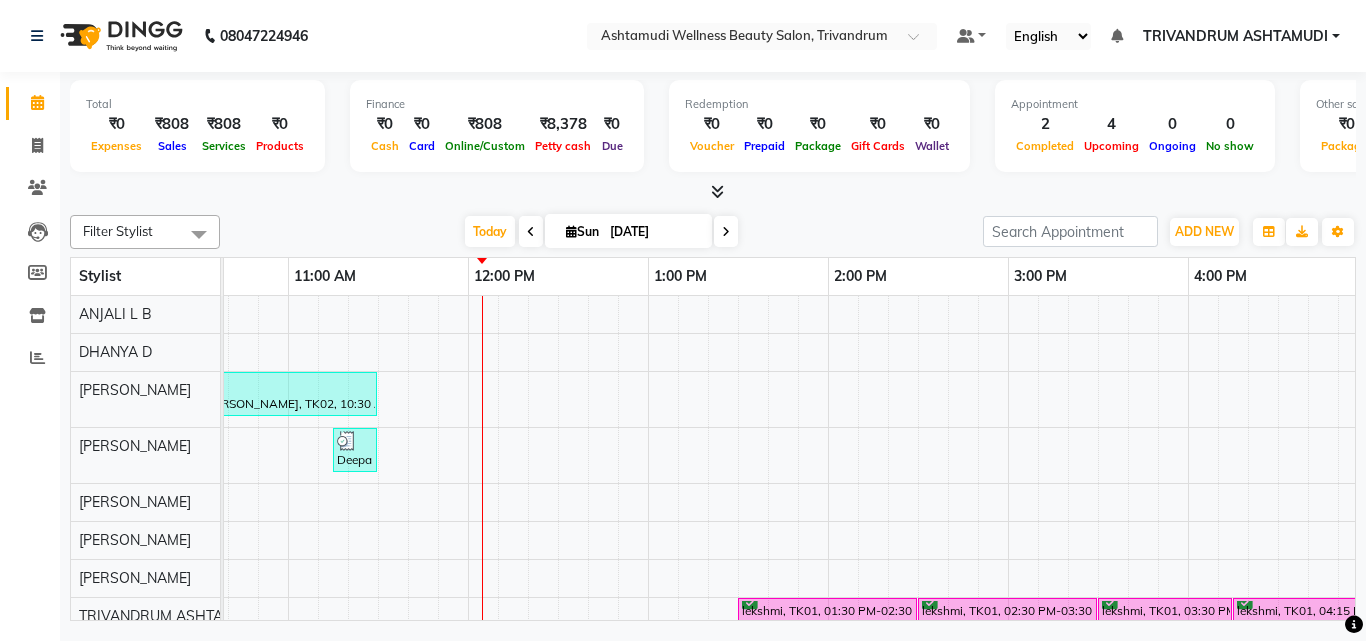 scroll, scrollTop: 95, scrollLeft: 296, axis: both 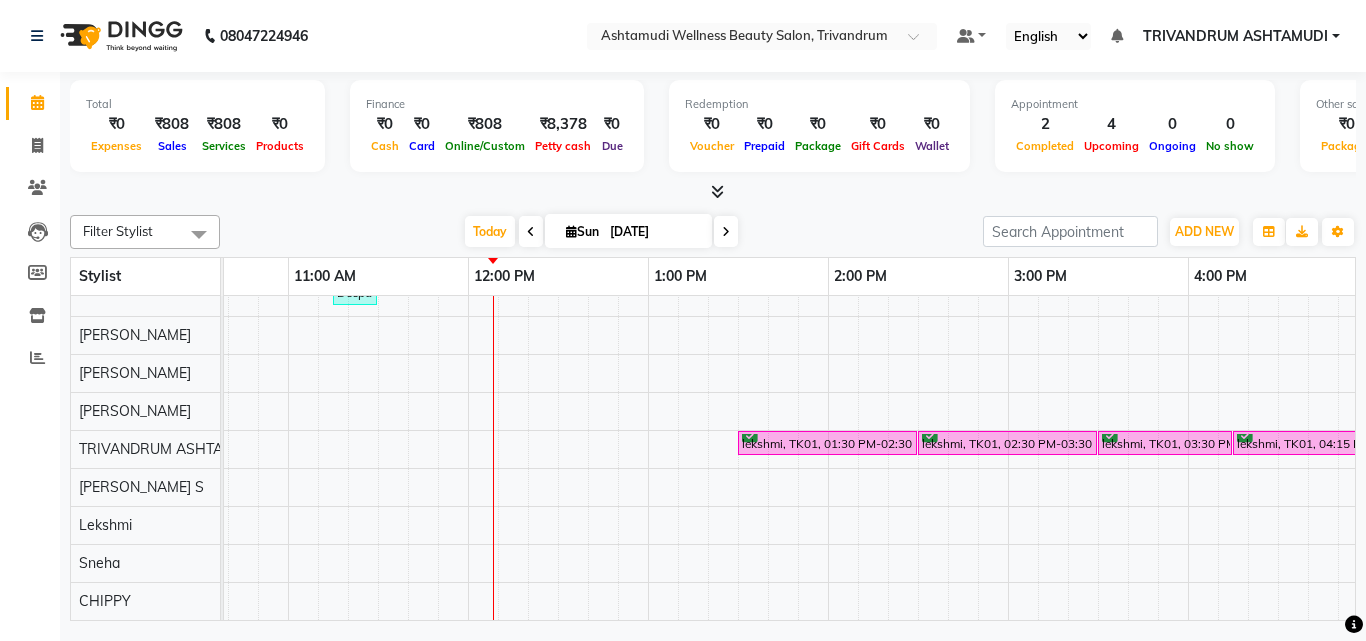 click on "Filter Stylist Select All ANJALI L B	 CHIPPY DHANYA D INDU GURUNG	 KARTHIKA	 Lekshmi MANJUSHA	 PUNAM LAMA	 SARITHA	 Sneha TRIVANDRUM ASHTAMUDI USHA KUMARI S Today  Sun 13-07-2025 Toggle Dropdown Add Appointment Add Invoice Add Expense Add Attendance Add Client Toggle Dropdown Add Appointment Add Invoice Add Expense Add Attendance Add Client ADD NEW Toggle Dropdown Add Appointment Add Invoice Add Expense Add Attendance Add Client Filter Stylist Select All ANJALI L B	 CHIPPY DHANYA D INDU GURUNG	 KARTHIKA	 Lekshmi MANJUSHA	 PUNAM LAMA	 SARITHA	 Sneha TRIVANDRUM ASHTAMUDI USHA KUMARI S Group By  Staff View   Room View  View as Vertical  Vertical - Week View  Horizontal  Horizontal - Week View  List  Toggle Dropdown Calendar Settings Manage Tags   Arrange Stylists   Reset Stylists  Full Screen Appointment Form Zoom 150% Stylist 9:00 AM 10:00 AM 11:00 AM 12:00 PM 1:00 PM 2:00 PM 3:00 PM 4:00 PM 5:00 PM 6:00 PM 7:00 PM 8:00 PM 9:00 PM 10:00 PM ANJALI L B	 DHANYA D INDU GURUNG	 KARTHIKA	 MANJUSHA	 PUNAM LAMA	 Sneha" 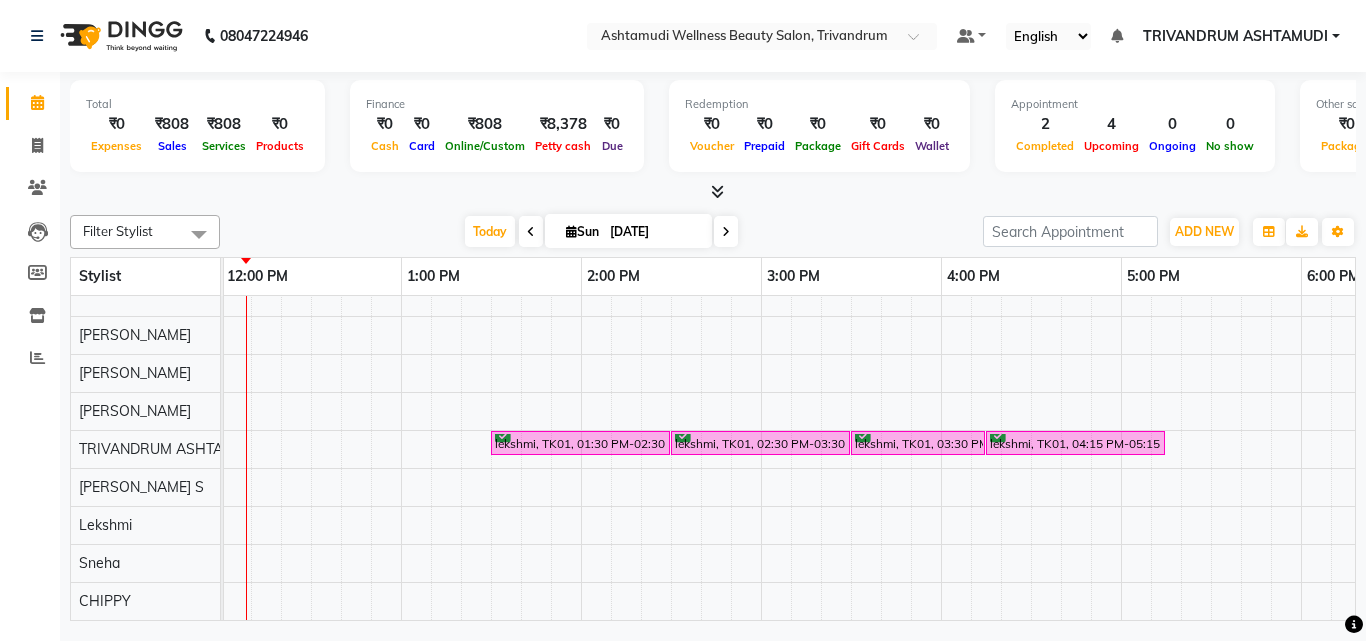 scroll, scrollTop: 182, scrollLeft: 958, axis: both 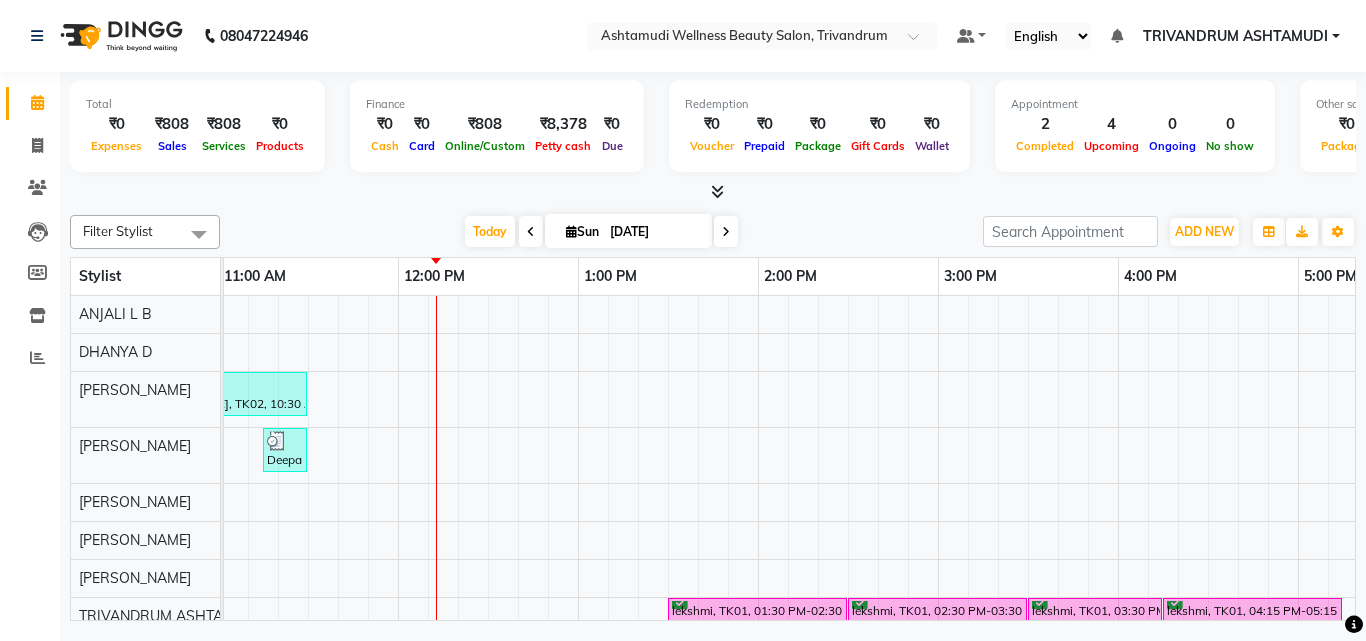 click on "Aswathy, TK02, 10:30 AM-11:30 AM, Layer Cut     Deepa KARTHI, TK03, 11:15 AM-11:30 AM, Eyebrows Threading     lekshmi, TK01, 01:30 PM-02:30 PM, Fruit Facial     lekshmi, TK01, 02:30 PM-03:30 PM, Hair Spa     lekshmi, TK01, 03:30 PM-04:15 PM, Root Touch-Up (Ammonia Free)     lekshmi, TK01, 04:15 PM-05:15 PM, Aroma Pedicure" at bounding box center (1118, 541) 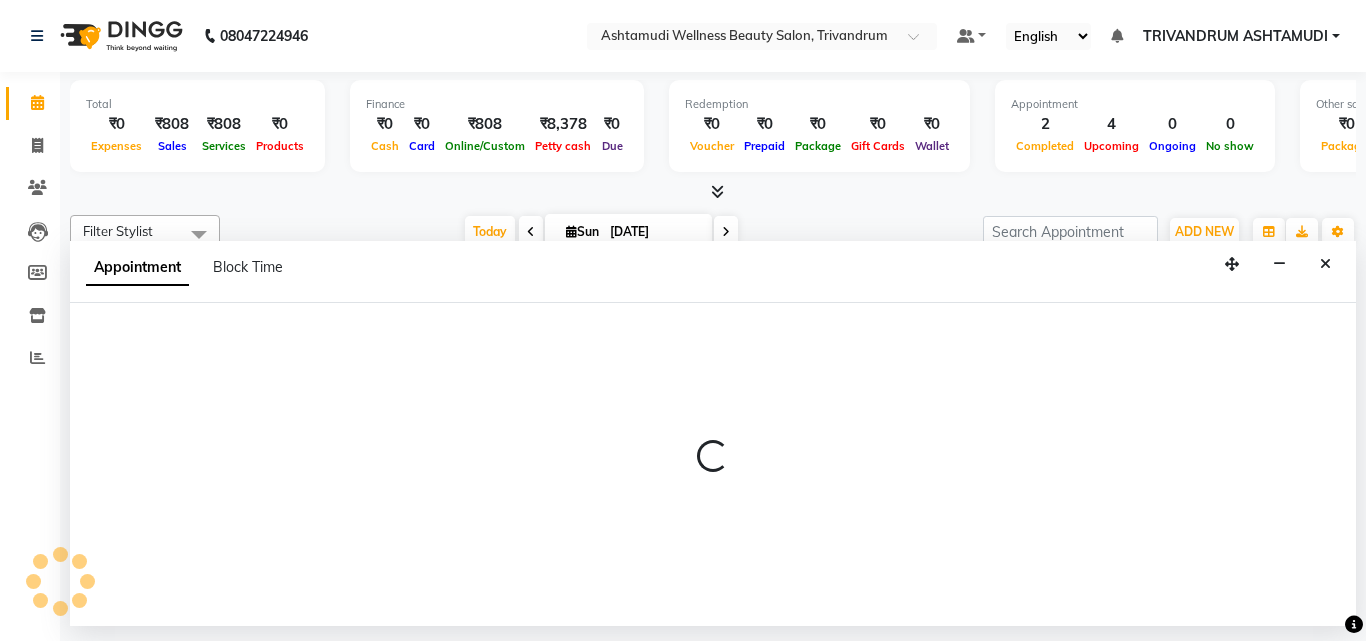 select on "27025" 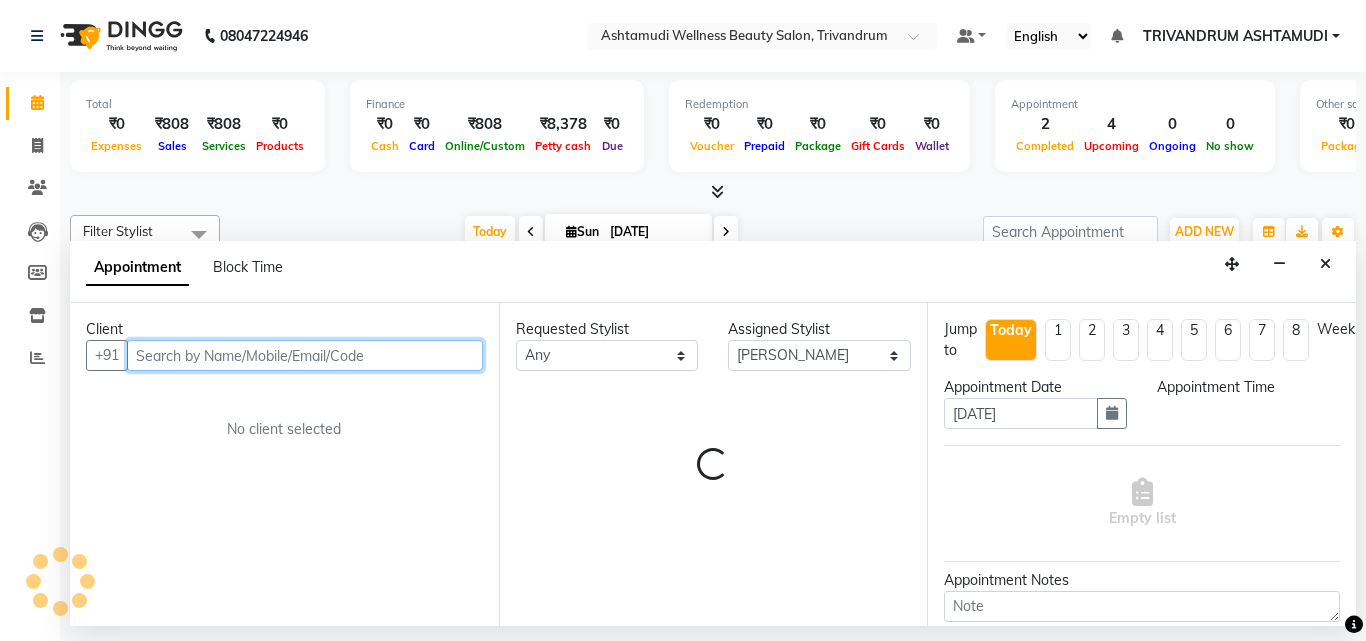 select on "705" 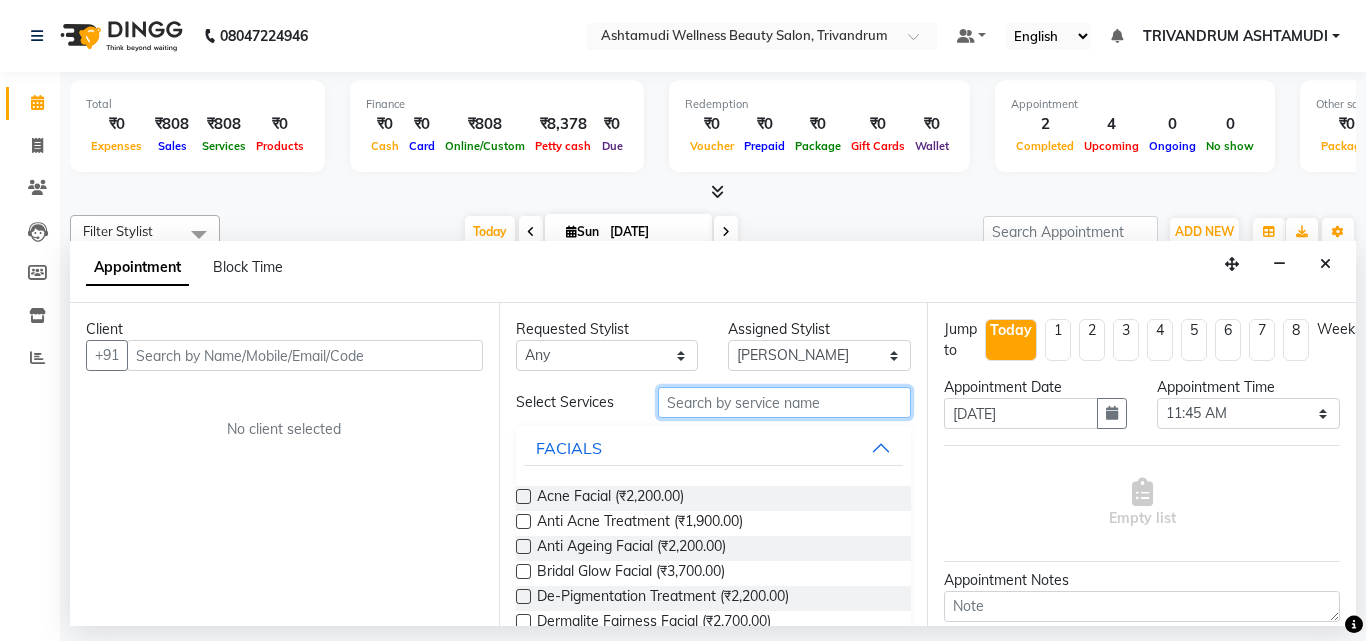 click at bounding box center [785, 402] 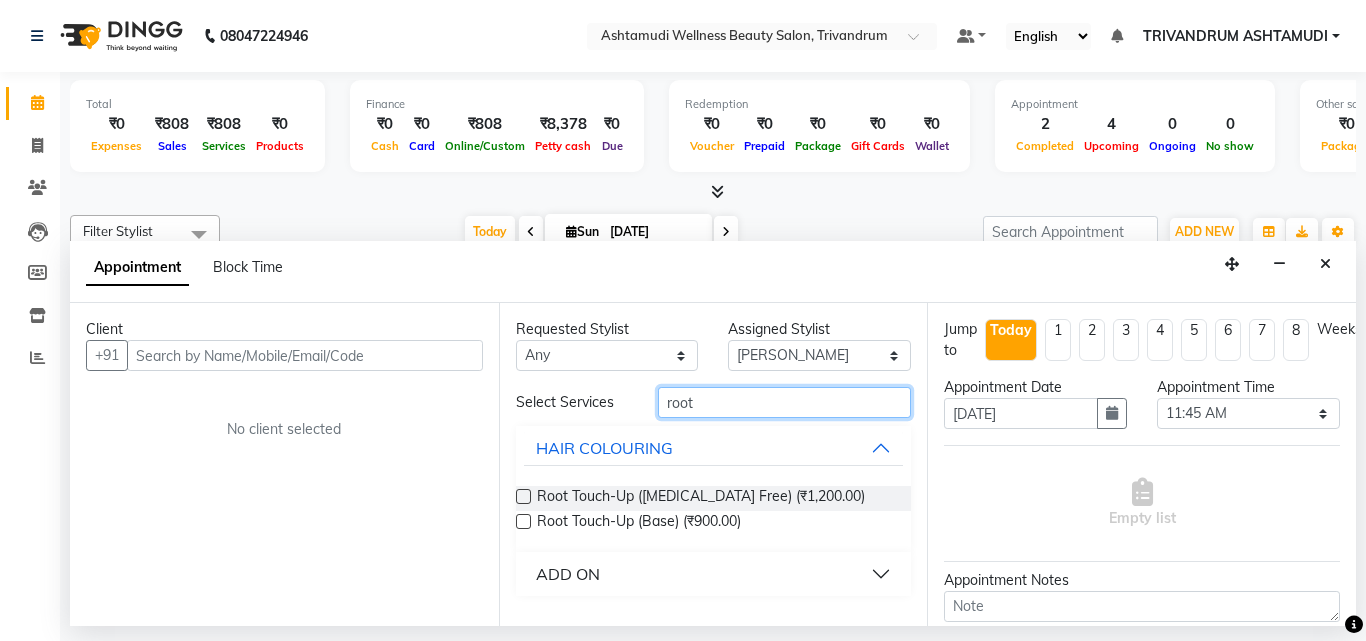 type on "root" 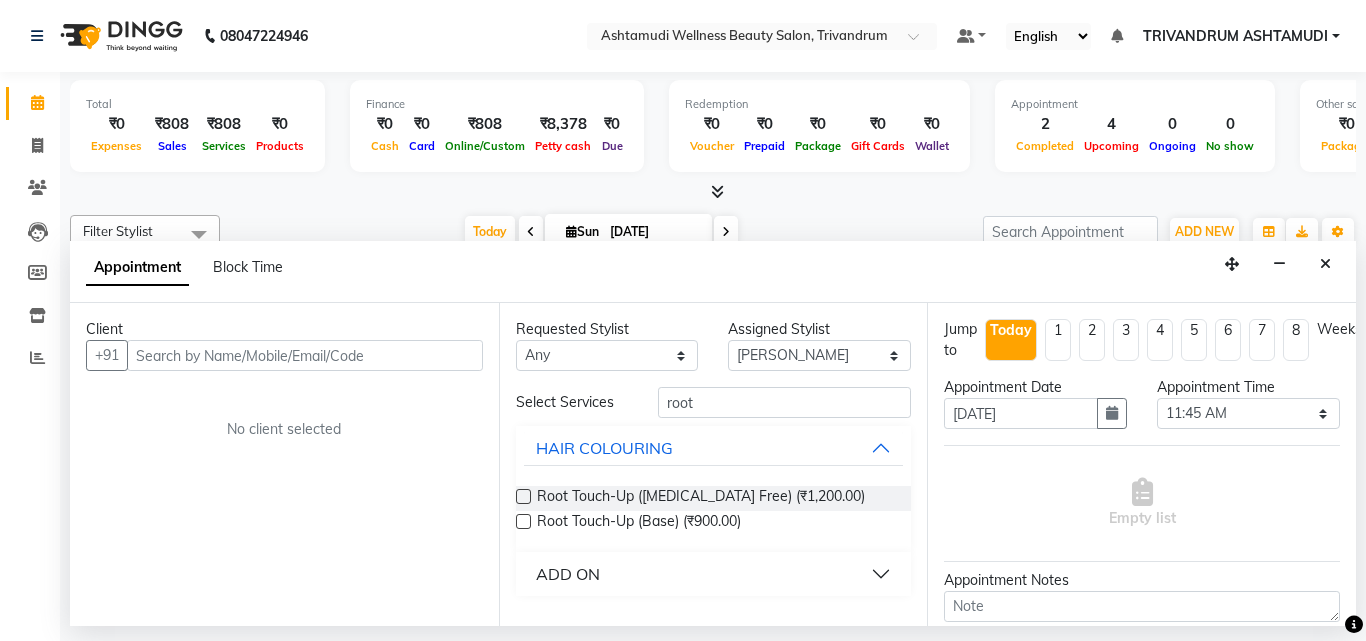 click at bounding box center [523, 496] 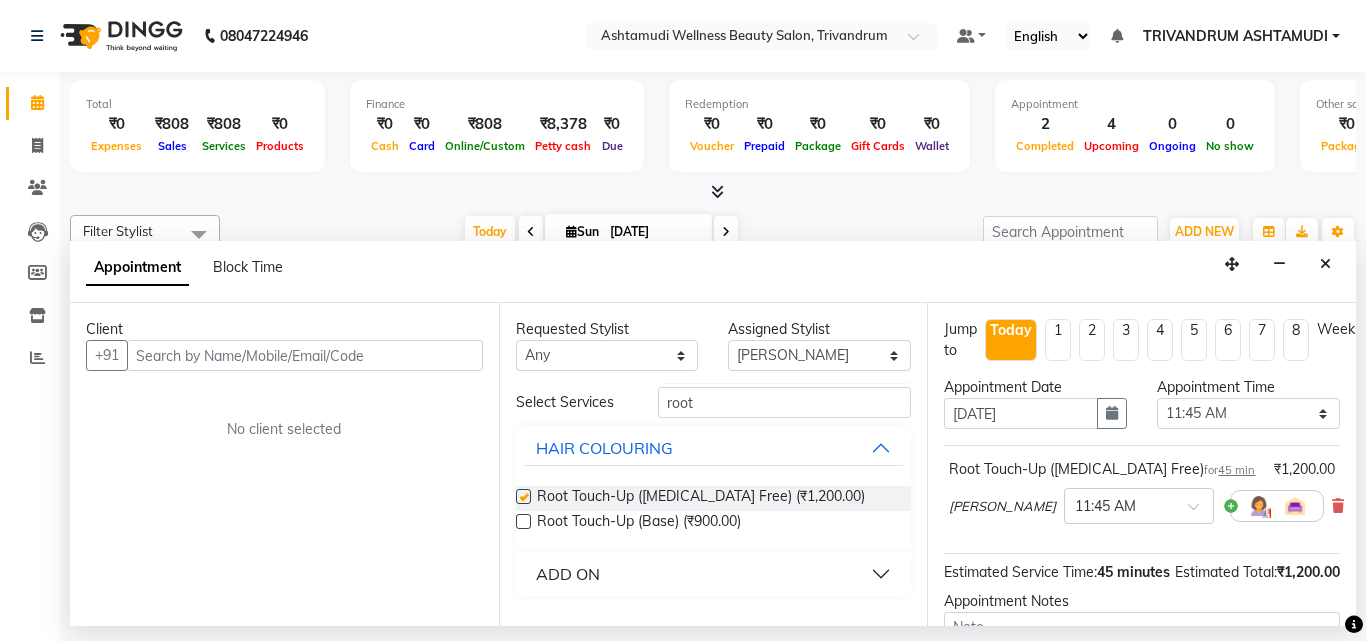 checkbox on "false" 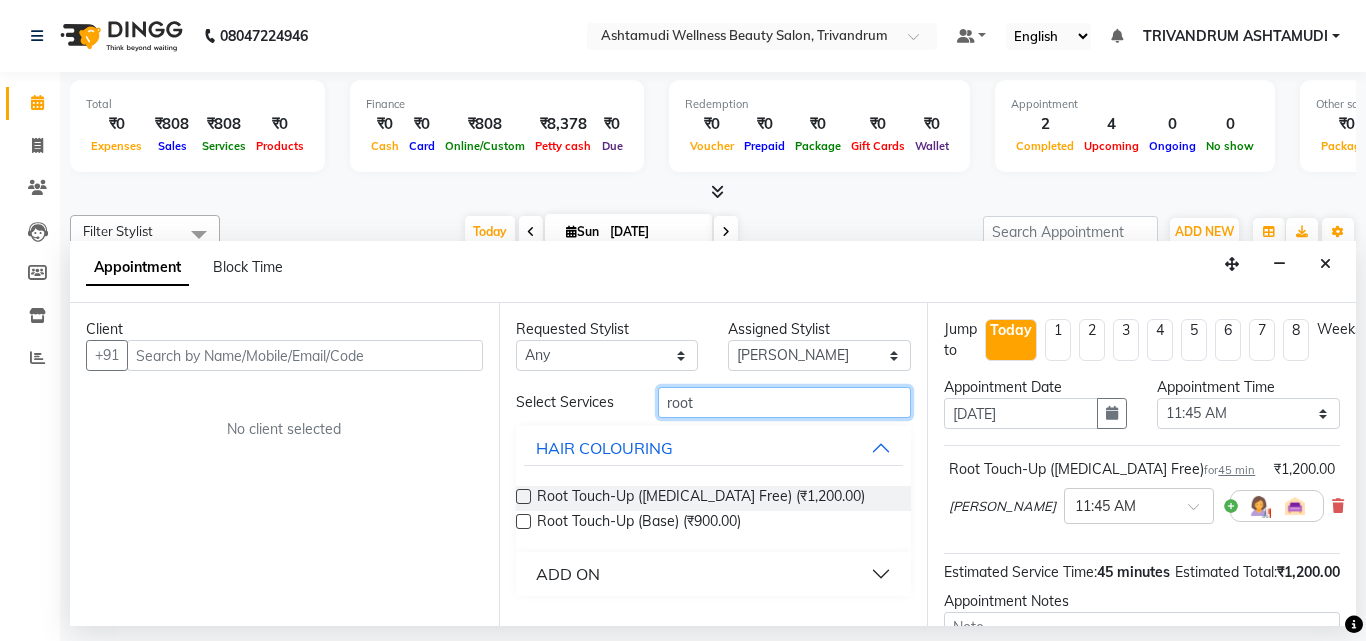 drag, startPoint x: 724, startPoint y: 395, endPoint x: 558, endPoint y: 396, distance: 166.003 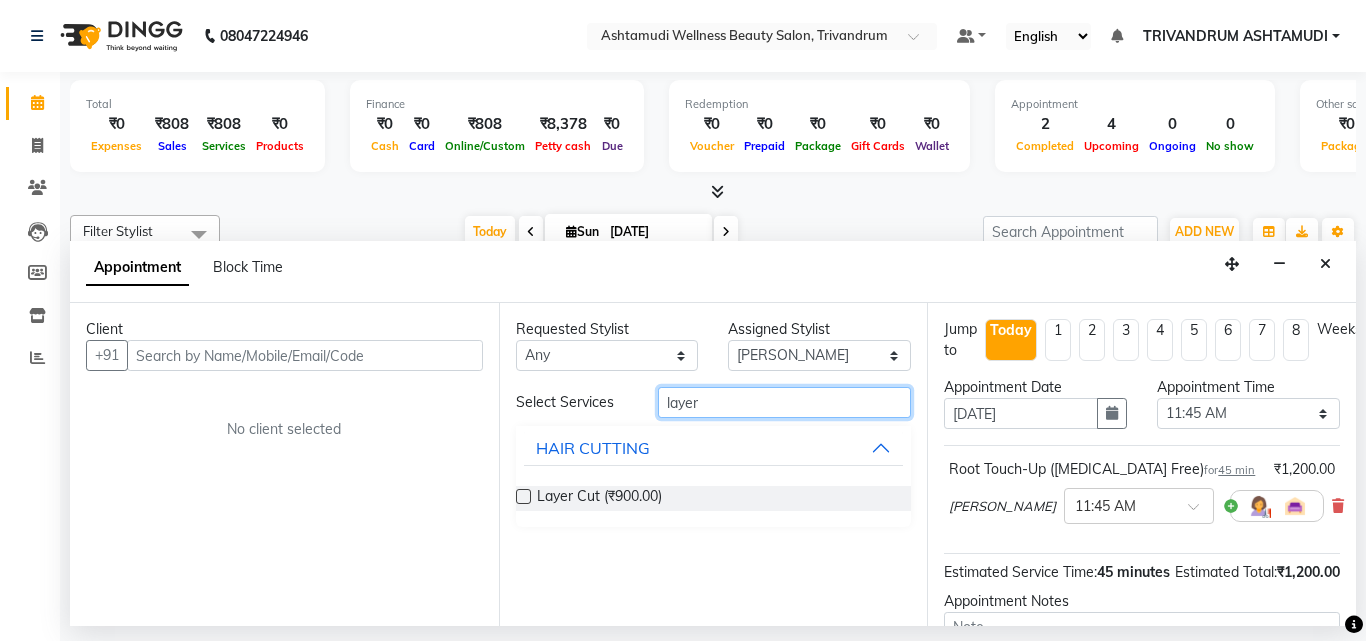 type on "layer" 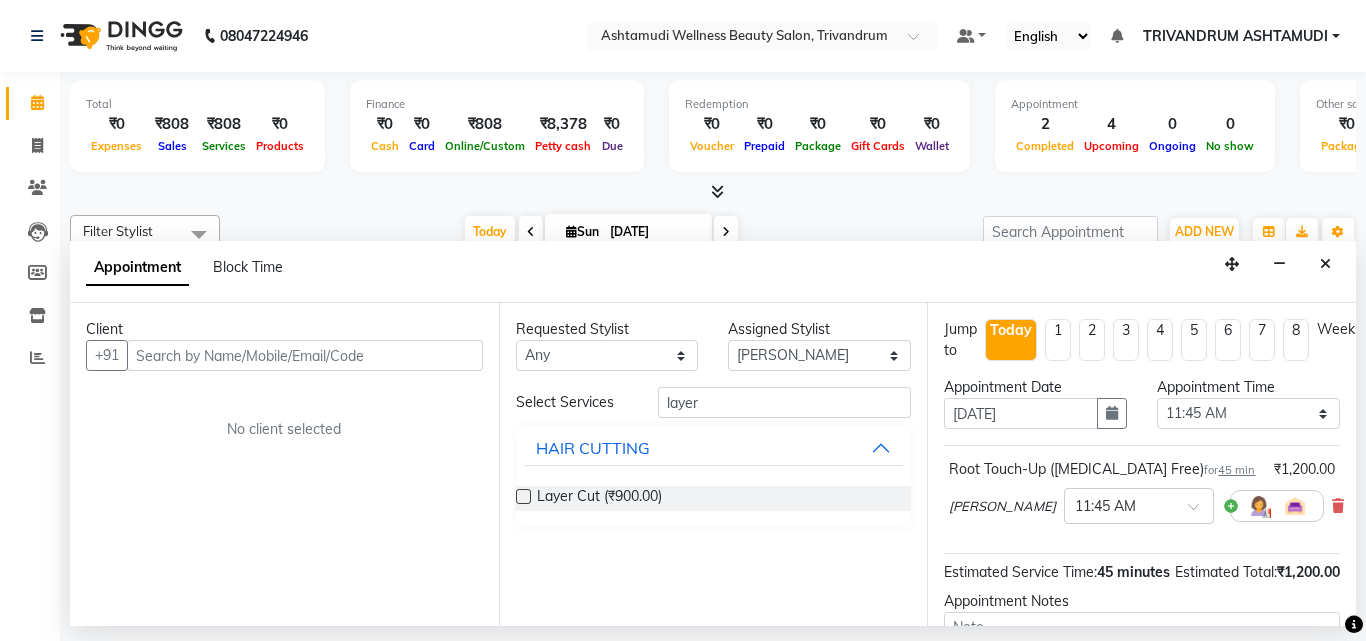 click at bounding box center (523, 496) 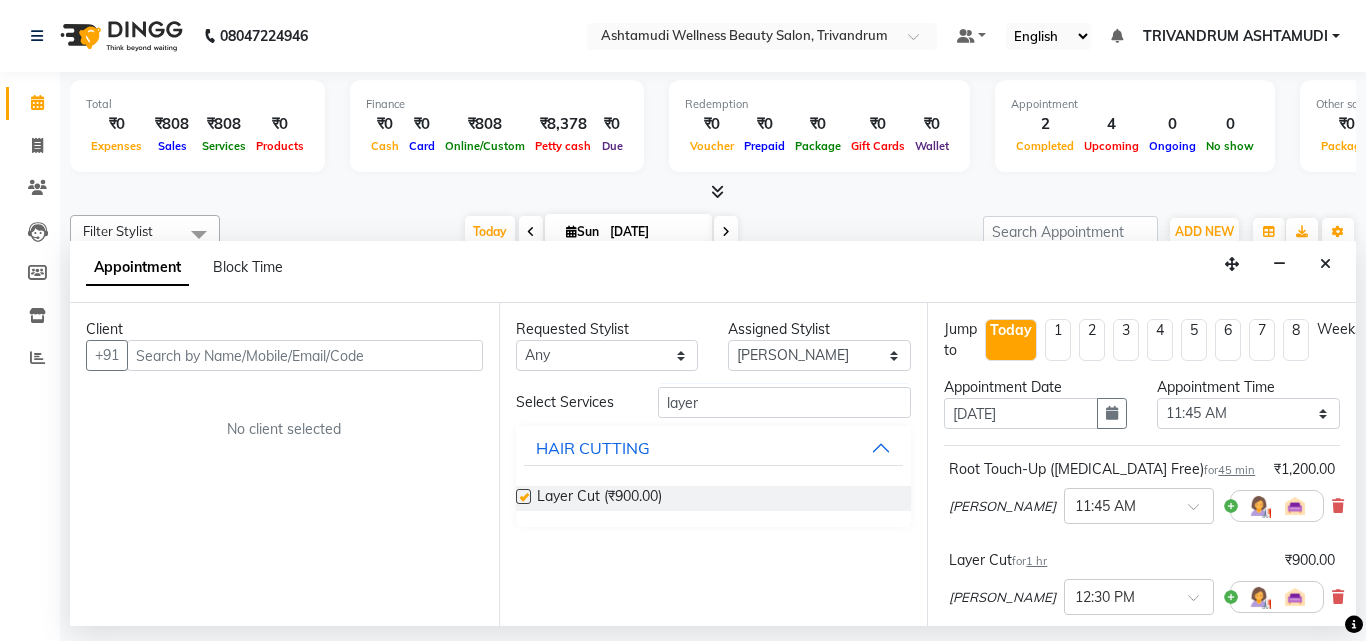 checkbox on "false" 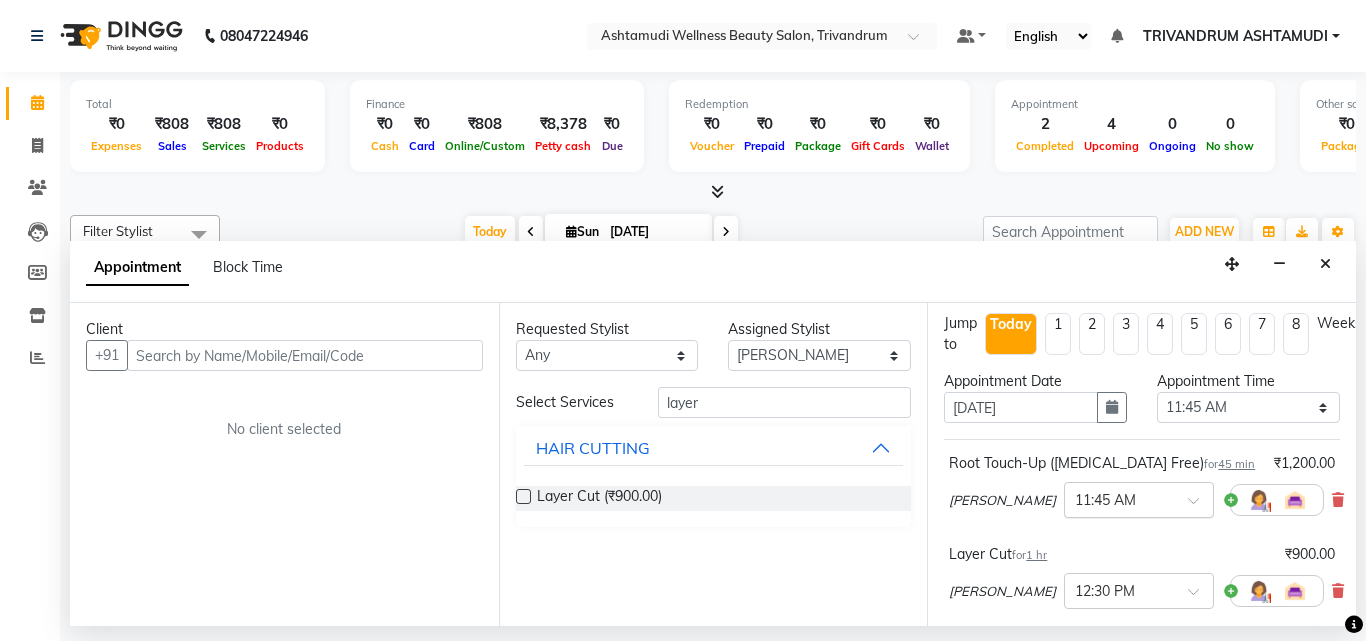 scroll, scrollTop: 0, scrollLeft: 0, axis: both 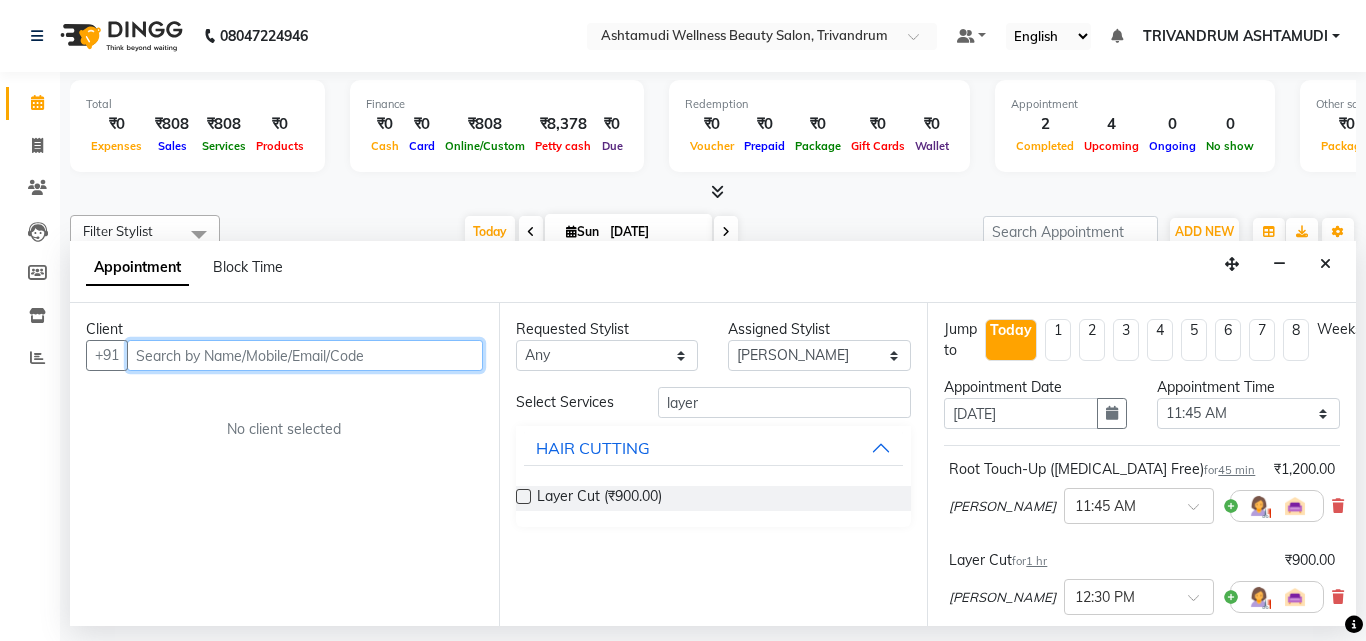 click at bounding box center (305, 355) 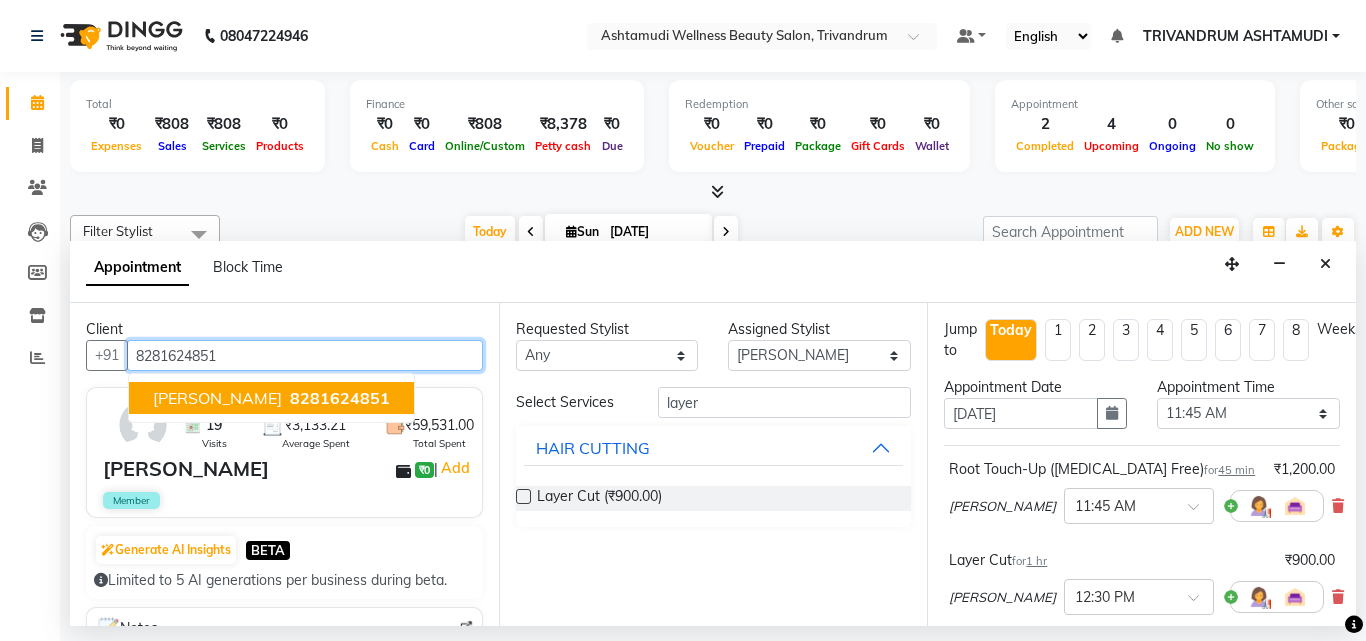 type on "8281624851" 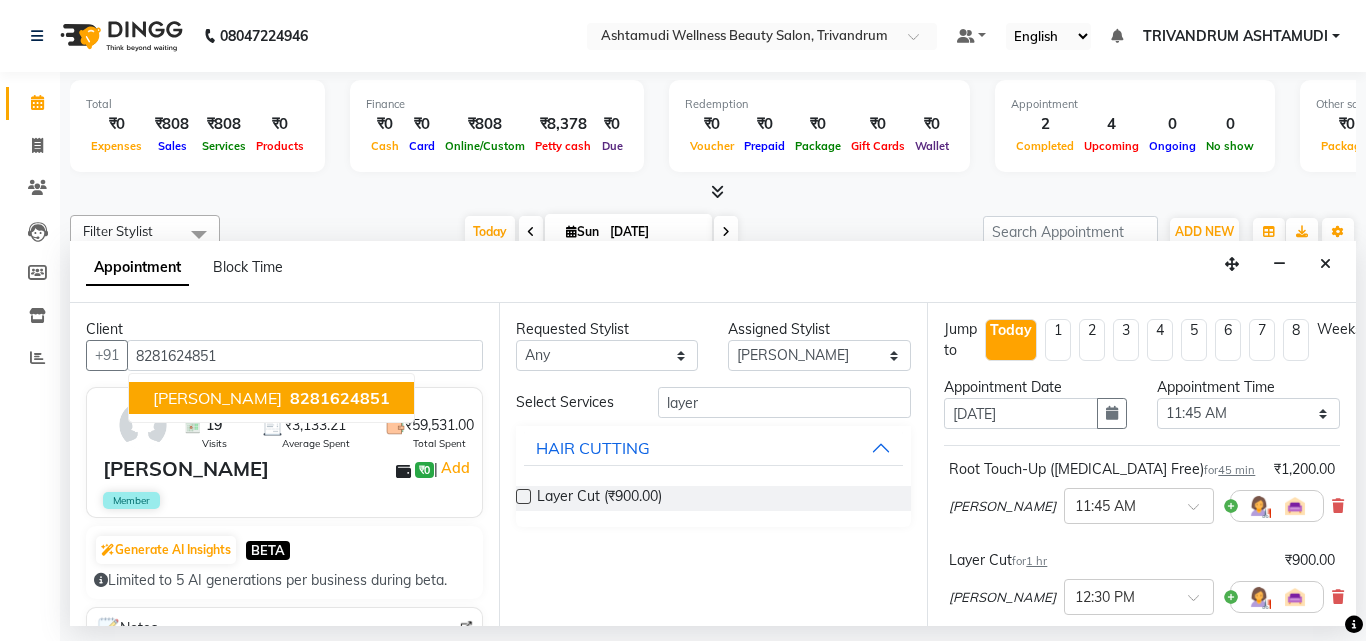 click on "Parvathy    ₹0  |   Add" at bounding box center [288, 469] 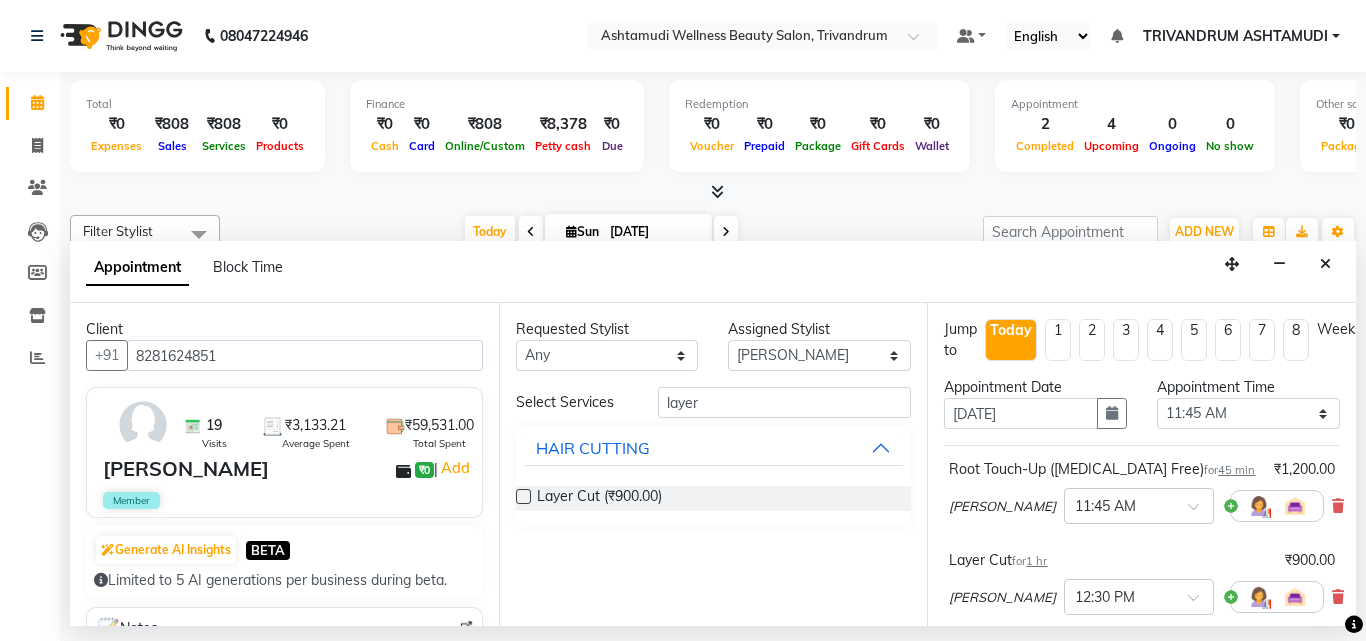 click on "Parvathy    ₹0  |   Add" at bounding box center (288, 469) 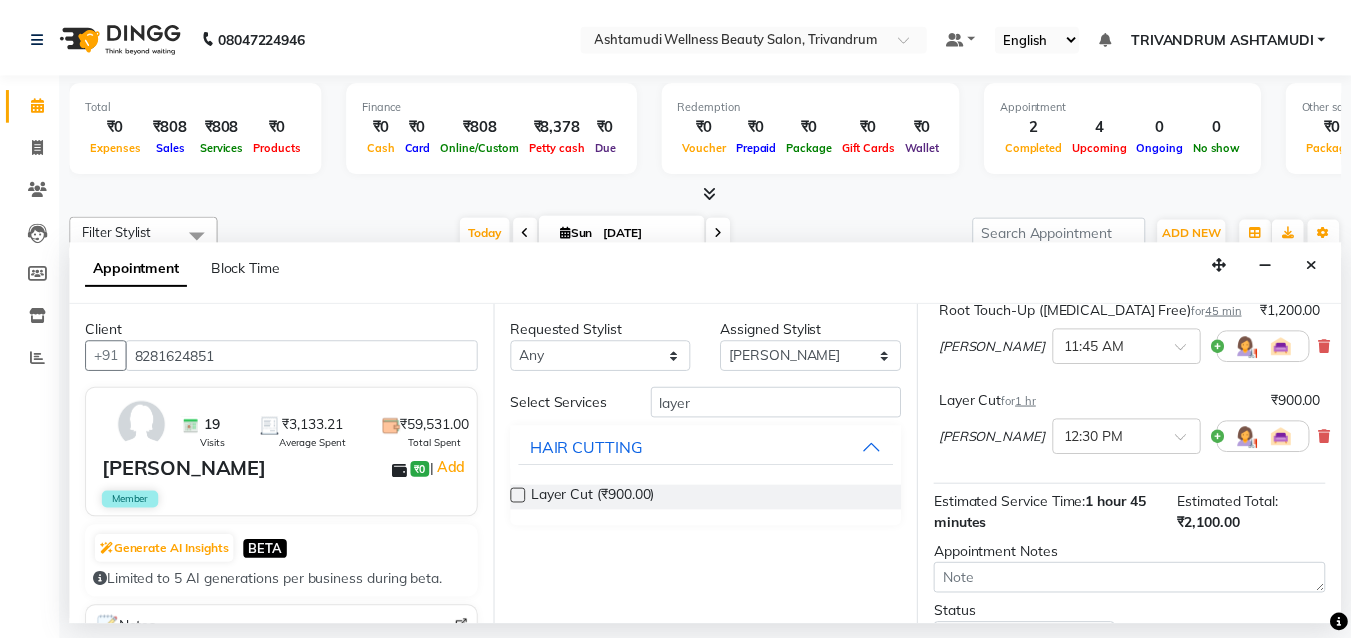 scroll, scrollTop: 330, scrollLeft: 0, axis: vertical 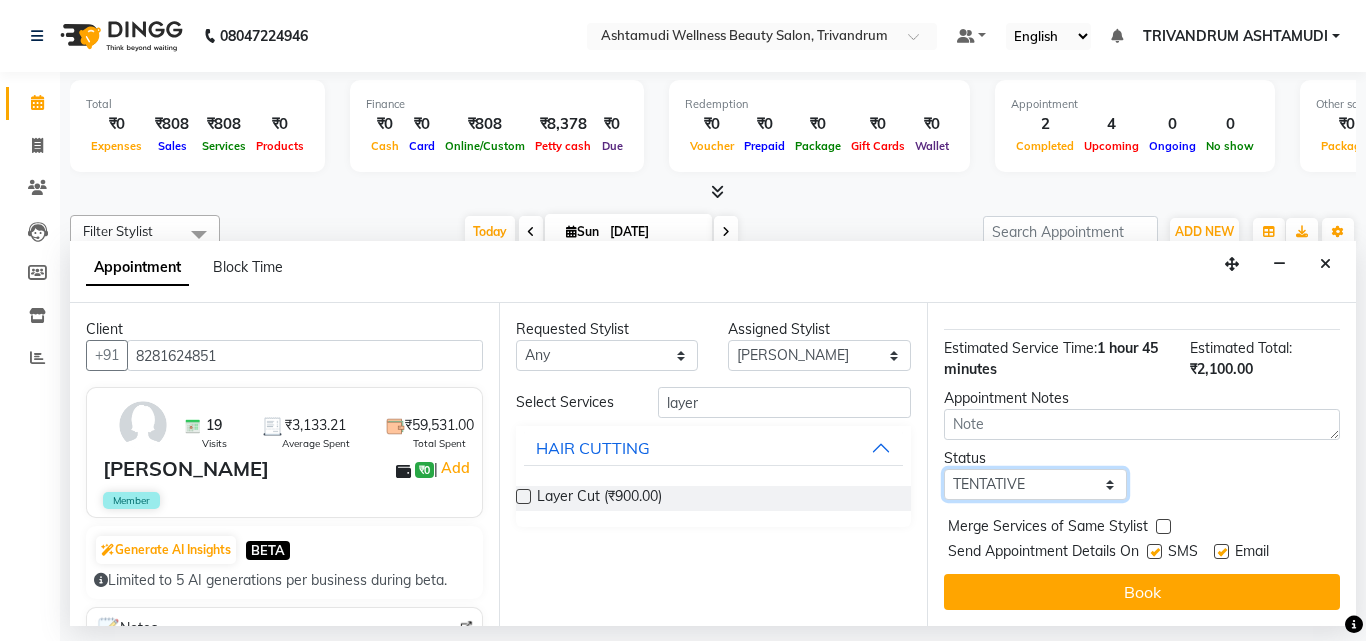 click on "Select TENTATIVE CONFIRM CHECK-IN UPCOMING" at bounding box center [1035, 484] 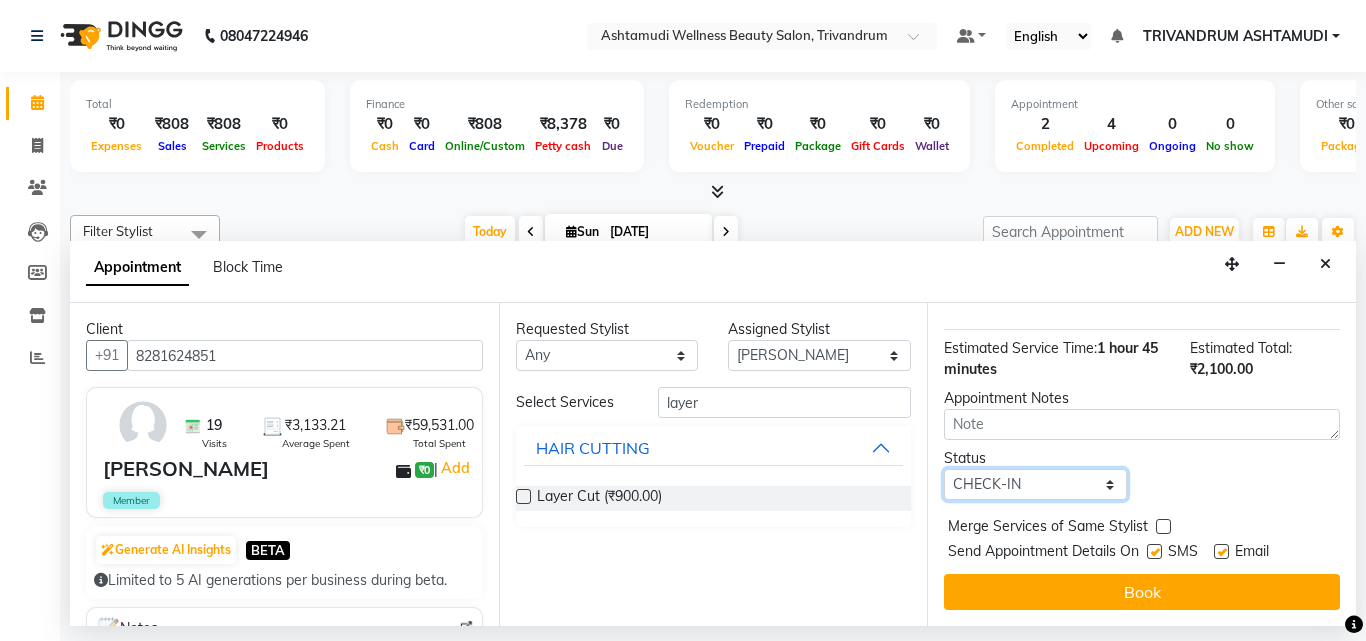 click on "Select TENTATIVE CONFIRM CHECK-IN UPCOMING" at bounding box center [1035, 484] 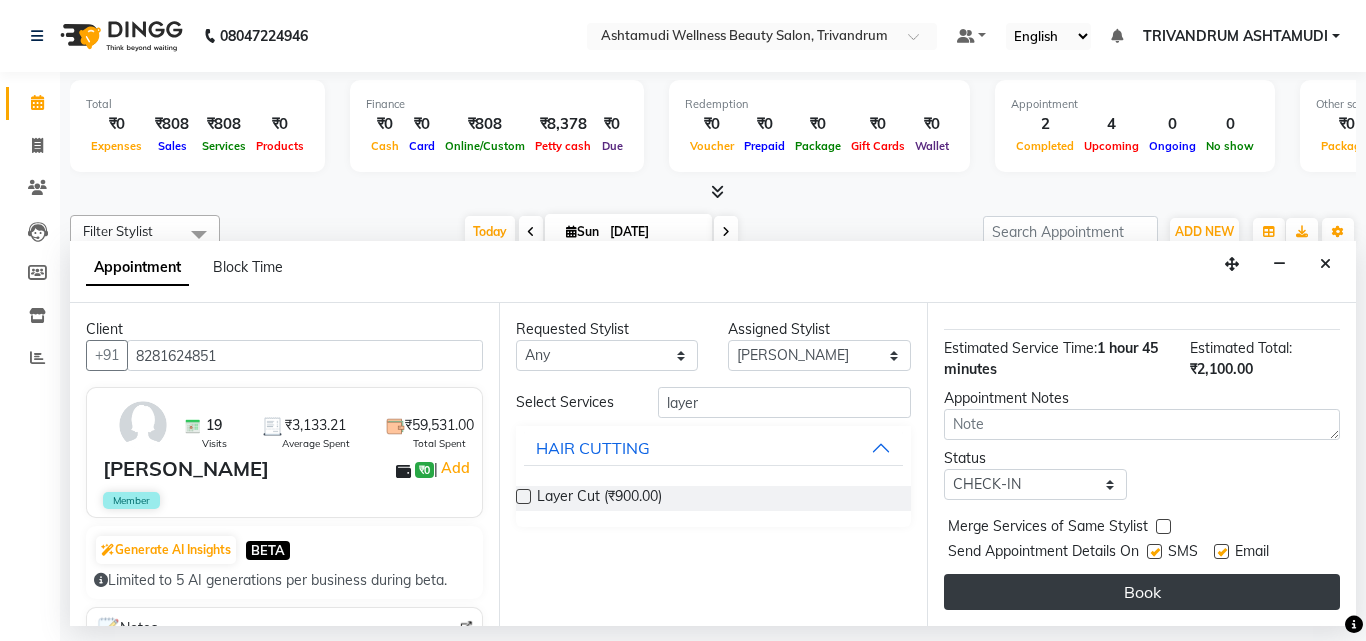 click on "Book" at bounding box center (1142, 592) 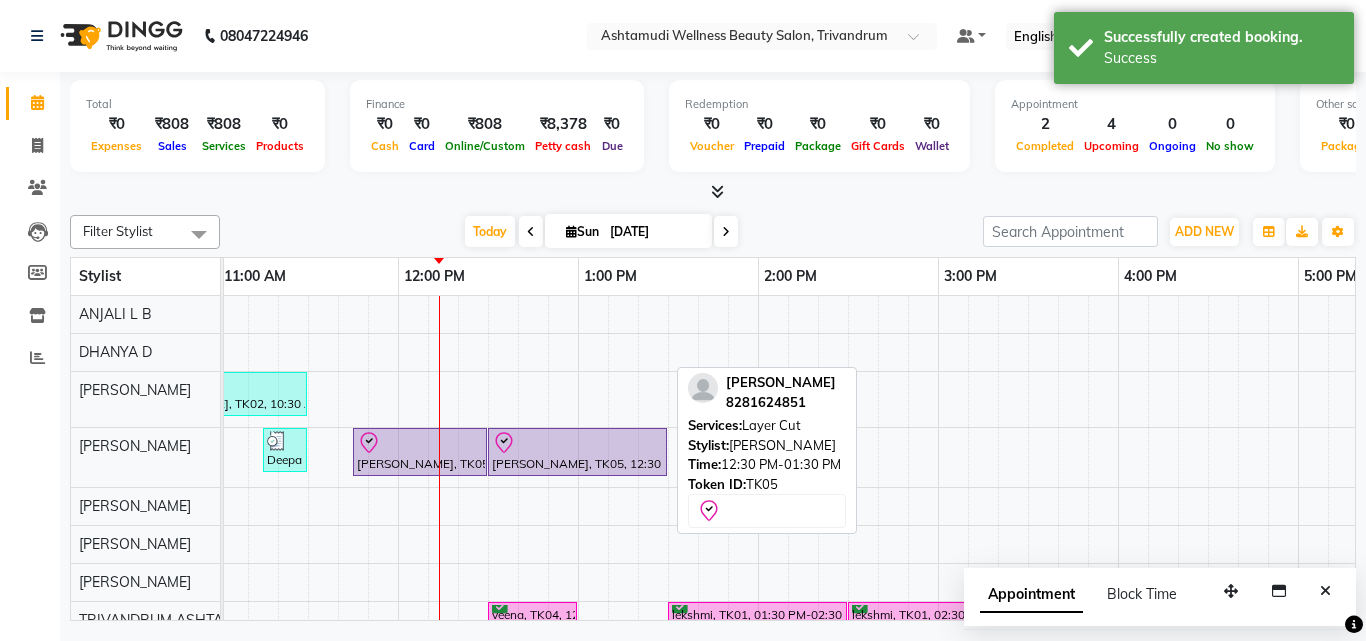 click at bounding box center [577, 443] 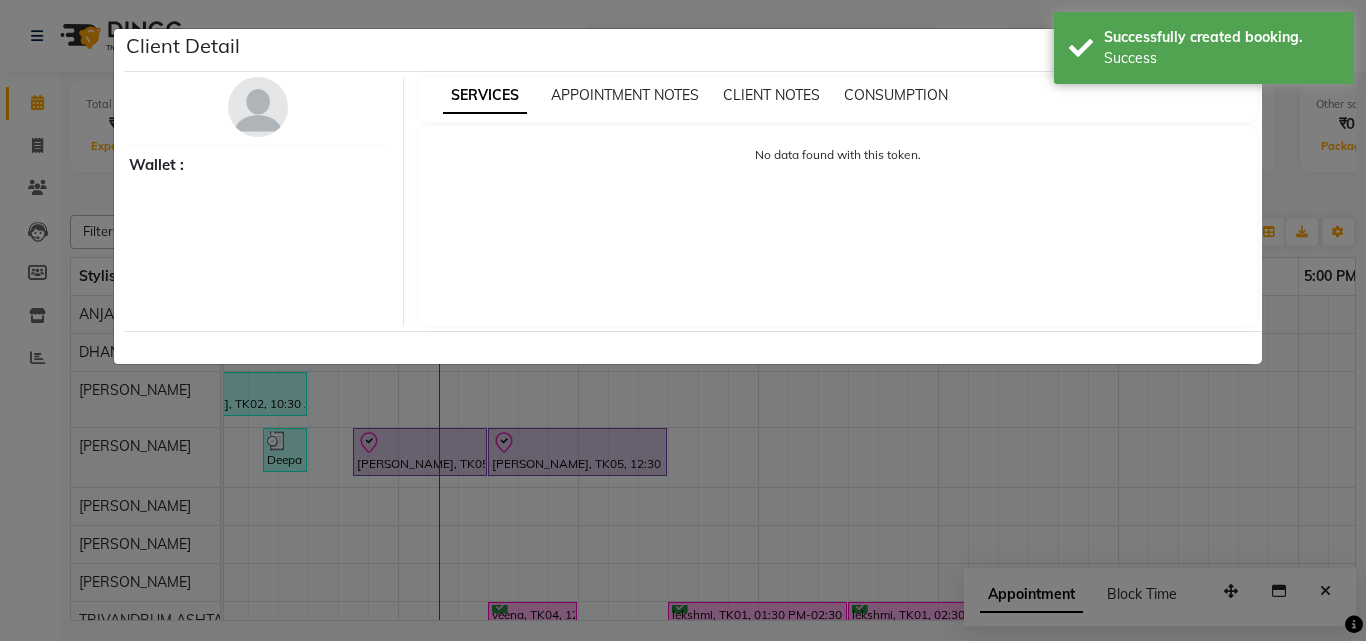 select on "8" 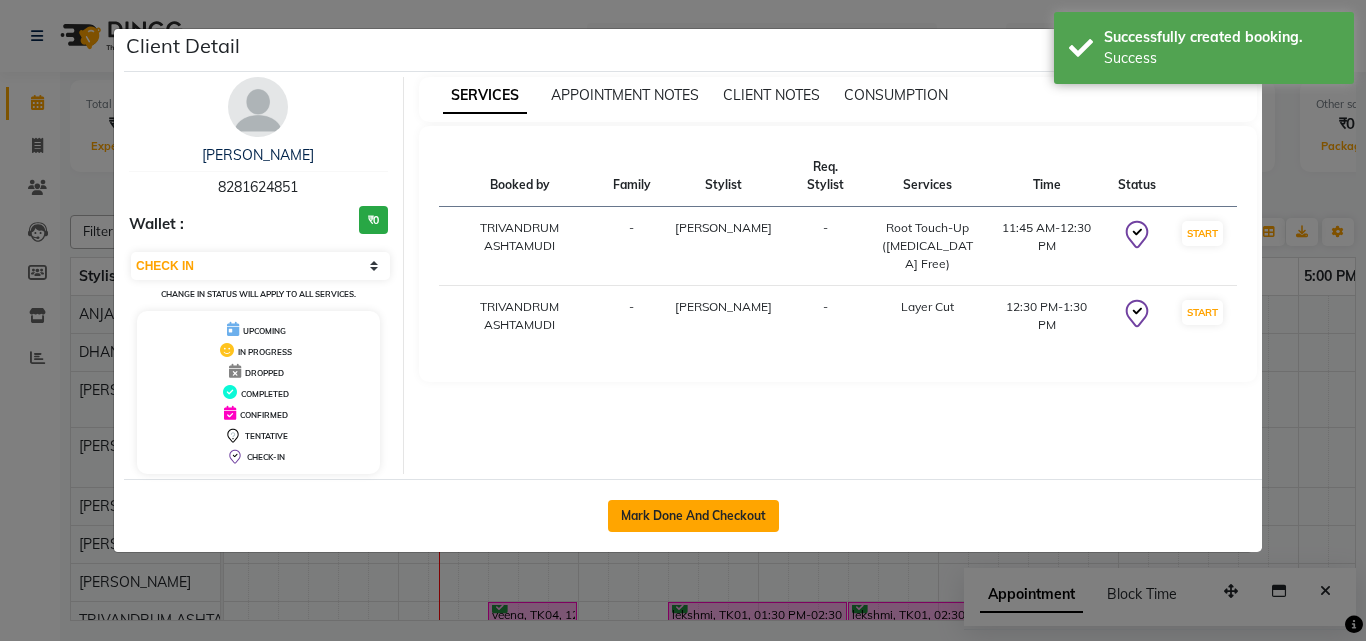 click on "Mark Done And Checkout" 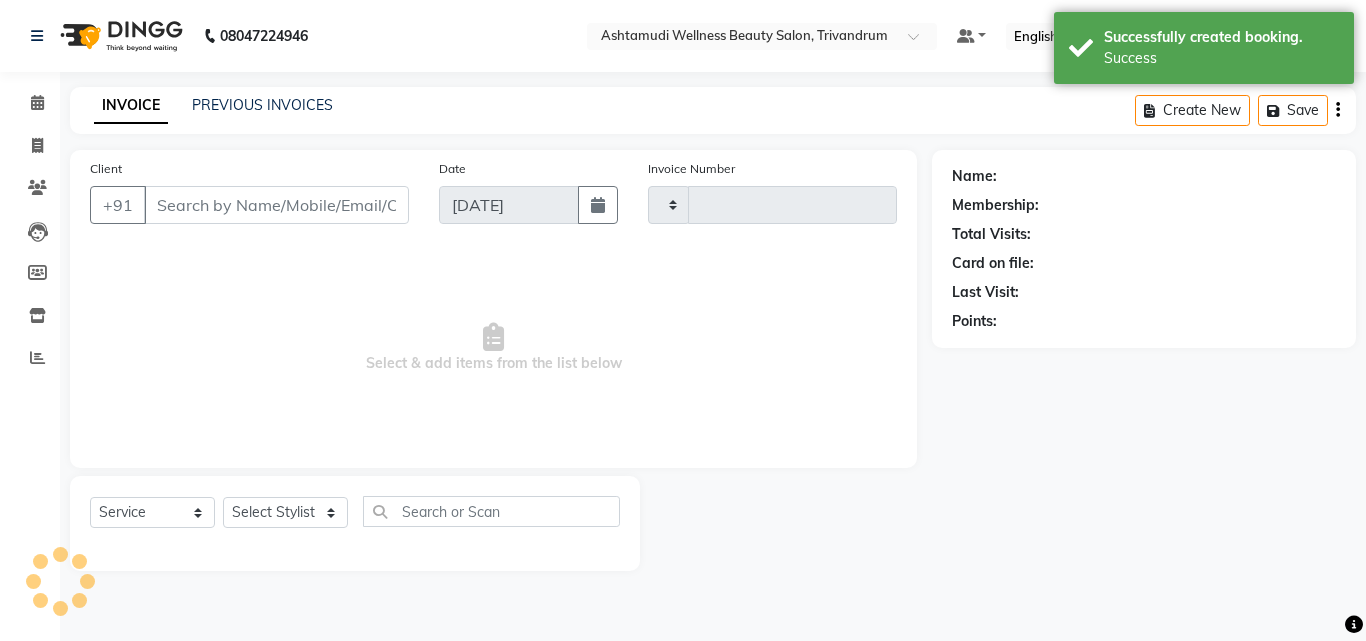type on "2103" 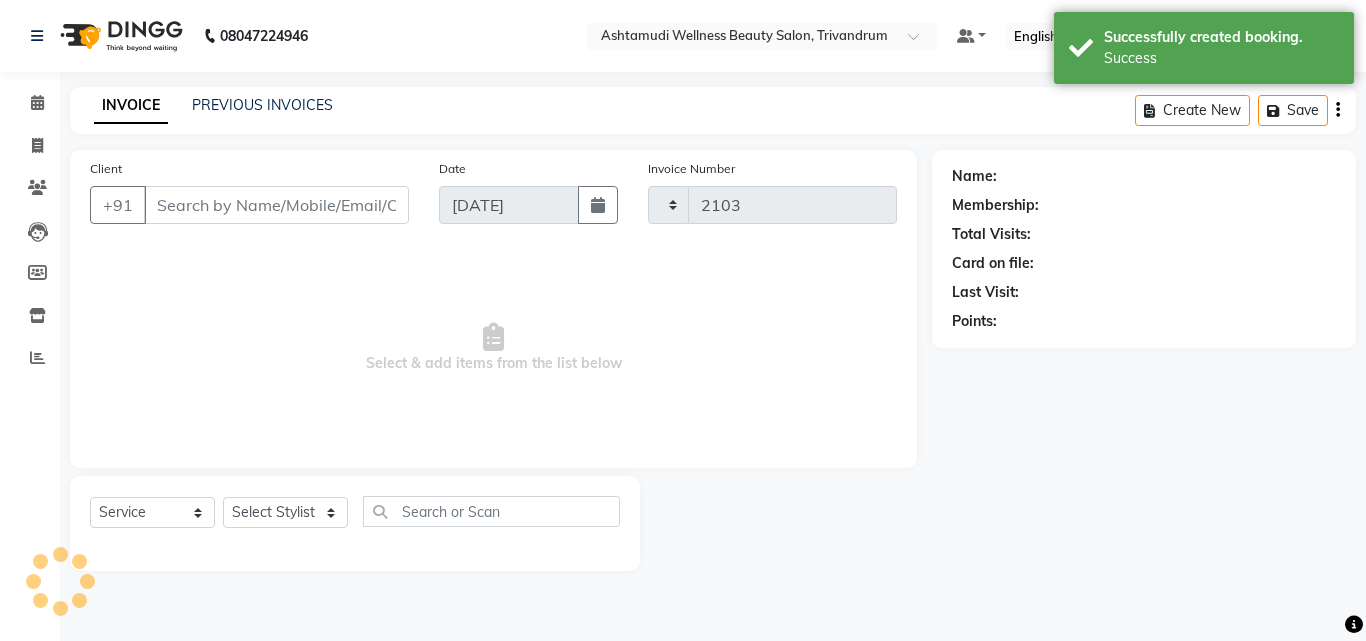 select on "4636" 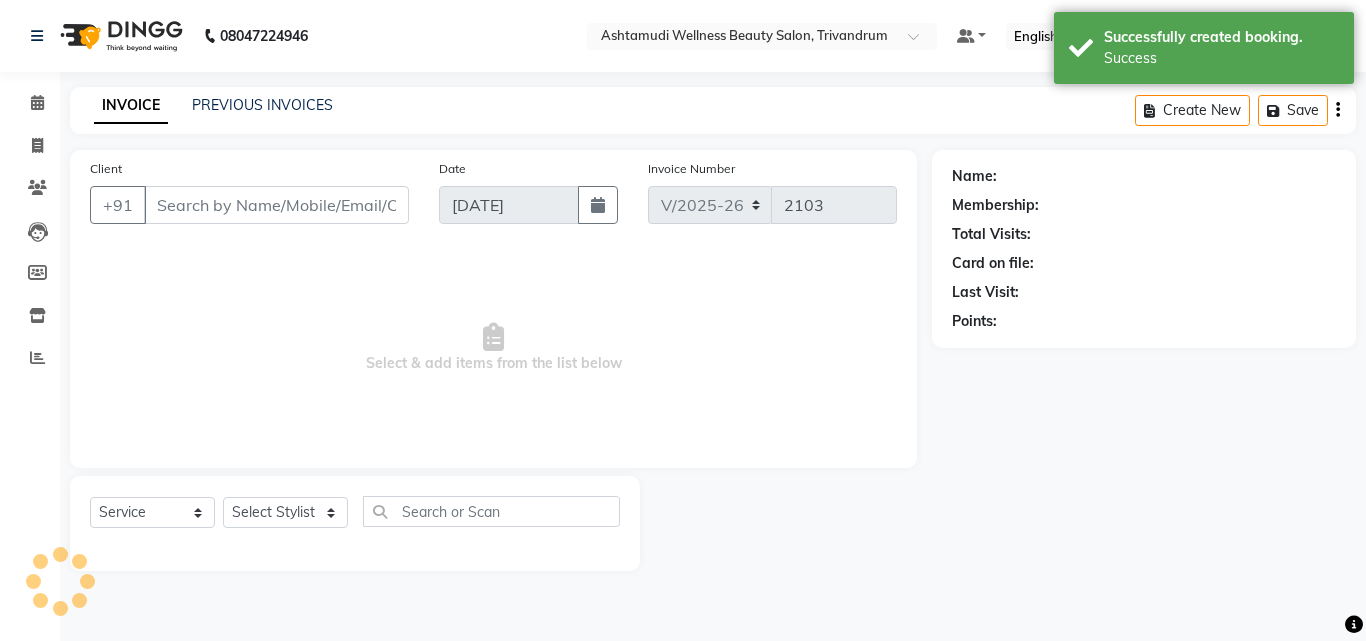type on "8281624851" 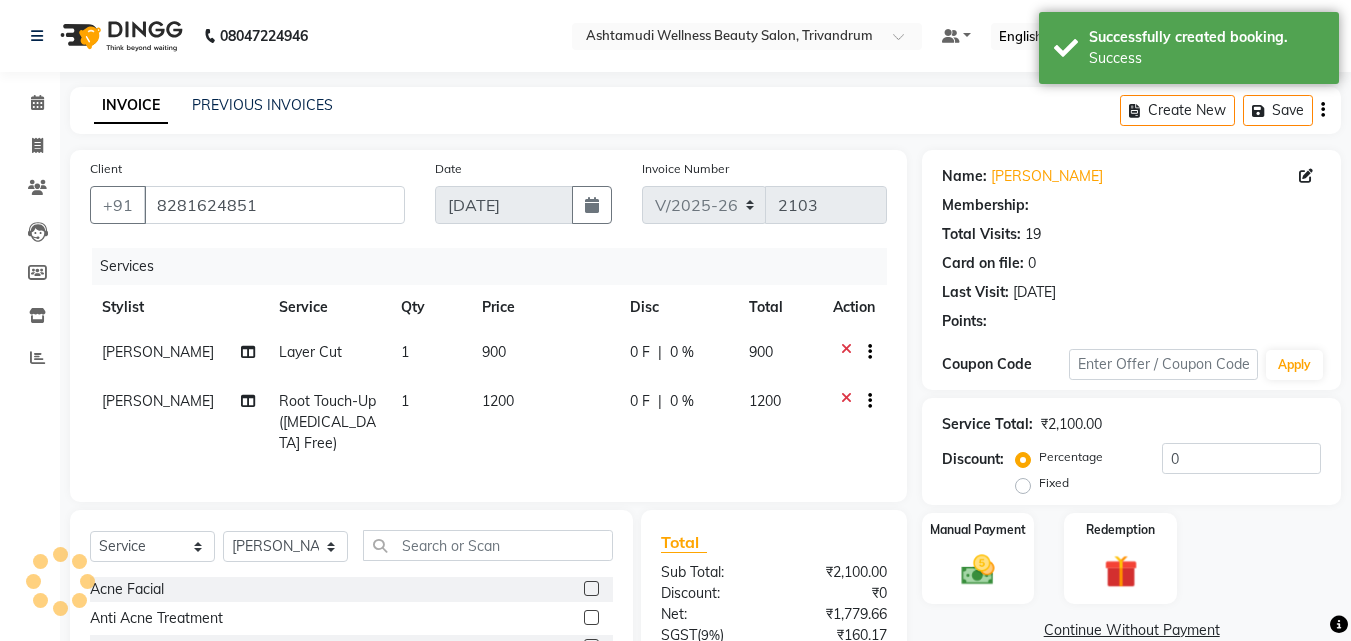 select on "1: Object" 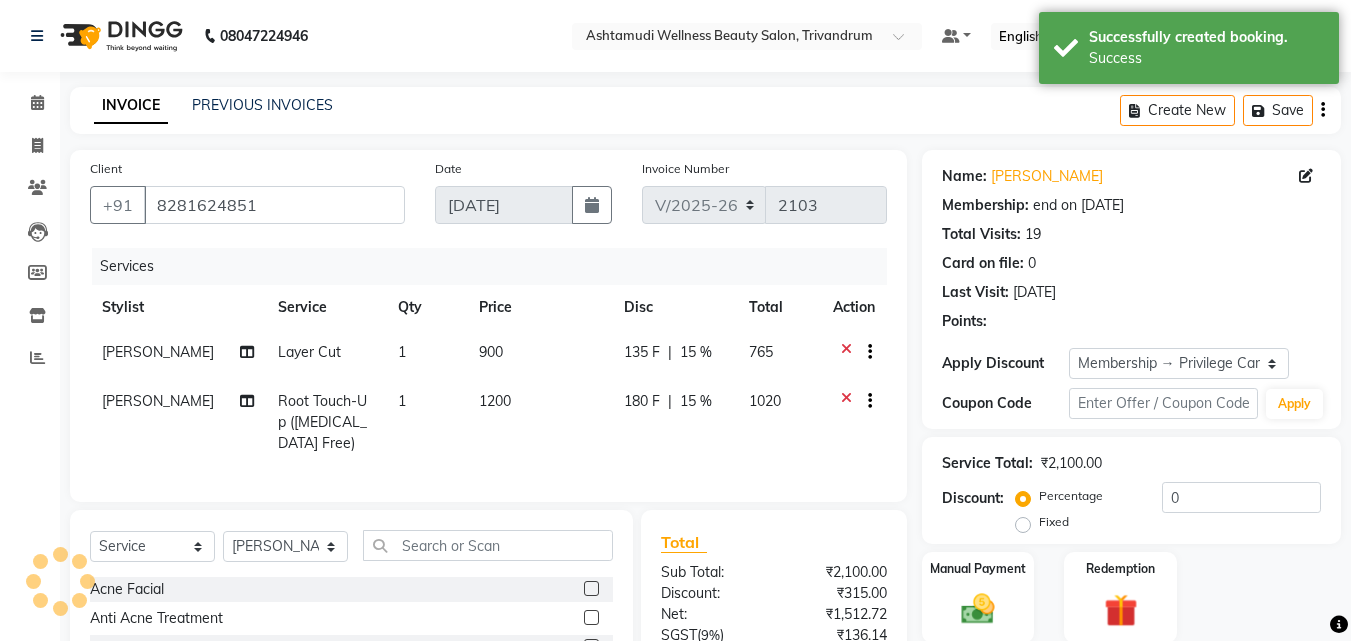 type on "15" 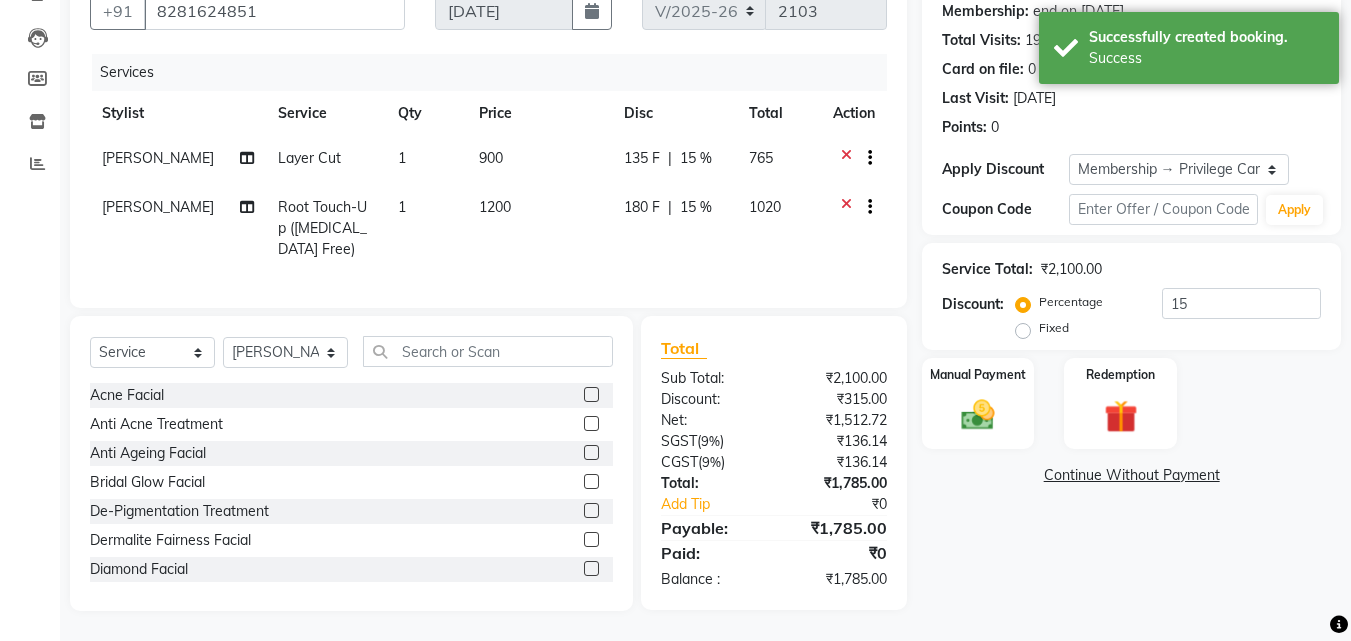 scroll, scrollTop: 200, scrollLeft: 0, axis: vertical 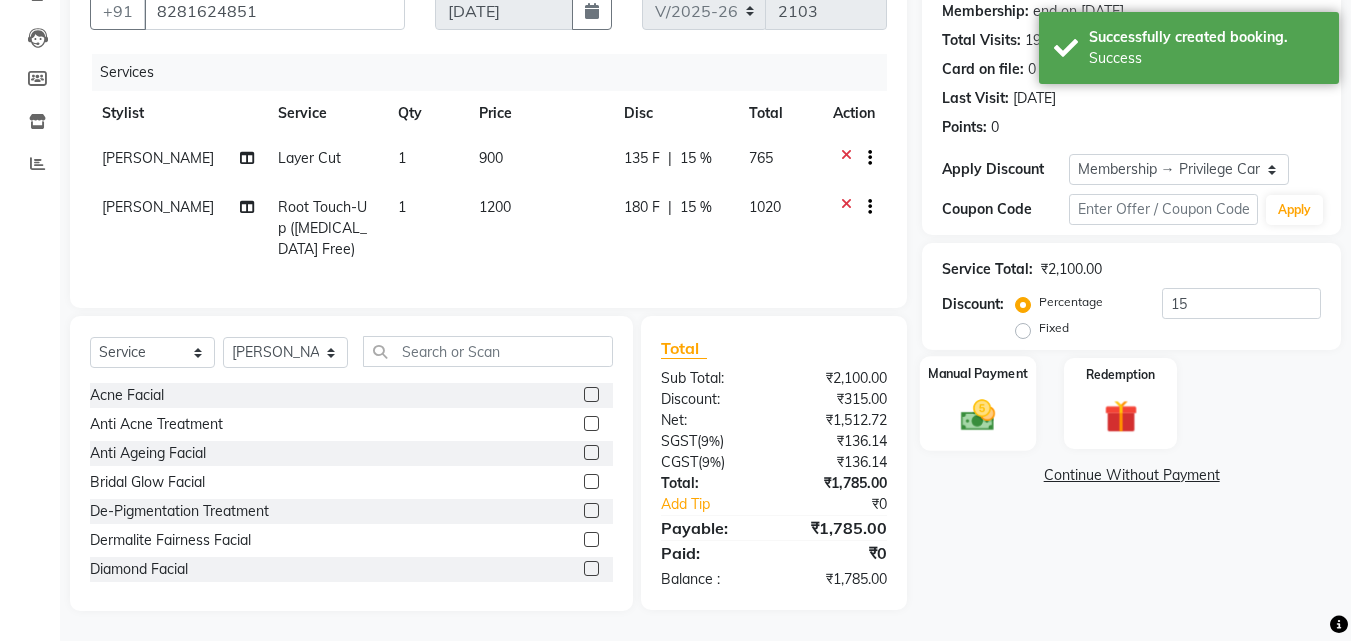 click 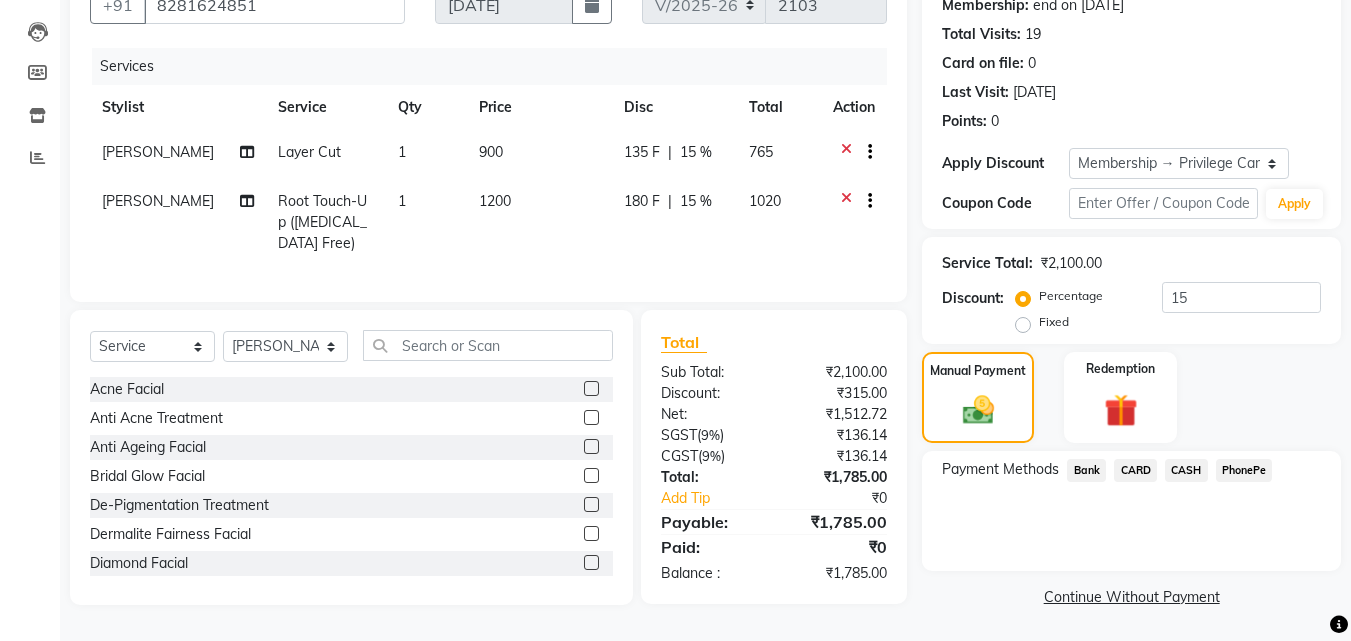 click on "PhonePe" 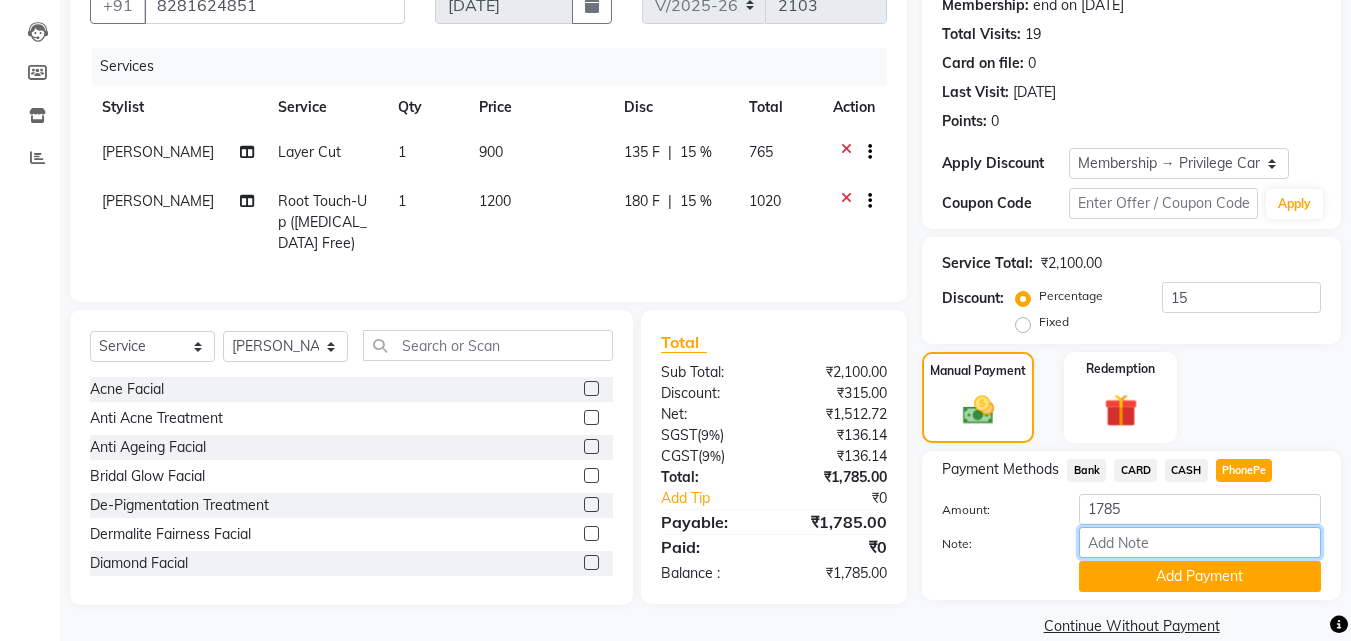 click on "Note:" at bounding box center [1200, 542] 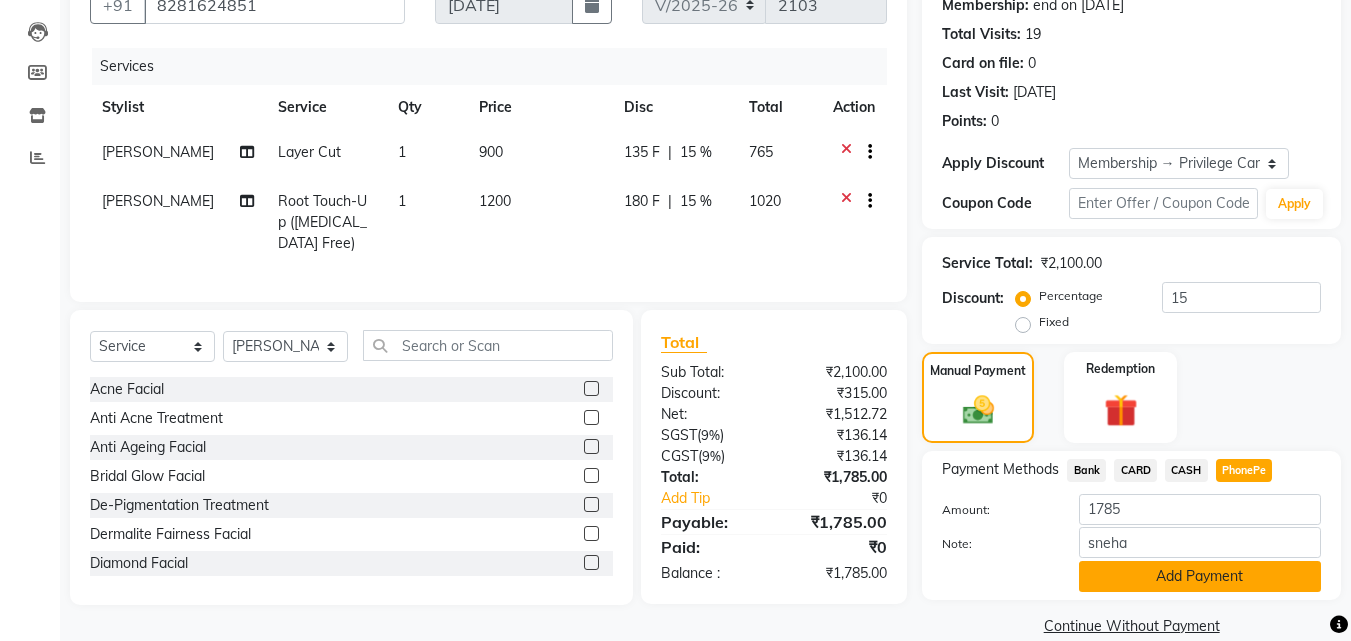 click on "Add Payment" 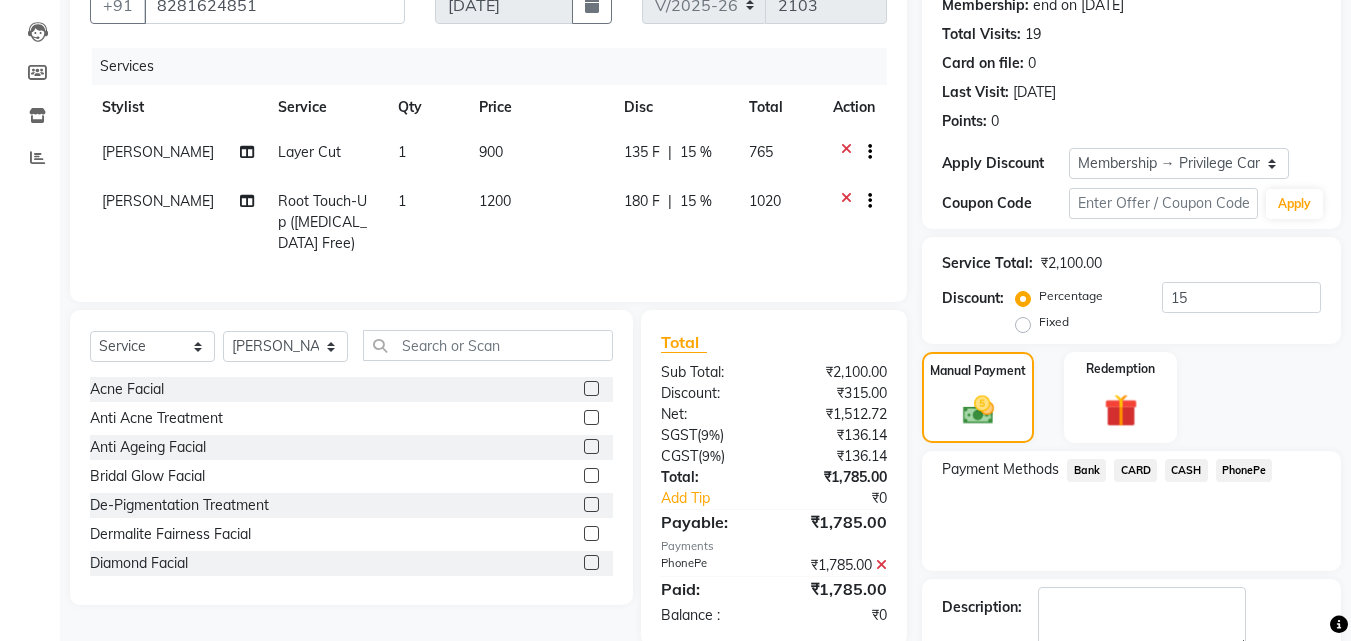 scroll, scrollTop: 314, scrollLeft: 0, axis: vertical 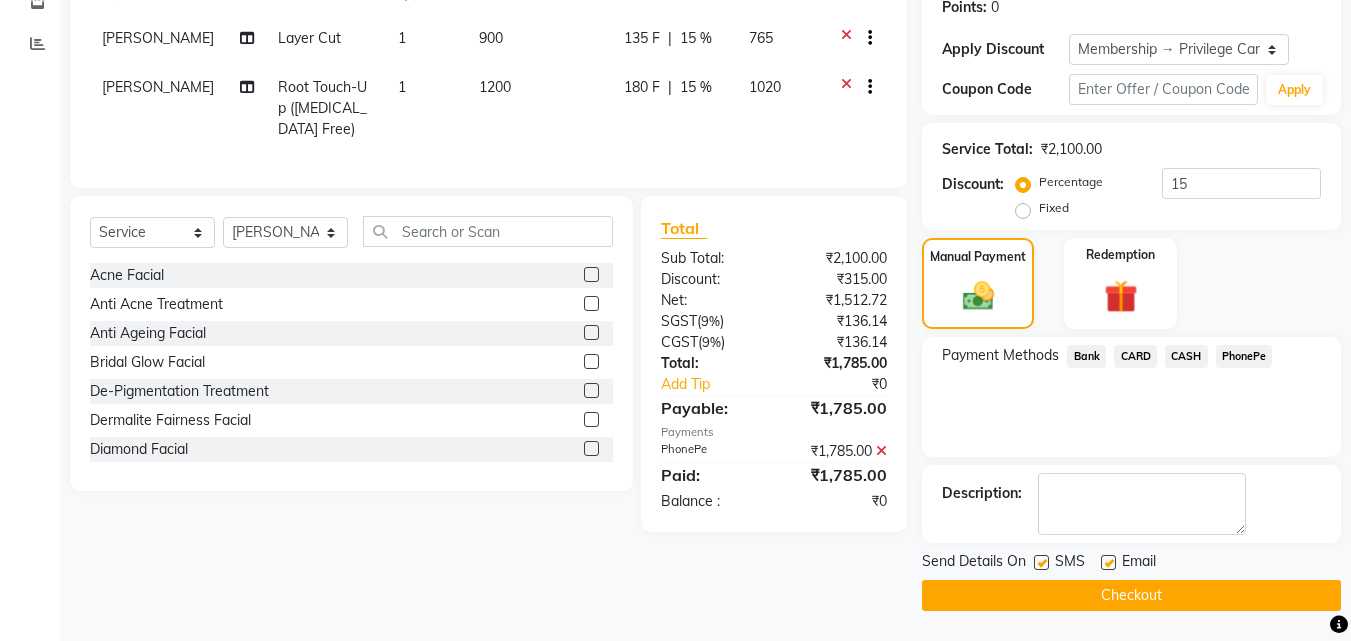 click on "Checkout" 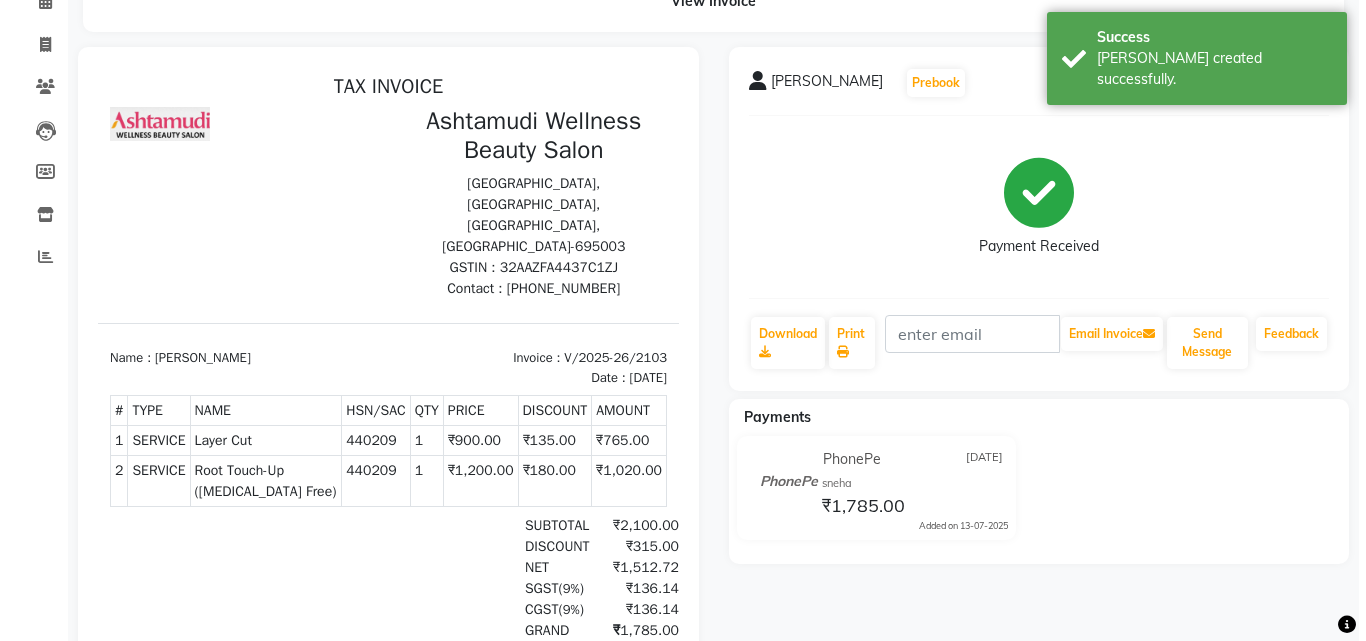 scroll, scrollTop: 0, scrollLeft: 0, axis: both 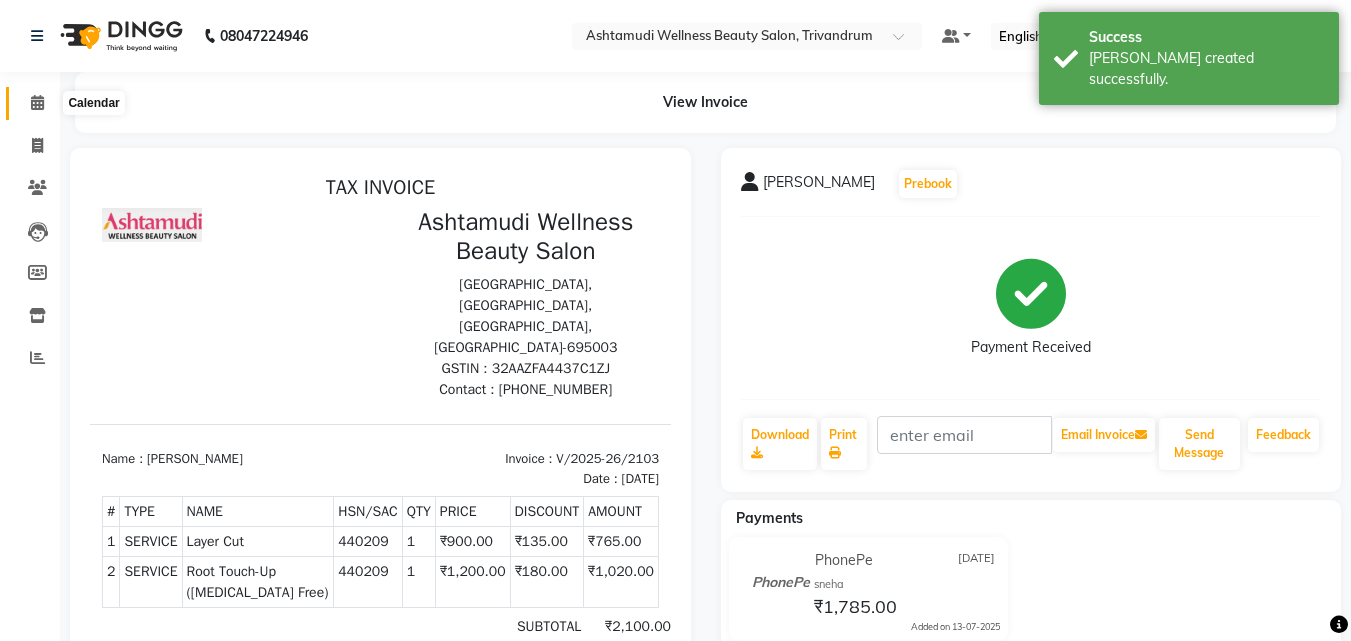 click 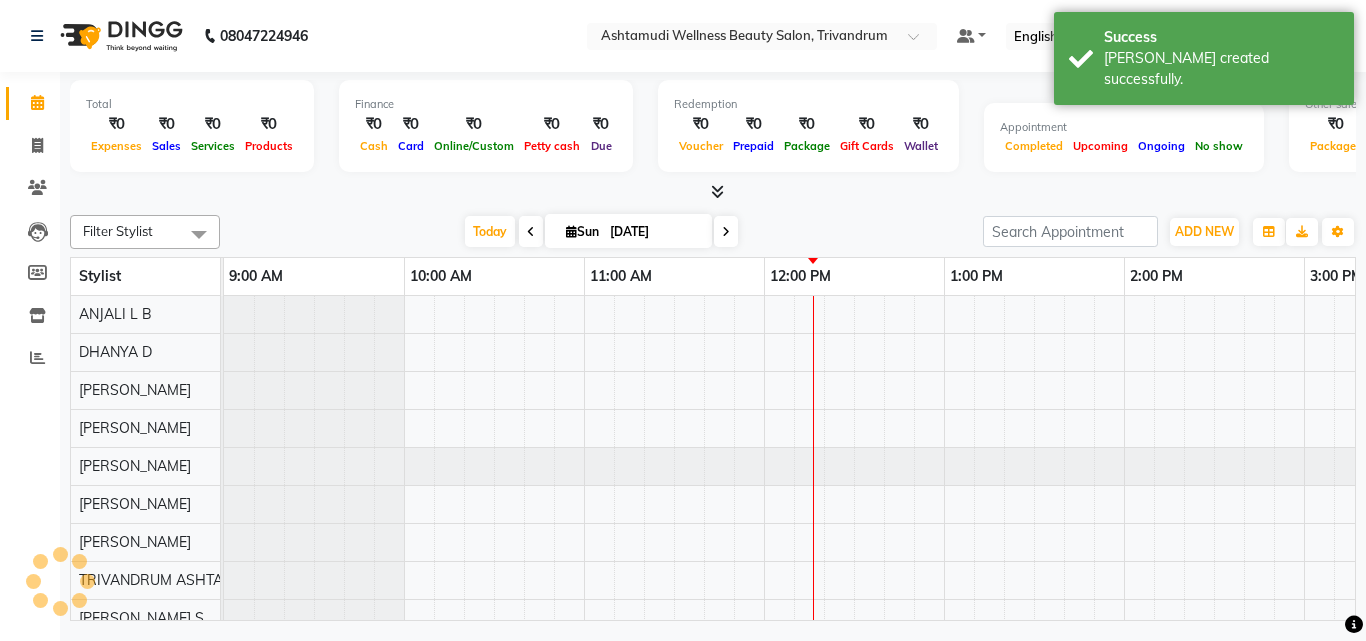 scroll, scrollTop: 0, scrollLeft: 0, axis: both 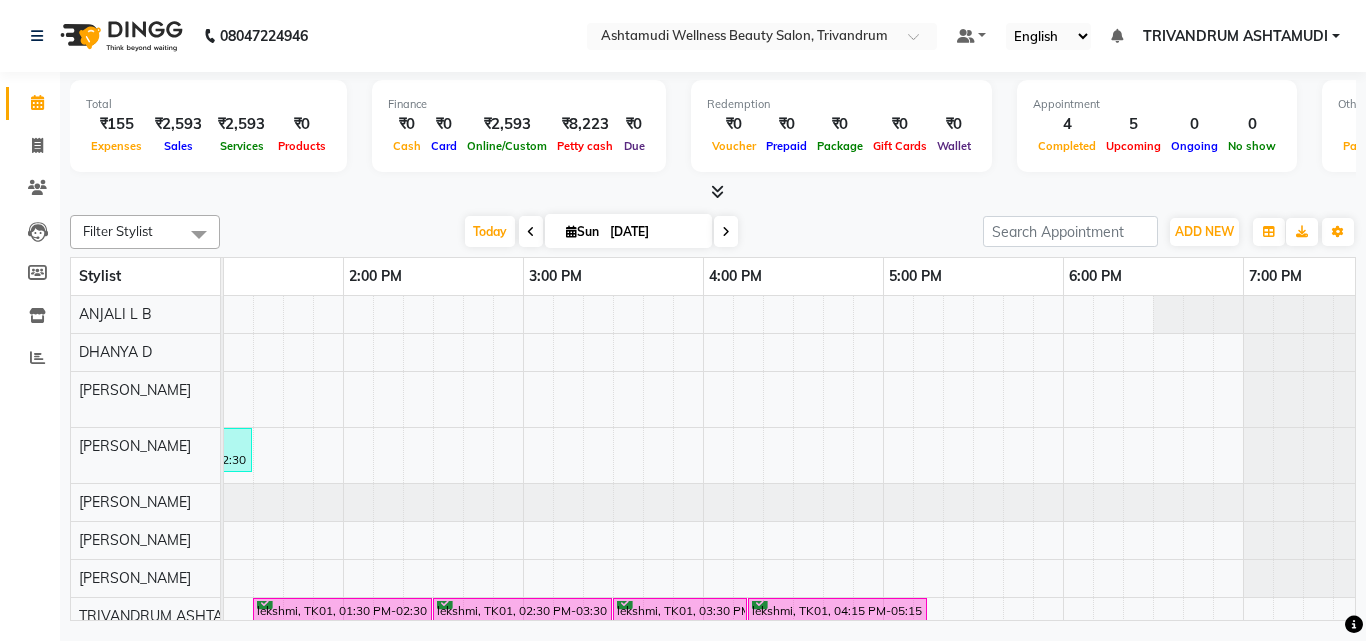 click on "[DATE]  [DATE]" at bounding box center (601, 232) 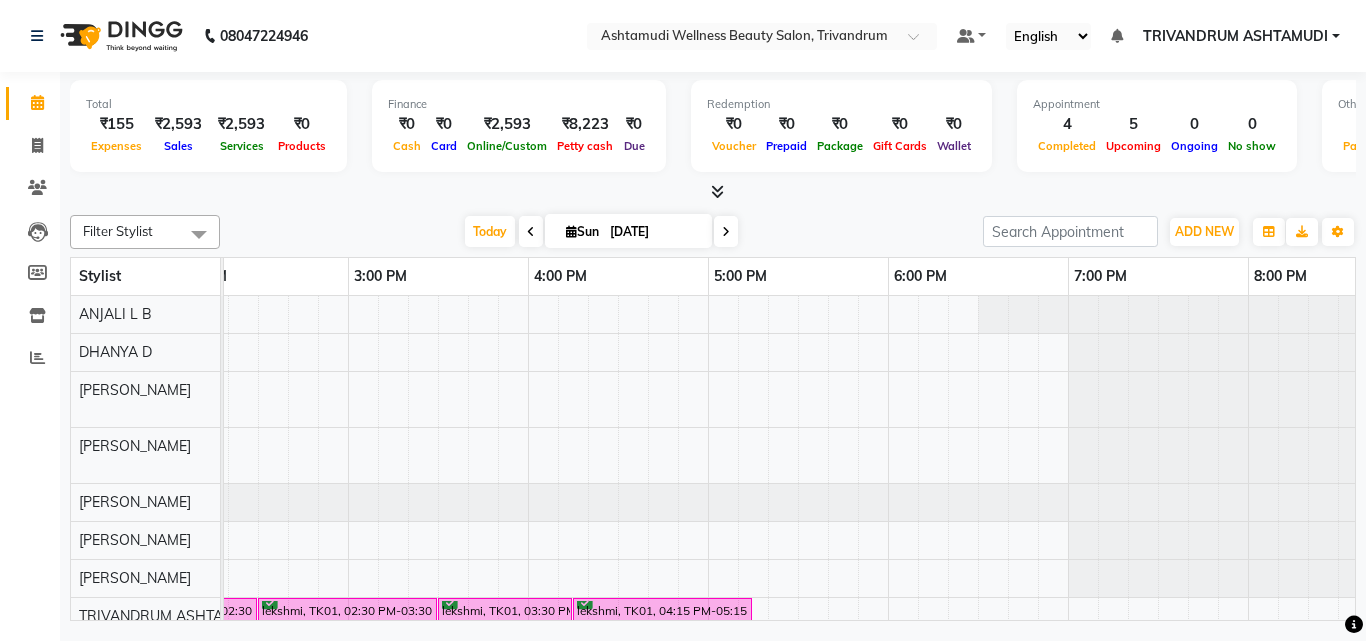scroll, scrollTop: 0, scrollLeft: 1108, axis: horizontal 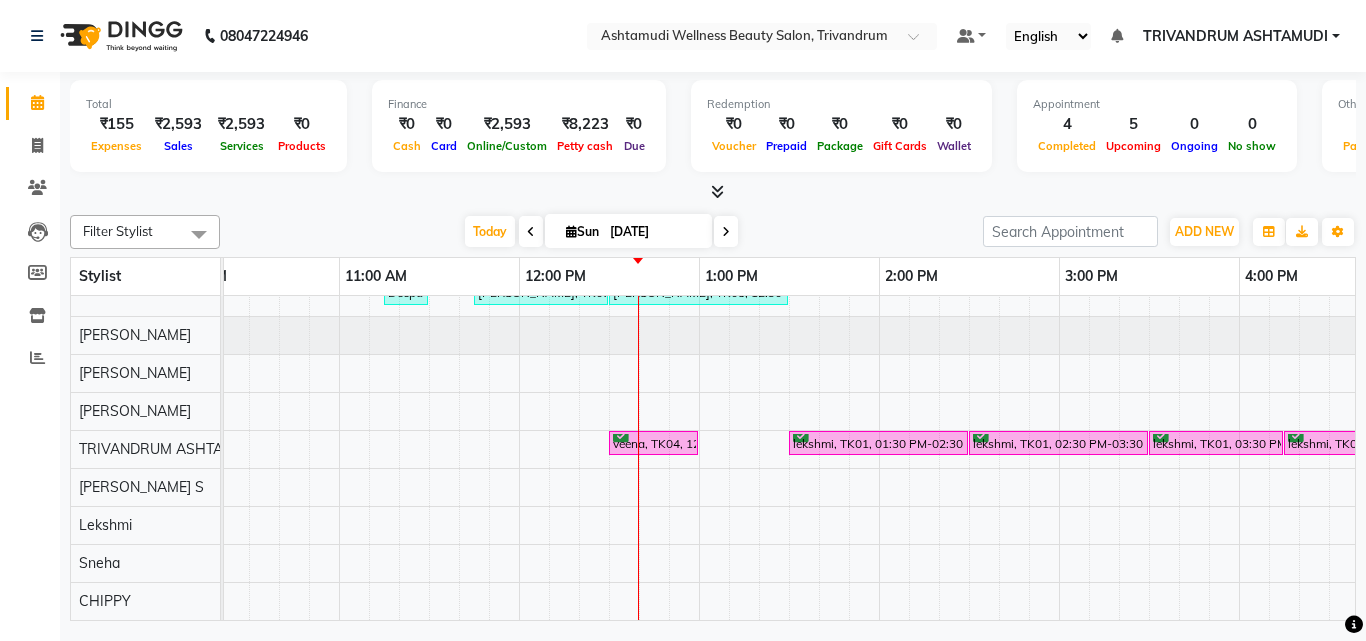 click on "Total  ₹155  Expenses ₹2,593  Sales ₹2,593  Services ₹0  Products Finance  ₹0  Cash ₹0  Card ₹2,593  Online/Custom ₹8,223 Petty cash ₹0 Due  Redemption  ₹0 Voucher ₹0 Prepaid ₹0 Package ₹0  Gift Cards ₹0  Wallet  Appointment  4 Completed 5 Upcoming 0 Ongoing 0 No show  Other sales  ₹0  Packages ₹0  Memberships ₹0  Vouchers ₹0  Prepaids ₹0  Gift Cards Filter Stylist Select All ANJALI L B	 CHIPPY DHANYA D INDU GURUNG	 KARTHIKA	 Lekshmi MANJUSHA	 PUNAM LAMA	 SARITHA	 Sneha TRIVANDRUM ASHTAMUDI USHA KUMARI S Today  Sun 13-07-2025 Toggle Dropdown Add Appointment Add Invoice Add Expense Add Attendance Add Client Toggle Dropdown Add Appointment Add Invoice Add Expense Add Attendance Add Client ADD NEW Toggle Dropdown Add Appointment Add Invoice Add Expense Add Attendance Add Client Filter Stylist Select All ANJALI L B	 CHIPPY DHANYA D INDU GURUNG	 KARTHIKA	 Lekshmi MANJUSHA	 PUNAM LAMA	 SARITHA	 Sneha TRIVANDRUM ASHTAMUDI USHA KUMARI S Group By  Staff View   Room View  View as" 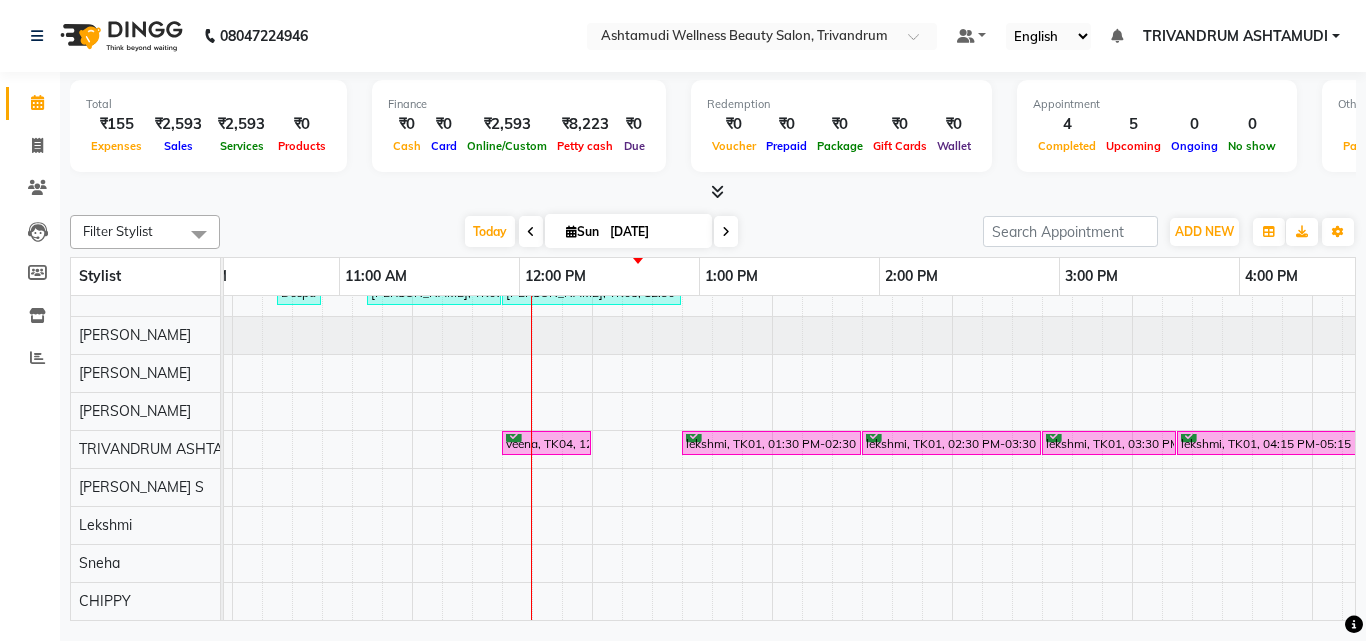 scroll, scrollTop: 0, scrollLeft: 352, axis: horizontal 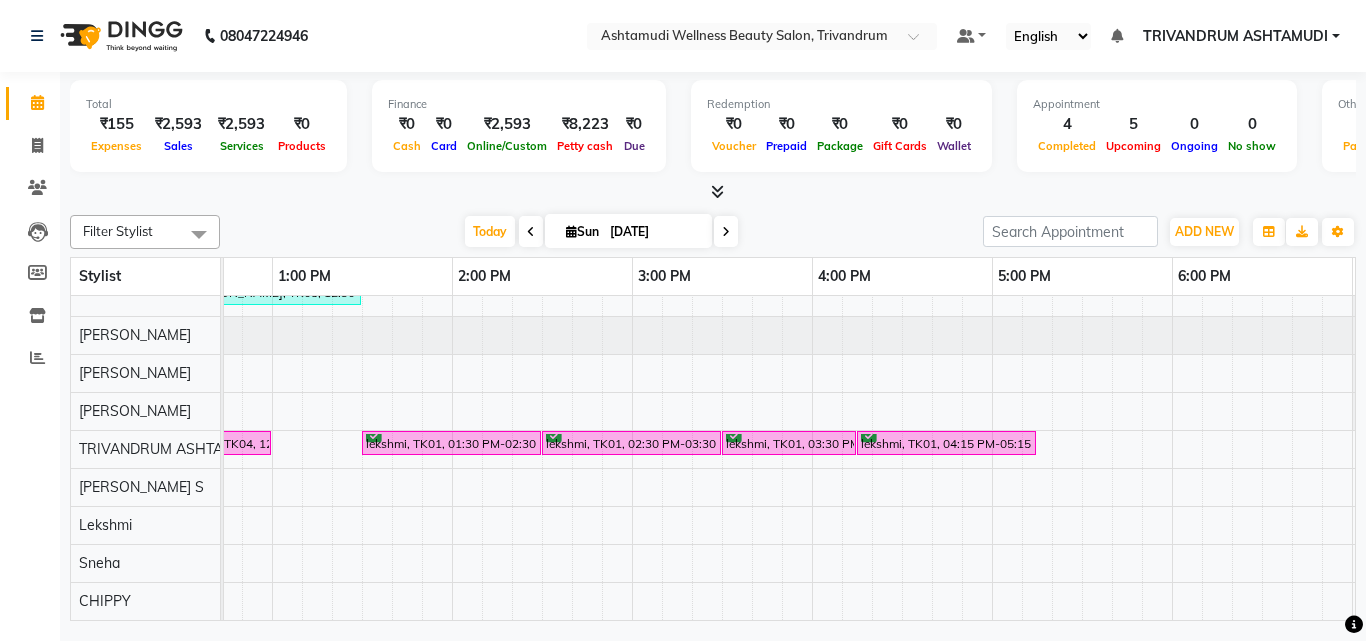 click on "[DATE]  [DATE]" at bounding box center (601, 232) 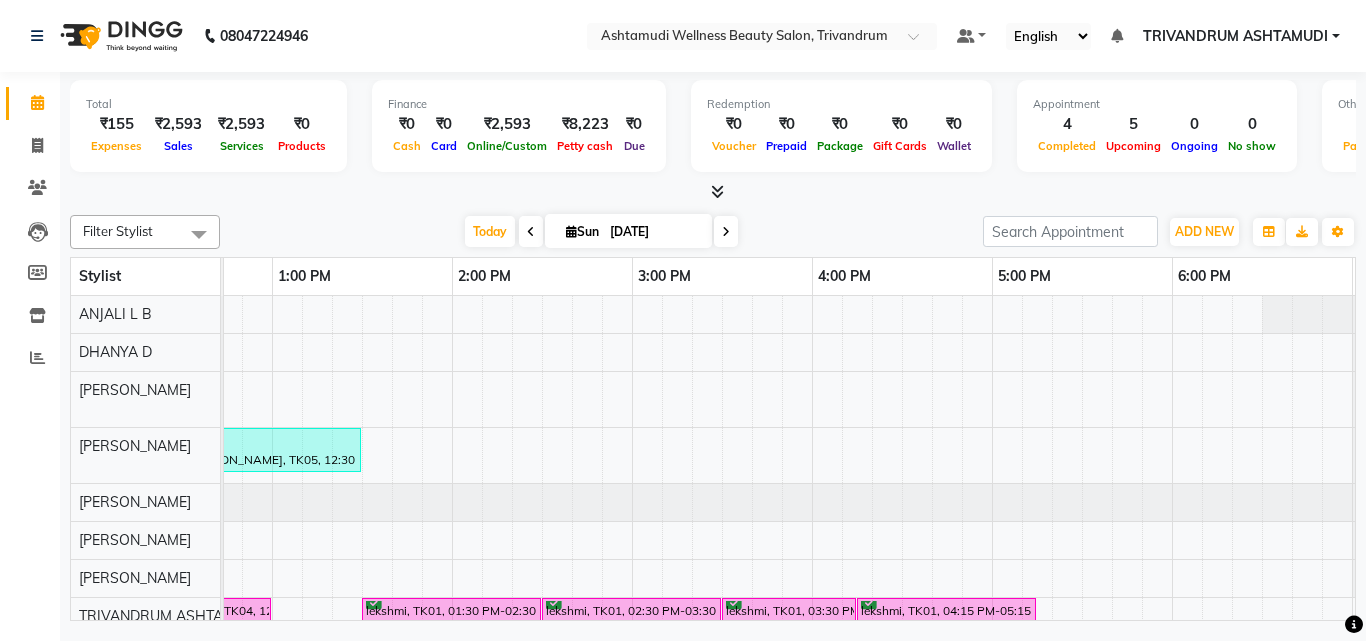 scroll, scrollTop: 0, scrollLeft: 424, axis: horizontal 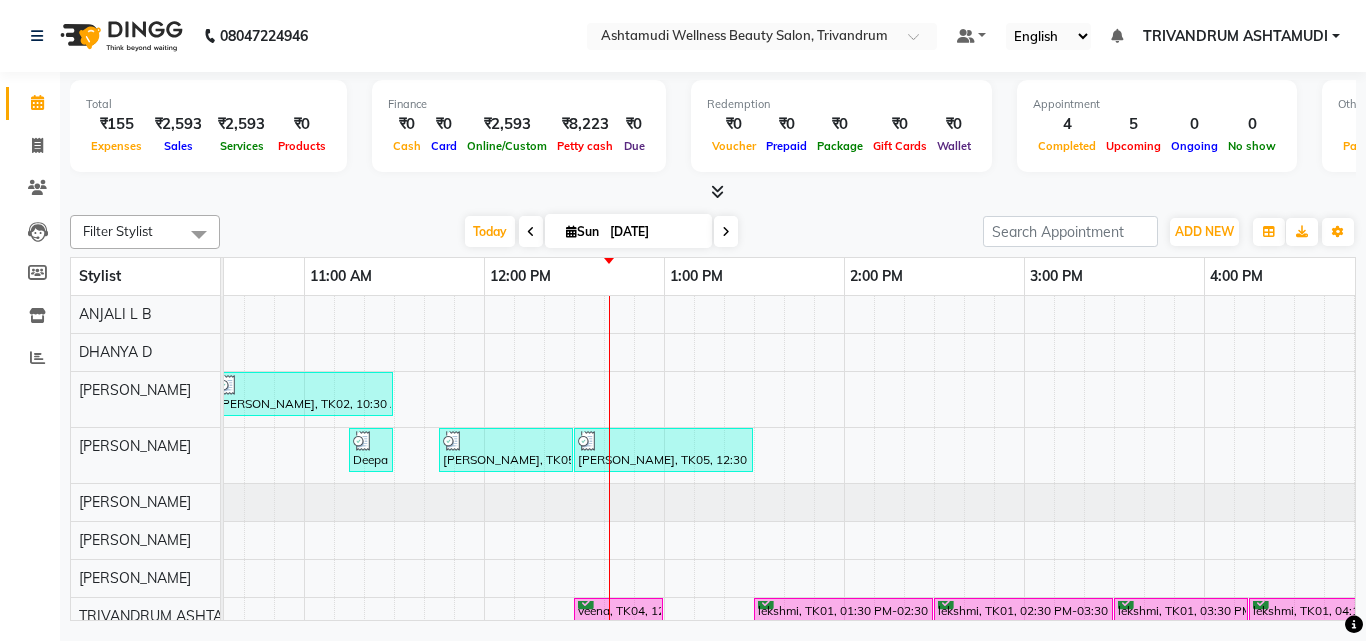 click on "[DATE]  [DATE]" at bounding box center (601, 232) 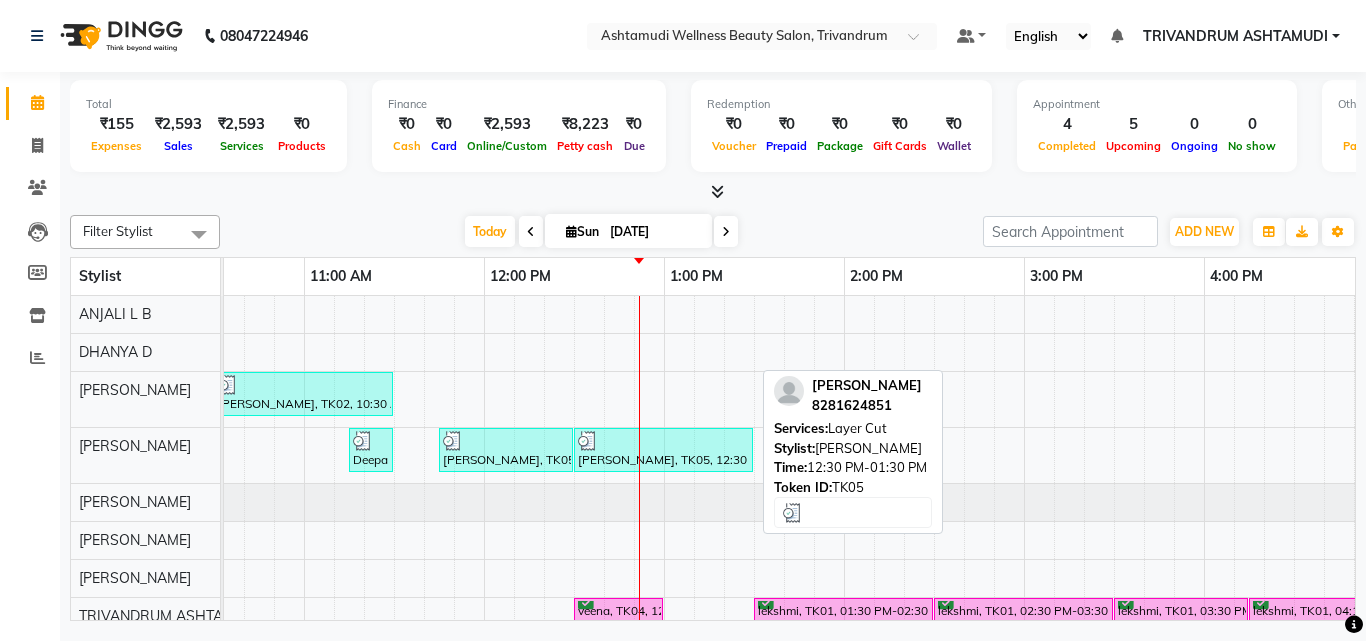 scroll, scrollTop: 77, scrollLeft: 280, axis: both 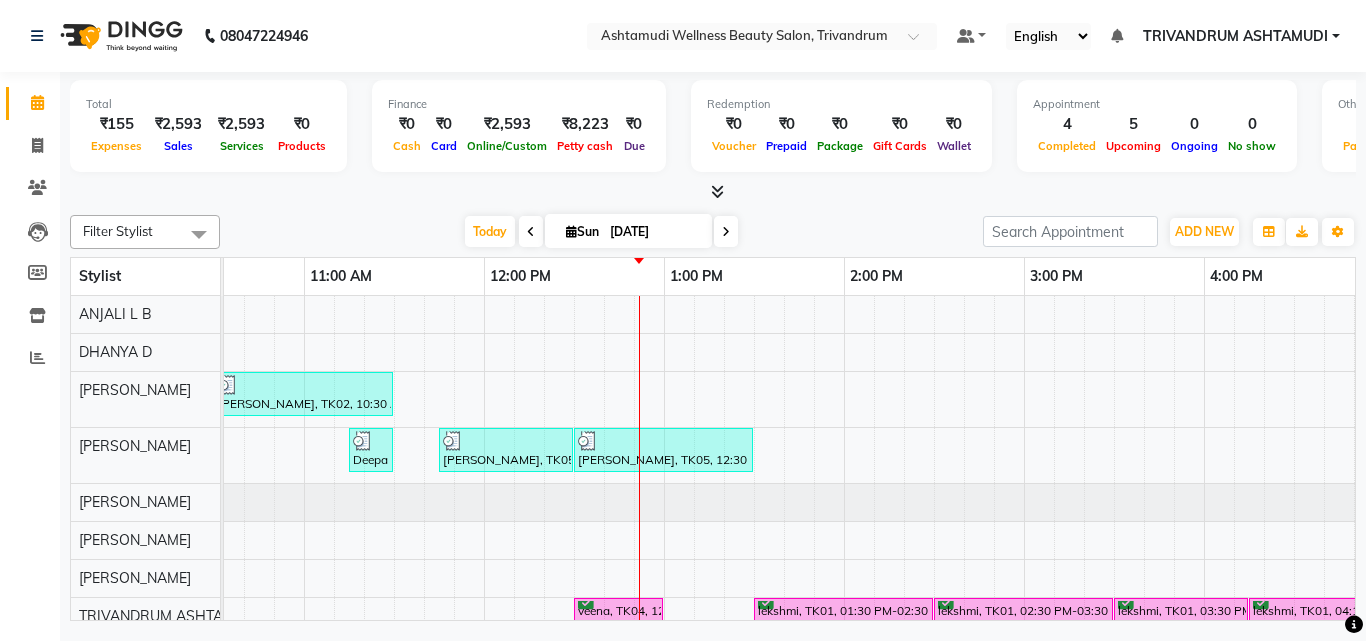 click on "[DATE]  [DATE]" at bounding box center [601, 232] 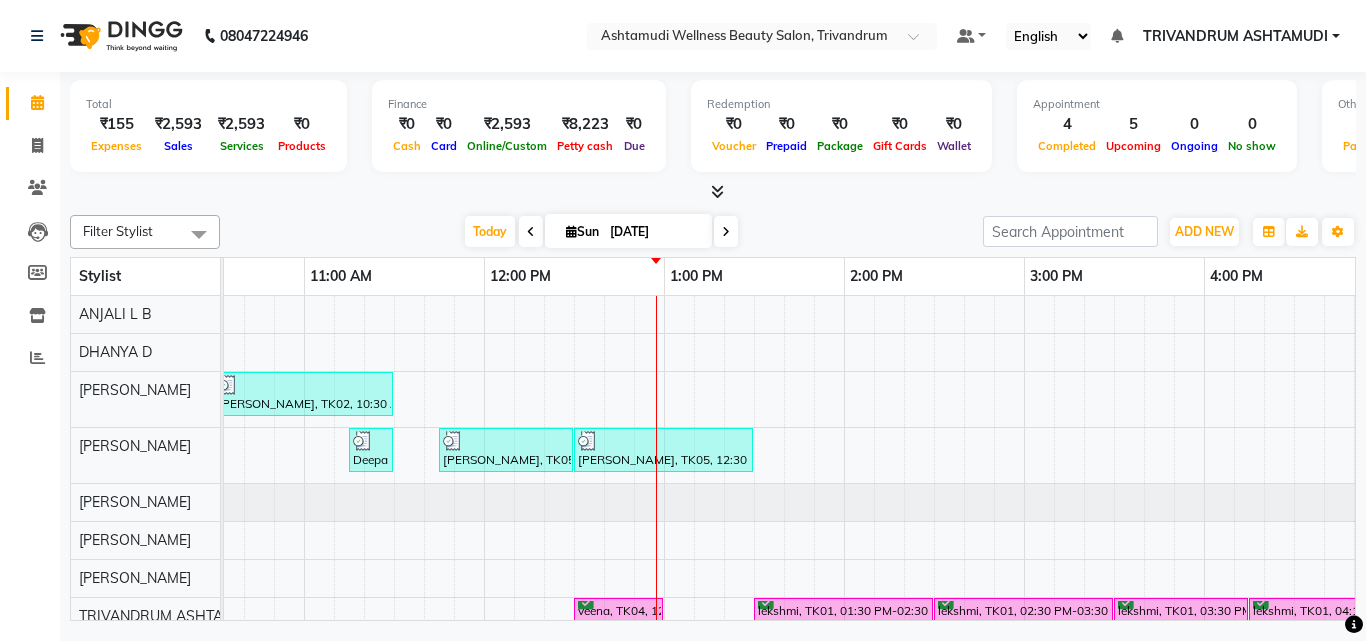 scroll, scrollTop: 54, scrollLeft: 280, axis: both 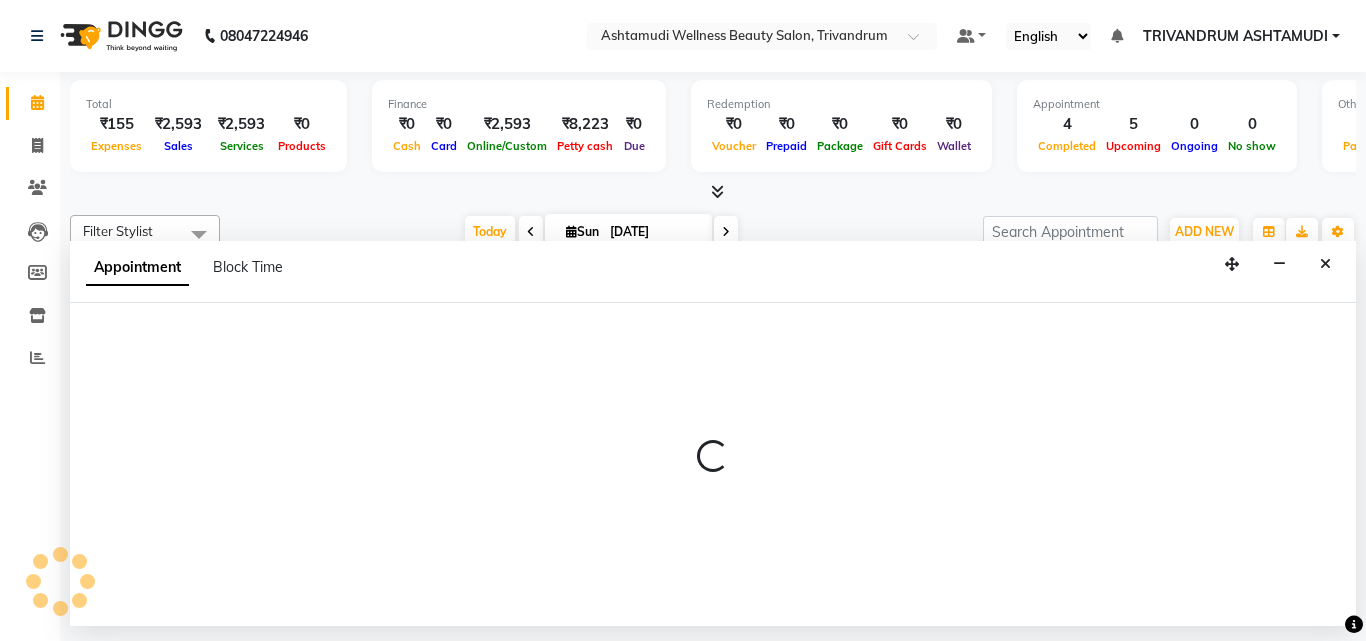select on "27034" 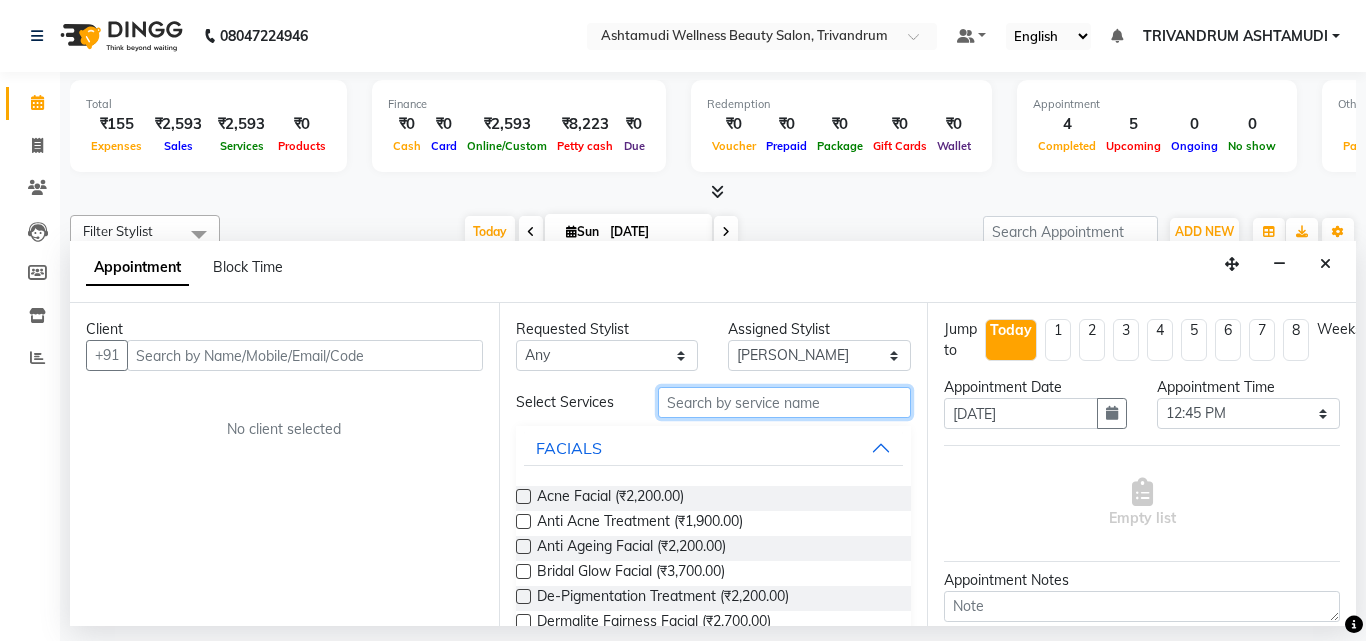click at bounding box center (785, 402) 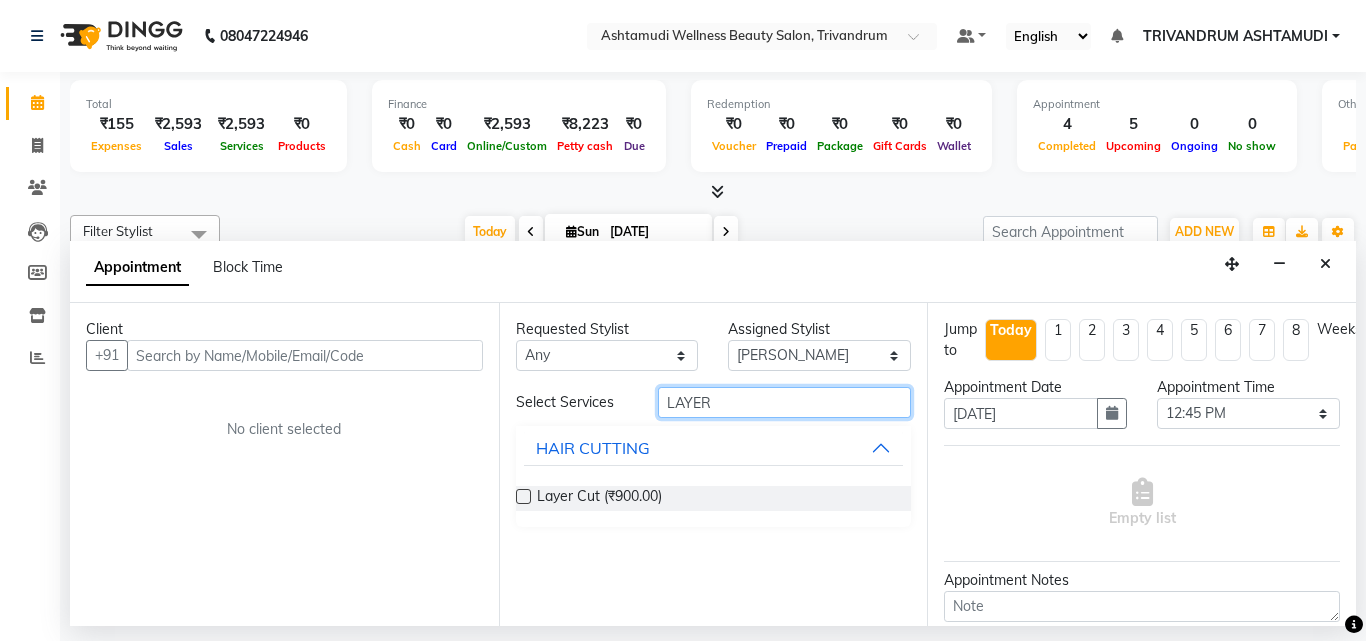 type on "LAYER" 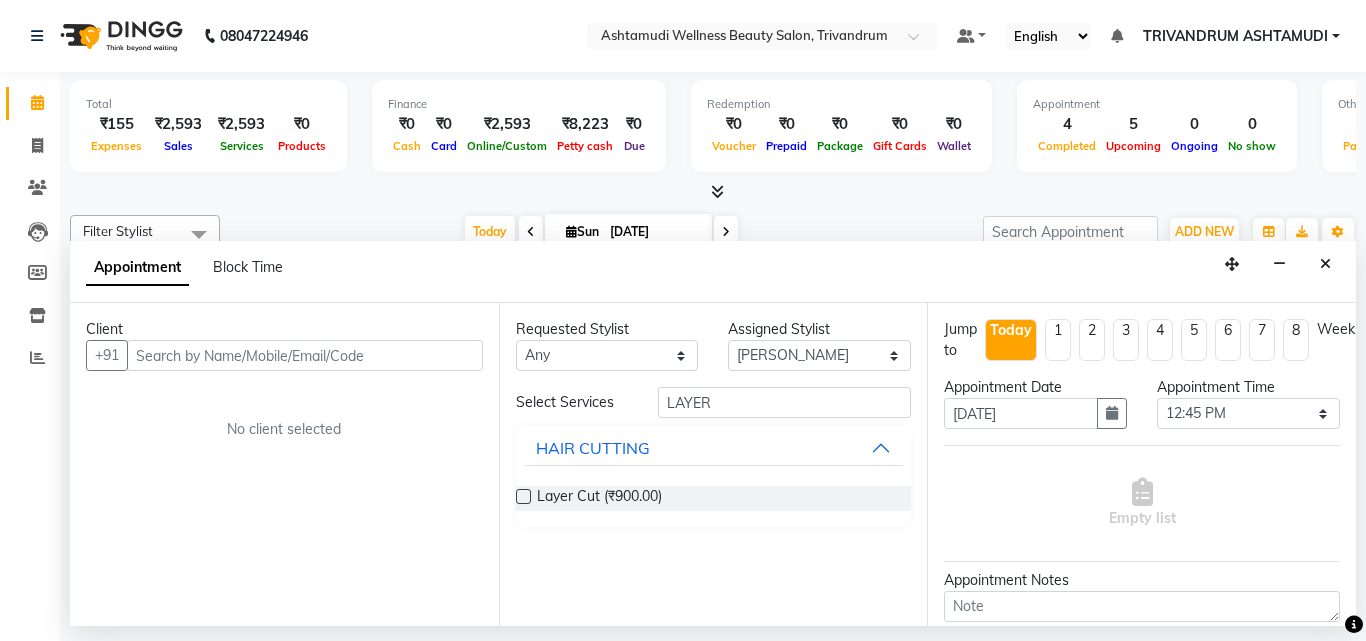 drag, startPoint x: 521, startPoint y: 497, endPoint x: 526, endPoint y: 475, distance: 22.561028 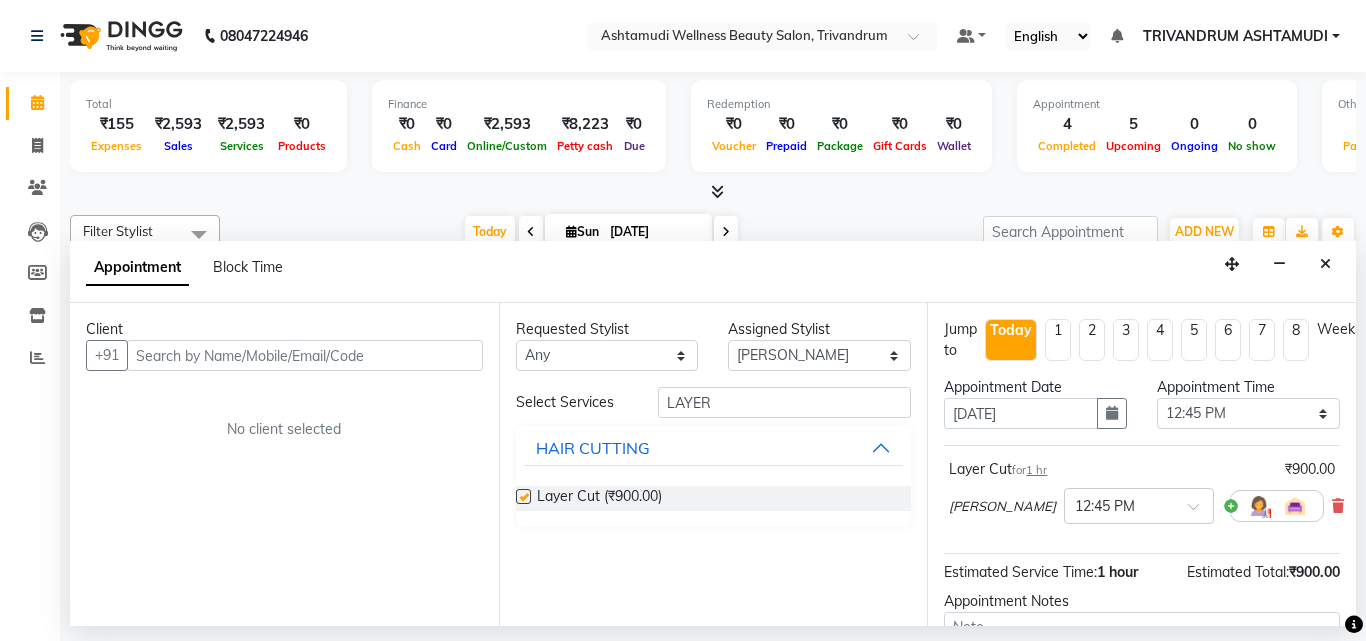 checkbox on "false" 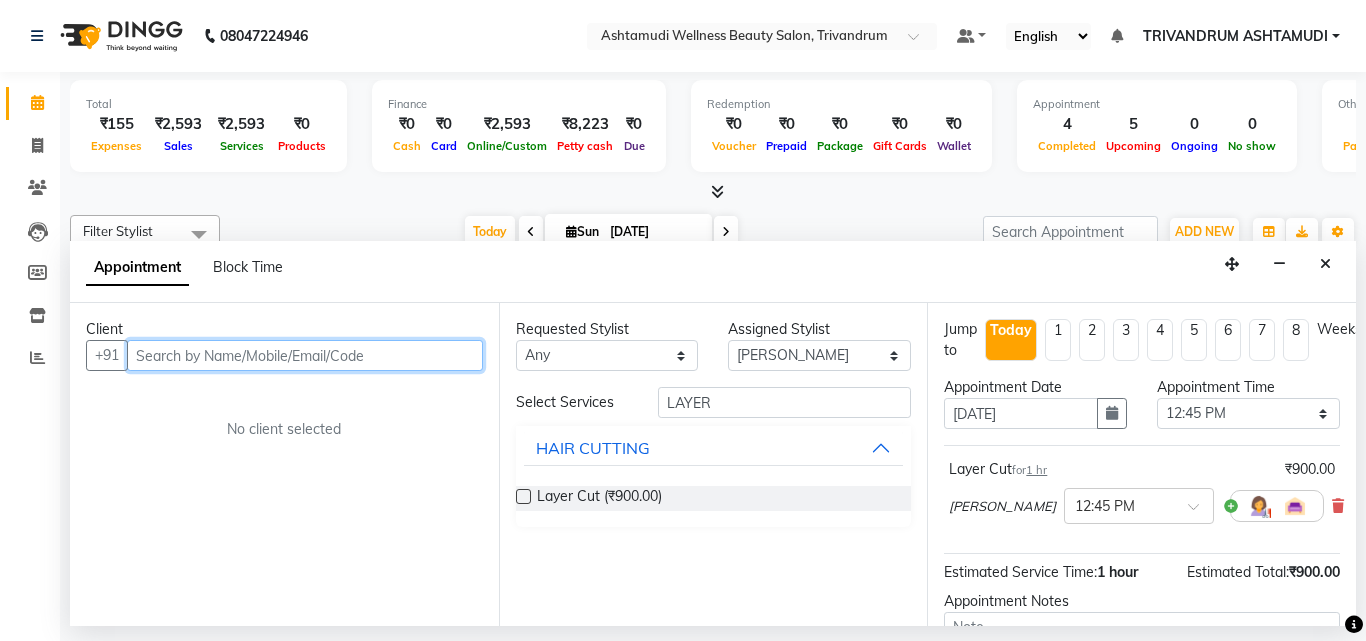 click at bounding box center [305, 355] 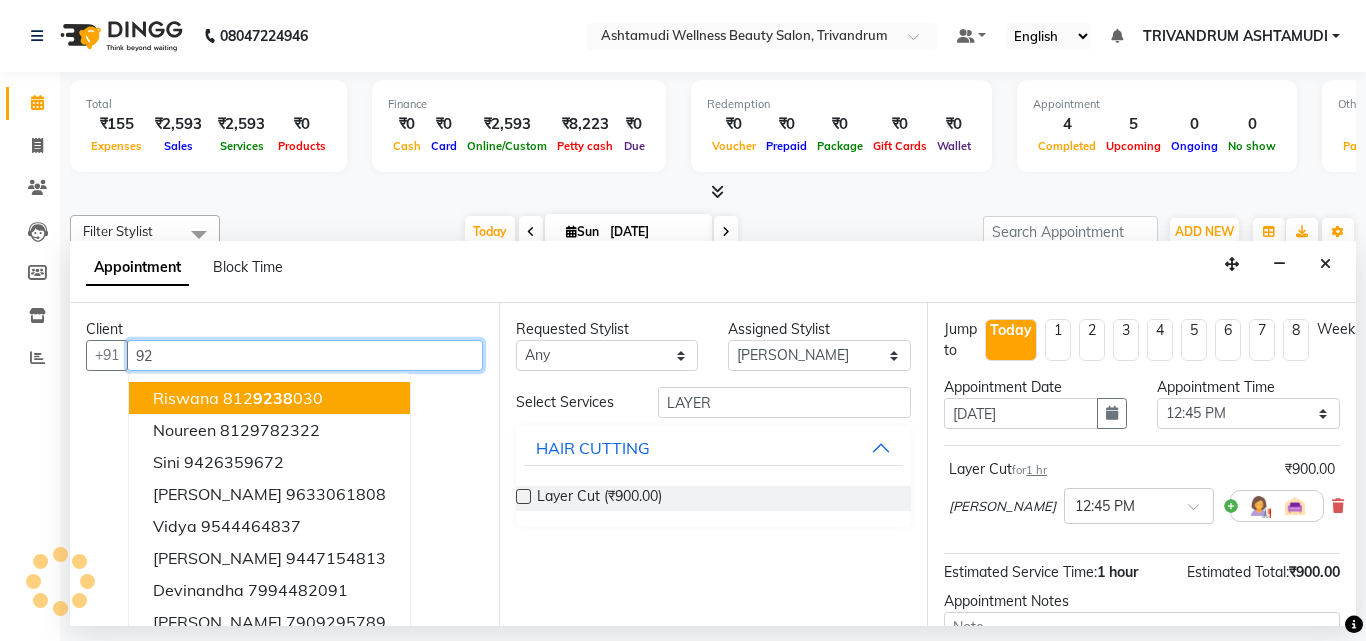type on "9" 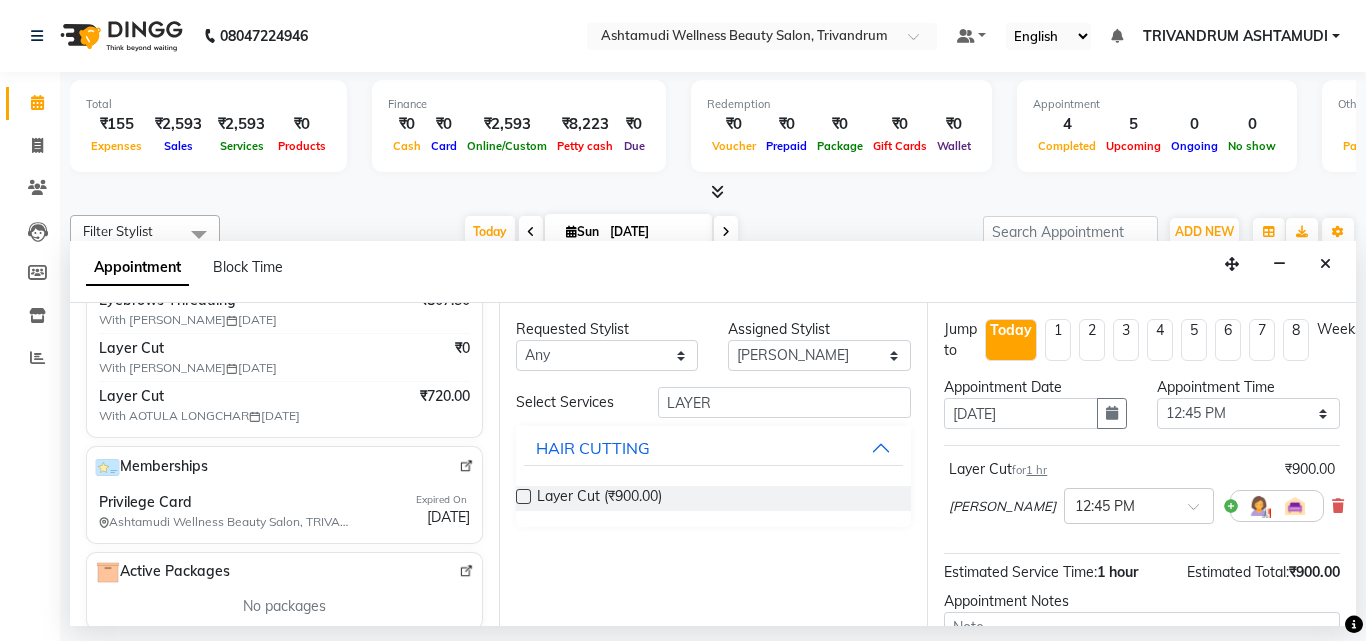 scroll, scrollTop: 500, scrollLeft: 0, axis: vertical 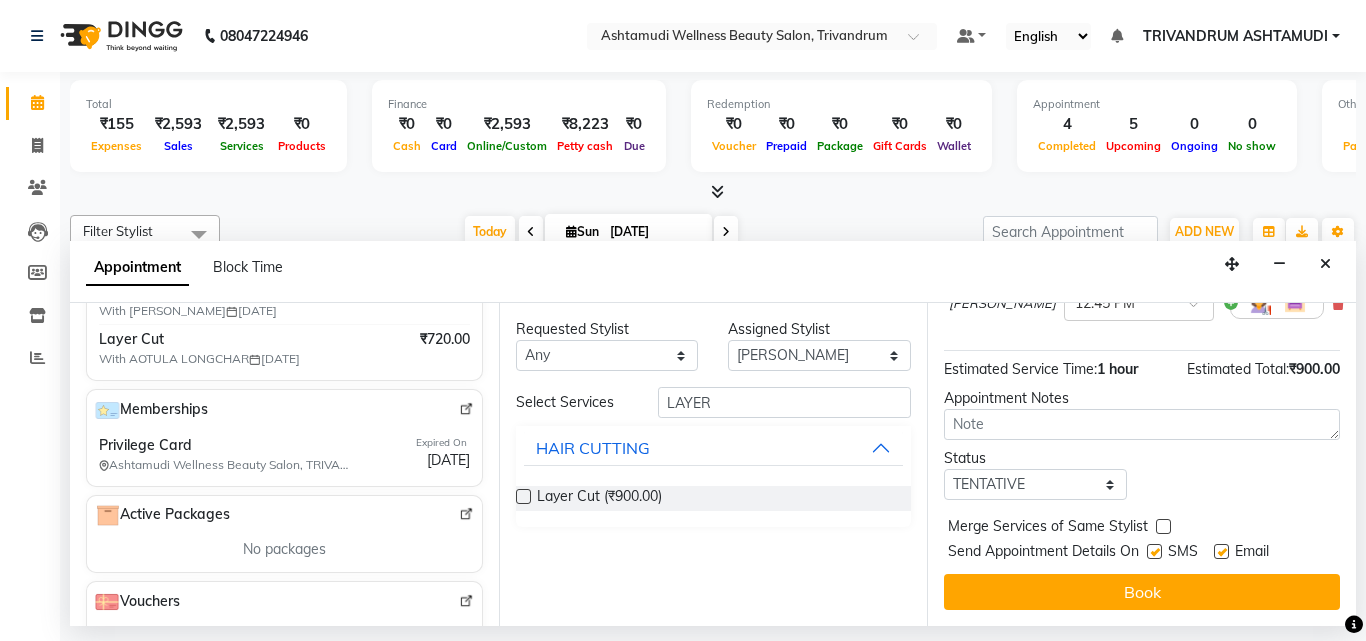 type on "6238993463" 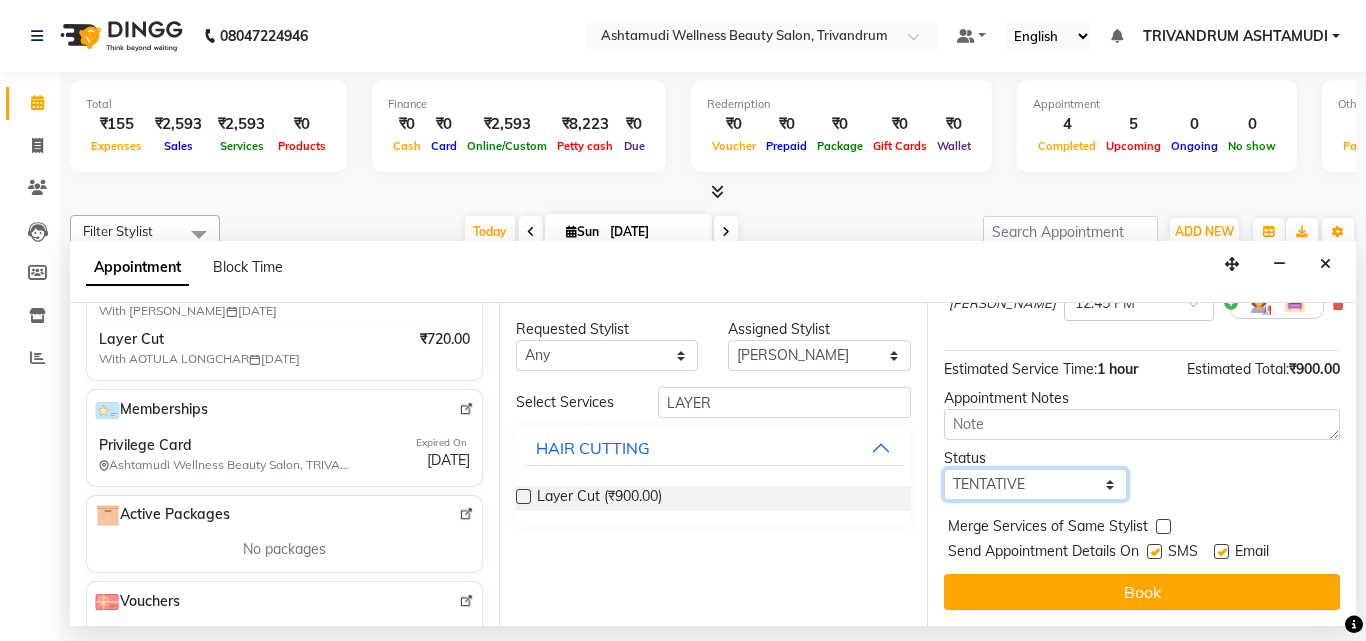 drag, startPoint x: 1094, startPoint y: 469, endPoint x: 1062, endPoint y: 481, distance: 34.176014 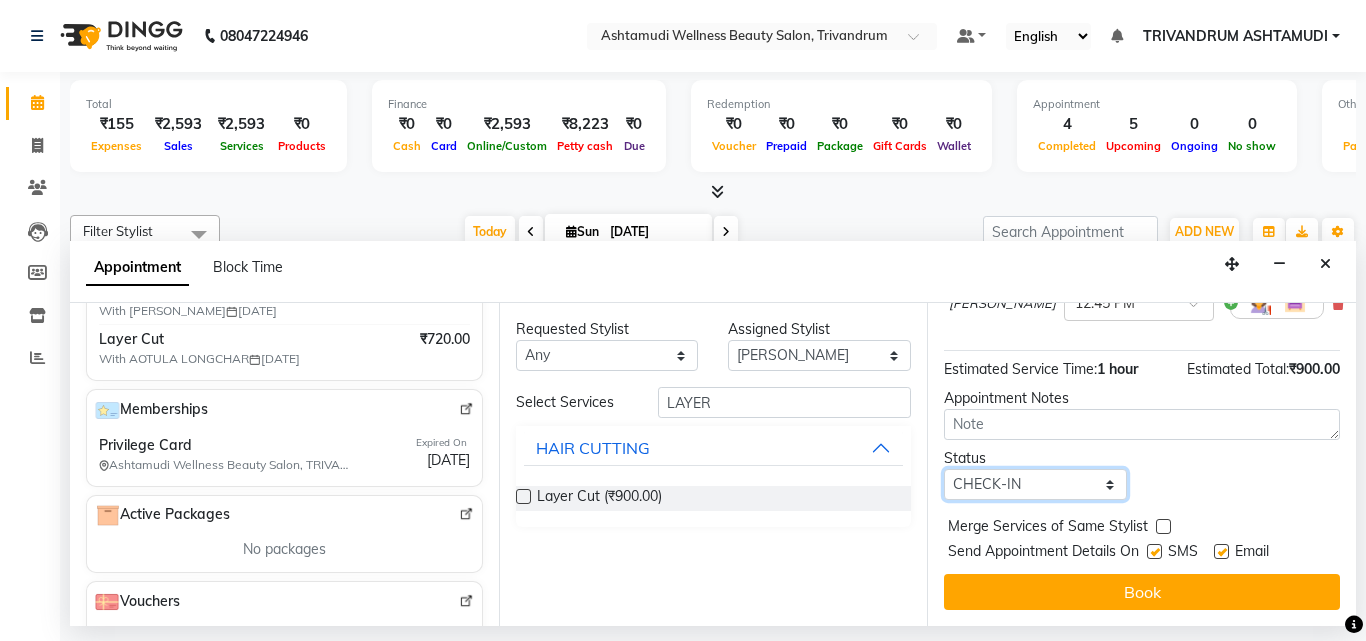 click on "Select TENTATIVE CONFIRM CHECK-IN UPCOMING" at bounding box center (1035, 484) 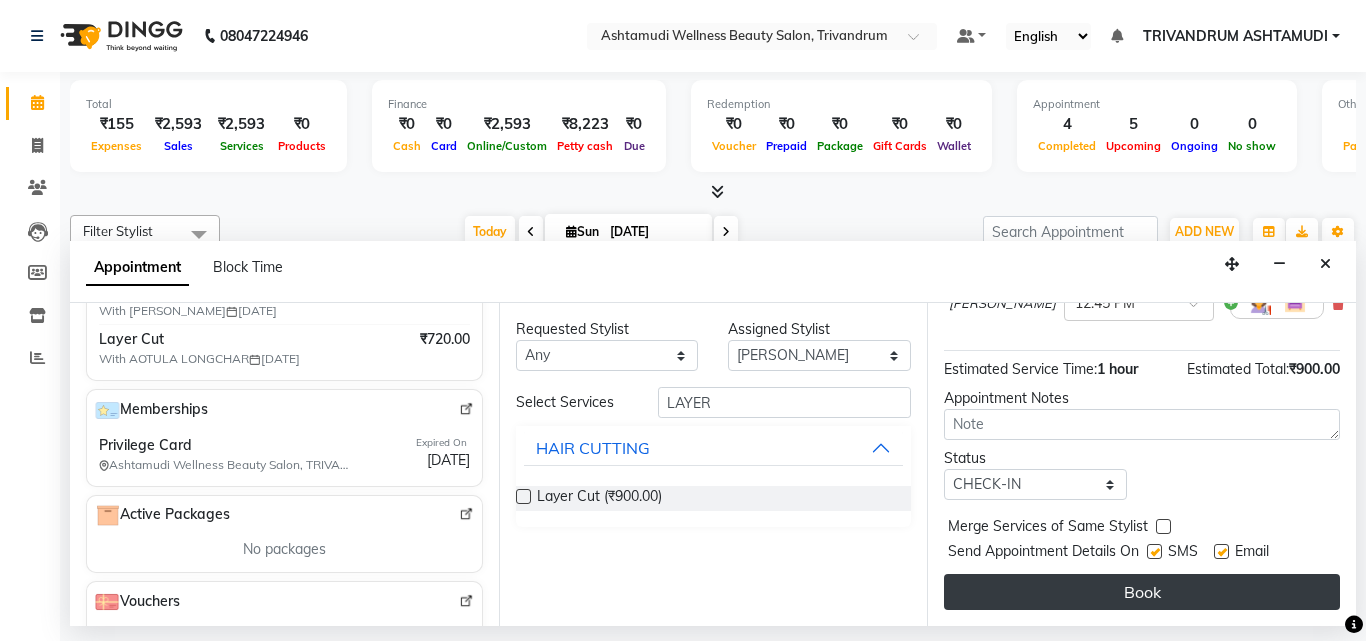 click on "Book" at bounding box center [1142, 592] 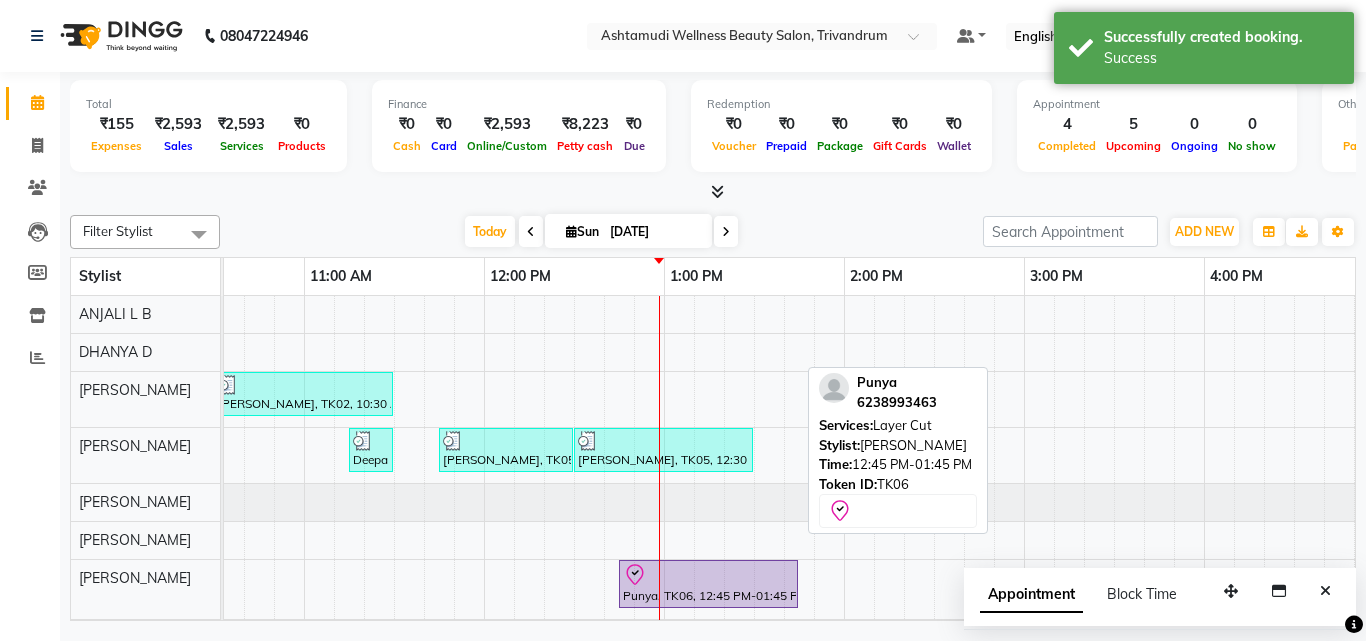 click at bounding box center [708, 575] 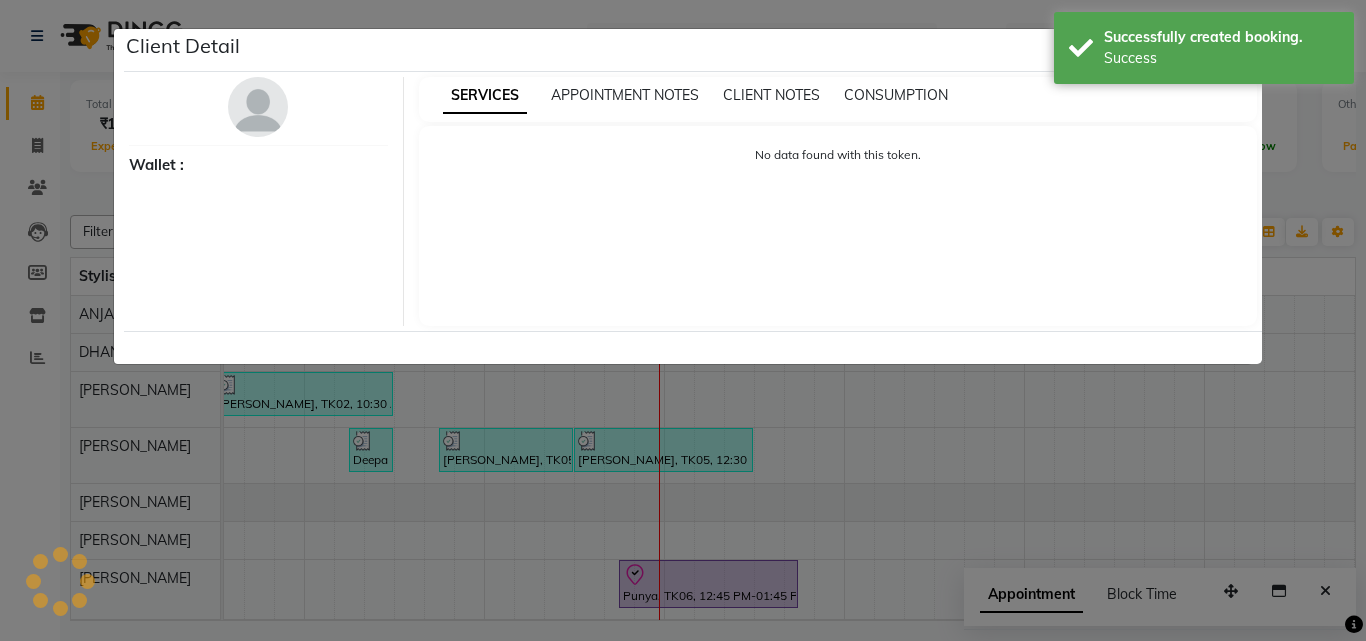 select on "8" 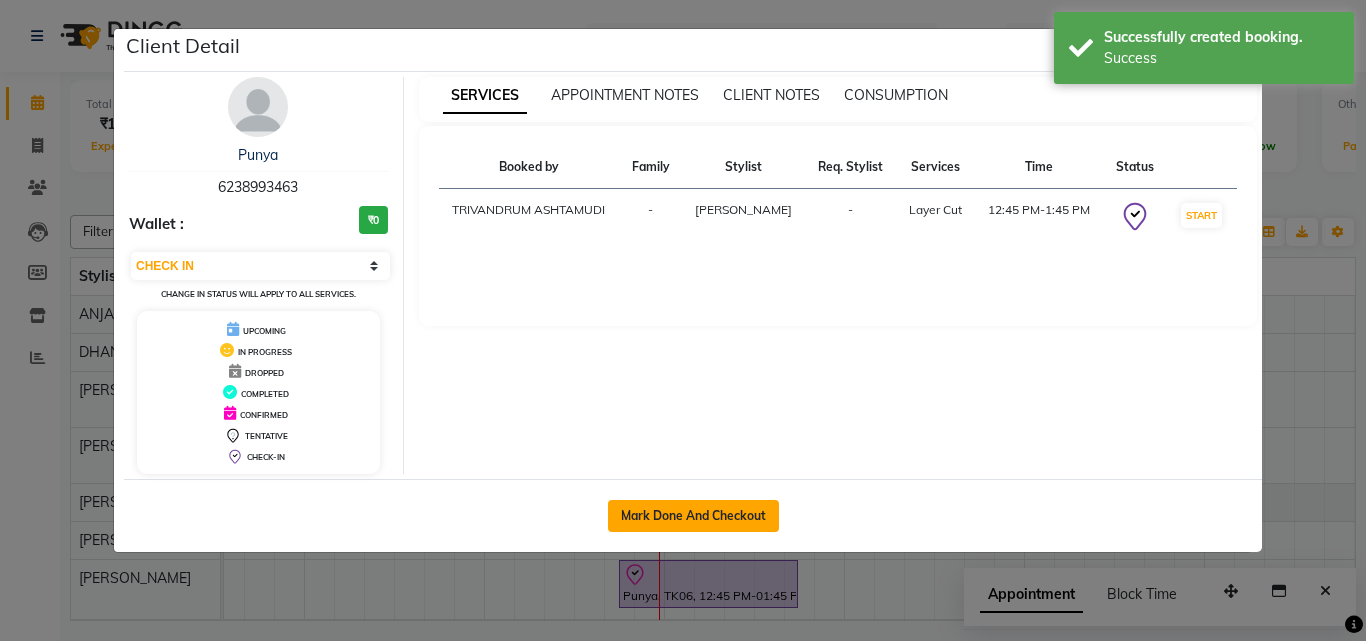 click on "Mark Done And Checkout" 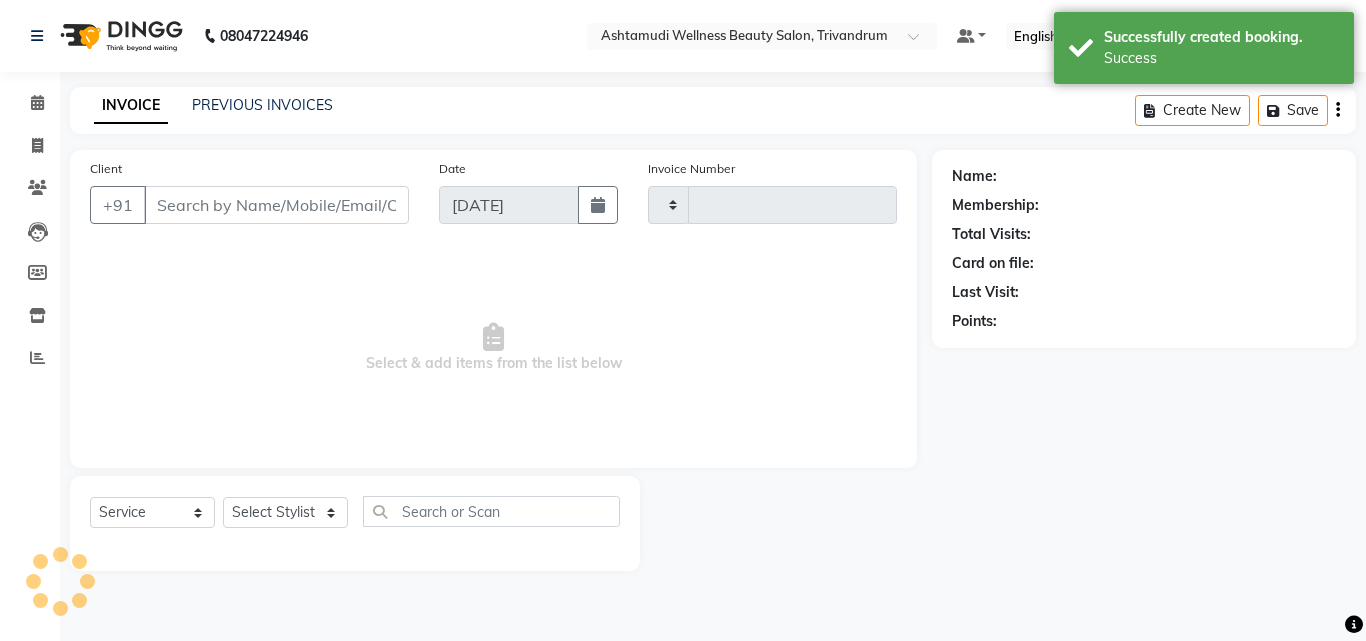 type on "2104" 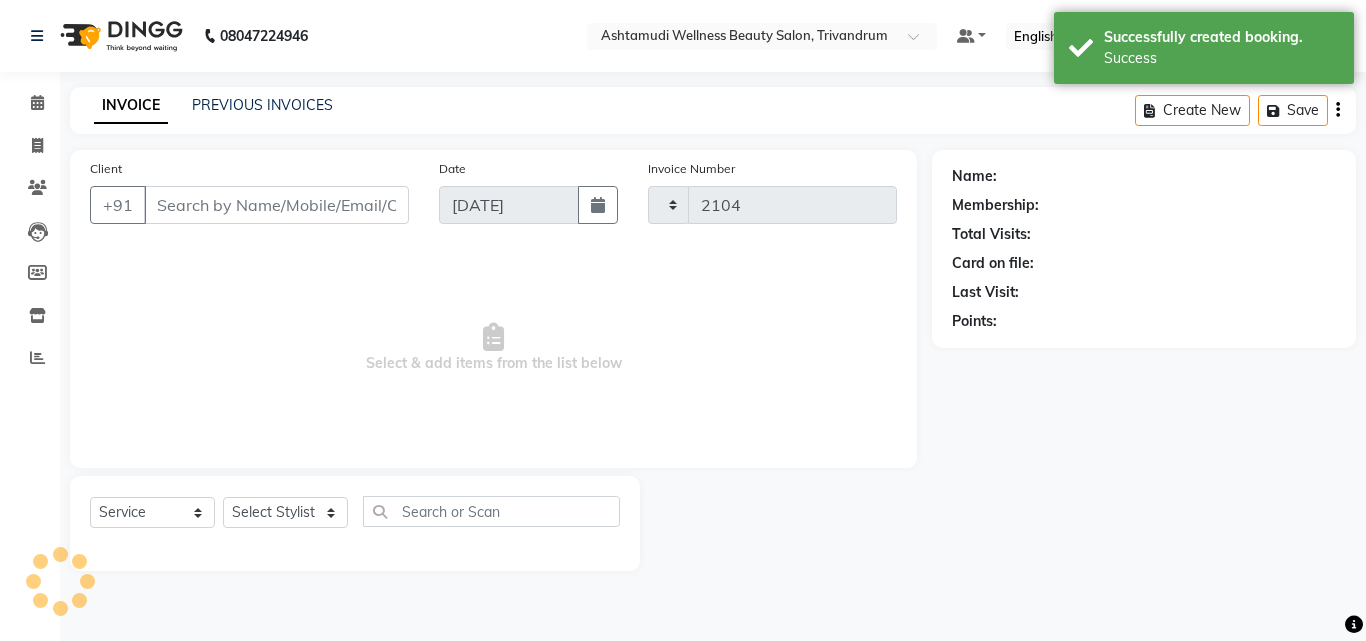 select on "4636" 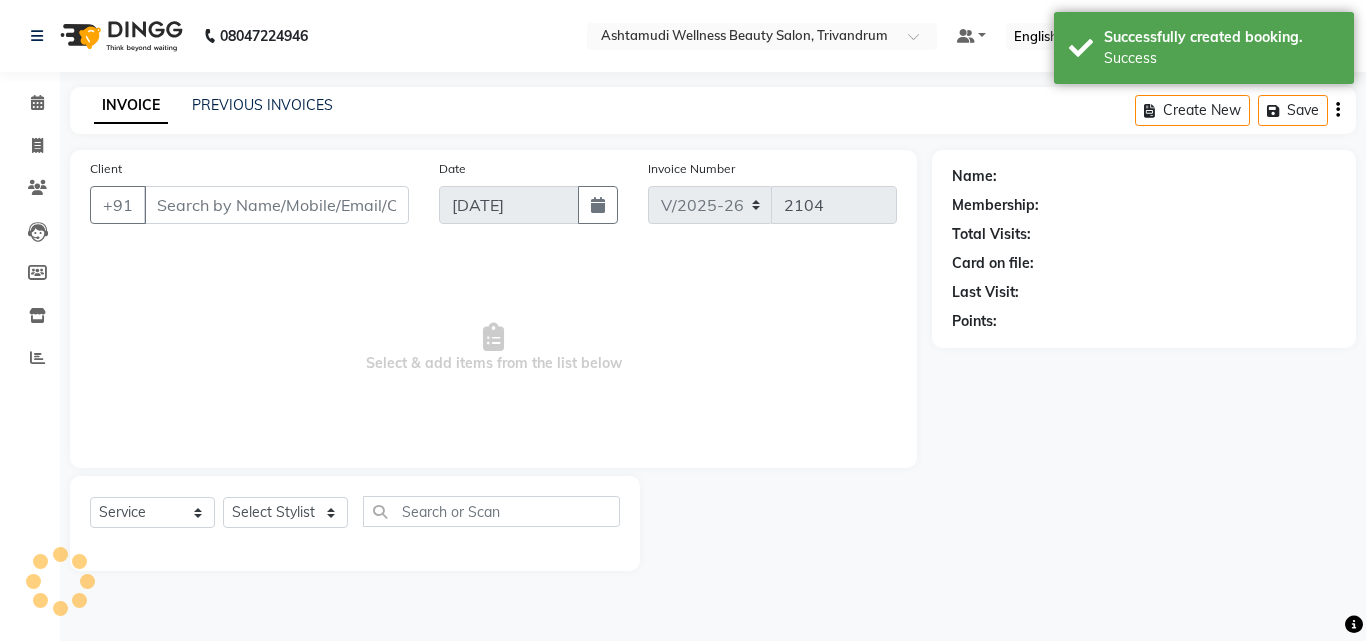 type on "6238993463" 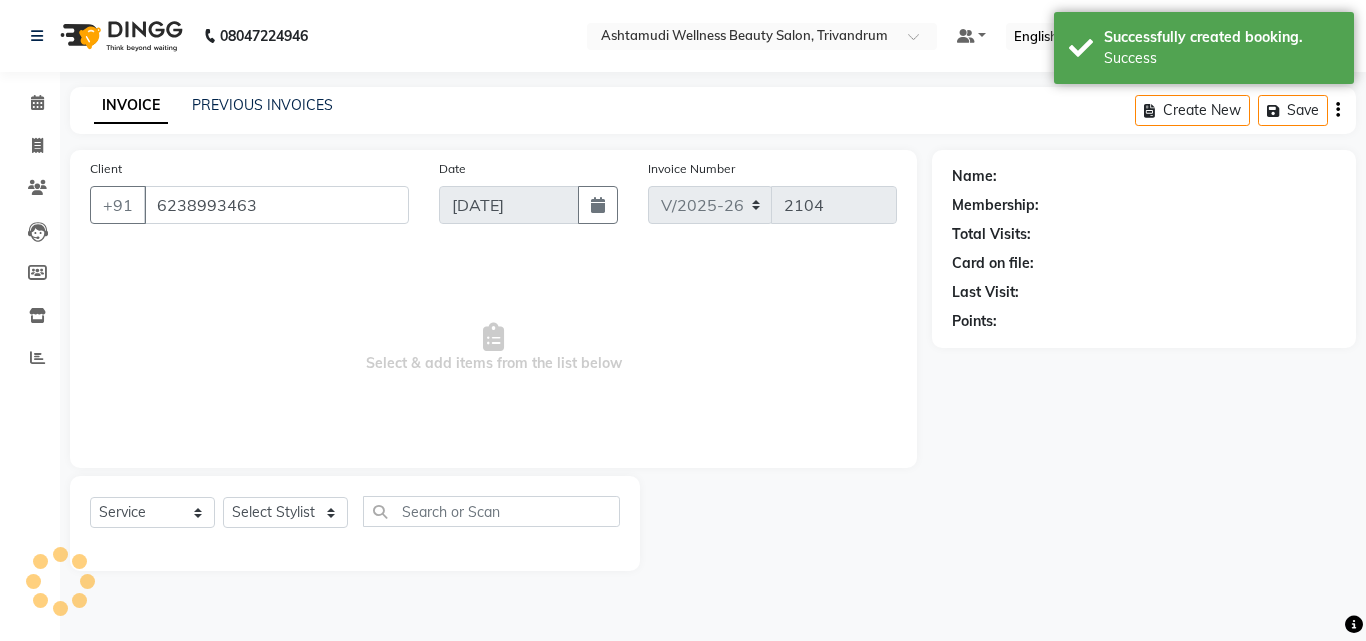 select on "27034" 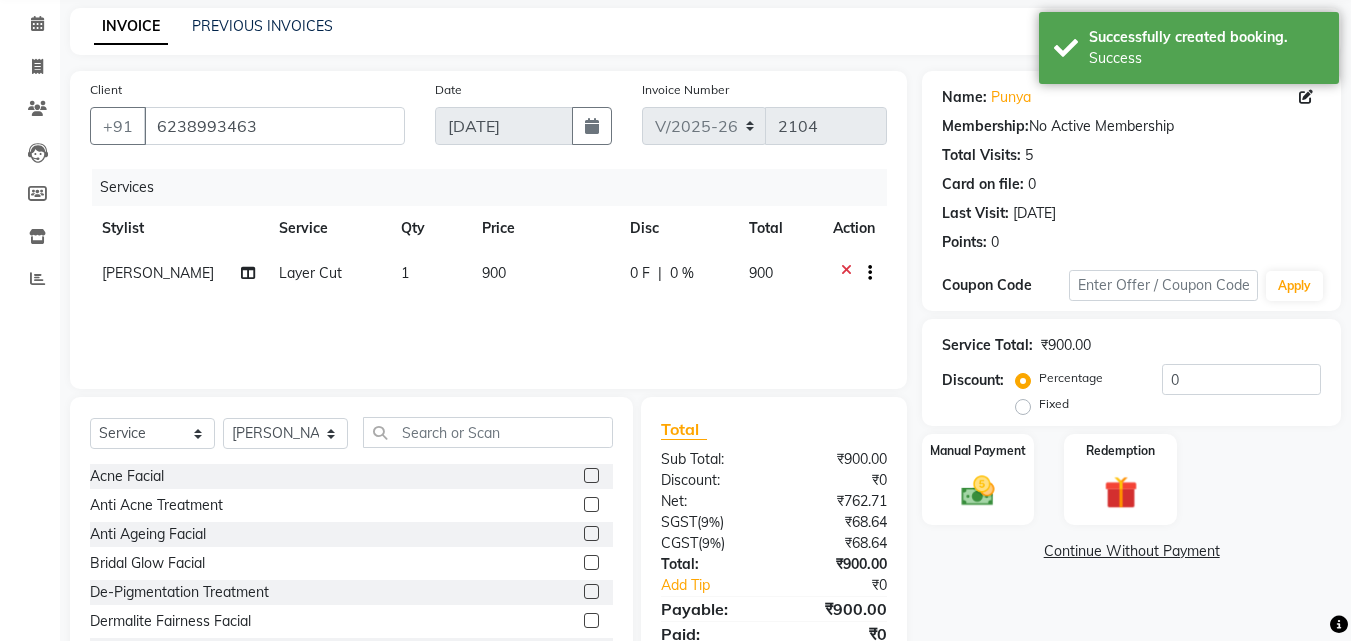 scroll, scrollTop: 160, scrollLeft: 0, axis: vertical 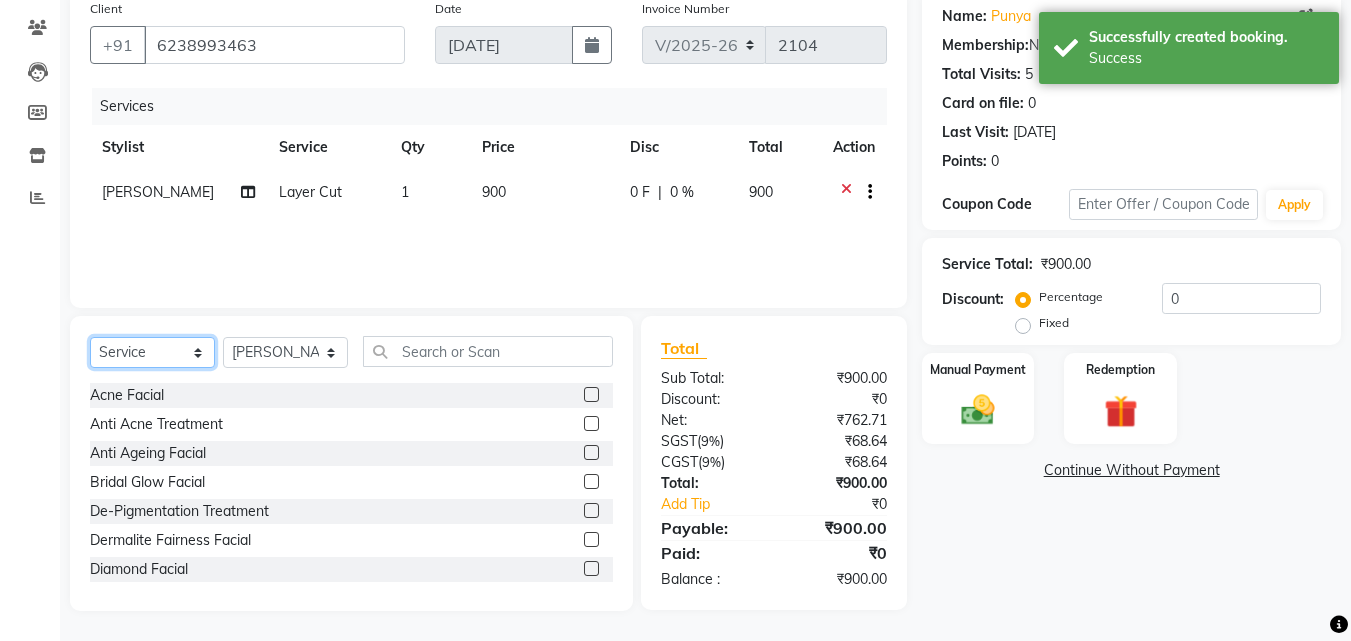 click on "Select  Service  Product  Membership  Package Voucher Prepaid Gift Card" 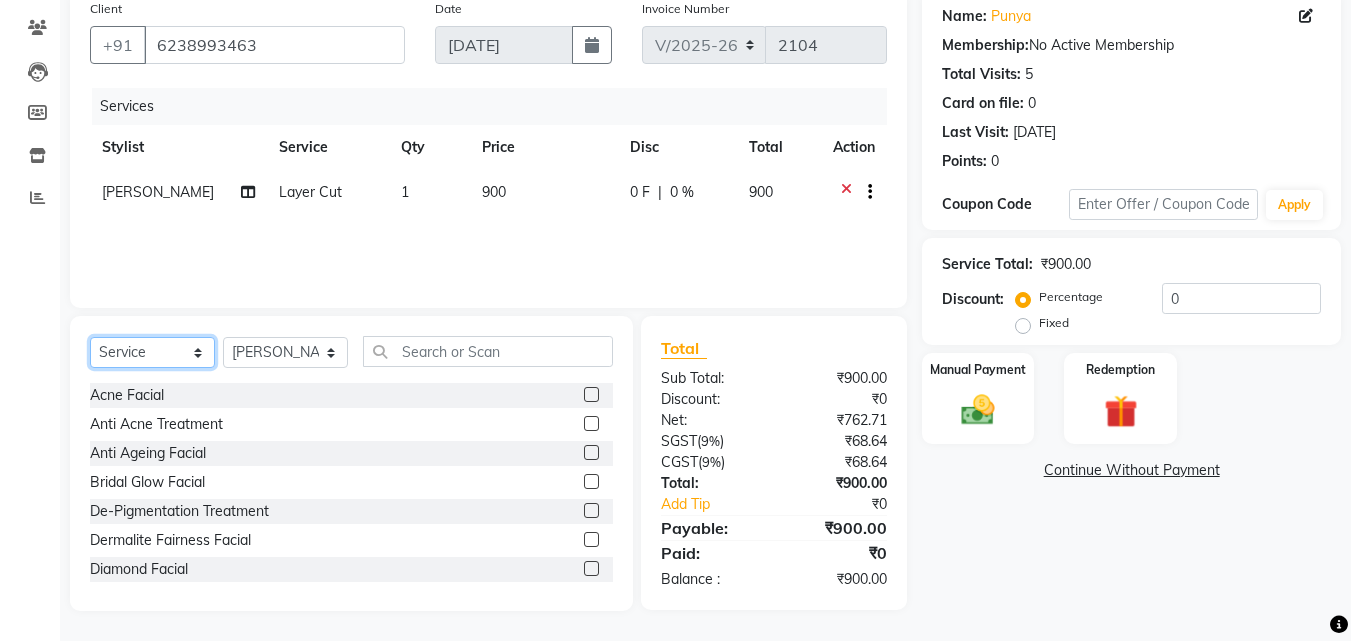 select on "membership" 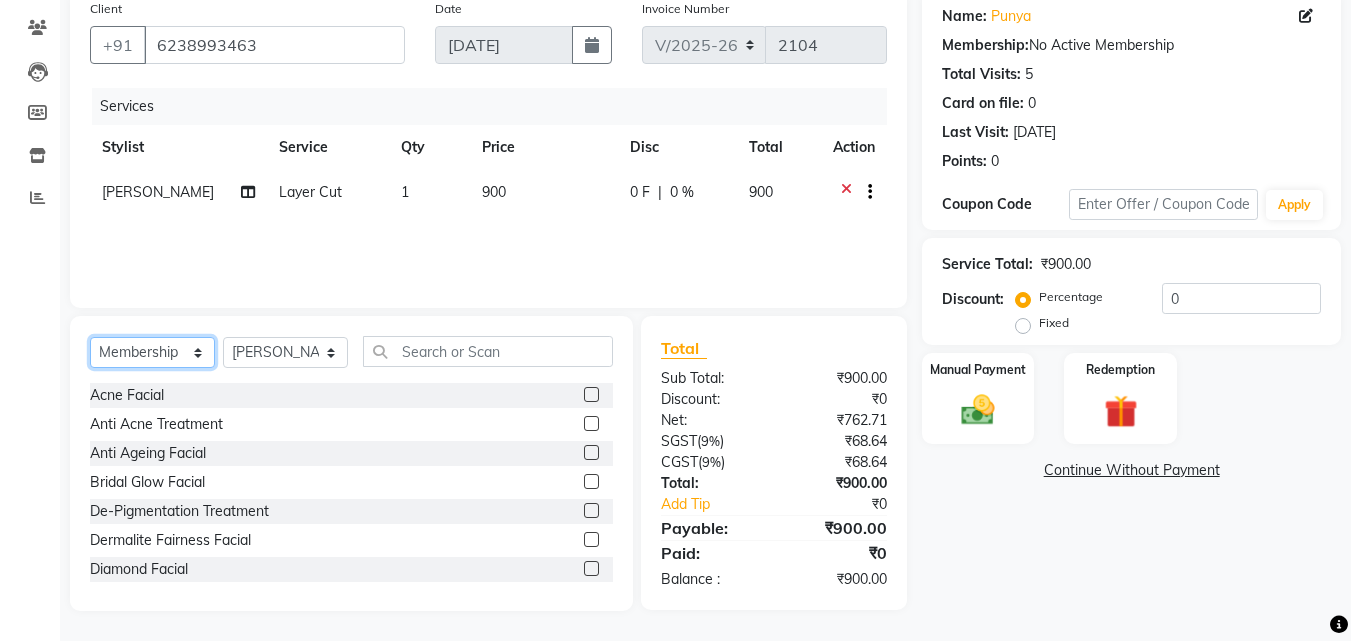click on "Select  Service  Product  Membership  Package Voucher Prepaid Gift Card" 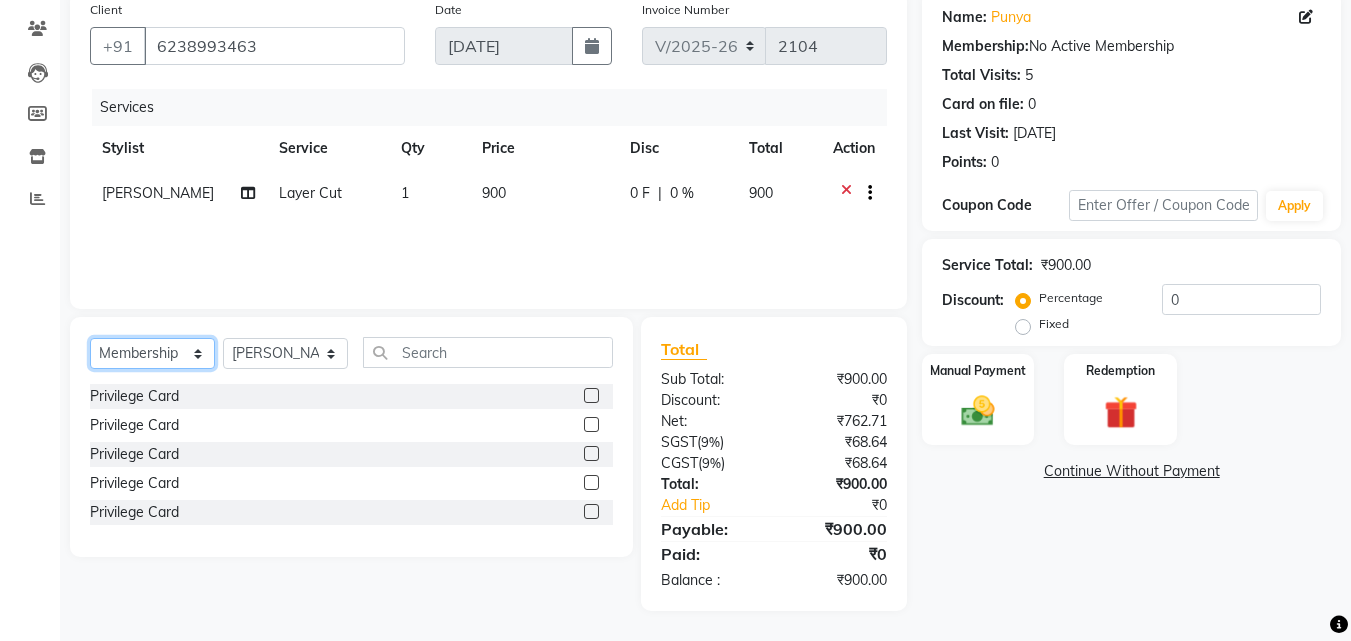 scroll, scrollTop: 159, scrollLeft: 0, axis: vertical 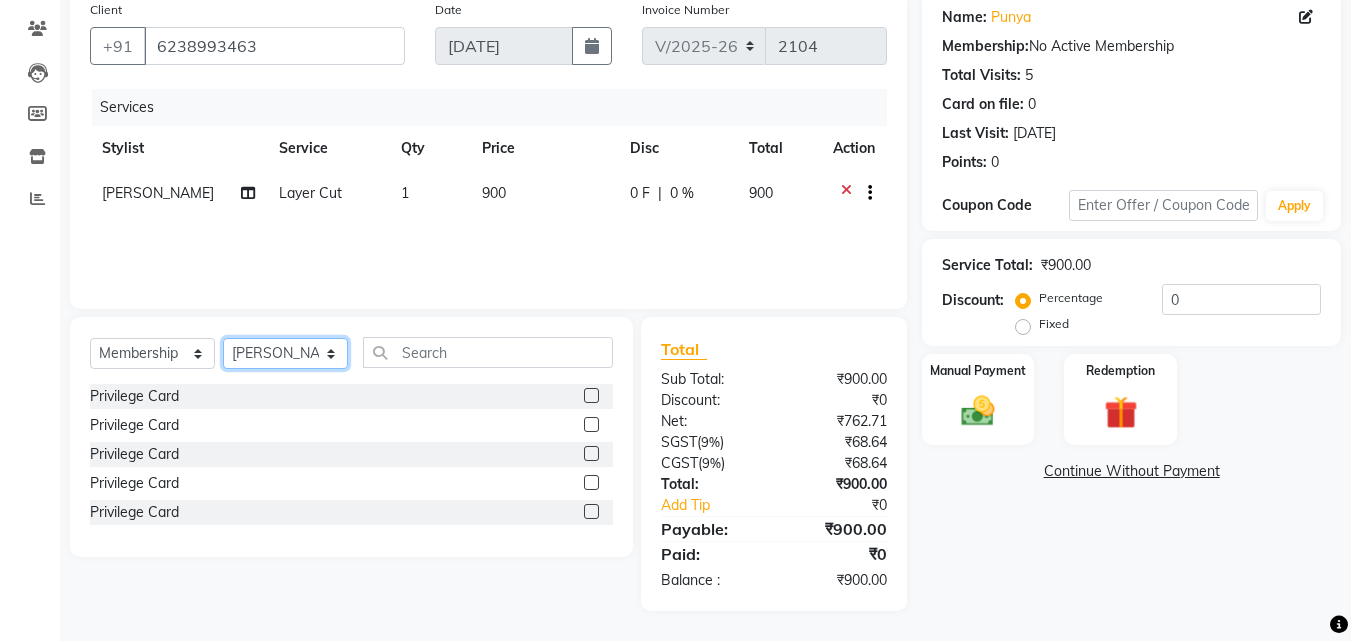 click on "Select Stylist ANJALI L B	 CHIPPY DHANYA D INDU GURUNG	 KARTHIKA	 Lekshmi MANJUSHA	 PUNAM LAMA	 SARITHA	 SIMI Sneha TRIVANDRUM ASHTAMUDI USHA KUMARI S" 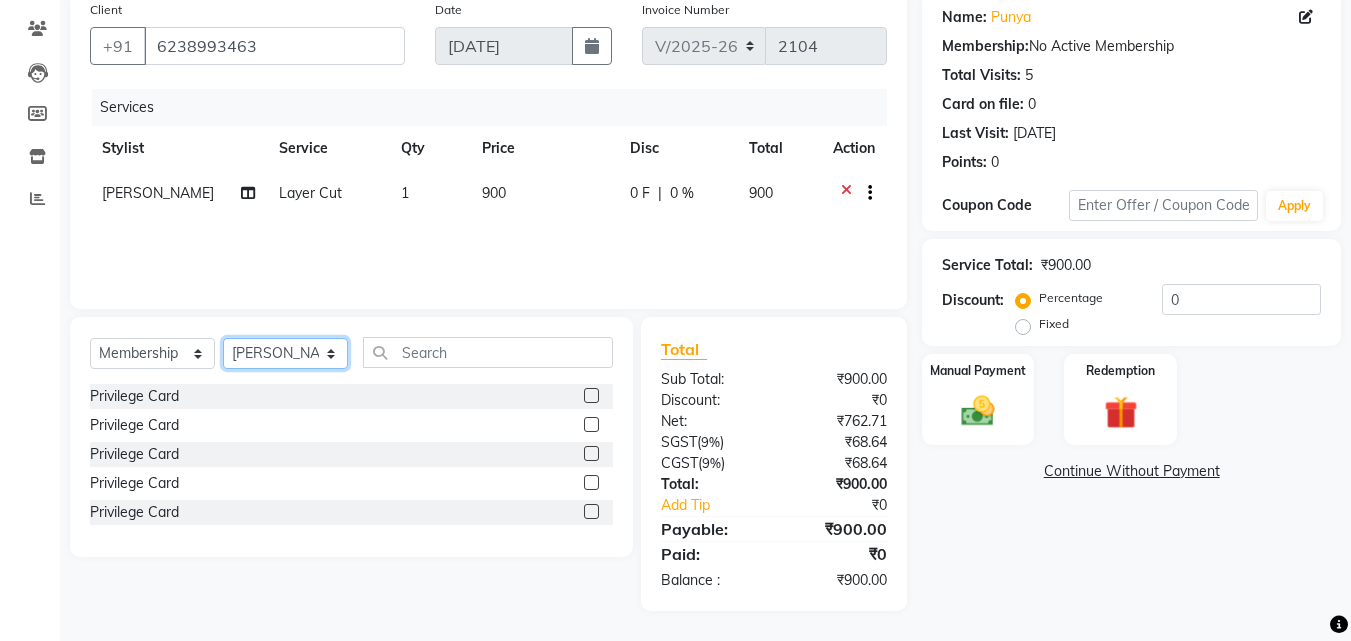 select on "72581" 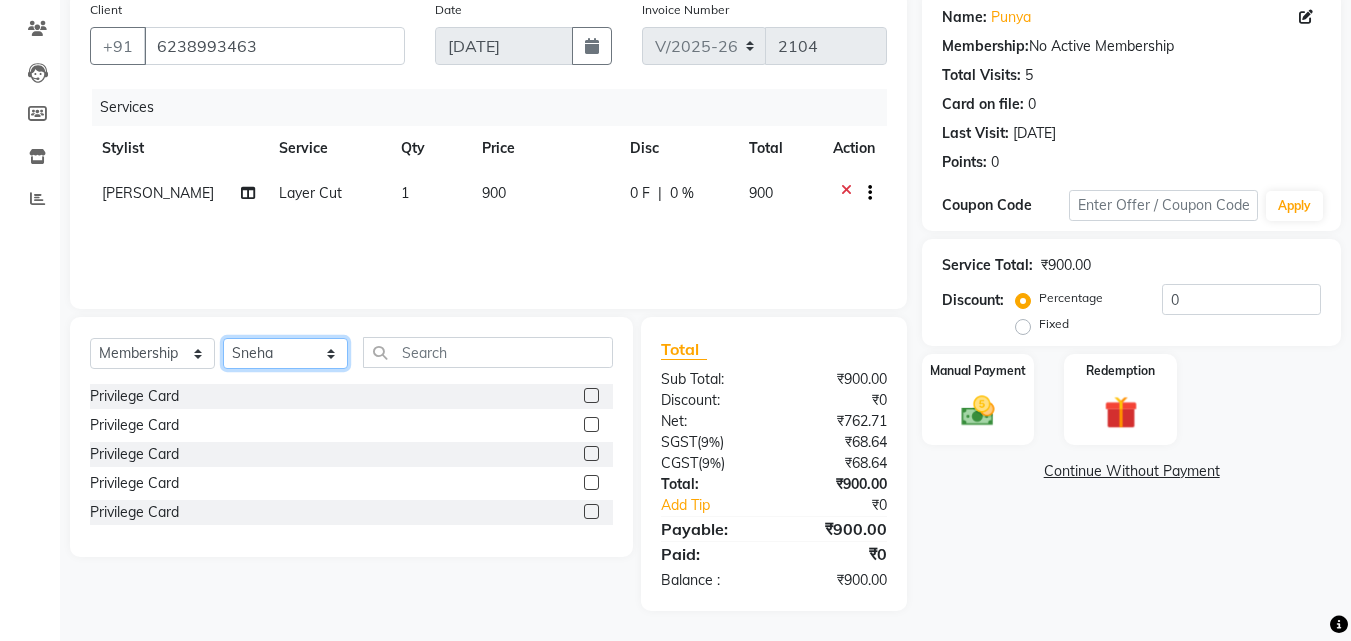 click on "Select Stylist ANJALI L B	 CHIPPY DHANYA D INDU GURUNG	 KARTHIKA	 Lekshmi MANJUSHA	 PUNAM LAMA	 SARITHA	 SIMI Sneha TRIVANDRUM ASHTAMUDI USHA KUMARI S" 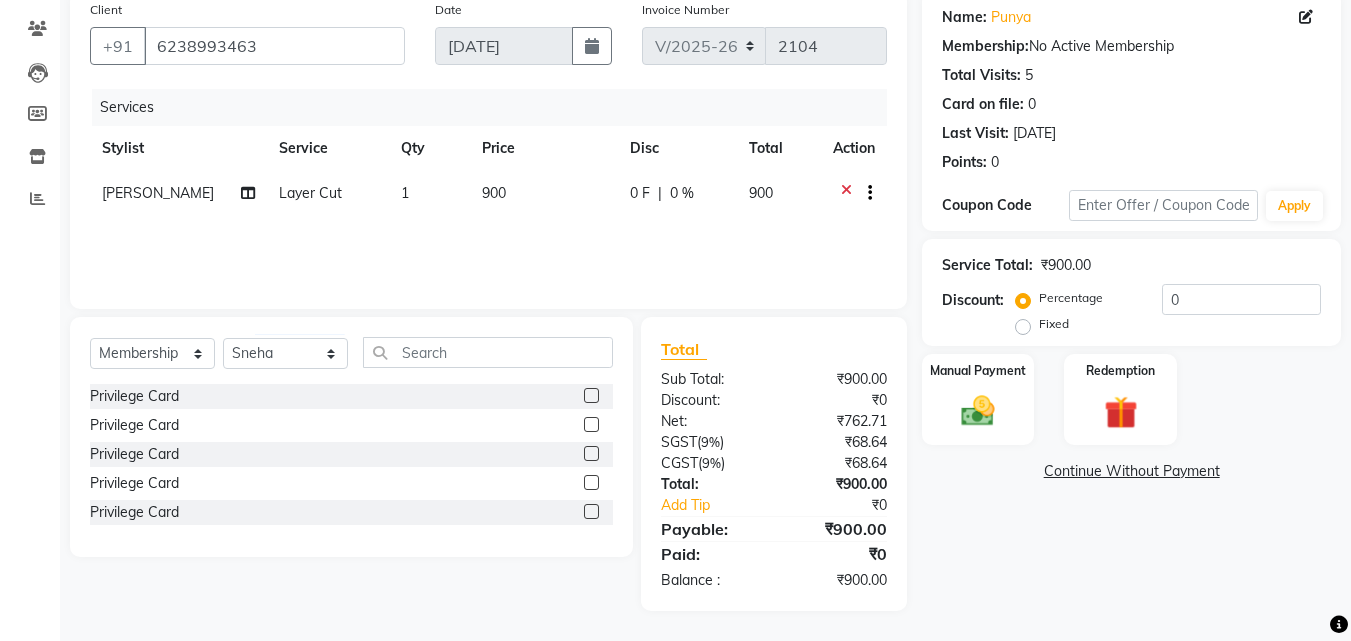 click 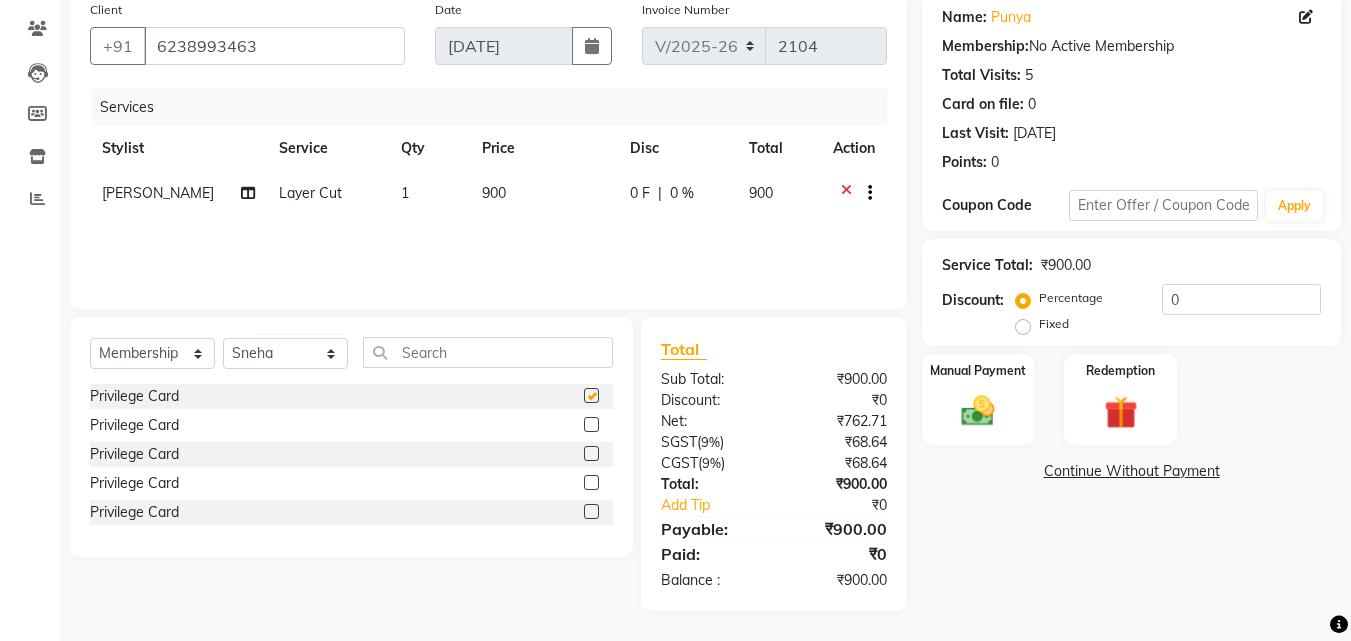 select on "select" 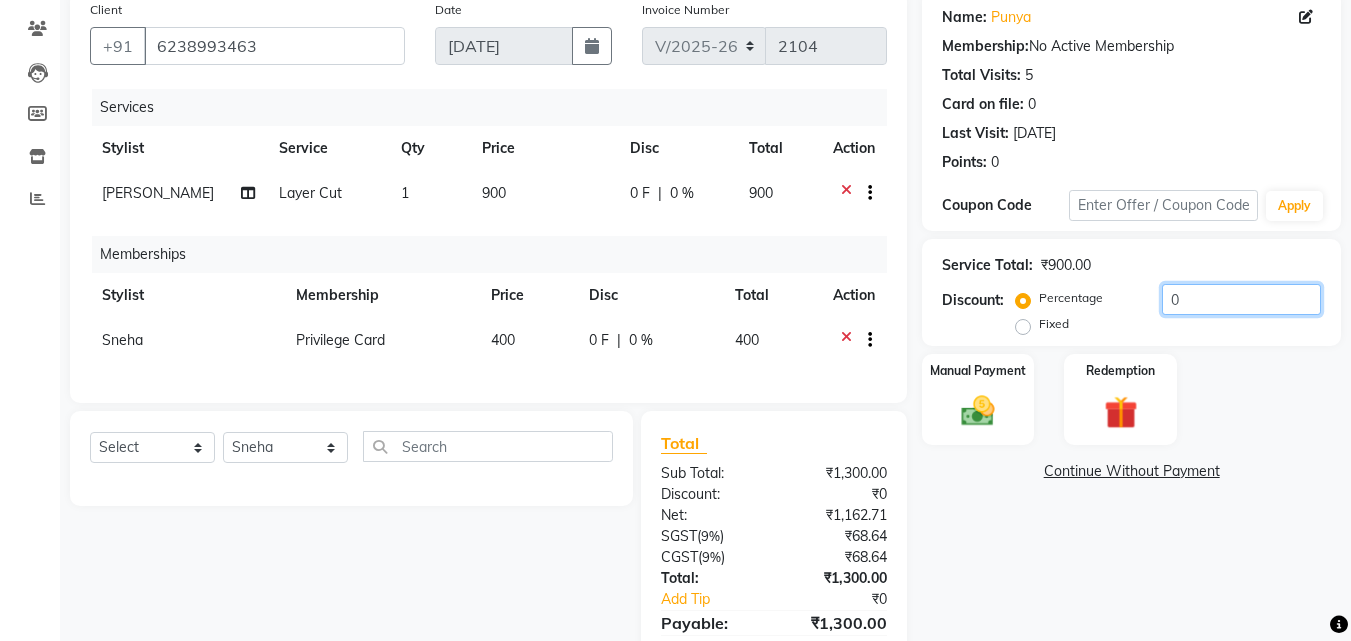 drag, startPoint x: 1181, startPoint y: 303, endPoint x: 1146, endPoint y: 306, distance: 35.128338 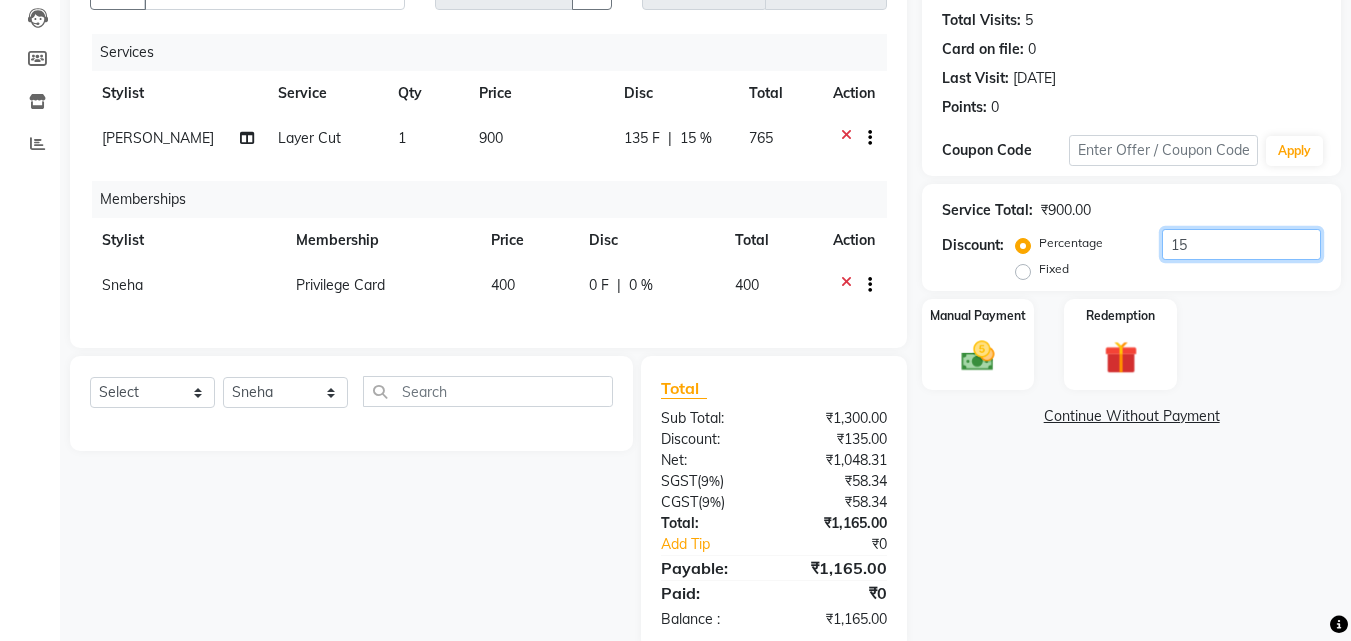 scroll, scrollTop: 268, scrollLeft: 0, axis: vertical 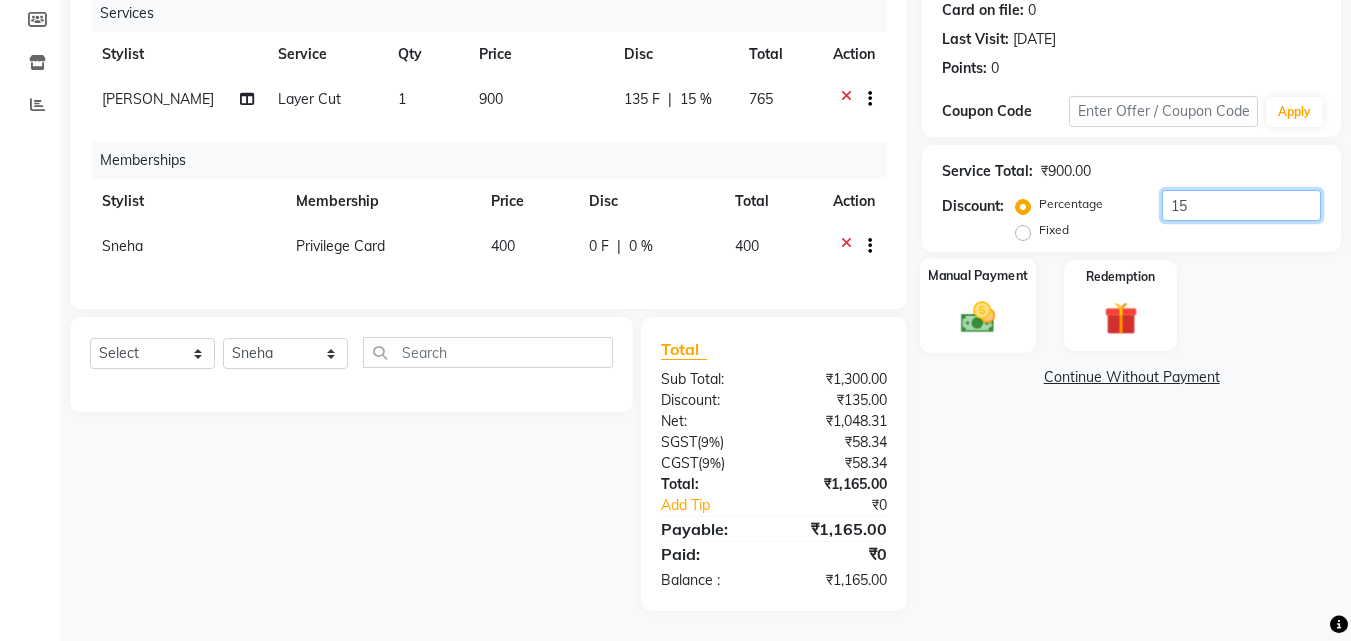 type on "15" 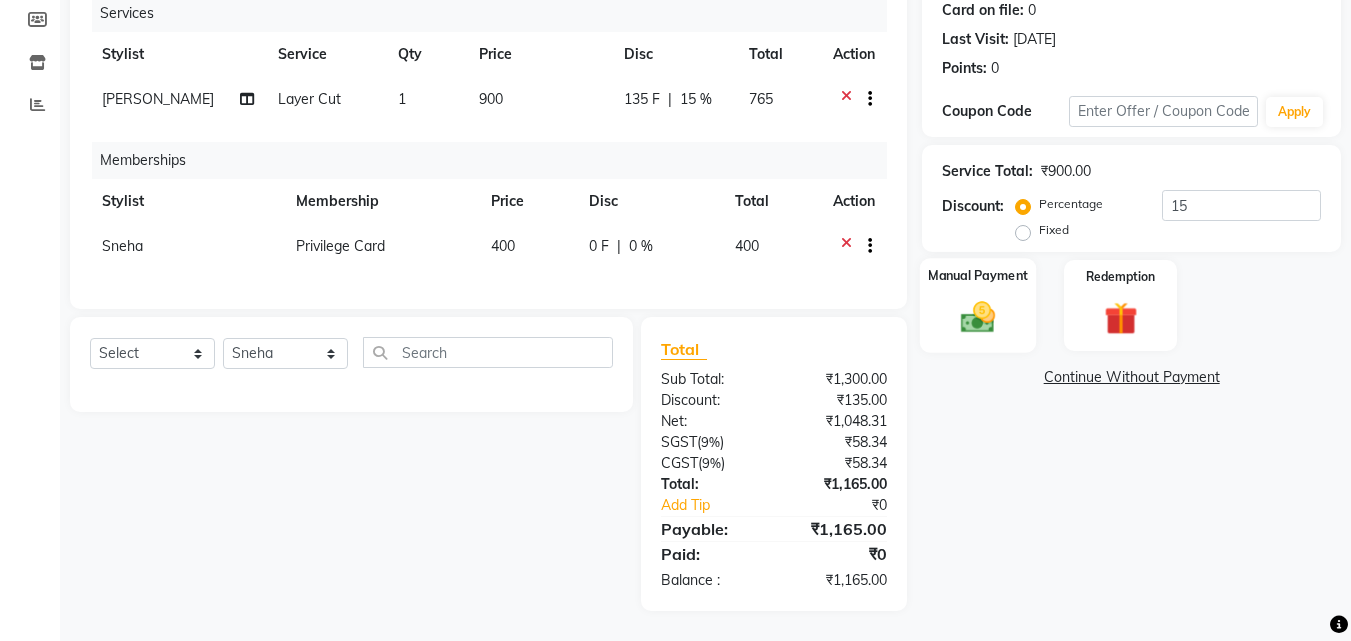 click 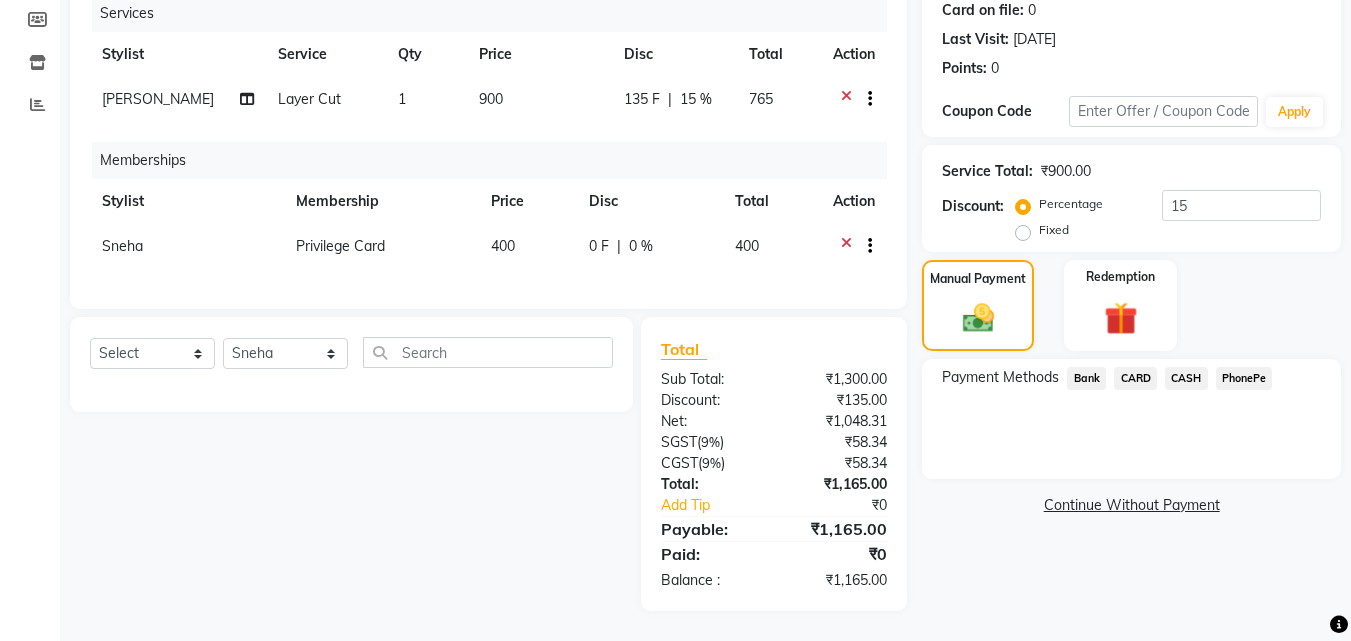 click on "PhonePe" 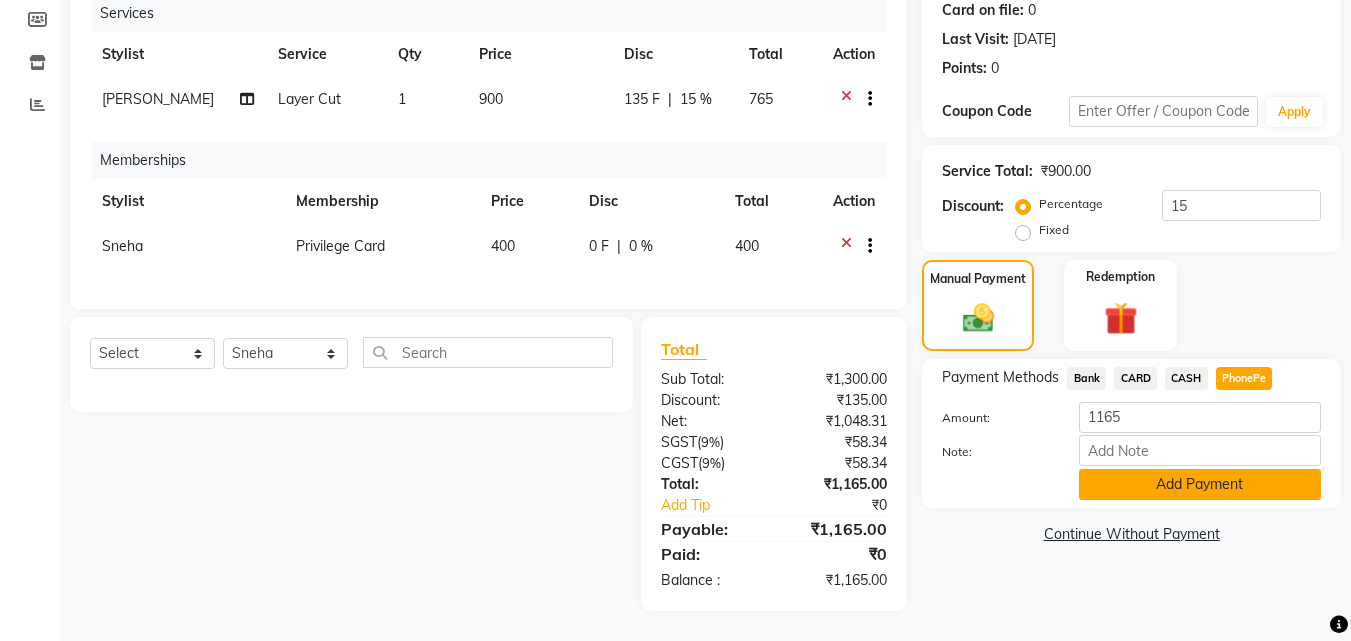 click on "Add Payment" 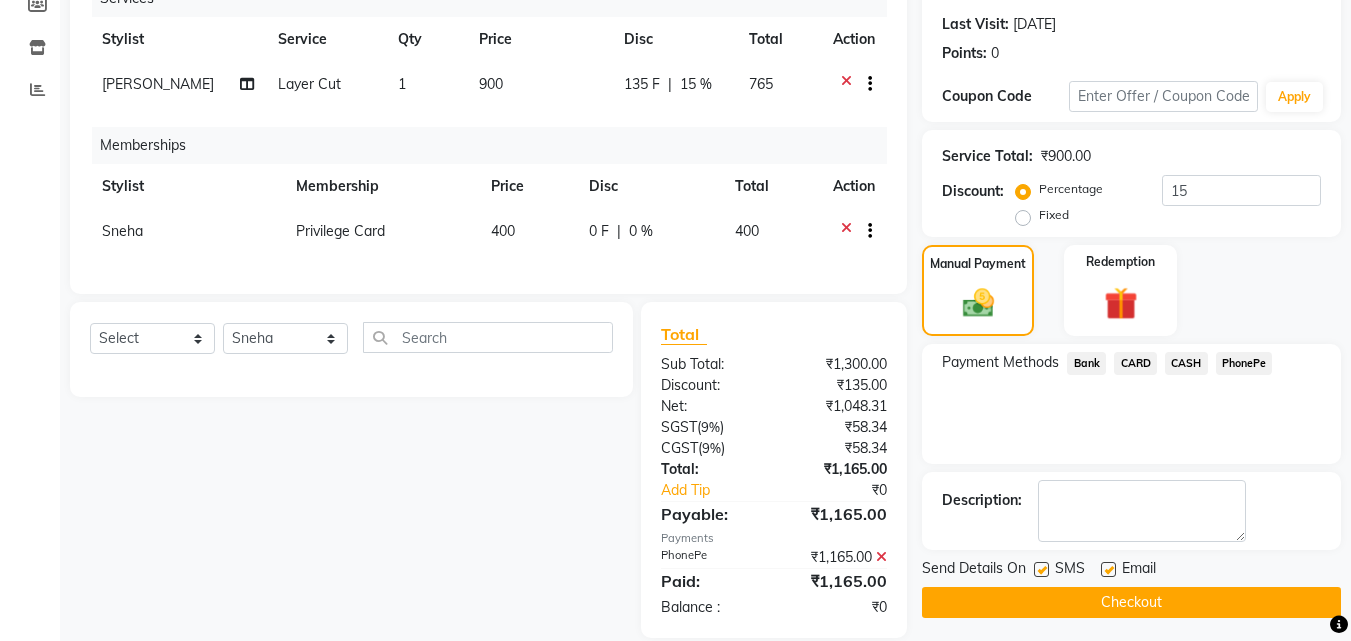 click on "Checkout" 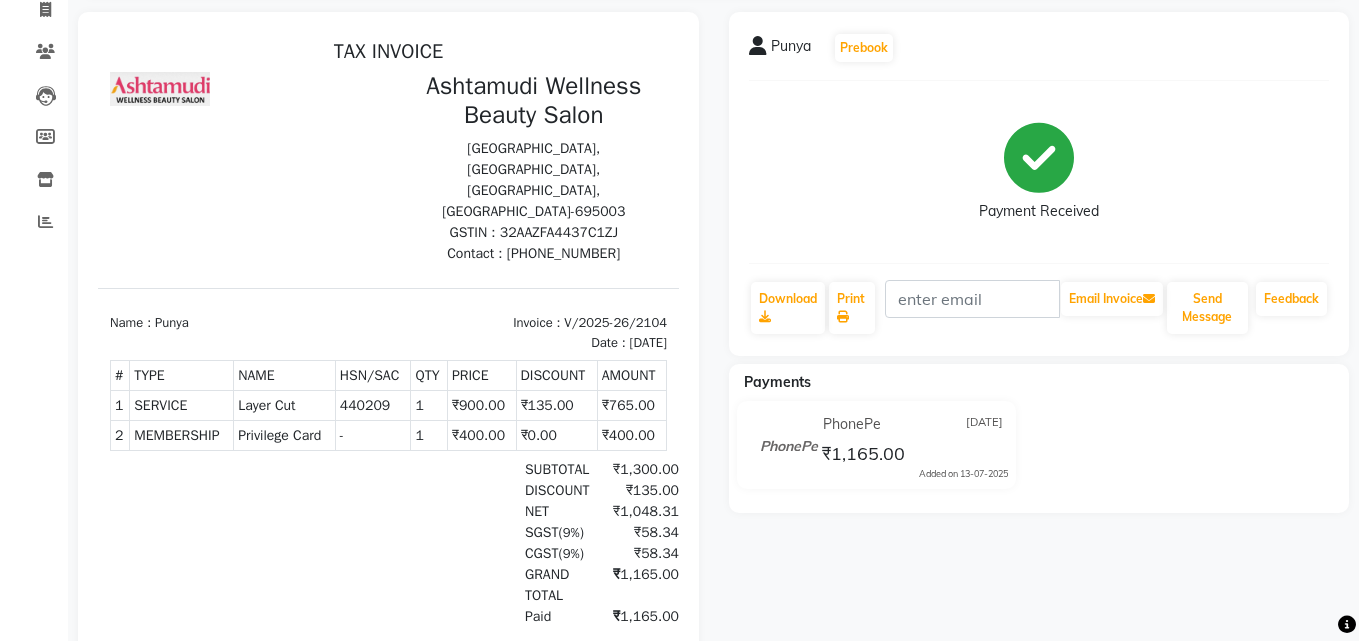 scroll, scrollTop: 0, scrollLeft: 0, axis: both 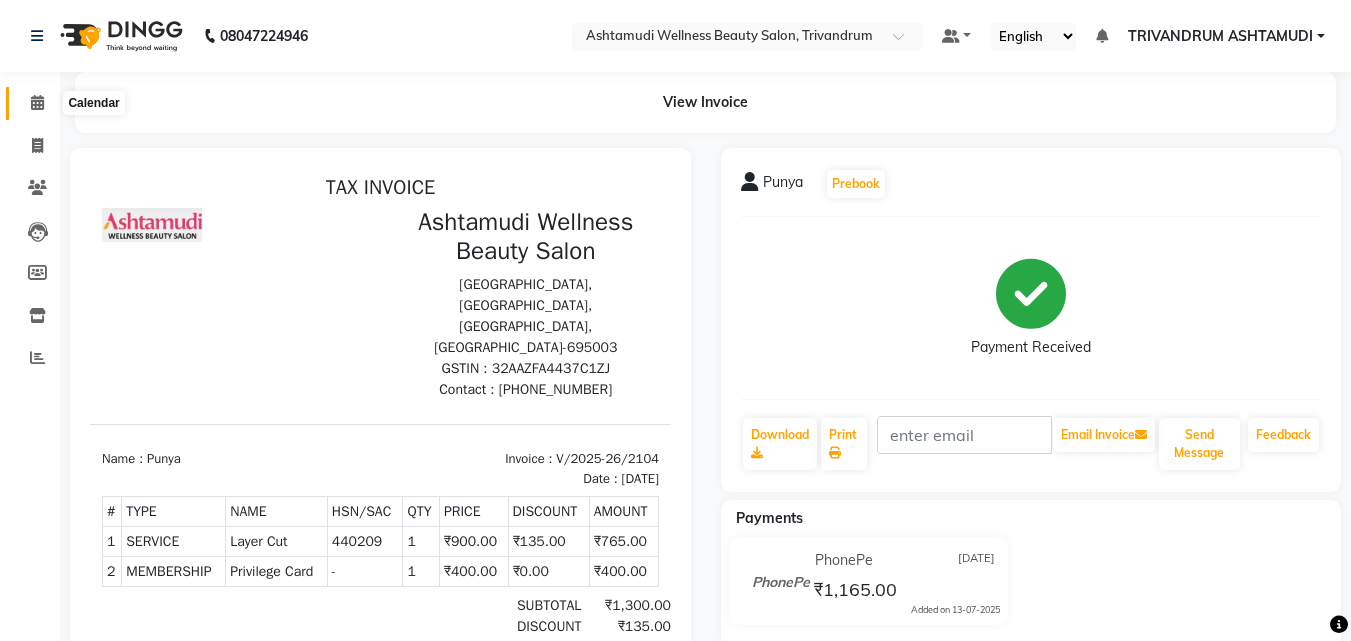click 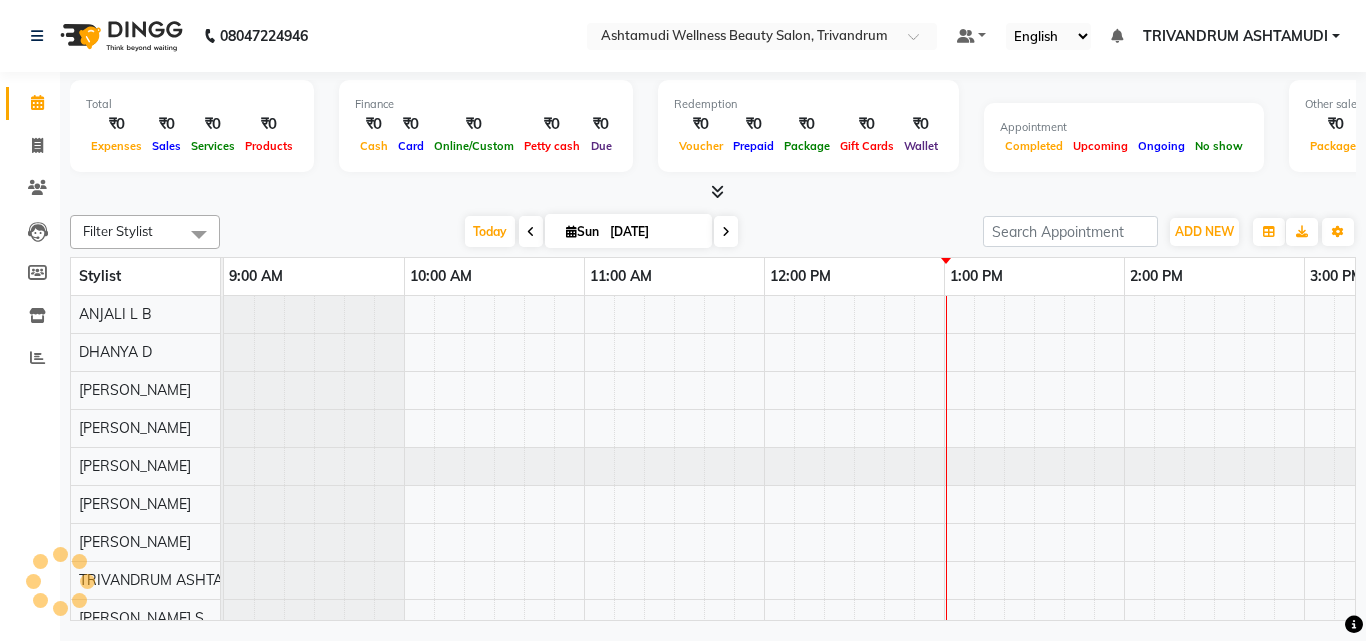 scroll, scrollTop: 0, scrollLeft: 0, axis: both 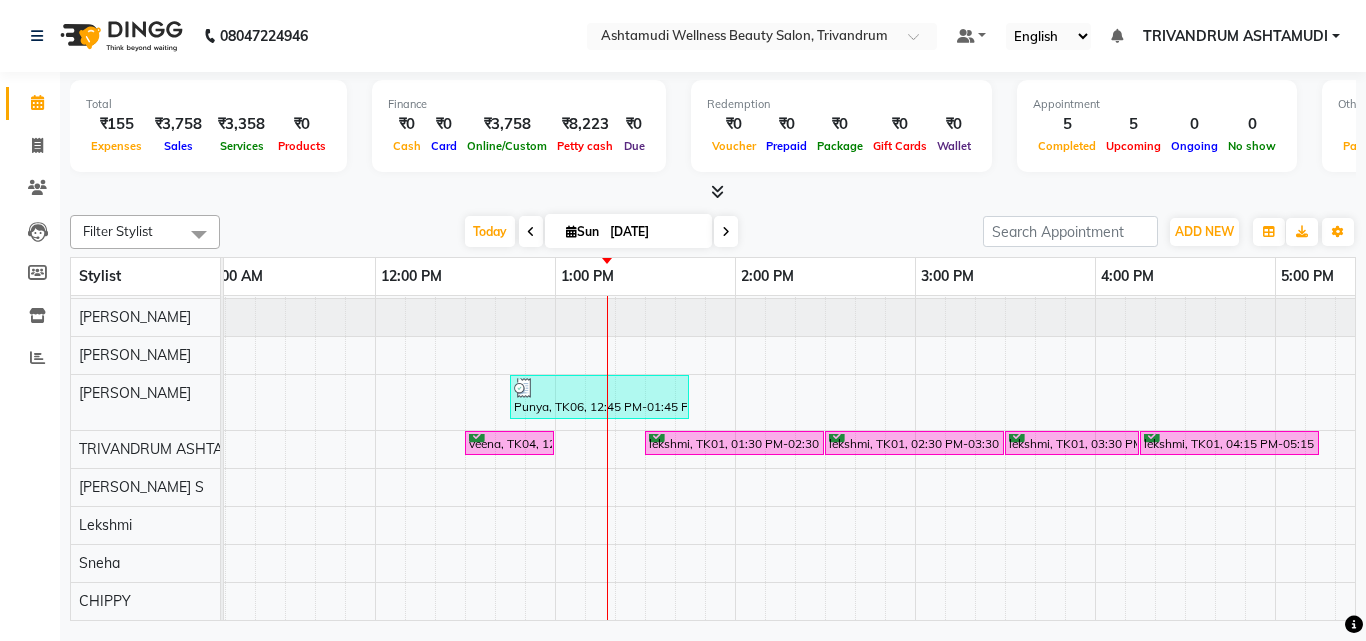 click on "Aswathy, TK02, 10:30 AM-11:30 AM, Layer Cut     Deepa KARTHI, TK03, 11:15 AM-11:30 AM, Eyebrows Threading     Parvathy, TK05, 11:45 AM-12:30 PM, Root Touch-Up (Ammonia Free)     Parvathy, TK05, 12:30 PM-01:30 PM, Layer Cut     Punya, TK06, 12:45 PM-01:45 PM, Layer Cut     veena, TK04, 12:30 PM-01:00 PM, Child Cut     lekshmi, TK01, 01:30 PM-02:30 PM, Fruit Facial     lekshmi, TK01, 02:30 PM-03:30 PM, Hair Spa     lekshmi, TK01, 03:30 PM-04:15 PM, Root Touch-Up (Ammonia Free)     lekshmi, TK01, 04:15 PM-05:15 PM, Aroma Pedicure" at bounding box center (1095, 365) 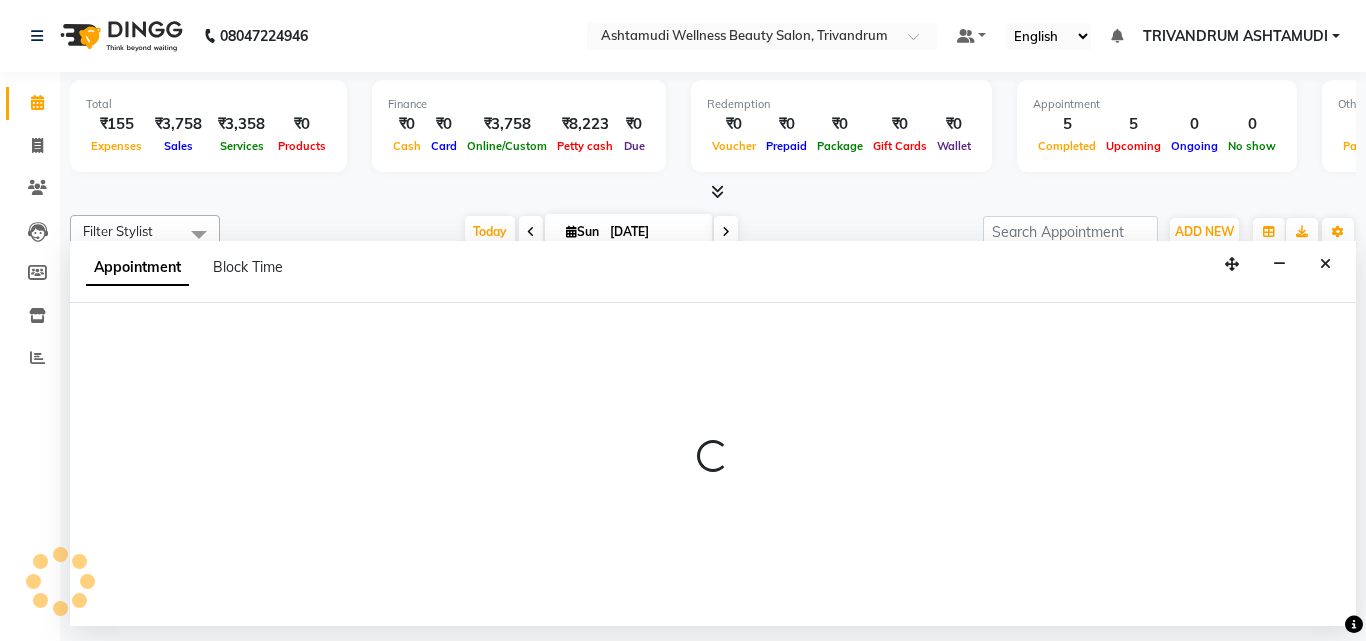 select on "72435" 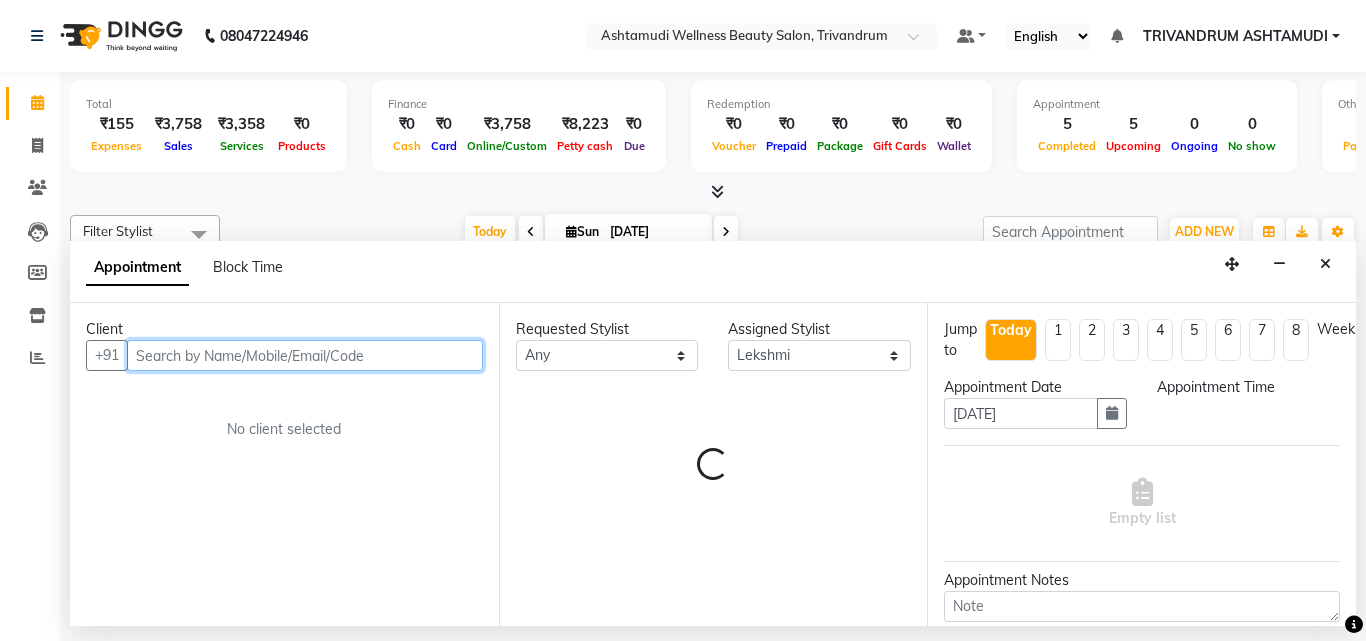 select on "735" 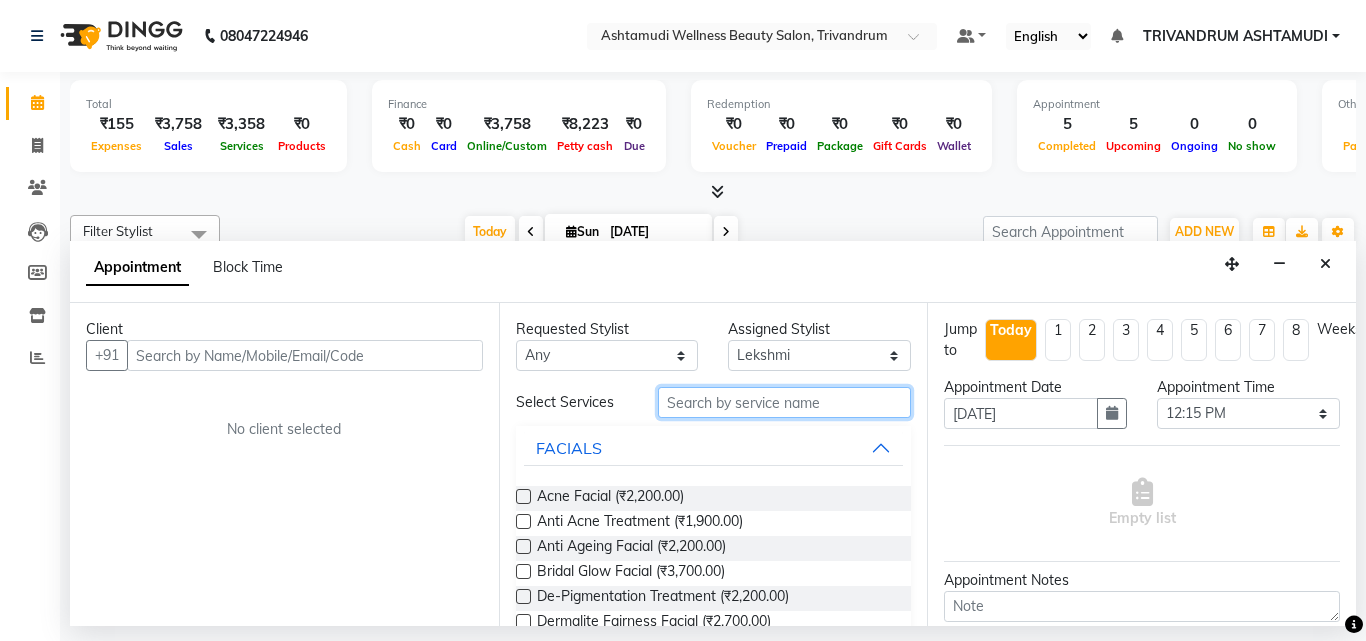 click at bounding box center [785, 402] 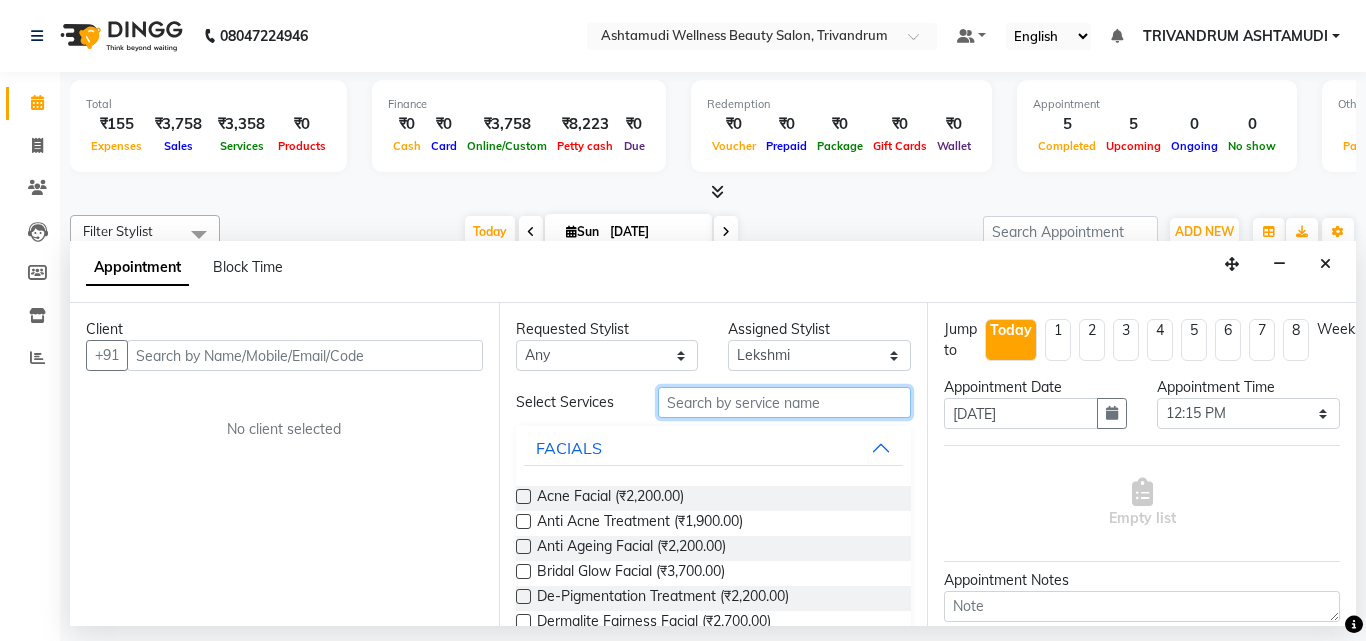 type on "M" 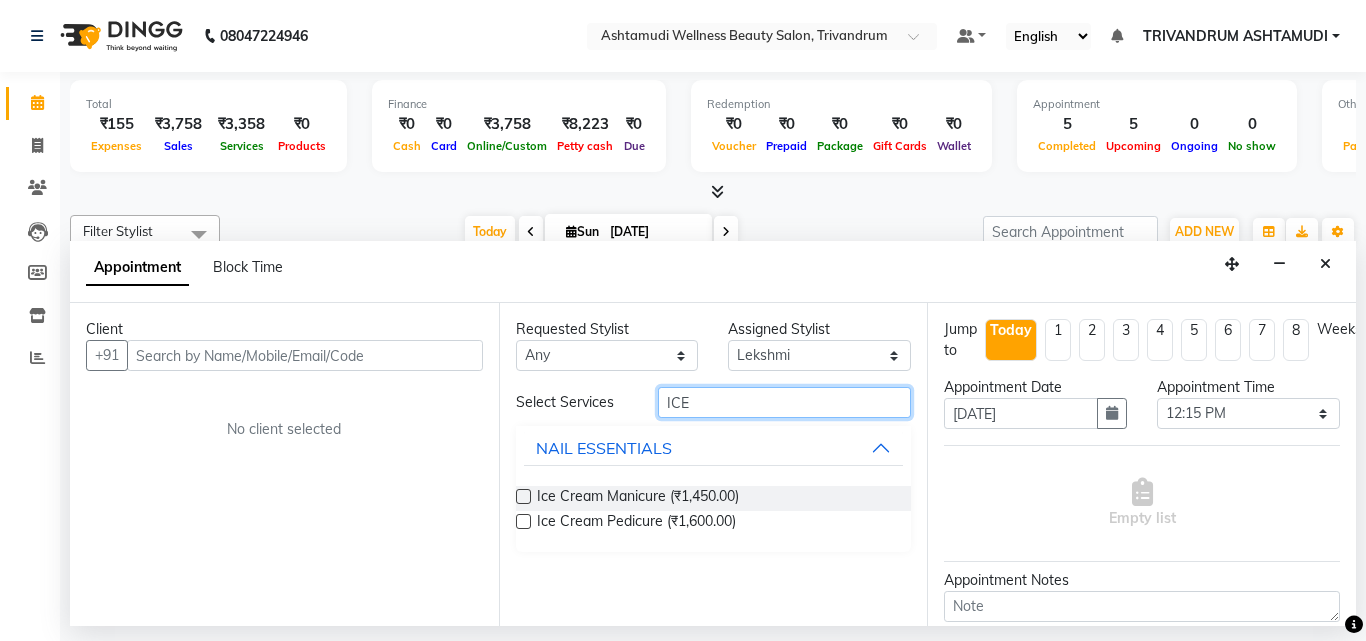 type on "ICE" 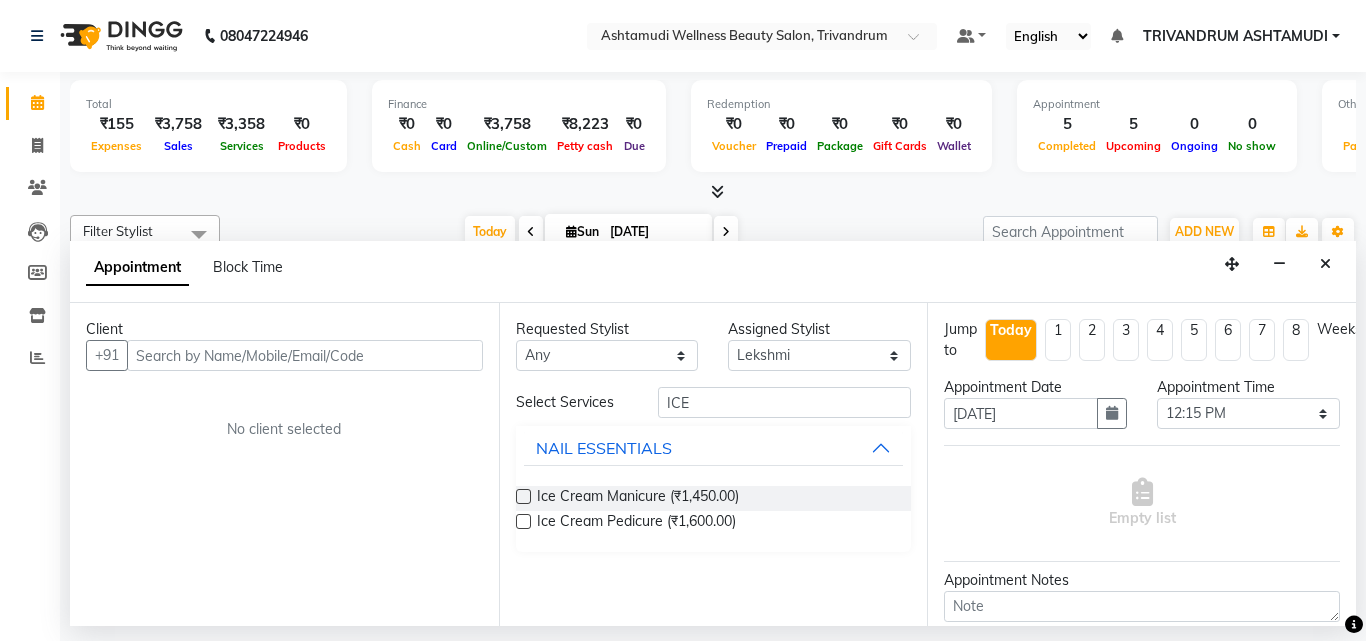 click at bounding box center (523, 496) 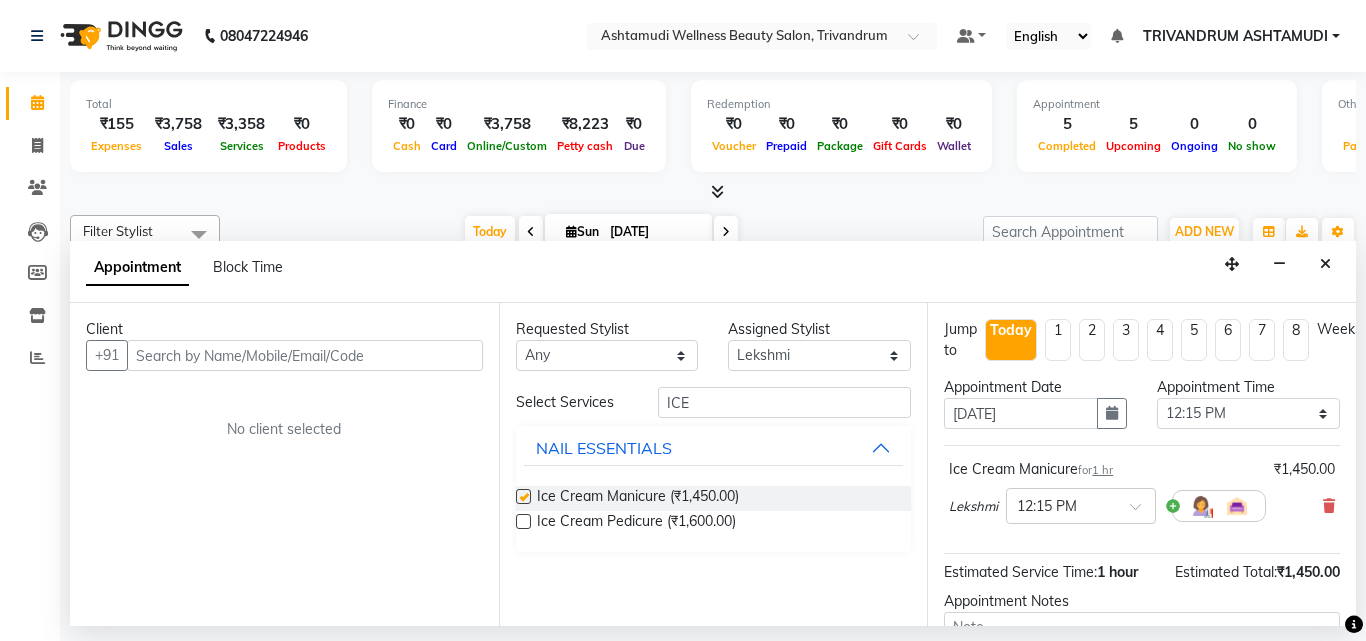 checkbox on "false" 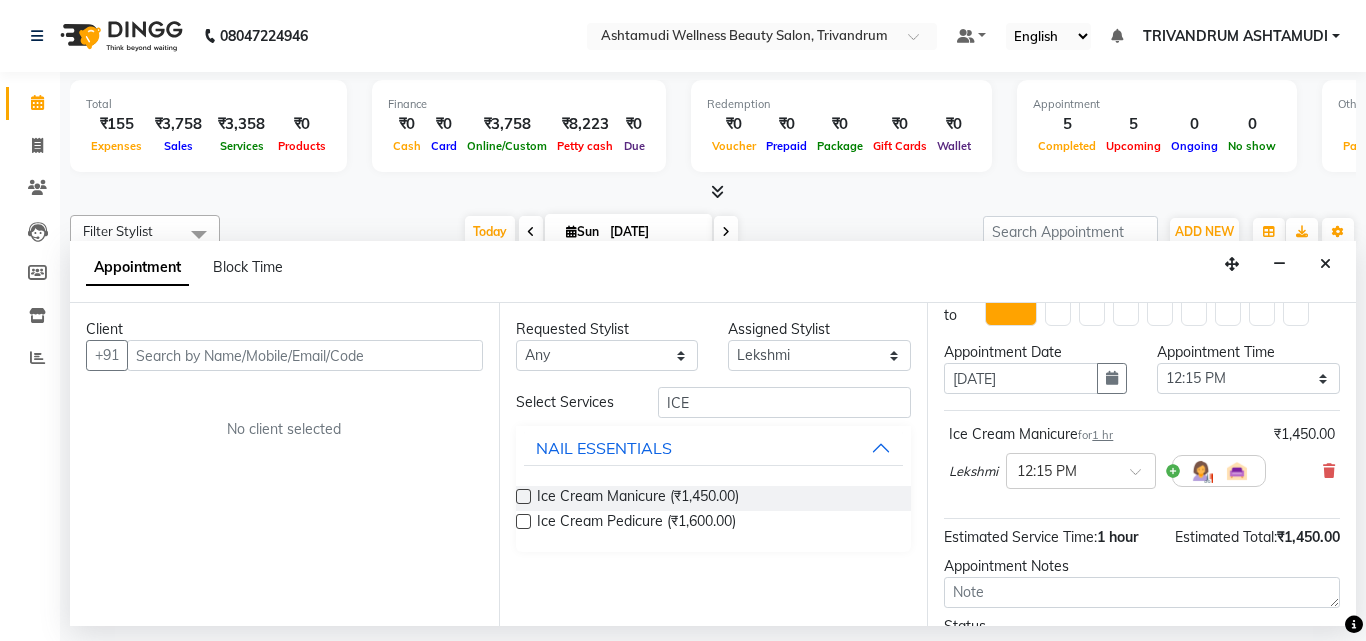 scroll, scrollTop: 0, scrollLeft: 0, axis: both 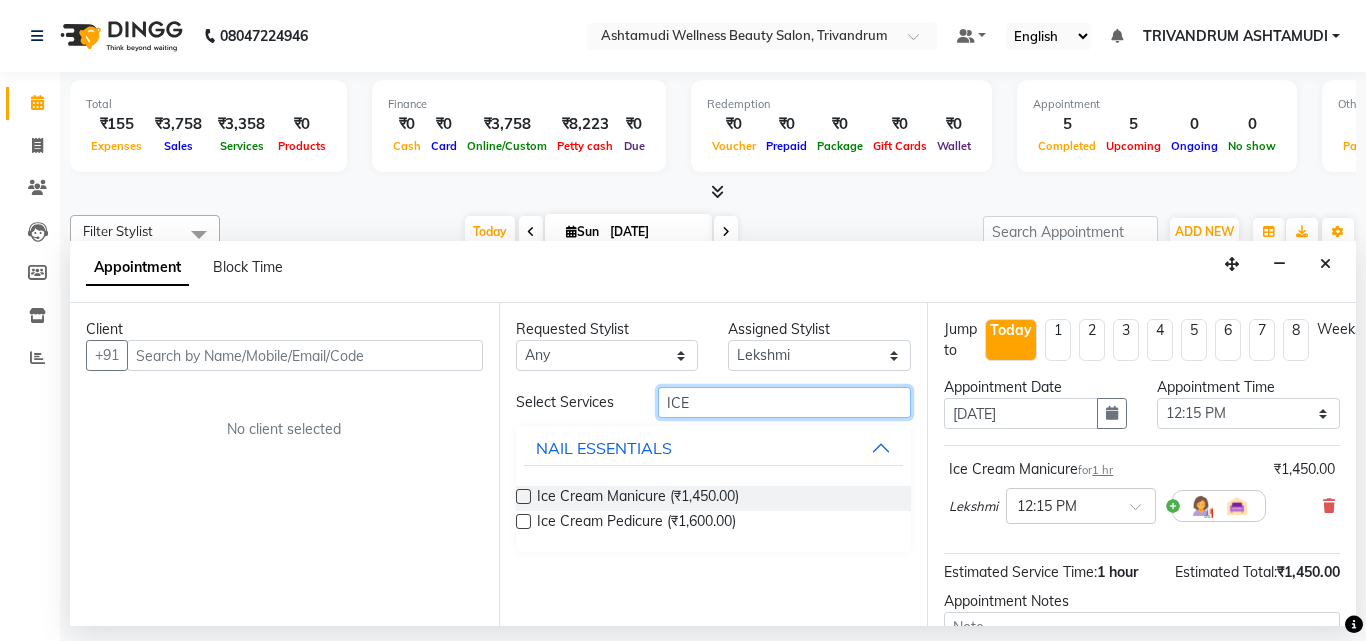 drag, startPoint x: 700, startPoint y: 399, endPoint x: 634, endPoint y: 409, distance: 66.75328 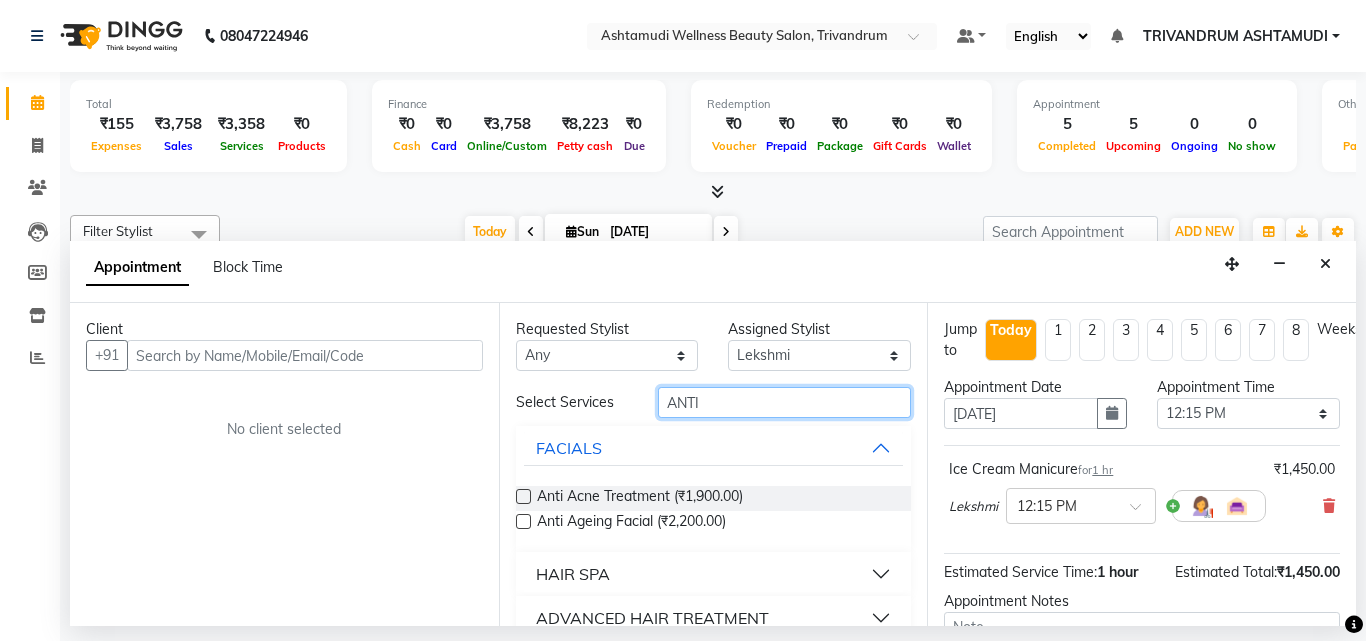 scroll, scrollTop: 30, scrollLeft: 0, axis: vertical 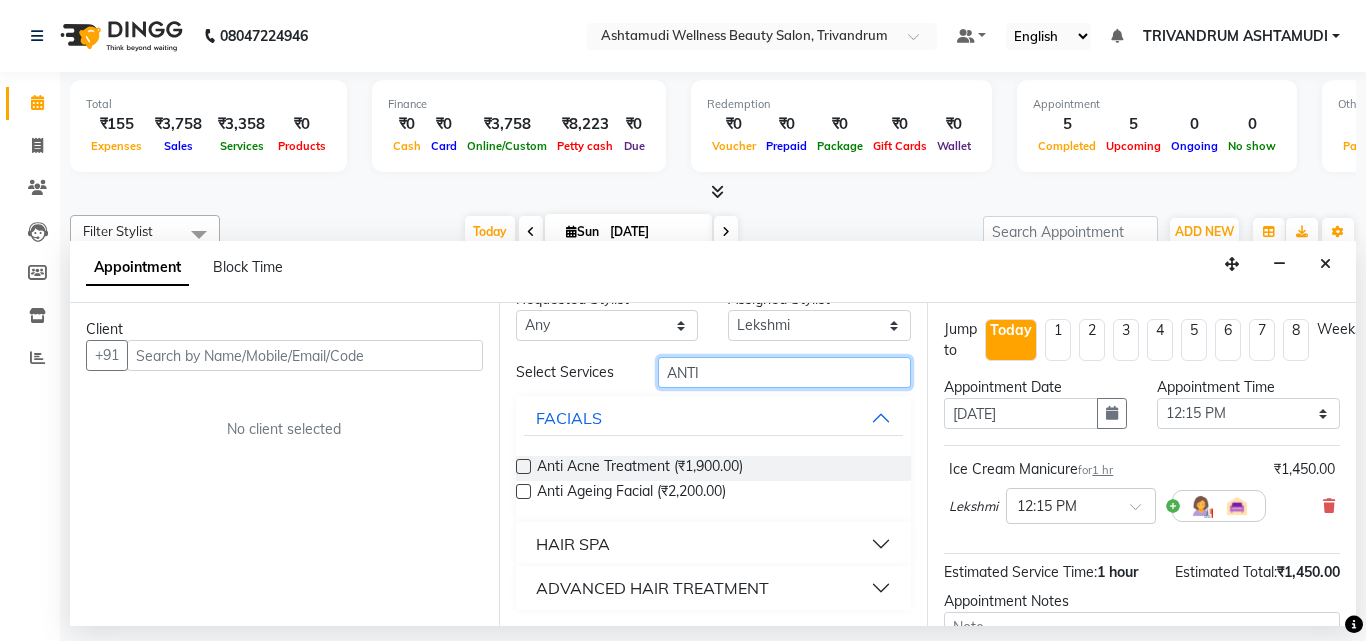 type on "ANTI" 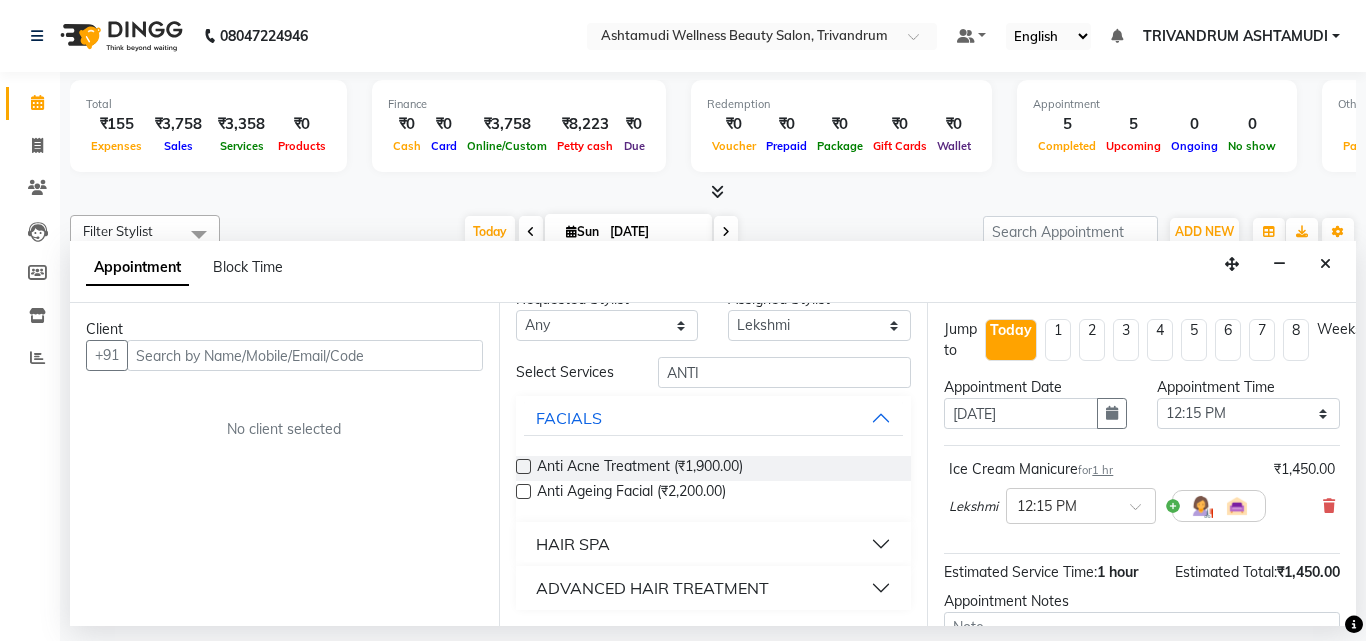 click on "ADVANCED HAIR TREATMENT" at bounding box center (652, 588) 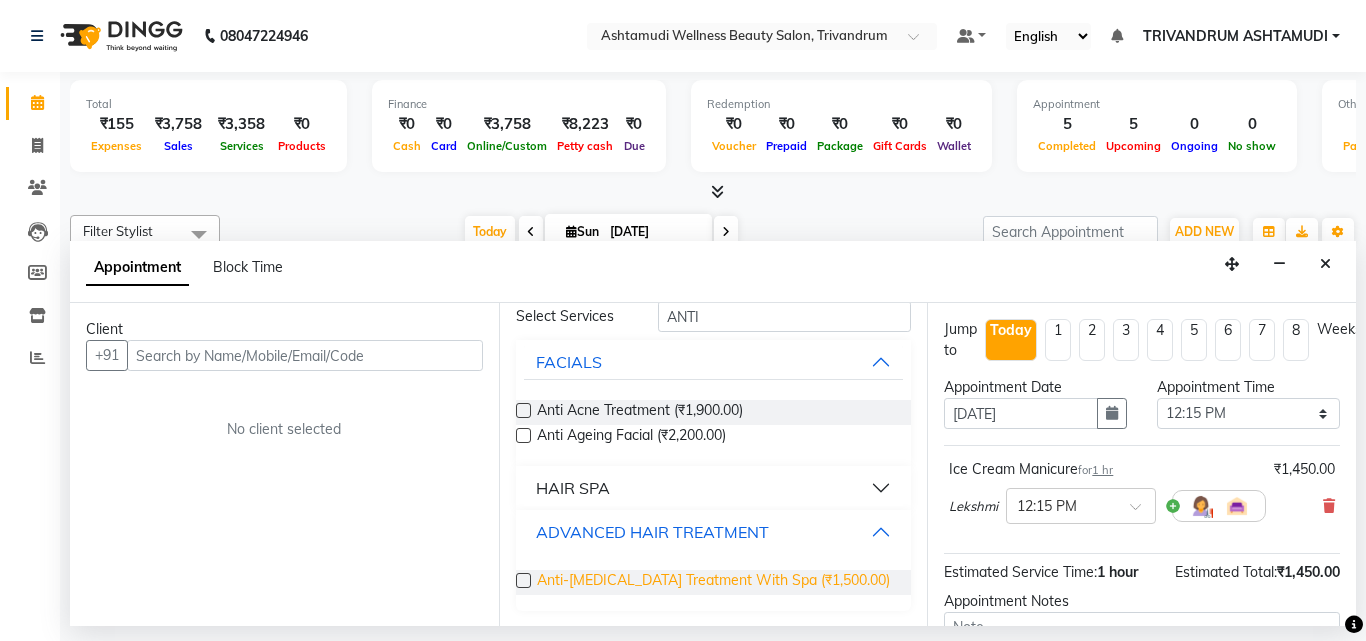 scroll, scrollTop: 87, scrollLeft: 0, axis: vertical 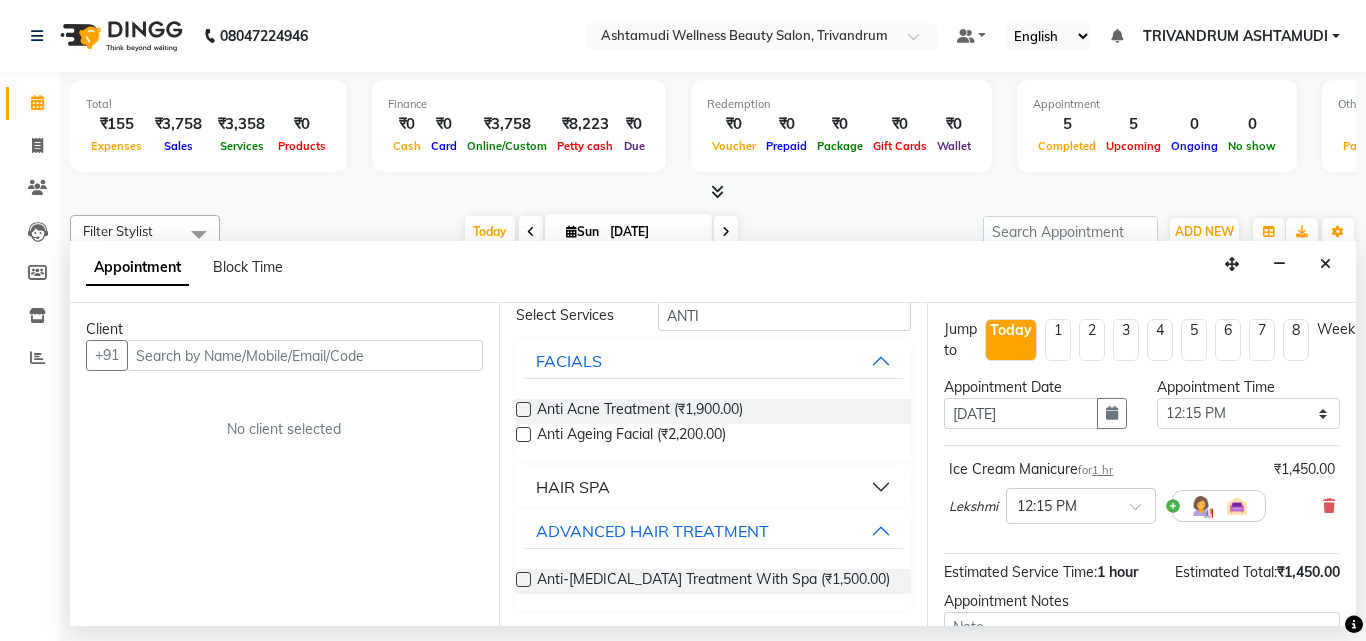 click at bounding box center [523, 579] 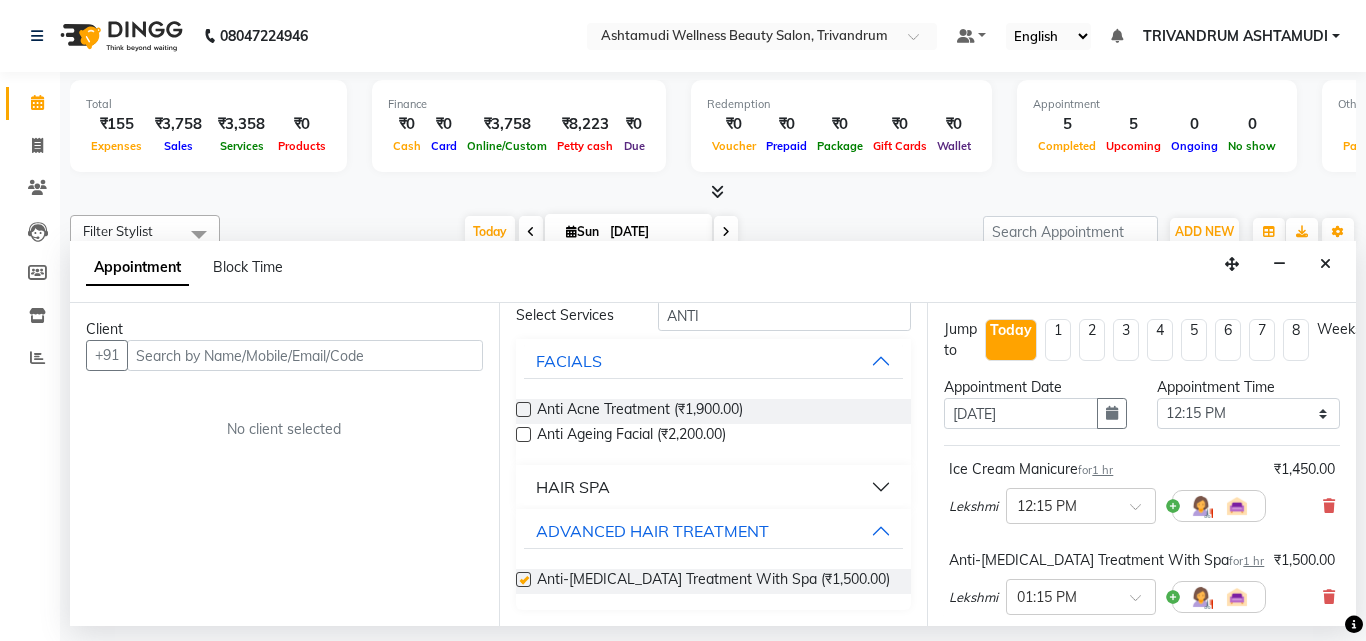 checkbox on "false" 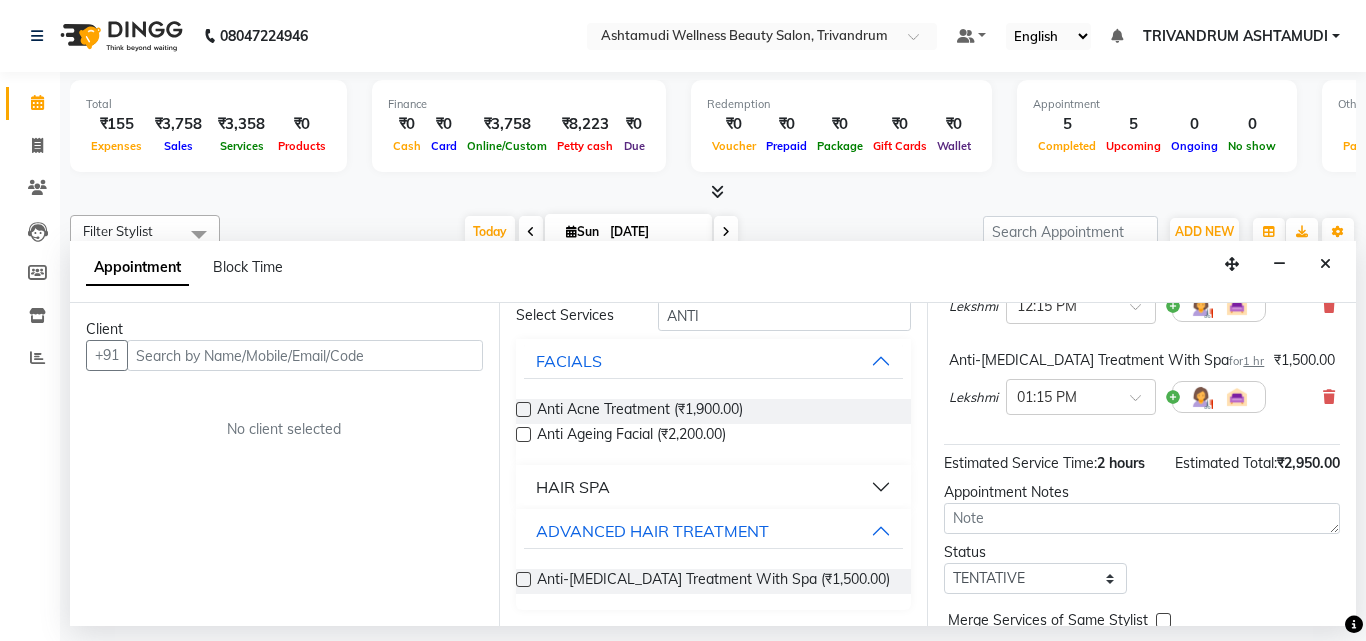 scroll, scrollTop: 0, scrollLeft: 0, axis: both 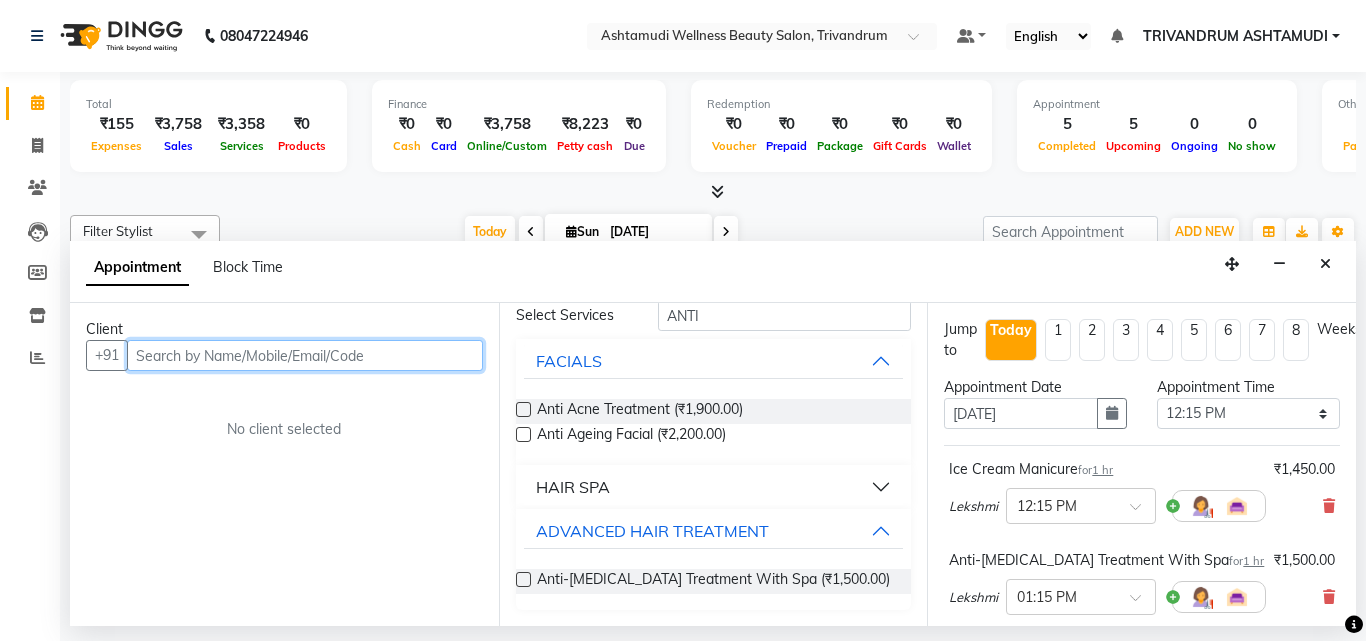 click at bounding box center [305, 355] 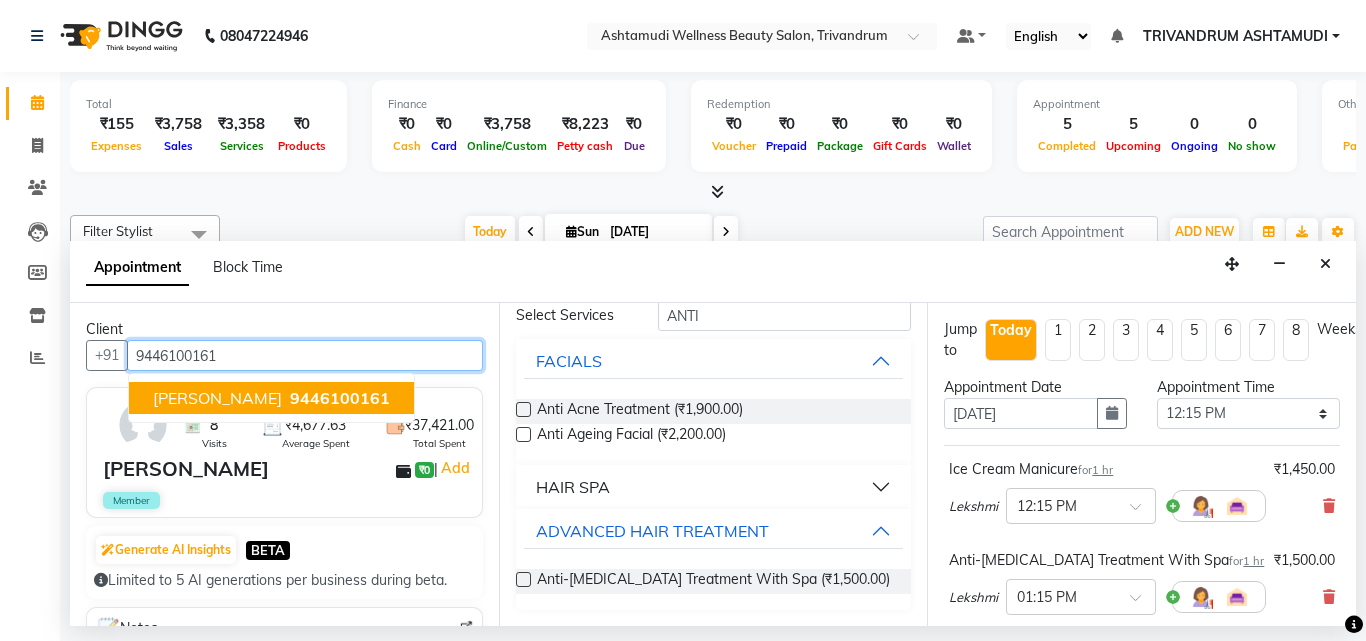 type on "9446100161" 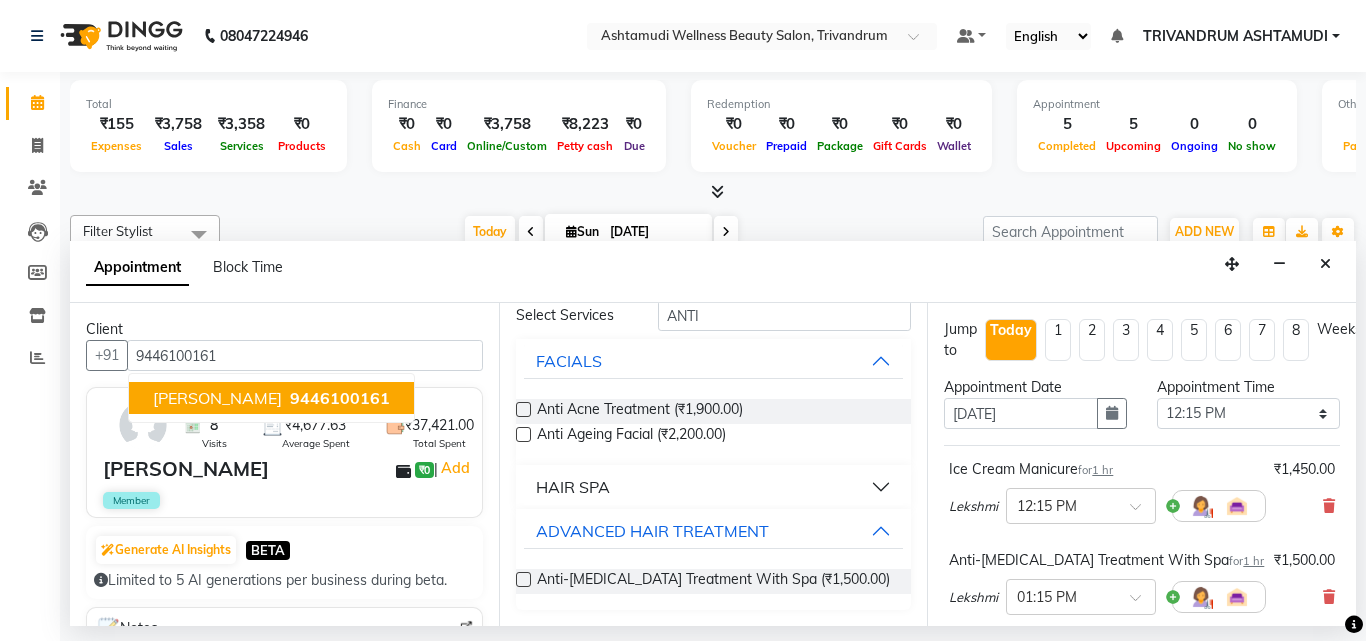 click on "Generate AI Insights
BETA  Limited to 5 AI generations per business during beta." at bounding box center (284, 562) 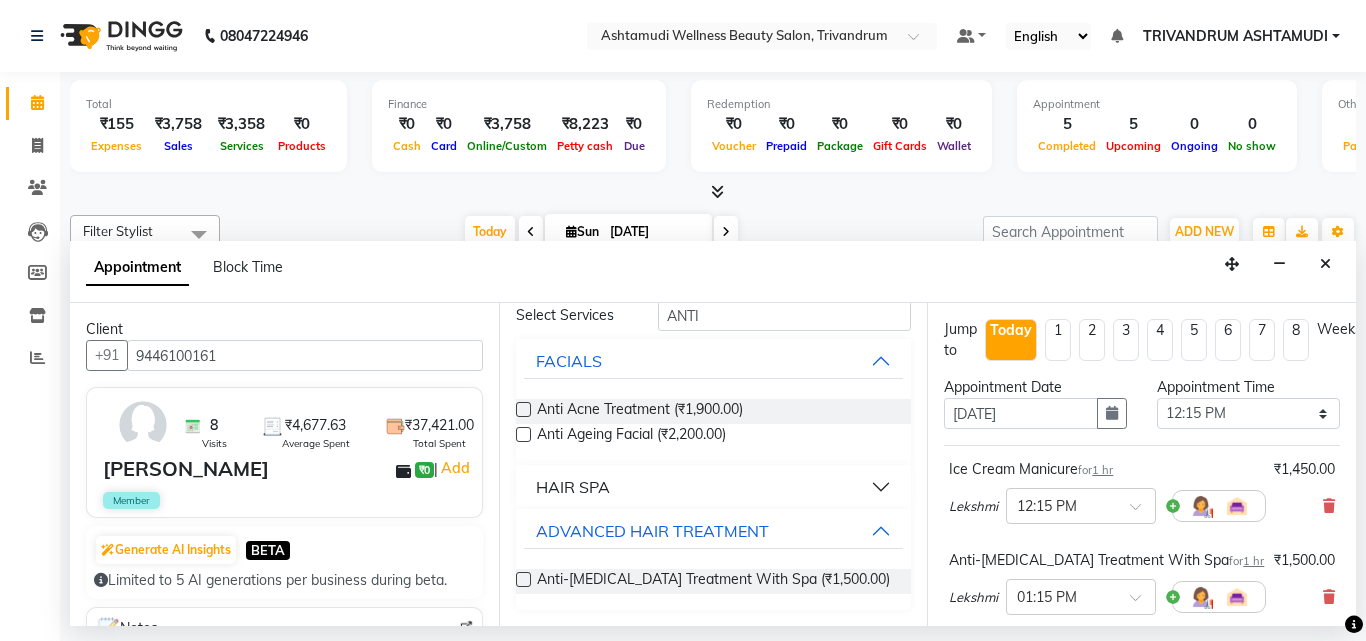 click on "Member" at bounding box center (286, 500) 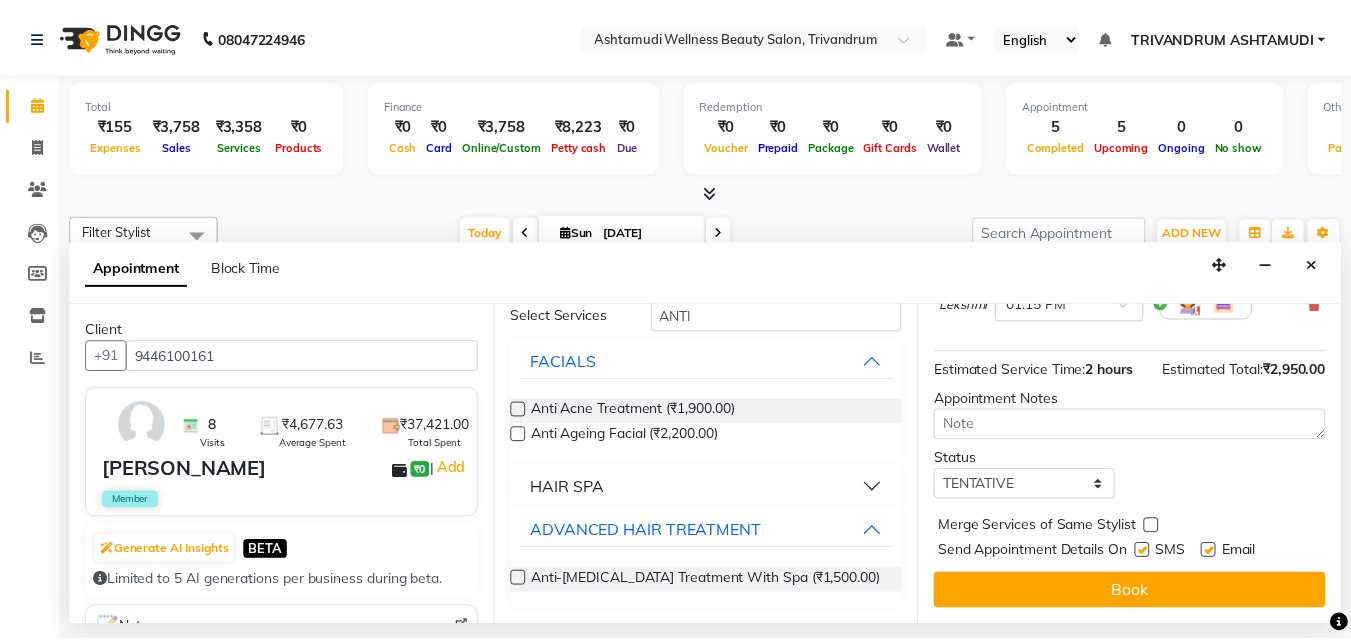 scroll, scrollTop: 330, scrollLeft: 0, axis: vertical 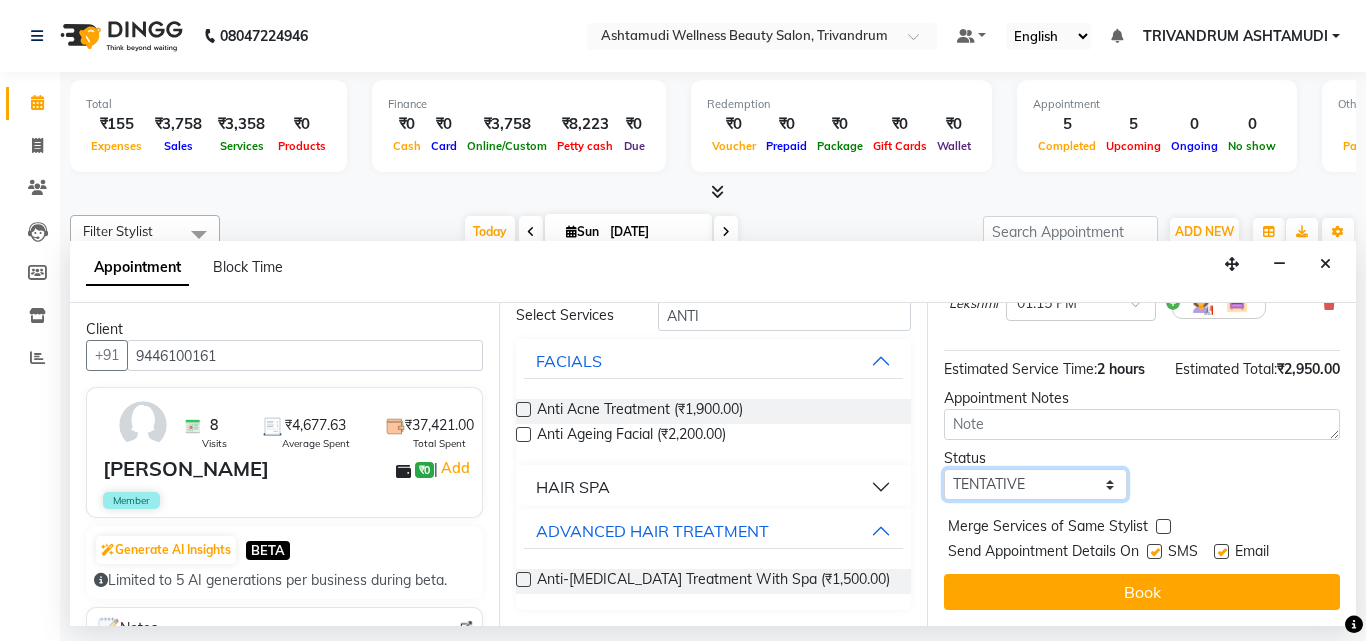 click on "Select TENTATIVE CONFIRM CHECK-IN UPCOMING" at bounding box center (1035, 484) 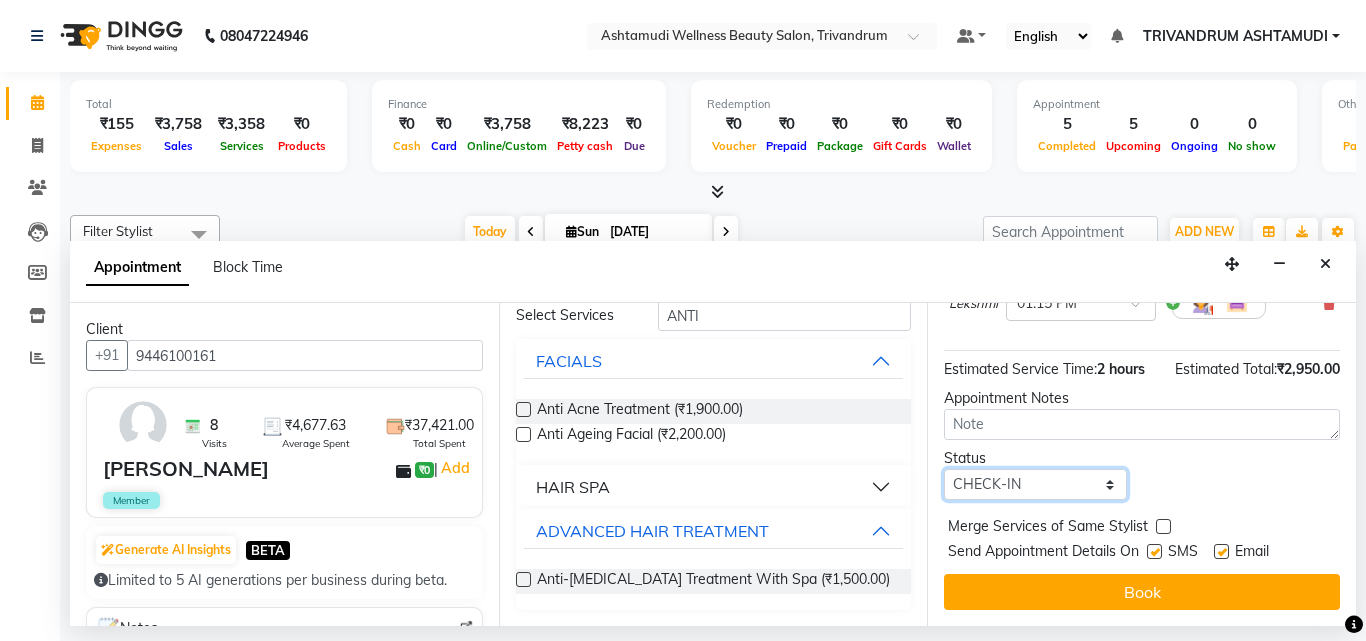 click on "Select TENTATIVE CONFIRM CHECK-IN UPCOMING" at bounding box center (1035, 484) 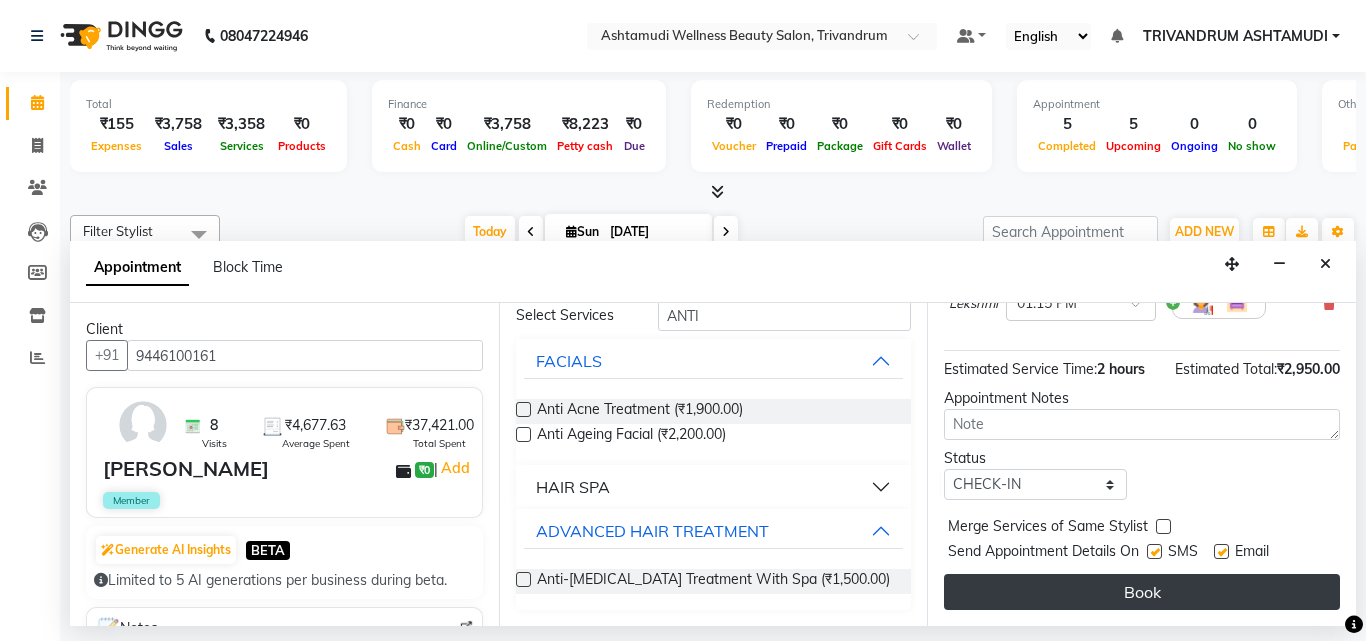 click on "Book" at bounding box center [1142, 592] 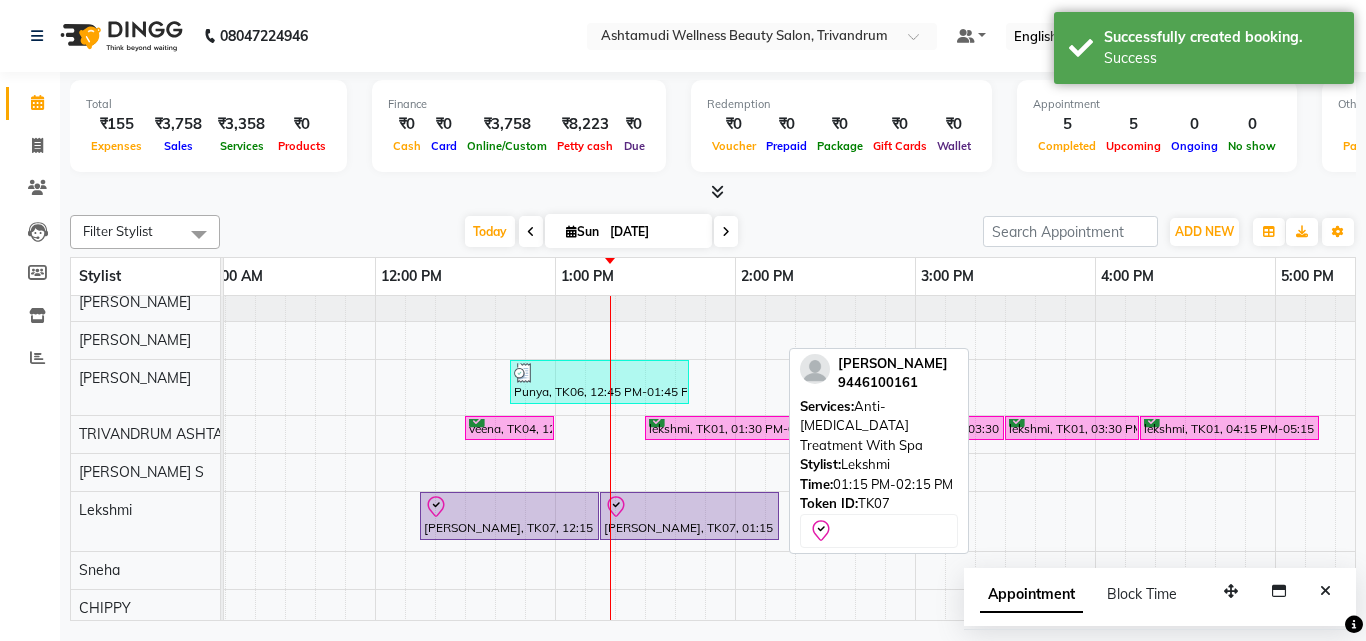 click at bounding box center [689, 507] 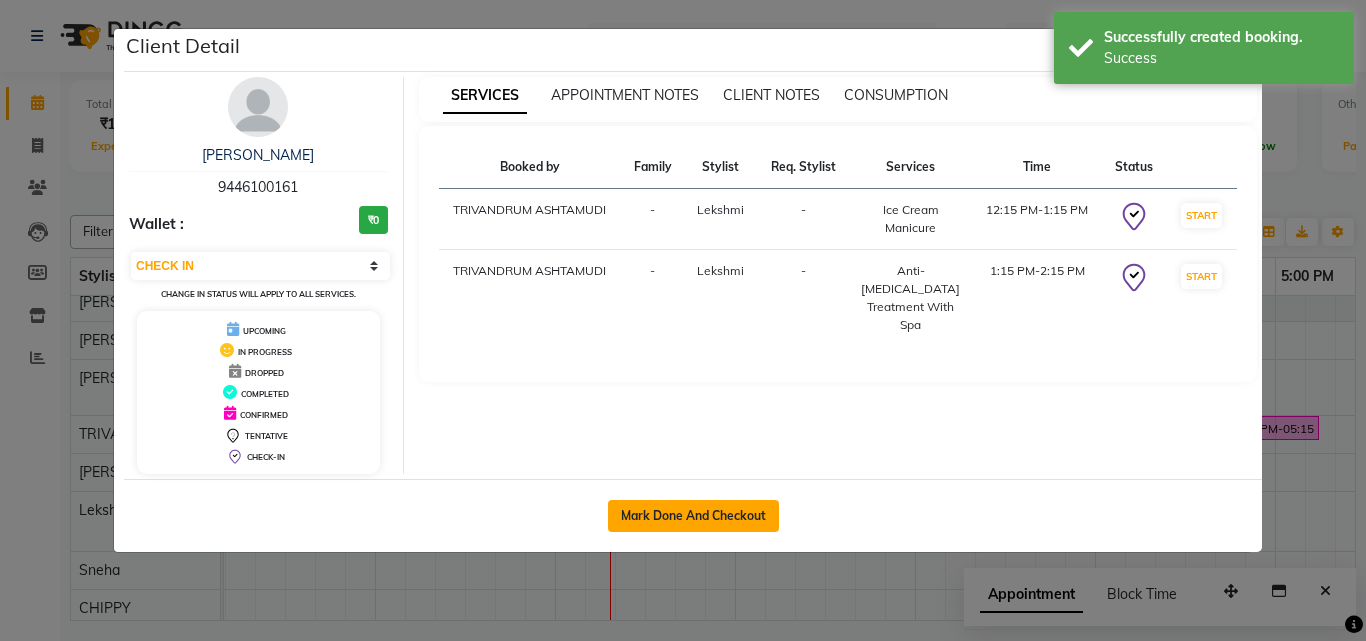 click on "Mark Done And Checkout" 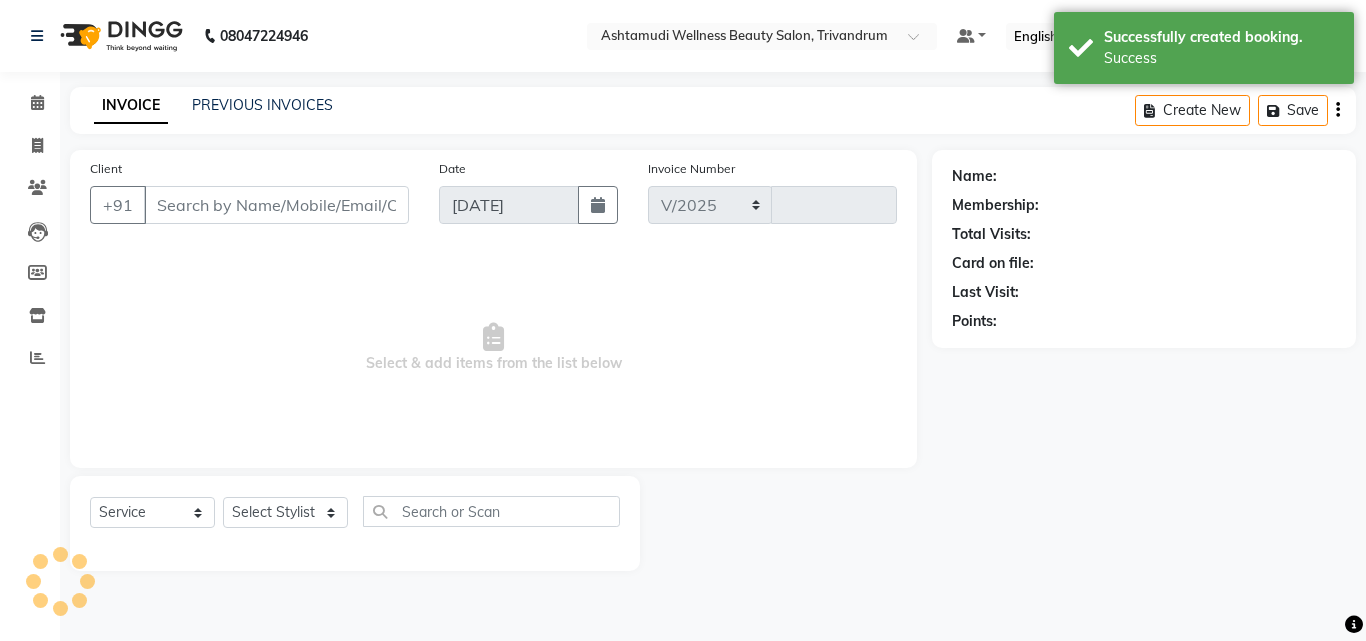 select on "4636" 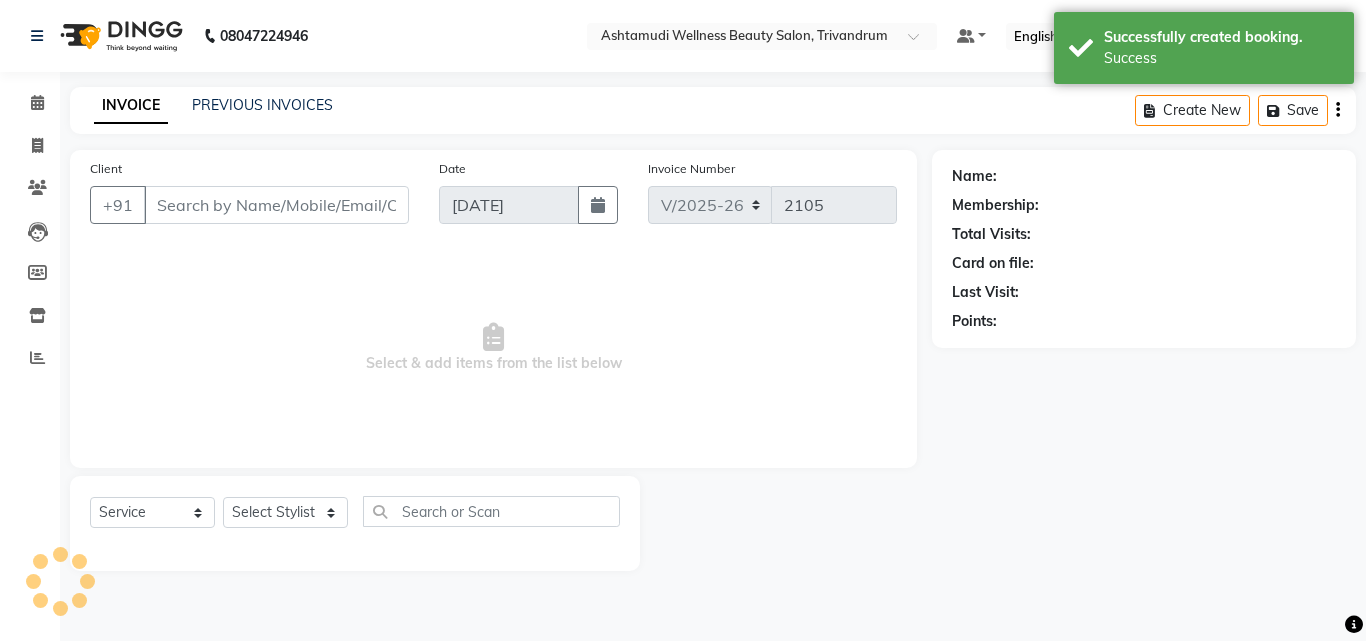 type on "9446100161" 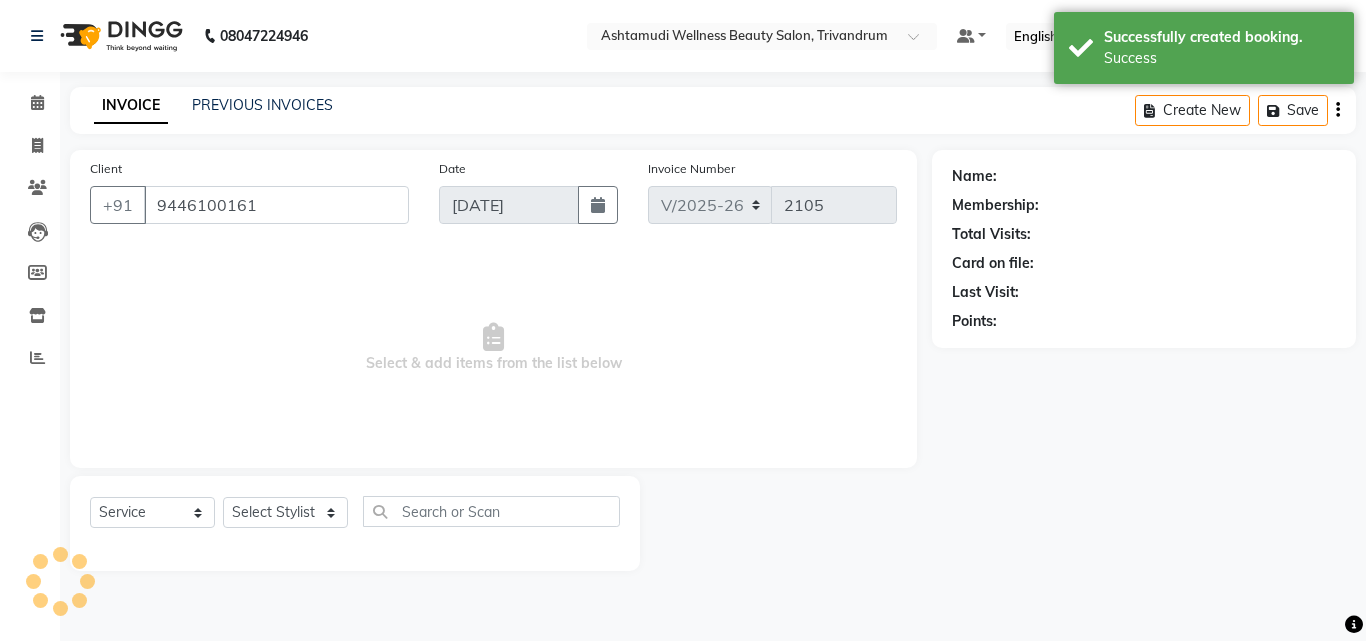 select on "72435" 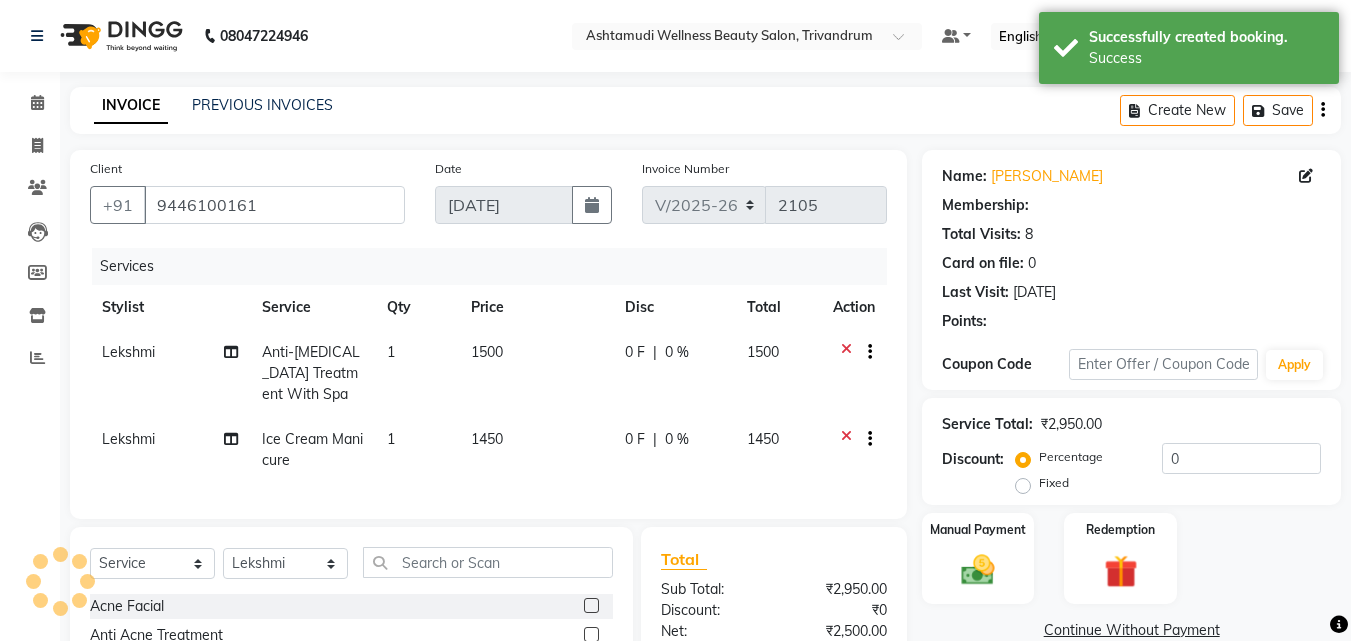 select on "2: Object" 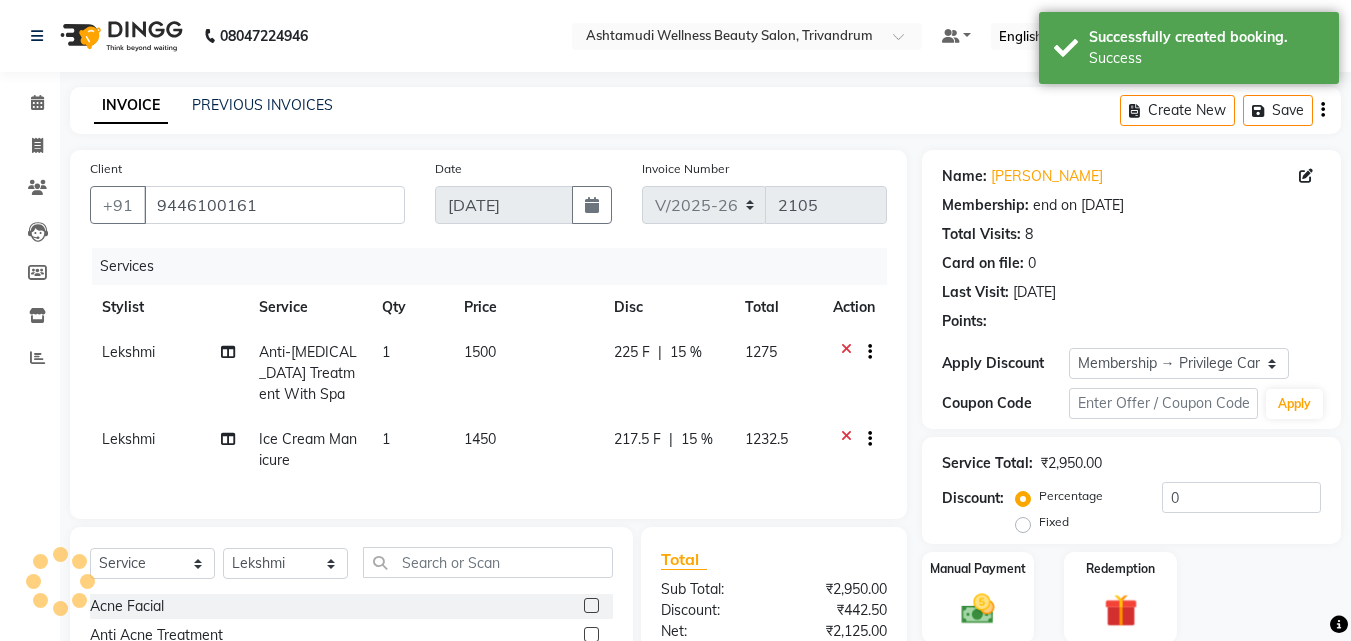 type on "15" 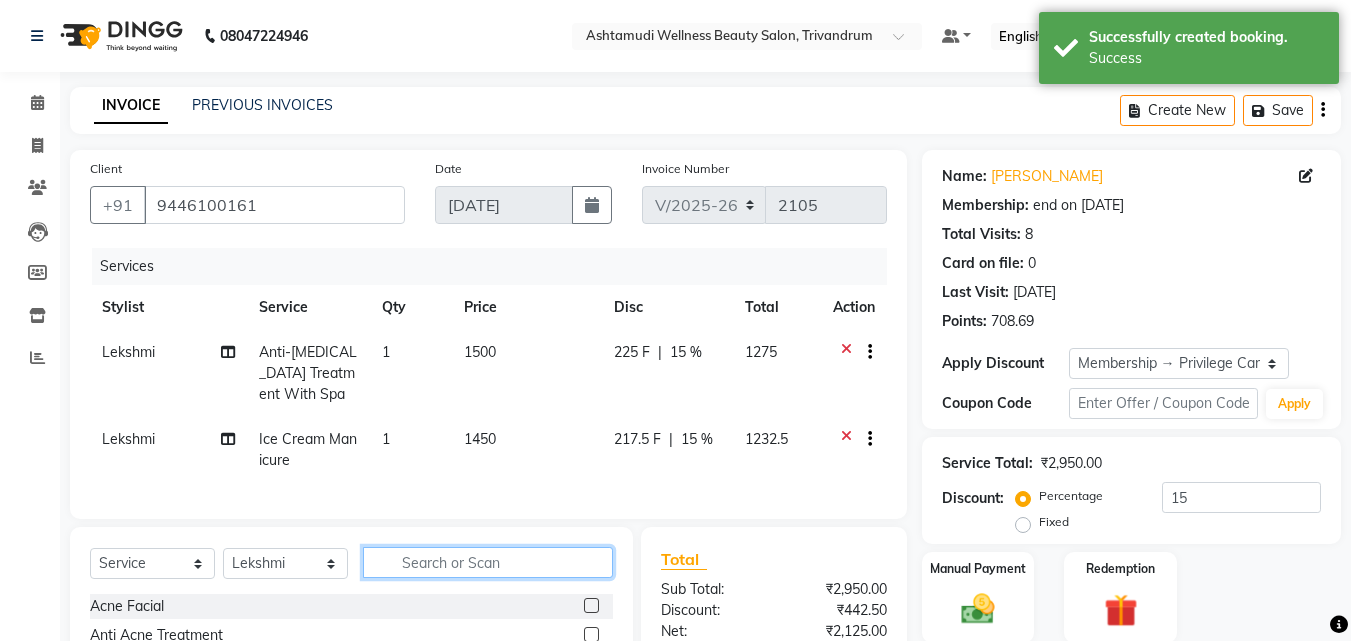 click 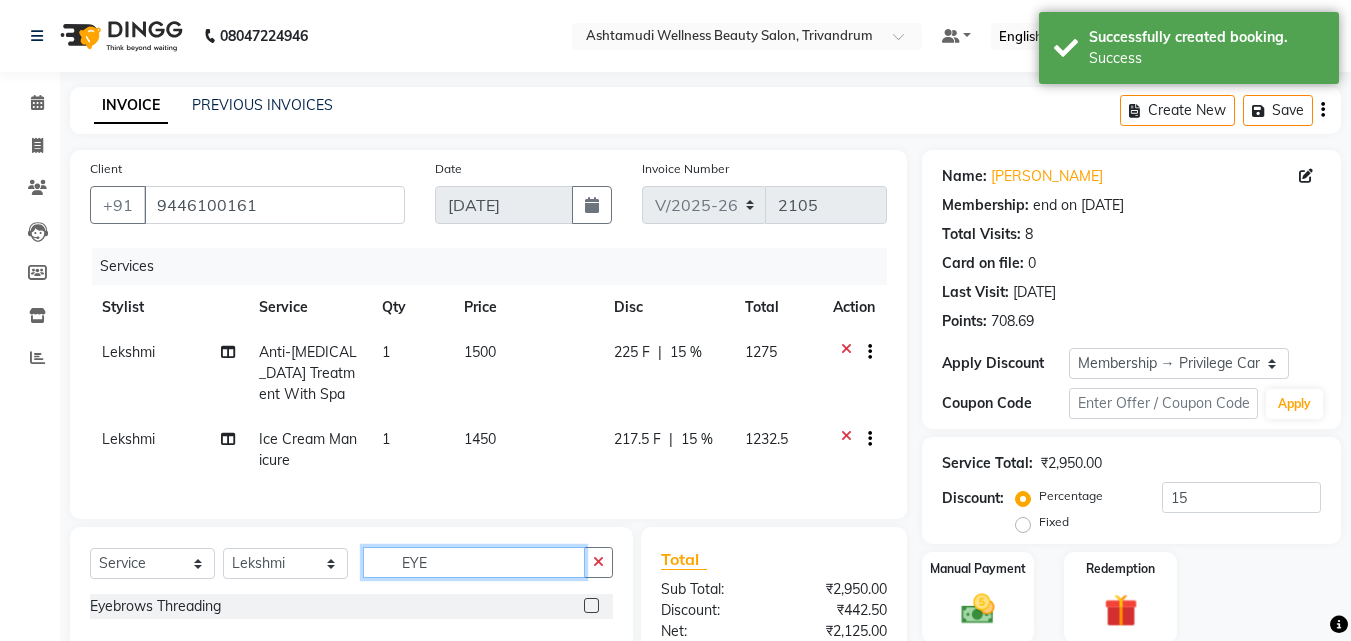 type on "EYE" 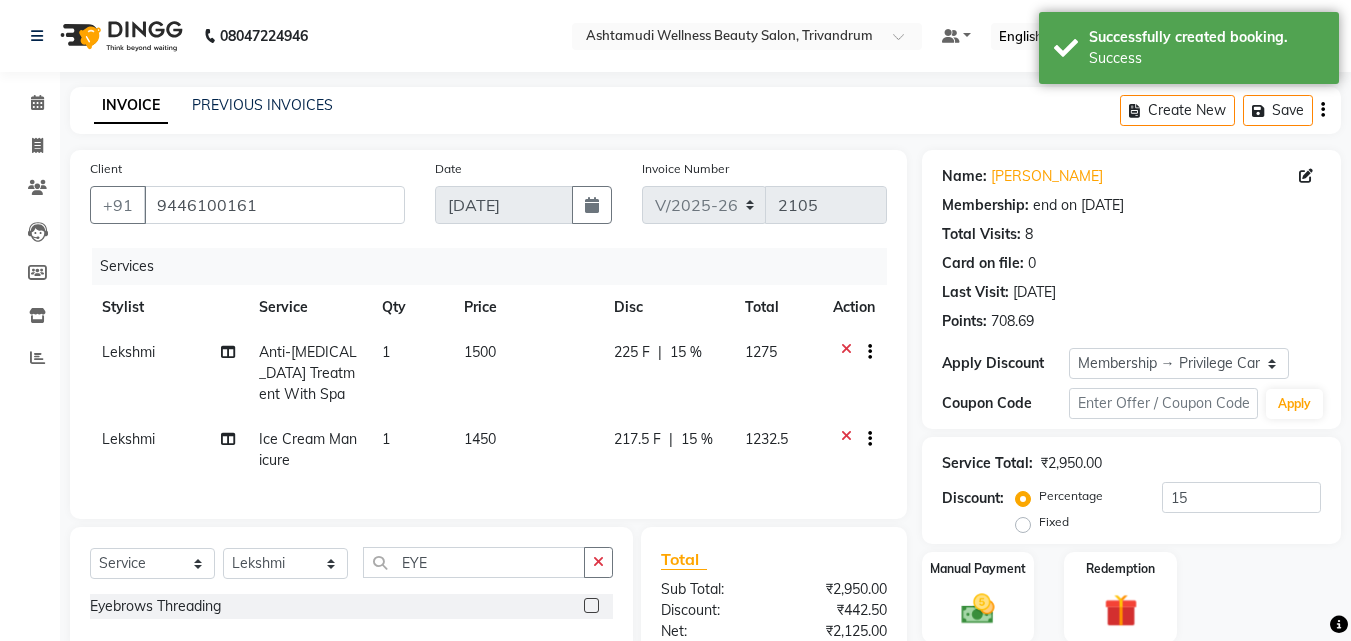 click 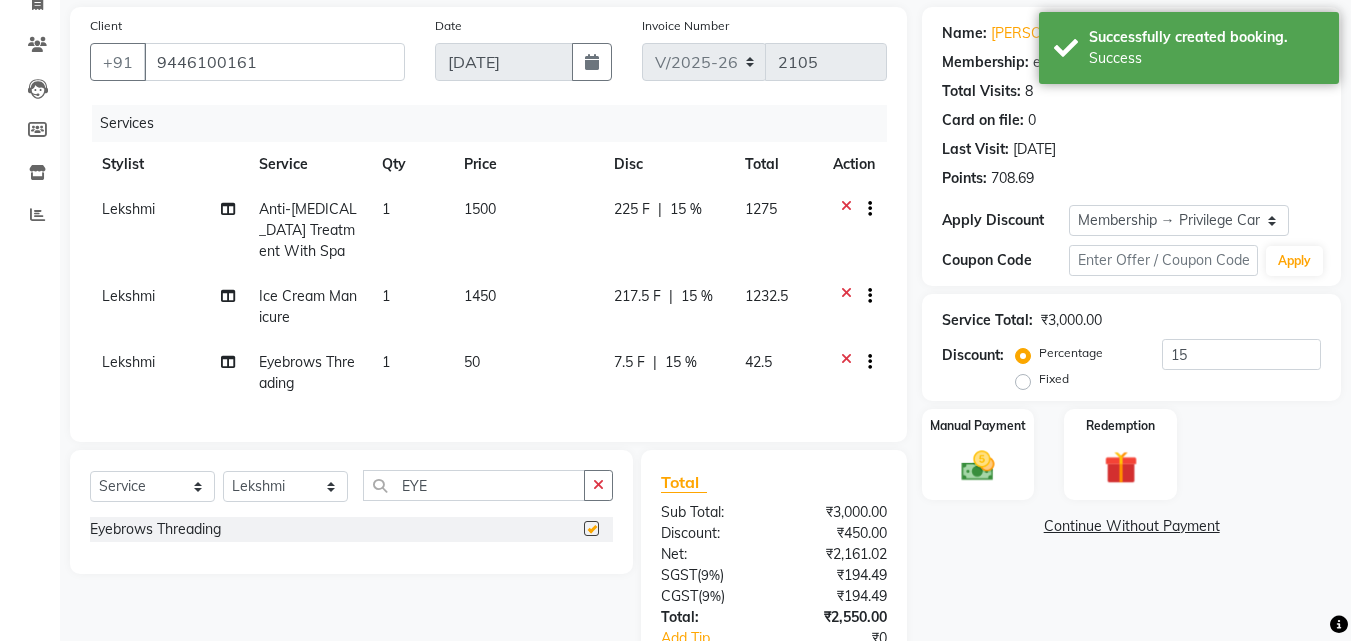 checkbox on "false" 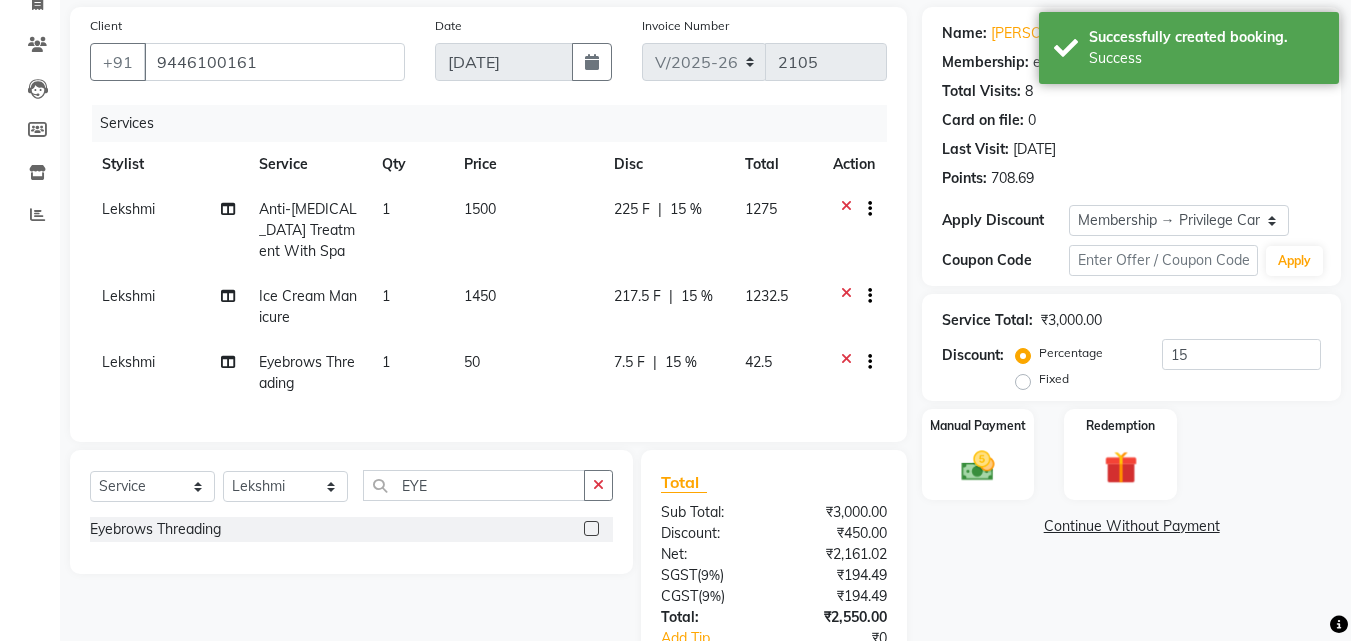scroll, scrollTop: 291, scrollLeft: 0, axis: vertical 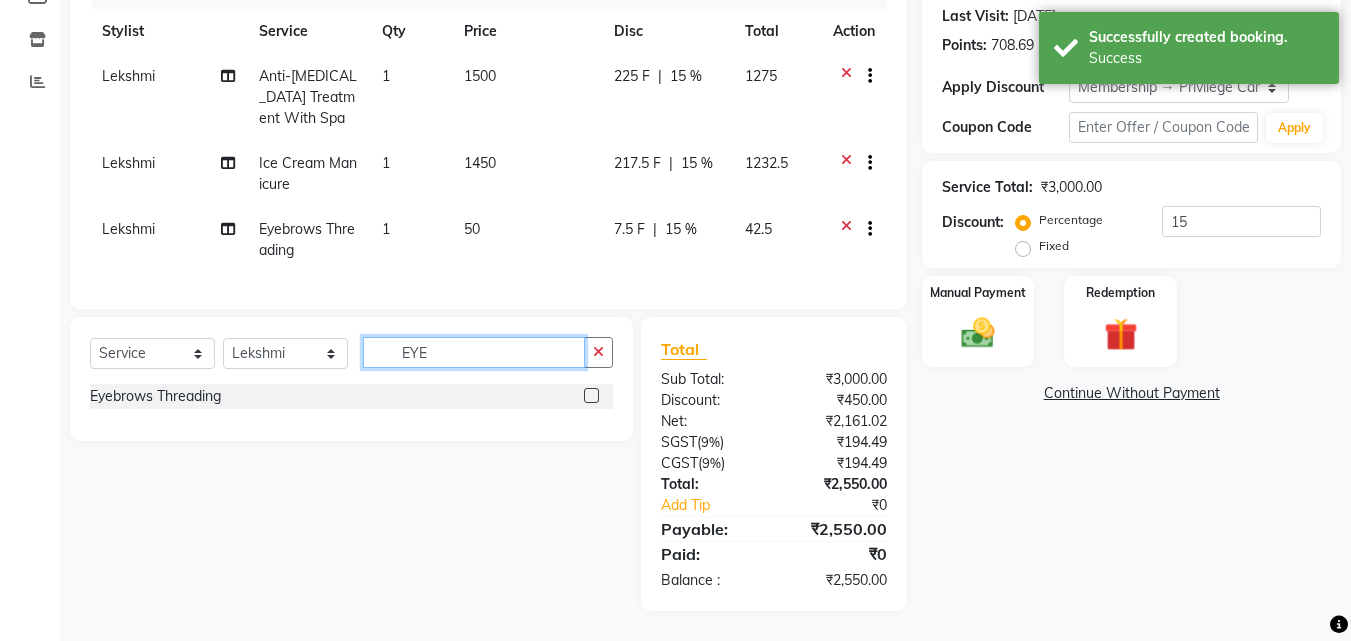drag, startPoint x: 461, startPoint y: 351, endPoint x: 186, endPoint y: 303, distance: 279.15765 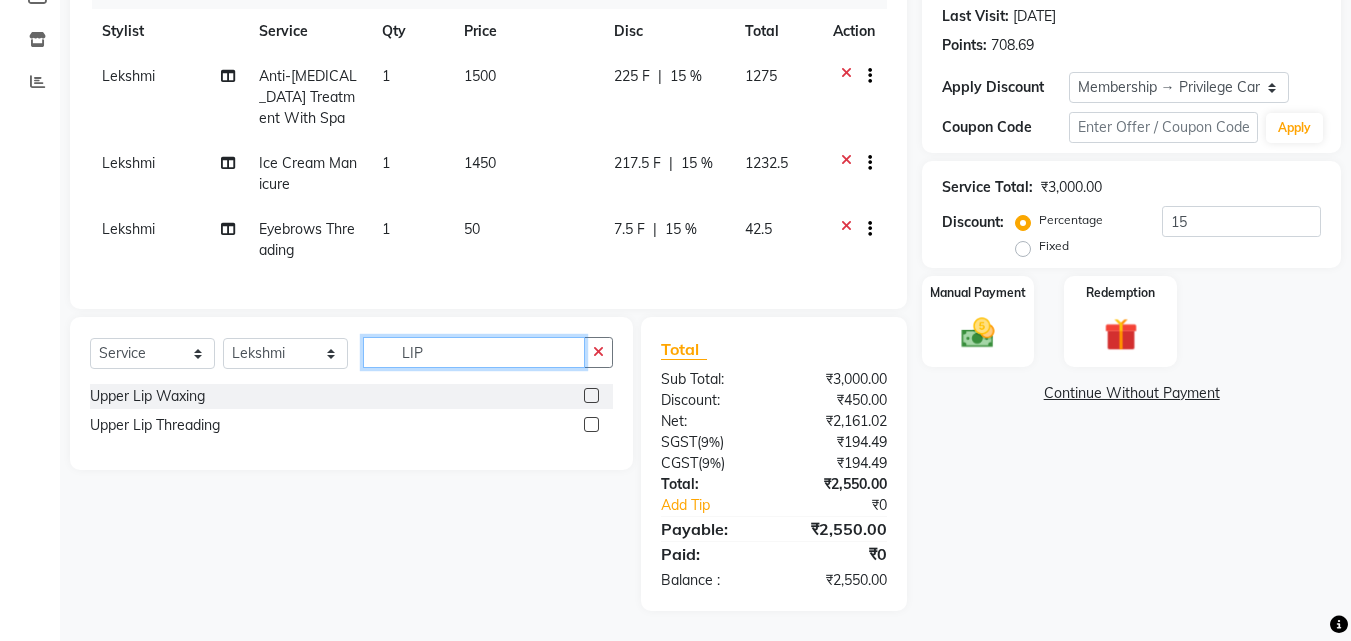 type on "LIP" 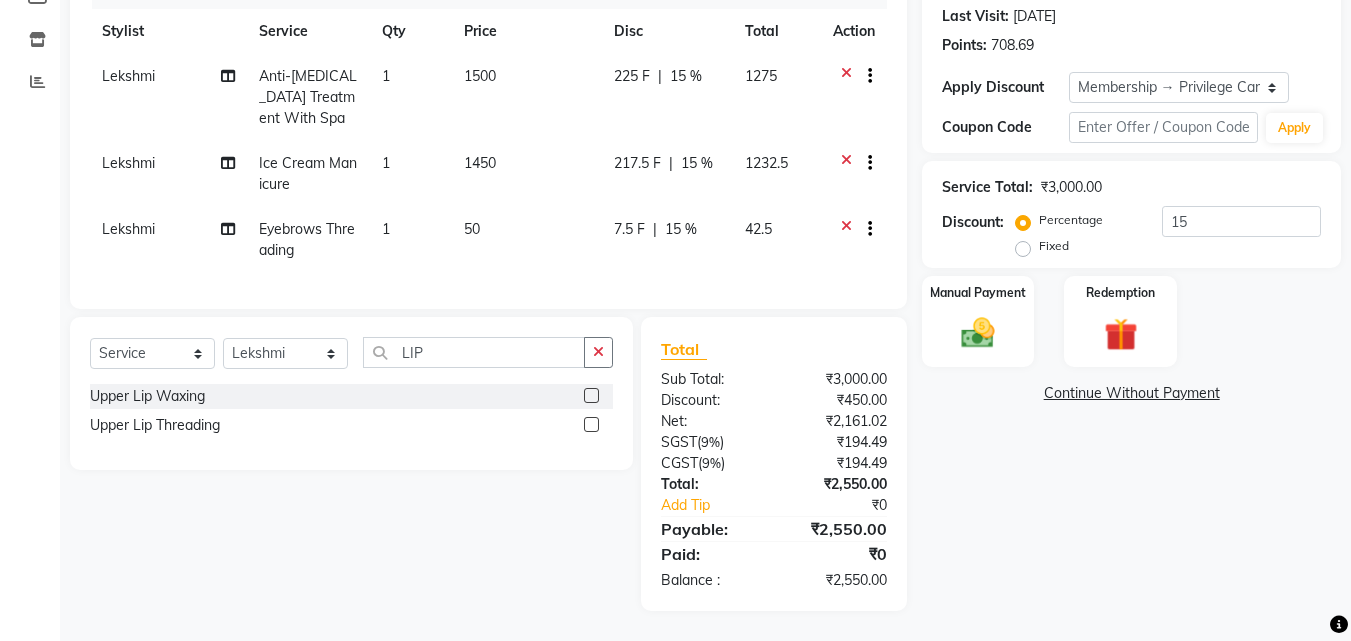 click 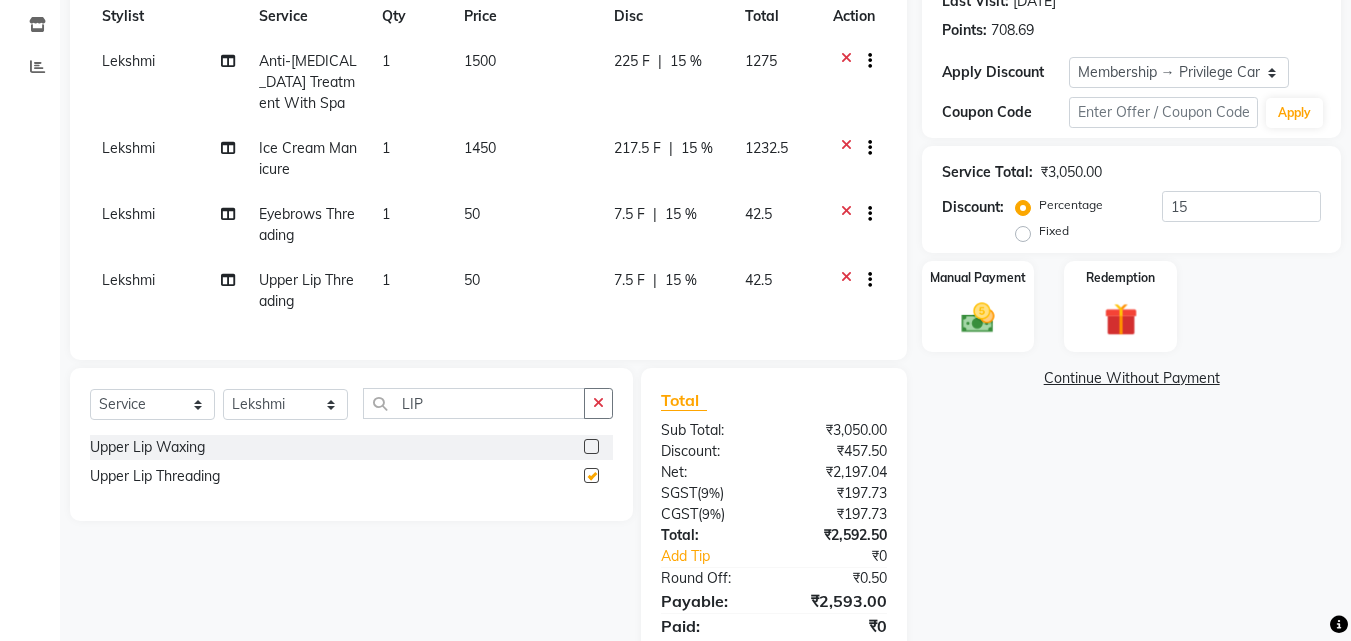 checkbox on "false" 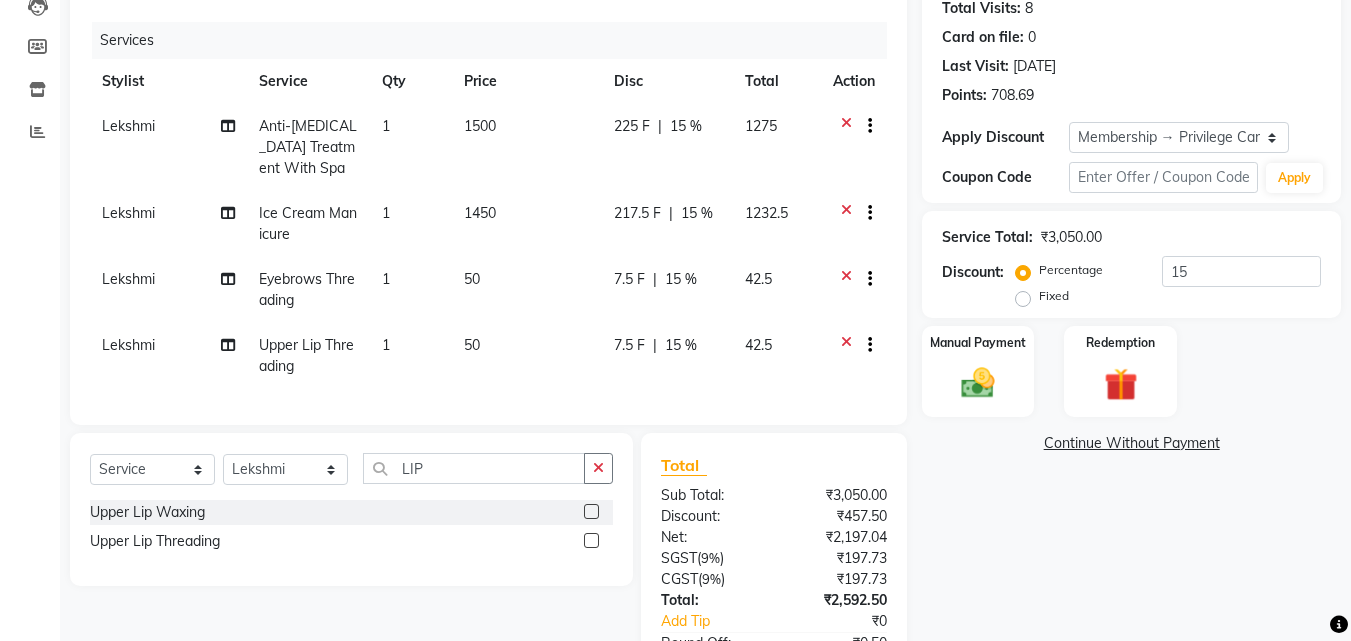 scroll, scrollTop: 191, scrollLeft: 0, axis: vertical 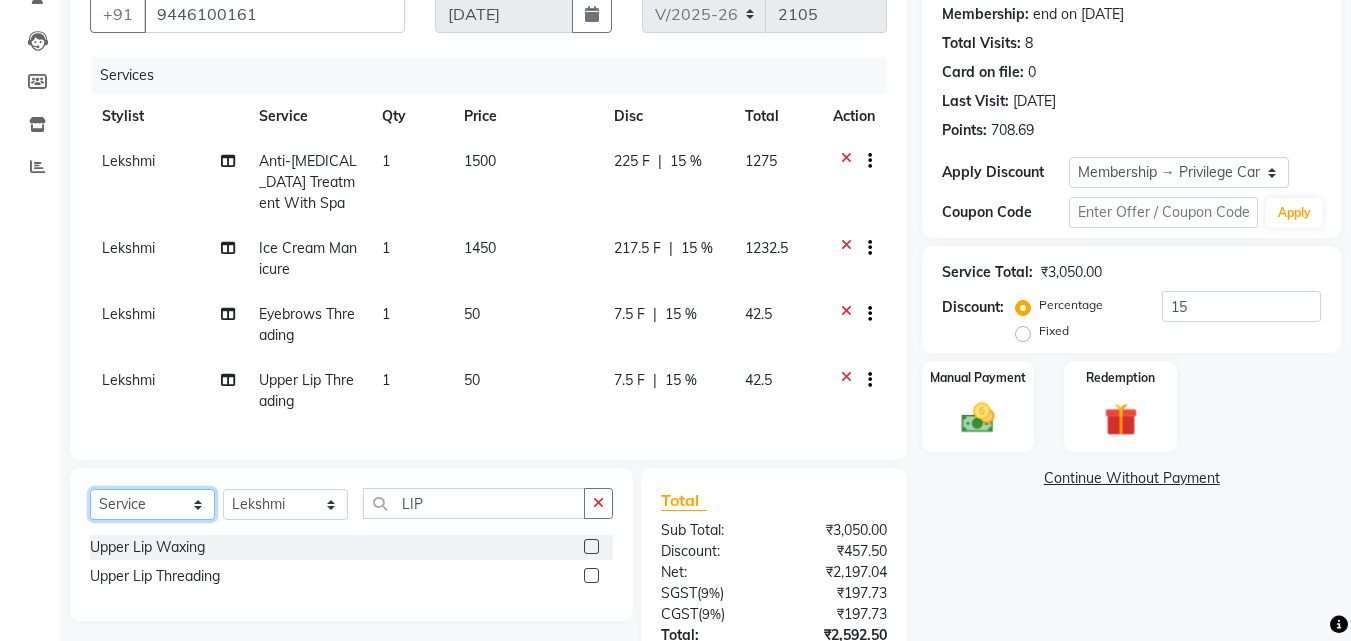 click on "Select  Service  Product  Membership  Package Voucher Prepaid Gift Card" 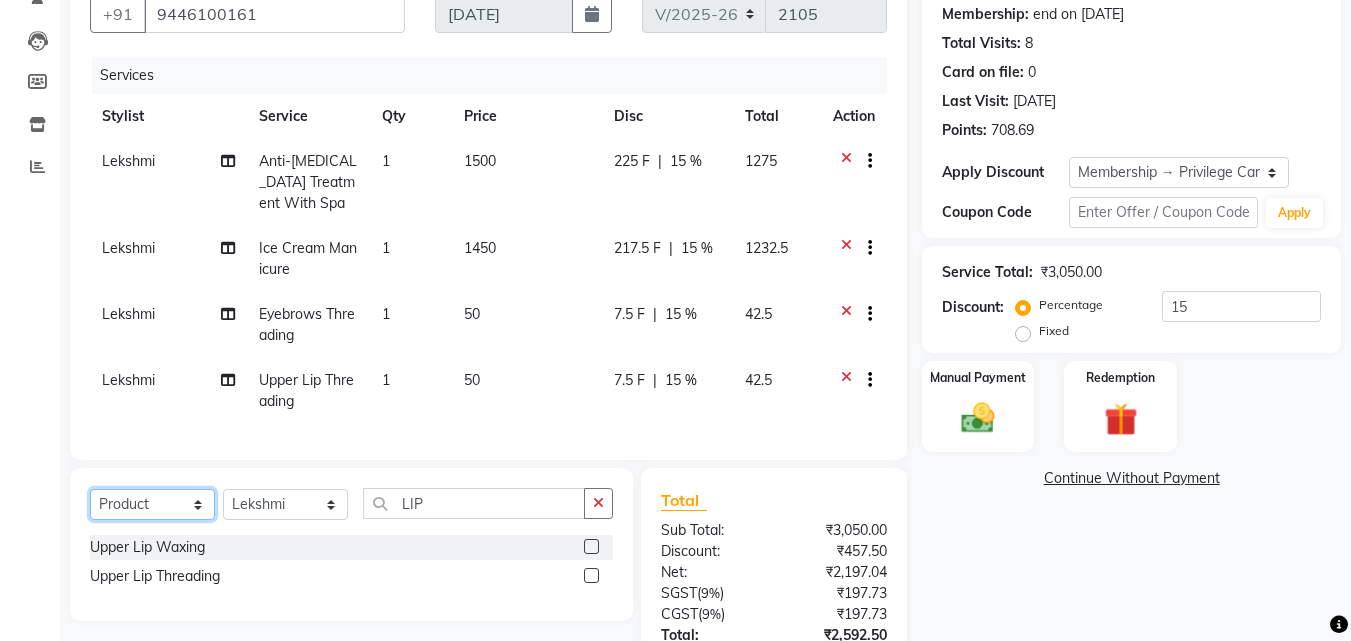 click on "Select  Service  Product  Membership  Package Voucher Prepaid Gift Card" 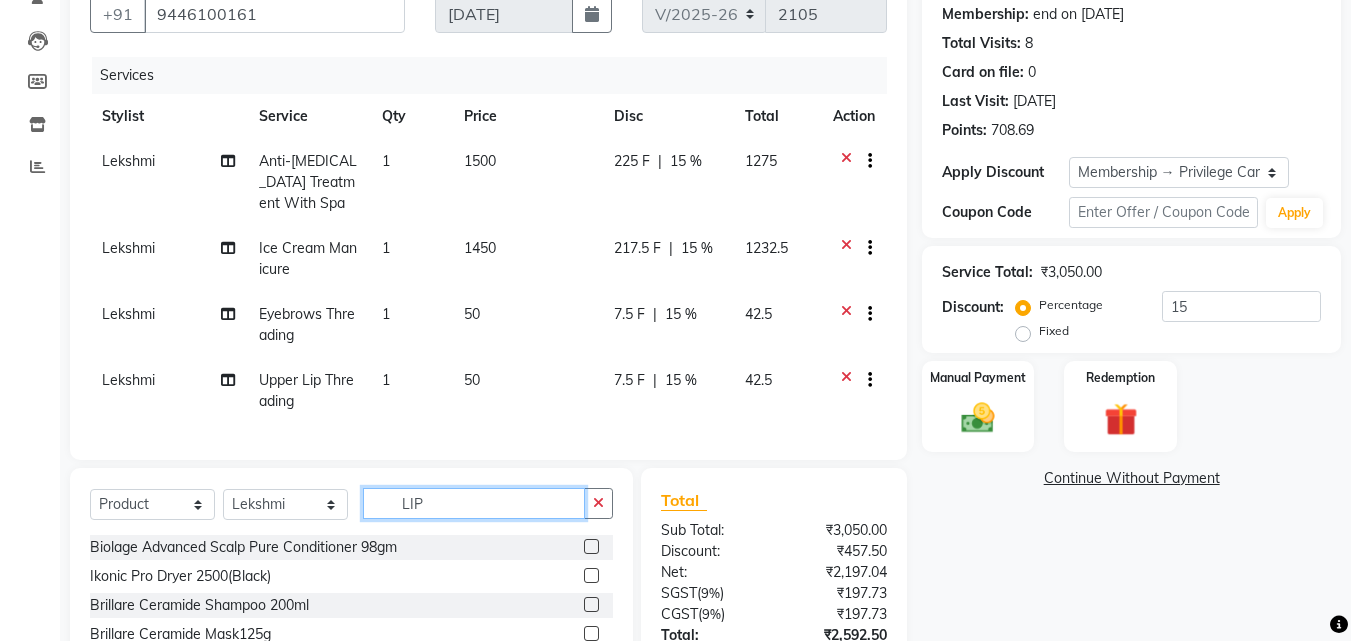 drag, startPoint x: 453, startPoint y: 516, endPoint x: 336, endPoint y: 537, distance: 118.869675 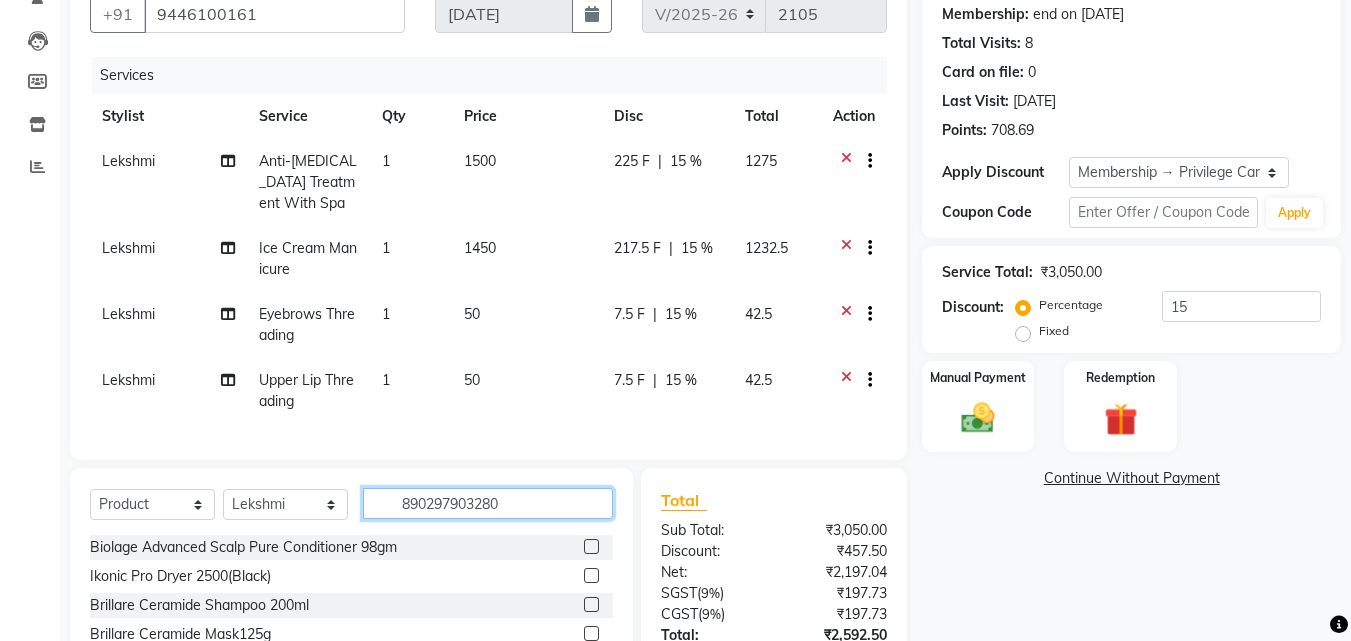 type on "8902979032803" 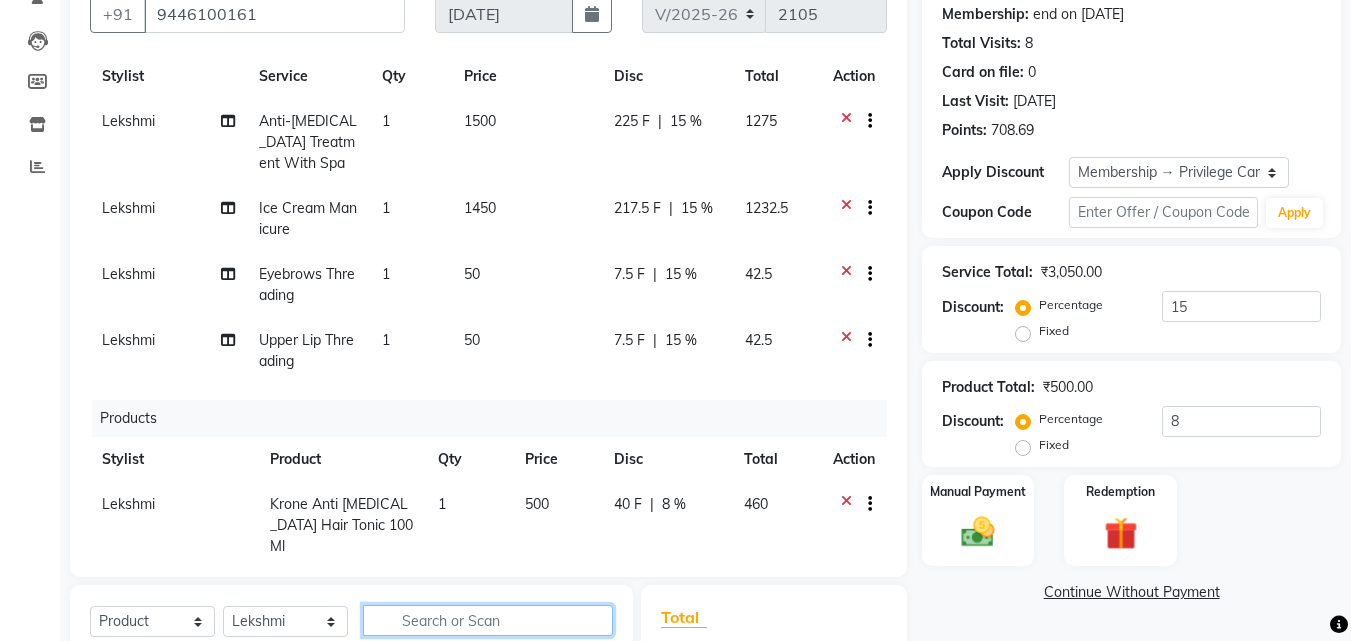 scroll, scrollTop: 62, scrollLeft: 0, axis: vertical 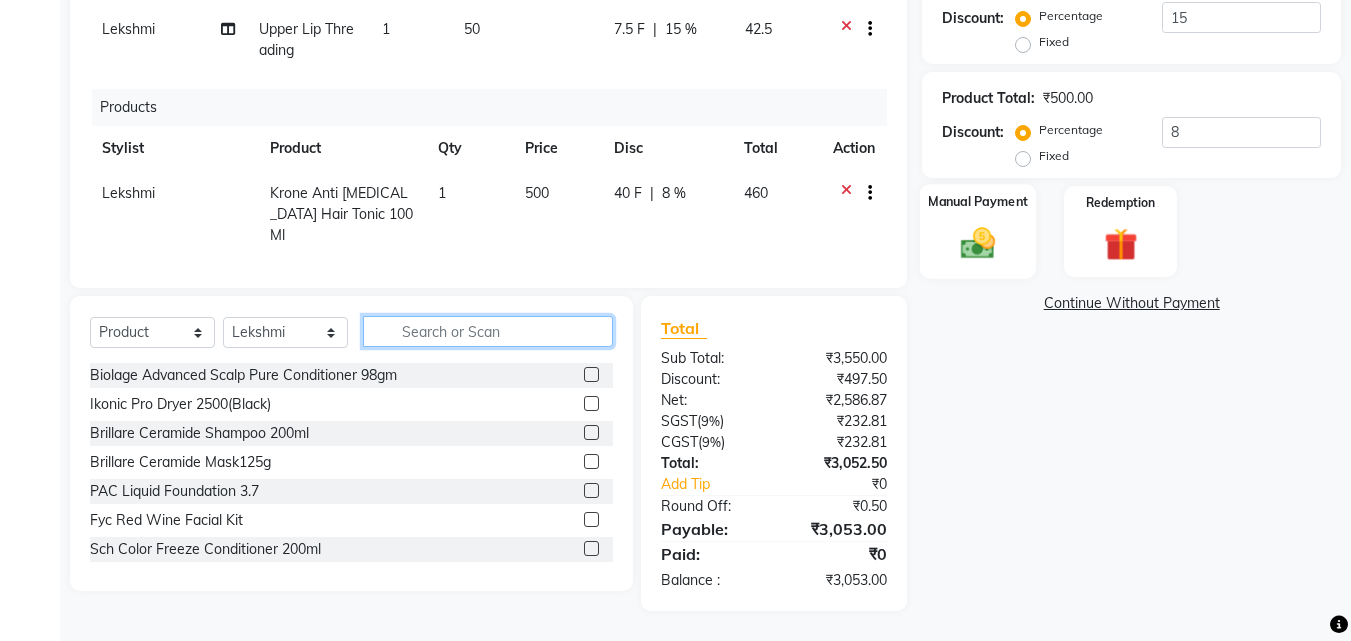 type 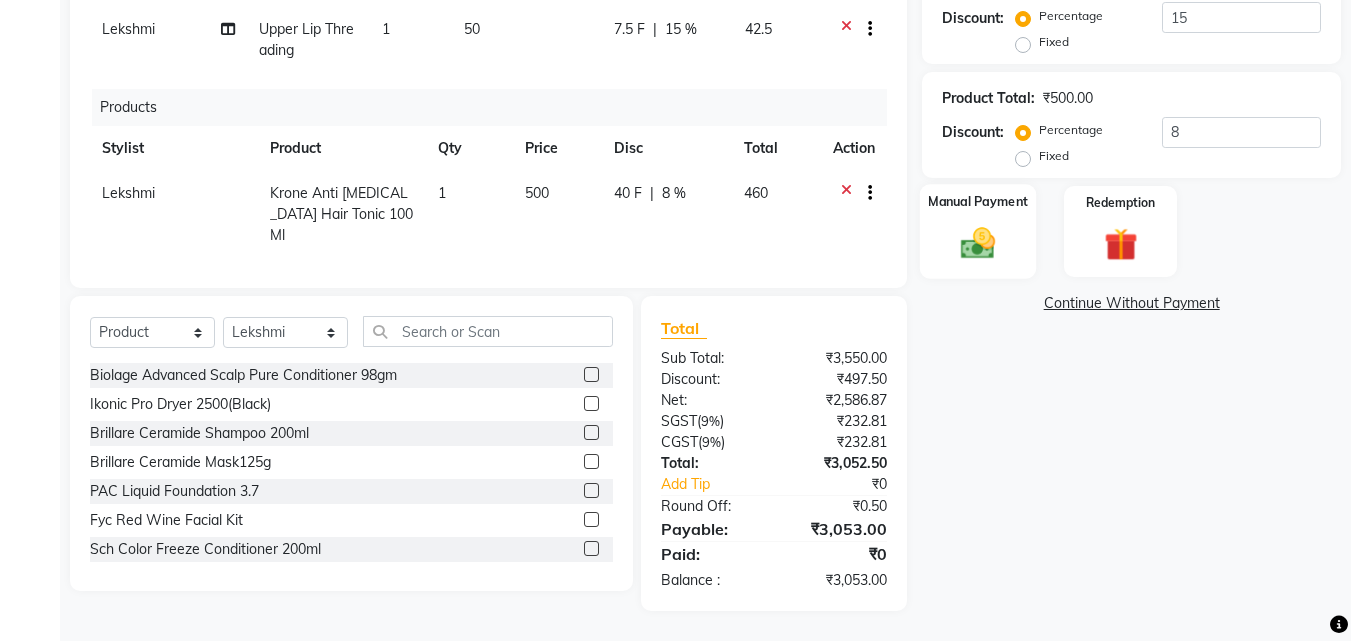 click 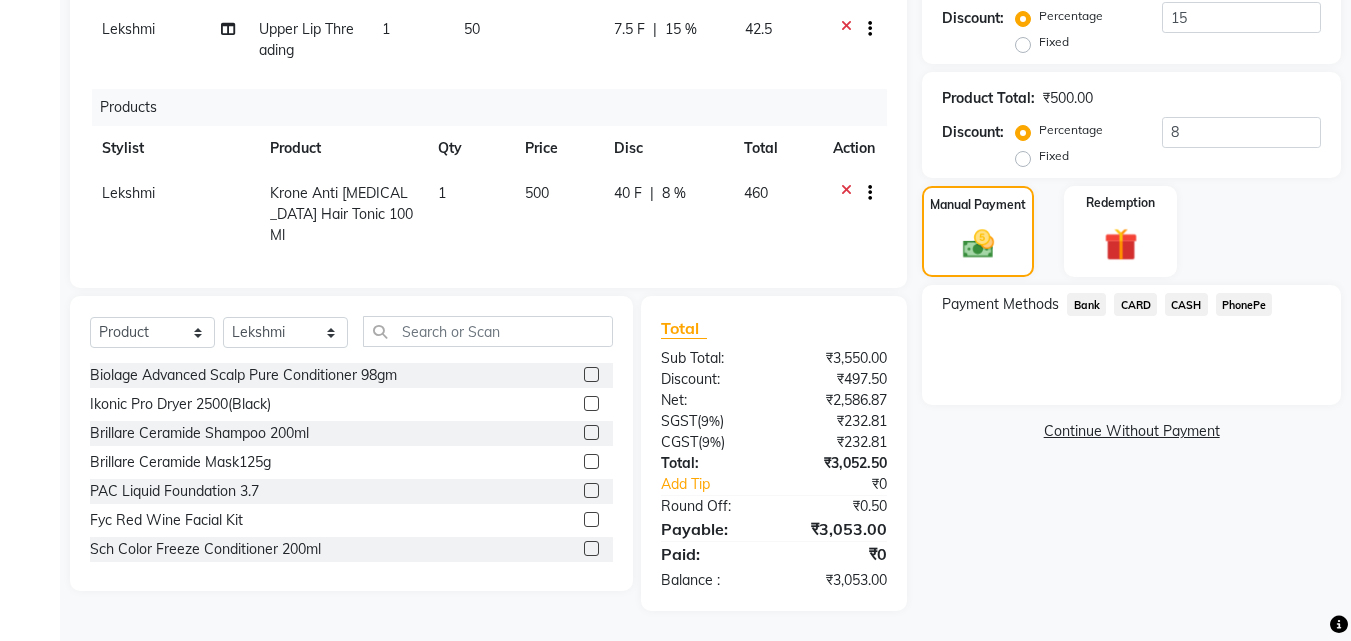 click on "PhonePe" 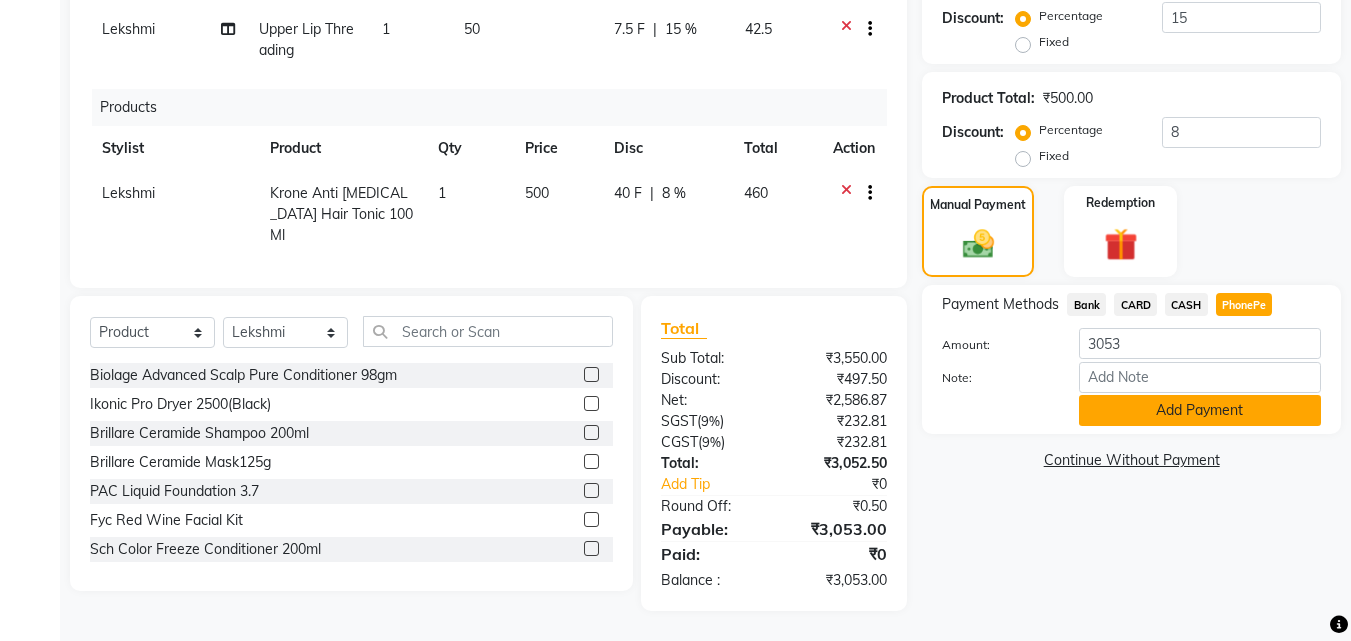 click on "Add Payment" 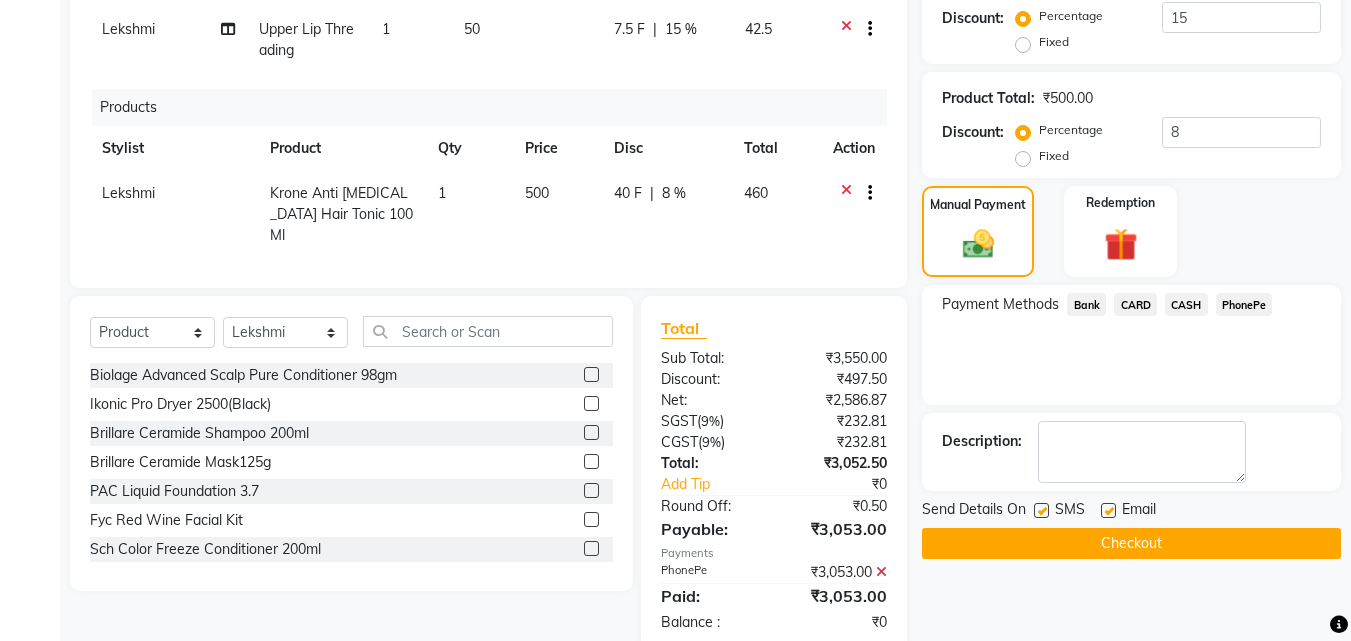 click on "Checkout" 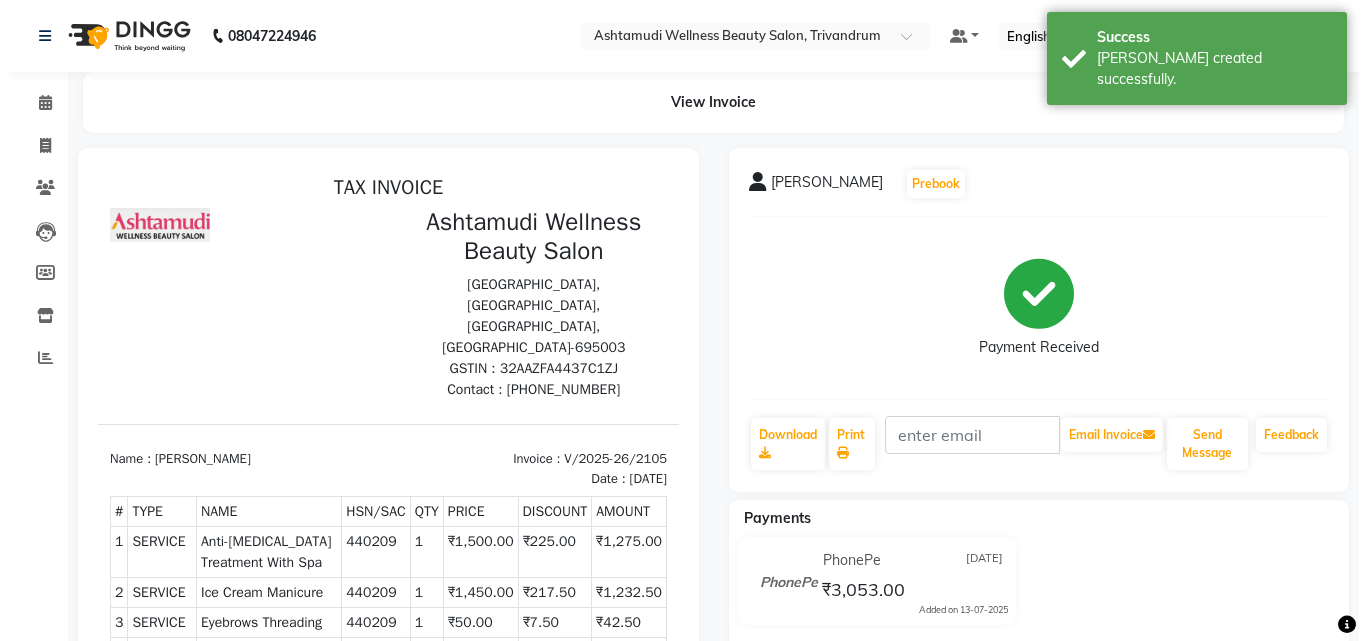 scroll, scrollTop: 0, scrollLeft: 0, axis: both 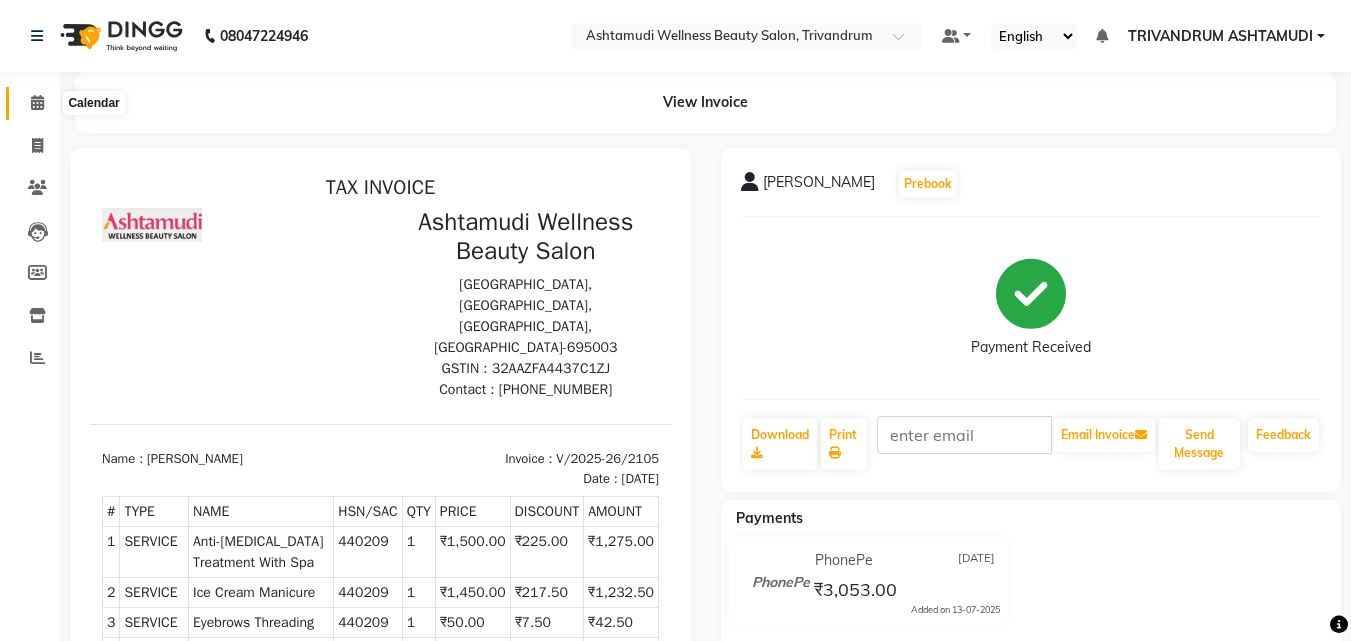click 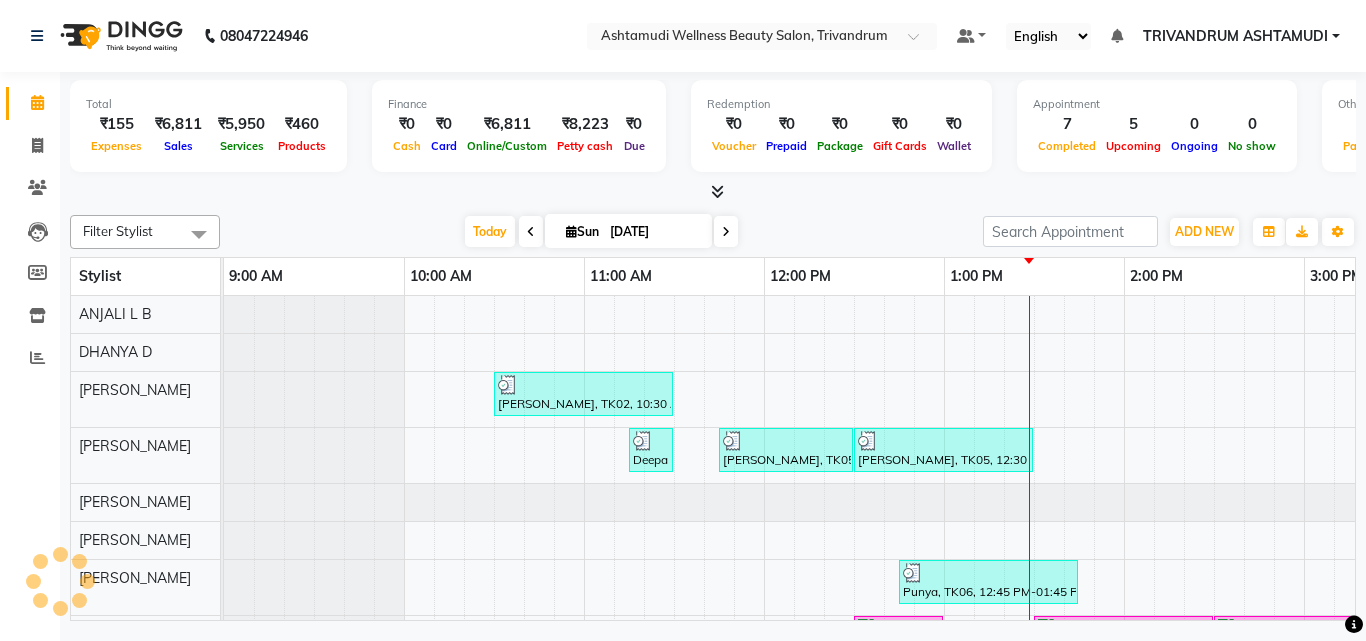 scroll, scrollTop: 0, scrollLeft: 0, axis: both 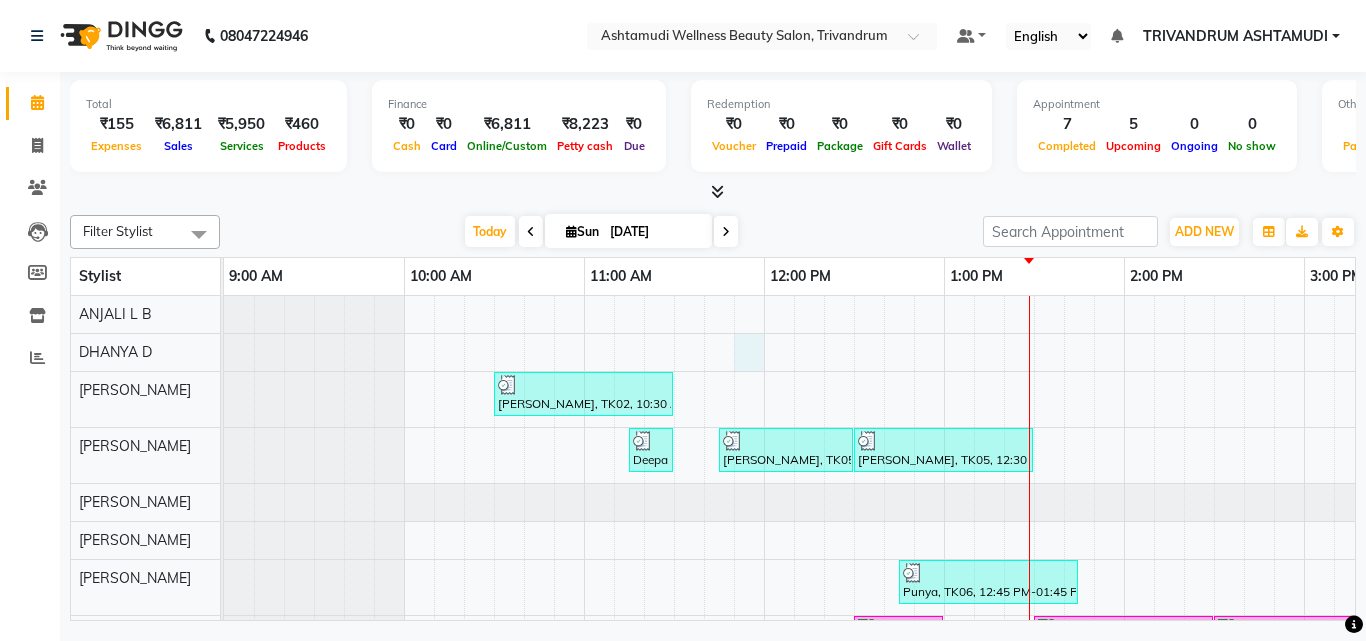 click on "Aswathy, TK02, 10:30 AM-11:30 AM, Layer Cut     Deepa KARTHI, TK03, 11:15 AM-11:30 AM, Eyebrows Threading     Parvathy, TK05, 11:45 AM-12:30 PM, Root Touch-Up (Ammonia Free)     Parvathy, TK05, 12:30 PM-01:30 PM, Layer Cut     Punya, TK06, 12:45 PM-01:45 PM, Layer Cut     veena, TK04, 12:30 PM-01:00 PM, Child Cut     lekshmi, TK01, 01:30 PM-02:30 PM, Fruit Facial     lekshmi, TK01, 02:30 PM-03:30 PM, Hair Spa     lekshmi, TK01, 03:30 PM-04:15 PM, Root Touch-Up (Ammonia Free)     lekshmi, TK01, 04:15 PM-05:15 PM, Aroma Pedicure     Keerthana, TK07, 12:15 PM-01:15 PM, Ice Cream Manicure     Keerthana, TK07, 01:15 PM-02:45 PM, Anti-Dandruff Treatment With Spa,Ice Cream Manicure,Eyebrows Threading,Upper Lip Threading" at bounding box center [1484, 559] 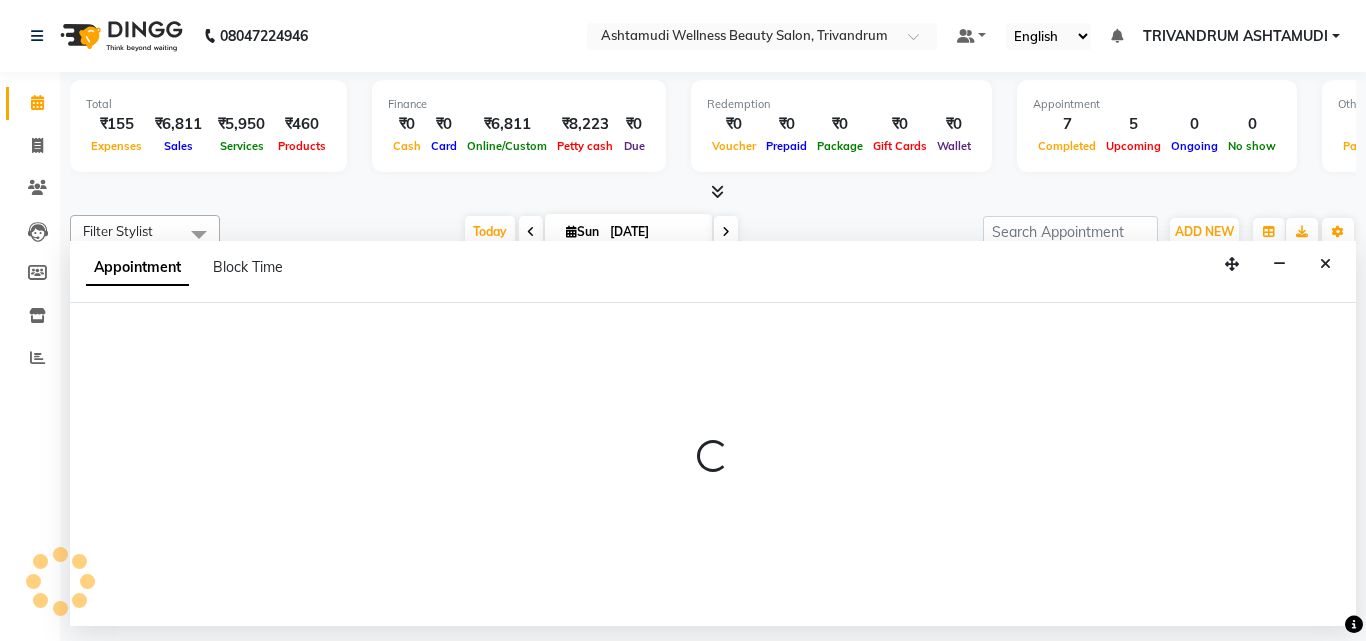 select on "27022" 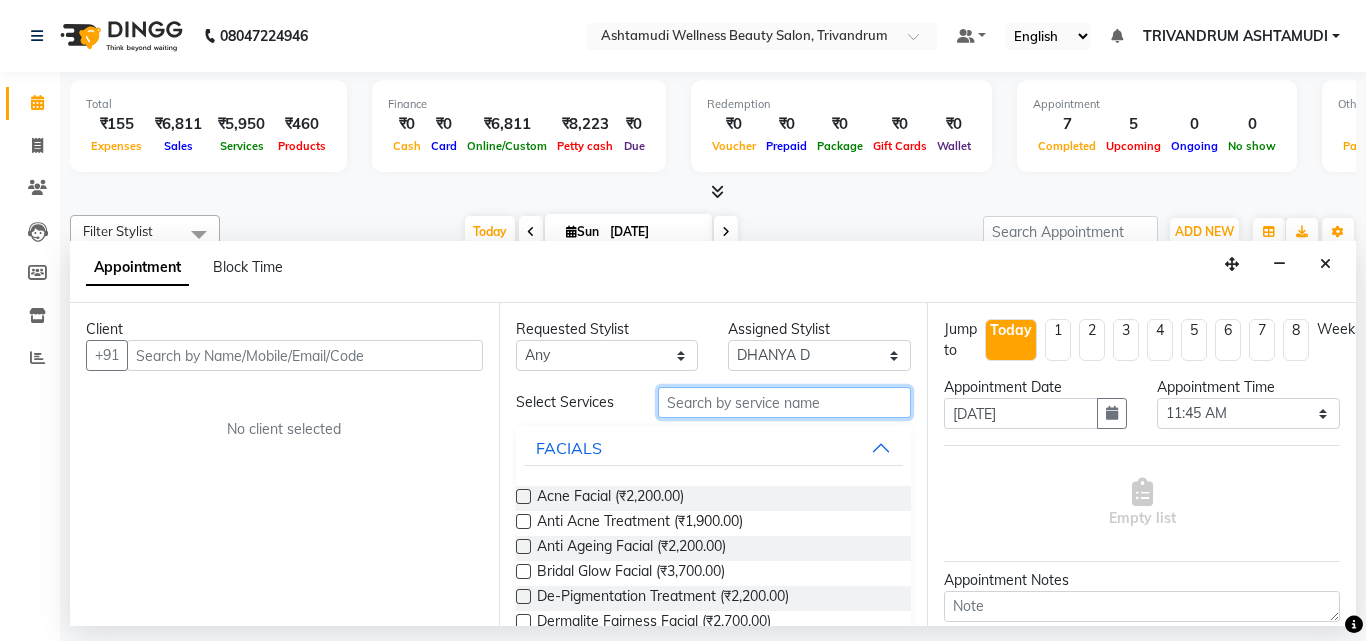 click at bounding box center [785, 402] 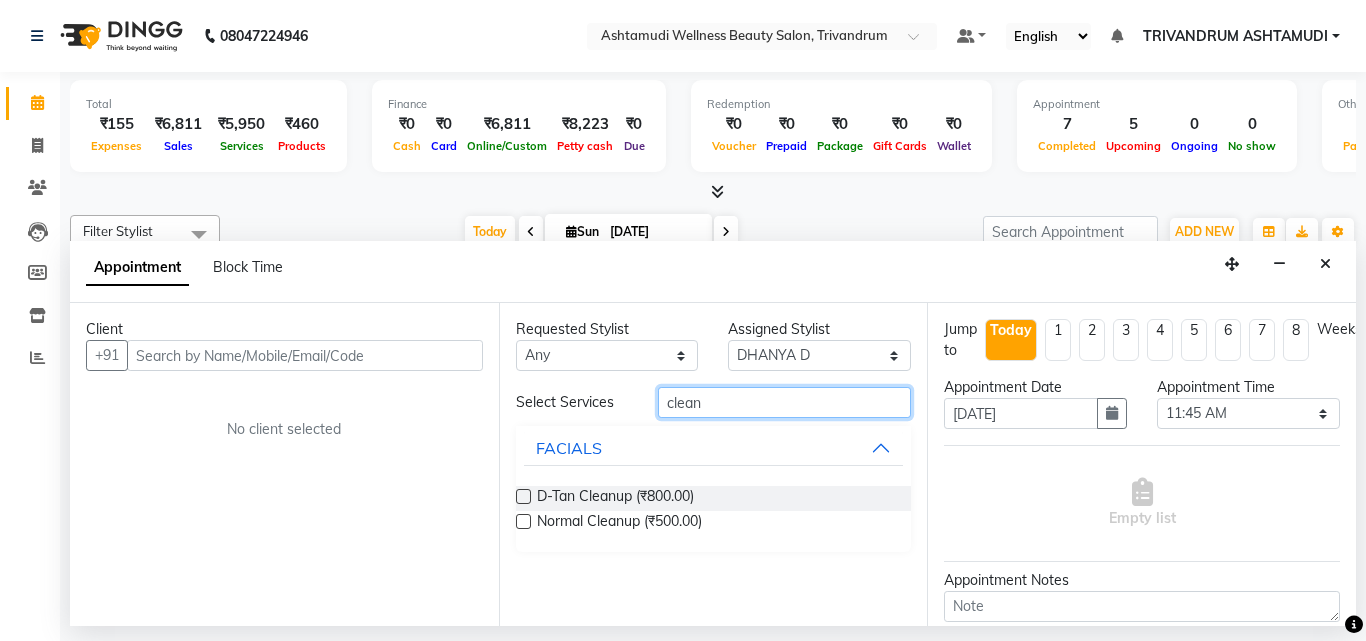 type on "clean" 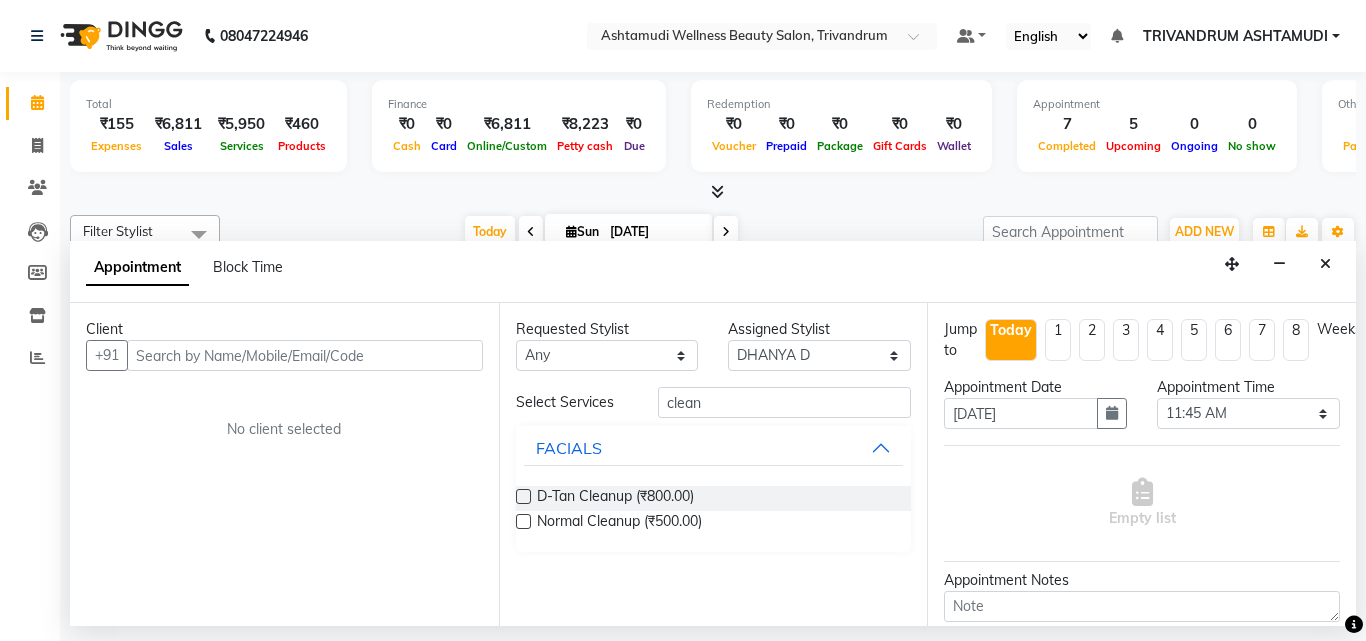 click at bounding box center [523, 521] 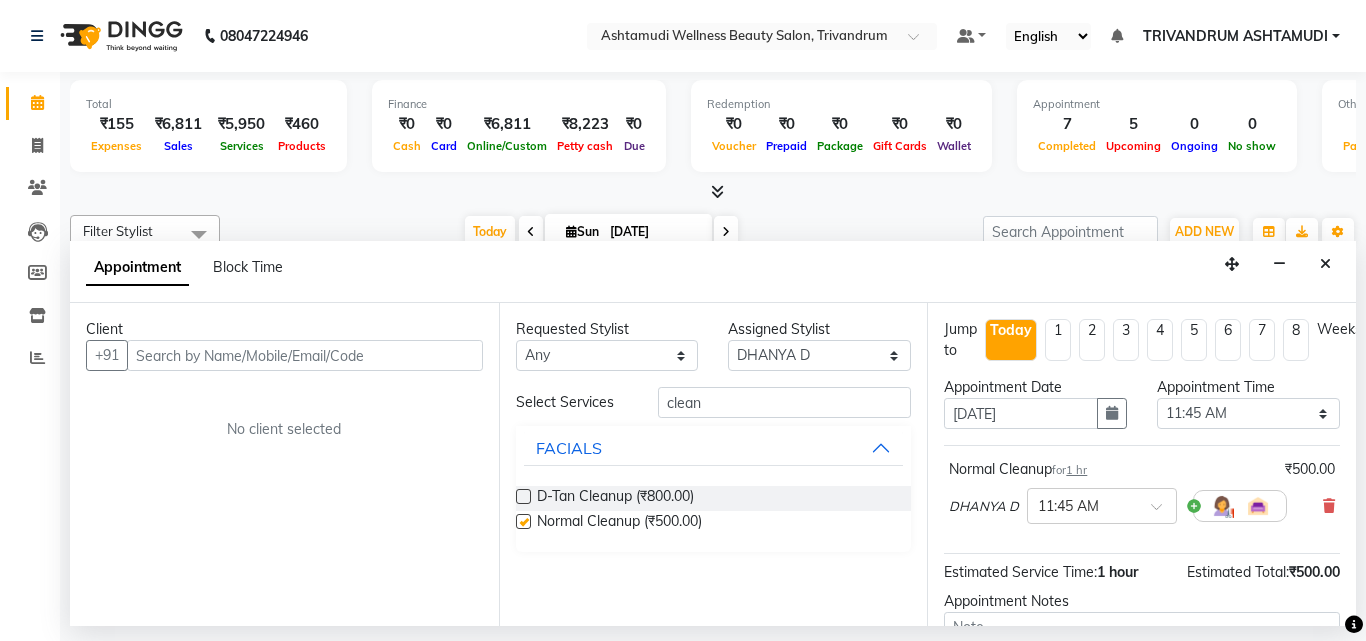 checkbox on "false" 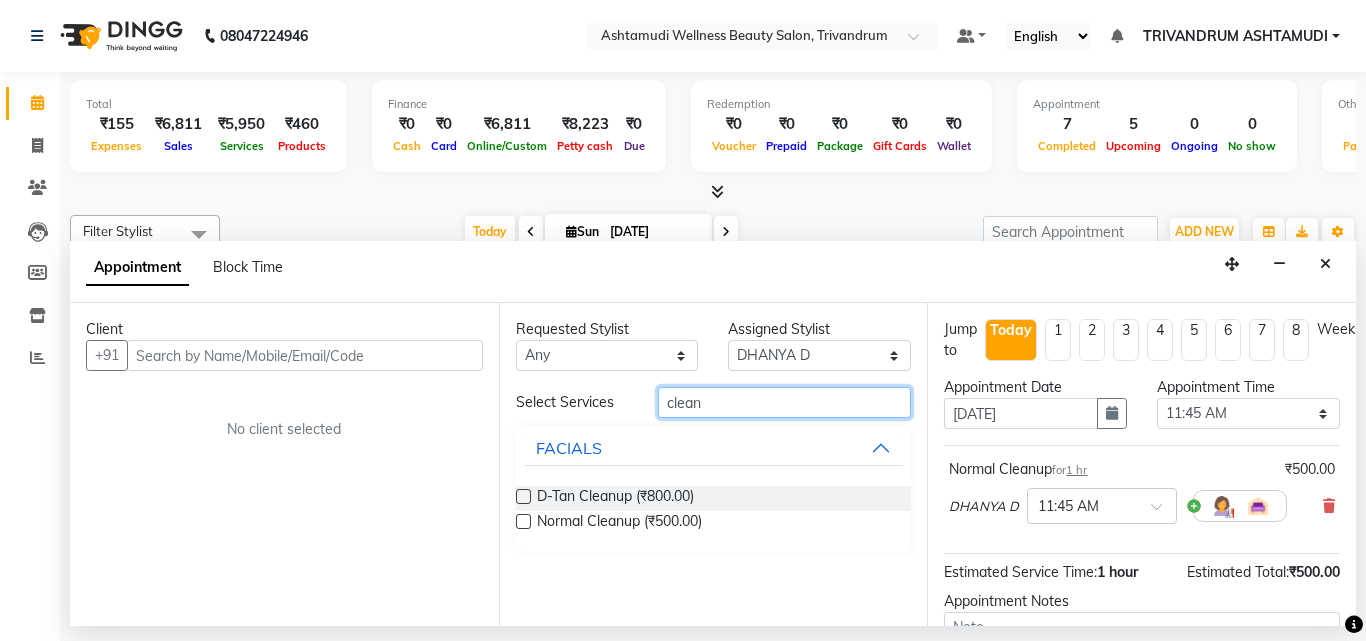 drag, startPoint x: 714, startPoint y: 405, endPoint x: 566, endPoint y: 408, distance: 148.0304 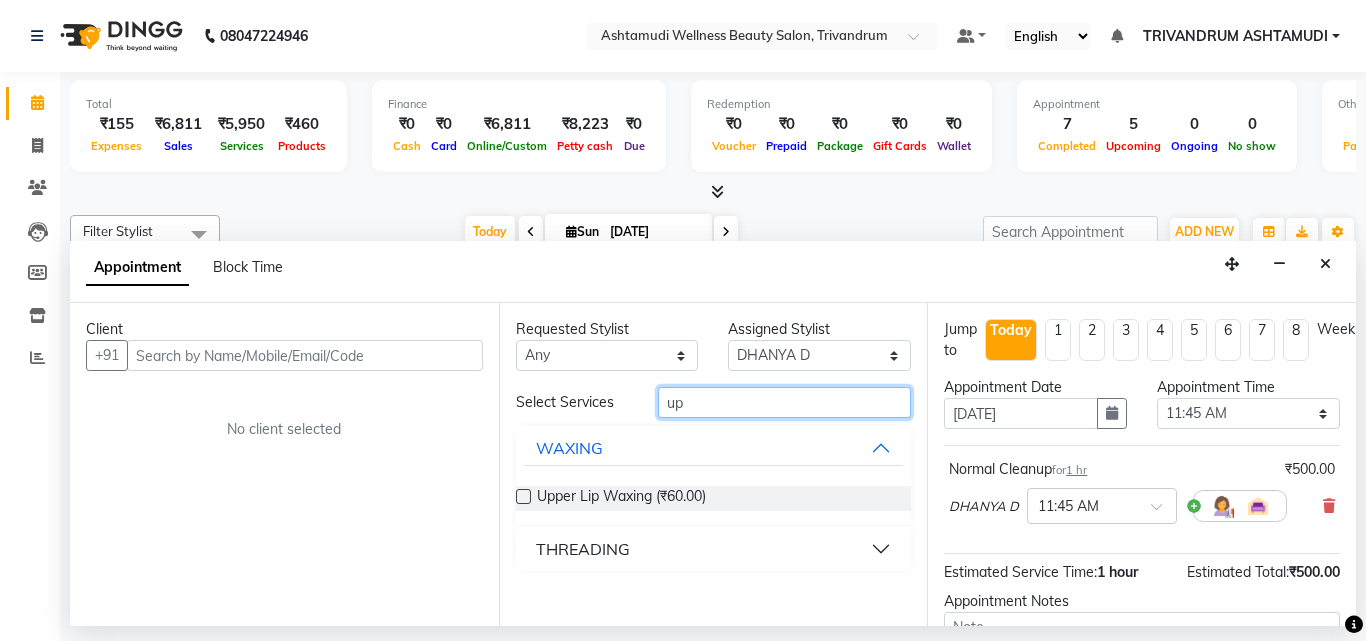 type on "u" 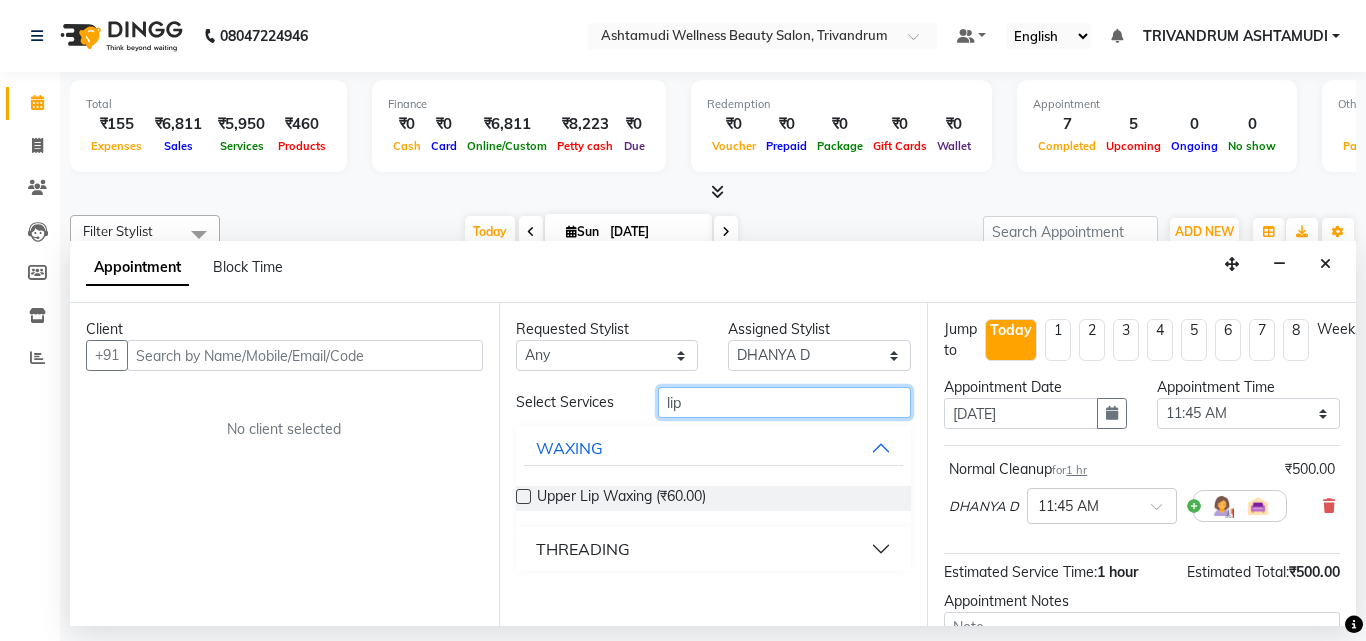 type on "lip" 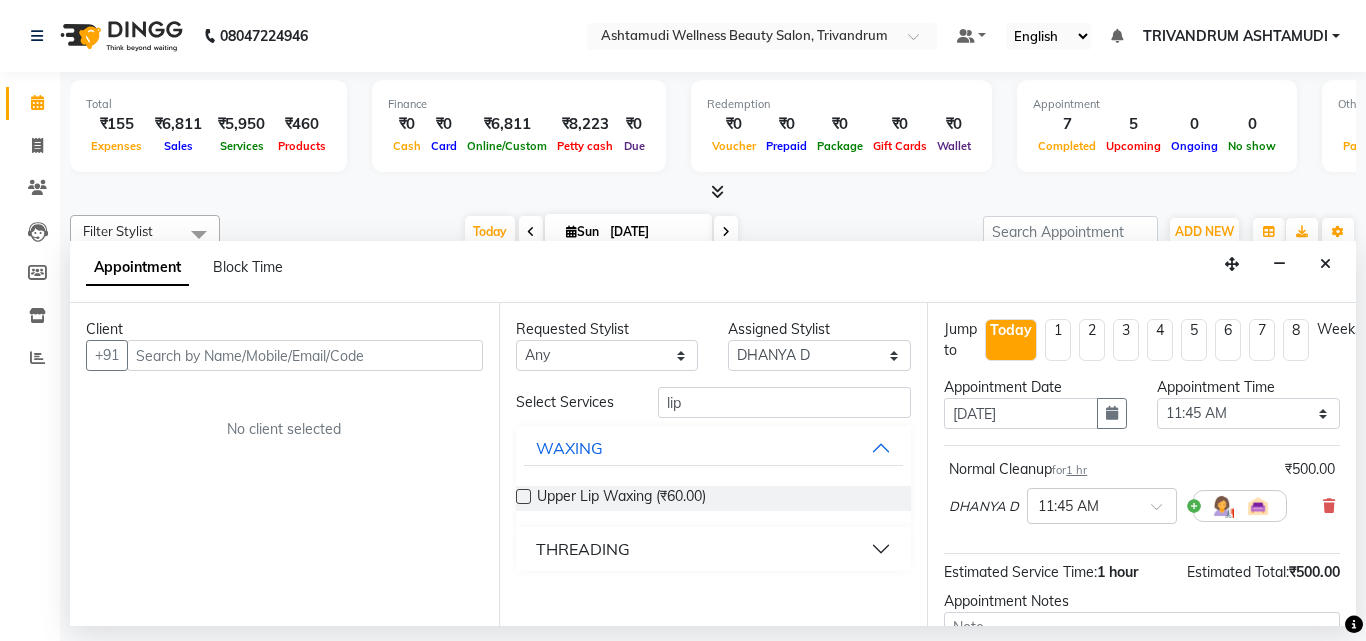 click on "THREADING" at bounding box center [714, 549] 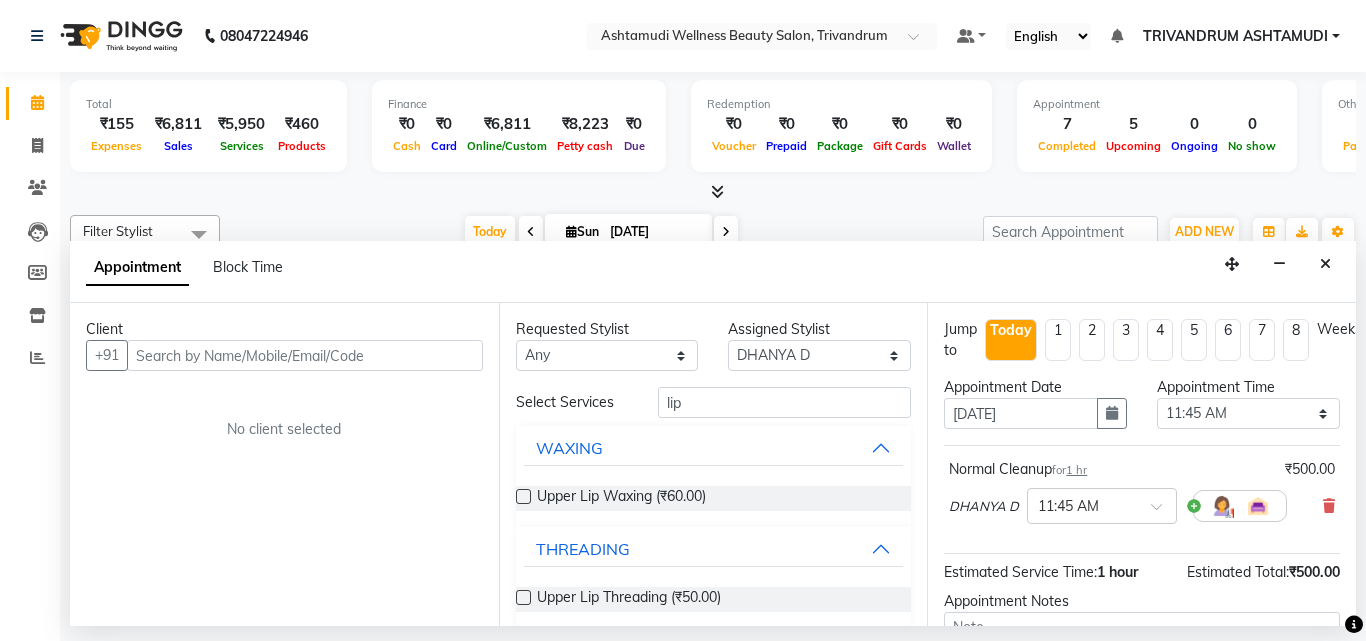 click at bounding box center [523, 597] 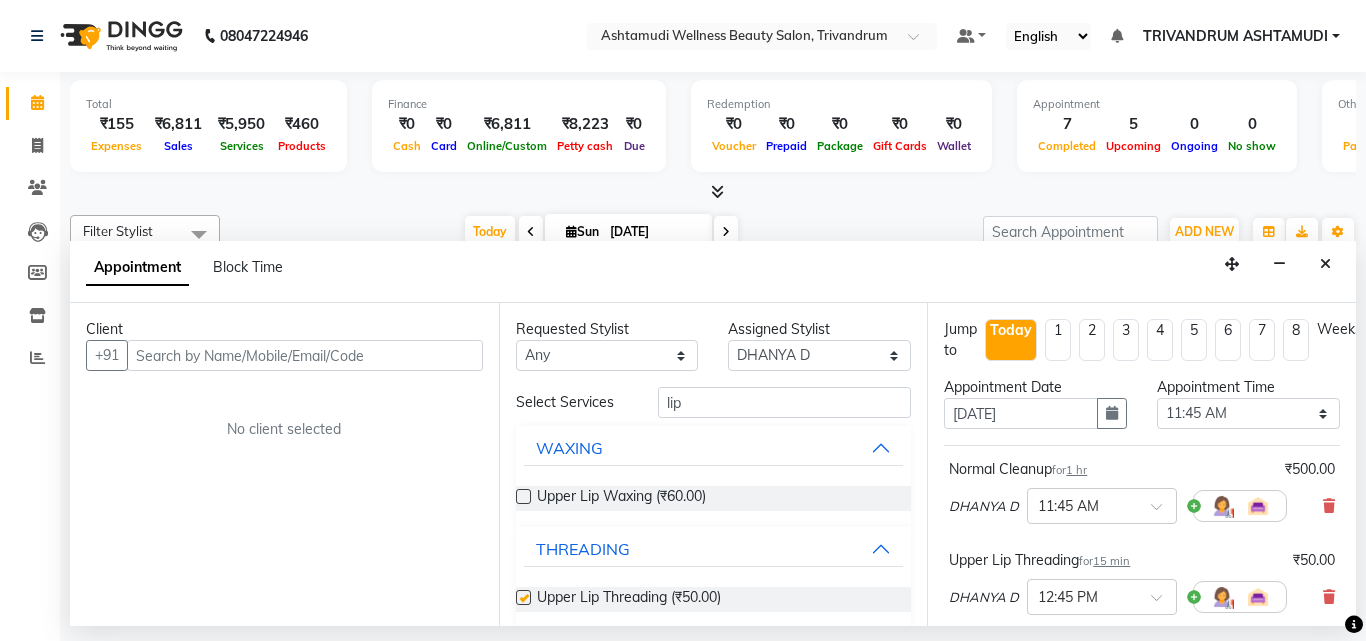 checkbox on "false" 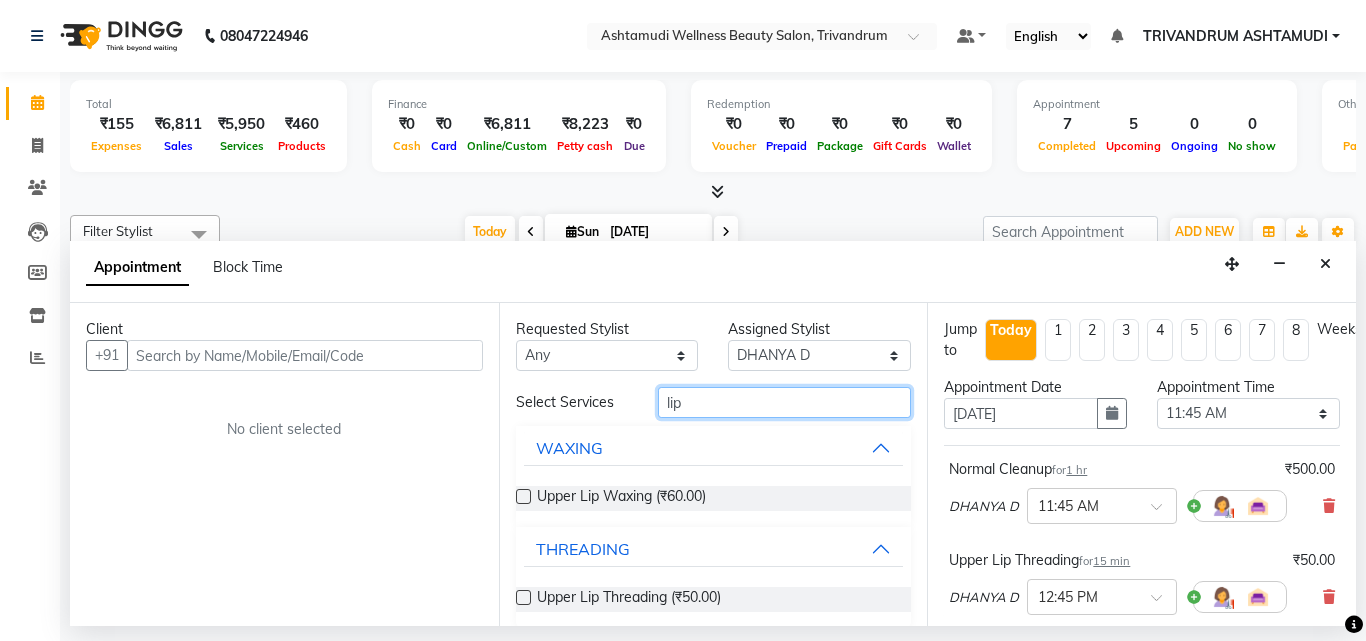 drag, startPoint x: 690, startPoint y: 398, endPoint x: 531, endPoint y: 410, distance: 159.4522 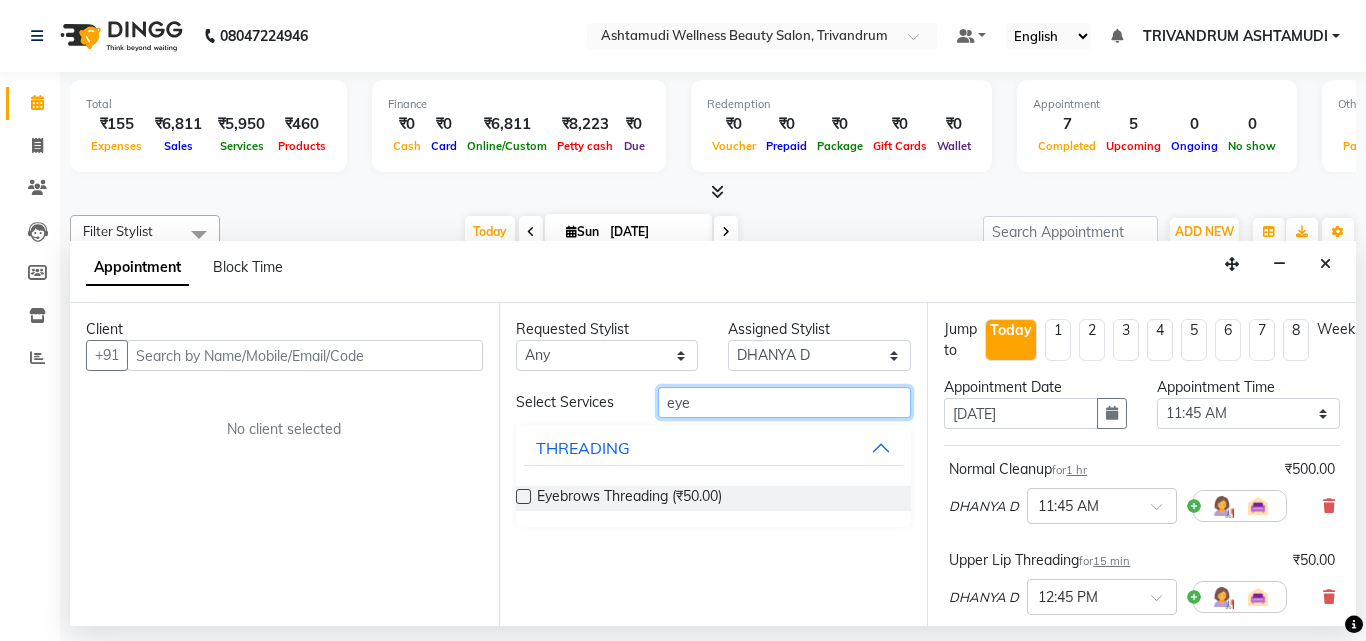 type on "eye" 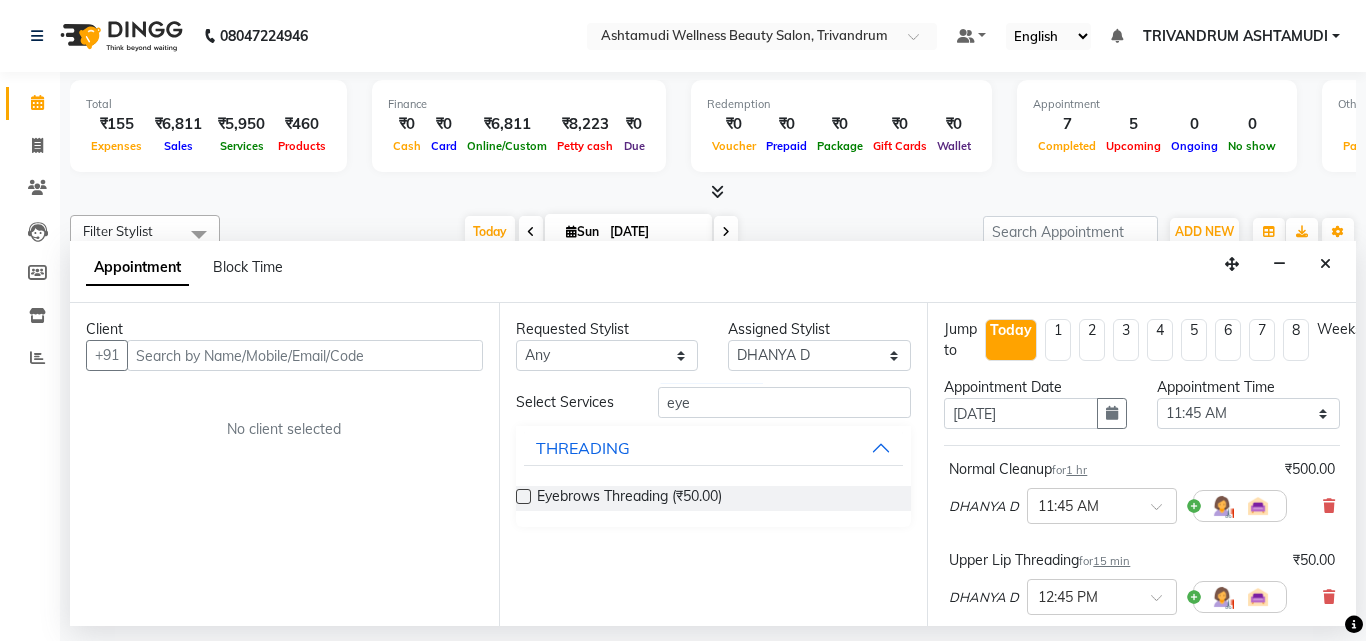 click at bounding box center (523, 496) 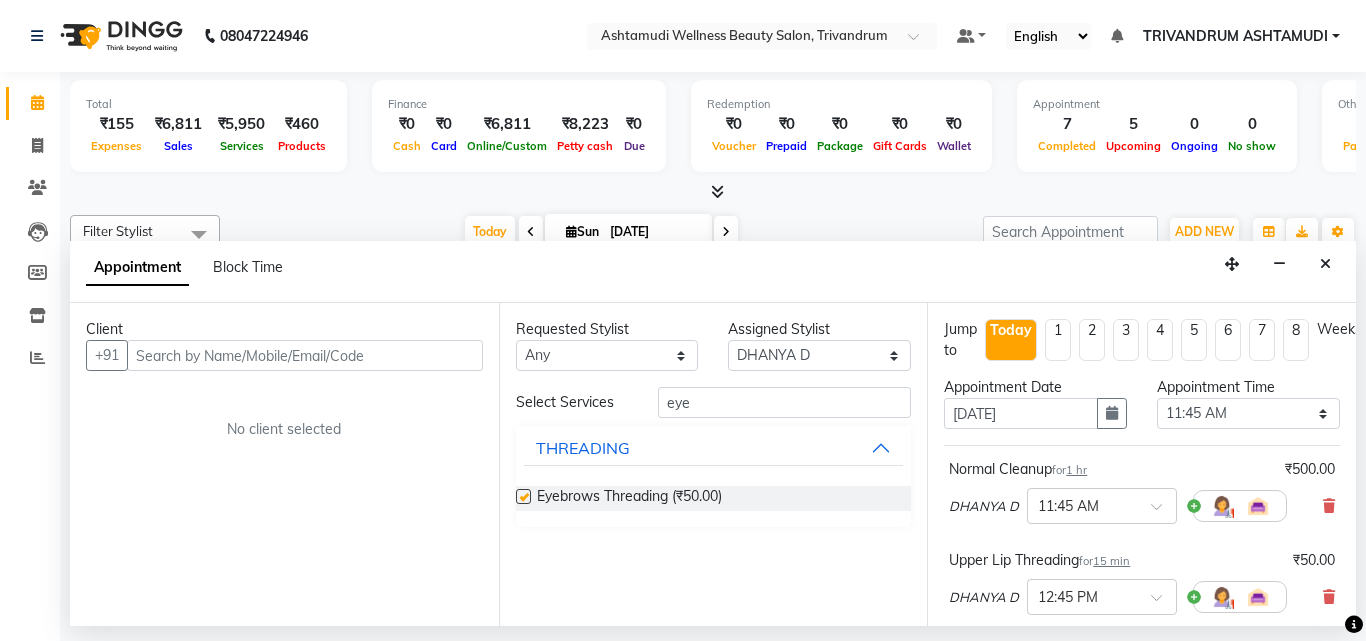 checkbox on "false" 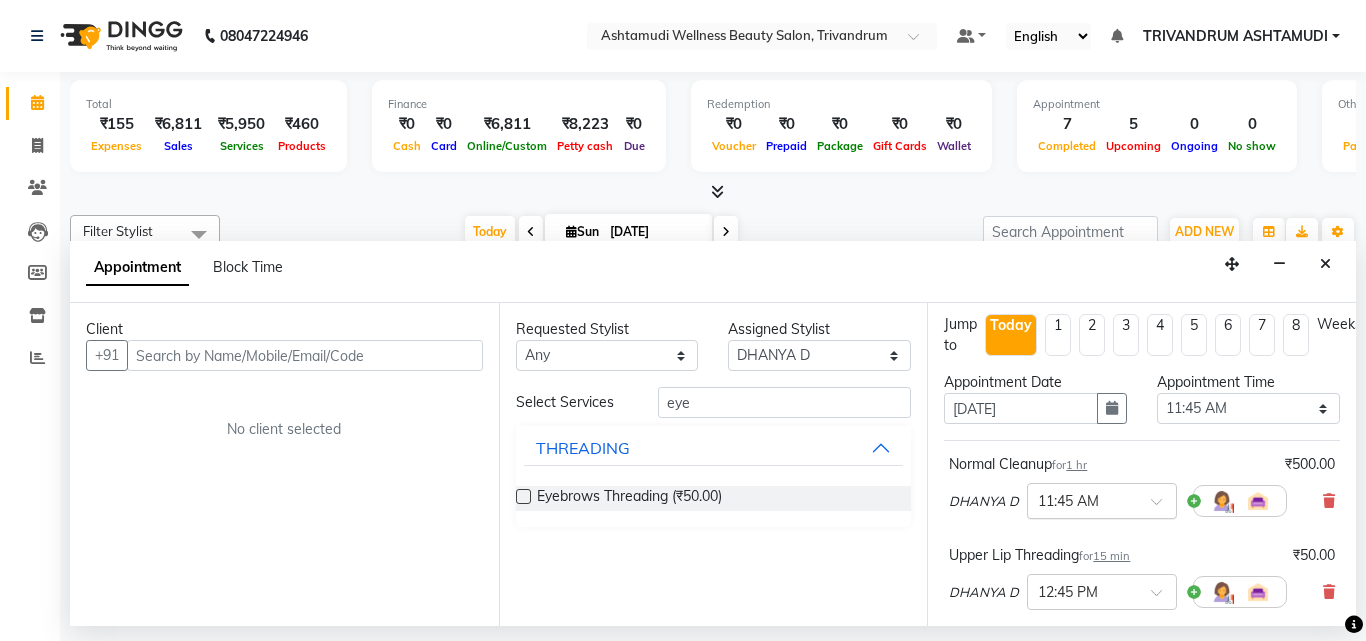 scroll, scrollTop: 0, scrollLeft: 0, axis: both 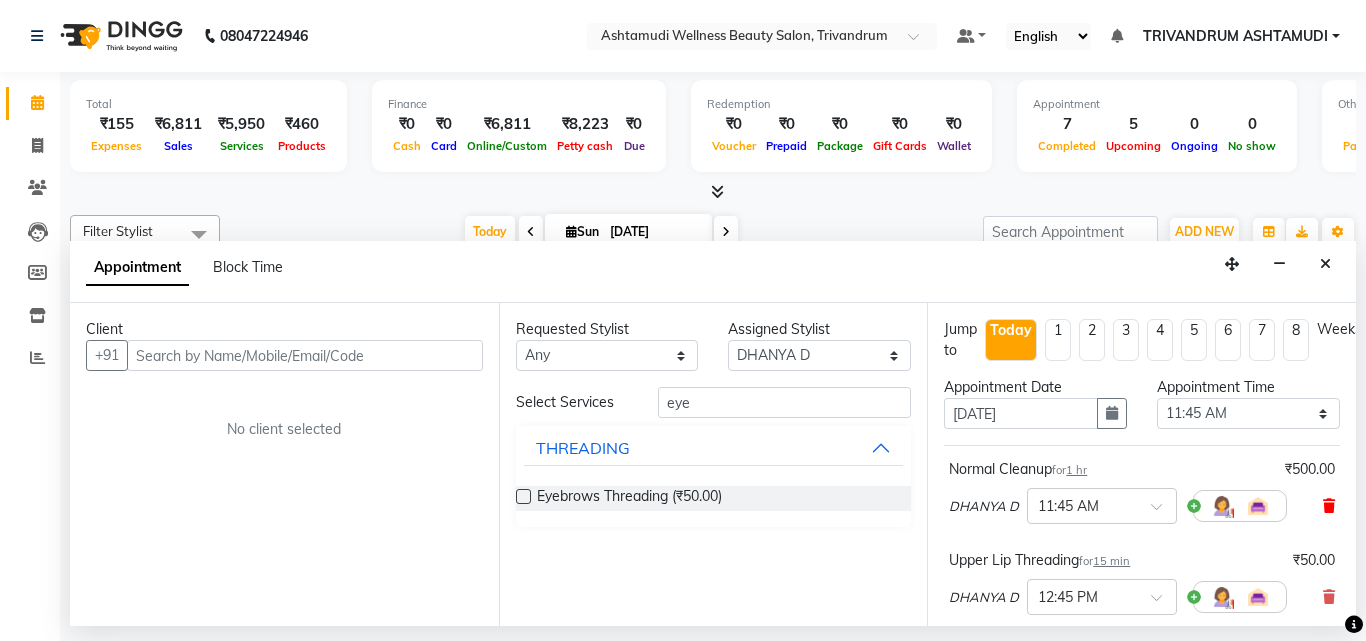click at bounding box center [1329, 506] 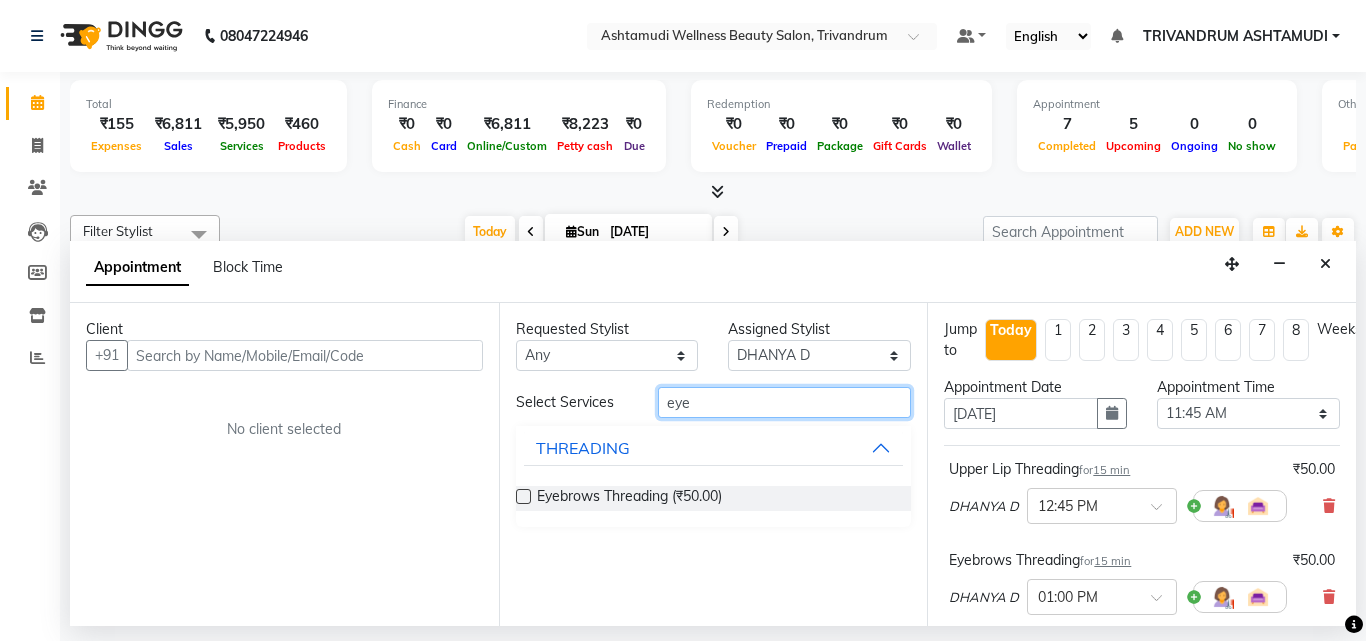 drag, startPoint x: 699, startPoint y: 403, endPoint x: 645, endPoint y: 402, distance: 54.00926 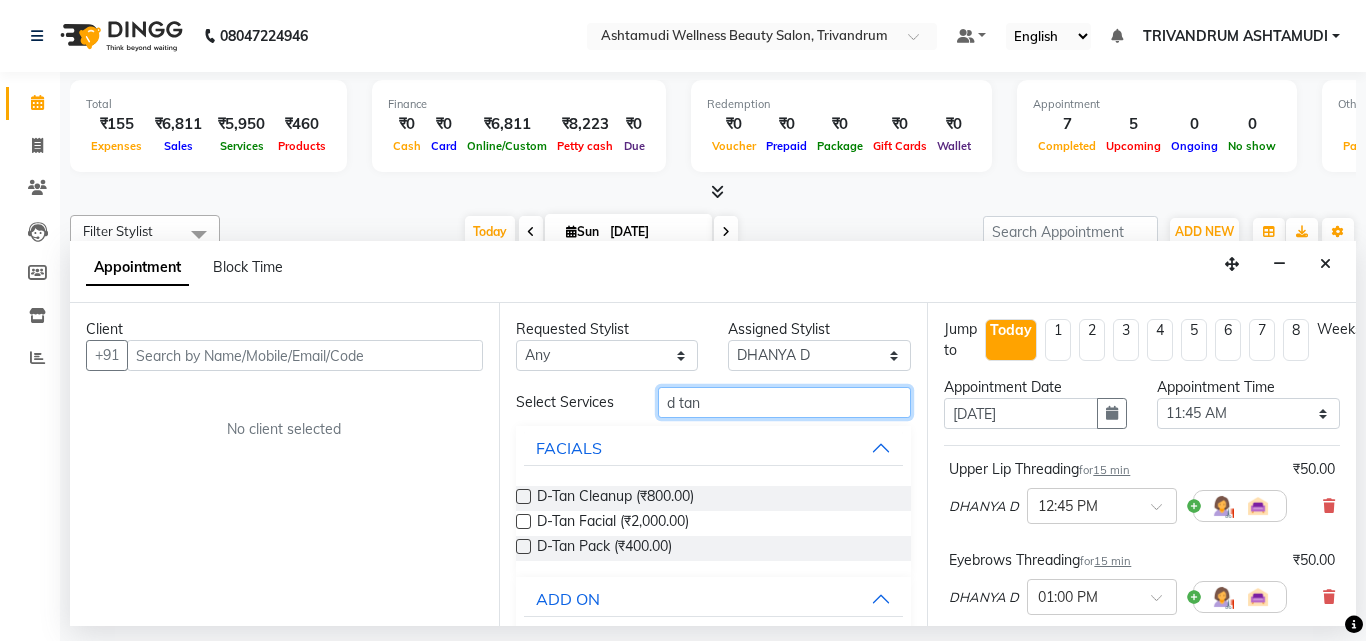 type on "d tan" 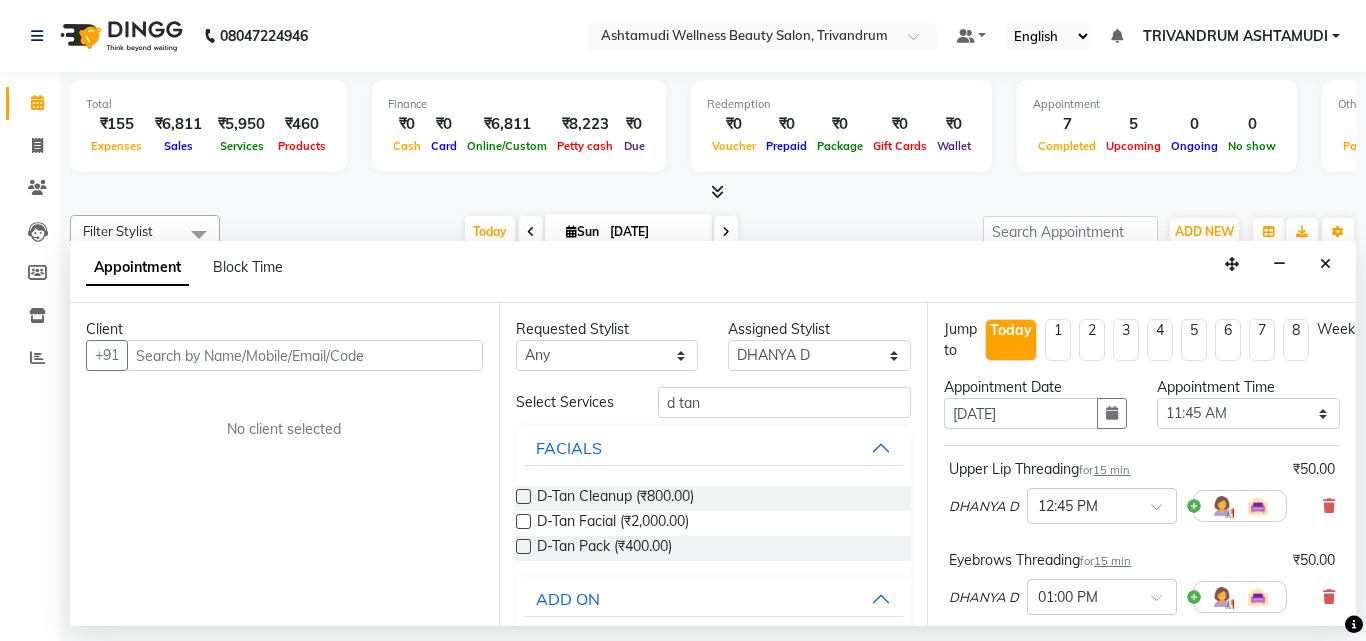 drag, startPoint x: 522, startPoint y: 495, endPoint x: 545, endPoint y: 481, distance: 26.925823 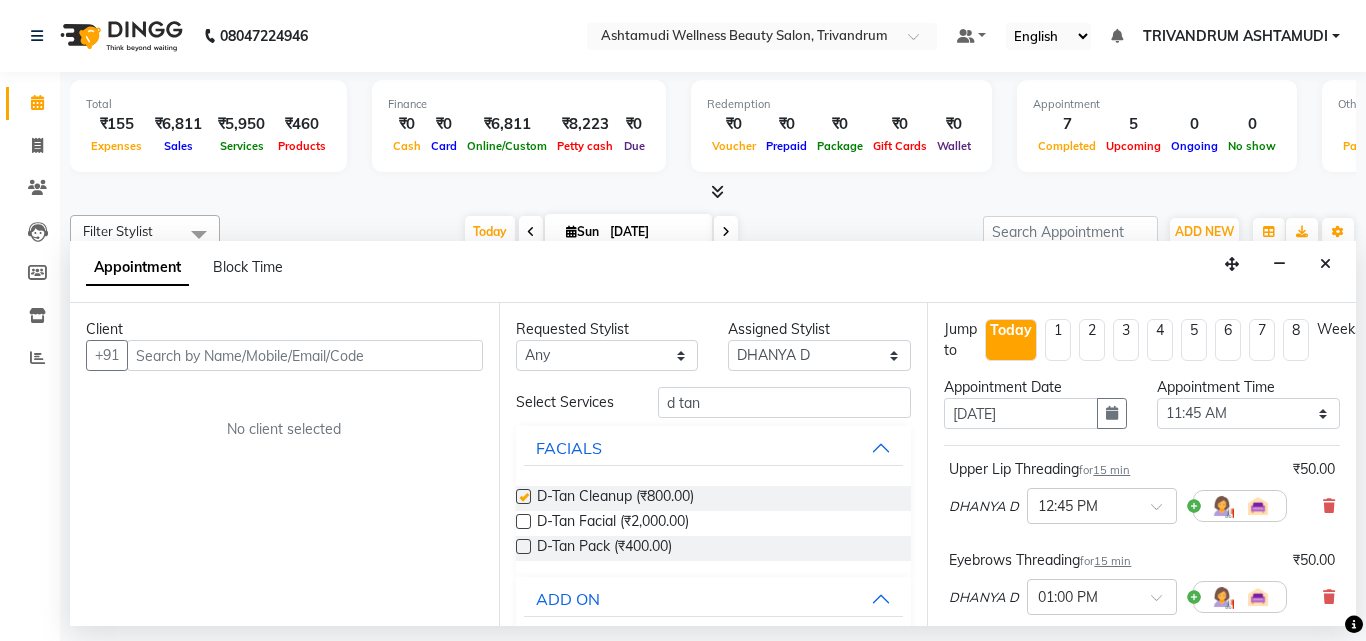 checkbox on "false" 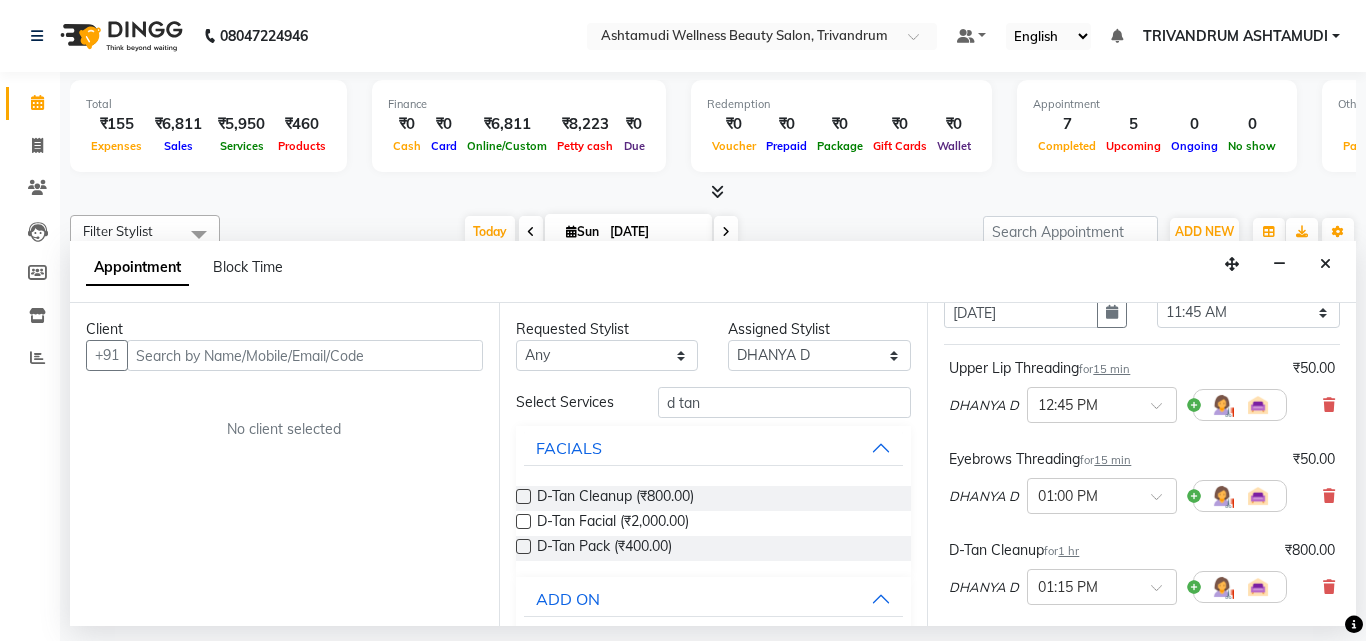 scroll, scrollTop: 200, scrollLeft: 0, axis: vertical 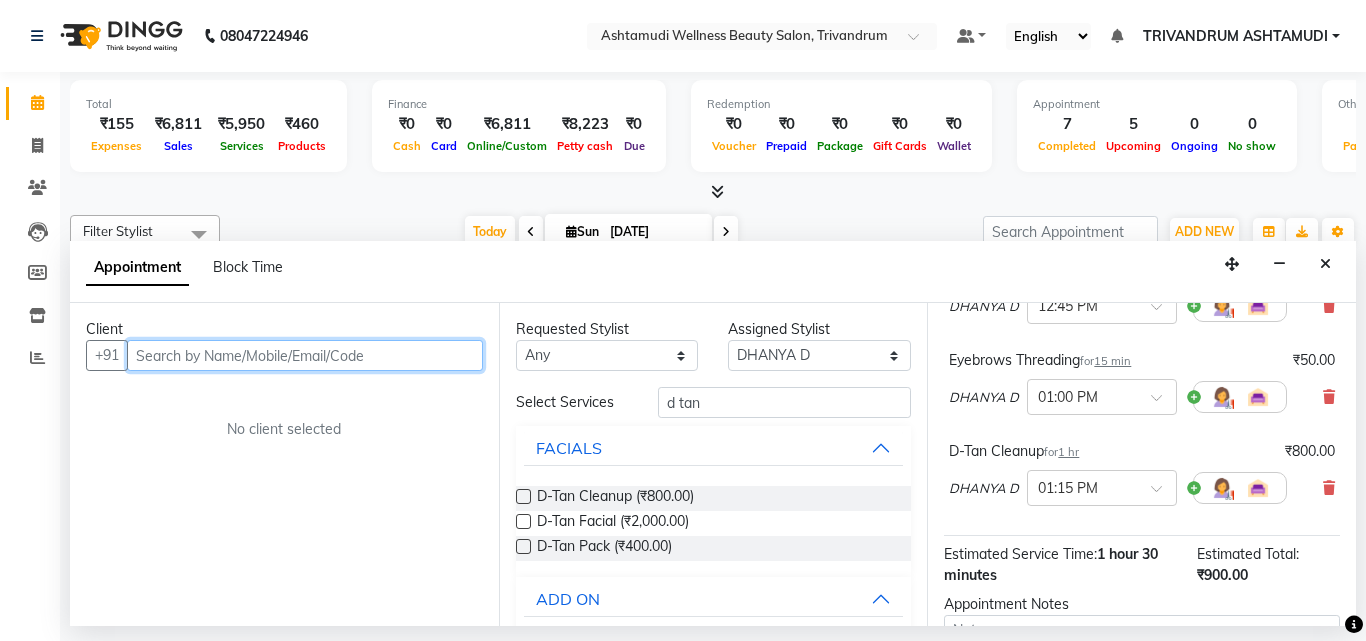 click at bounding box center [305, 355] 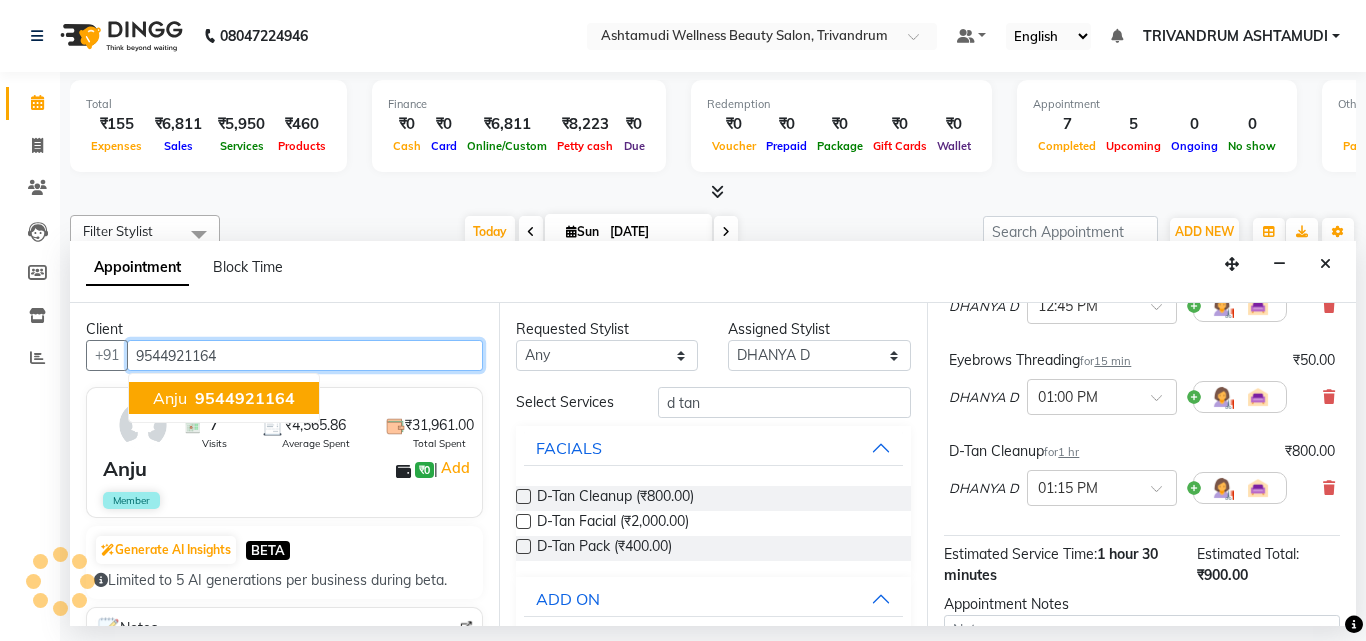 type on "9544921164" 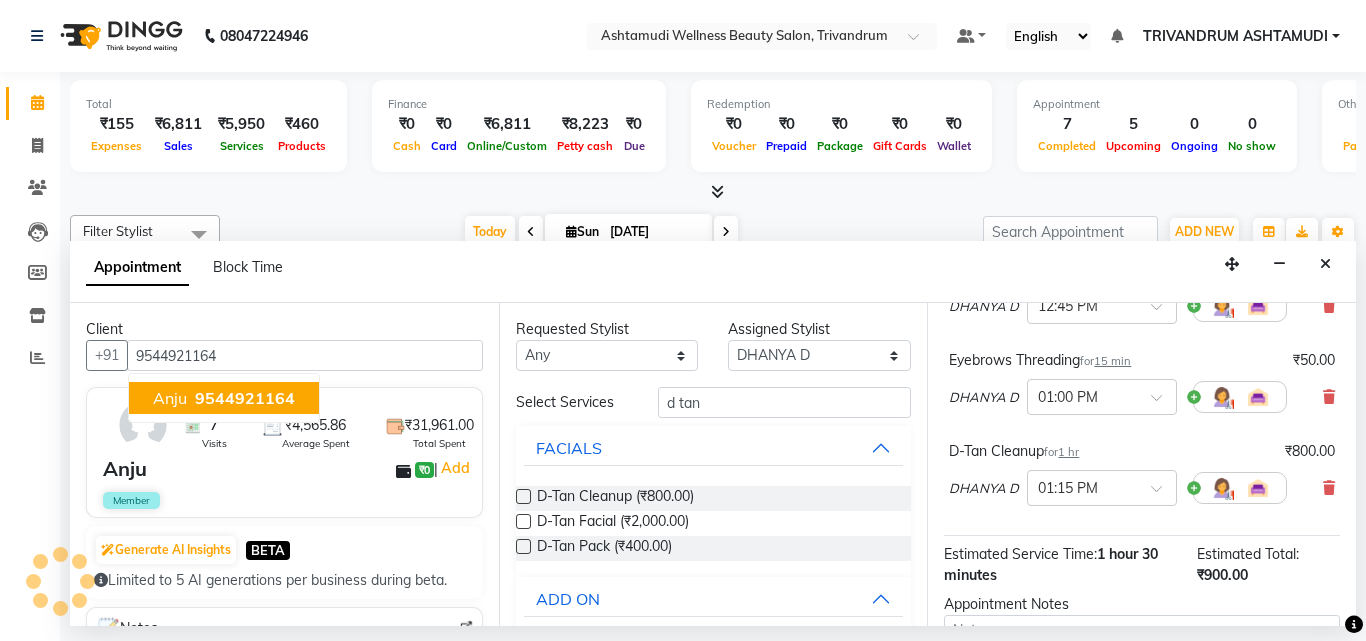 click on "7 Visits ₹4,565.86 Average Spent ₹31,961.00 Total Spent Anju    ₹0  |   Add  Member" at bounding box center [284, 452] 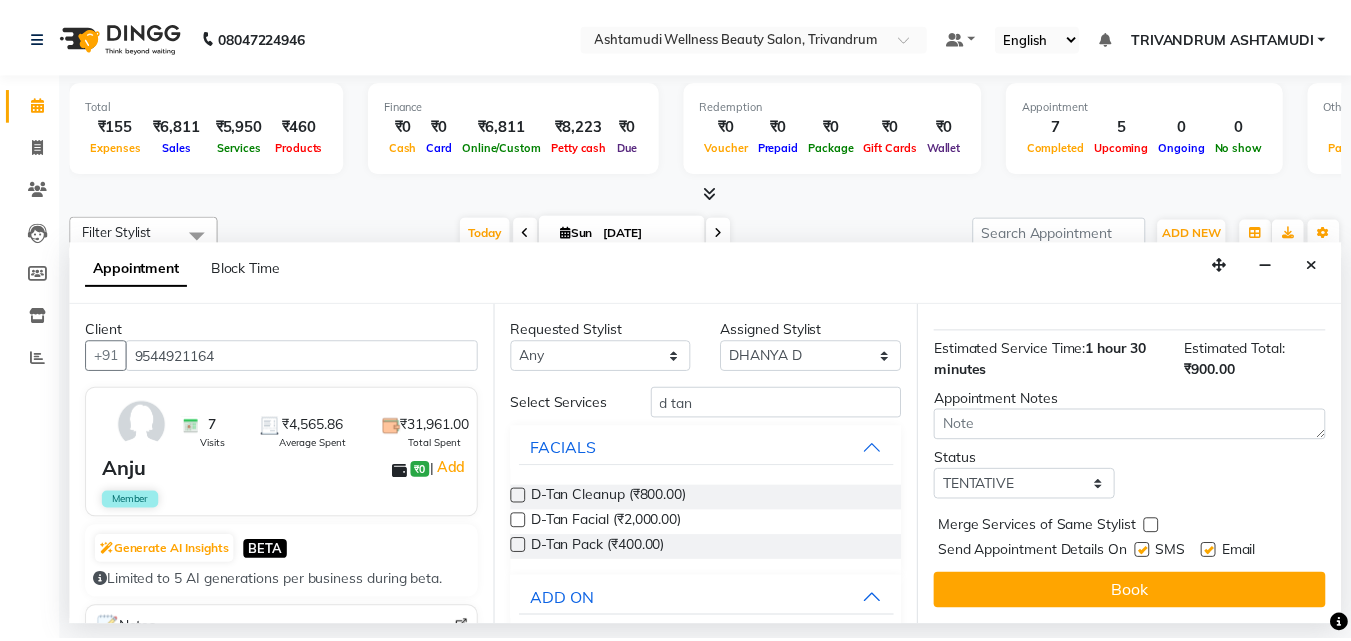 scroll, scrollTop: 421, scrollLeft: 0, axis: vertical 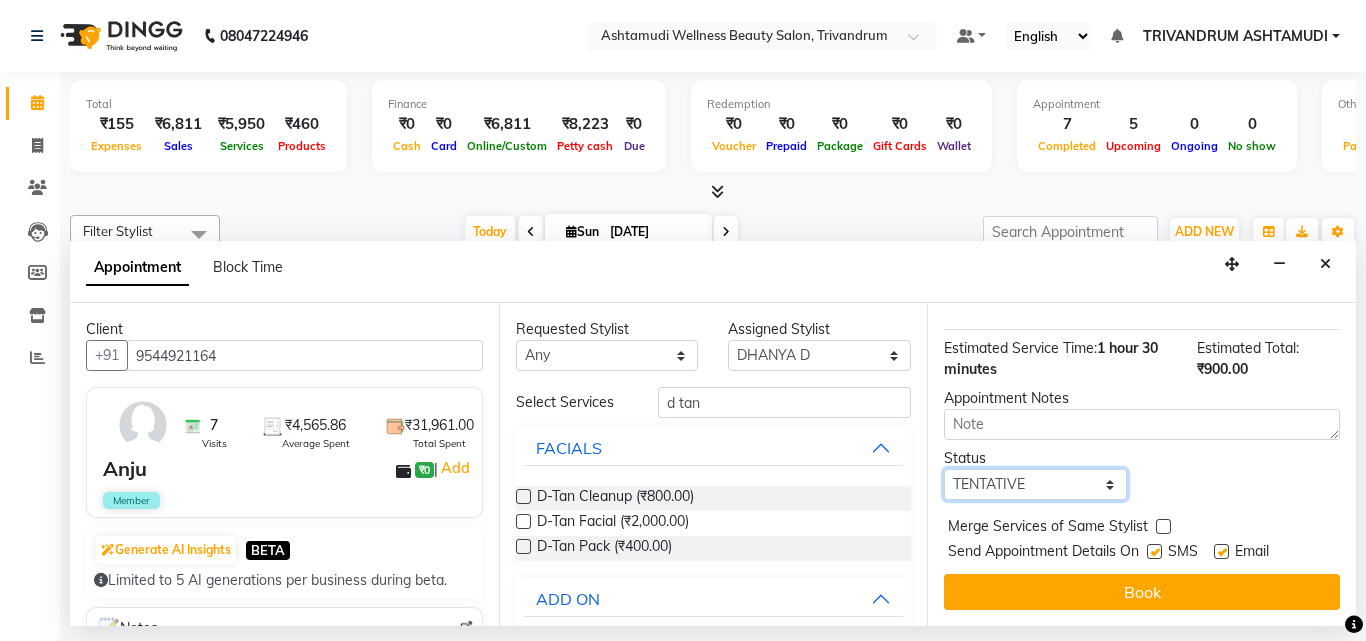 click on "Select TENTATIVE CONFIRM CHECK-IN UPCOMING" at bounding box center (1035, 484) 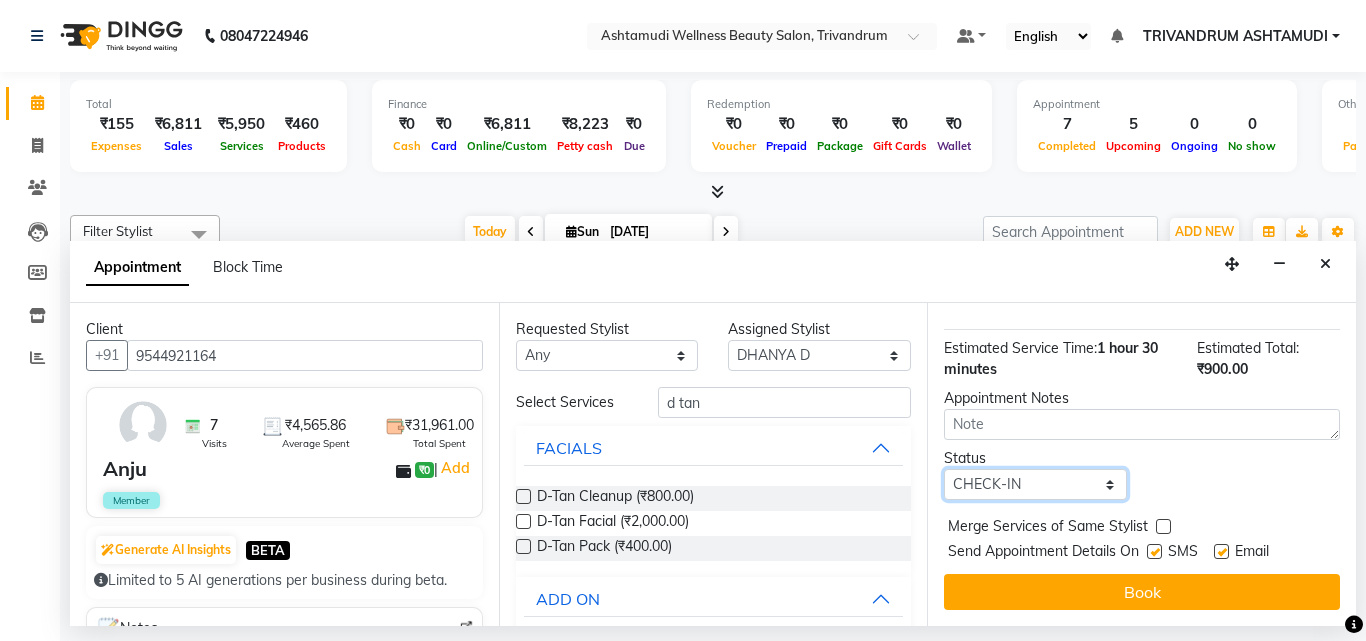 click on "Select TENTATIVE CONFIRM CHECK-IN UPCOMING" at bounding box center (1035, 484) 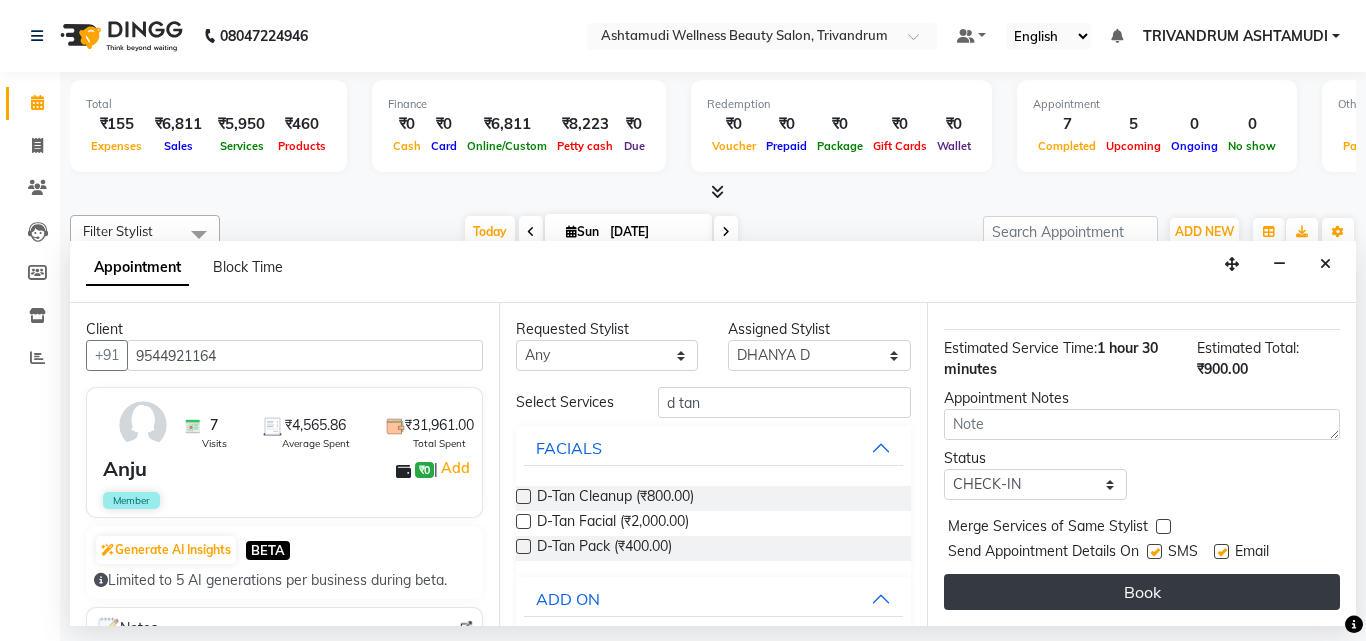 click on "Book" at bounding box center (1142, 592) 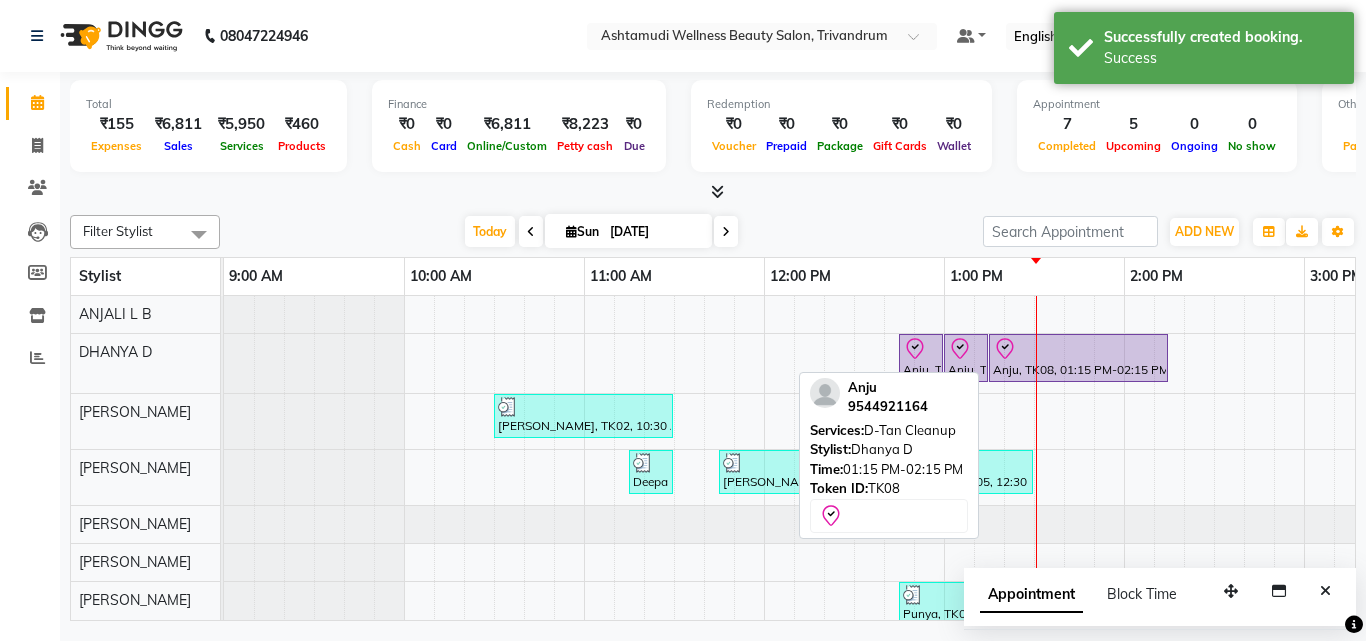 click on "Anju, TK08, 01:15 PM-02:15 PM, D-Tan Cleanup" at bounding box center (1078, 358) 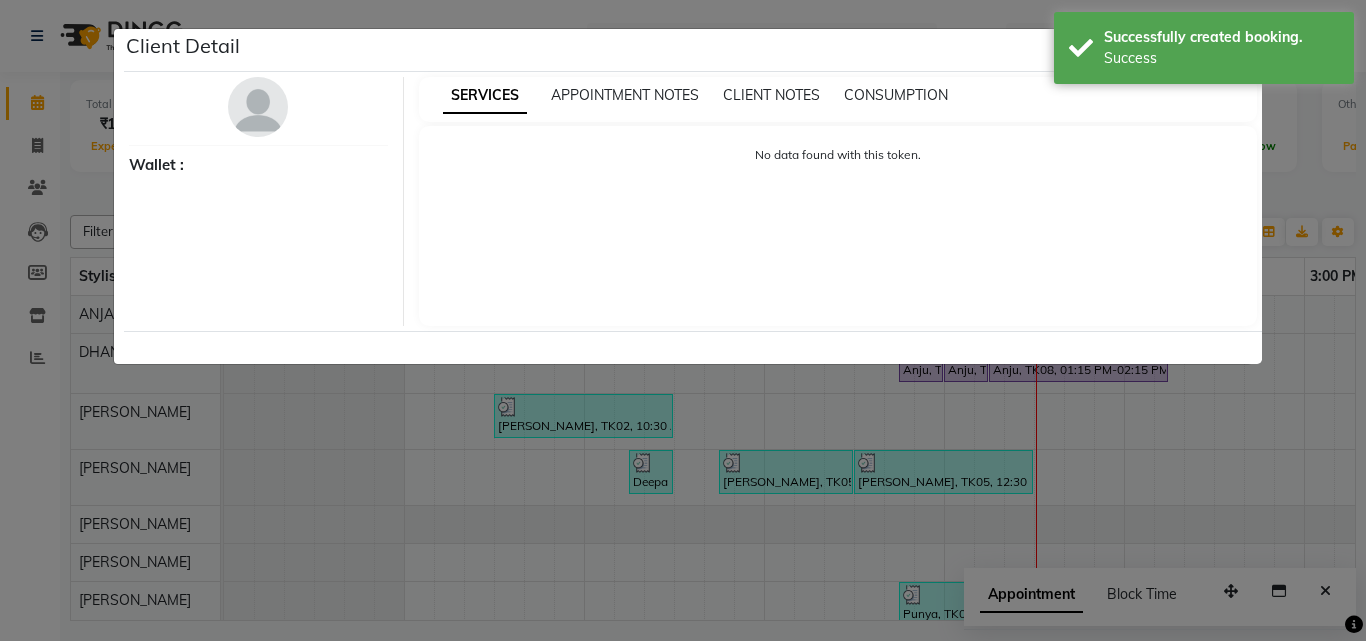 select on "8" 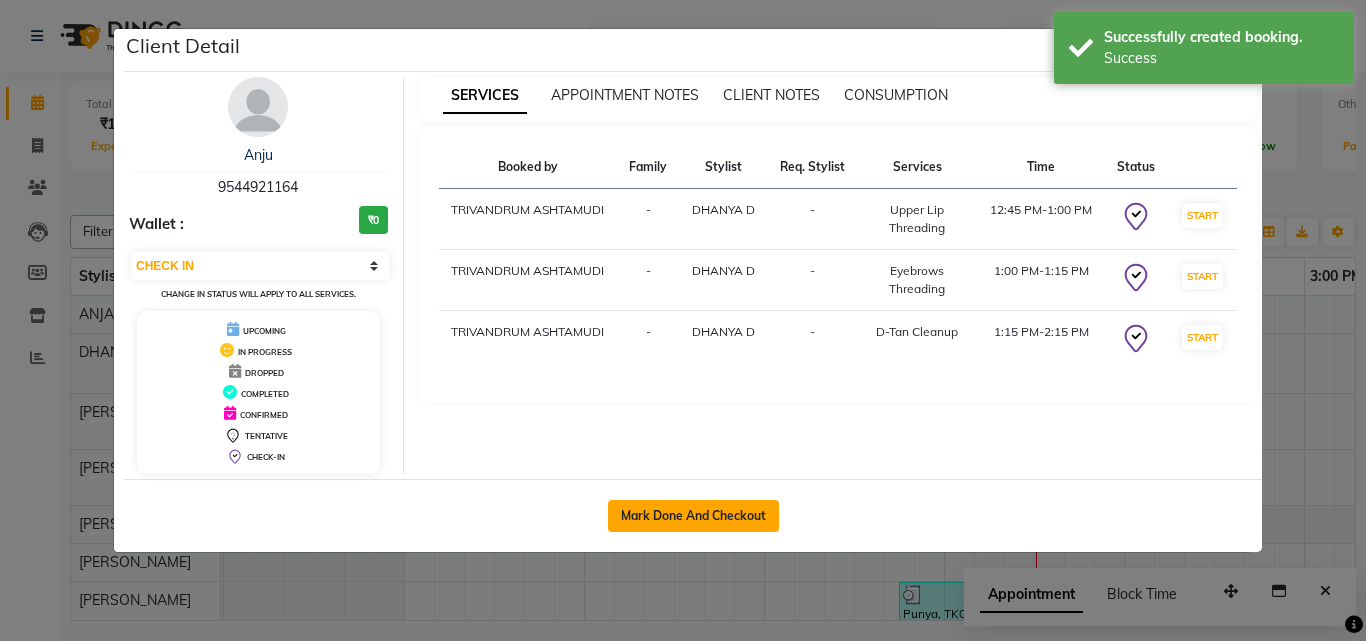 click on "Mark Done And Checkout" 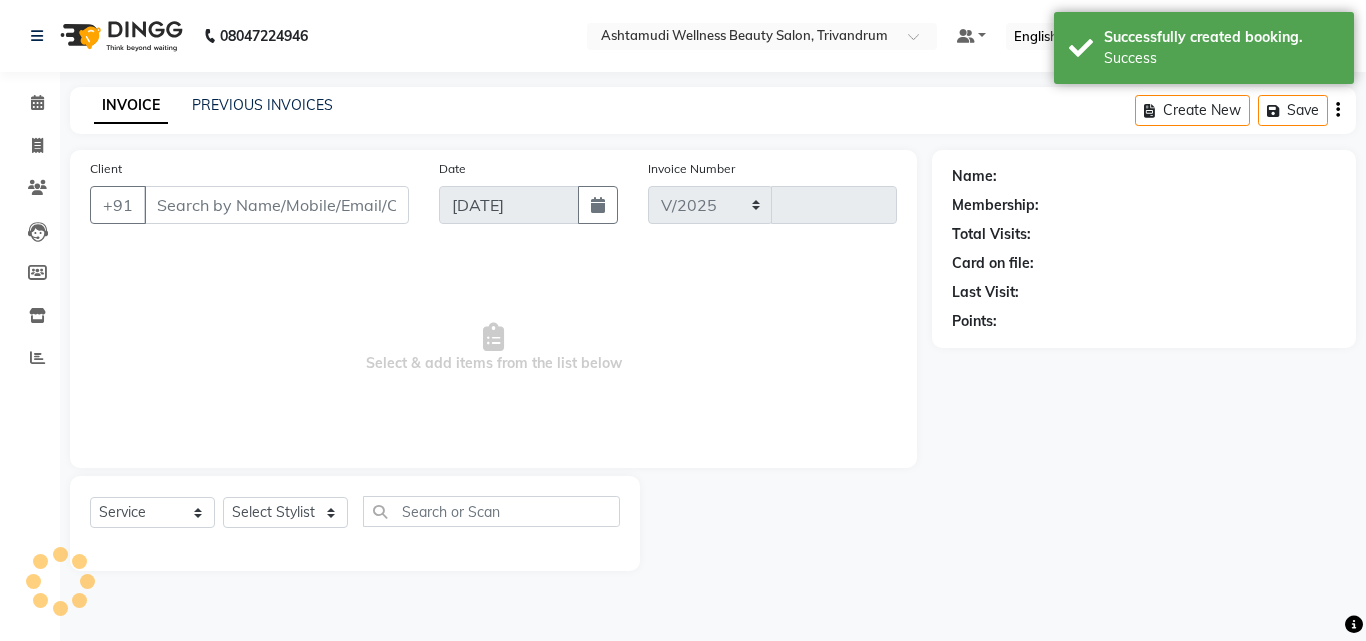 select on "4636" 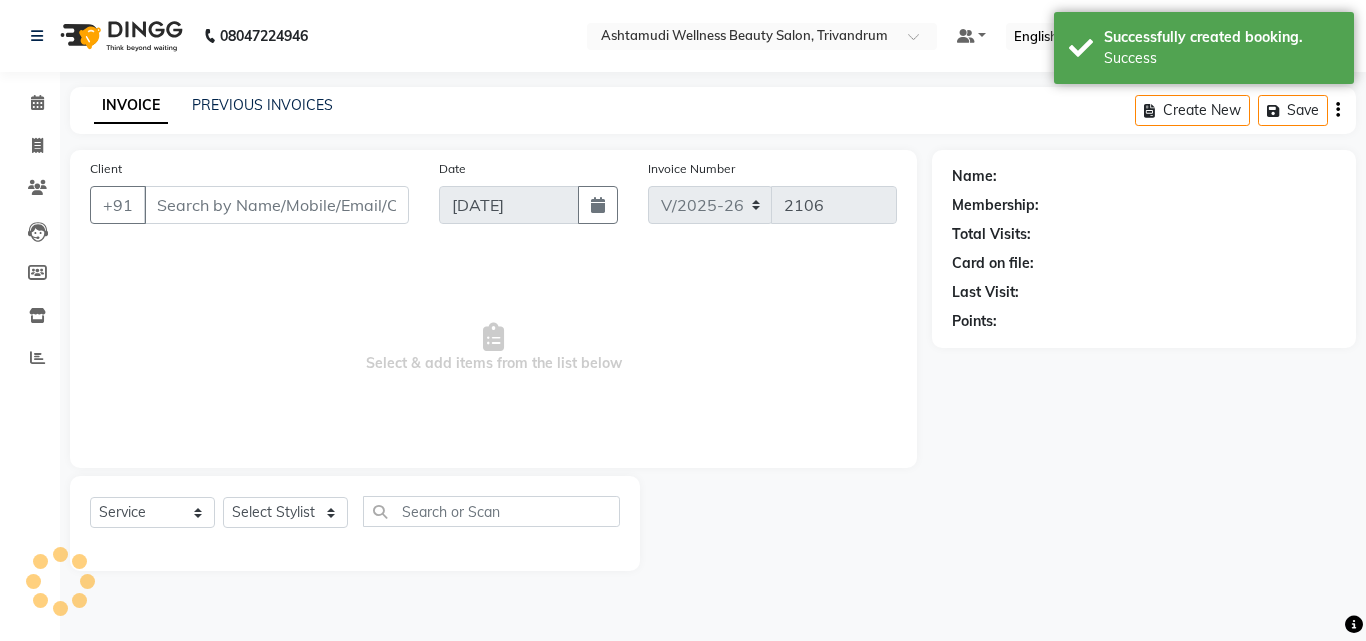 type on "9544921164" 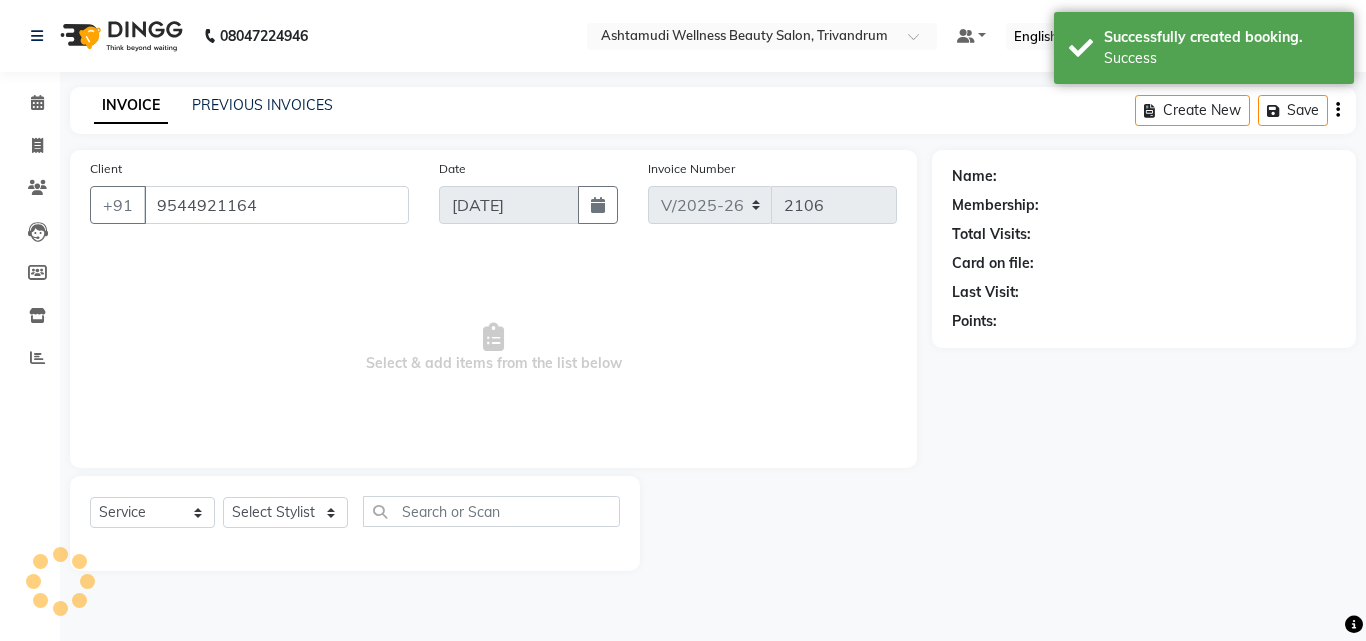 select on "27022" 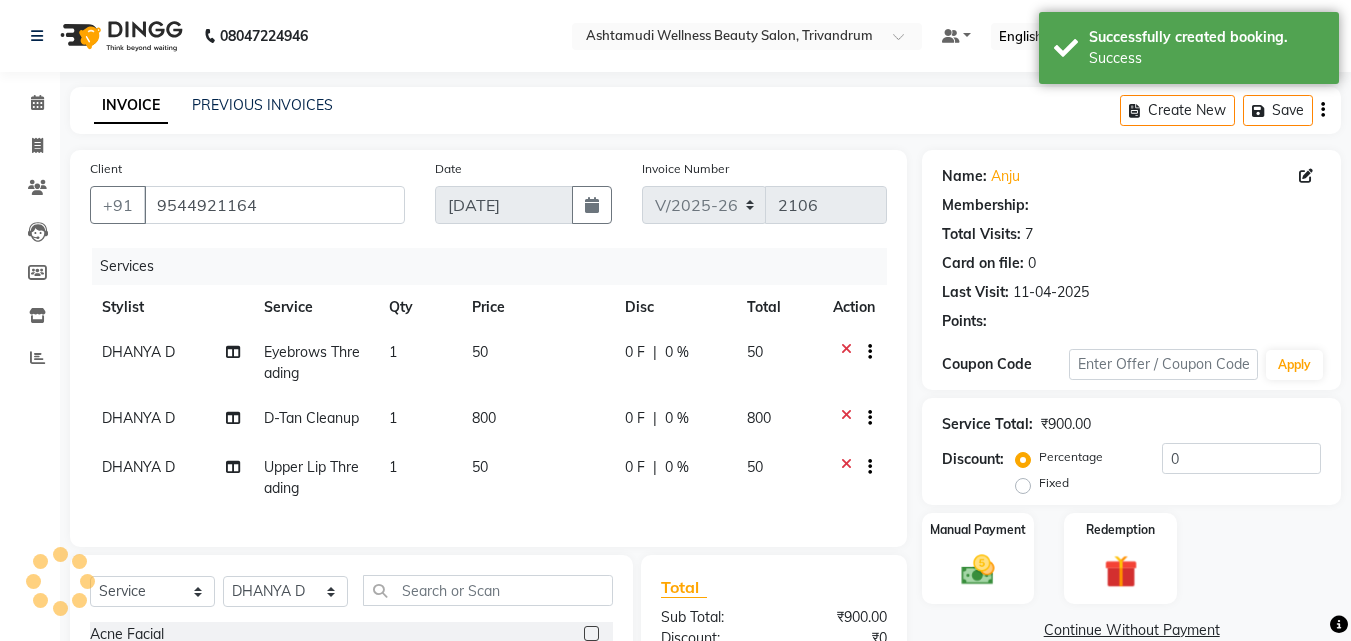 select on "1: Object" 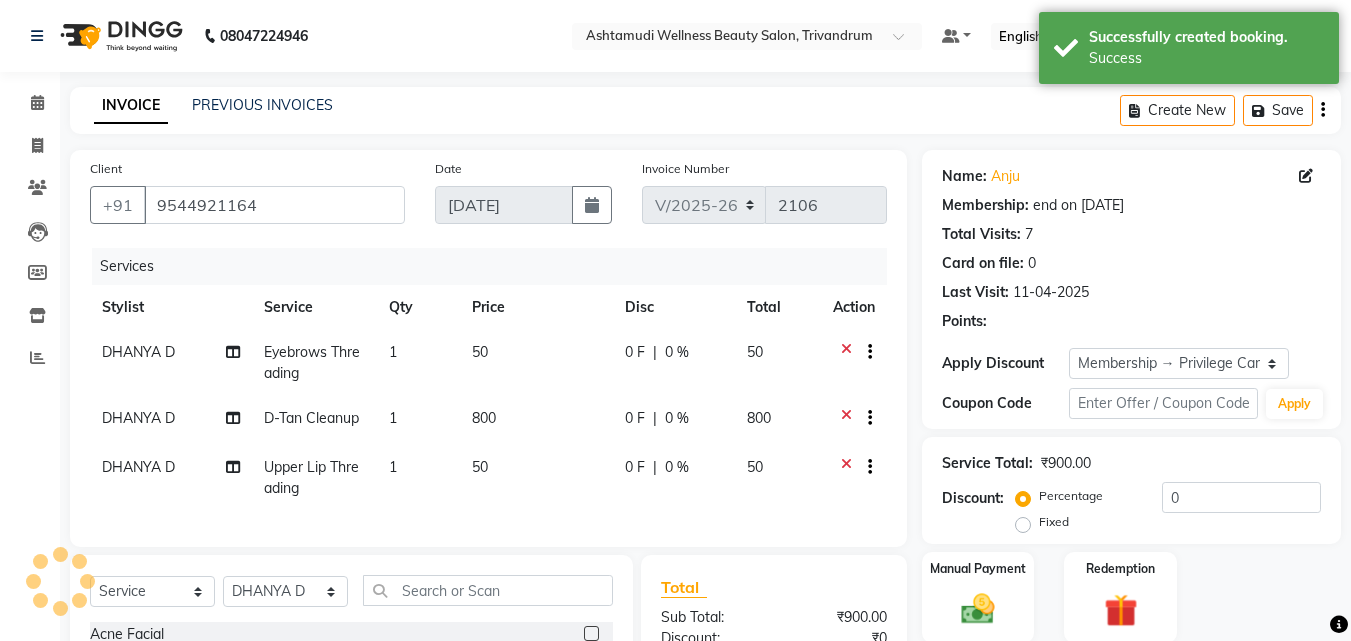 type on "15" 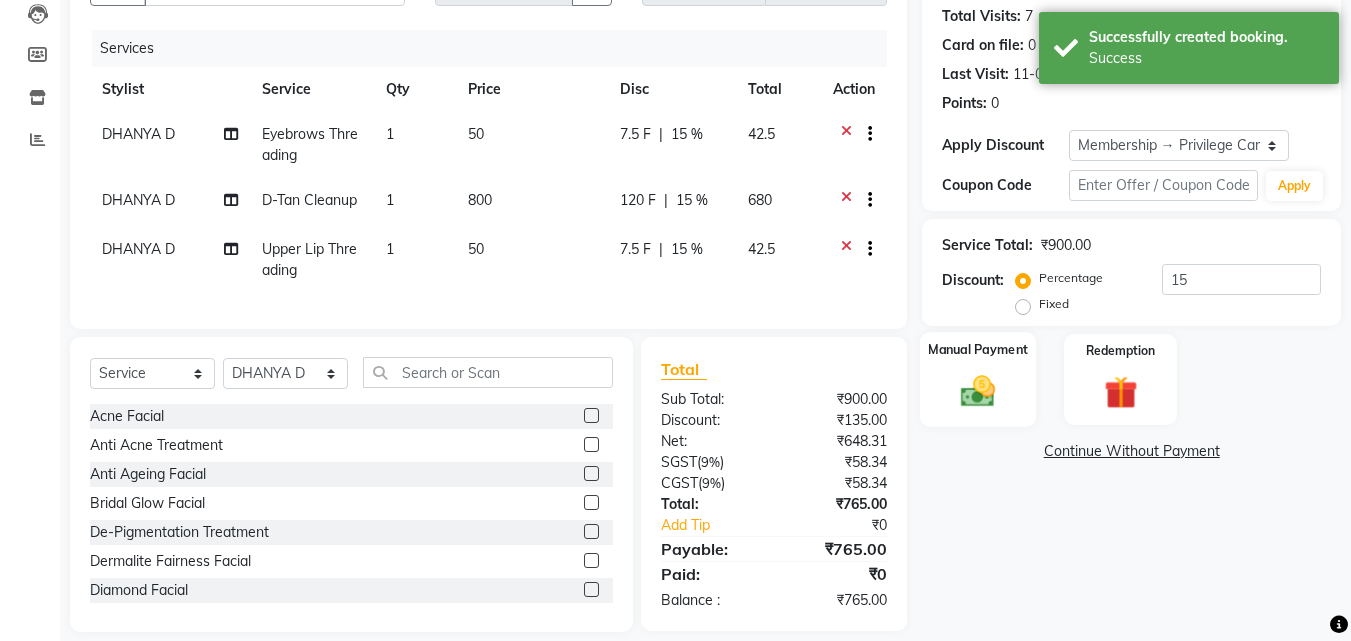 scroll, scrollTop: 254, scrollLeft: 0, axis: vertical 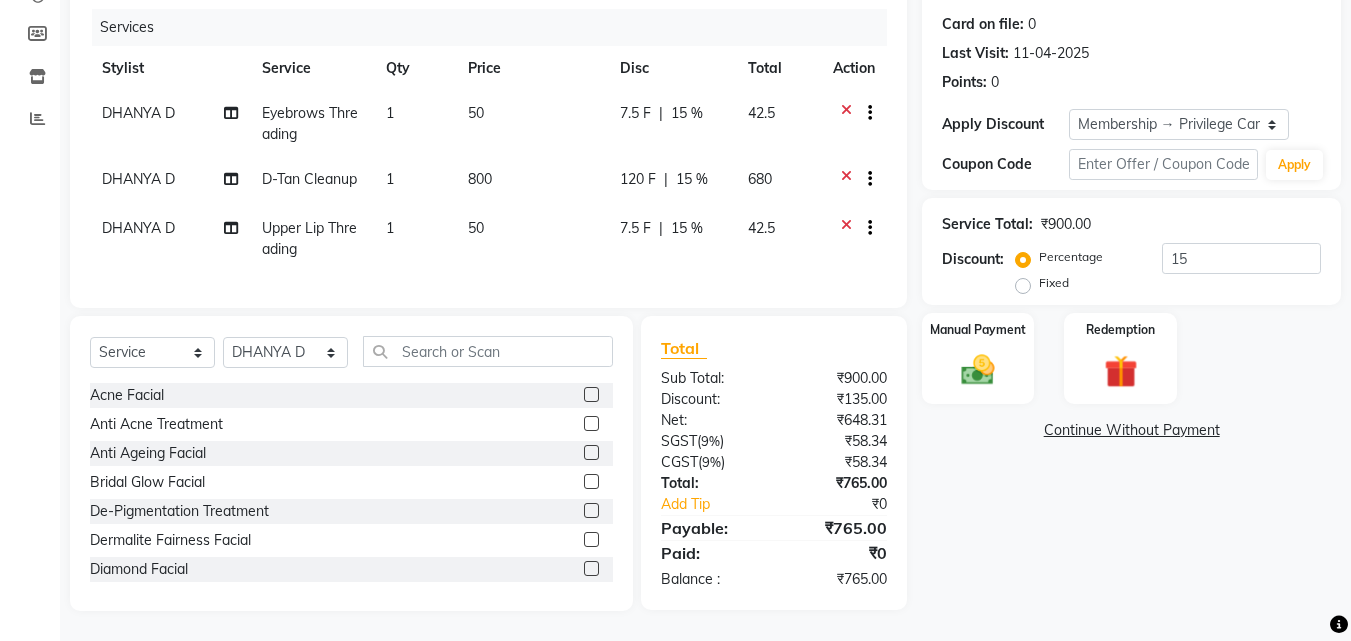 click 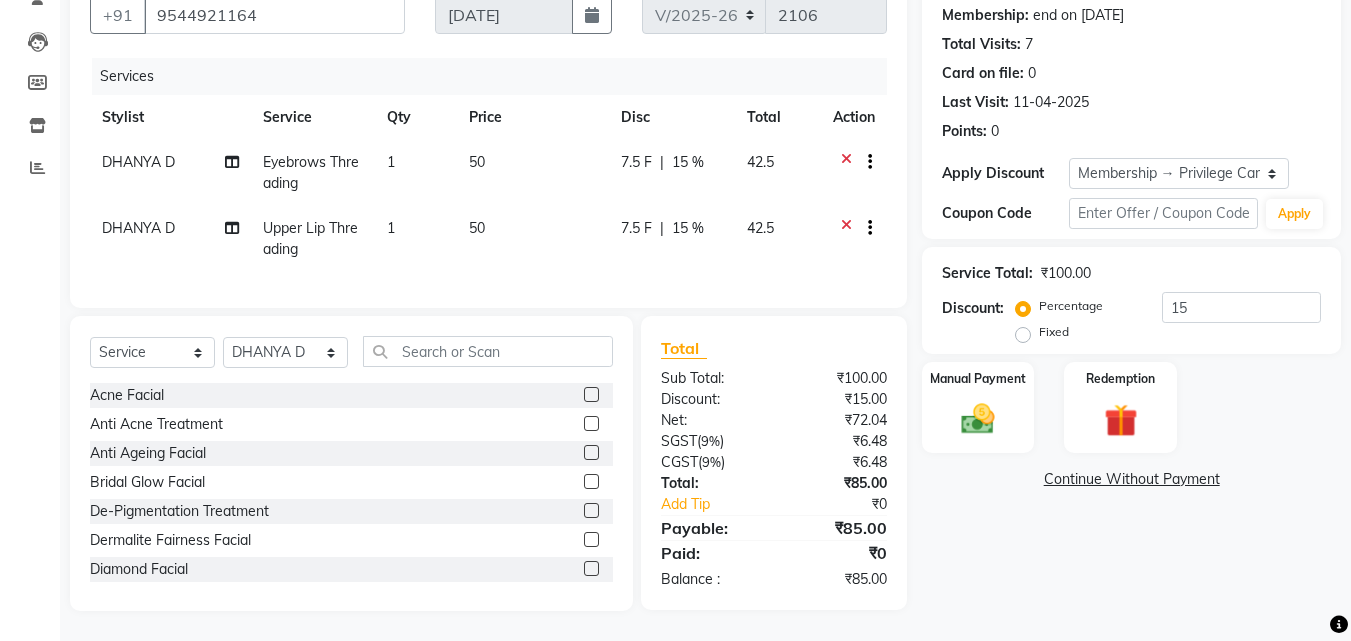 scroll, scrollTop: 205, scrollLeft: 0, axis: vertical 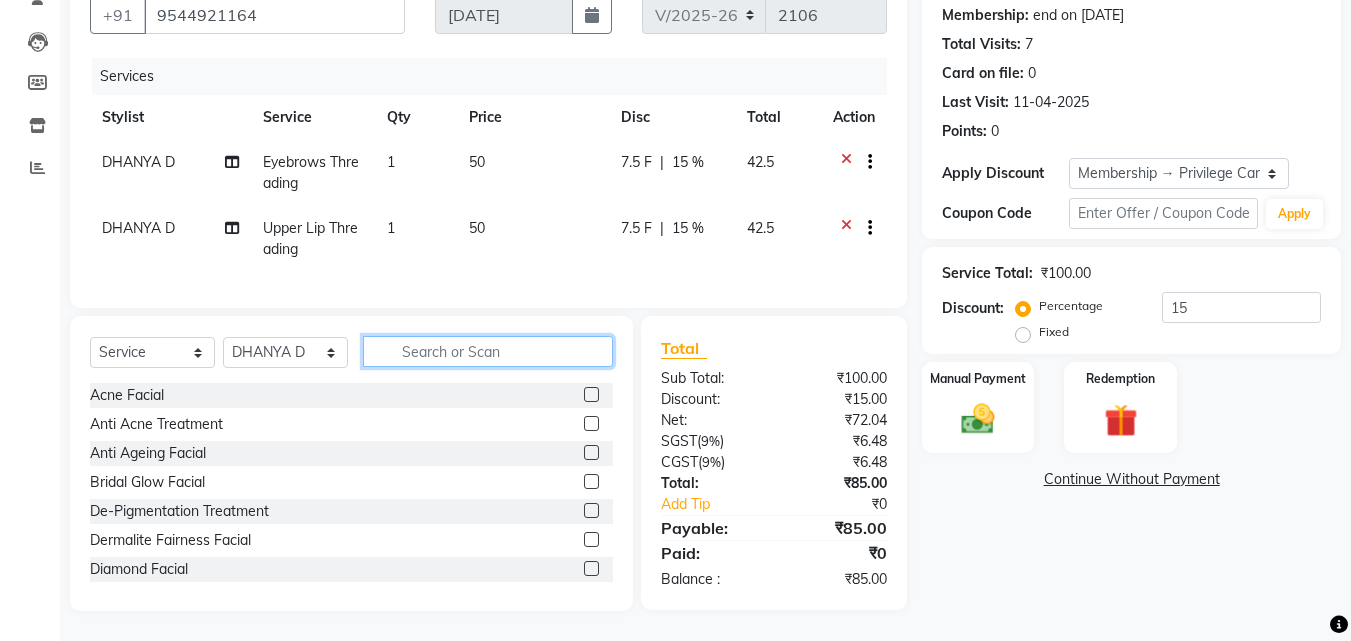 click 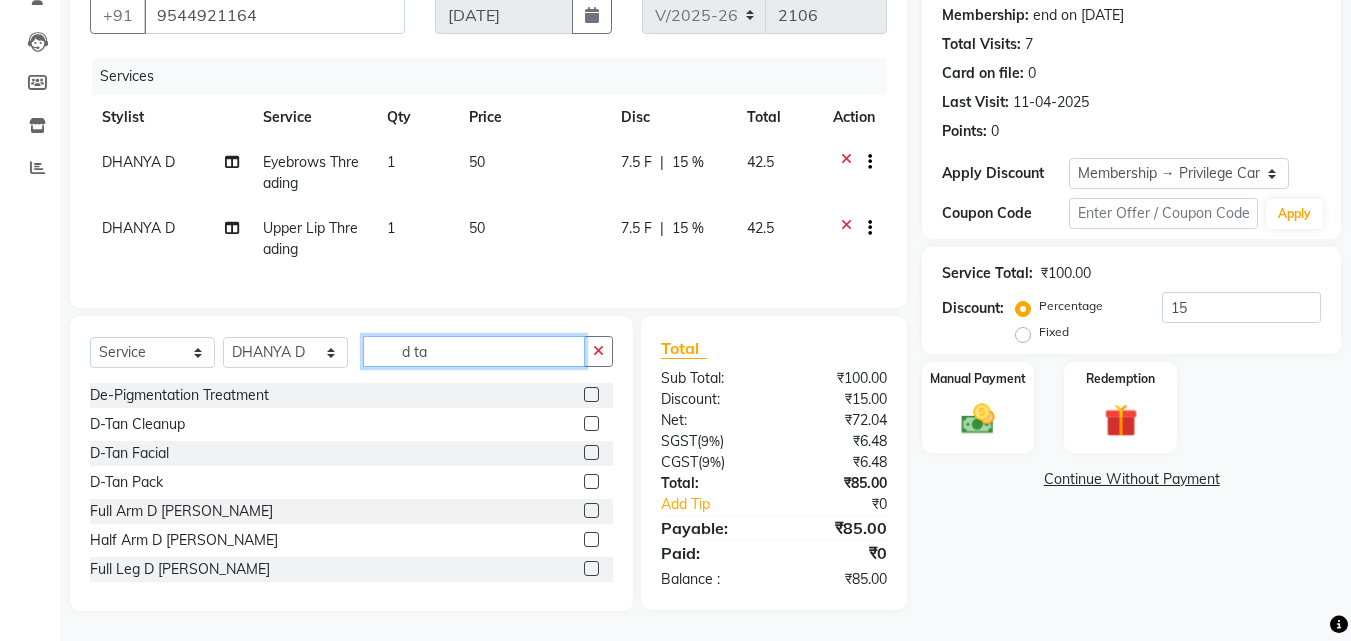 type on "d ta" 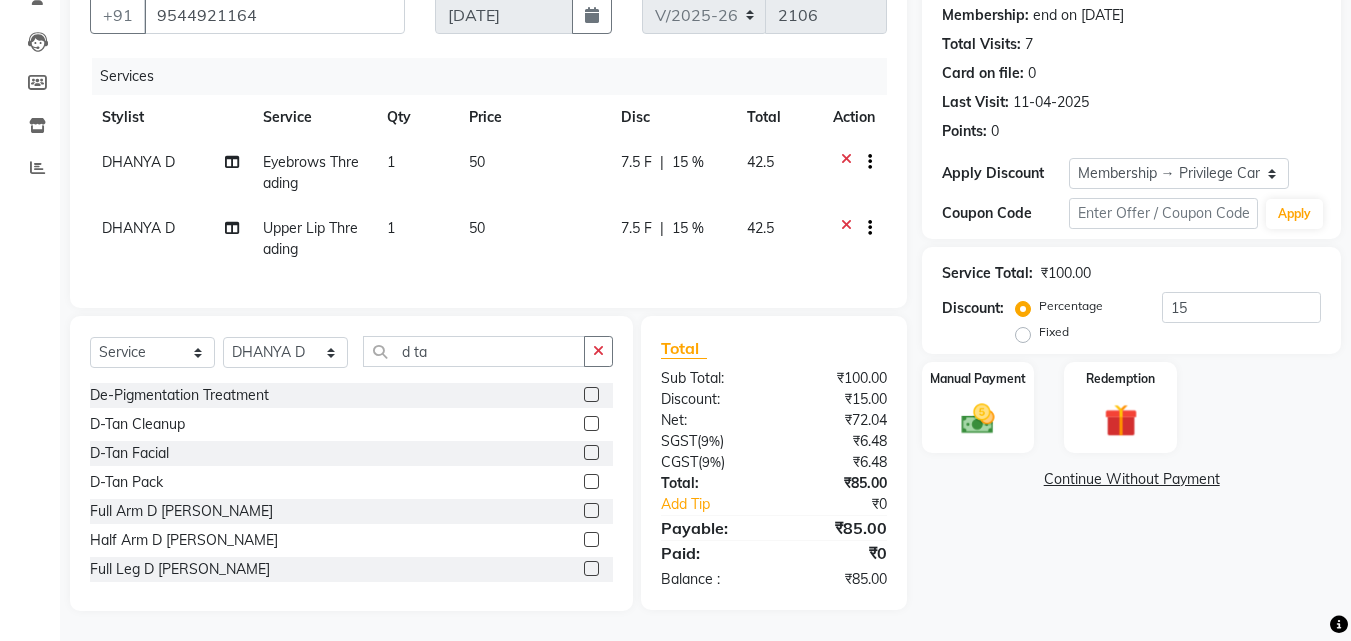 click 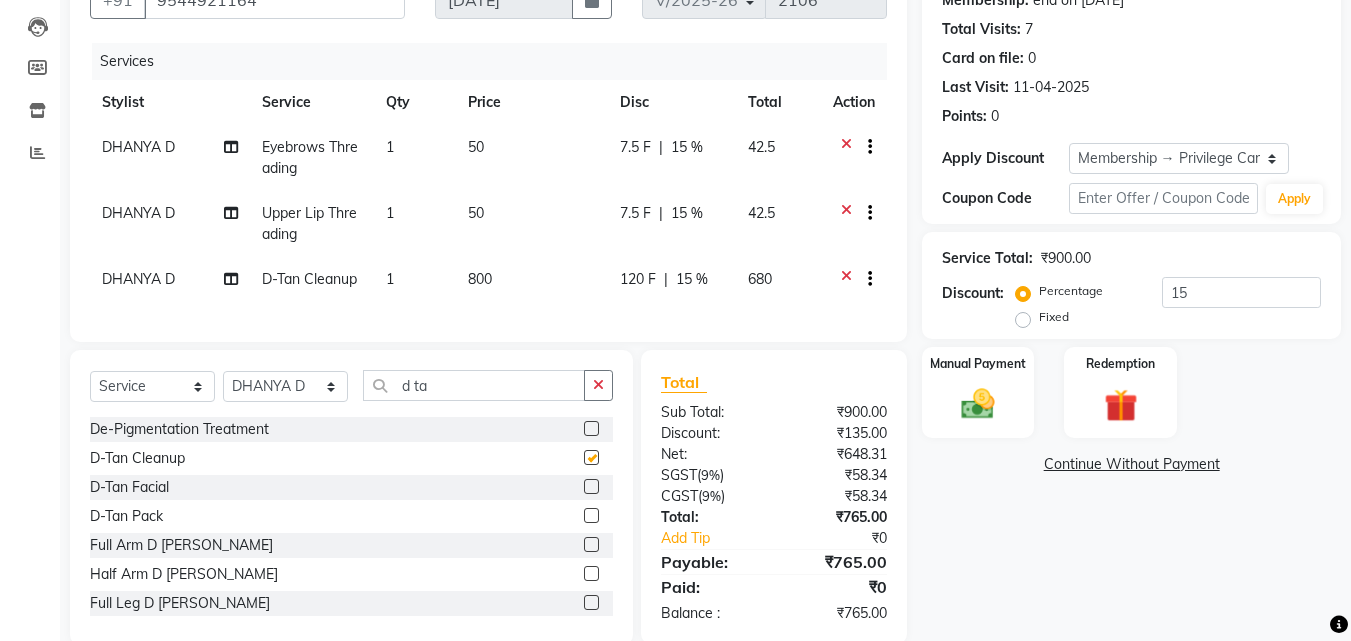 checkbox on "false" 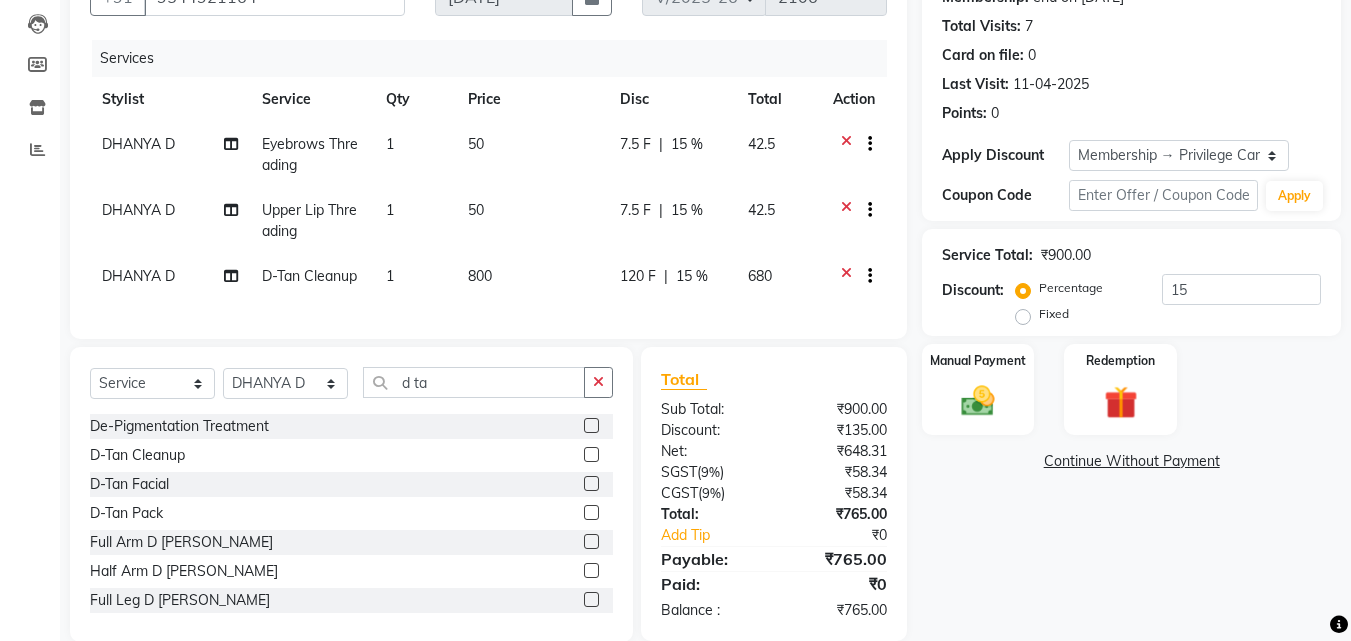scroll, scrollTop: 254, scrollLeft: 0, axis: vertical 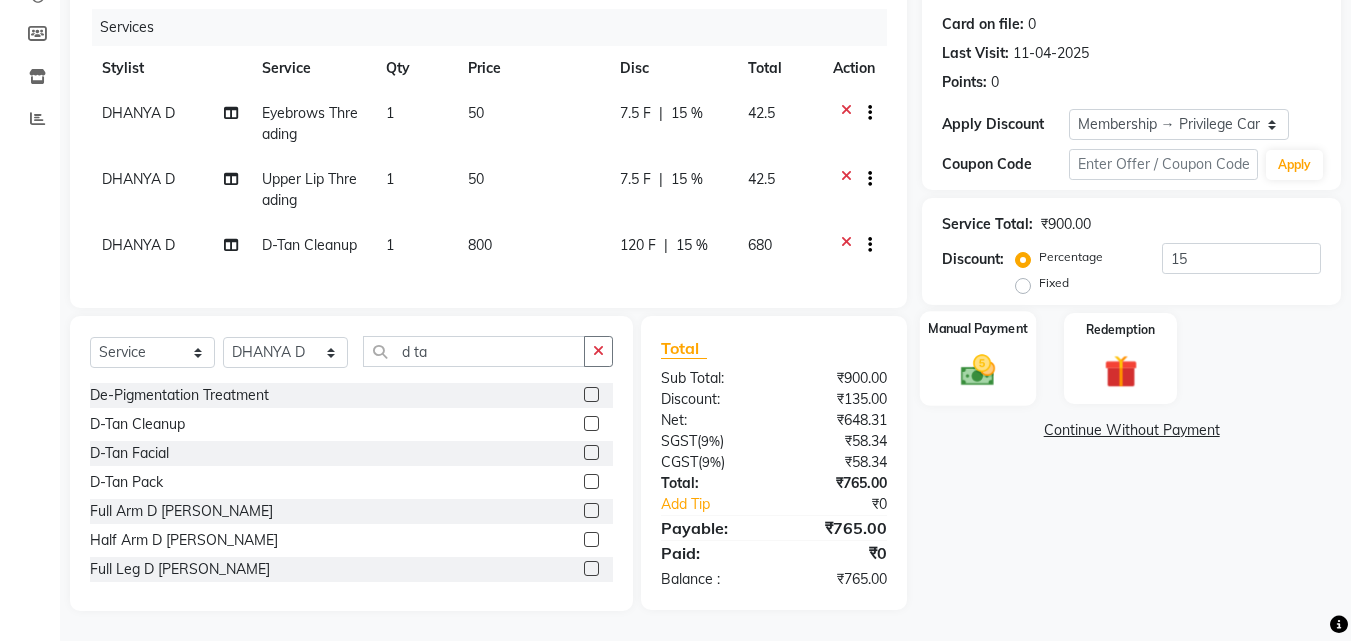 click 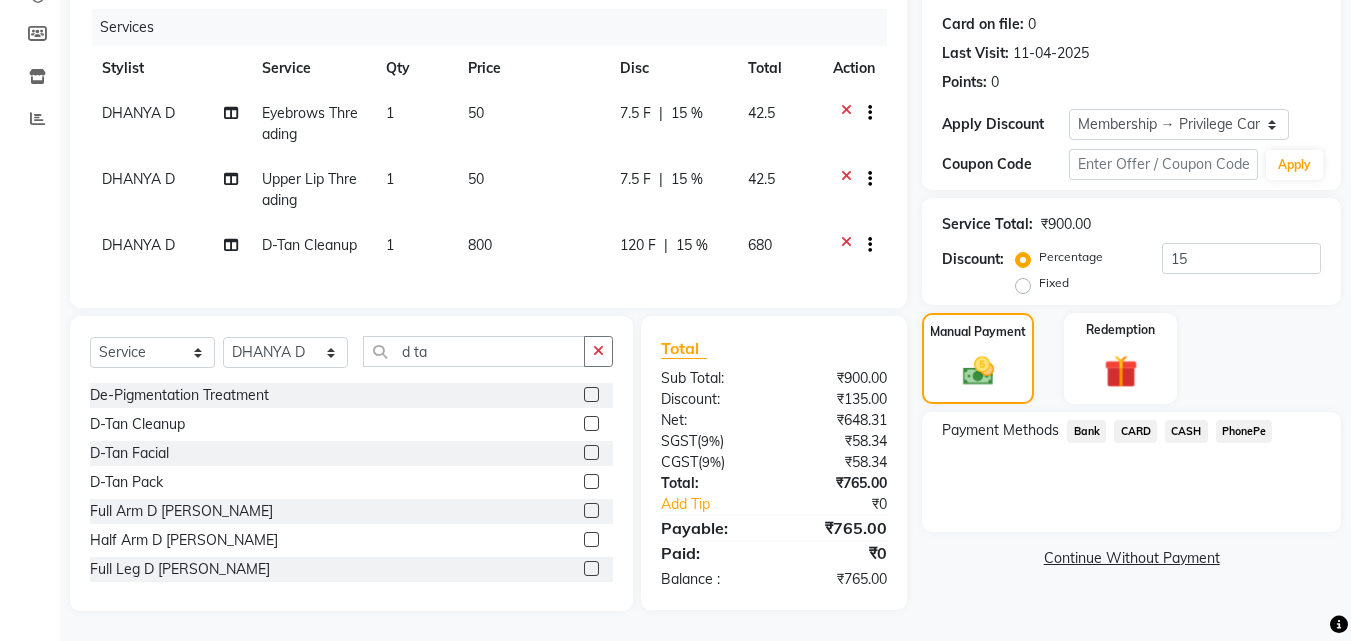 click on "PhonePe" 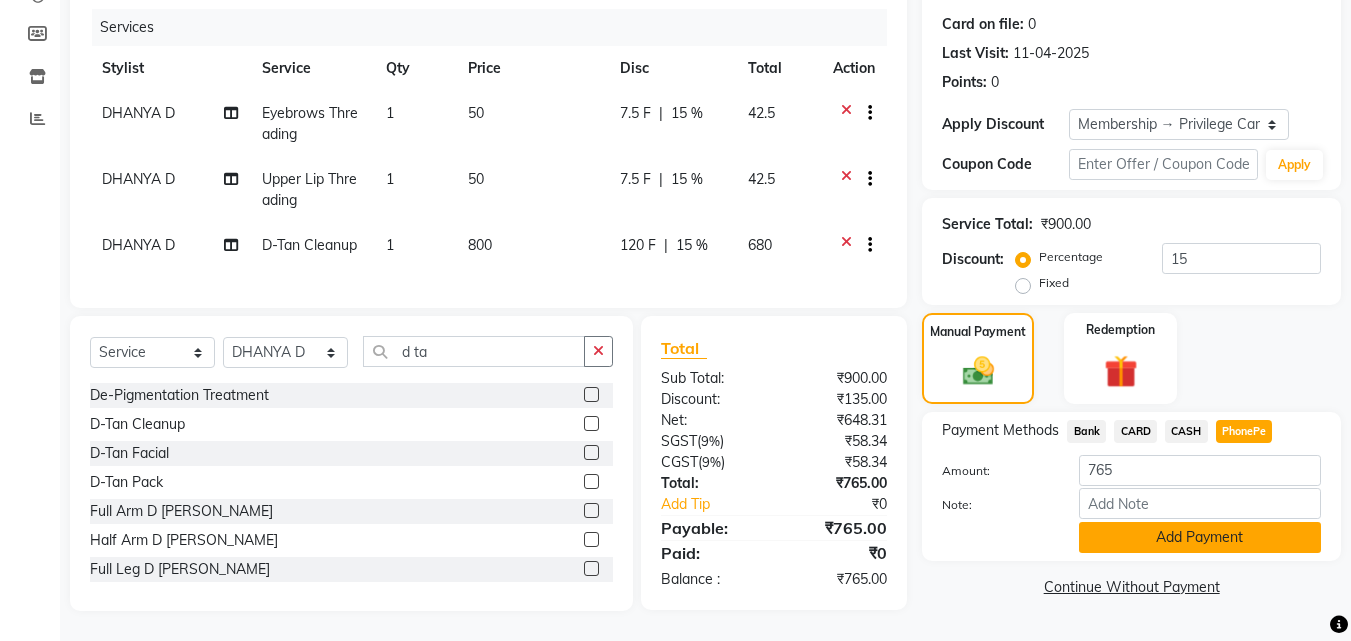 click on "Add Payment" 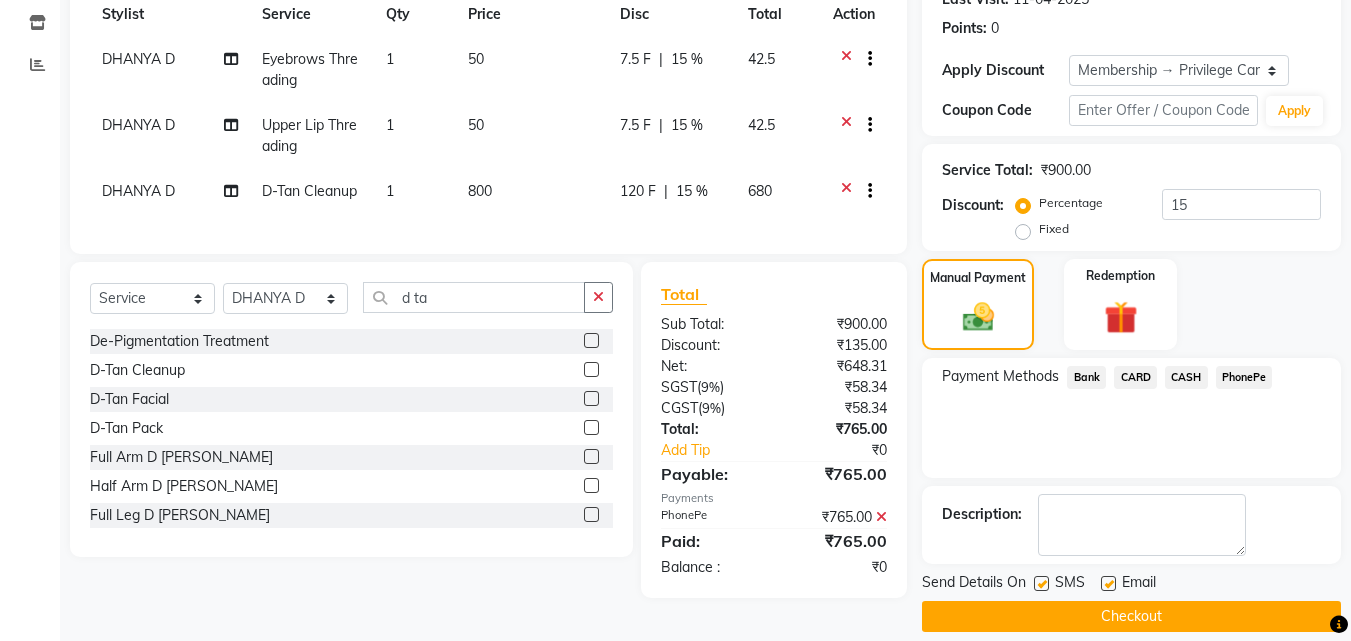 scroll, scrollTop: 314, scrollLeft: 0, axis: vertical 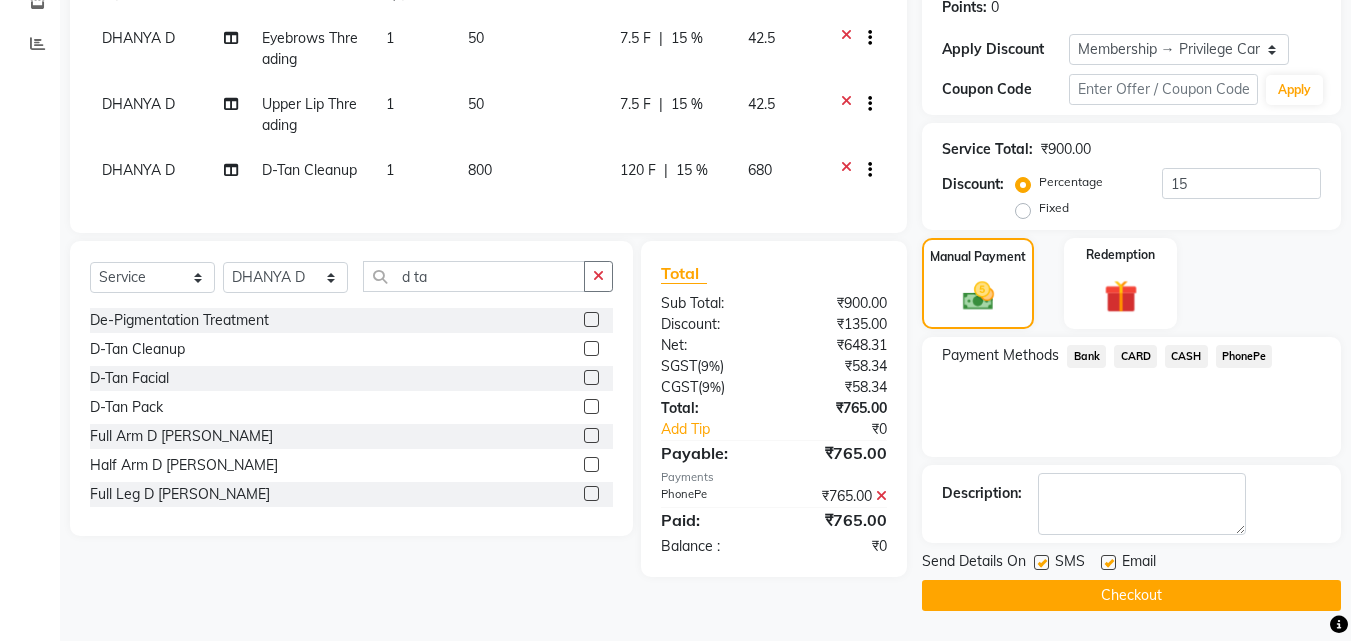 click on "Checkout" 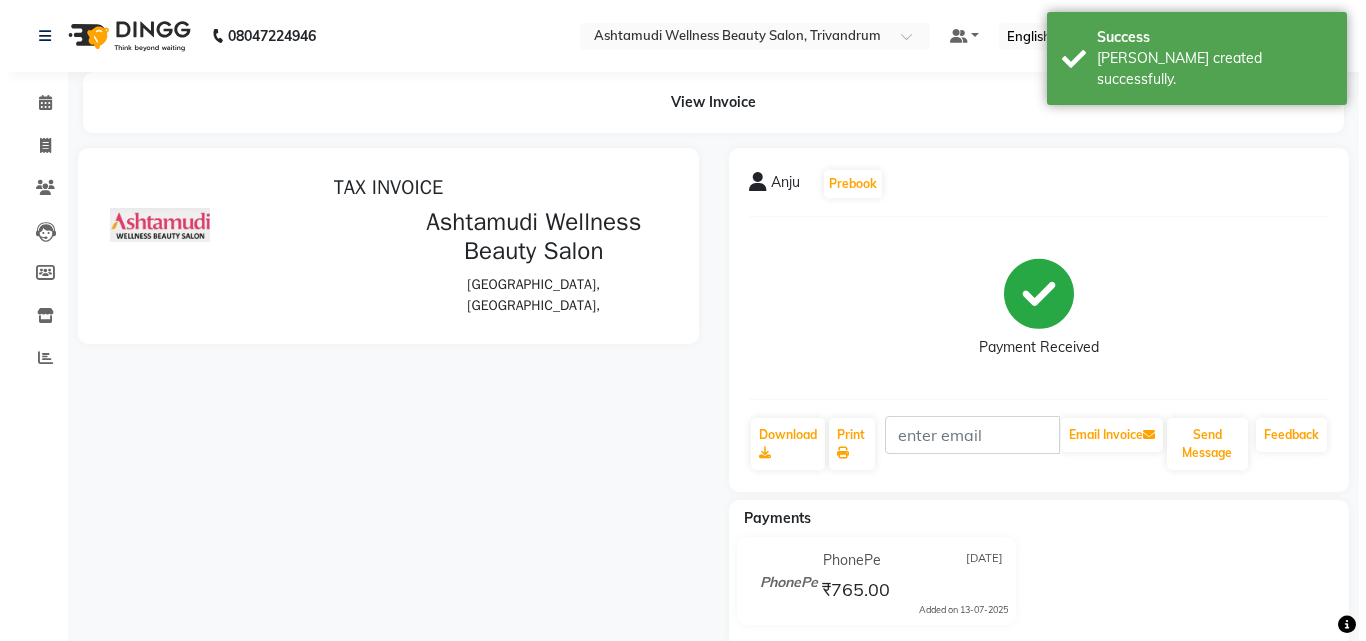 scroll, scrollTop: 0, scrollLeft: 0, axis: both 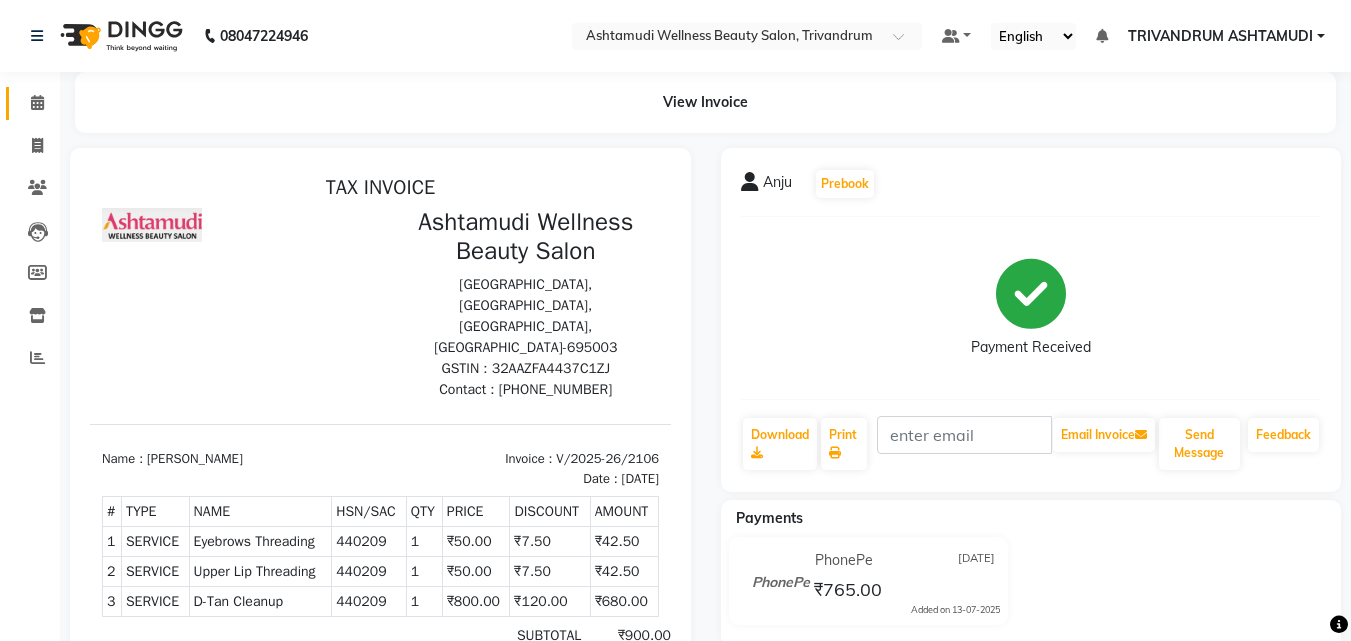 click on "Calendar" 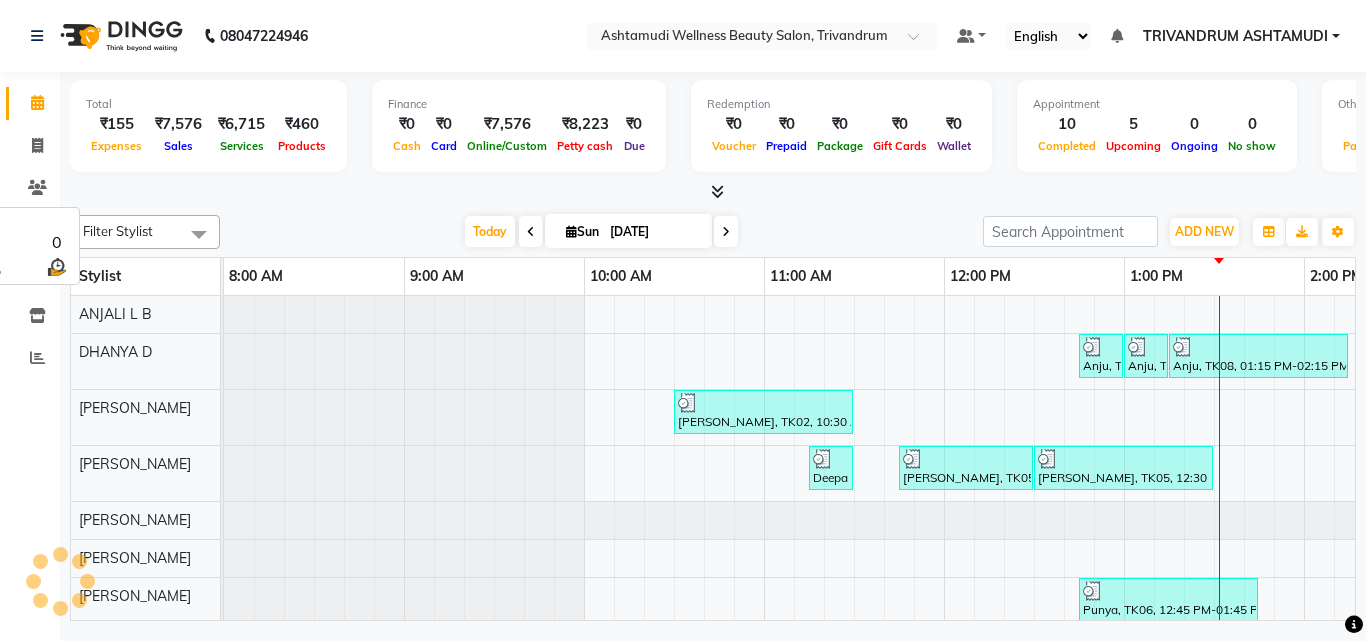 scroll, scrollTop: 0, scrollLeft: 901, axis: horizontal 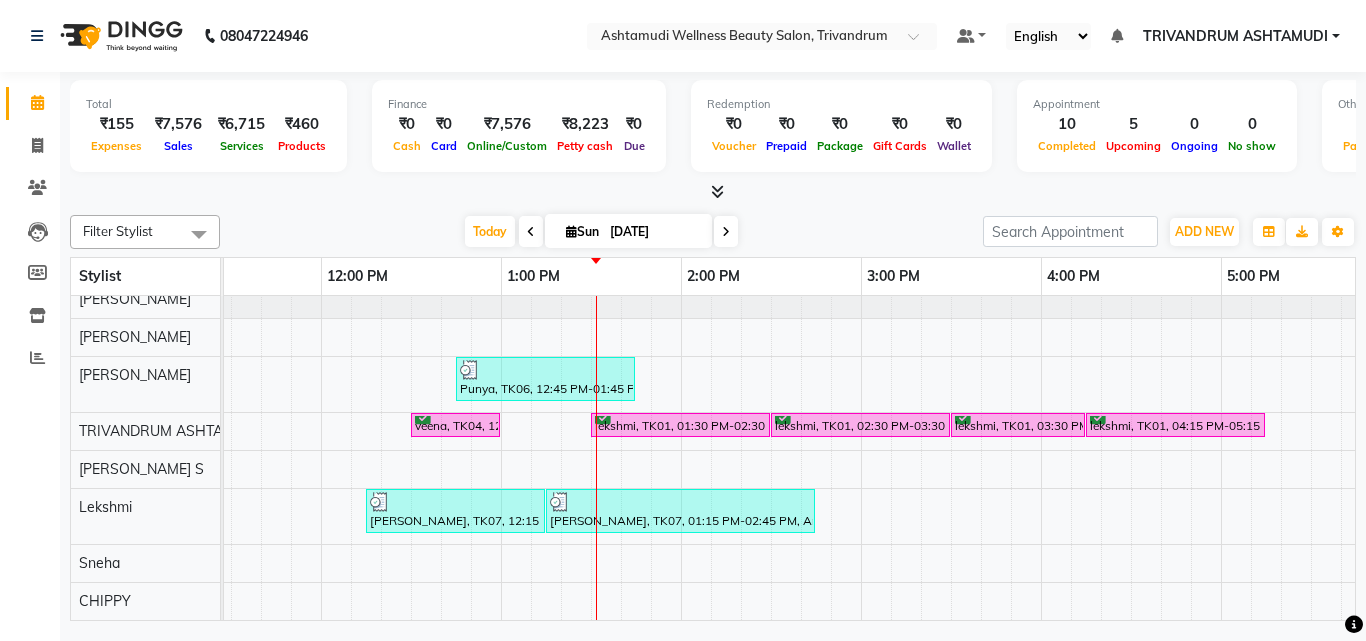 click on "Anju, TK08, 12:45 PM-01:00 PM, Upper Lip Threading     Anju, TK08, 01:00 PM-01:15 PM, Eyebrows Threading     Anju, TK08, 01:15 PM-02:15 PM, D-Tan Cleanup     Aswathy, TK02, 10:30 AM-11:30 AM, Layer Cut     Deepa KARTHI, TK03, 11:15 AM-11:30 AM, Eyebrows Threading     Parvathy, TK05, 11:45 AM-12:30 PM, Root Touch-Up (Ammonia Free)     Parvathy, TK05, 12:30 PM-01:30 PM, Layer Cut     Punya, TK06, 12:45 PM-01:45 PM, Layer Cut     veena, TK04, 12:30 PM-01:00 PM, Child Cut     lekshmi, TK01, 01:30 PM-02:30 PM, Fruit Facial     lekshmi, TK01, 02:30 PM-03:30 PM, Hair Spa     lekshmi, TK01, 03:30 PM-04:15 PM, Root Touch-Up (Ammonia Free)     lekshmi, TK01, 04:15 PM-05:15 PM, Aroma Pedicure     Keerthana, TK07, 12:15 PM-01:15 PM, Ice Cream Manicure     Keerthana, TK07, 01:15 PM-02:45 PM, Anti-Dandruff Treatment With Spa,Ice Cream Manicure,Eyebrows Threading,Upper Lip Threading" at bounding box center (1041, 347) 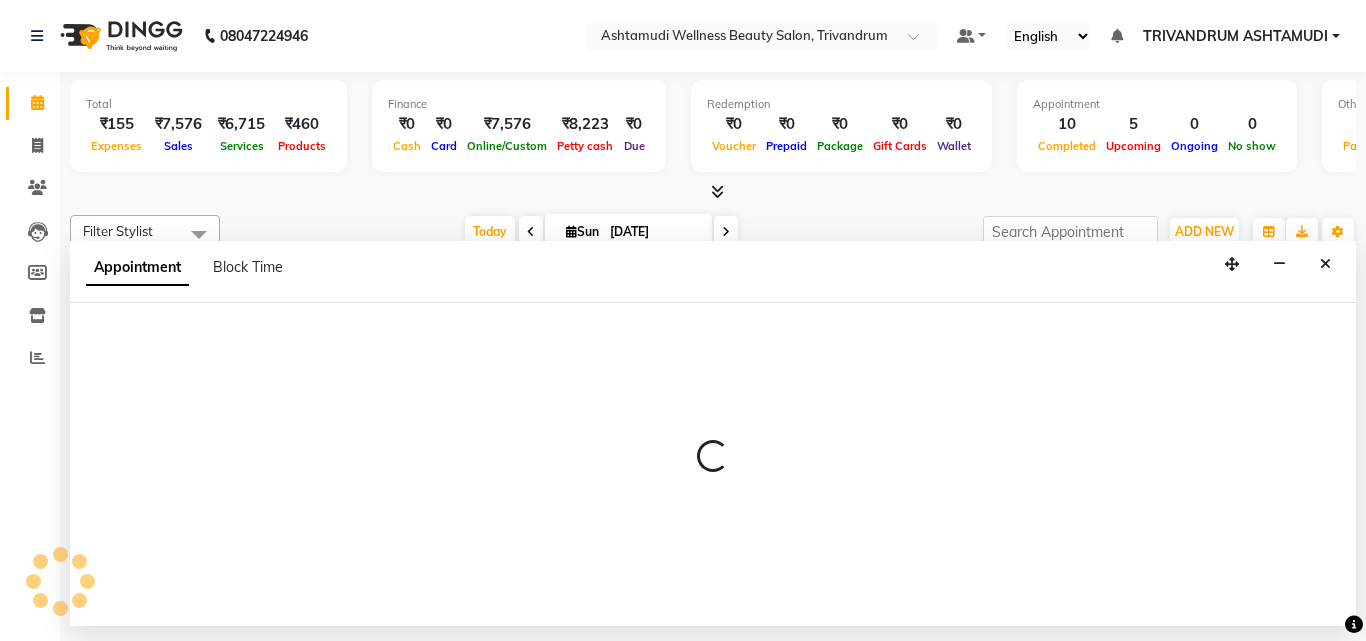 select on "82502" 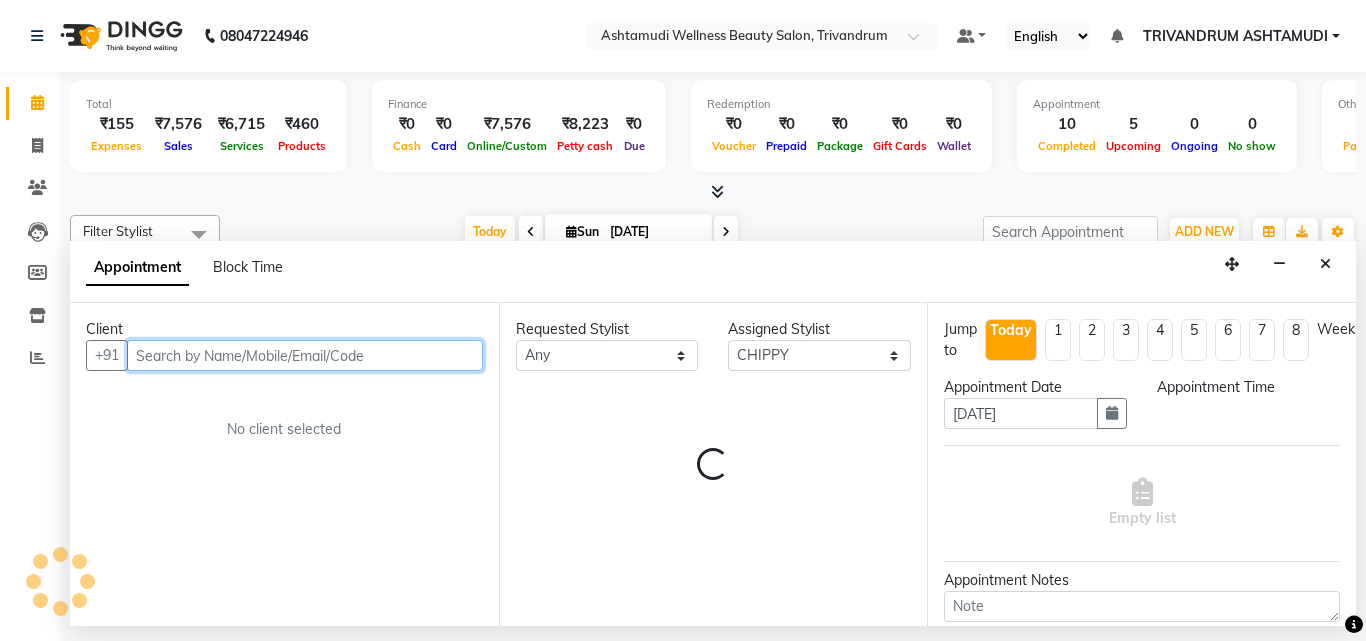 select on "705" 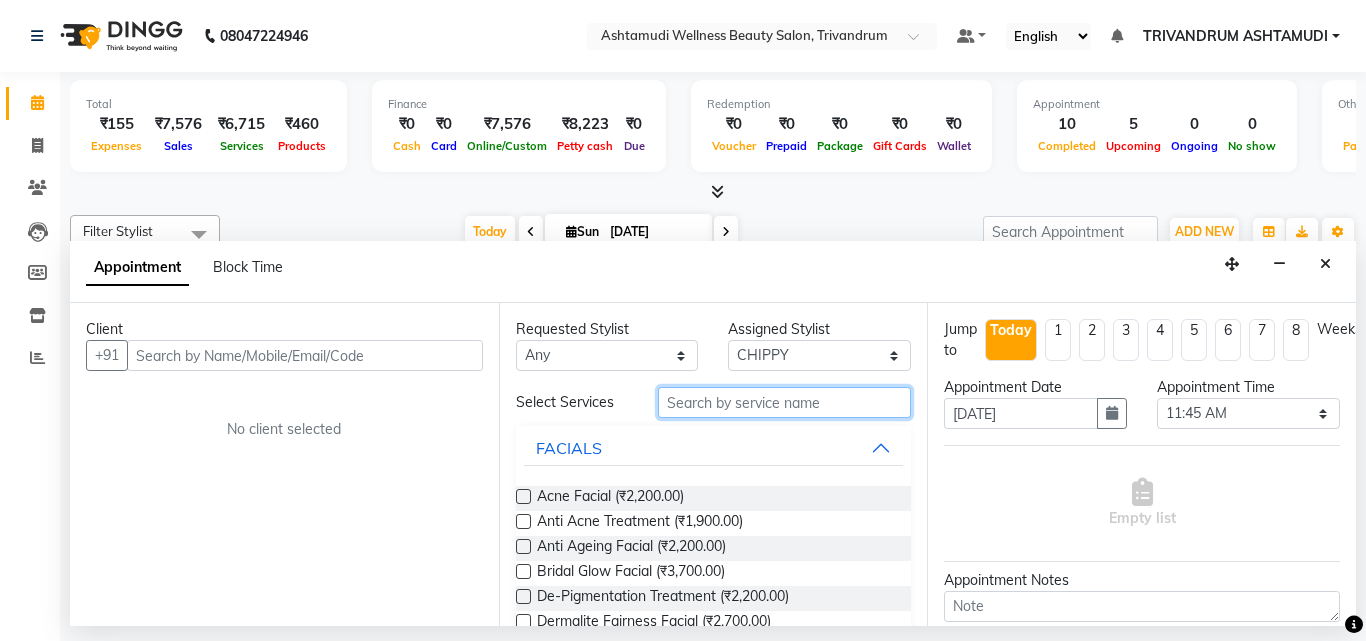 click at bounding box center [785, 402] 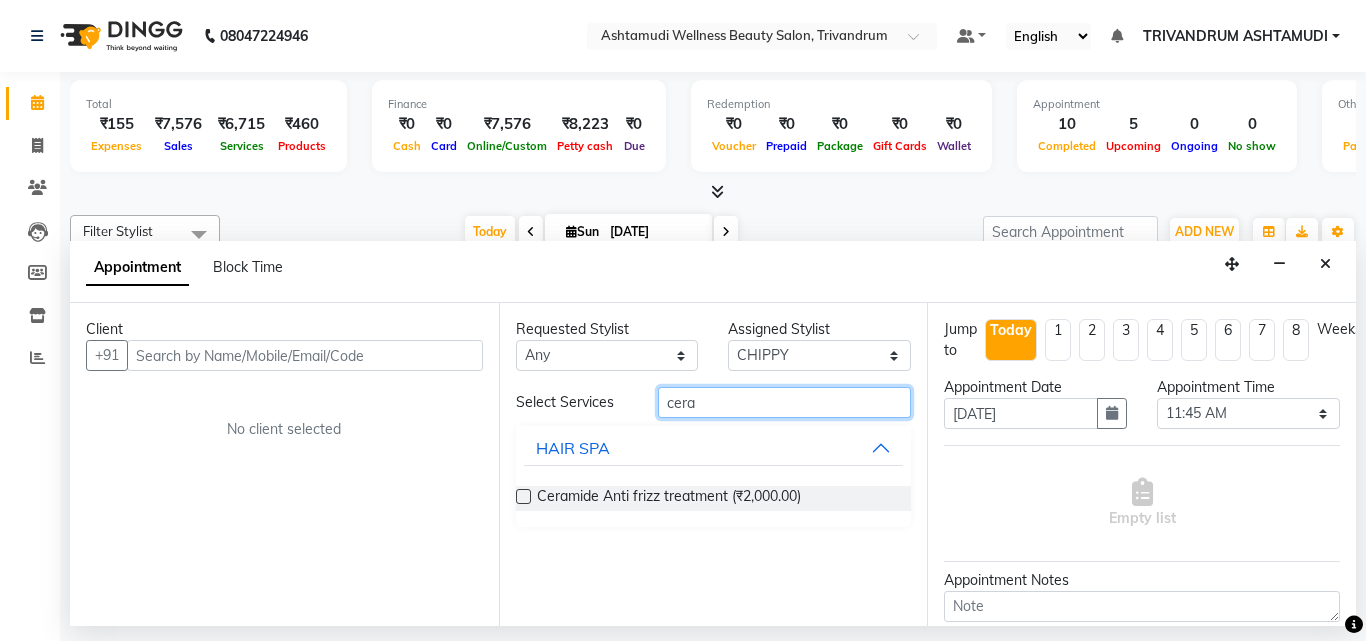 type on "cera" 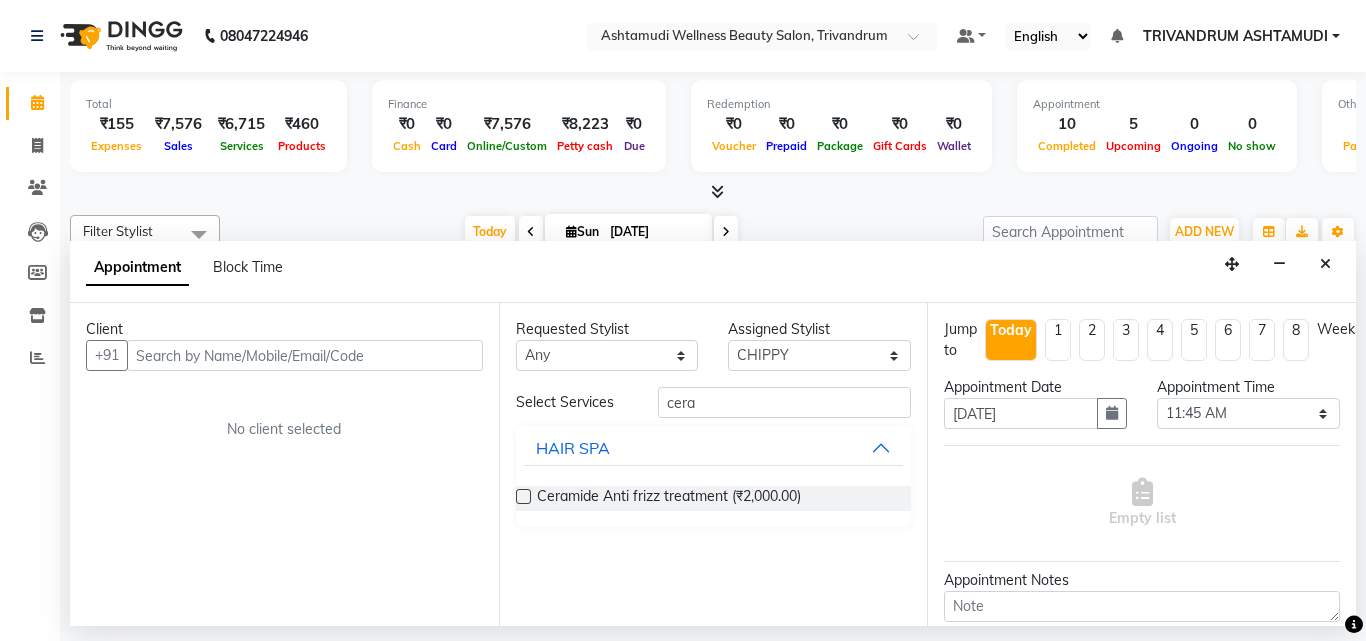 click at bounding box center (523, 496) 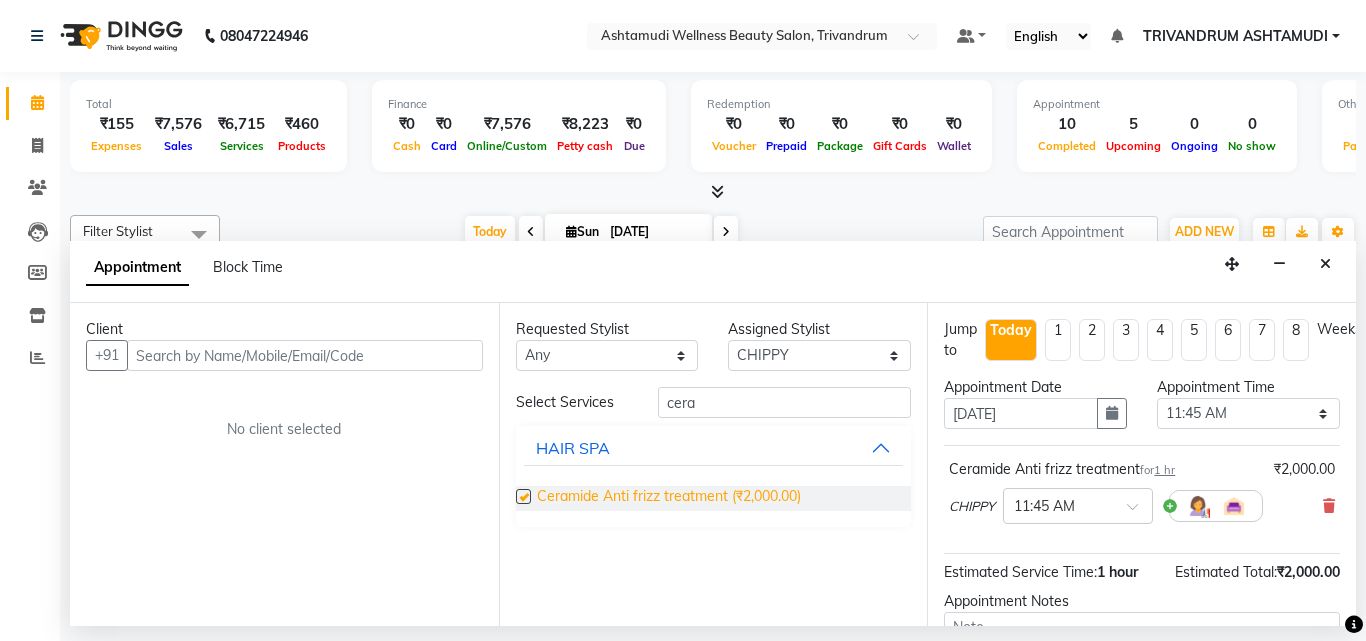 checkbox on "false" 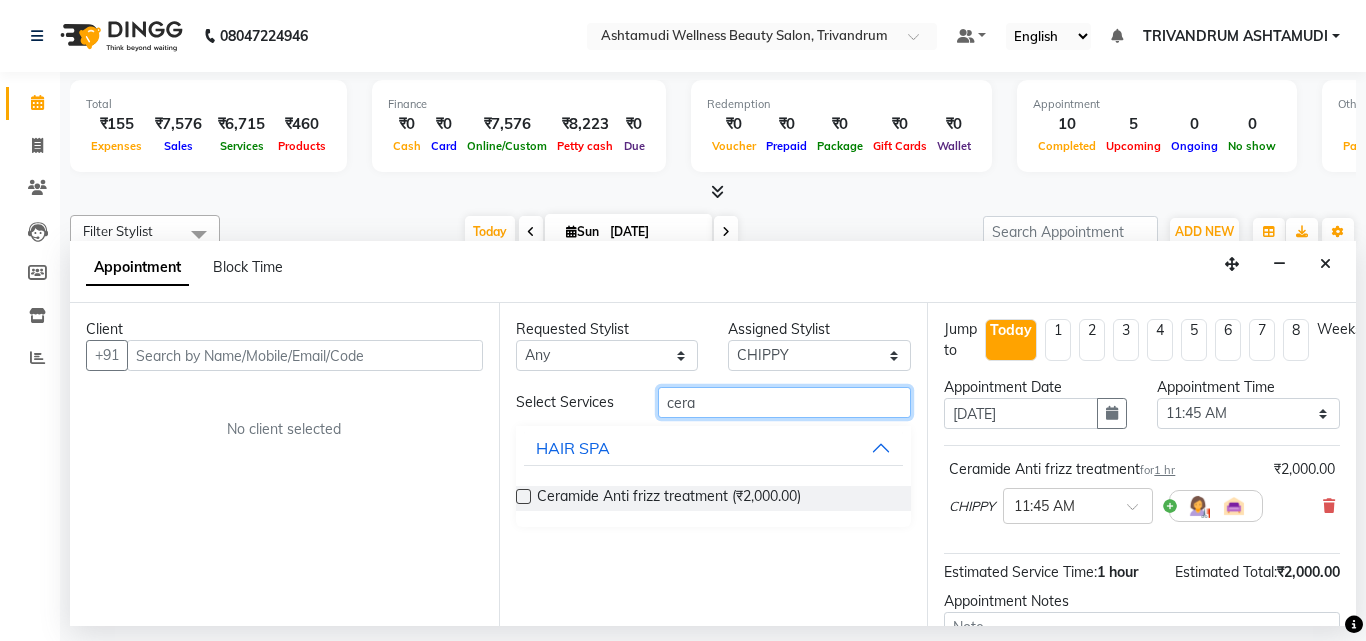 drag, startPoint x: 721, startPoint y: 395, endPoint x: 543, endPoint y: 419, distance: 179.61069 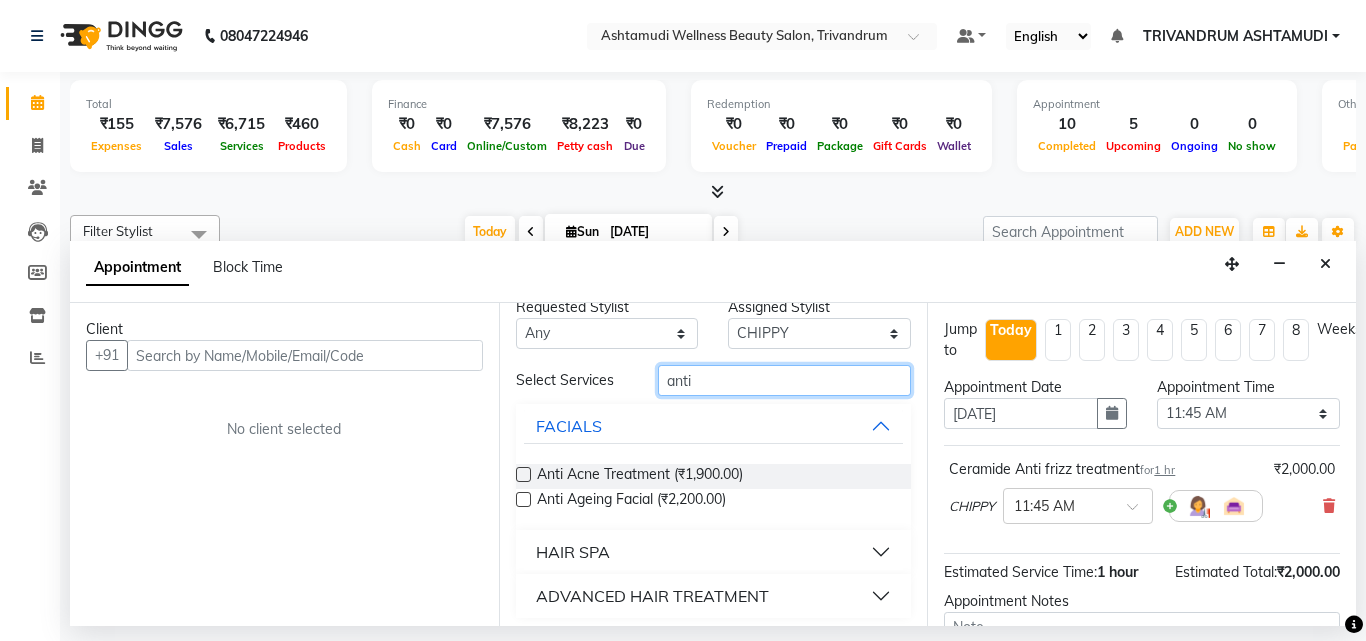 scroll, scrollTop: 30, scrollLeft: 0, axis: vertical 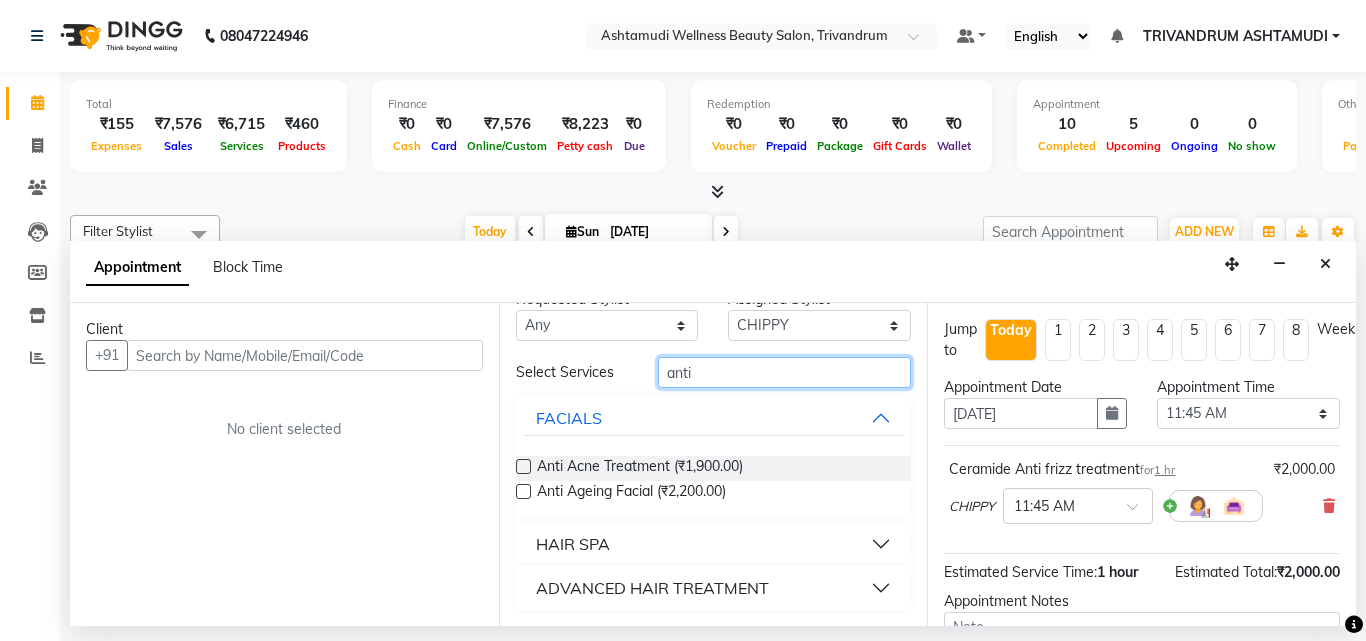 type on "anti" 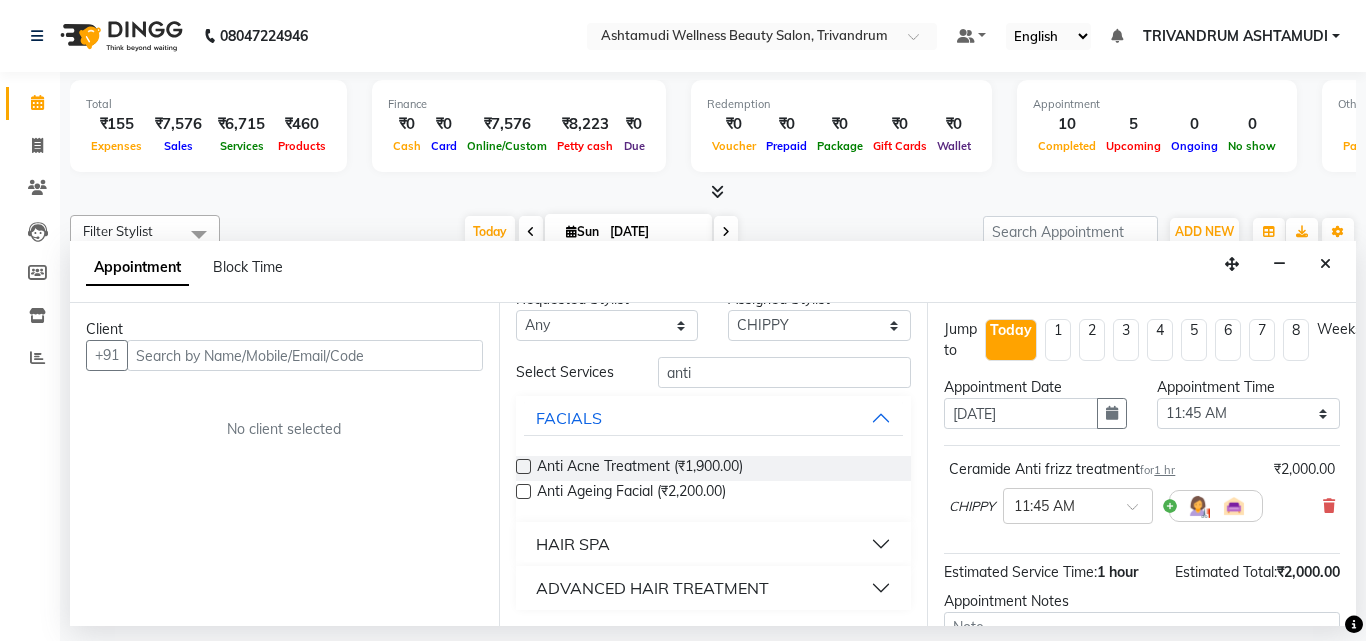 click on "ADVANCED HAIR TREATMENT" at bounding box center [652, 588] 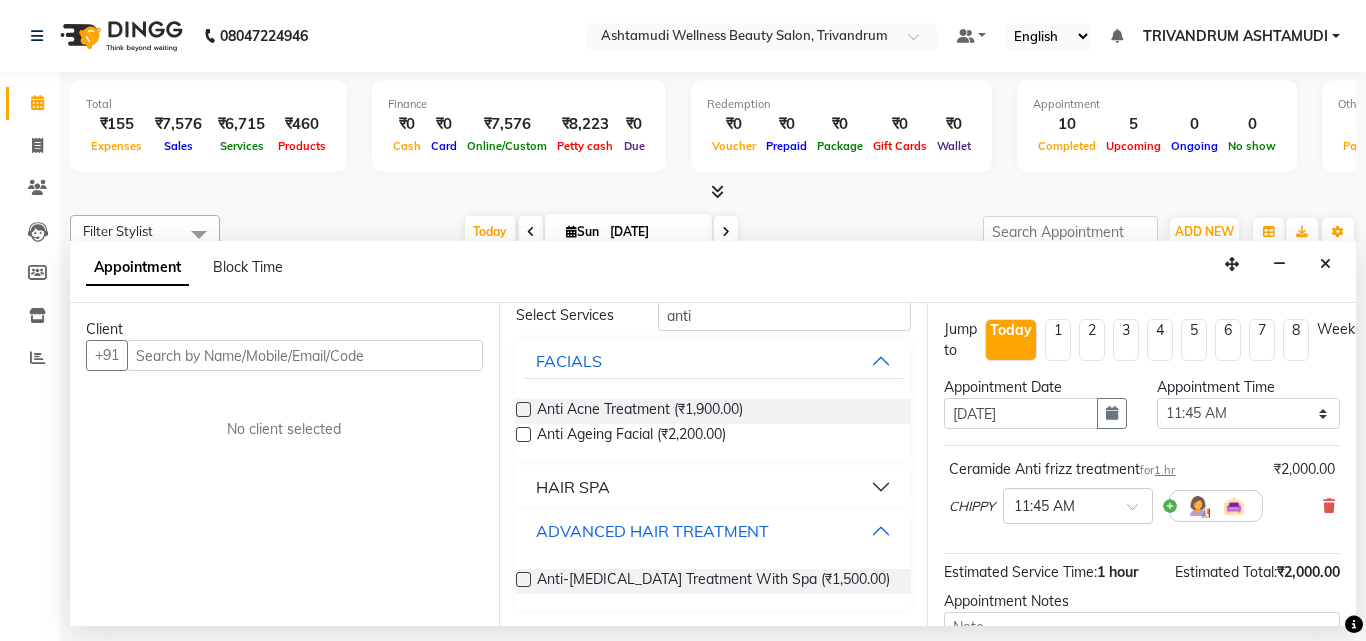 scroll, scrollTop: 0, scrollLeft: 0, axis: both 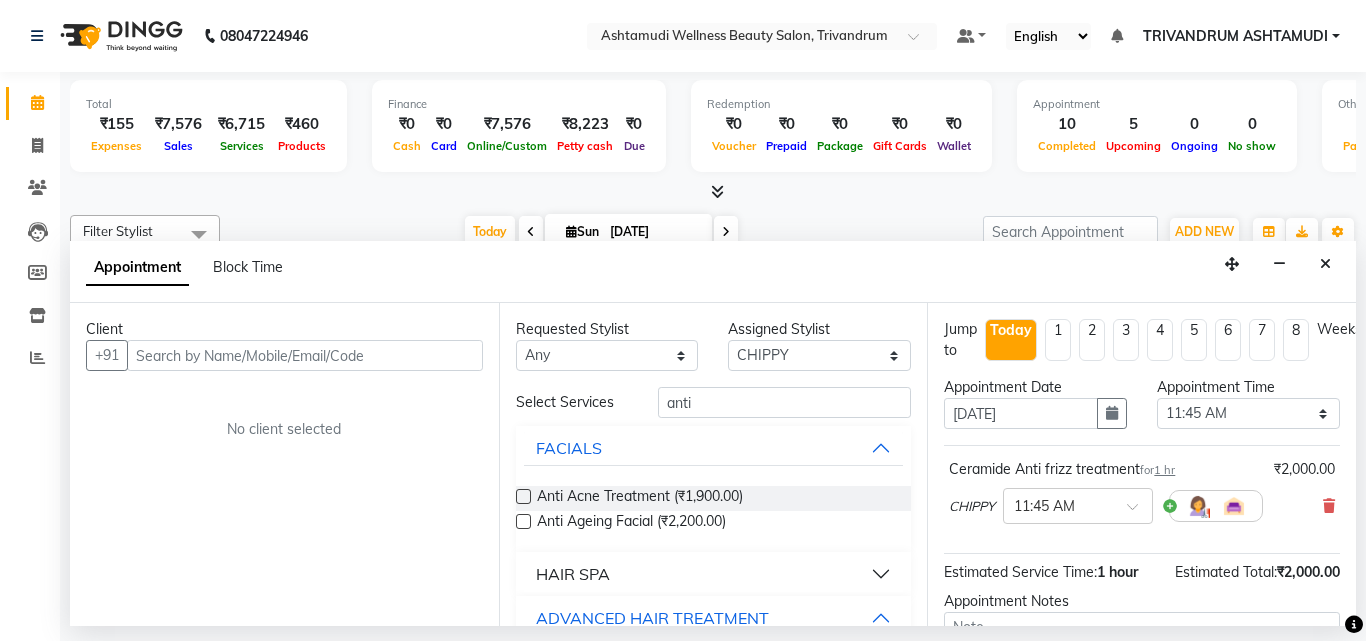 type 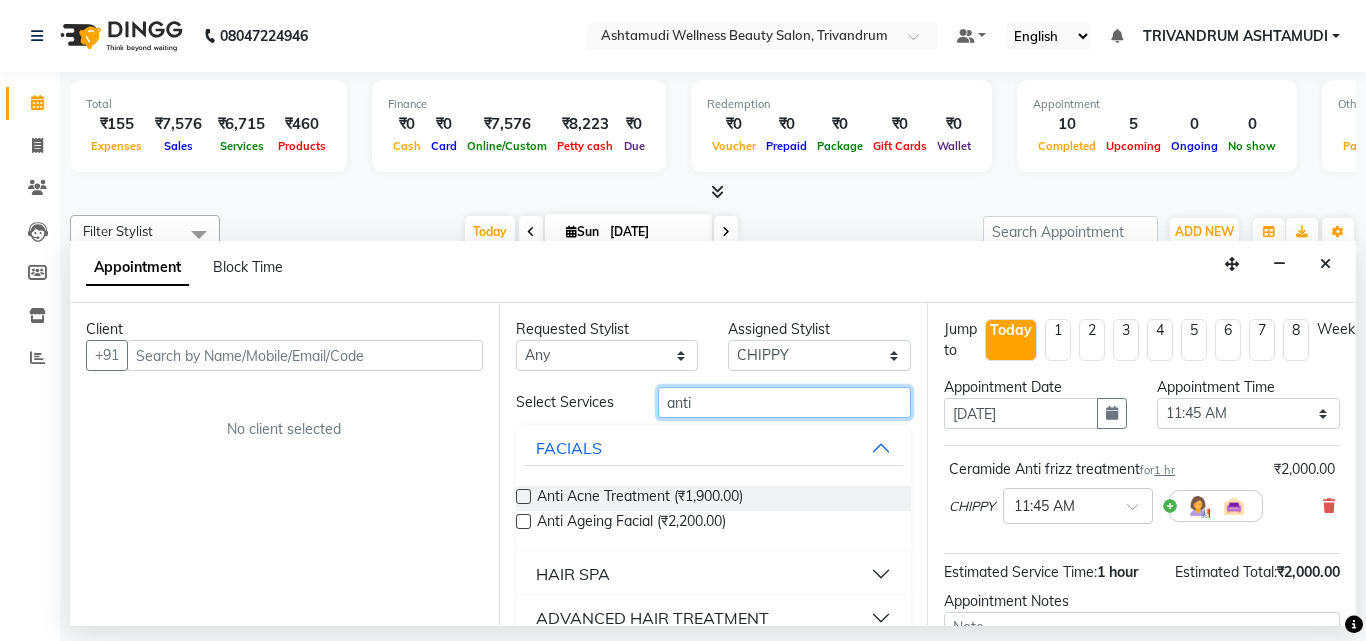 click on "anti" at bounding box center (785, 402) 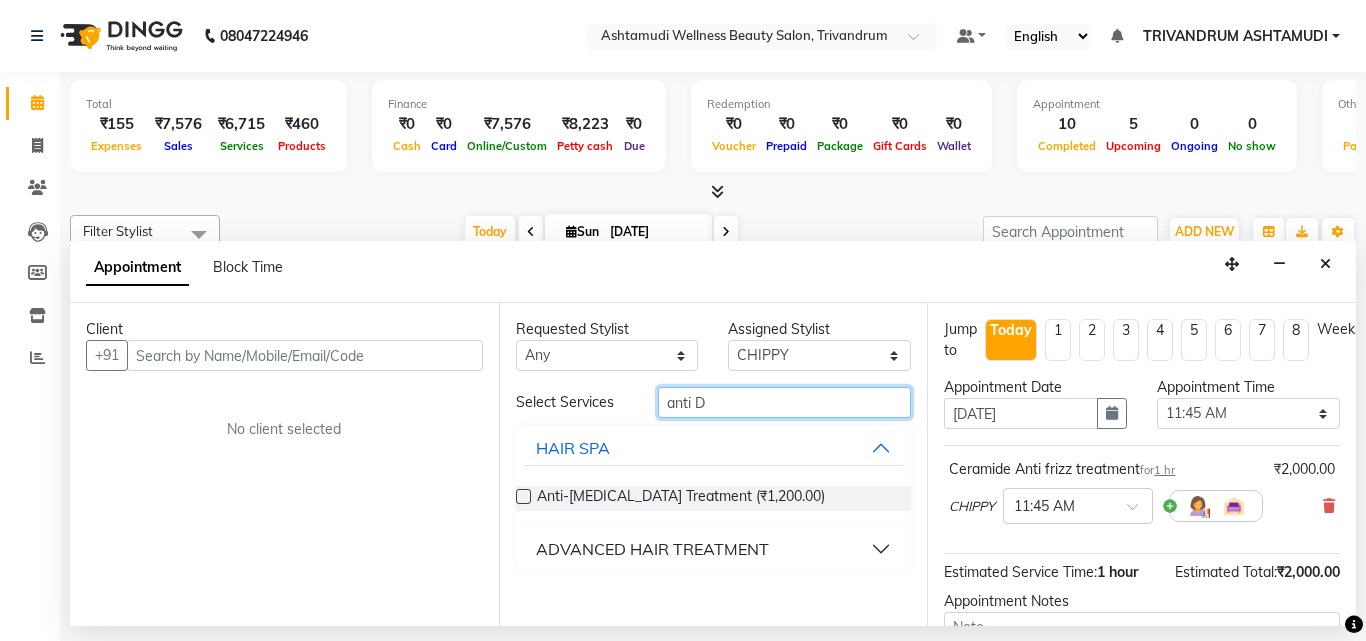 type on "anti D" 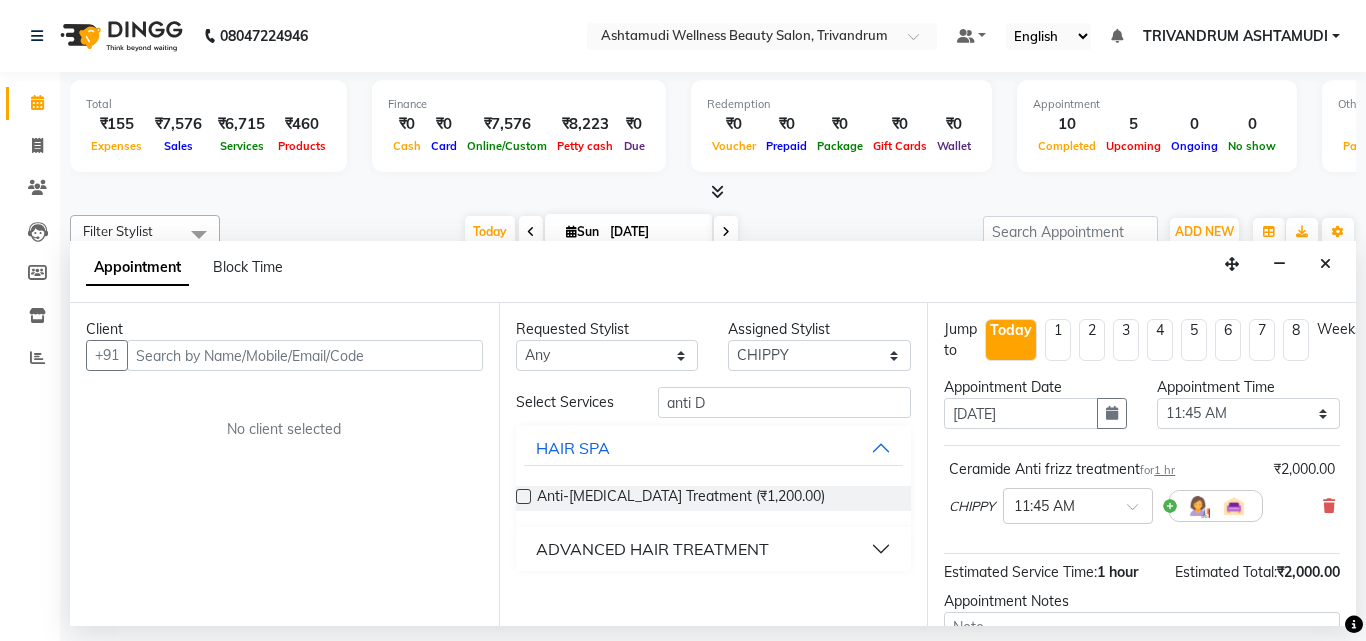 click at bounding box center [523, 496] 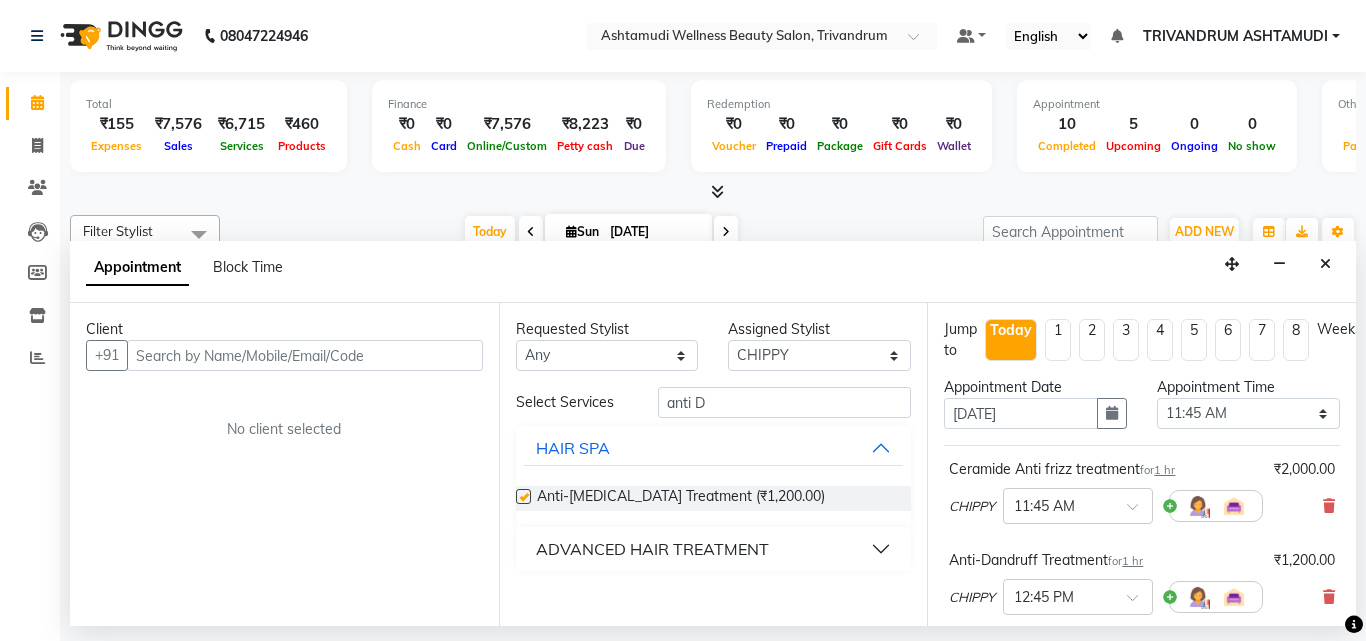 checkbox on "false" 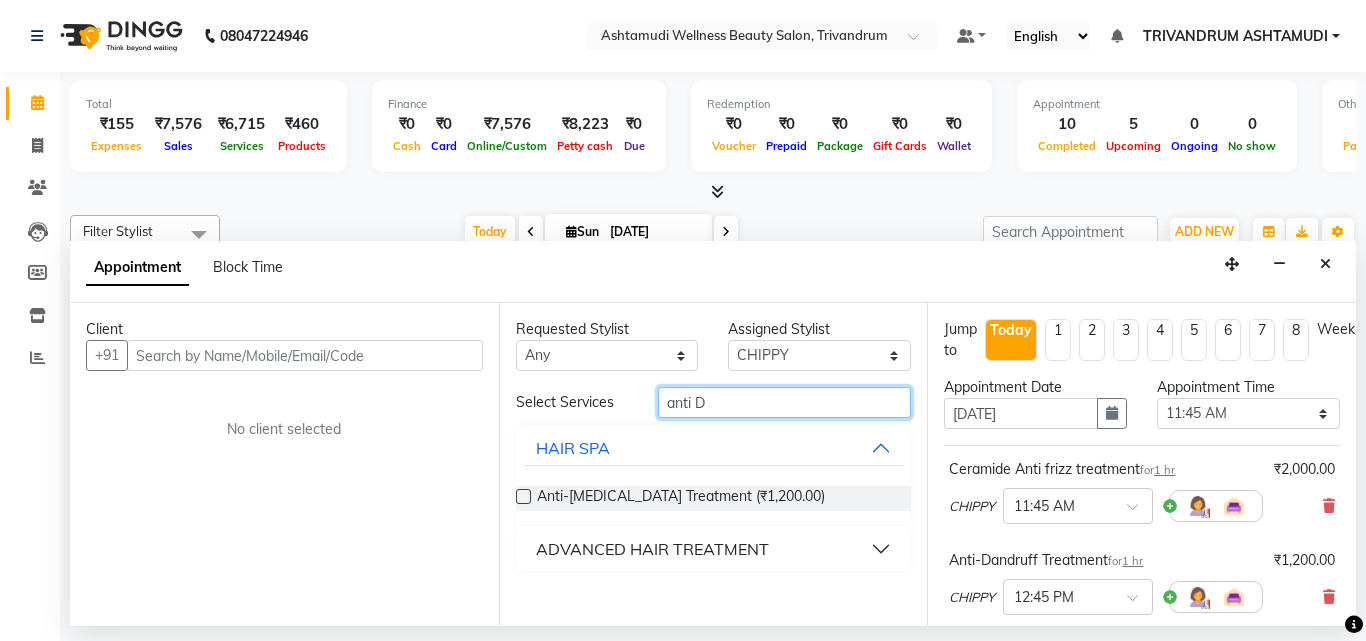 drag, startPoint x: 720, startPoint y: 401, endPoint x: 500, endPoint y: 408, distance: 220.11133 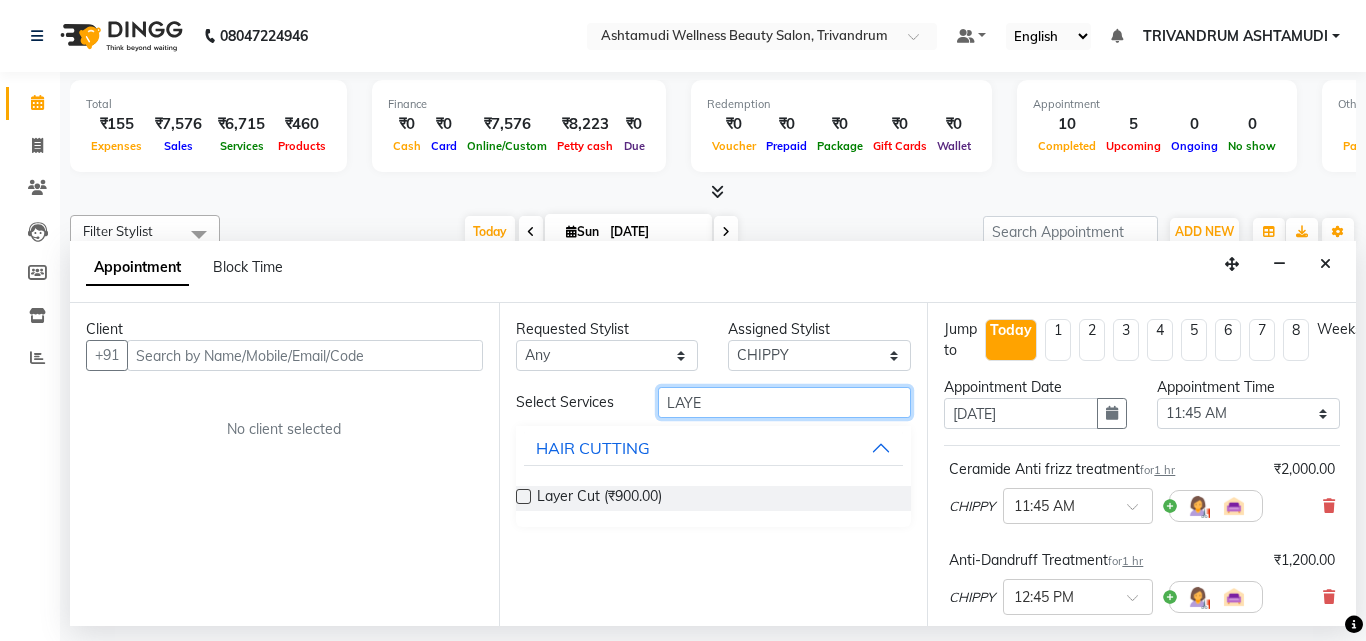 type on "LAYE" 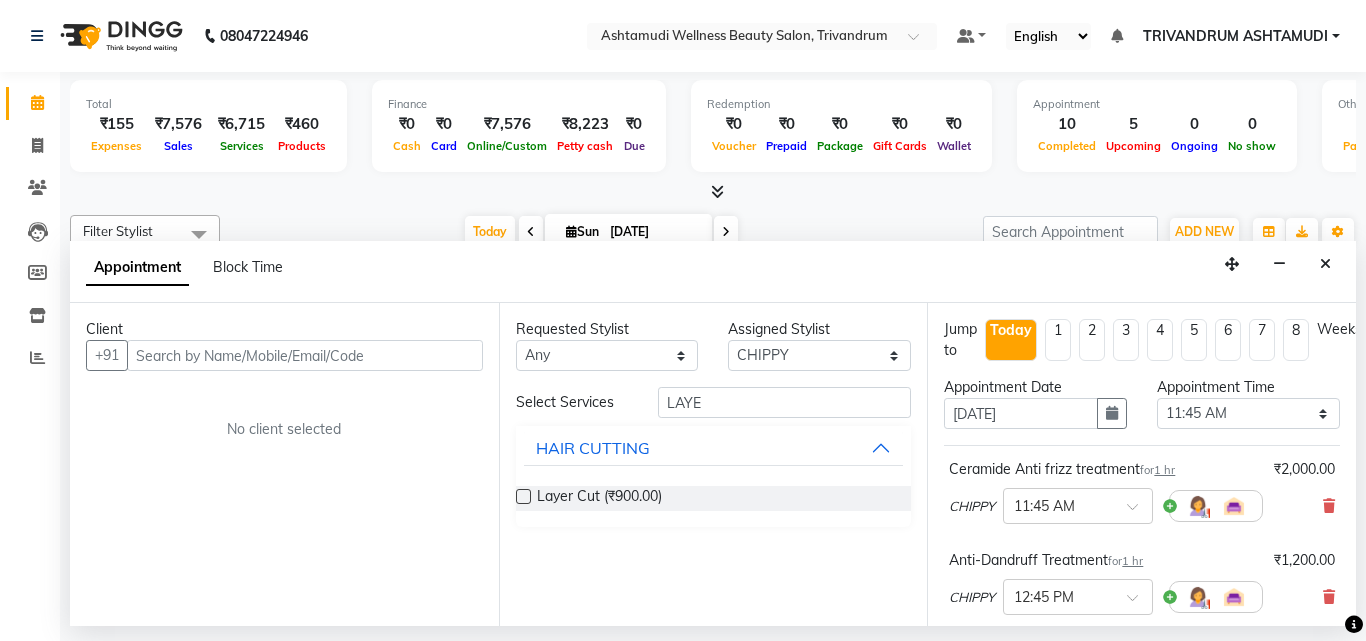 click on "Requested Stylist Any ANJALI L B	 CHIPPY DHANYA D INDU GURUNG	 KARTHIKA	 Lekshmi MANJUSHA	 PUNAM LAMA	 SARITHA	 Sneha TRIVANDRUM ASHTAMUDI USHA KUMARI S Assigned Stylist Select ANJALI L B	 CHIPPY DHANYA D INDU GURUNG	 KARTHIKA	 Lekshmi MANJUSHA	 PUNAM LAMA	 SARITHA	 Sneha TRIVANDRUM ASHTAMUDI USHA KUMARI S Select Services LAYE    HAIR CUTTING Layer Cut (₹900.00)" at bounding box center (713, 464) 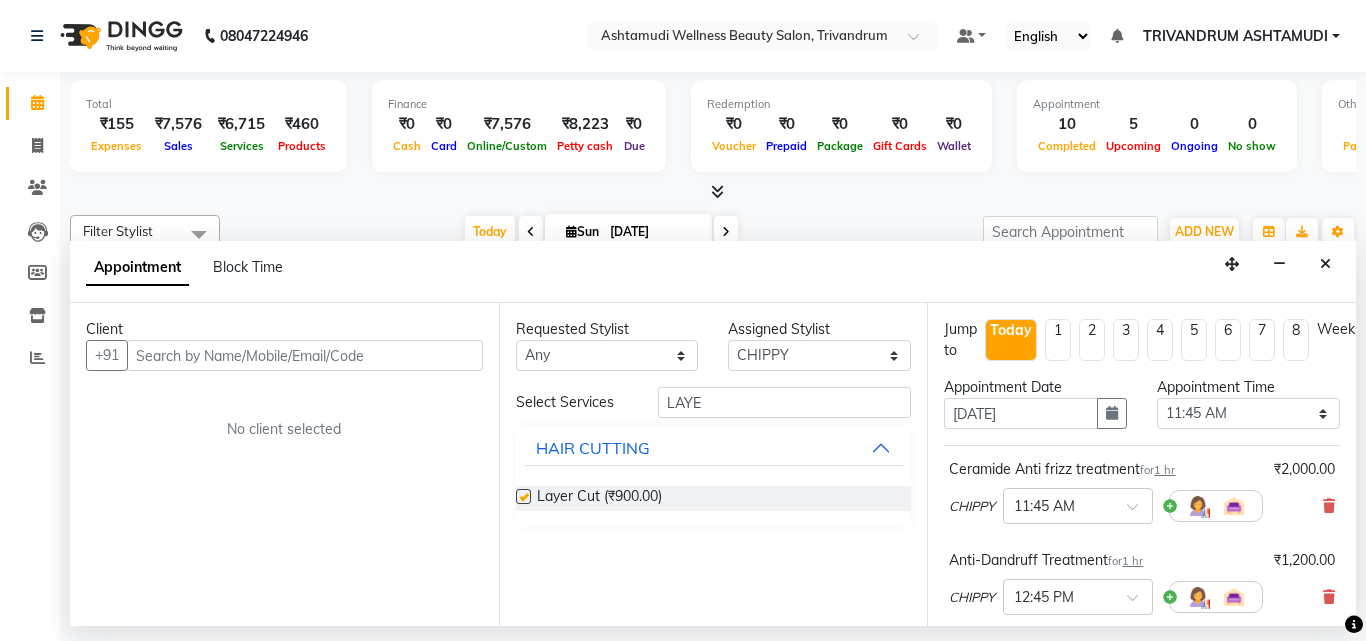 checkbox on "false" 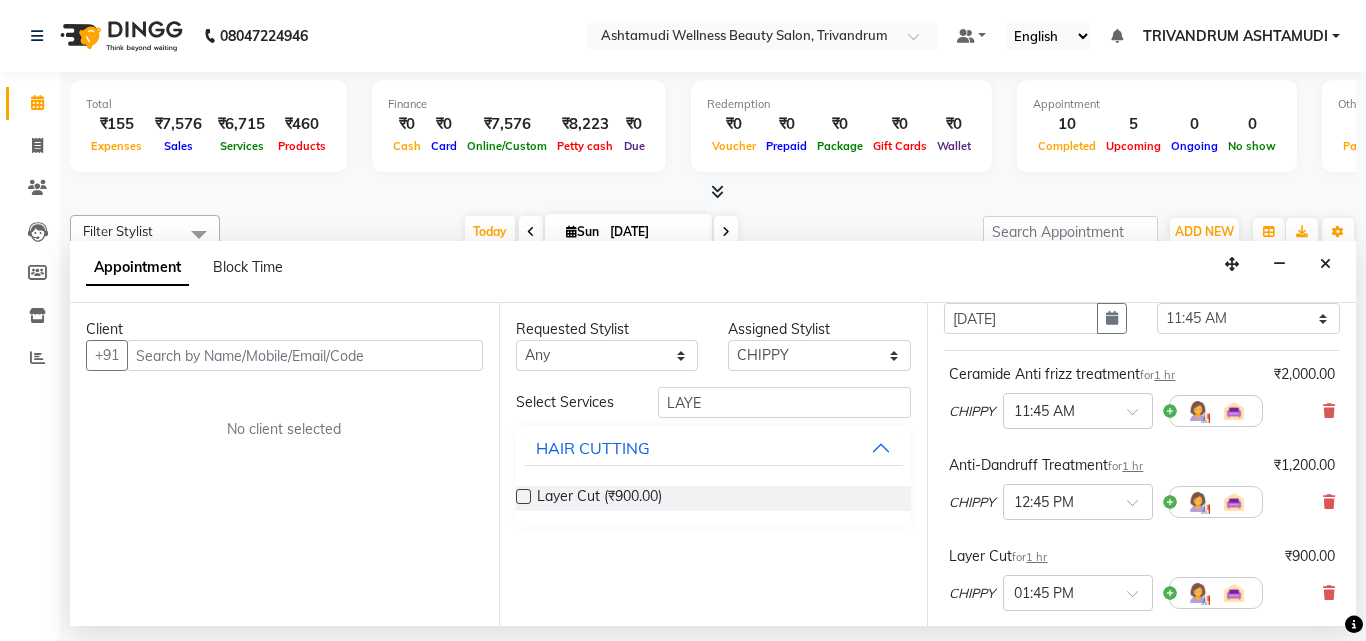 scroll, scrollTop: 200, scrollLeft: 0, axis: vertical 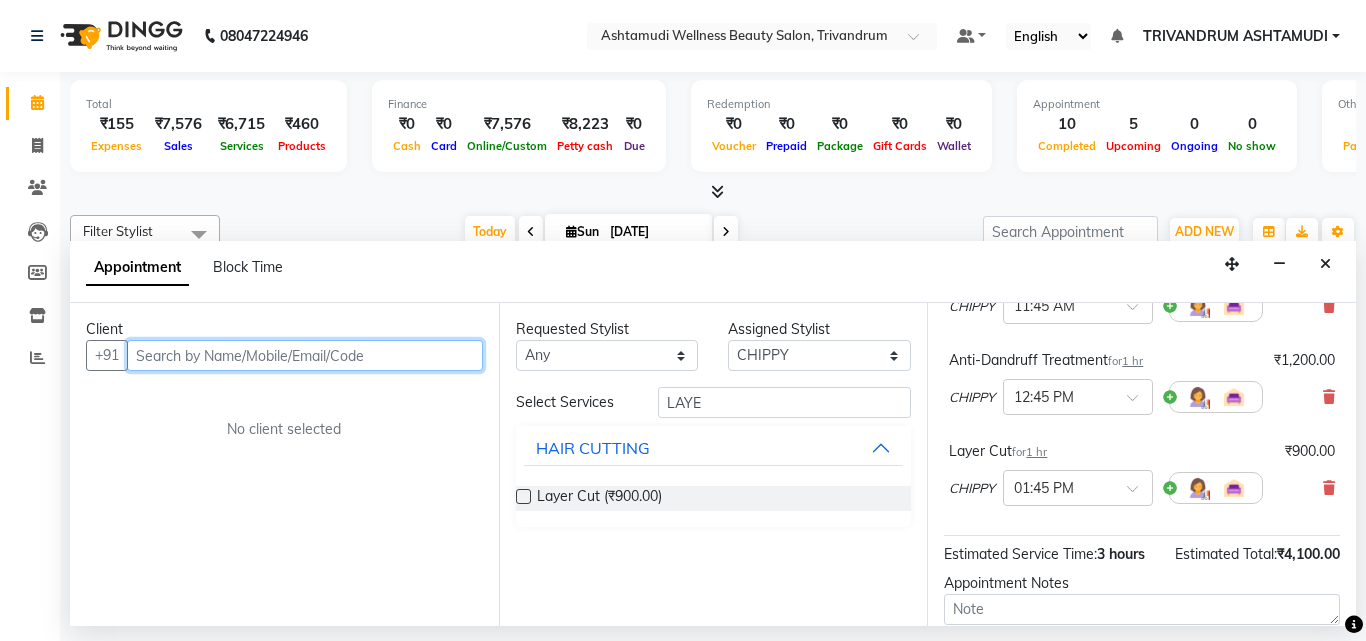 click at bounding box center (305, 355) 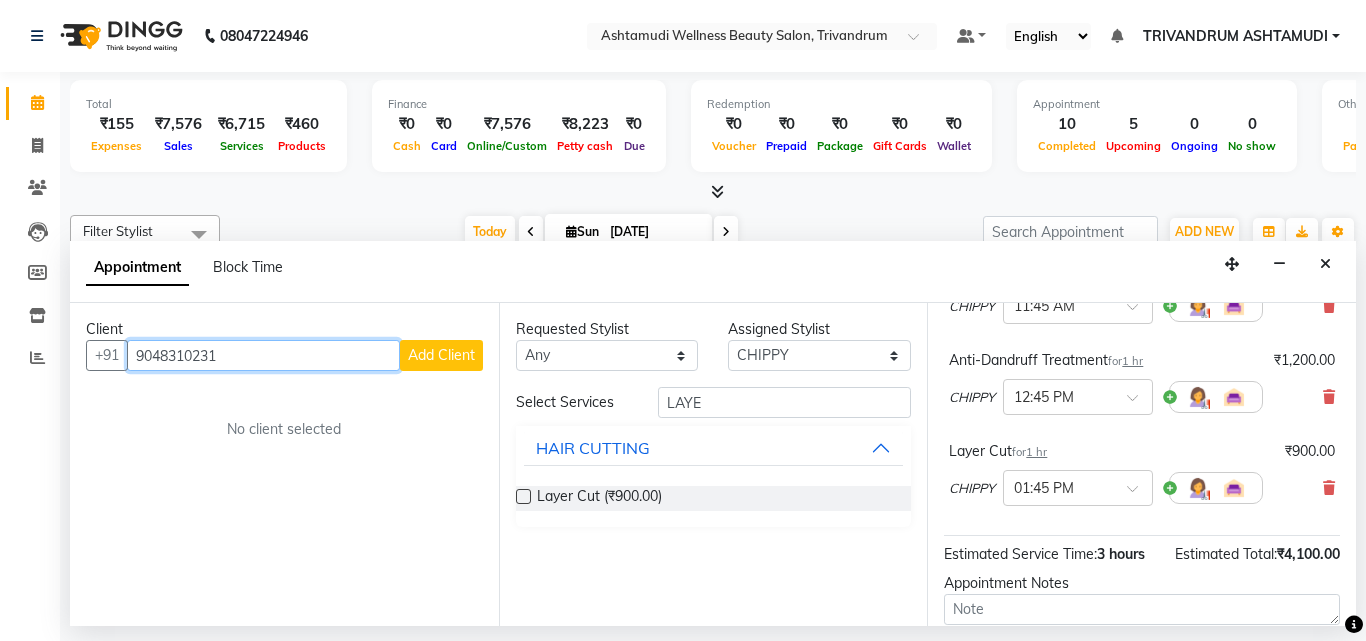 type on "9048310231" 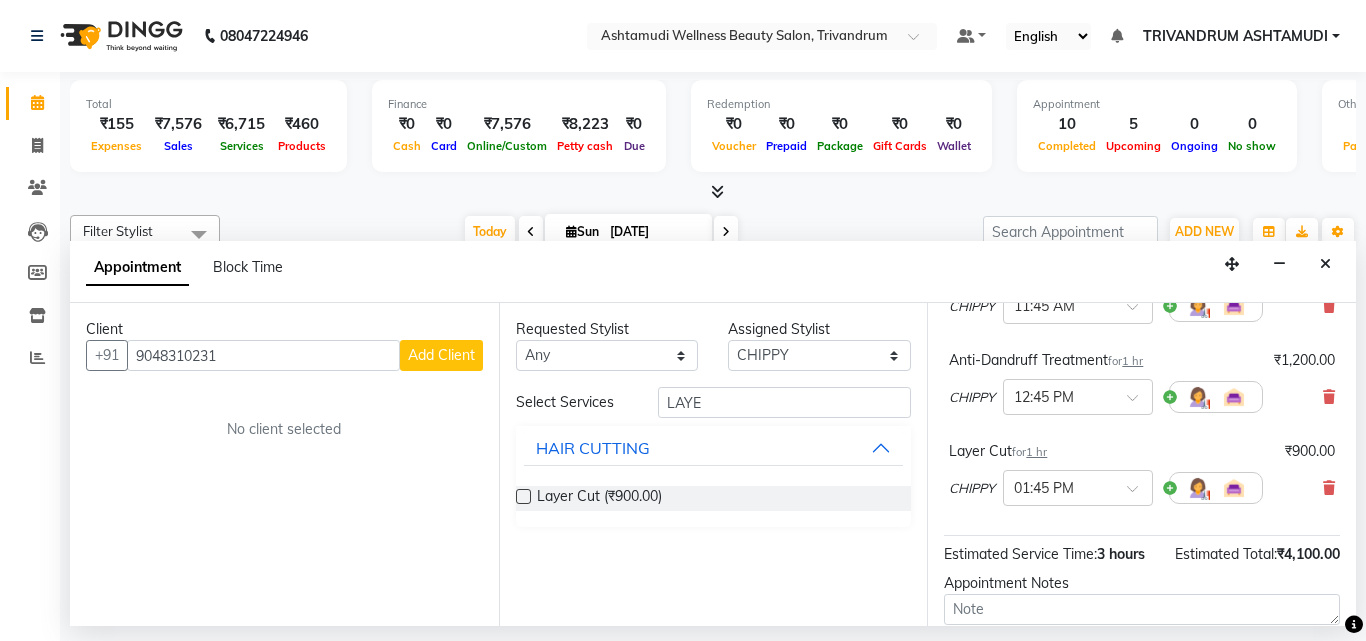 click on "Add Client" at bounding box center (441, 355) 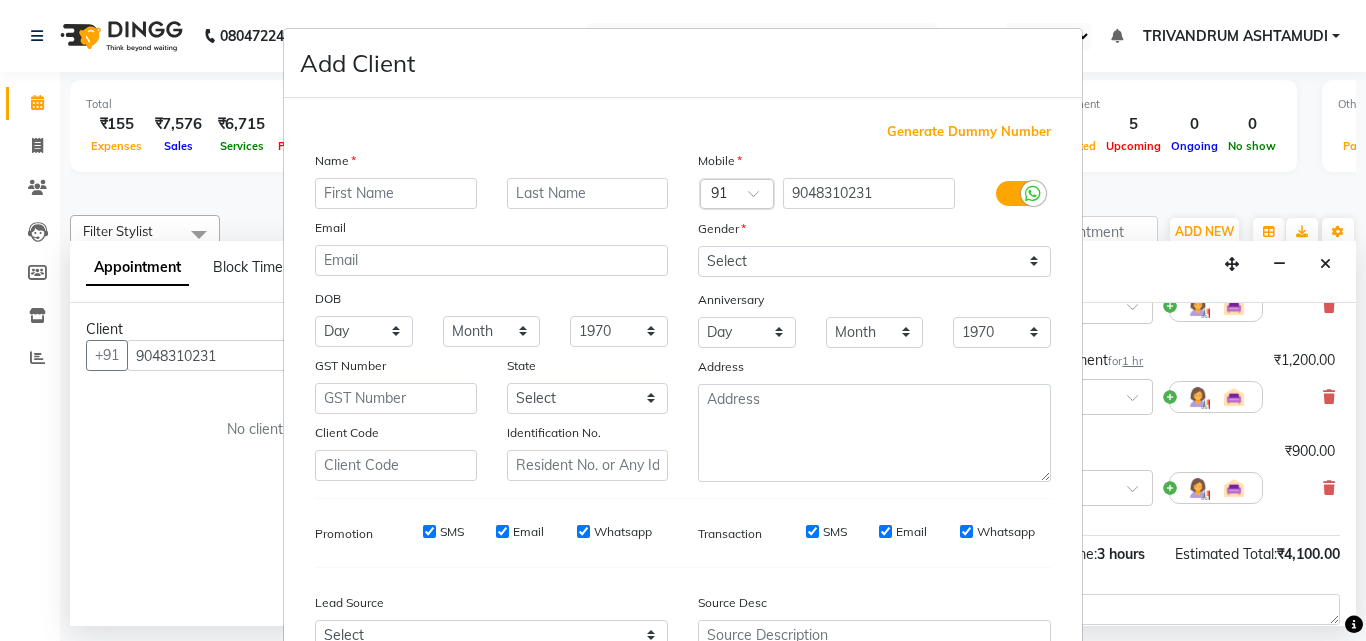 click at bounding box center (396, 193) 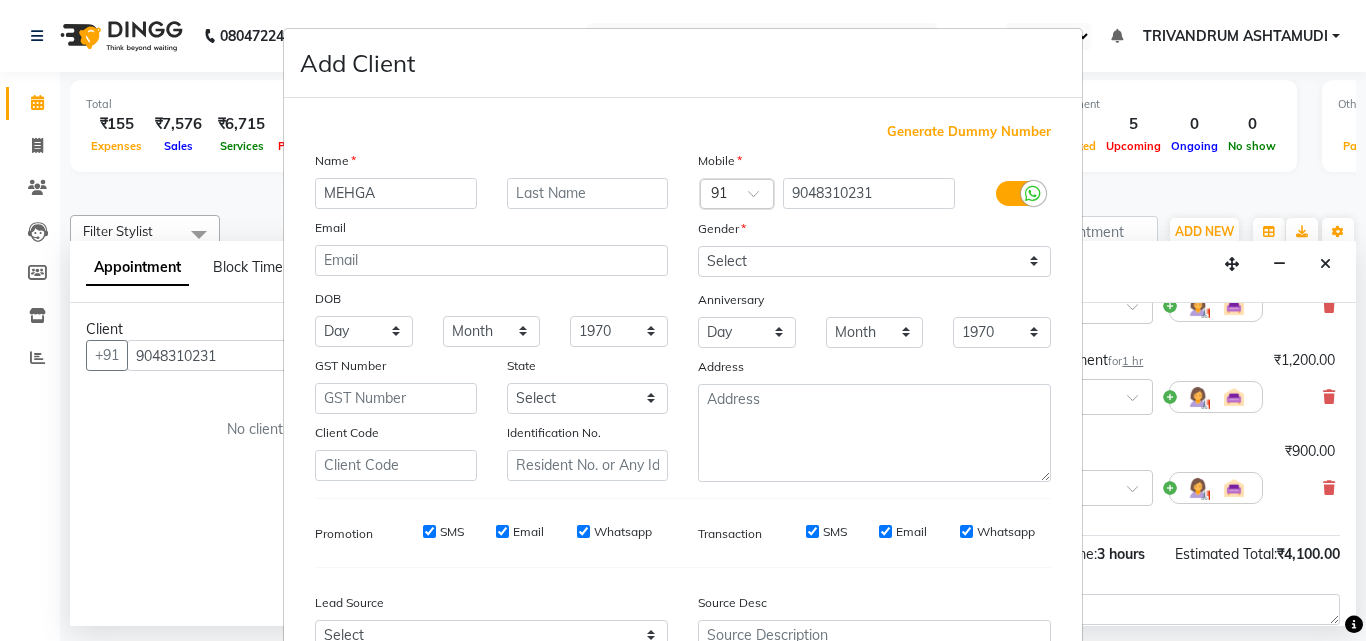type on "MEHGA" 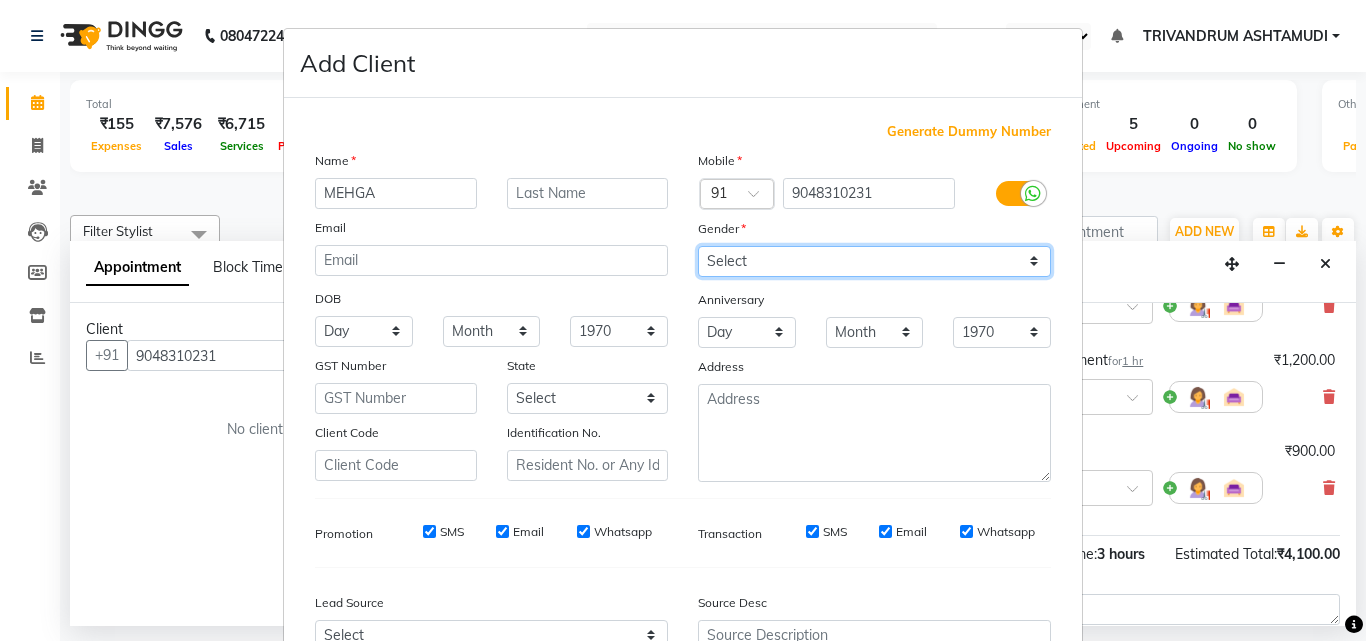 click on "Select Male Female Other Prefer Not To Say" at bounding box center [874, 261] 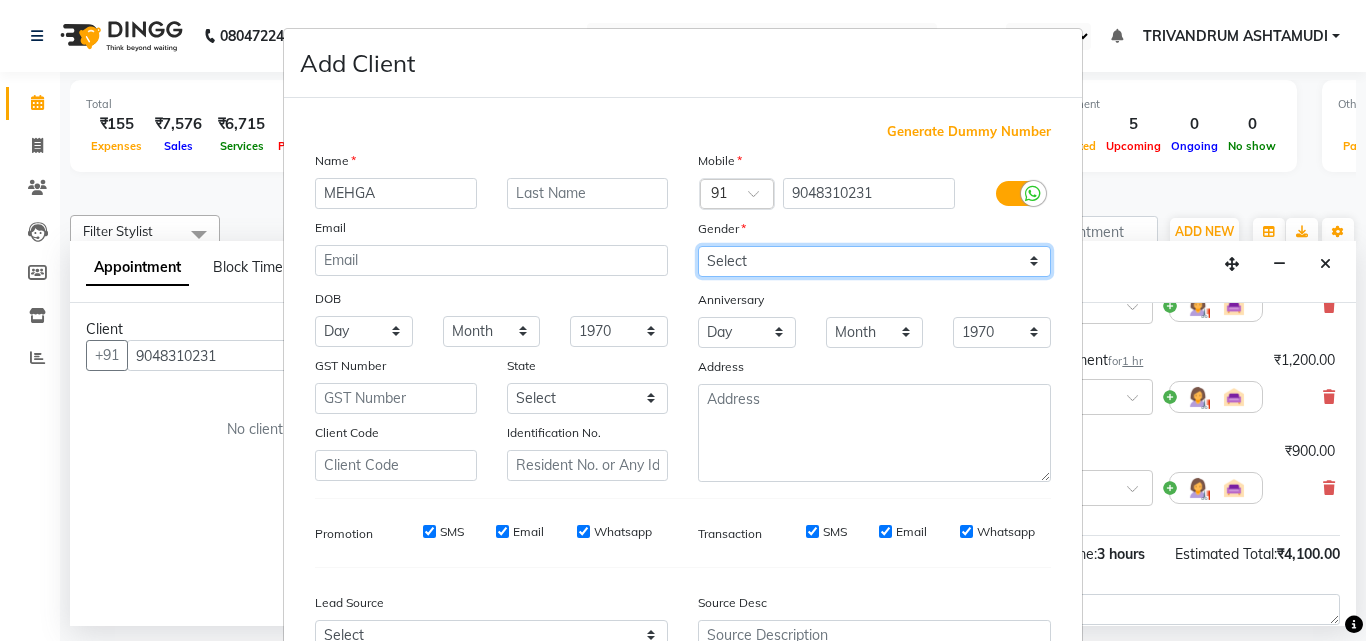 click on "Select Male Female Other Prefer Not To Say" at bounding box center [874, 261] 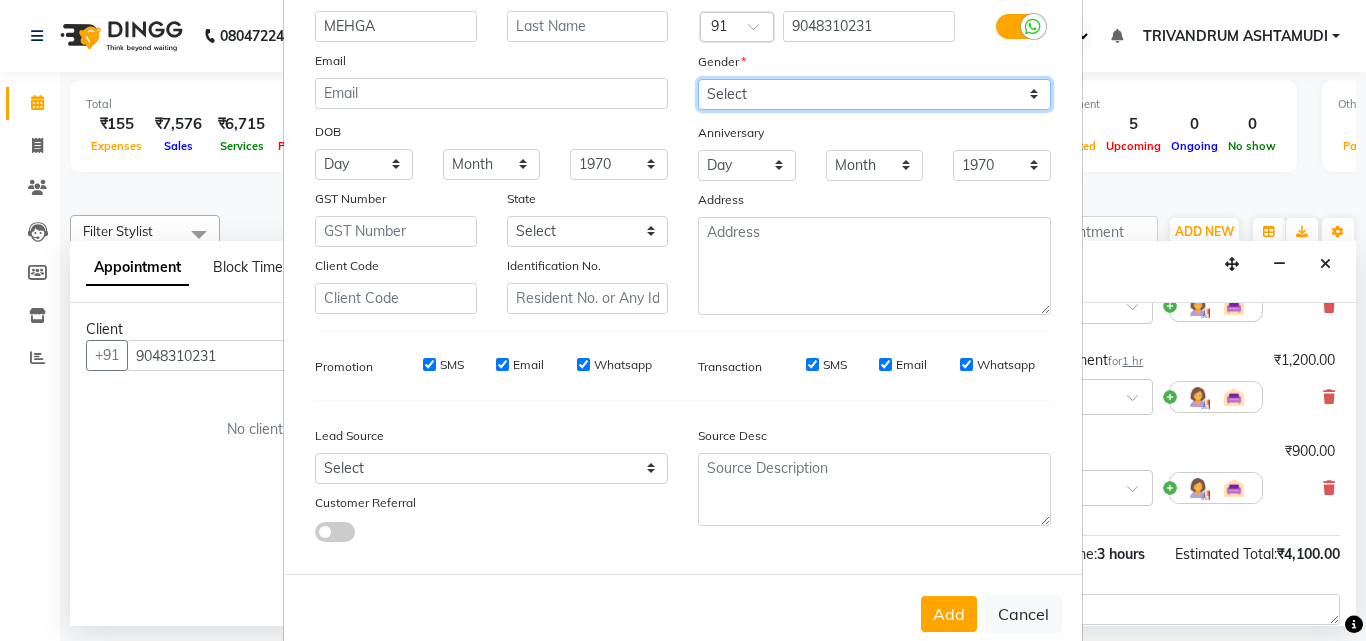 scroll, scrollTop: 208, scrollLeft: 0, axis: vertical 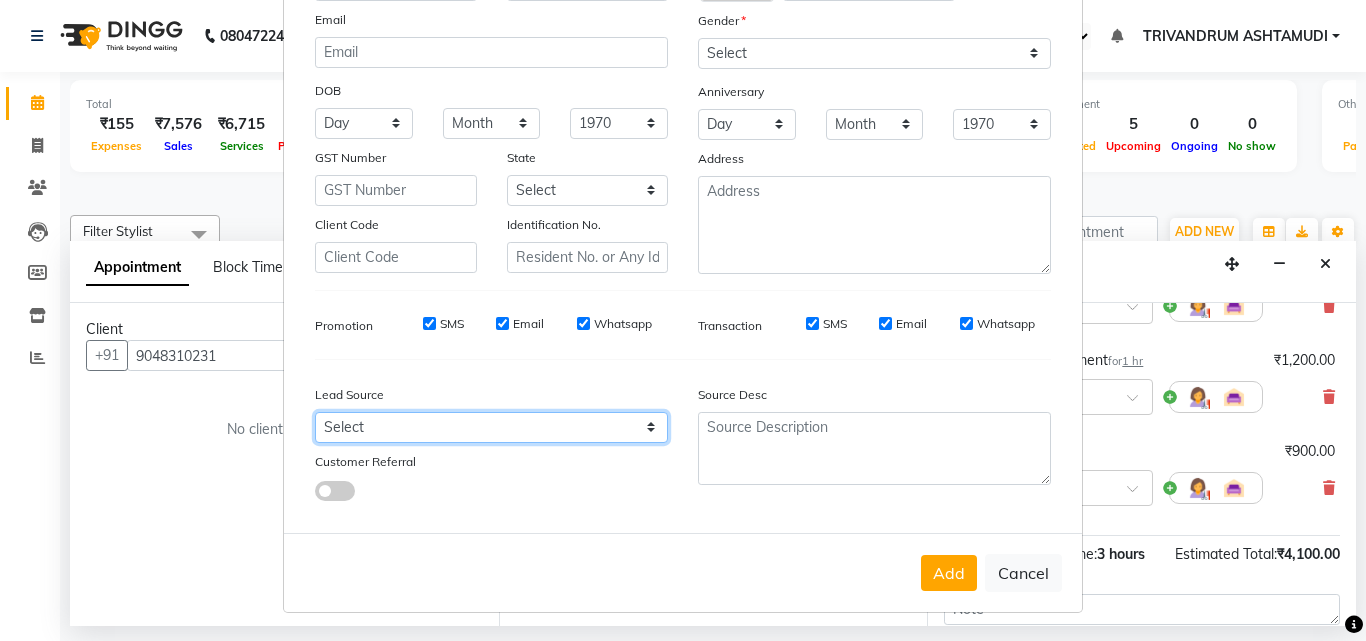 drag, startPoint x: 642, startPoint y: 427, endPoint x: 608, endPoint y: 435, distance: 34.928497 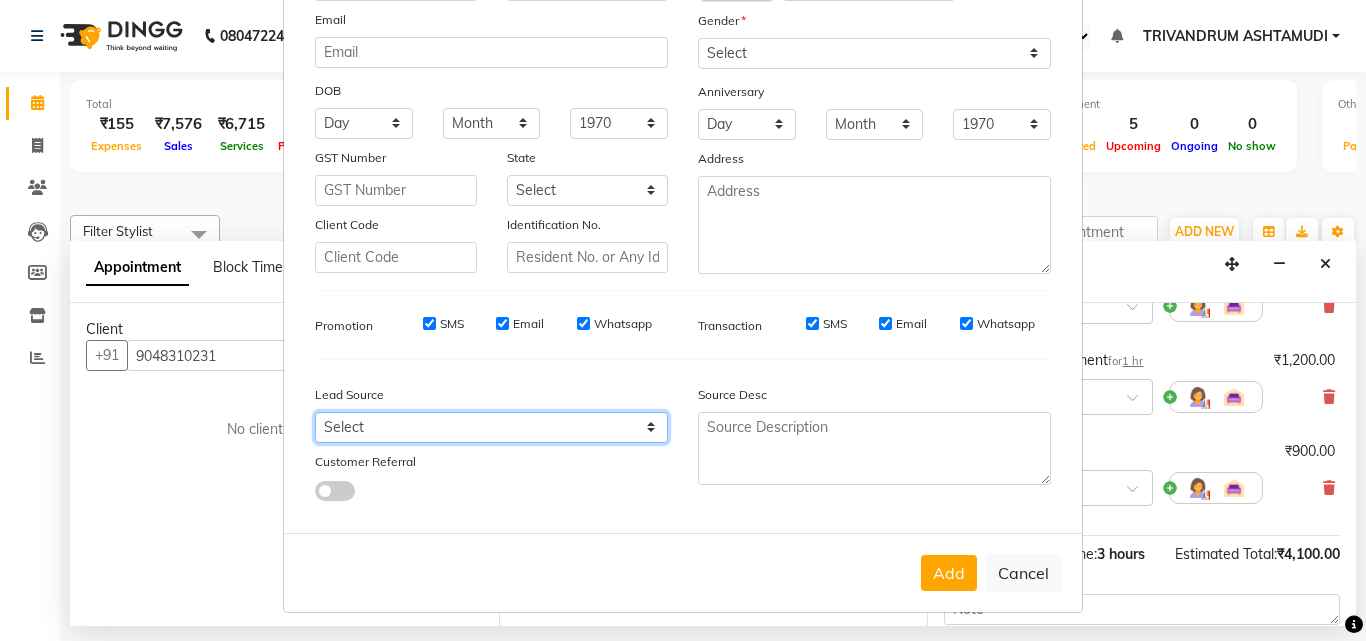 select on "31366" 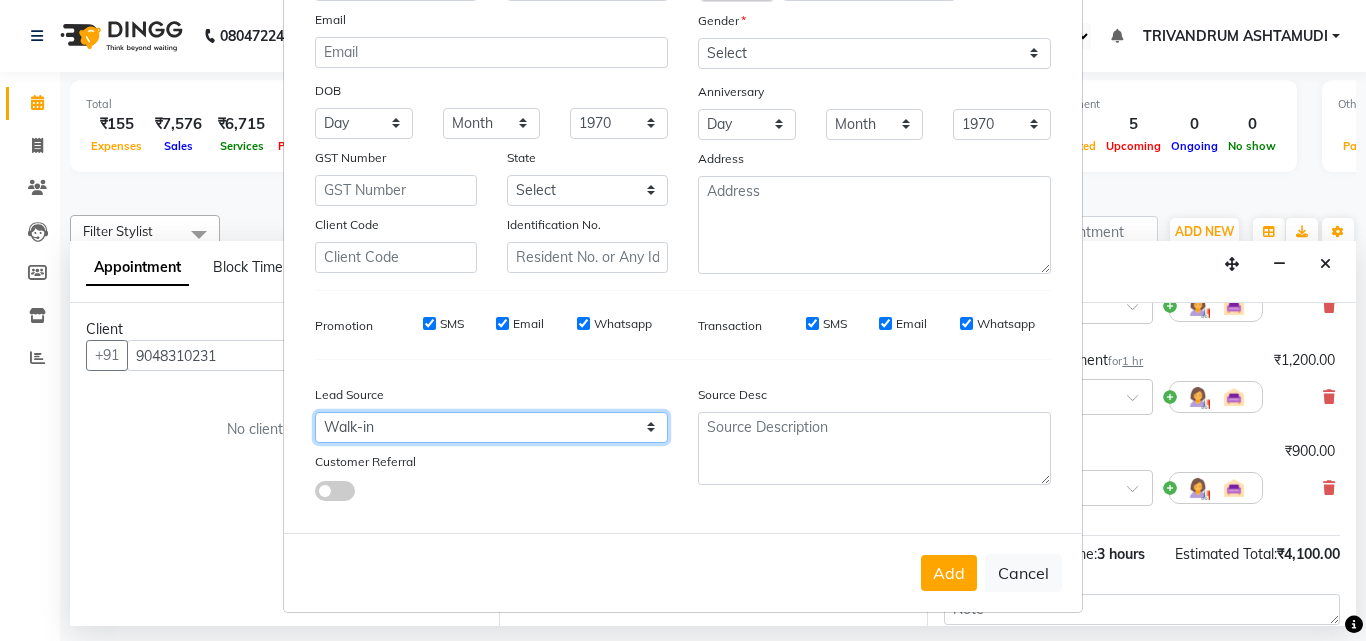 click on "Select Walk-in Referral Internet Friend Word of Mouth Advertisement Facebook JustDial Google Other Instagram  YouTube  WhatsApp" at bounding box center (491, 427) 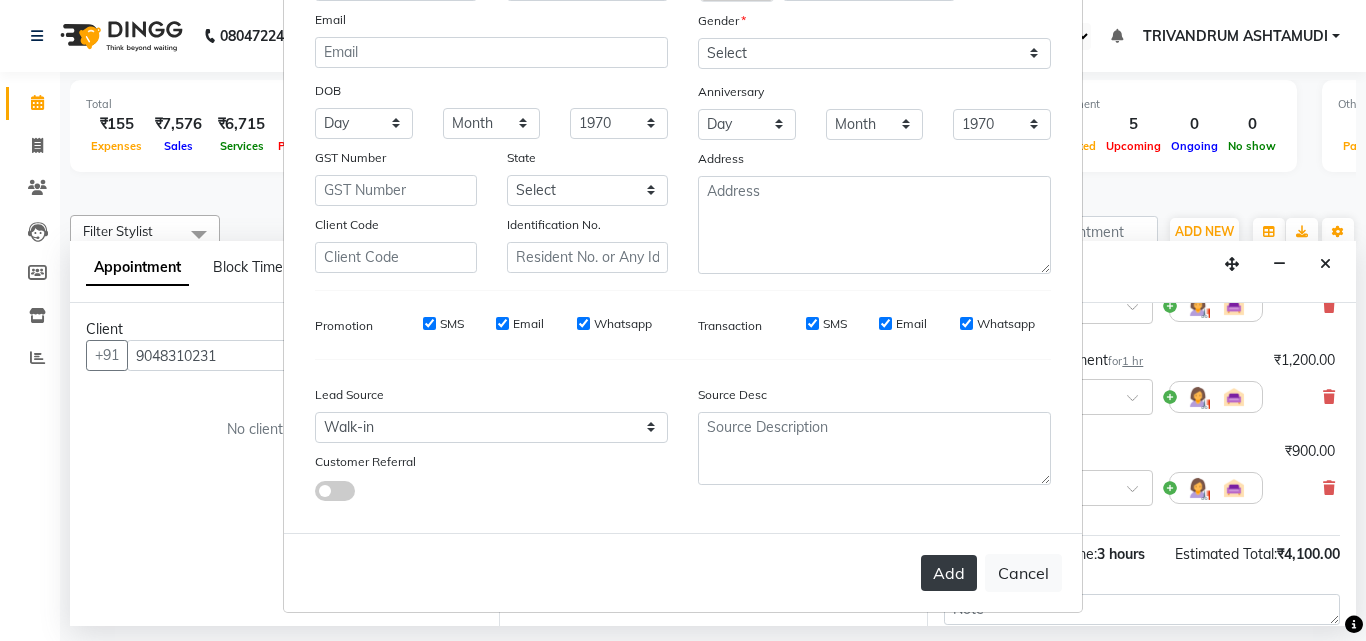 click on "Add" at bounding box center [949, 573] 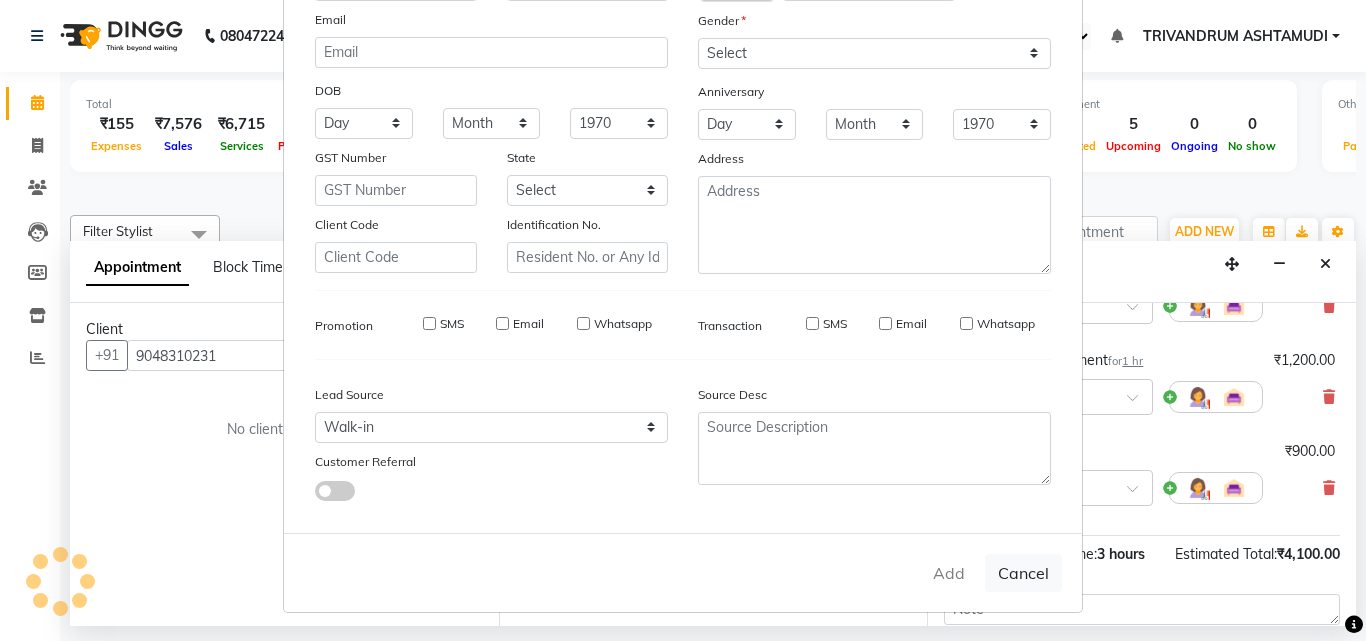type 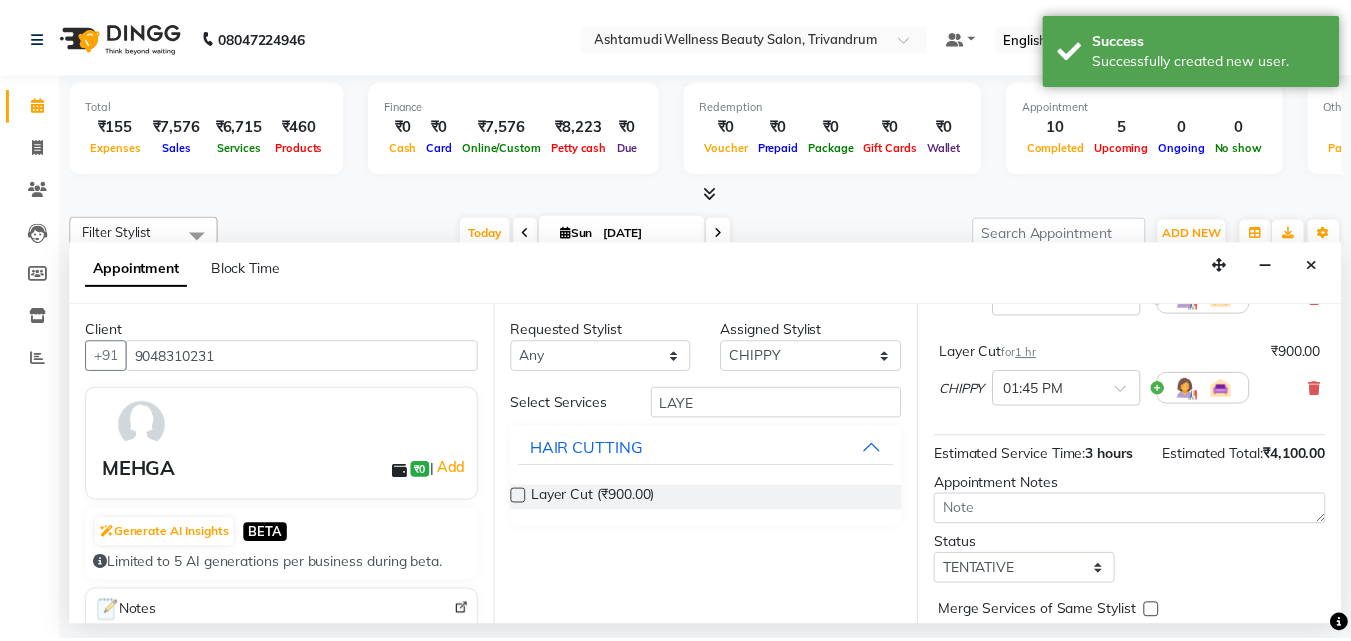 scroll, scrollTop: 421, scrollLeft: 0, axis: vertical 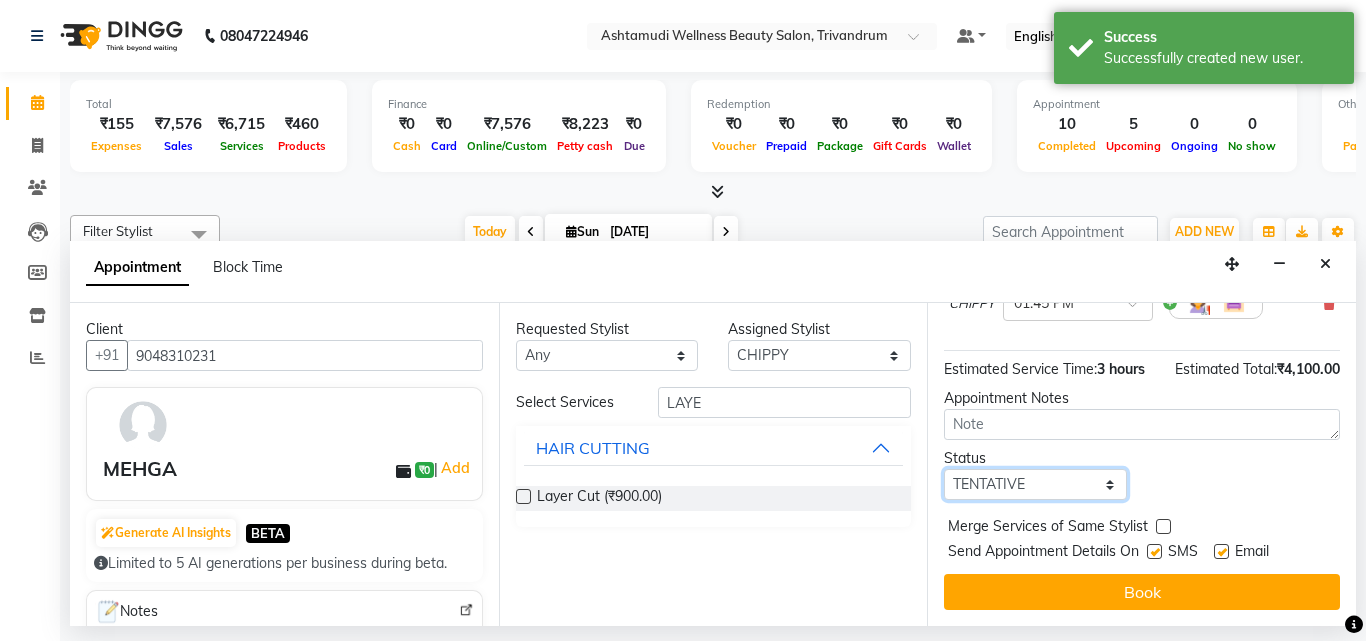 click on "Select TENTATIVE CONFIRM CHECK-IN UPCOMING" at bounding box center (1035, 484) 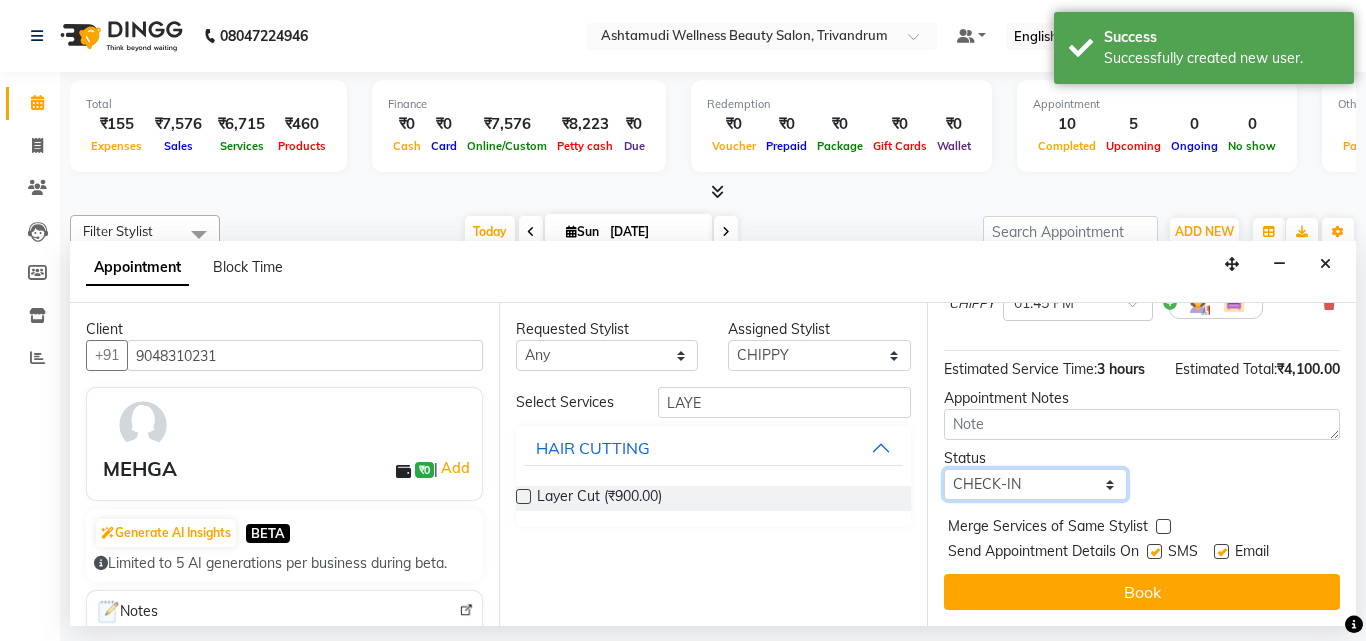 click on "Select TENTATIVE CONFIRM CHECK-IN UPCOMING" at bounding box center (1035, 484) 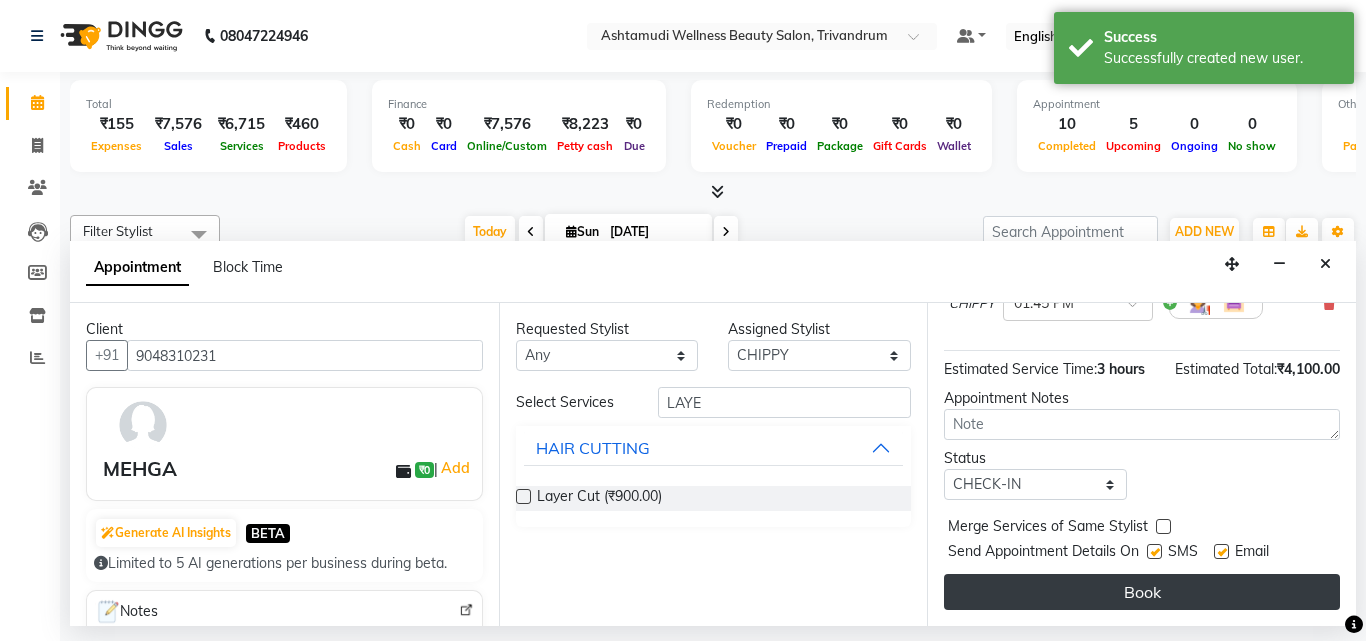 click on "Book" at bounding box center [1142, 592] 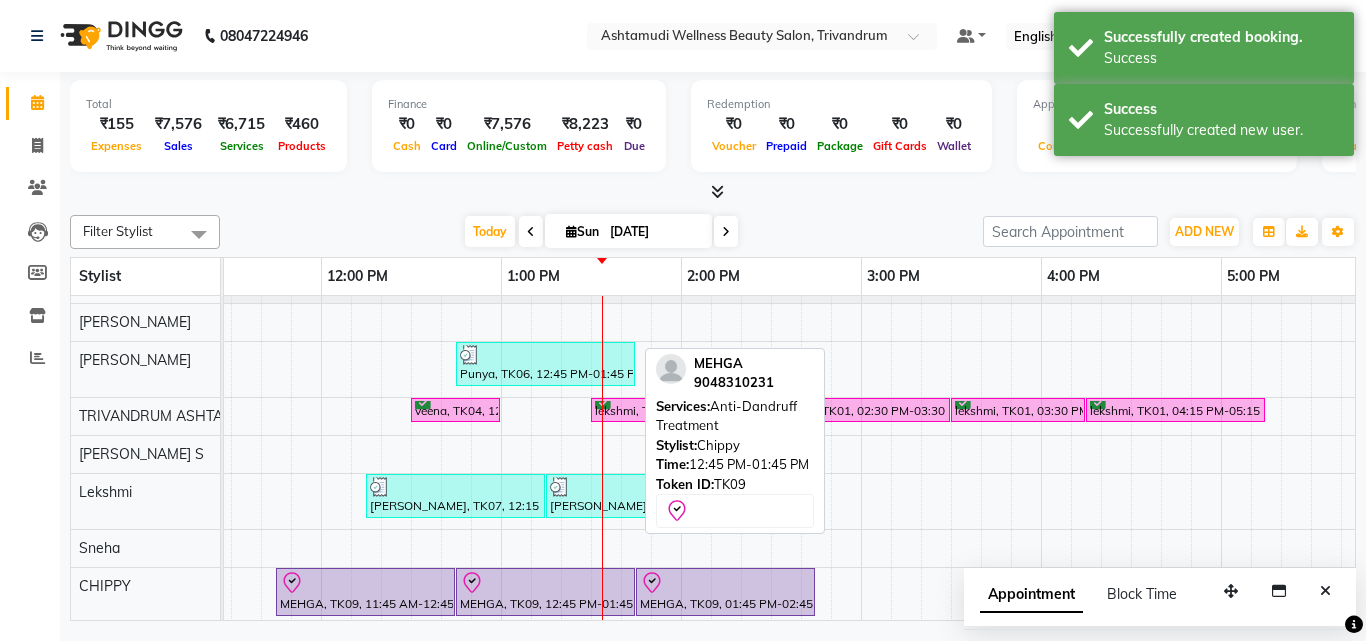 click at bounding box center (545, 583) 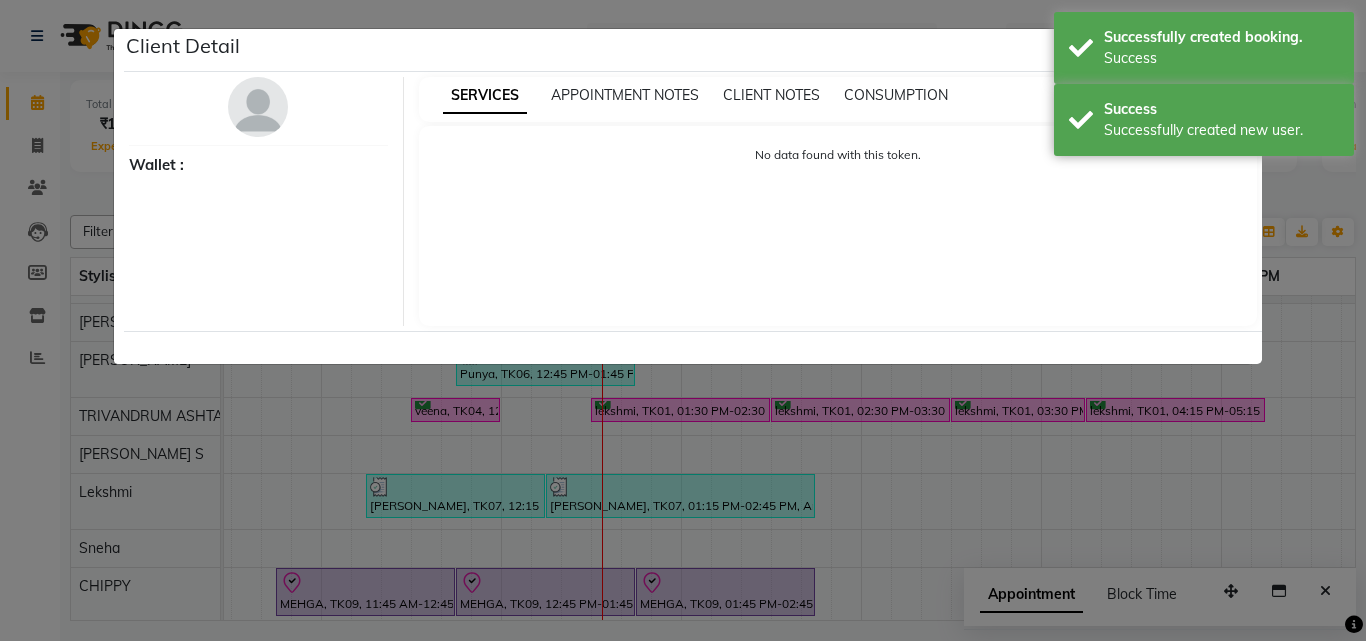 select on "8" 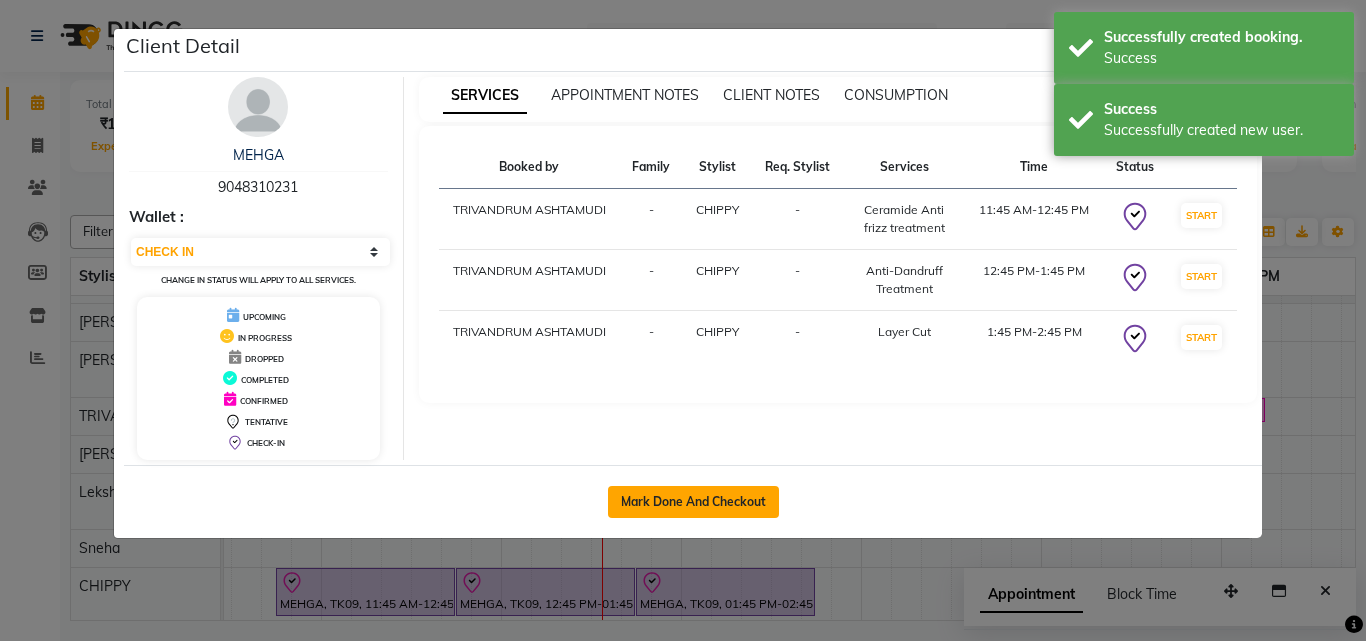 click on "Mark Done And Checkout" 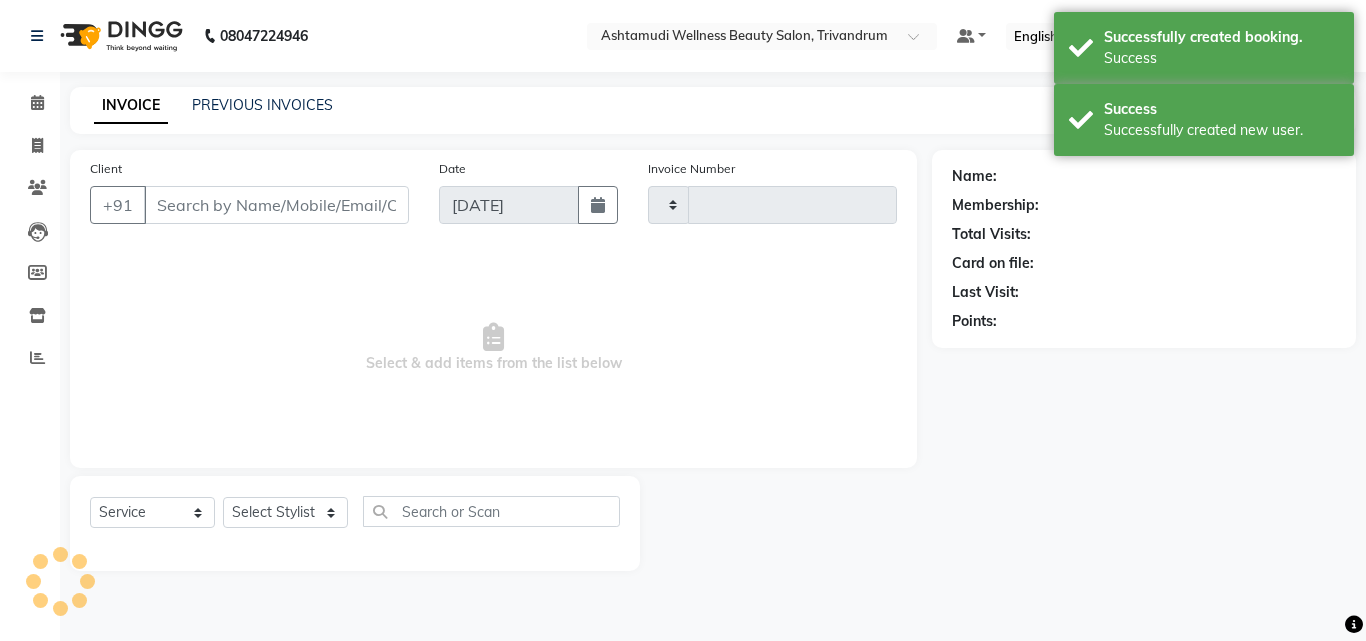 type on "2107" 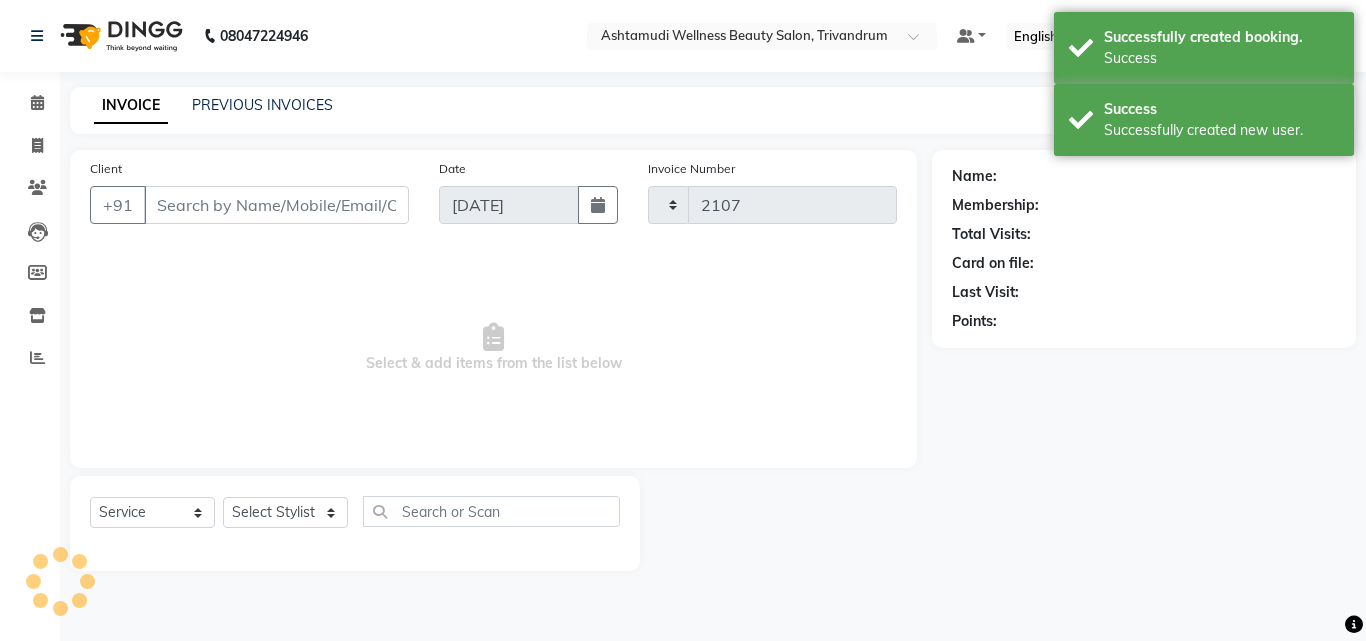 select on "4636" 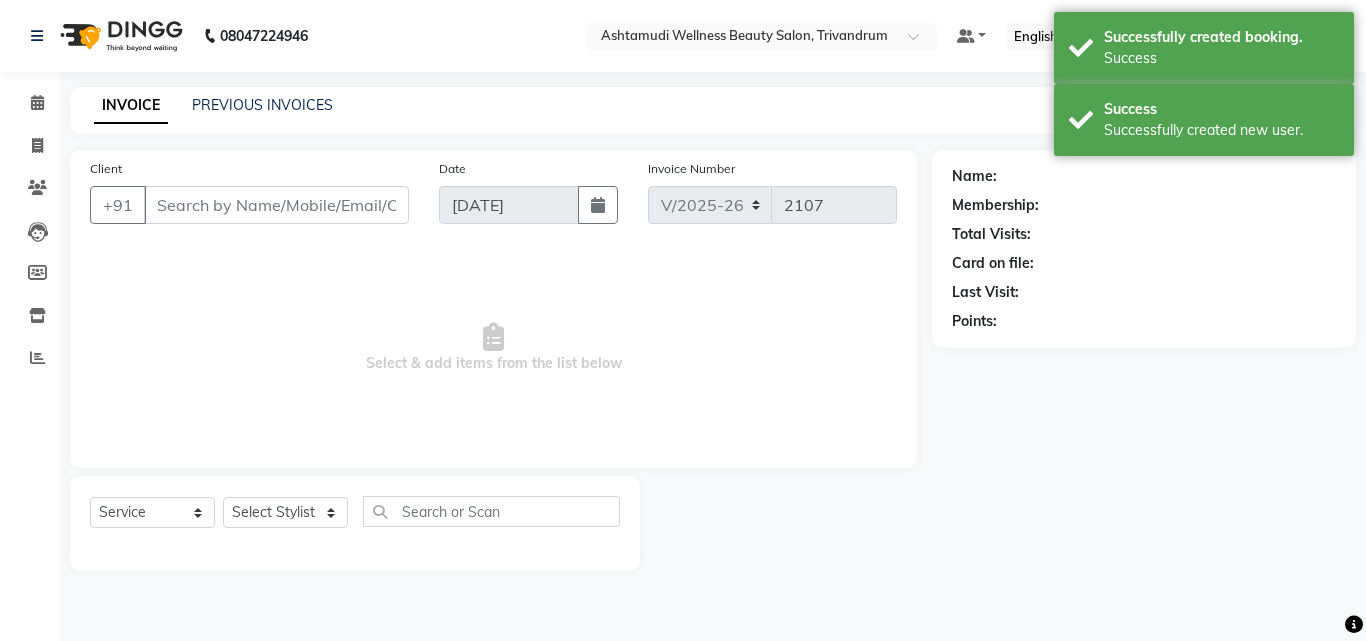 type on "9048310231" 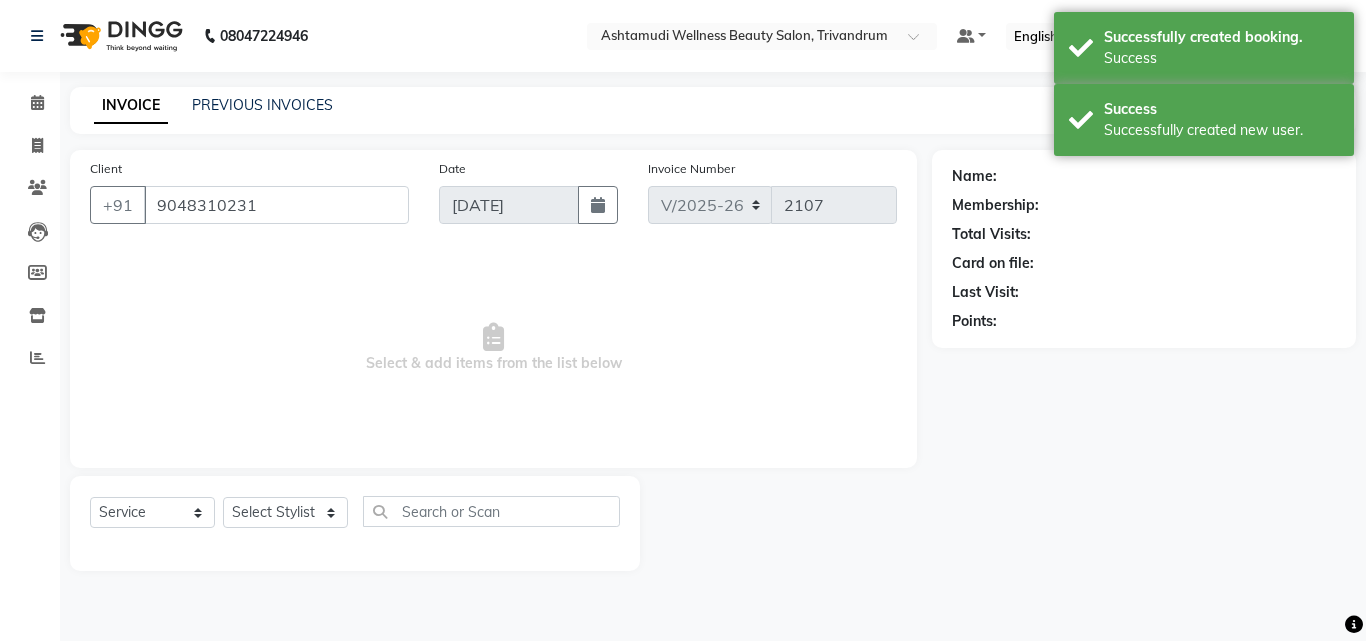 select on "82502" 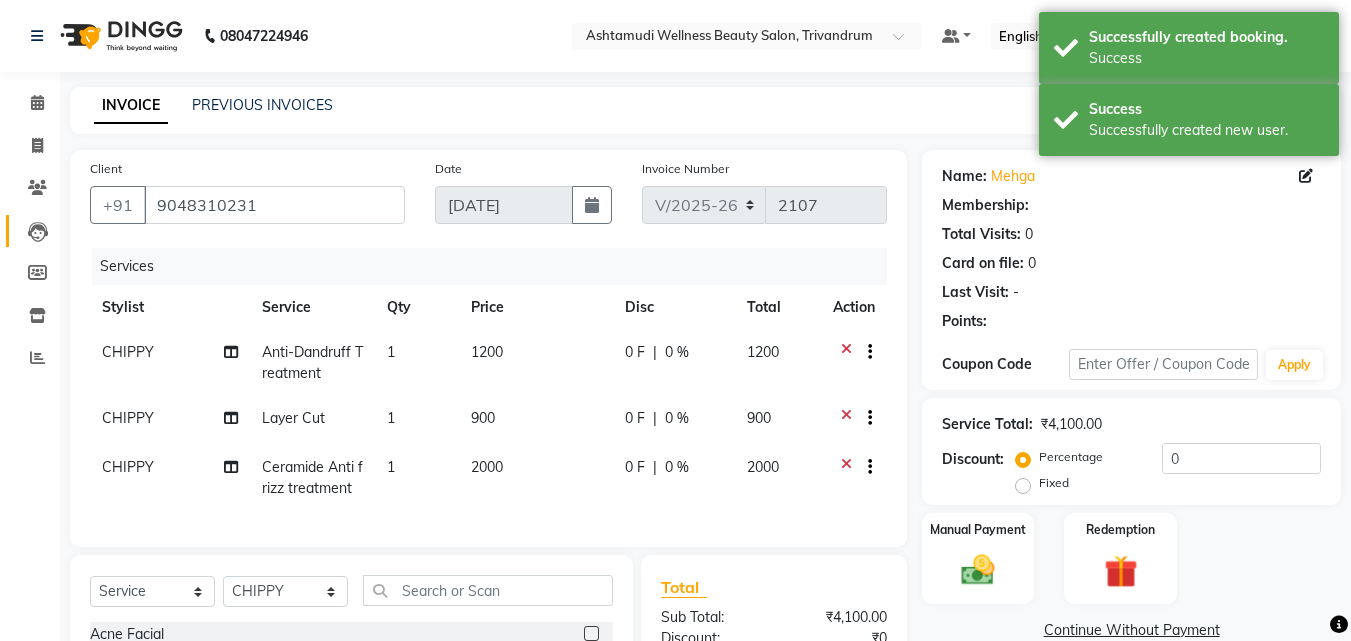 select on "1: Object" 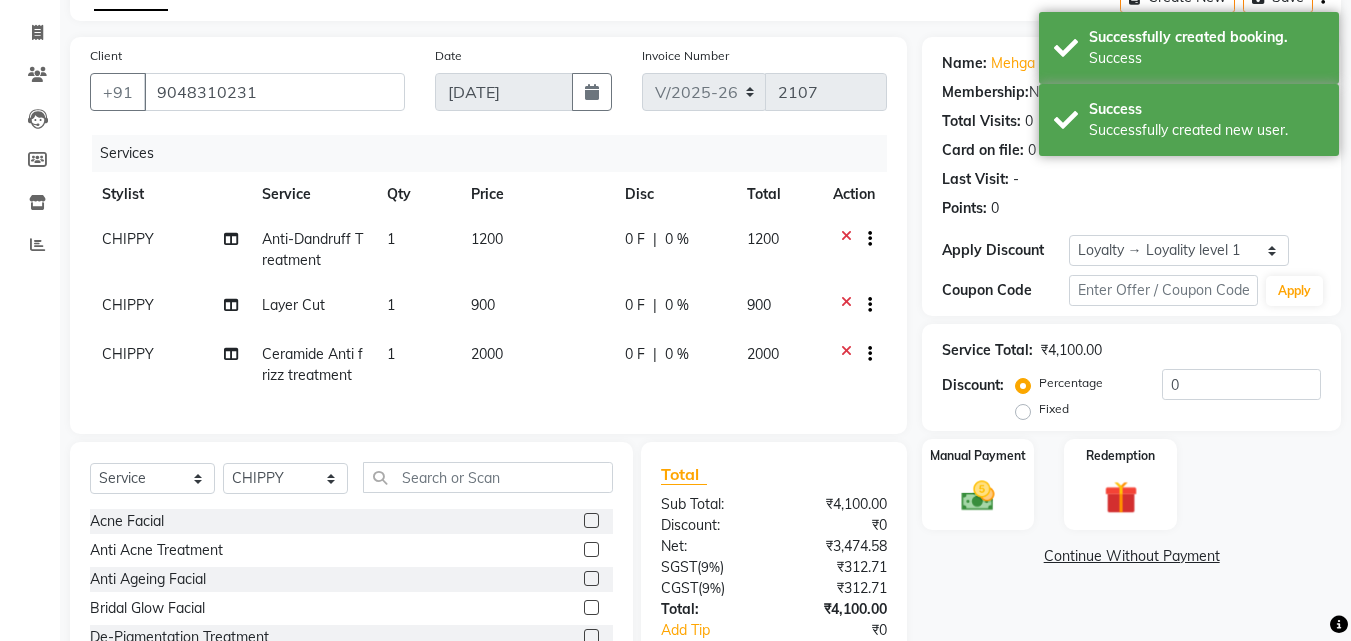 scroll, scrollTop: 254, scrollLeft: 0, axis: vertical 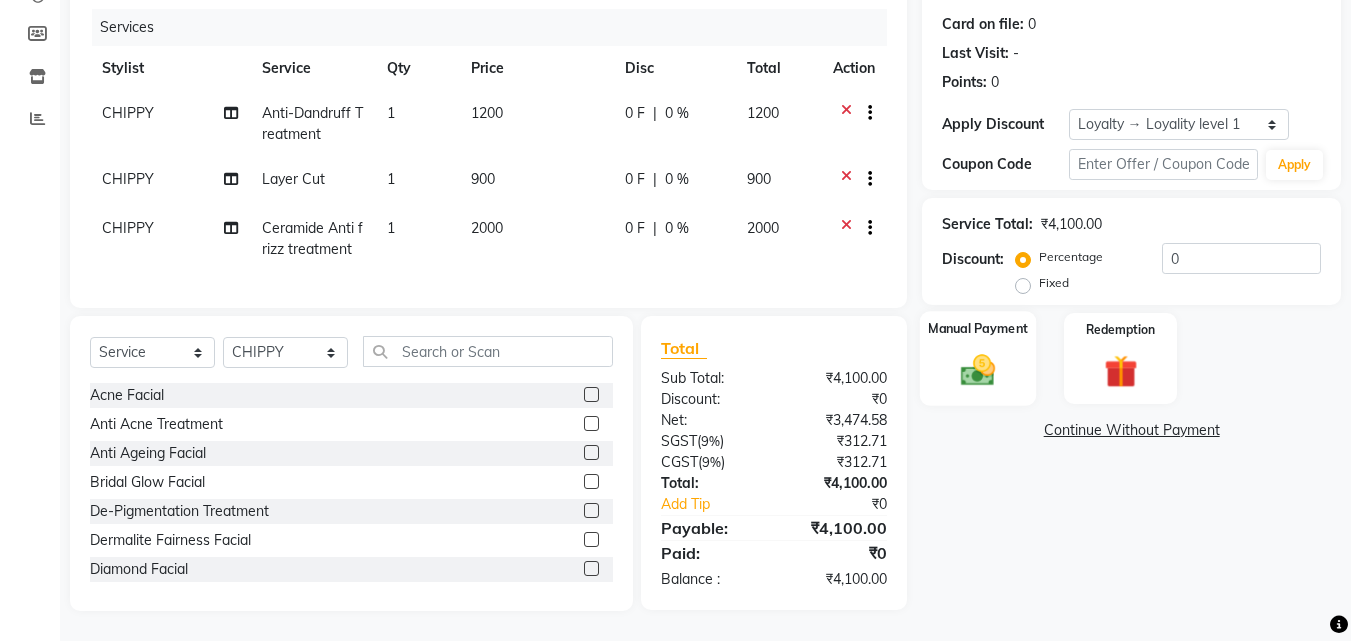 click 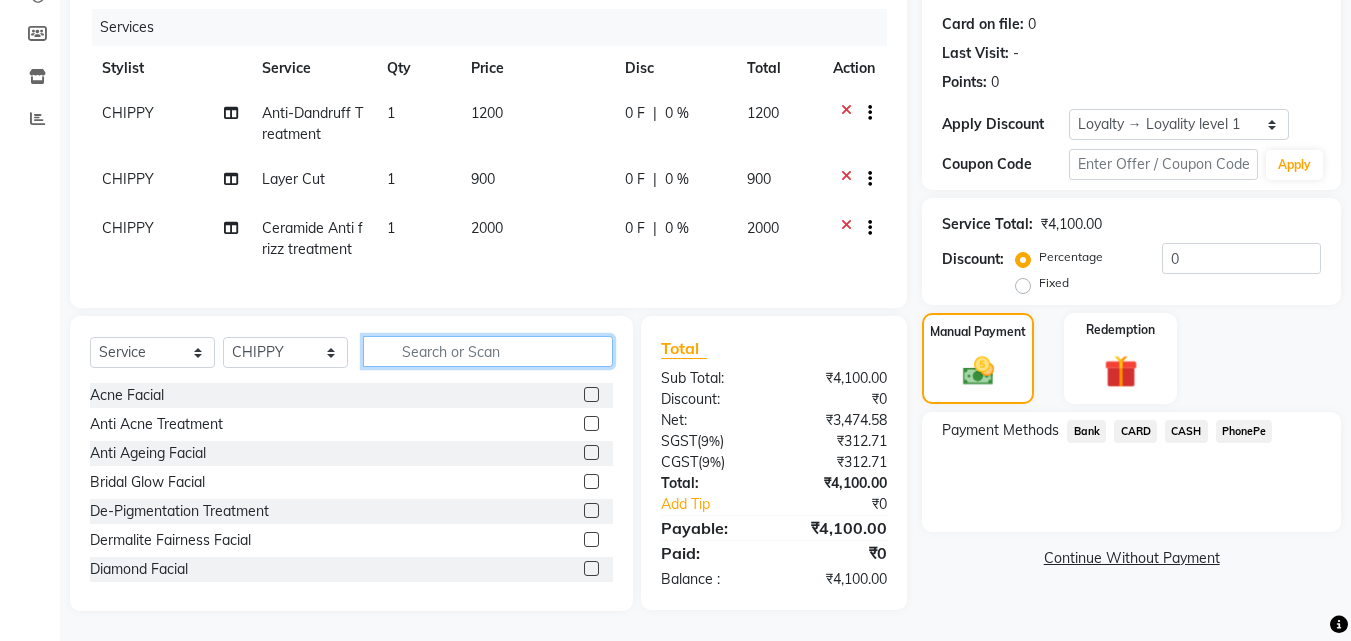 click 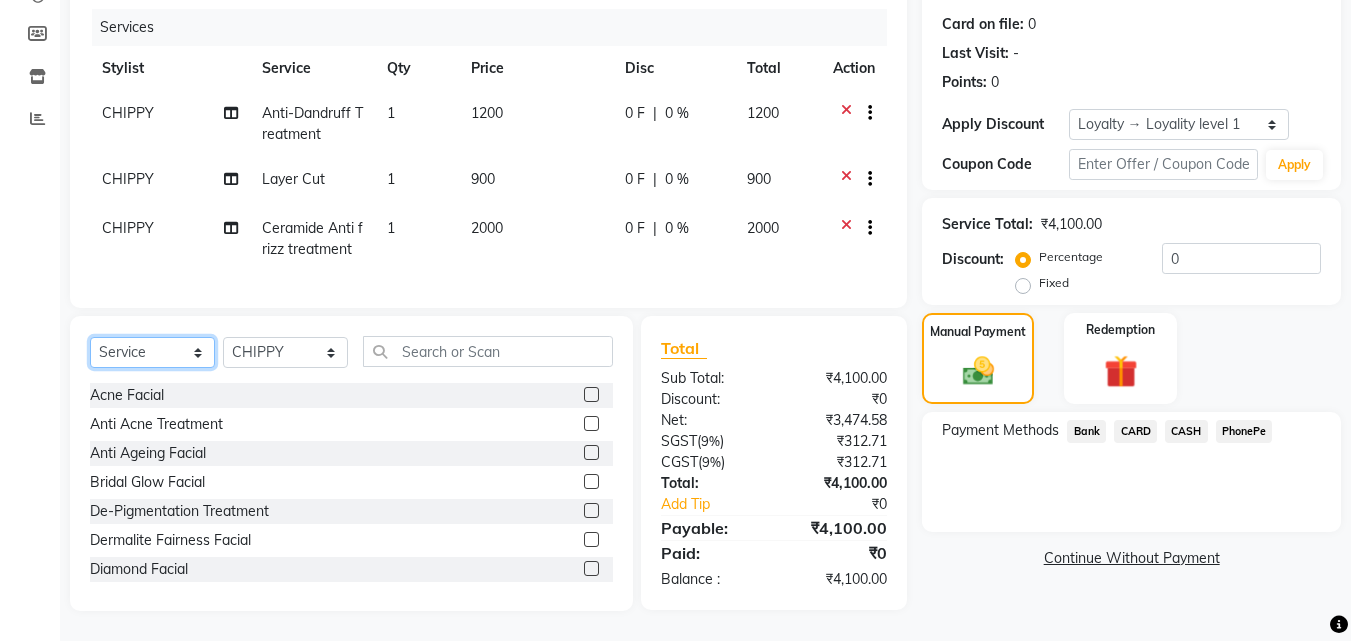 click on "Select  Service  Product  Membership  Package Voucher Prepaid Gift Card" 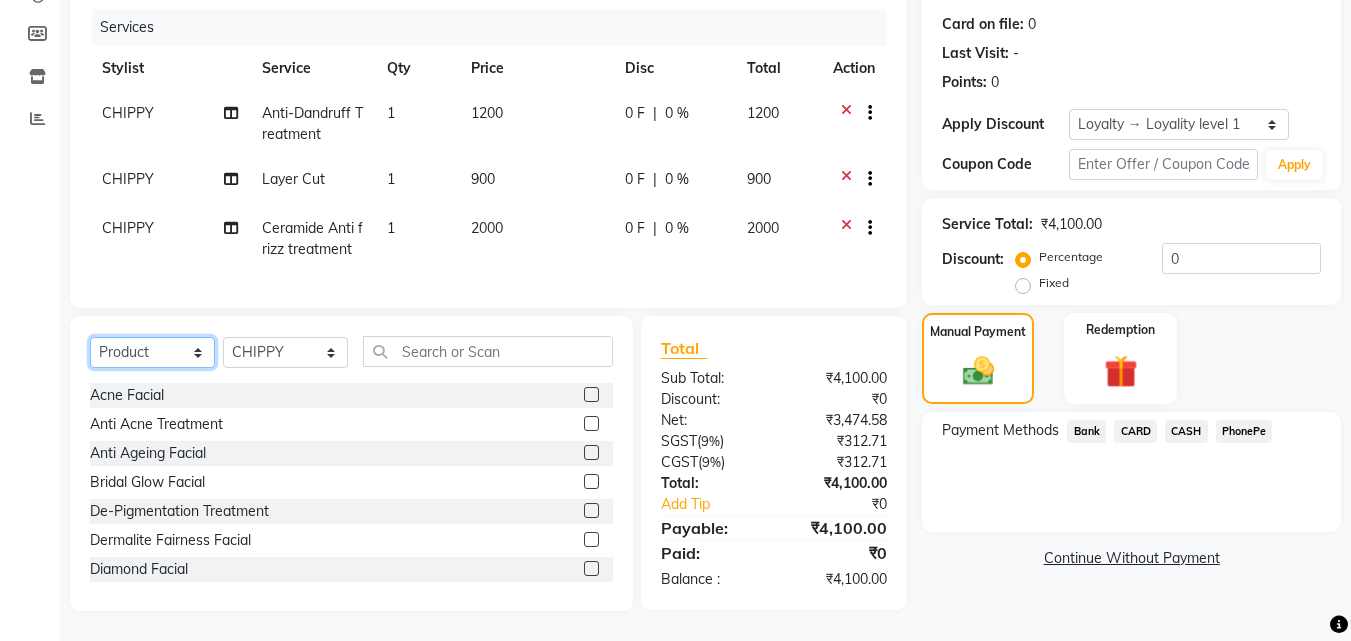 click on "Select  Service  Product  Membership  Package Voucher Prepaid Gift Card" 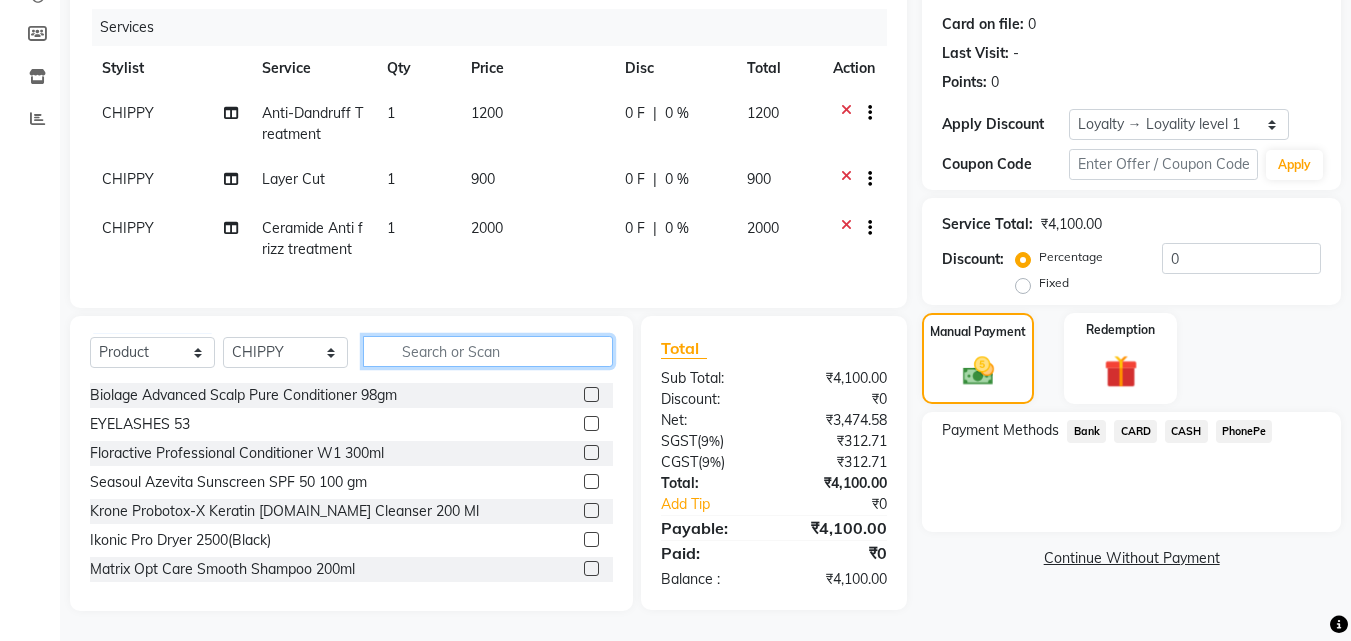 drag, startPoint x: 420, startPoint y: 356, endPoint x: 433, endPoint y: 325, distance: 33.61547 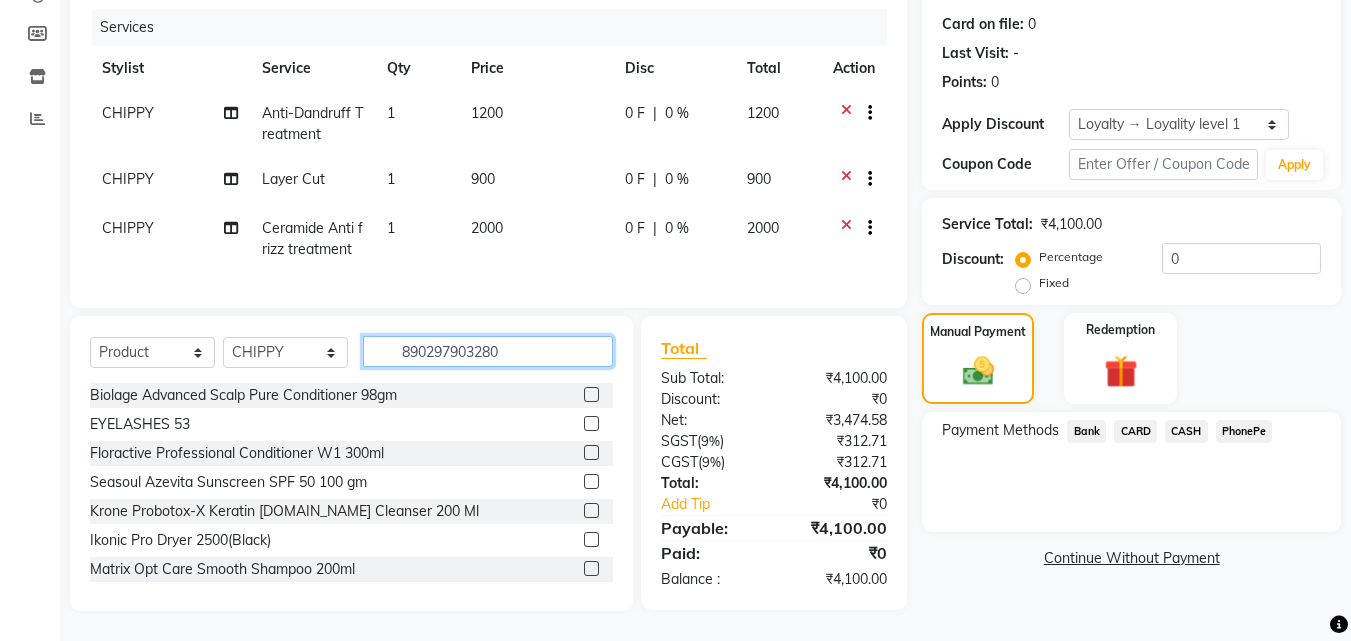 type on "8902979032803" 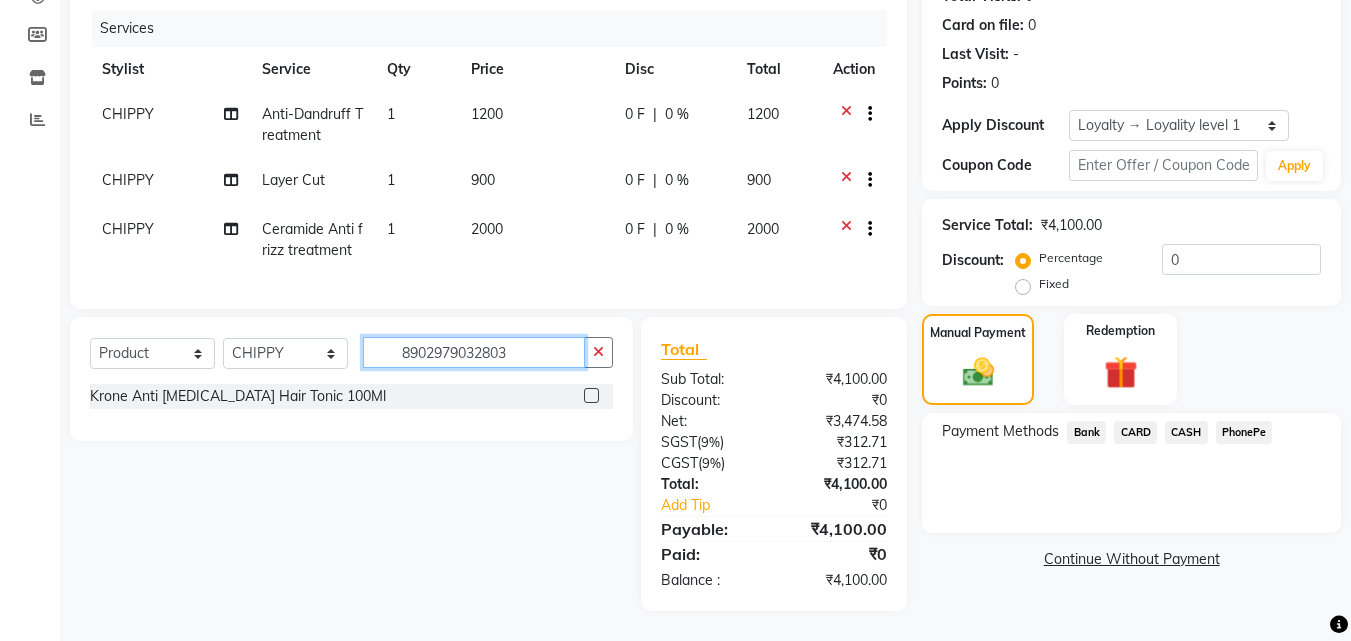 type 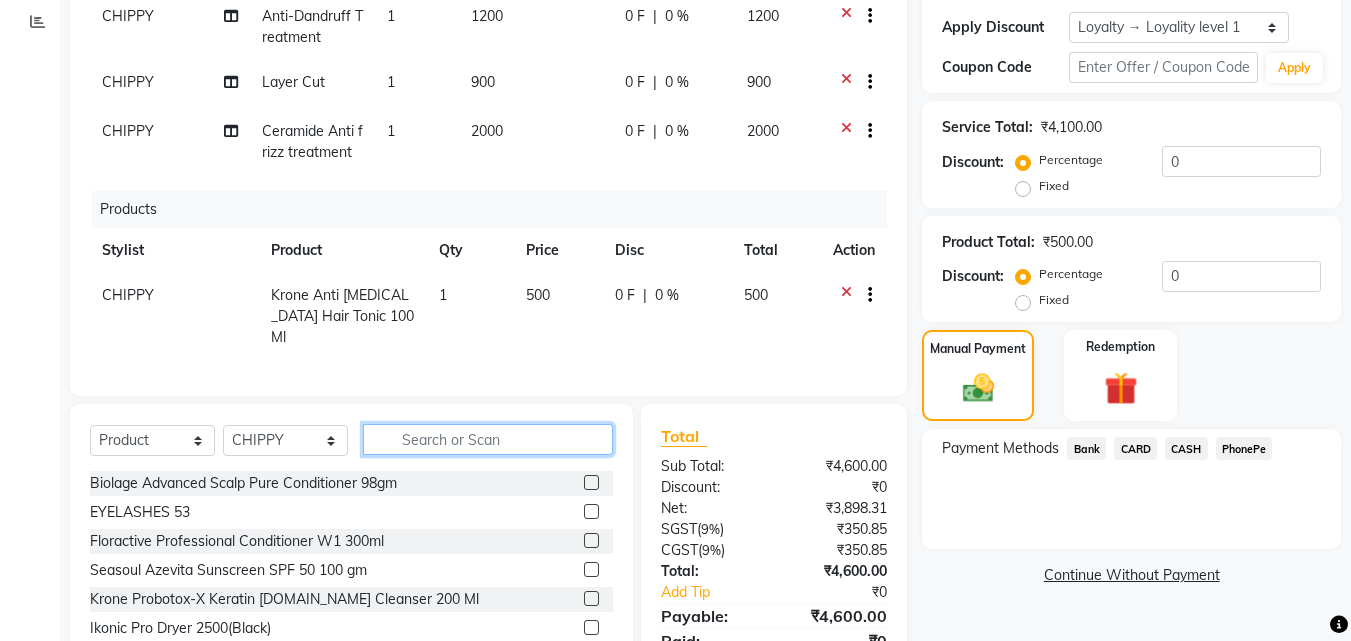 scroll, scrollTop: 418, scrollLeft: 0, axis: vertical 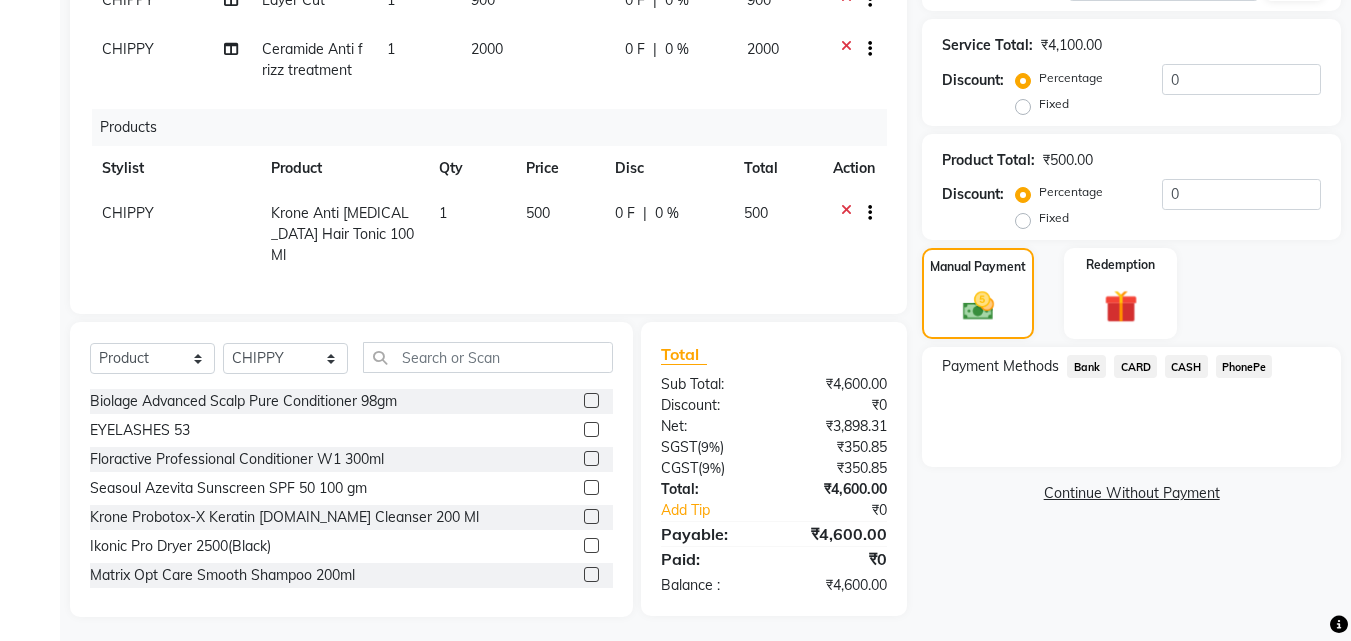 click on "PhonePe" 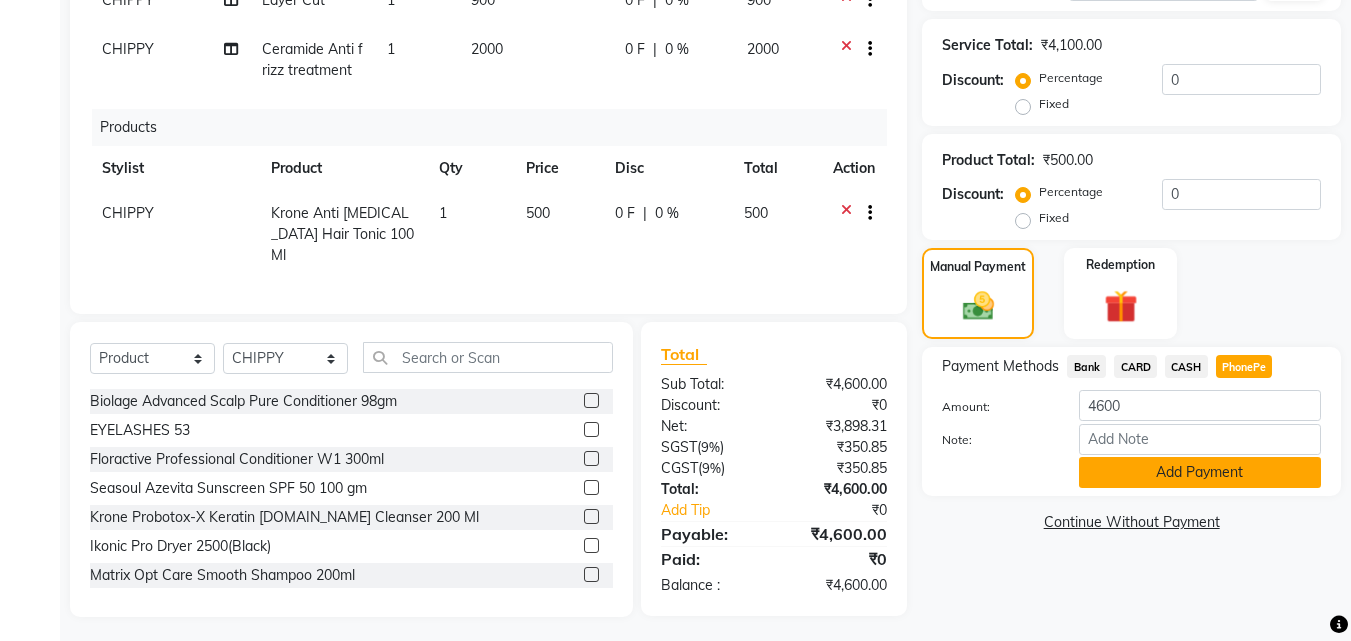 click on "Add Payment" 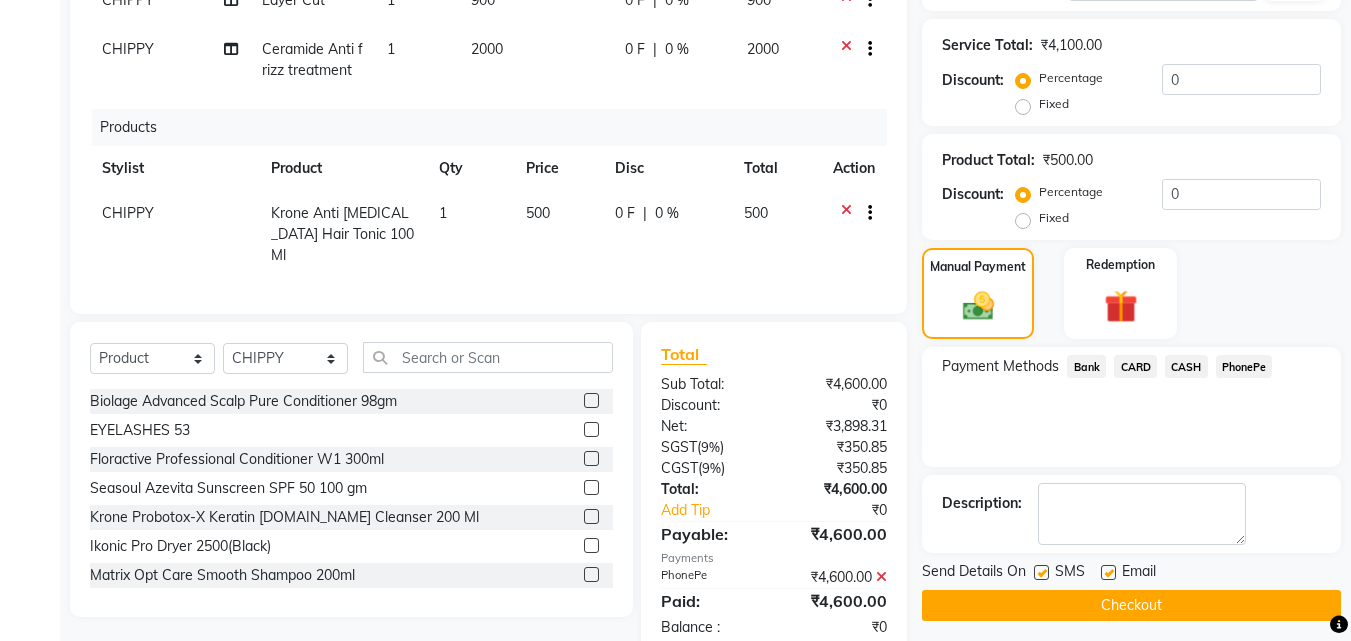 scroll, scrollTop: 479, scrollLeft: 0, axis: vertical 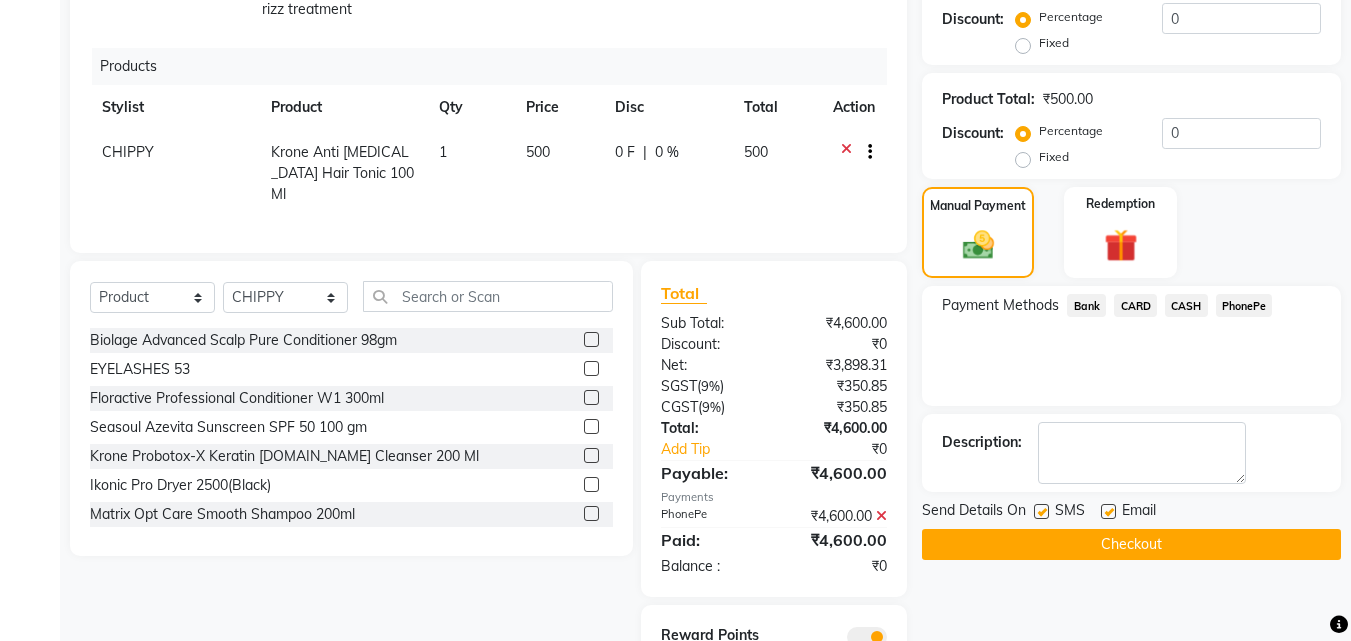 click on "Checkout" 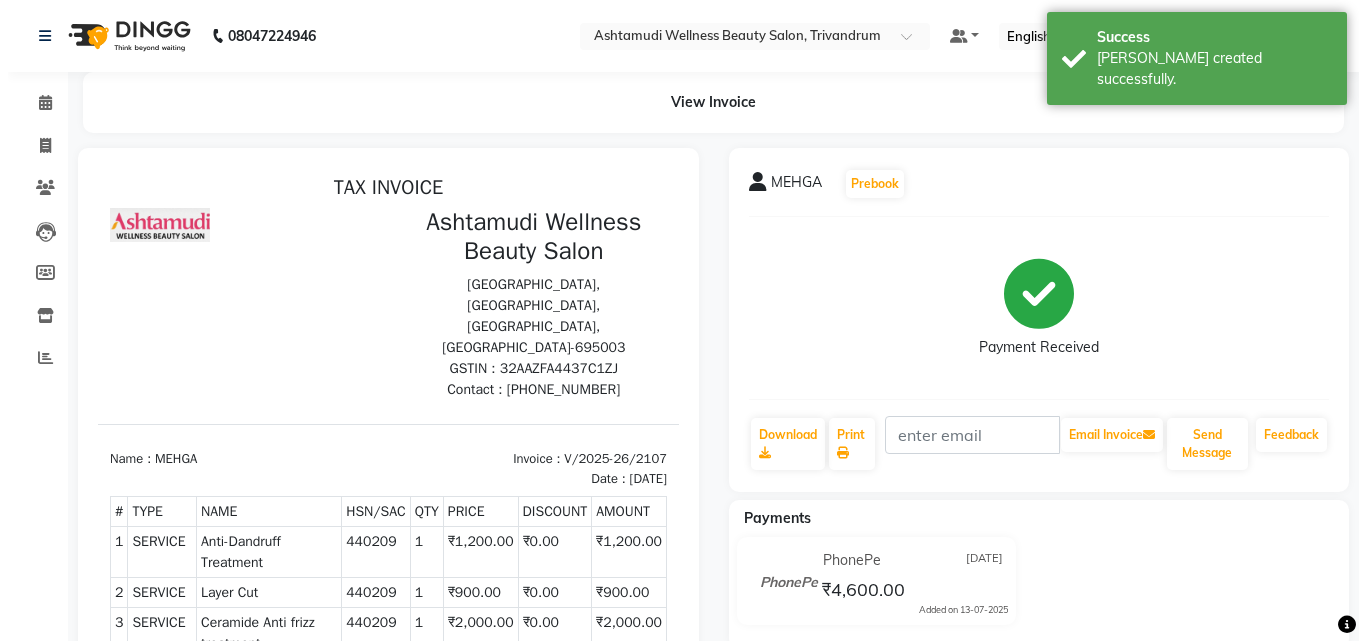 scroll, scrollTop: 0, scrollLeft: 0, axis: both 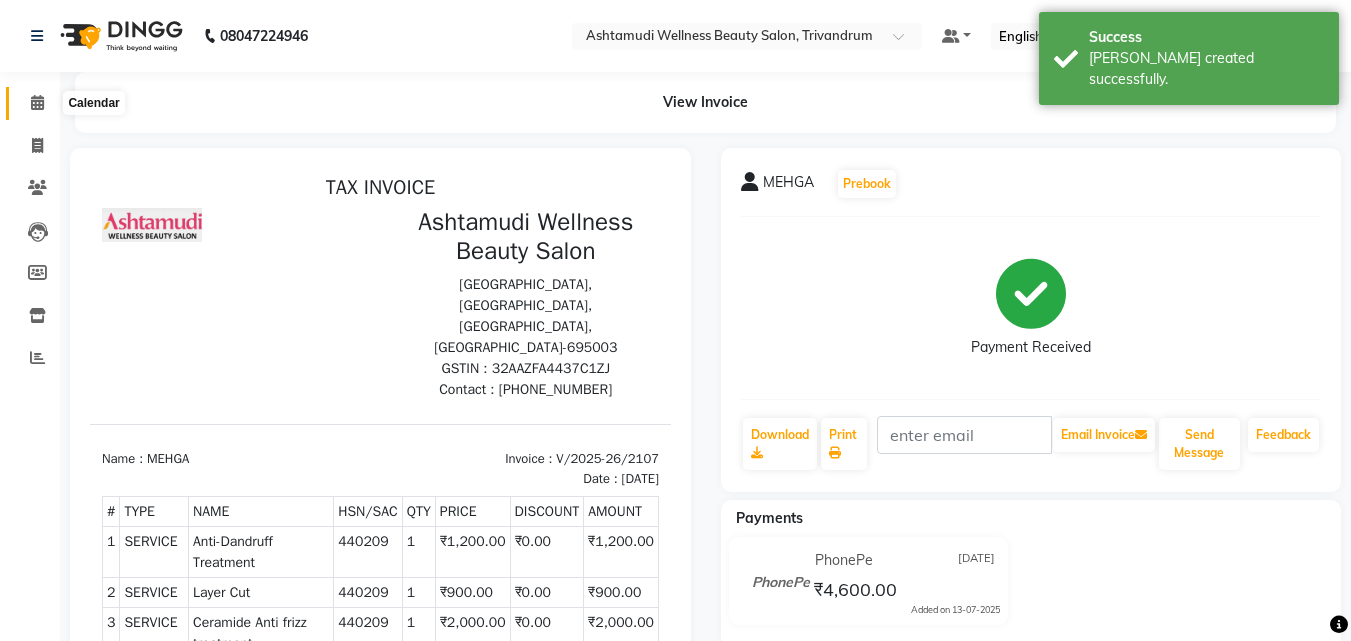click 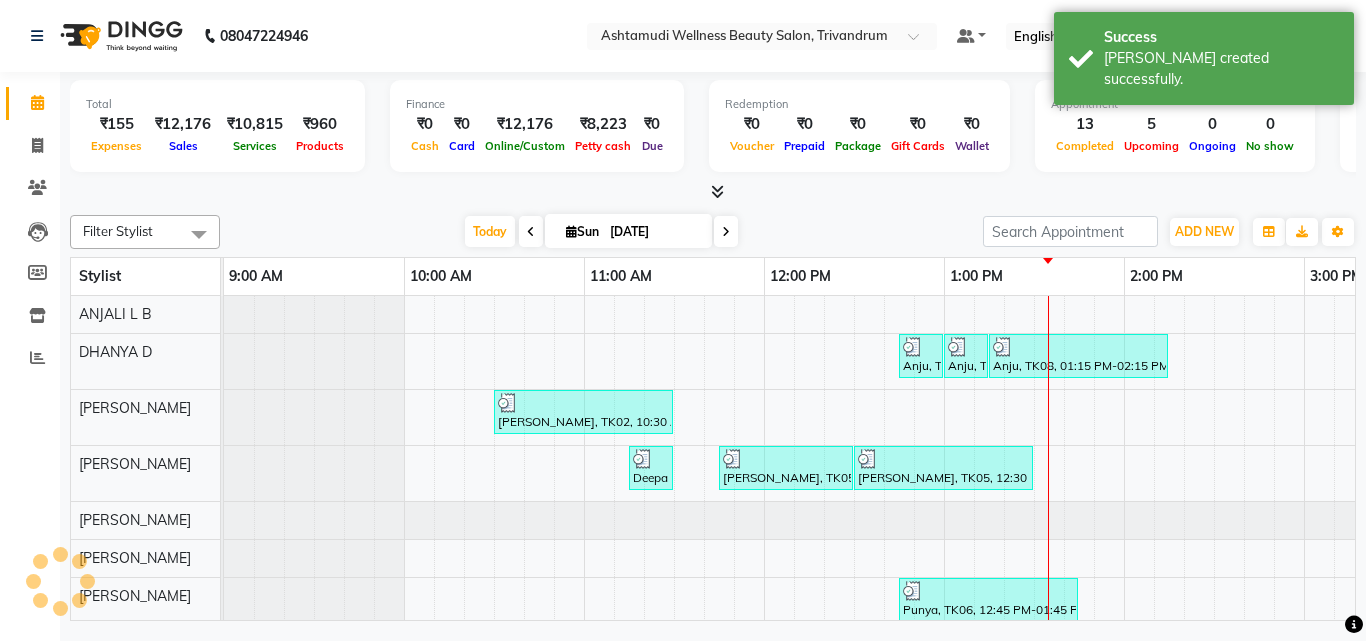 scroll, scrollTop: 0, scrollLeft: 0, axis: both 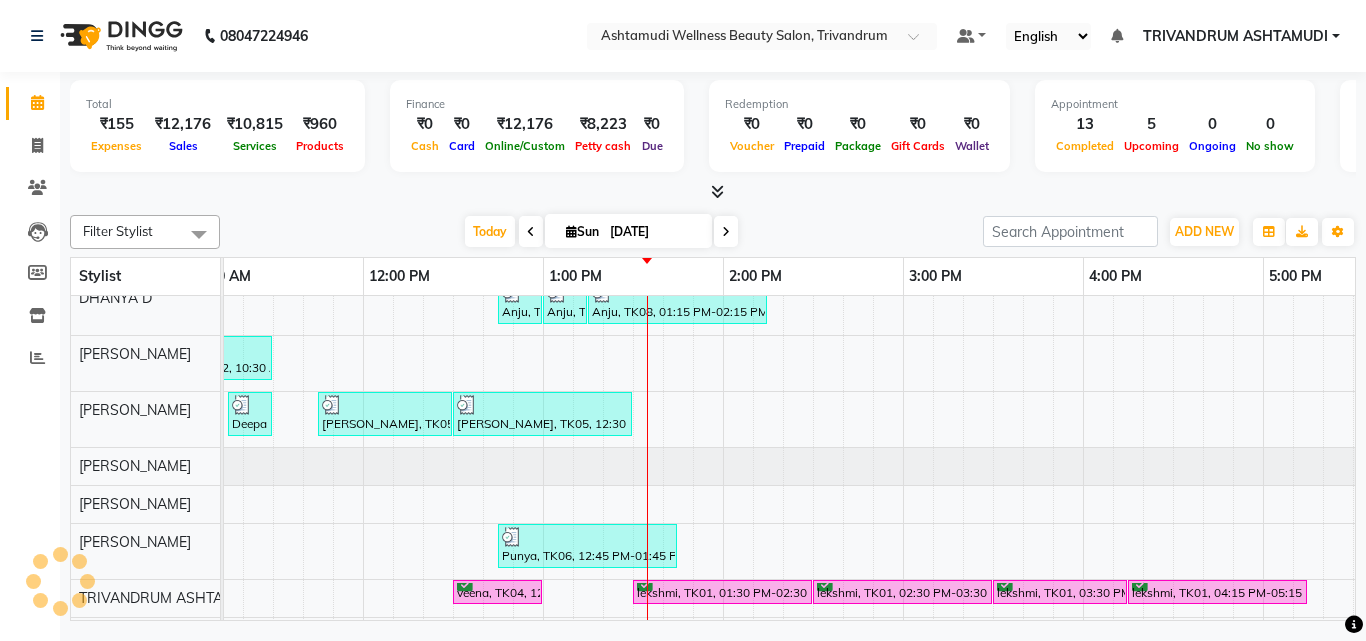 click on "Anju, TK08, 12:45 PM-01:00 PM, Upper Lip Threading     Anju, TK08, 01:00 PM-01:15 PM, Eyebrows Threading     Anju, TK08, 01:15 PM-02:15 PM, D-Tan Cleanup     Aswathy, TK02, 10:30 AM-11:30 AM, Layer Cut     Deepa KARTHI, TK03, 11:15 AM-11:30 AM, Eyebrows Threading     Parvathy, TK05, 11:45 AM-12:30 PM, Root Touch-Up (Ammonia Free)     Parvathy, TK05, 12:30 PM-01:30 PM, Layer Cut     Punya, TK06, 12:45 PM-01:45 PM, Layer Cut     veena, TK04, 12:30 PM-01:00 PM, Child Cut     lekshmi, TK01, 01:30 PM-02:30 PM, Fruit Facial     lekshmi, TK01, 02:30 PM-03:30 PM, Hair Spa     lekshmi, TK01, 03:30 PM-04:15 PM, Root Touch-Up (Ammonia Free)     lekshmi, TK01, 04:15 PM-05:15 PM, Aroma Pedicure     Keerthana, TK07, 12:15 PM-01:15 PM, Ice Cream Manicure     Keerthana, TK07, 01:15 PM-02:45 PM, Anti-Dandruff Treatment With Spa,Ice Cream Manicure,Eyebrows Threading,Upper Lip Threading     MEHGA, TK09, 11:45 AM-12:45 PM, Ceramide  Anti frizz treatment     MEHGA, TK09, 12:45 PM-01:45 PM, Anti-Dandruff Treatment" at bounding box center [1083, 523] 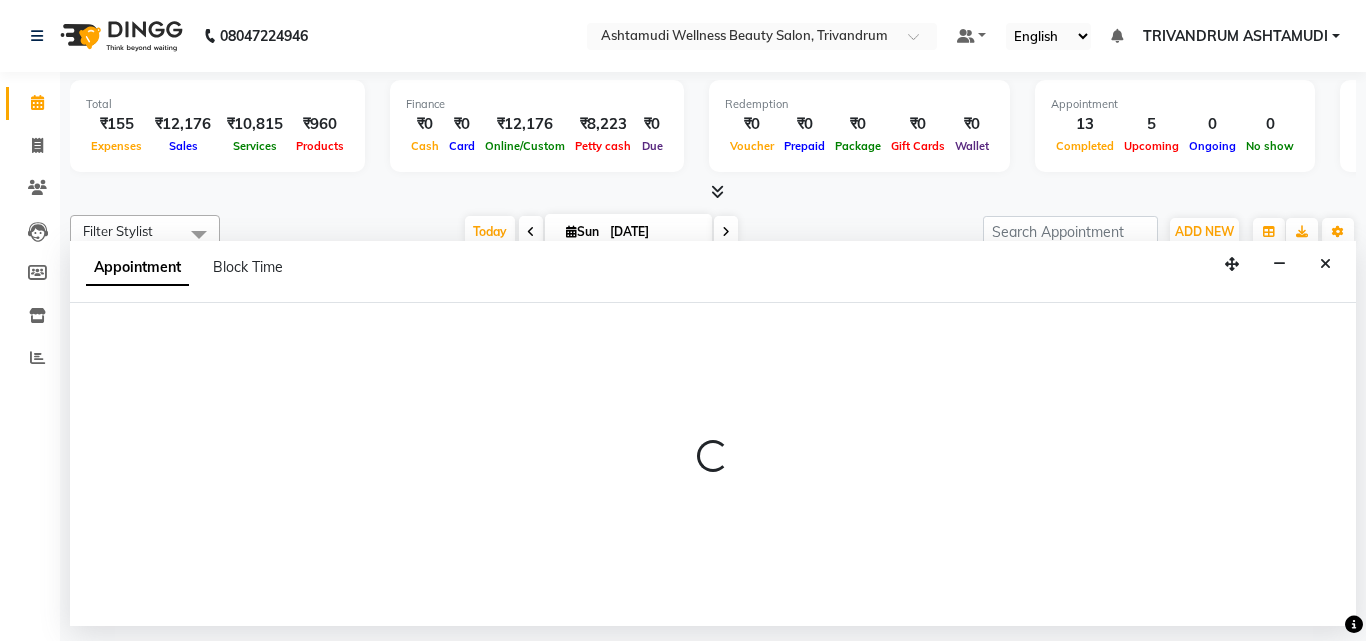 select on "27025" 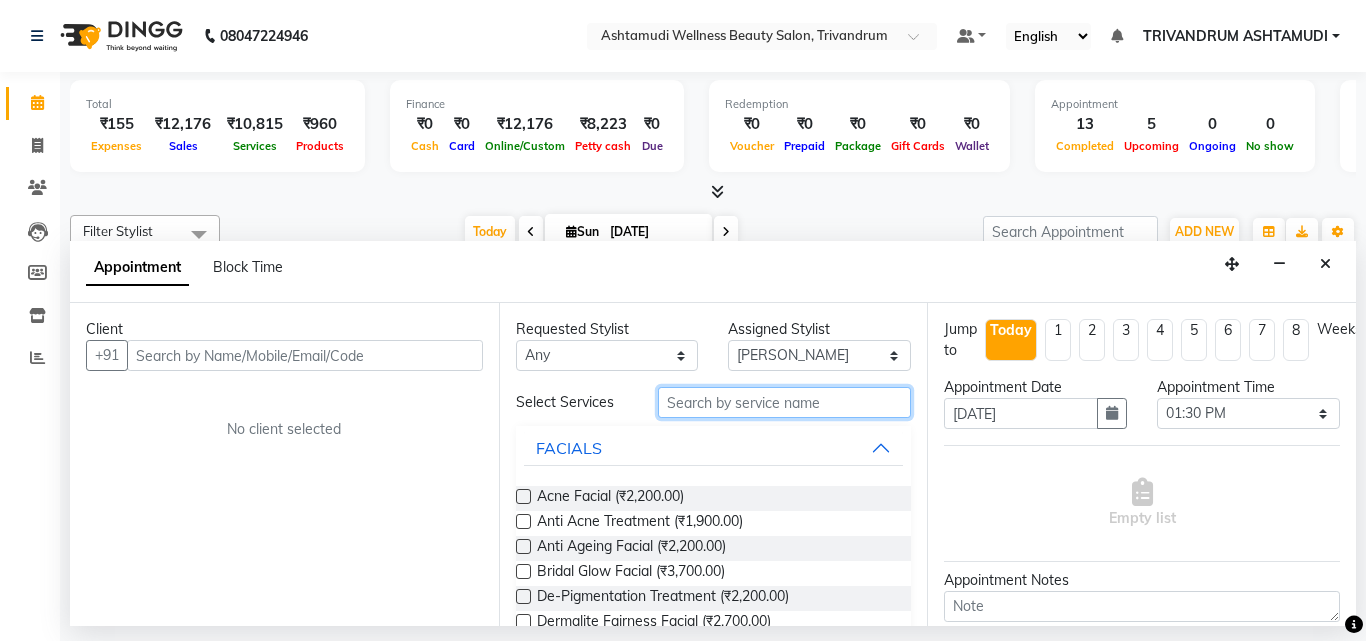 click at bounding box center (785, 402) 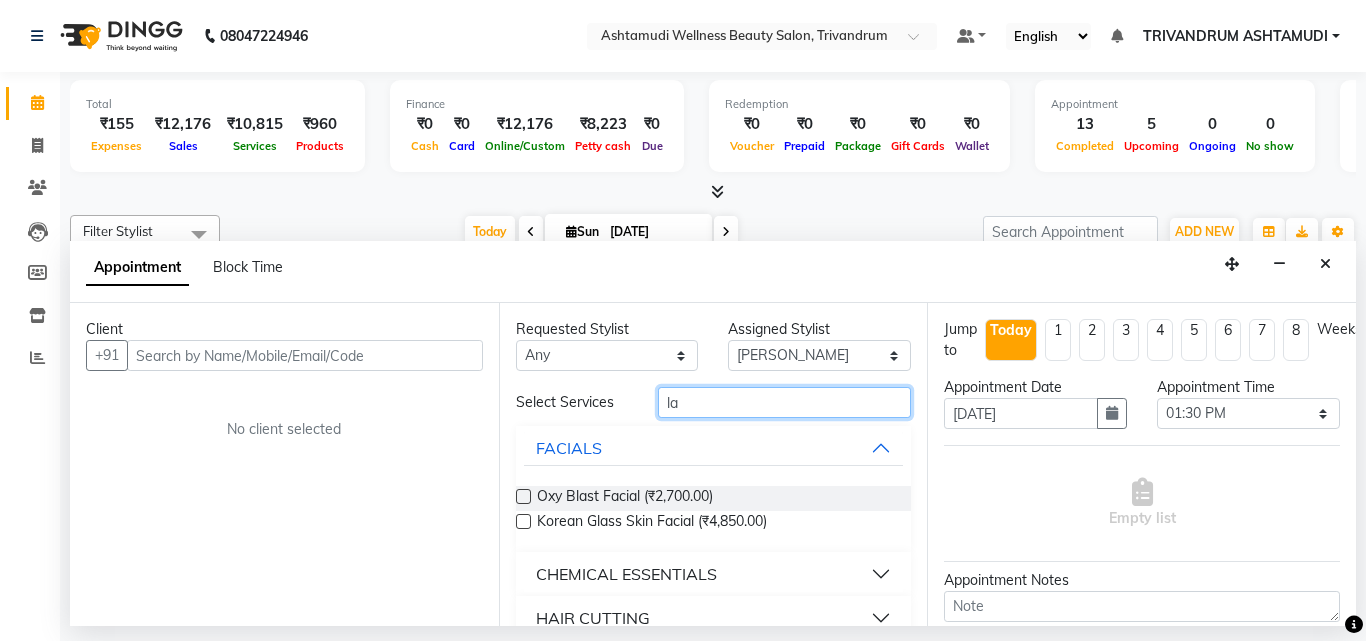 type on "l" 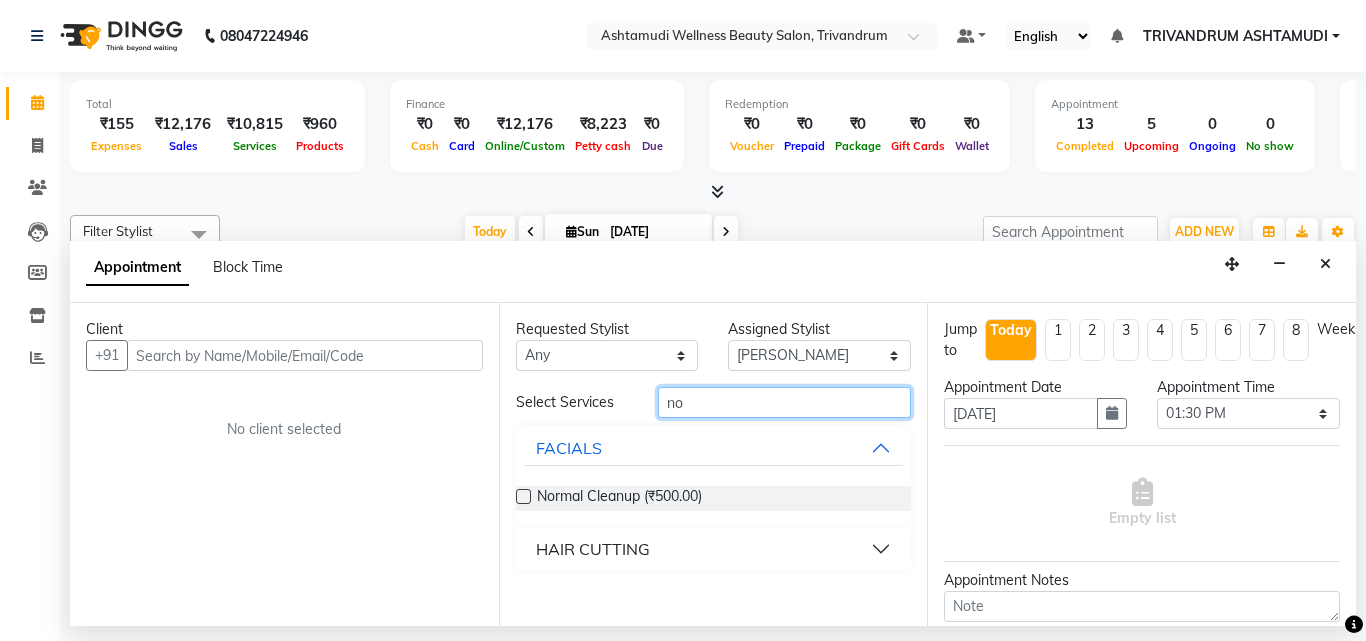 type on "n" 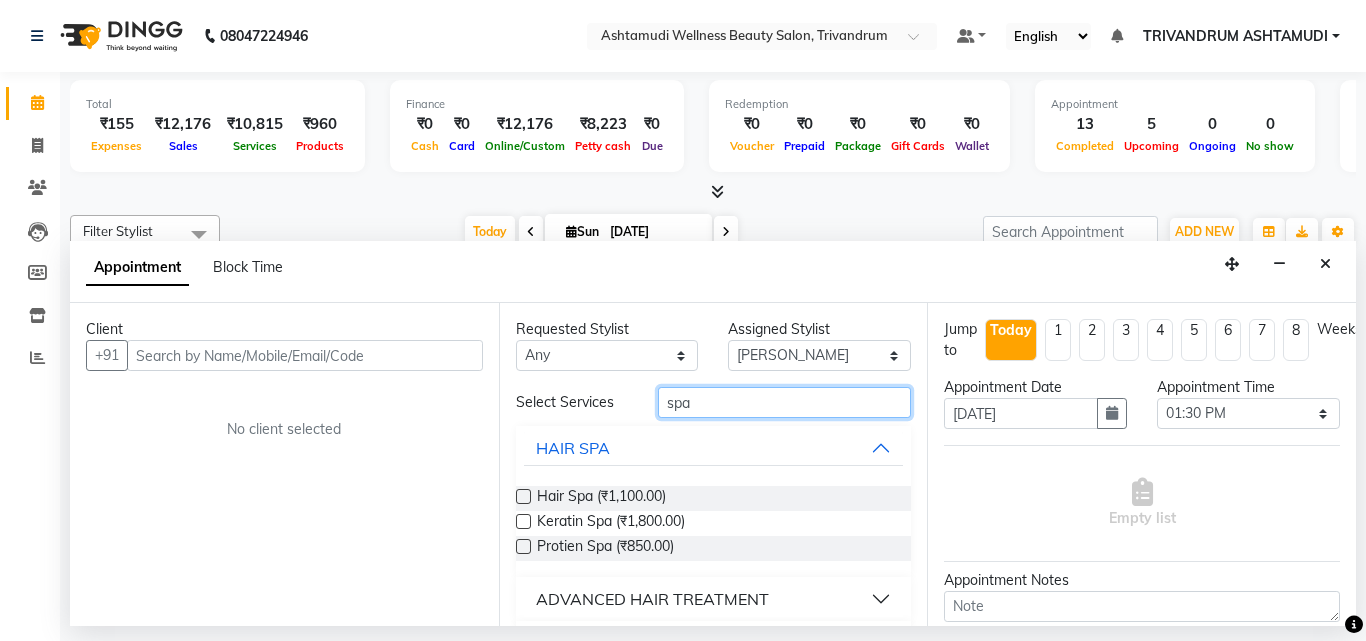 type on "spa" 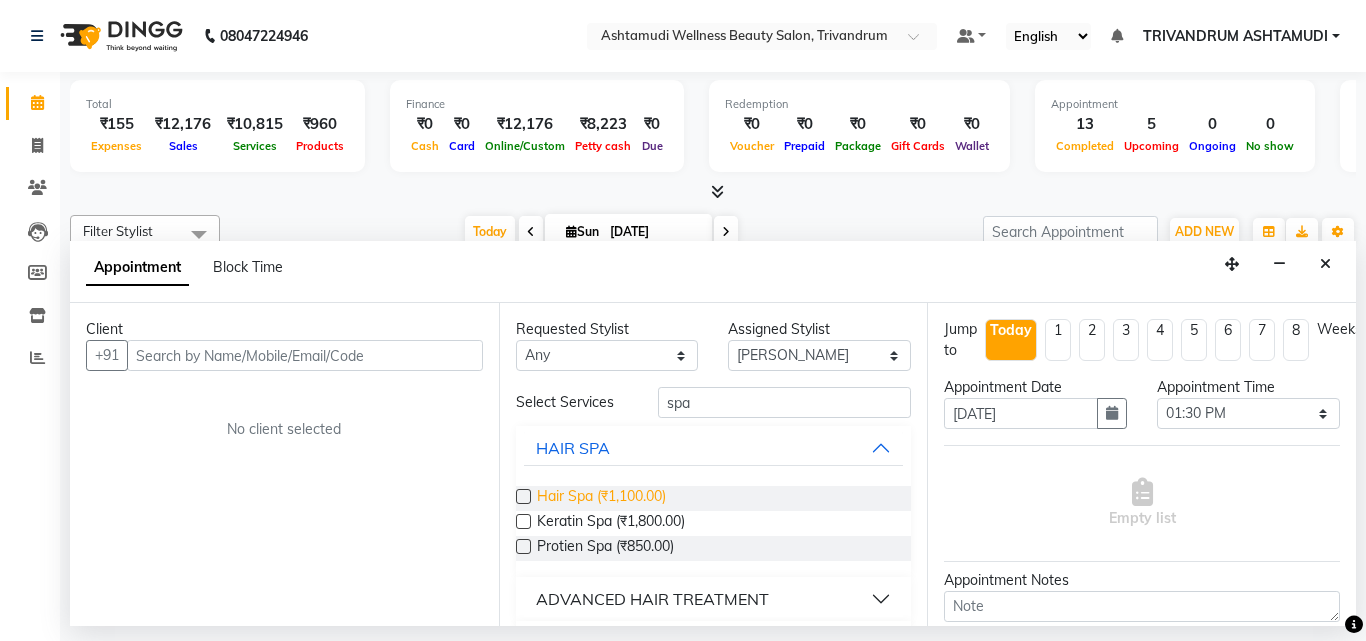 drag, startPoint x: 521, startPoint y: 495, endPoint x: 540, endPoint y: 494, distance: 19.026299 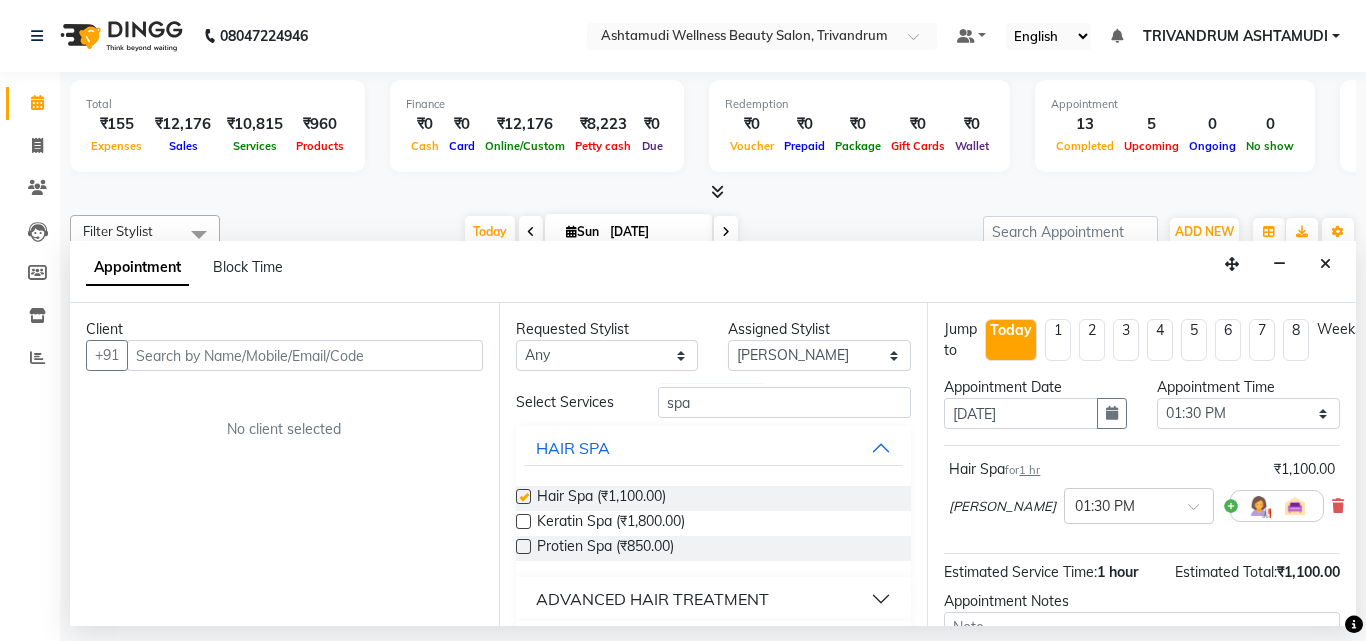 checkbox on "false" 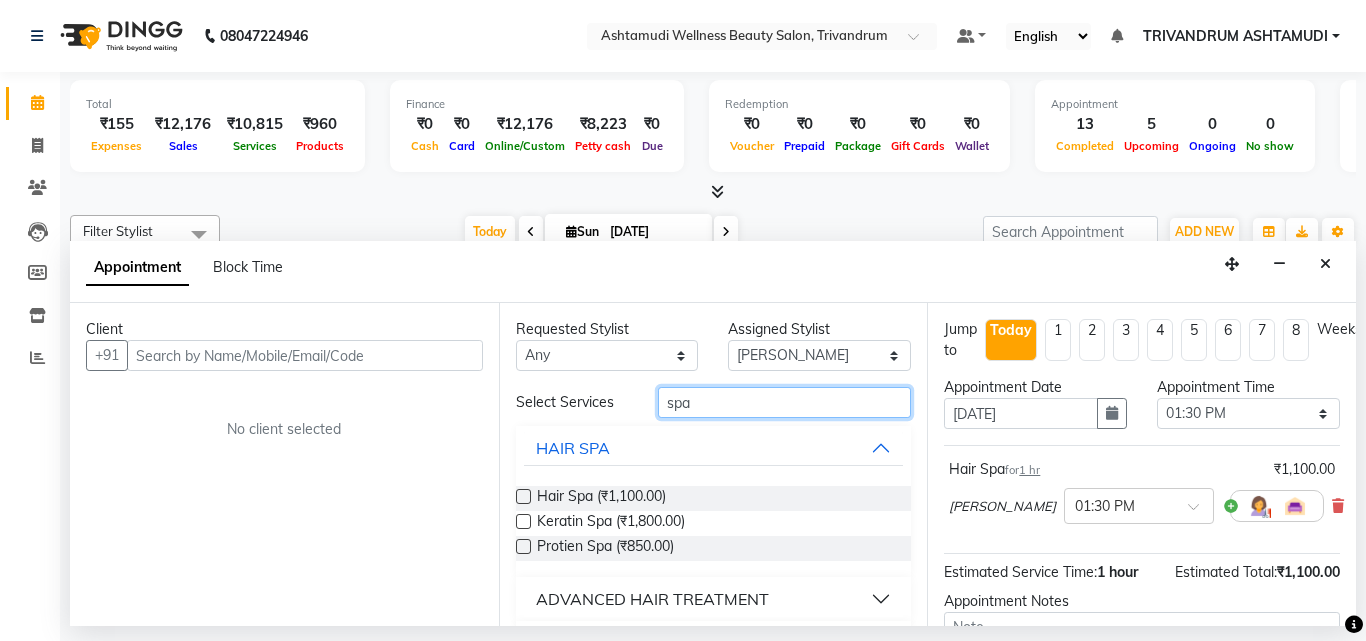 drag, startPoint x: 706, startPoint y: 399, endPoint x: 596, endPoint y: 413, distance: 110.88733 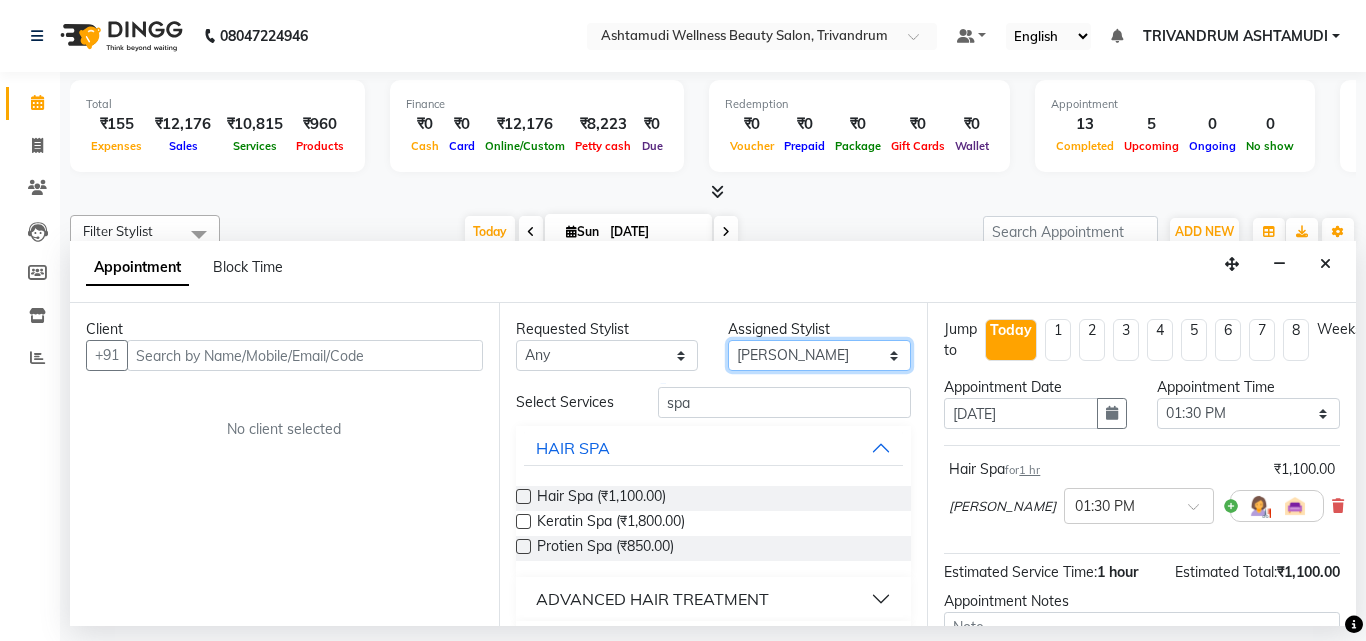 click on "Select ANJALI L B	 CHIPPY DHANYA D INDU GURUNG	 KARTHIKA	 Lekshmi MANJUSHA	 PUNAM LAMA	 SARITHA	 Sneha TRIVANDRUM ASHTAMUDI USHA KUMARI S" at bounding box center (819, 355) 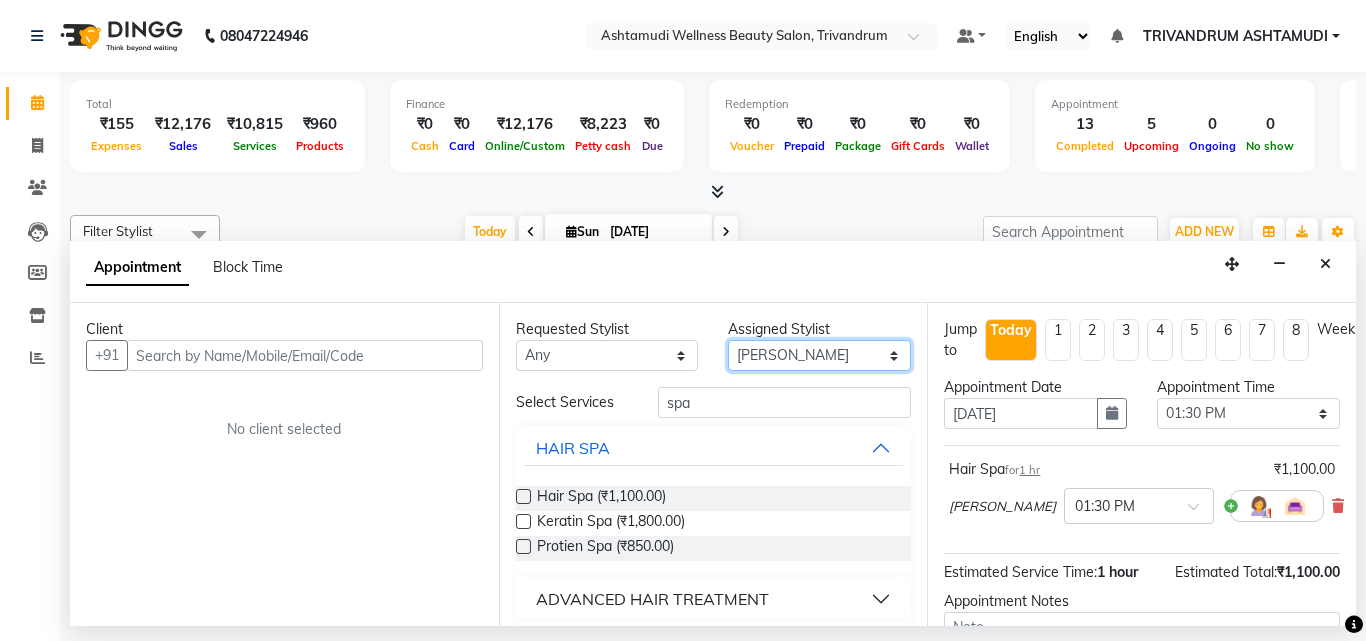 select on "27023" 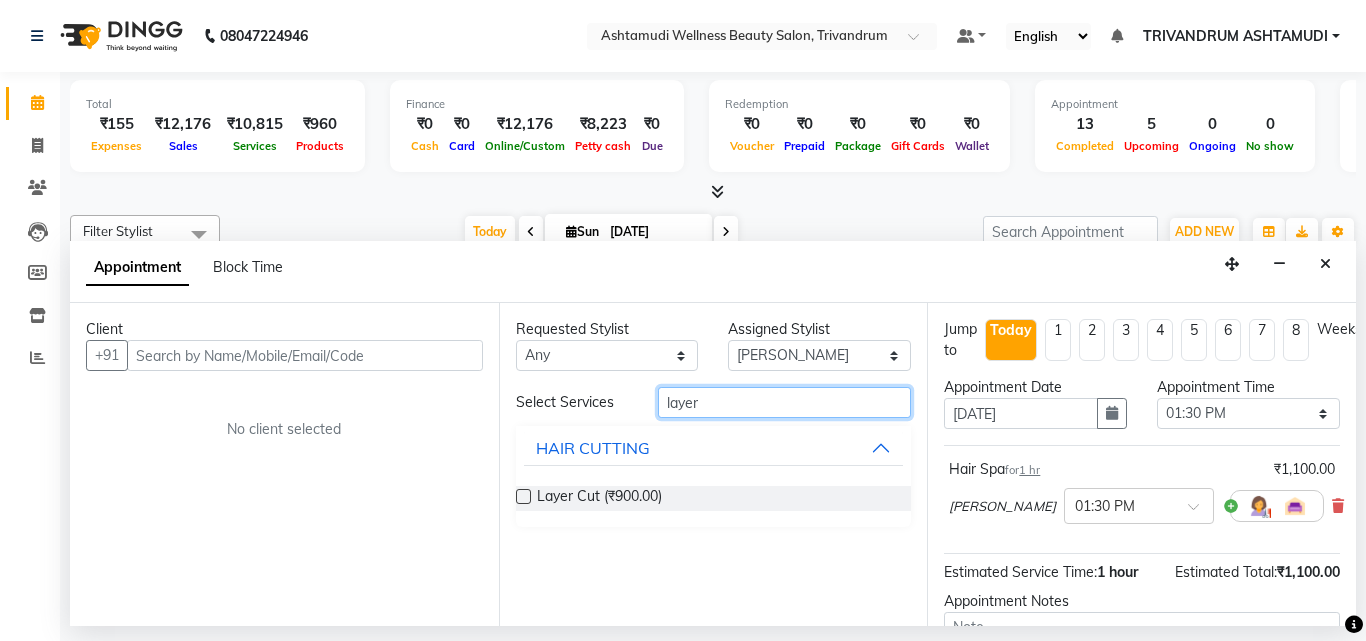 type on "layer" 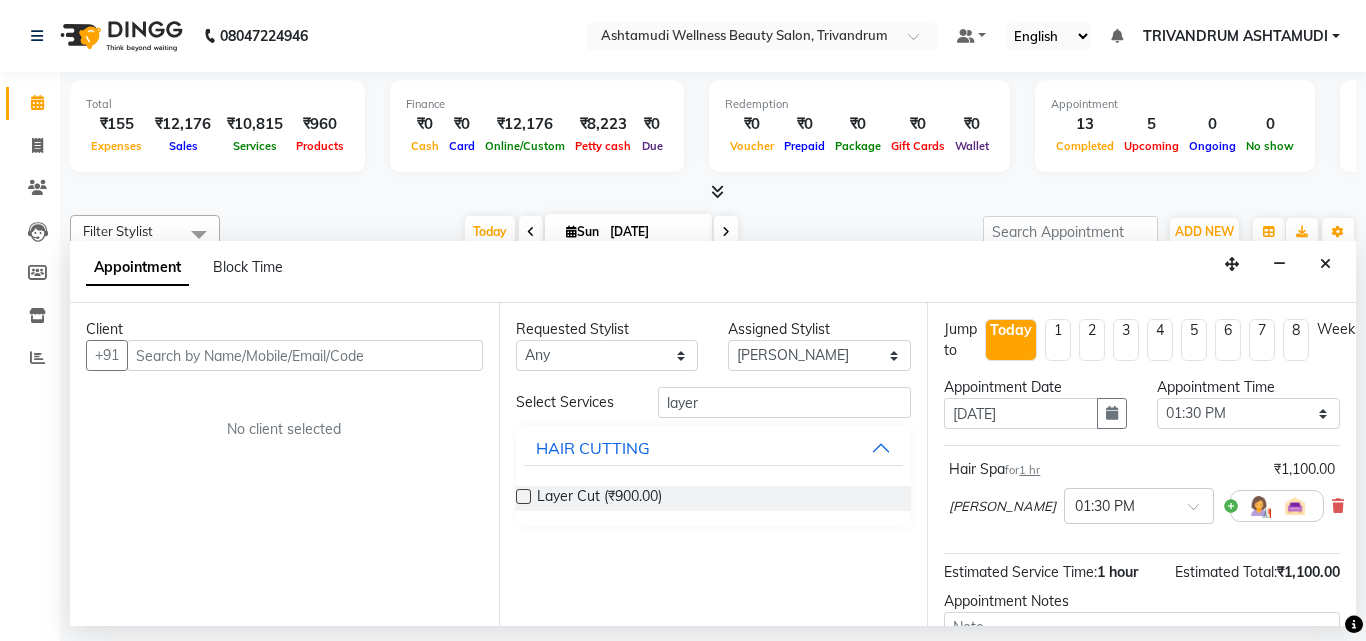 click on "Layer Cut (₹900.00)" at bounding box center [714, 498] 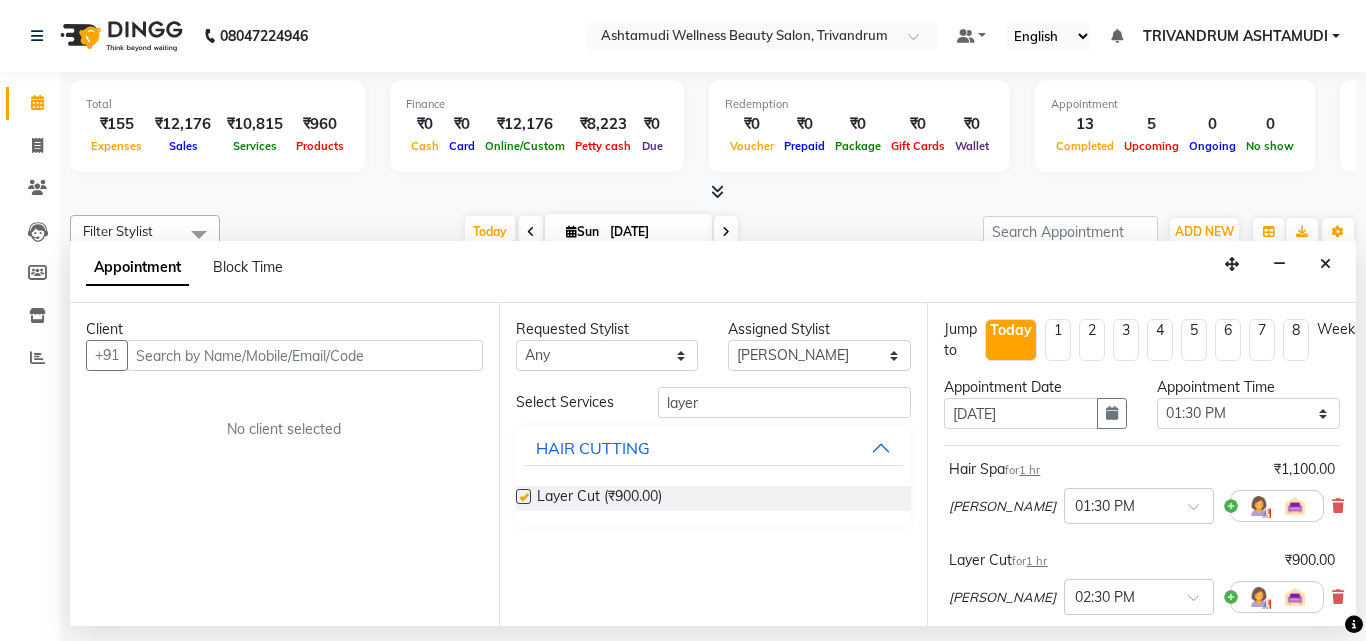 checkbox on "false" 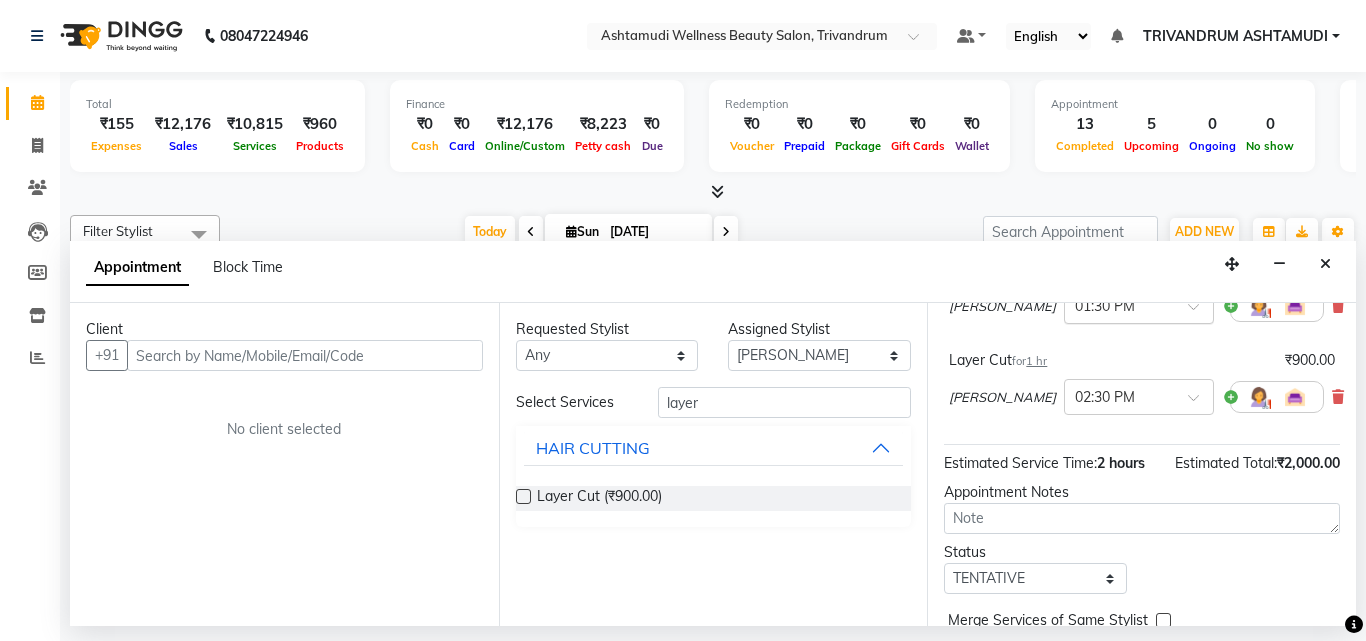 scroll, scrollTop: 0, scrollLeft: 0, axis: both 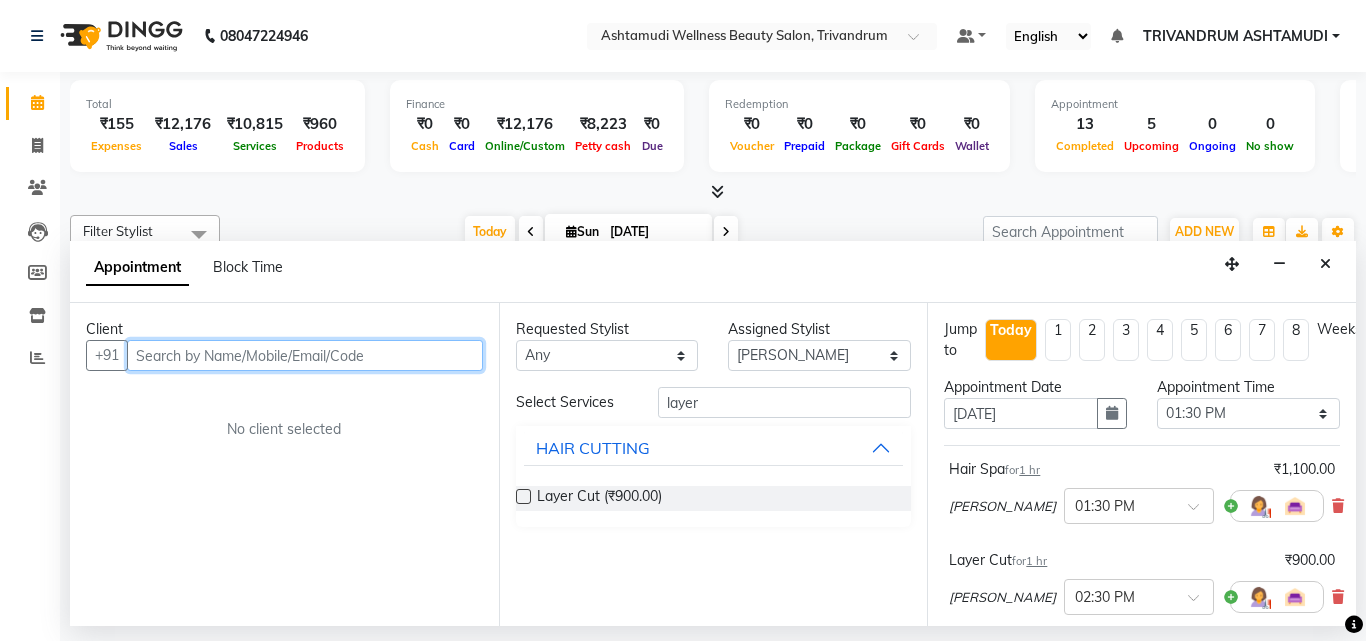 click at bounding box center (305, 355) 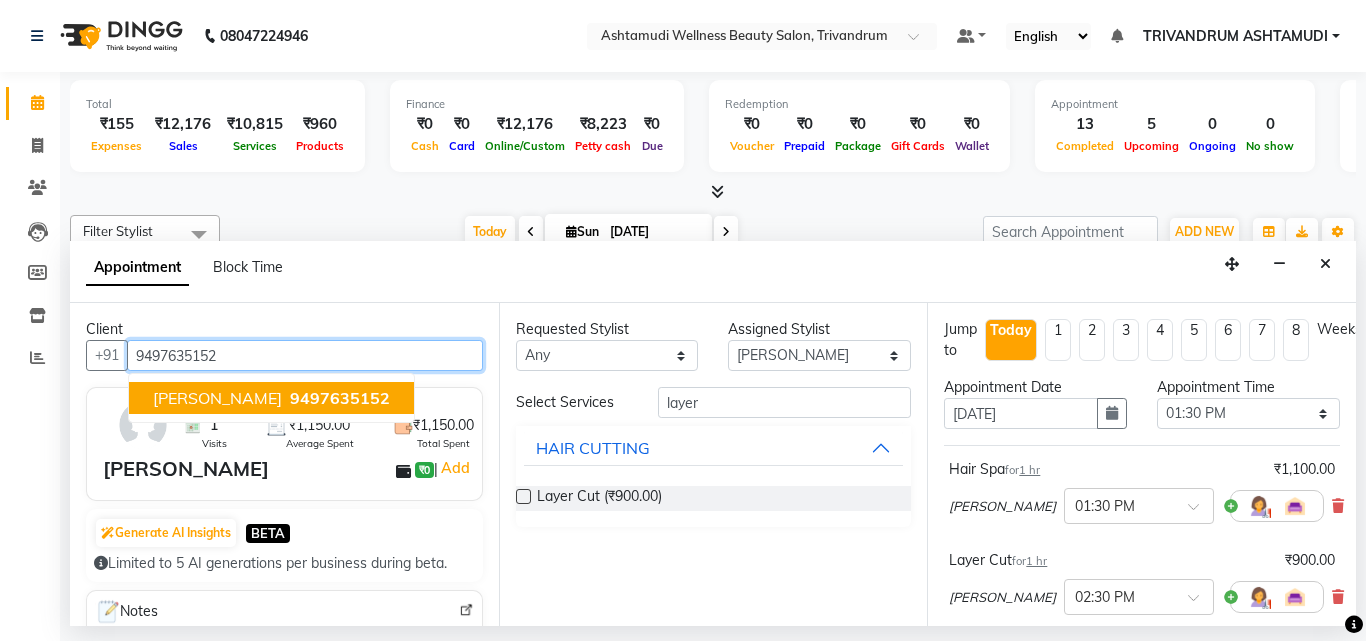 type on "9497635152" 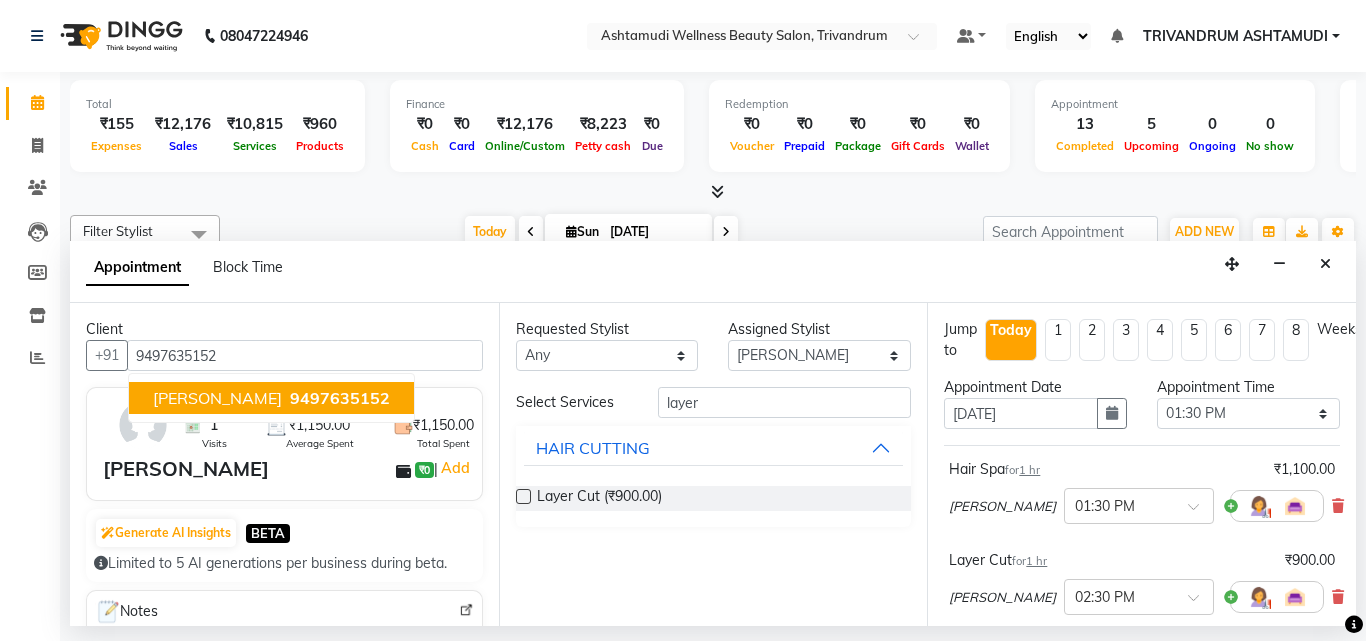 click on "1 Visits ₹1,150.00 Average Spent ₹1,150.00 Total Spent ANJANA    ₹0  |   Add" at bounding box center [284, 444] 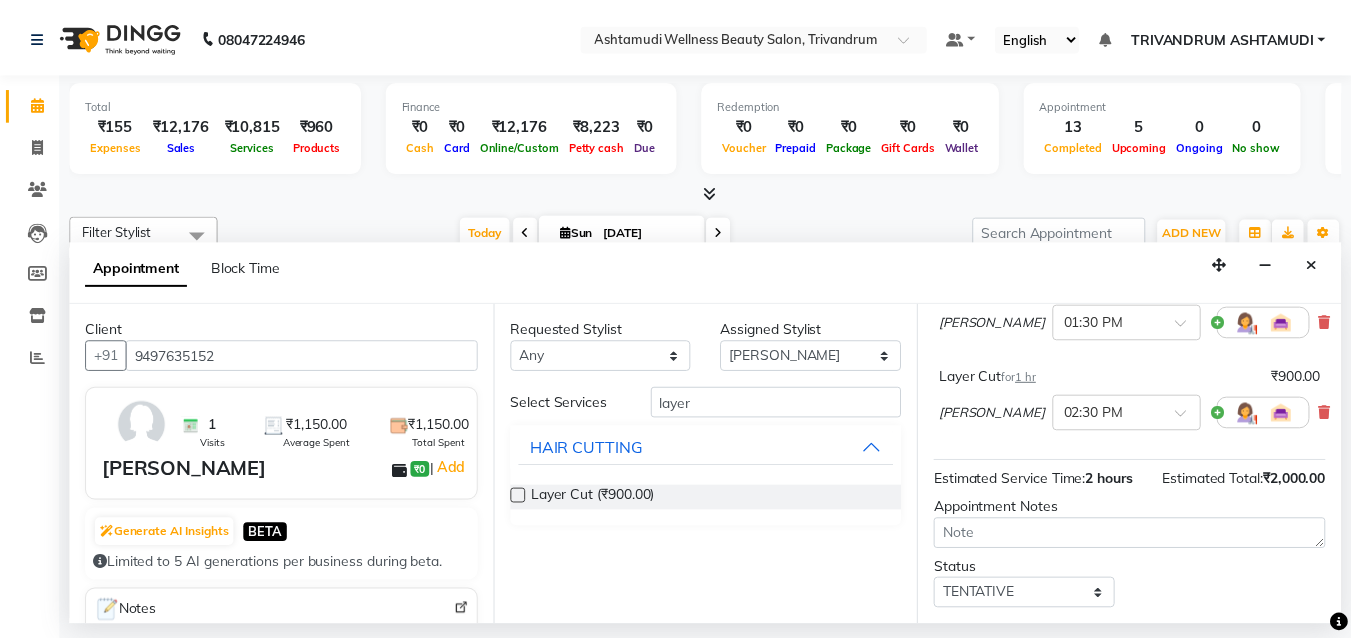 scroll, scrollTop: 333, scrollLeft: 0, axis: vertical 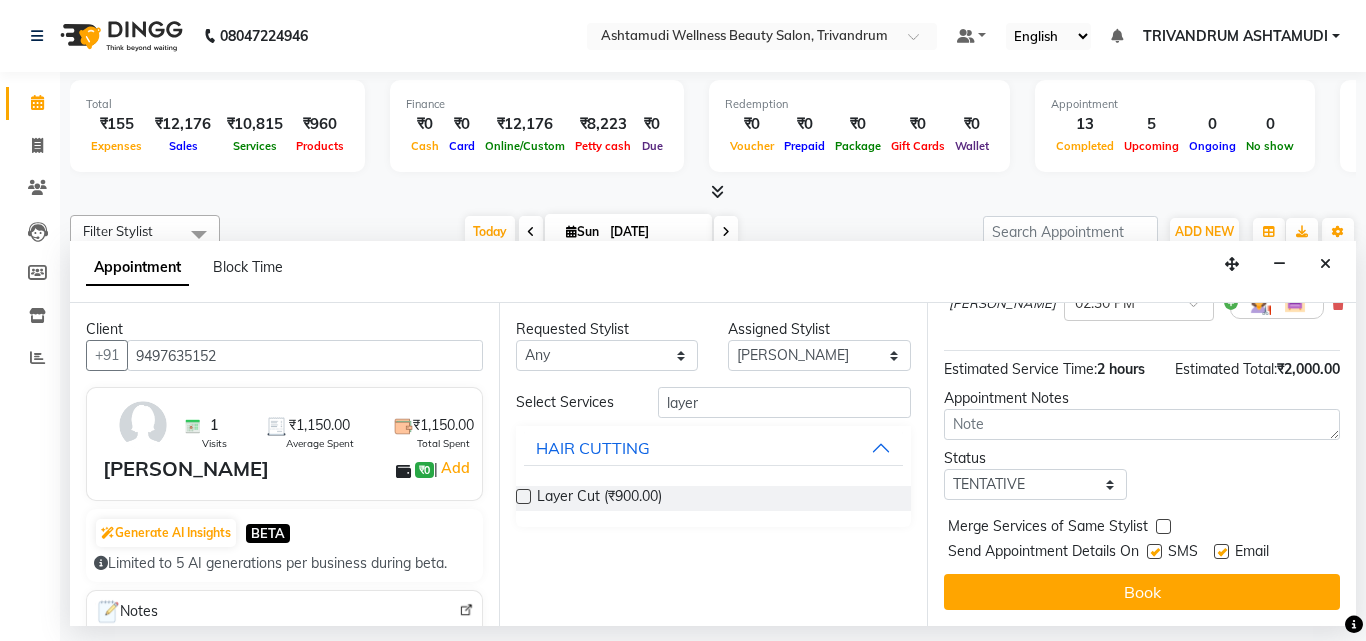 drag, startPoint x: 1022, startPoint y: 450, endPoint x: 1006, endPoint y: 457, distance: 17.464249 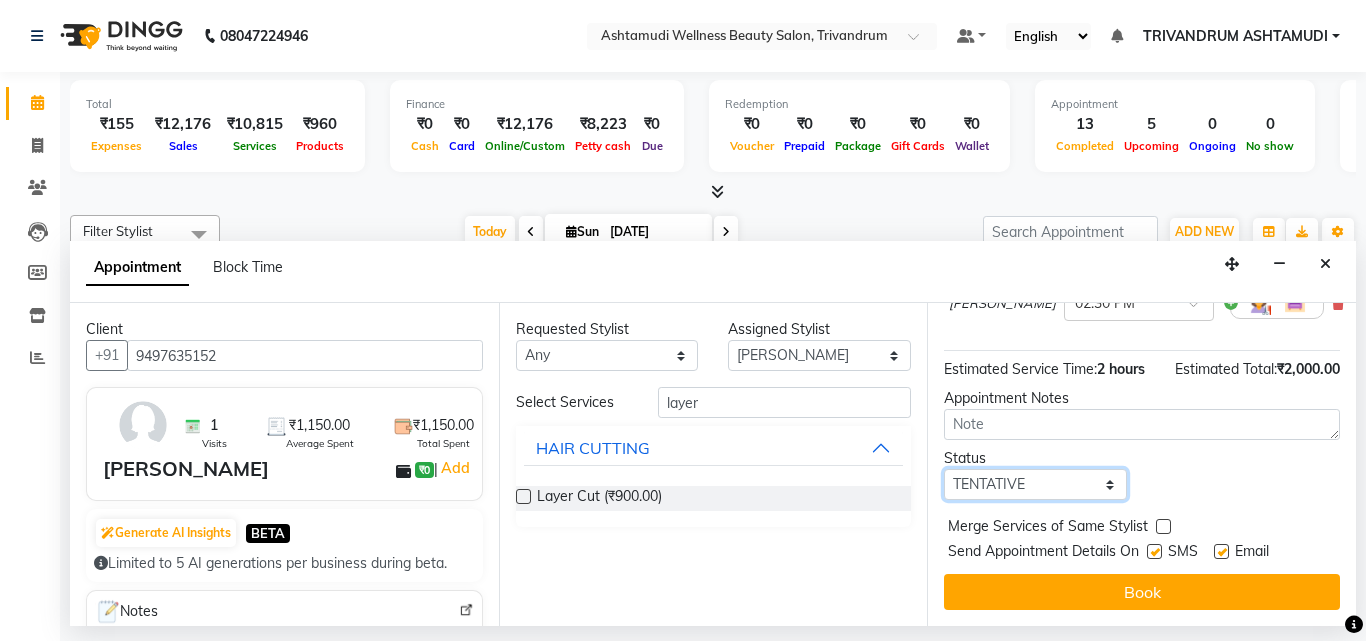 click on "Select TENTATIVE CONFIRM CHECK-IN UPCOMING" at bounding box center [1035, 484] 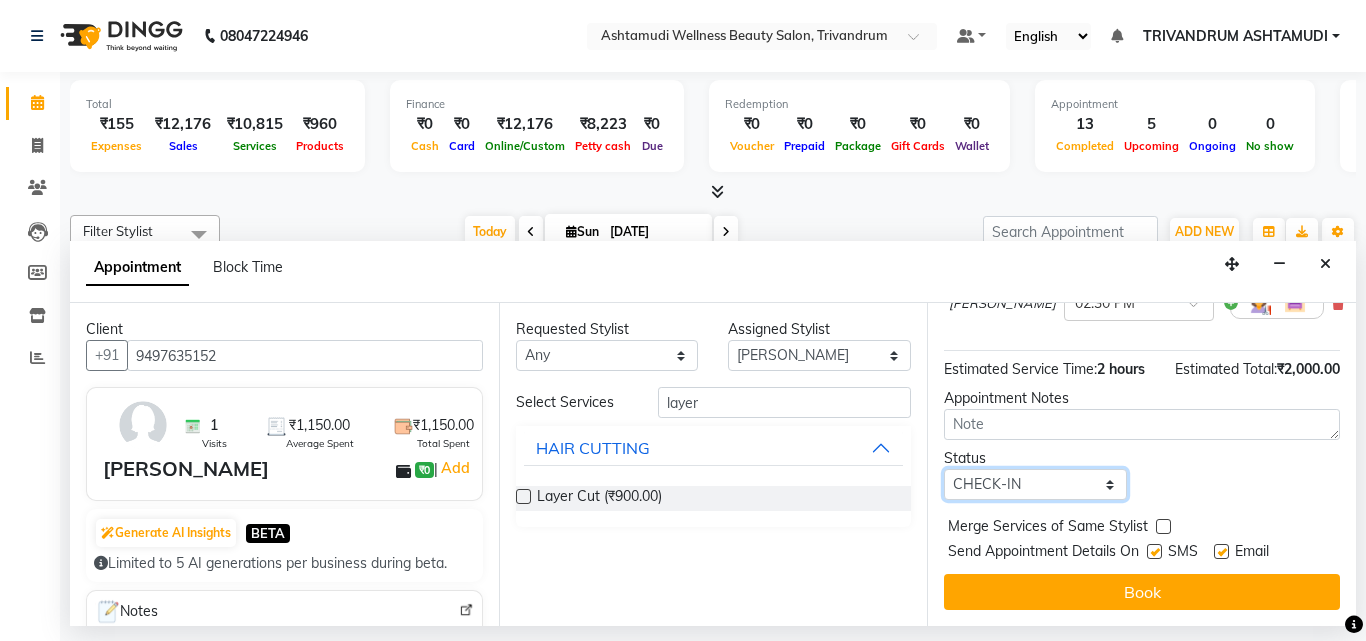 click on "Select TENTATIVE CONFIRM CHECK-IN UPCOMING" at bounding box center (1035, 484) 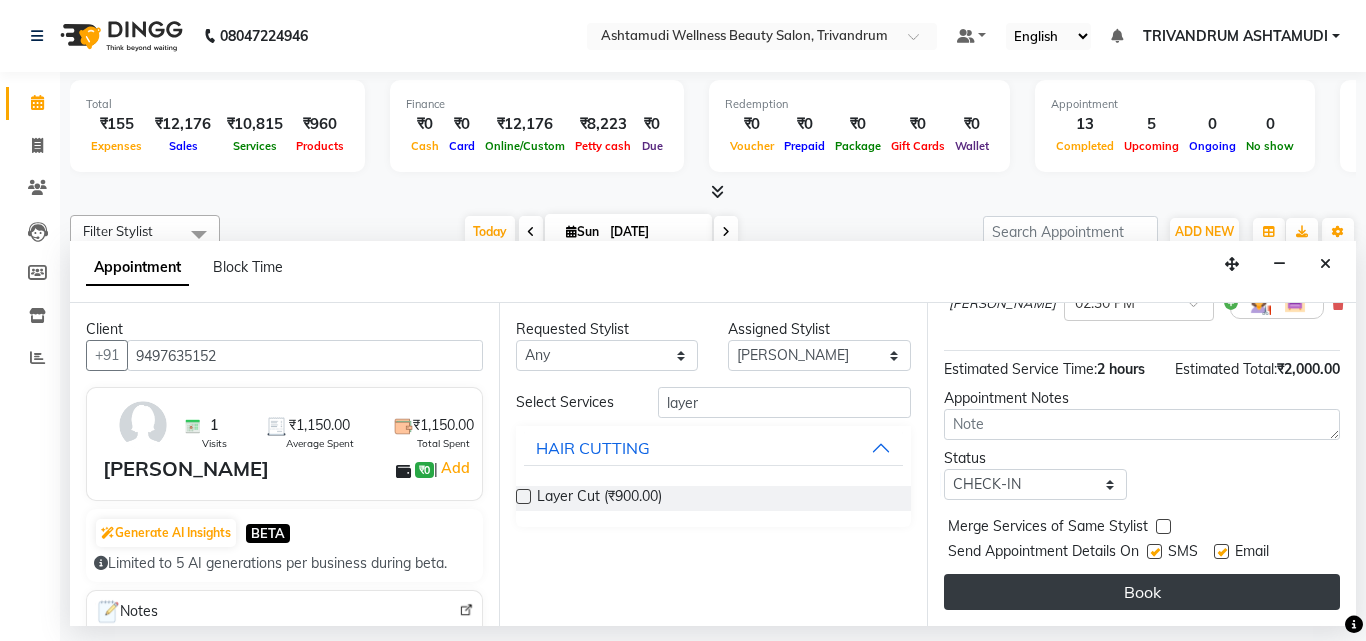 click on "Book" at bounding box center [1142, 592] 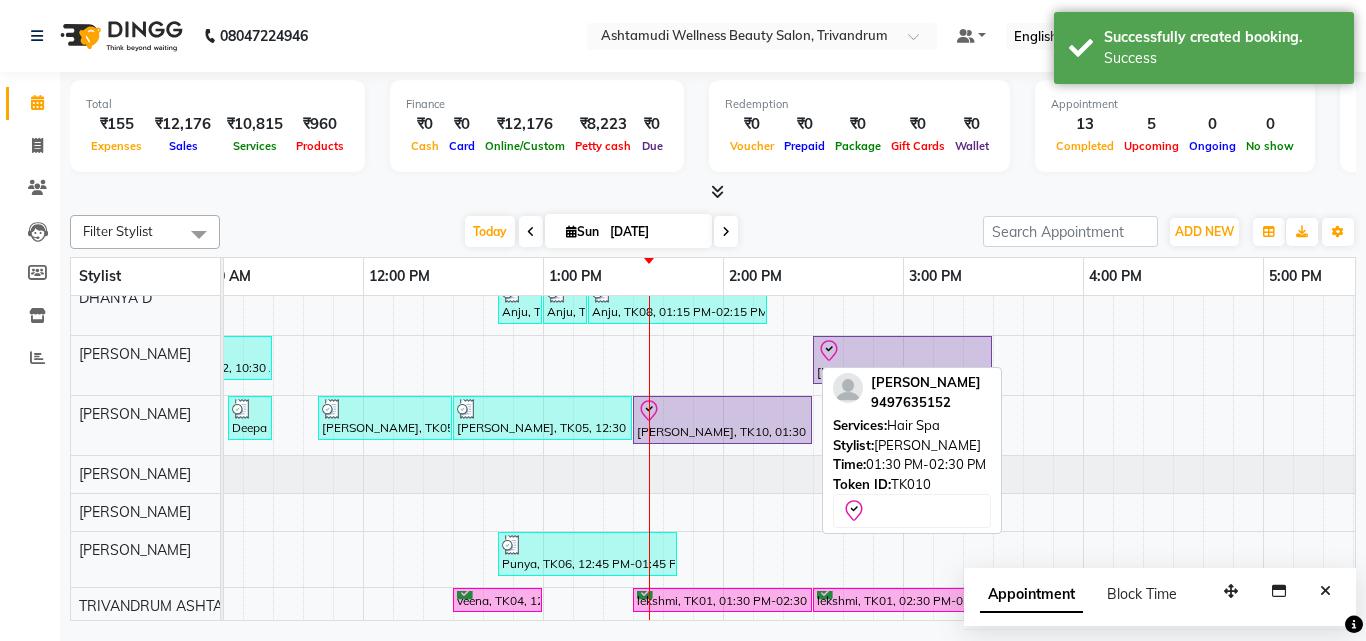 click on "[PERSON_NAME], TK10, 01:30 PM-02:30 PM, Hair Spa" at bounding box center (722, 420) 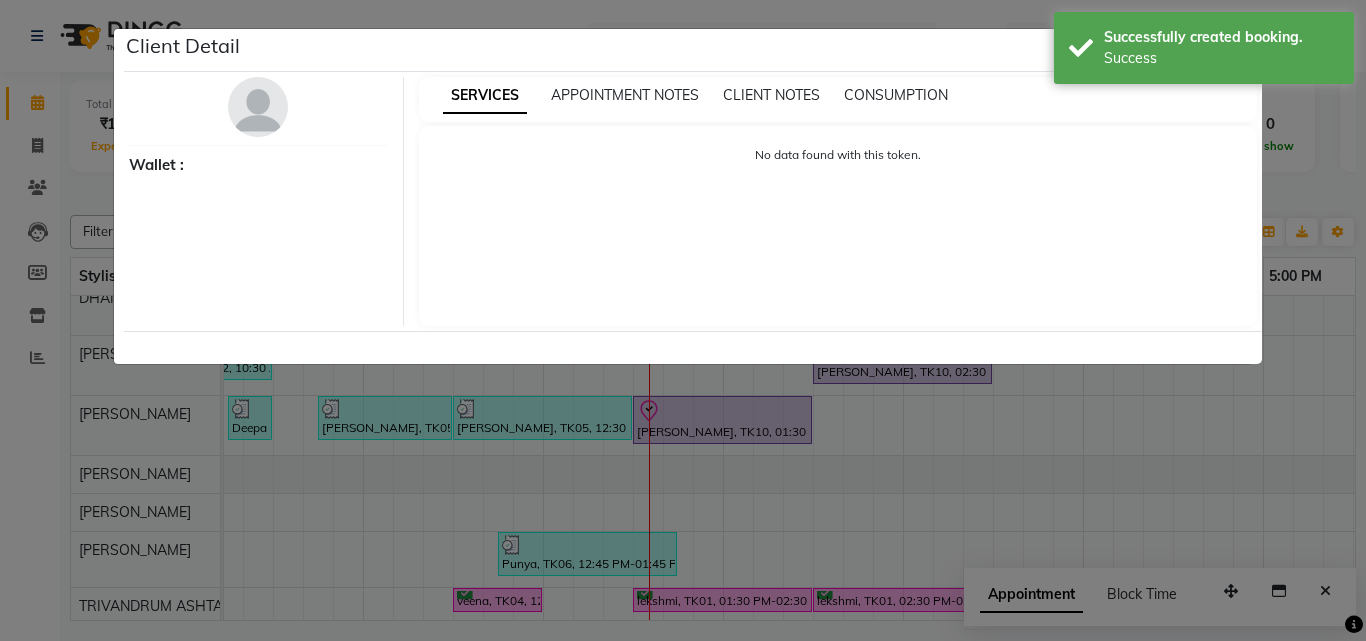select on "8" 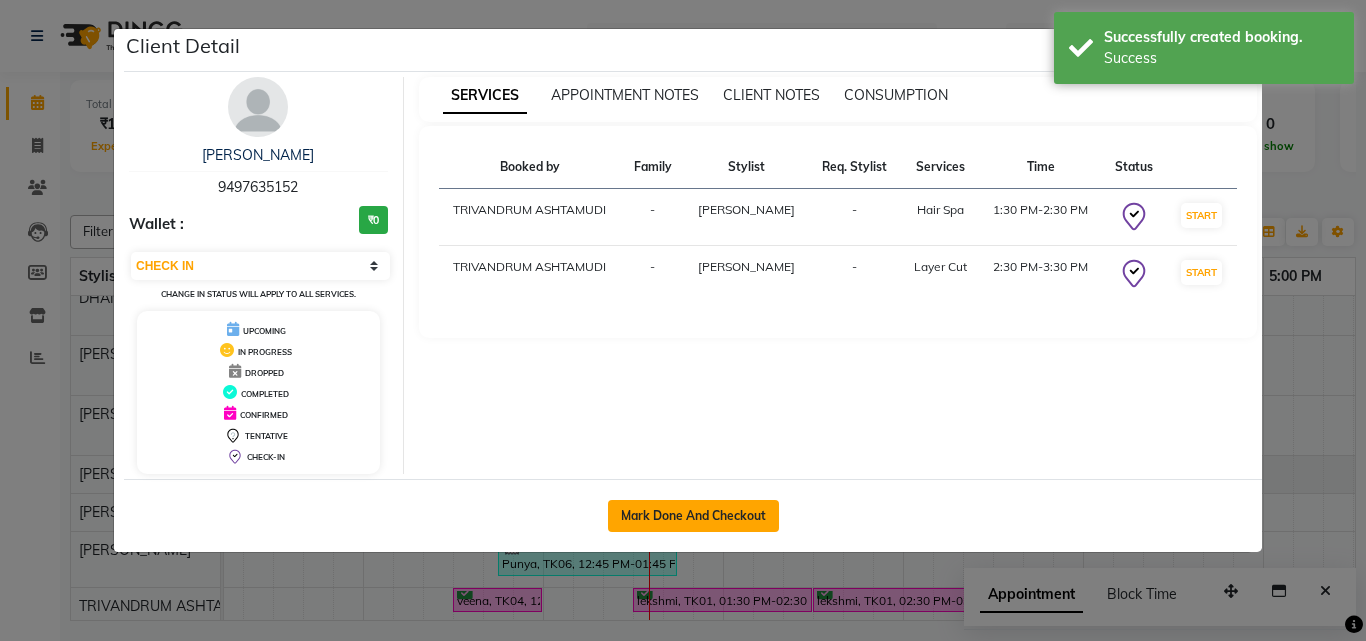 click on "Mark Done And Checkout" 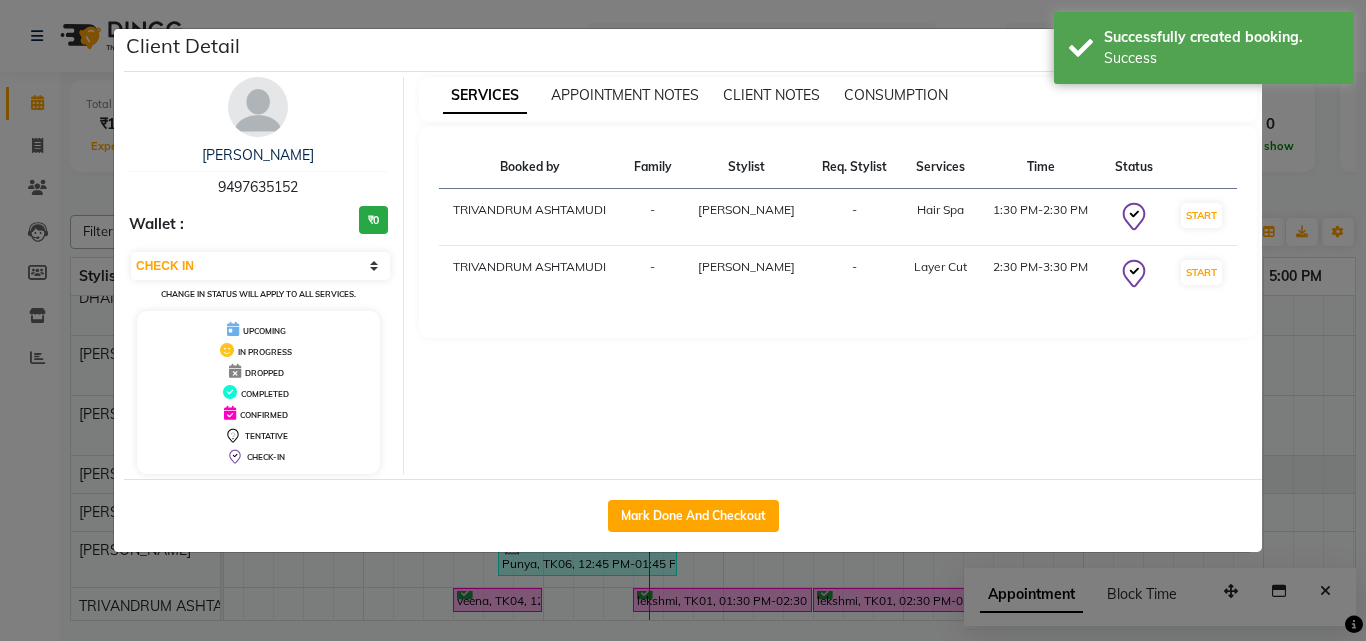 select on "service" 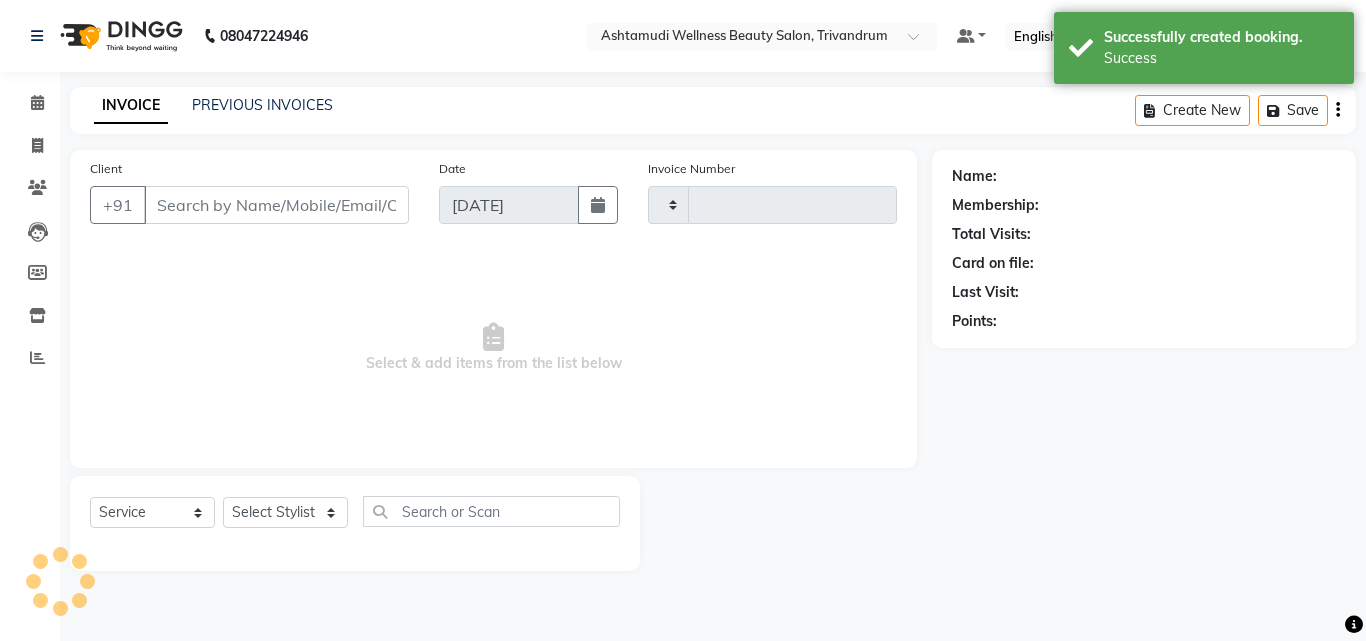 type on "2108" 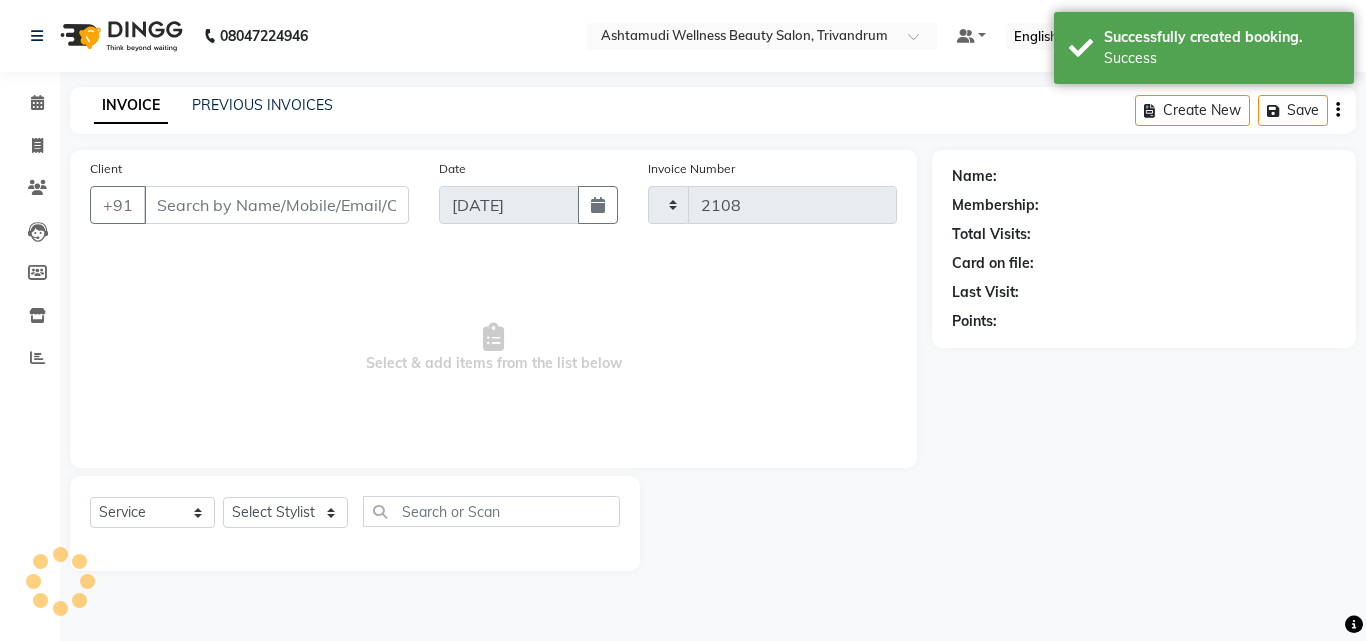 select on "4636" 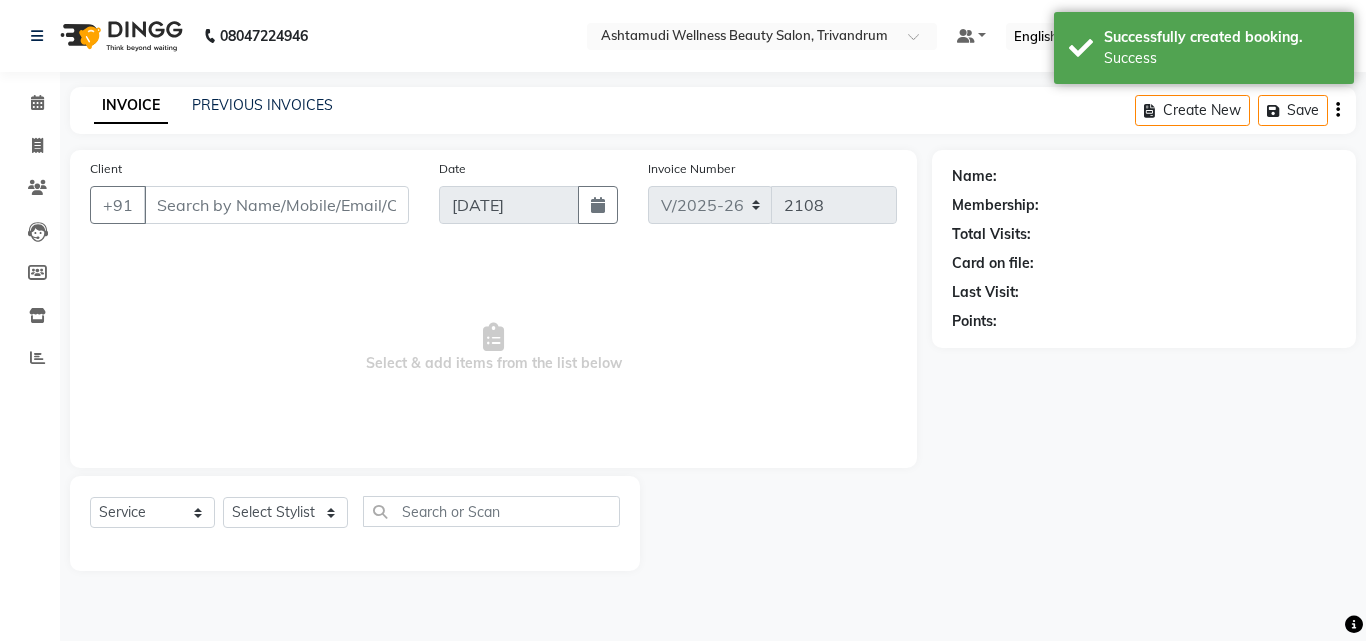 type 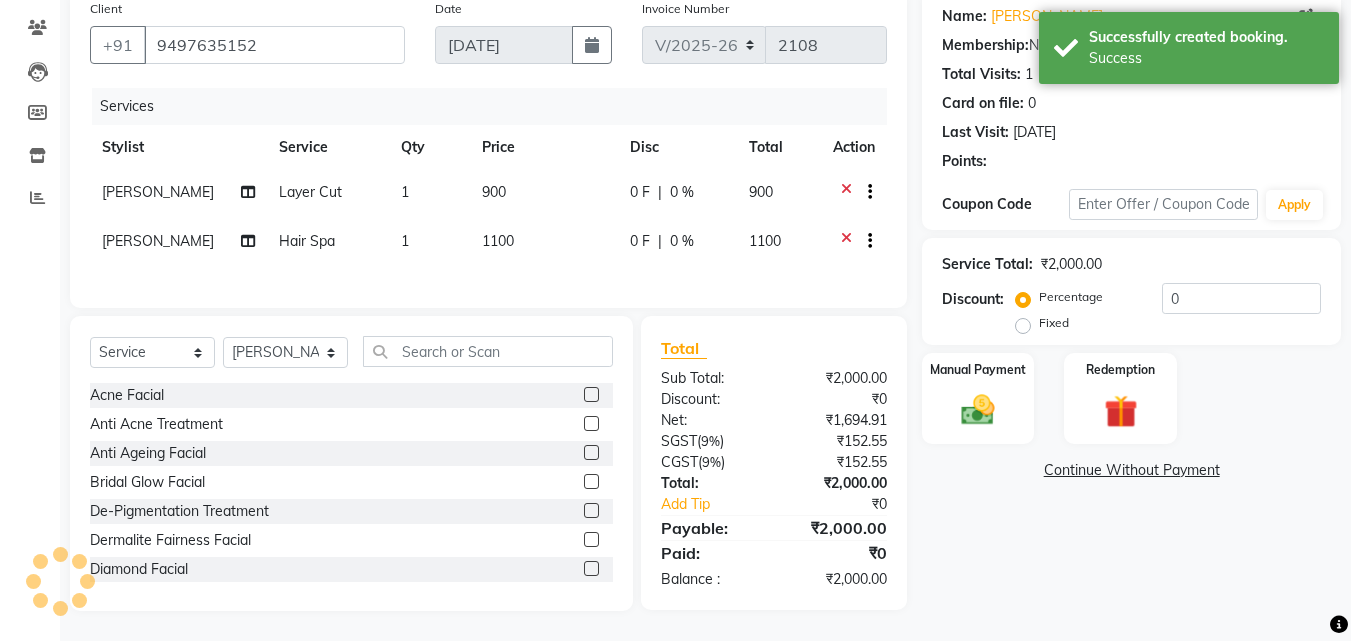 scroll, scrollTop: 171, scrollLeft: 0, axis: vertical 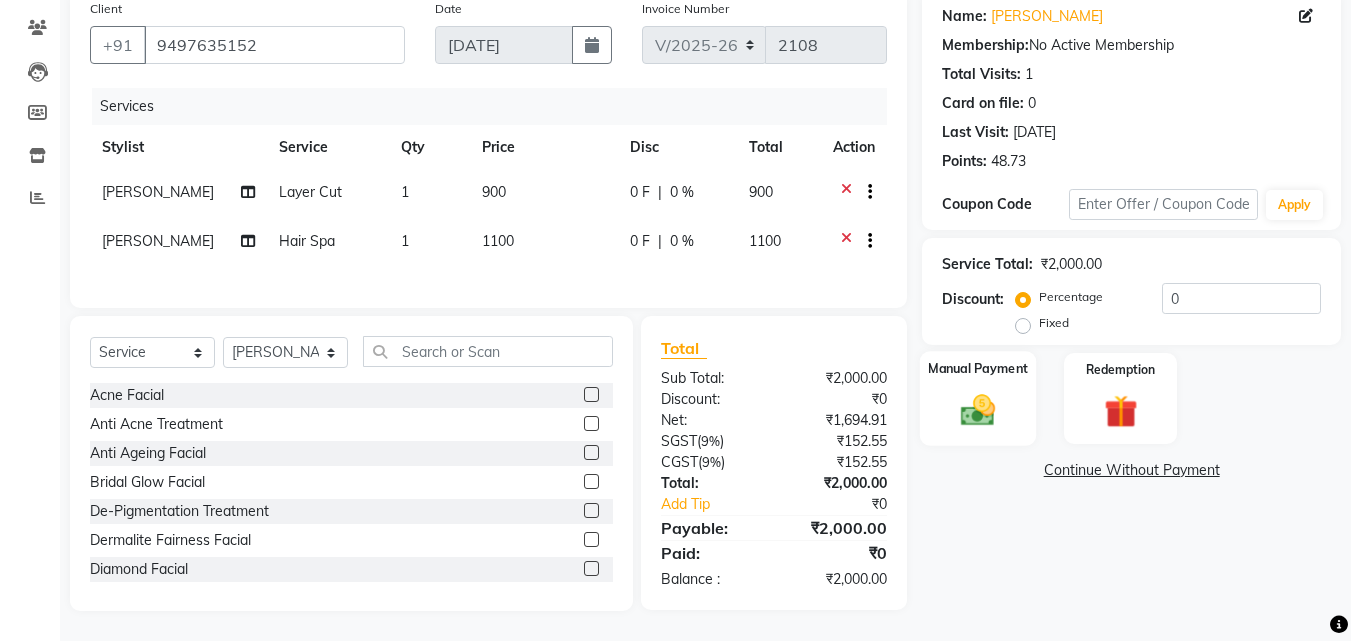 click 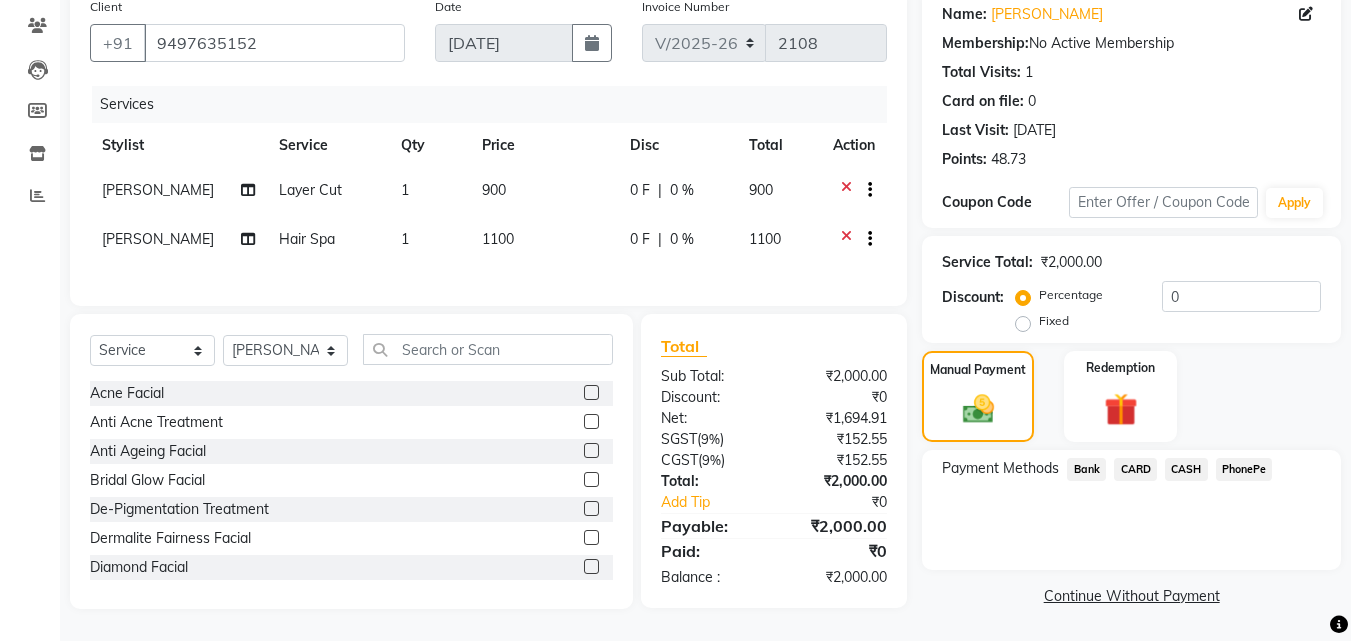 click on "PhonePe" 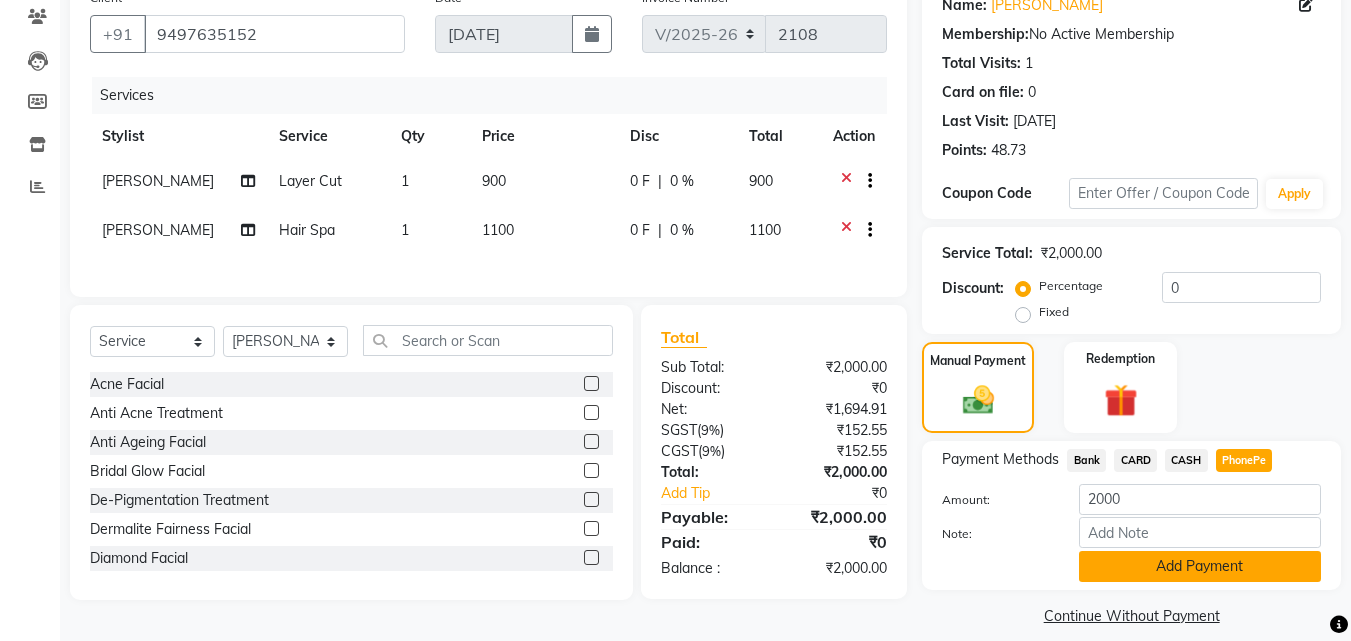 click on "Add Payment" 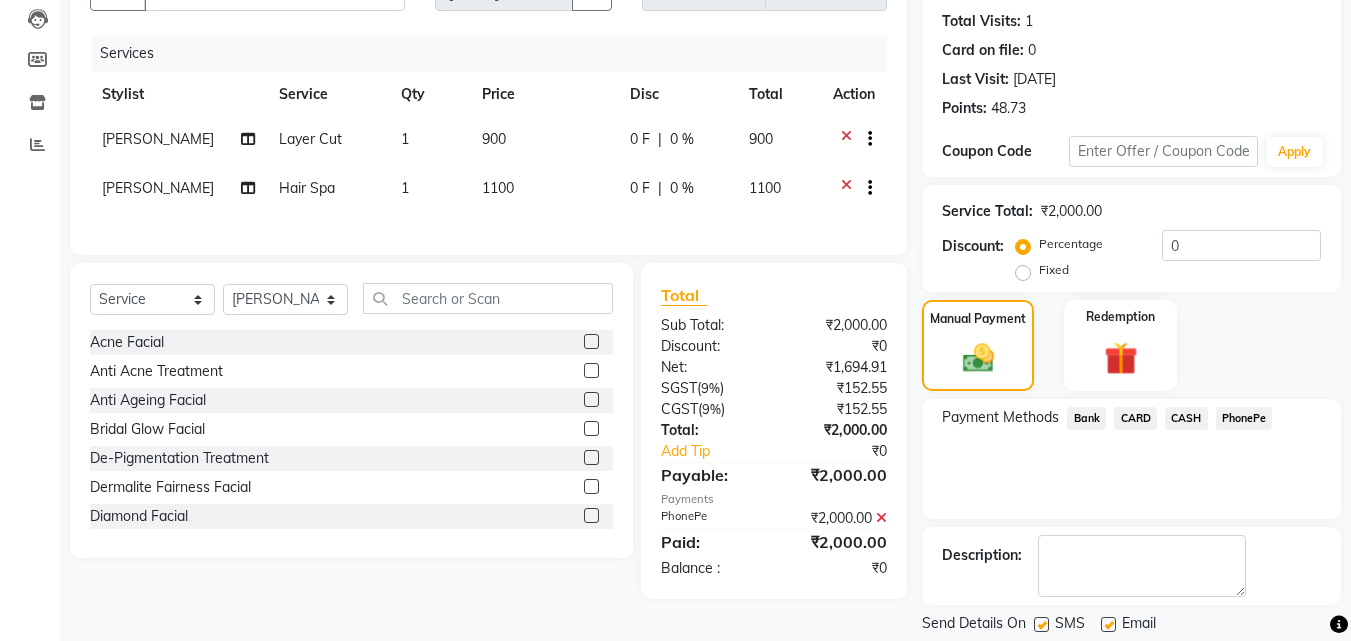 scroll, scrollTop: 275, scrollLeft: 0, axis: vertical 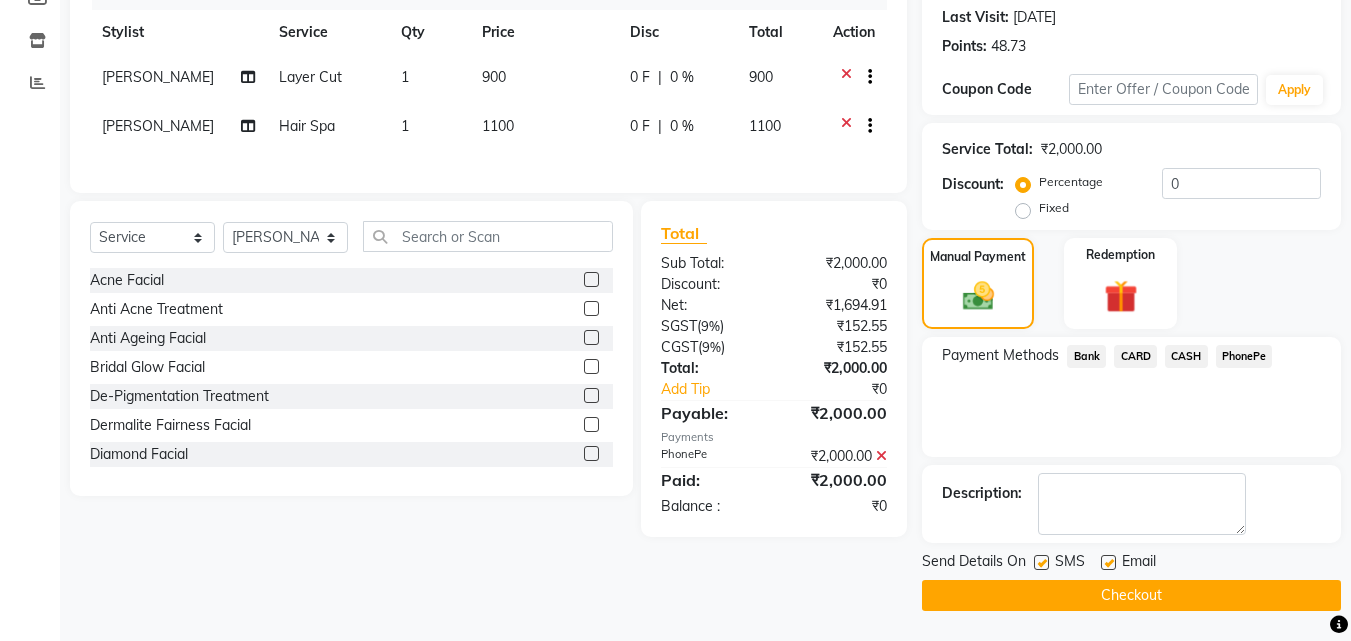 click on "Checkout" 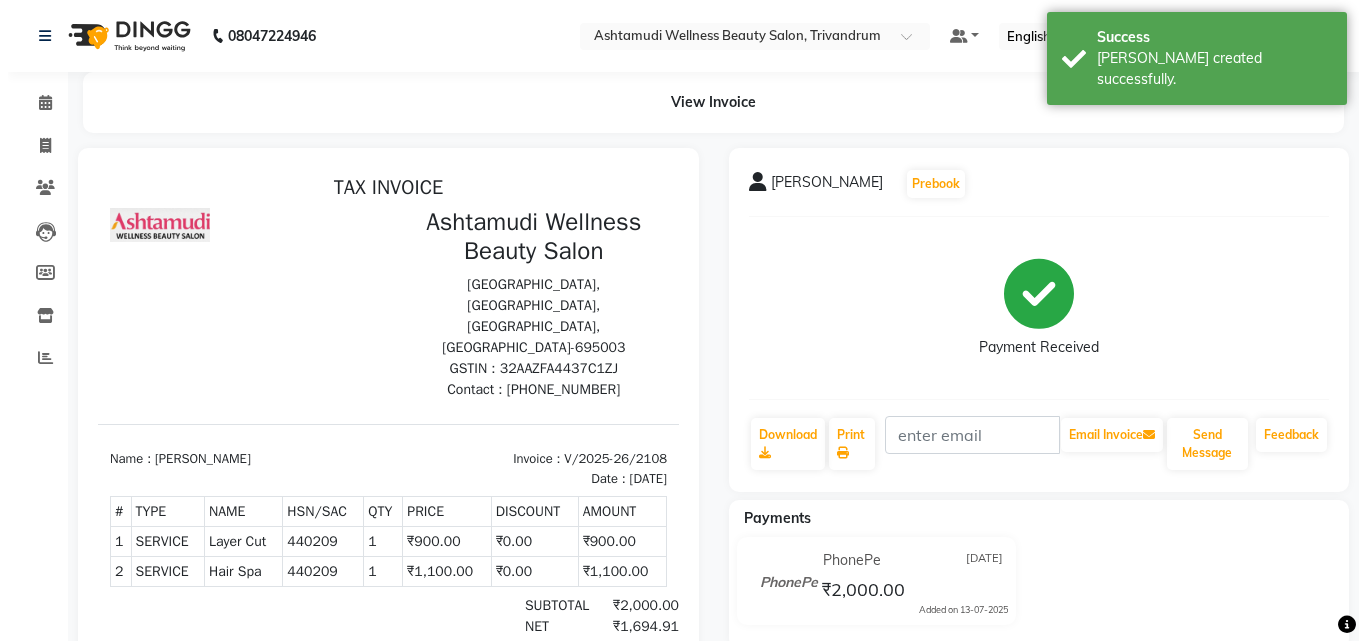 scroll, scrollTop: 0, scrollLeft: 0, axis: both 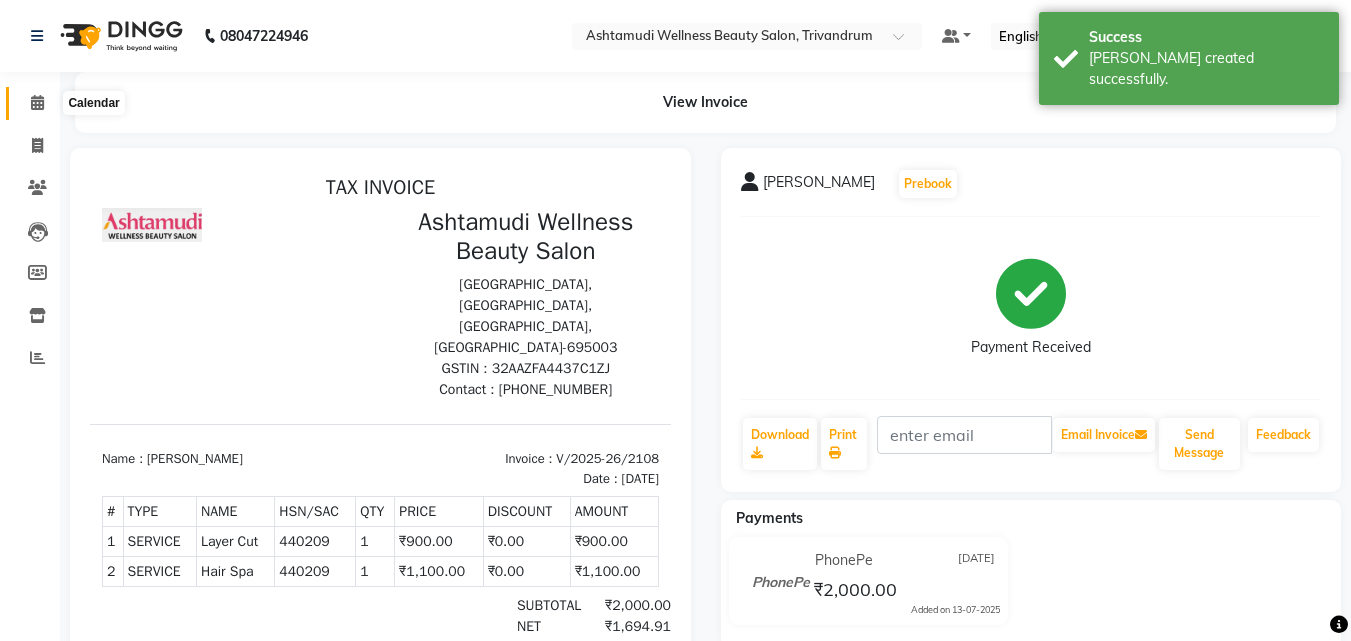 click 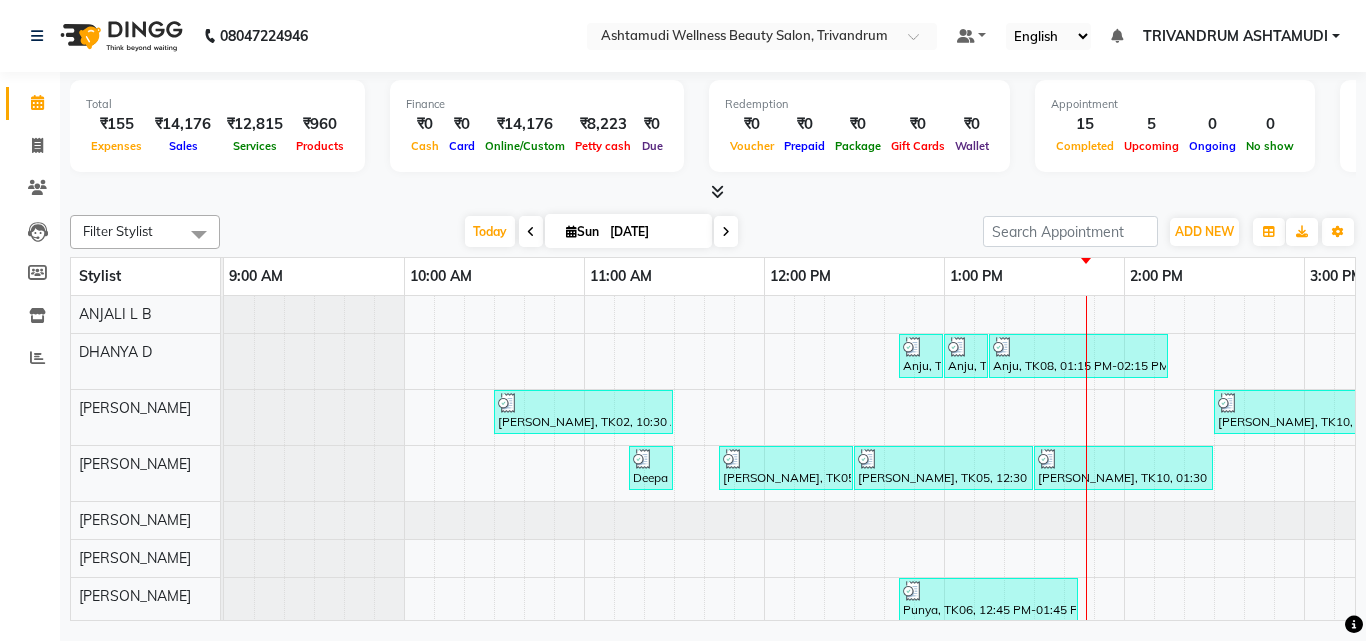 click on "Total  ₹155  Expenses ₹14,176  Sales ₹12,815  Services ₹960  Products Finance  ₹0  Cash ₹0  Card ₹14,176  Online/Custom ₹8,223 Petty cash ₹0 Due  Redemption  ₹0 Voucher ₹0 Prepaid ₹0 Package ₹0  Gift Cards ₹0  Wallet  Appointment  15 Completed 5 Upcoming 0 Ongoing 0 No show  Other sales  ₹0  Packages ₹400  Memberships ₹0  Vouchers ₹0  Prepaids ₹0  Gift Cards Filter Stylist Select All ANJALI L B	 CHIPPY DHANYA D INDU GURUNG	 KARTHIKA	 Lekshmi MANJUSHA	 PUNAM LAMA	 SARITHA	 Sneha TRIVANDRUM ASHTAMUDI USHA KUMARI S Today  Sun 13-07-2025 Toggle Dropdown Add Appointment Add Invoice Add Expense Add Attendance Add Client Toggle Dropdown Add Appointment Add Invoice Add Expense Add Attendance Add Client ADD NEW Toggle Dropdown Add Appointment Add Invoice Add Expense Add Attendance Add Client Filter Stylist Select All ANJALI L B	 CHIPPY DHANYA D INDU GURUNG	 KARTHIKA	 Lekshmi MANJUSHA	 PUNAM LAMA	 SARITHA	 Sneha TRIVANDRUM ASHTAMUDI USHA KUMARI S Group By  Staff View   Room View" 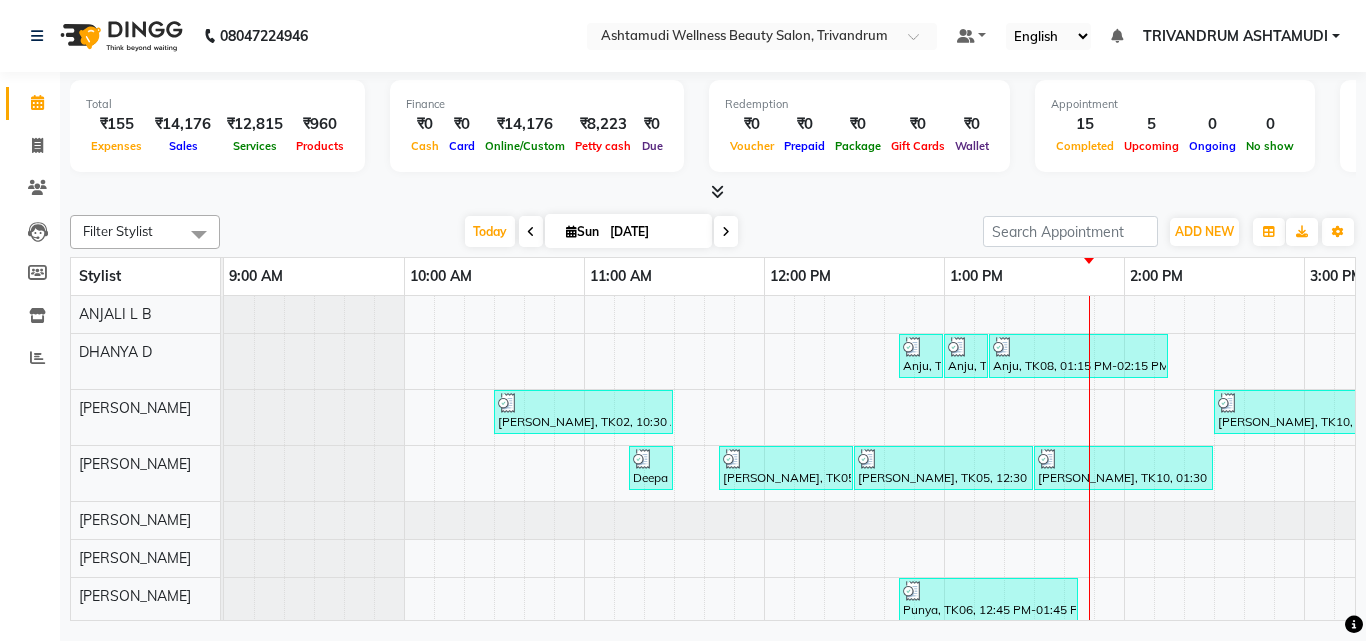scroll, scrollTop: 0, scrollLeft: 354, axis: horizontal 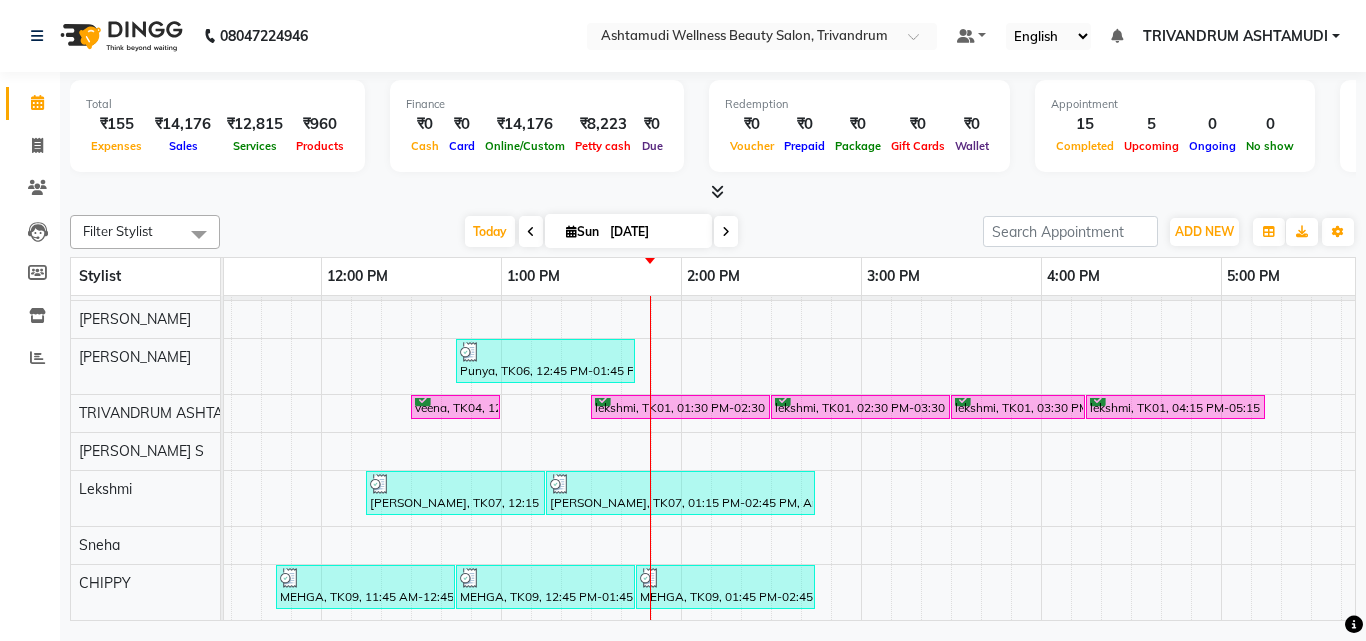 click on "Anju, TK08, 12:45 PM-01:00 PM, Upper Lip Threading     Anju, TK08, 01:00 PM-01:15 PM, Eyebrows Threading     Anju, TK08, 01:15 PM-02:15 PM, D-Tan Cleanup     Aswathy, TK02, 10:30 AM-11:30 AM, Layer Cut     ANJANA, TK10, 02:30 PM-03:30 PM, Layer Cut     Deepa KARTHI, TK03, 11:15 AM-11:30 AM, Eyebrows Threading     Parvathy, TK05, 11:45 AM-12:30 PM, Root Touch-Up (Ammonia Free)     Parvathy, TK05, 12:30 PM-01:30 PM, Layer Cut     ANJANA, TK10, 01:30 PM-02:30 PM, Hair Spa     Punya, TK06, 12:45 PM-01:45 PM, Layer Cut     veena, TK04, 12:30 PM-01:00 PM, Child Cut     lekshmi, TK01, 01:30 PM-02:30 PM, Fruit Facial     lekshmi, TK01, 02:30 PM-03:30 PM, Hair Spa     lekshmi, TK01, 03:30 PM-04:15 PM, Root Touch-Up (Ammonia Free)     lekshmi, TK01, 04:15 PM-05:15 PM, Aroma Pedicure     Keerthana, TK07, 12:15 PM-01:15 PM, Ice Cream Manicure     Keerthana, TK07, 01:15 PM-02:45 PM, Anti-Dandruff Treatment With Spa,Ice Cream Manicure,Eyebrows Threading,Upper Lip Threading" at bounding box center [1041, 338] 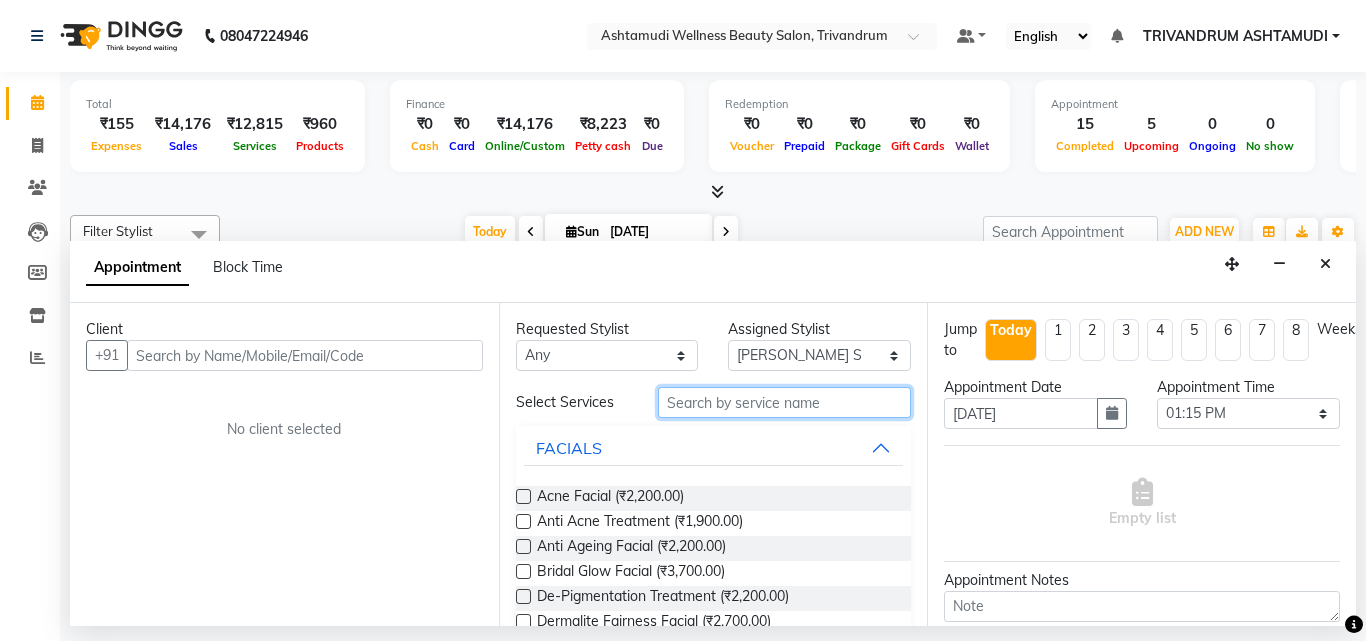 click at bounding box center (785, 402) 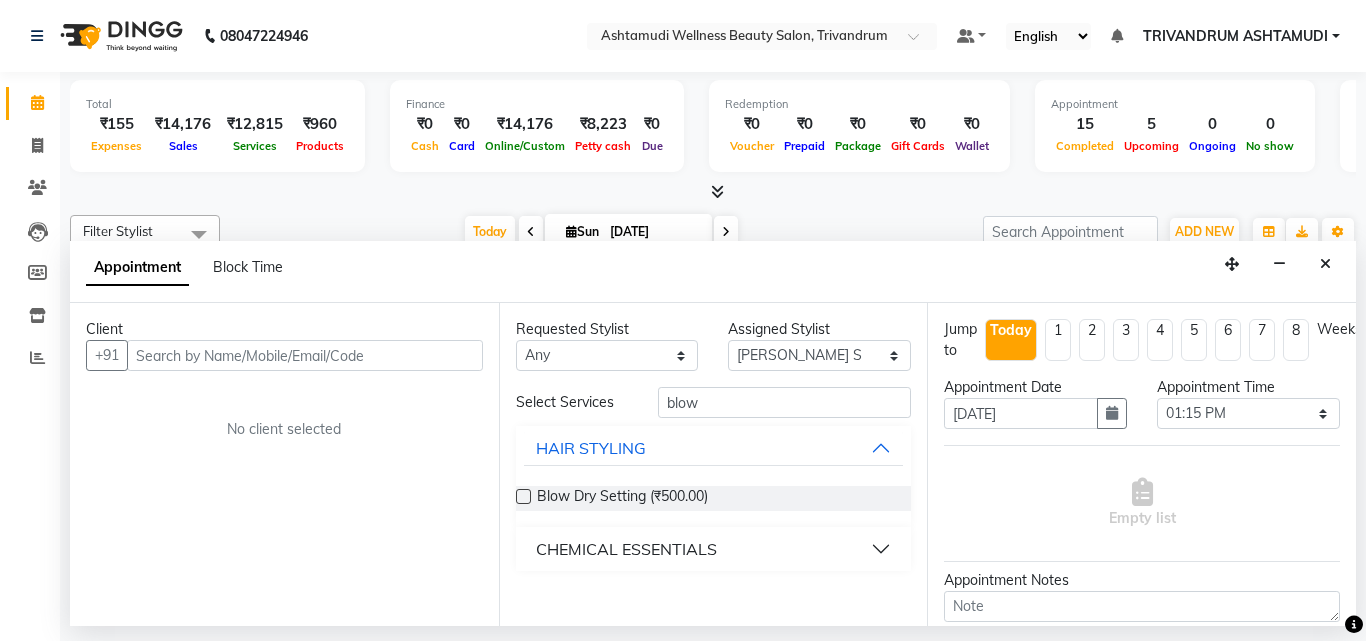click at bounding box center (523, 496) 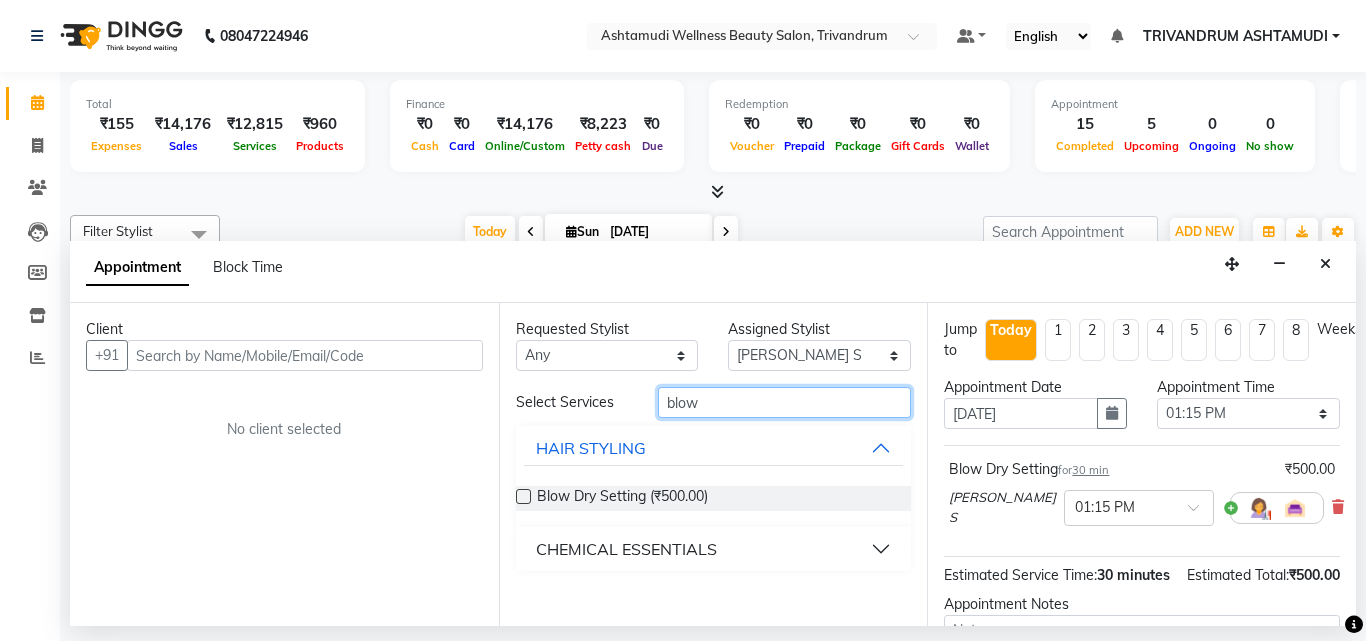 drag, startPoint x: 702, startPoint y: 402, endPoint x: 628, endPoint y: 402, distance: 74 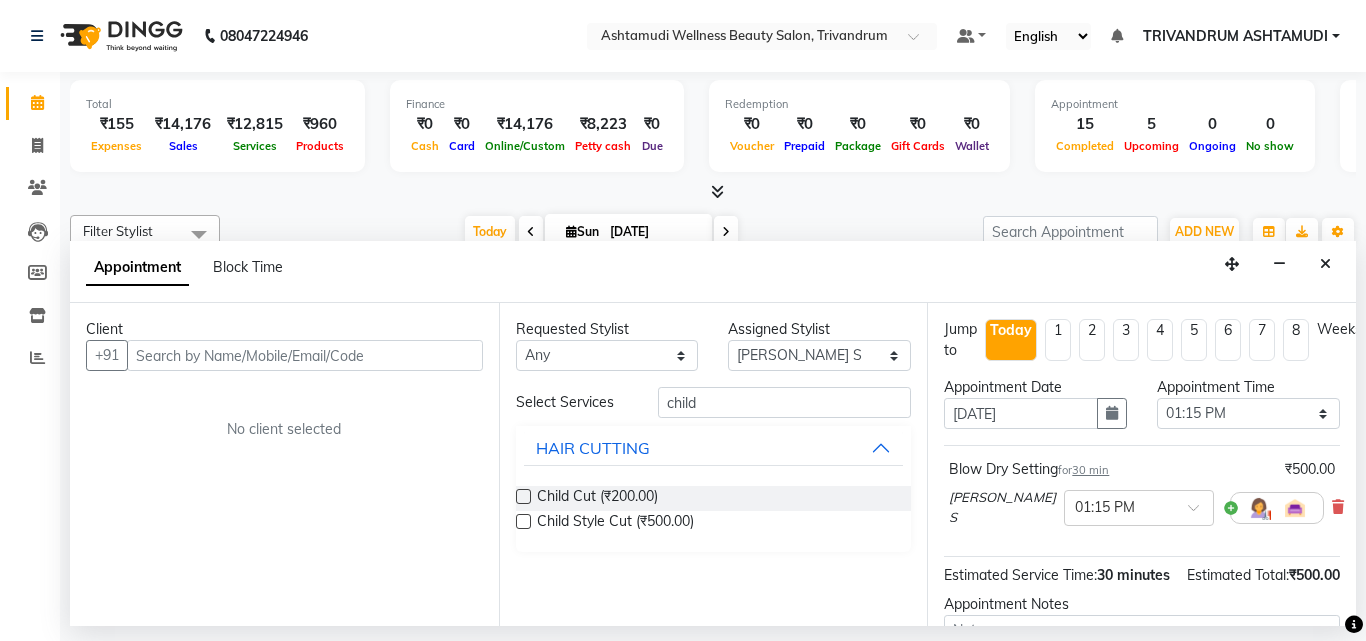 click at bounding box center [523, 496] 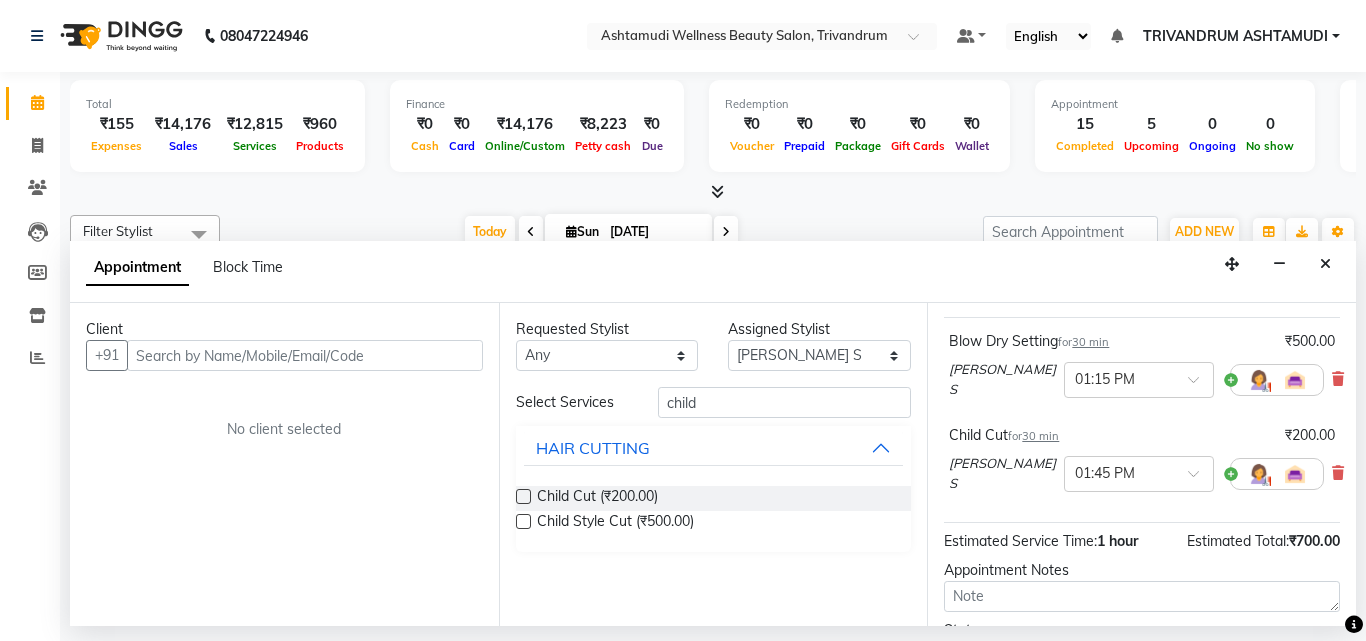 scroll, scrollTop: 100, scrollLeft: 0, axis: vertical 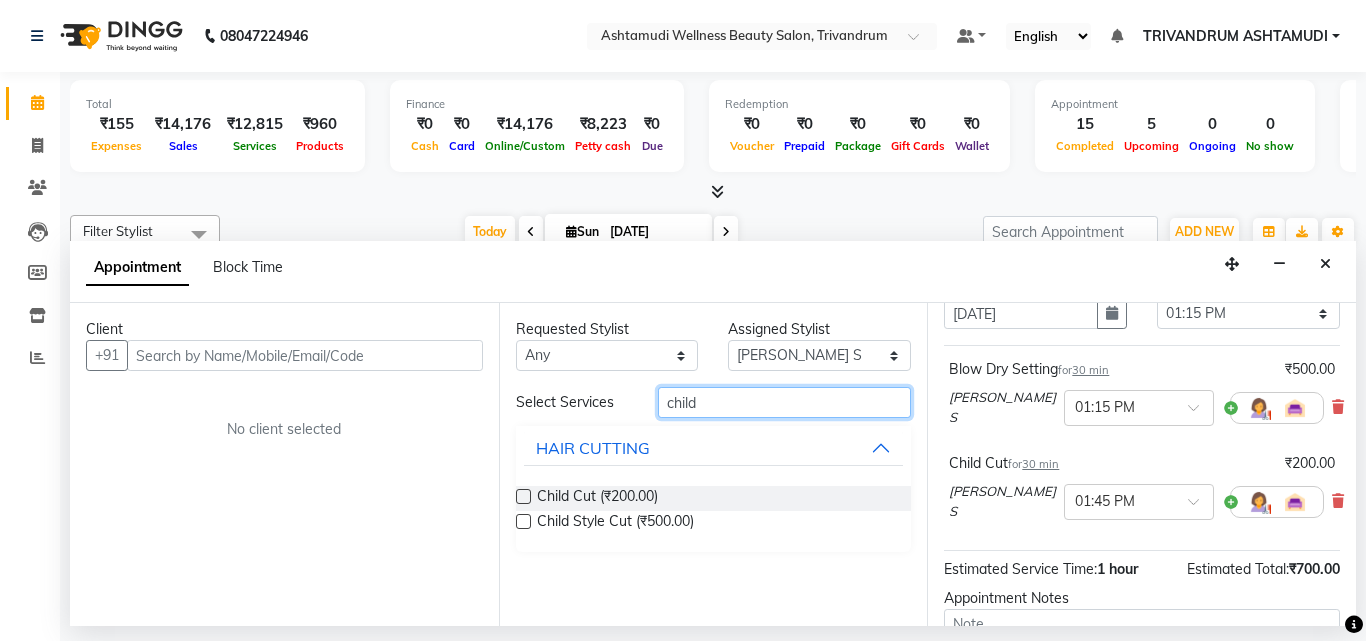 drag, startPoint x: 718, startPoint y: 404, endPoint x: 548, endPoint y: 404, distance: 170 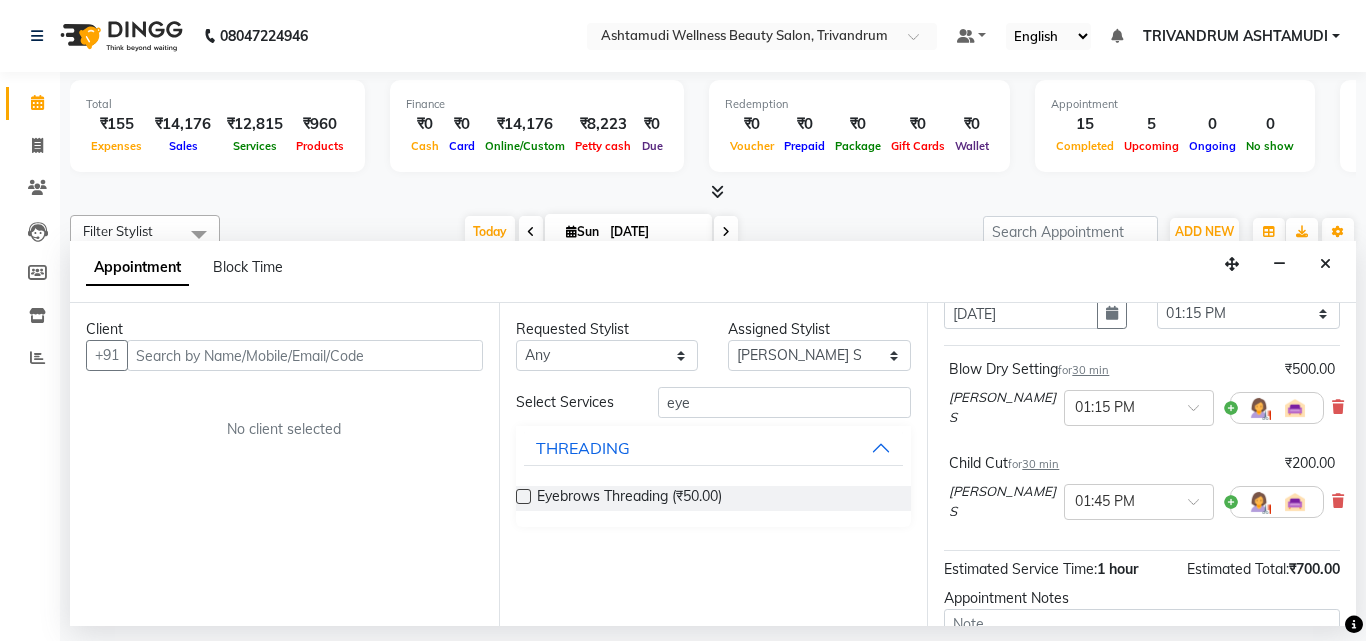 click at bounding box center [523, 496] 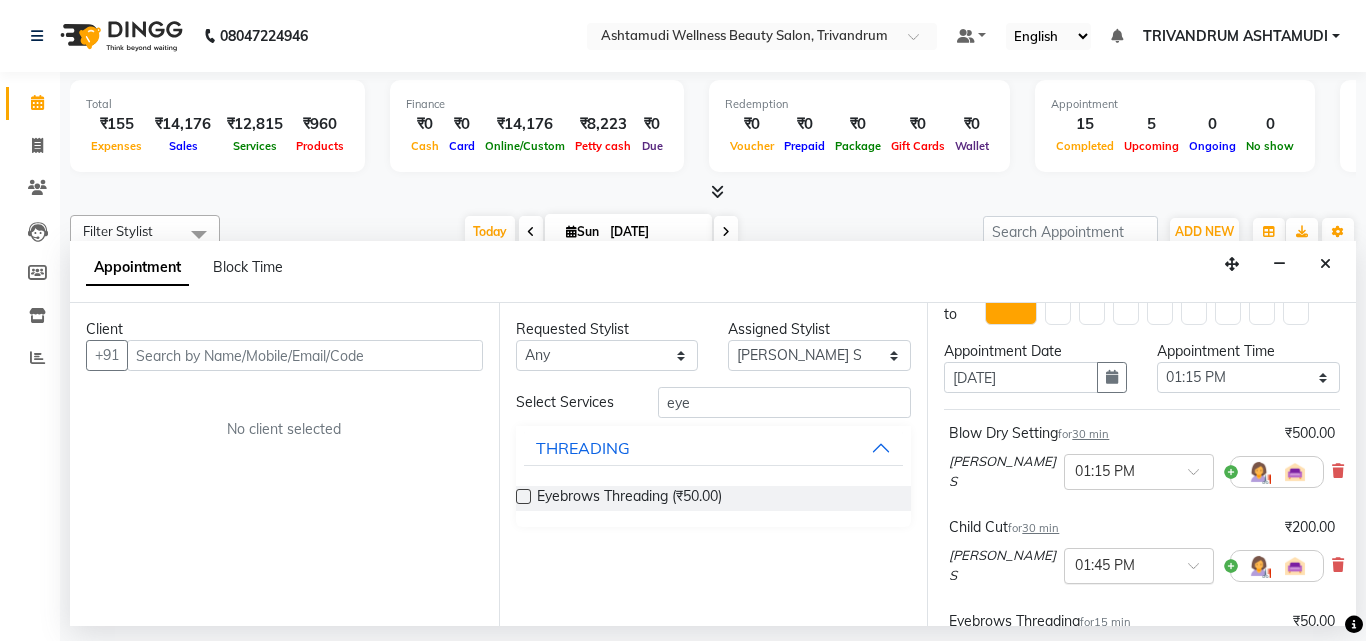 scroll, scrollTop: 0, scrollLeft: 0, axis: both 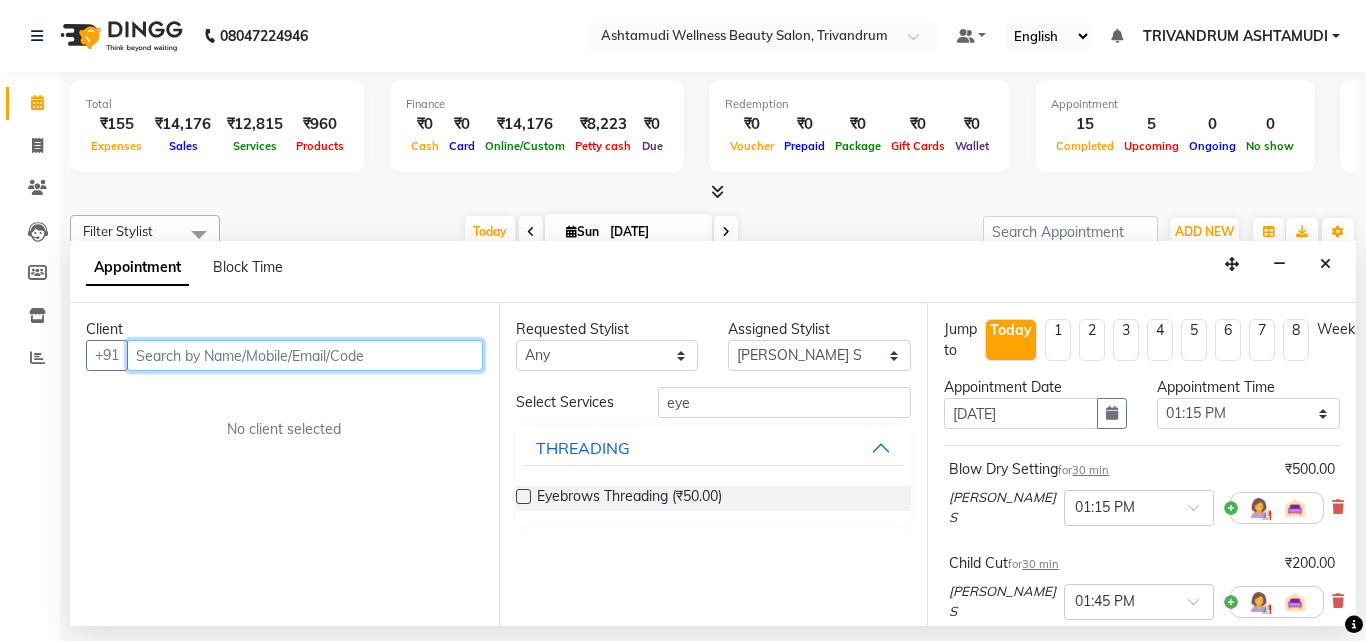 click at bounding box center (305, 355) 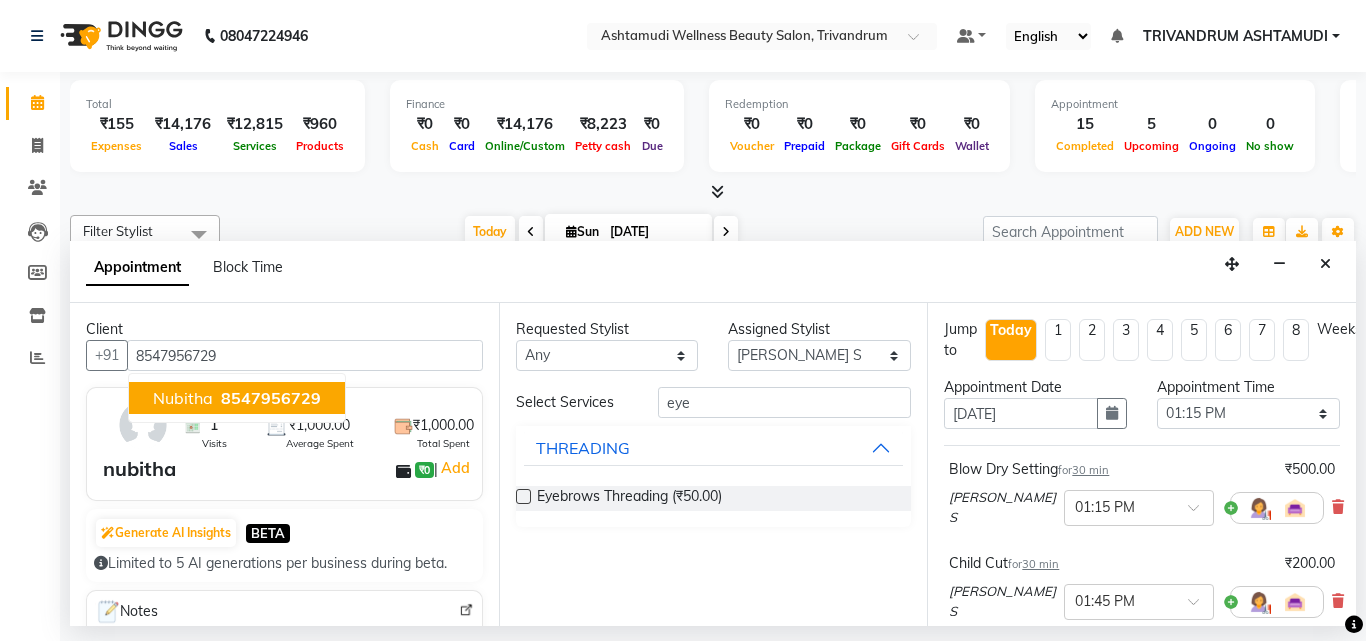 click on "nubitha    ₹0  |   Add" at bounding box center [288, 469] 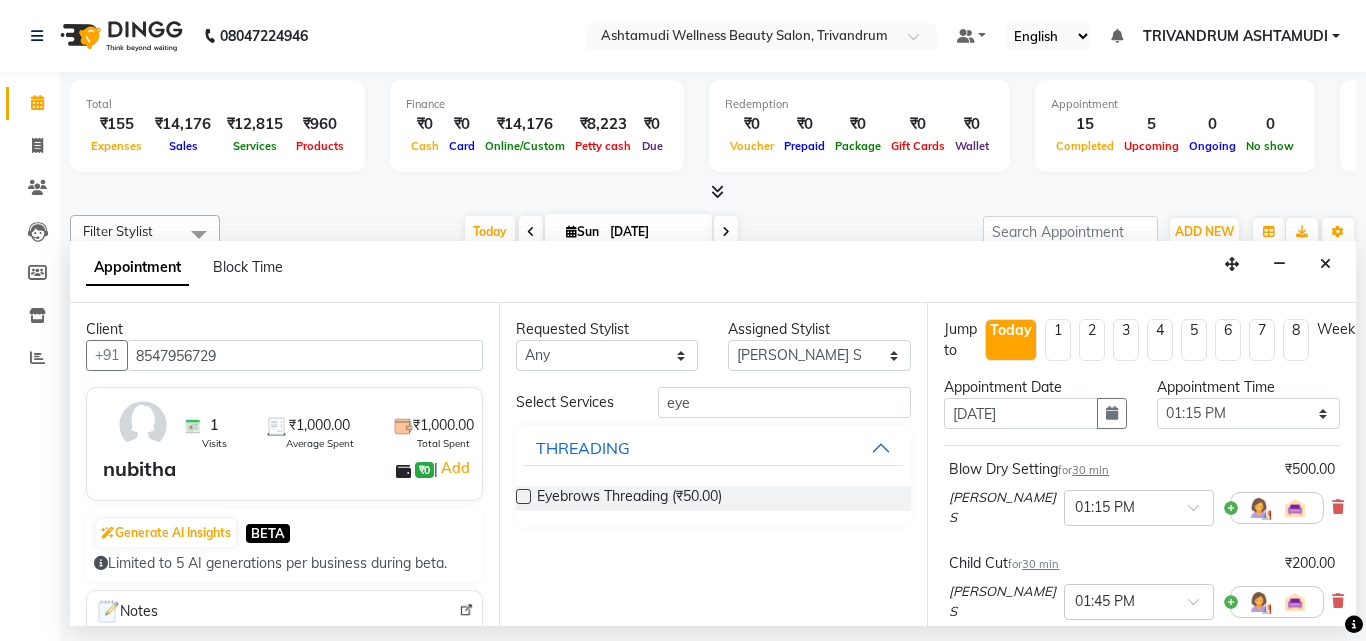 click on "nubitha    ₹0  |   Add" at bounding box center [288, 469] 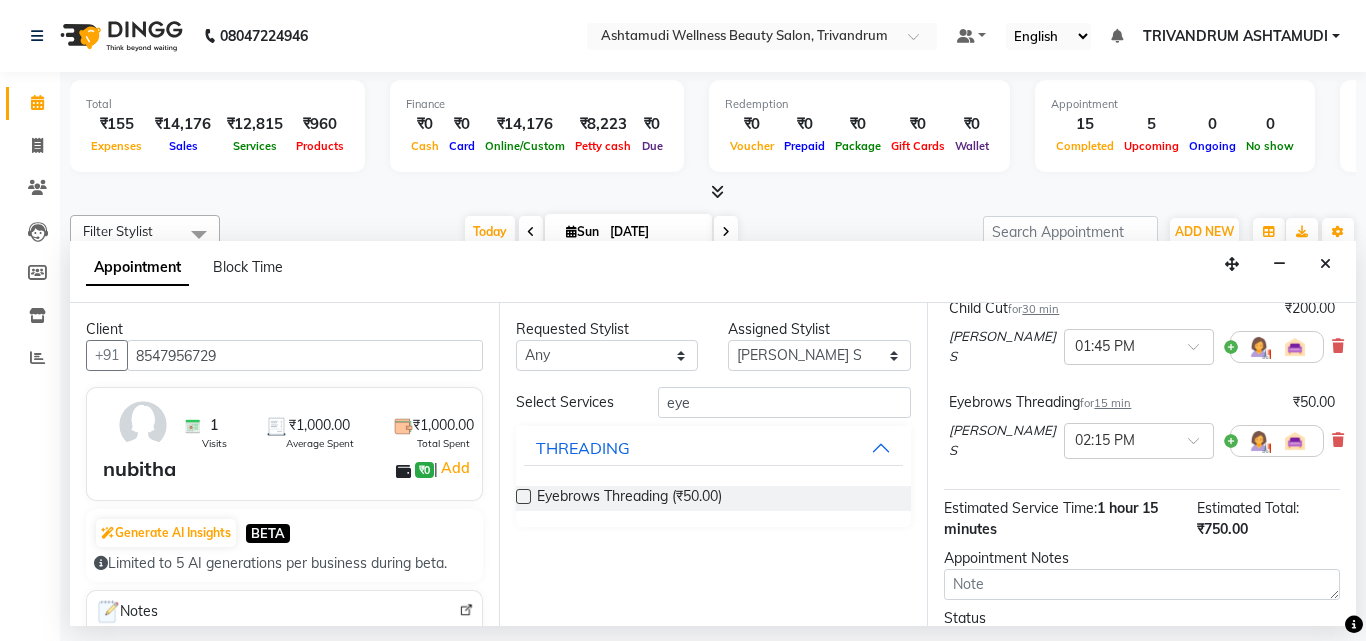 scroll, scrollTop: 400, scrollLeft: 0, axis: vertical 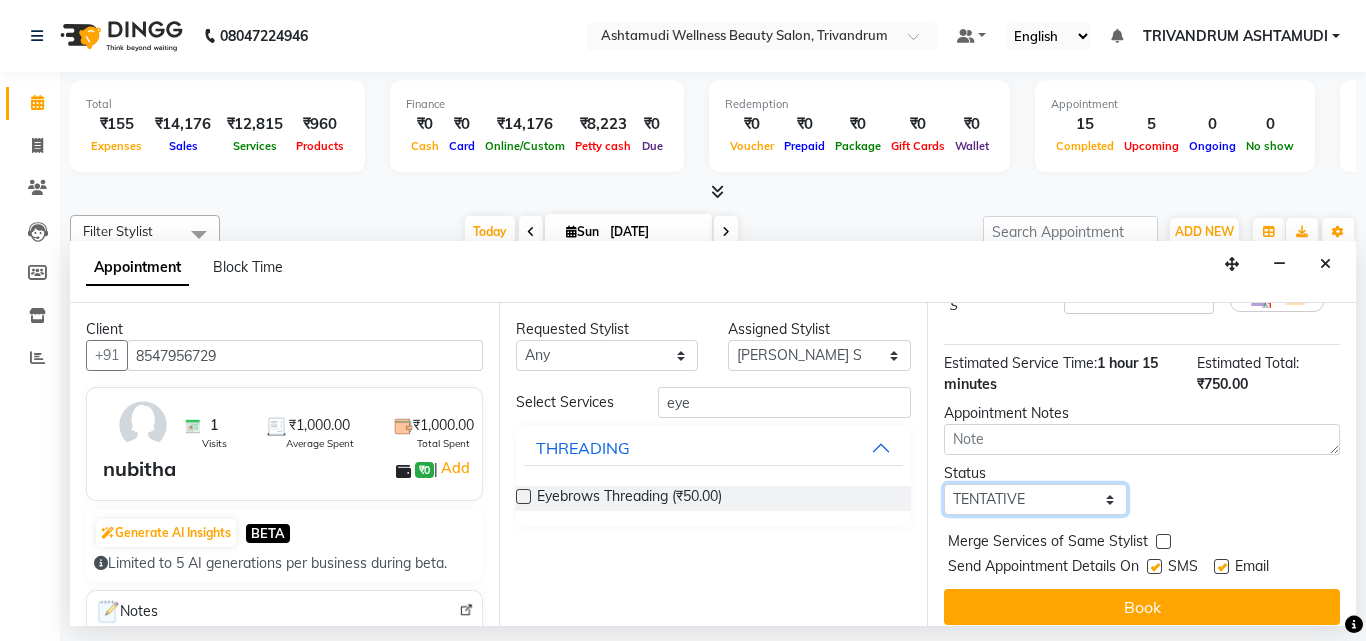 click on "Select TENTATIVE CONFIRM CHECK-IN UPCOMING" at bounding box center (1035, 499) 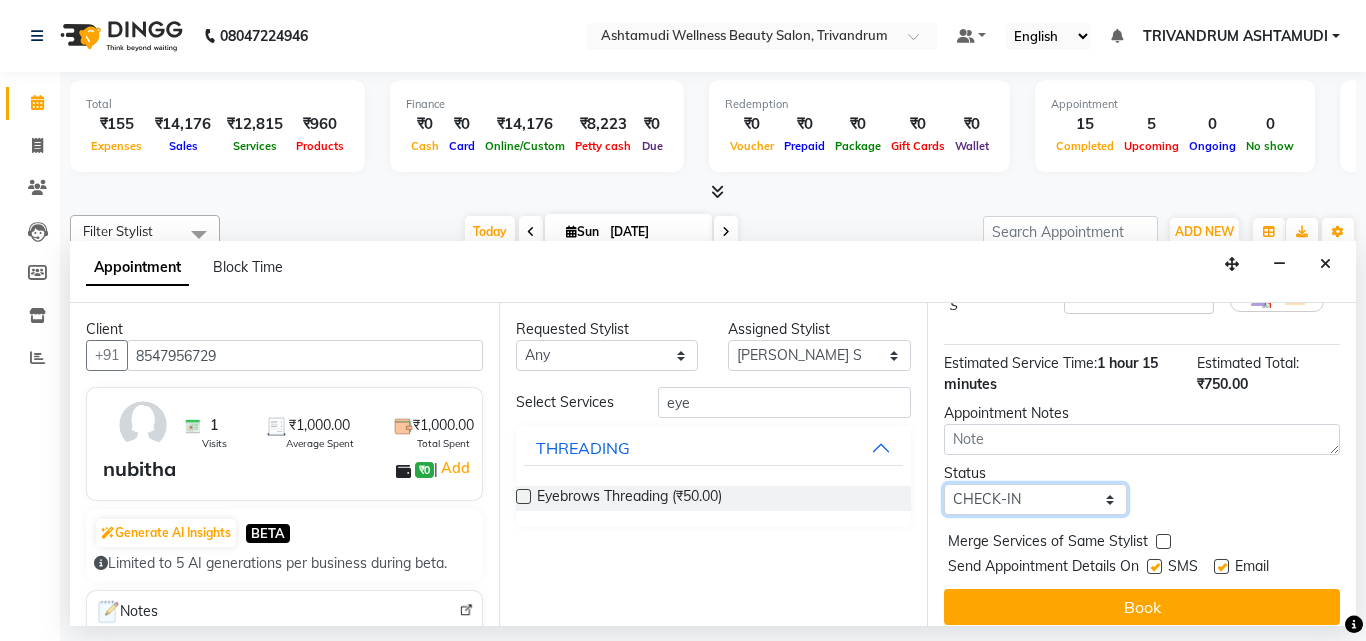 click on "Select TENTATIVE CONFIRM CHECK-IN UPCOMING" at bounding box center [1035, 499] 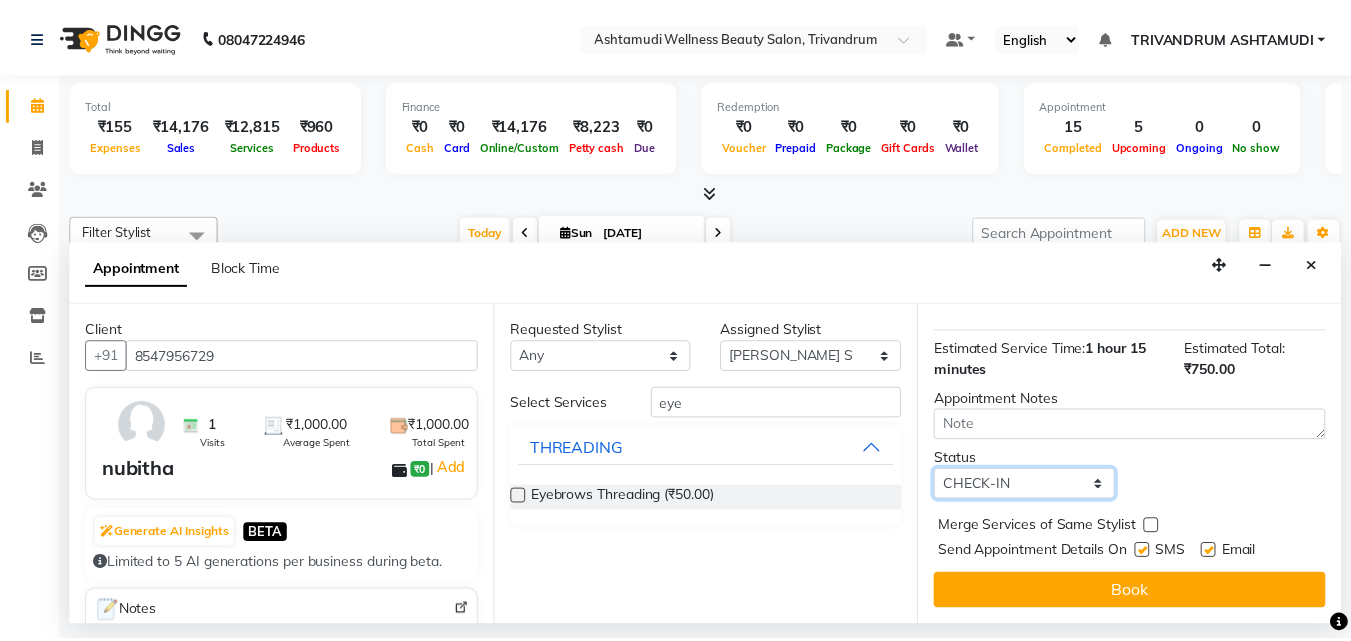 scroll, scrollTop: 430, scrollLeft: 0, axis: vertical 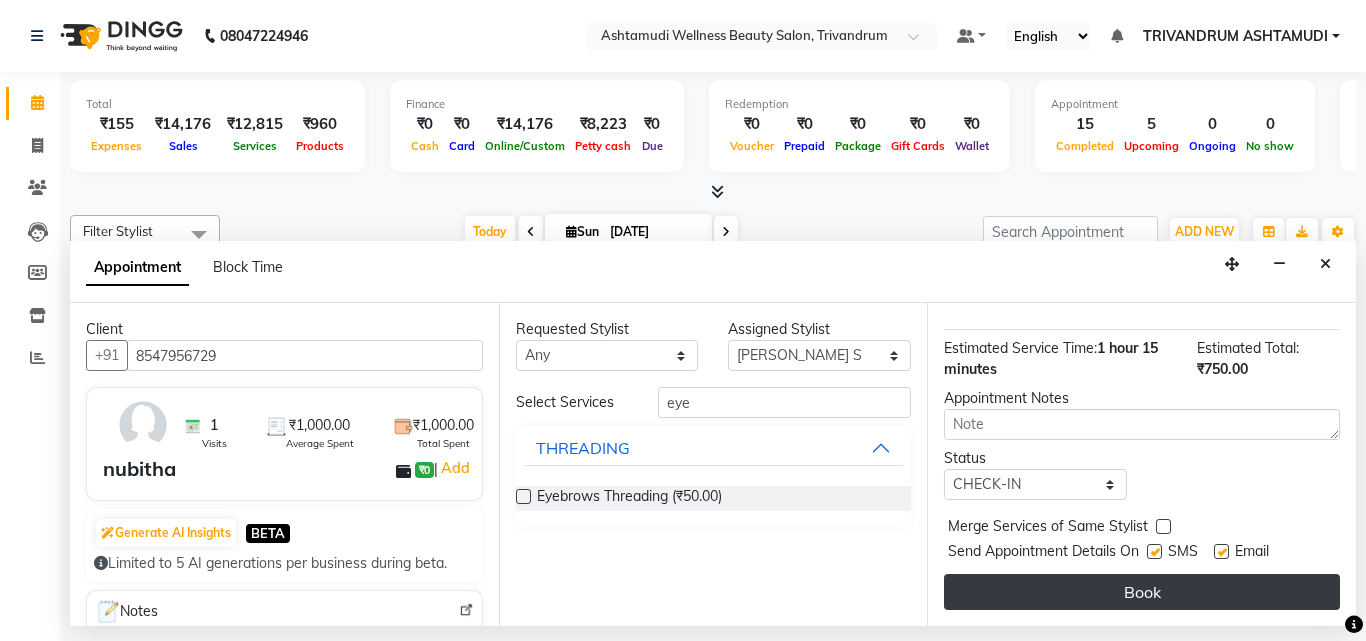 click on "Book" at bounding box center [1142, 592] 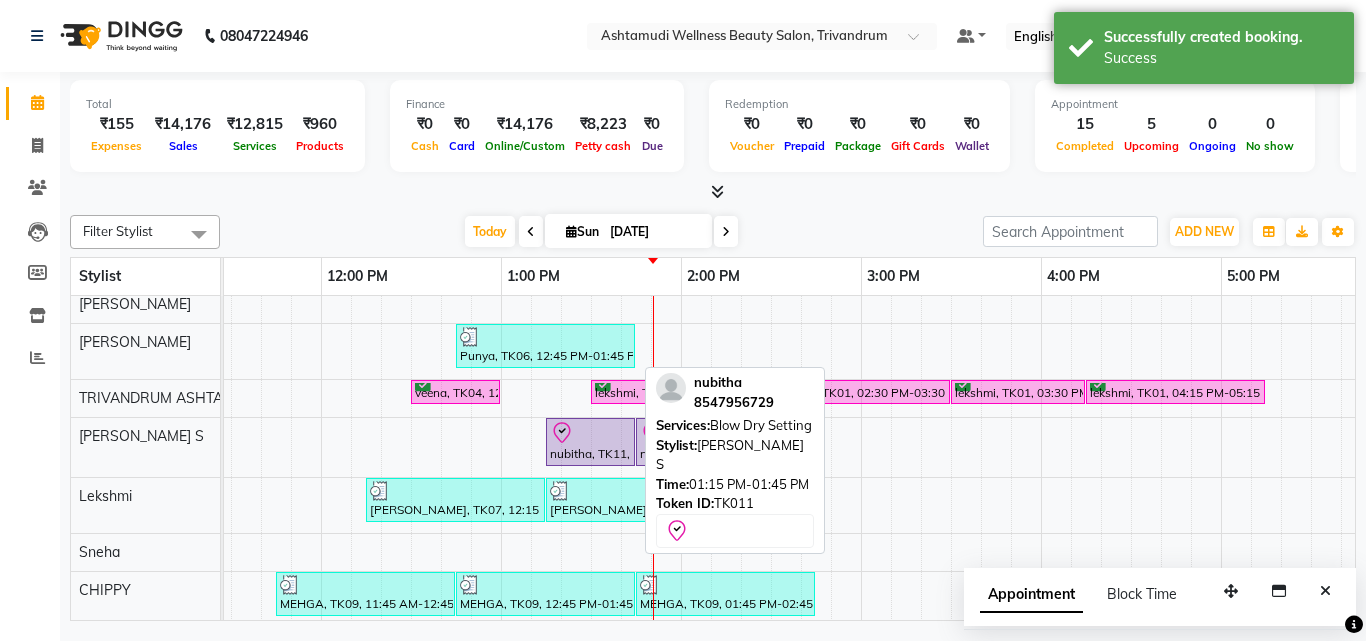 click 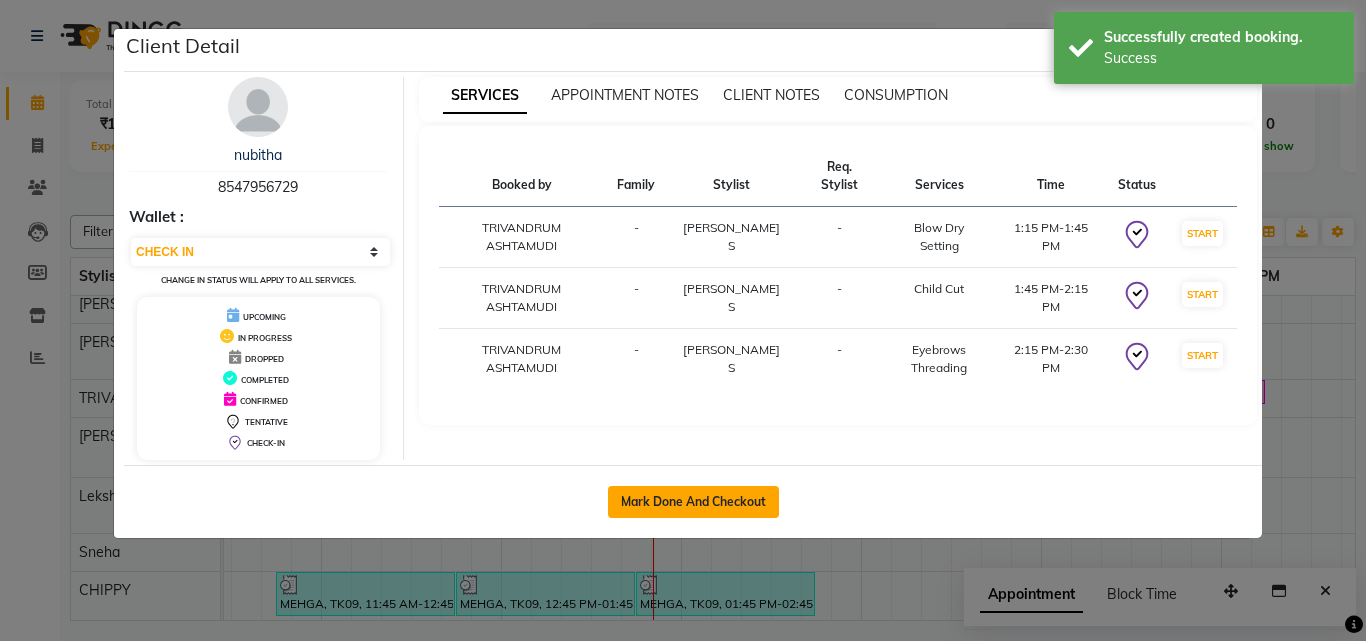 click on "Mark Done And Checkout" 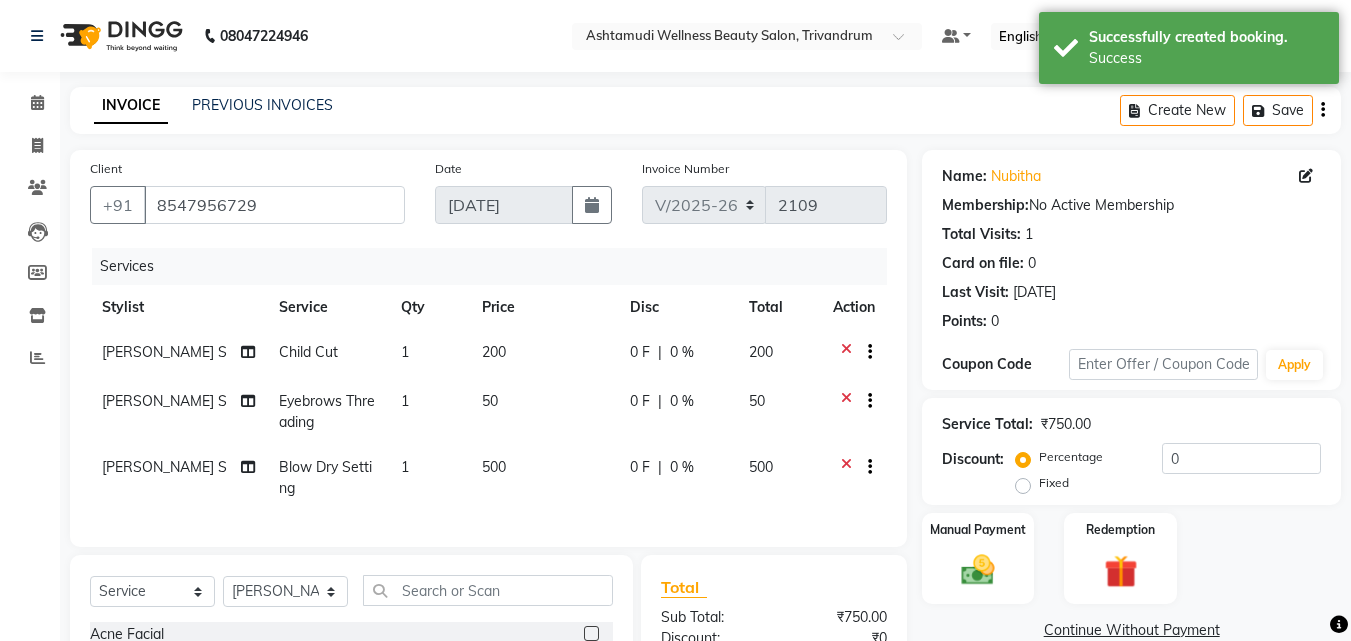 scroll, scrollTop: 254, scrollLeft: 0, axis: vertical 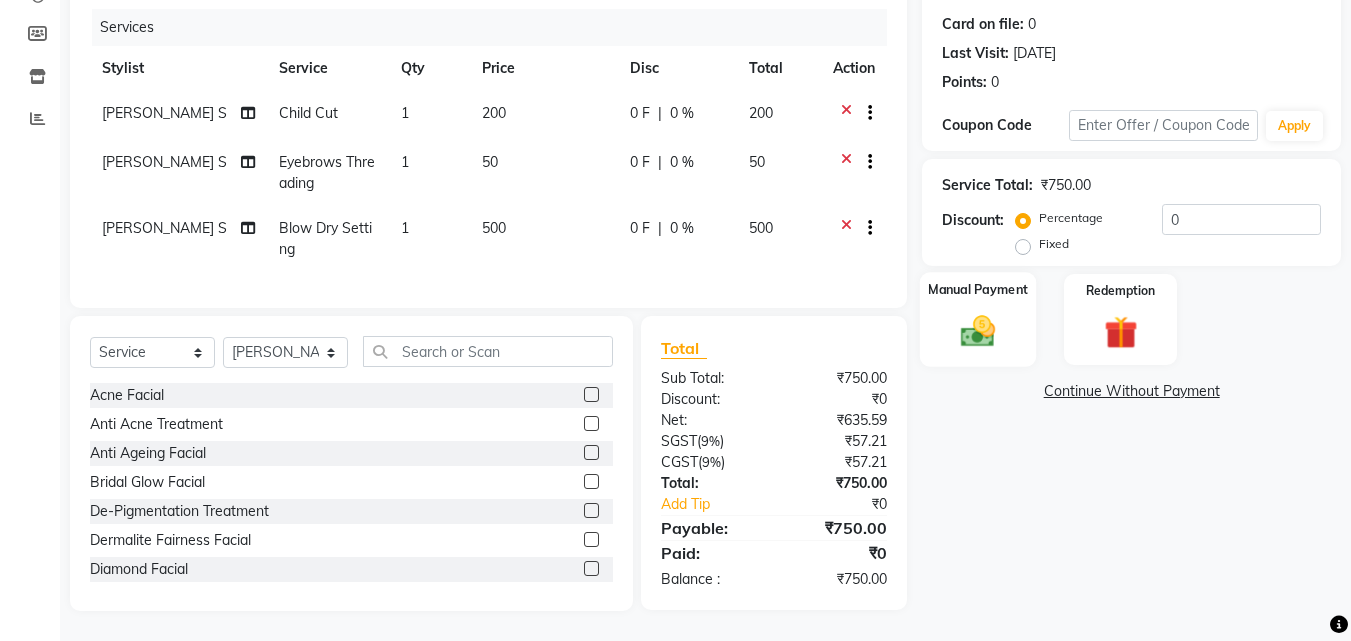 click 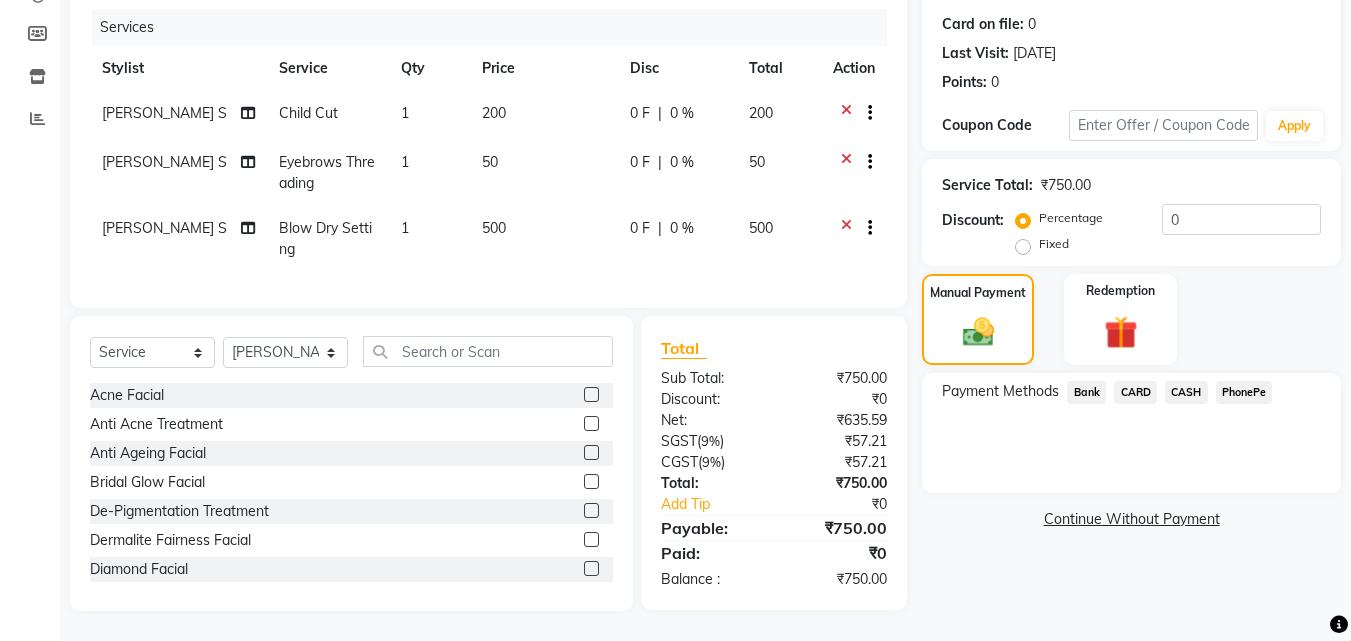 click on "PhonePe" 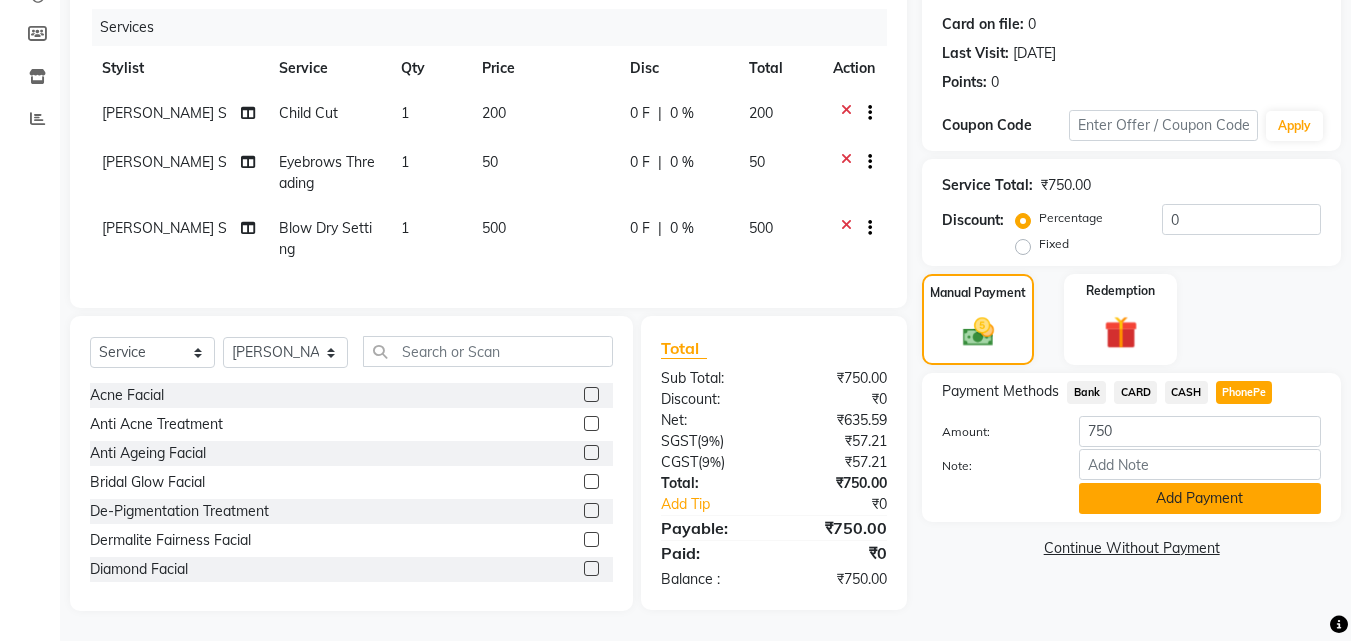 click on "Add Payment" 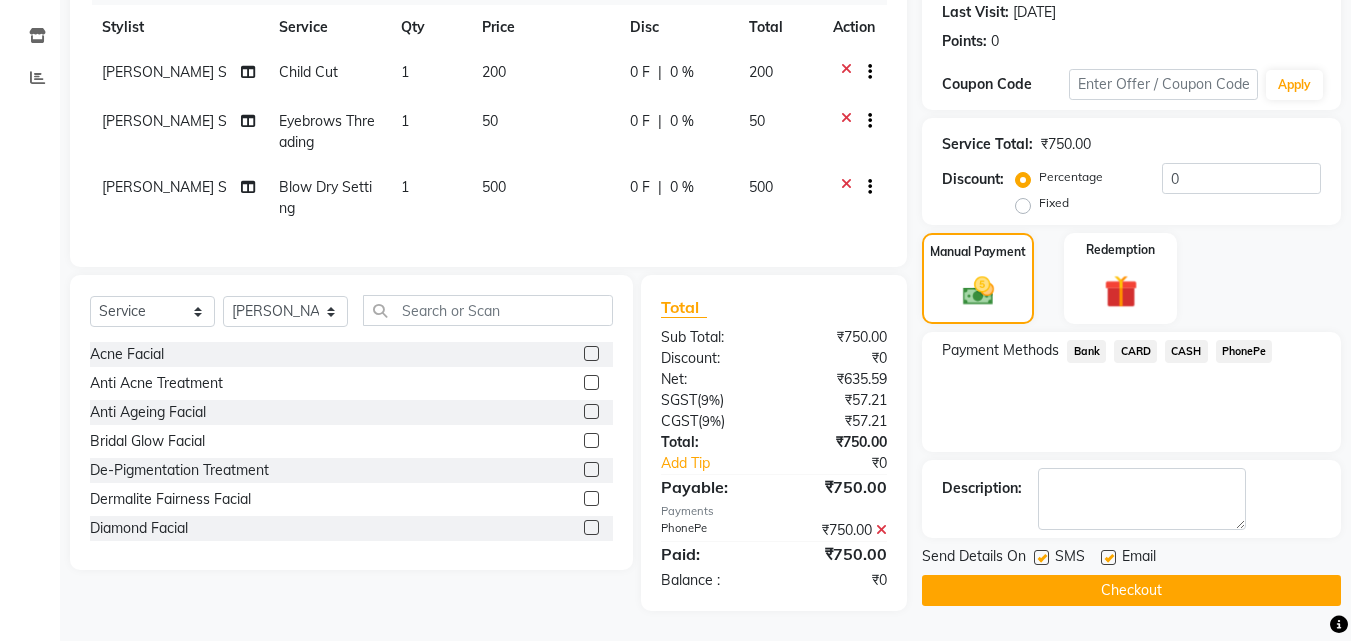 scroll, scrollTop: 295, scrollLeft: 0, axis: vertical 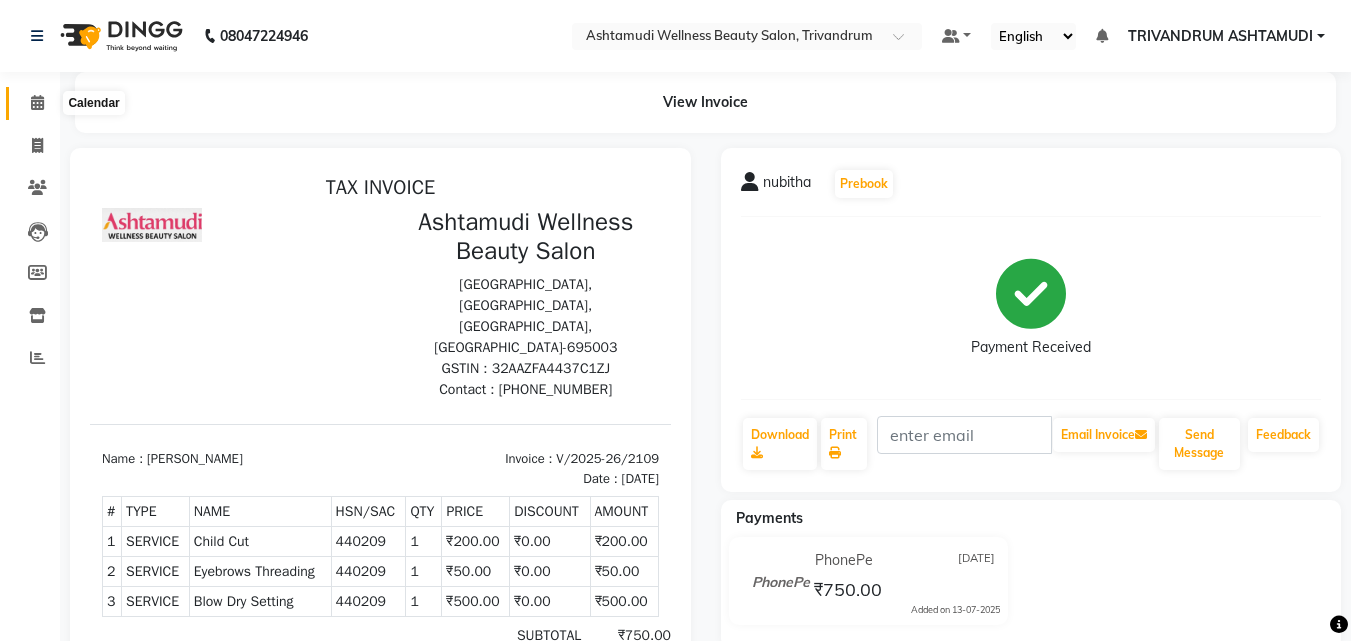 click 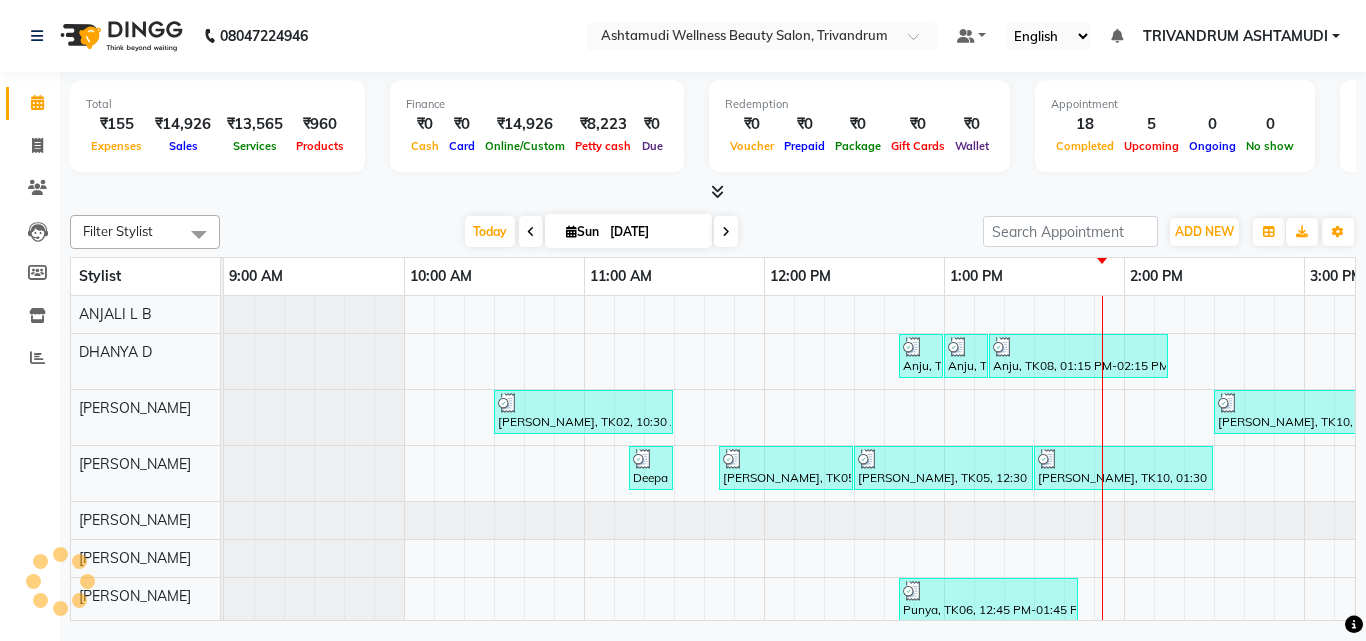 scroll, scrollTop: 0, scrollLeft: 721, axis: horizontal 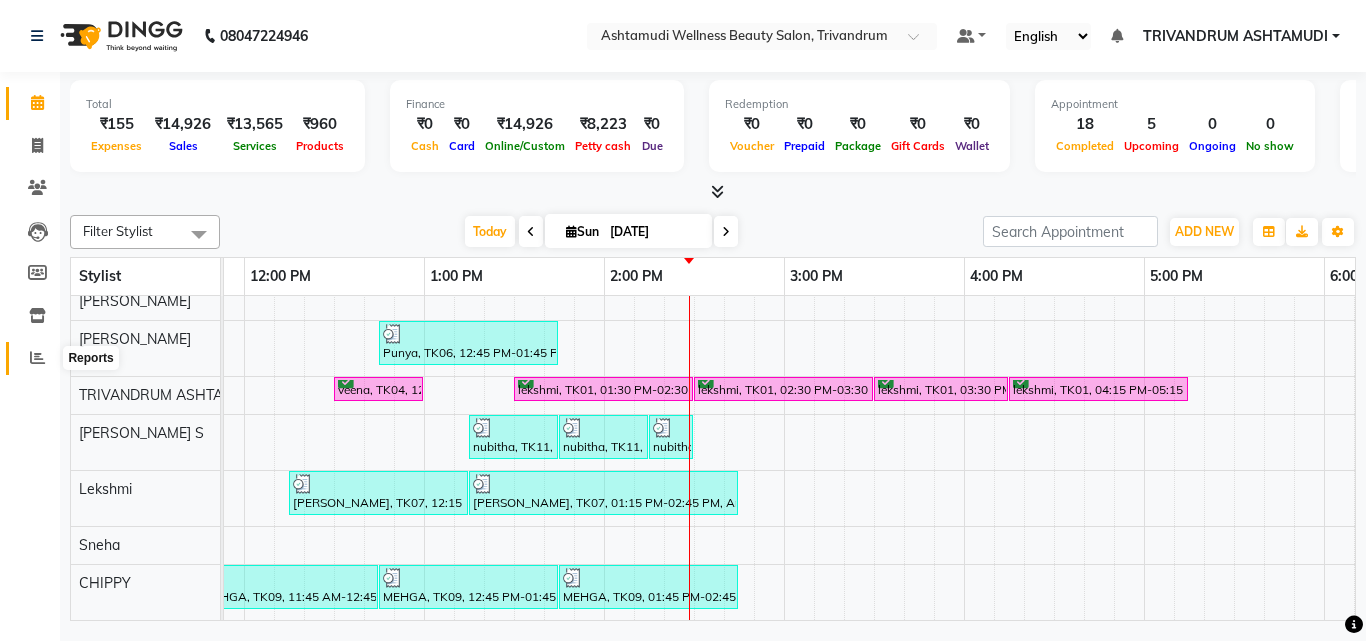 click 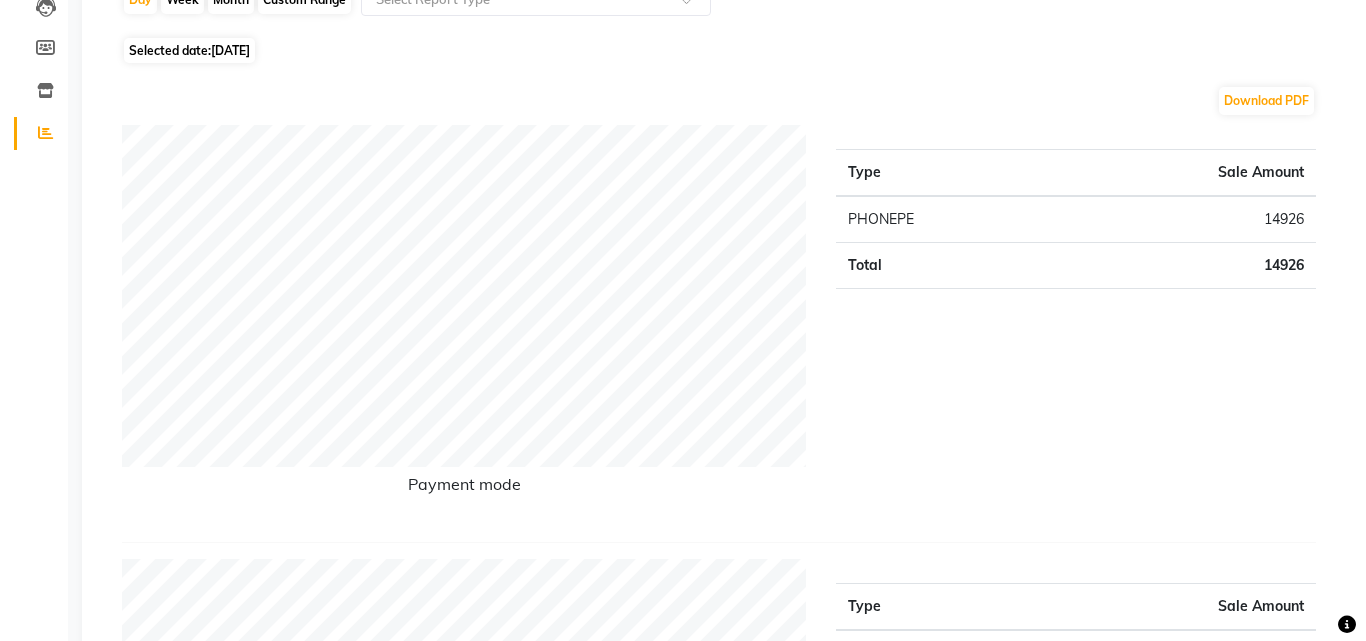 scroll, scrollTop: 0, scrollLeft: 0, axis: both 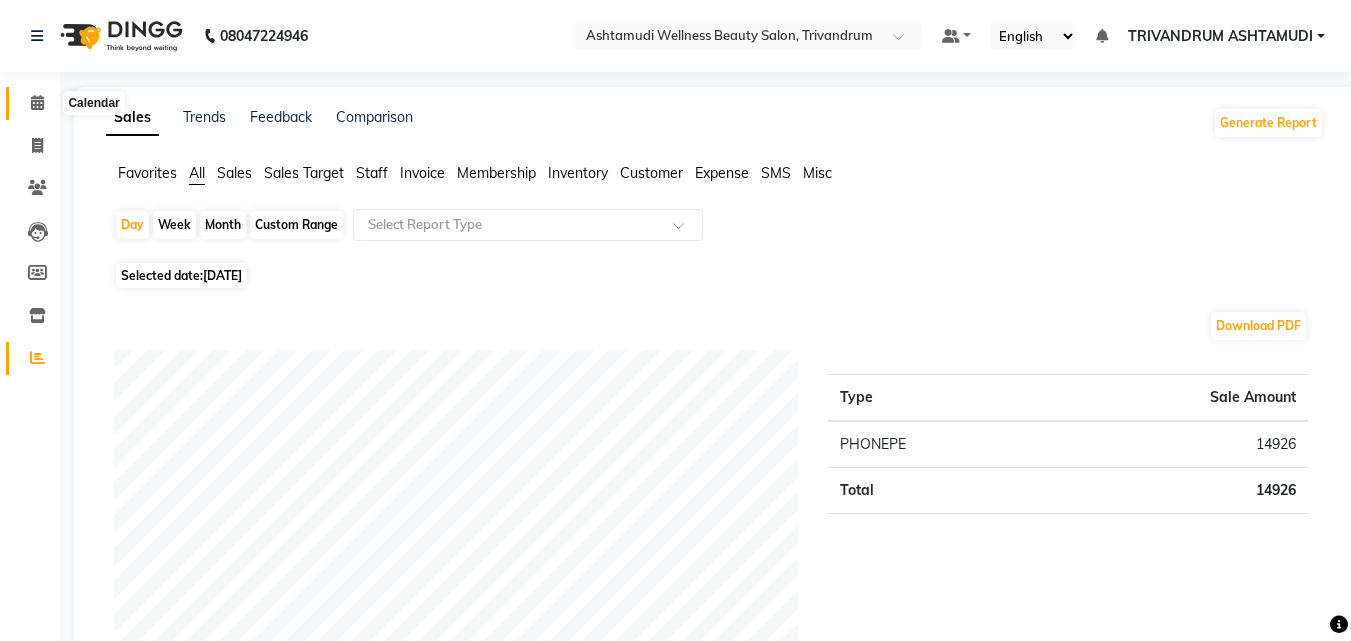 click 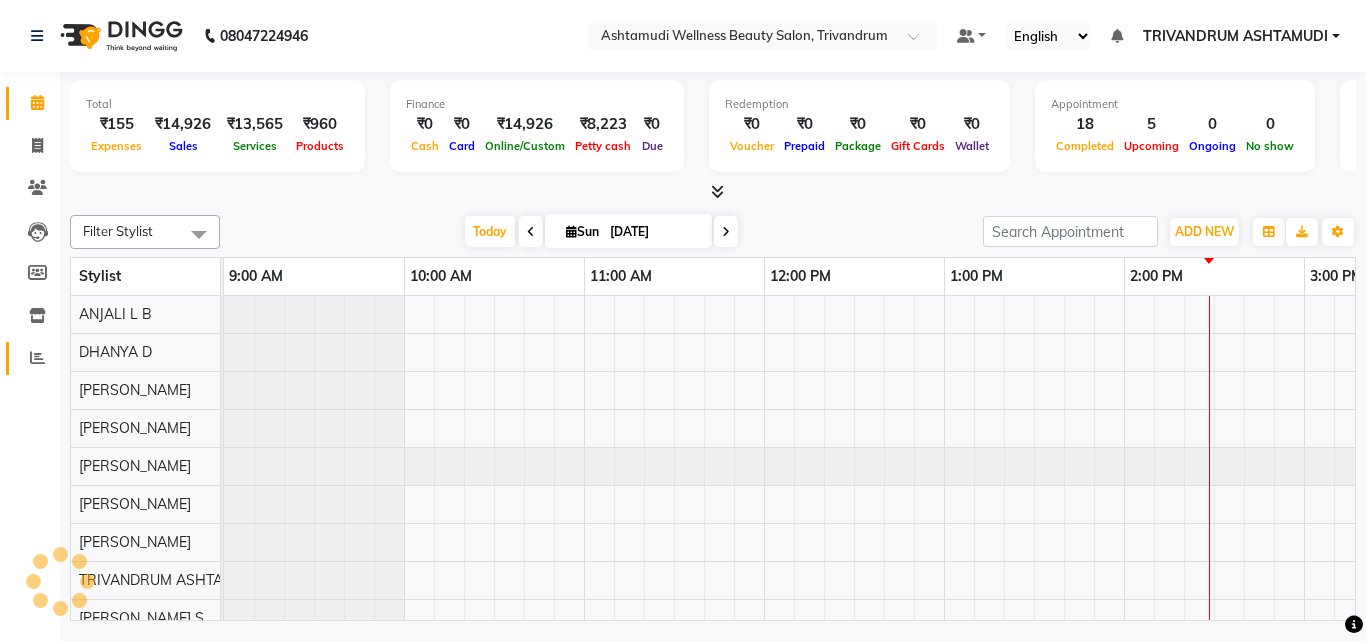 click 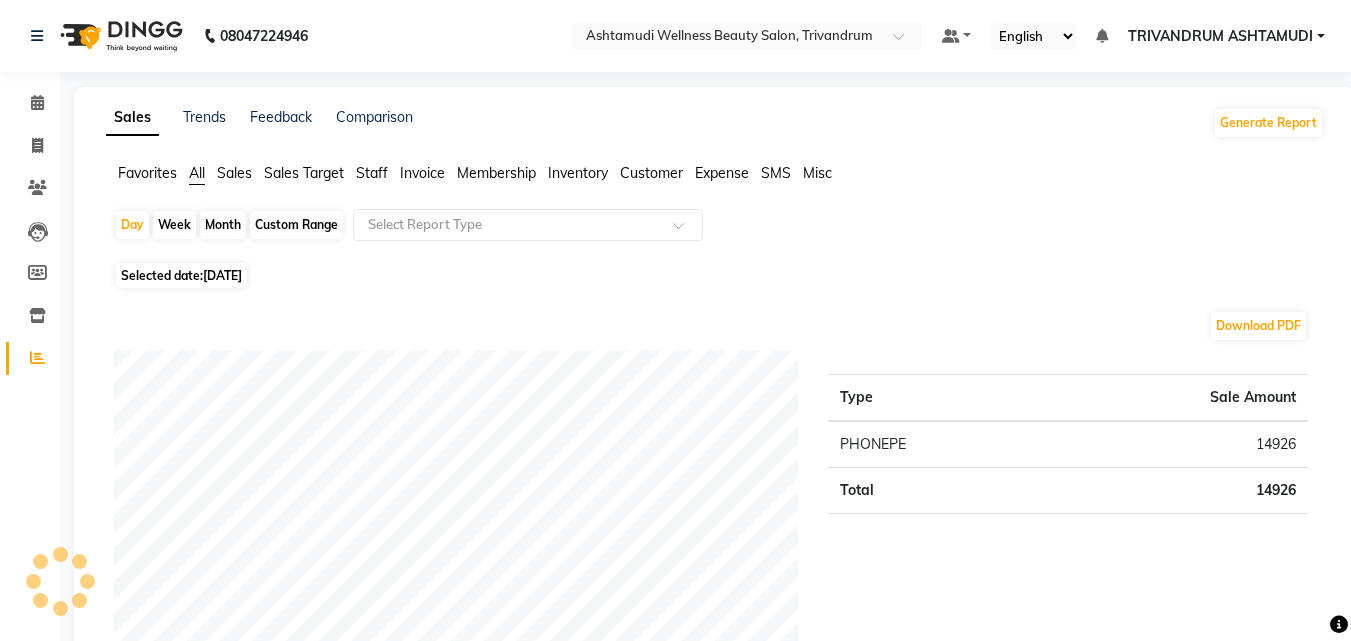 click on "08047224946 Select Location × Ashtamudi Wellness Beauty Salon, Trivandrum Default Panel My Panel English ENGLISH Español العربية मराठी हिंदी ગુજરાતી தமிழ் 中文 Notifications nothing to show TRIVANDRUM ASHTAMUDI Manage Profile Change Password Sign out  Version:3.15.4" 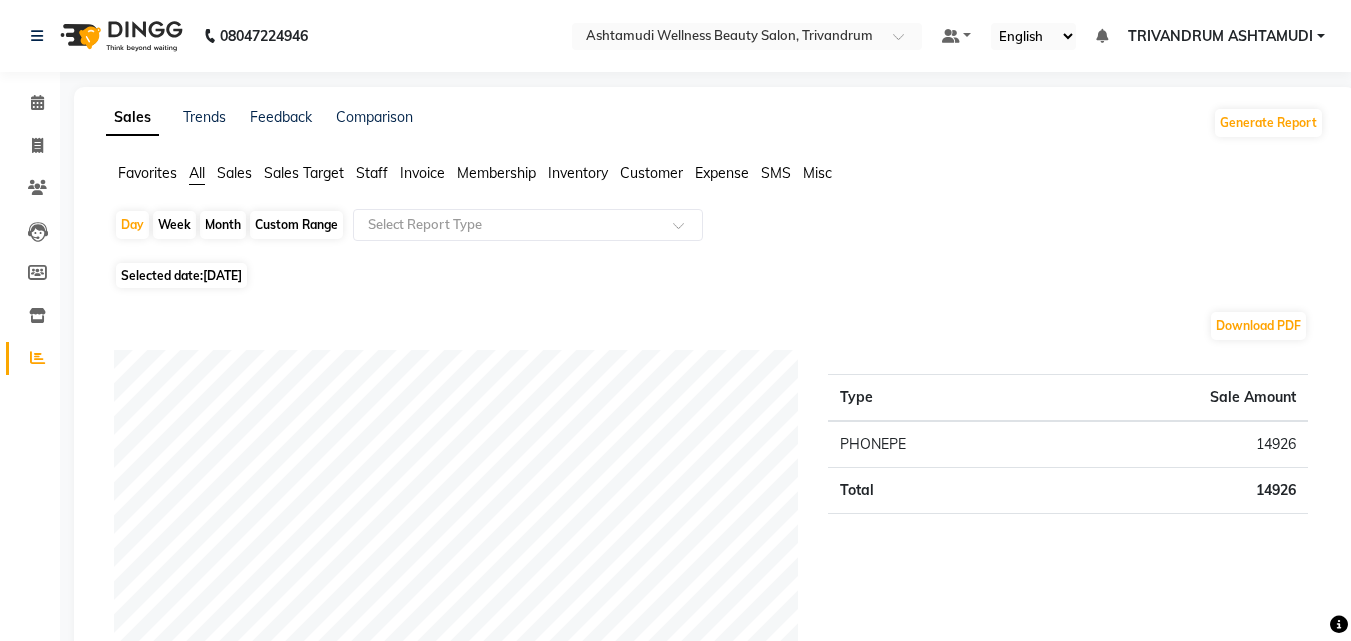 click on "08047224946 Select Location × Ashtamudi Wellness Beauty Salon, Trivandrum Default Panel My Panel English ENGLISH Español العربية मराठी हिंदी ગુજરાતી தமிழ் 中文 Notifications nothing to show TRIVANDRUM ASHTAMUDI Manage Profile Change Password Sign out  Version:3.15.4" 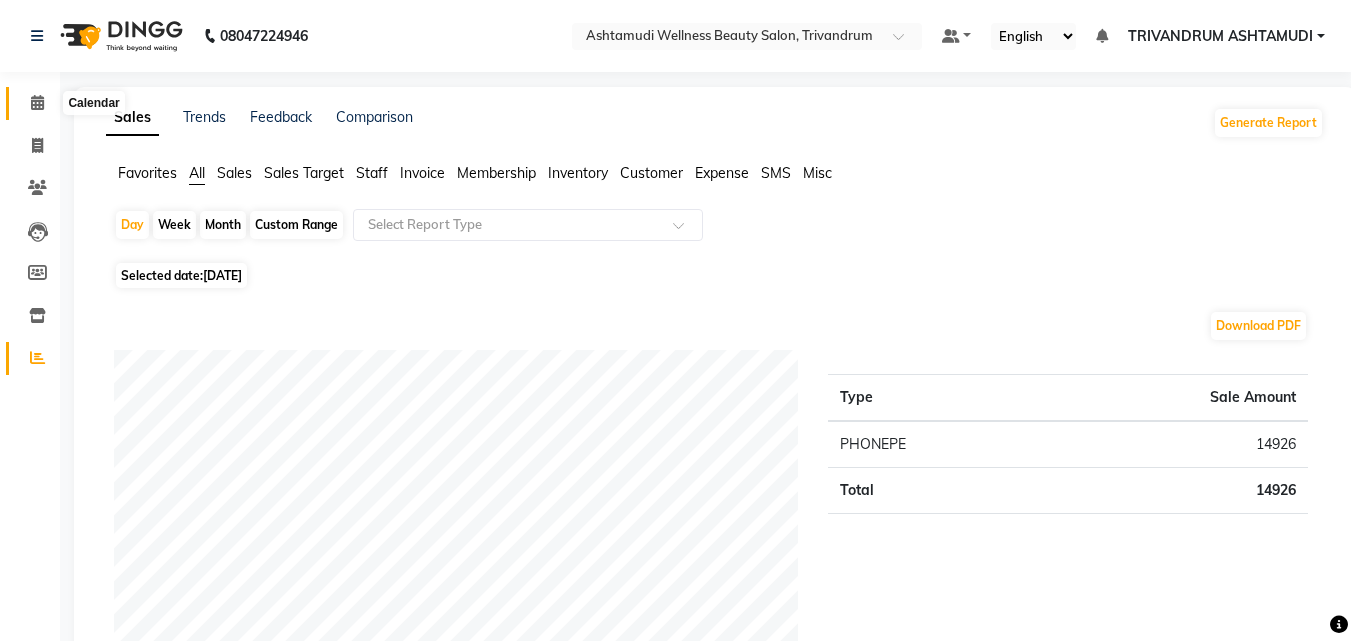 click 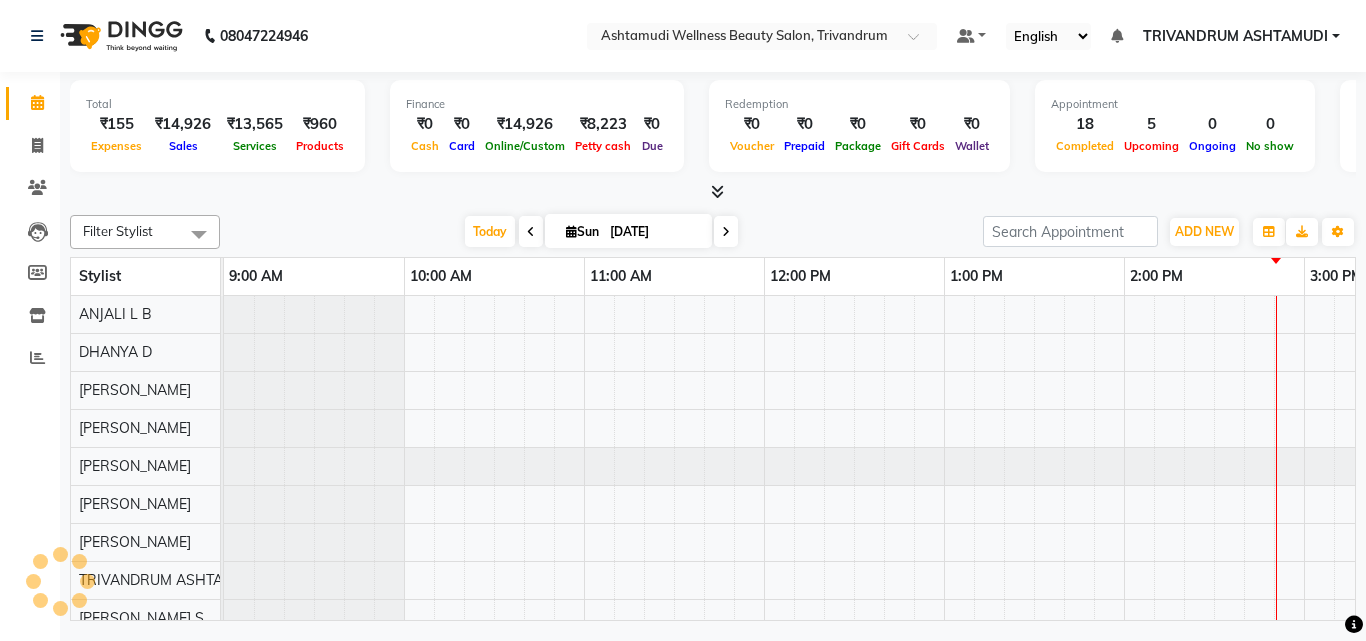 scroll, scrollTop: 0, scrollLeft: 0, axis: both 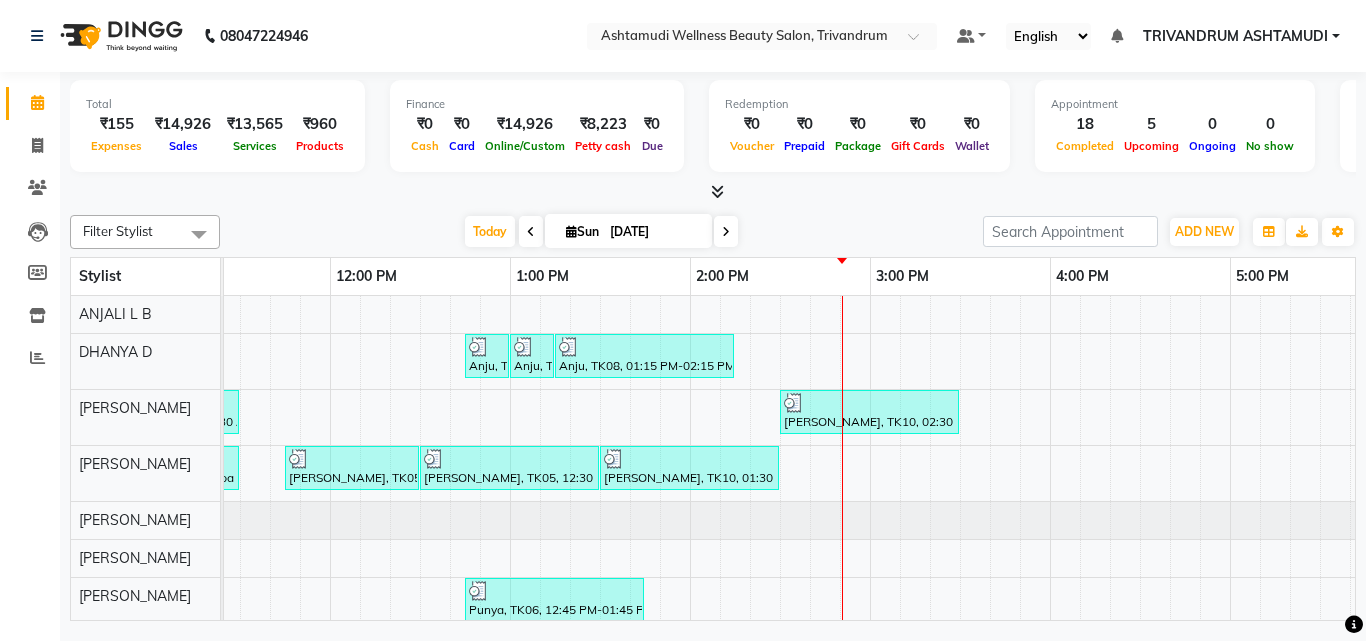 click on "Anju, TK08, 12:45 PM-01:00 PM, Upper Lip Threading     Anju, TK08, 01:00 PM-01:15 PM, Eyebrows Threading     Anju, TK08, 01:15 PM-02:15 PM, D-Tan Cleanup     Aswathy, TK02, 10:30 AM-11:30 AM, Layer Cut     ANJANA, TK10, 02:30 PM-03:30 PM, Layer Cut     Deepa KARTHI, TK03, 11:15 AM-11:30 AM, Eyebrows Threading     Parvathy, TK05, 11:45 AM-12:30 PM, Root Touch-Up (Ammonia Free)     Parvathy, TK05, 12:30 PM-01:30 PM, Layer Cut     ANJANA, TK10, 01:30 PM-02:30 PM, Hair Spa     Punya, TK06, 12:45 PM-01:45 PM, Layer Cut     veena, TK04, 12:30 PM-01:00 PM, Child Cut     lekshmi, TK01, 01:30 PM-02:30 PM, Fruit Facial     lekshmi, TK01, 02:30 PM-03:30 PM, Hair Spa     lekshmi, TK01, 03:30 PM-04:15 PM, Root Touch-Up (Ammonia Free)     lekshmi, TK01, 04:15 PM-05:15 PM, Aroma Pedicure     nubitha, TK11, 01:15 PM-01:45 PM, Blow Dry Setting     nubitha, TK11, 01:45 PM-02:15 PM, Child Cut     nubitha, TK11, 02:15 PM-02:30 PM, Eyebrows Threading     Keerthana, TK07, 12:15 PM-01:15 PM, Ice Cream Manicure" at bounding box center (1050, 586) 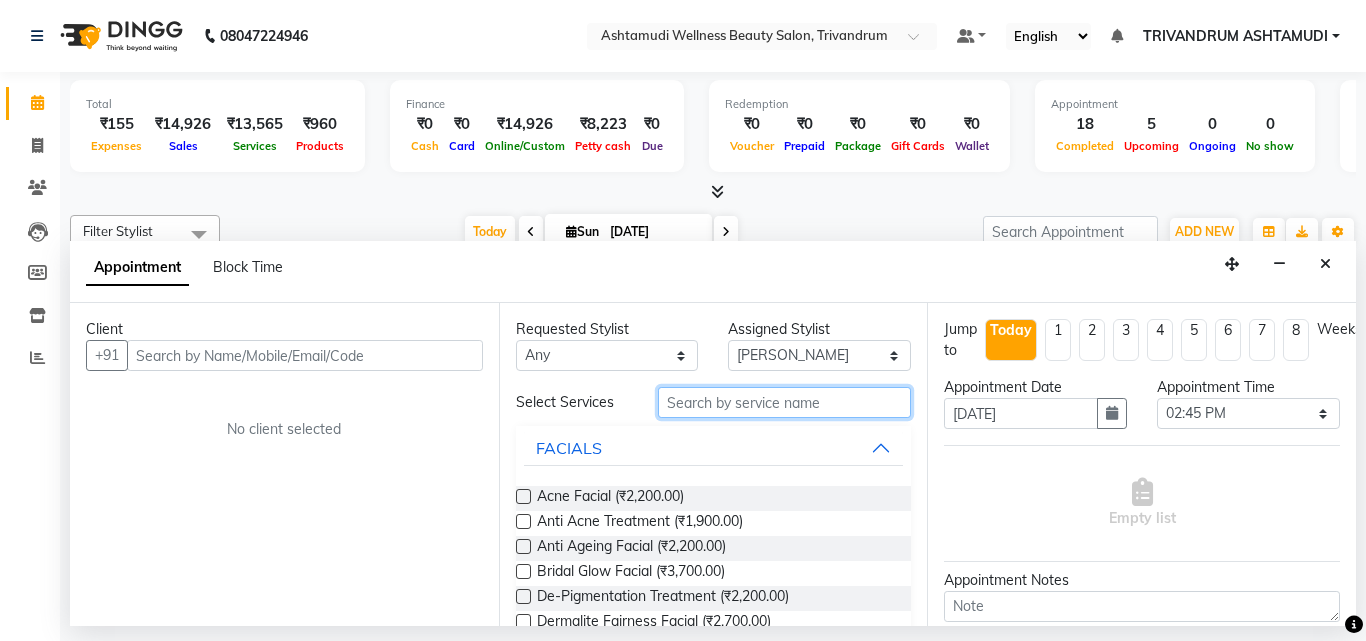 click at bounding box center [785, 402] 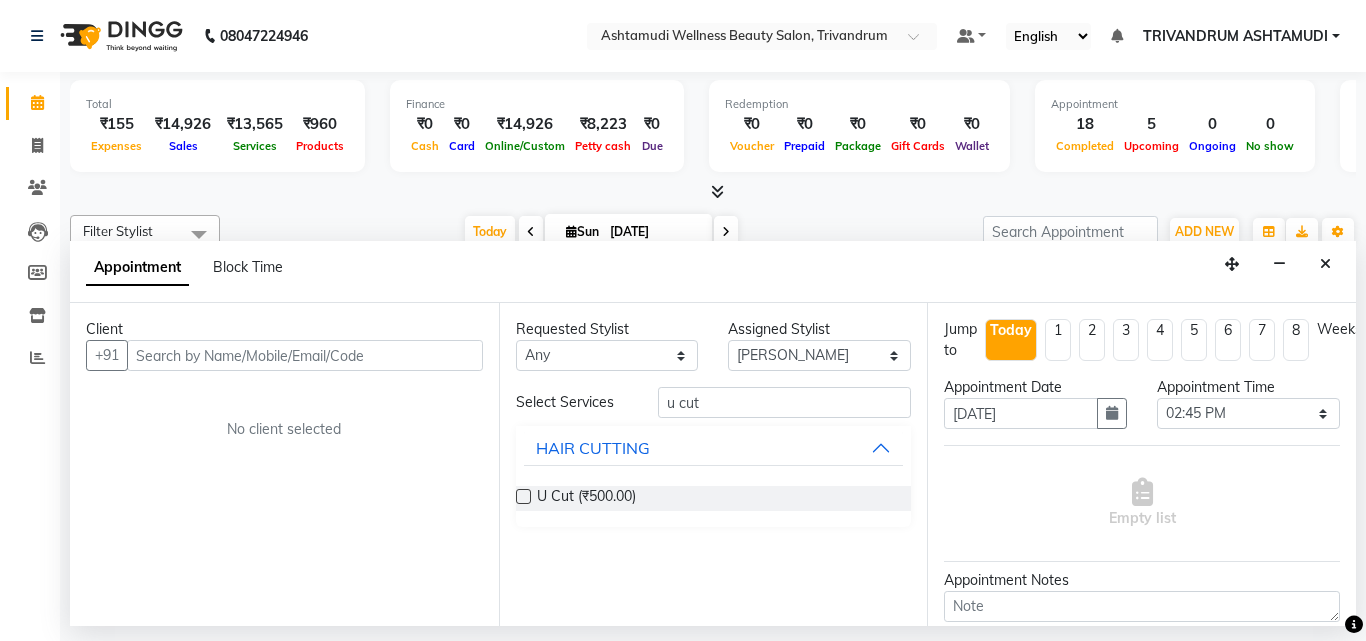 click at bounding box center (523, 496) 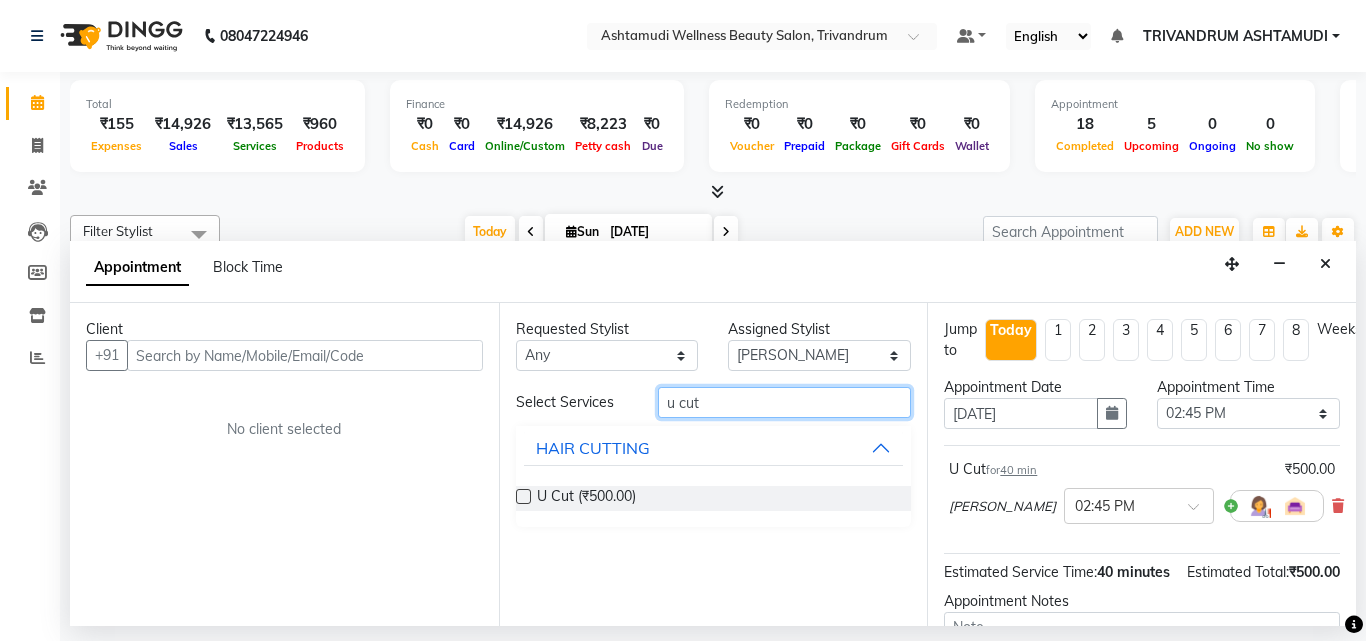 drag, startPoint x: 726, startPoint y: 402, endPoint x: 578, endPoint y: 386, distance: 148.86235 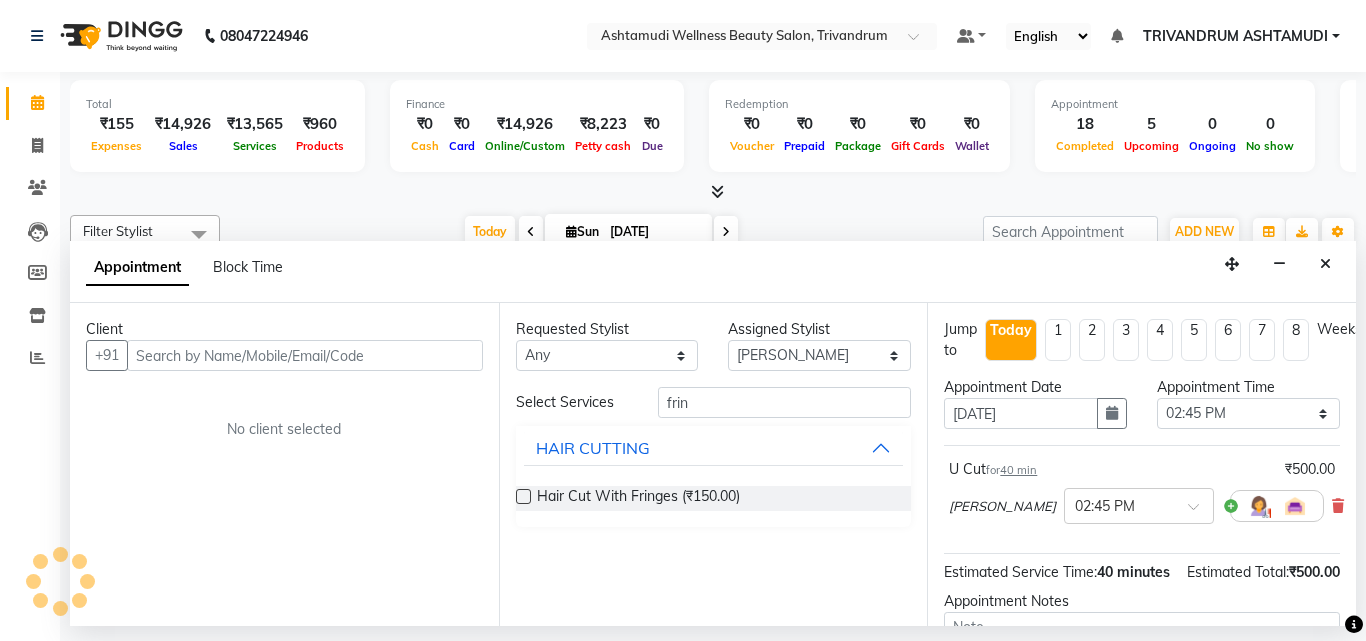 click at bounding box center (523, 496) 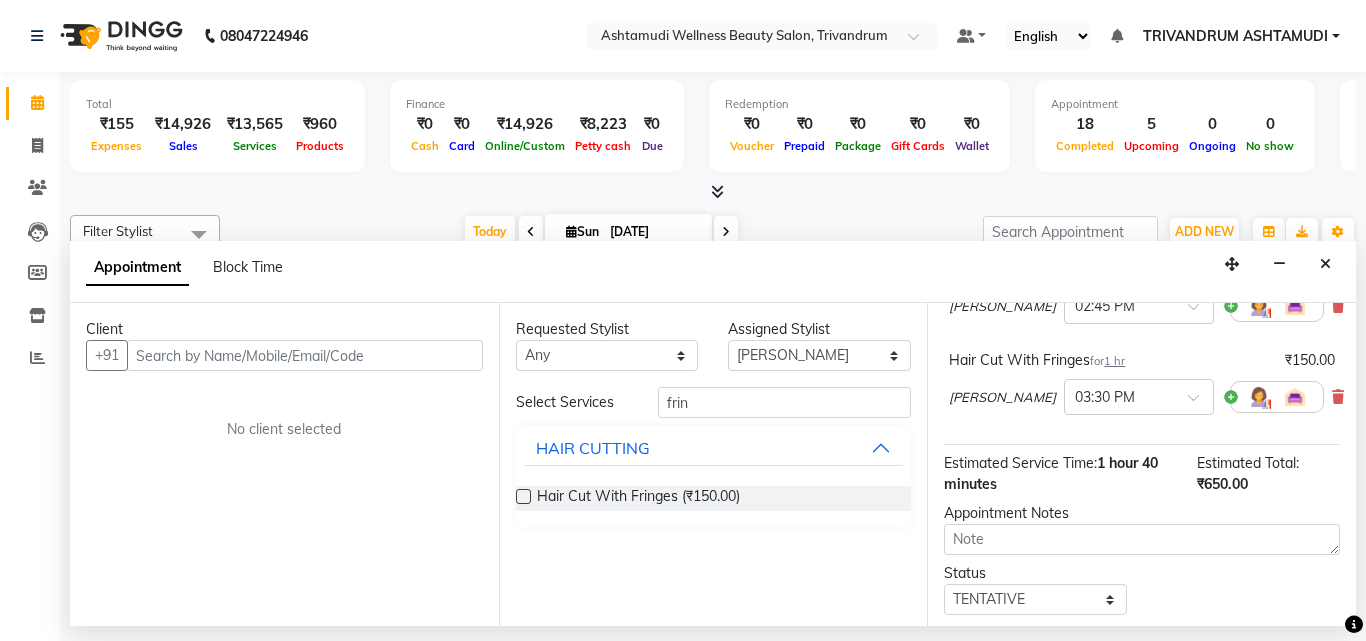 scroll, scrollTop: 0, scrollLeft: 0, axis: both 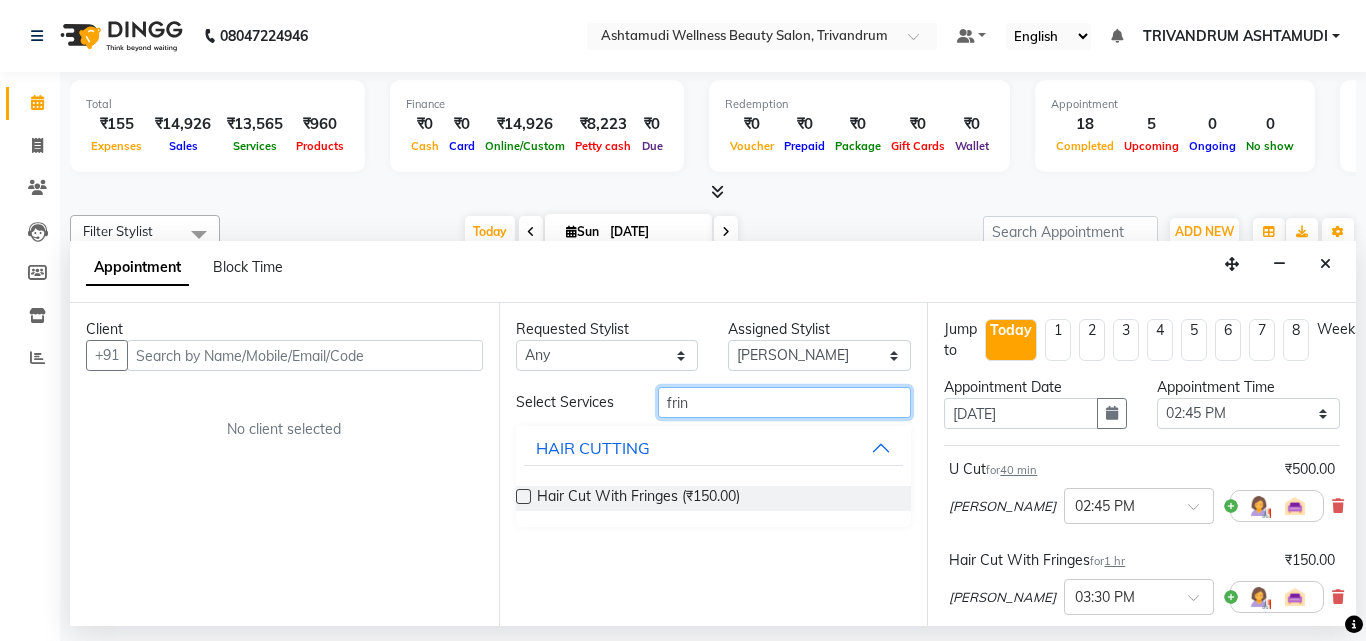 drag, startPoint x: 719, startPoint y: 402, endPoint x: 469, endPoint y: 398, distance: 250.032 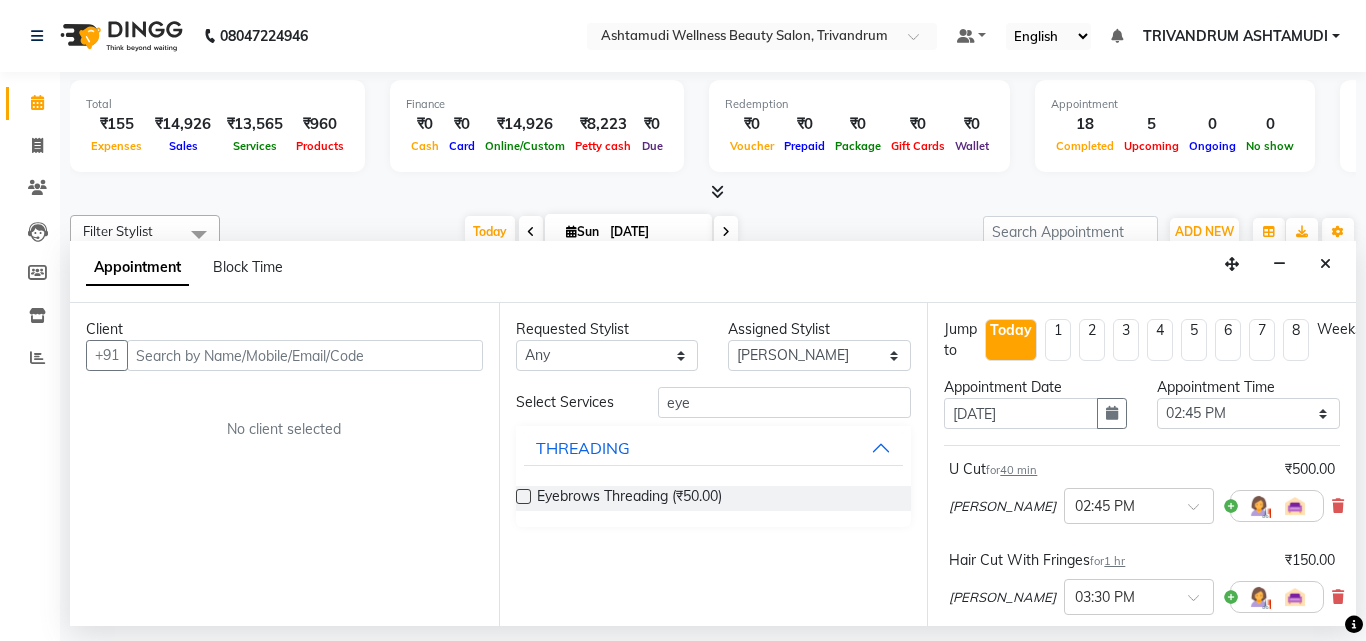 click at bounding box center [523, 496] 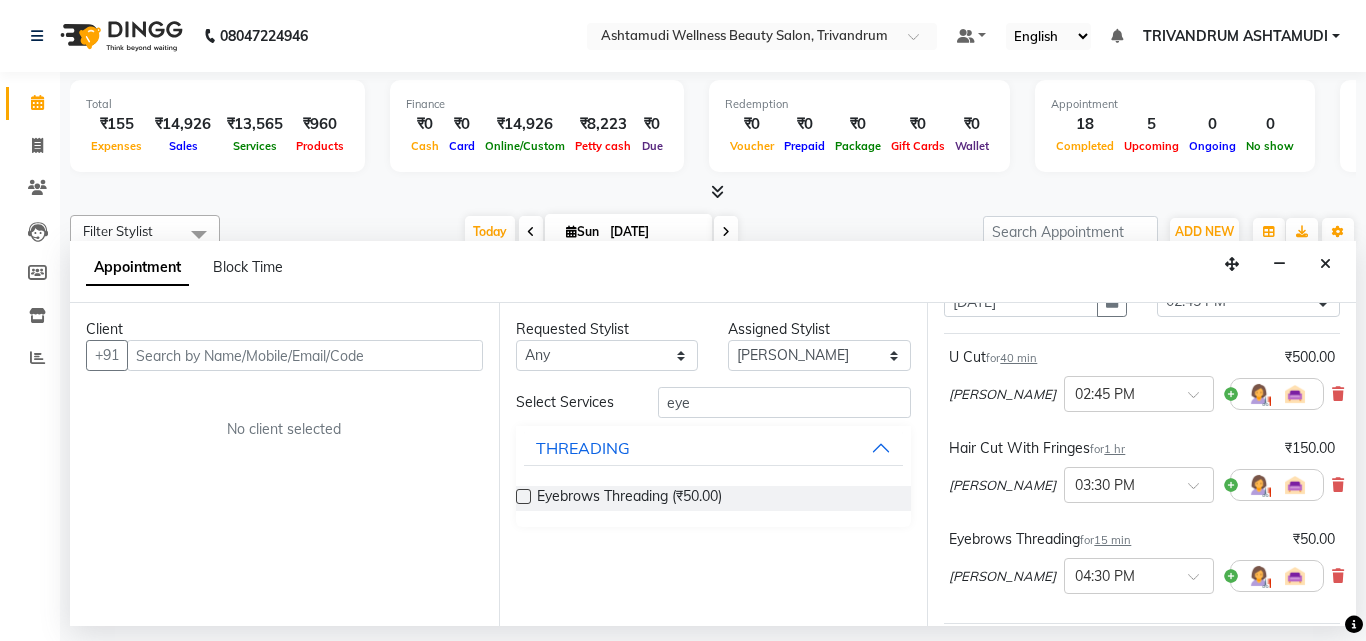 scroll, scrollTop: 300, scrollLeft: 0, axis: vertical 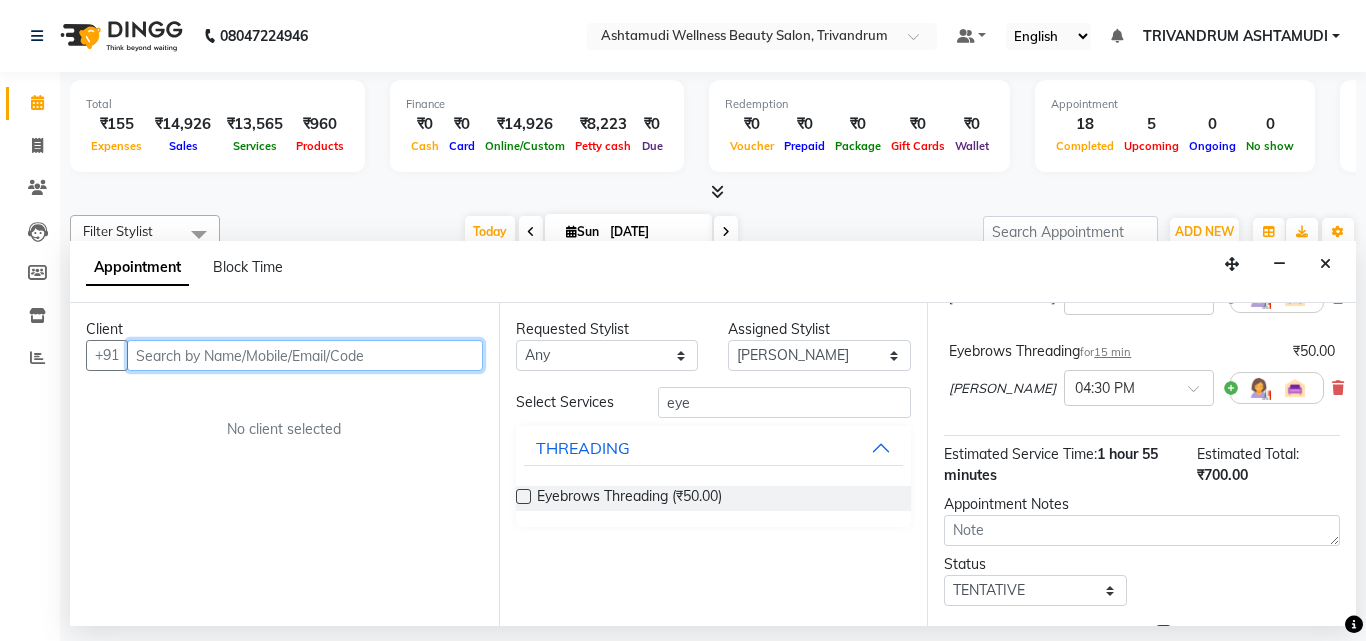 click at bounding box center (305, 355) 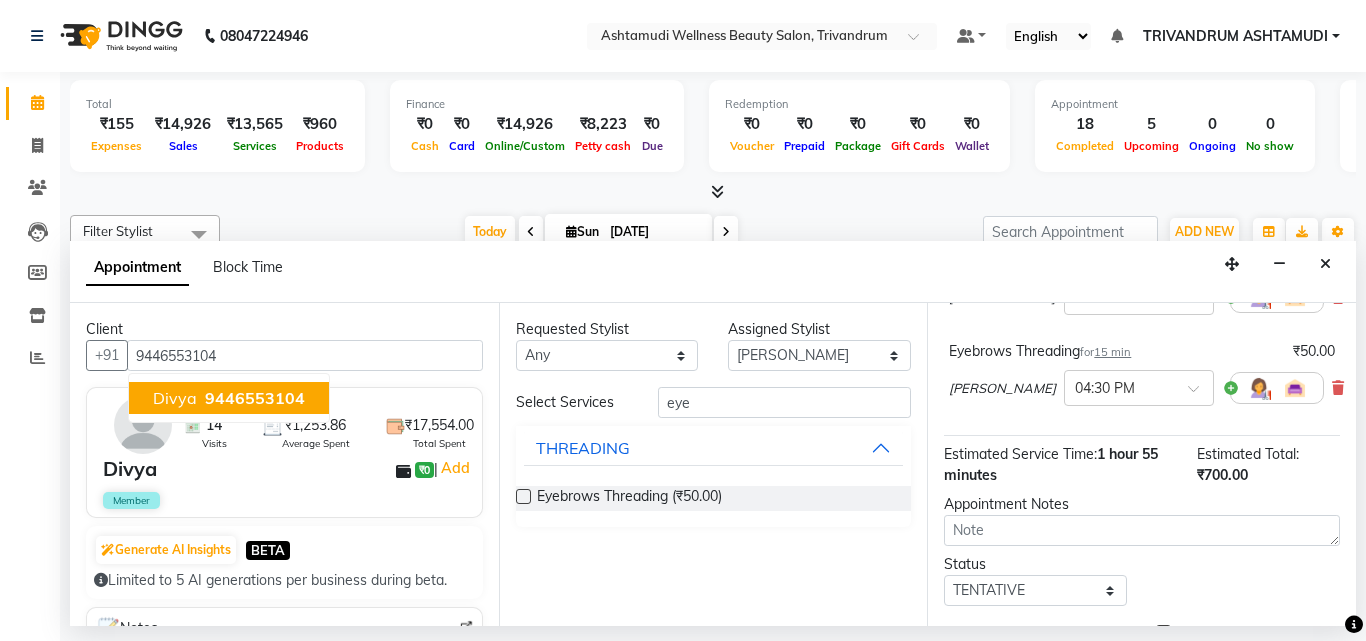 click on "Divya    ₹0  |   Add" at bounding box center [288, 469] 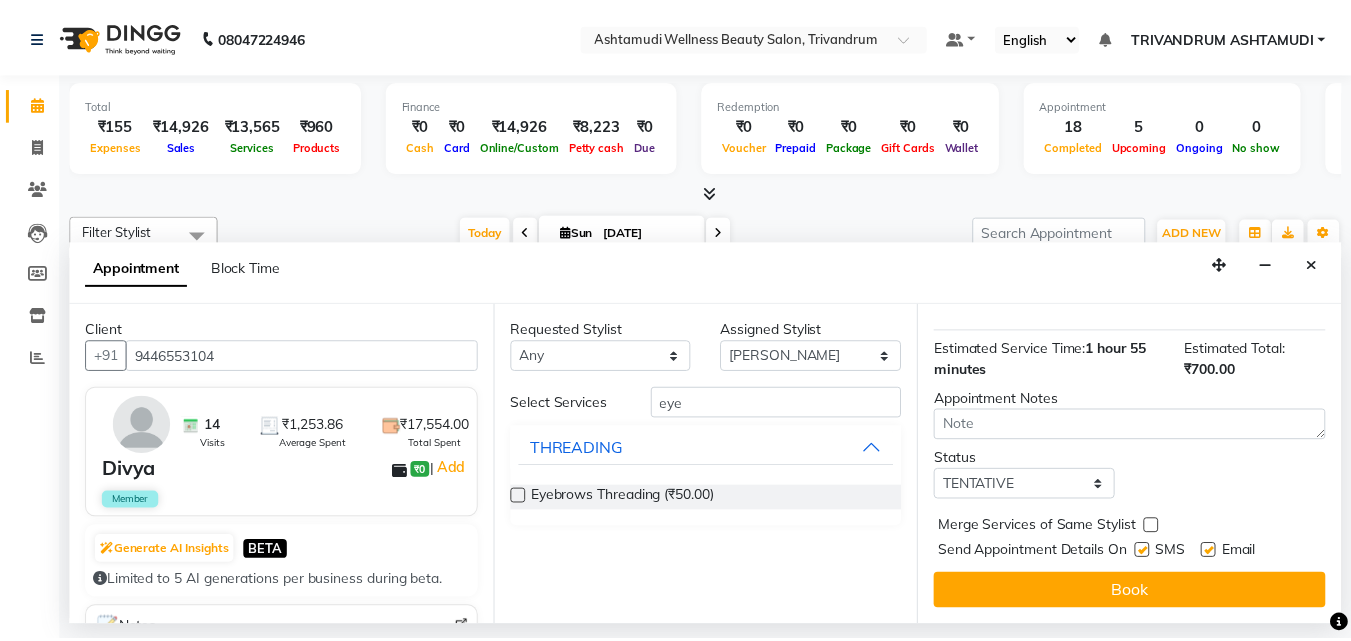 scroll, scrollTop: 421, scrollLeft: 0, axis: vertical 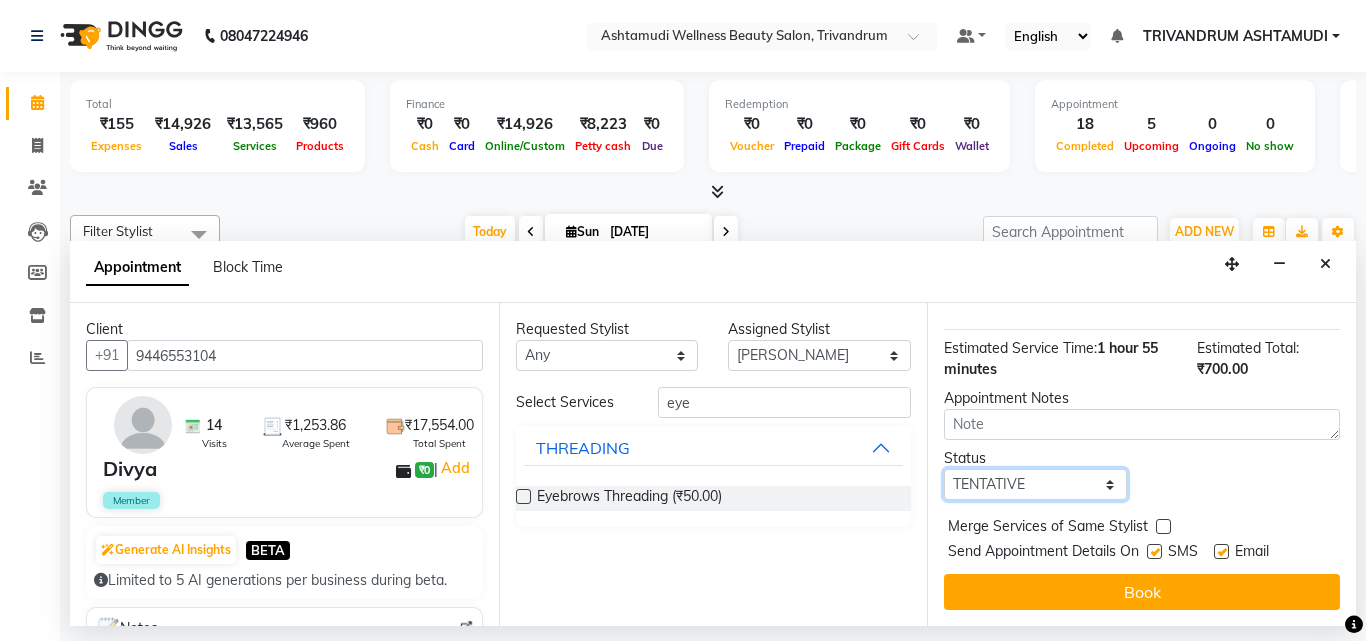 click on "Select TENTATIVE CONFIRM CHECK-IN UPCOMING" at bounding box center [1035, 484] 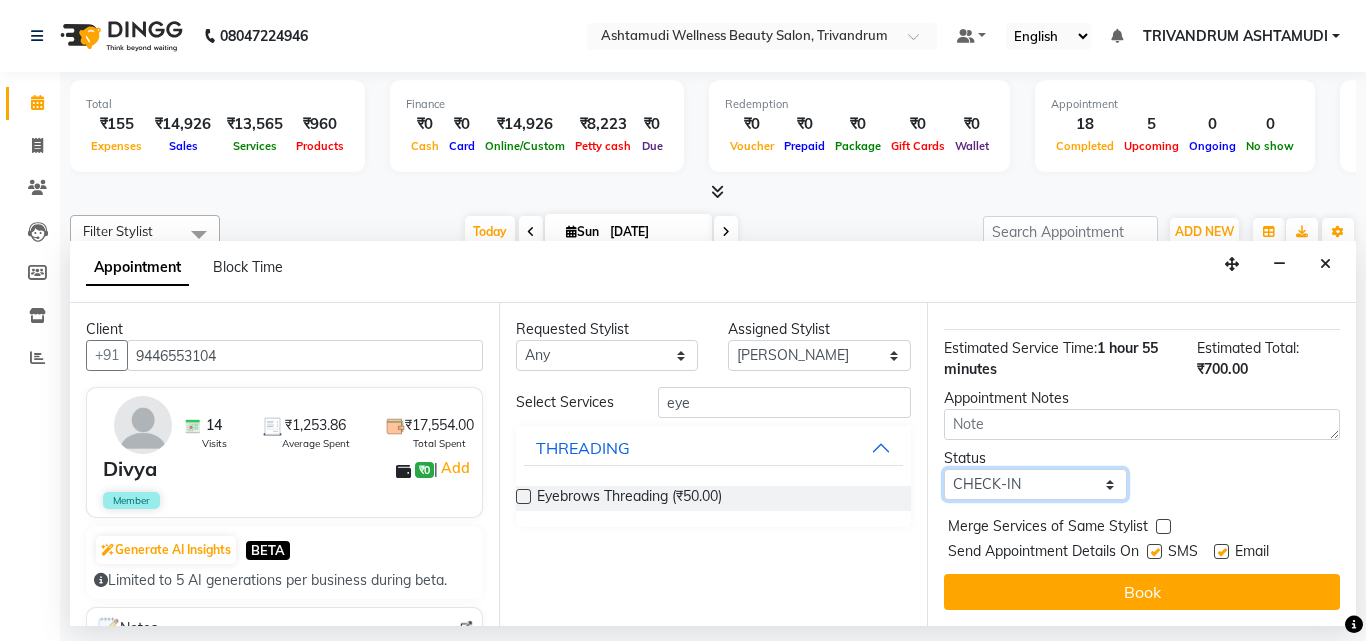 click on "Select TENTATIVE CONFIRM CHECK-IN UPCOMING" at bounding box center (1035, 484) 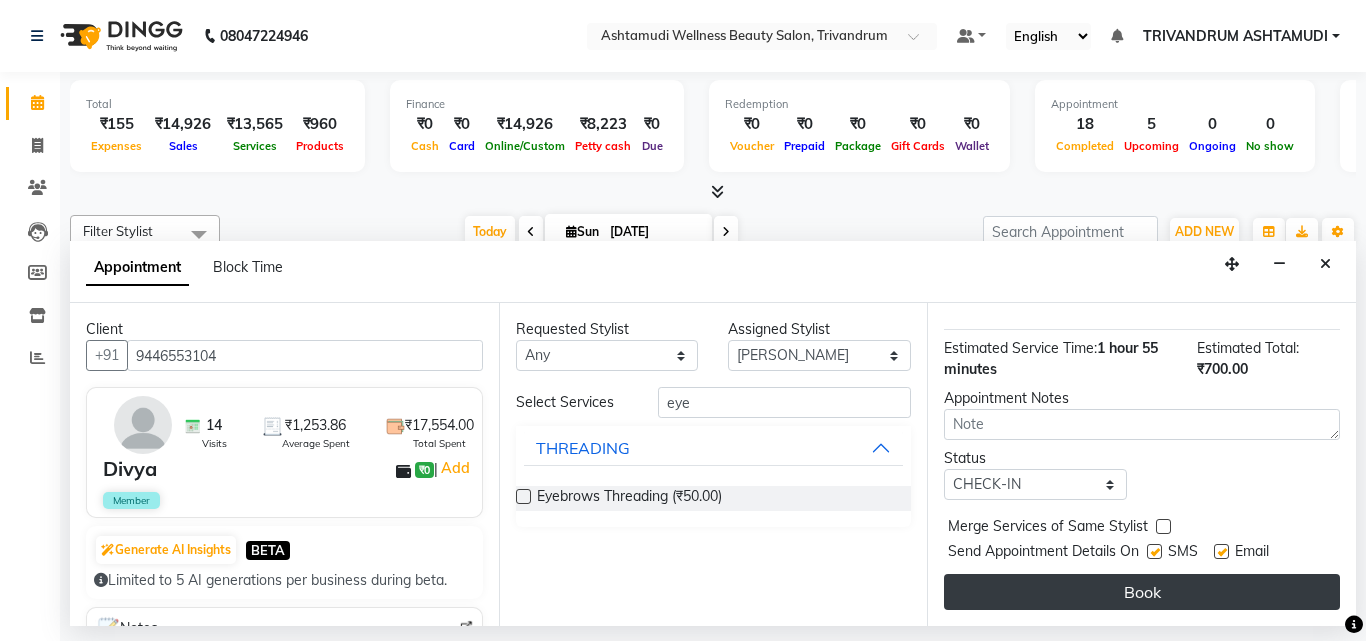 click on "Book" at bounding box center [1142, 592] 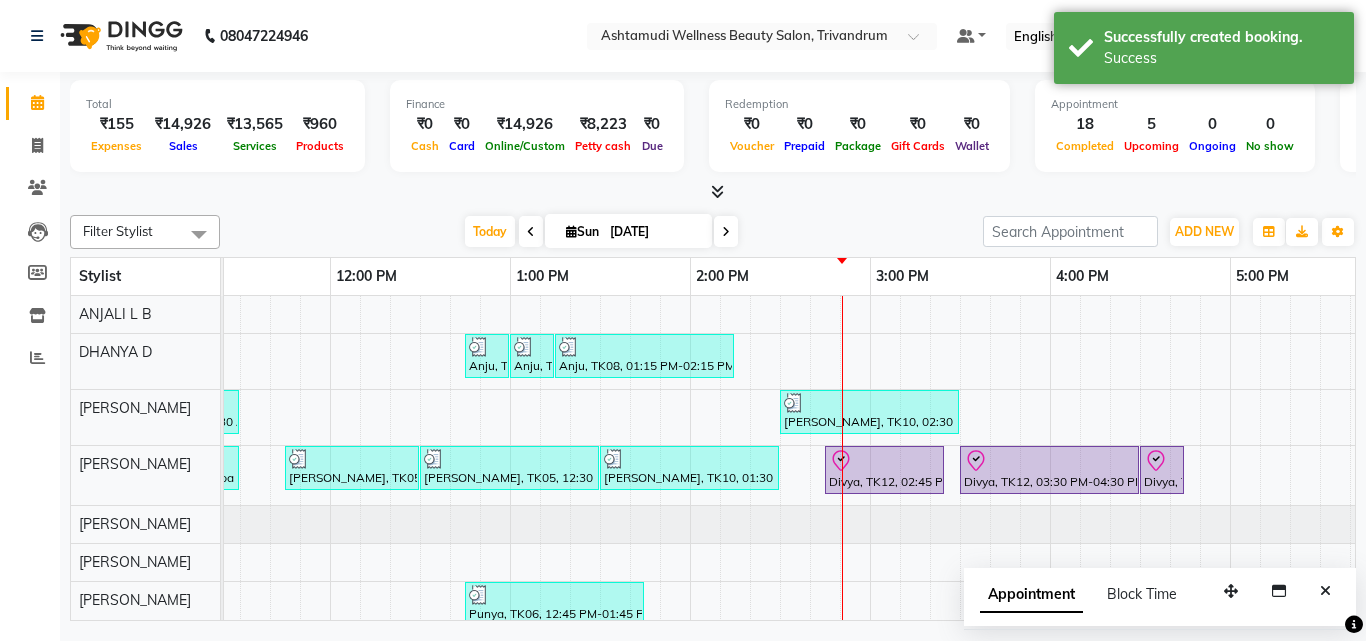 click at bounding box center (884, 461) 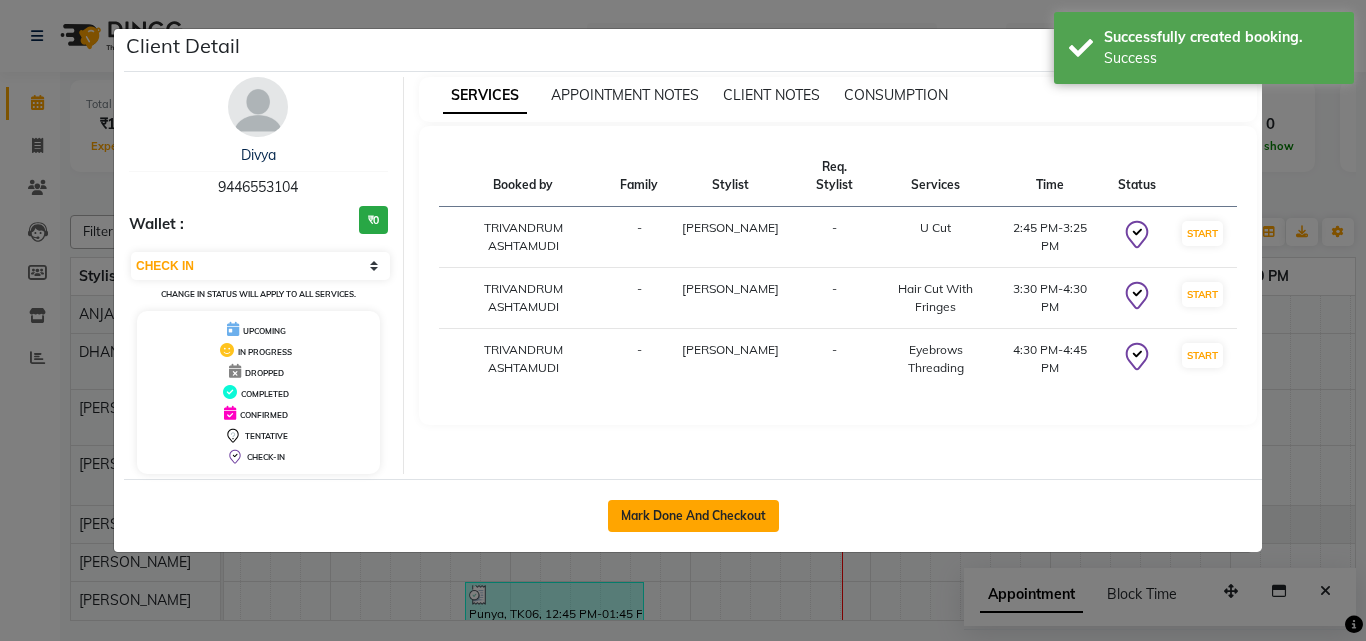 click on "Mark Done And Checkout" 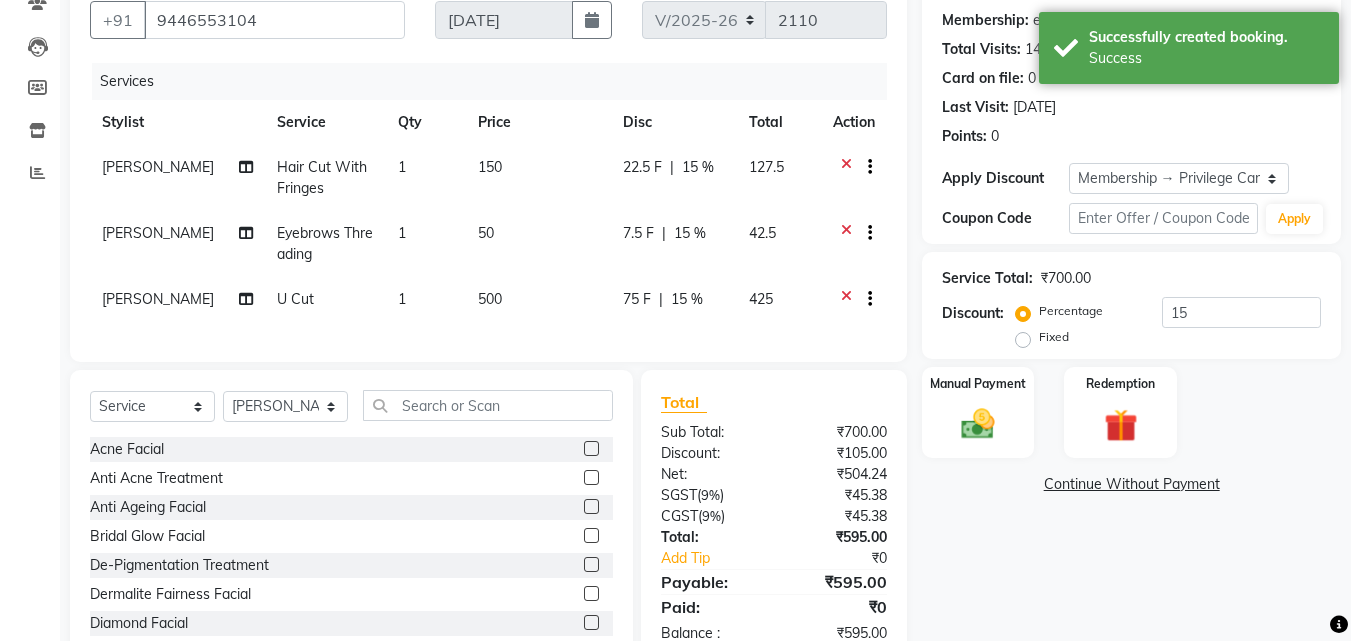 scroll, scrollTop: 254, scrollLeft: 0, axis: vertical 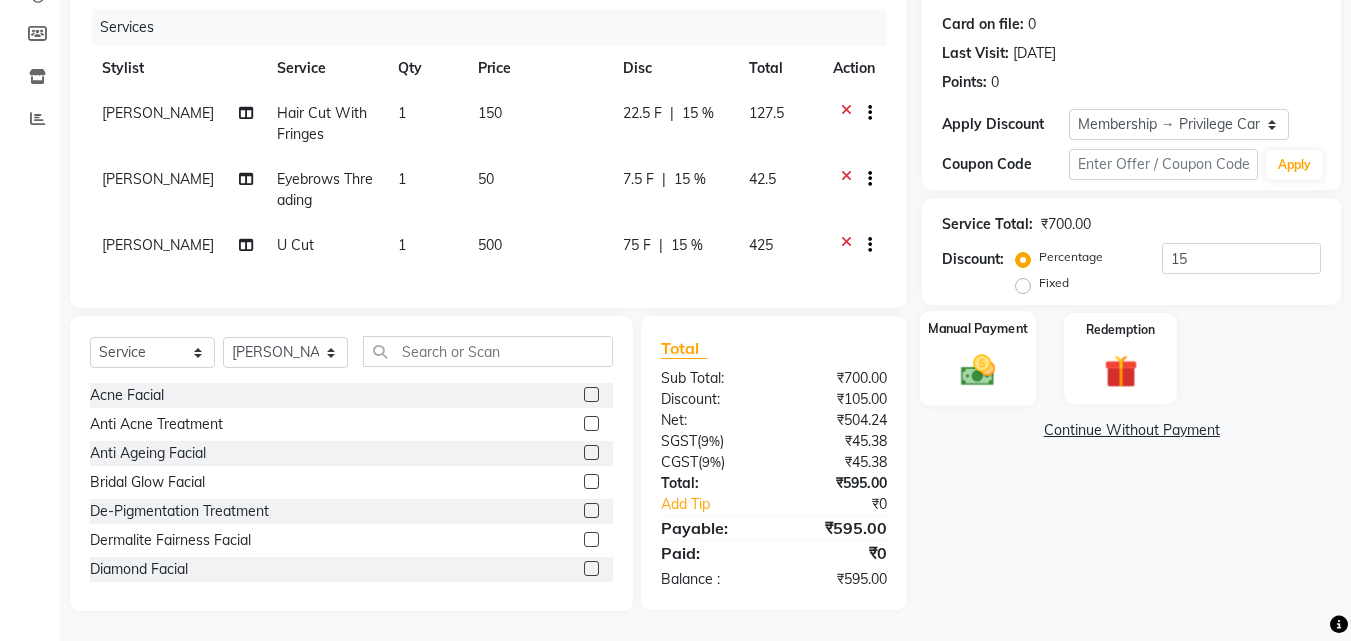 click 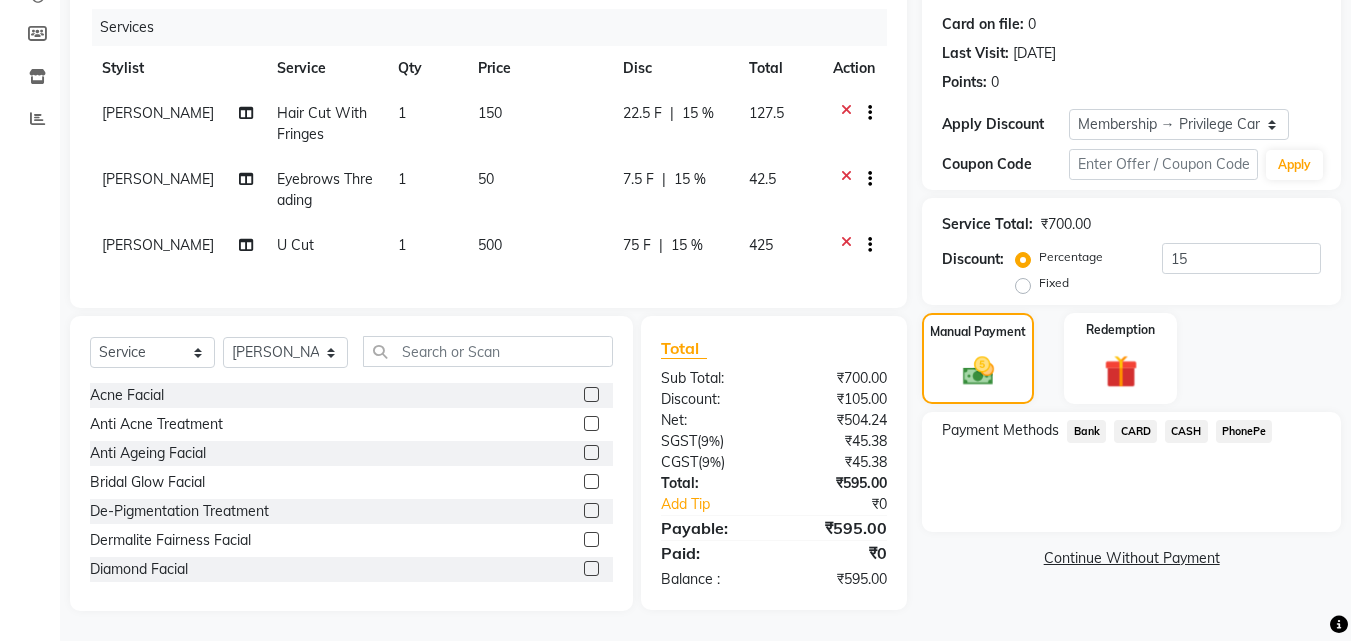 click on "PhonePe" 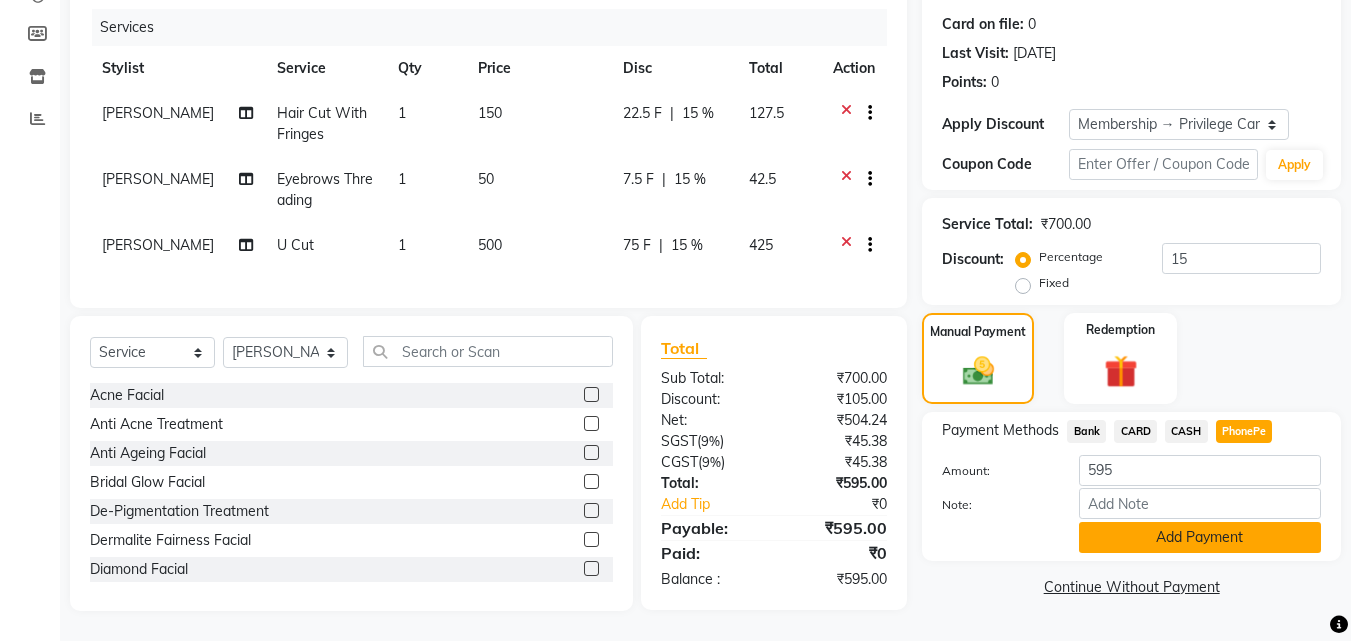 click on "Add Payment" 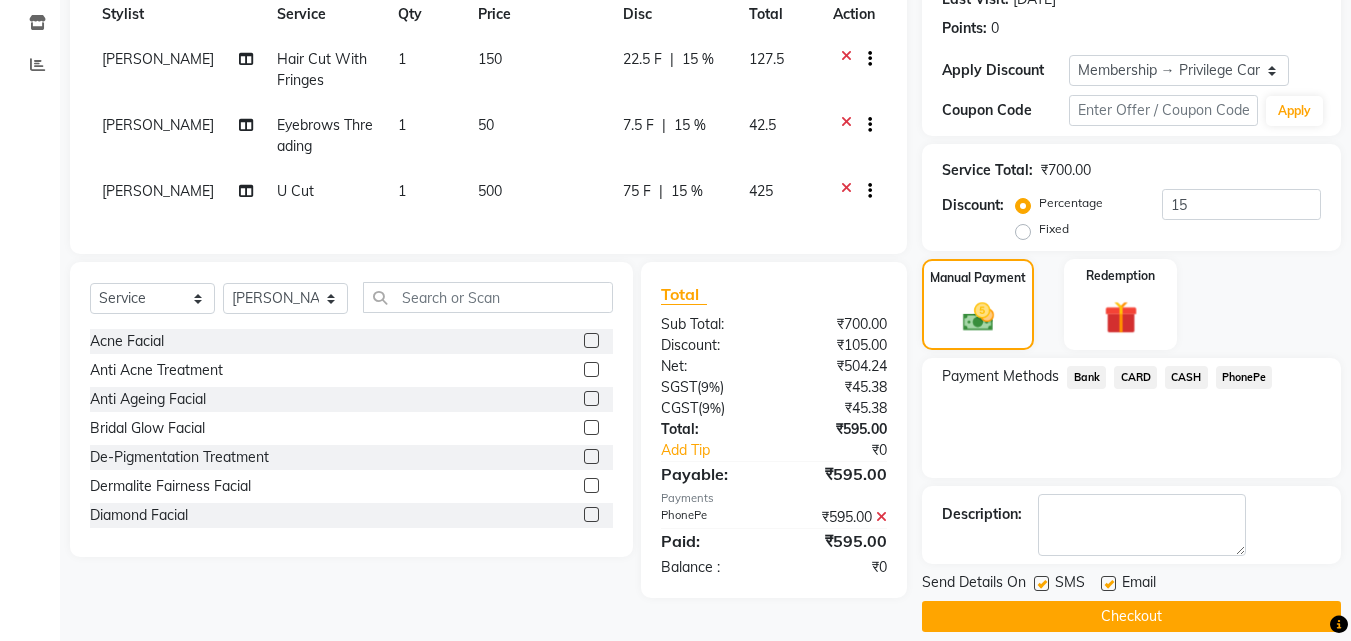 scroll, scrollTop: 314, scrollLeft: 0, axis: vertical 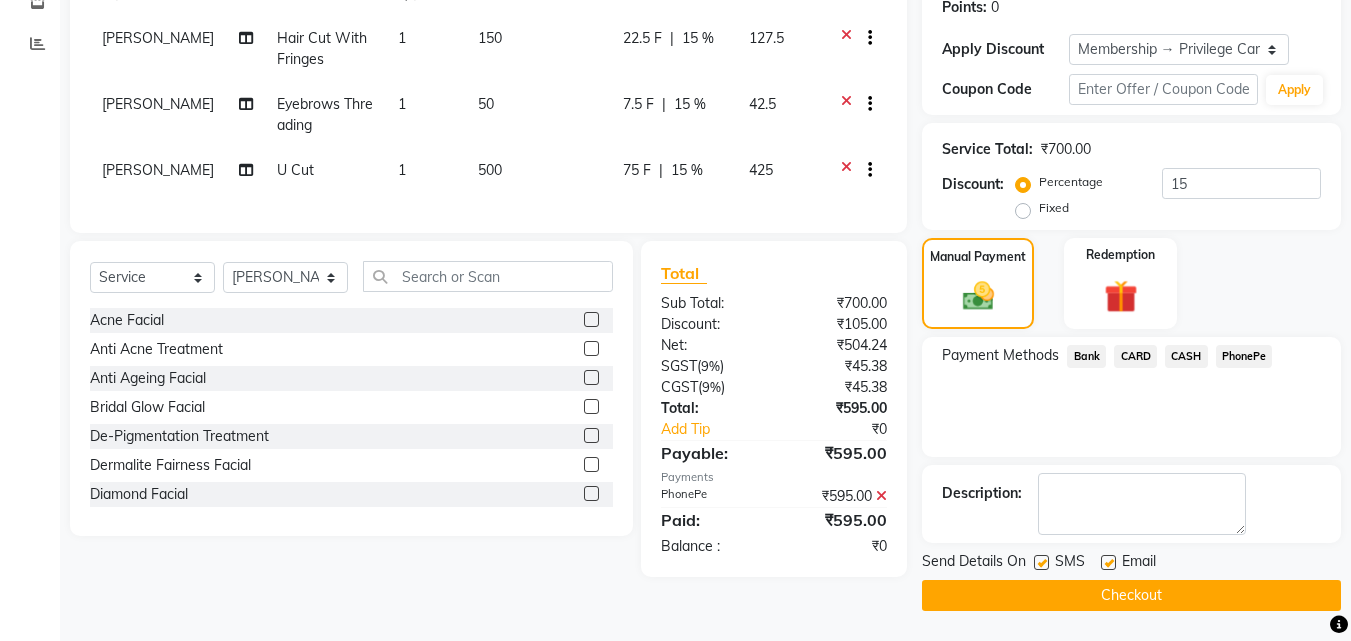 click on "Checkout" 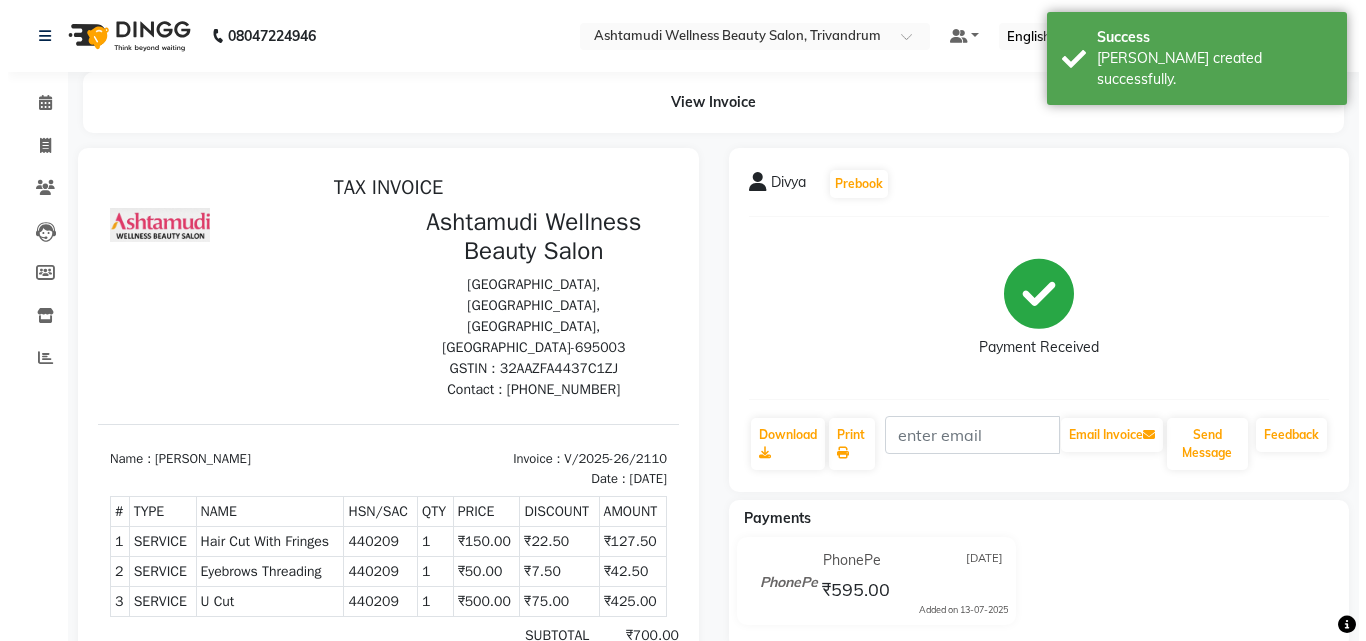 scroll, scrollTop: 0, scrollLeft: 0, axis: both 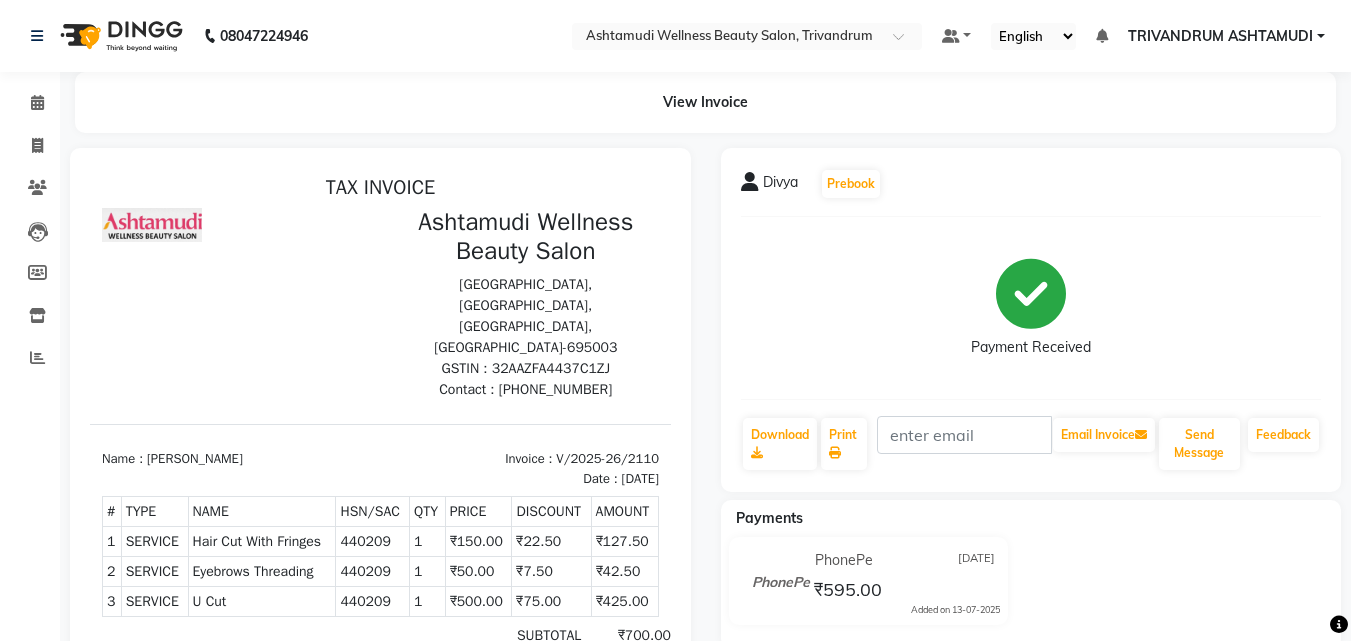 click on "08047224946 Select Location × Ashtamudi Wellness Beauty Salon, Trivandrum Default Panel My Panel English ENGLISH Español العربية मराठी हिंदी ગુજરાતી தமிழ் 中文 Notifications nothing to show TRIVANDRUM ASHTAMUDI Manage Profile Change Password Sign out  Version:3.15.4" 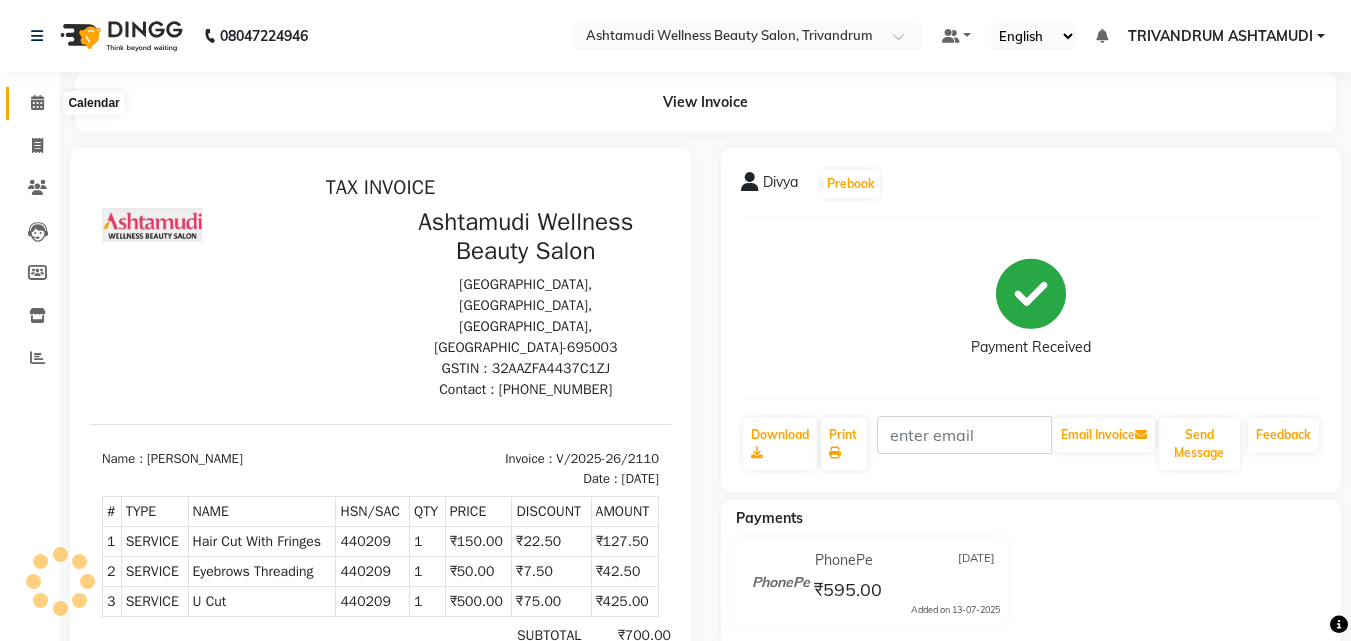 click 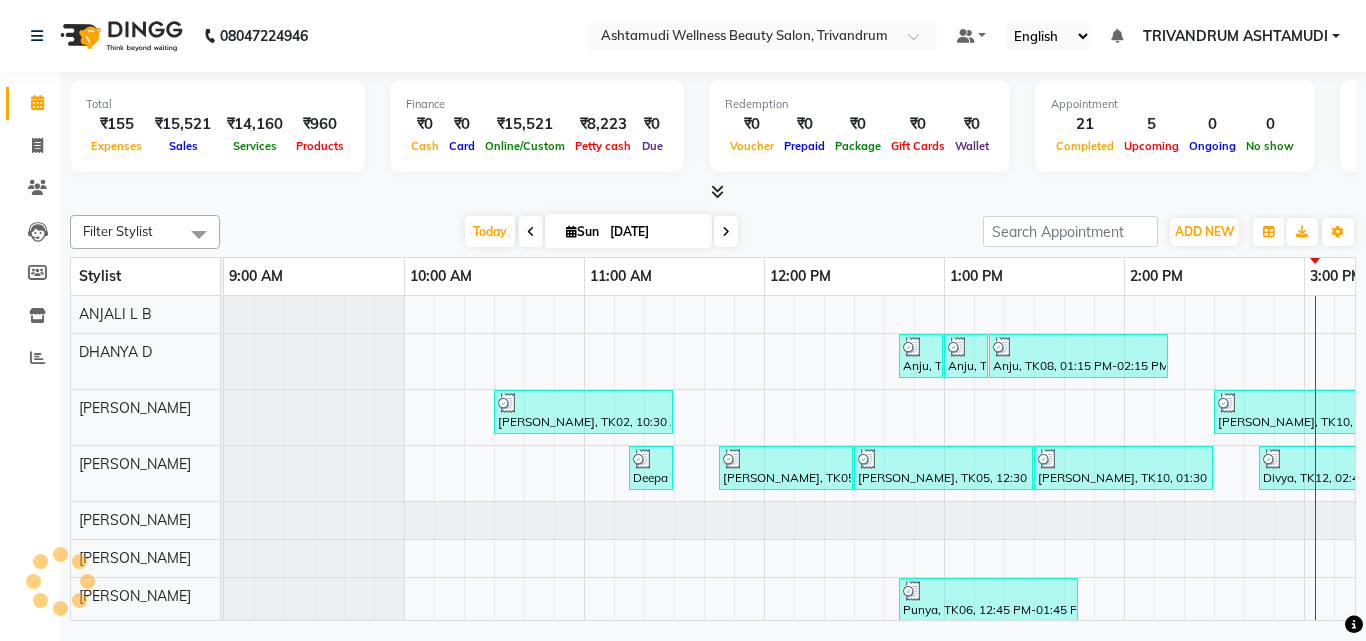 scroll, scrollTop: 0, scrollLeft: 0, axis: both 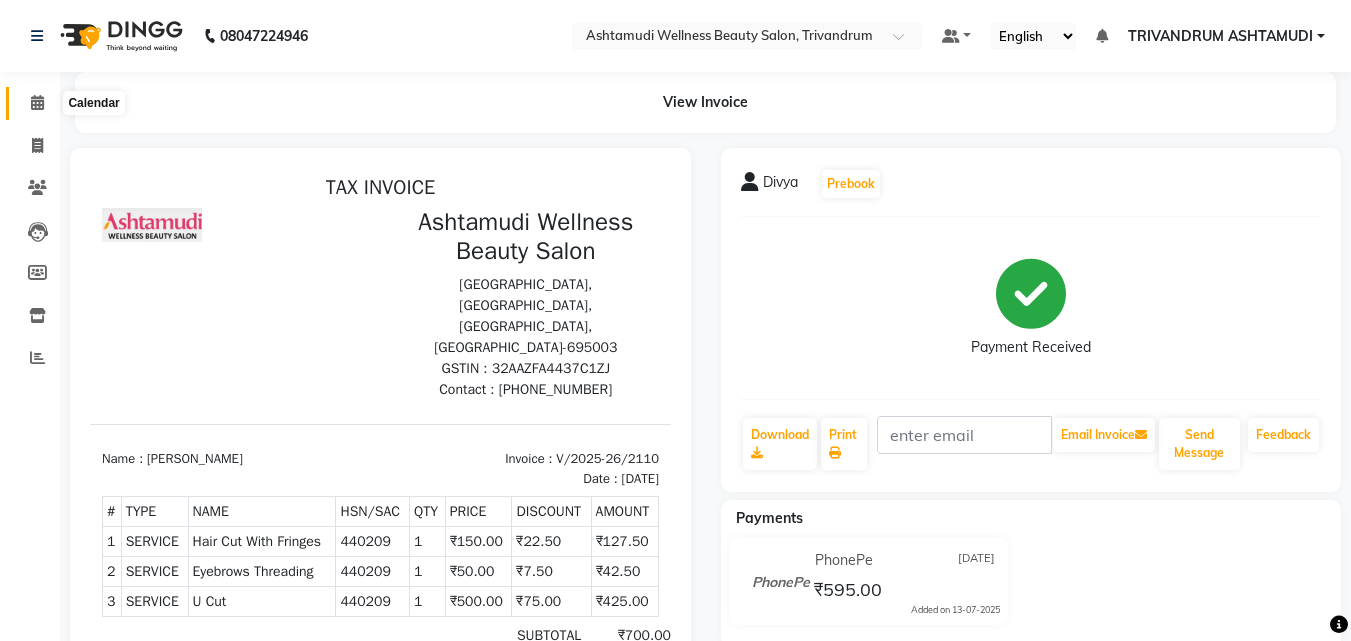 click 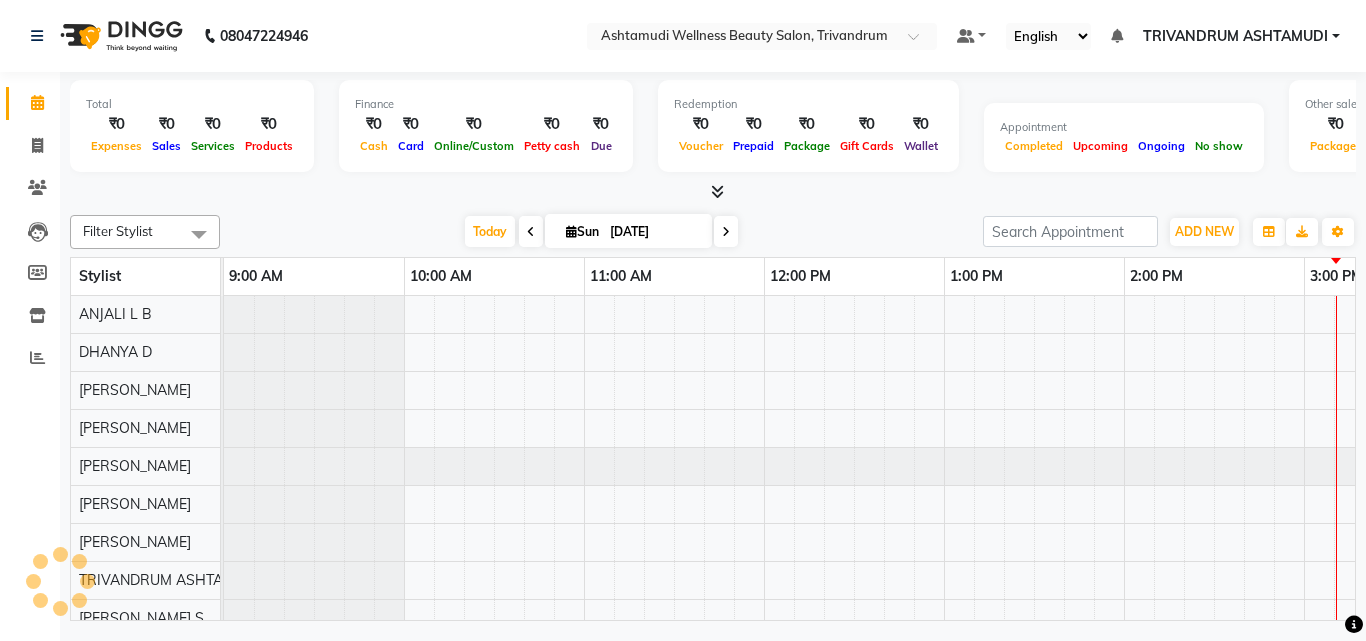 scroll, scrollTop: 0, scrollLeft: 0, axis: both 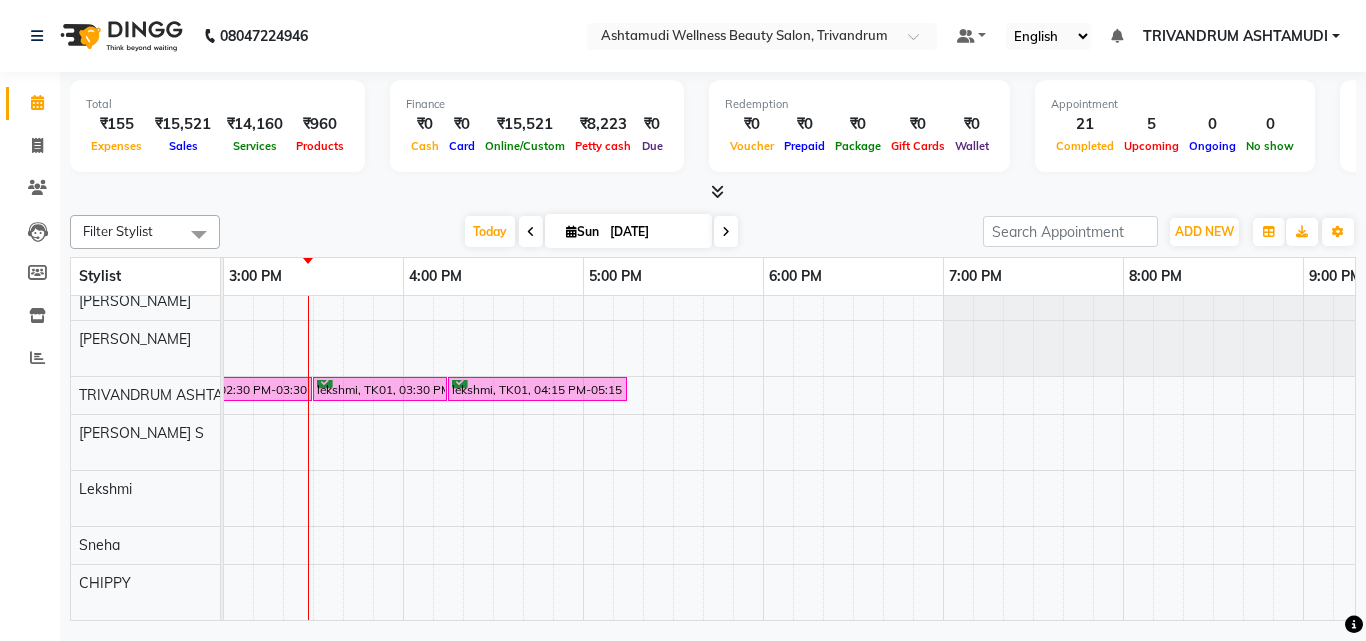 click on "Anju, TK08, 12:45 PM-01:00 PM, Upper Lip Threading     Anju, TK08, 01:00 PM-01:15 PM, Eyebrows Threading     Anju, TK08, 01:15 PM-02:15 PM, D-Tan Cleanup     Aswathy, TK02, 10:30 AM-11:30 AM, Layer Cut     ANJANA, TK10, 02:30 PM-03:30 PM, Layer Cut     Deepa KARTHI, TK03, 11:15 AM-11:30 AM, Eyebrows Threading     Parvathy, TK05, 11:45 AM-12:30 PM, Root Touch-Up (Ammonia Free)     Parvathy, TK05, 12:30 PM-01:30 PM, Layer Cut     ANJANA, TK10, 01:30 PM-02:30 PM, Hair Spa     Divya, TK12, 02:45 PM-03:25 PM, U Cut     Divya, TK12, 03:30 PM-04:30 PM, Hair Cut With Fringes     Divya, TK12, 04:30 PM-04:45 PM, Eyebrows Threading     Punya, TK06, 12:45 PM-01:45 PM, Layer Cut     veena, TK04, 12:30 PM-01:00 PM, Child Cut     lekshmi, TK01, 01:30 PM-02:30 PM, Fruit Facial     lekshmi, TK01, 02:30 PM-03:30 PM, Hair Spa     lekshmi, TK01, 03:30 PM-04:15 PM, Root Touch-Up (Ammonia Free)     lekshmi, TK01, 04:15 PM-05:15 PM, Aroma Pedicure     nubitha, TK11, 01:15 PM-01:45 PM, Blow Dry Setting" at bounding box center (403, 329) 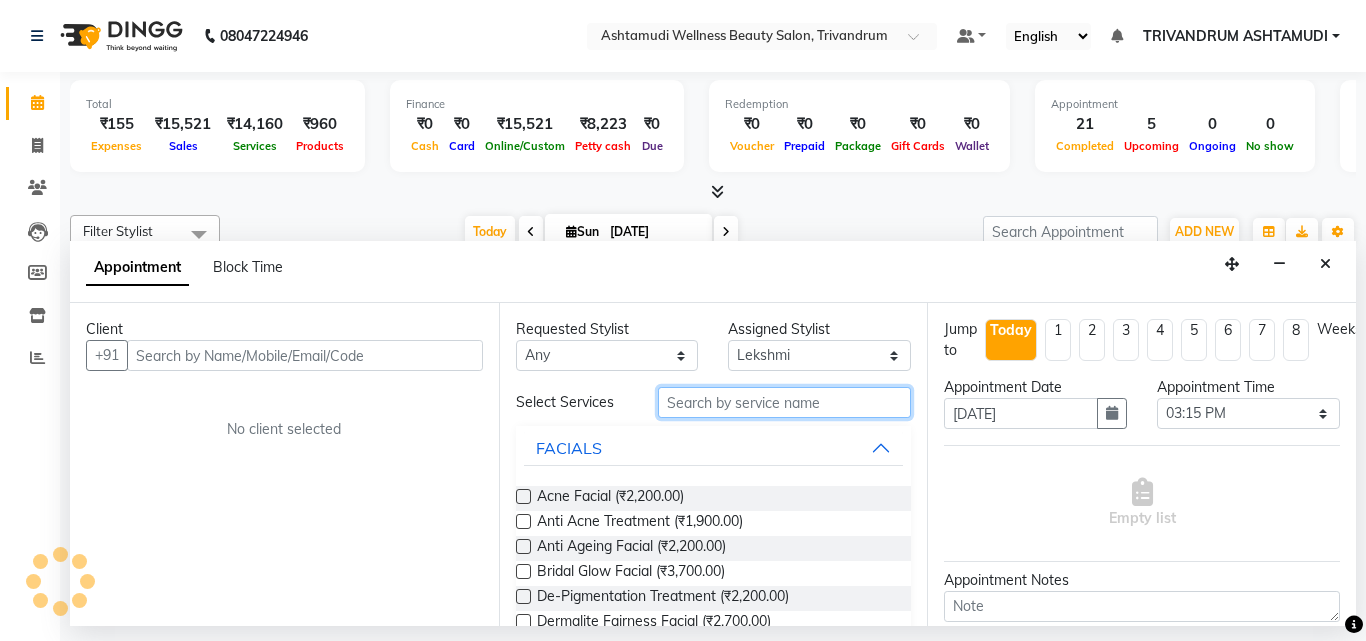 click at bounding box center (785, 402) 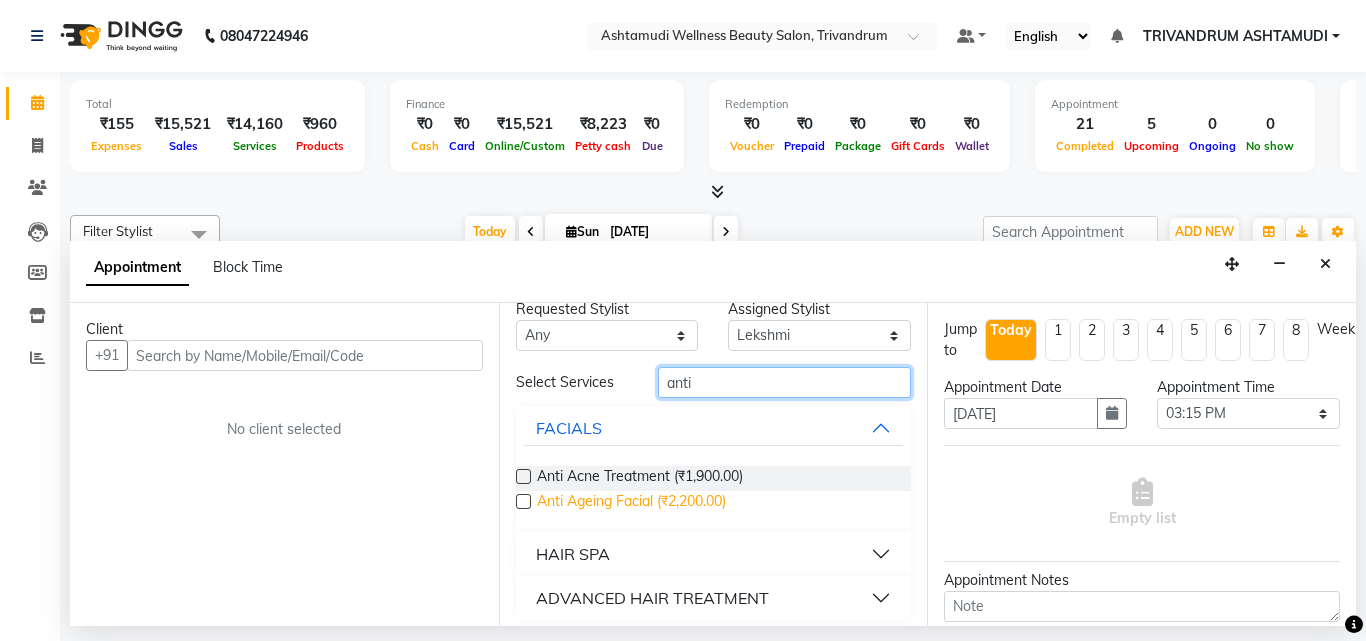 scroll, scrollTop: 30, scrollLeft: 0, axis: vertical 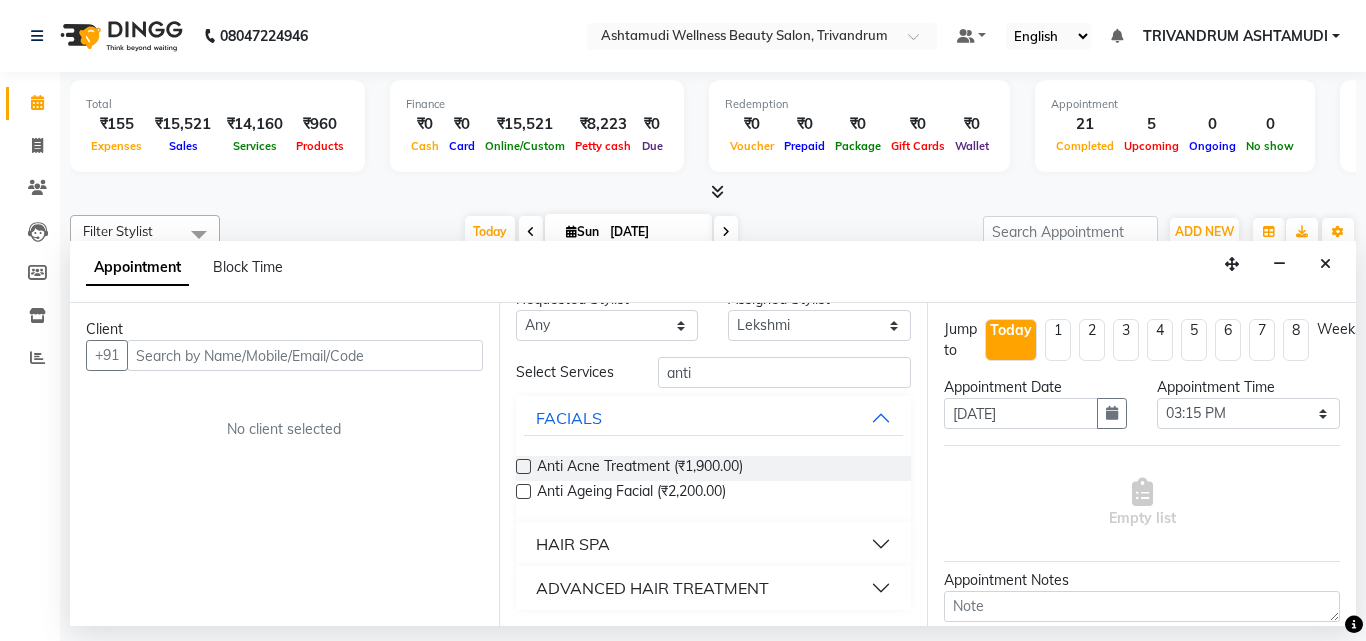 click on "ADVANCED HAIR TREATMENT" at bounding box center (714, 588) 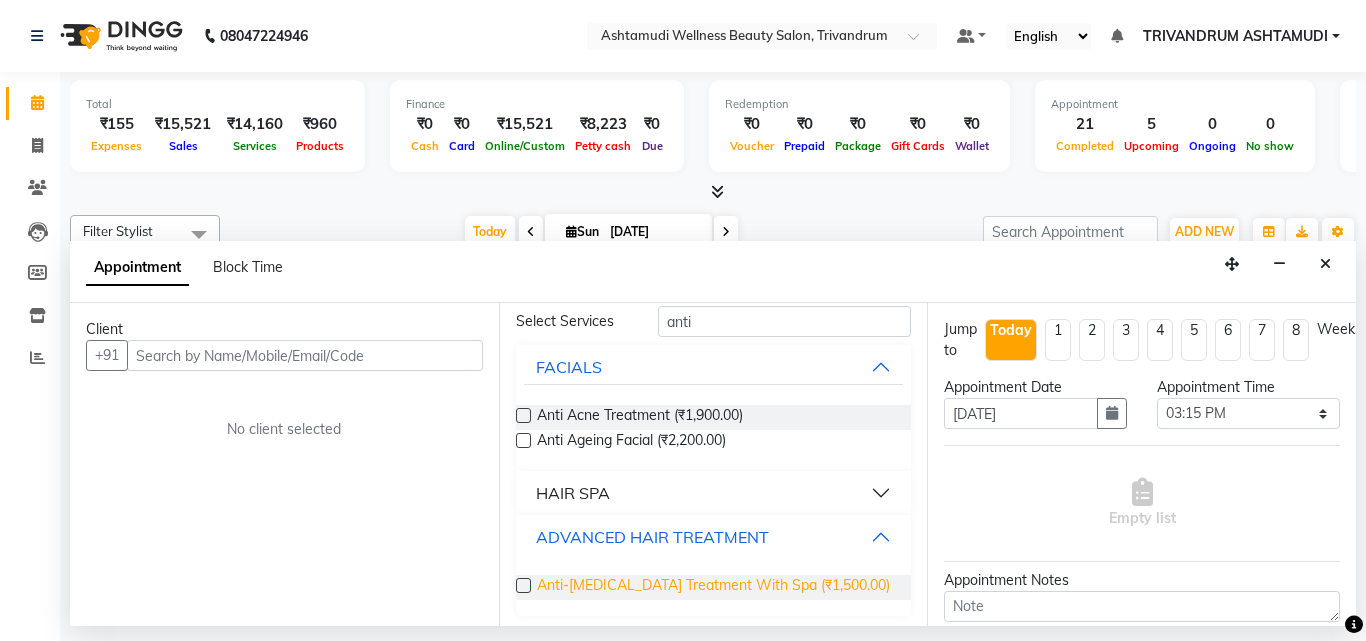 scroll, scrollTop: 83, scrollLeft: 0, axis: vertical 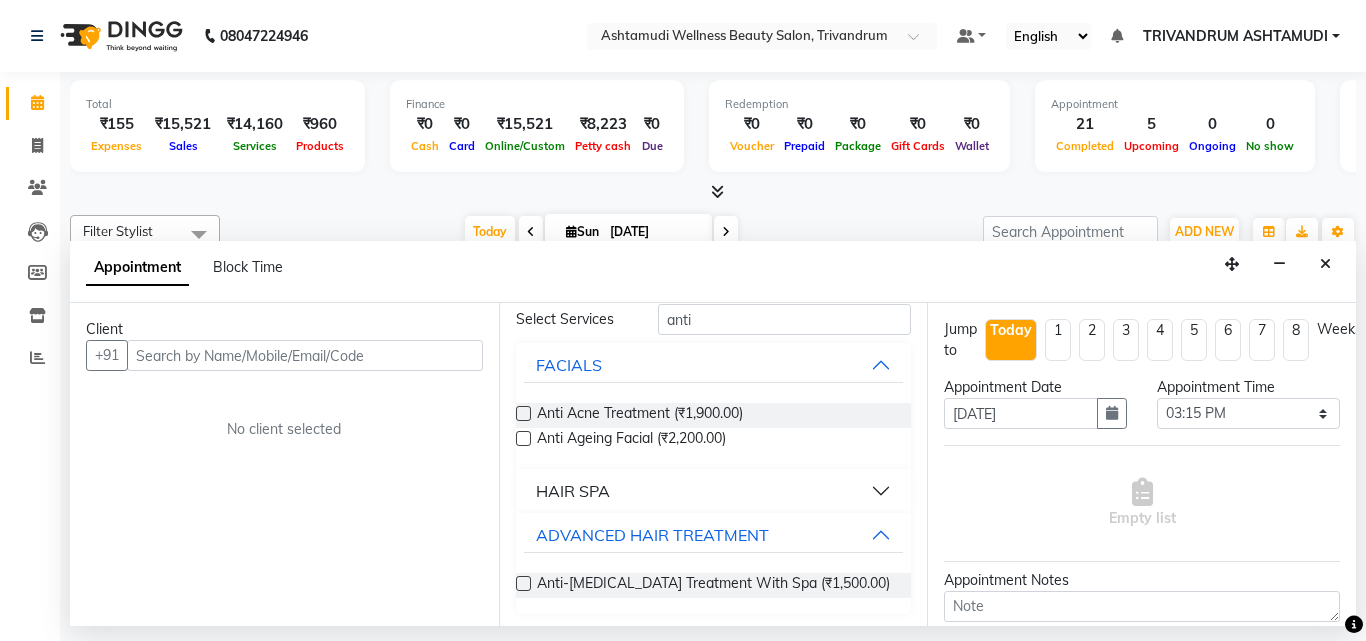 click at bounding box center (523, 583) 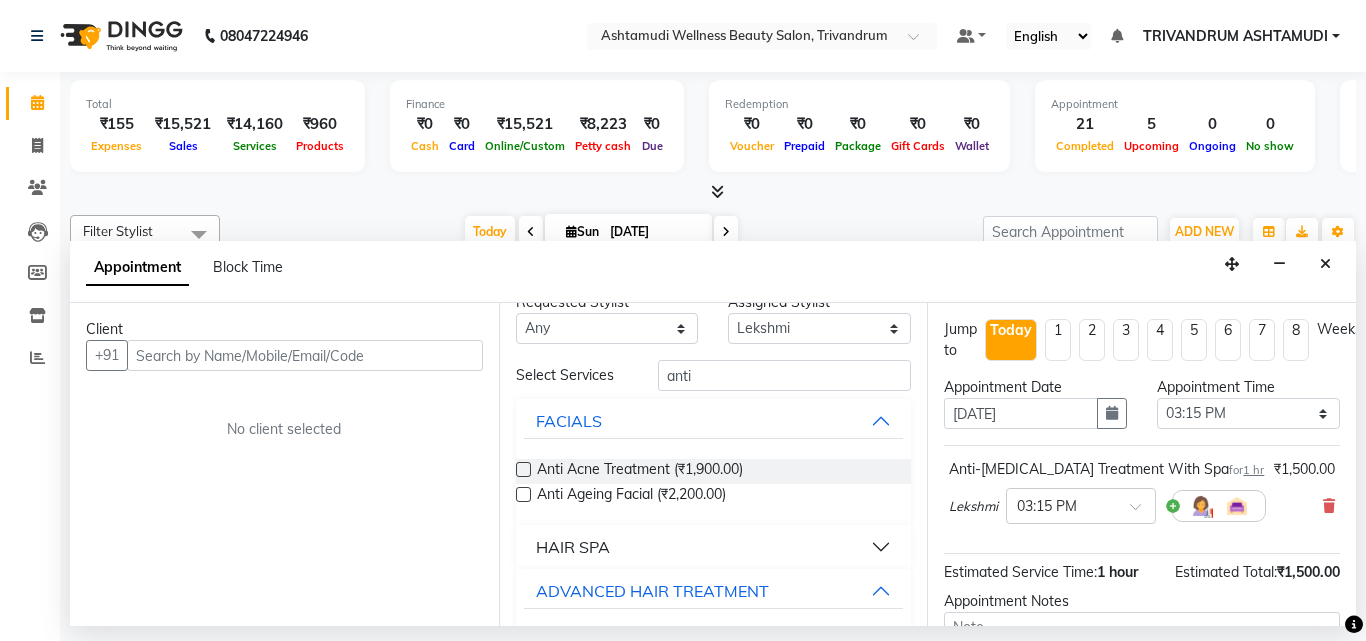 scroll, scrollTop: 0, scrollLeft: 0, axis: both 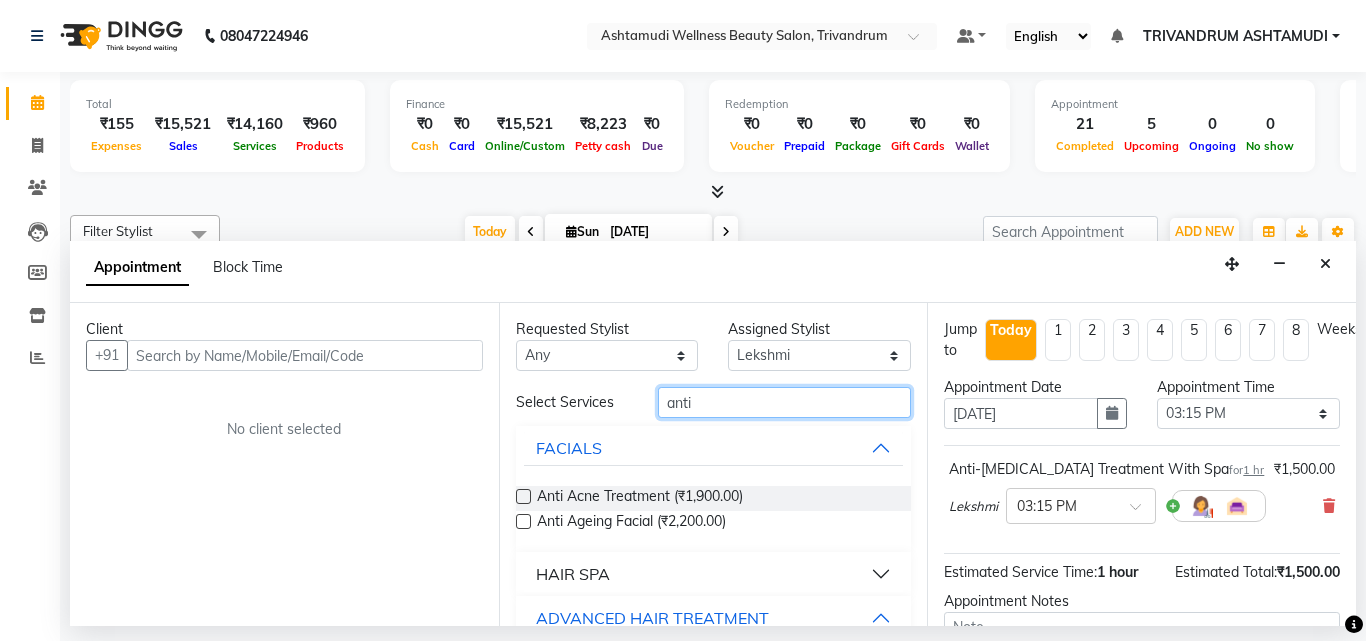 drag, startPoint x: 705, startPoint y: 401, endPoint x: 473, endPoint y: 394, distance: 232.10558 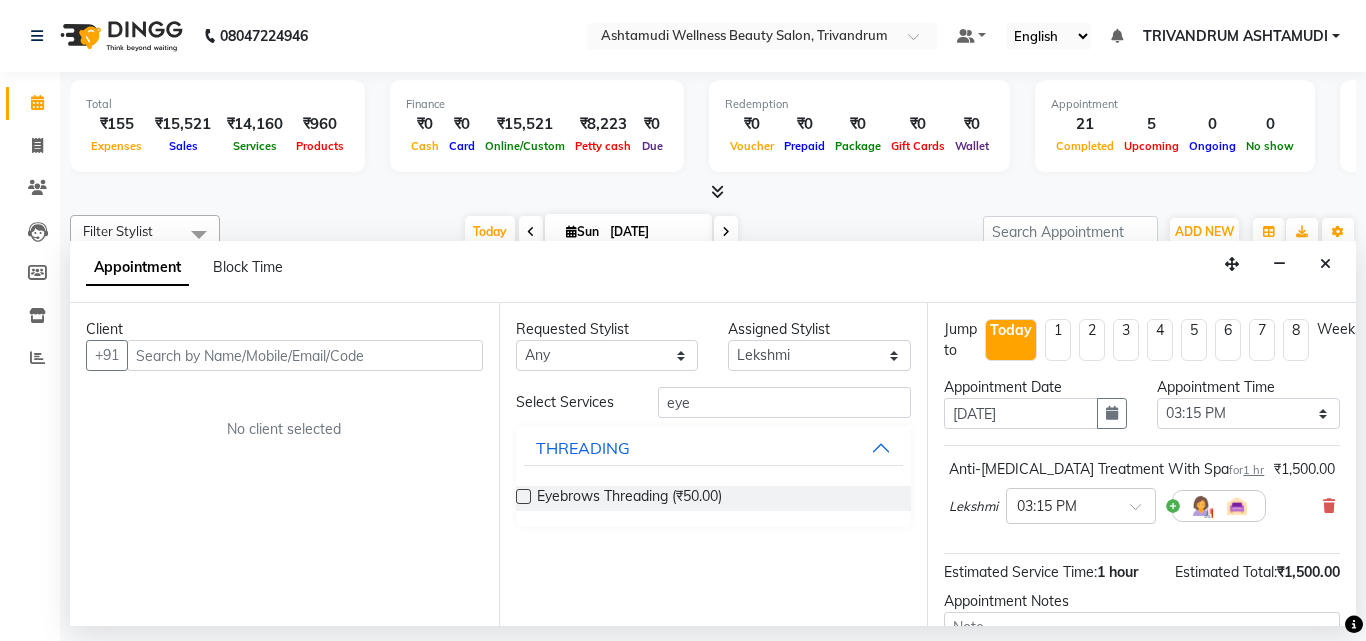 click at bounding box center [523, 496] 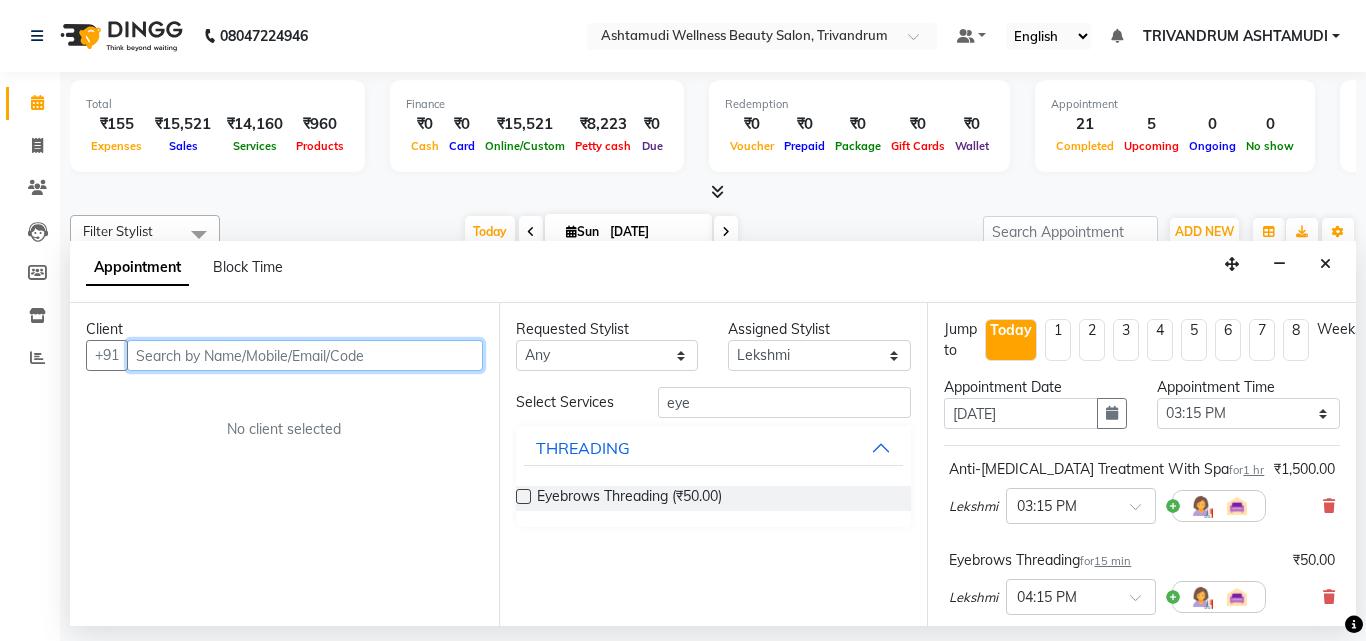 click at bounding box center [305, 355] 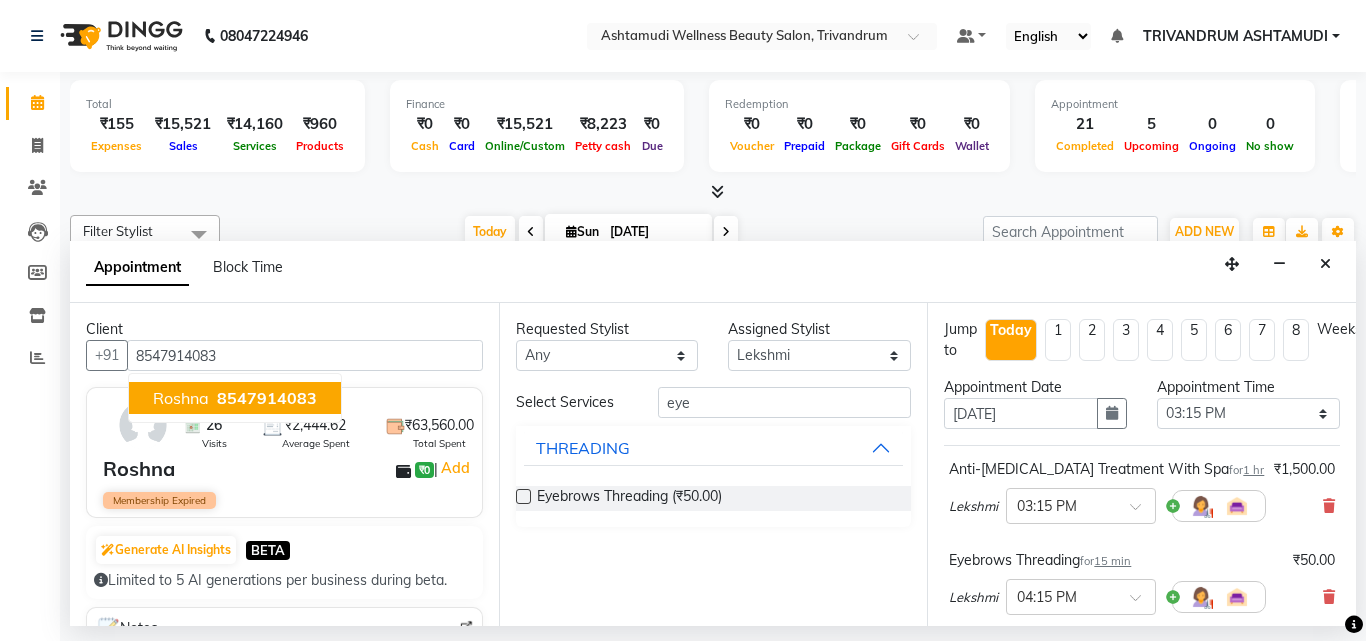 click on "26 Visits ₹2,444.62 Average Spent ₹63,560.00 Total Spent Roshna    ₹0  |   Add  Membership Expired" at bounding box center [284, 452] 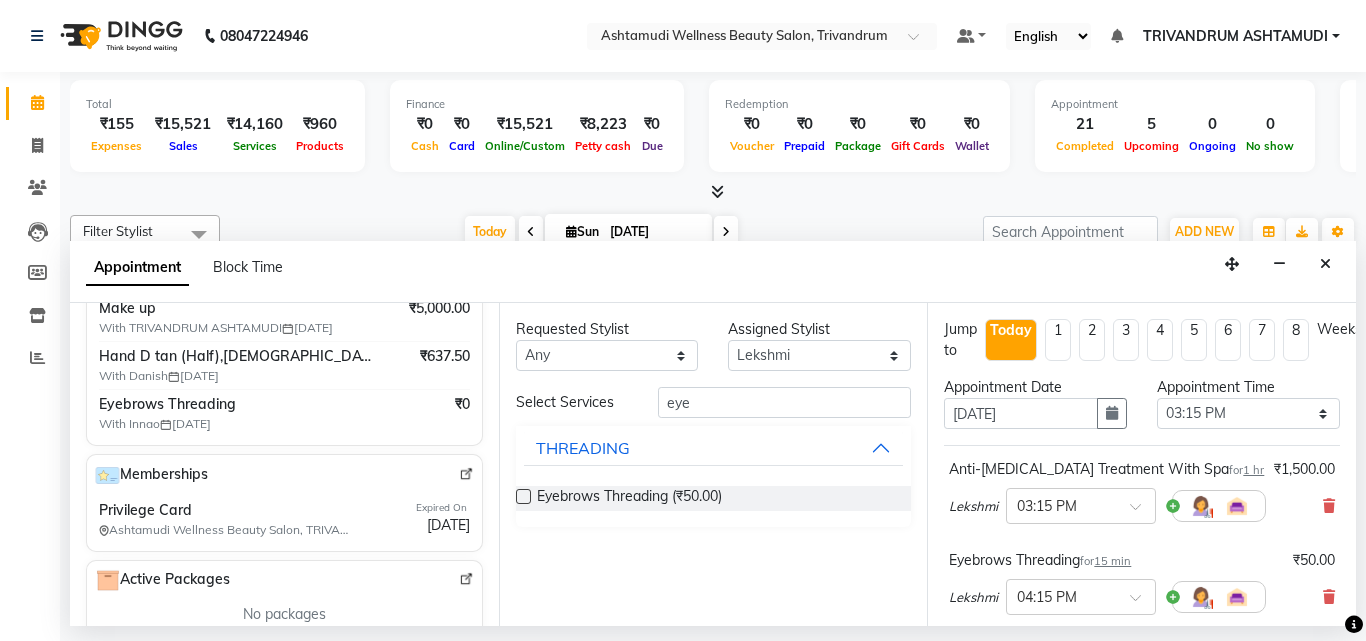 scroll, scrollTop: 400, scrollLeft: 0, axis: vertical 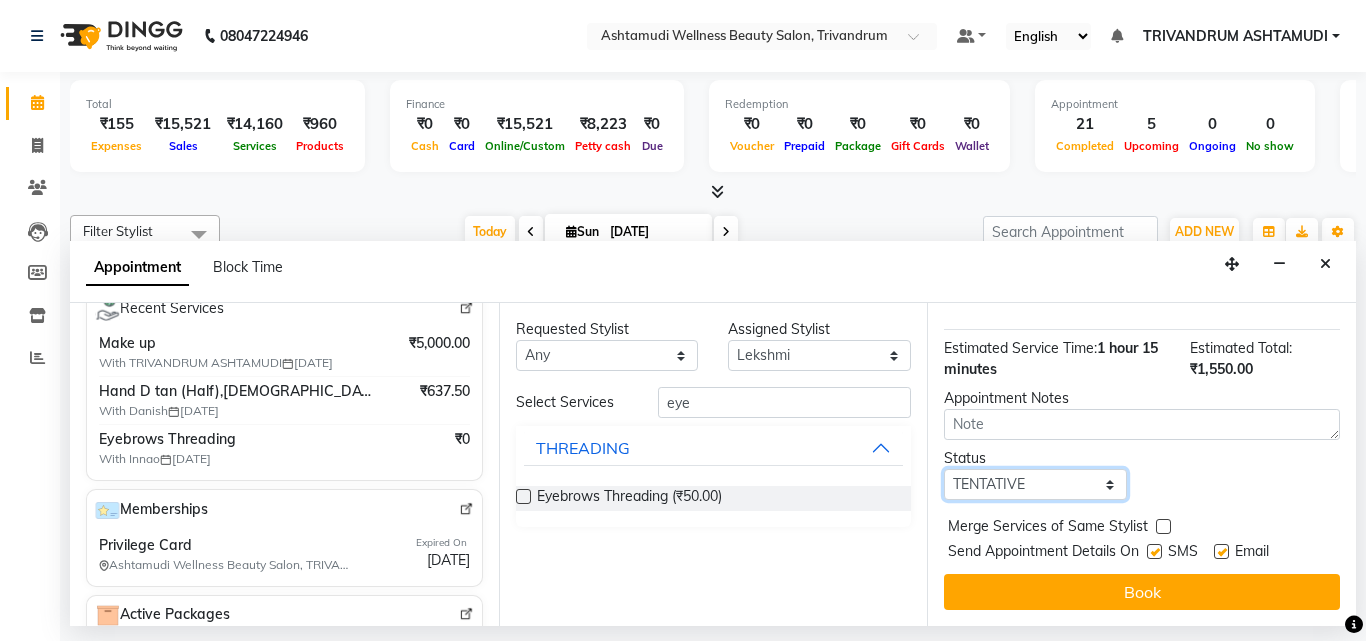 click on "Select TENTATIVE CONFIRM CHECK-IN UPCOMING" at bounding box center [1035, 484] 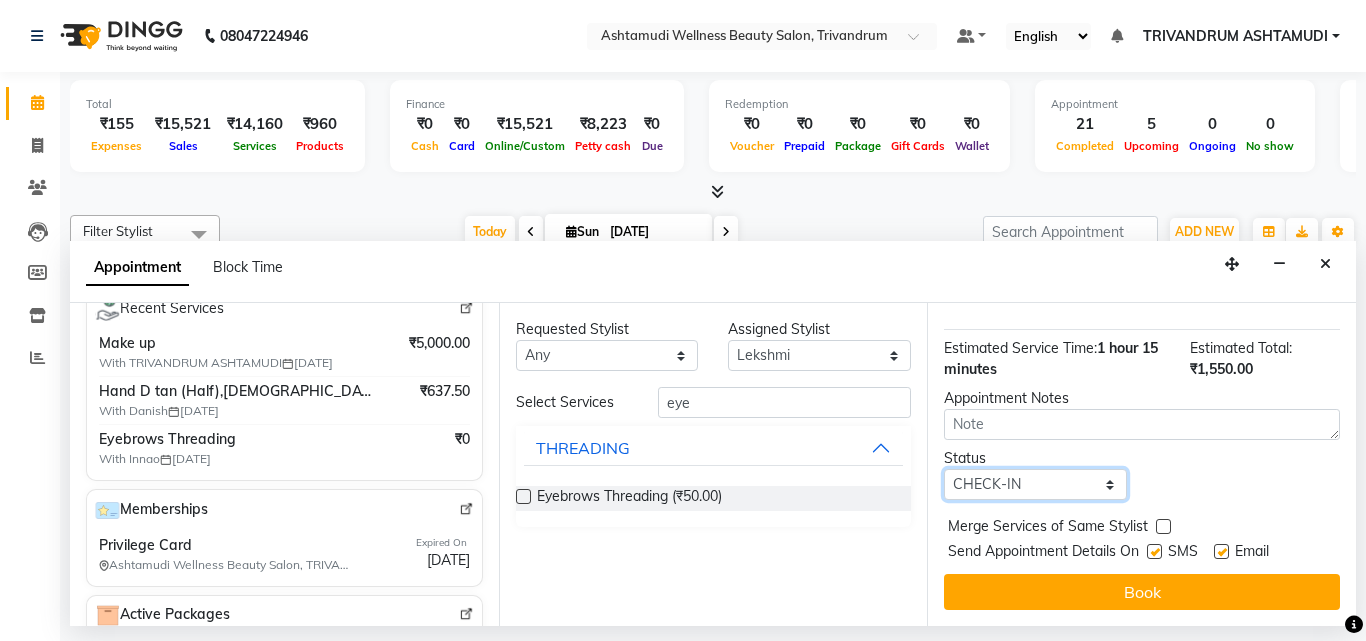 click on "Select TENTATIVE CONFIRM CHECK-IN UPCOMING" at bounding box center [1035, 484] 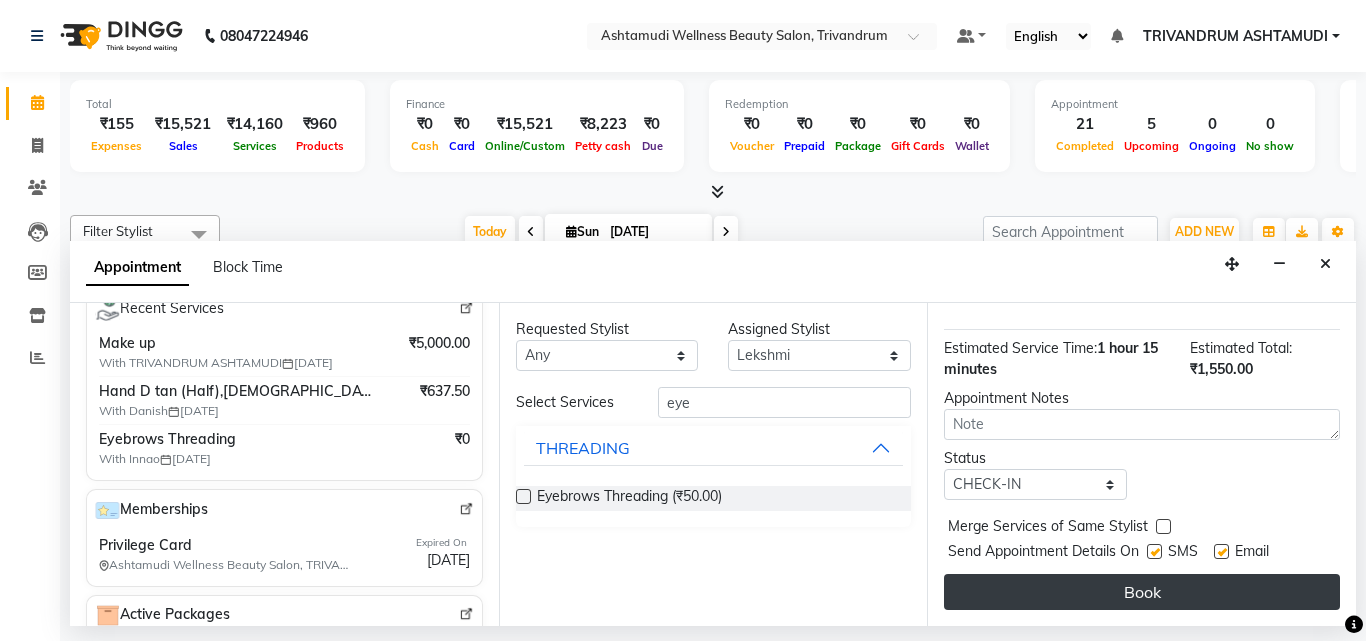 click on "Book" at bounding box center (1142, 592) 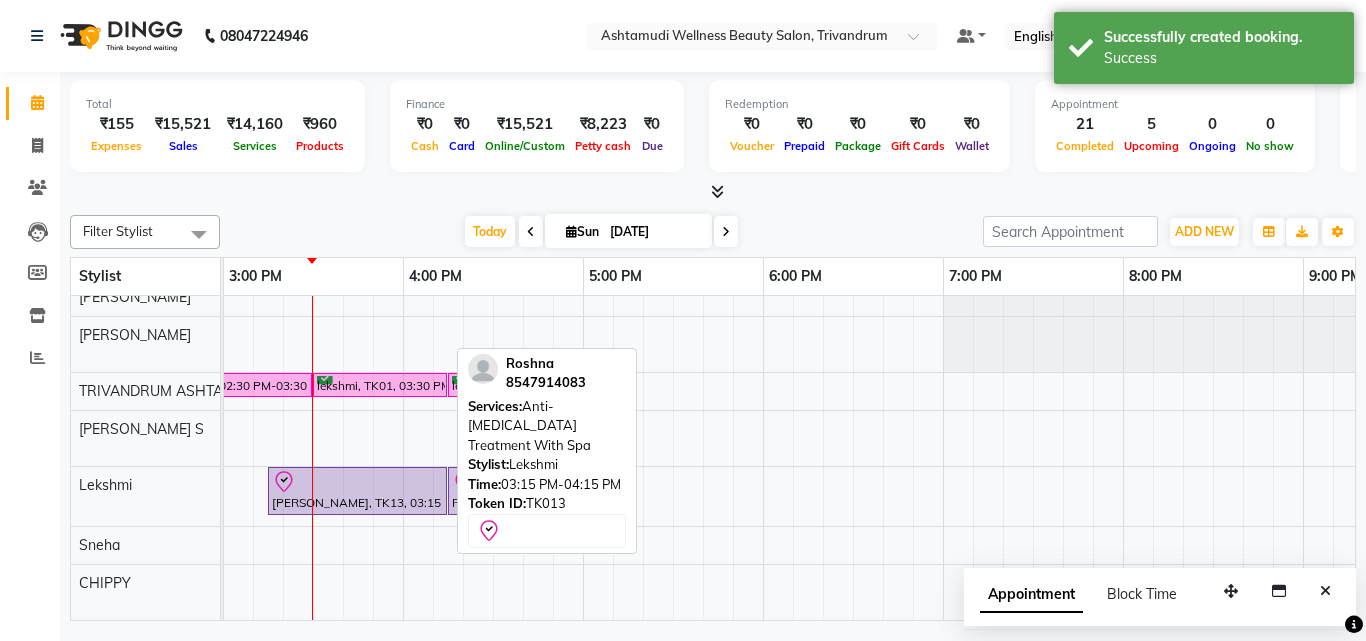 click on "[PERSON_NAME], TK13, 03:15 PM-04:15 PM, Anti-[MEDICAL_DATA] Treatment With Spa" at bounding box center [357, 491] 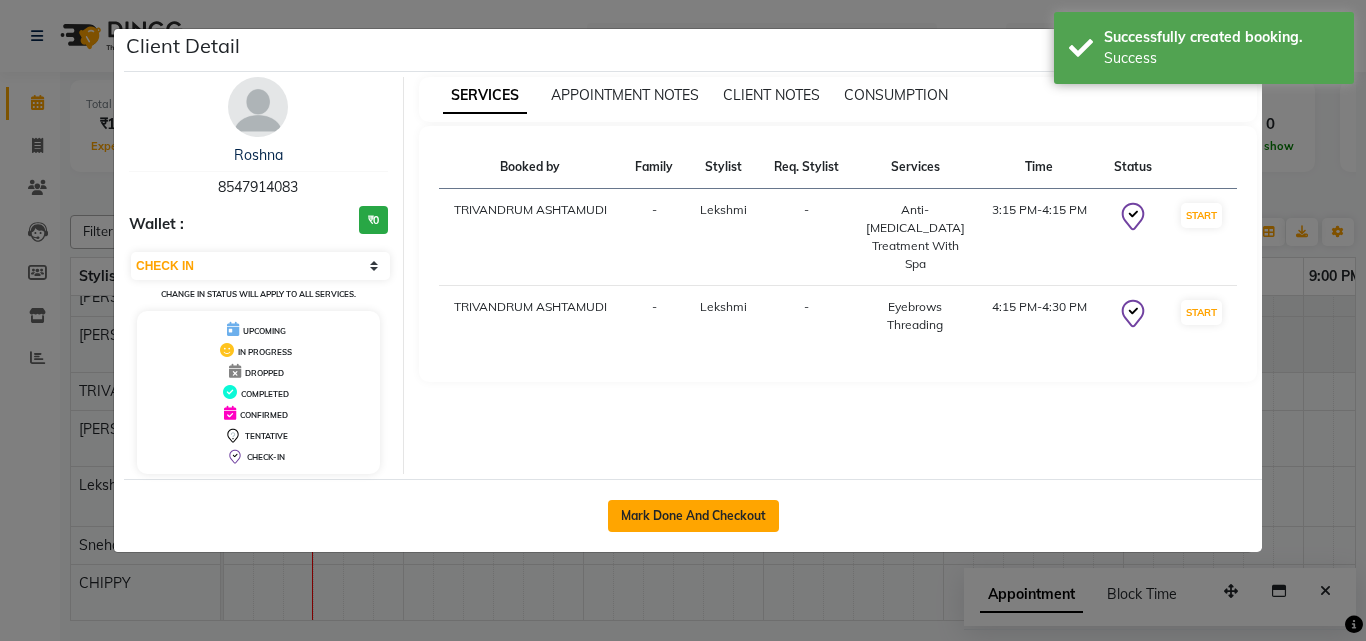 click on "Mark Done And Checkout" 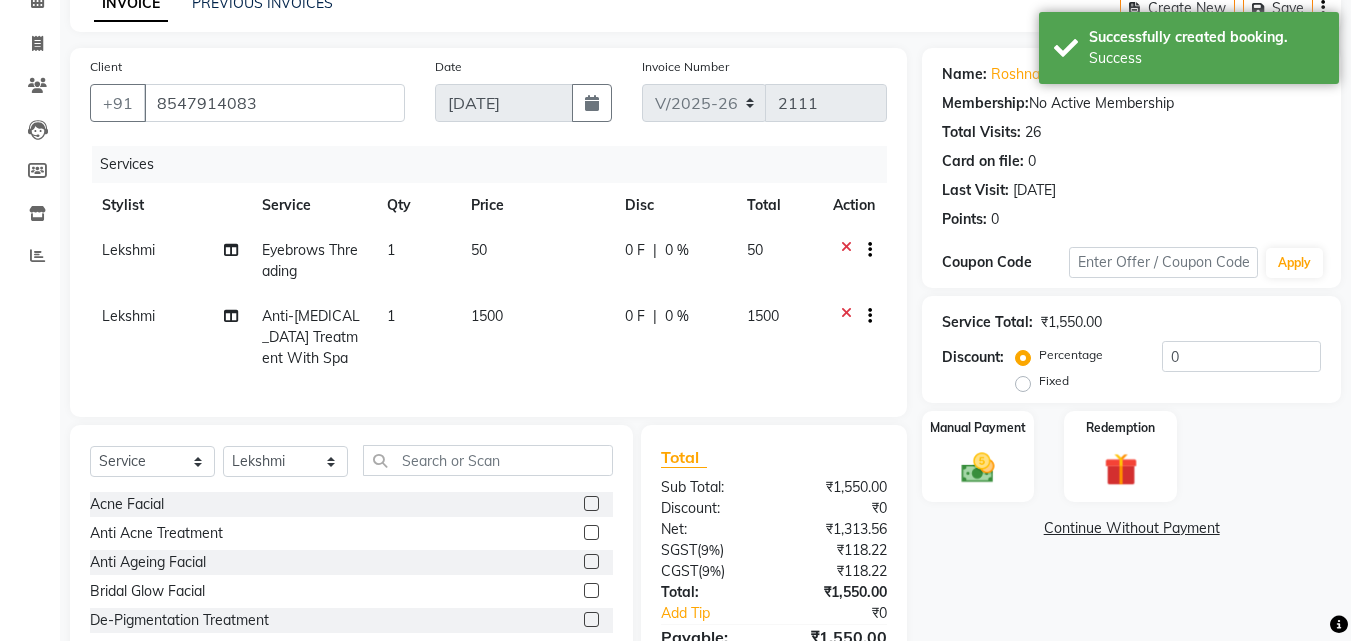 scroll, scrollTop: 226, scrollLeft: 0, axis: vertical 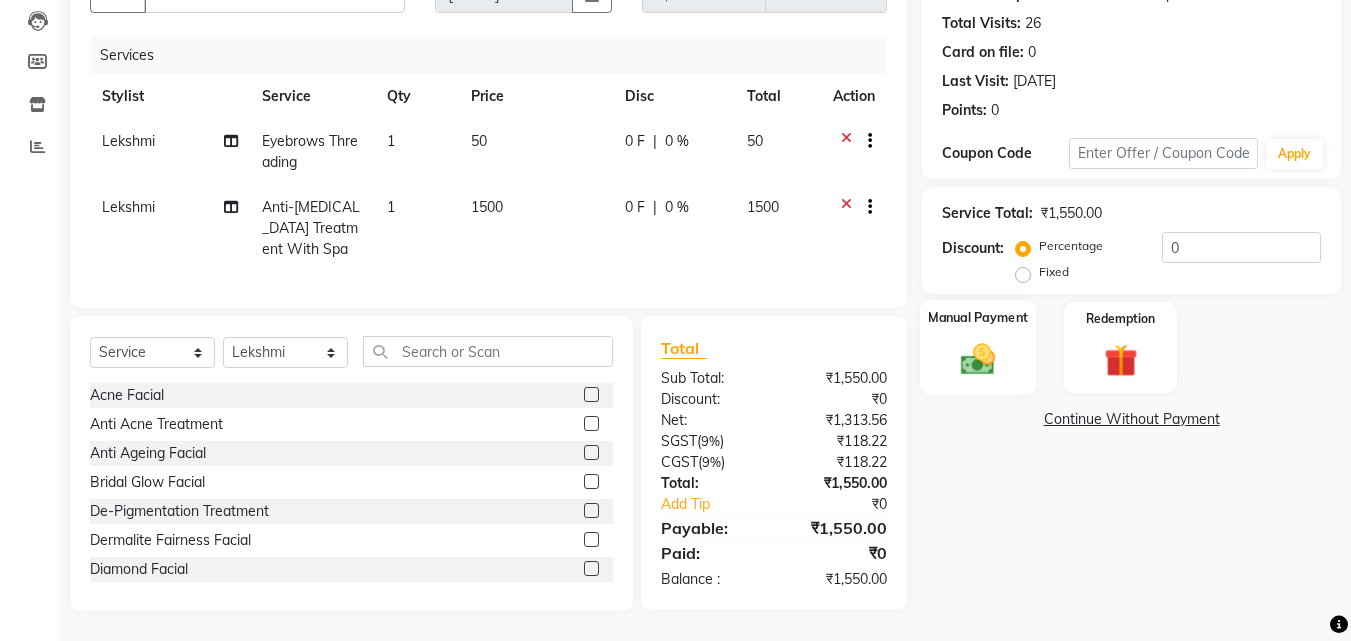 click 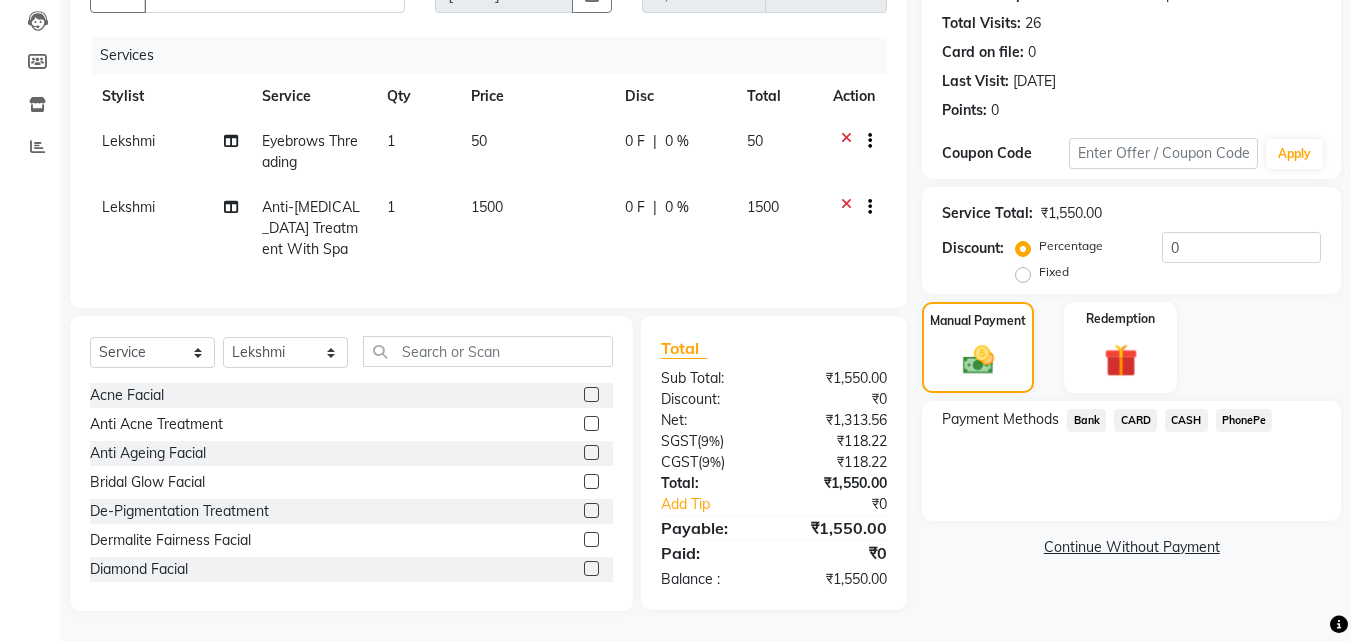 click on "PhonePe" 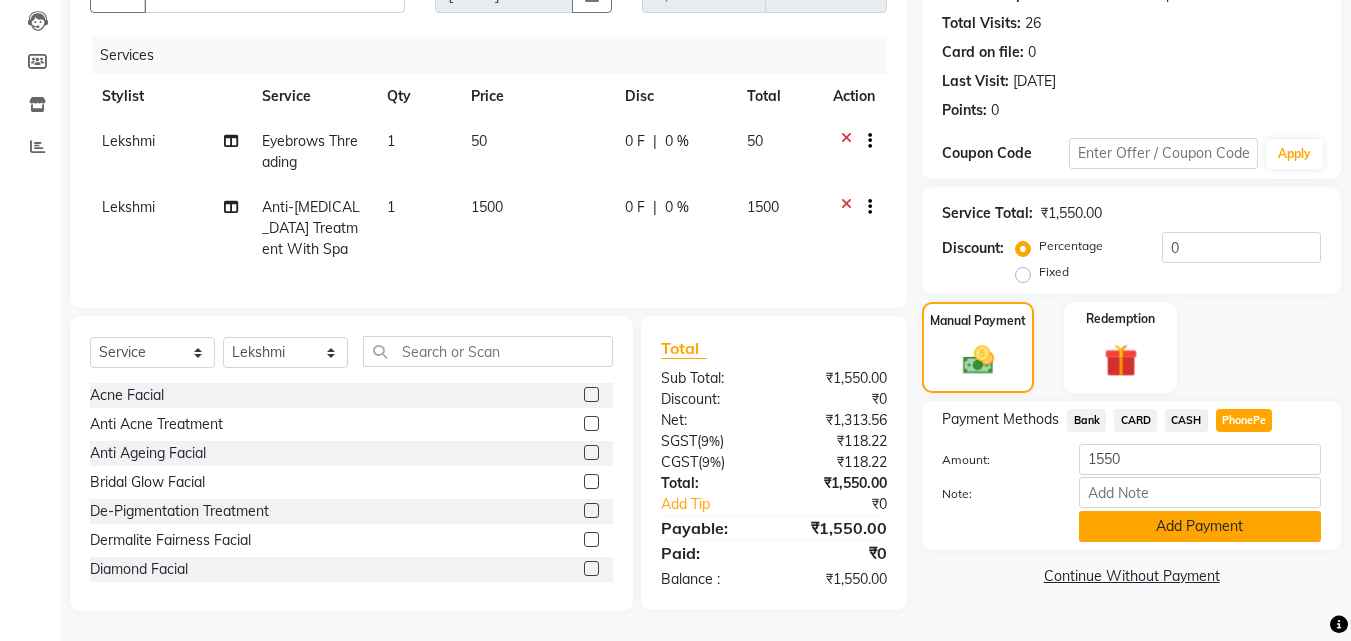 click on "Add Payment" 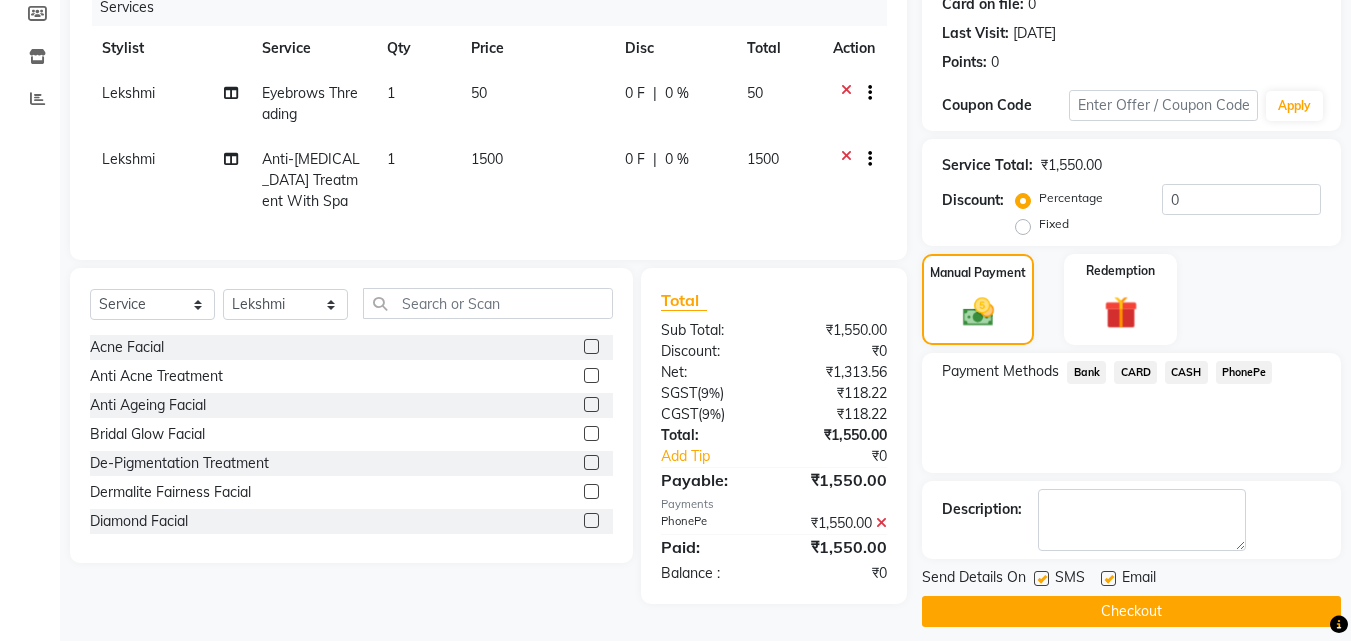 scroll, scrollTop: 275, scrollLeft: 0, axis: vertical 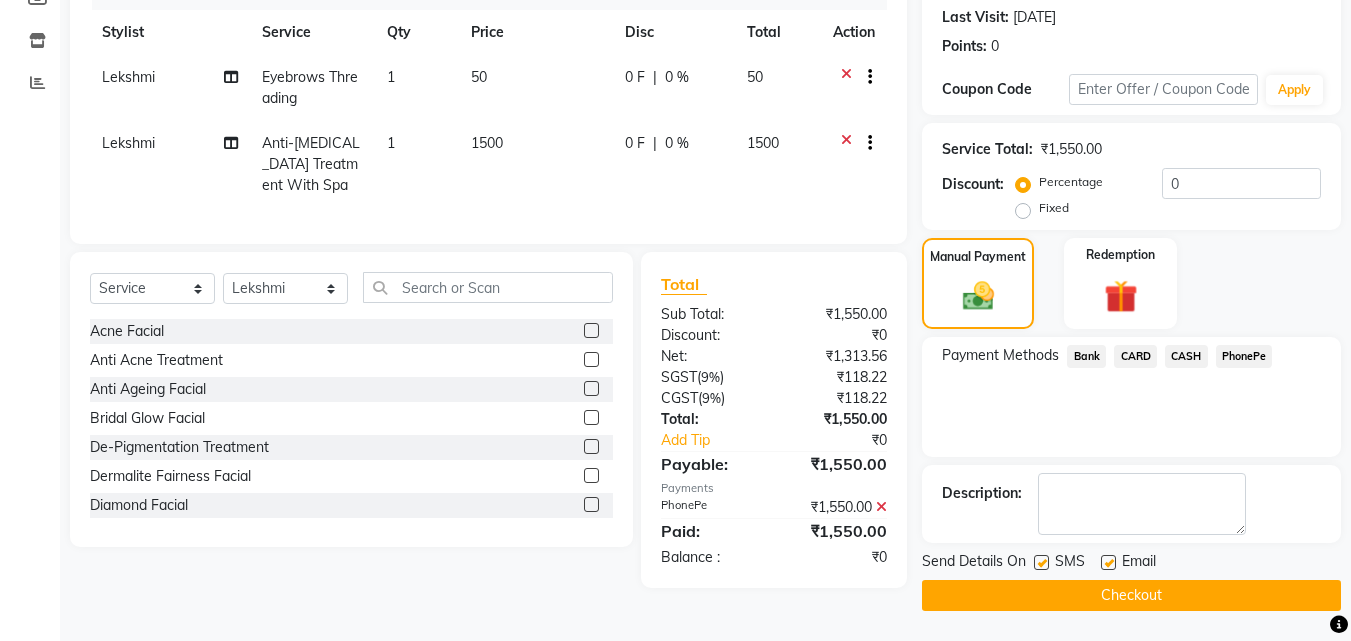click on "Checkout" 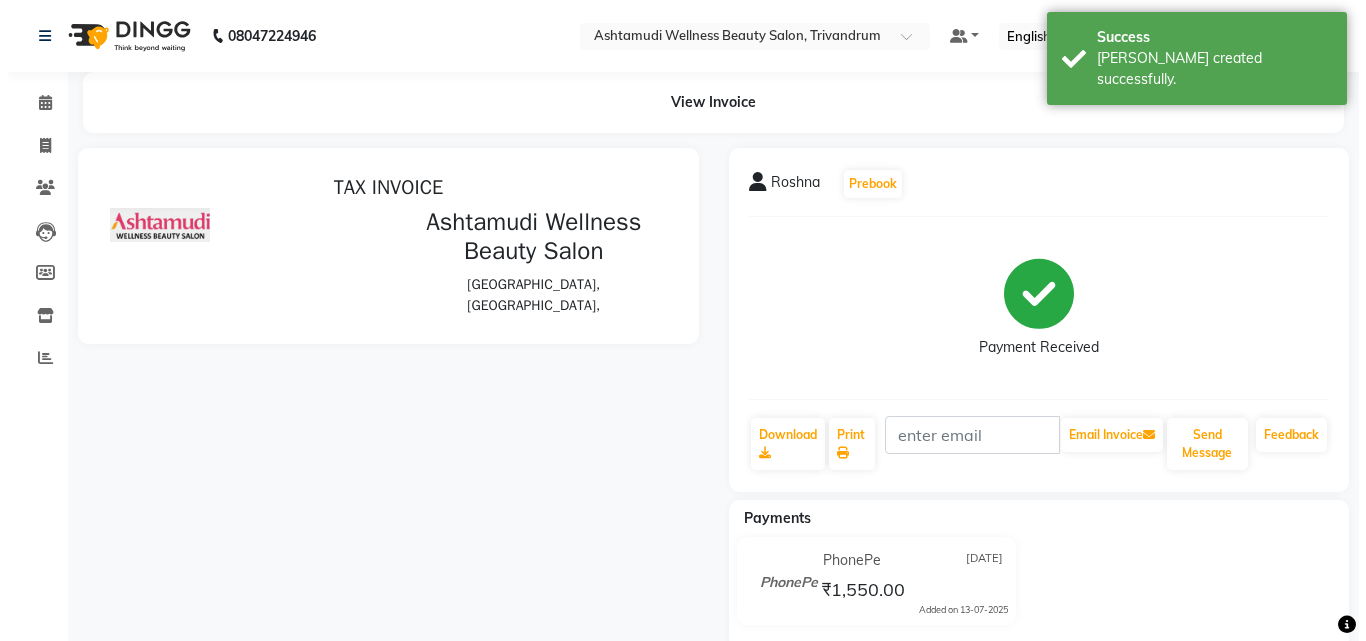 scroll, scrollTop: 0, scrollLeft: 0, axis: both 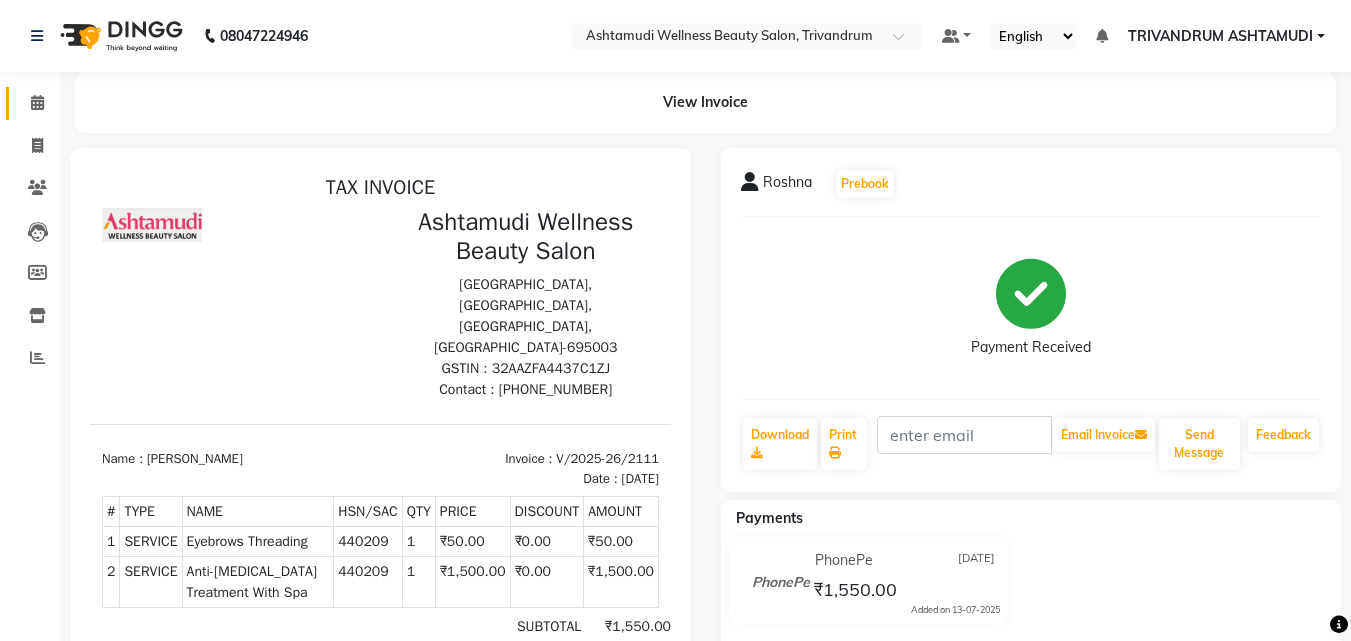 click on "Calendar" 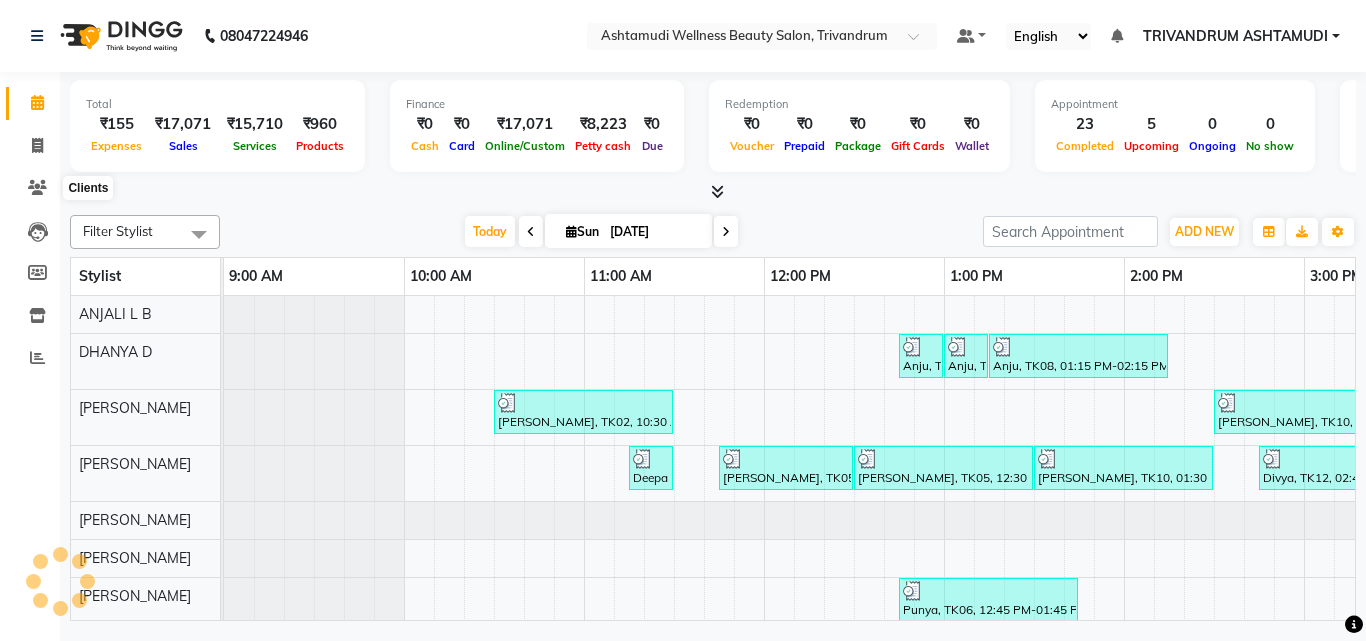 scroll, scrollTop: 0, scrollLeft: 1261, axis: horizontal 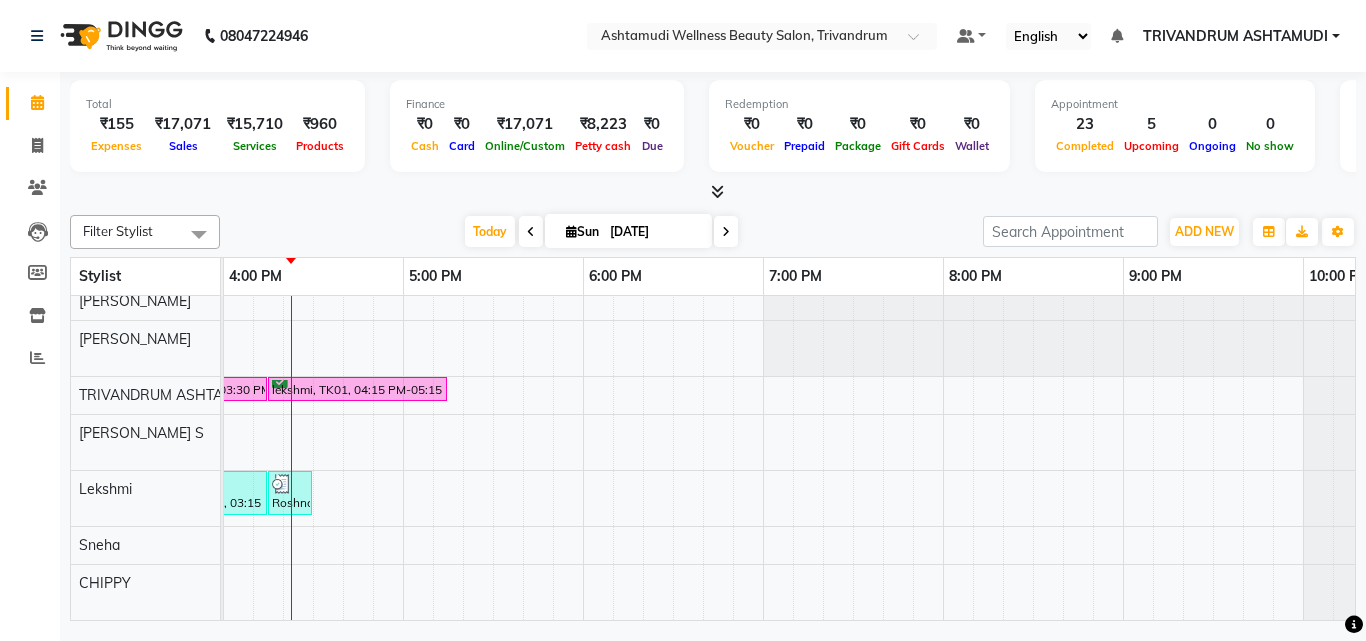 click on "Anju, TK08, 12:45 PM-01:00 PM, Upper Lip Threading     Anju, TK08, 01:00 PM-01:15 PM, Eyebrows Threading     Anju, TK08, 01:15 PM-02:15 PM, D-Tan Cleanup     Aswathy, TK02, 10:30 AM-11:30 AM, Layer Cut     ANJANA, TK10, 02:30 PM-03:30 PM, Layer Cut     Deepa KARTHI, TK03, 11:15 AM-11:30 AM, Eyebrows Threading     Parvathy, TK05, 11:45 AM-12:30 PM, Root Touch-Up (Ammonia Free)     Parvathy, TK05, 12:30 PM-01:30 PM, Layer Cut     ANJANA, TK10, 01:30 PM-02:30 PM, Hair Spa     Divya, TK12, 02:45 PM-03:25 PM, U Cut     Divya, TK12, 03:30 PM-04:30 PM, Hair Cut With Fringes     Divya, TK12, 04:30 PM-04:45 PM, Eyebrows Threading     Punya, TK06, 12:45 PM-01:45 PM, Layer Cut     veena, TK04, 12:30 PM-01:00 PM, Child Cut     lekshmi, TK01, 01:30 PM-02:30 PM, Fruit Facial     lekshmi, TK01, 02:30 PM-03:30 PM, Hair Spa     lekshmi, TK01, 03:30 PM-04:15 PM, Root Touch-Up (Ammonia Free)     lekshmi, TK01, 04:15 PM-05:15 PM, Aroma Pedicure     nubitha, TK11, 01:15 PM-01:45 PM, Blow Dry Setting" at bounding box center (223, 329) 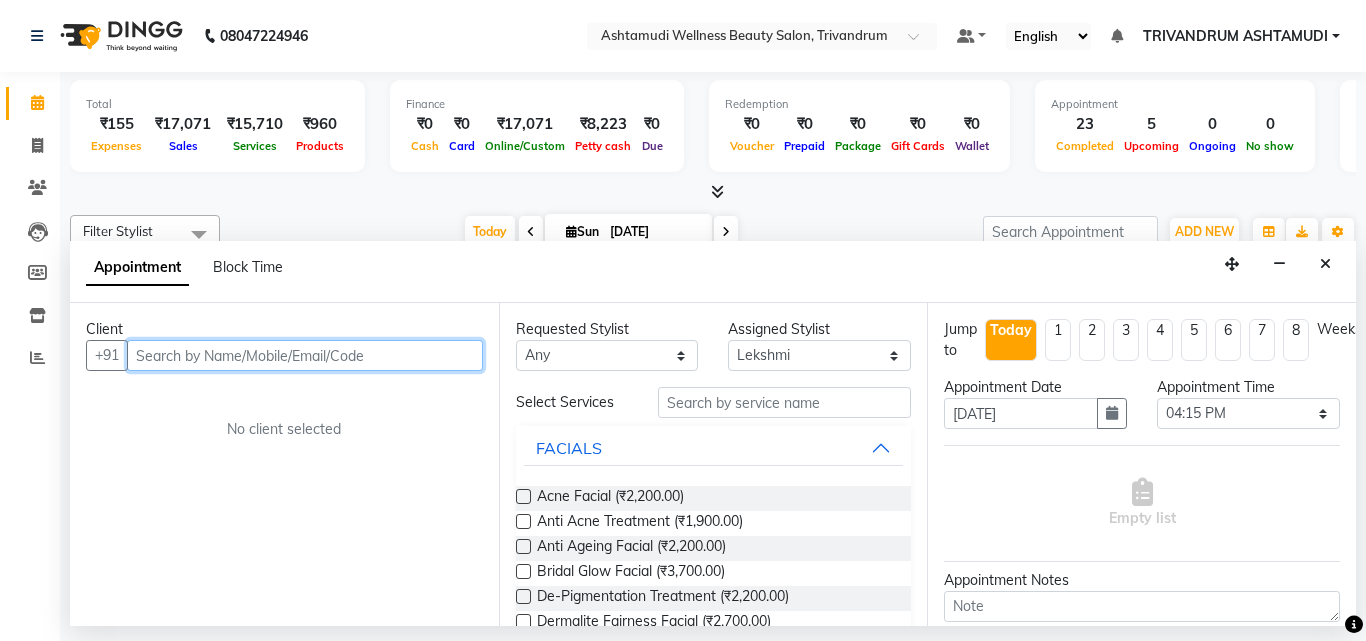 click at bounding box center [305, 355] 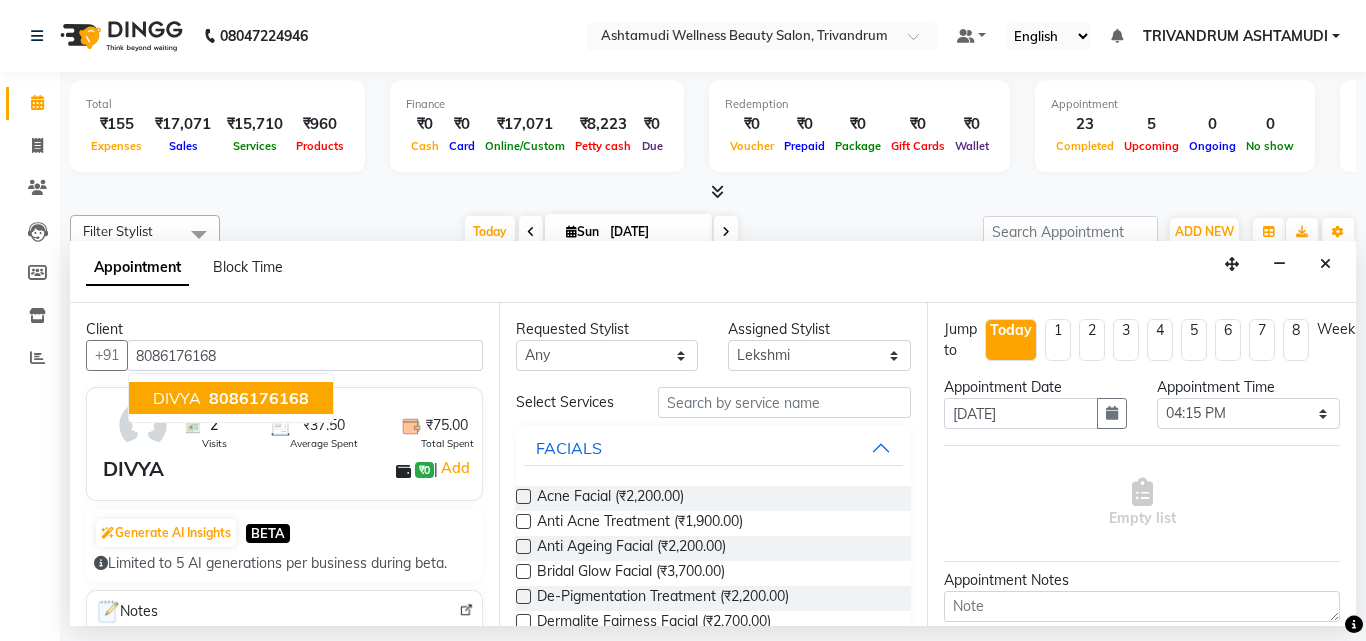 click on "DIVYA    ₹0  |   Add" at bounding box center [288, 469] 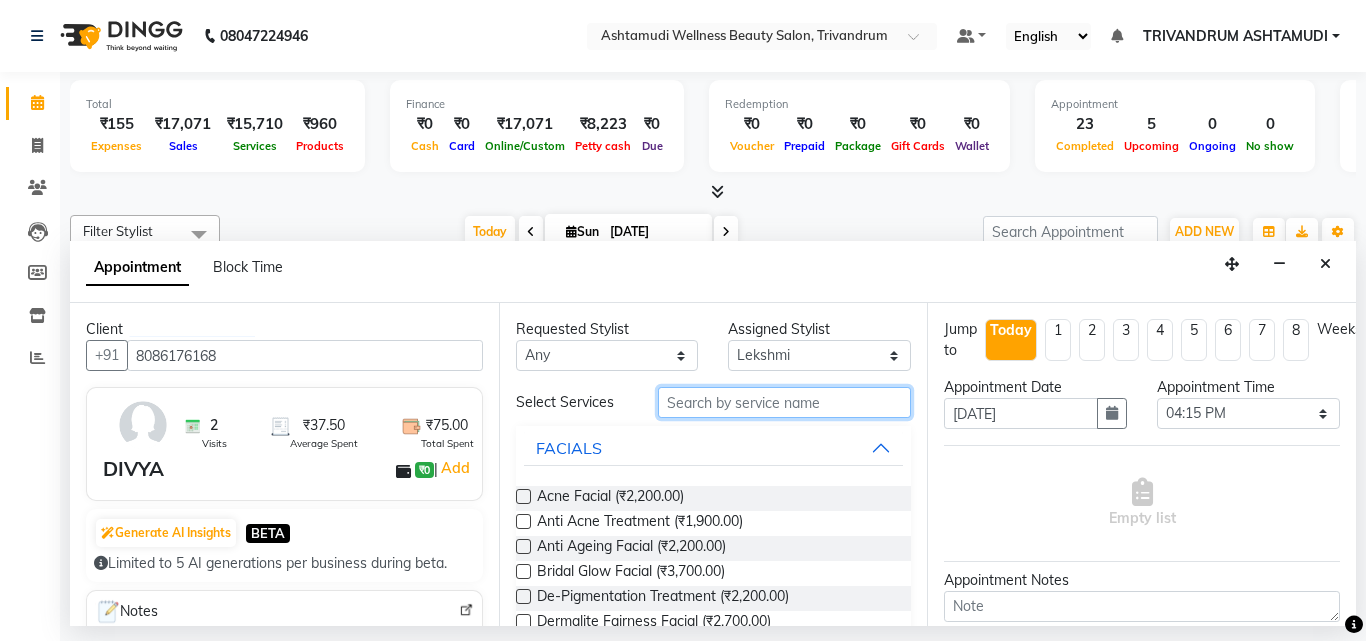 click at bounding box center [785, 402] 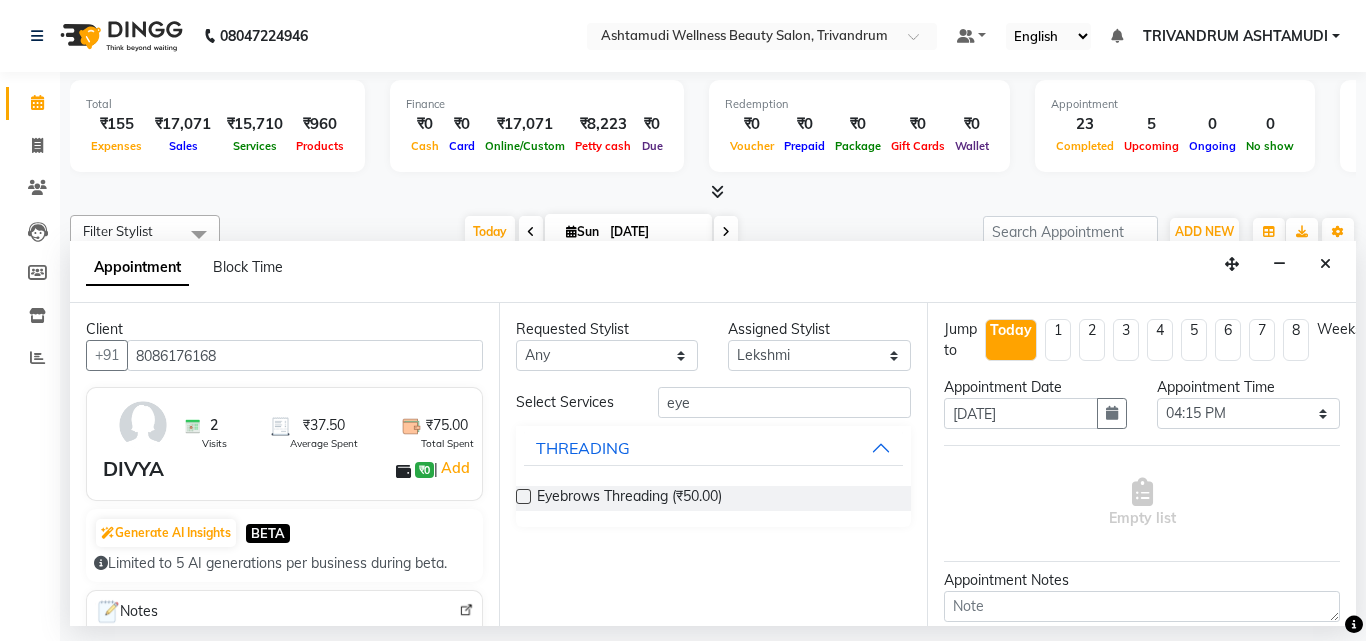 click at bounding box center [523, 496] 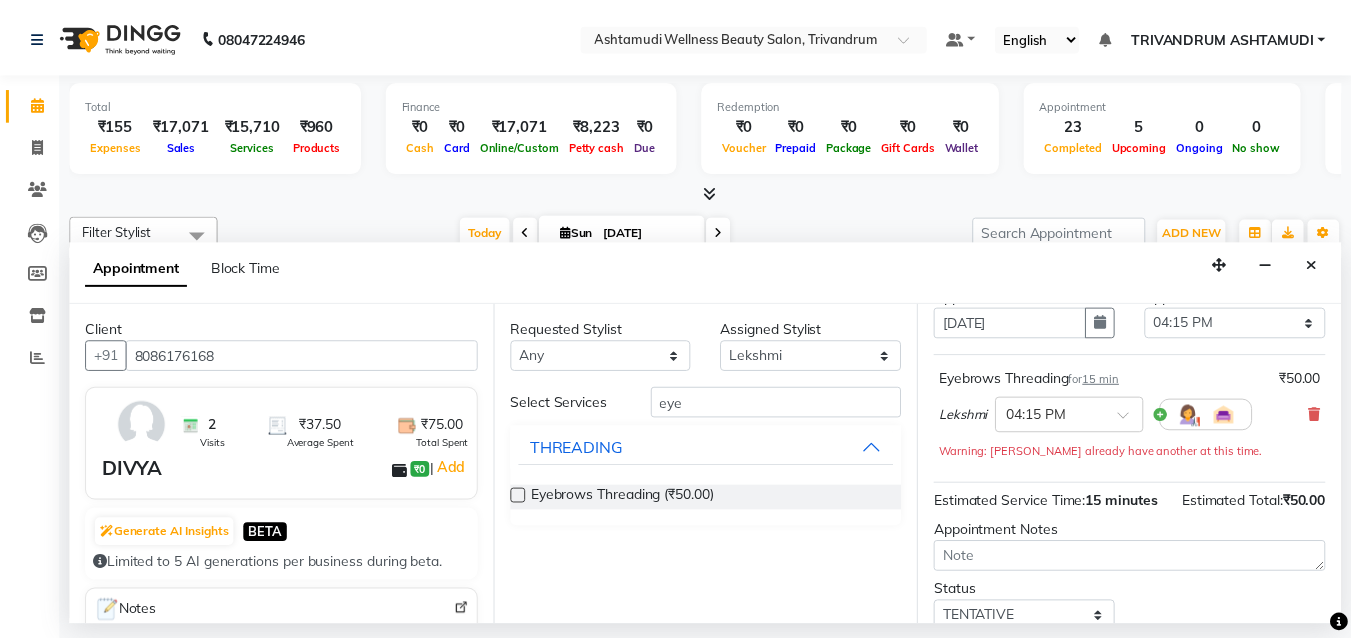 scroll, scrollTop: 260, scrollLeft: 0, axis: vertical 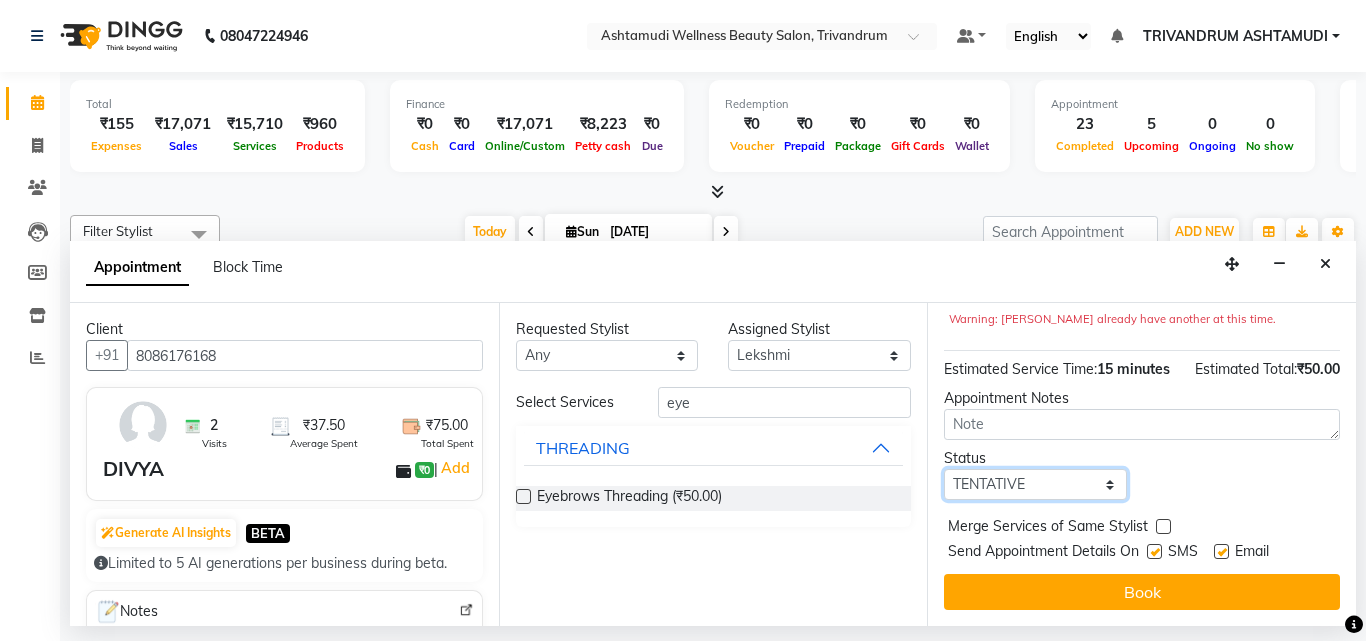 click on "Select TENTATIVE CONFIRM CHECK-IN UPCOMING" at bounding box center [1035, 484] 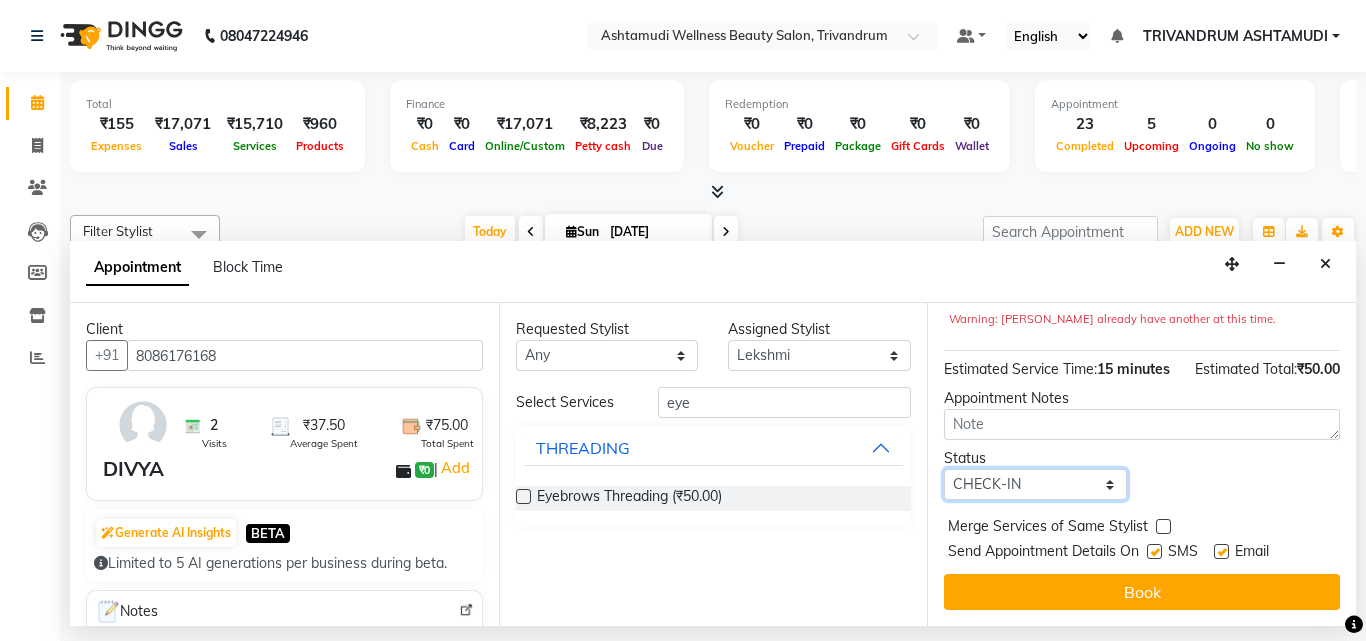 click on "Select TENTATIVE CONFIRM CHECK-IN UPCOMING" at bounding box center [1035, 484] 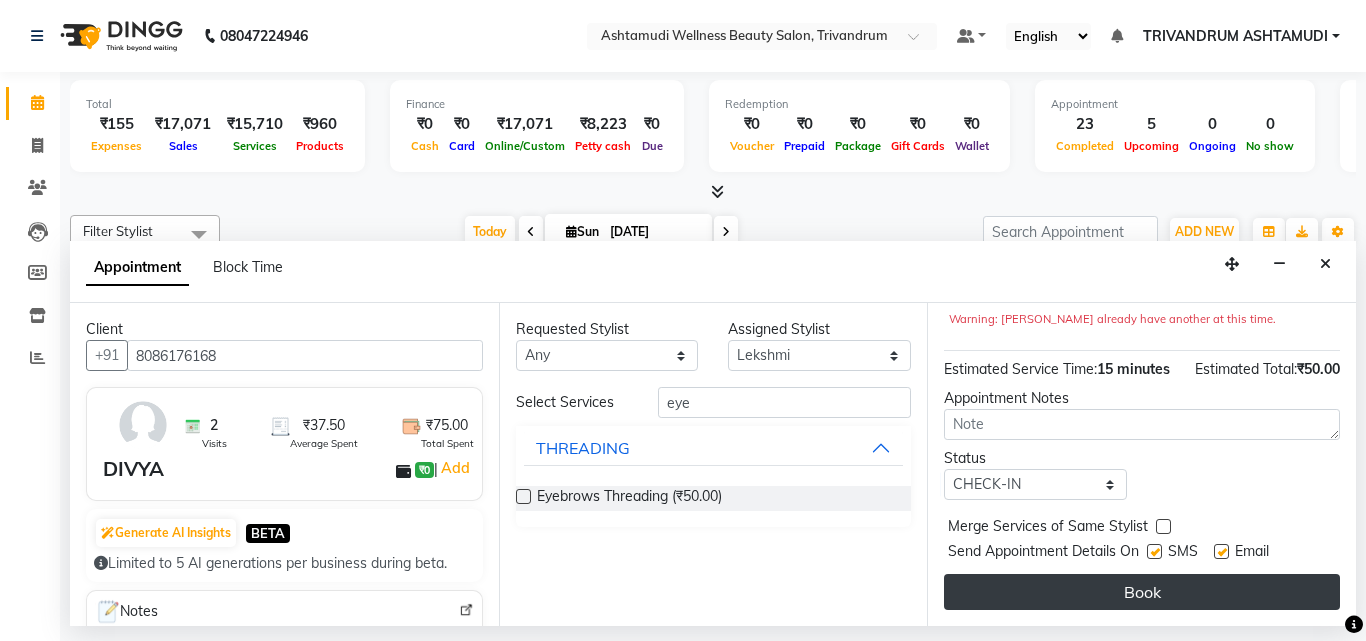 click on "Book" at bounding box center (1142, 592) 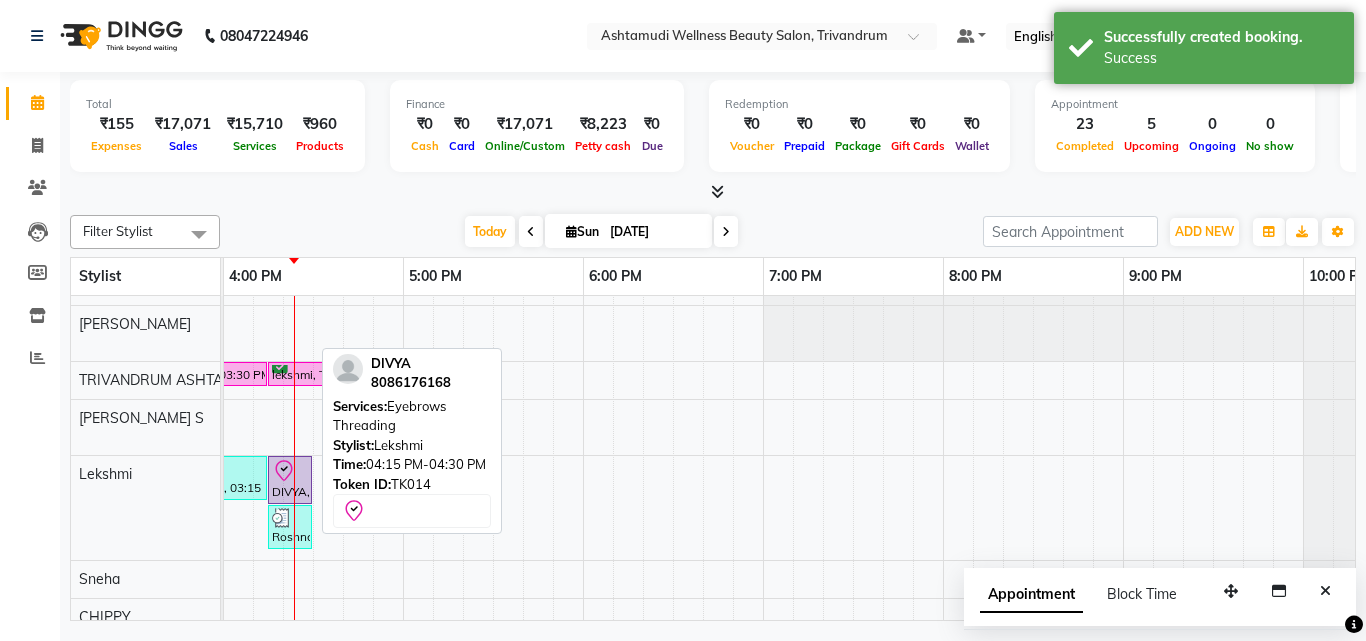 click on "DIVYA, TK14, 04:15 PM-04:30 PM, Eyebrows Threading" at bounding box center [290, 480] 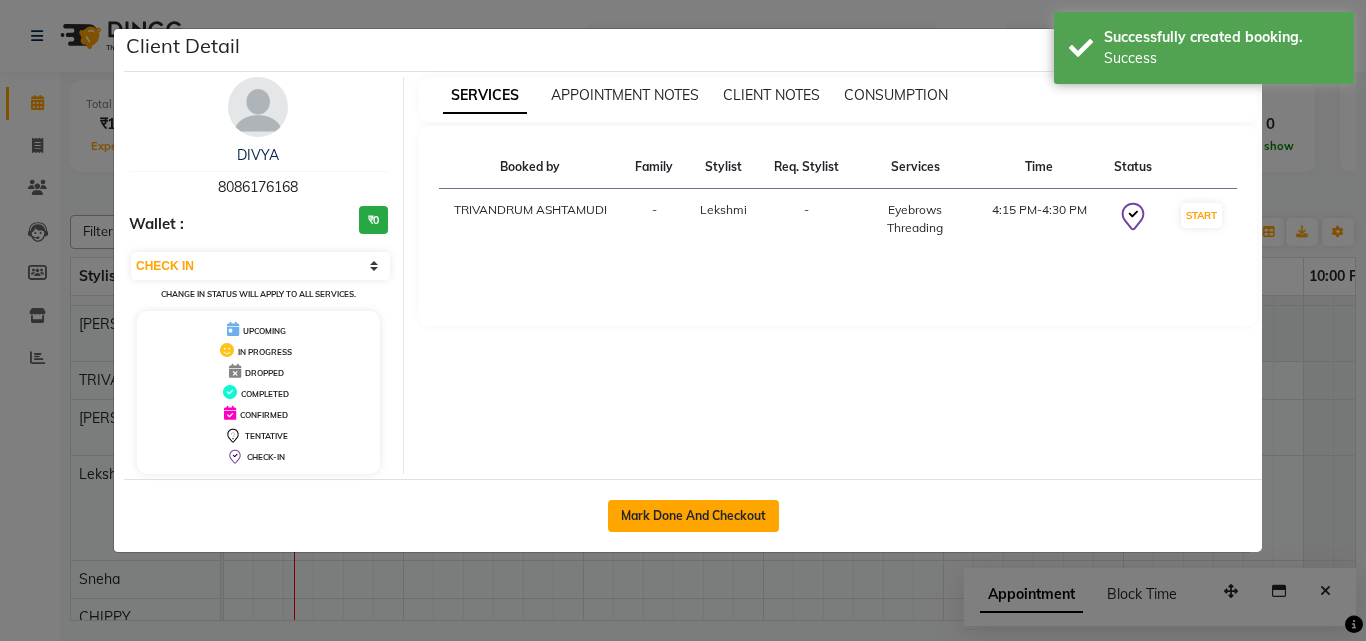 click on "Mark Done And Checkout" 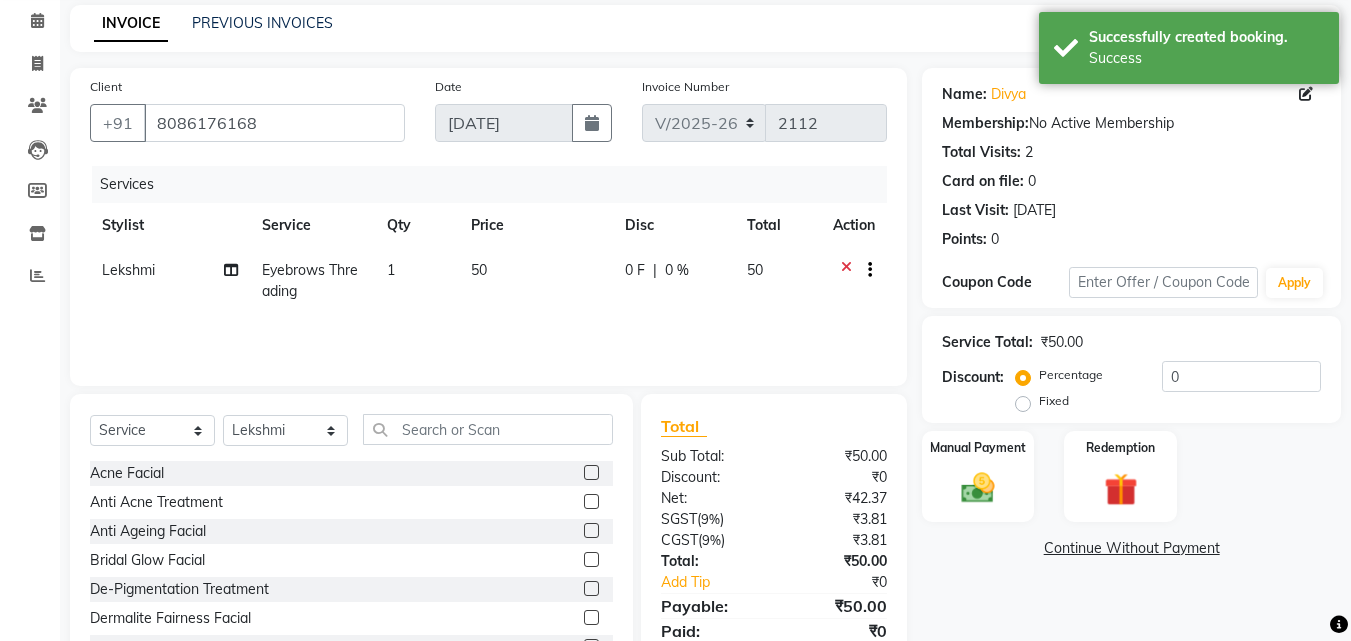 scroll, scrollTop: 160, scrollLeft: 0, axis: vertical 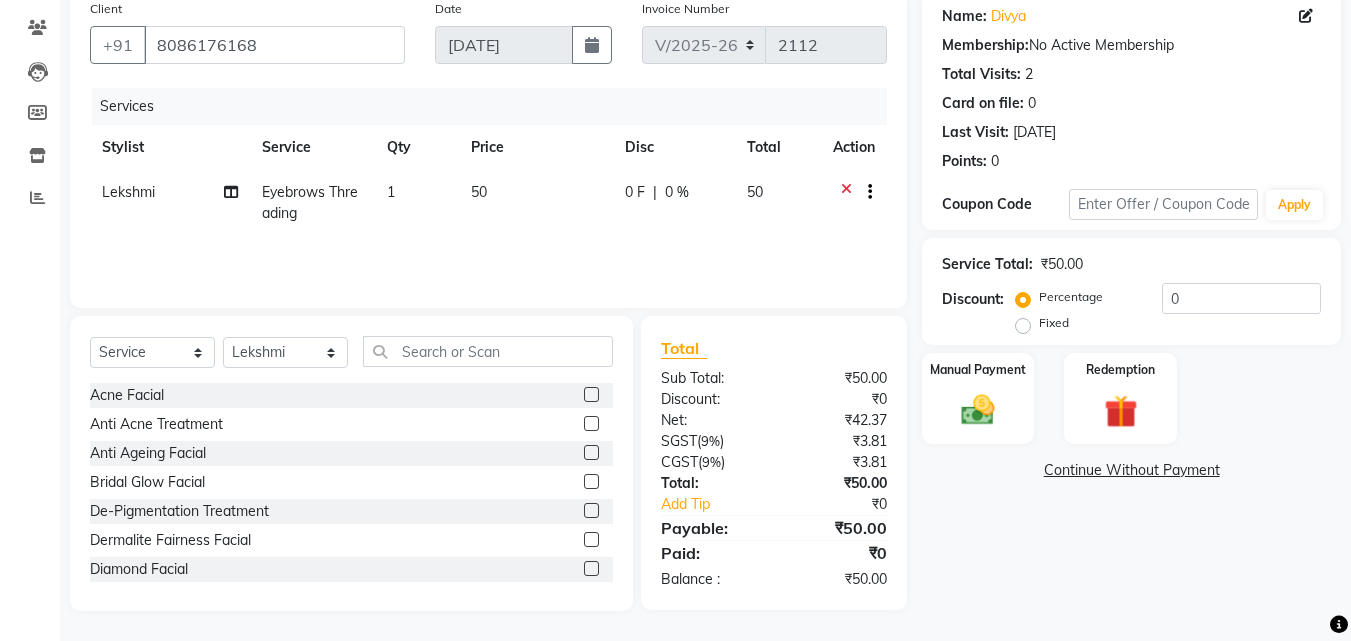 click on "Name: Divya  Membership:  No Active Membership  Total Visits:  2 Card on file:  0 Last Visit:   07-04-2025 Points:   0  Coupon Code Apply Service Total:  ₹50.00  Discount:  Percentage   Fixed  0 Manual Payment Redemption  Continue Without Payment" 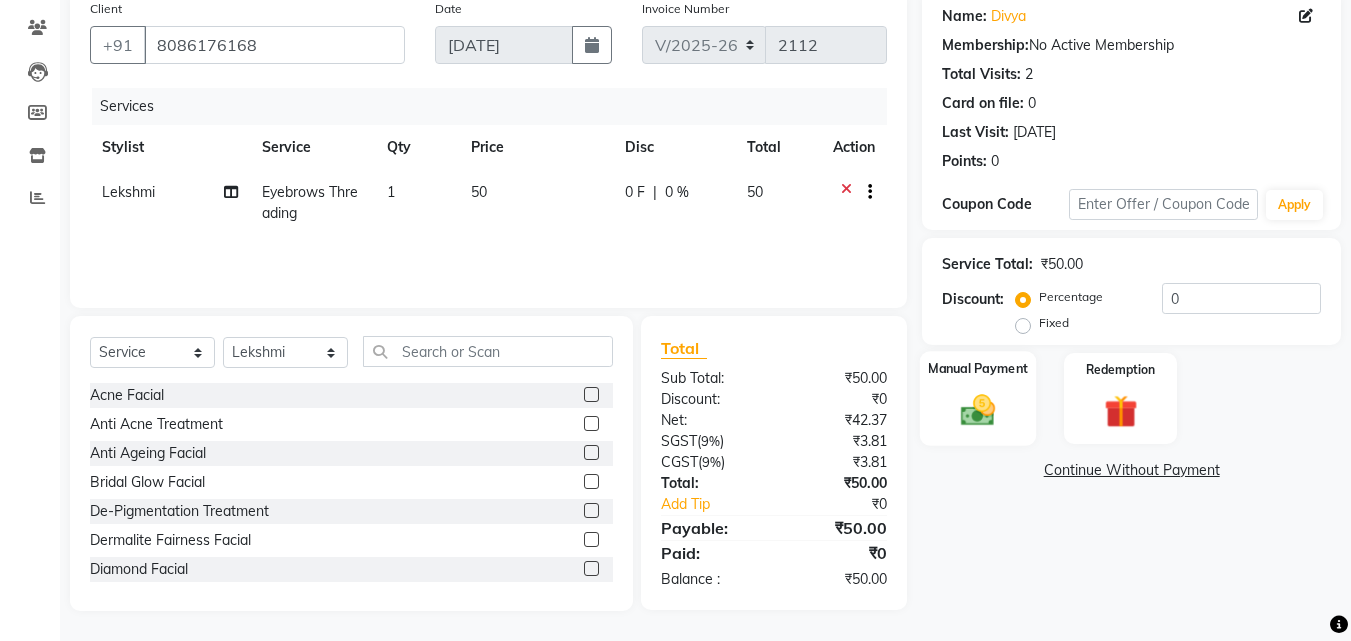 click 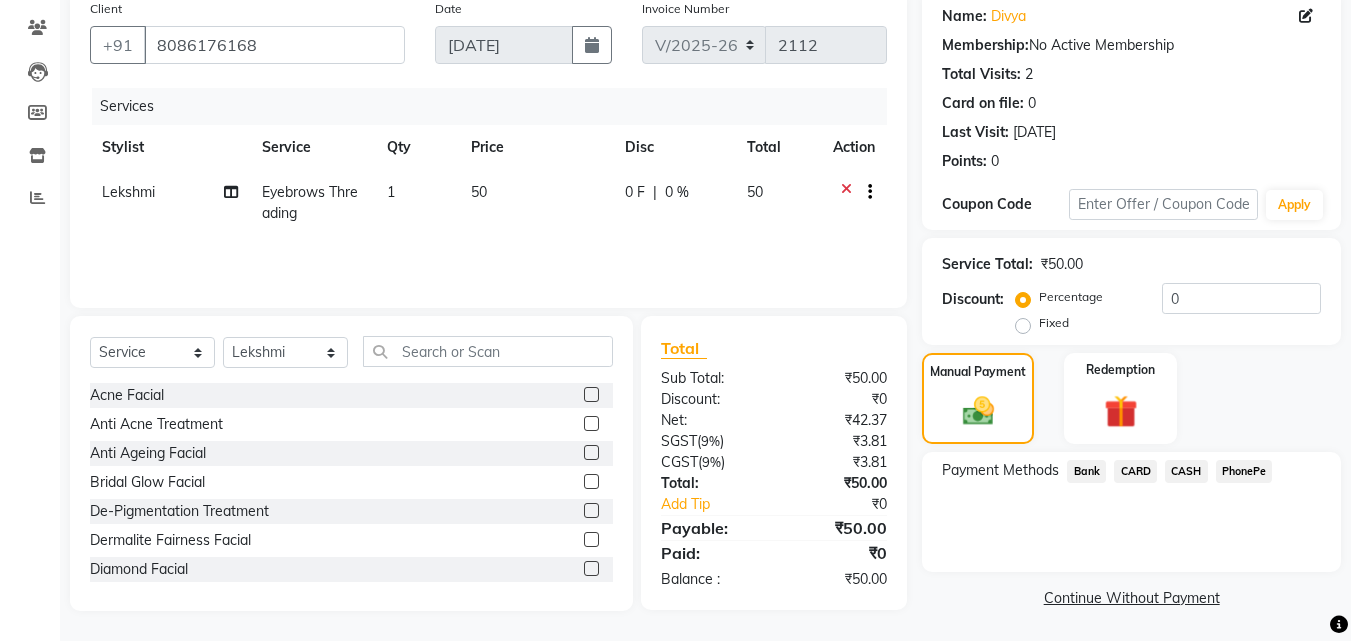 click on "PhonePe" 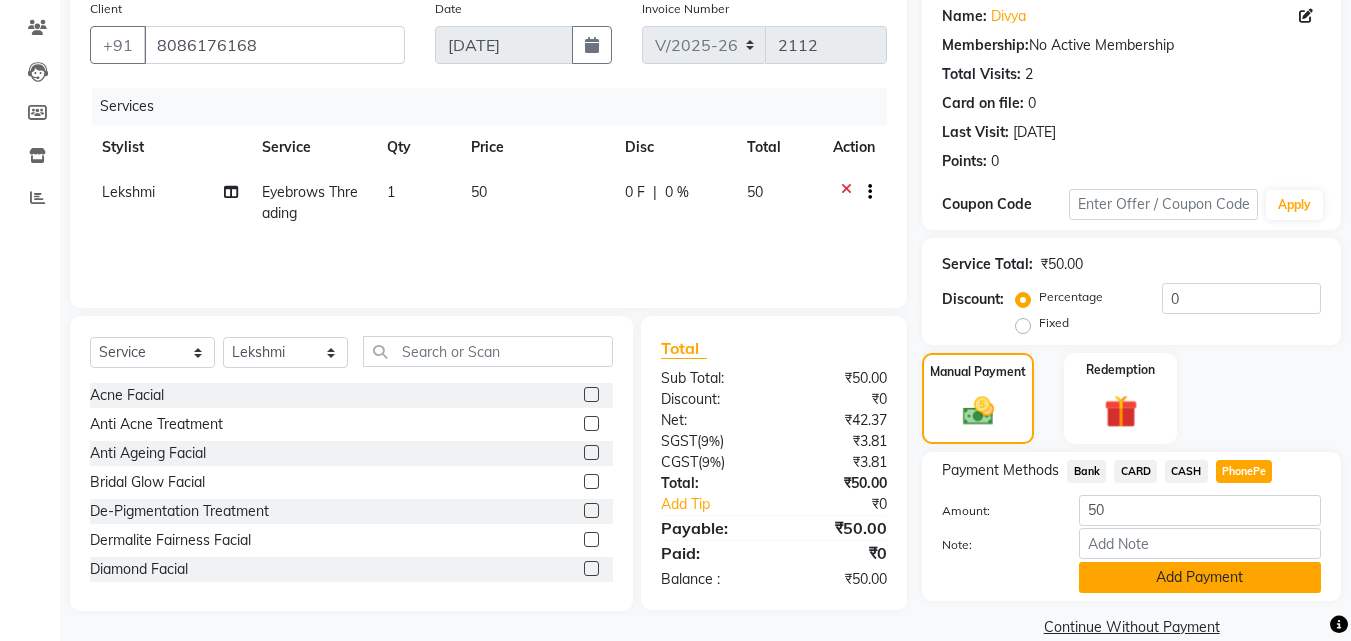 click on "Add Payment" 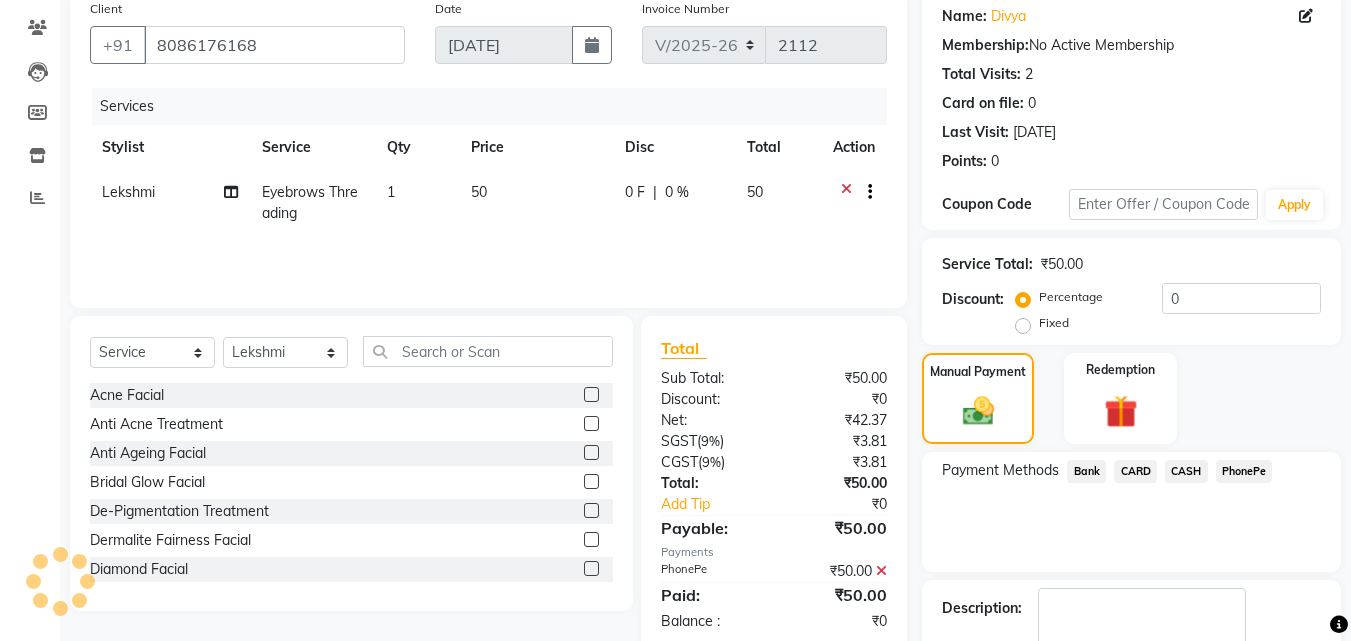 scroll, scrollTop: 275, scrollLeft: 0, axis: vertical 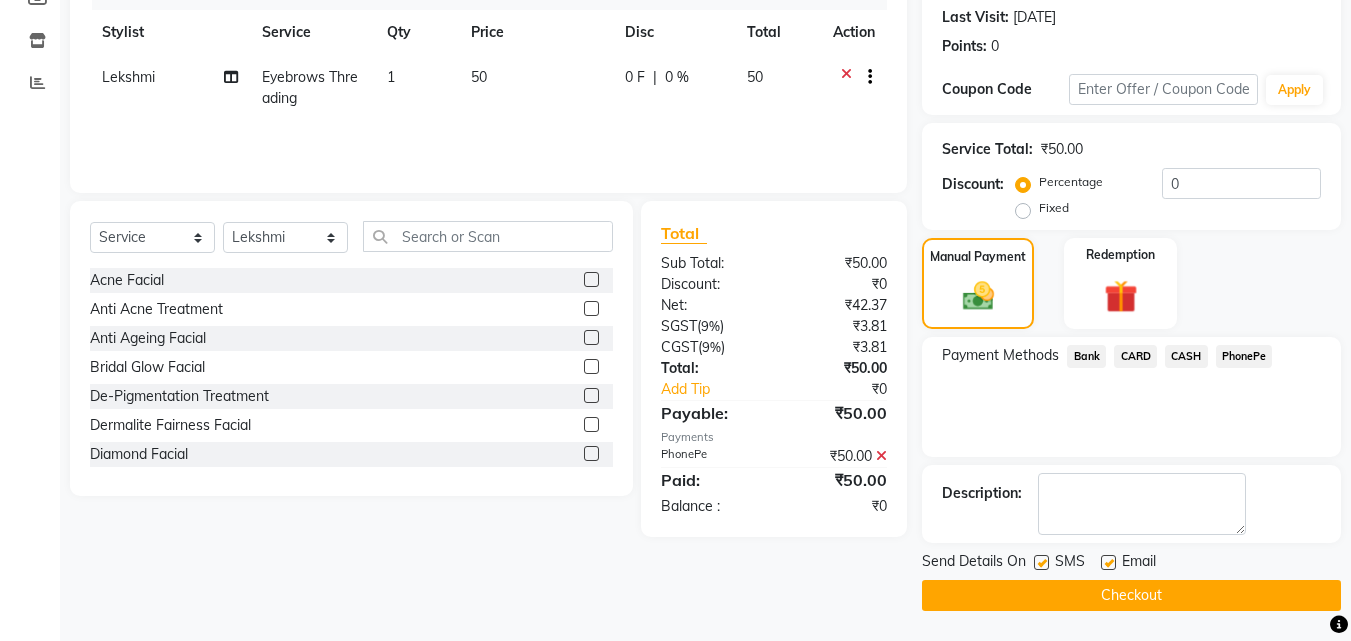 click on "Checkout" 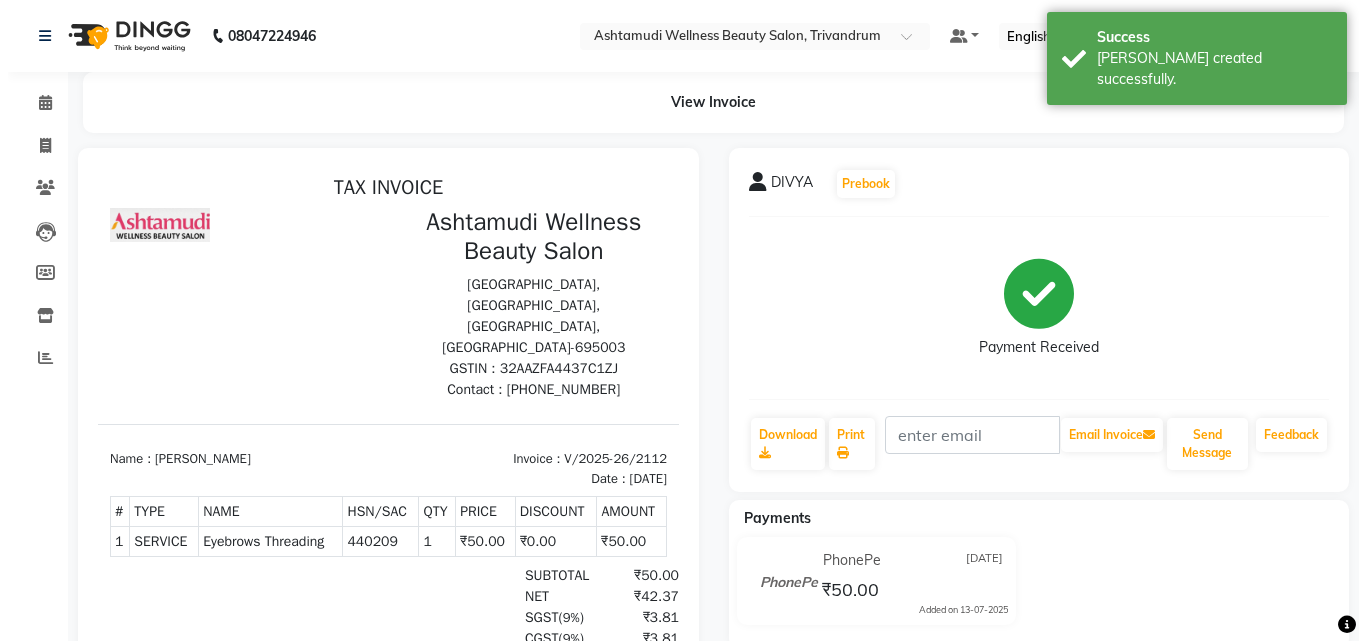 scroll, scrollTop: 0, scrollLeft: 0, axis: both 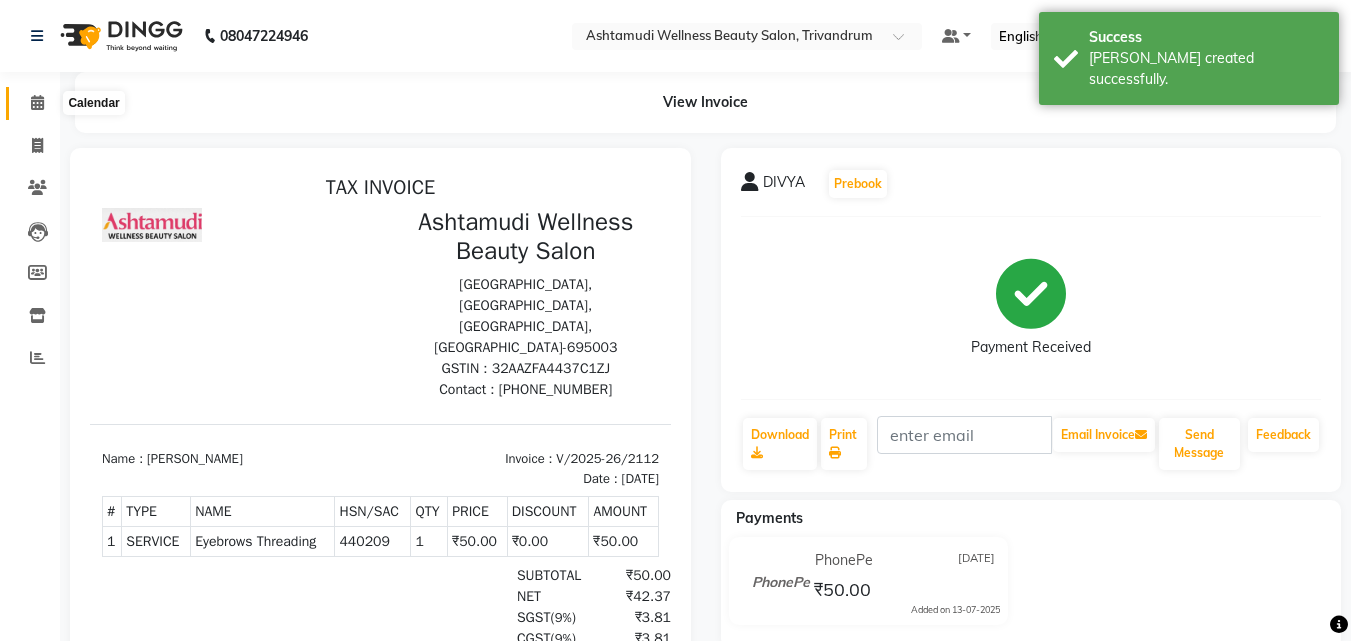 click 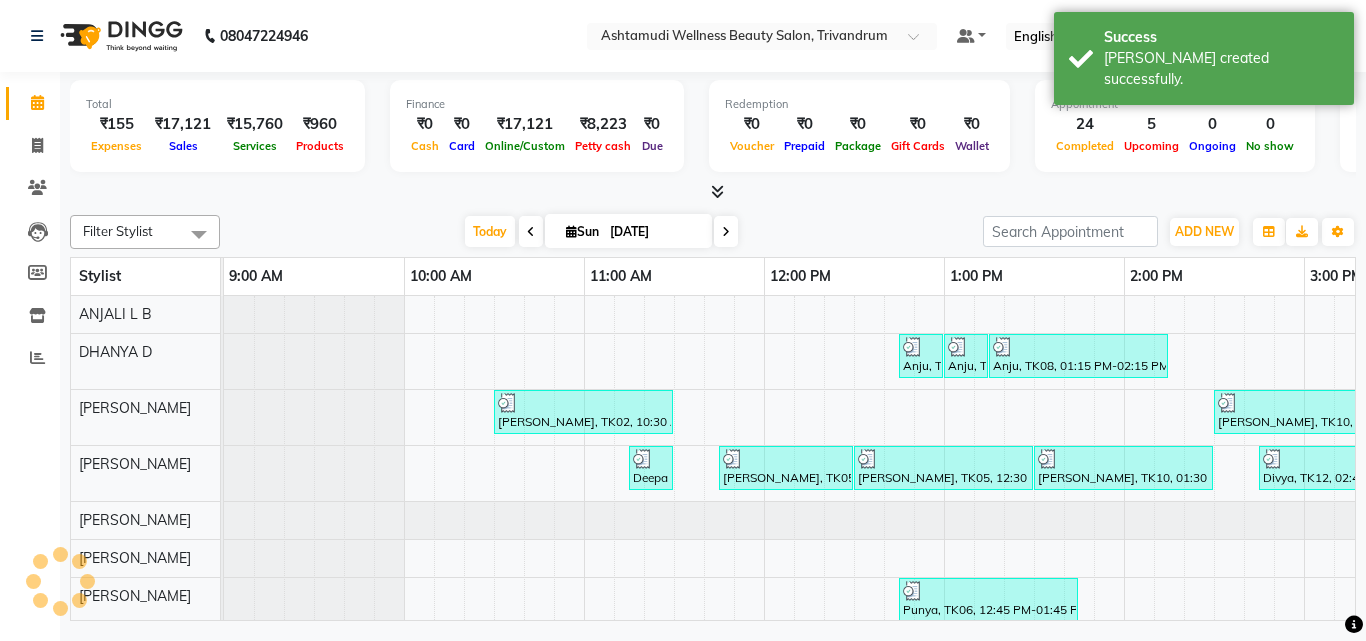 scroll, scrollTop: 0, scrollLeft: 0, axis: both 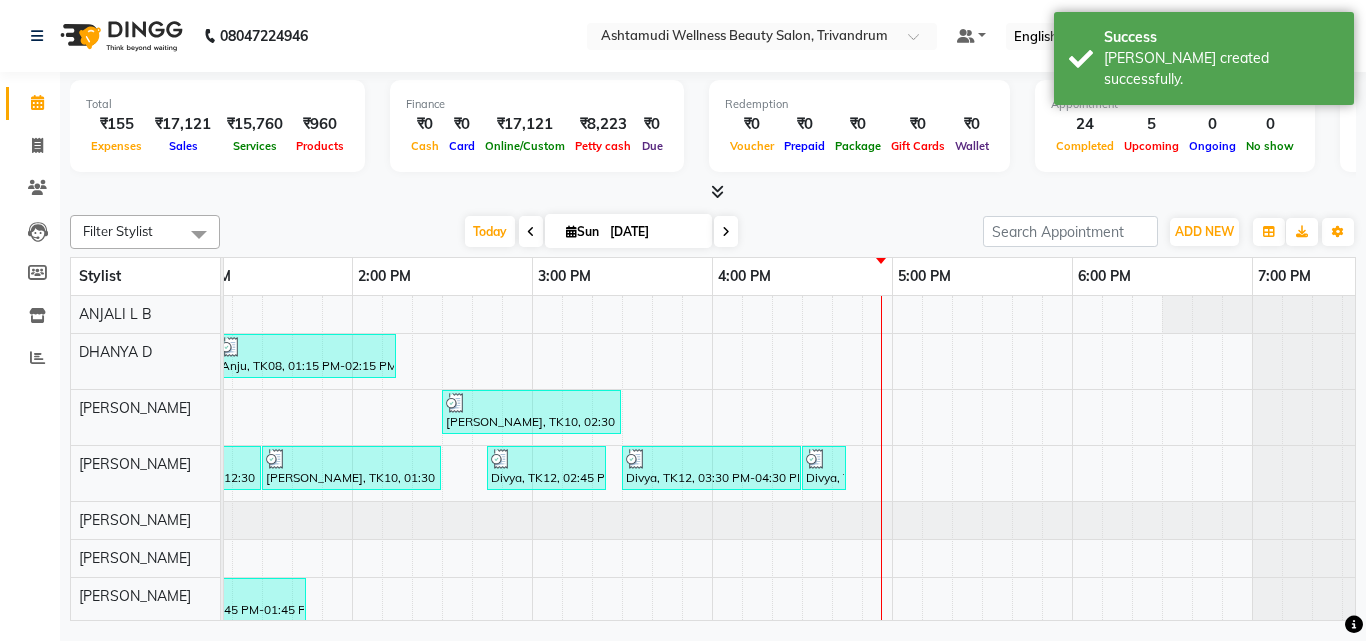 click on "Anju, TK08, 12:45 PM-01:00 PM, Upper Lip Threading     Anju, TK08, 01:00 PM-01:15 PM, Eyebrows Threading     Anju, TK08, 01:15 PM-02:15 PM, D-Tan Cleanup     Aswathy, TK02, 10:30 AM-11:30 AM, Layer Cut     ANJANA, TK10, 02:30 PM-03:30 PM, Layer Cut     Deepa KARTHI, TK03, 11:15 AM-11:30 AM, Eyebrows Threading     Parvathy, TK05, 11:45 AM-12:30 PM, Root Touch-Up (Ammonia Free)     Parvathy, TK05, 12:30 PM-01:30 PM, Layer Cut     ANJANA, TK10, 01:30 PM-02:30 PM, Hair Spa     Divya, TK12, 02:45 PM-03:25 PM, U Cut     Divya, TK12, 03:30 PM-04:30 PM, Hair Cut With Fringes     Divya, TK12, 04:30 PM-04:45 PM, Eyebrows Threading     Punya, TK06, 12:45 PM-01:45 PM, Layer Cut     veena, TK04, 12:30 PM-01:00 PM, Child Cut     lekshmi, TK01, 01:30 PM-02:30 PM, Fruit Facial     lekshmi, TK01, 02:30 PM-03:30 PM, Hair Spa     lekshmi, TK01, 03:30 PM-04:15 PM, Root Touch-Up (Ammonia Free)     lekshmi, TK01, 04:15 PM-05:15 PM, Aroma Pedicure     nubitha, TK11, 01:15 PM-01:45 PM, Blow Dry Setting" at bounding box center [712, 609] 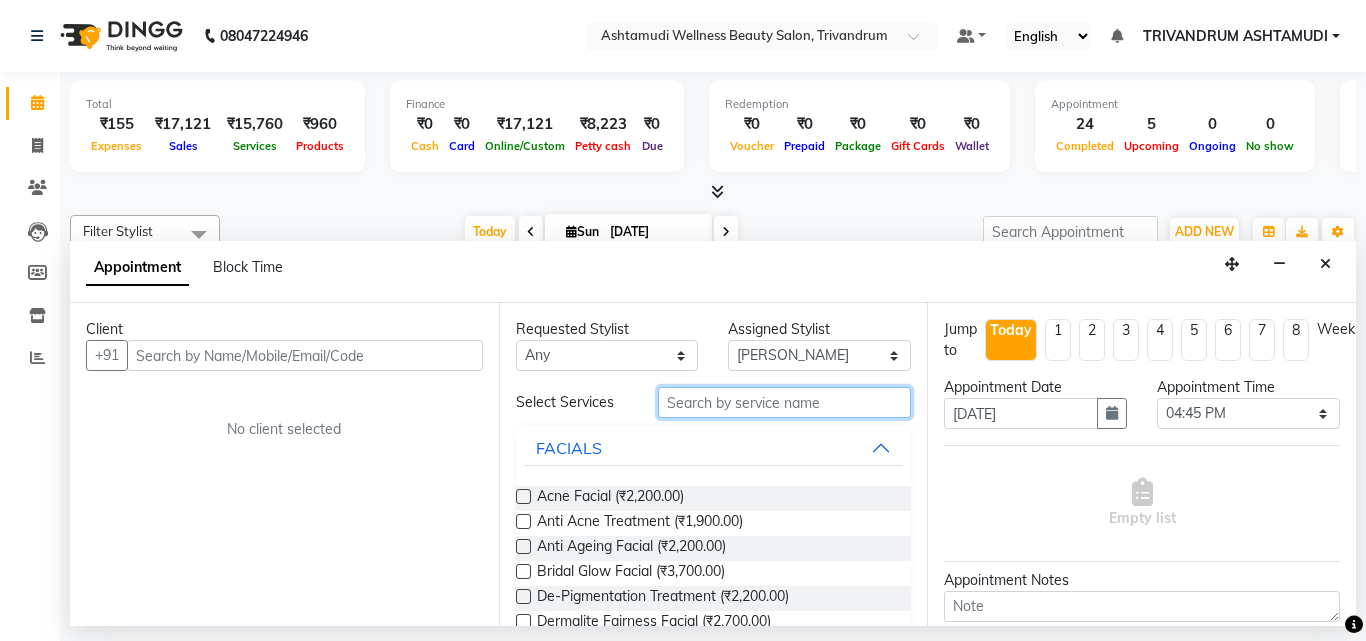 click at bounding box center [785, 402] 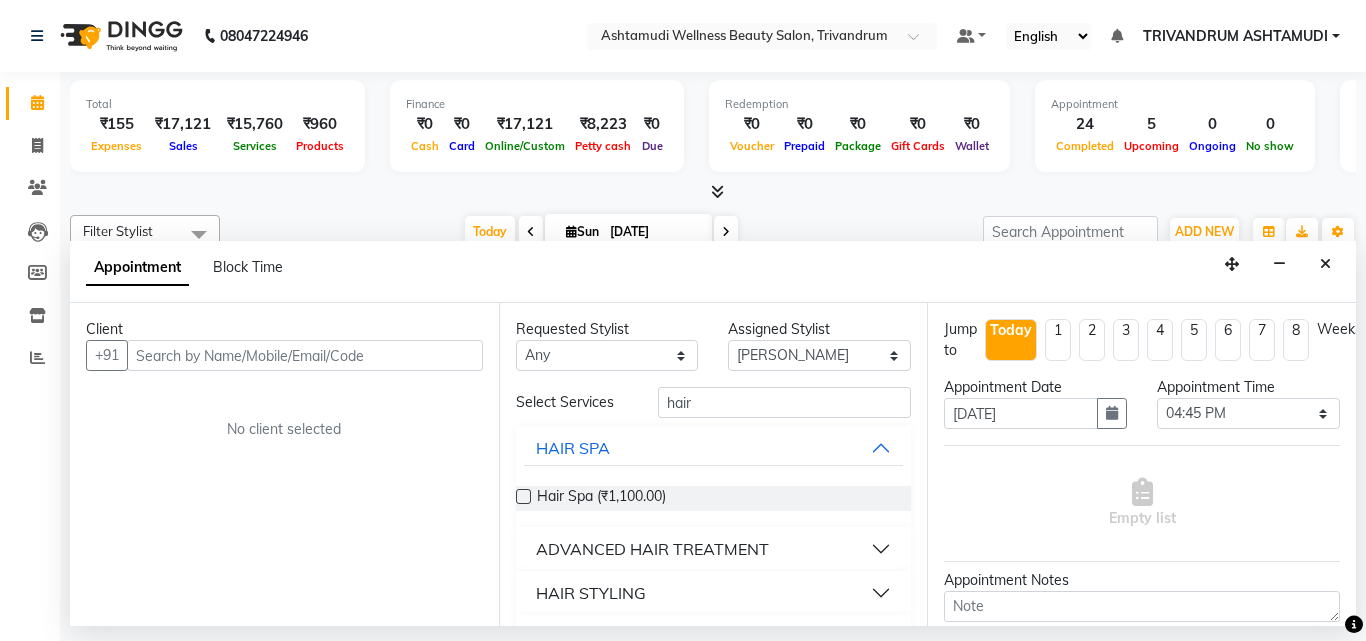 click at bounding box center (523, 496) 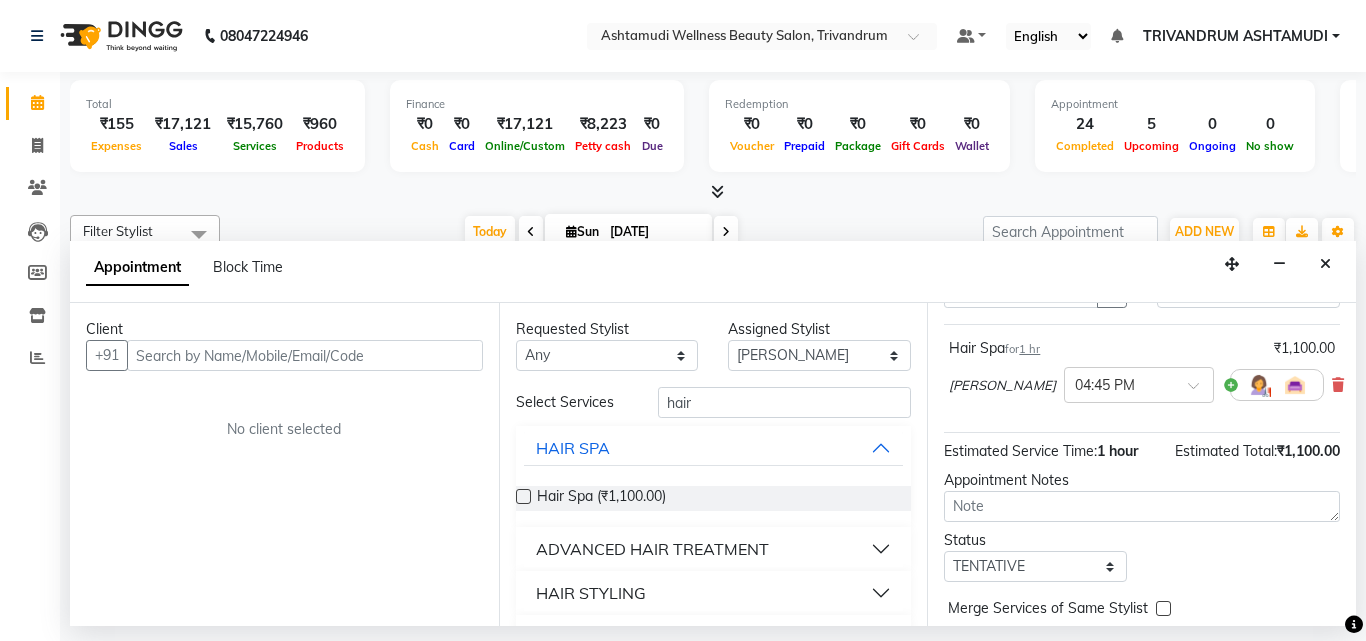 scroll, scrollTop: 0, scrollLeft: 0, axis: both 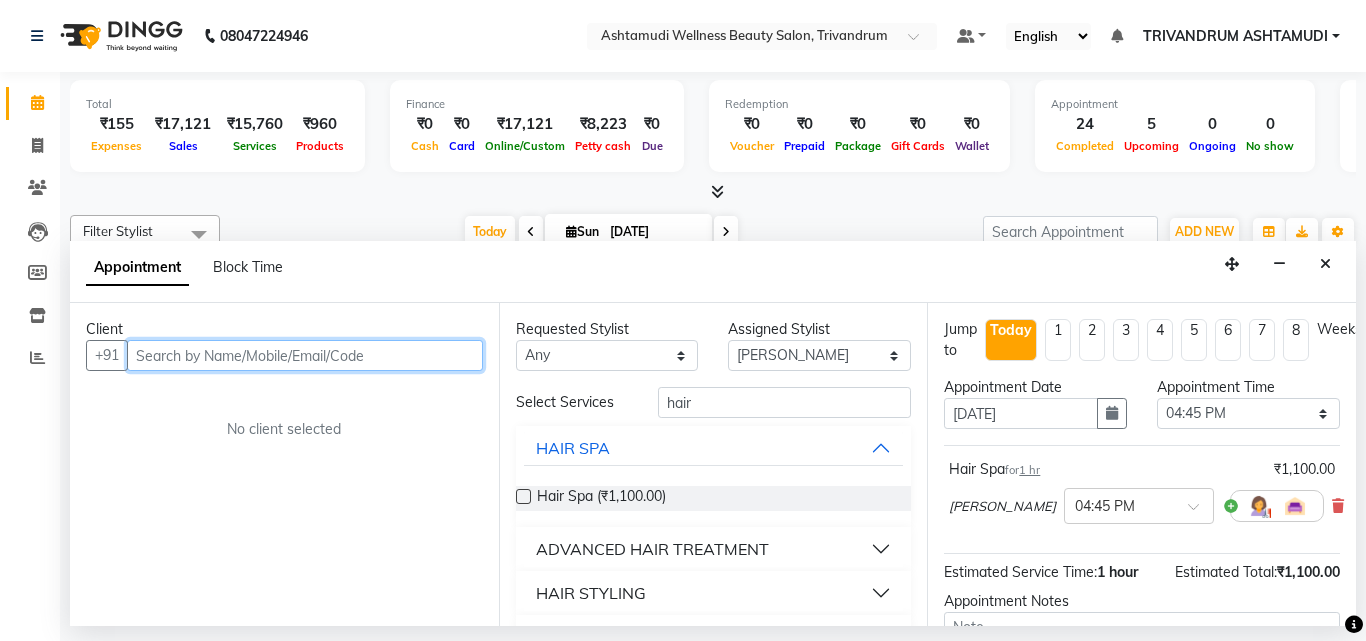 click at bounding box center [305, 355] 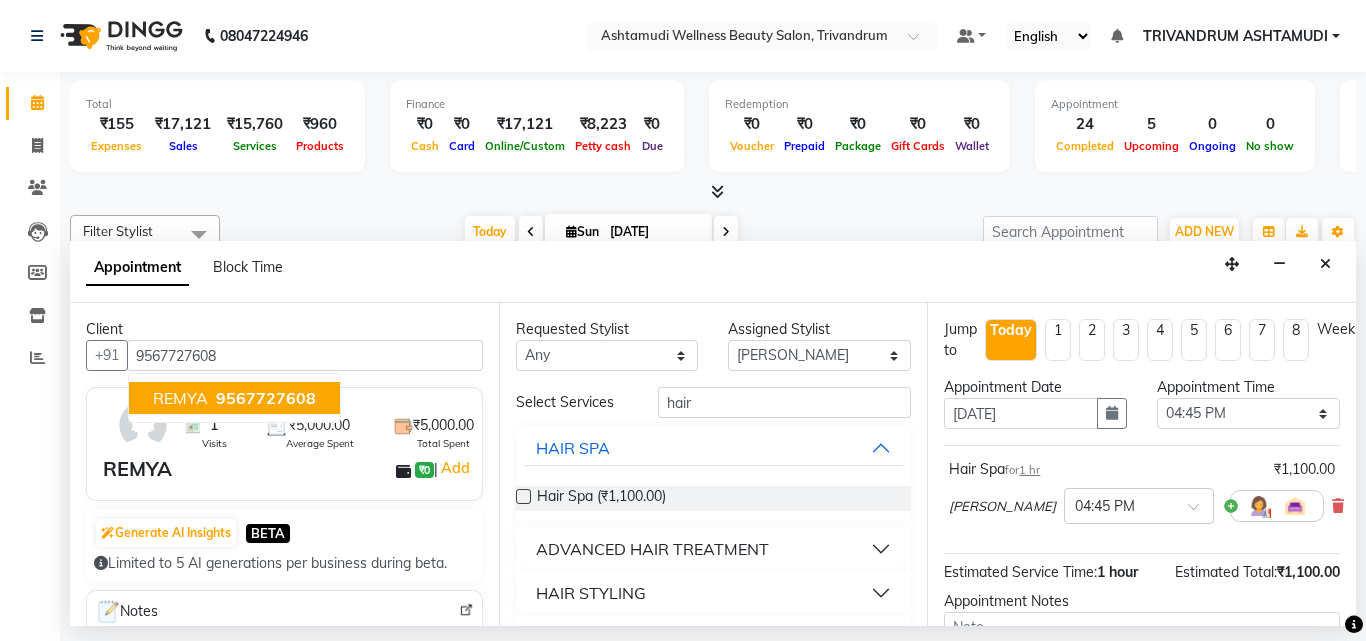 click on "REMYA    ₹0  |   Add" at bounding box center (288, 469) 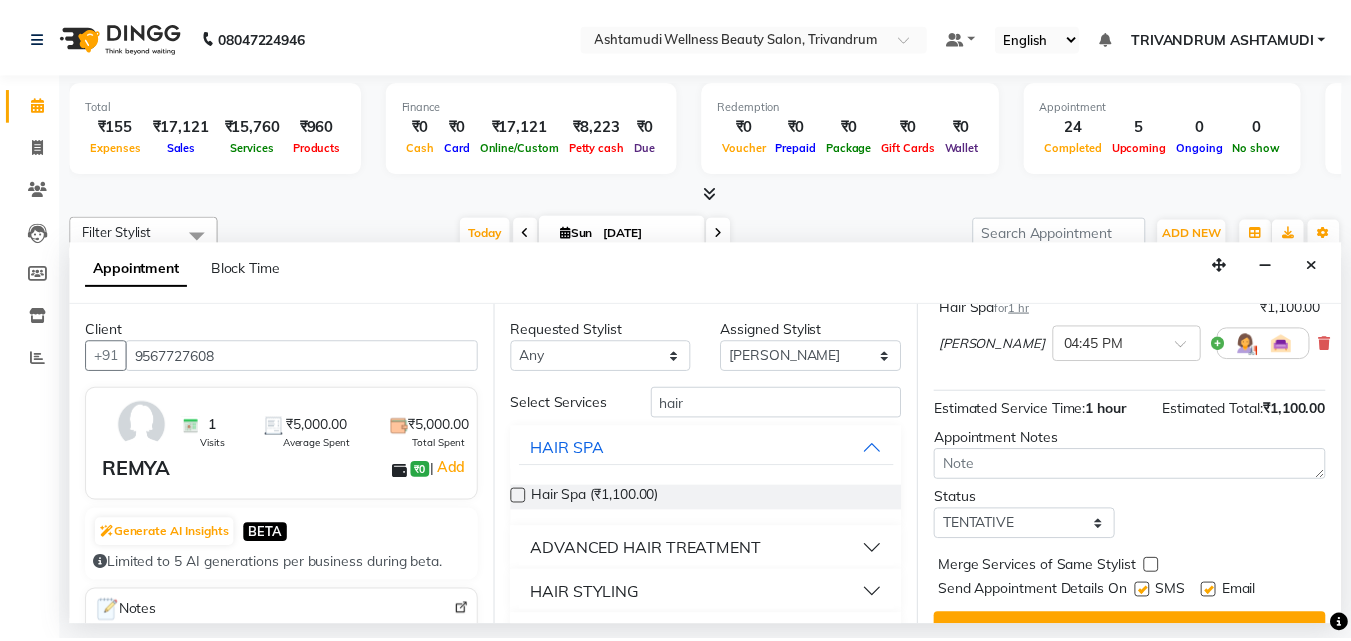 scroll, scrollTop: 218, scrollLeft: 0, axis: vertical 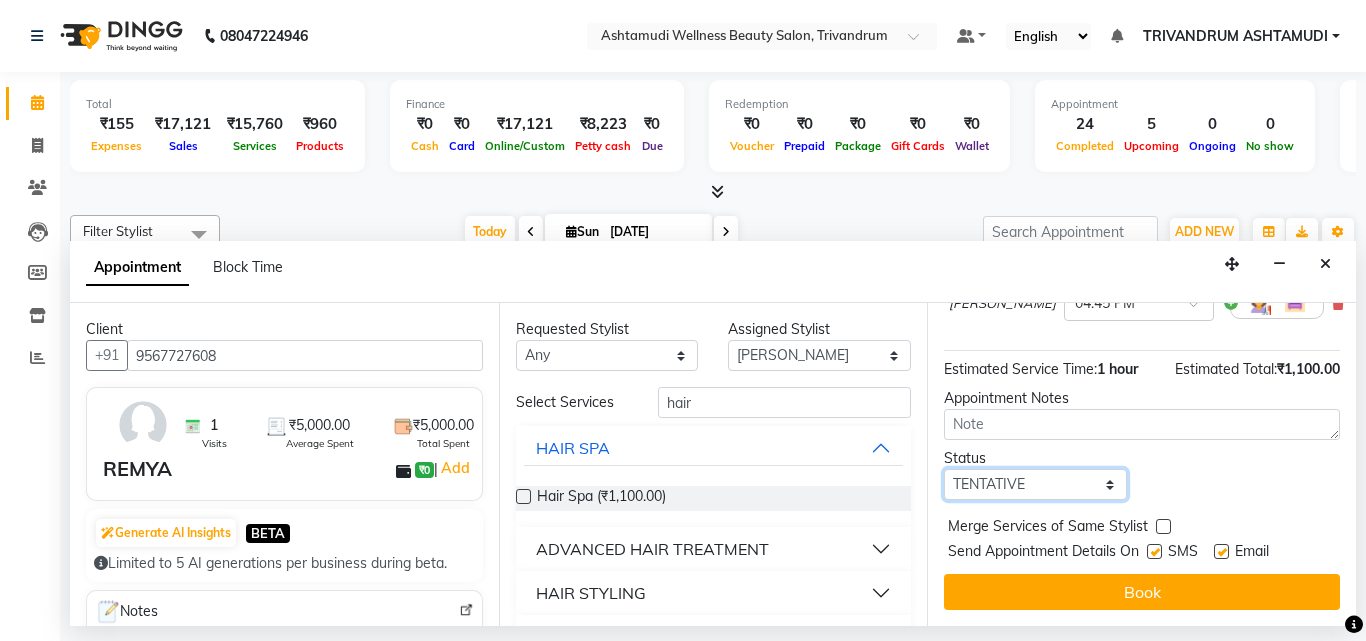 click on "Select TENTATIVE CONFIRM CHECK-IN UPCOMING" at bounding box center (1035, 484) 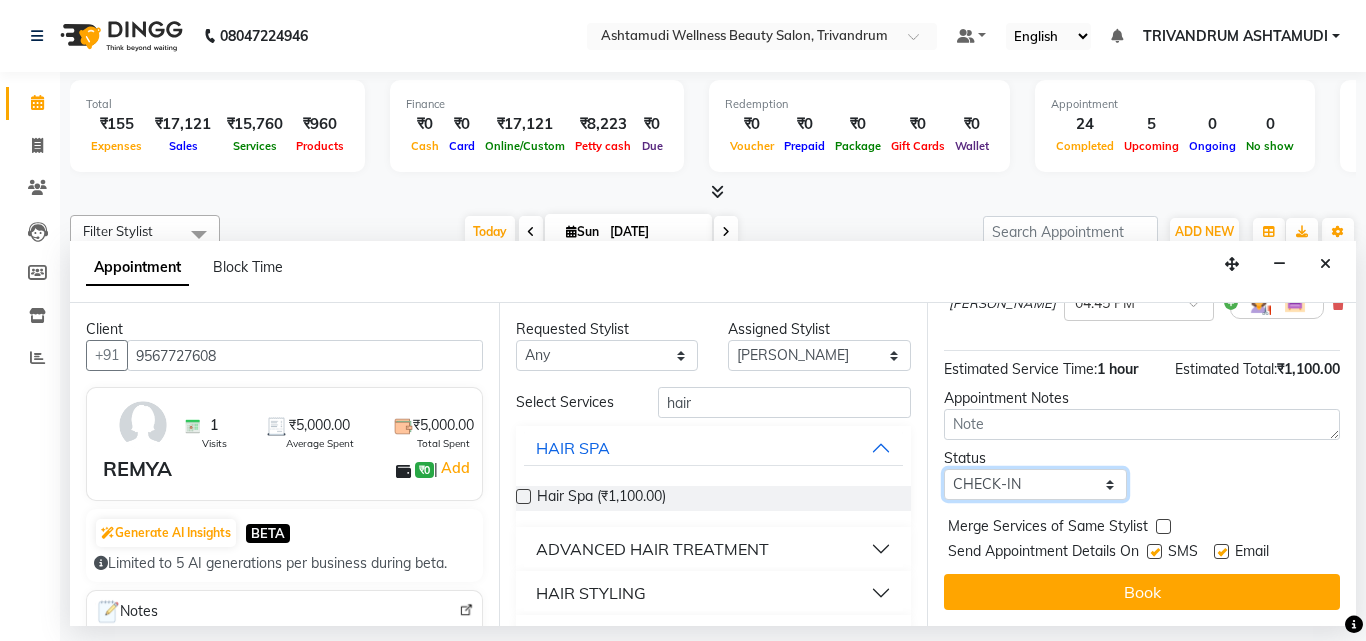click on "Select TENTATIVE CONFIRM CHECK-IN UPCOMING" at bounding box center (1035, 484) 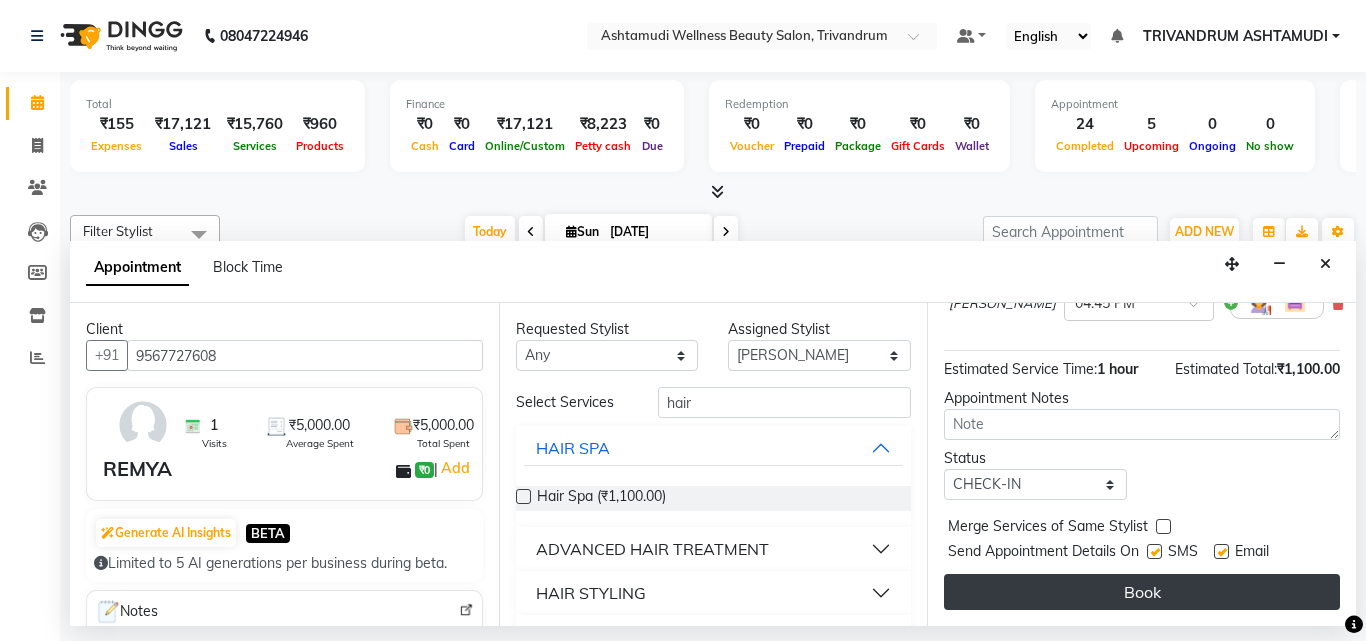 click on "Book" at bounding box center [1142, 592] 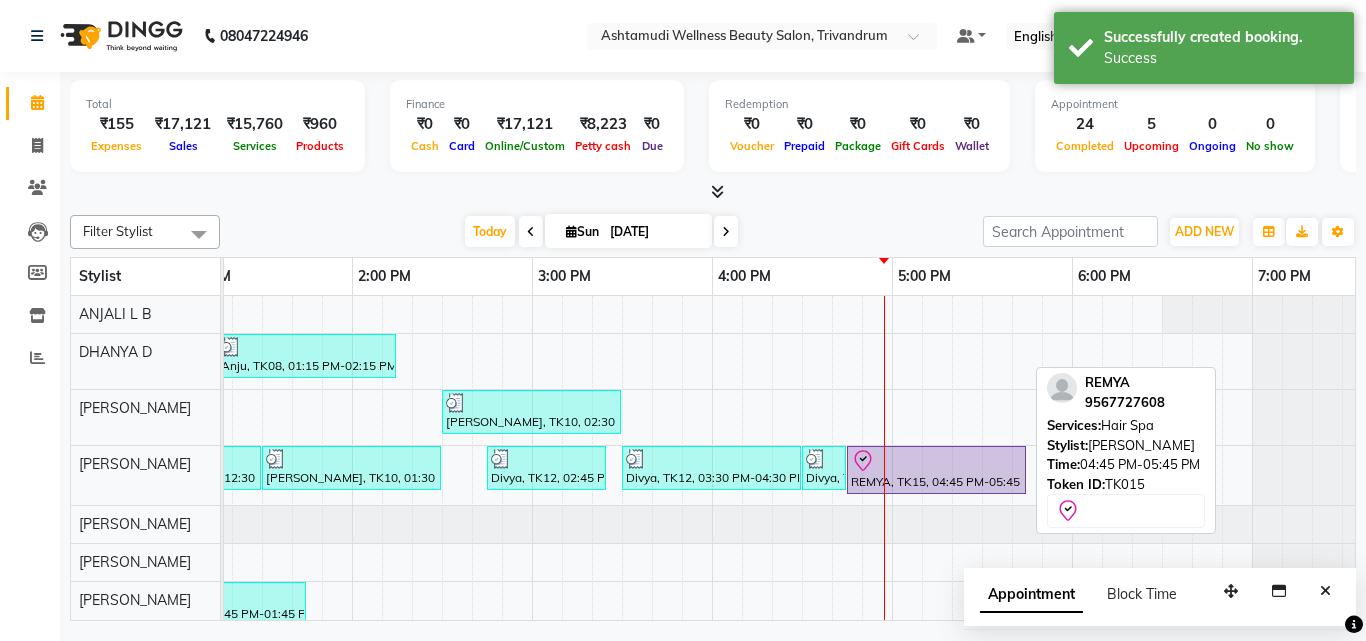 click at bounding box center [936, 461] 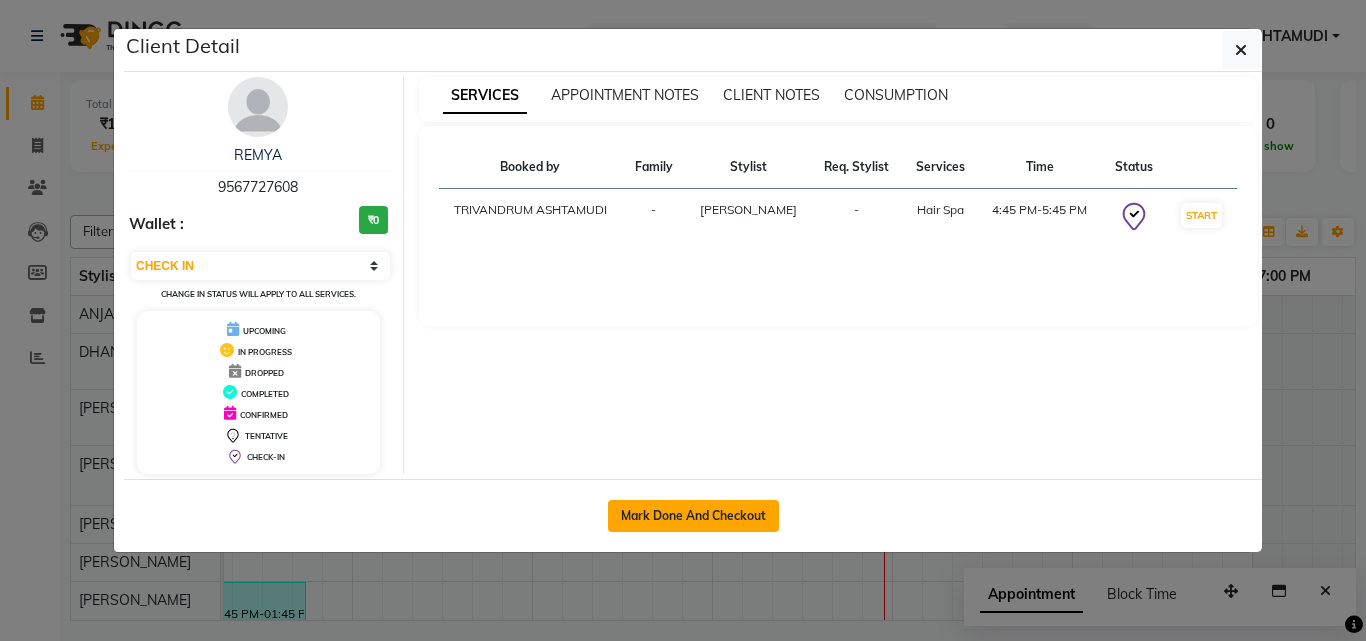 click on "Mark Done And Checkout" 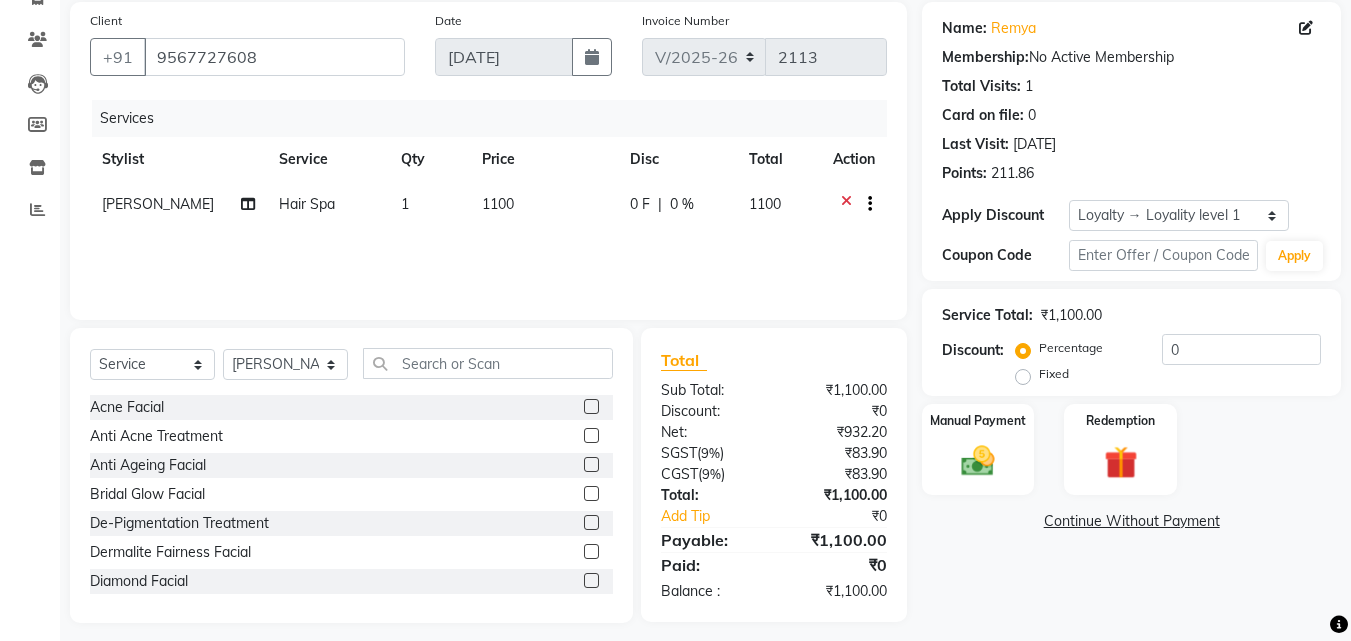 scroll, scrollTop: 160, scrollLeft: 0, axis: vertical 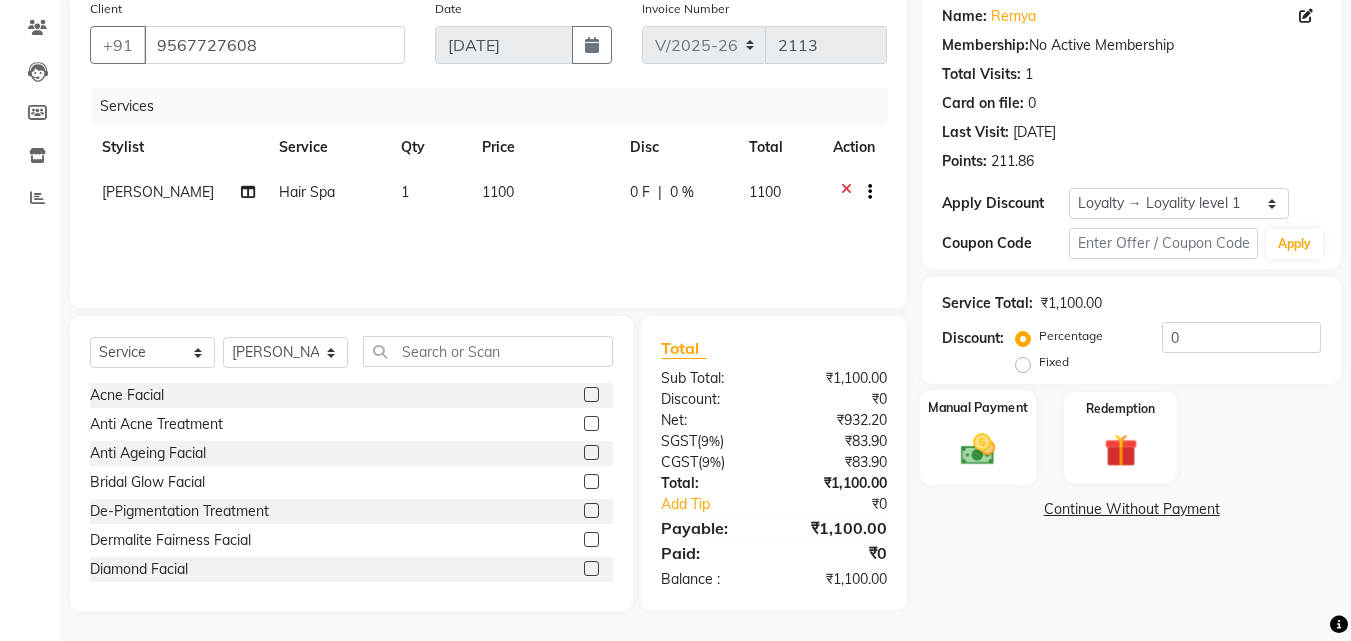 click 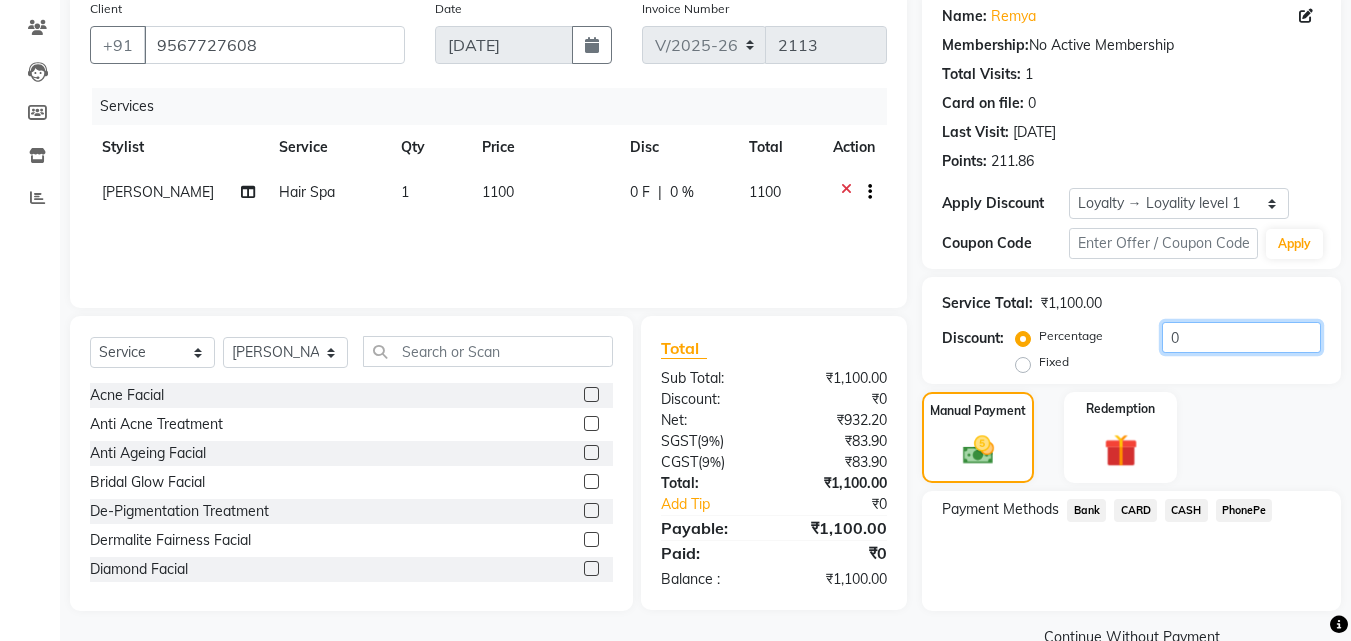 drag, startPoint x: 1182, startPoint y: 333, endPoint x: 1157, endPoint y: 341, distance: 26.24881 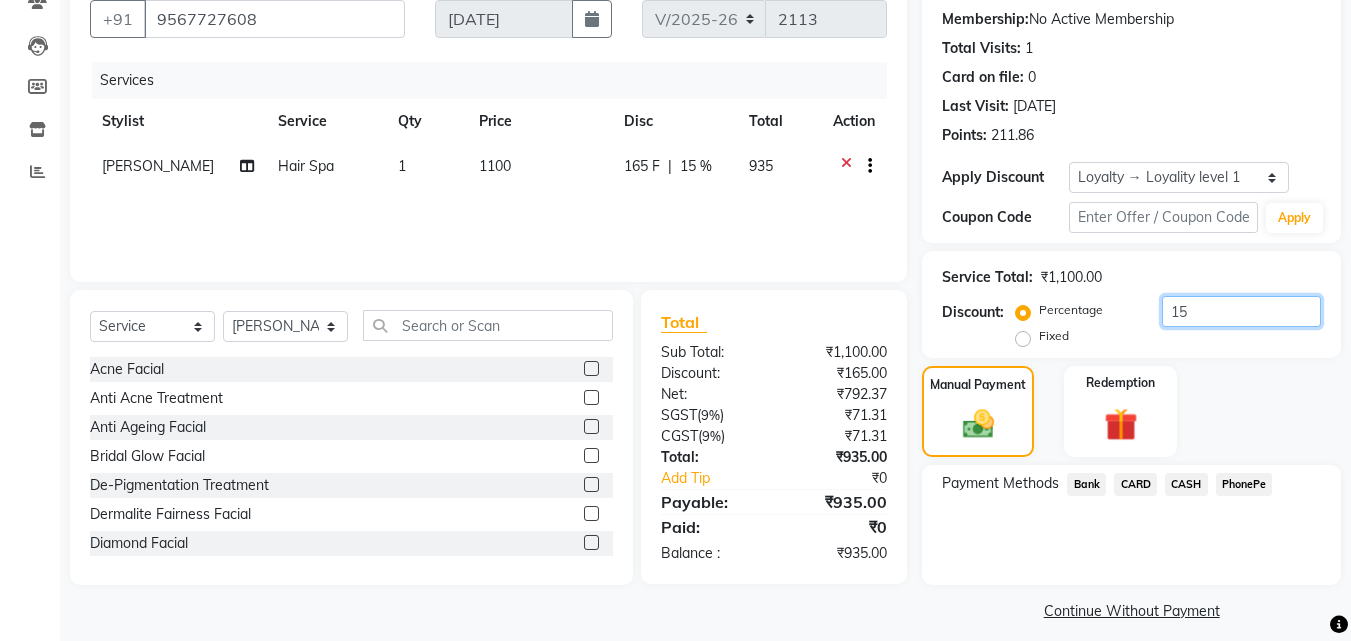 scroll, scrollTop: 201, scrollLeft: 0, axis: vertical 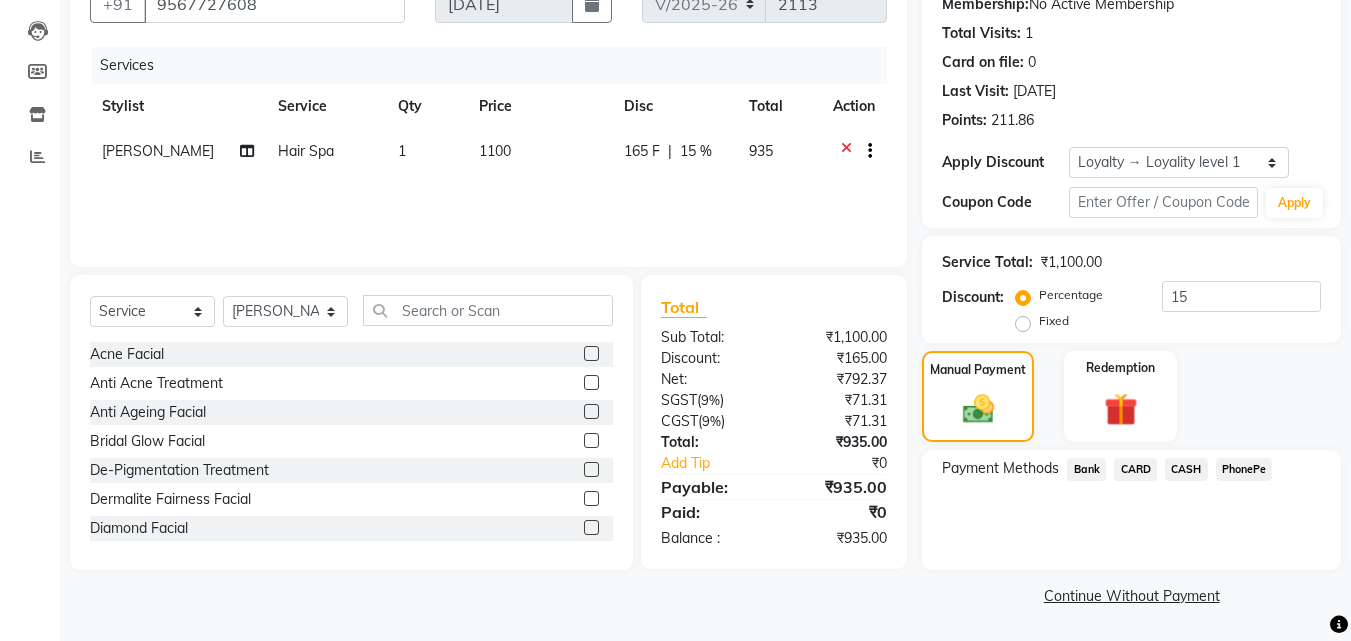 click on "PhonePe" 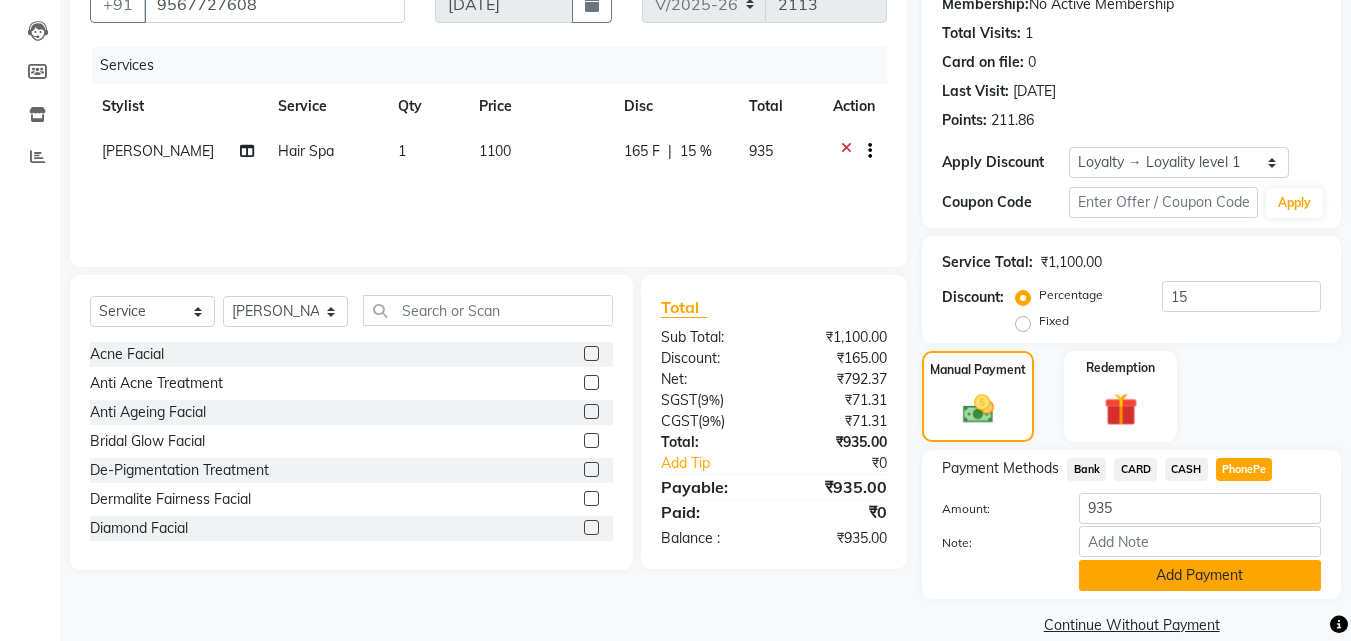 click on "Add Payment" 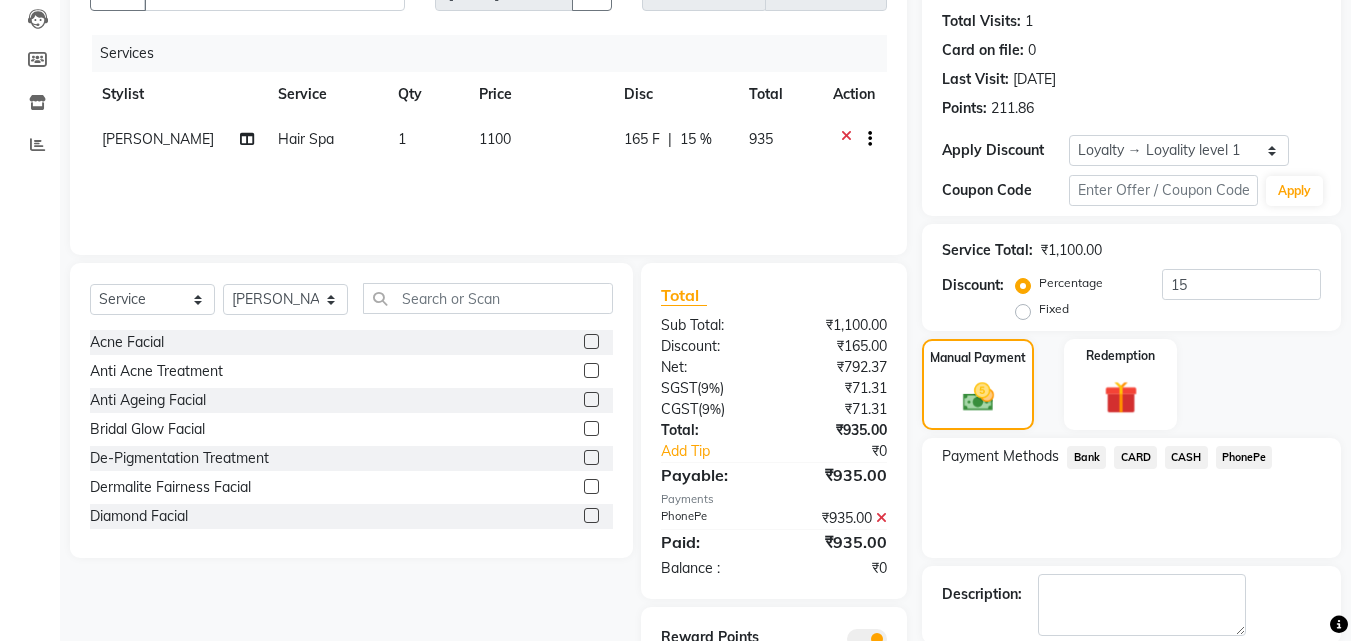 scroll, scrollTop: 321, scrollLeft: 0, axis: vertical 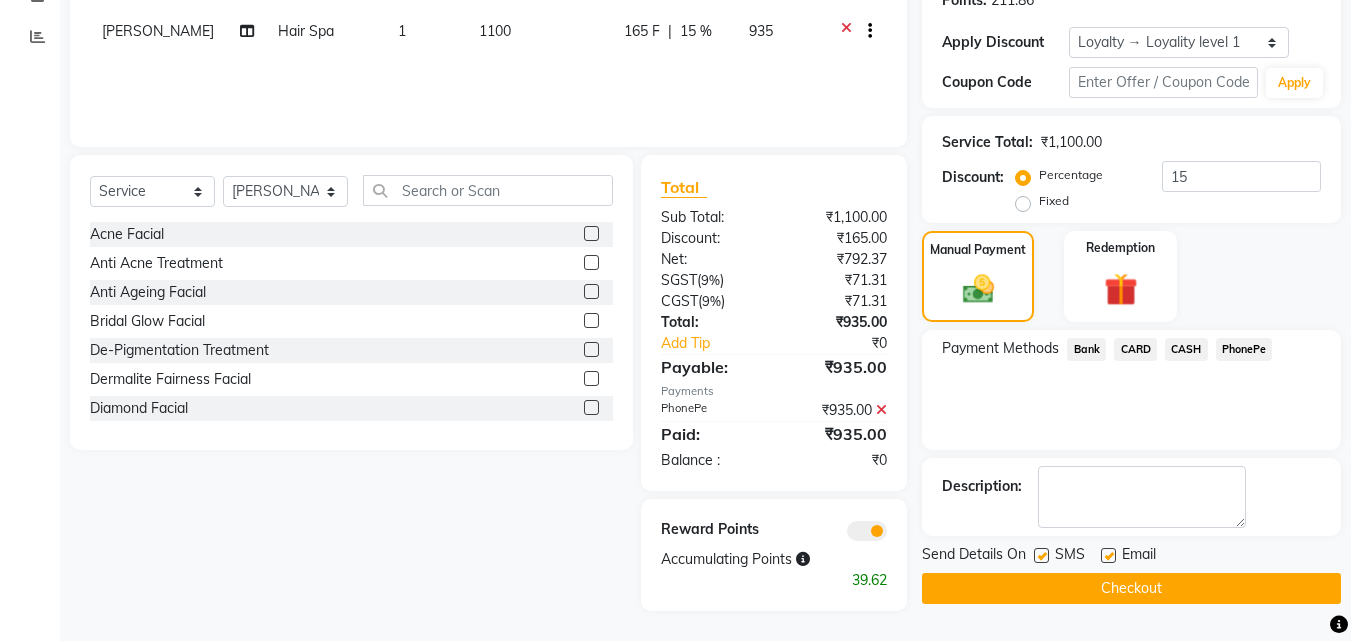 click on "Checkout" 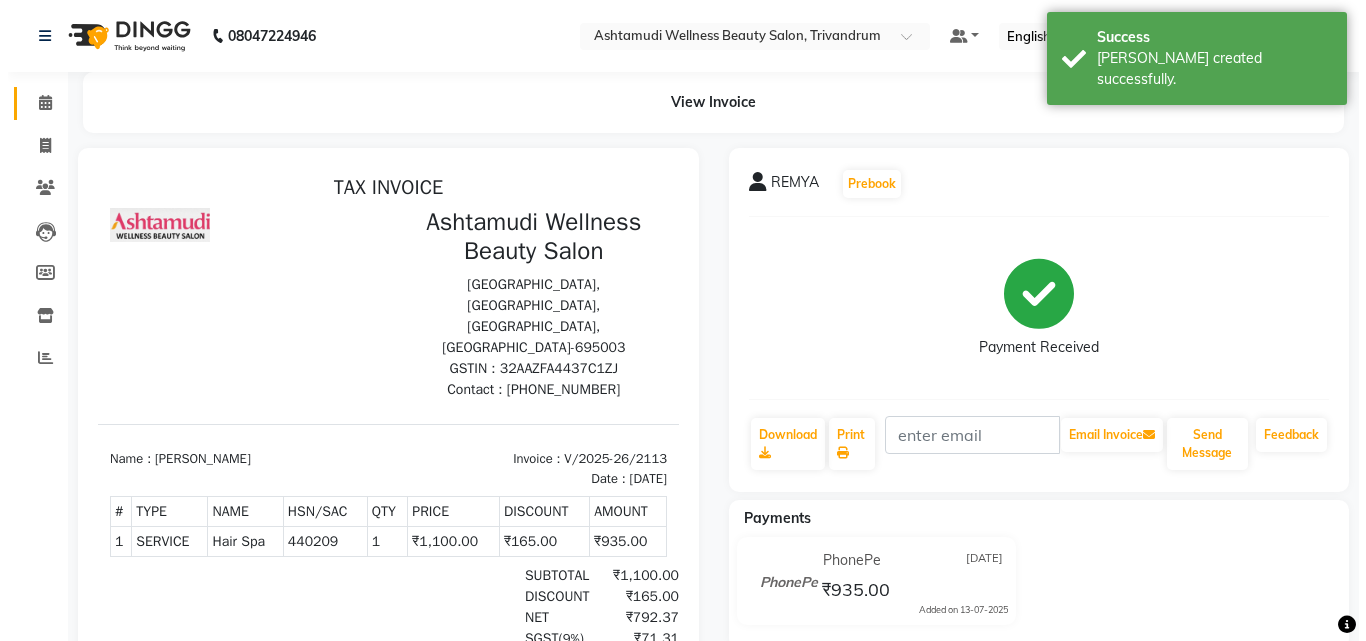 scroll, scrollTop: 0, scrollLeft: 0, axis: both 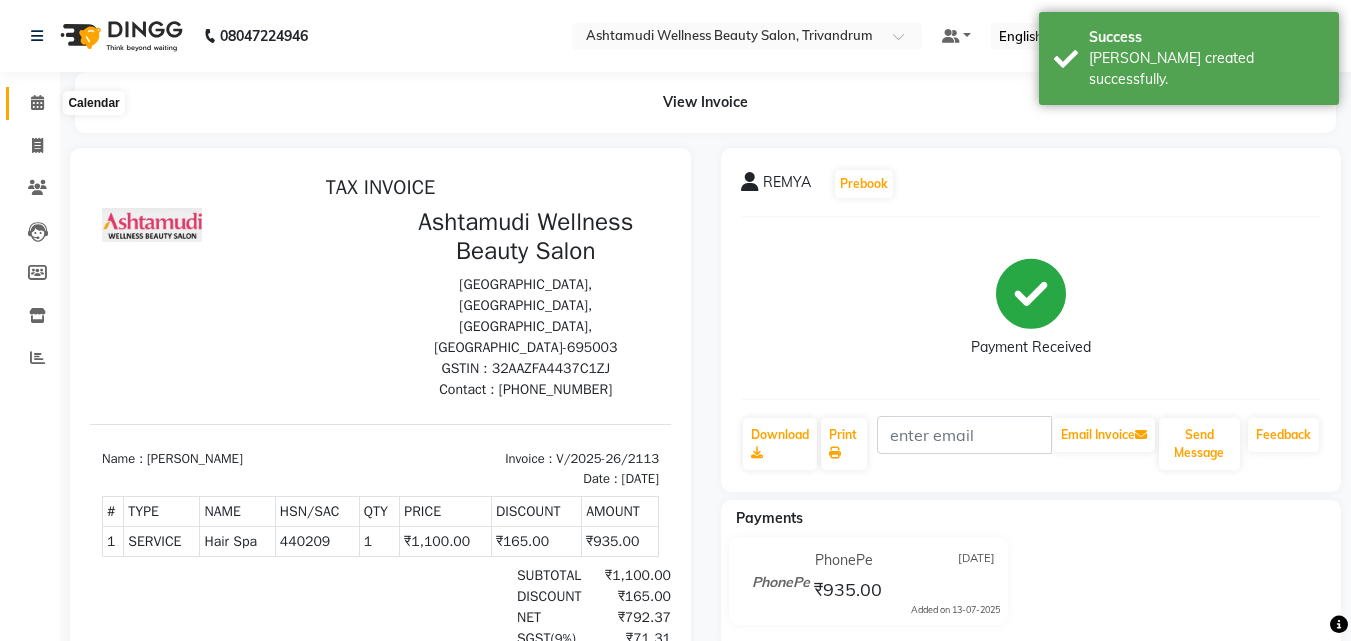 click 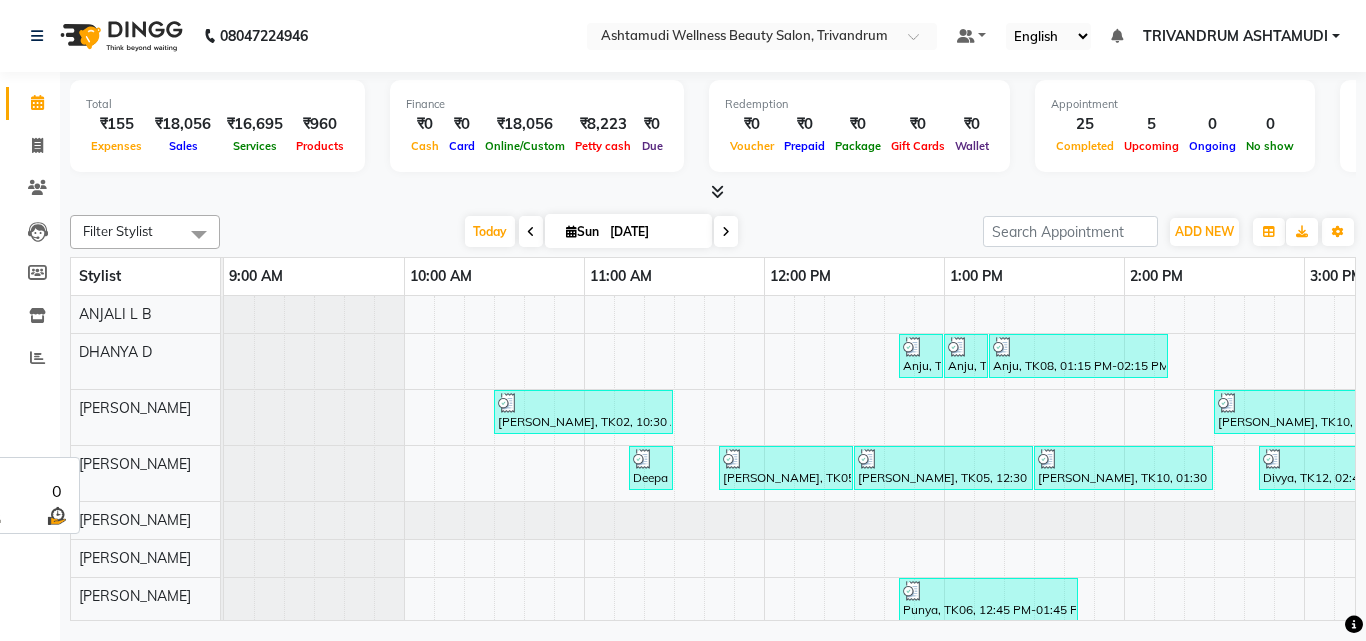 scroll, scrollTop: 54, scrollLeft: 0, axis: vertical 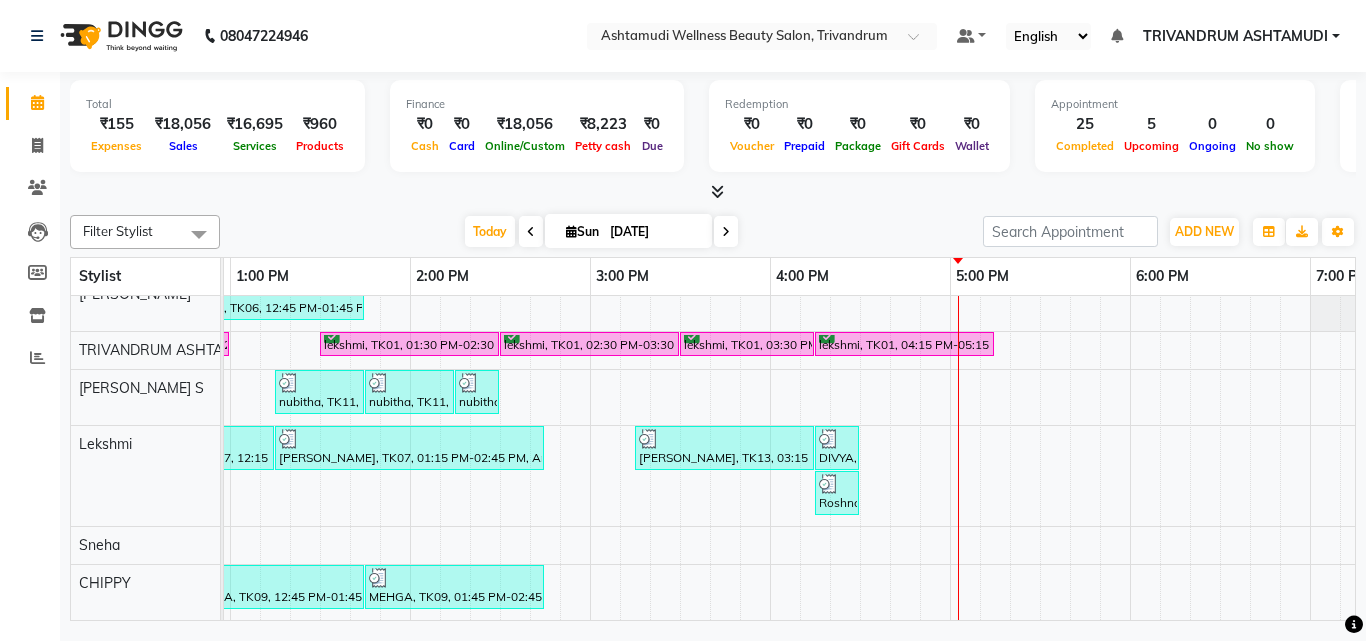 click on "Anju, TK08, 12:45 PM-01:00 PM, Upper Lip Threading     Anju, TK08, 01:00 PM-01:15 PM, Eyebrows Threading     Anju, TK08, 01:15 PM-02:15 PM, D-Tan Cleanup     Aswathy, TK02, 10:30 AM-11:30 AM, Layer Cut     ANJANA, TK10, 02:30 PM-03:30 PM, Layer Cut     Deepa KARTHI, TK03, 11:15 AM-11:30 AM, Eyebrows Threading     Parvathy, TK05, 11:45 AM-12:30 PM, Root Touch-Up (Ammonia Free)     Parvathy, TK05, 12:30 PM-01:30 PM, Layer Cut     ANJANA, TK10, 01:30 PM-02:30 PM, Hair Spa     Divya, TK12, 02:45 PM-03:25 PM, U Cut     Divya, TK12, 03:30 PM-04:30 PM, Hair Cut With Fringes     Divya, TK12, 04:30 PM-04:45 PM, Eyebrows Threading     REMYA, TK15, 04:45 PM-05:45 PM, Hair Spa     Punya, TK06, 12:45 PM-01:45 PM, Layer Cut     veena, TK04, 12:30 PM-01:00 PM, Child Cut     lekshmi, TK01, 01:30 PM-02:30 PM, Fruit Facial     lekshmi, TK01, 02:30 PM-03:30 PM, Hair Spa     lekshmi, TK01, 03:30 PM-04:15 PM, Root Touch-Up (Ammonia Free)     lekshmi, TK01, 04:15 PM-05:15 PM, Aroma Pedicure" at bounding box center [770, 307] 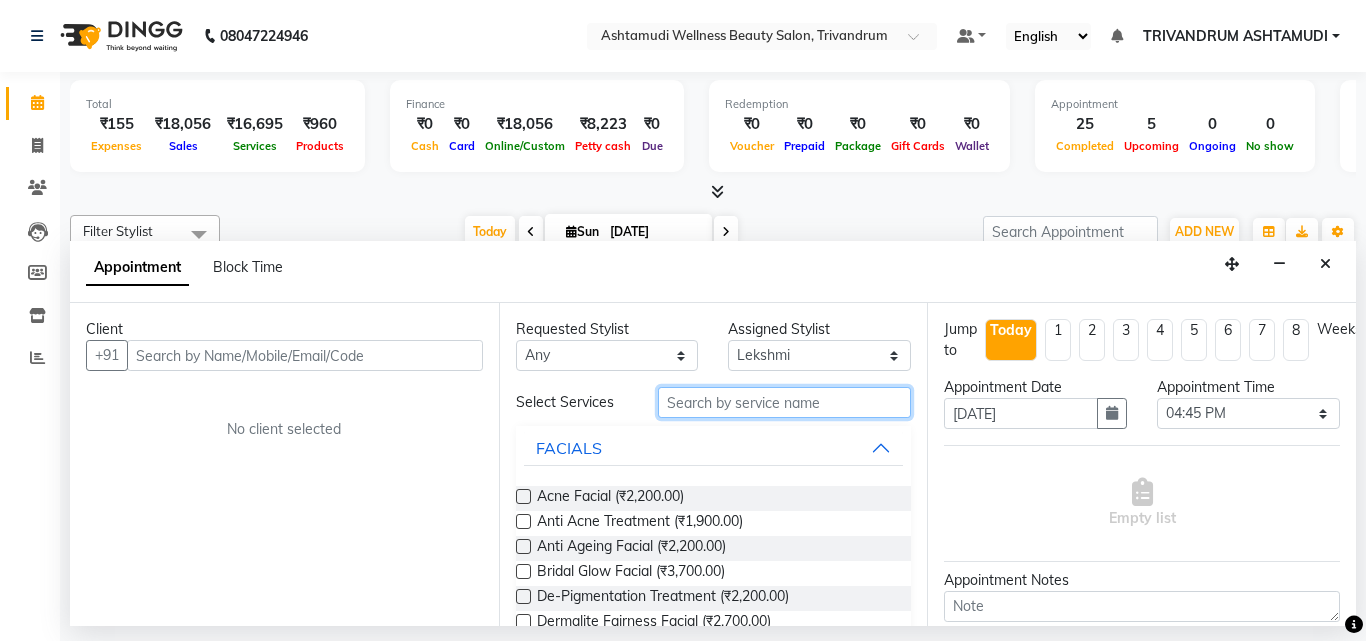 click at bounding box center (785, 402) 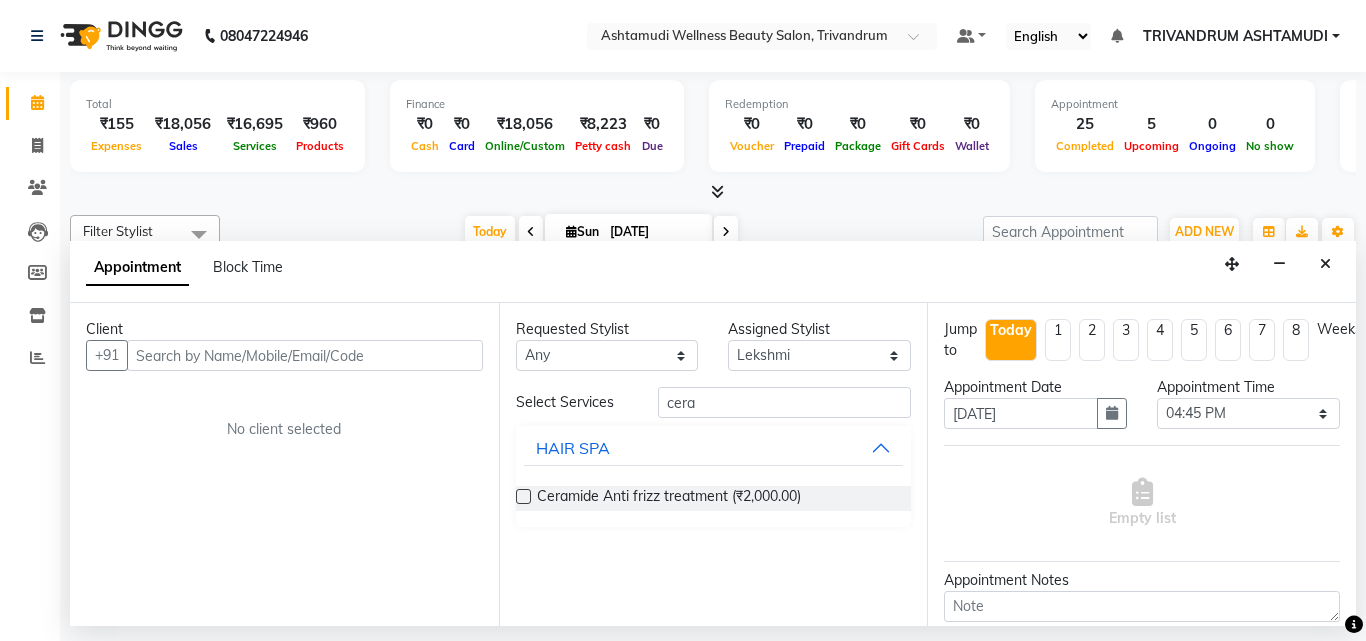 click at bounding box center [523, 496] 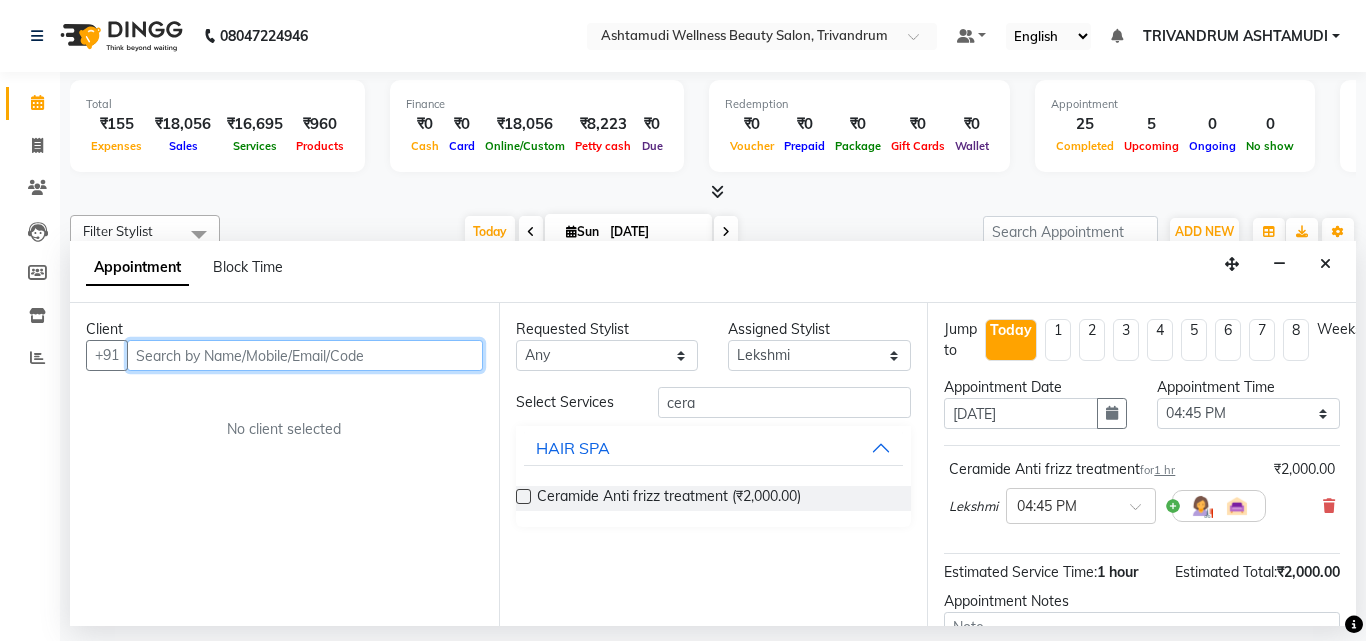 click at bounding box center (305, 355) 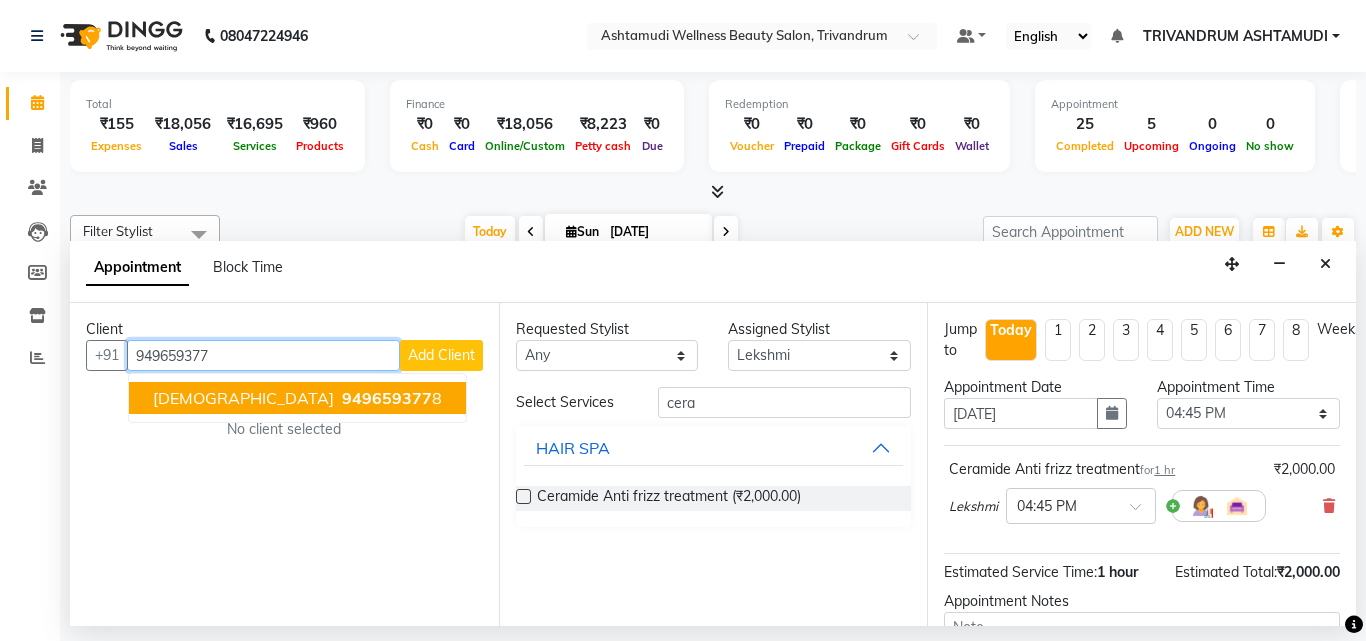 click on "949659377" at bounding box center (387, 398) 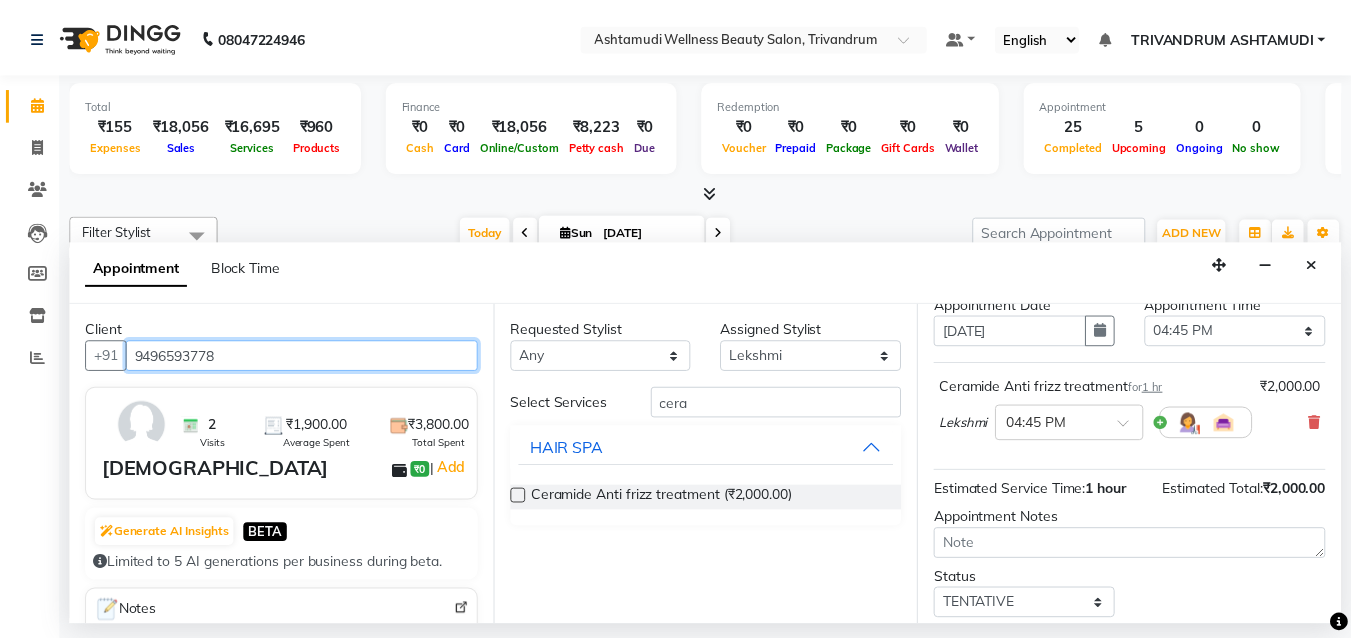 scroll, scrollTop: 218, scrollLeft: 0, axis: vertical 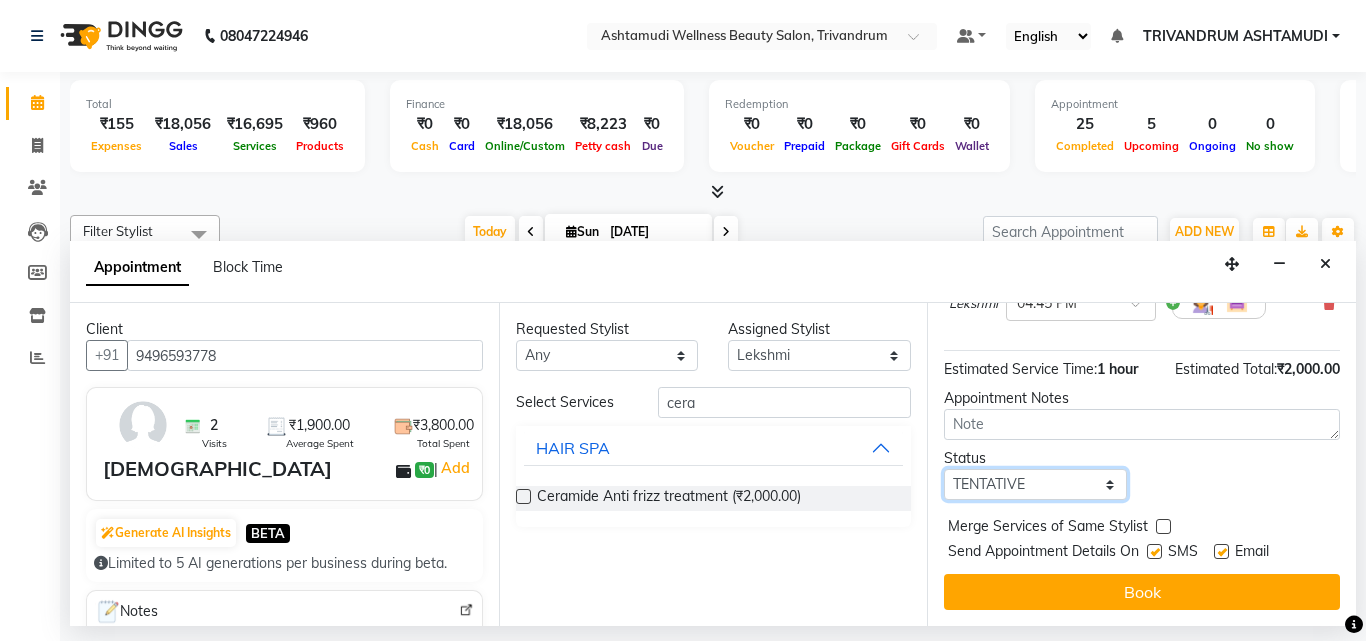 drag, startPoint x: 1109, startPoint y: 473, endPoint x: 1086, endPoint y: 483, distance: 25.079872 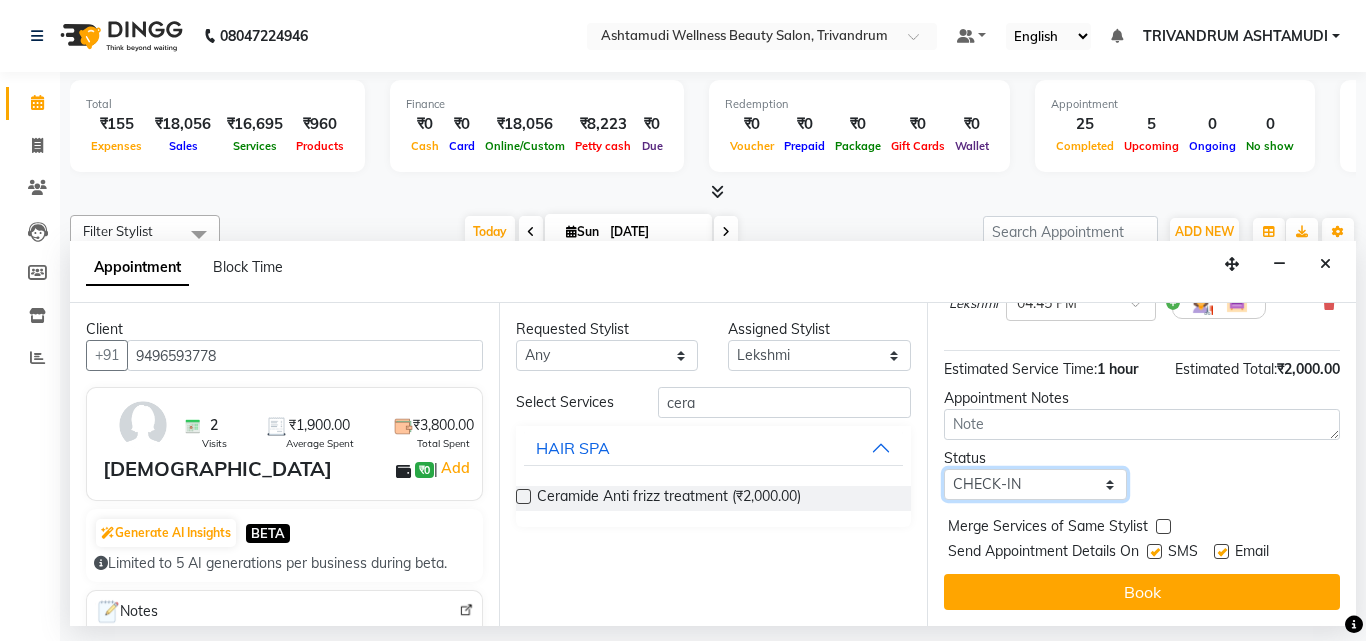 click on "Select TENTATIVE CONFIRM CHECK-IN UPCOMING" at bounding box center (1035, 484) 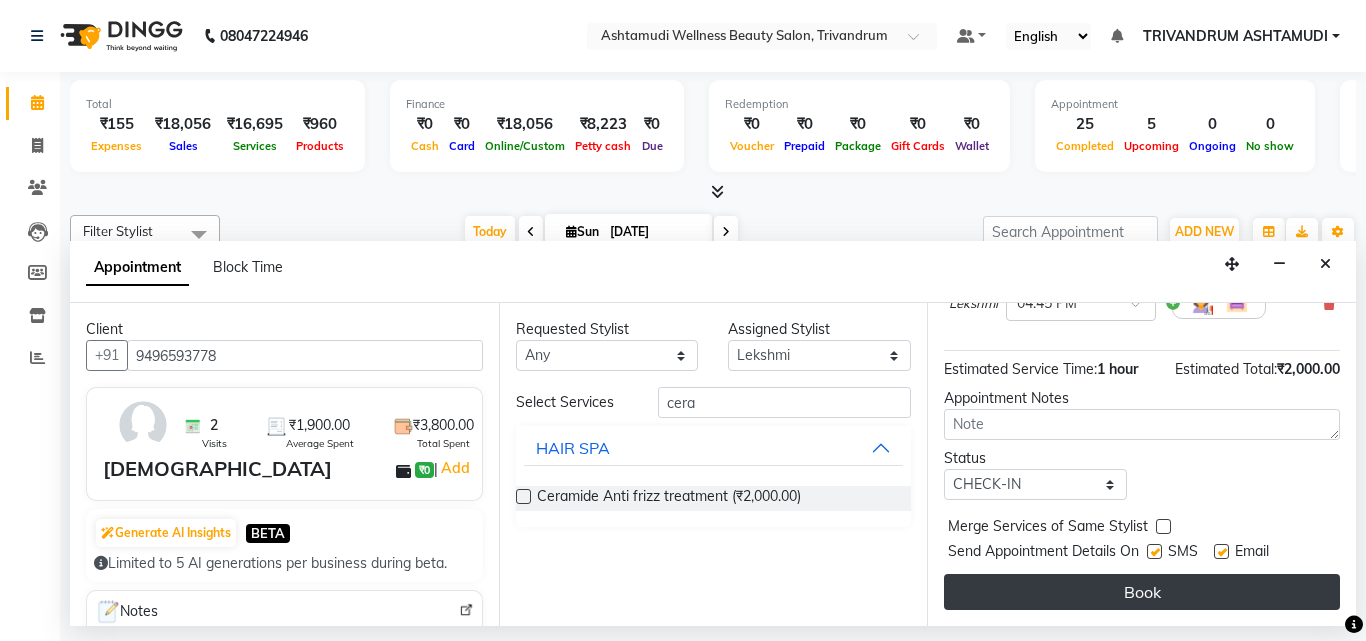 click on "Book" at bounding box center [1142, 592] 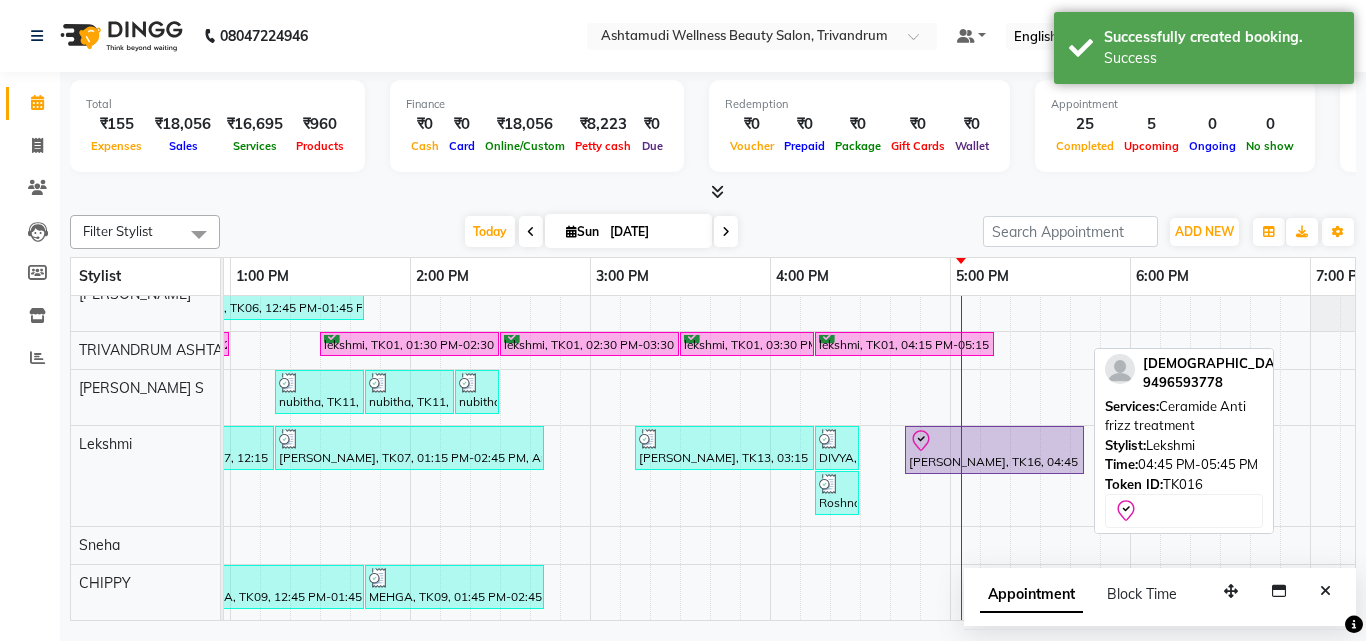 click on "[PERSON_NAME], TK16, 04:45 PM-05:45 PM, Ceramide  Anti frizz treatment" at bounding box center [994, 450] 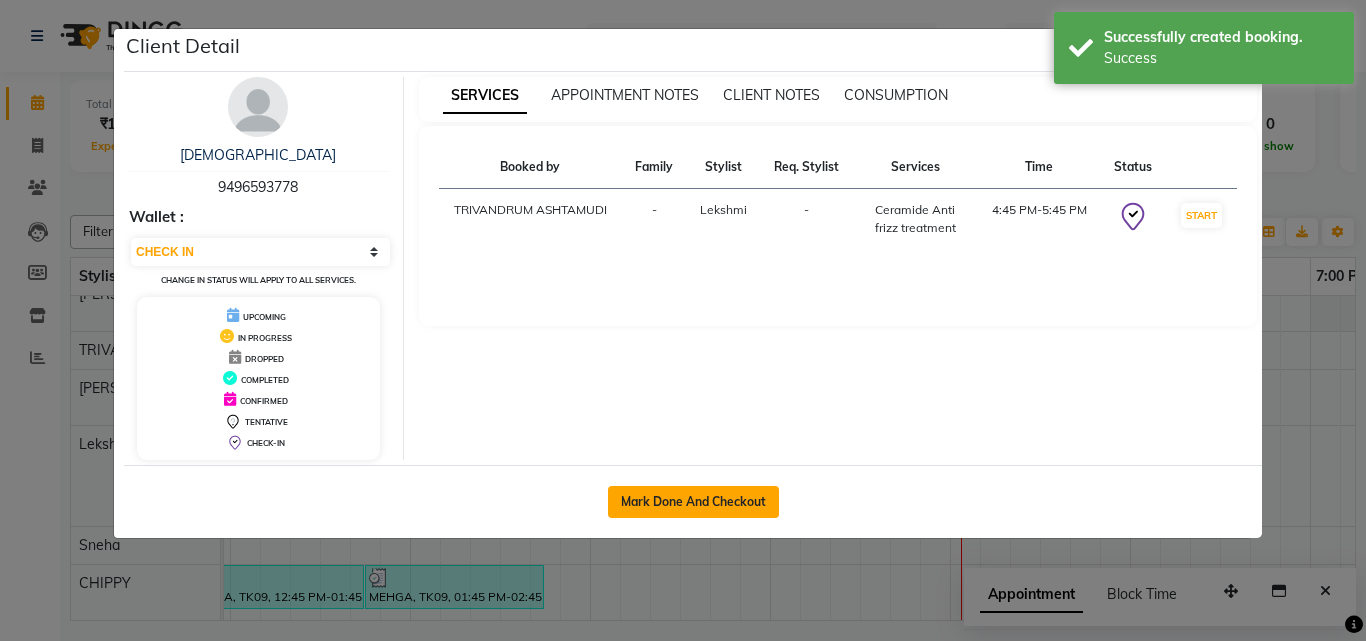 click on "Mark Done And Checkout" 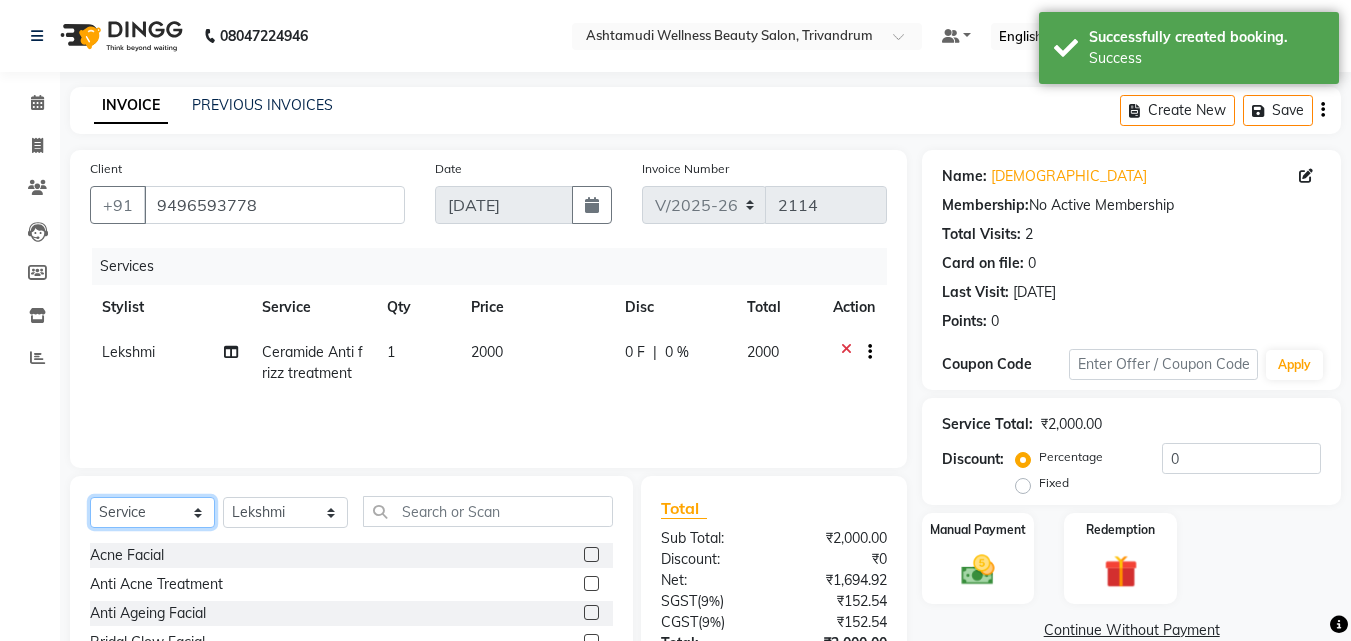click on "Select  Service  Product  Membership  Package Voucher Prepaid Gift Card" 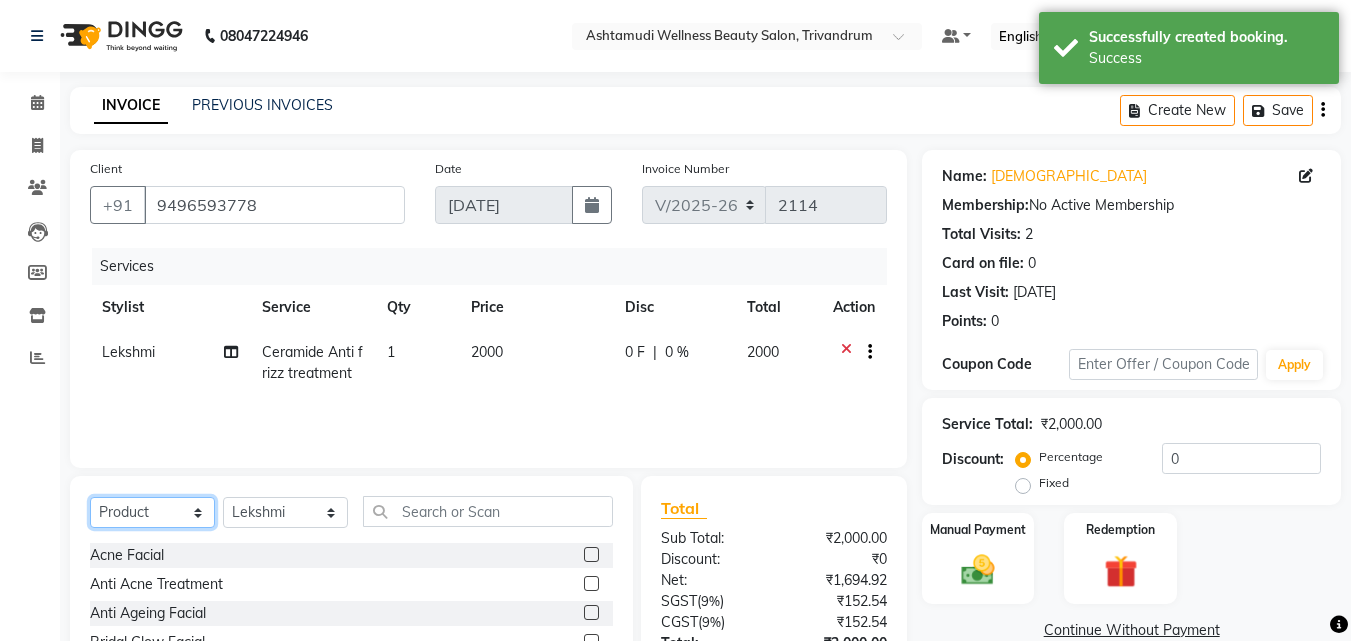 click on "Select  Service  Product  Membership  Package Voucher Prepaid Gift Card" 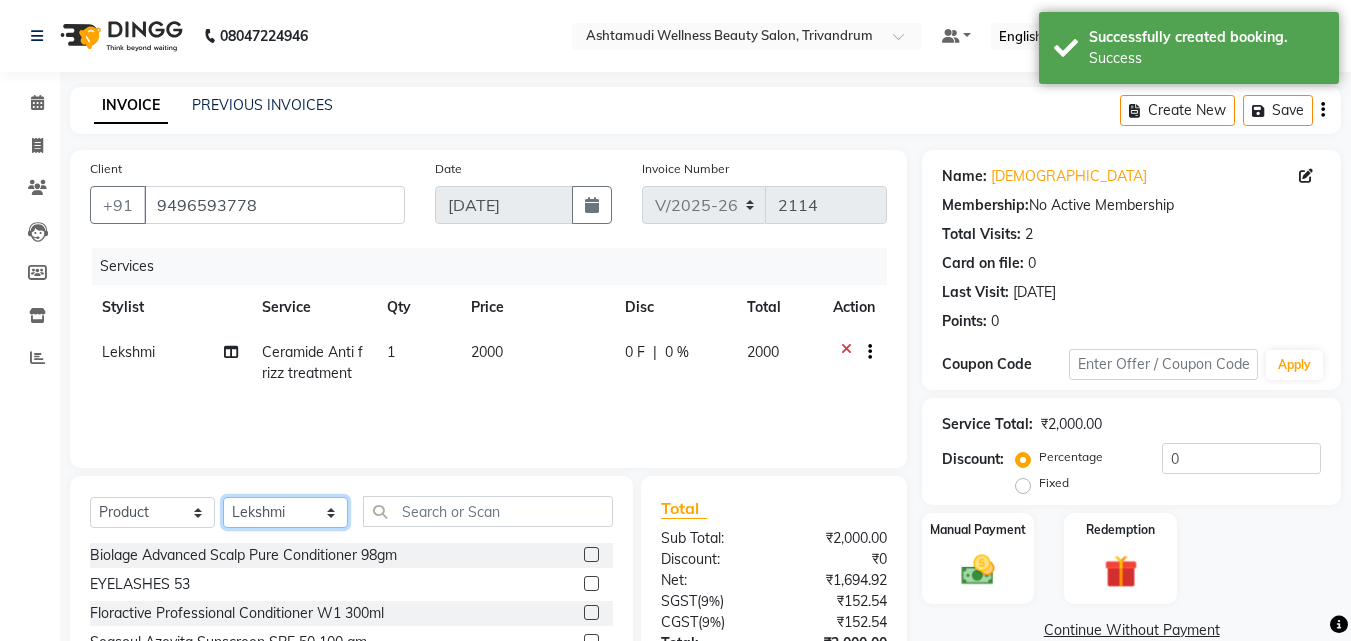 click on "Select Stylist ANJALI L B	 CHIPPY DHANYA D INDU GURUNG	 KARTHIKA	 Lekshmi MANJUSHA	 PUNAM LAMA	 SARITHA	 SIMI Sneha TRIVANDRUM ASHTAMUDI USHA KUMARI S" 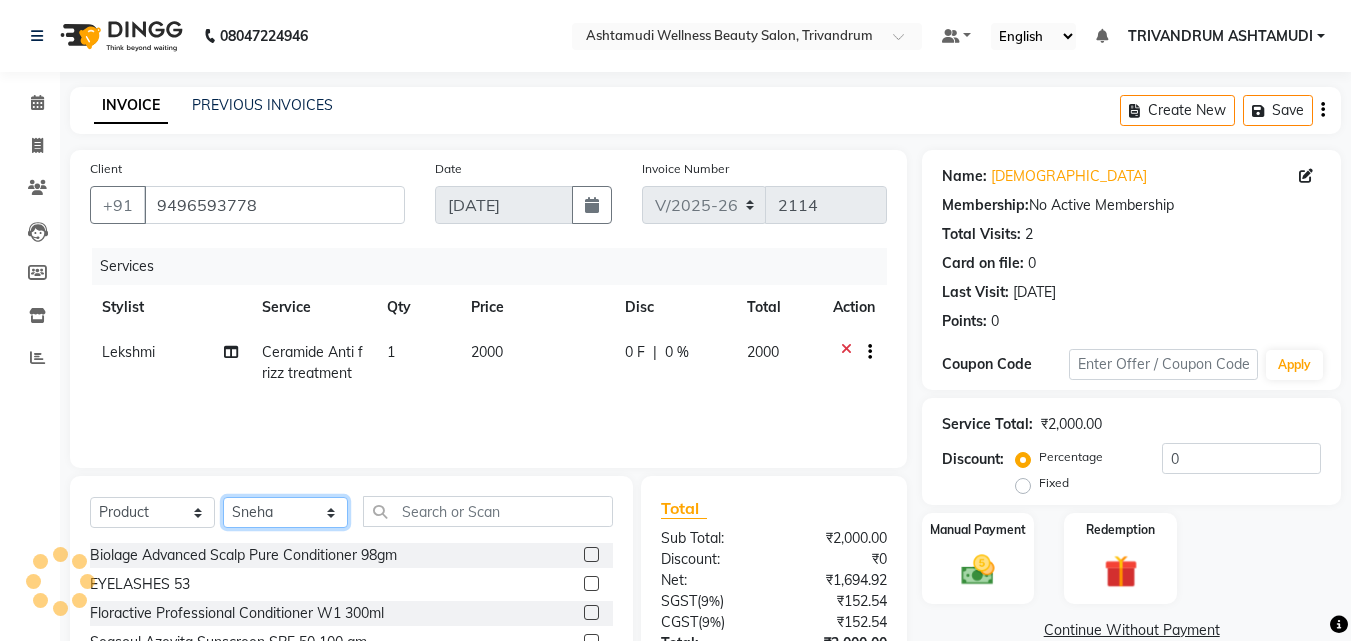 click on "Select Stylist ANJALI L B	 CHIPPY DHANYA D INDU GURUNG	 KARTHIKA	 Lekshmi MANJUSHA	 PUNAM LAMA	 SARITHA	 SIMI Sneha TRIVANDRUM ASHTAMUDI USHA KUMARI S" 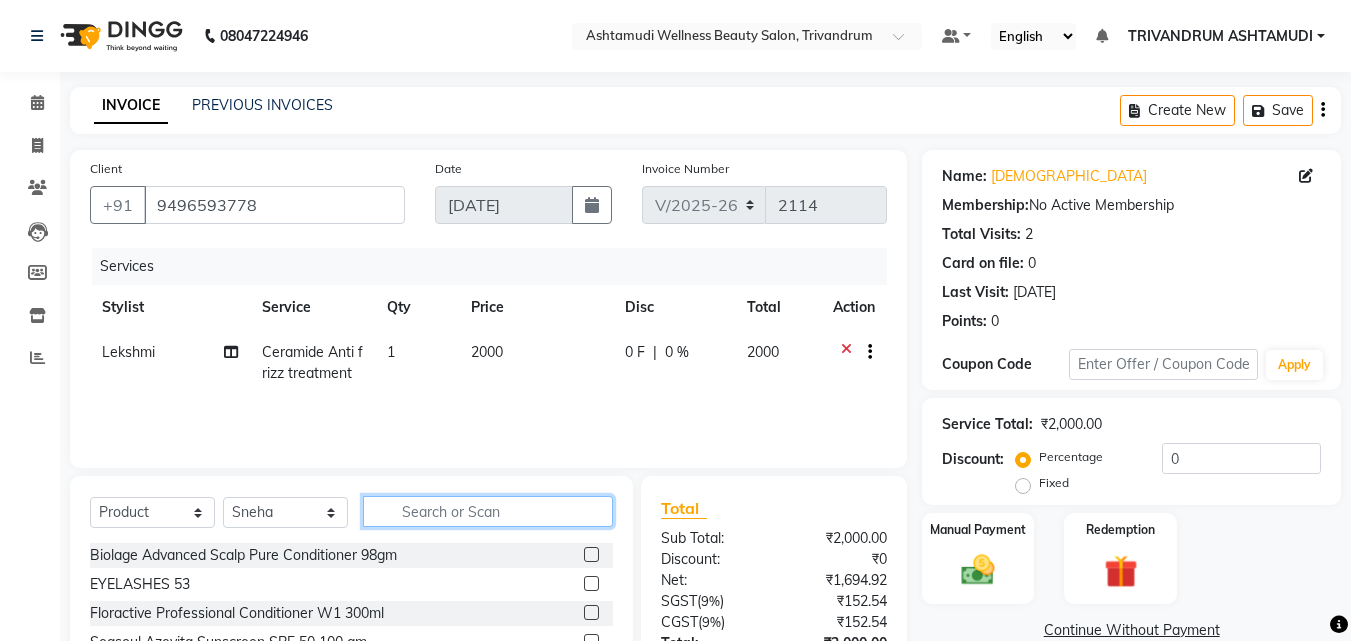 click 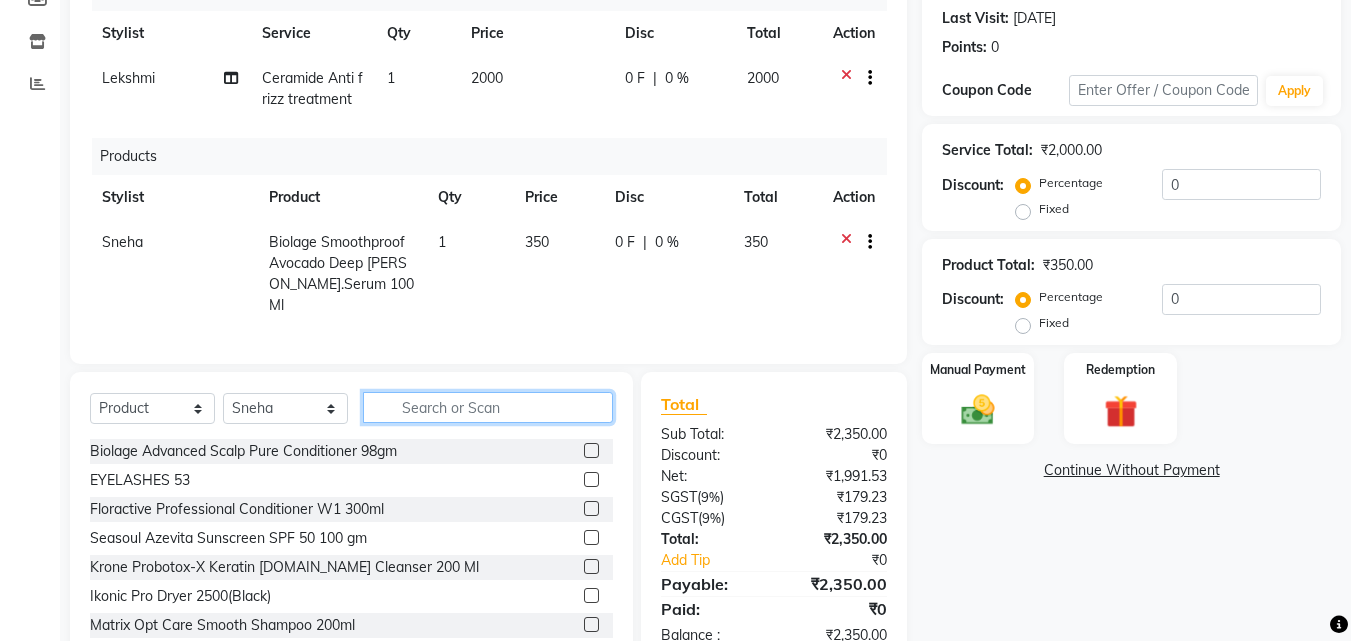 scroll, scrollTop: 300, scrollLeft: 0, axis: vertical 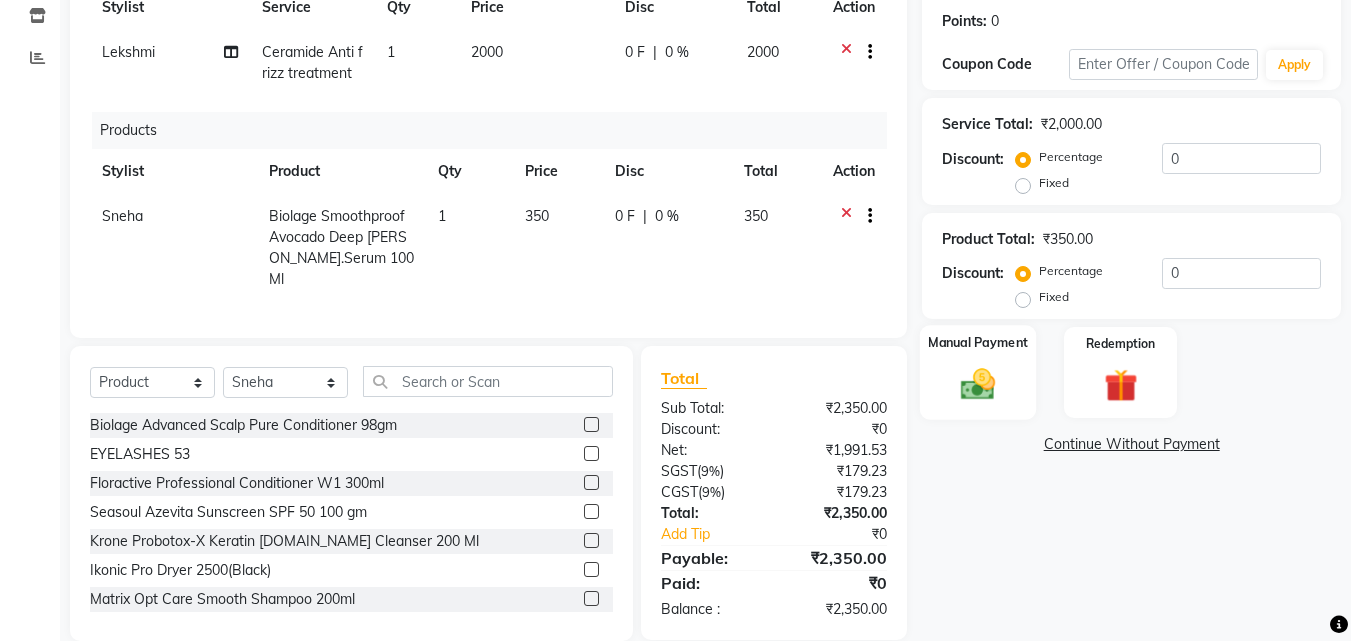 click on "Manual Payment" 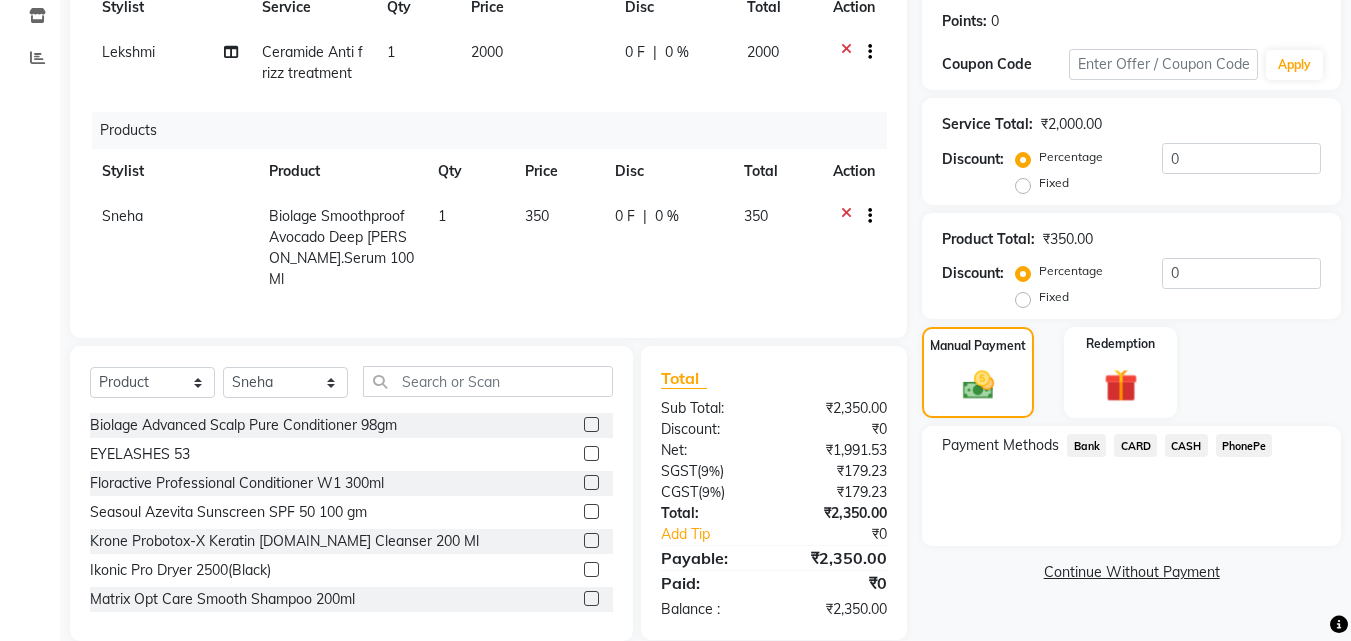click on "CARD" 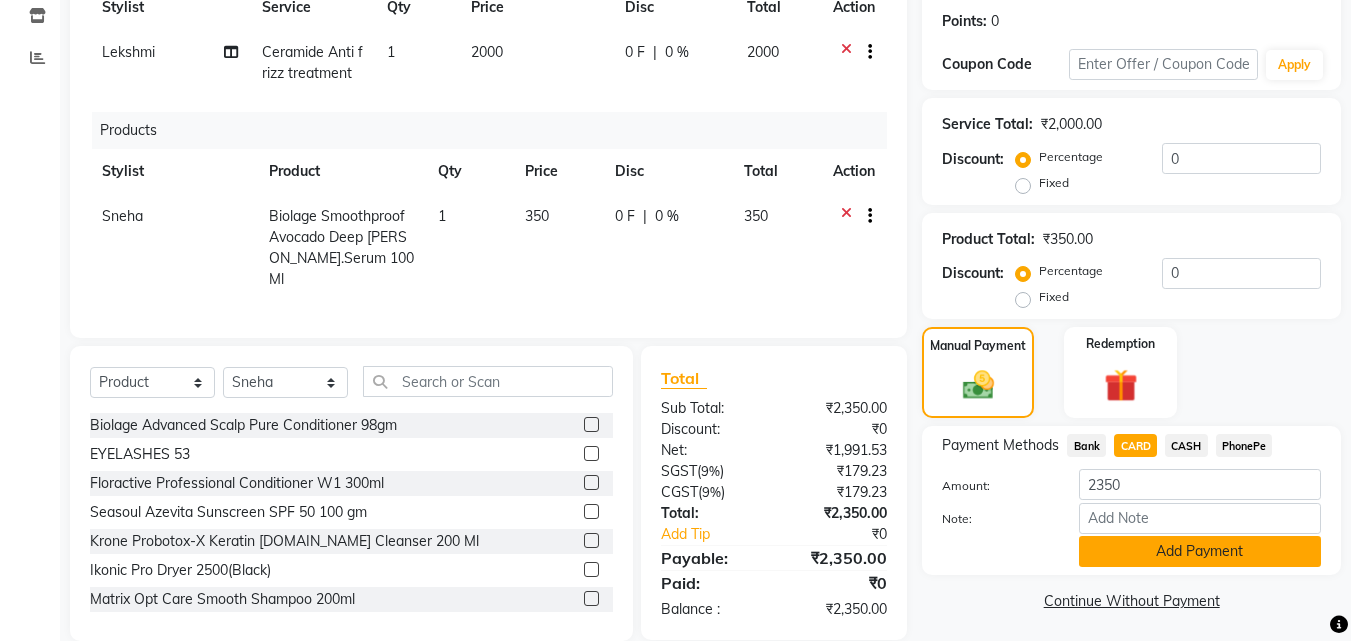 click on "Add Payment" 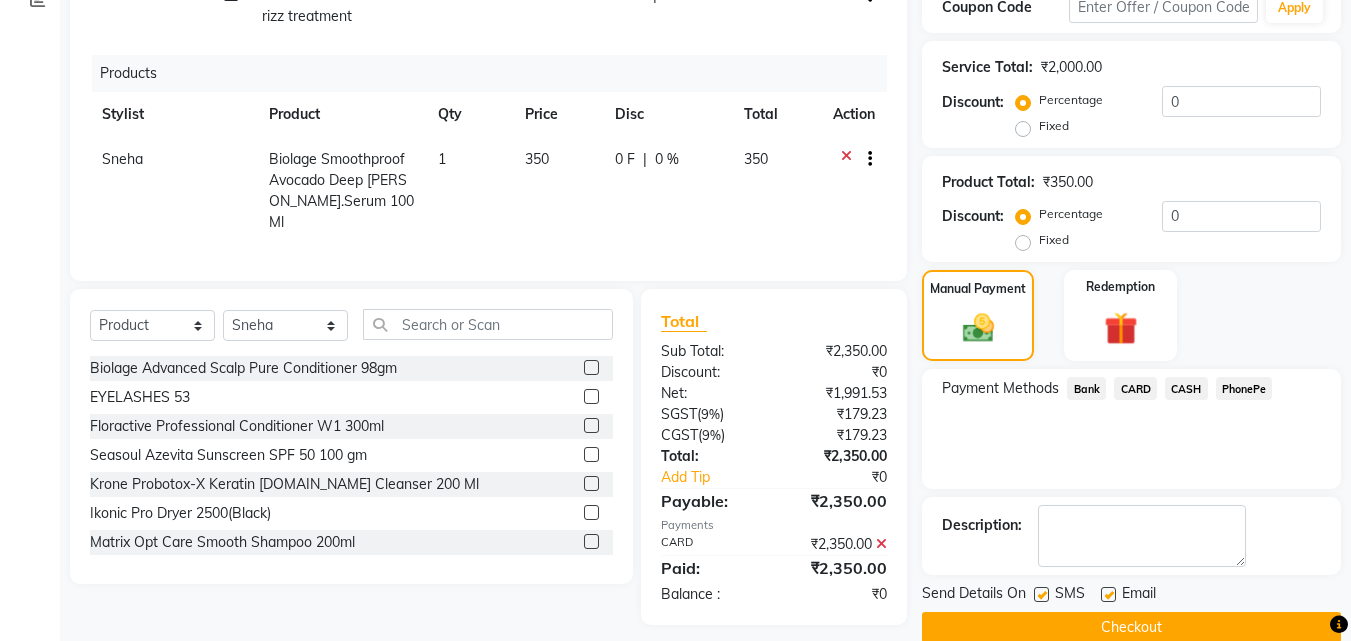 scroll, scrollTop: 389, scrollLeft: 0, axis: vertical 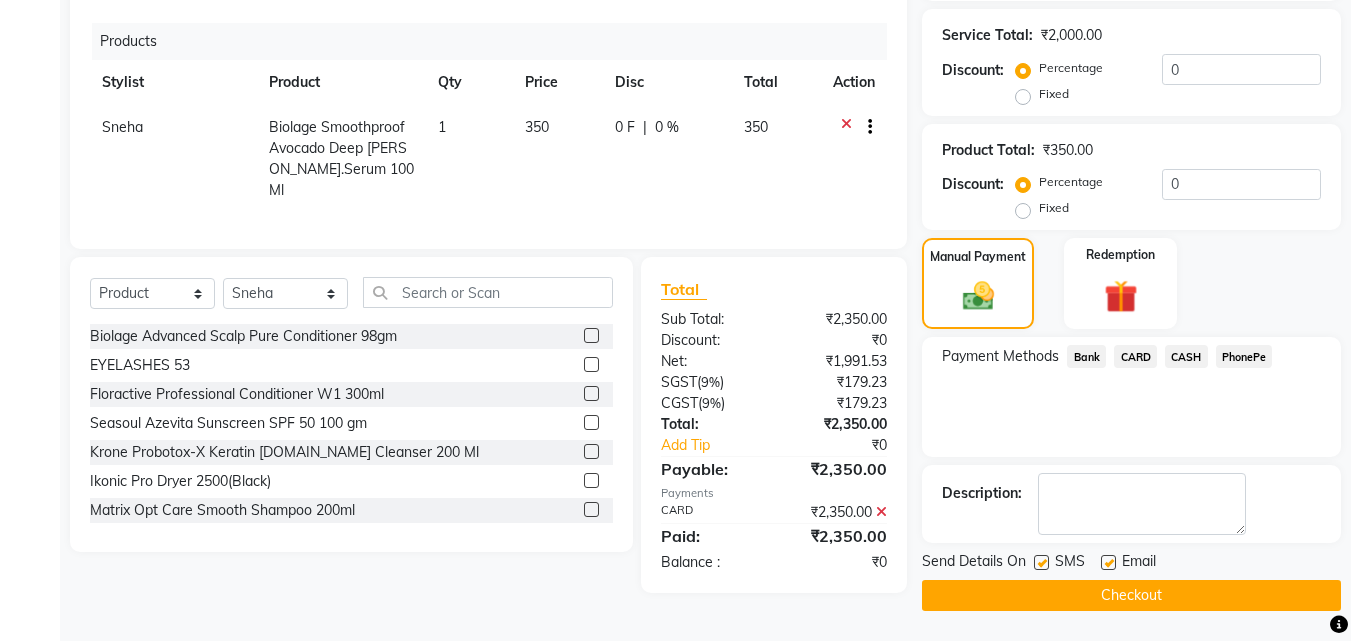 click on "Checkout" 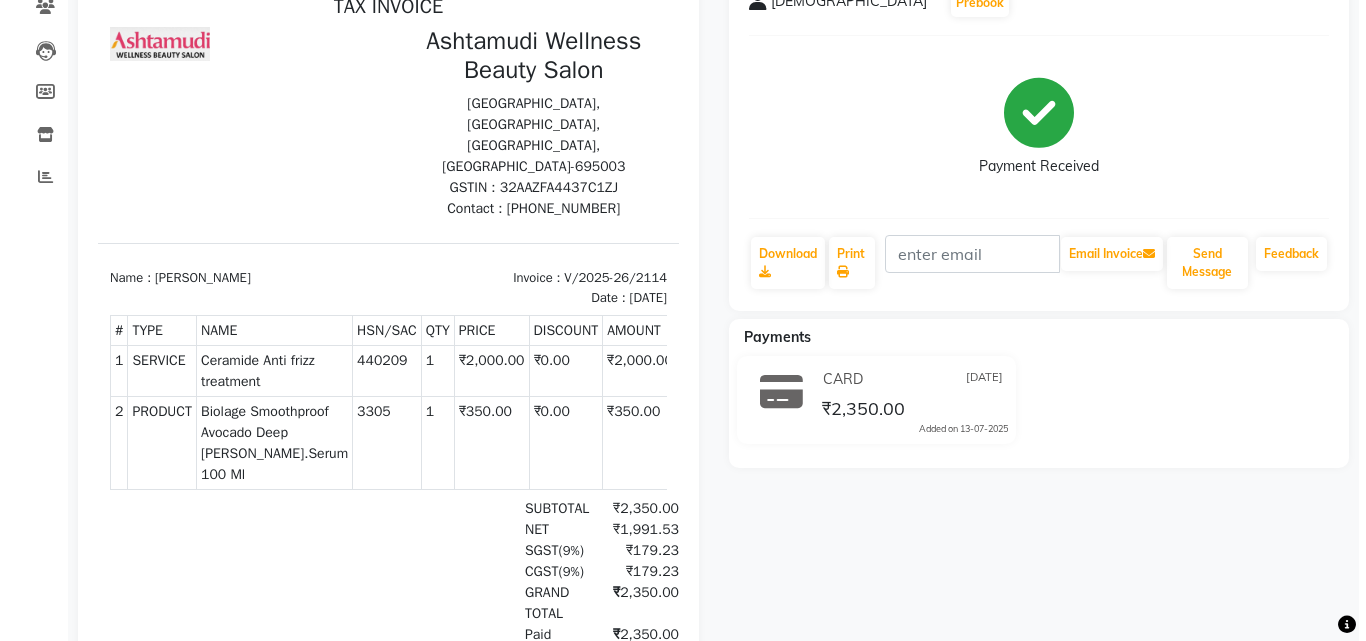scroll, scrollTop: 0, scrollLeft: 0, axis: both 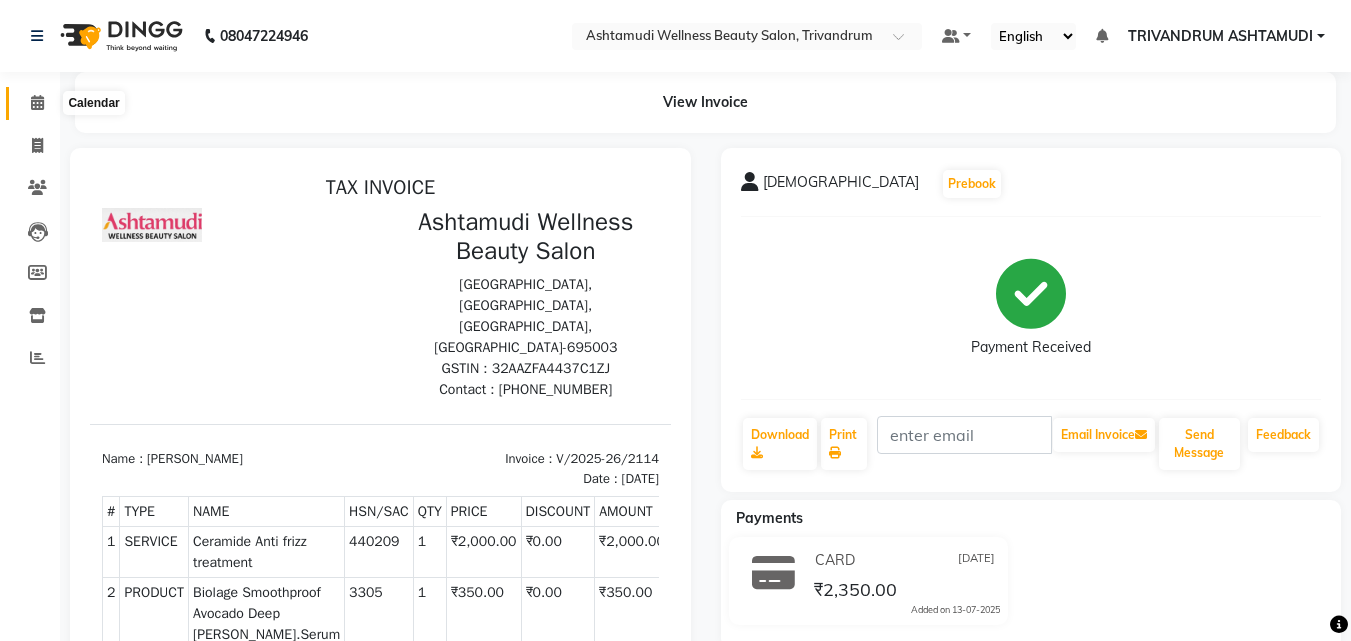 click 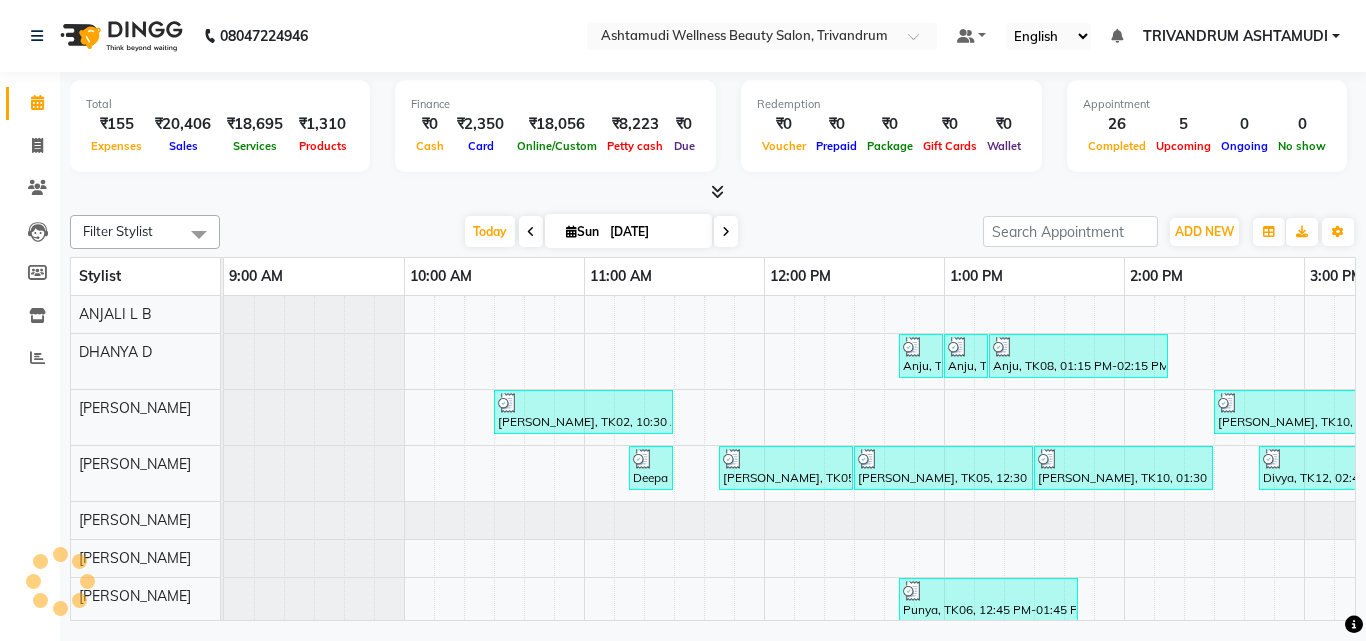 scroll, scrollTop: 0, scrollLeft: 1389, axis: horizontal 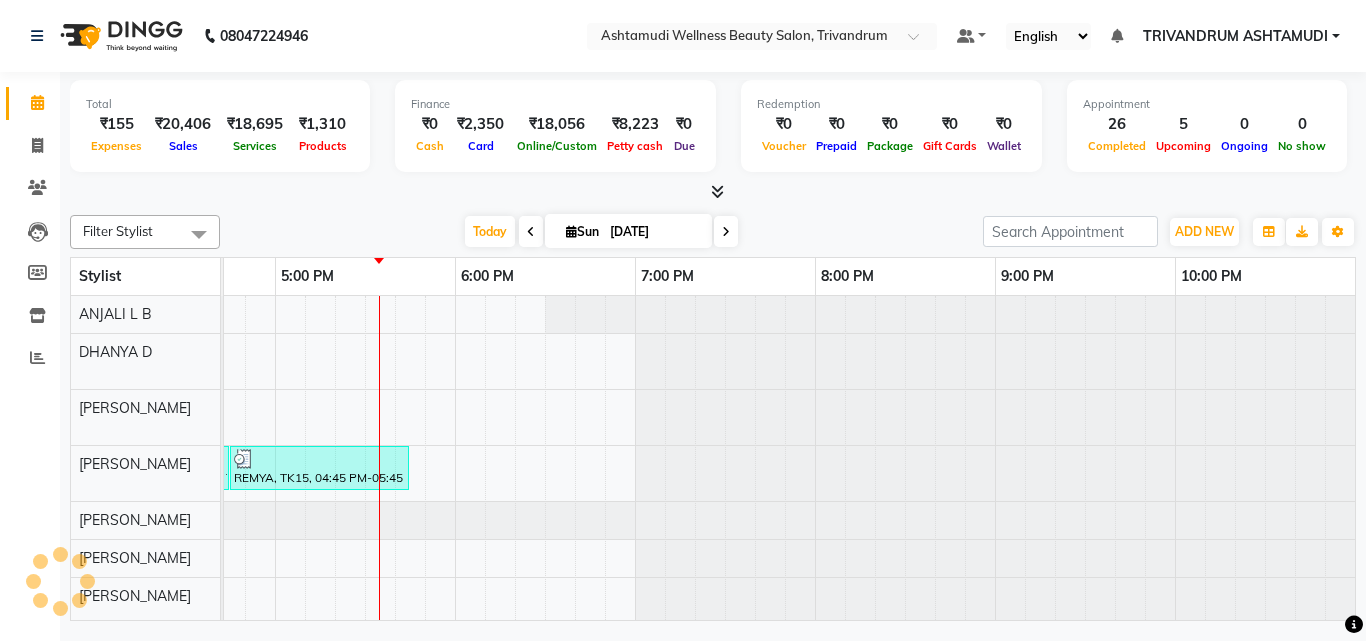 click on "Filter Stylist Select All ANJALI L B	 CHIPPY DHANYA D INDU GURUNG	 KARTHIKA	 Lekshmi MANJUSHA	 PUNAM LAMA	 SARITHA	 Sneha TRIVANDRUM ASHTAMUDI USHA KUMARI S Today  Sun 13-07-2025 Toggle Dropdown Add Appointment Add Invoice Add Expense Add Attendance Add Client Toggle Dropdown Add Appointment Add Invoice Add Expense Add Attendance Add Client ADD NEW Toggle Dropdown Add Appointment Add Invoice Add Expense Add Attendance Add Client Filter Stylist Select All ANJALI L B	 CHIPPY DHANYA D INDU GURUNG	 KARTHIKA	 Lekshmi MANJUSHA	 PUNAM LAMA	 SARITHA	 Sneha TRIVANDRUM ASHTAMUDI USHA KUMARI S Group By  Staff View   Room View  View as Vertical  Vertical - Week View  Horizontal  Horizontal - Week View  List  Toggle Dropdown Calendar Settings Manage Tags   Arrange Stylists   Reset Stylists  Full Screen Appointment Form Zoom 150% Stylist 9:00 AM 10:00 AM 11:00 AM 12:00 PM 1:00 PM 2:00 PM 3:00 PM 4:00 PM 5:00 PM 6:00 PM 7:00 PM 8:00 PM 9:00 PM 10:00 PM ANJALI L B	 DHANYA D INDU GURUNG	 KARTHIKA	 MANJUSHA	 PUNAM LAMA	 Sneha" 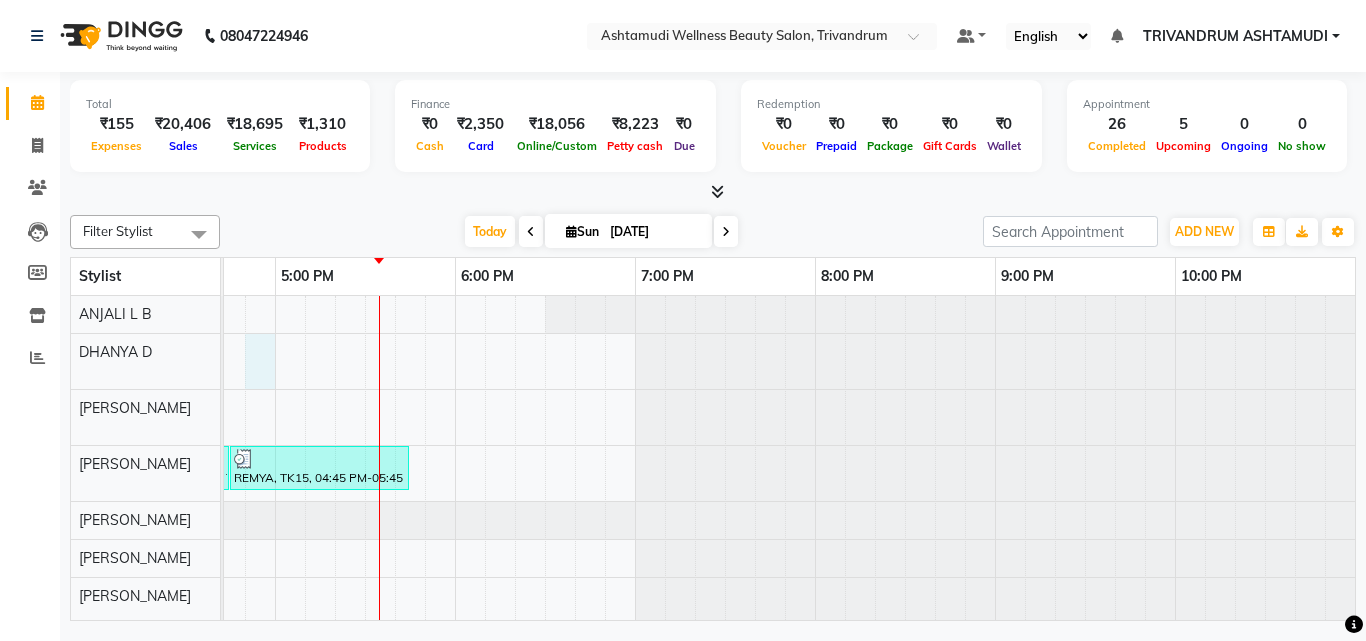 click on "Anju, TK08, 12:45 PM-01:00 PM, Upper Lip Threading     Anju, TK08, 01:00 PM-01:15 PM, Eyebrows Threading     Anju, TK08, 01:15 PM-02:15 PM, D-Tan Cleanup     Aswathy, TK02, 10:30 AM-11:30 AM, Layer Cut     ANJANA, TK10, 02:30 PM-03:30 PM, Layer Cut     Deepa KARTHI, TK03, 11:15 AM-11:30 AM, Eyebrows Threading     Parvathy, TK05, 11:45 AM-12:30 PM, Root Touch-Up (Ammonia Free)     Parvathy, TK05, 12:30 PM-01:30 PM, Layer Cut     ANJANA, TK10, 01:30 PM-02:30 PM, Hair Spa     Divya, TK12, 02:45 PM-03:25 PM, U Cut     Divya, TK12, 03:30 PM-04:30 PM, Hair Cut With Fringes     Divya, TK12, 04:30 PM-04:45 PM, Eyebrows Threading     REMYA, TK15, 04:45 PM-05:45 PM, Hair Spa     Punya, TK06, 12:45 PM-01:45 PM, Layer Cut     veena, TK04, 12:30 PM-01:00 PM, Child Cut     lekshmi, TK01, 01:30 PM-02:30 PM, Fruit Facial     lekshmi, TK01, 02:30 PM-03:30 PM, Hair Spa     lekshmi, TK01, 03:30 PM-04:15 PM, Root Touch-Up (Ammonia Free)     lekshmi, TK01, 04:15 PM-05:15 PM, Aroma Pedicure" at bounding box center (95, 609) 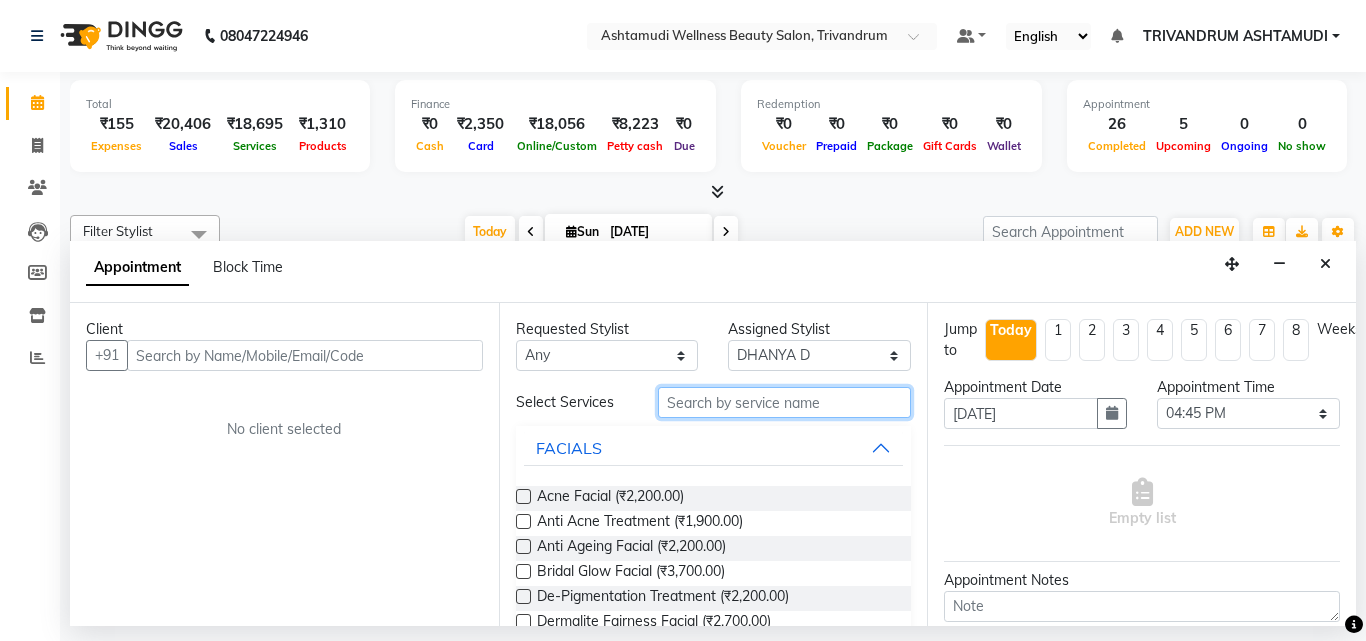 click at bounding box center (785, 402) 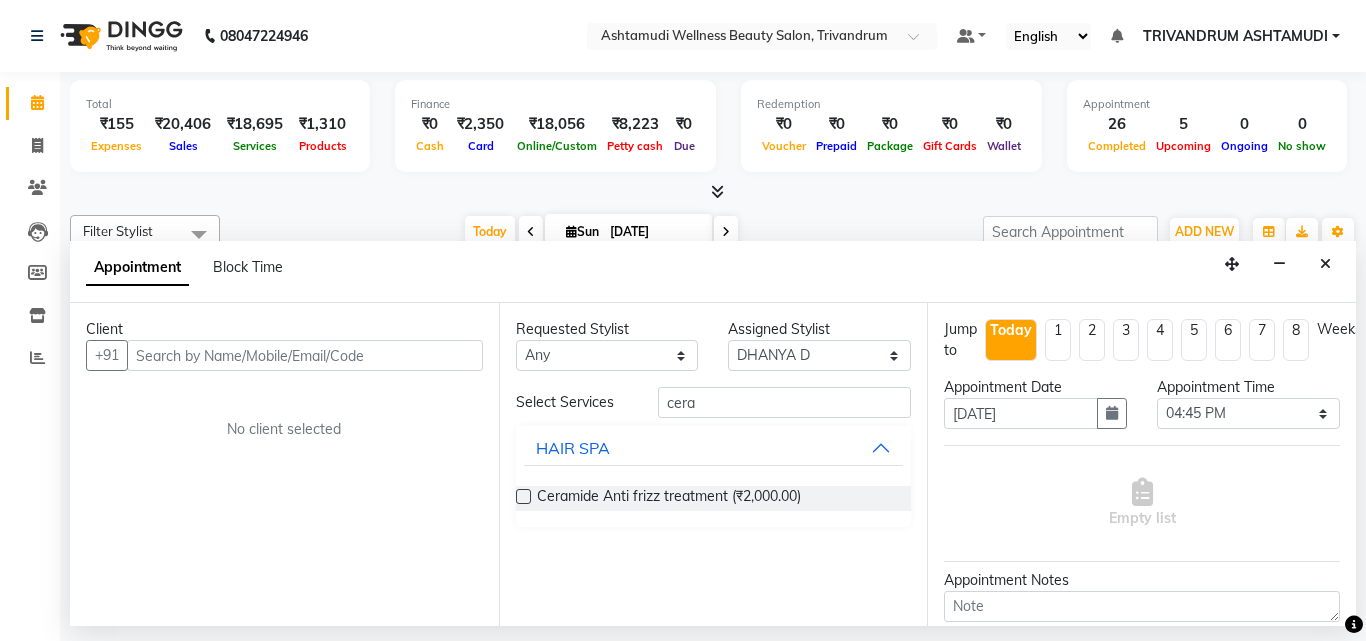 click at bounding box center [523, 496] 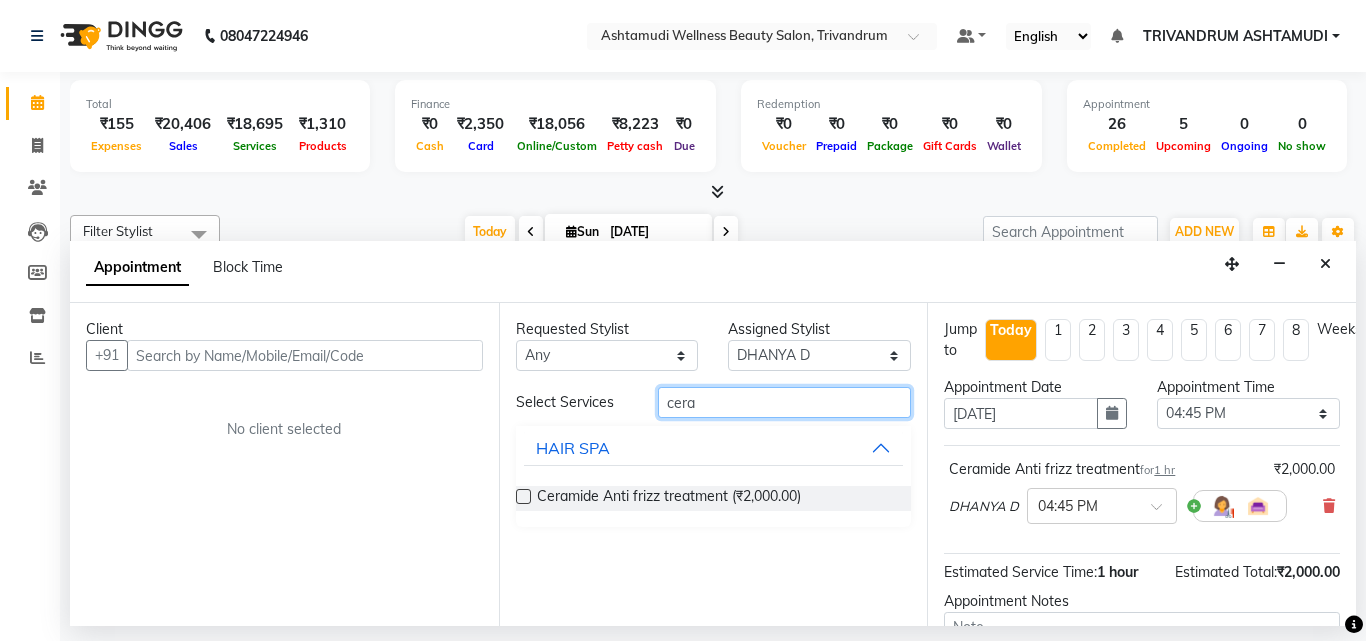 drag, startPoint x: 667, startPoint y: 407, endPoint x: 589, endPoint y: 407, distance: 78 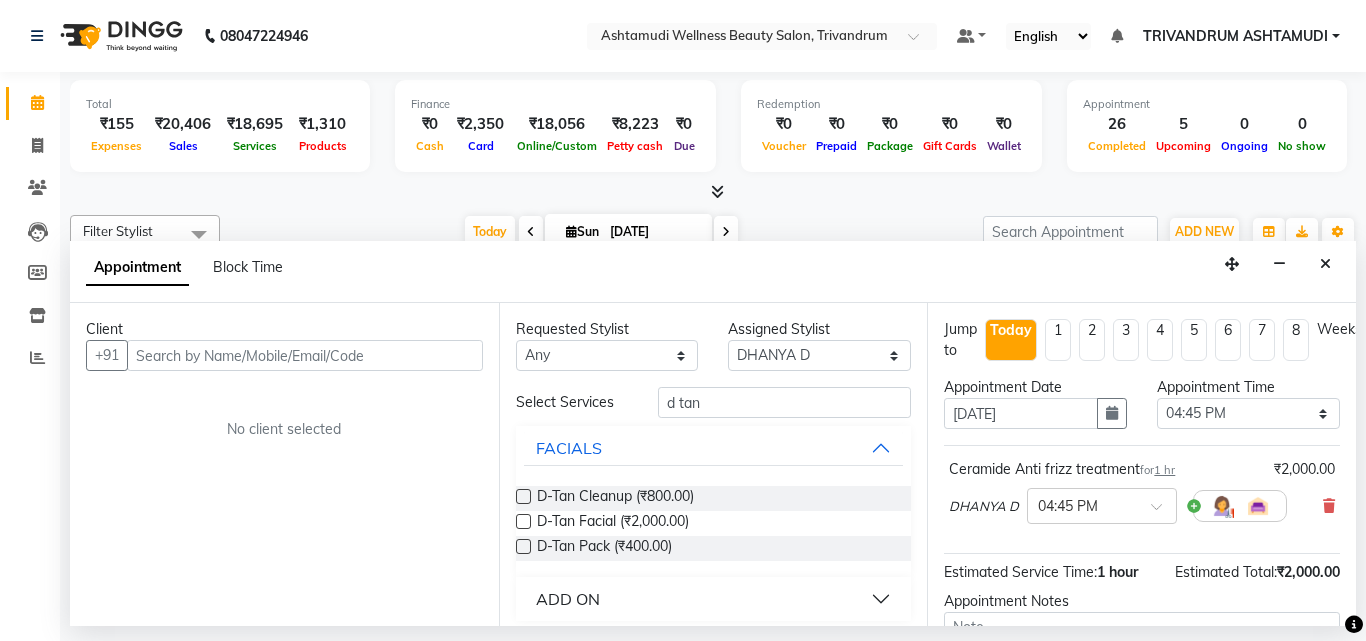 click at bounding box center (523, 496) 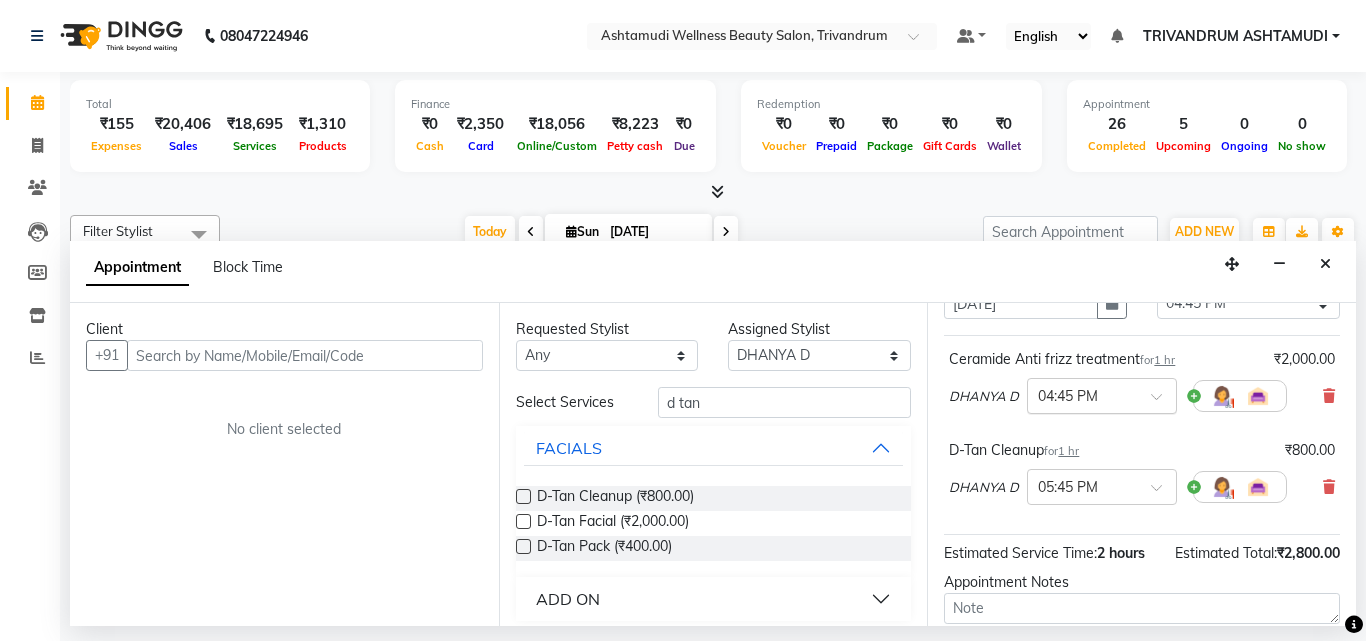scroll, scrollTop: 0, scrollLeft: 0, axis: both 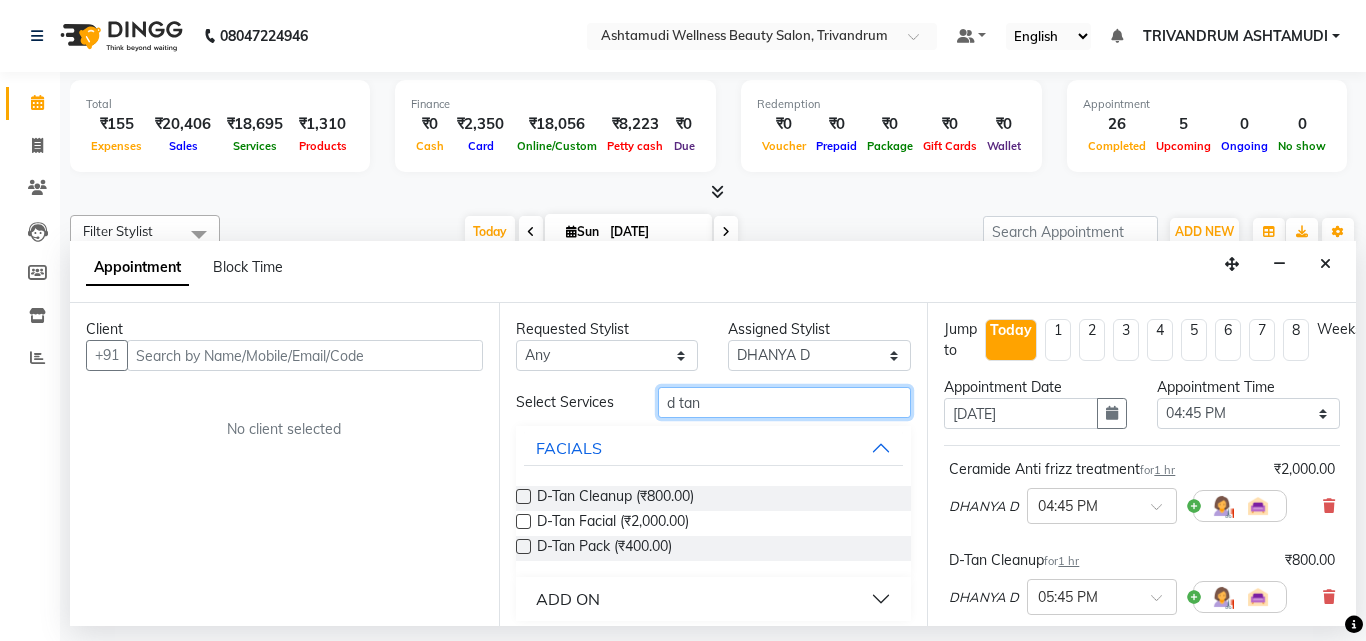 drag, startPoint x: 722, startPoint y: 400, endPoint x: 516, endPoint y: 406, distance: 206.08736 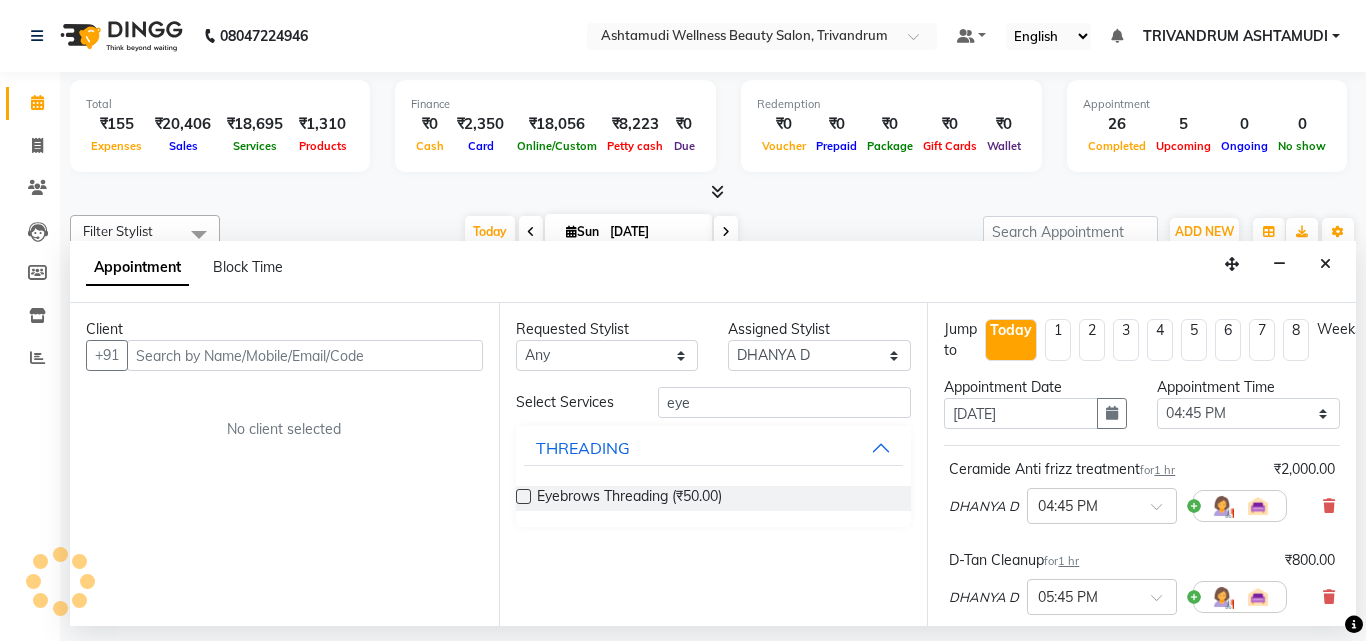 click at bounding box center (523, 496) 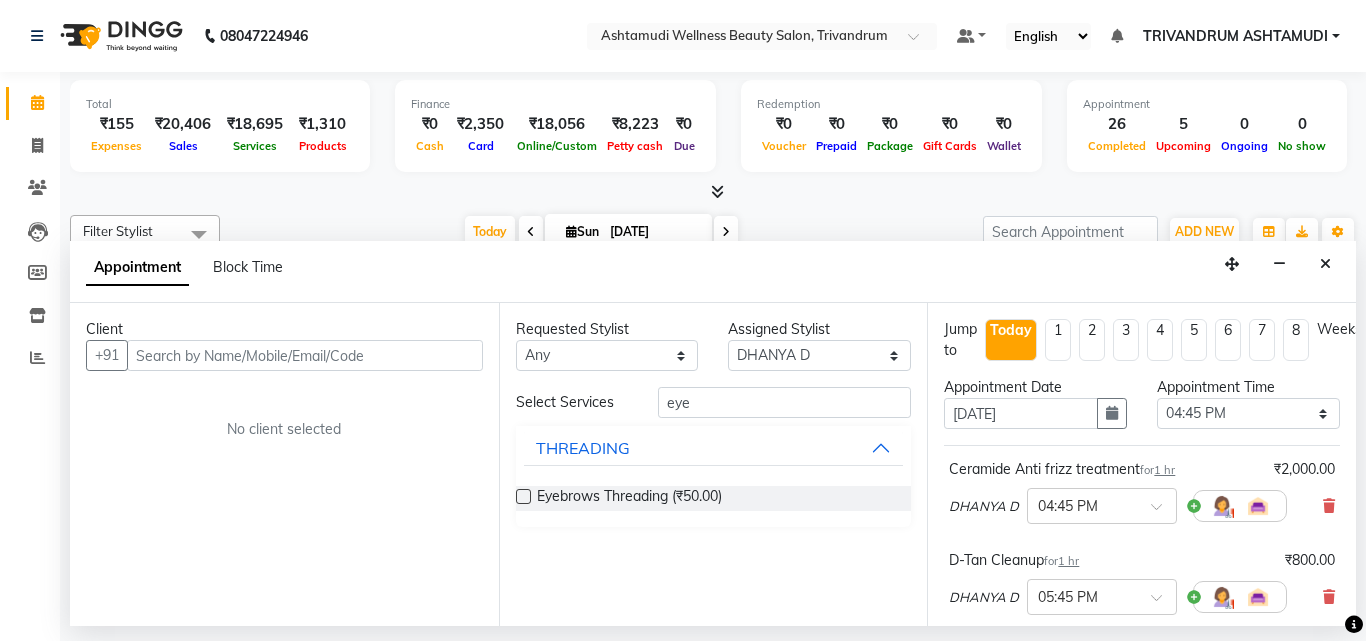 scroll, scrollTop: 200, scrollLeft: 0, axis: vertical 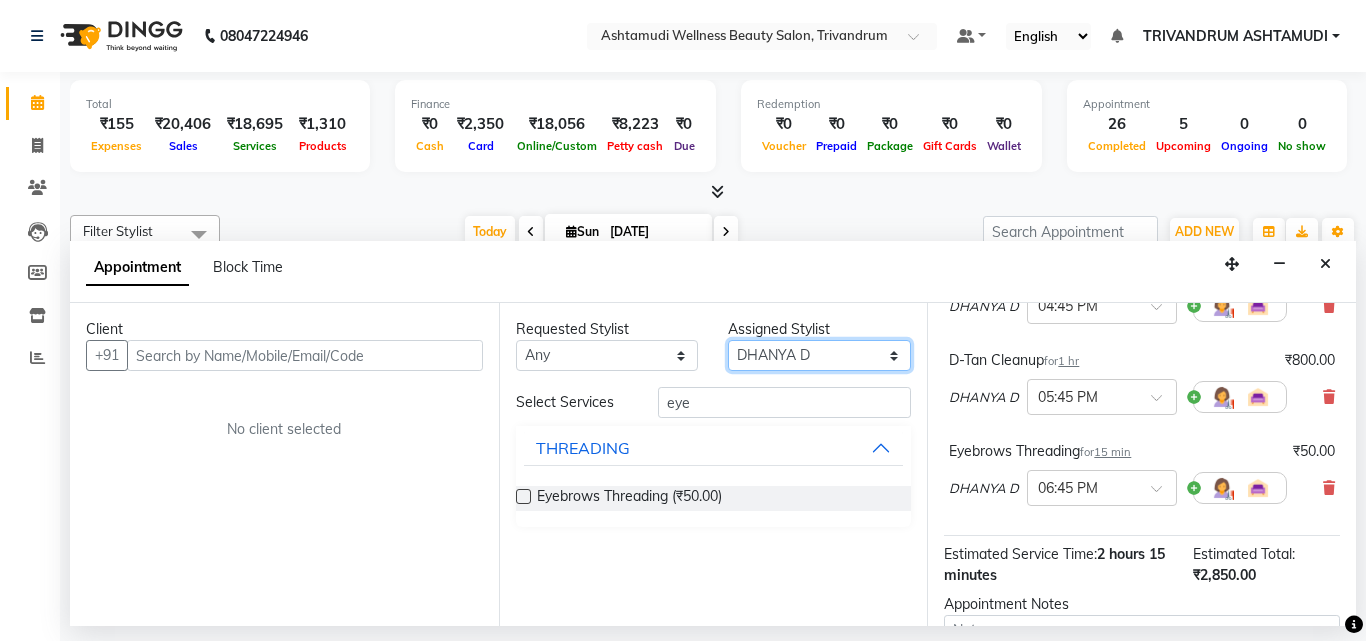 click on "Select ANJALI L B	 CHIPPY DHANYA D INDU GURUNG	 KARTHIKA	 Lekshmi MANJUSHA	 PUNAM LAMA	 SARITHA	 Sneha TRIVANDRUM ASHTAMUDI USHA KUMARI S" at bounding box center [819, 355] 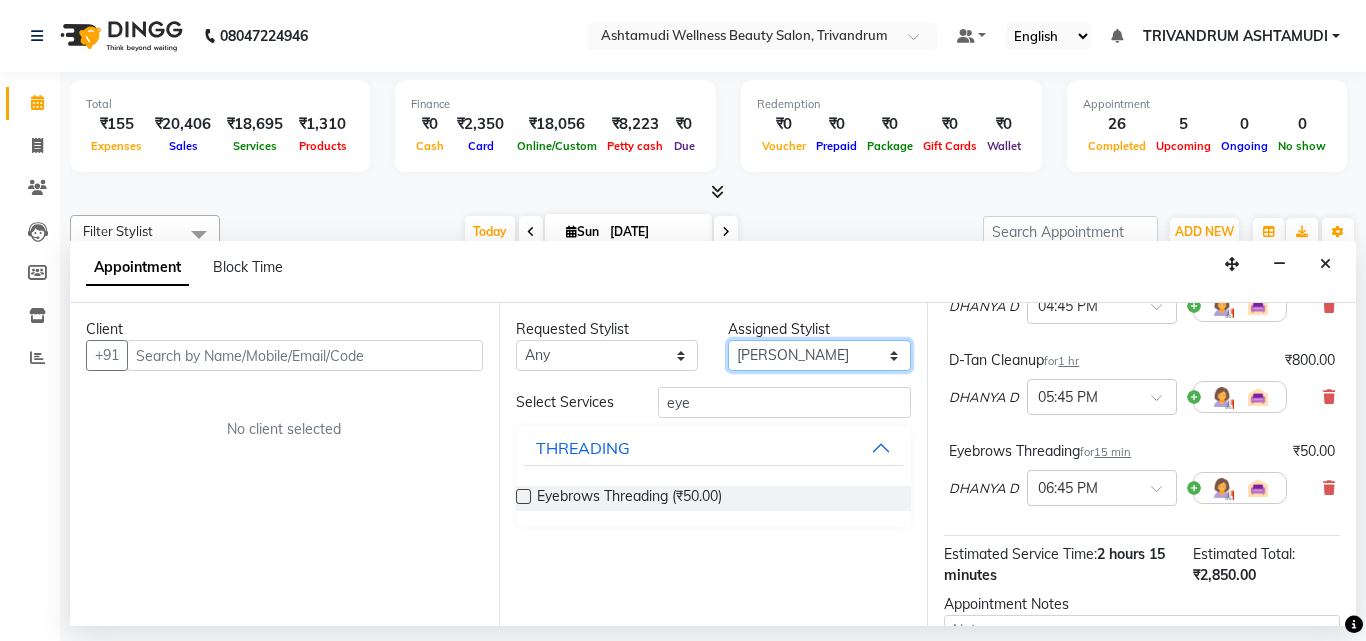click on "Select ANJALI L B	 CHIPPY DHANYA D INDU GURUNG	 KARTHIKA	 Lekshmi MANJUSHA	 PUNAM LAMA	 SARITHA	 Sneha TRIVANDRUM ASHTAMUDI USHA KUMARI S" at bounding box center [819, 355] 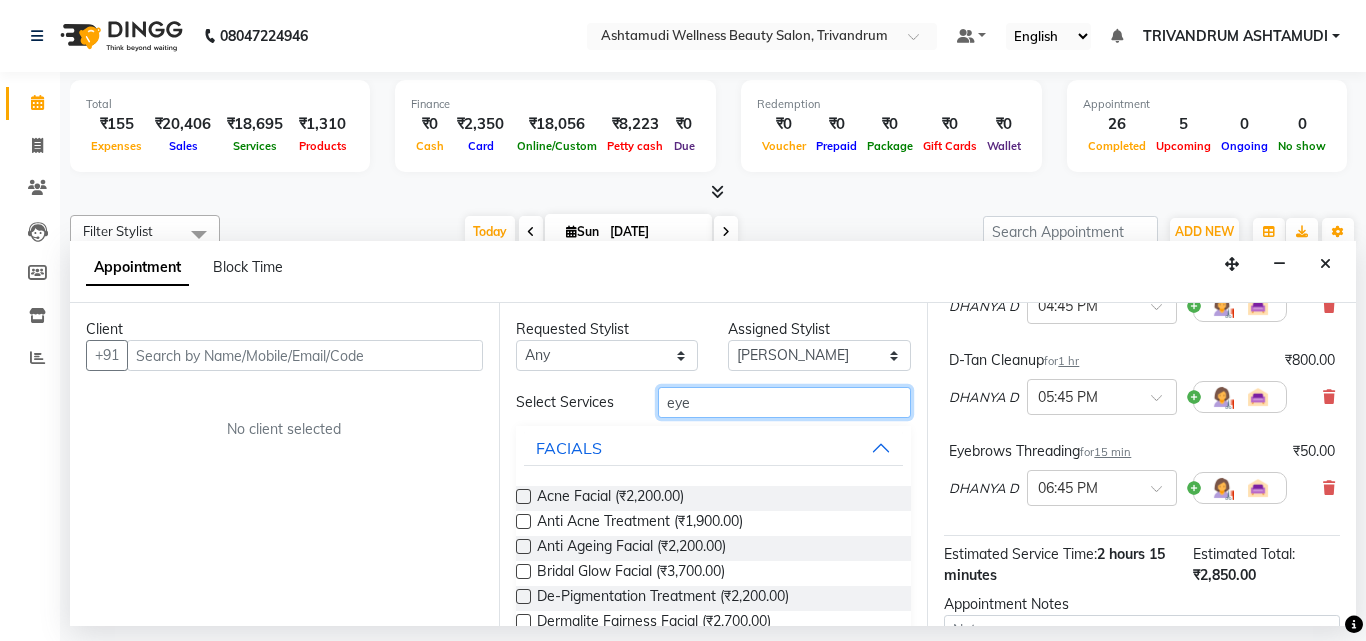 drag, startPoint x: 703, startPoint y: 400, endPoint x: 548, endPoint y: 419, distance: 156.16017 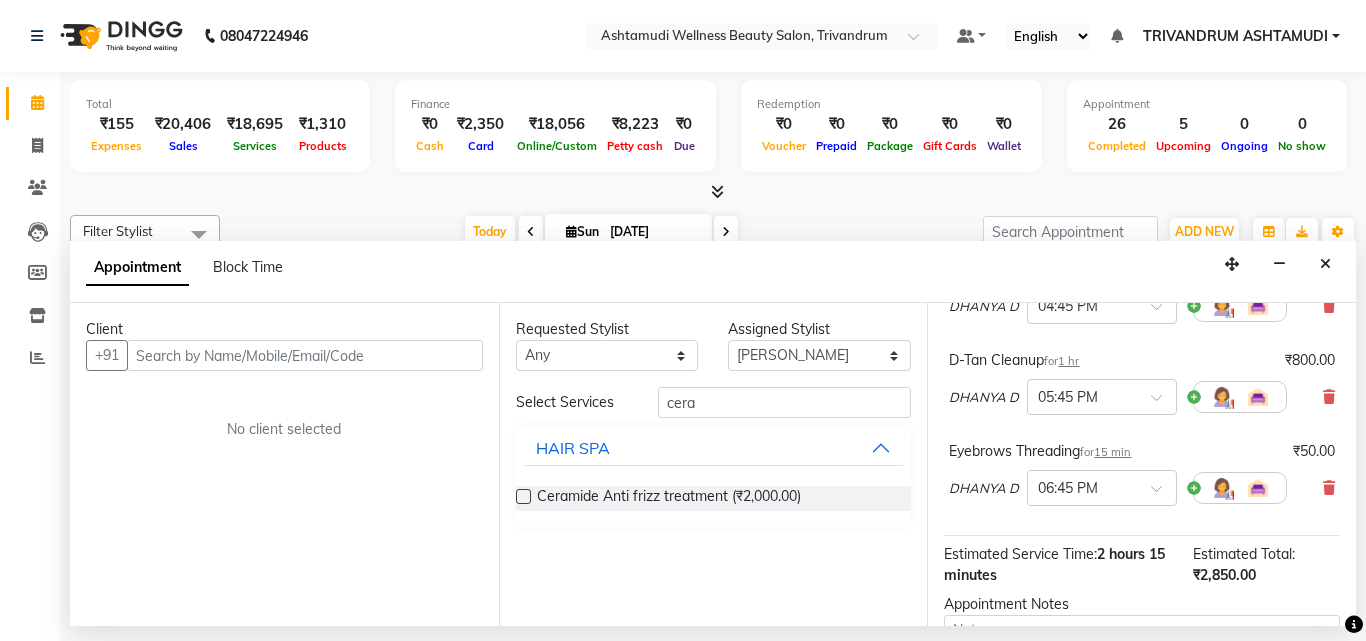 click at bounding box center (523, 496) 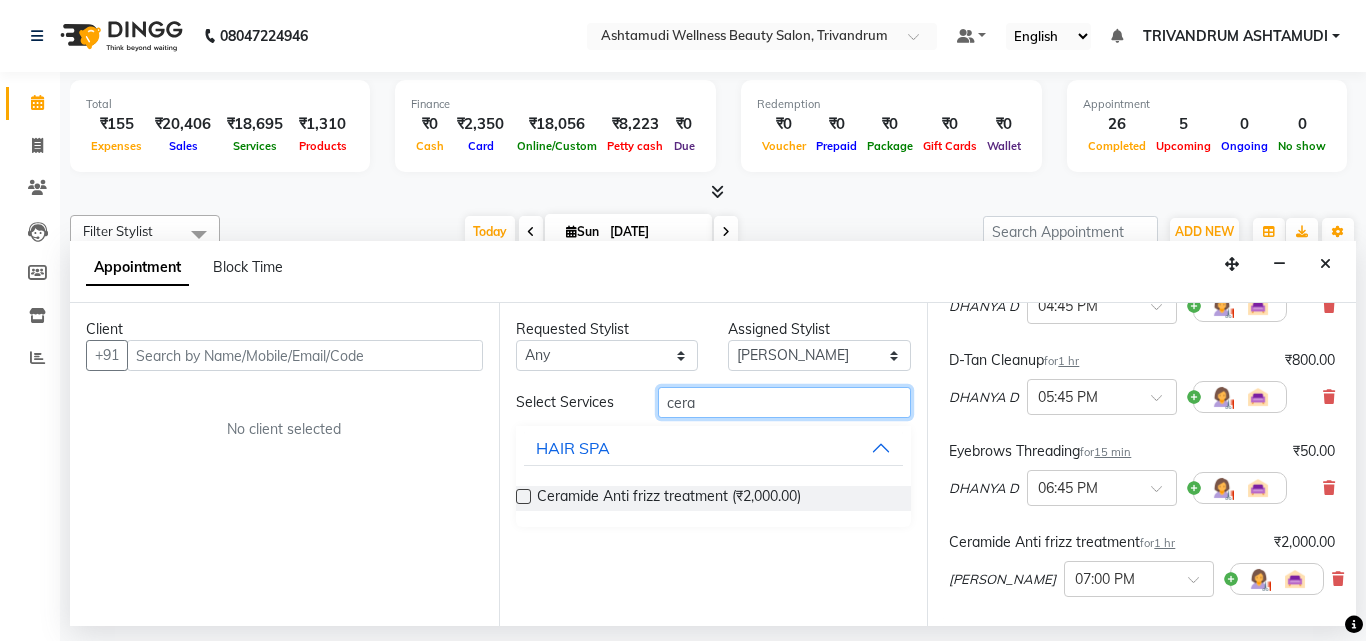 drag, startPoint x: 711, startPoint y: 407, endPoint x: 559, endPoint y: 387, distance: 153.31015 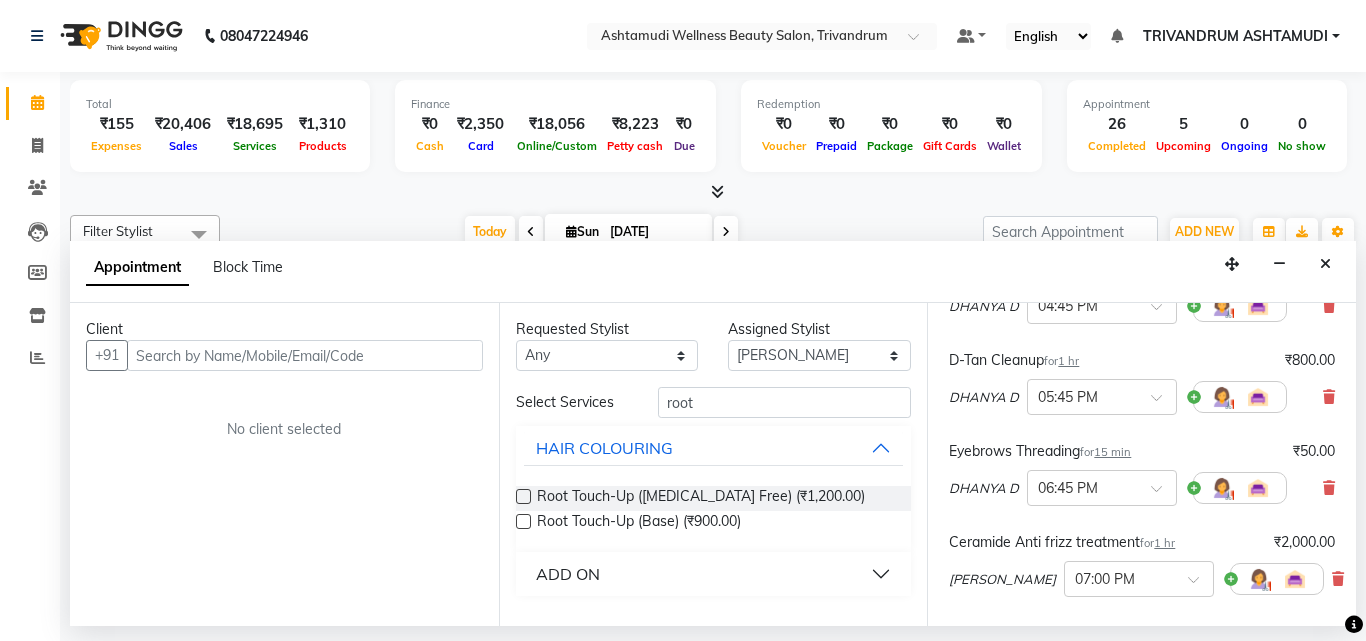 click at bounding box center (523, 496) 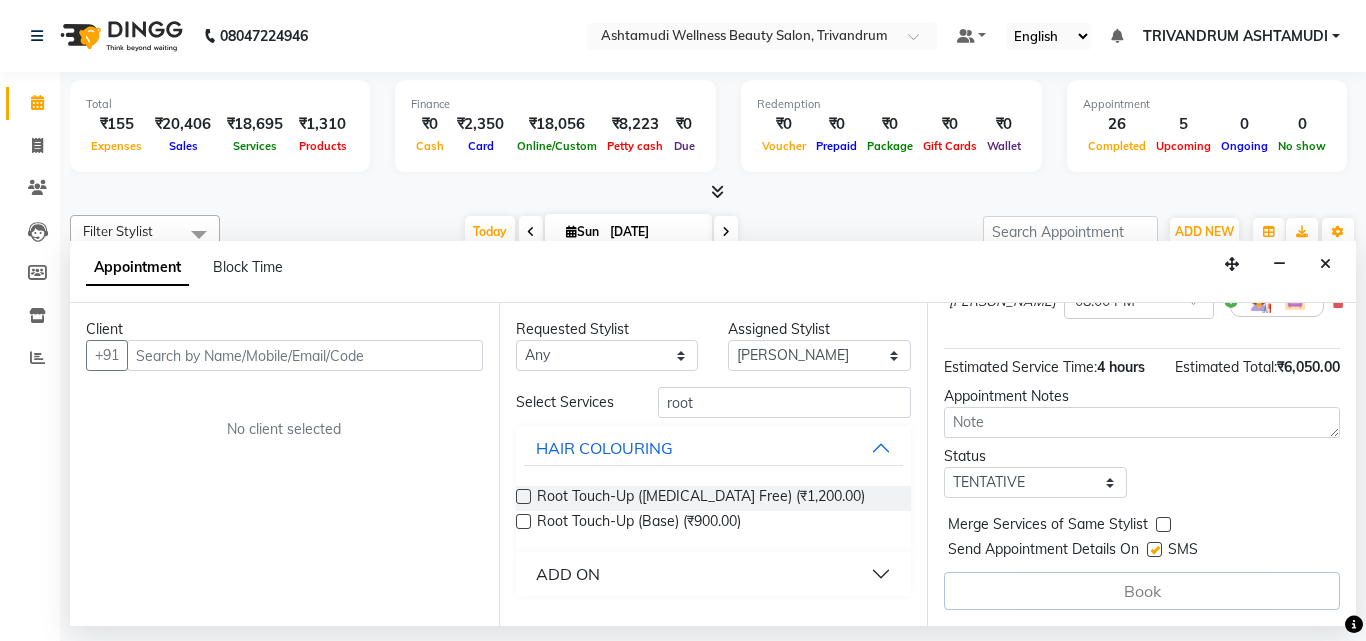 scroll, scrollTop: 605, scrollLeft: 0, axis: vertical 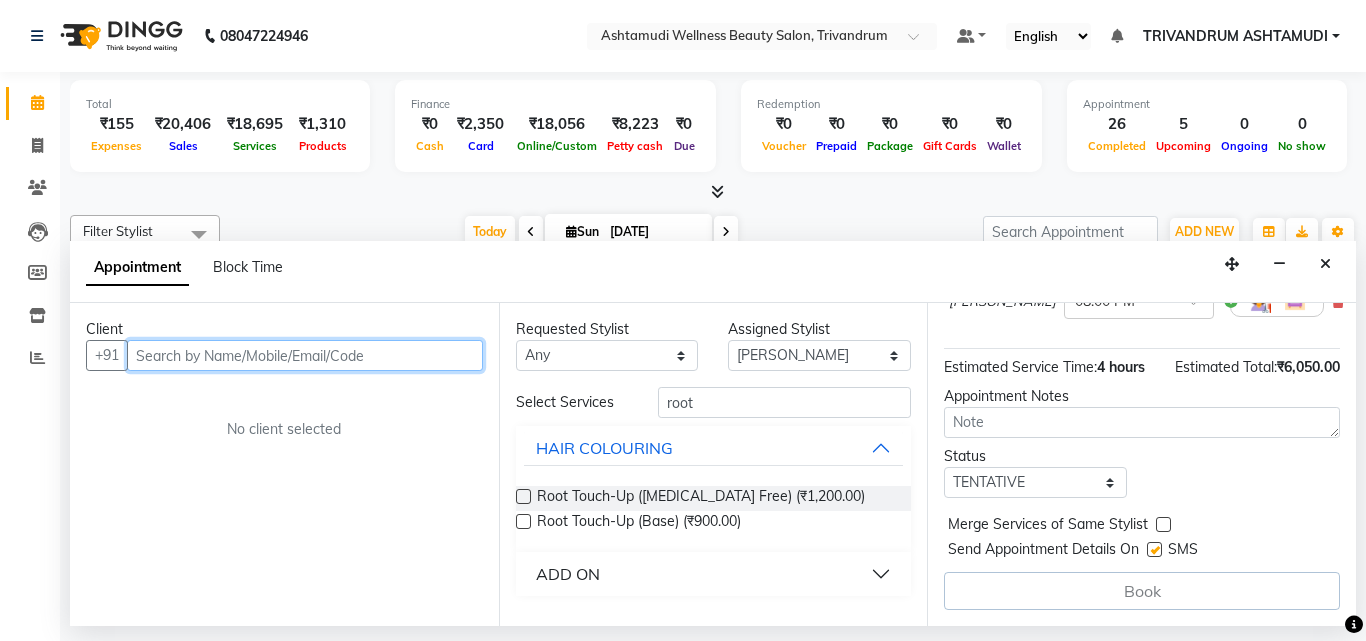 click at bounding box center (305, 355) 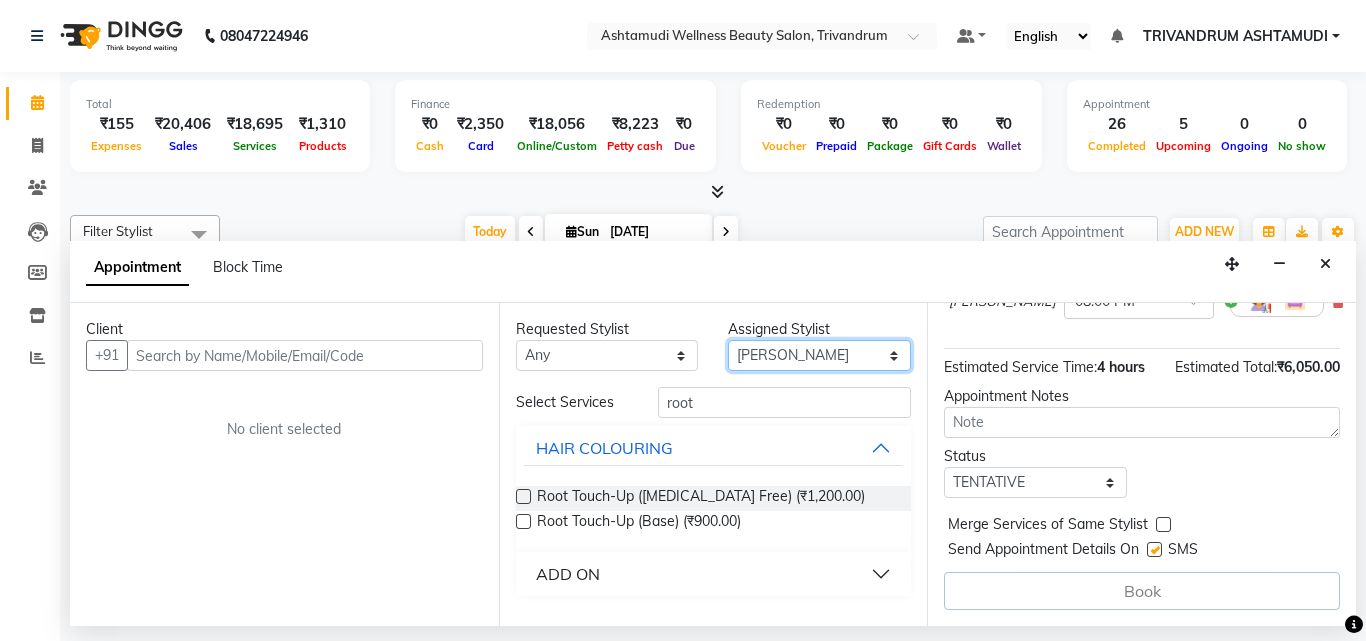 click on "Select ANJALI L B	 CHIPPY DHANYA D INDU GURUNG	 KARTHIKA	 Lekshmi MANJUSHA	 PUNAM LAMA	 SARITHA	 Sneha TRIVANDRUM ASHTAMUDI USHA KUMARI S" at bounding box center (819, 355) 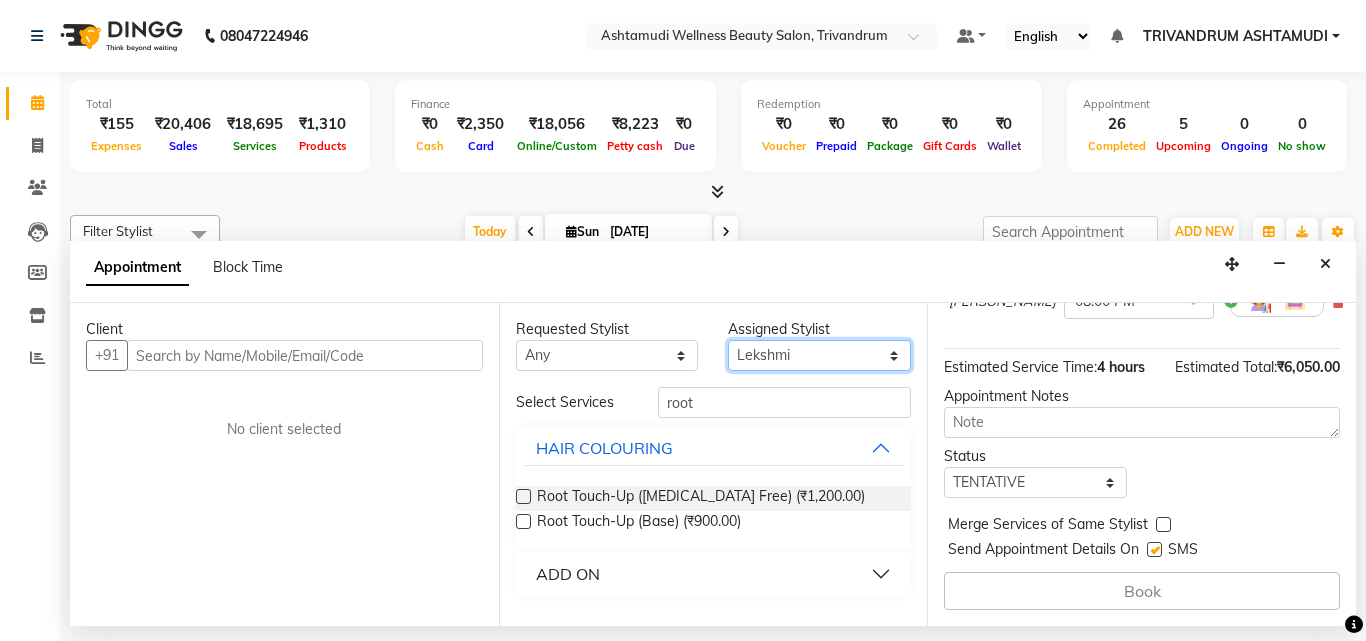 click on "Select ANJALI L B	 CHIPPY DHANYA D INDU GURUNG	 KARTHIKA	 Lekshmi MANJUSHA	 PUNAM LAMA	 SARITHA	 Sneha TRIVANDRUM ASHTAMUDI USHA KUMARI S" at bounding box center (819, 355) 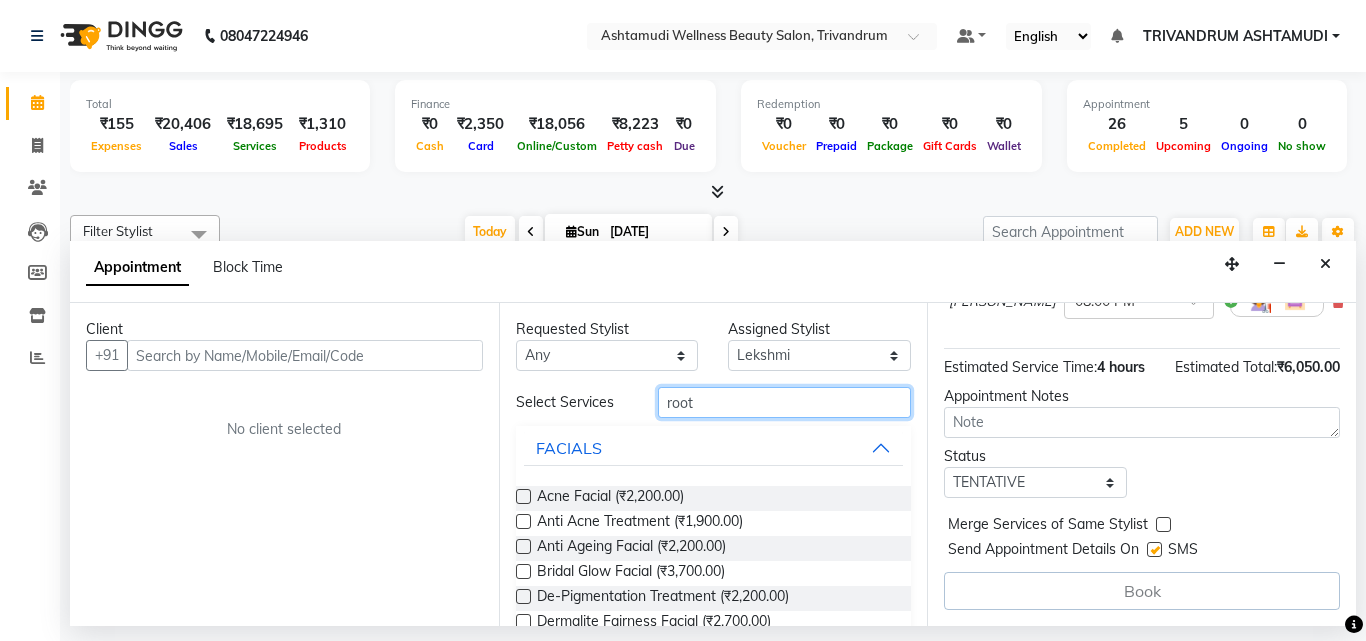 click on "root" at bounding box center [785, 402] 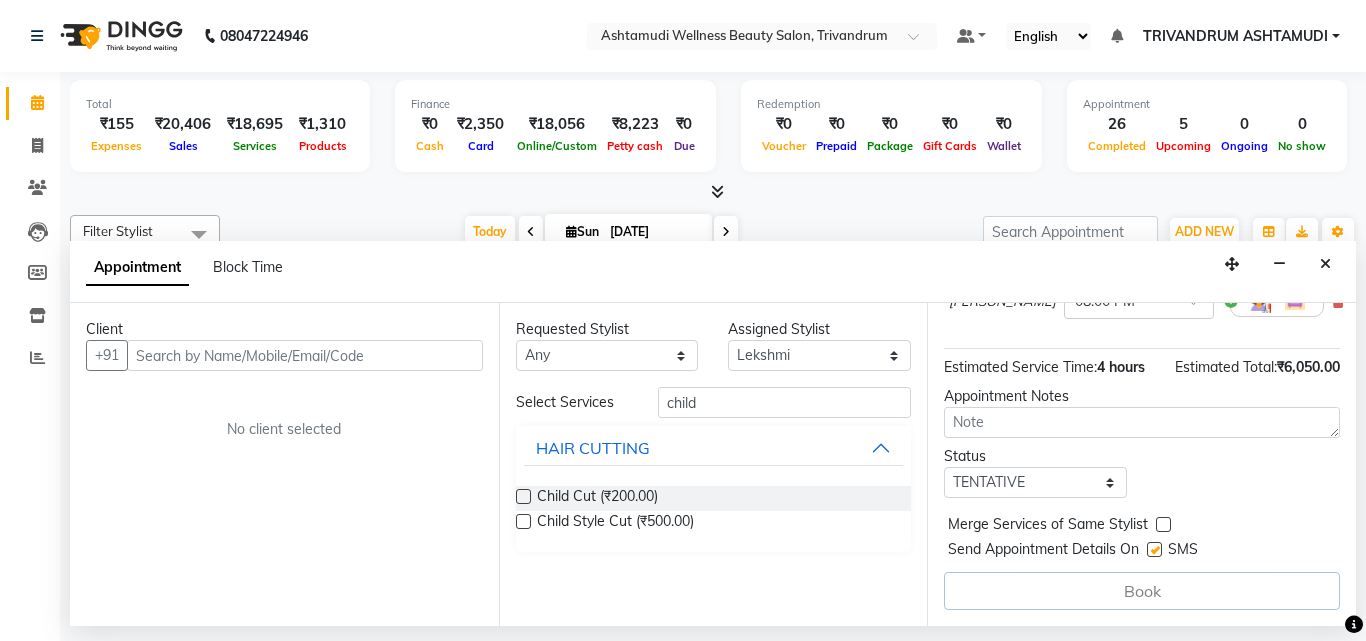click at bounding box center (523, 496) 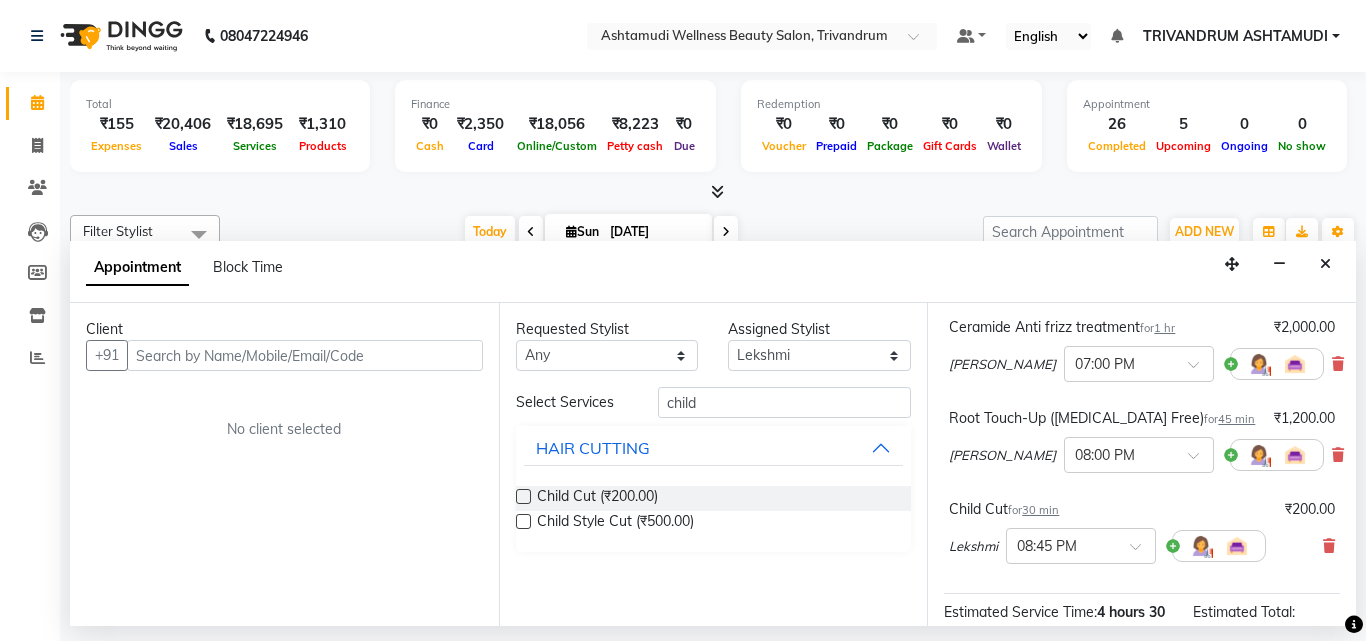 scroll, scrollTop: 396, scrollLeft: 0, axis: vertical 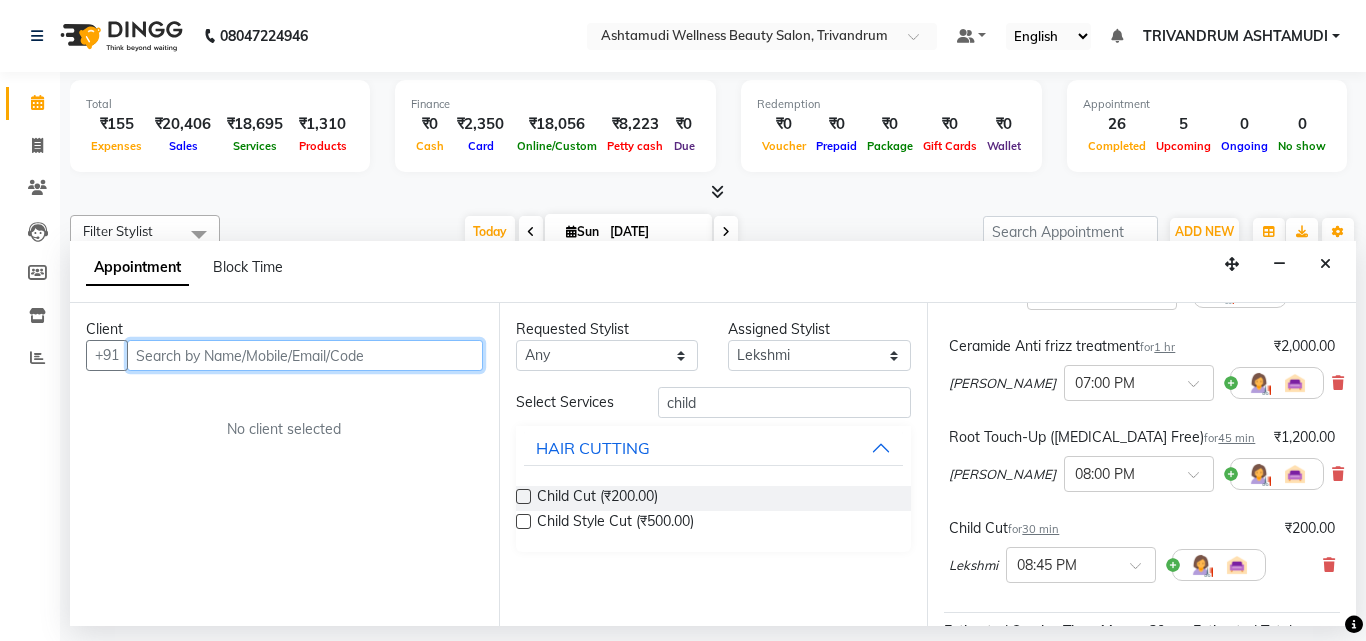 click at bounding box center [305, 355] 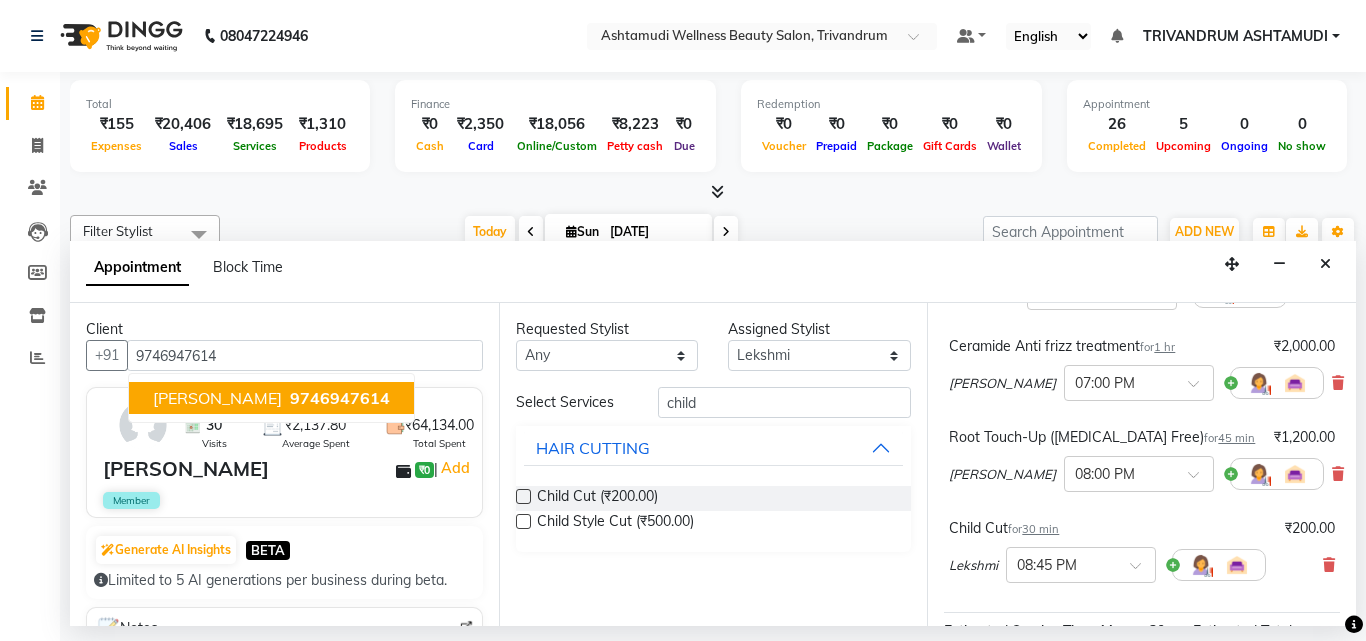 click on "30 Visits ₹2,137.80 Average Spent ₹64,134.00 Total Spent Neethi    ₹0  |   Add  Member" at bounding box center [284, 452] 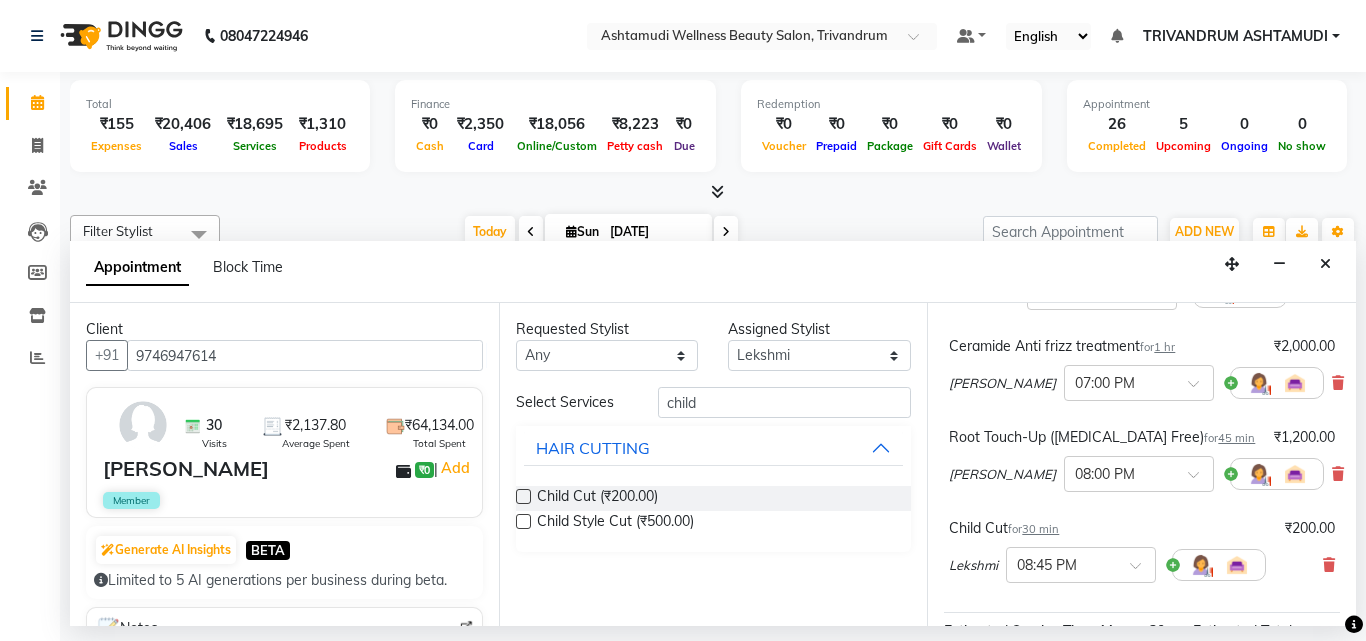 click on "30 Visits ₹2,137.80 Average Spent ₹64,134.00 Total Spent Neethi    ₹0  |   Add  Member" at bounding box center [284, 452] 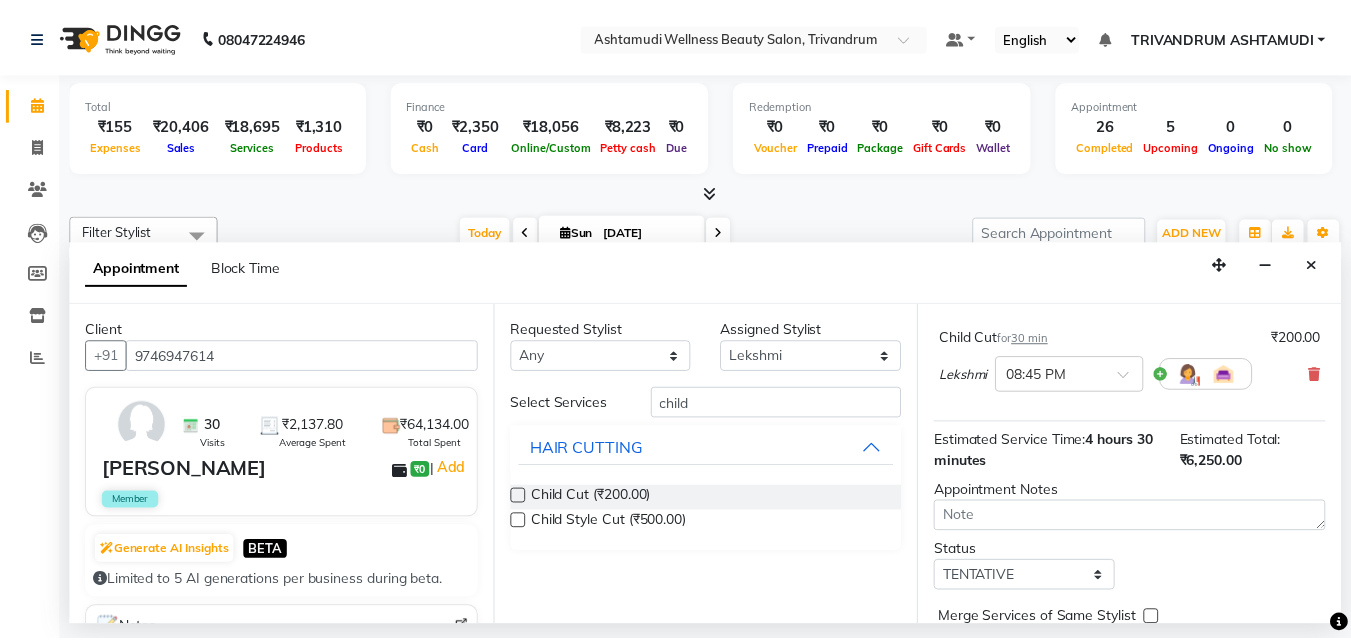 scroll, scrollTop: 694, scrollLeft: 0, axis: vertical 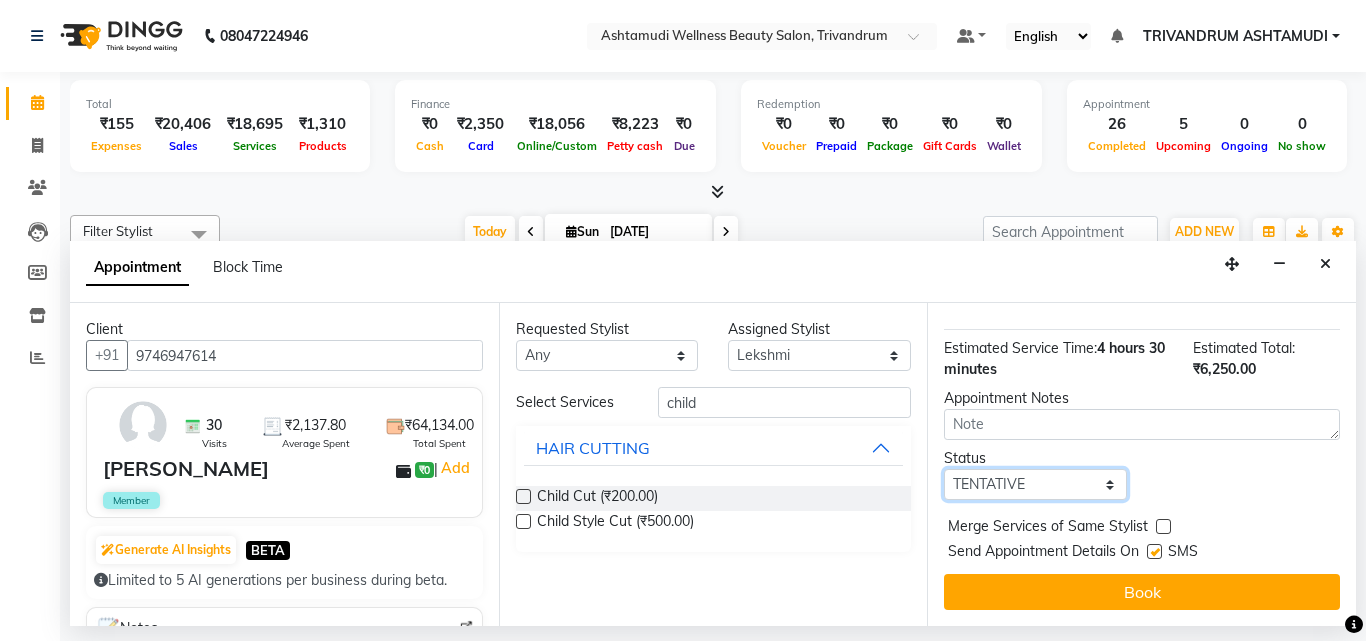 click on "Select TENTATIVE CONFIRM CHECK-IN UPCOMING" at bounding box center (1035, 484) 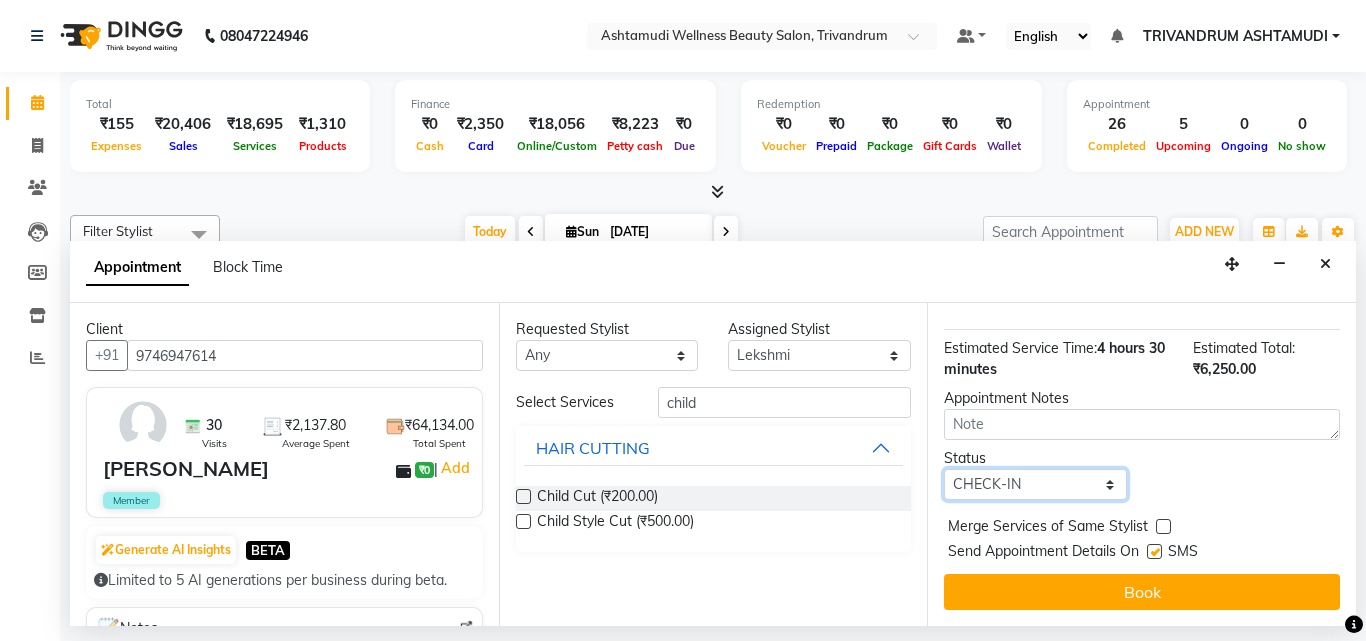 click on "Select TENTATIVE CONFIRM CHECK-IN UPCOMING" at bounding box center (1035, 484) 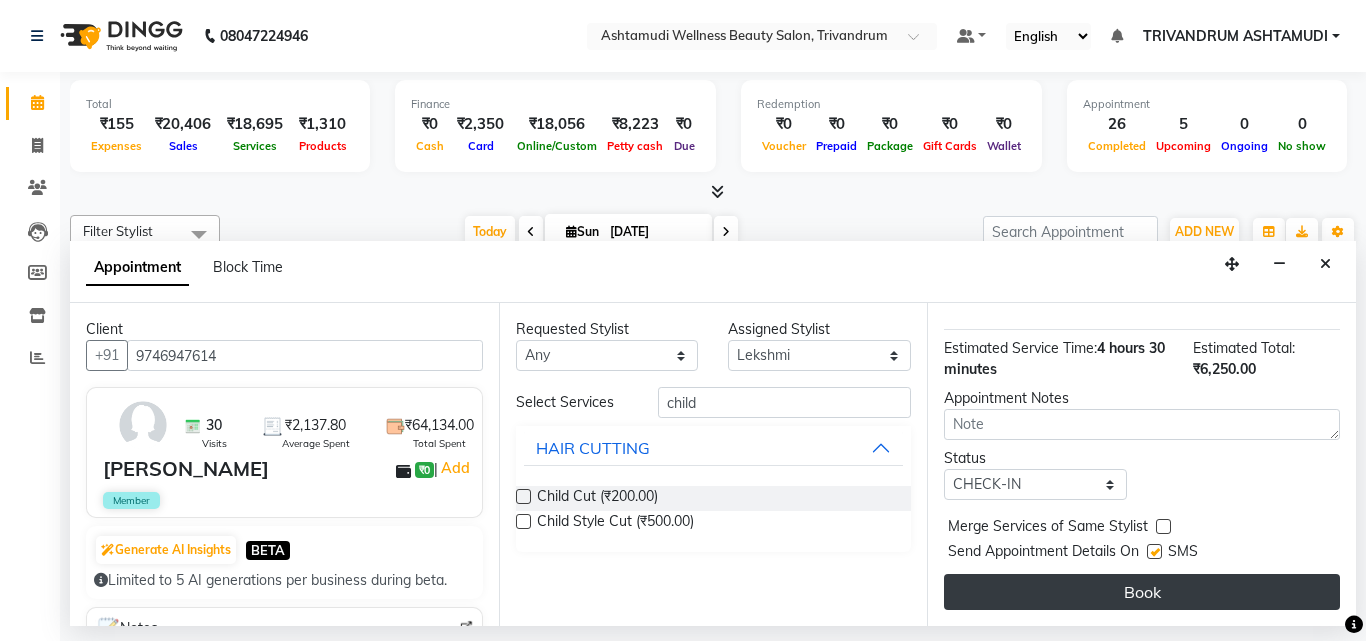 click on "Book" at bounding box center (1142, 592) 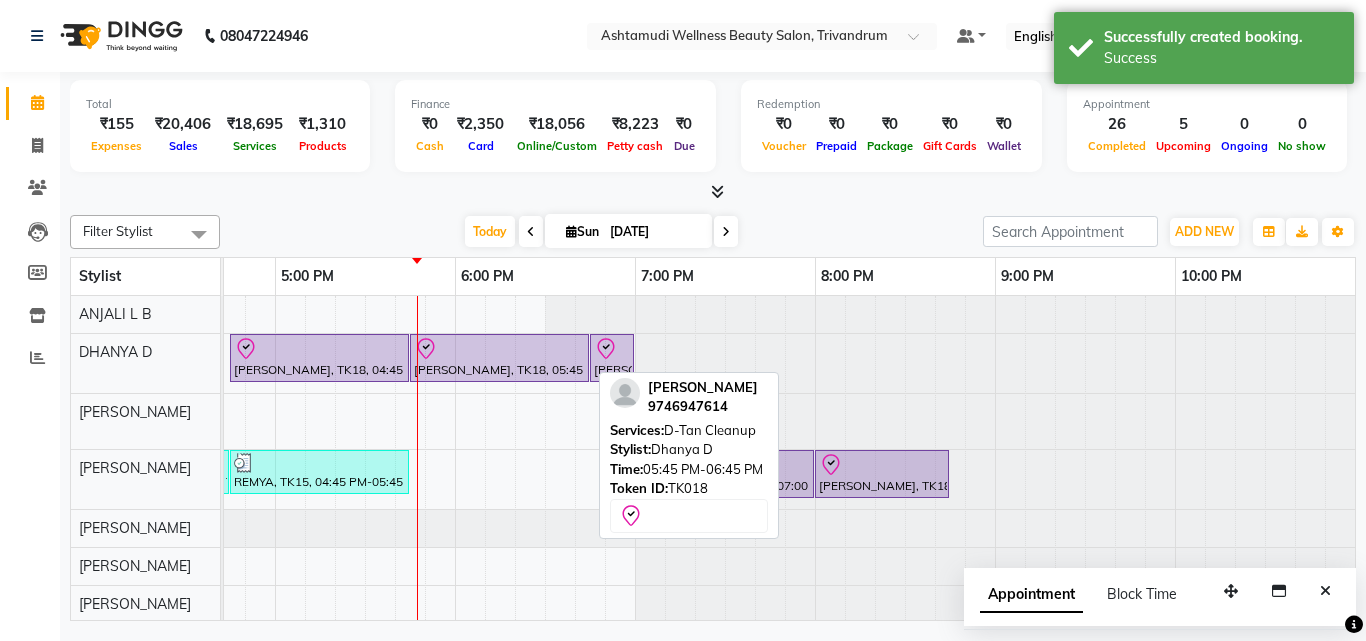 click on "[PERSON_NAME], TK18, 05:45 PM-06:45 PM, D-Tan Cleanup" at bounding box center (499, 358) 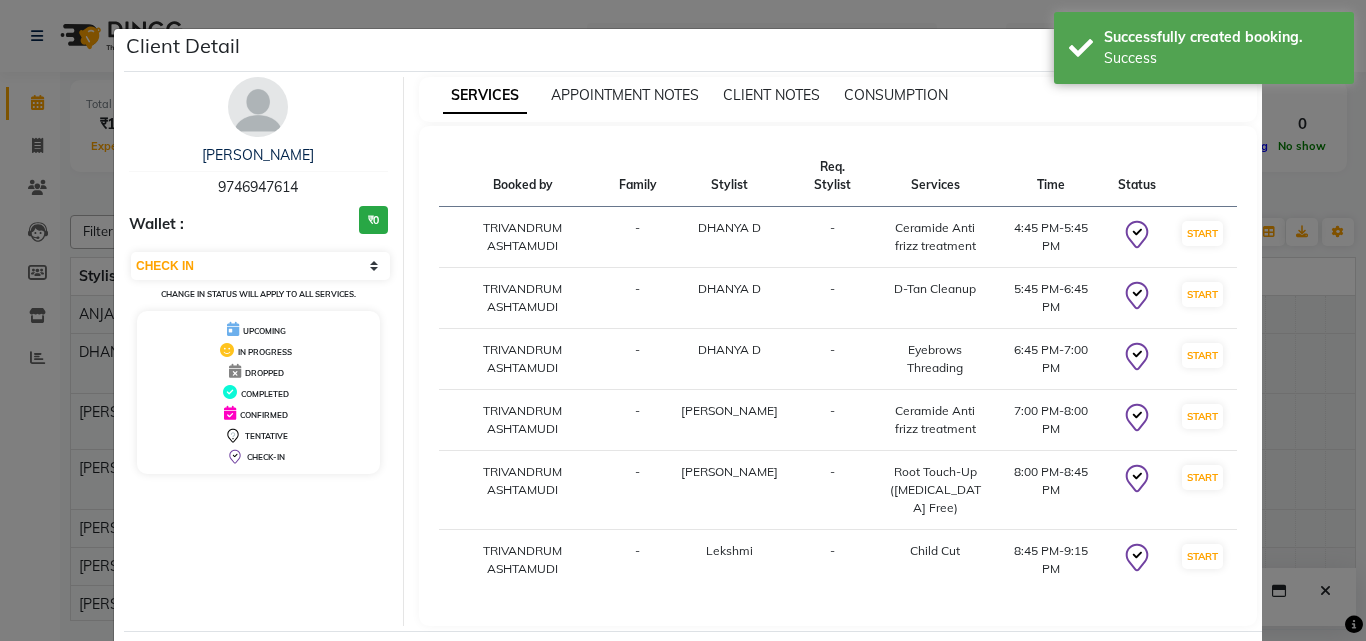 click on "Mark Done And Checkout" 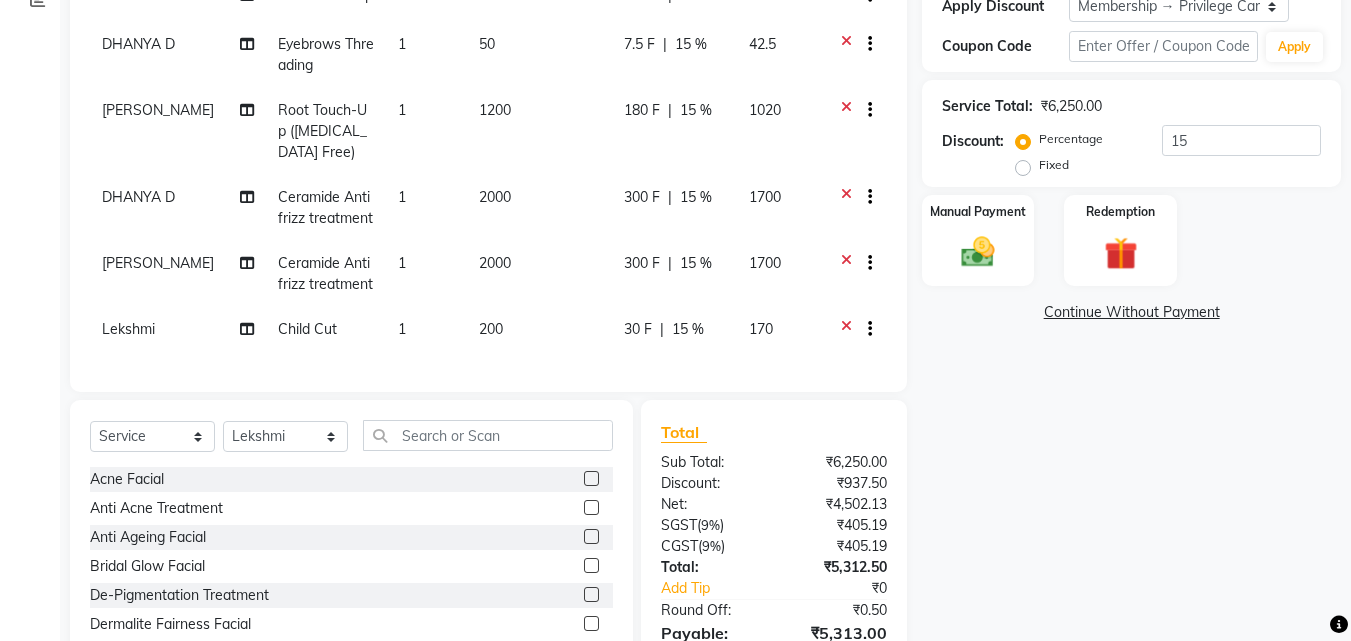 scroll, scrollTop: 476, scrollLeft: 0, axis: vertical 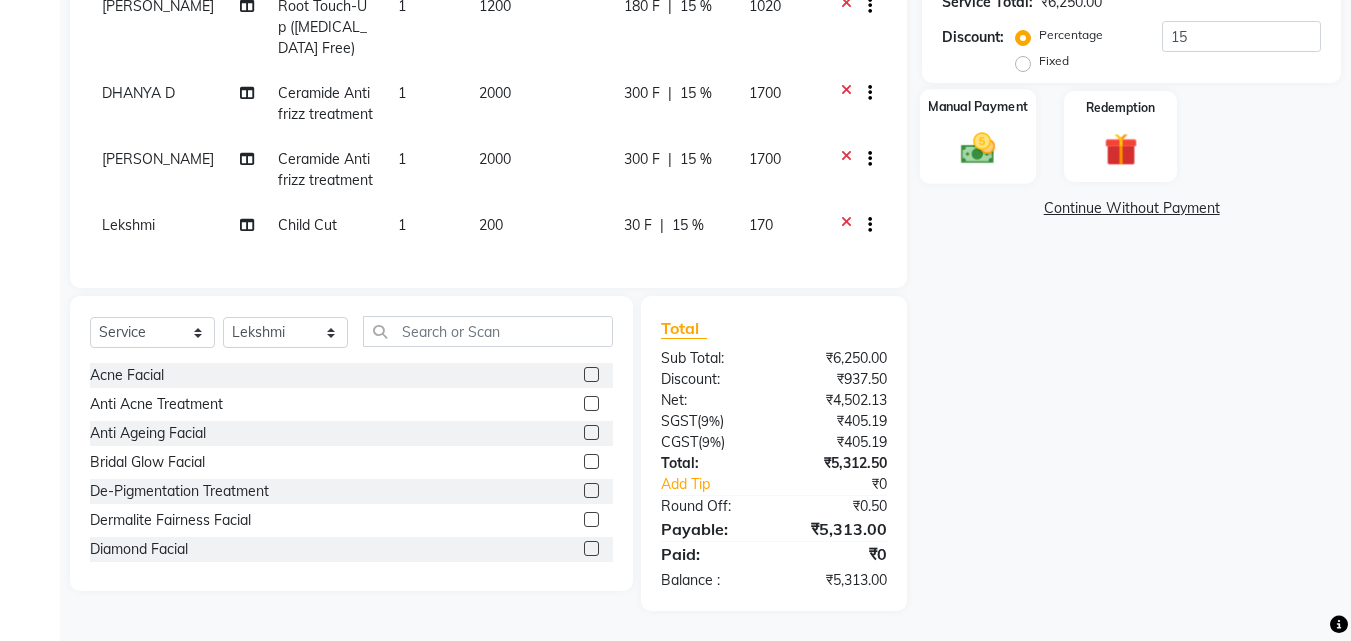 click 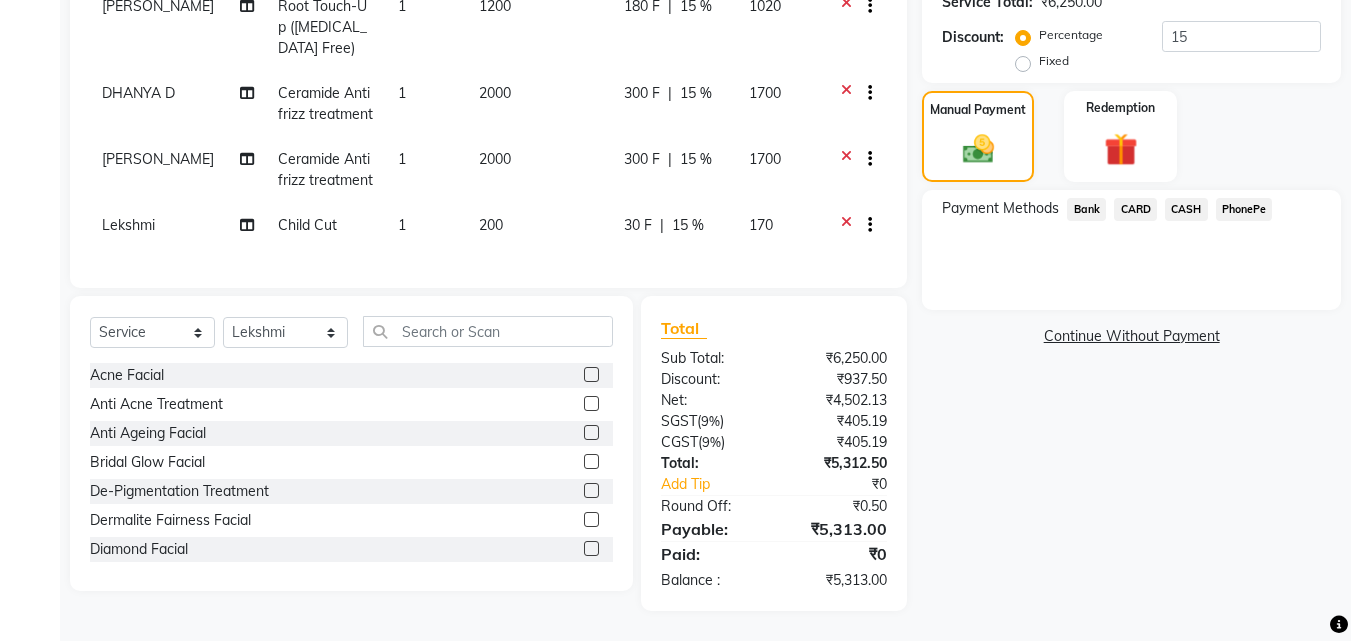 click on "PhonePe" 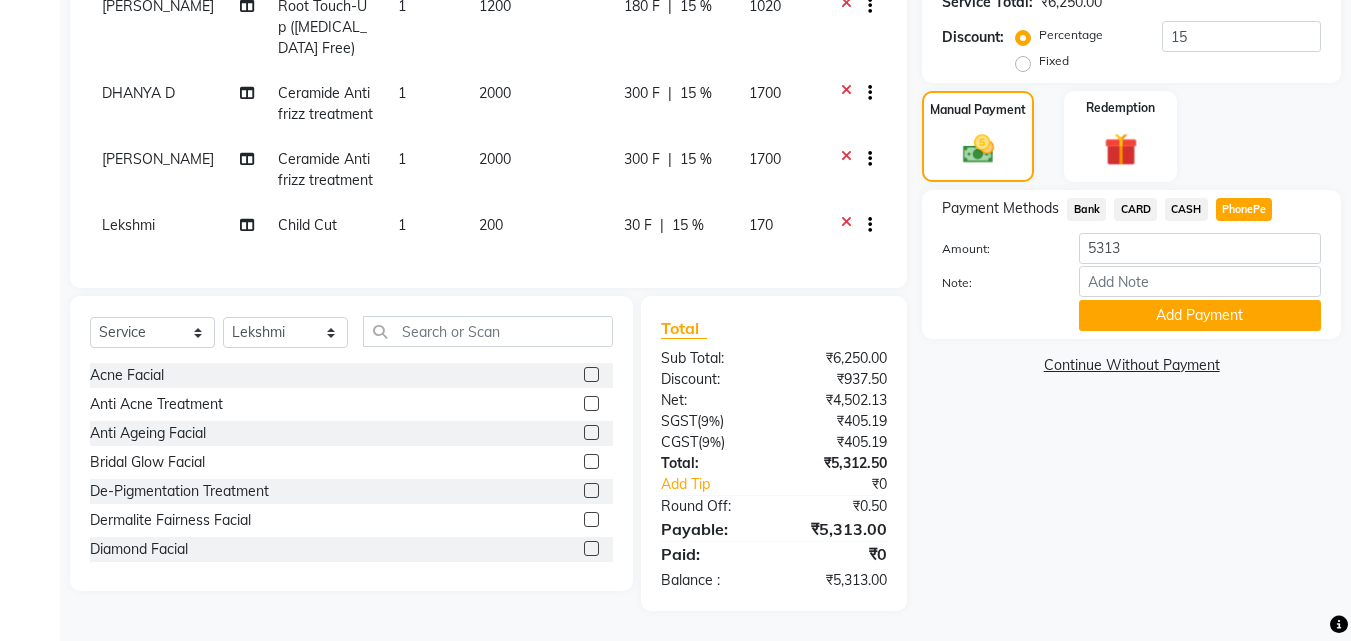 scroll, scrollTop: 476, scrollLeft: 0, axis: vertical 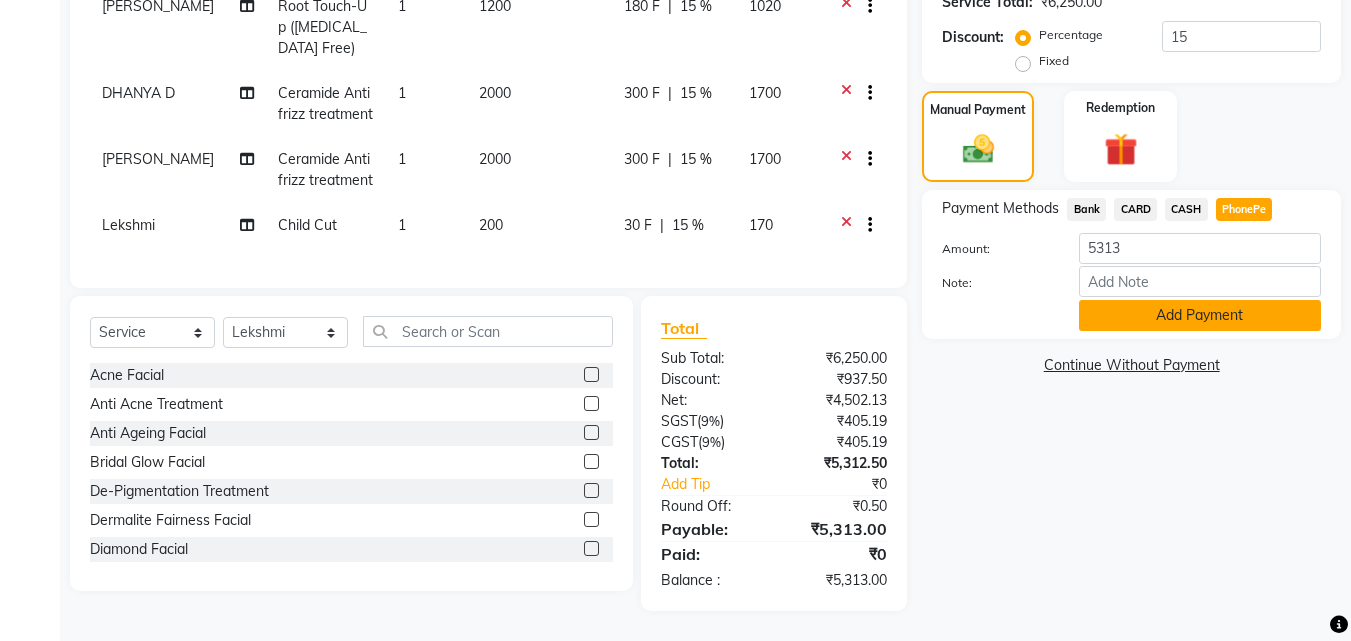 click on "Add Payment" 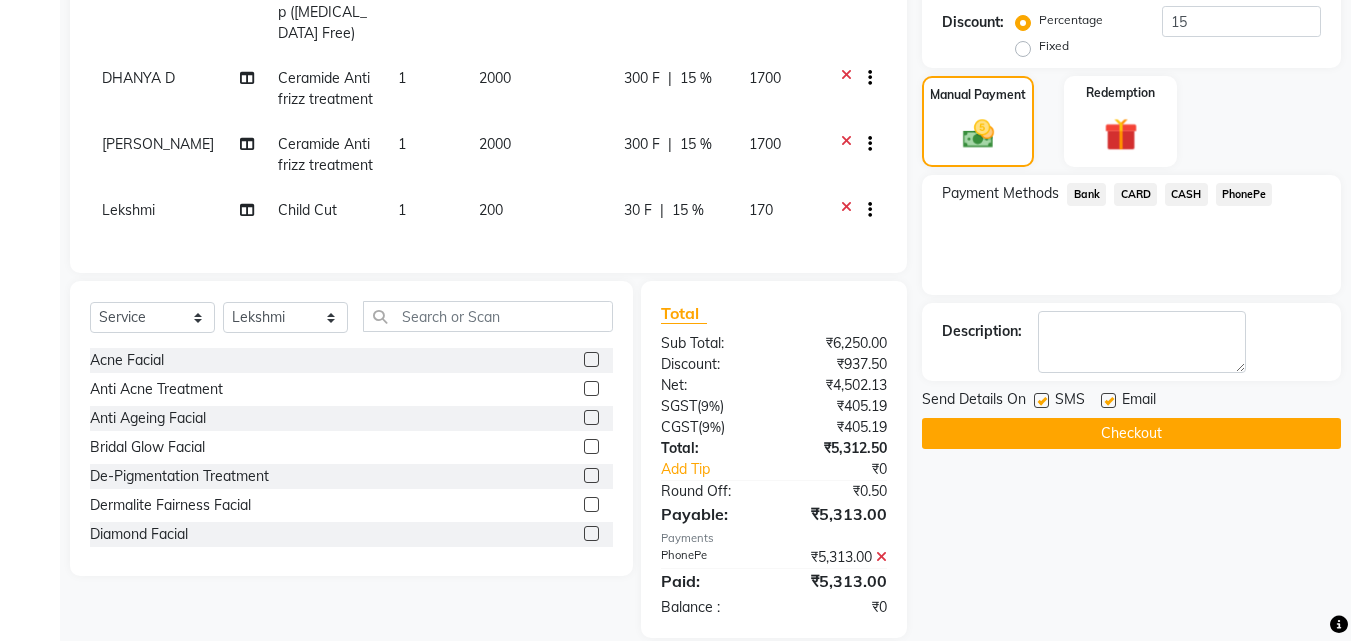 click on "Checkout" 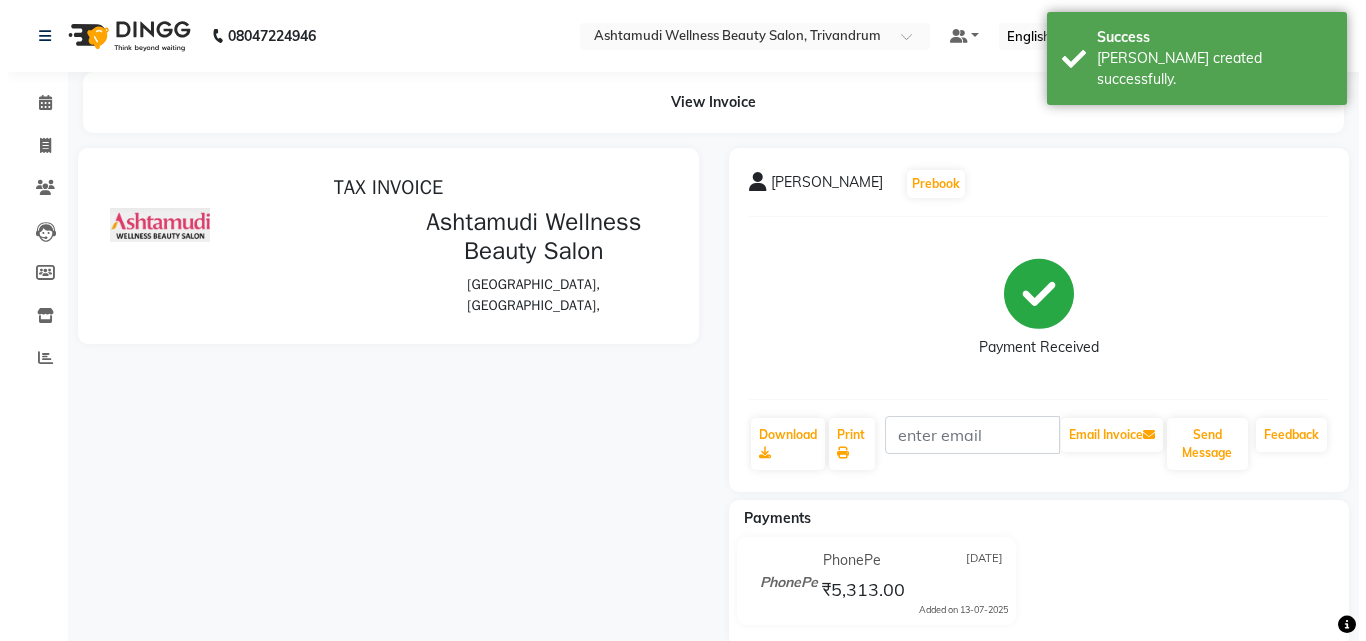 scroll, scrollTop: 0, scrollLeft: 0, axis: both 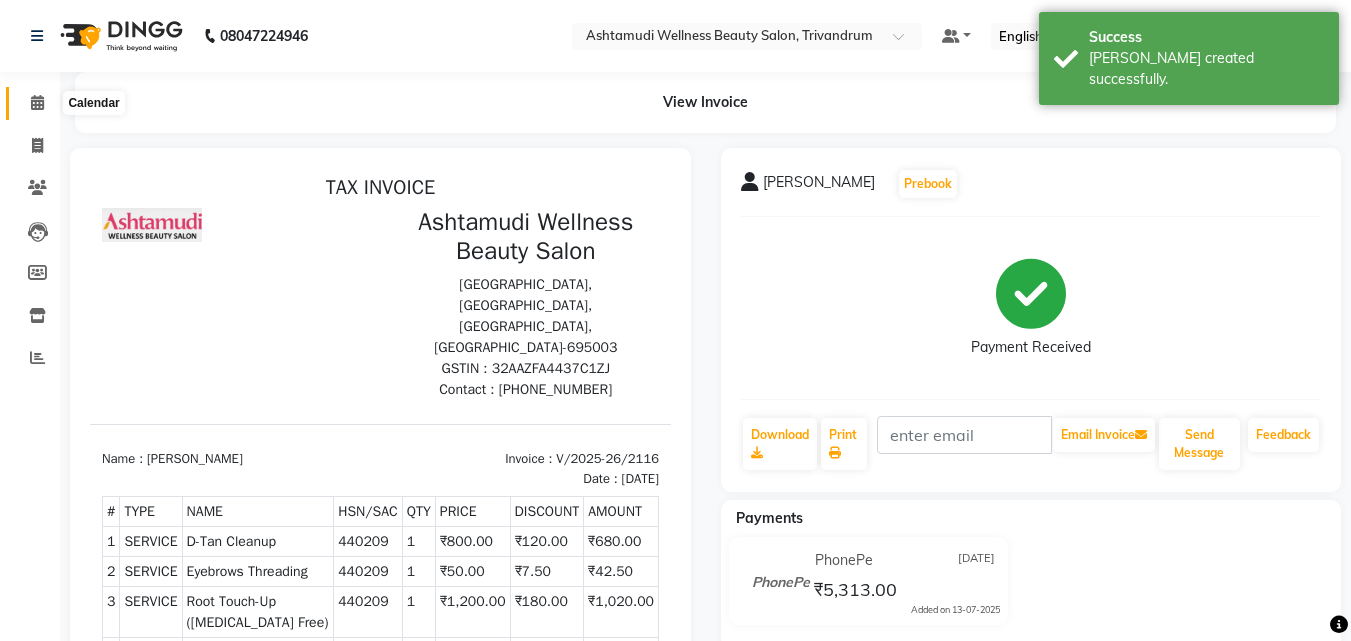 click 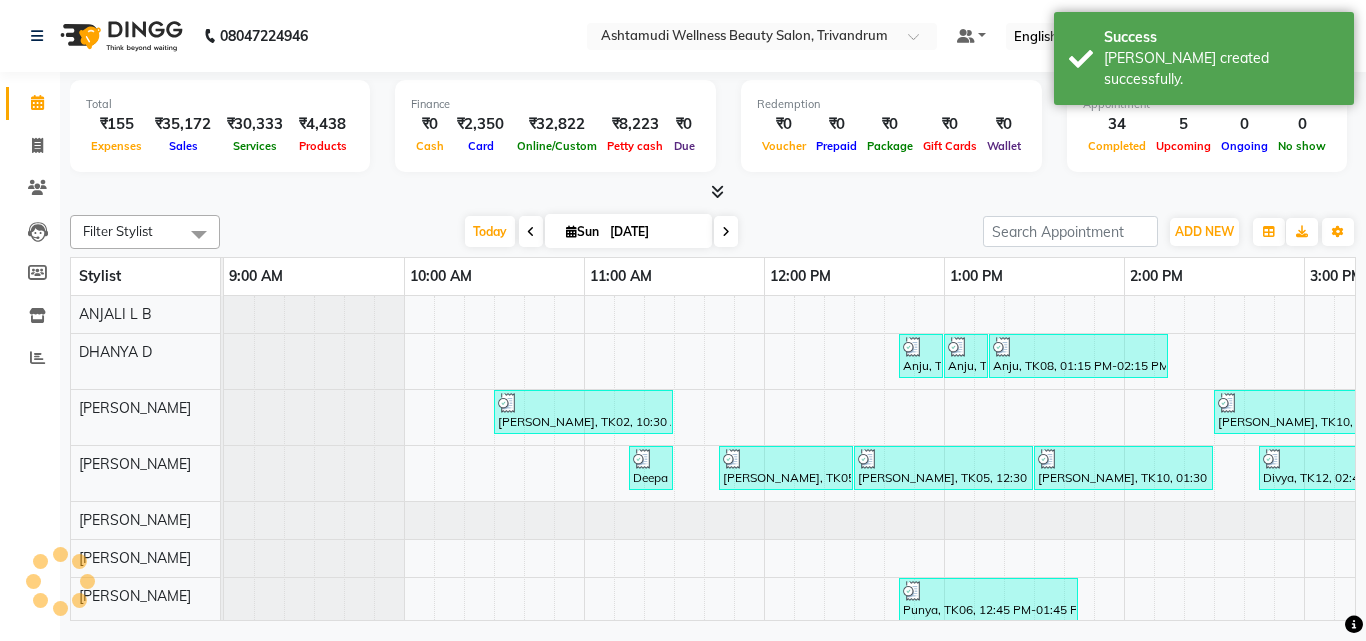 scroll, scrollTop: 0, scrollLeft: 0, axis: both 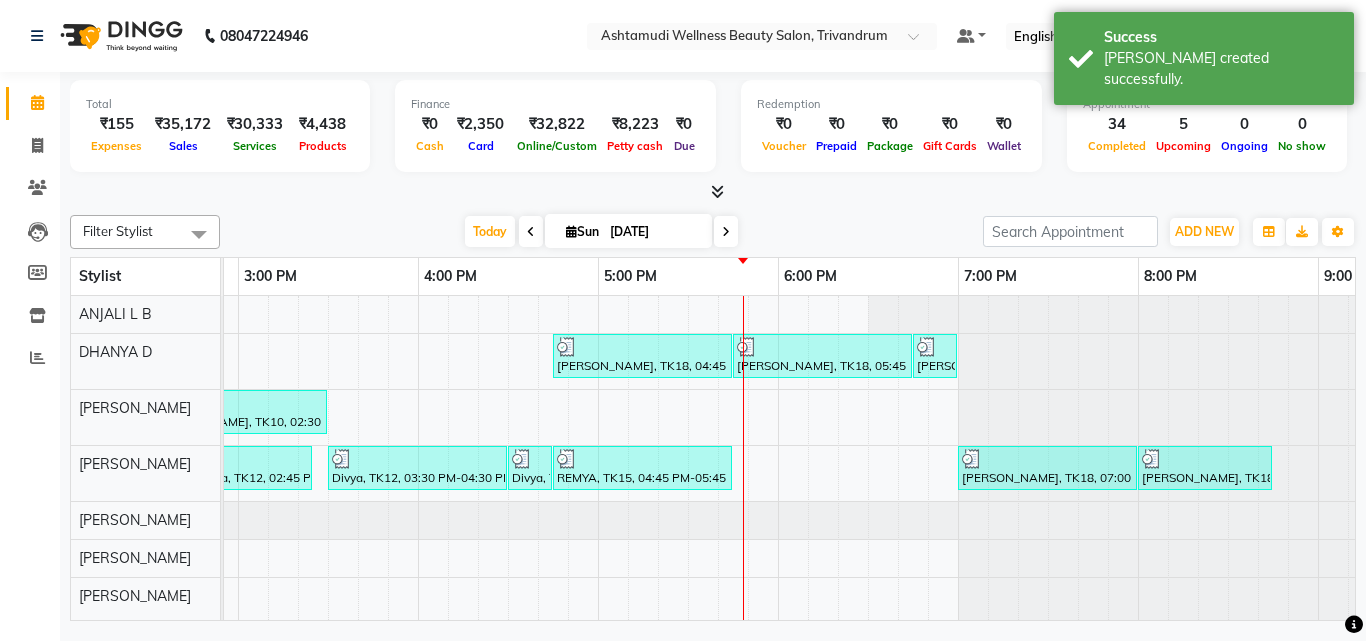 click on "Anju, TK08, 12:45 PM-01:00 PM, Upper Lip Threading     Anju, TK08, 01:00 PM-01:15 PM, Eyebrows Threading     Anju, TK08, 01:15 PM-02:15 PM, D-Tan Cleanup     Neethi, TK18, 04:45 PM-05:45 PM, Ceramide  Anti frizz treatment     Neethi, TK18, 05:45 PM-06:45 PM, D-Tan Cleanup     Neethi, TK18, 06:45 PM-07:00 PM, Eyebrows Threading     Aswathy, TK02, 10:30 AM-11:30 AM, Layer Cut     ANJANA, TK10, 02:30 PM-03:30 PM, Layer Cut     Deepa KARTHI, TK03, 11:15 AM-11:30 AM, Eyebrows Threading     Parvathy, TK05, 11:45 AM-12:30 PM, Root Touch-Up (Ammonia Free)     Parvathy, TK05, 12:30 PM-01:30 PM, Layer Cut     ANJANA, TK10, 01:30 PM-02:30 PM, Hair Spa     Divya, TK12, 02:45 PM-03:25 PM, U Cut     Divya, TK12, 03:30 PM-04:30 PM, Hair Cut With Fringes     Divya, TK12, 04:30 PM-04:45 PM, Eyebrows Threading     REMYA, TK15, 04:45 PM-05:45 PM, Hair Spa     Neethi, TK18, 07:00 PM-08:00 PM, Ceramide  Anti frizz treatment     Neethi, TK18, 08:00 PM-08:45 PM, Root Touch-Up (Ammonia Free)" at bounding box center (418, 609) 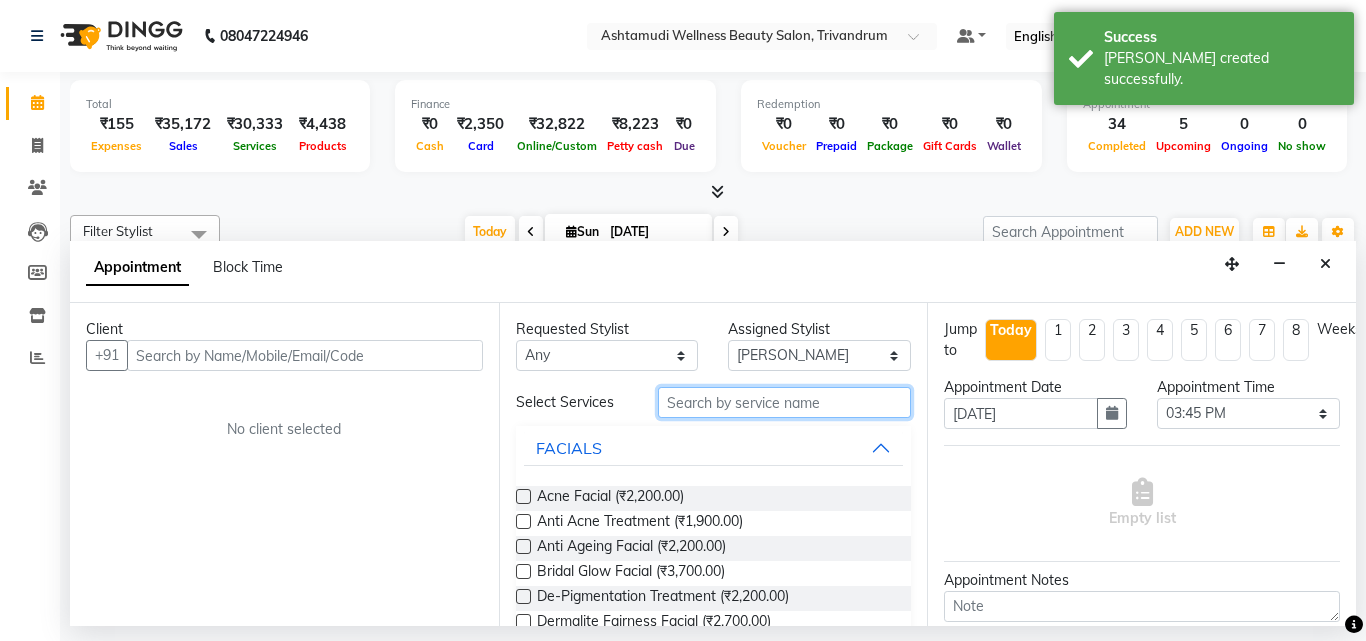 click at bounding box center (785, 402) 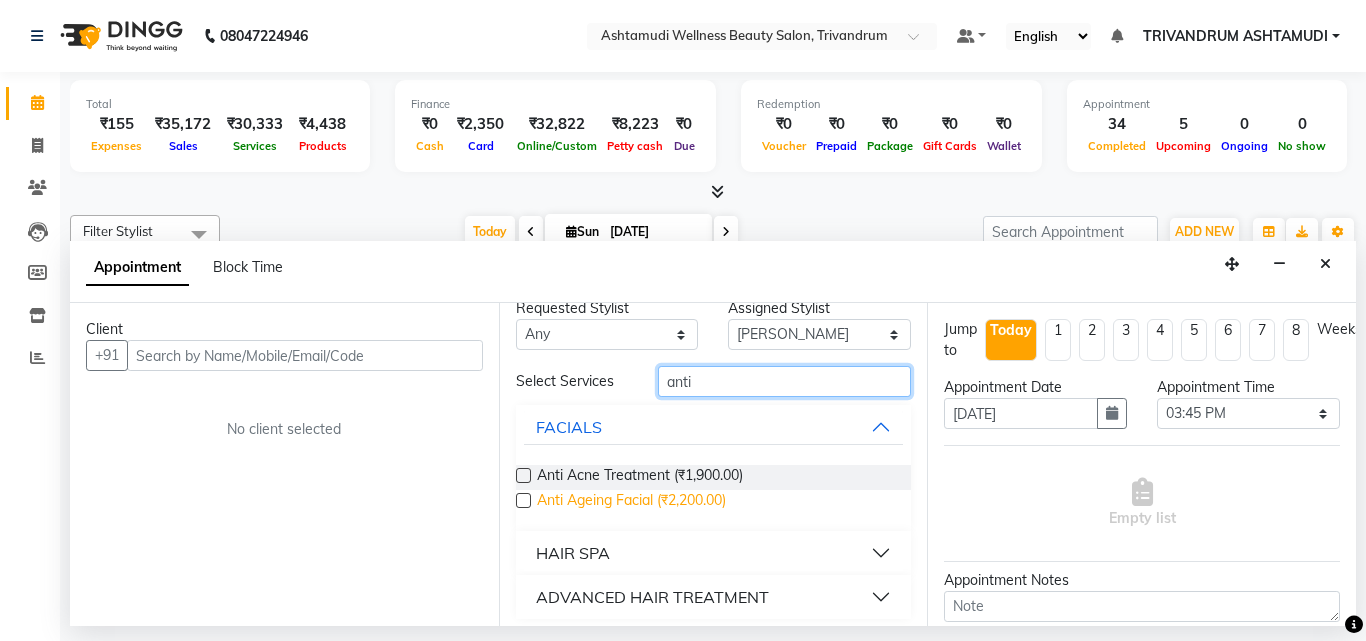 scroll, scrollTop: 30, scrollLeft: 0, axis: vertical 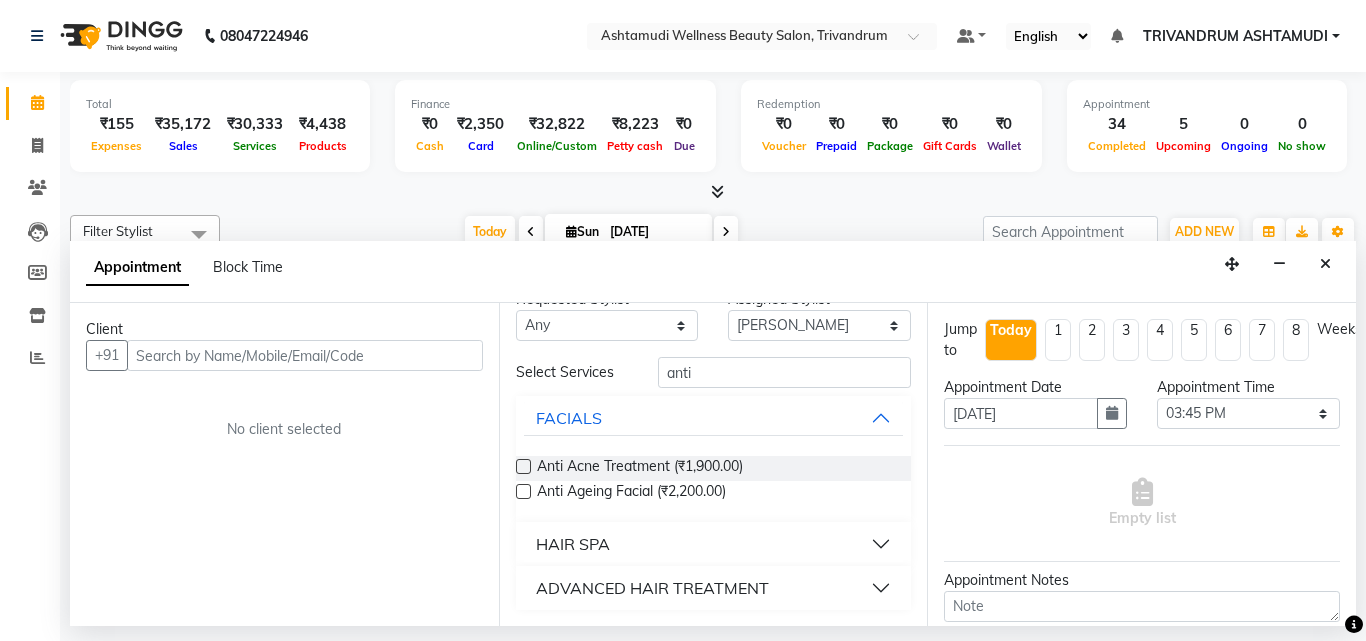 click on "ADVANCED HAIR TREATMENT" at bounding box center [652, 588] 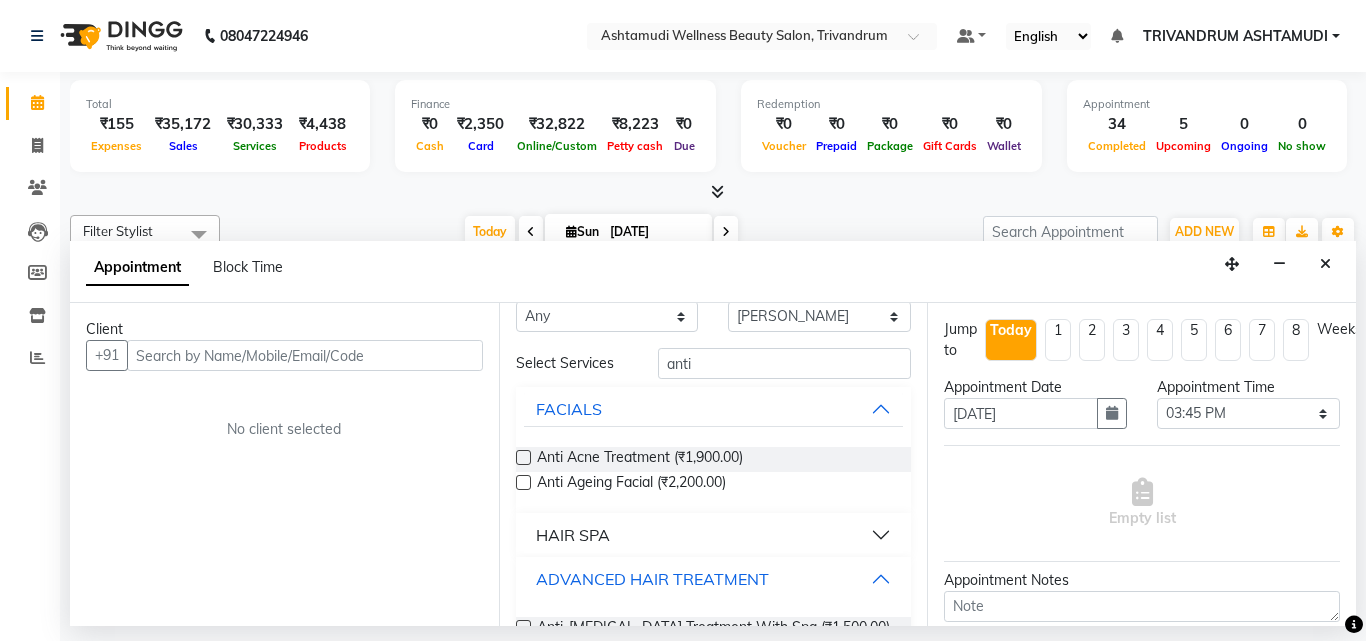 scroll, scrollTop: 0, scrollLeft: 0, axis: both 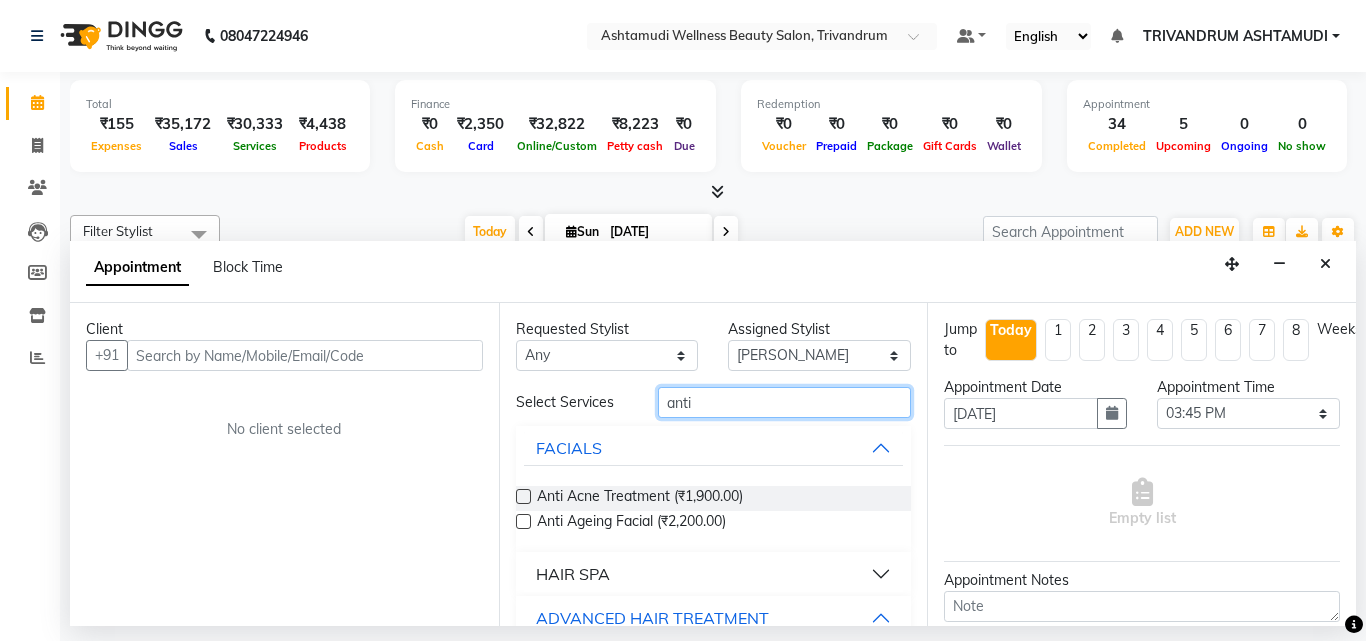 click on "anti" at bounding box center [785, 402] 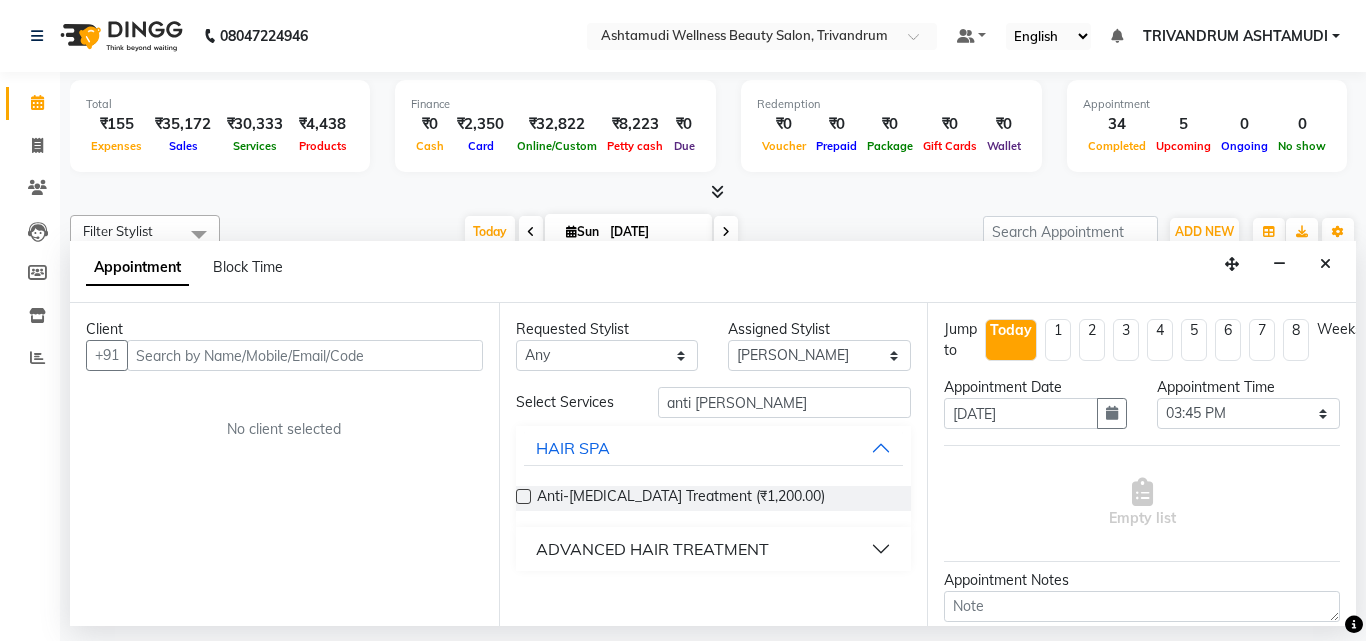 click at bounding box center [523, 496] 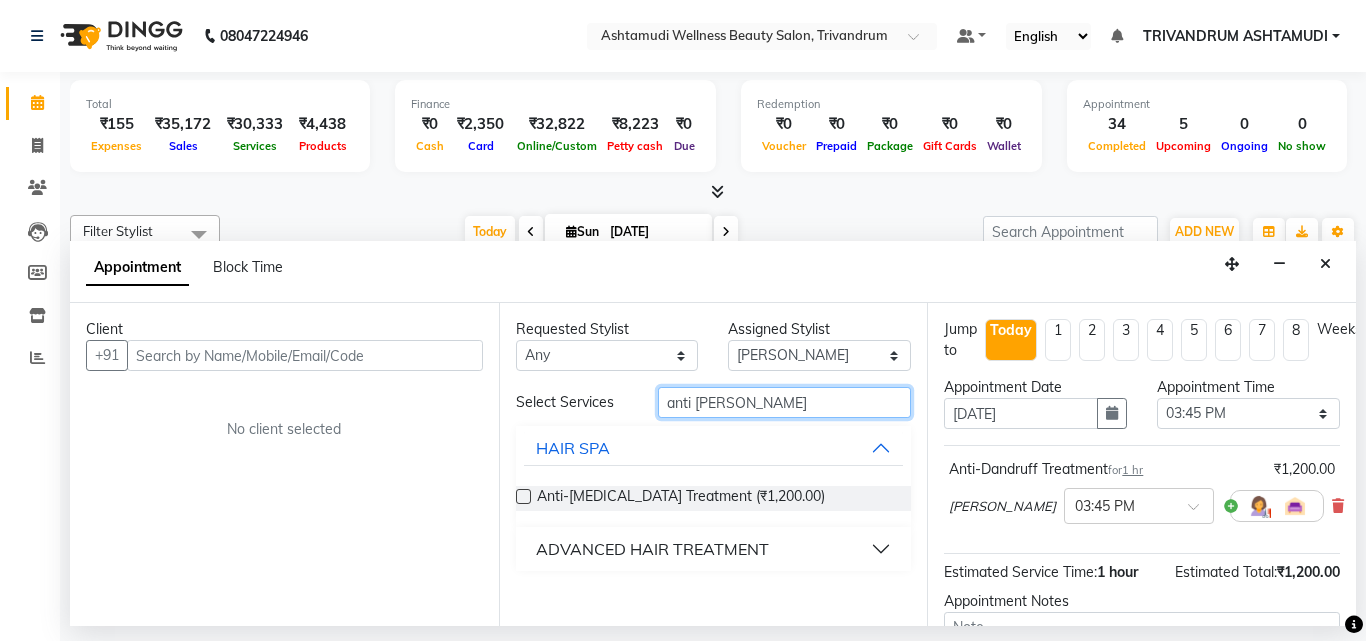 drag, startPoint x: 742, startPoint y: 400, endPoint x: 638, endPoint y: 416, distance: 105.22357 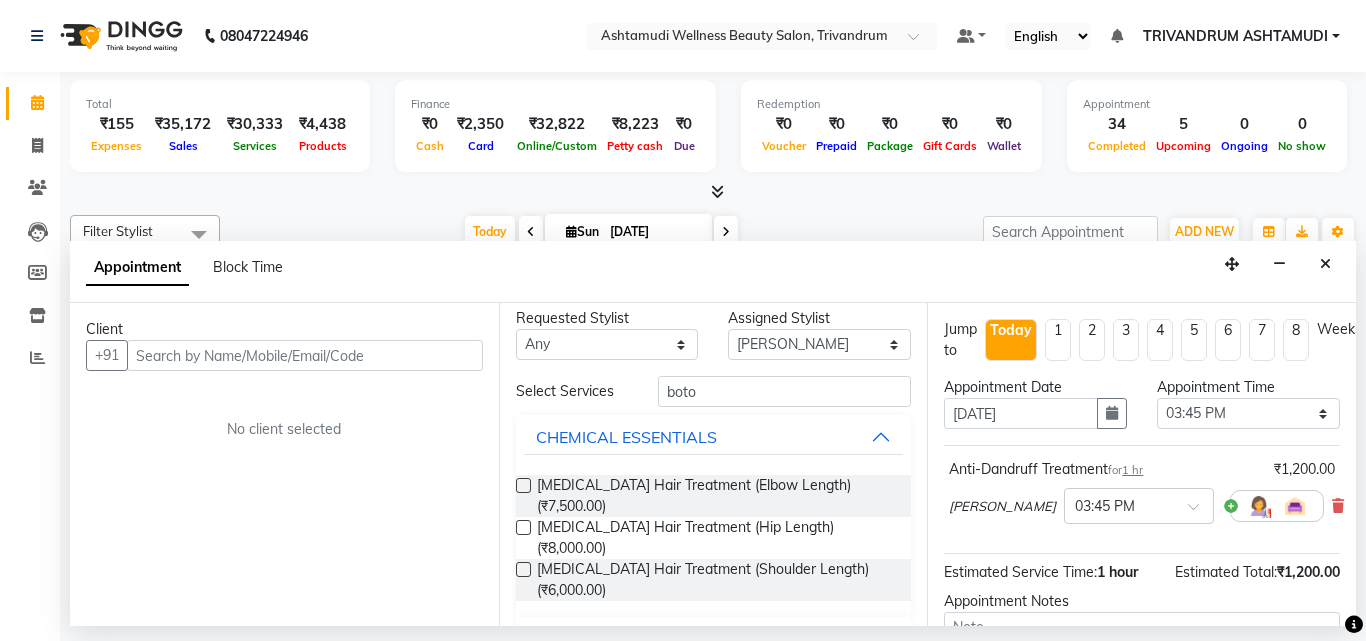 click on "OFFER ZONE" at bounding box center [584, 639] 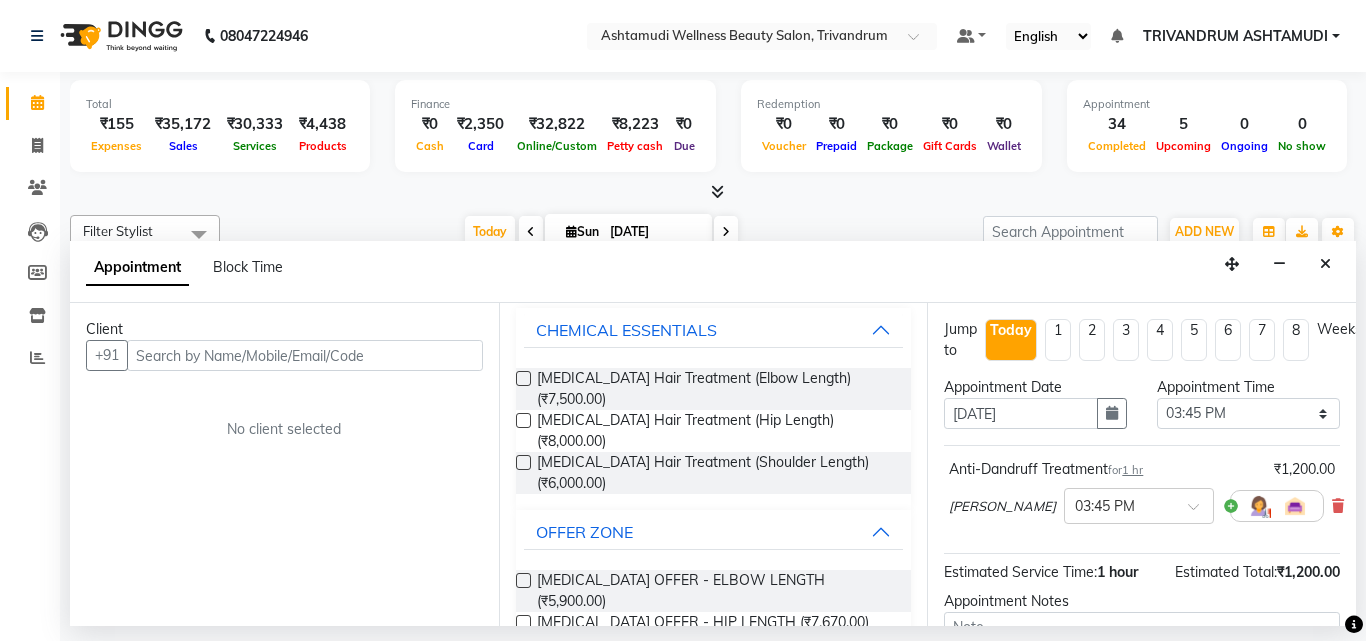 click at bounding box center [523, 580] 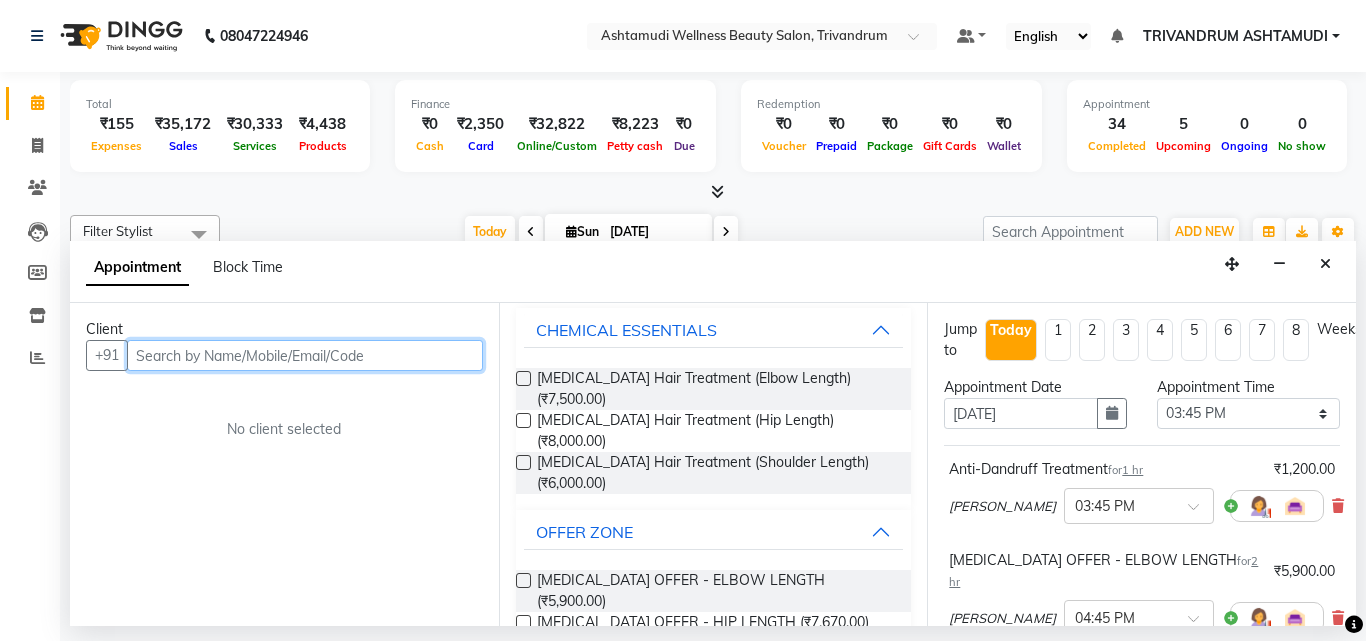 click at bounding box center (305, 355) 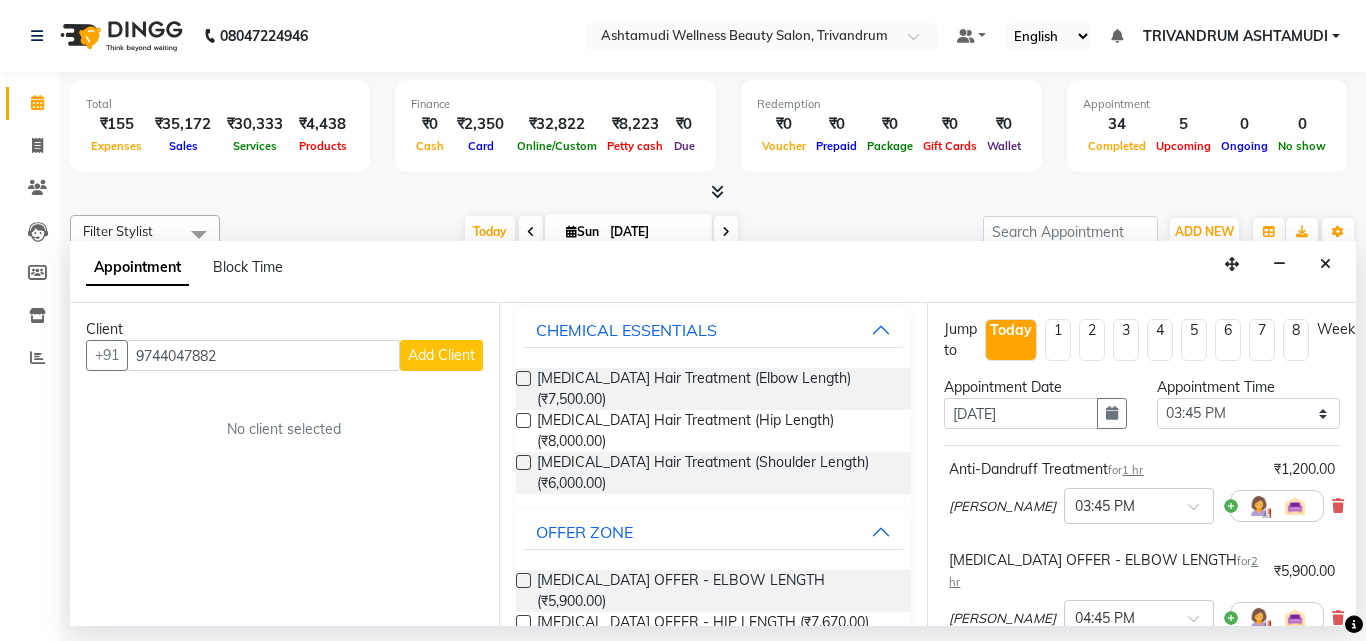 click on "Add Client" at bounding box center [441, 355] 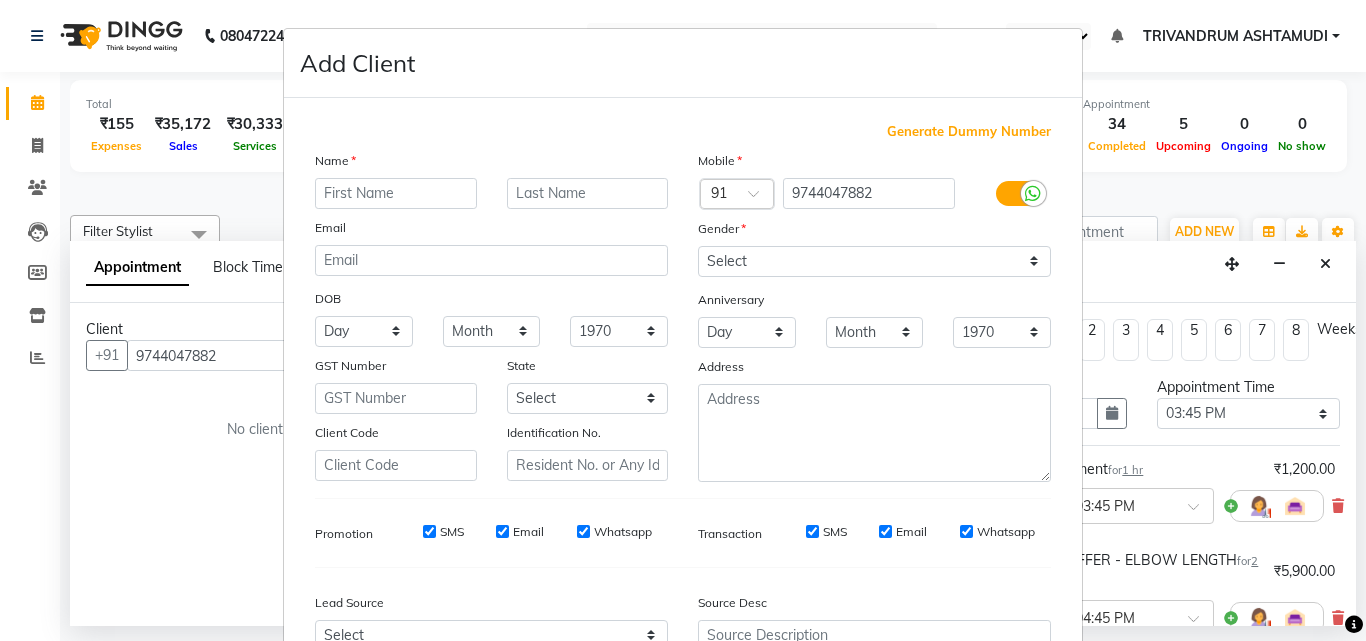 click at bounding box center (396, 193) 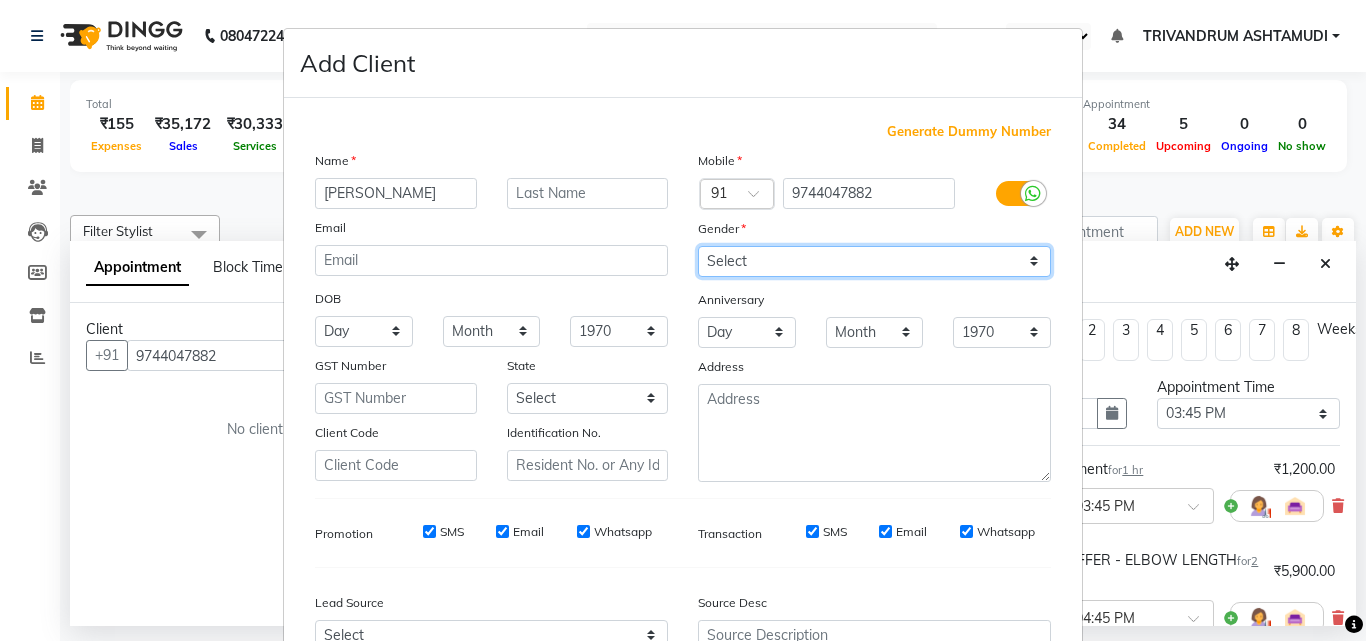 click on "Select Male Female Other Prefer Not To Say" at bounding box center [874, 261] 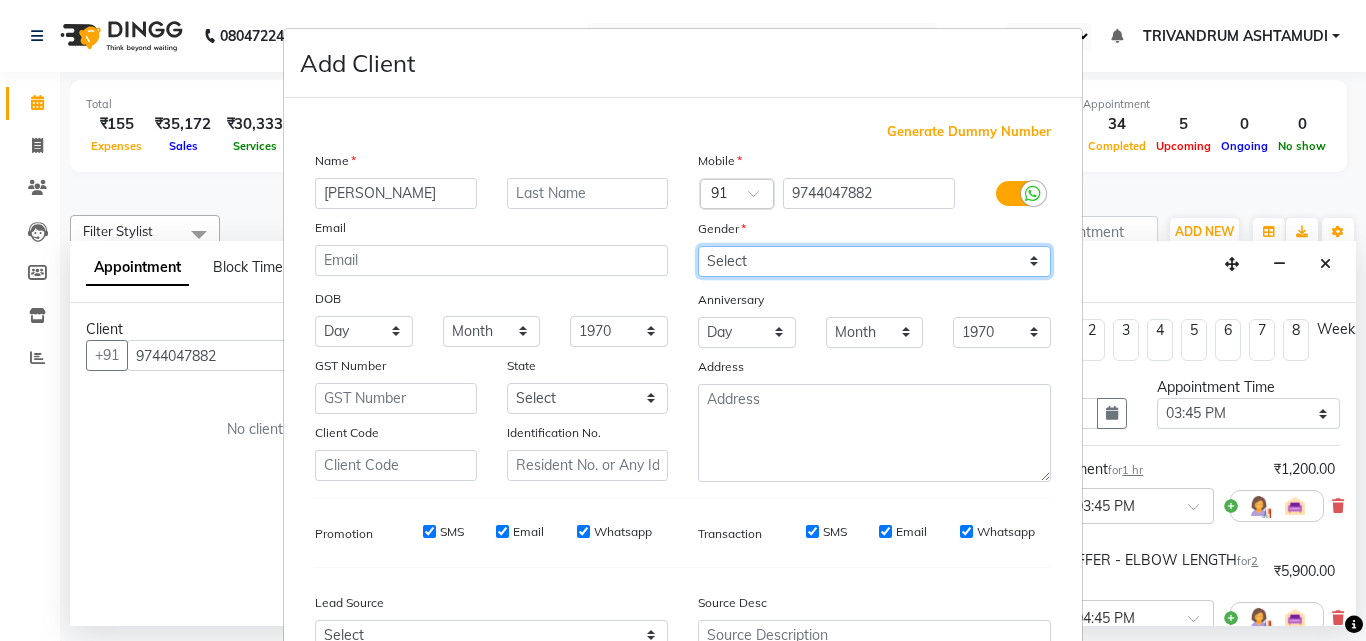 scroll, scrollTop: 208, scrollLeft: 0, axis: vertical 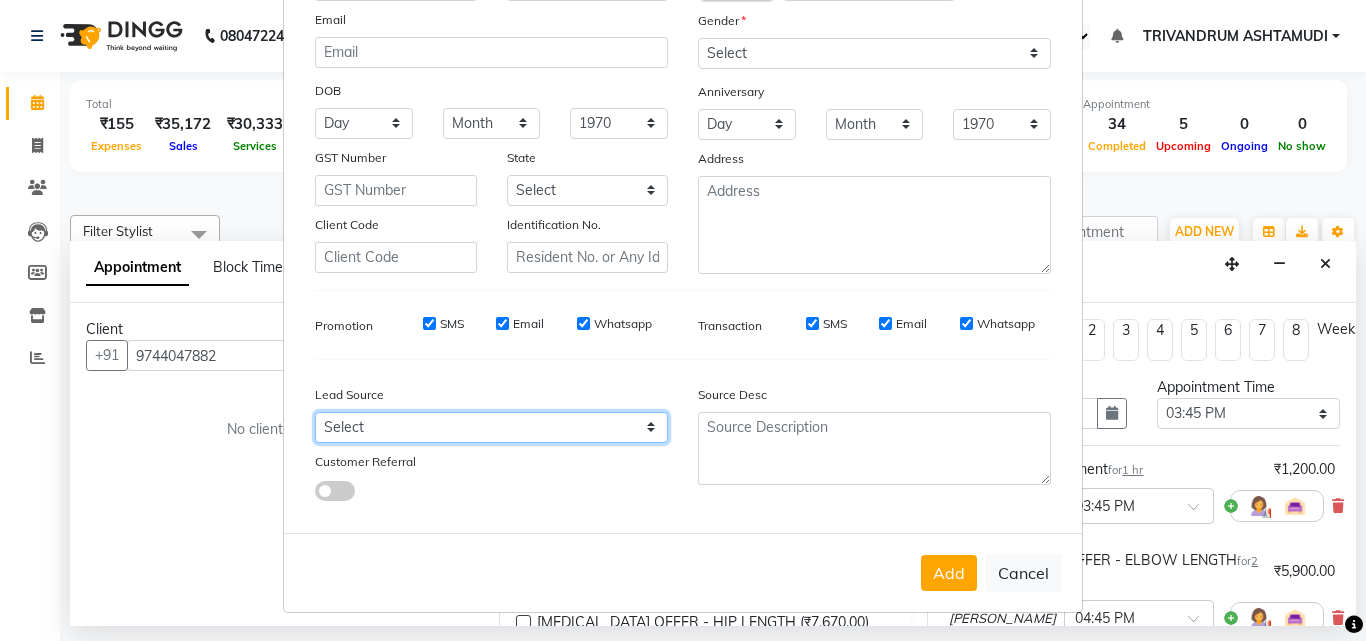 click on "Select Walk-in Referral Internet Friend Word of Mouth Advertisement Facebook JustDial Google Other Instagram  YouTube  WhatsApp" at bounding box center [491, 427] 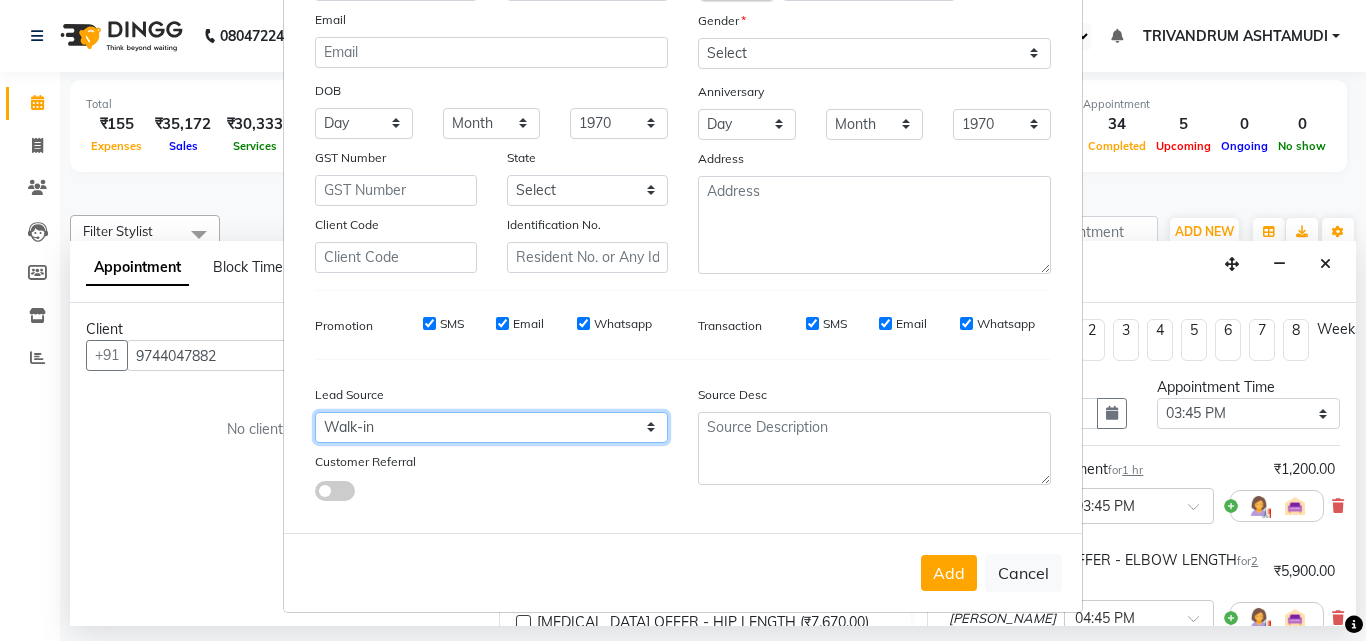 click on "Select Walk-in Referral Internet Friend Word of Mouth Advertisement Facebook JustDial Google Other Instagram  YouTube  WhatsApp" at bounding box center (491, 427) 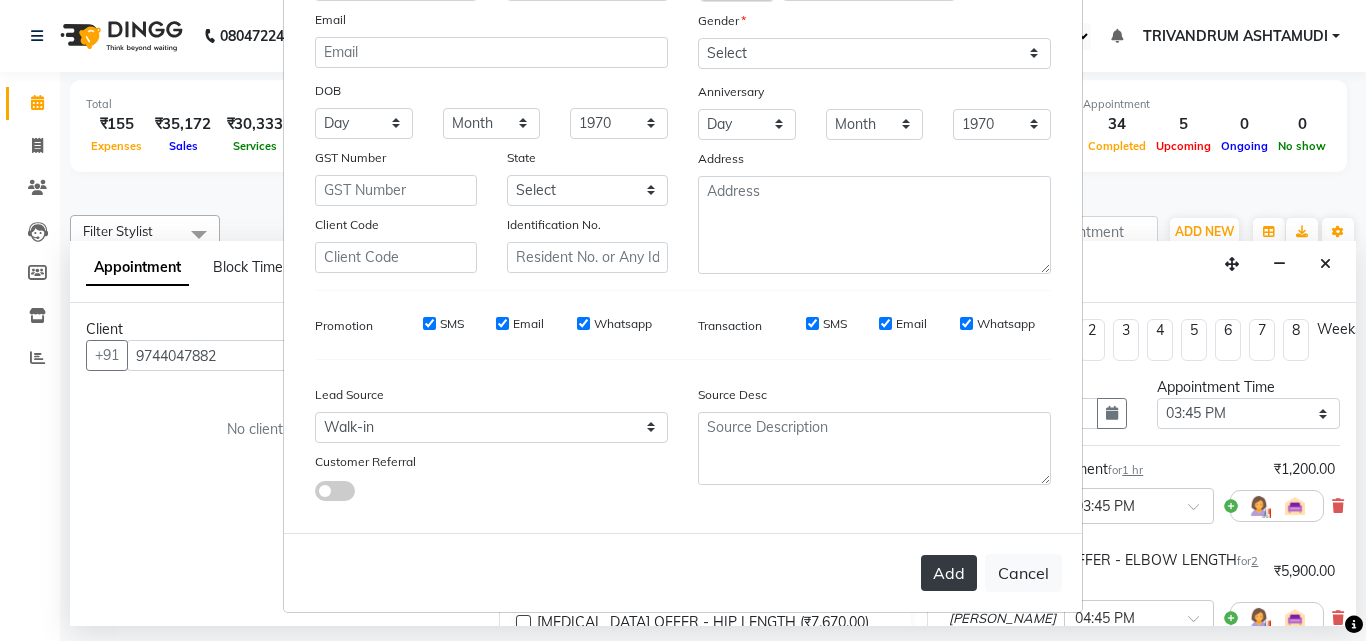 click on "Add" at bounding box center (949, 573) 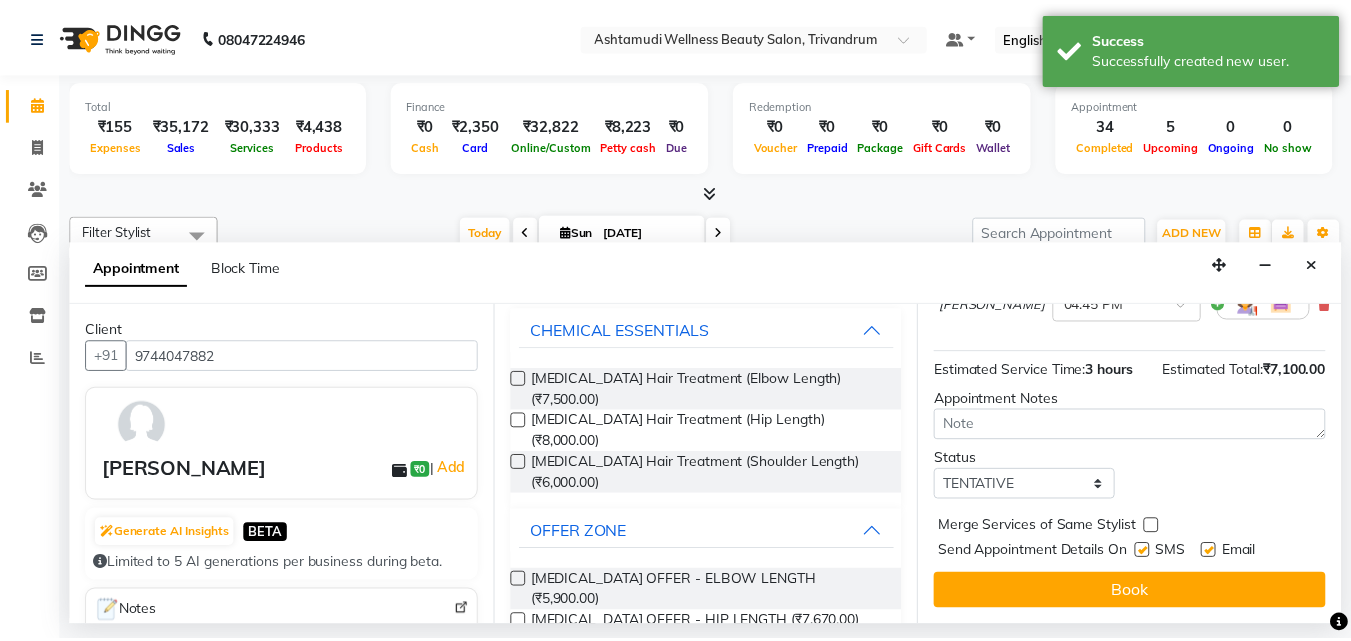 scroll, scrollTop: 336, scrollLeft: 0, axis: vertical 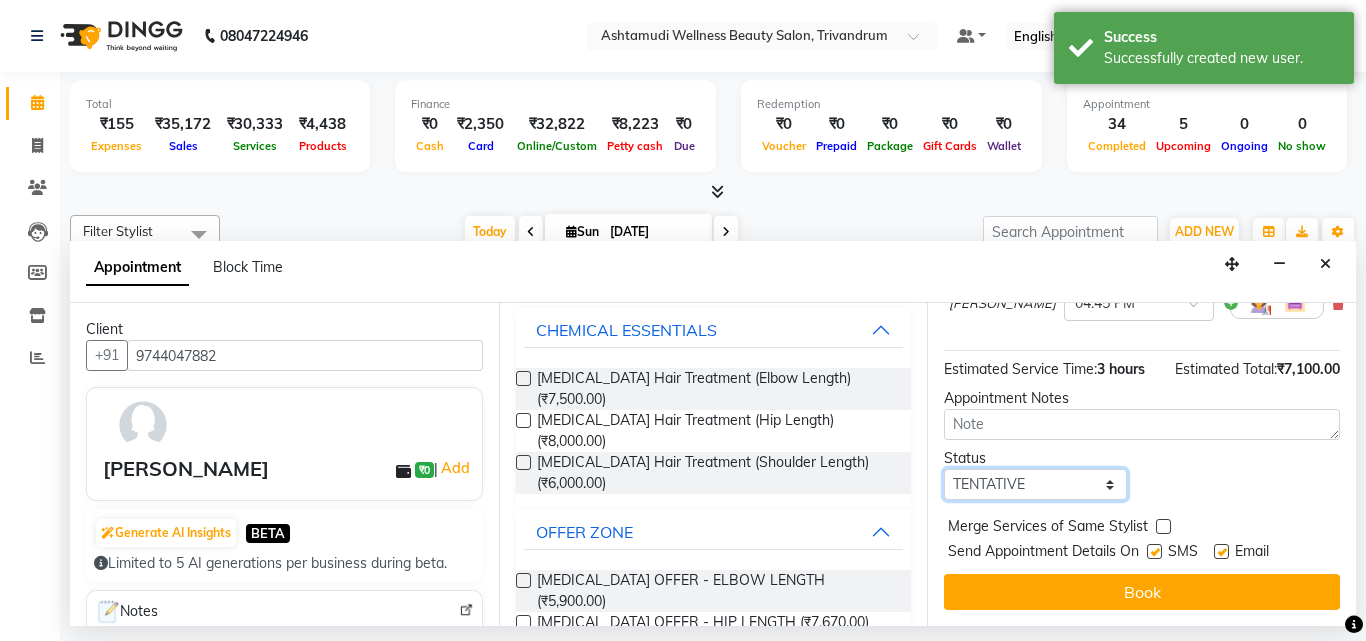 click on "Select TENTATIVE CONFIRM CHECK-IN UPCOMING" at bounding box center [1035, 484] 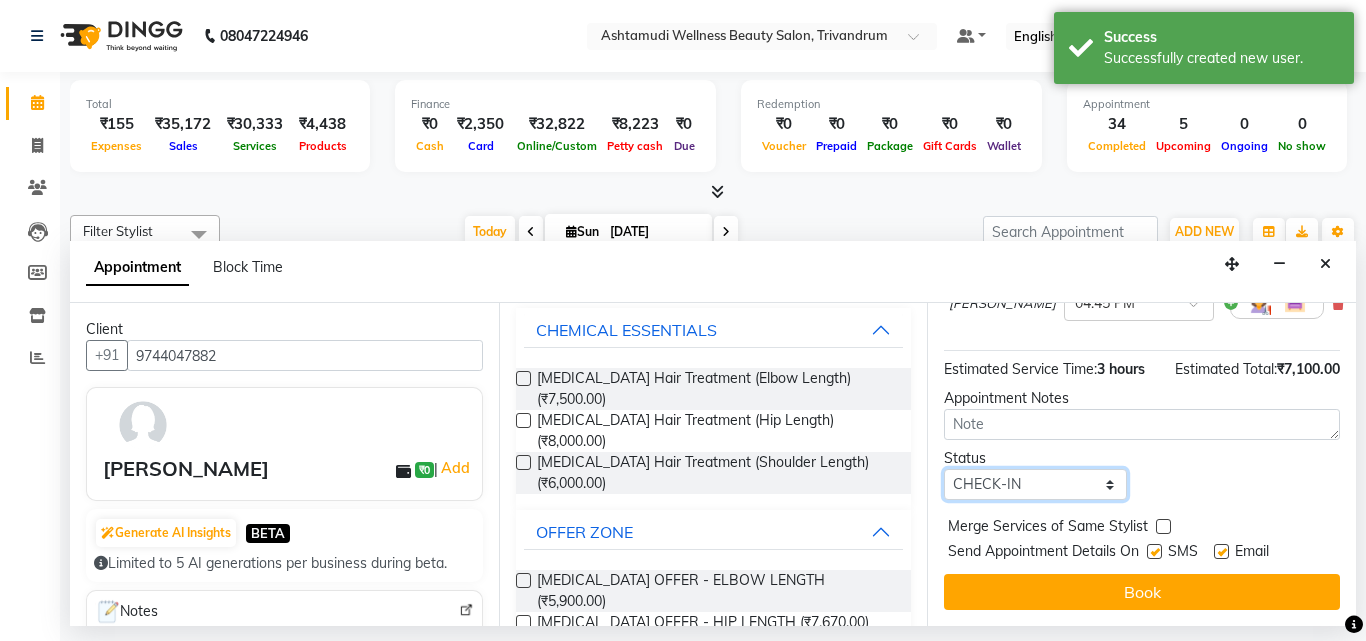 click on "Select TENTATIVE CONFIRM CHECK-IN UPCOMING" at bounding box center (1035, 484) 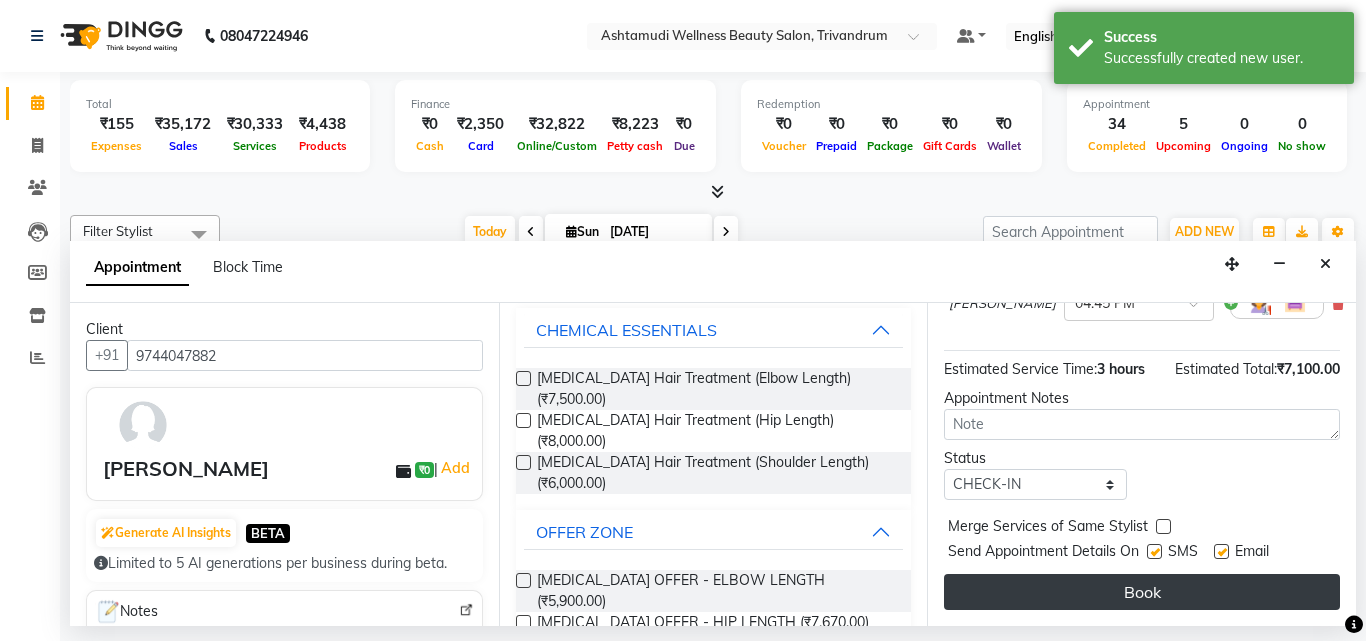 click on "Book" at bounding box center [1142, 592] 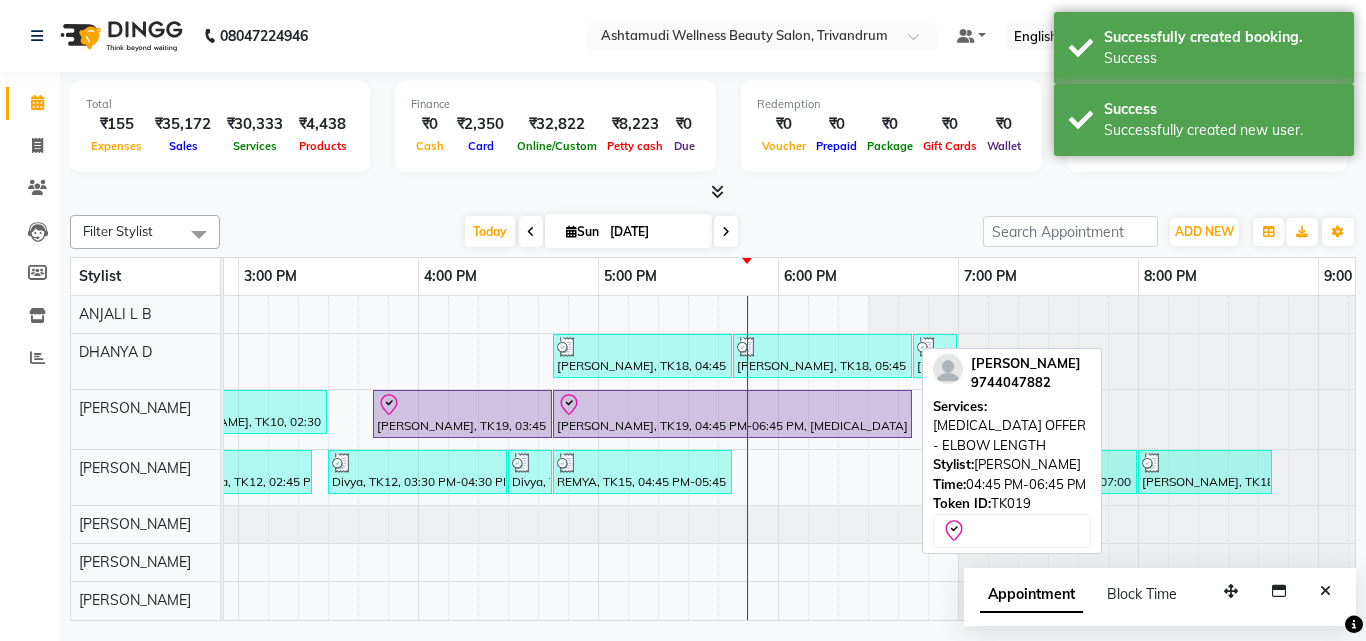 click on "Aswathy, TK02, 10:30 AM-11:30 AM, Layer Cut     ANJANA, TK10, 02:30 PM-03:30 PM, Layer Cut
sharika, TK19, 03:45 PM-04:45 PM, Anti-Dandruff Treatment
sharika, TK19, 04:45 PM-06:45 PM, BOTOX OFFER - ELBOW LENGTH" at bounding box center (-842, 419) 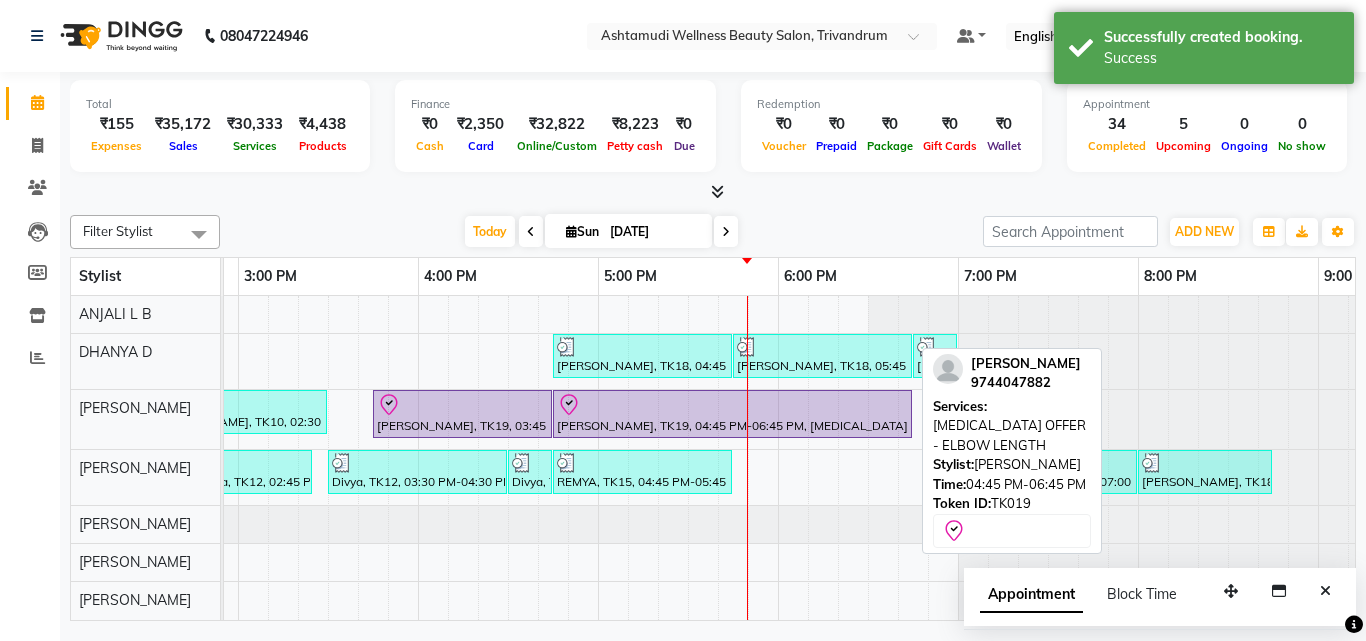 click at bounding box center [732, 405] 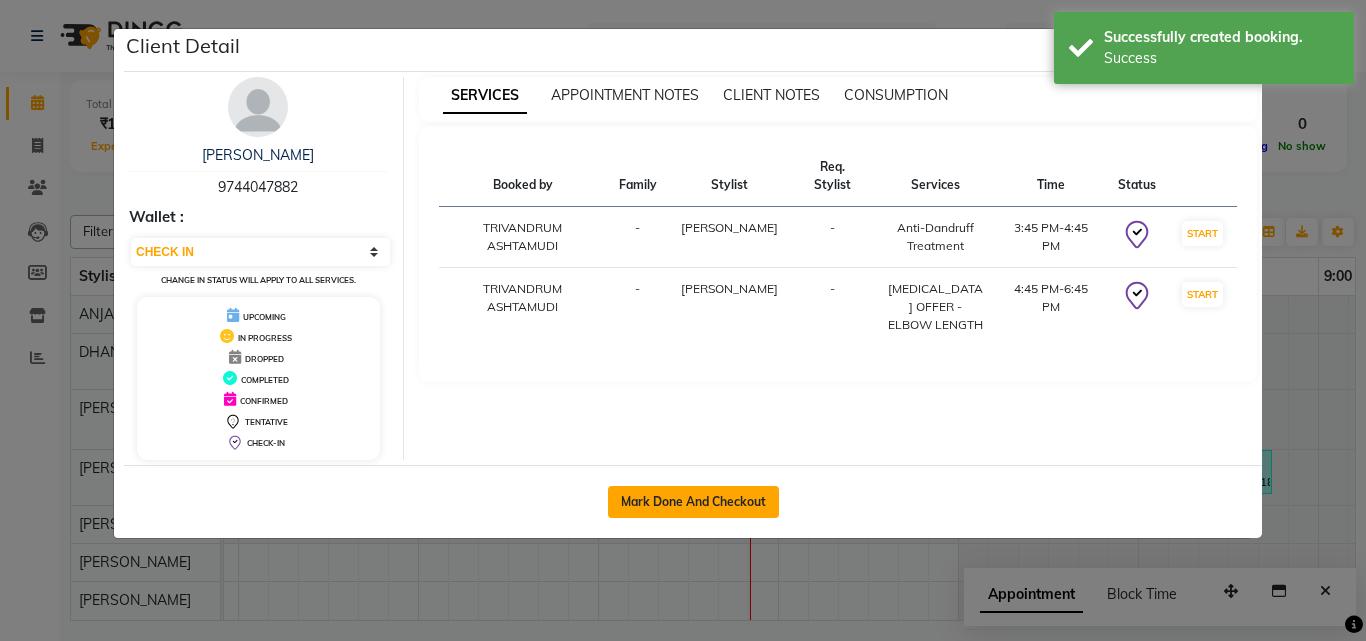 click on "Mark Done And Checkout" 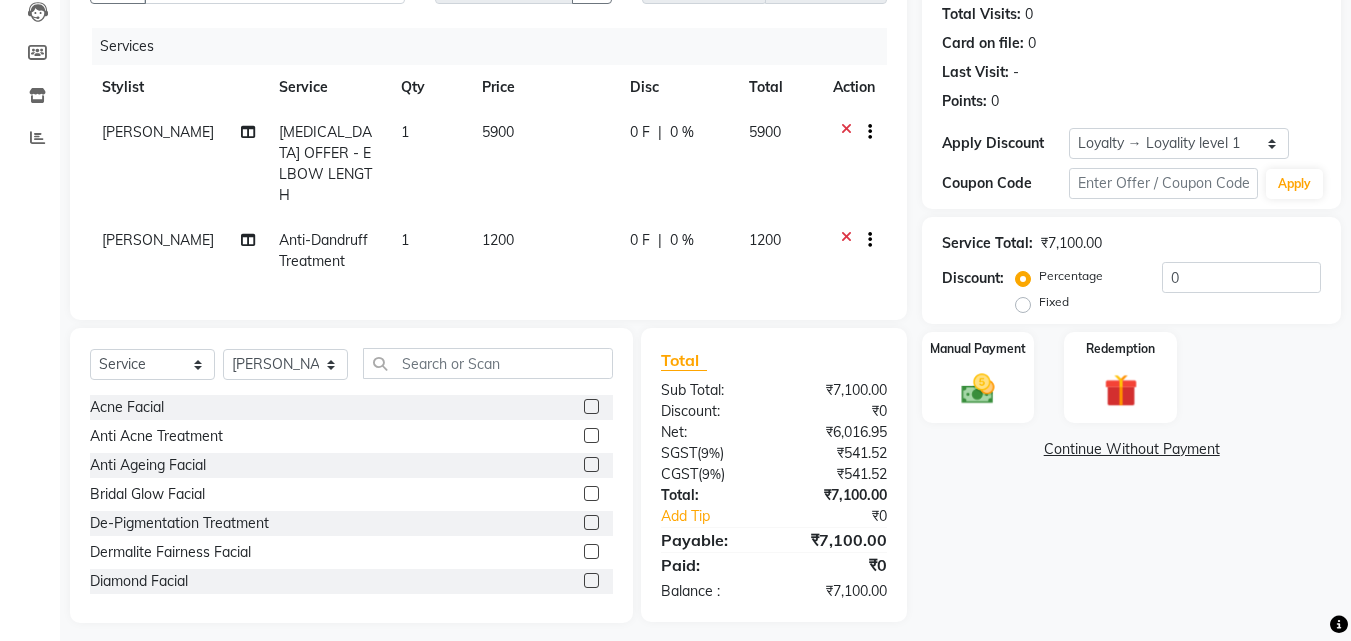 scroll, scrollTop: 226, scrollLeft: 0, axis: vertical 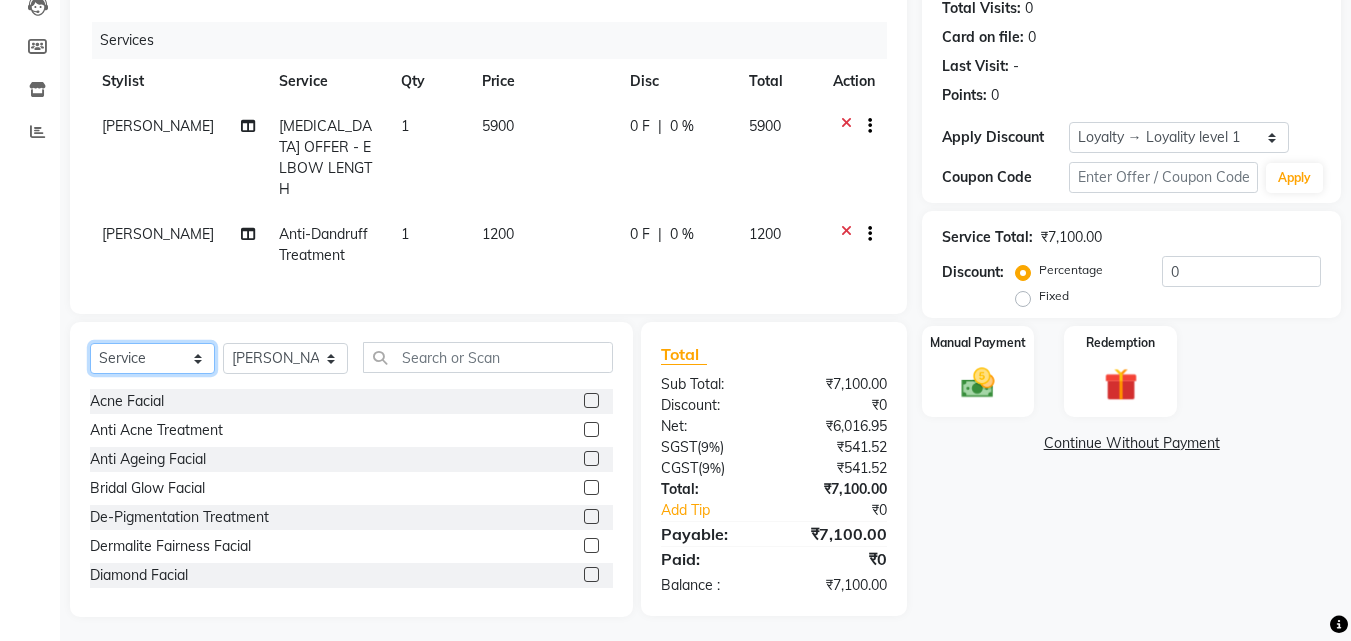click on "Select  Service  Product  Membership  Package Voucher Prepaid Gift Card" 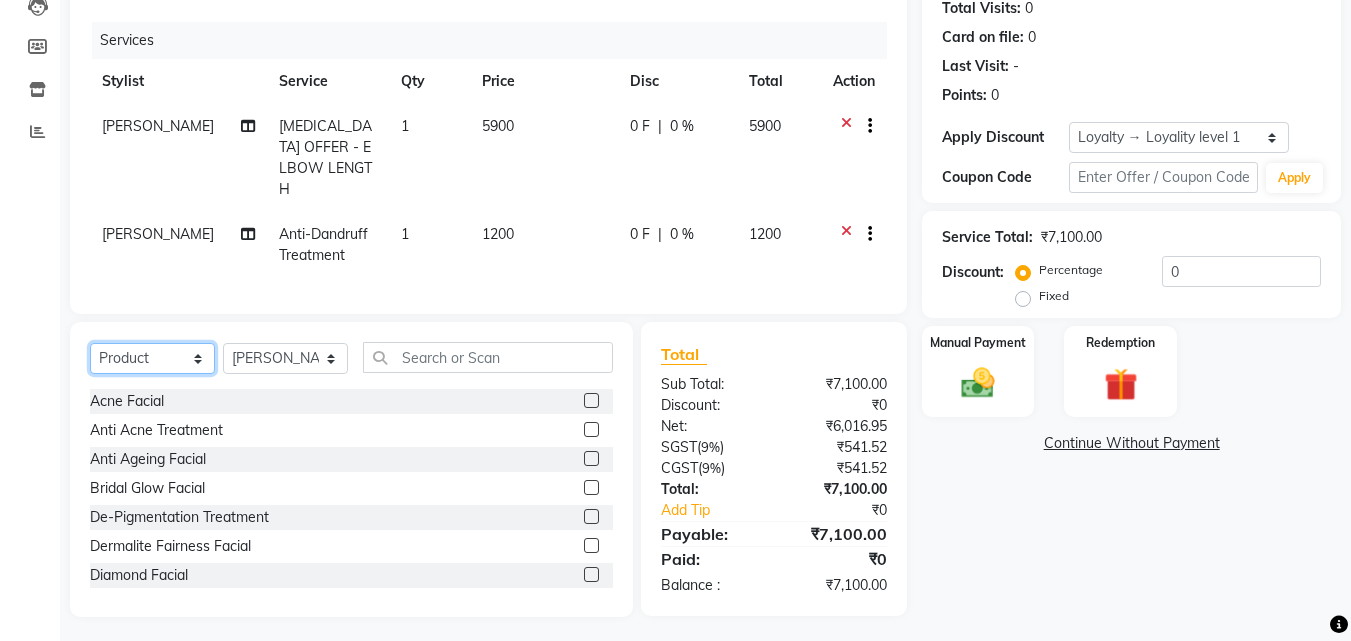 click on "Select  Service  Product  Membership  Package Voucher Prepaid Gift Card" 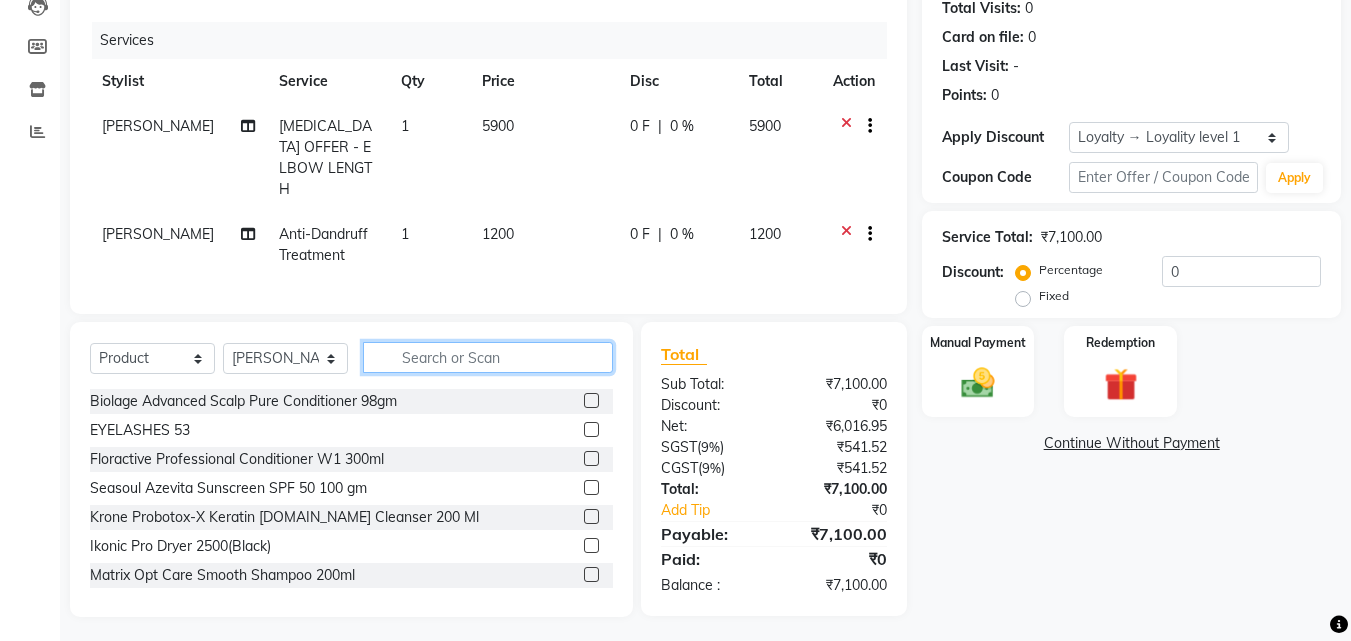click 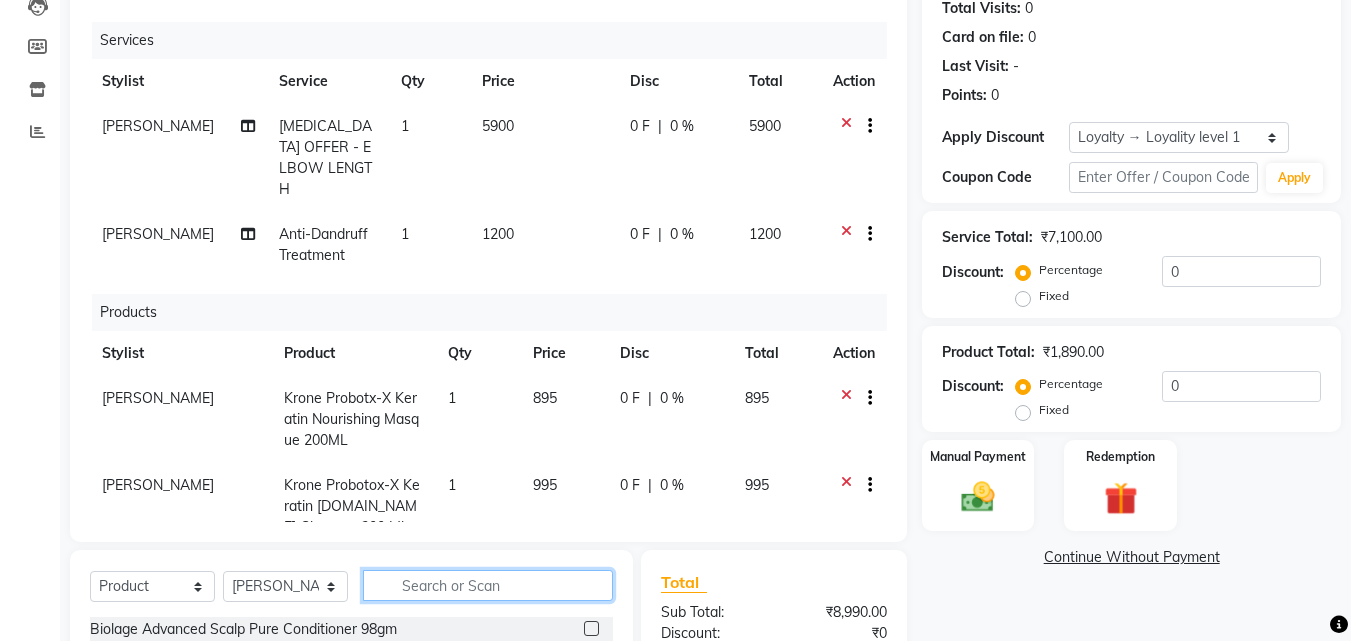 scroll, scrollTop: 38, scrollLeft: 0, axis: vertical 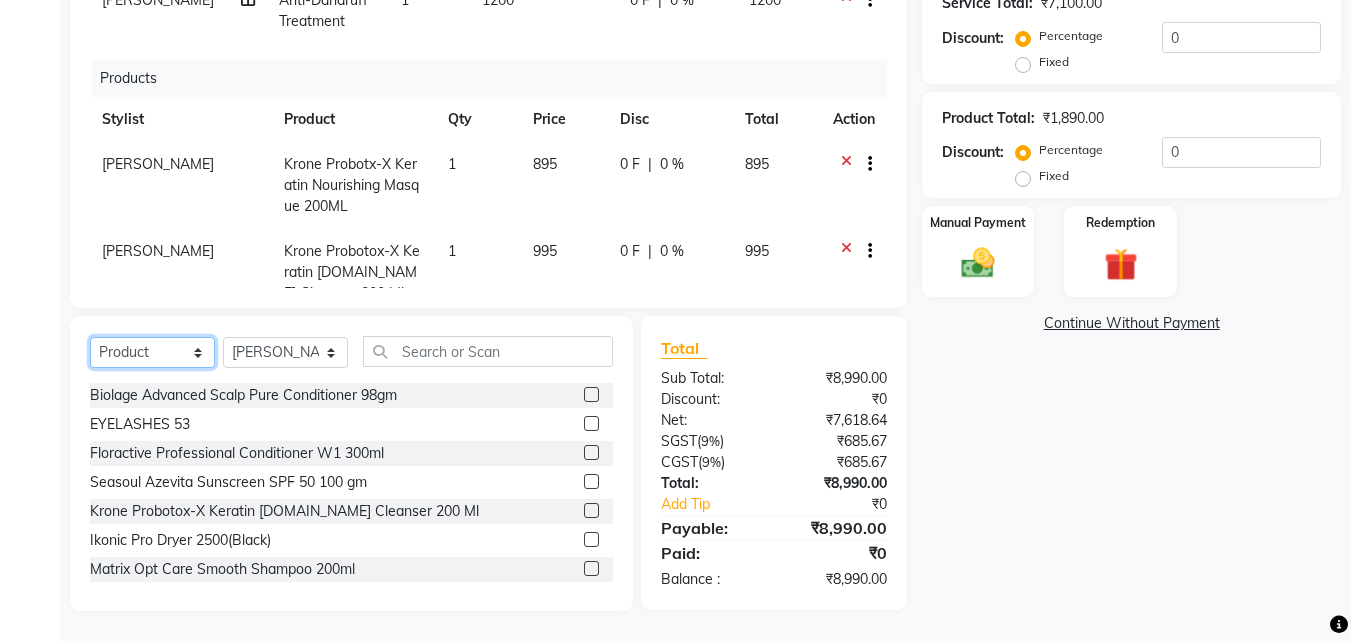 click on "Select  Service  Product  Membership  Package Voucher Prepaid Gift Card" 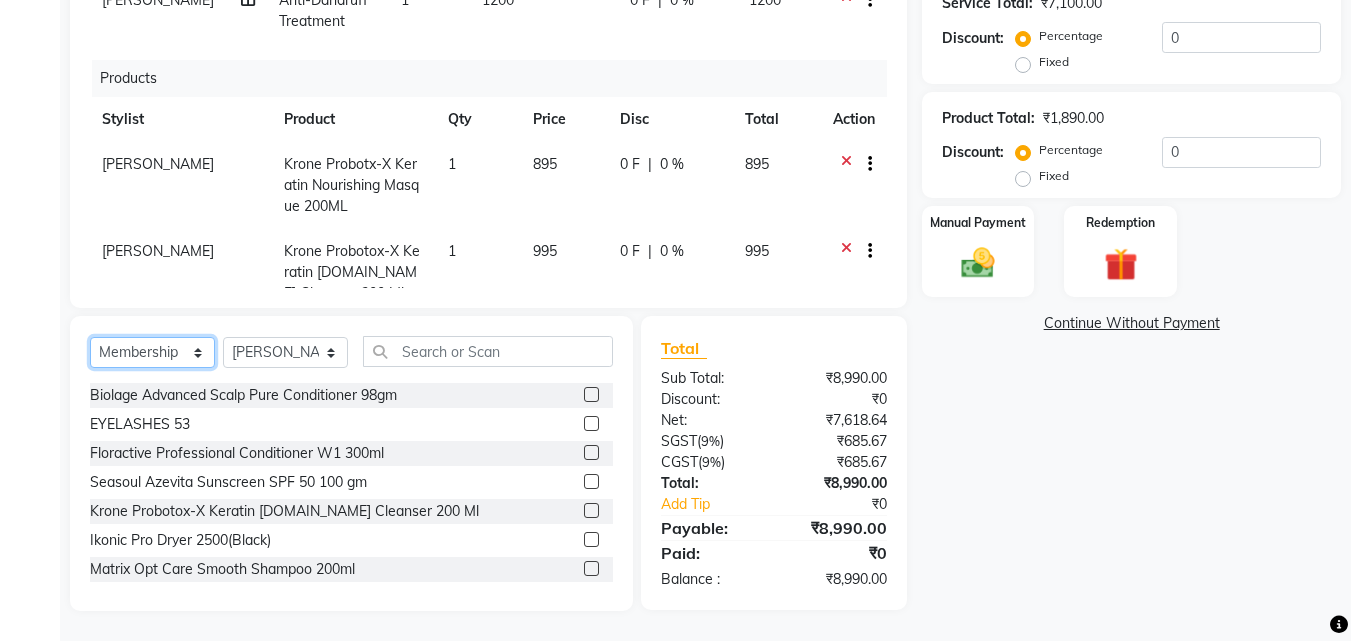 click on "Select  Service  Product  Membership  Package Voucher Prepaid Gift Card" 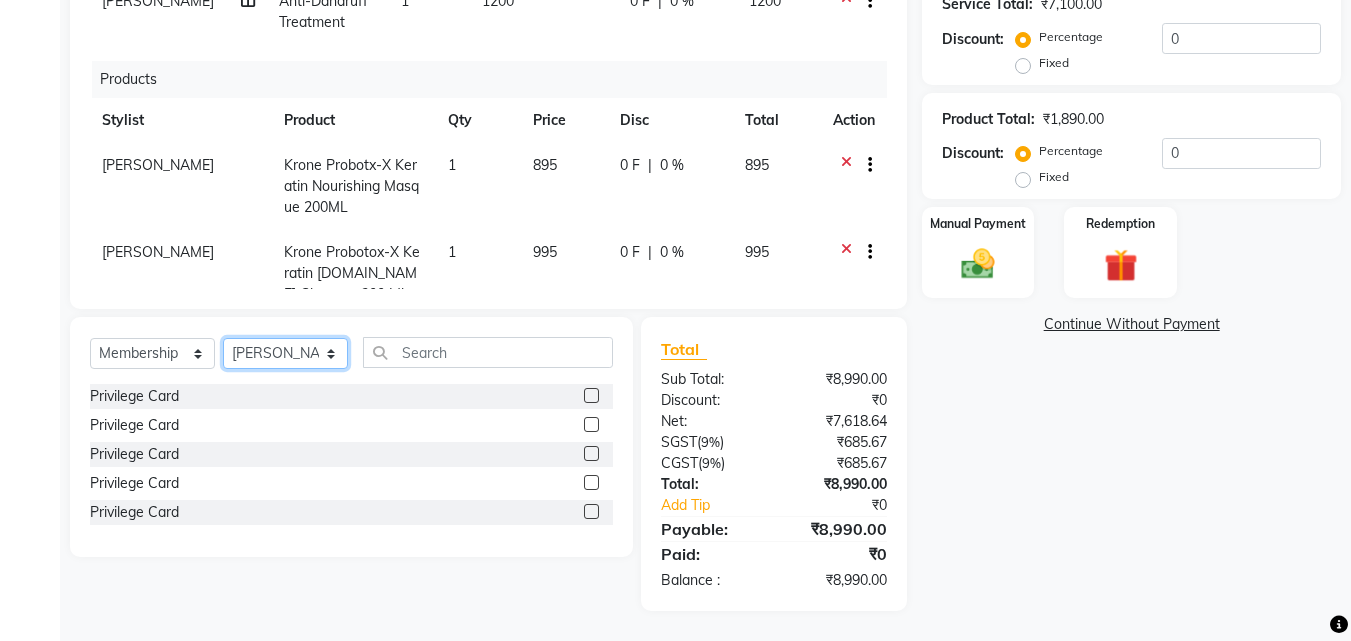 click on "Select Stylist ANJALI L B	 CHIPPY DHANYA D INDU GURUNG	 KARTHIKA	 Lekshmi MANJUSHA	 PUNAM LAMA	 SARITHA	 SIMI Sneha TRIVANDRUM ASHTAMUDI USHA KUMARI S" 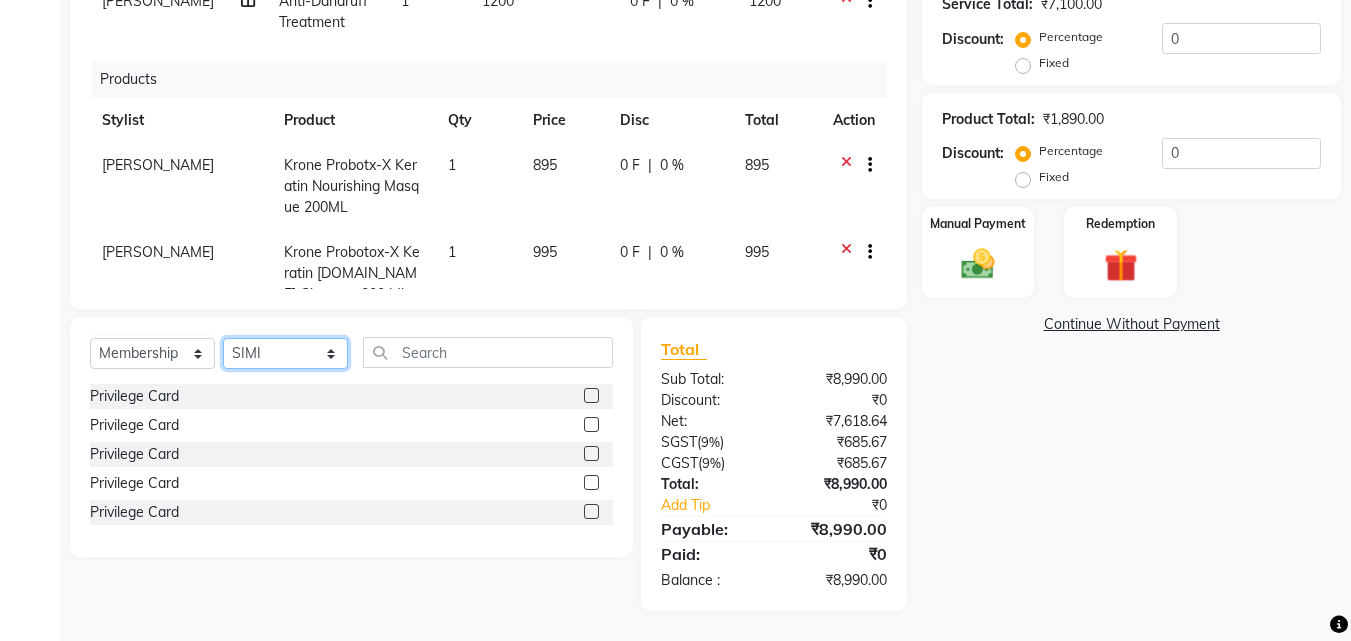 click on "Select Stylist ANJALI L B	 CHIPPY DHANYA D INDU GURUNG	 KARTHIKA	 Lekshmi MANJUSHA	 PUNAM LAMA	 SARITHA	 SIMI Sneha TRIVANDRUM ASHTAMUDI USHA KUMARI S" 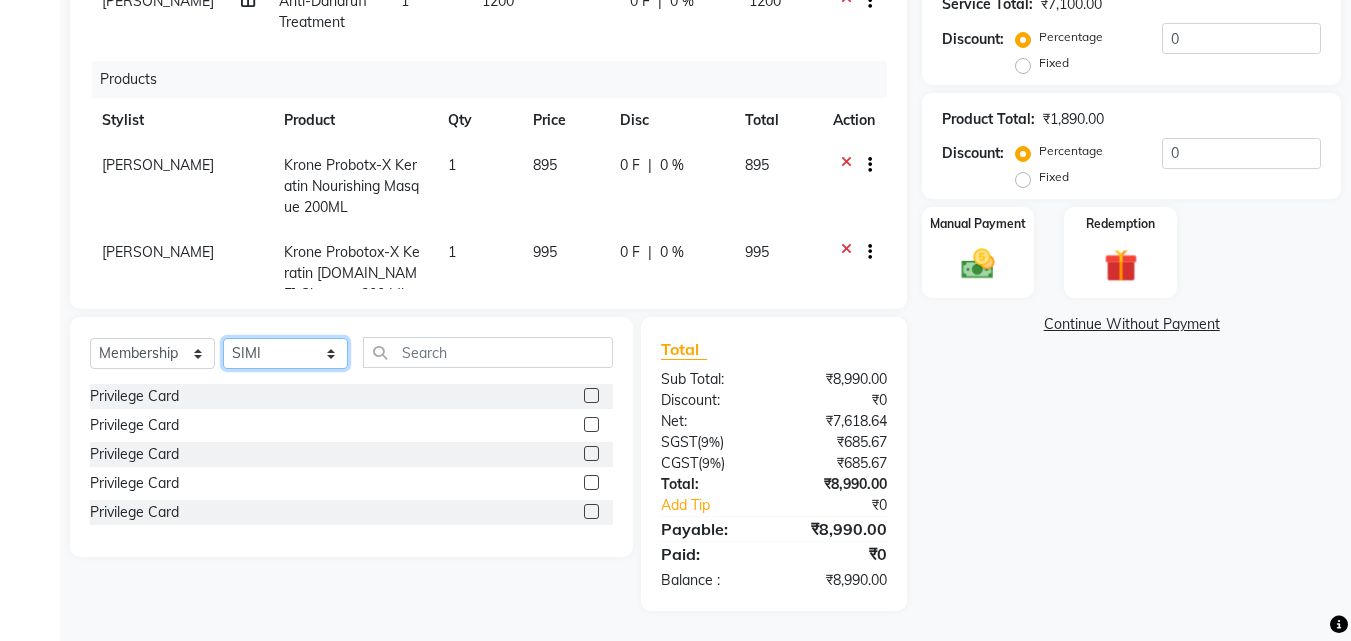 click on "Select Stylist ANJALI L B	 CHIPPY DHANYA D INDU GURUNG	 KARTHIKA	 Lekshmi MANJUSHA	 PUNAM LAMA	 SARITHA	 SIMI Sneha TRIVANDRUM ASHTAMUDI USHA KUMARI S" 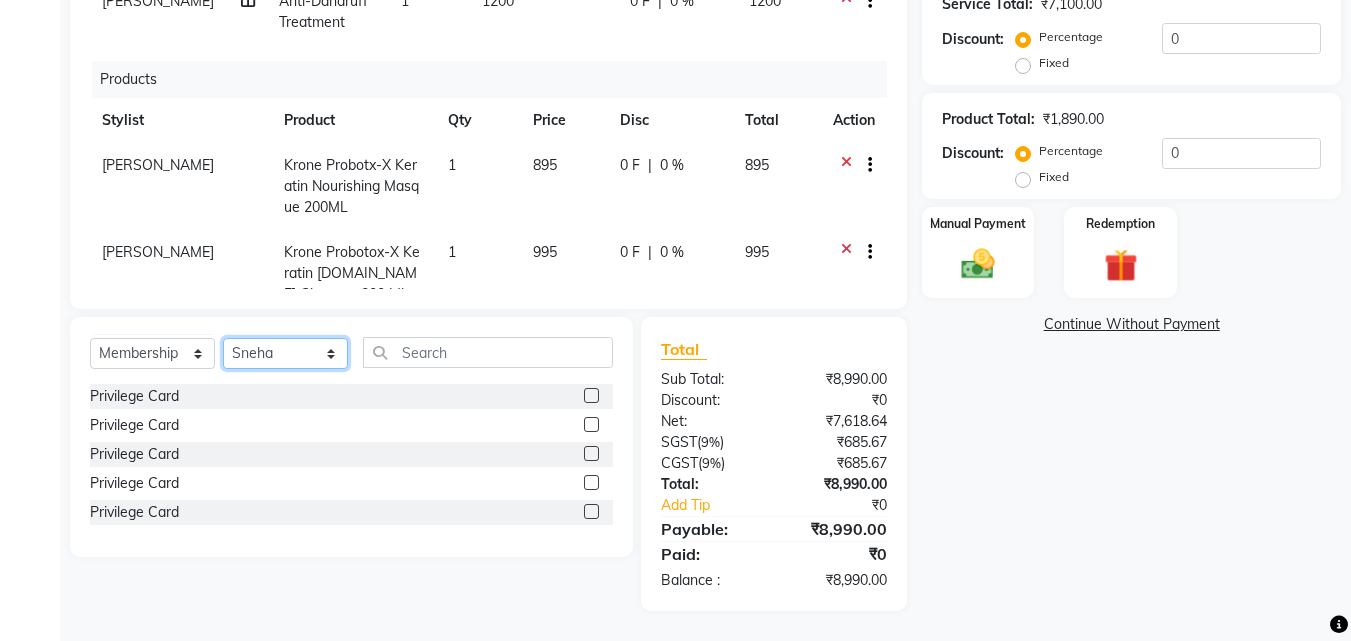 click on "Select Stylist ANJALI L B	 CHIPPY DHANYA D INDU GURUNG	 KARTHIKA	 Lekshmi MANJUSHA	 PUNAM LAMA	 SARITHA	 SIMI Sneha TRIVANDRUM ASHTAMUDI USHA KUMARI S" 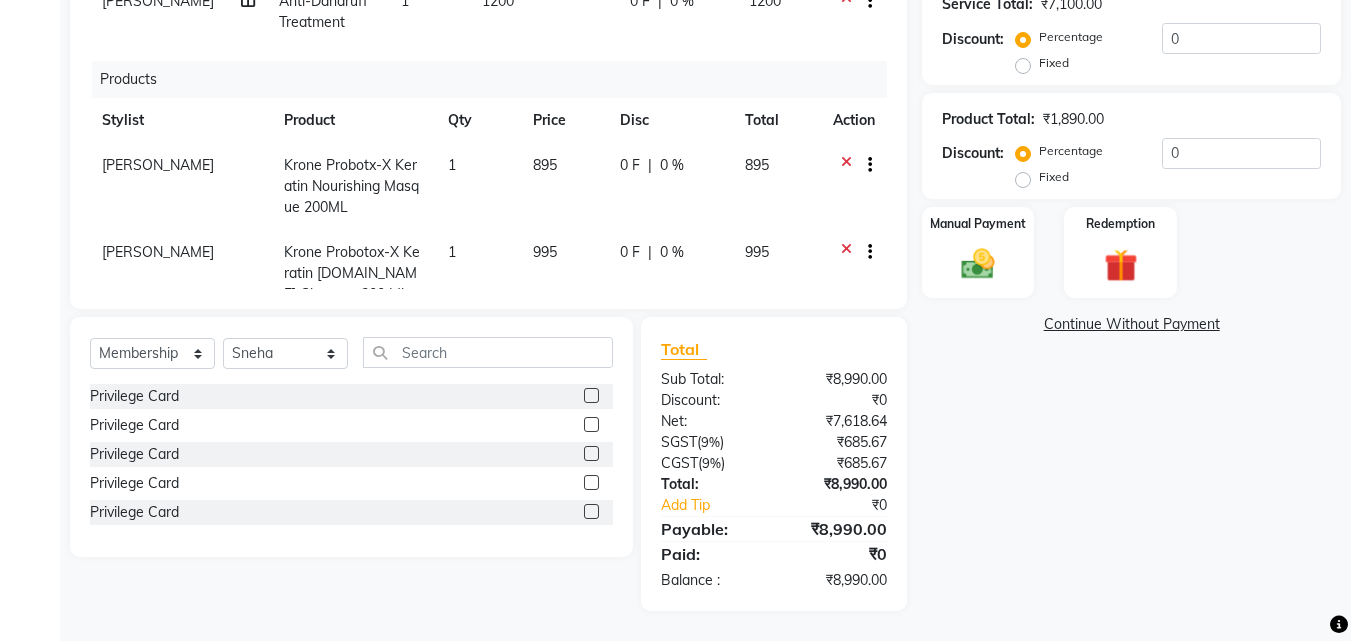click 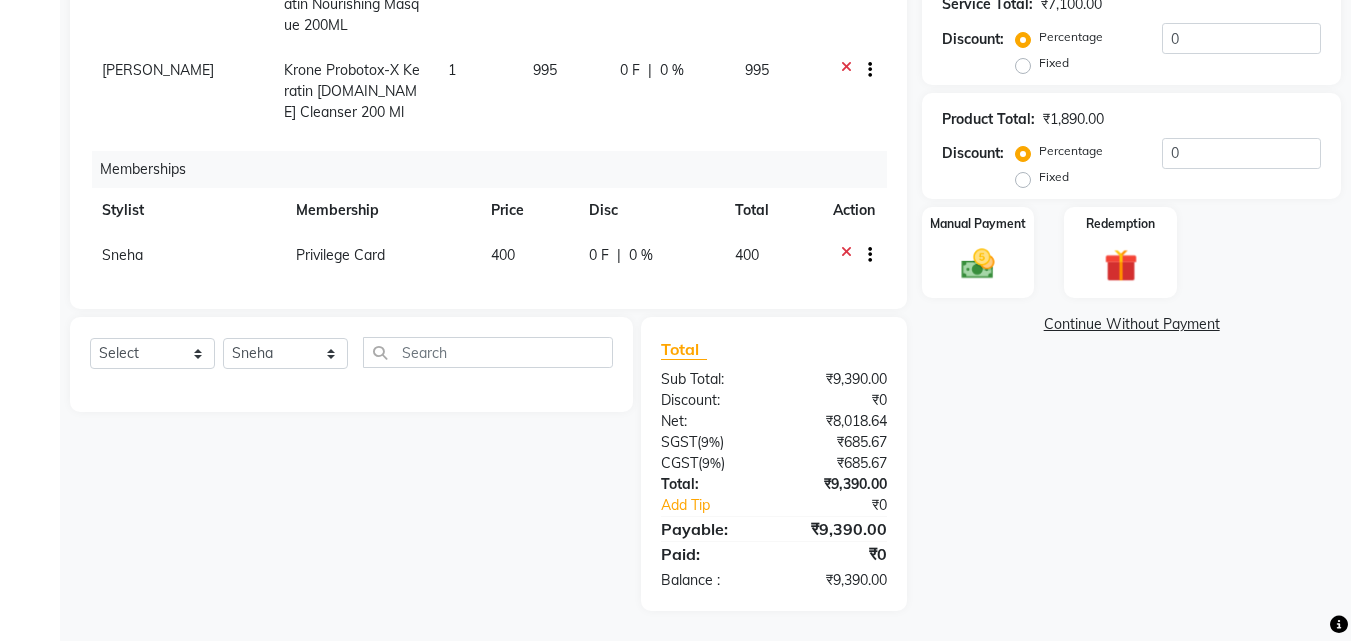 scroll, scrollTop: 185, scrollLeft: 0, axis: vertical 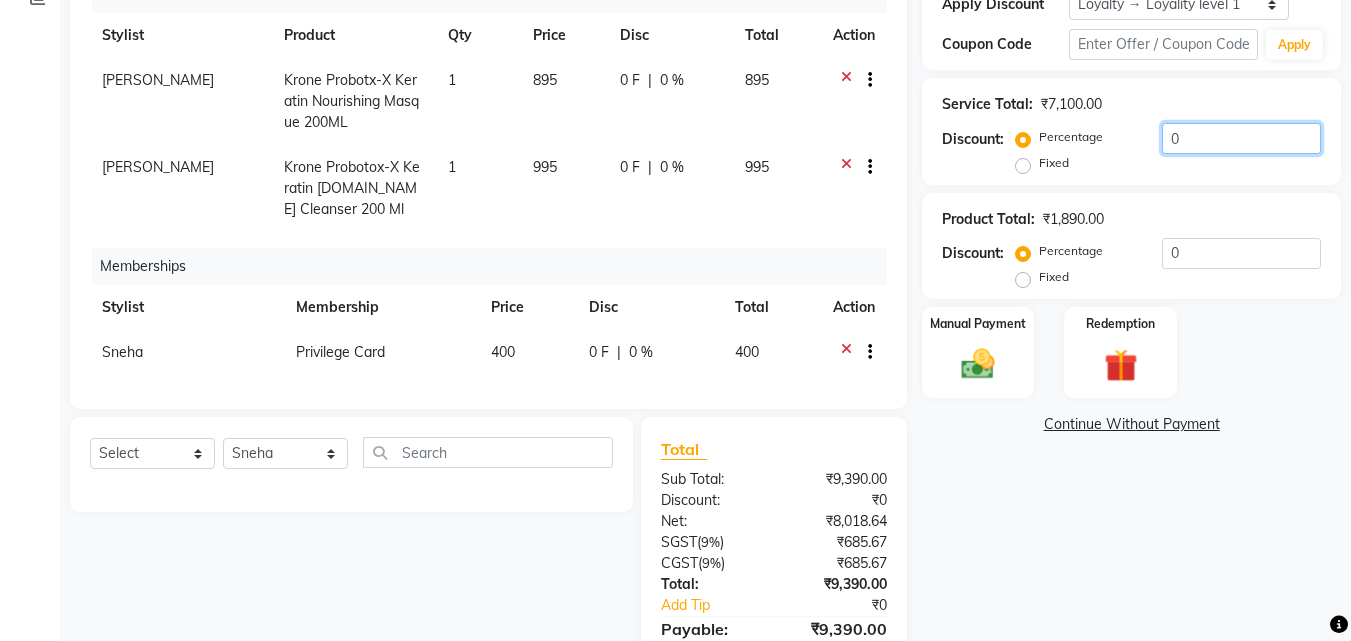 drag, startPoint x: 1204, startPoint y: 147, endPoint x: 1157, endPoint y: 146, distance: 47.010635 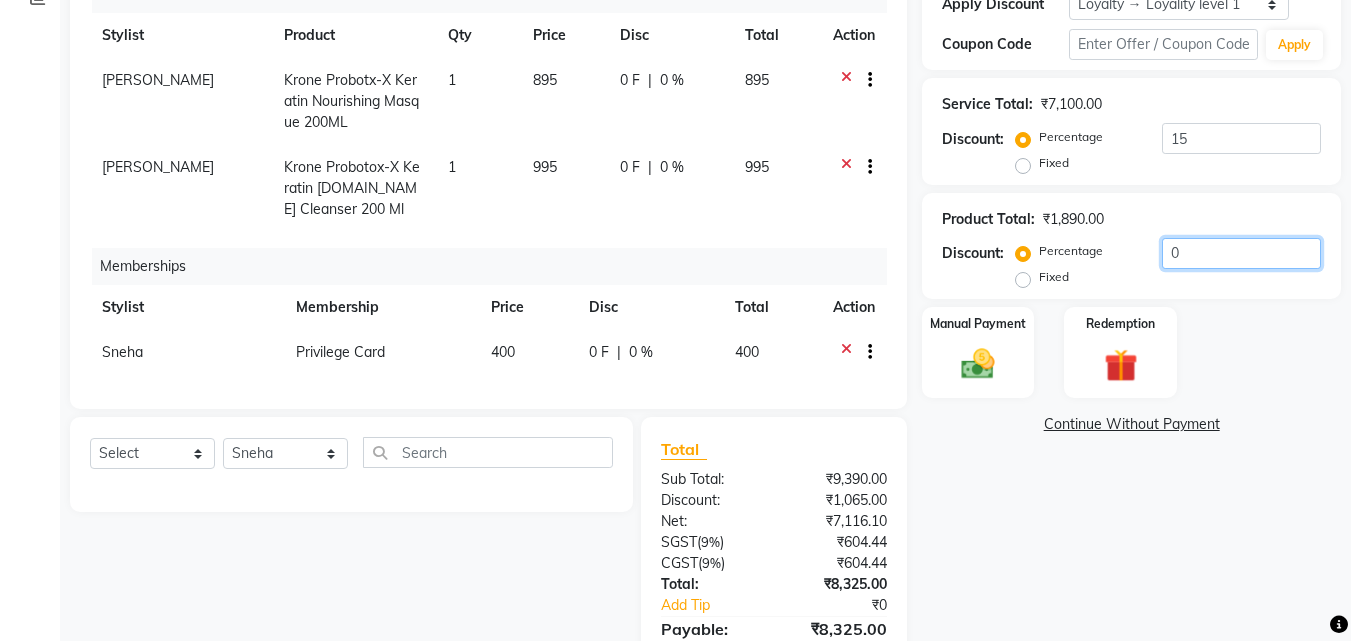drag, startPoint x: 1179, startPoint y: 254, endPoint x: 1156, endPoint y: 257, distance: 23.194826 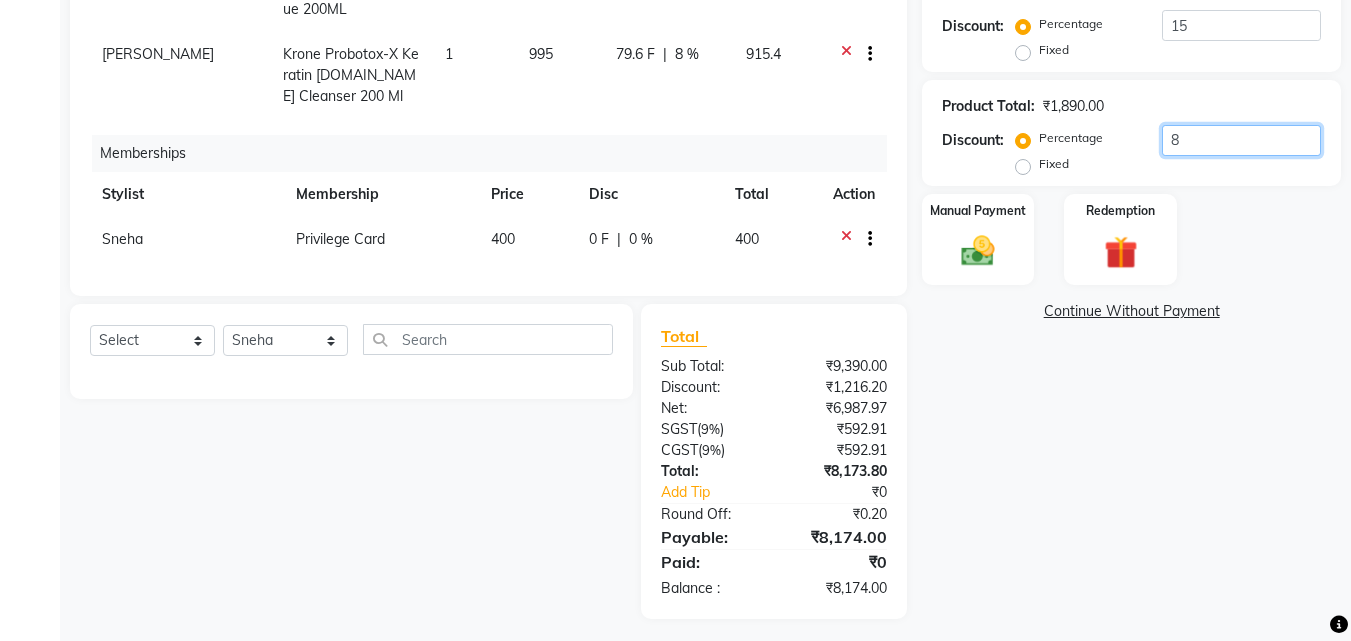 scroll, scrollTop: 480, scrollLeft: 0, axis: vertical 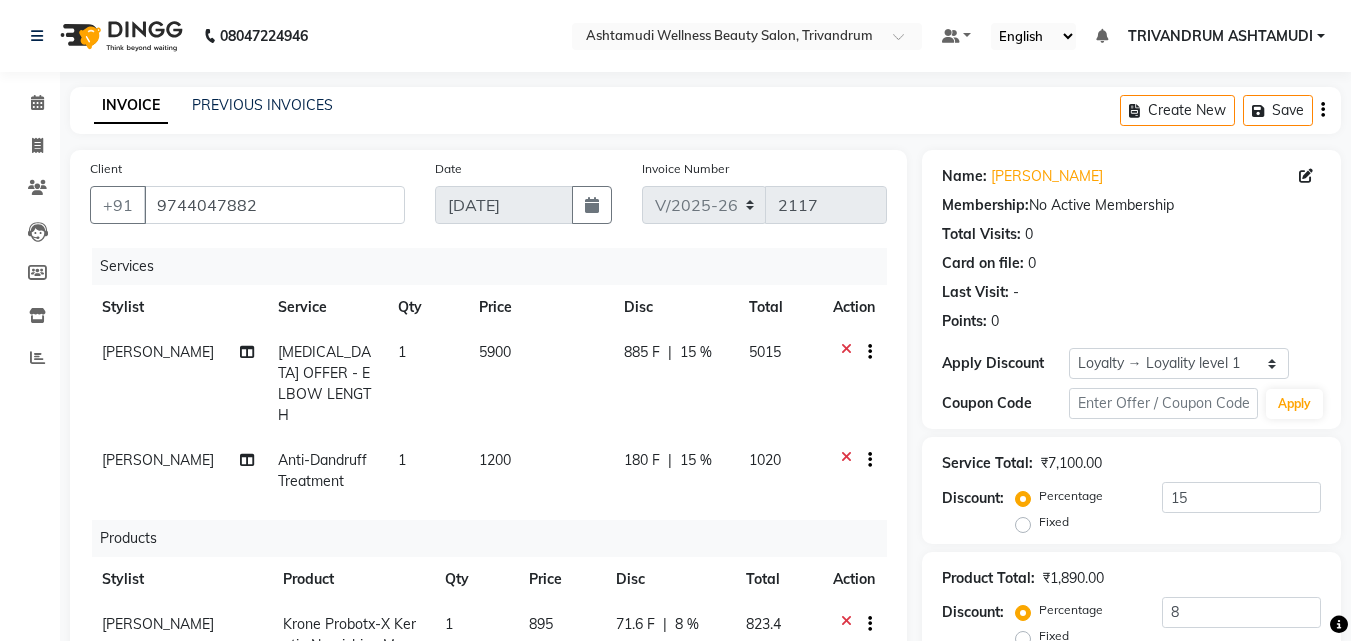 click on "15 %" 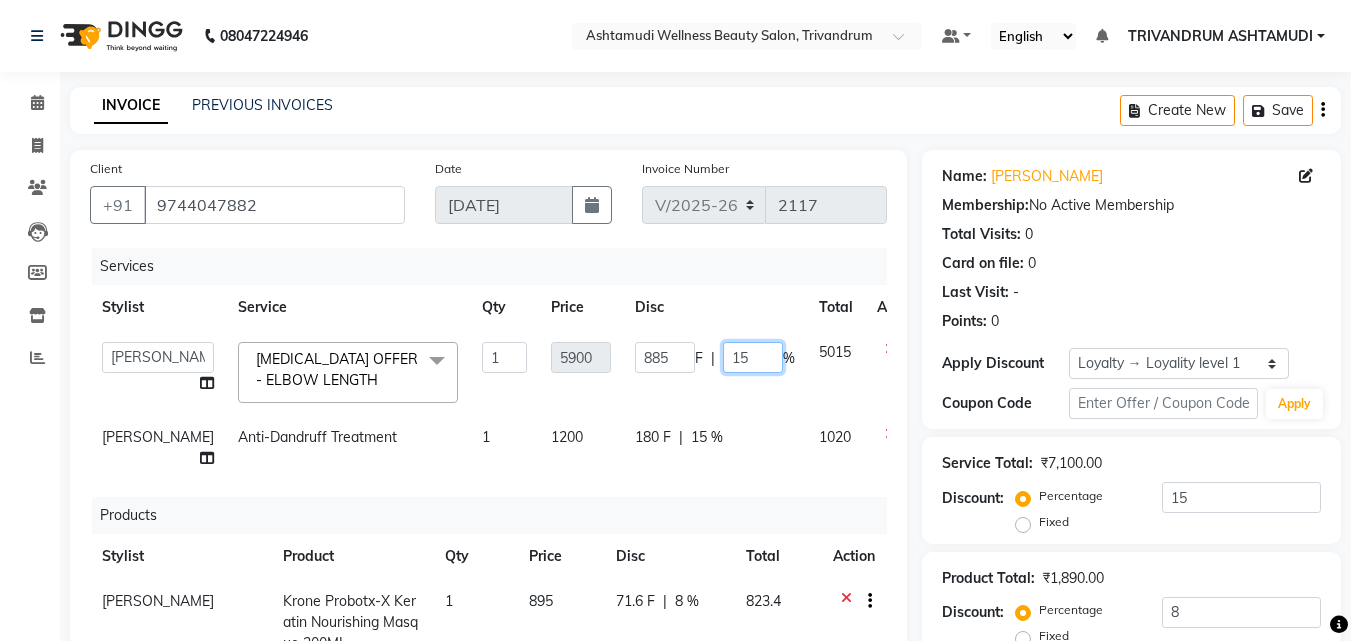 click on "15" 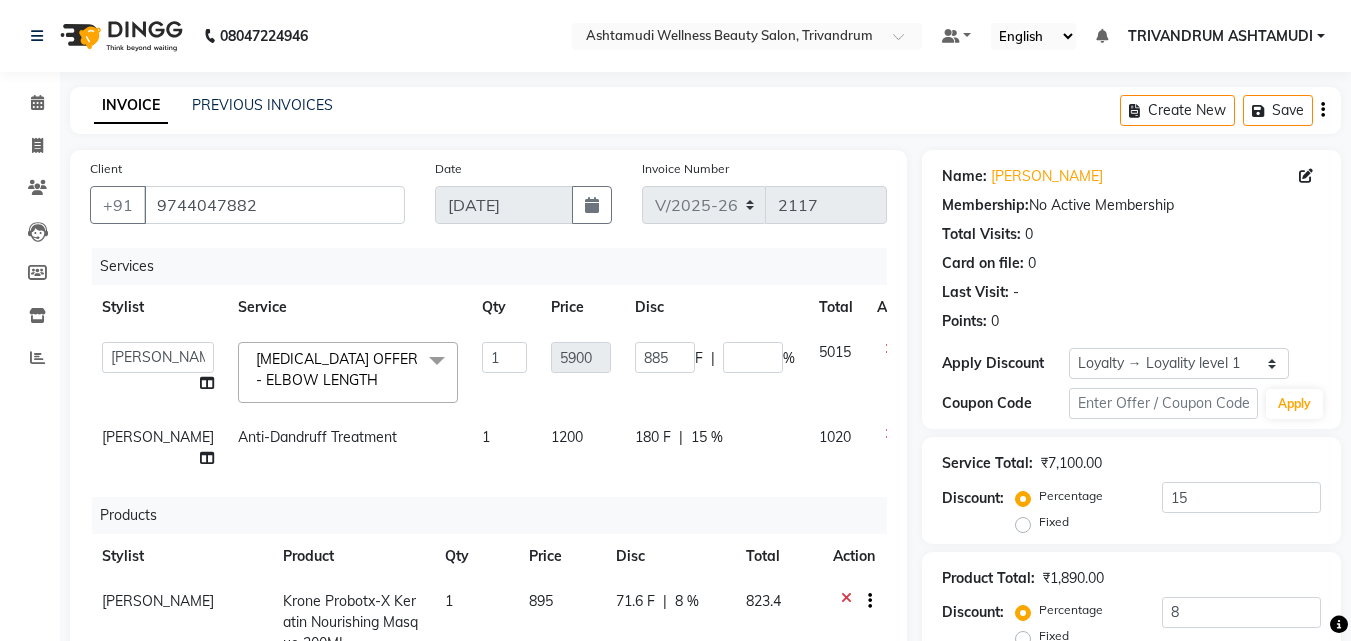 click on "Services Stylist Service Qty Price Disc Total Action  ANJALI L B	   CHIPPY   DHANYA D   INDU GURUNG	   KARTHIKA	   Lekshmi   MANJUSHA	   PUNAM LAMA	   SARITHA	   SIMI   Sneha   TRIVANDRUM ASHTAMUDI   USHA KUMARI S  BOTOX OFFER - ELBOW LENGTH  x Acne Facial Anti Acne Treatment Anti Ageing Facial Bridal Glow Facial De-Pigmentation Treatment Dermalite Fairness Facial Diamond Facial D-Tan Cleanup D-Tan Facial D-Tan Pack Fruit Facial Fyc Bamboo Charcoal Facial Fyc Bio Marine Facial Fyc Fruit Fusion Facial Fyc Luster Gold Facial Fyc Pure Vit-C Facial Fyc Red Wine Facial Glovite Facial Gold Moroccan Vit C facial Dry Skin Gold Moroccan Vit C facial Oily Skin Golden Facial Hydra Brightening Facial Hydra Facial Hydramoist Facial Microdermabrasion Treatment Normal Cleanup O2C2 Facial Oxy Blast Facial Oxy Bleach Pearl Facial Protein Bleach Red Carpet DNA facial Sensi Glow Facial Skin Glow Facial Skin Lightening Facial Skin Whitening Facial Stemcell  Facial Veg Peel Facial Un-Tan Facial  Korean Glass Skin Facial Hair Spa" 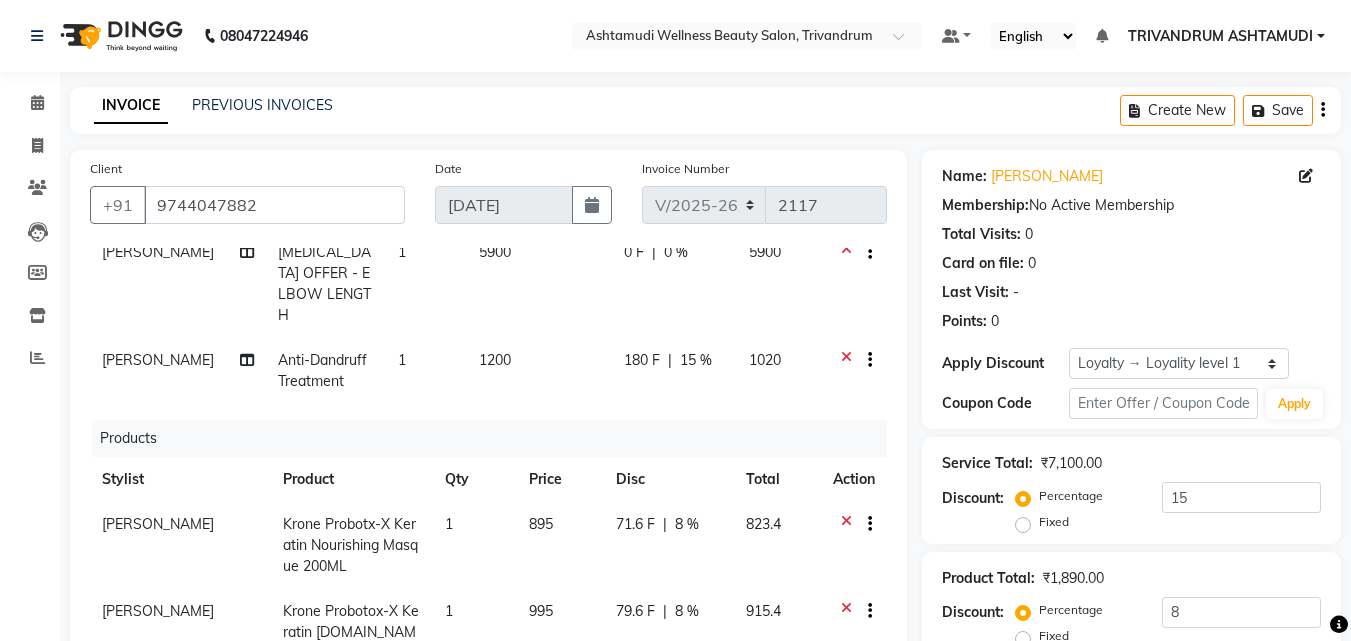 scroll, scrollTop: 185, scrollLeft: 0, axis: vertical 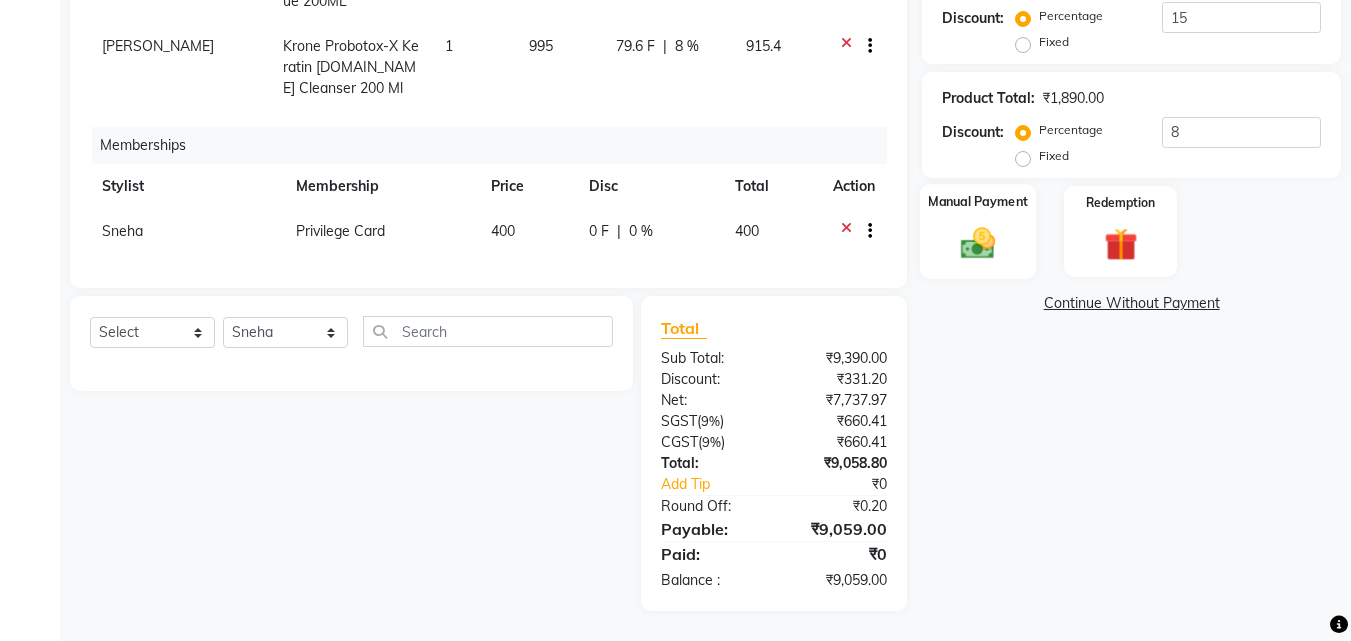 click 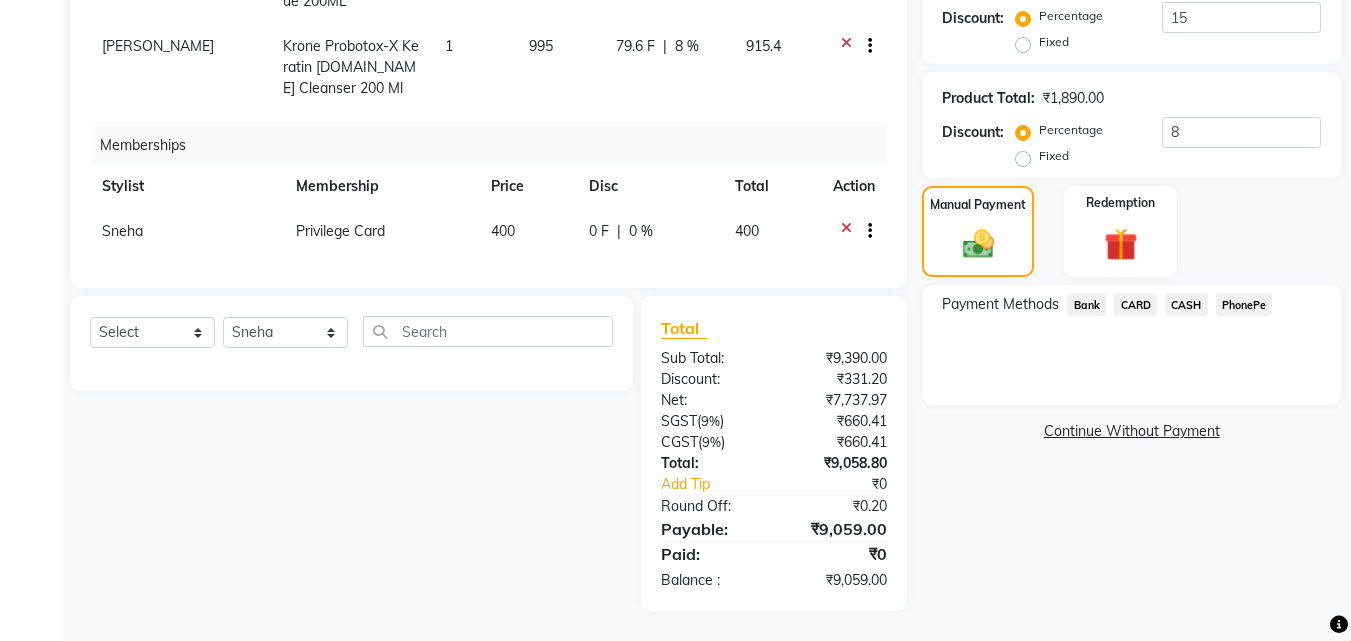 click on "CASH" 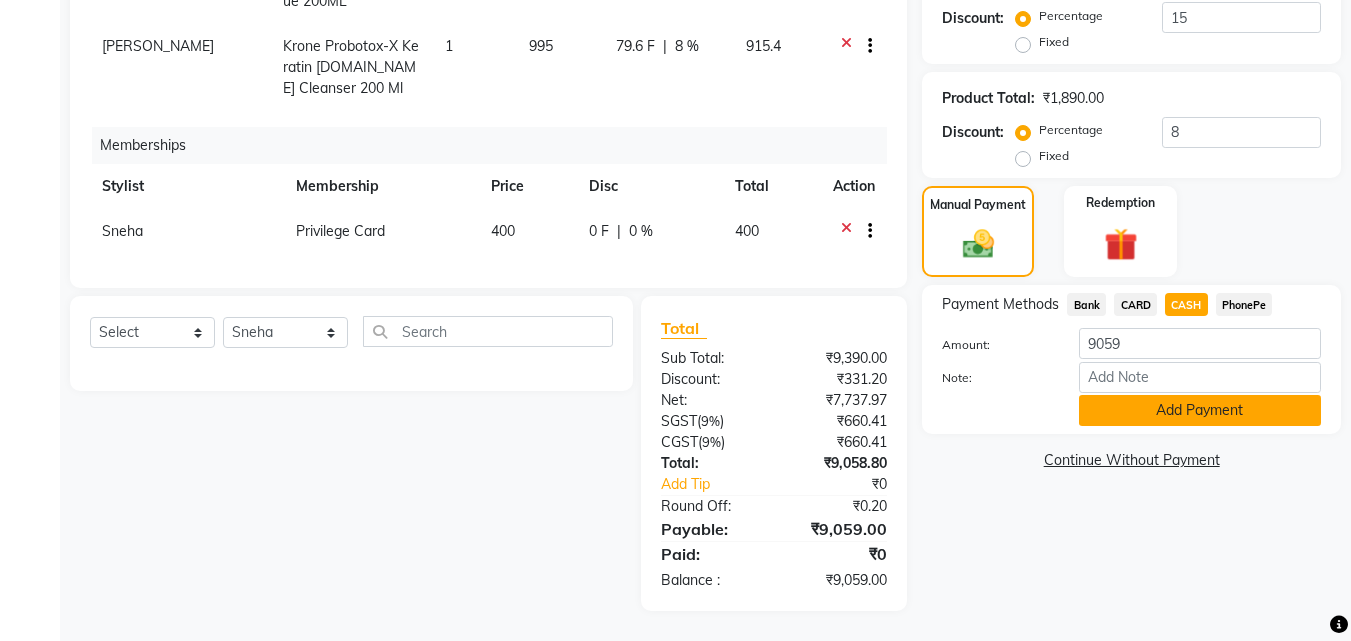 click on "Add Payment" 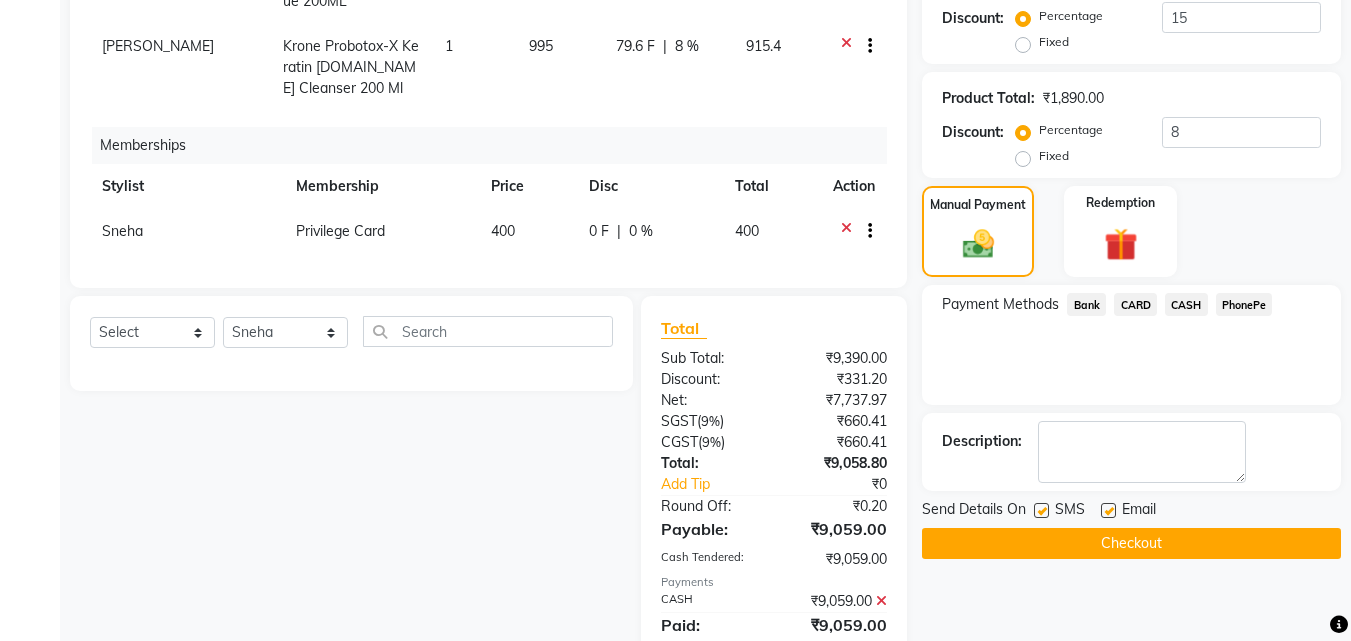 scroll, scrollTop: 671, scrollLeft: 0, axis: vertical 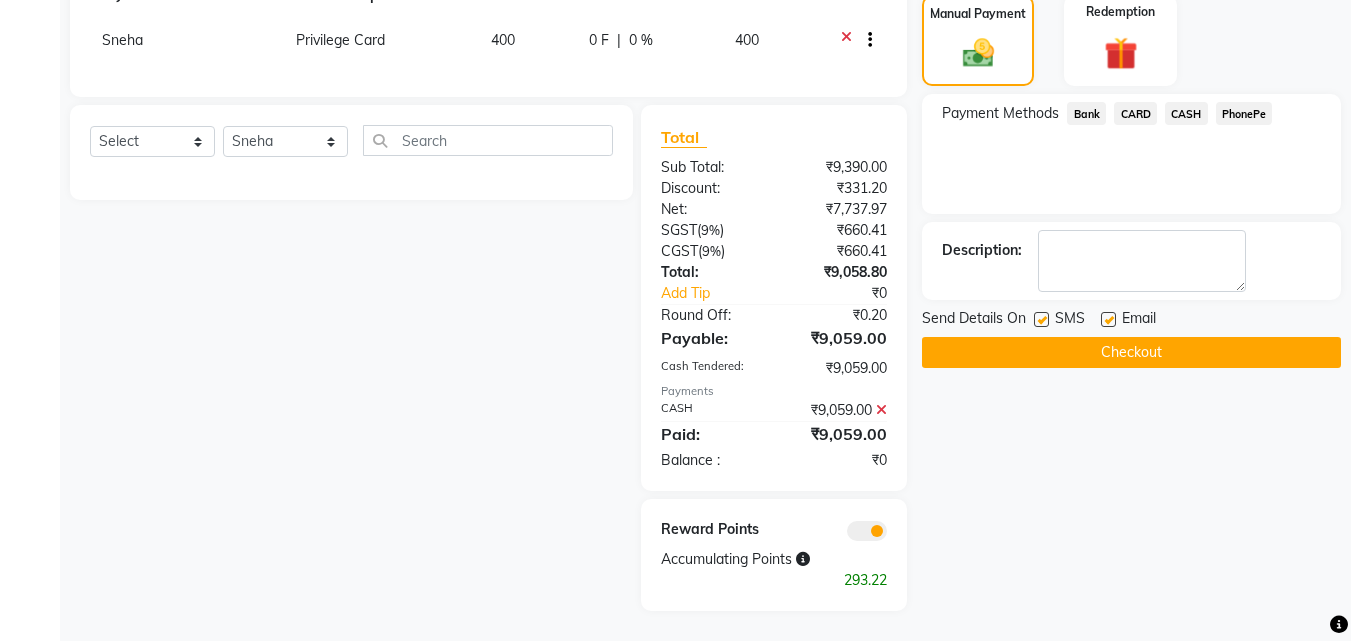click on "Checkout" 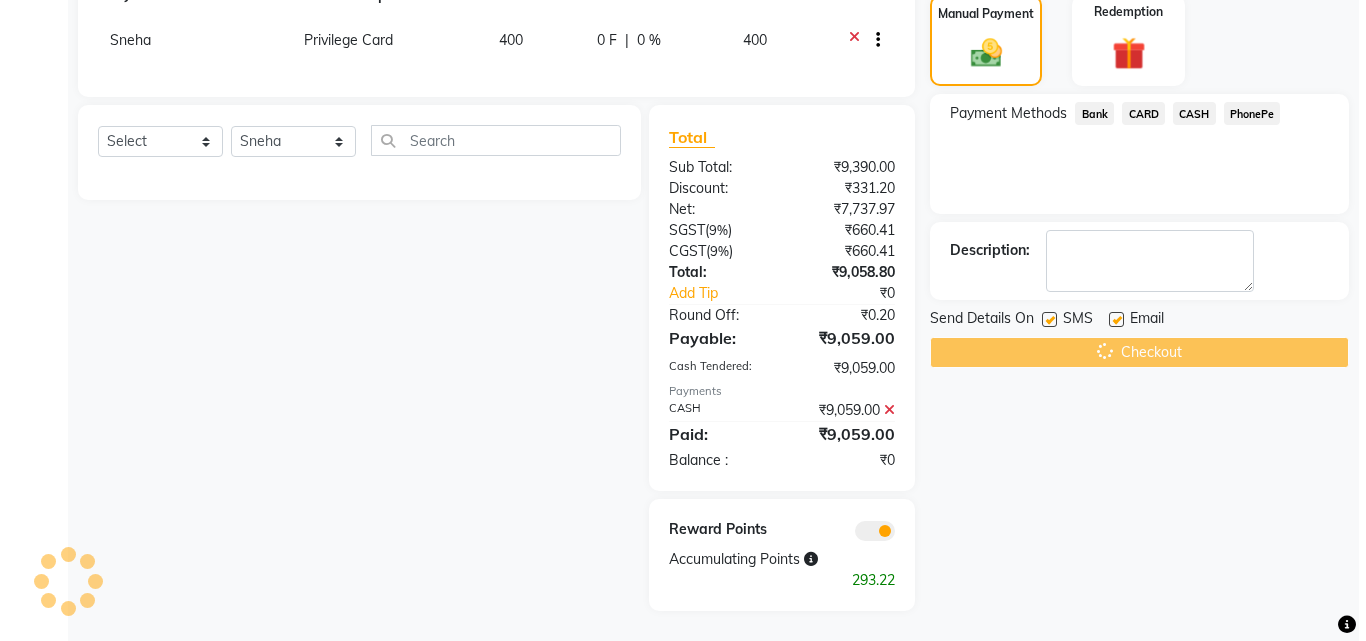 scroll, scrollTop: 0, scrollLeft: 0, axis: both 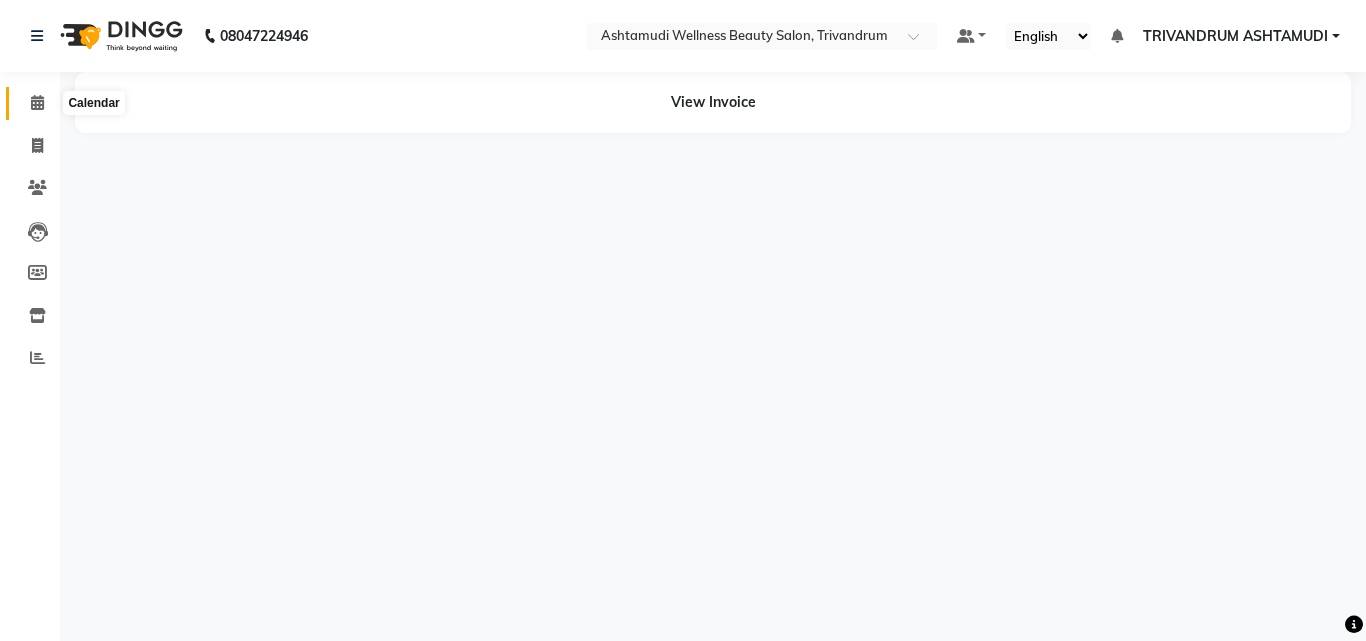 drag, startPoint x: 34, startPoint y: 103, endPoint x: 41, endPoint y: 88, distance: 16.552946 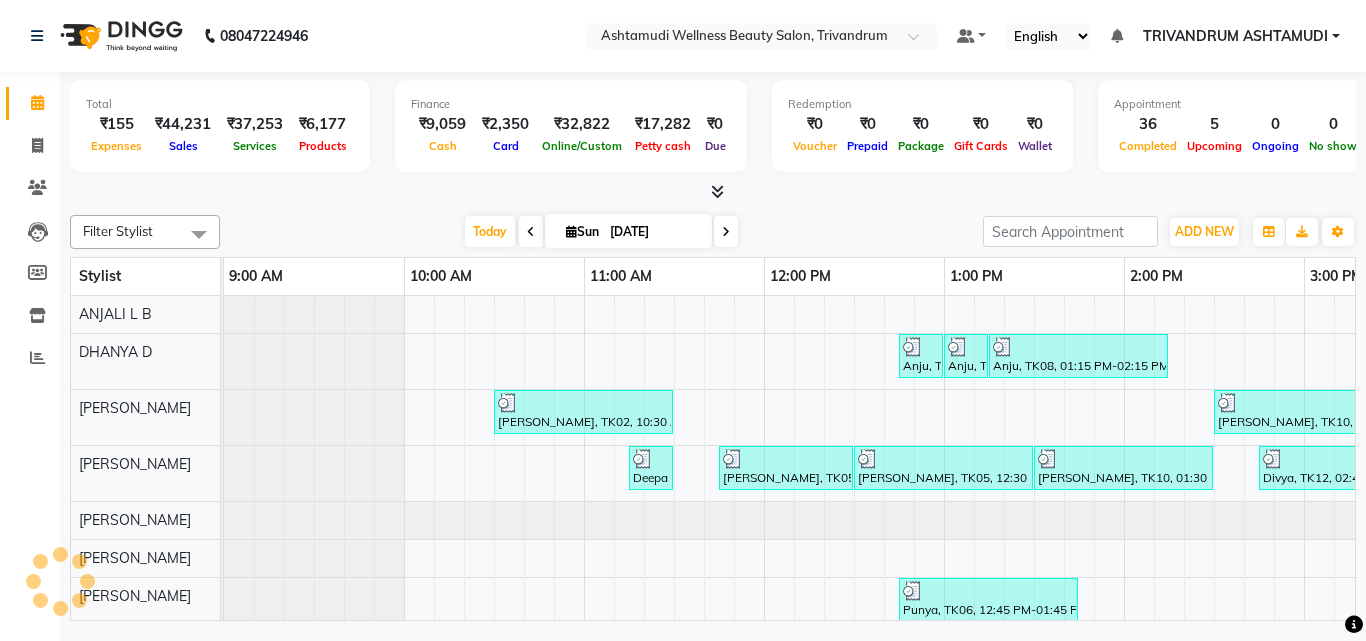 scroll, scrollTop: 0, scrollLeft: 0, axis: both 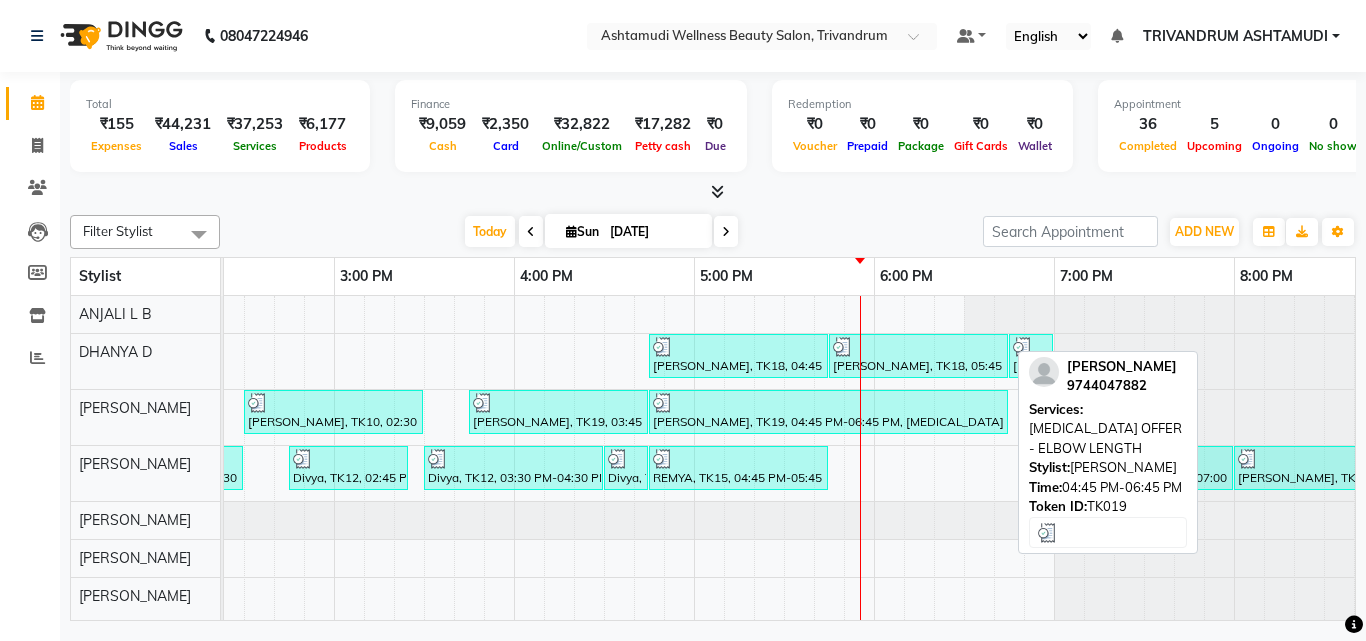 click at bounding box center [828, 403] 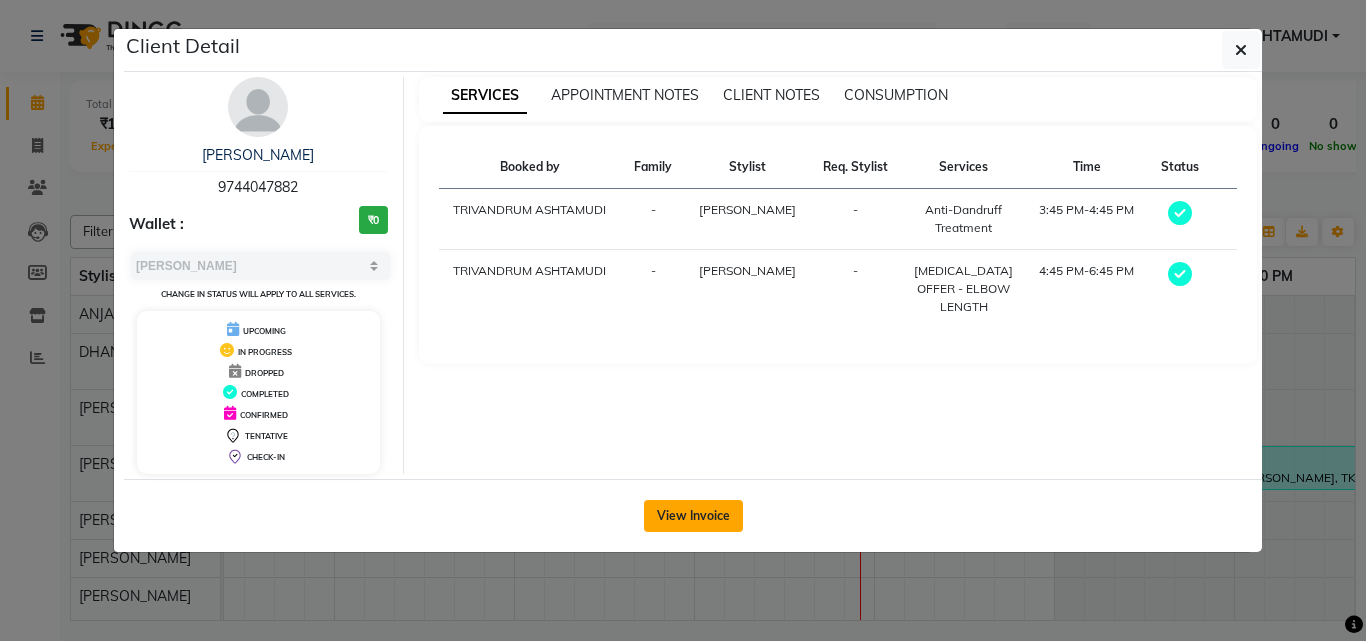 click on "View Invoice" 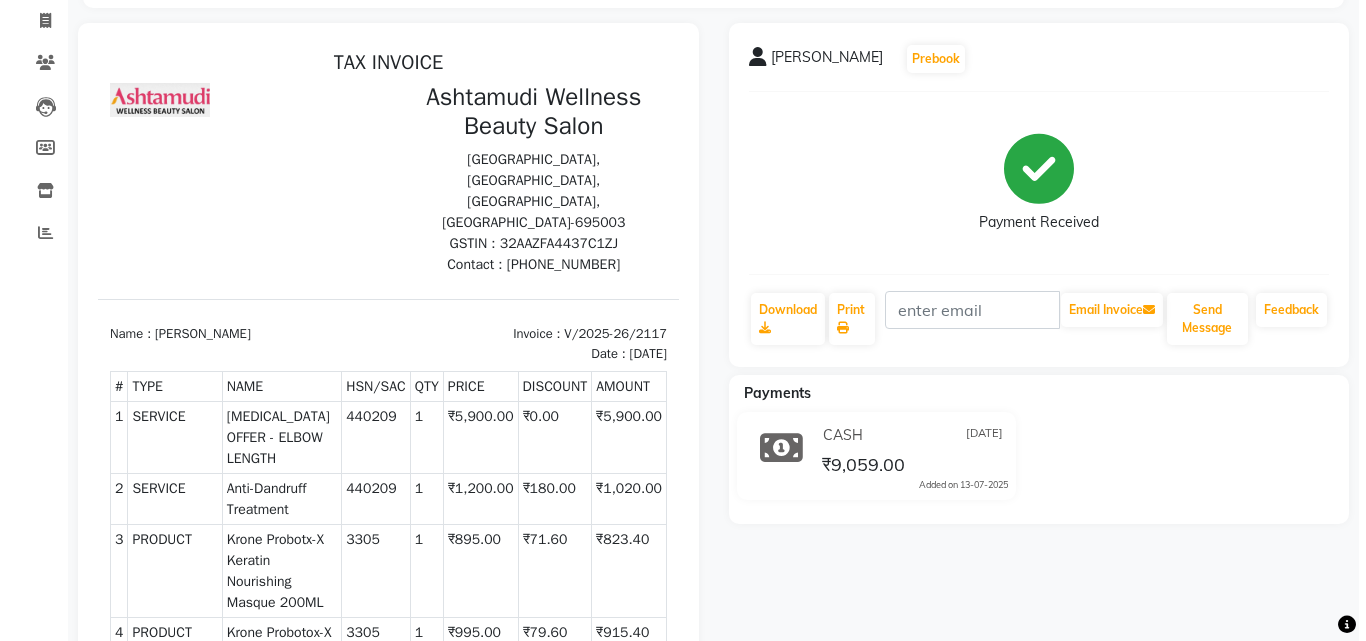 scroll, scrollTop: 0, scrollLeft: 0, axis: both 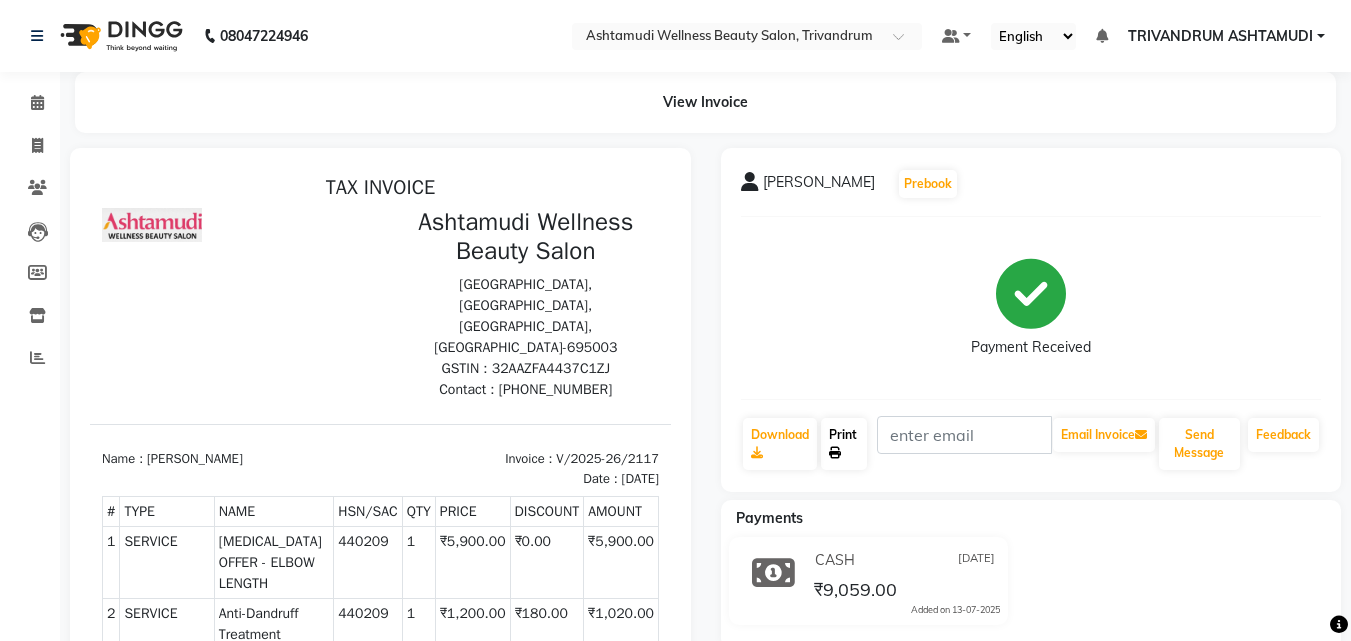 click on "Print" 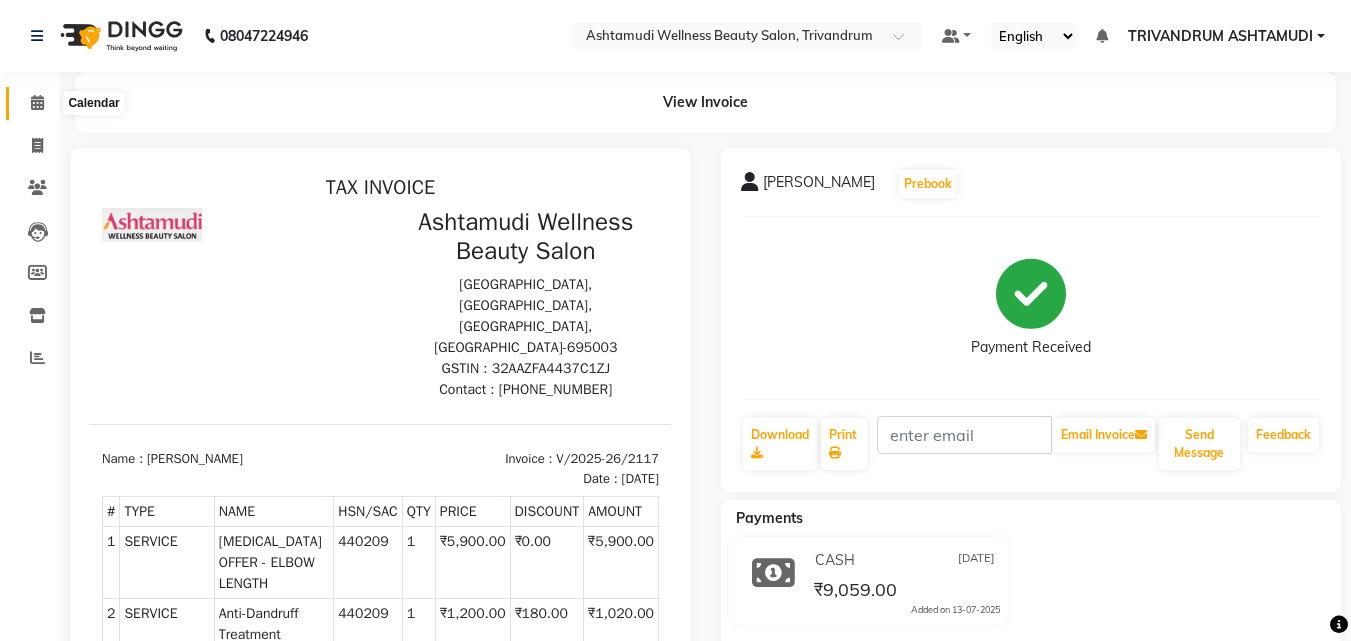 click 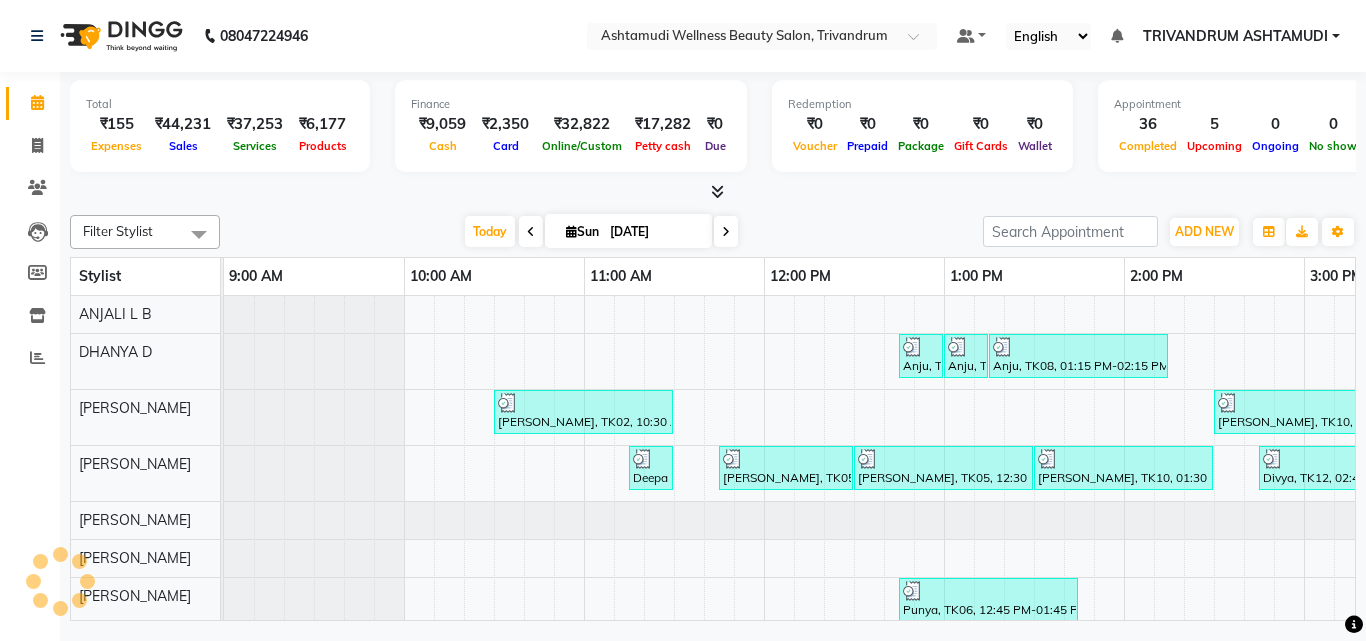 scroll, scrollTop: 0, scrollLeft: 0, axis: both 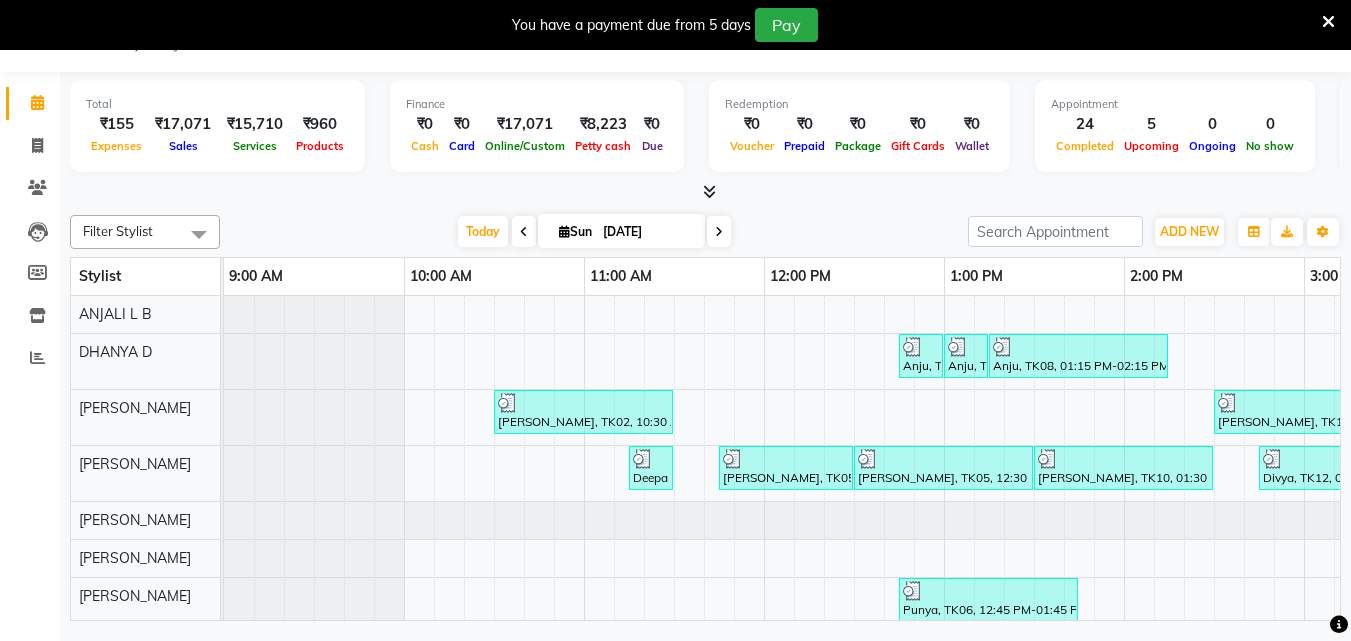 click on "Today  Sun 13-07-2025" at bounding box center [594, 232] 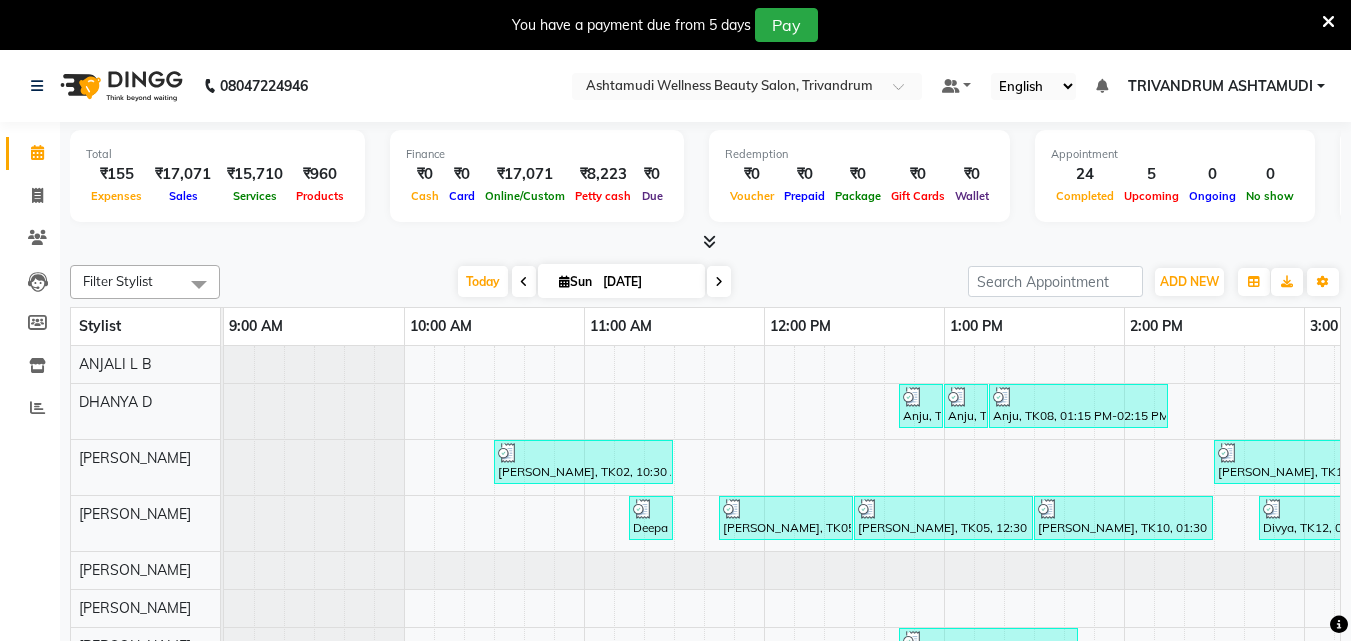 scroll, scrollTop: 50, scrollLeft: 0, axis: vertical 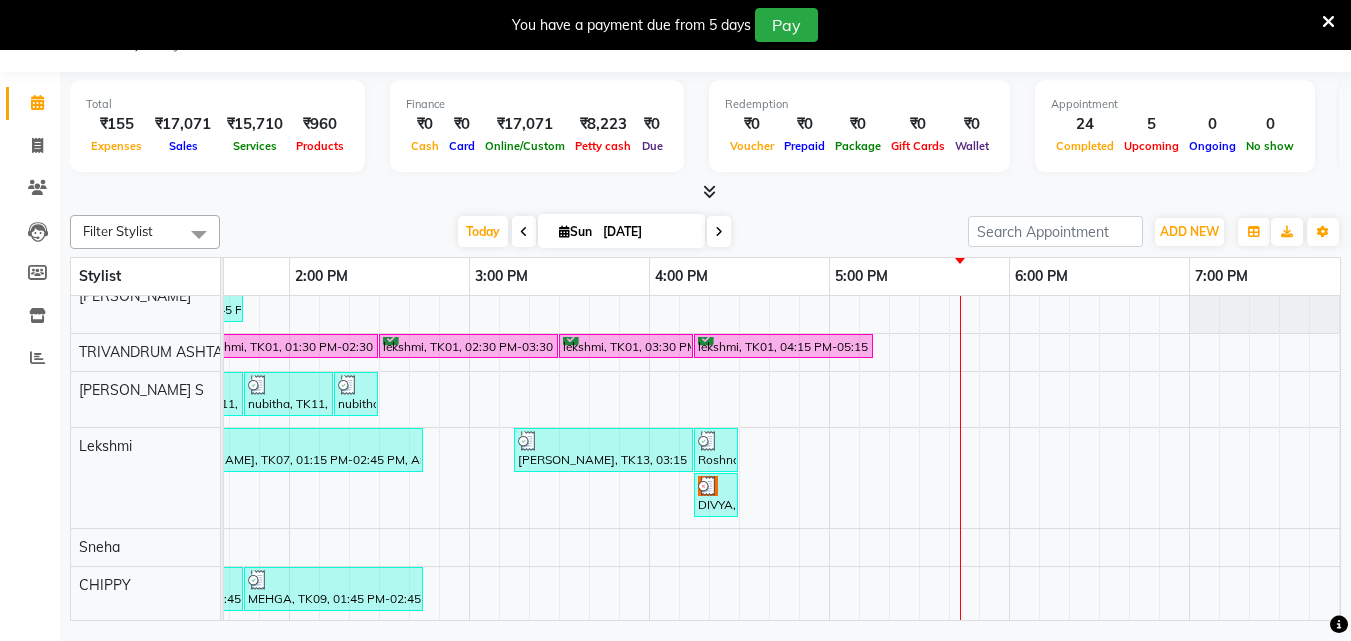 click on "Anju, TK08, 12:45 PM-01:00 PM, Upper Lip Threading     Anju, TK08, 01:00 PM-01:15 PM, Eyebrows Threading     Anju, TK08, 01:15 PM-02:15 PM, D-Tan Cleanup     Aswathy, TK02, 10:30 AM-11:30 AM, Layer Cut     ANJANA, TK10, 02:30 PM-03:30 PM, Layer Cut     Deepa KARTHI, TK03, 11:15 AM-11:30 AM, Eyebrows Threading     Parvathy, TK05, 11:45 AM-12:30 PM, Root Touch-Up (Ammonia Free)     Parvathy, TK05, 12:30 PM-01:30 PM, Layer Cut     ANJANA, TK10, 01:30 PM-02:30 PM, Hair Spa     Divya, TK12, 02:45 PM-03:25 PM, U Cut     Divya, TK12, 03:30 PM-04:30 PM, Hair Cut With Fringes     Divya, TK12, 04:30 PM-04:45 PM, Eyebrows Threading     Punya, TK06, 12:45 PM-01:45 PM, Layer Cut     veena, TK04, 12:30 PM-01:00 PM, Child Cut     lekshmi, TK01, 01:30 PM-02:30 PM, Fruit Facial     lekshmi, TK01, 02:30 PM-03:30 PM, Hair Spa     lekshmi, TK01, 03:30 PM-04:15 PM, Root Touch-Up (Ammonia Free)     lekshmi, TK01, 04:15 PM-05:15 PM, Aroma Pedicure     nubitha, TK11, 01:15 PM-01:45 PM, Blow Dry Setting" at bounding box center [649, 309] 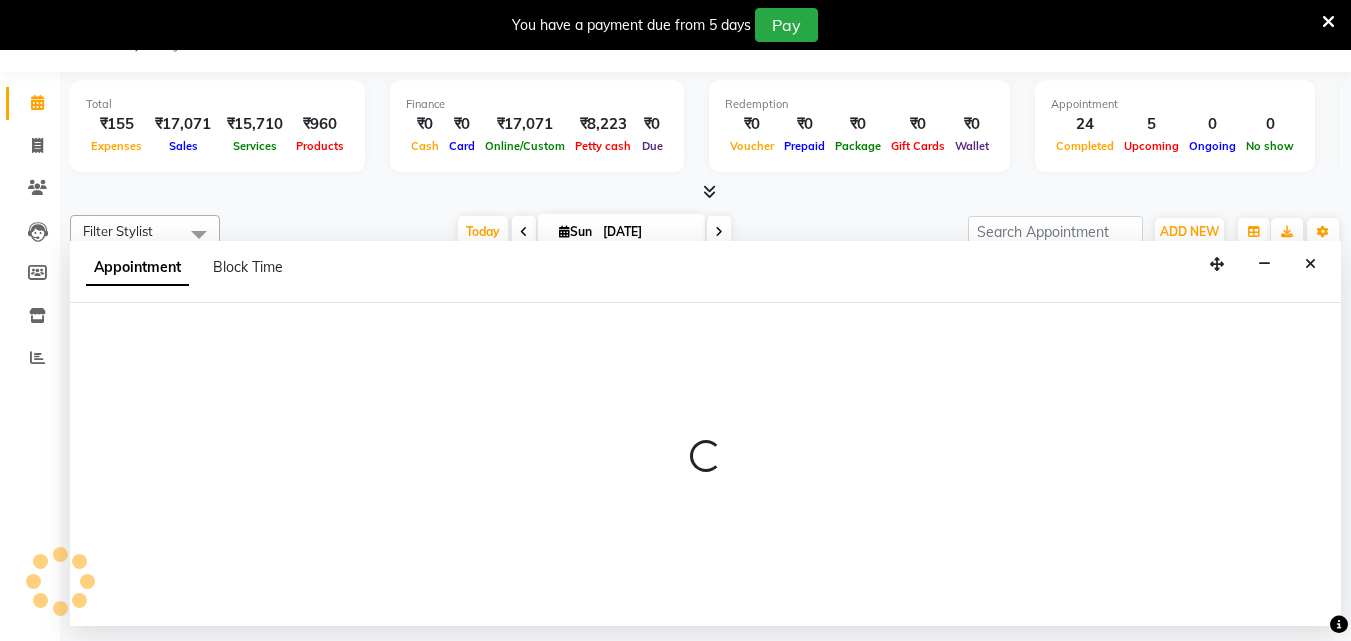 select on "52027" 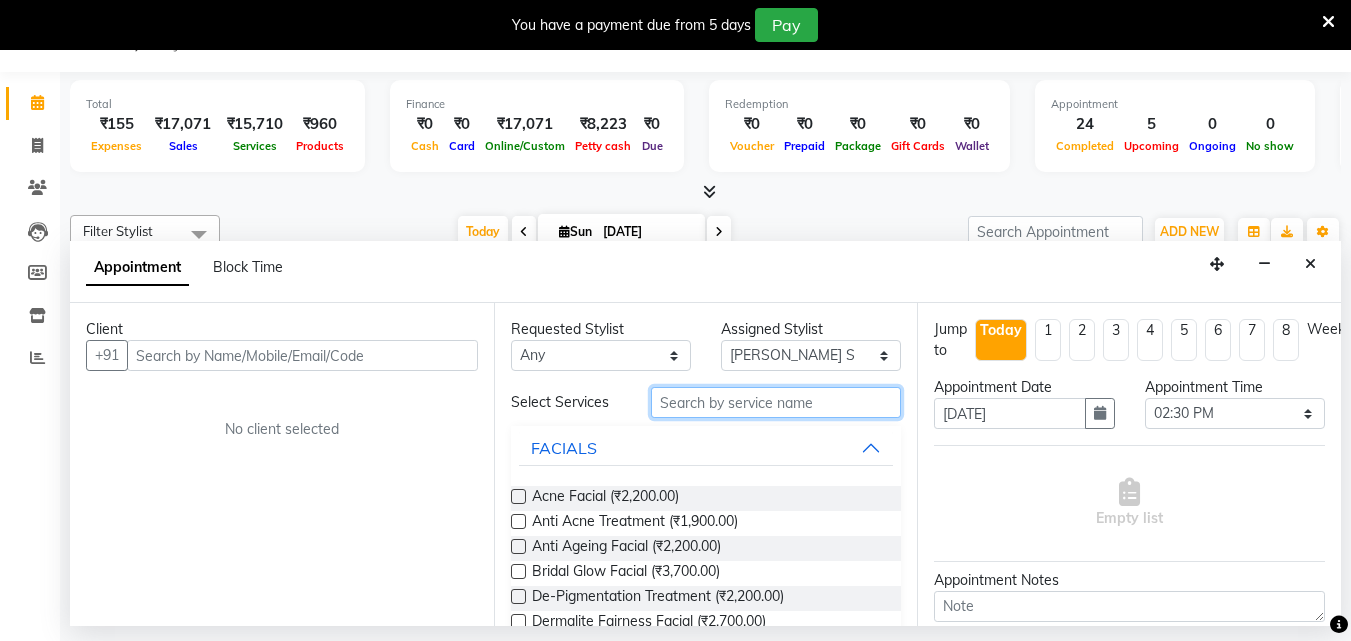 click at bounding box center (776, 402) 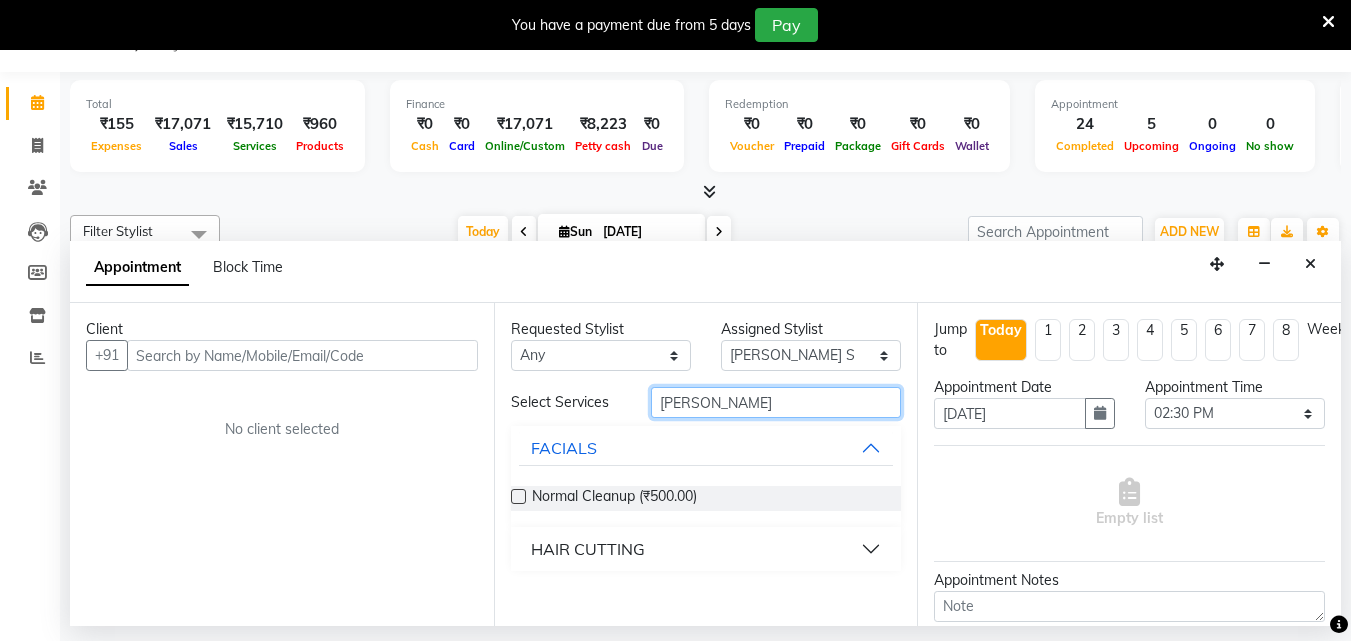 type on "norma" 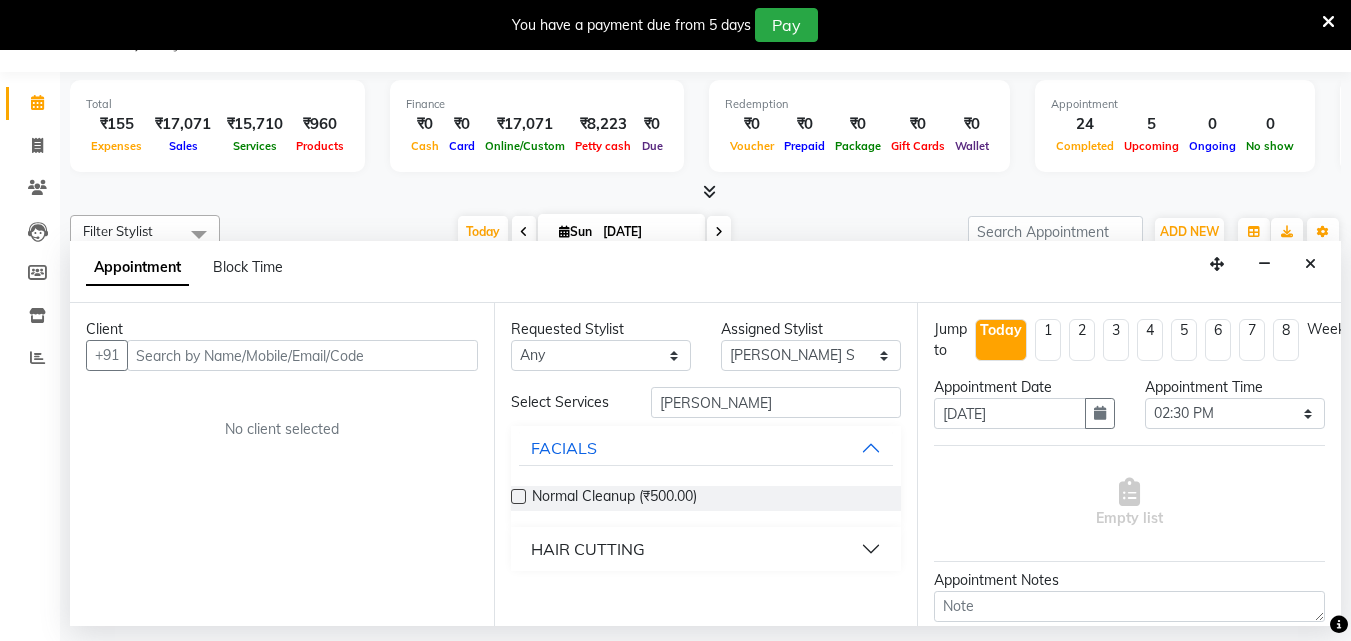 click on "HAIR CUTTING" at bounding box center (706, 549) 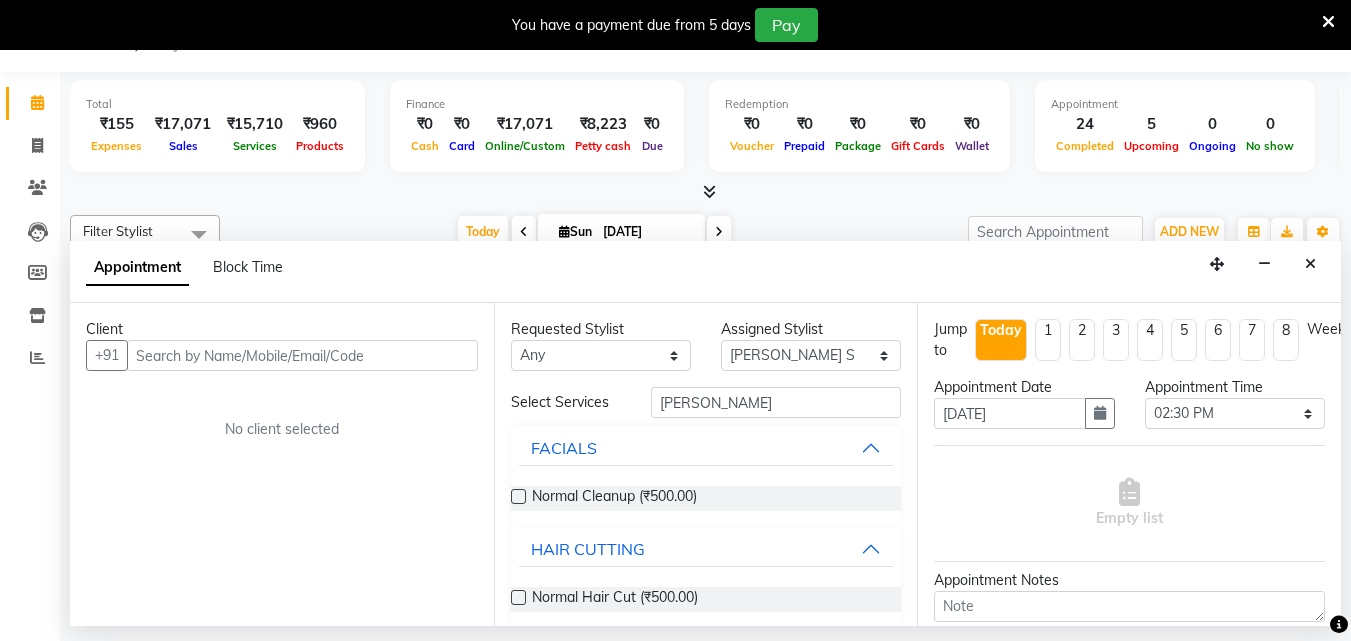 click at bounding box center (518, 597) 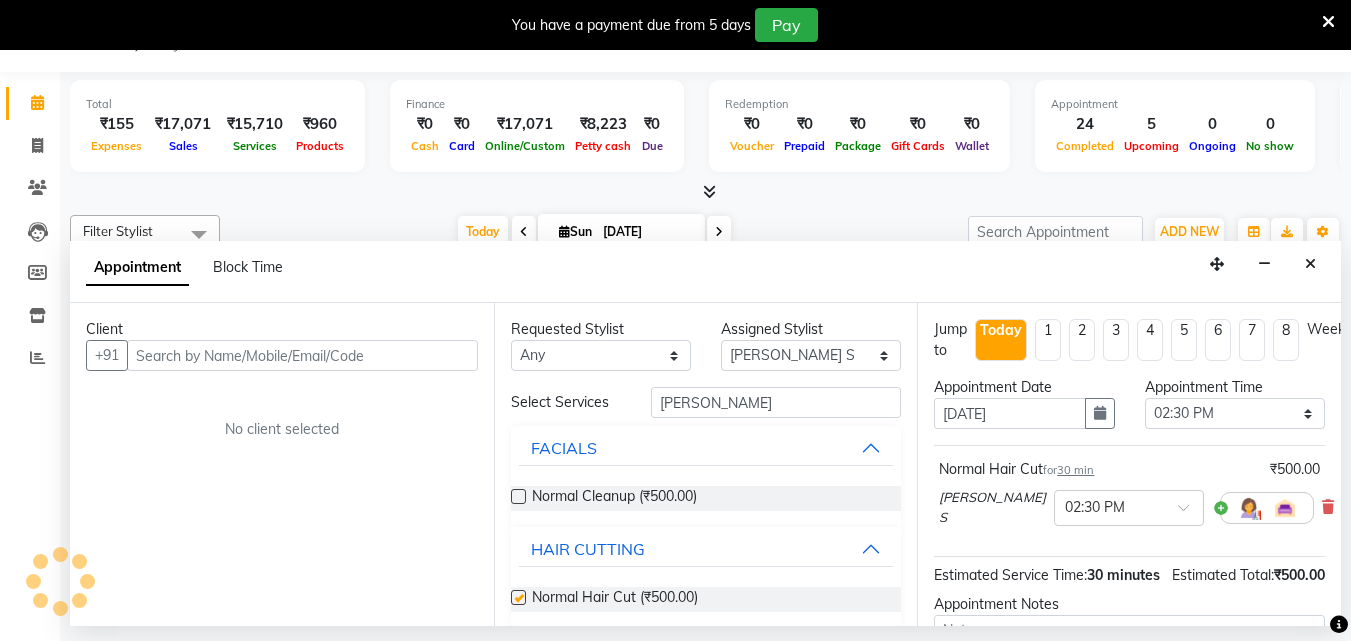 checkbox on "false" 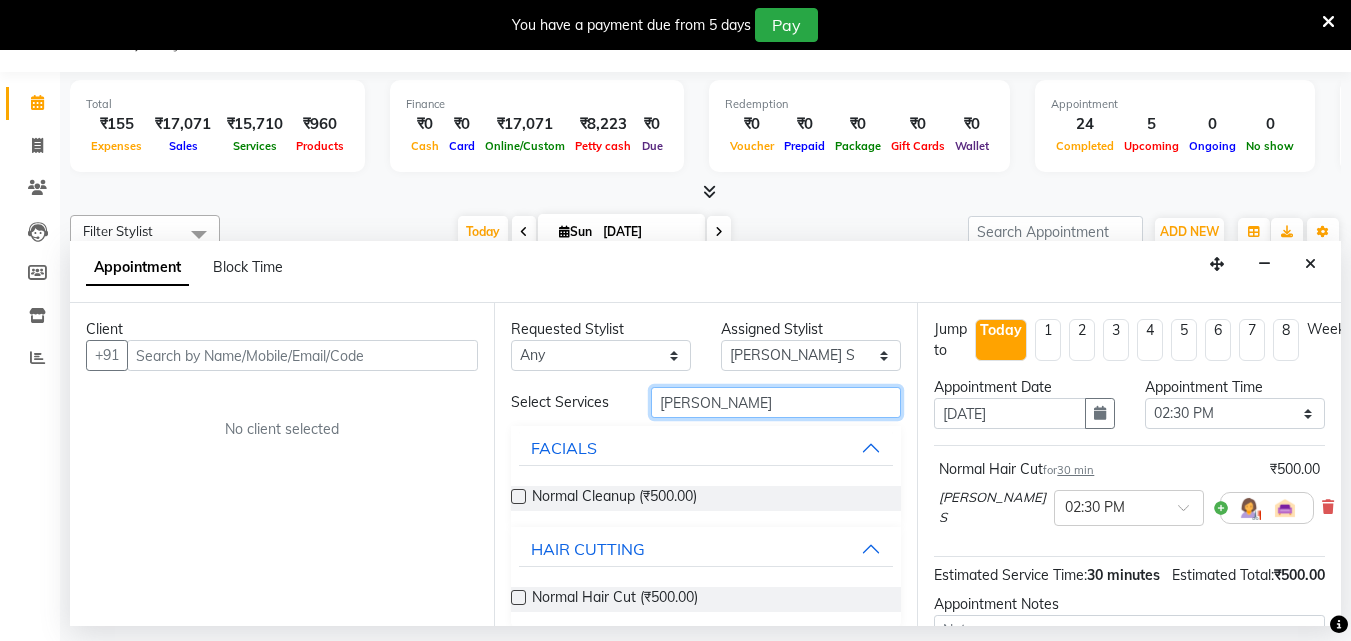 drag, startPoint x: 677, startPoint y: 407, endPoint x: 350, endPoint y: 407, distance: 327 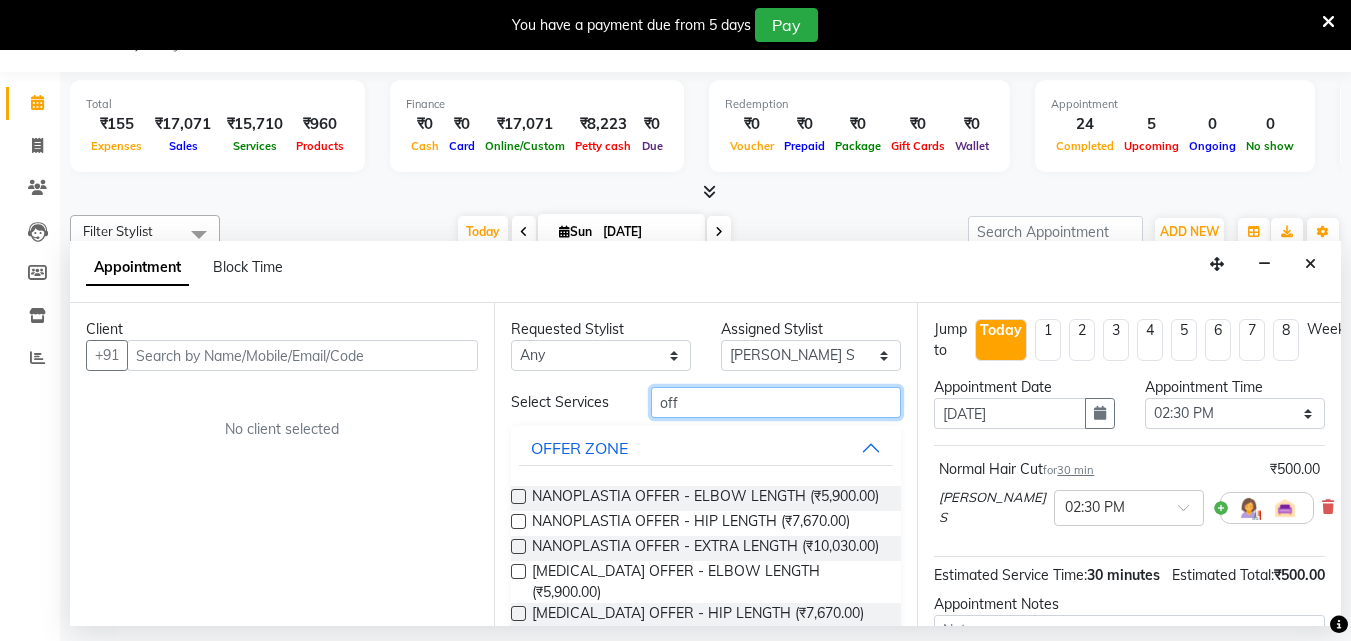 type on "off" 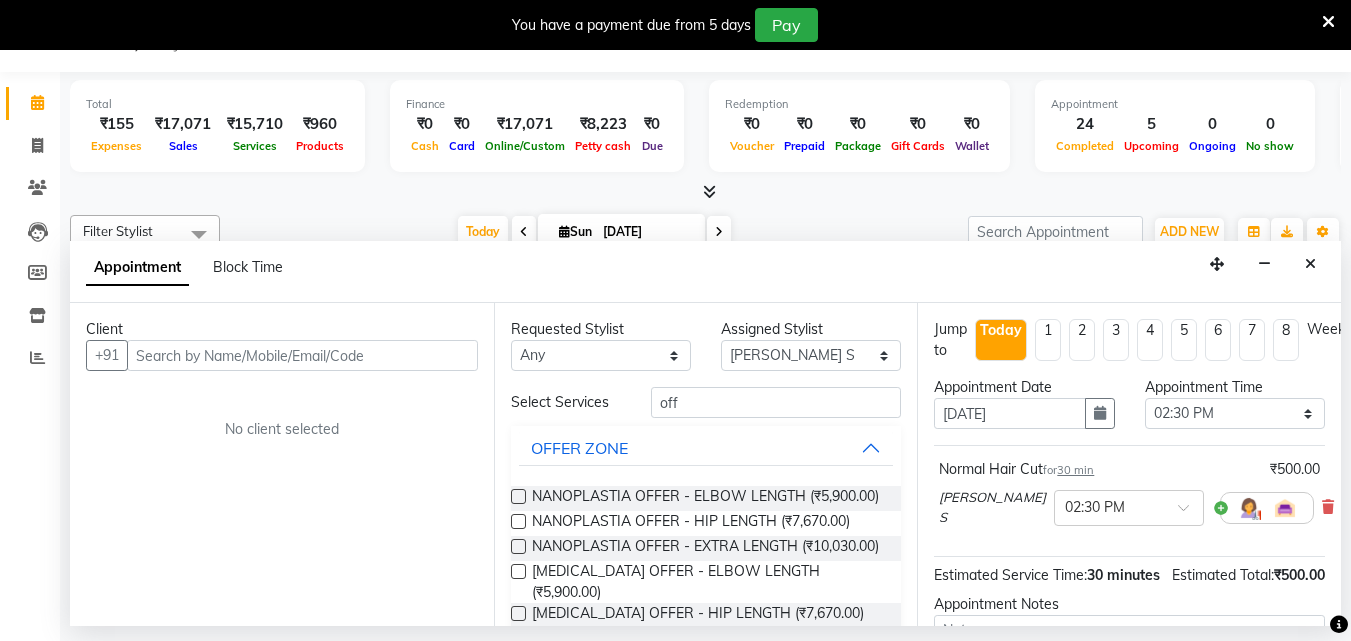 click at bounding box center [518, 496] 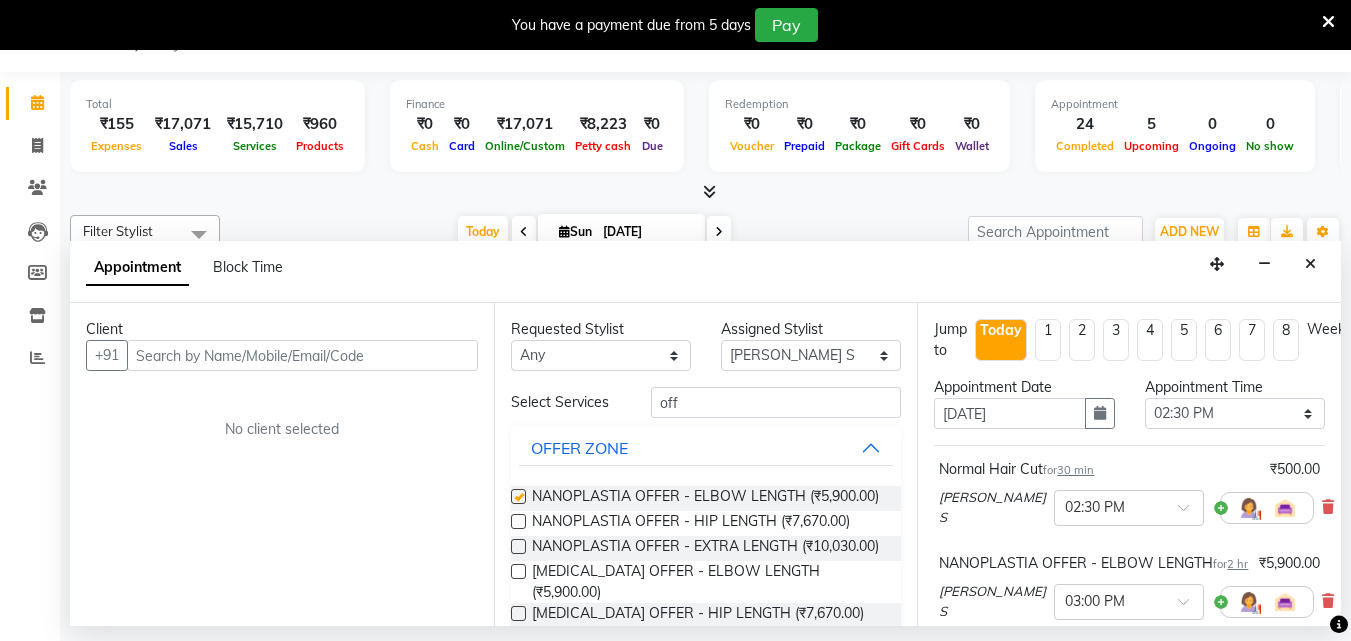 checkbox on "false" 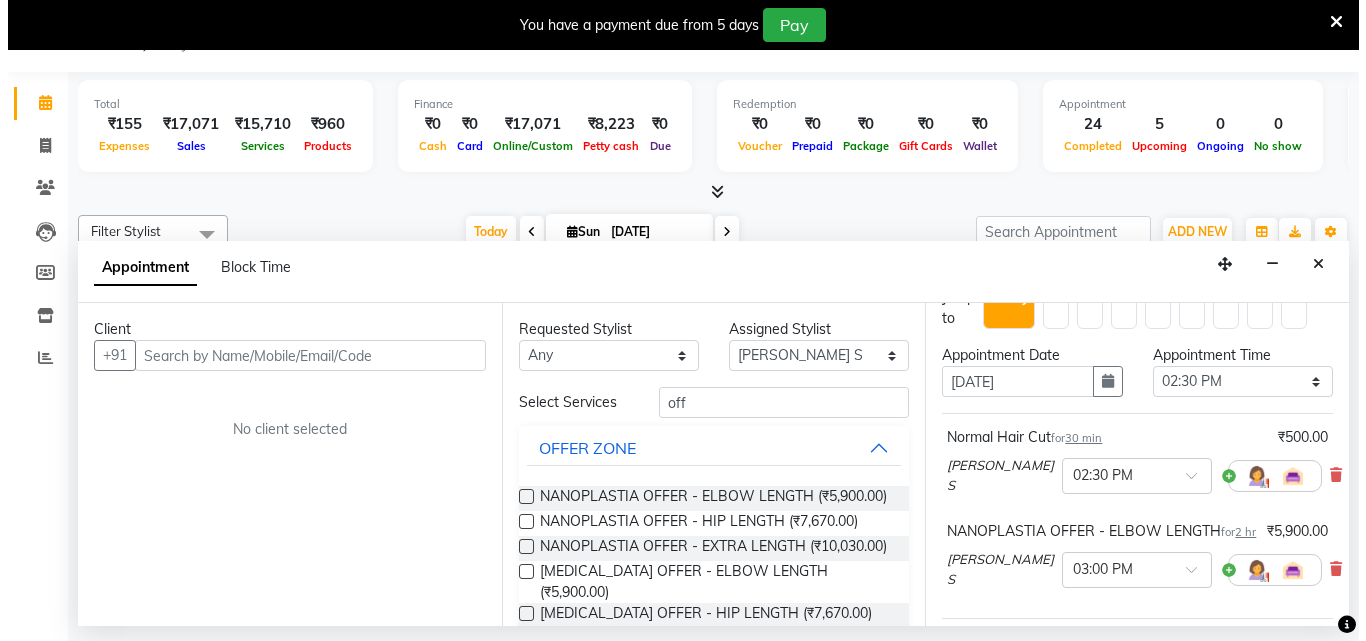 scroll, scrollTop: 0, scrollLeft: 0, axis: both 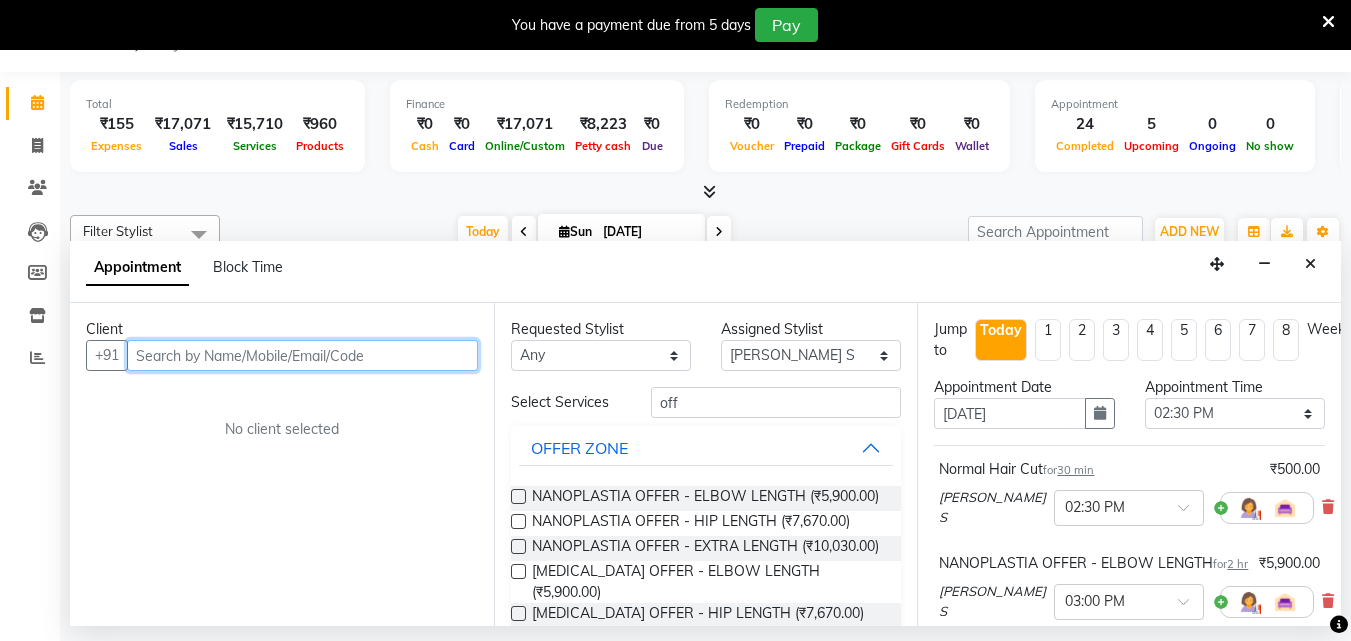 drag, startPoint x: 176, startPoint y: 362, endPoint x: 174, endPoint y: 352, distance: 10.198039 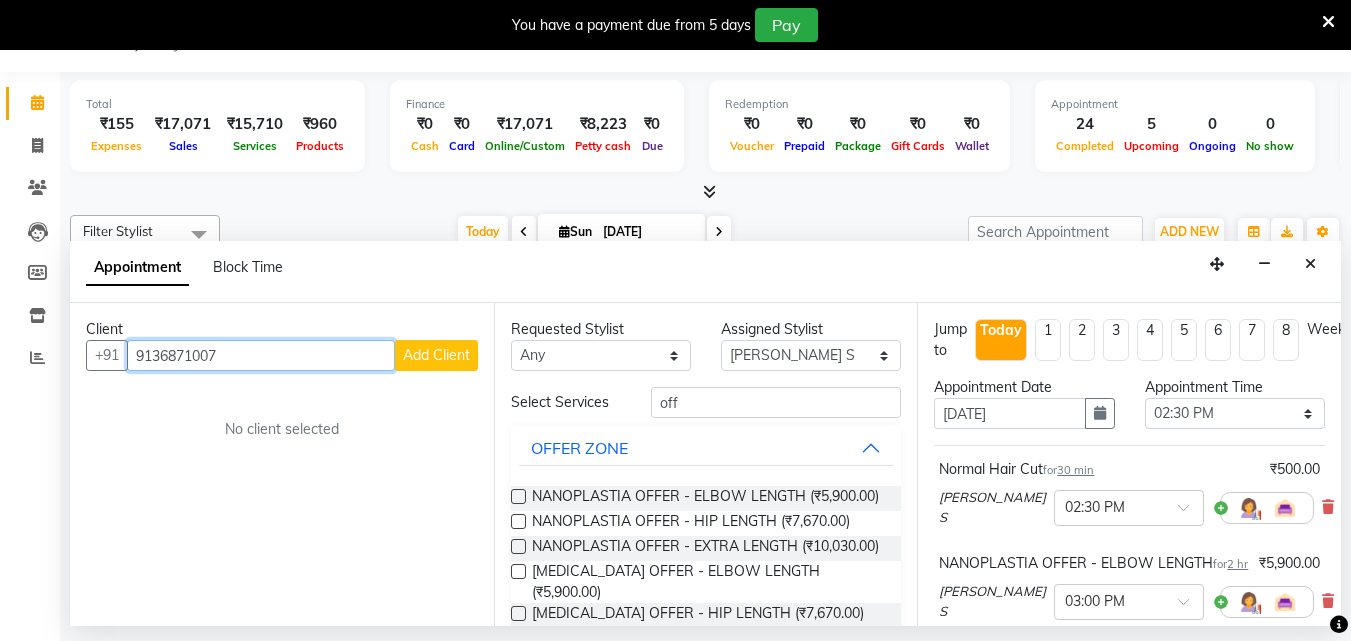 type on "9136871007" 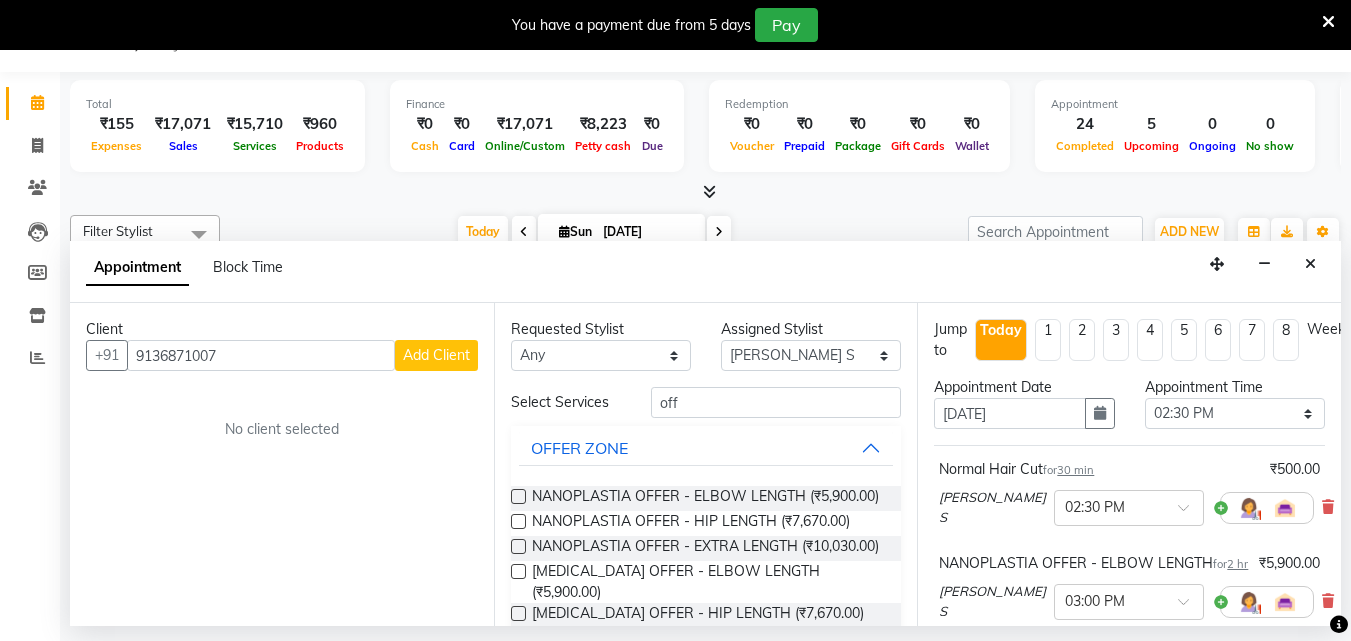 click on "Add Client" at bounding box center (436, 355) 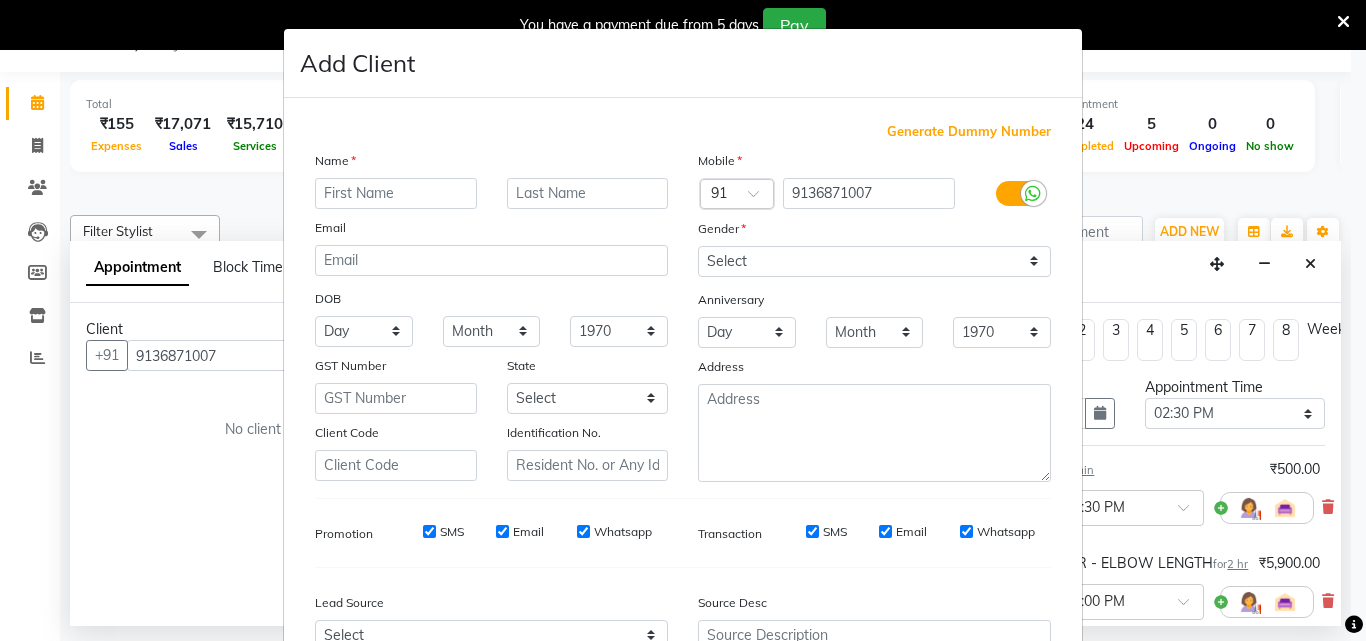 click at bounding box center (396, 193) 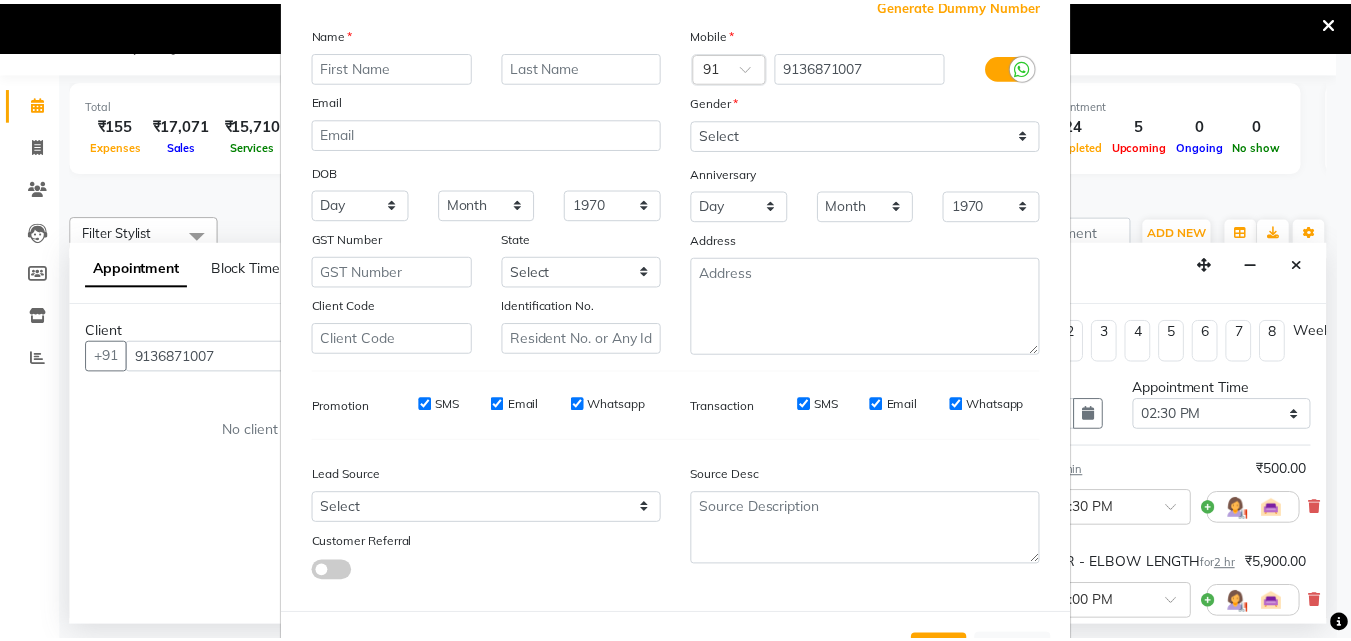 scroll, scrollTop: 208, scrollLeft: 0, axis: vertical 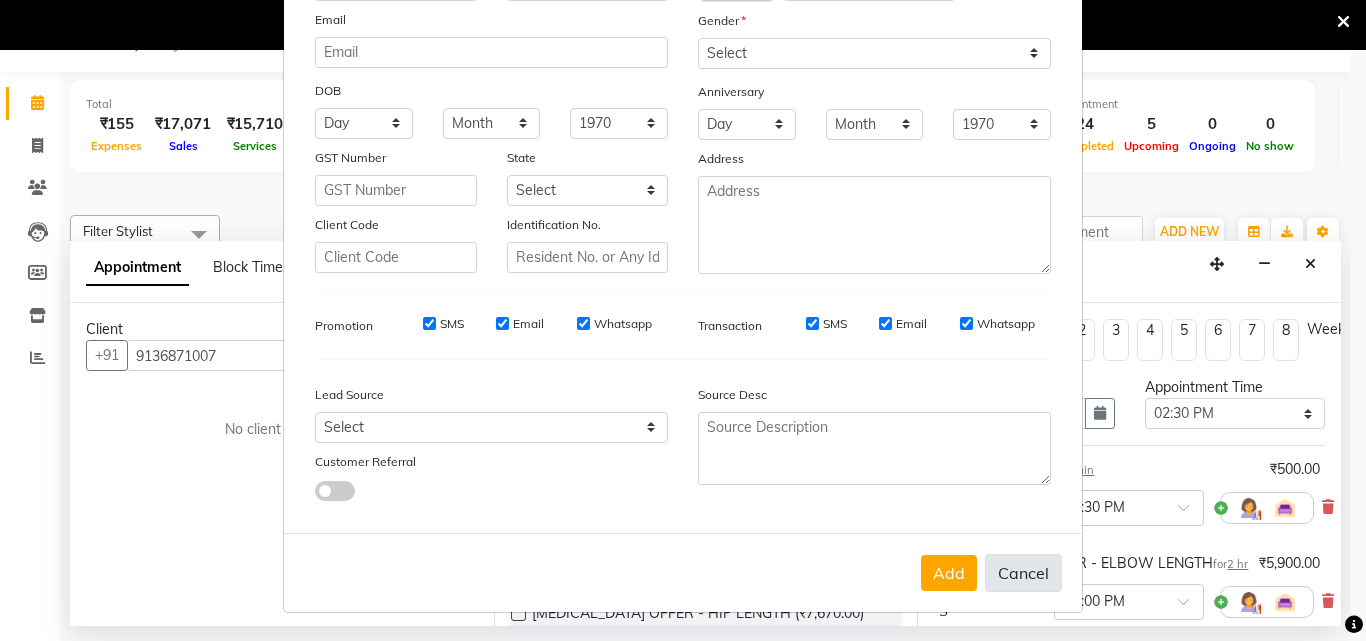 click on "Cancel" at bounding box center [1023, 573] 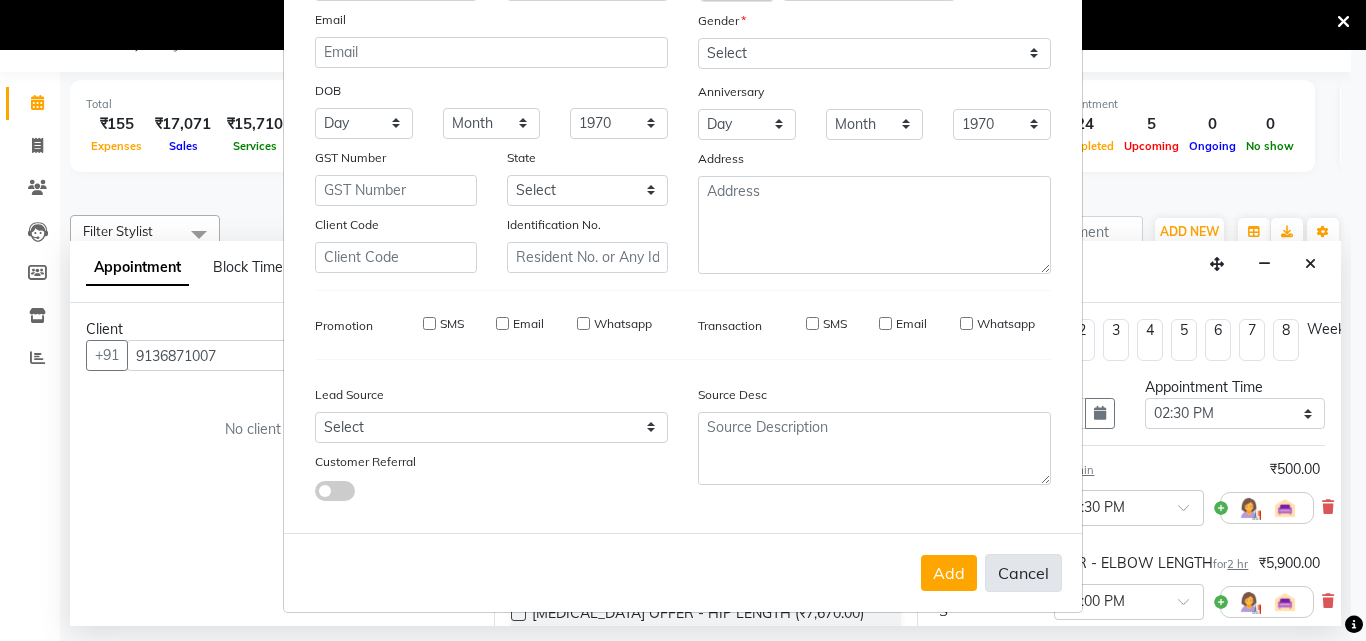 select 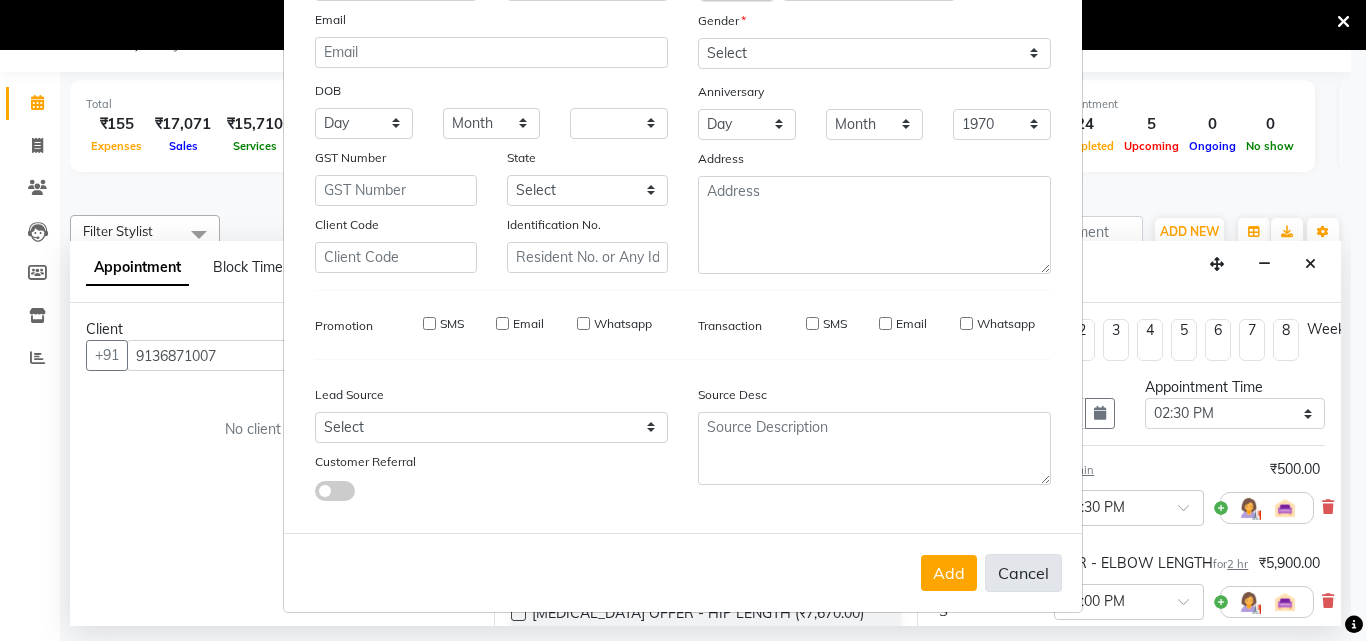 select 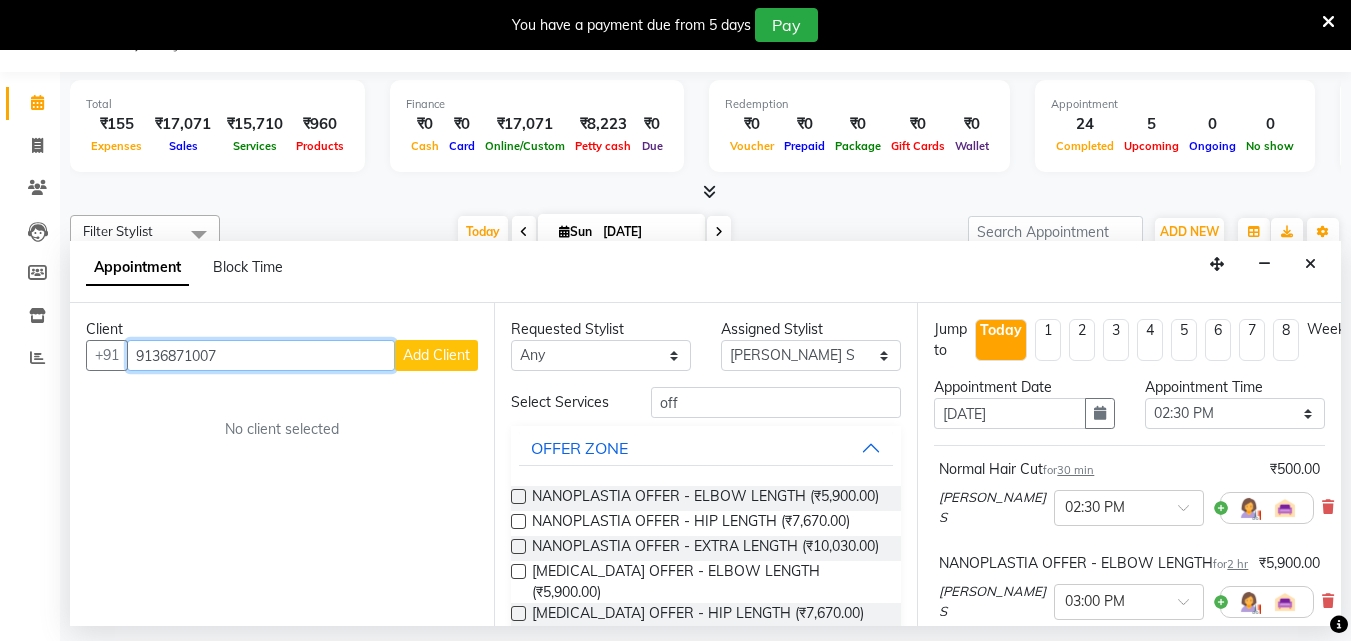 click on "9136871007" at bounding box center [261, 355] 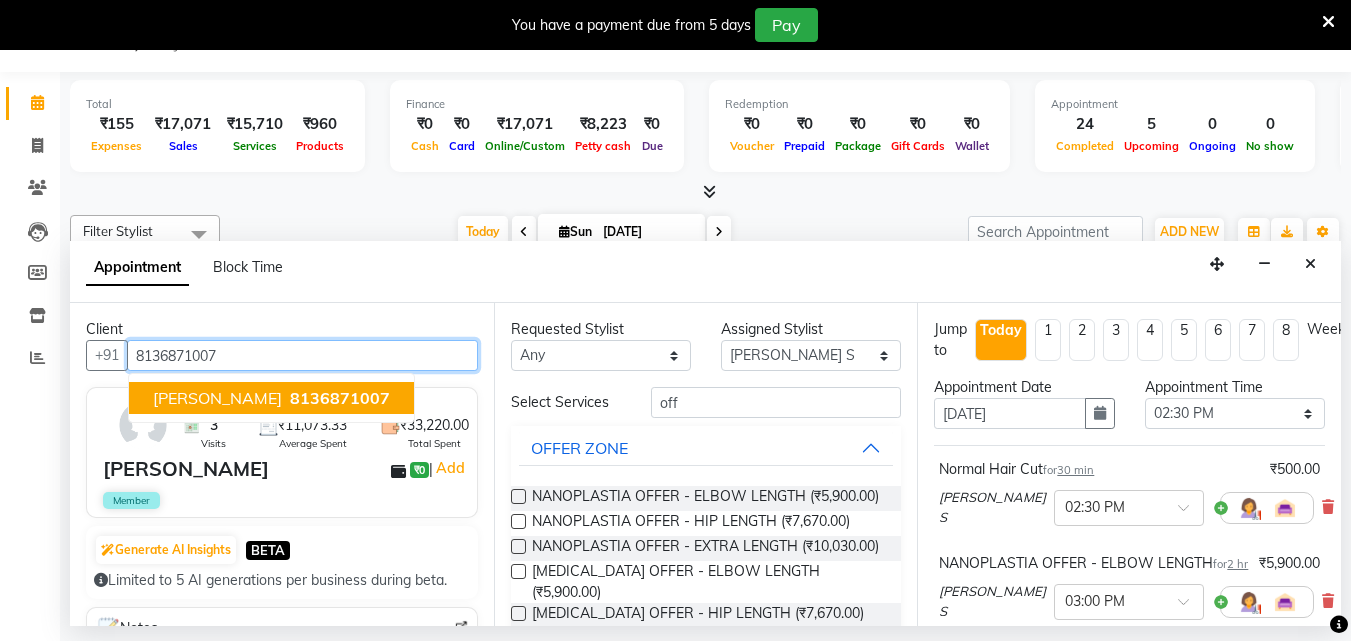 type on "8136871007" 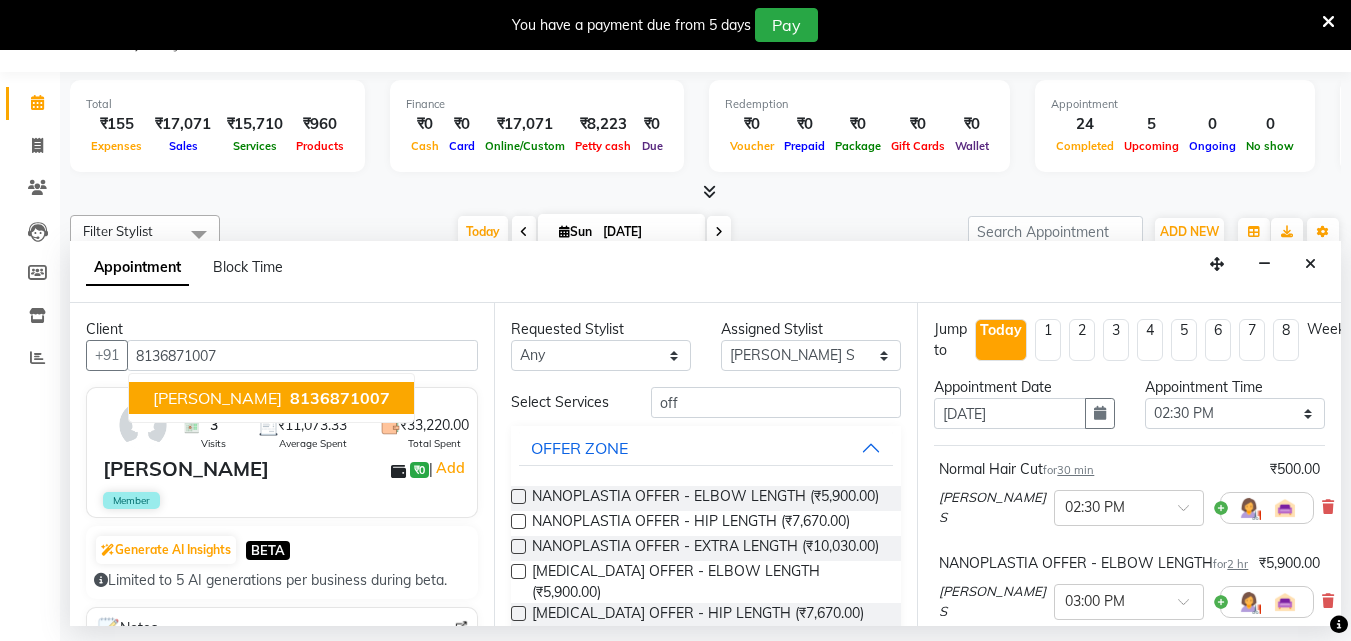 click on "Member" at bounding box center (284, 500) 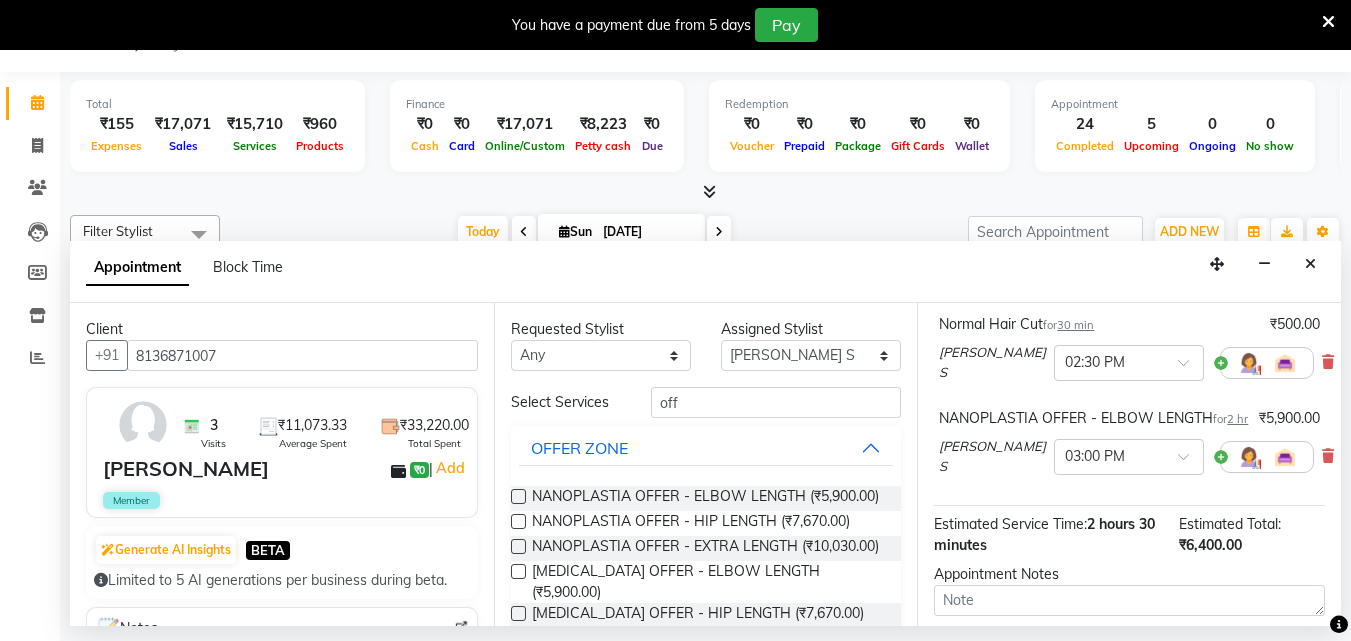 scroll, scrollTop: 357, scrollLeft: 0, axis: vertical 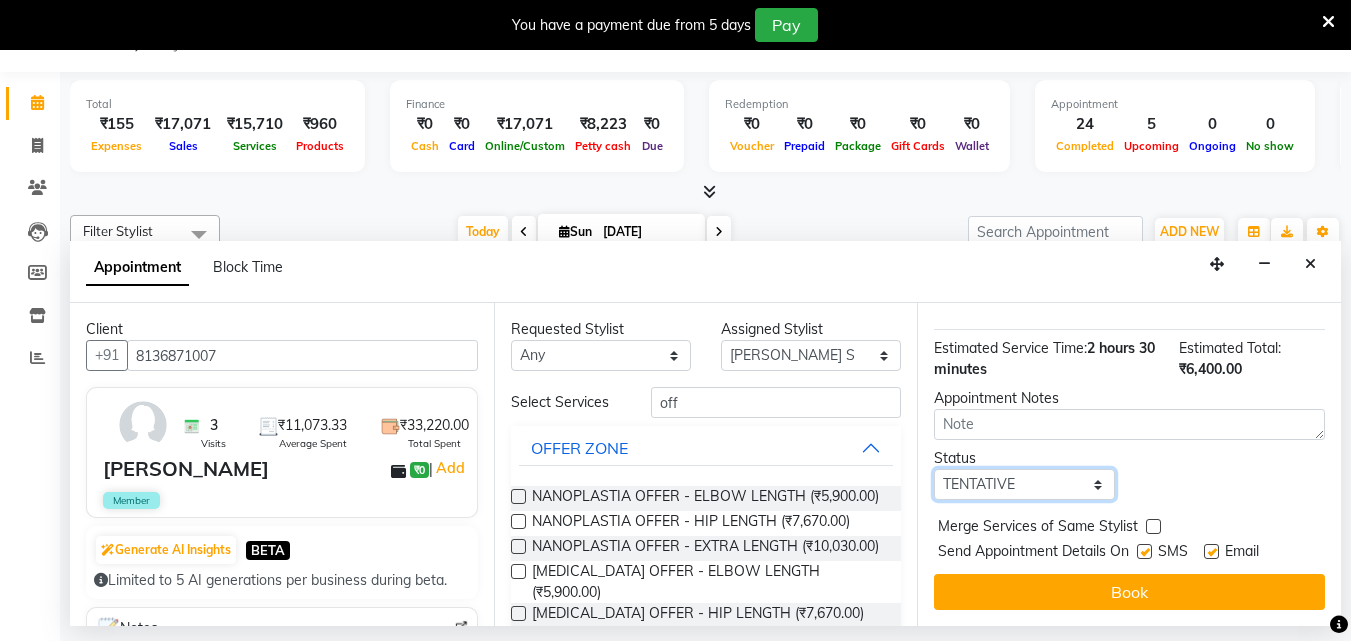 drag, startPoint x: 1047, startPoint y: 461, endPoint x: 1024, endPoint y: 481, distance: 30.479502 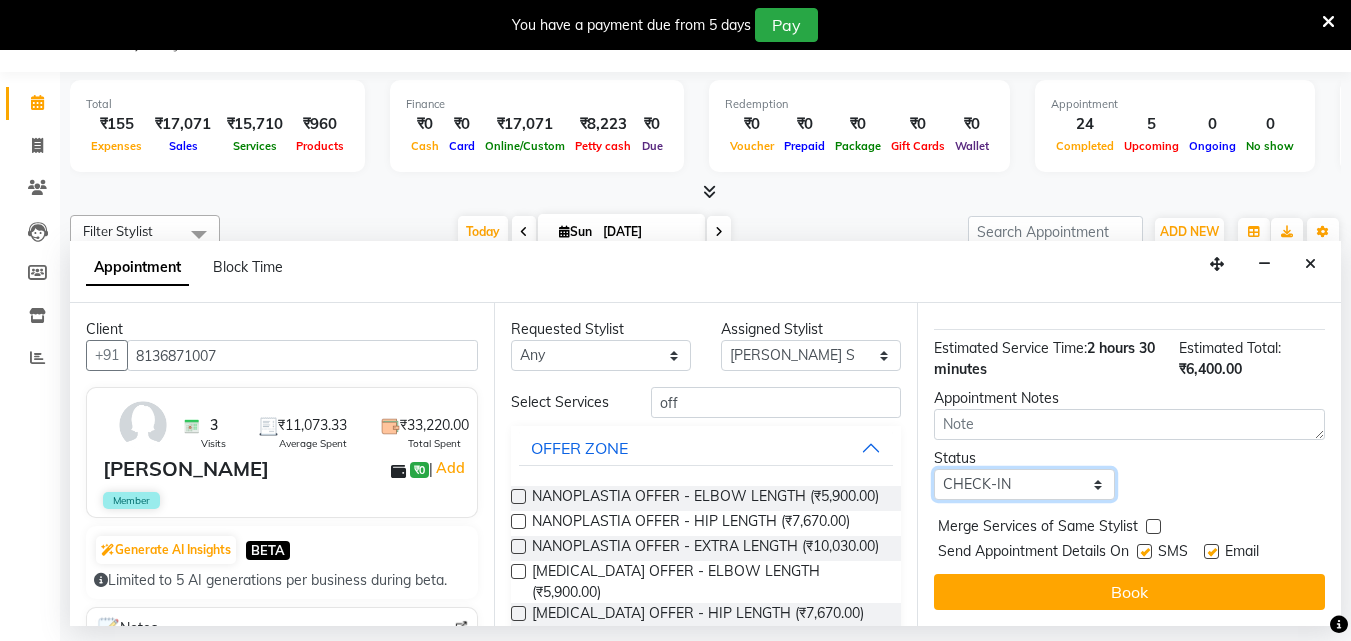 click on "Select TENTATIVE CONFIRM CHECK-IN UPCOMING" at bounding box center (1024, 484) 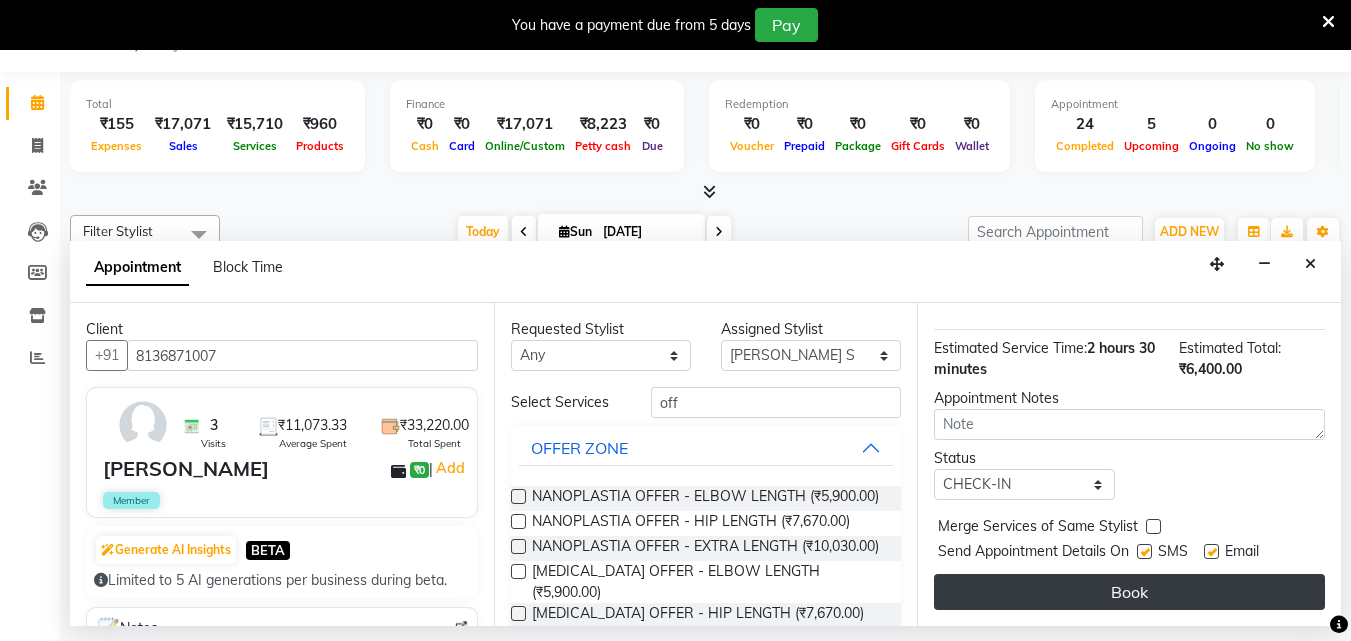 click on "Book" at bounding box center (1129, 592) 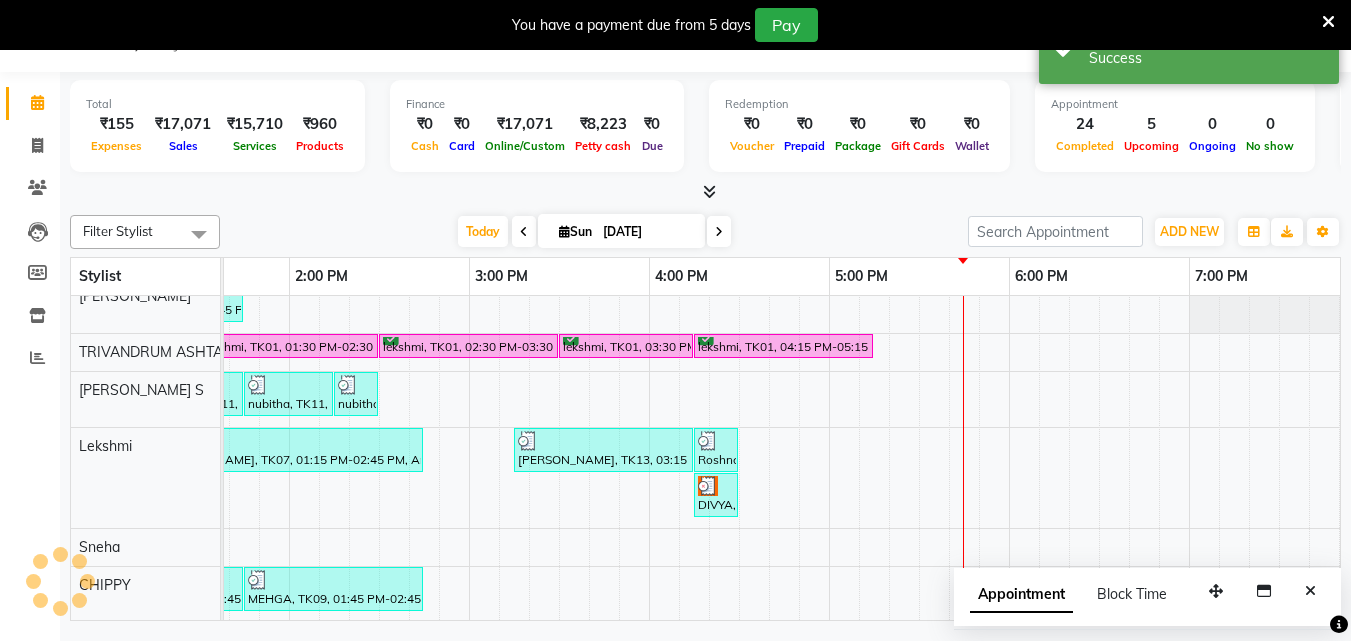 scroll, scrollTop: 0, scrollLeft: 0, axis: both 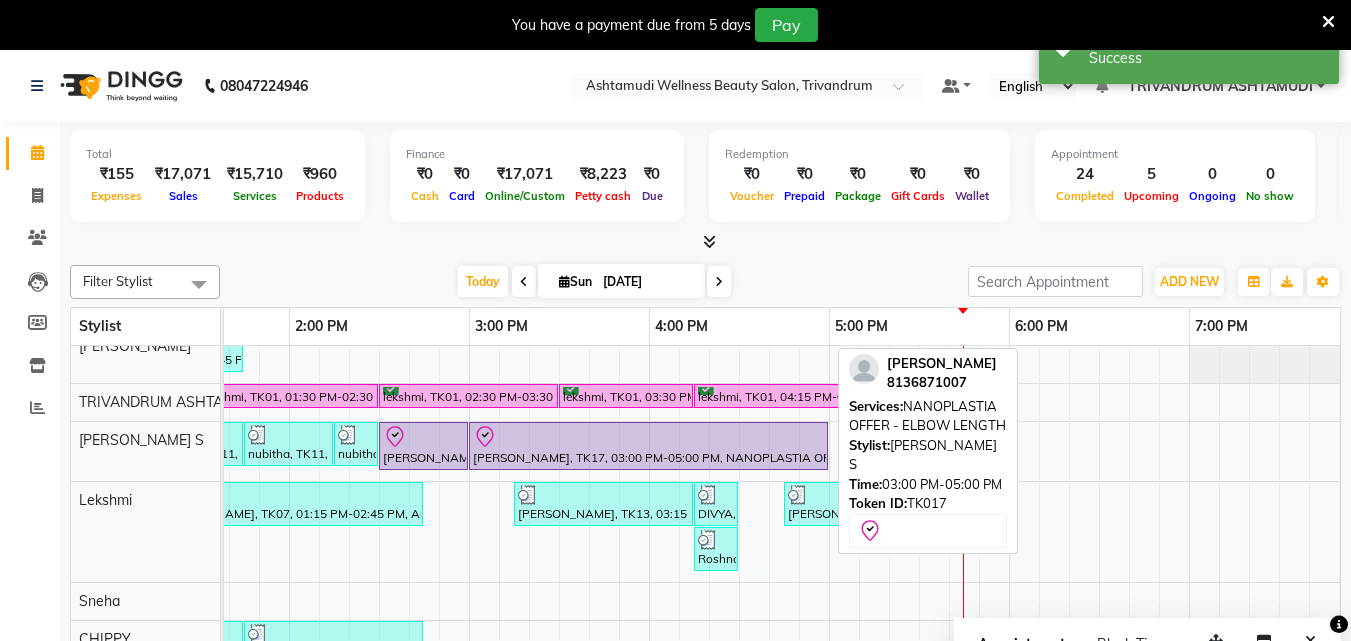 click on "[PERSON_NAME], TK17, 03:00 PM-05:00 PM, NANOPLASTIA OFFER - ELBOW LENGTH" at bounding box center (648, 446) 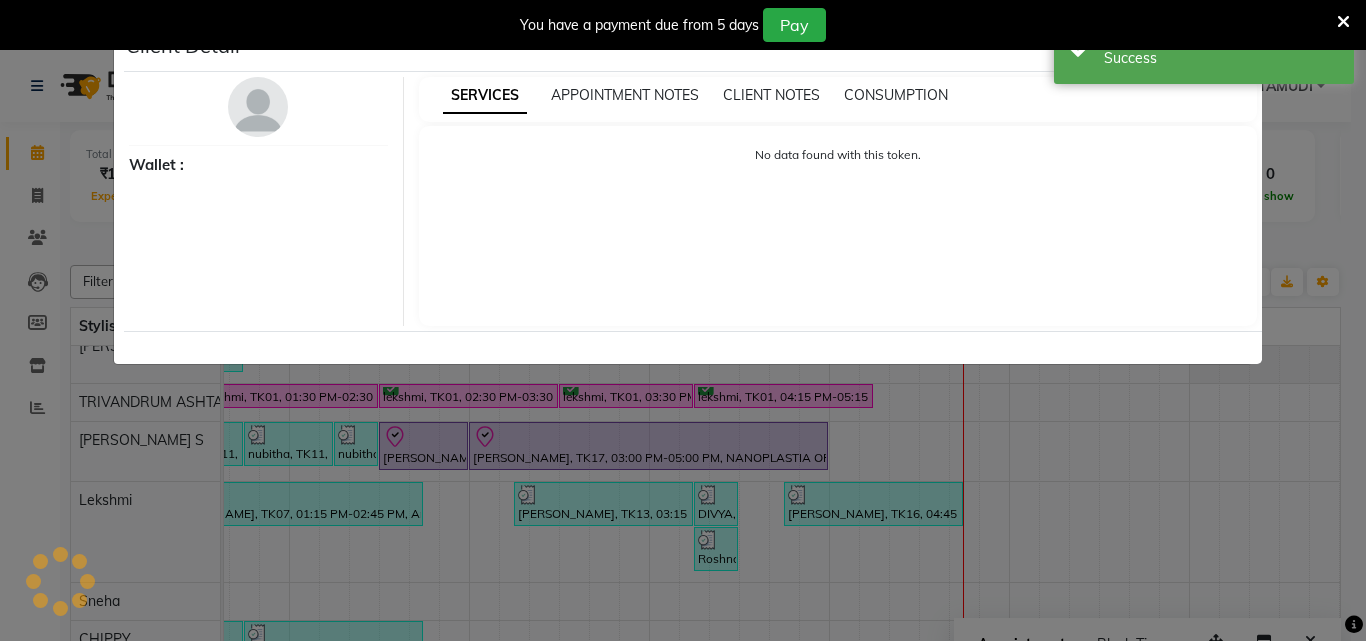 select on "8" 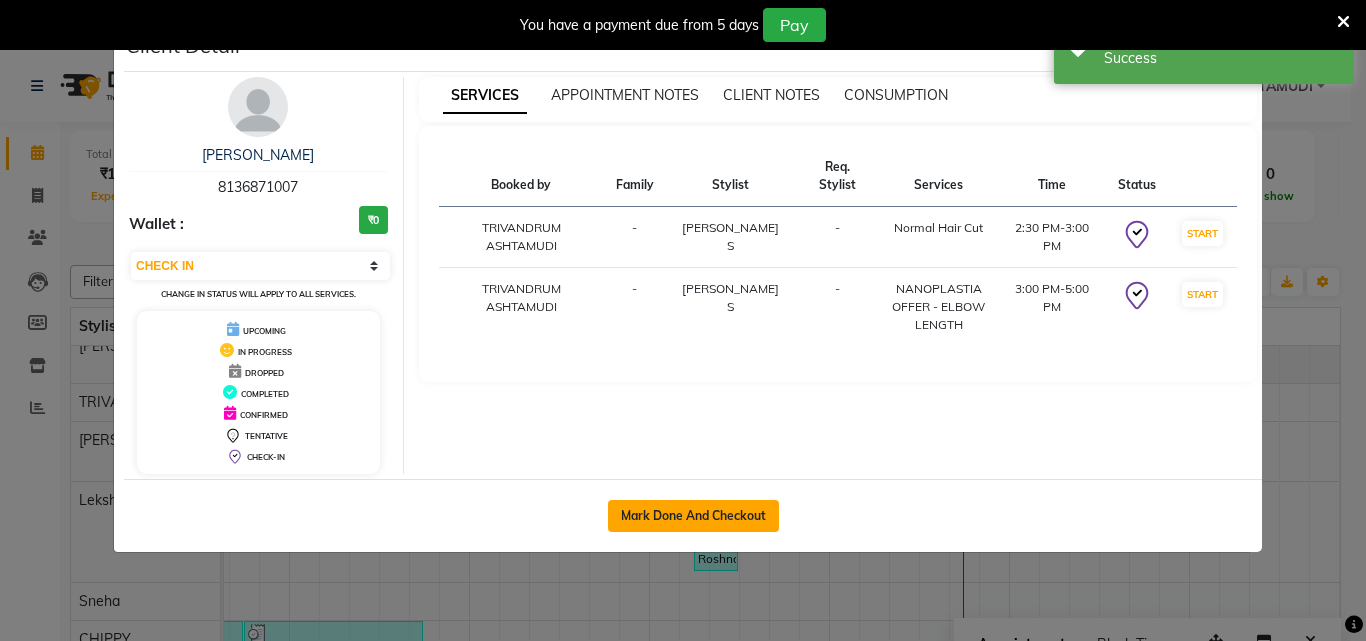 click on "Mark Done And Checkout" 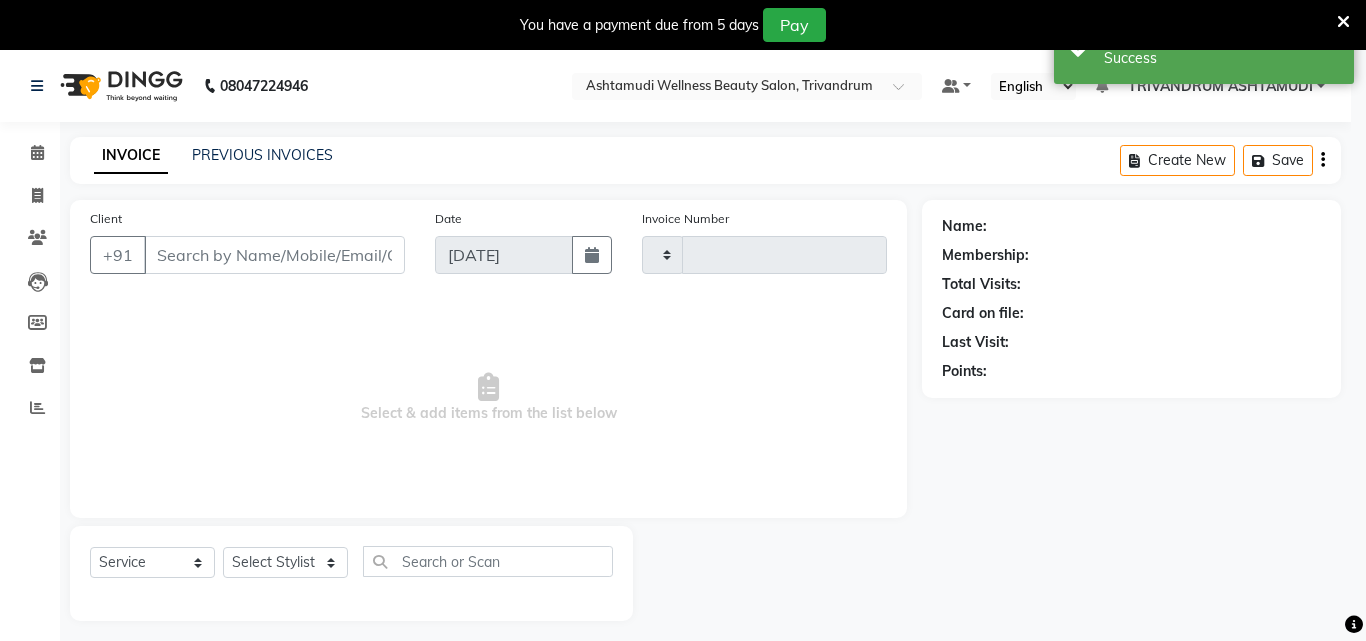 type on "2115" 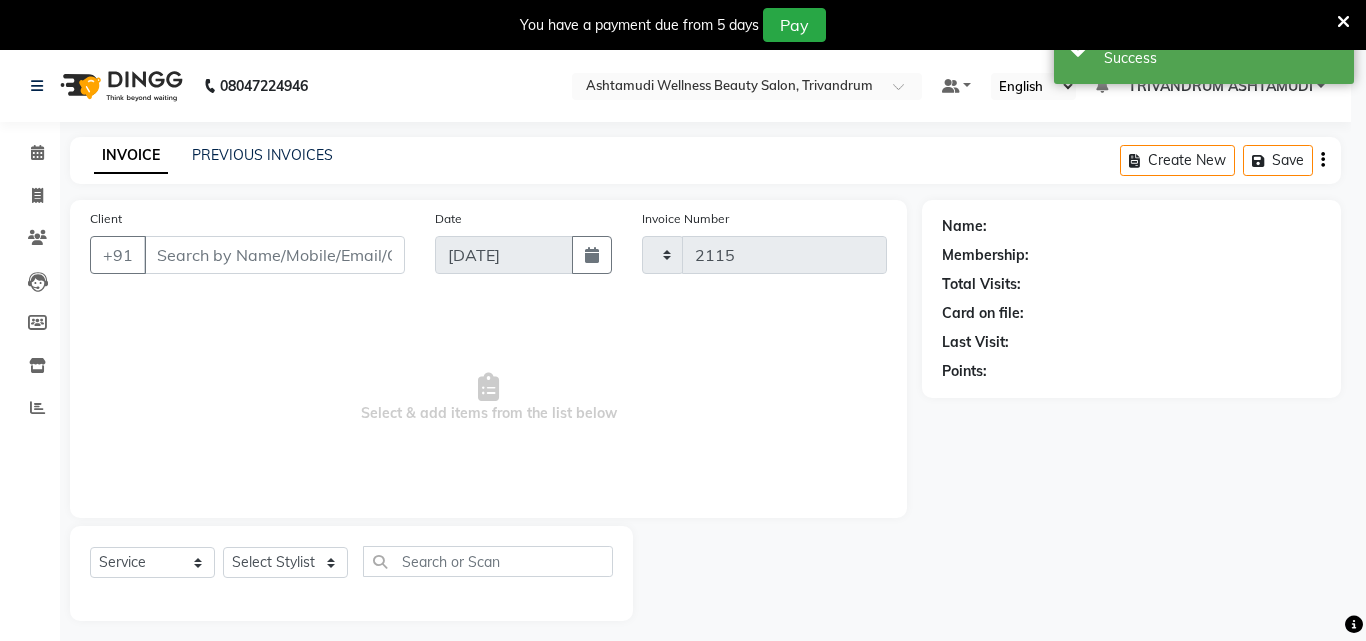 select on "4636" 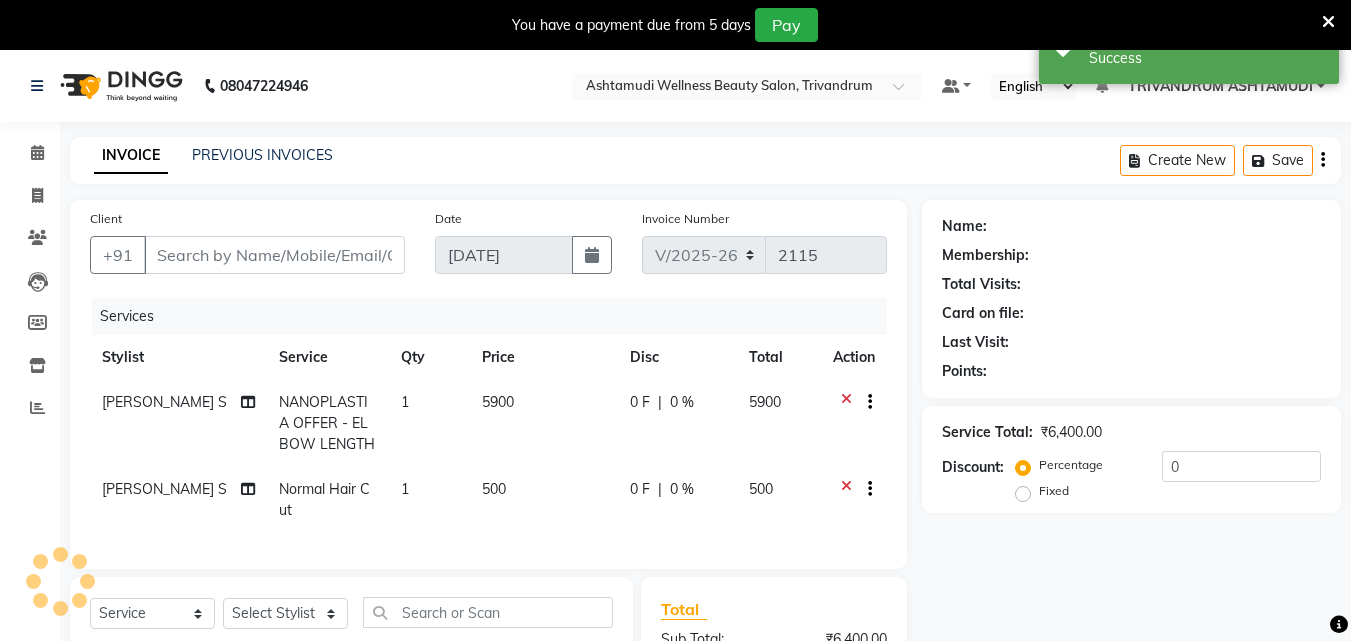 type on "8136871007" 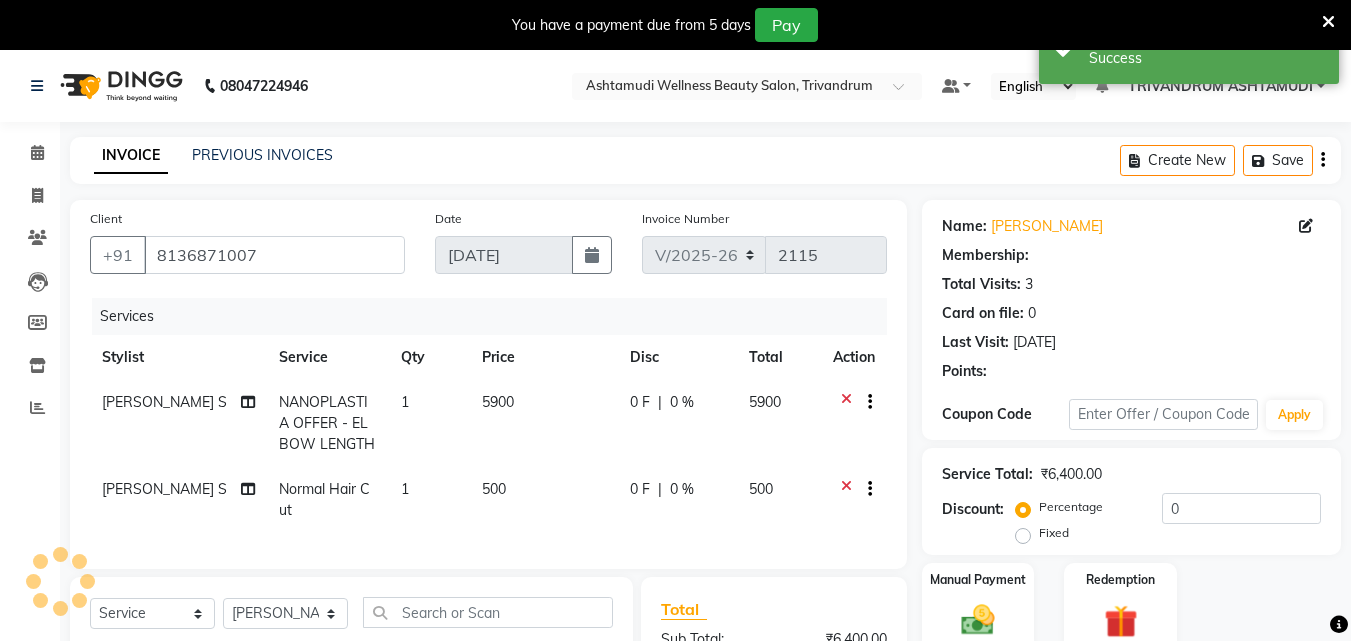 select on "1: Object" 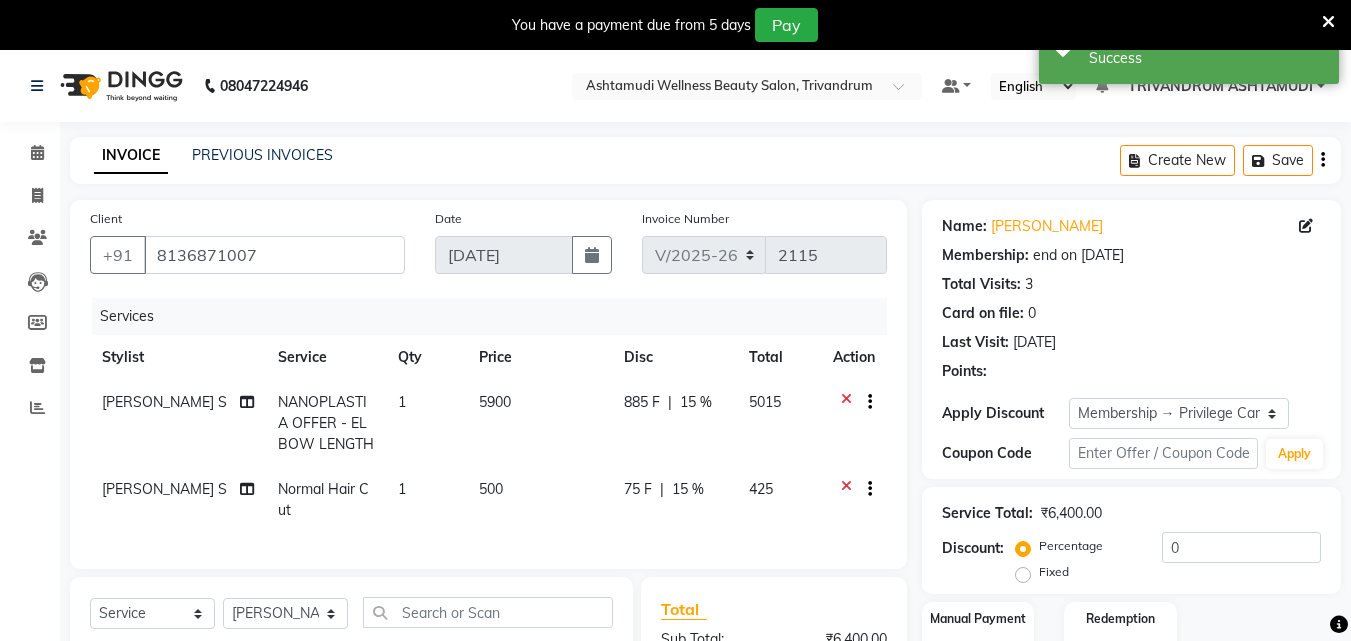 type on "15" 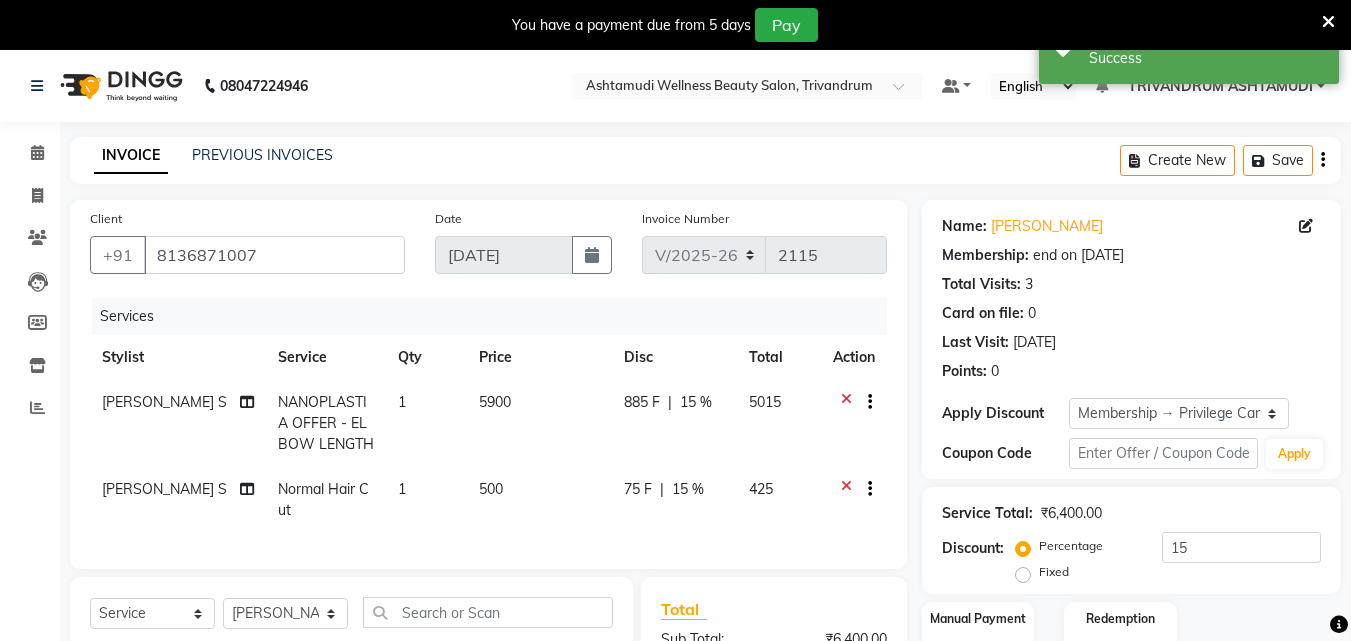 click on "15 %" 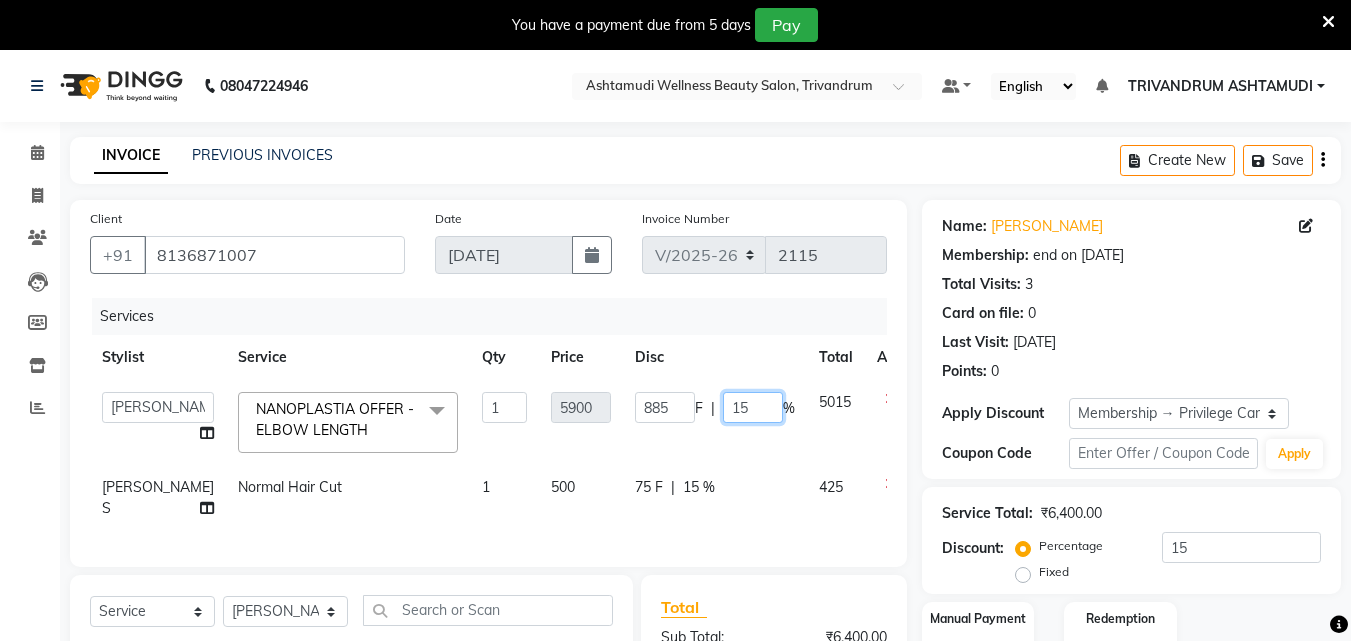 click on "15" 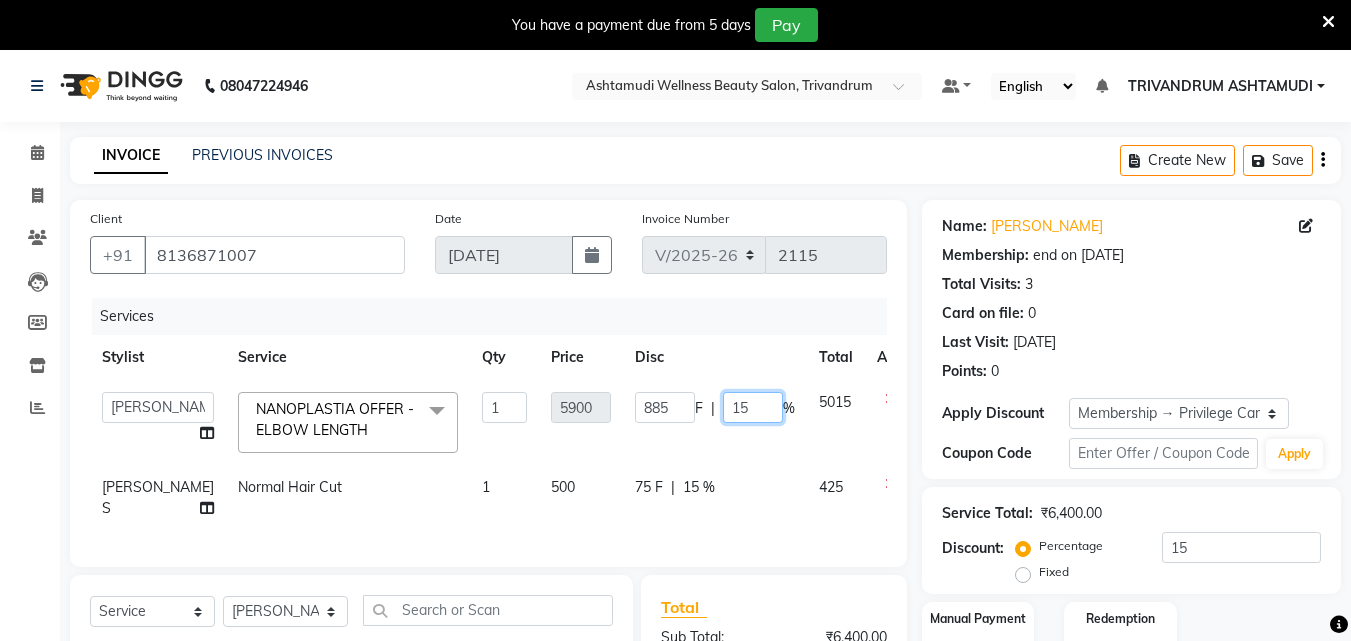 click on "15" 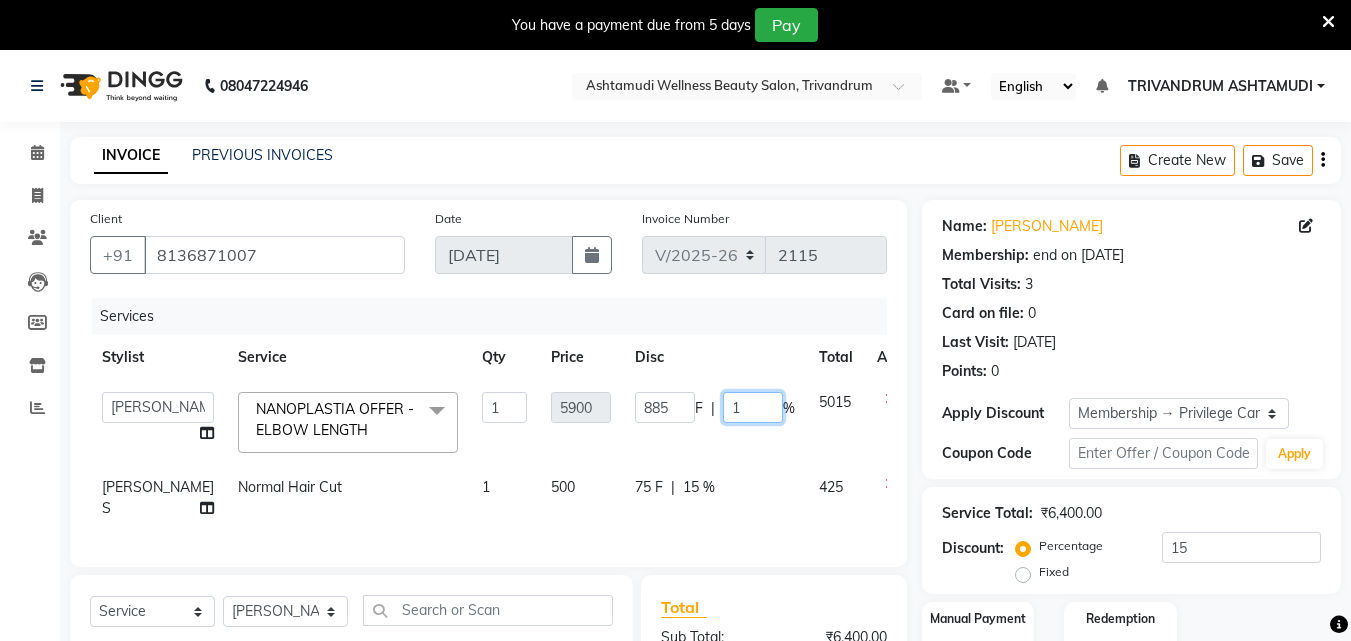 type 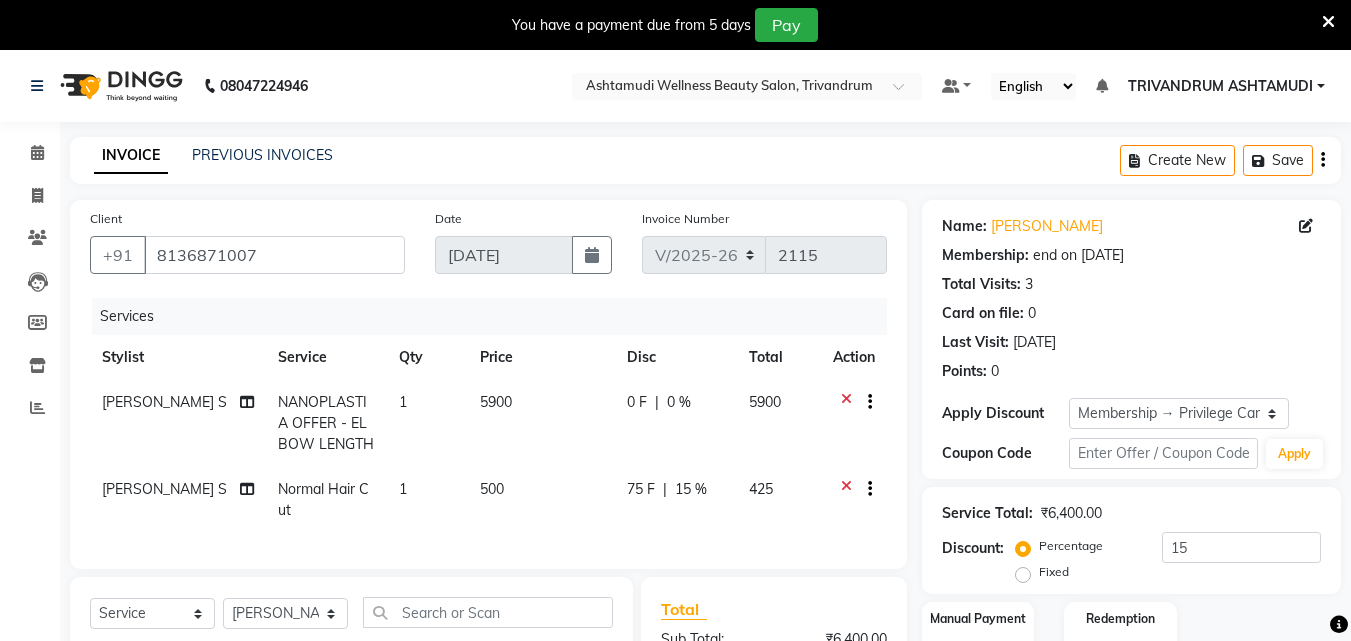 click on "Card on file:  0" 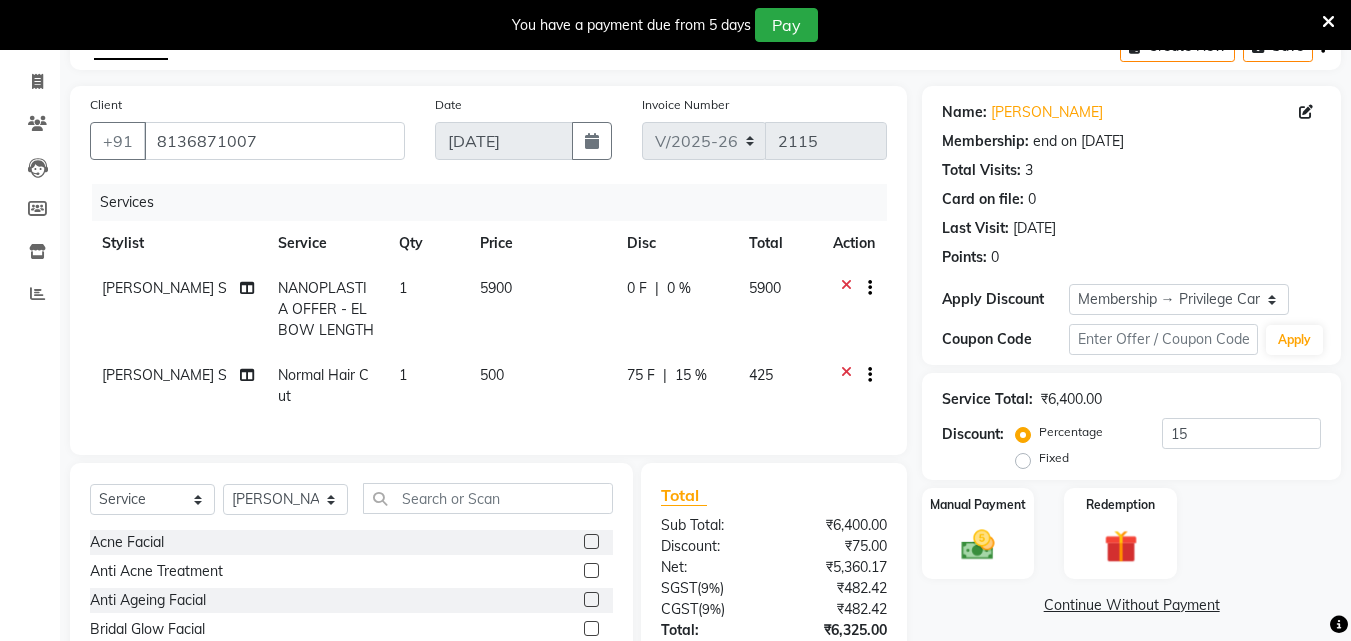 scroll, scrollTop: 276, scrollLeft: 0, axis: vertical 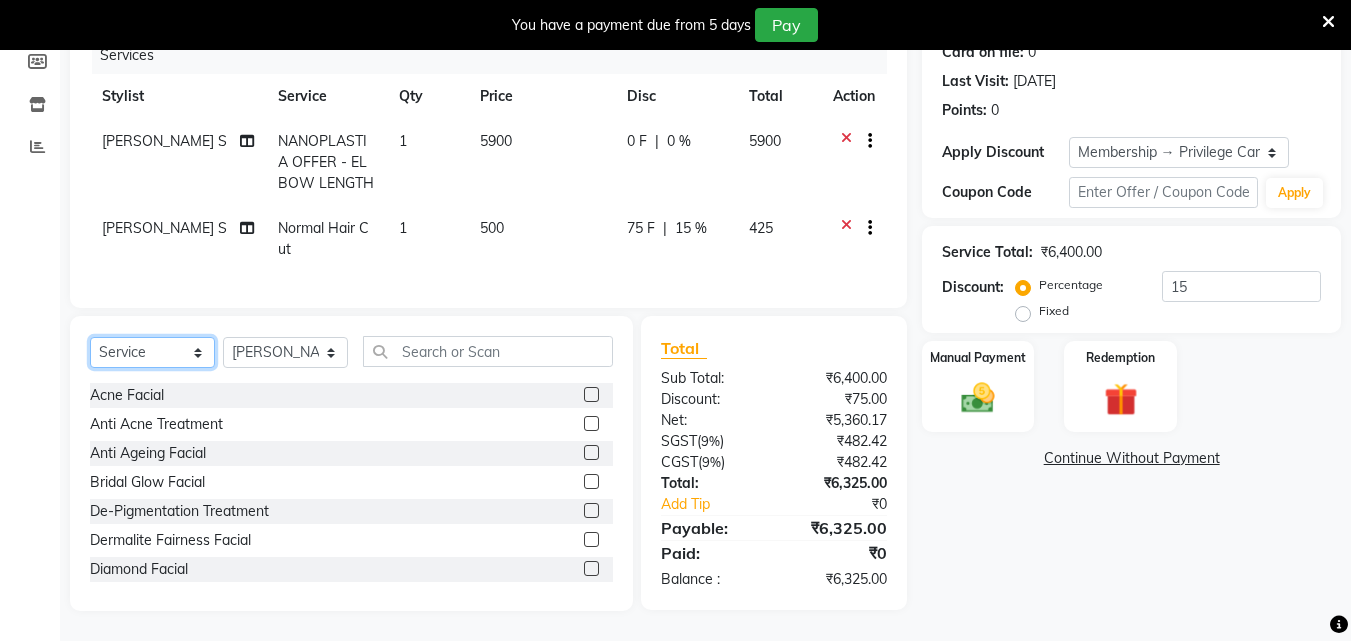 click on "Select  Service  Product  Membership  Package Voucher Prepaid Gift Card" 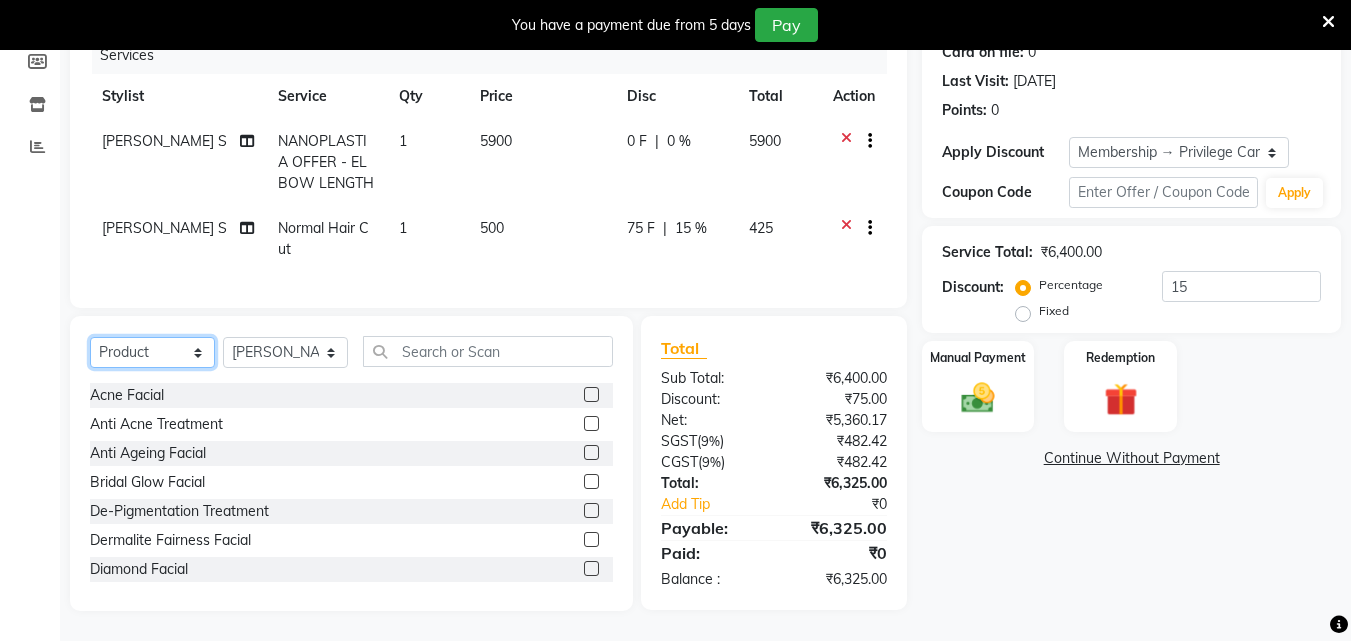 click on "Select  Service  Product  Membership  Package Voucher Prepaid Gift Card" 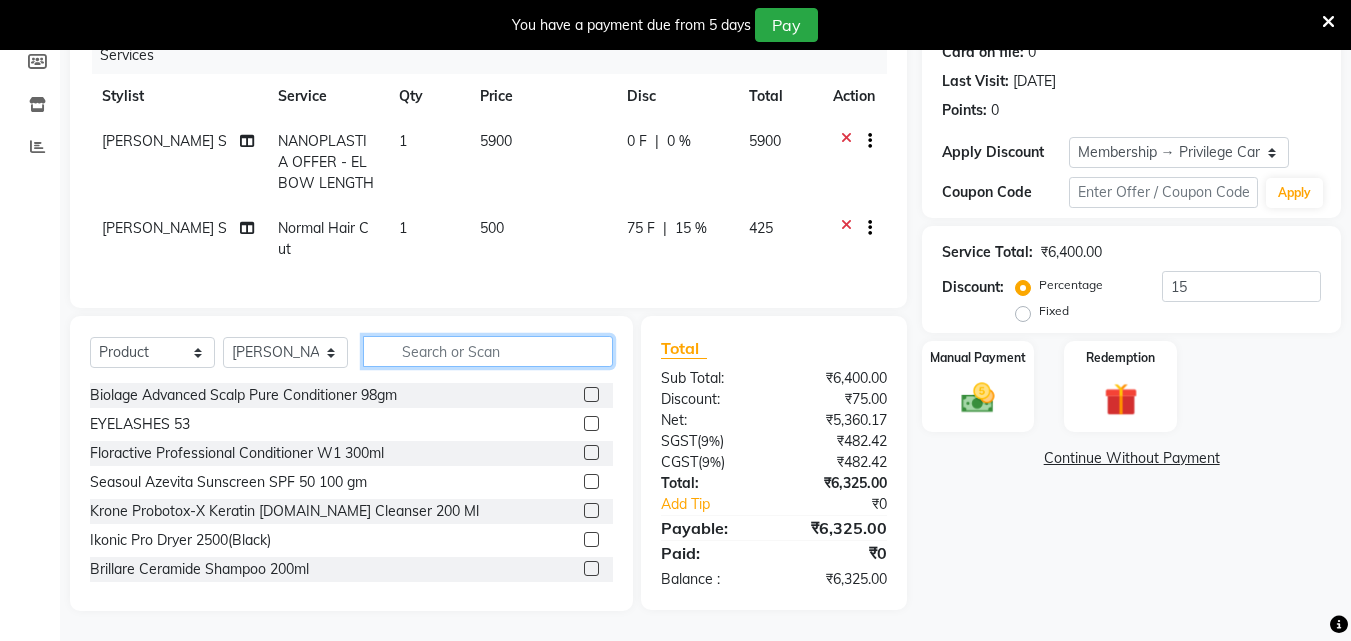 click 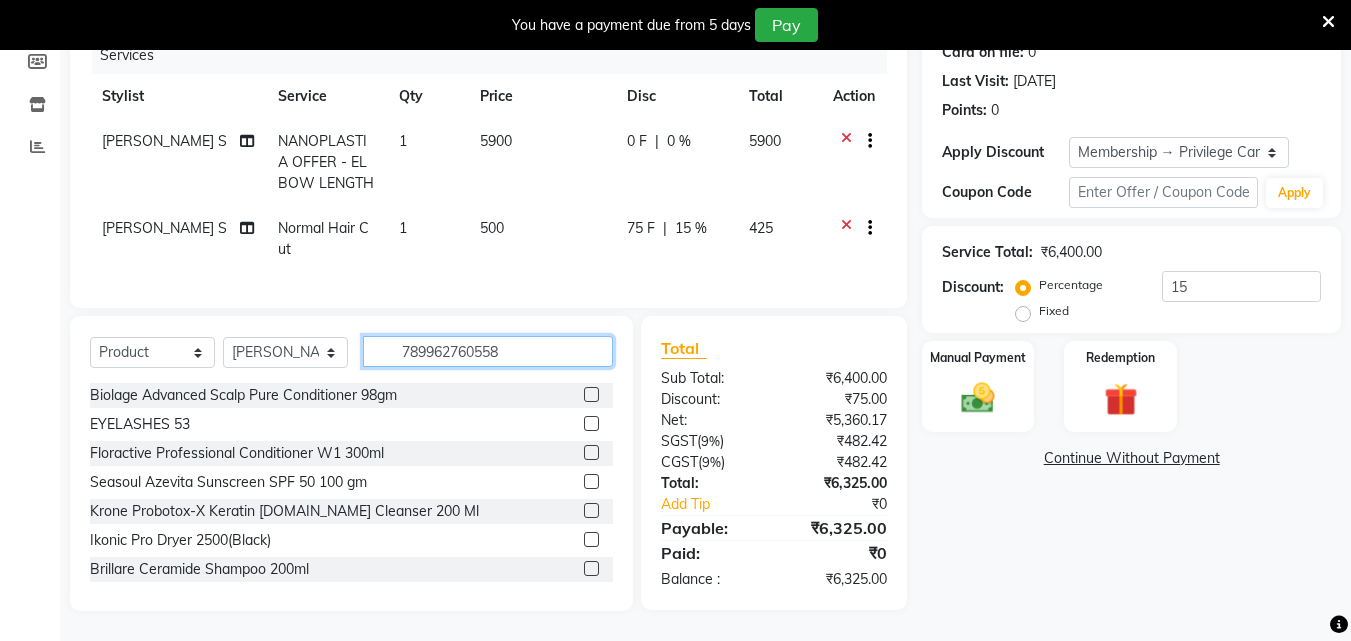 type on "7899627605582" 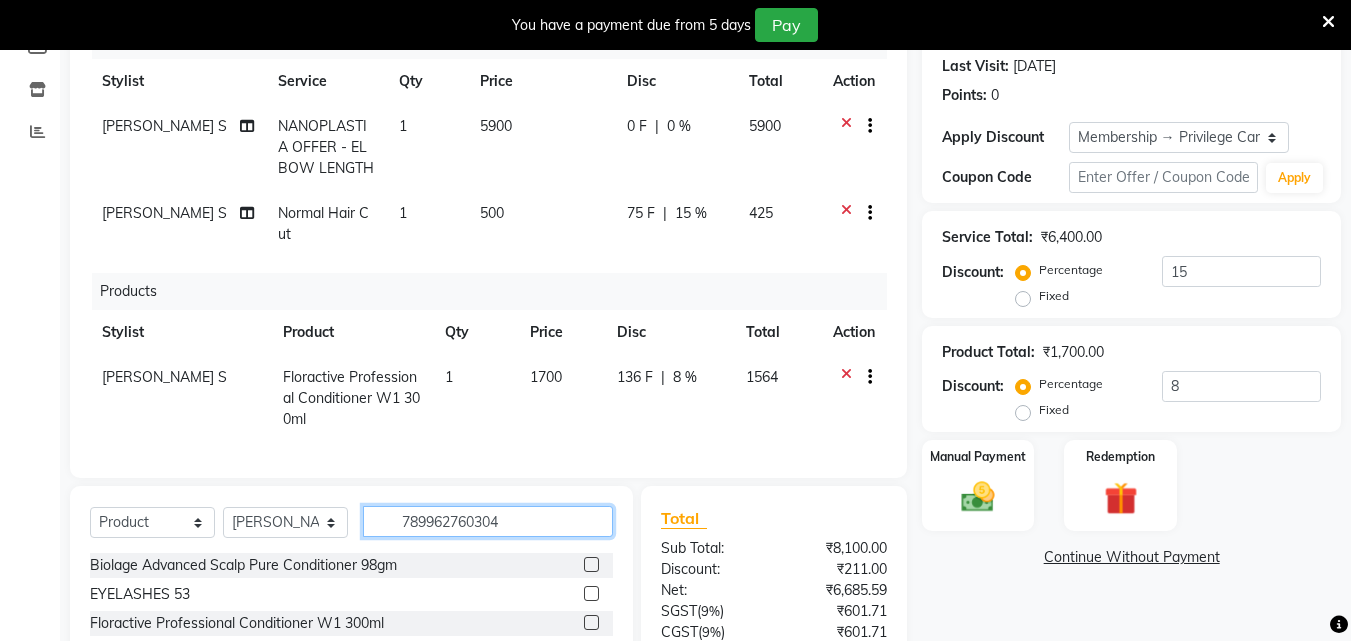 type on "7899627603045" 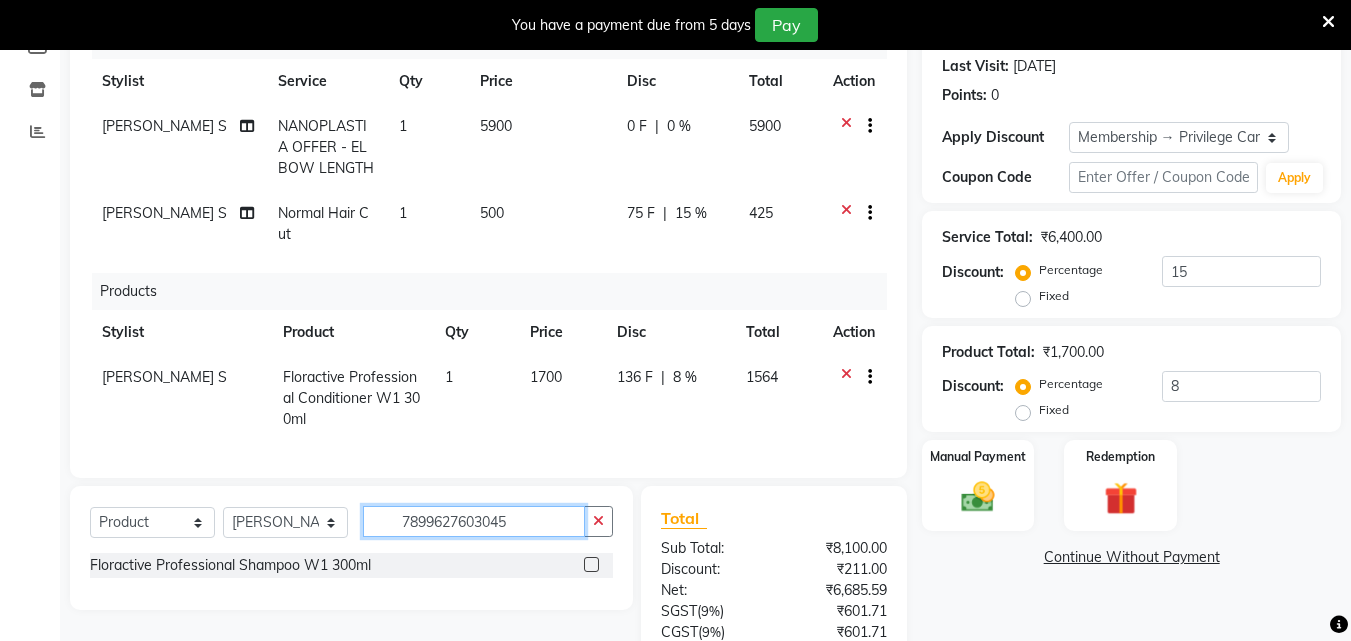 type 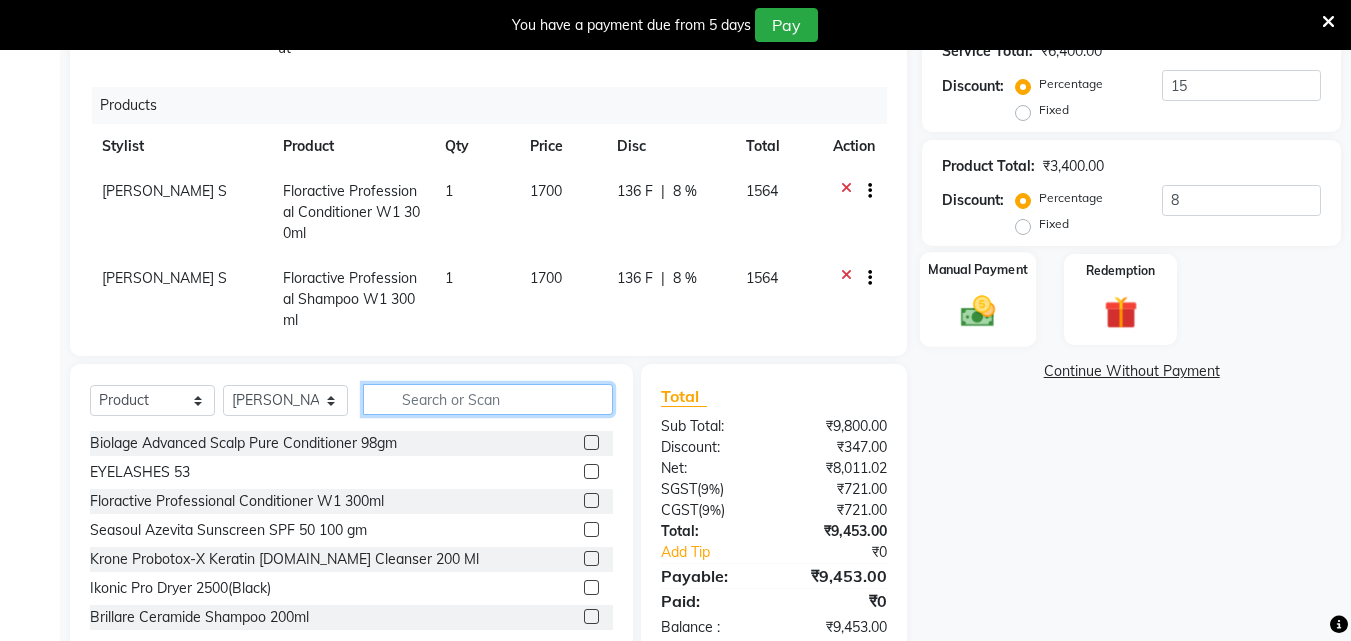 scroll, scrollTop: 510, scrollLeft: 0, axis: vertical 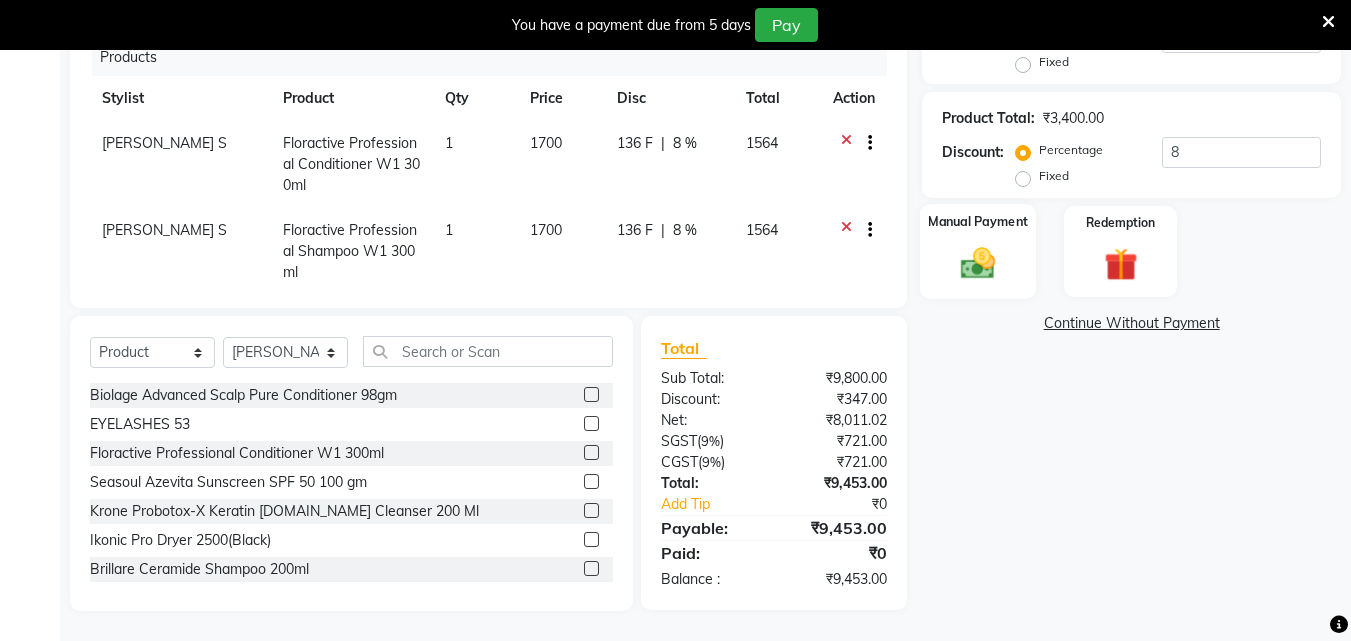 click on "Manual Payment" 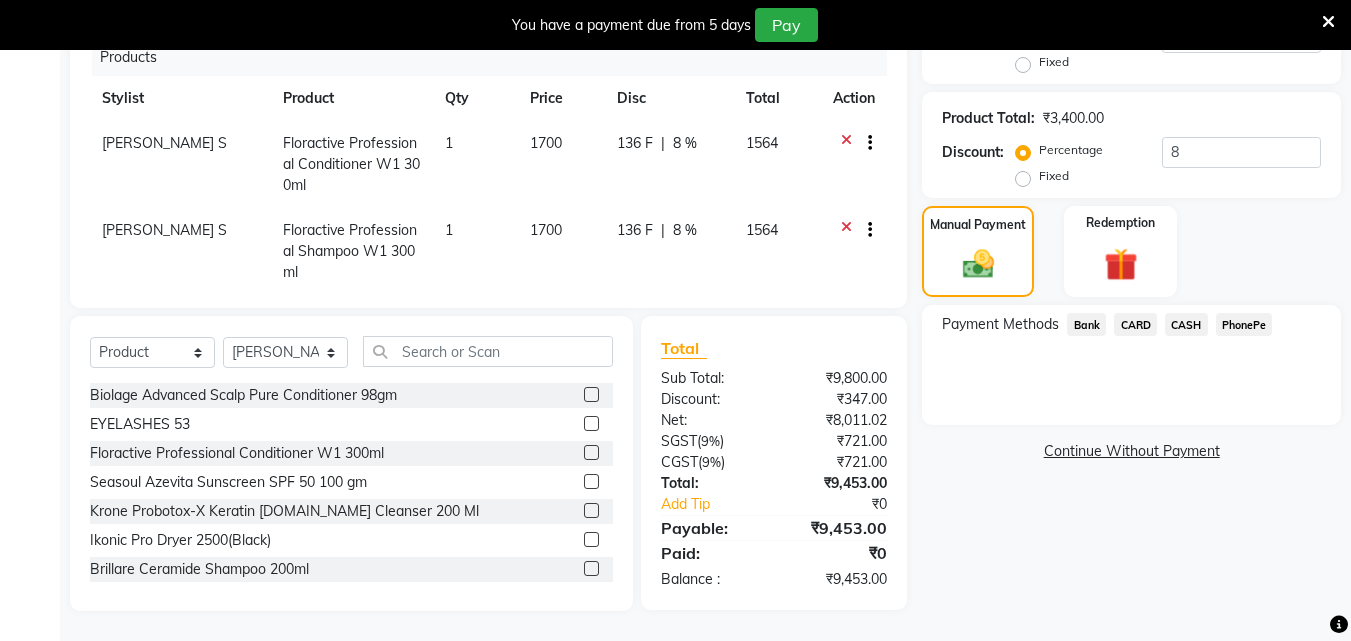 click on "PhonePe" 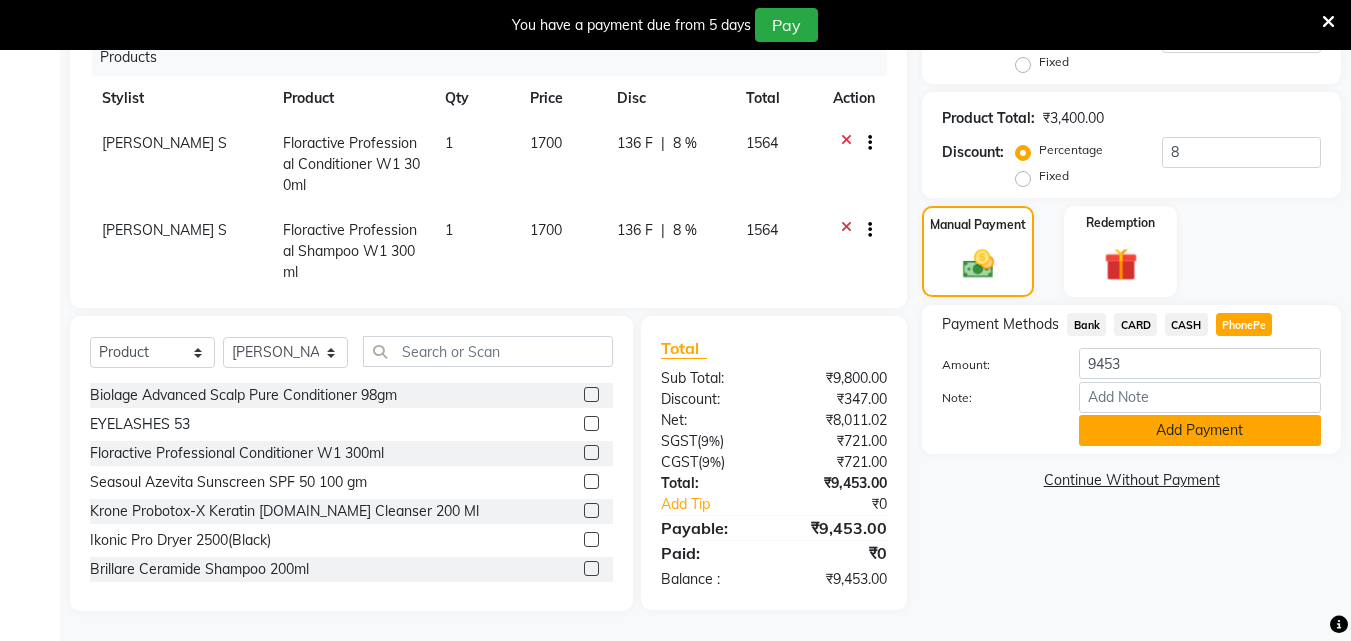 click on "Add Payment" 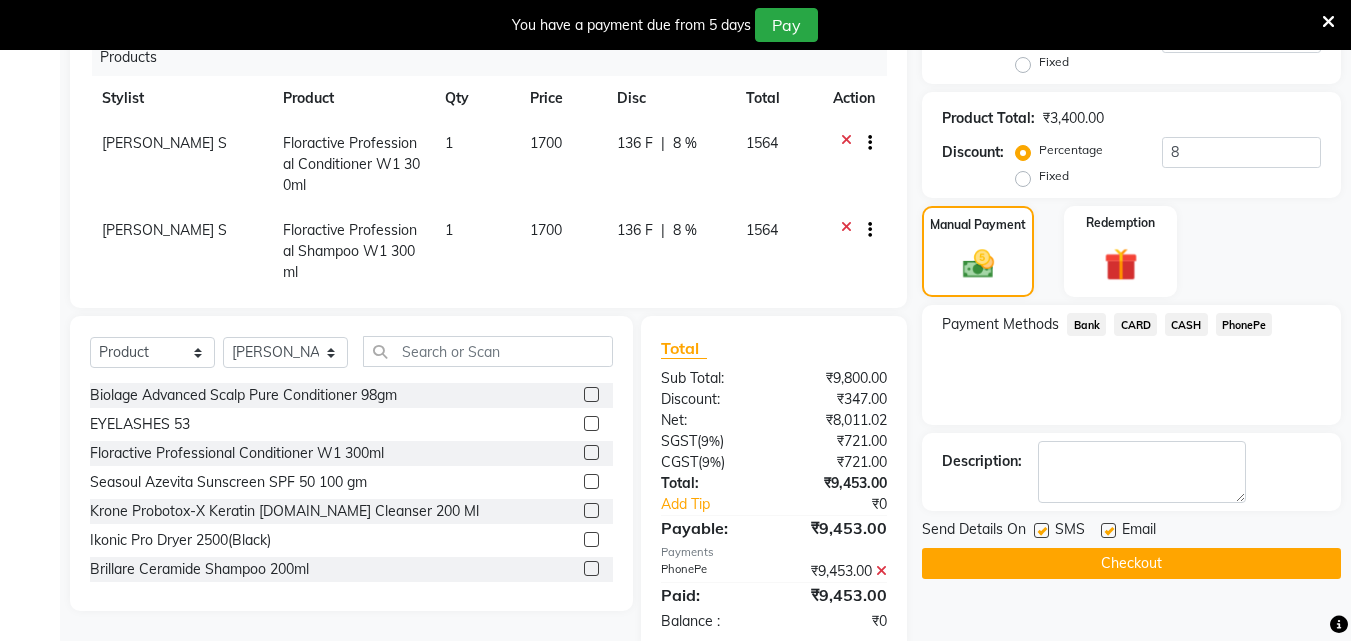 click on "Checkout" 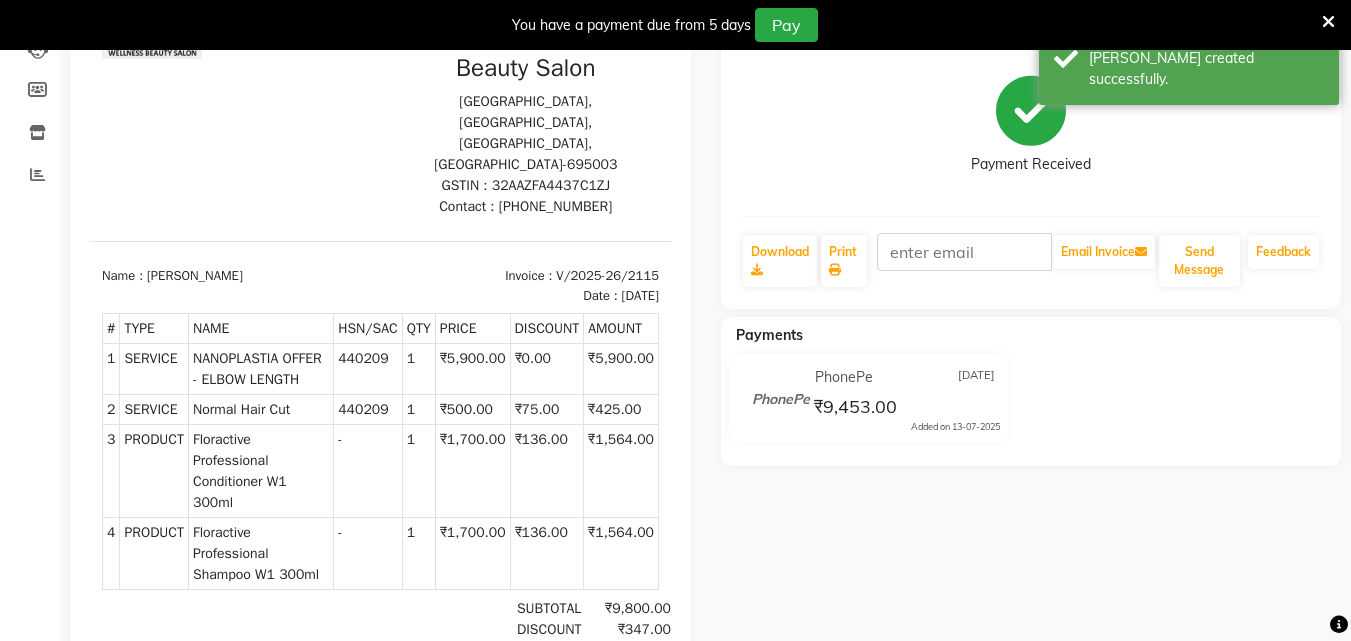 scroll, scrollTop: 210, scrollLeft: 0, axis: vertical 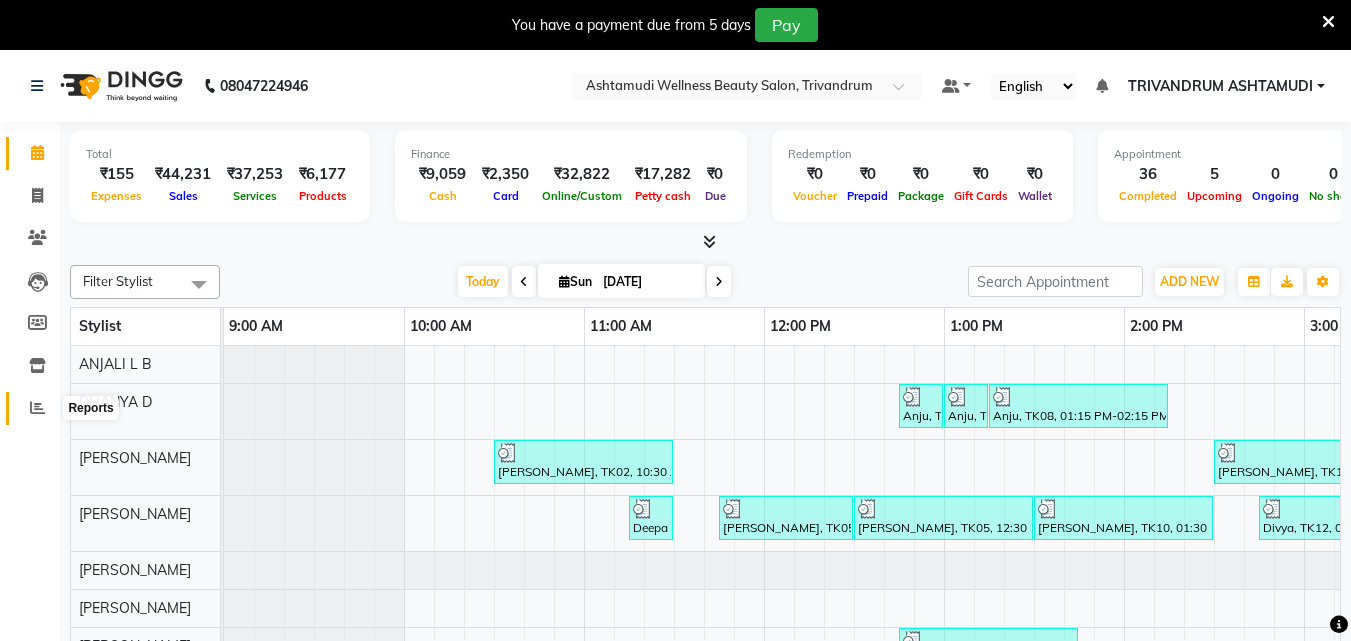 click 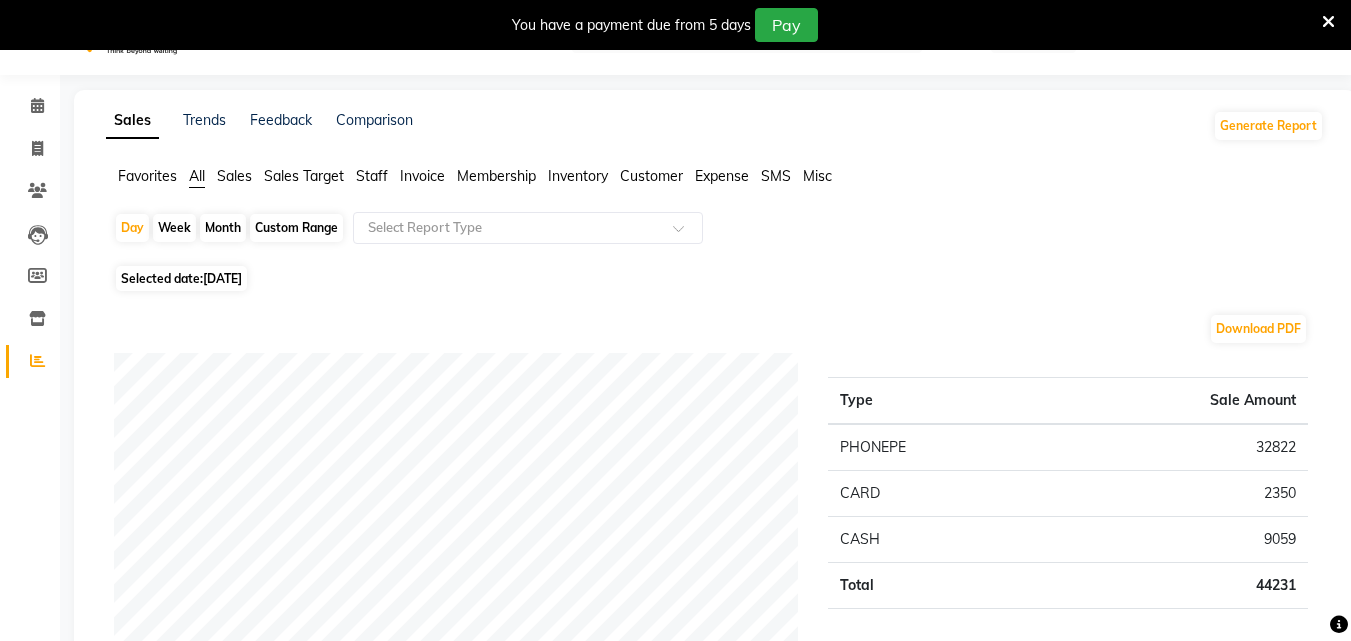 scroll, scrollTop: 0, scrollLeft: 0, axis: both 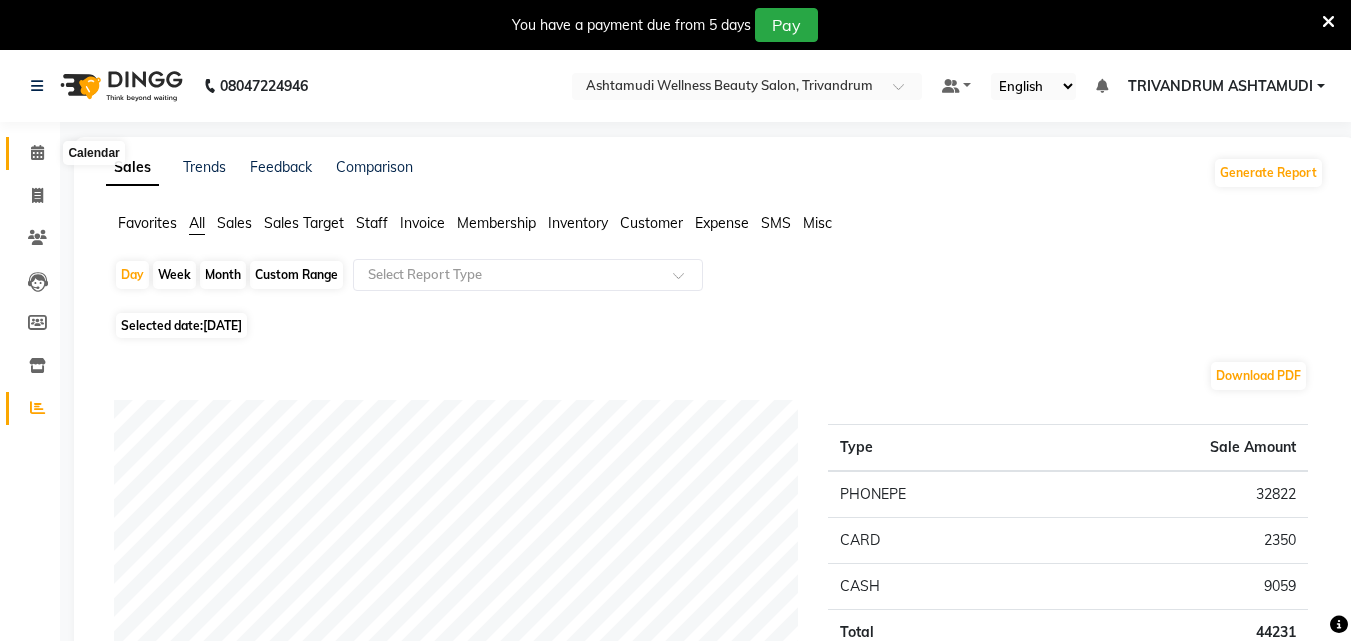 click 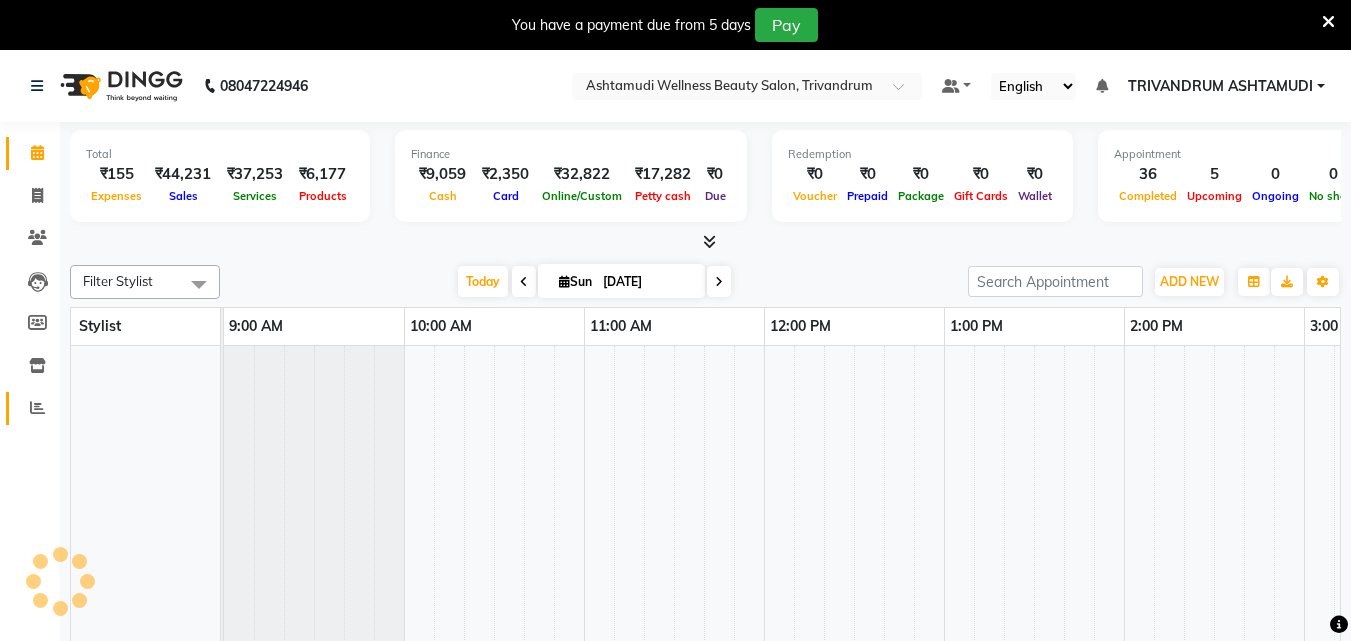 click 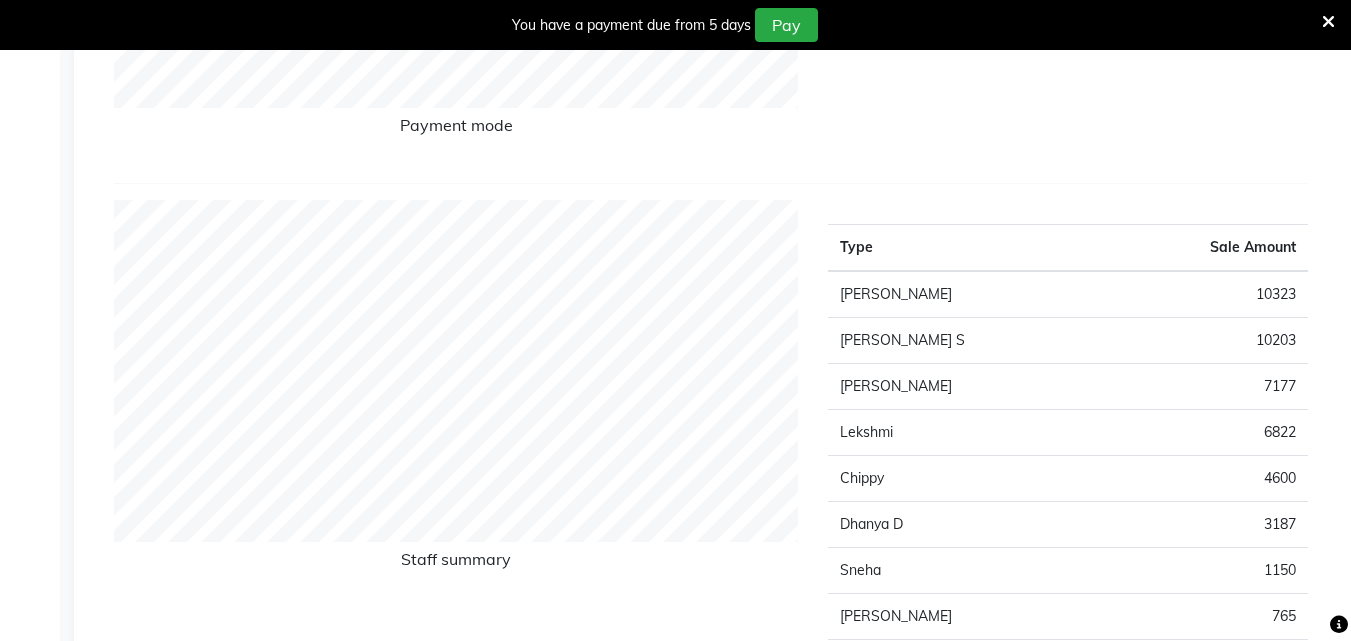 scroll, scrollTop: 600, scrollLeft: 0, axis: vertical 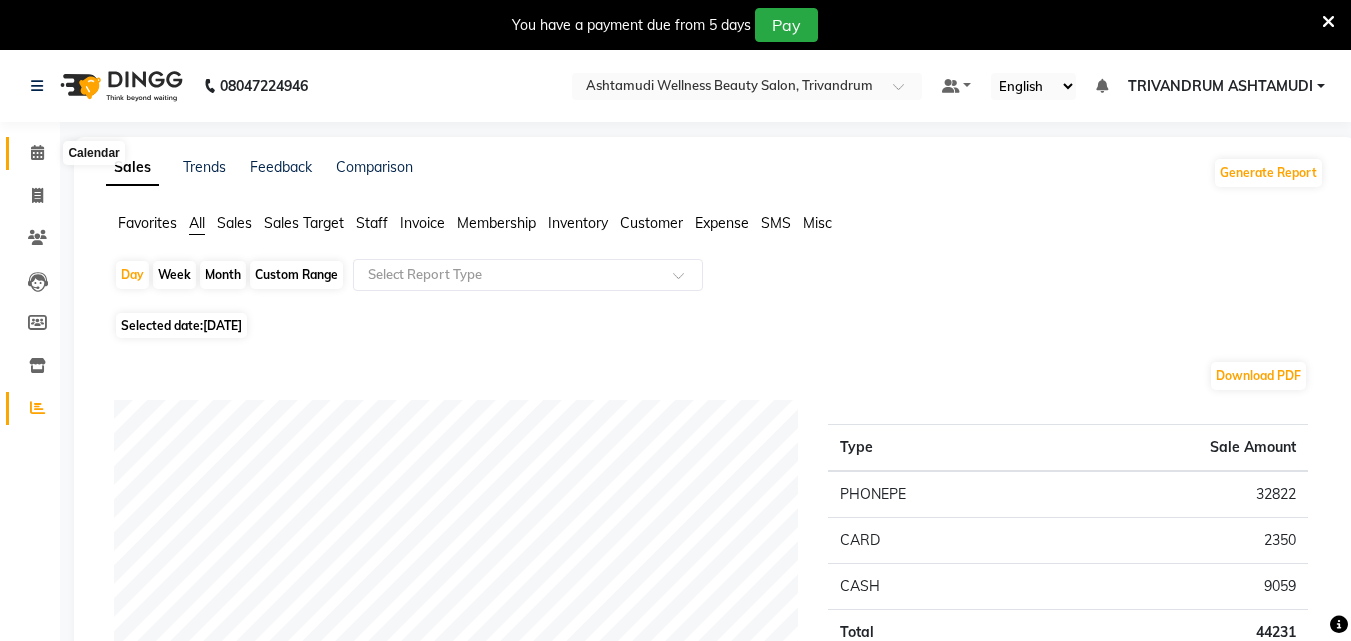 click 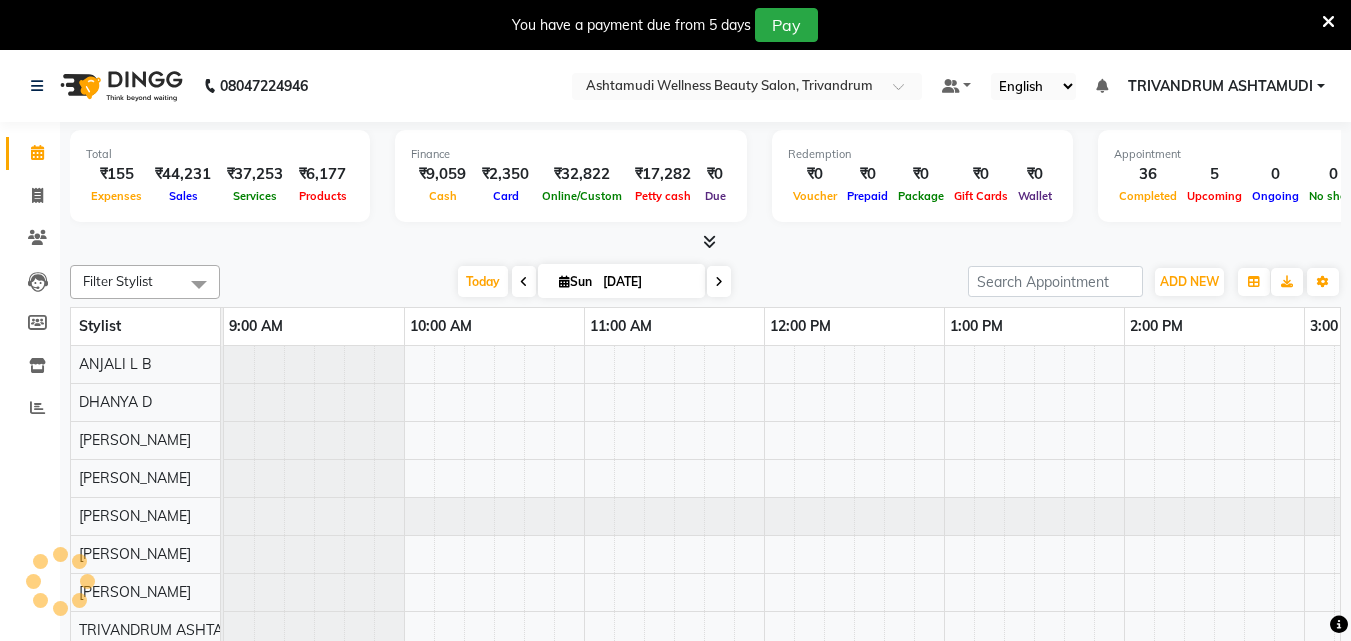 scroll, scrollTop: 0, scrollLeft: 0, axis: both 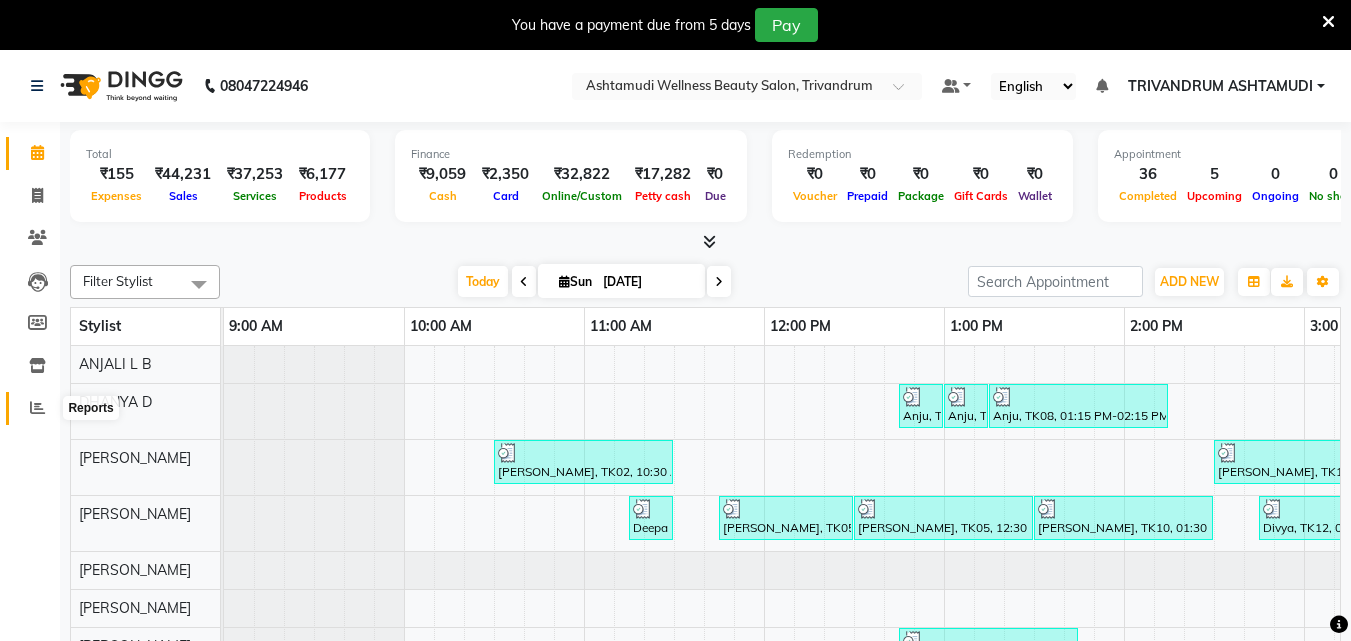click 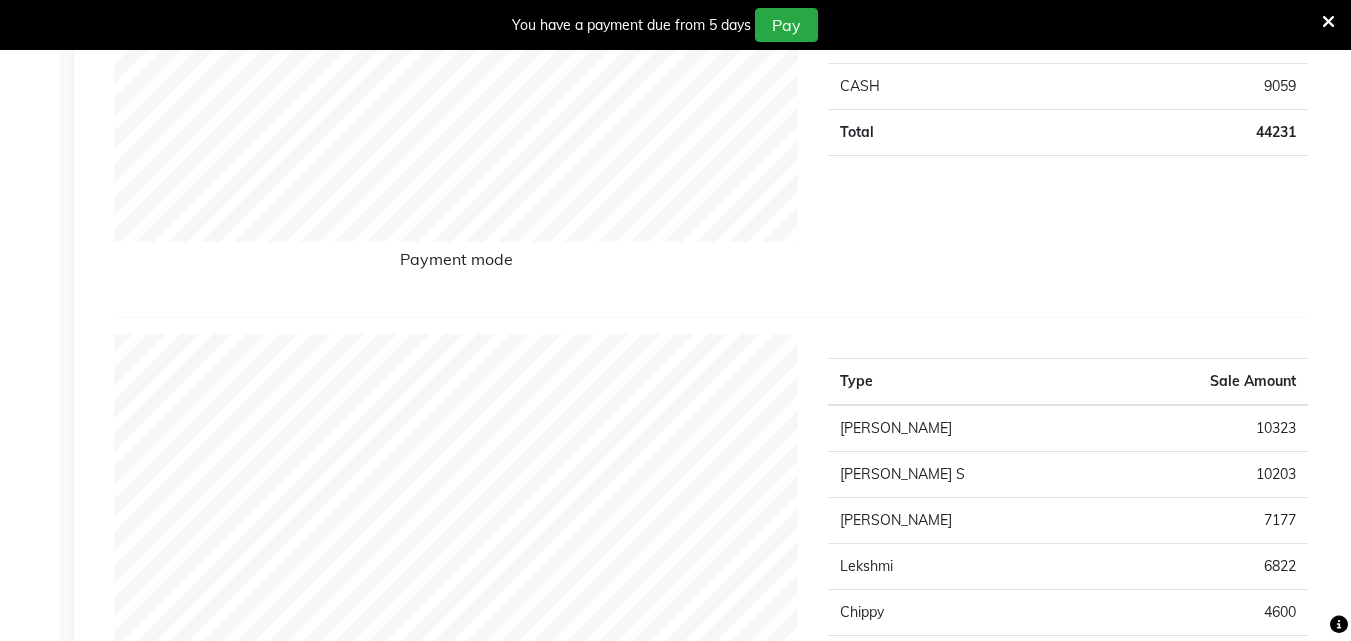 scroll, scrollTop: 0, scrollLeft: 0, axis: both 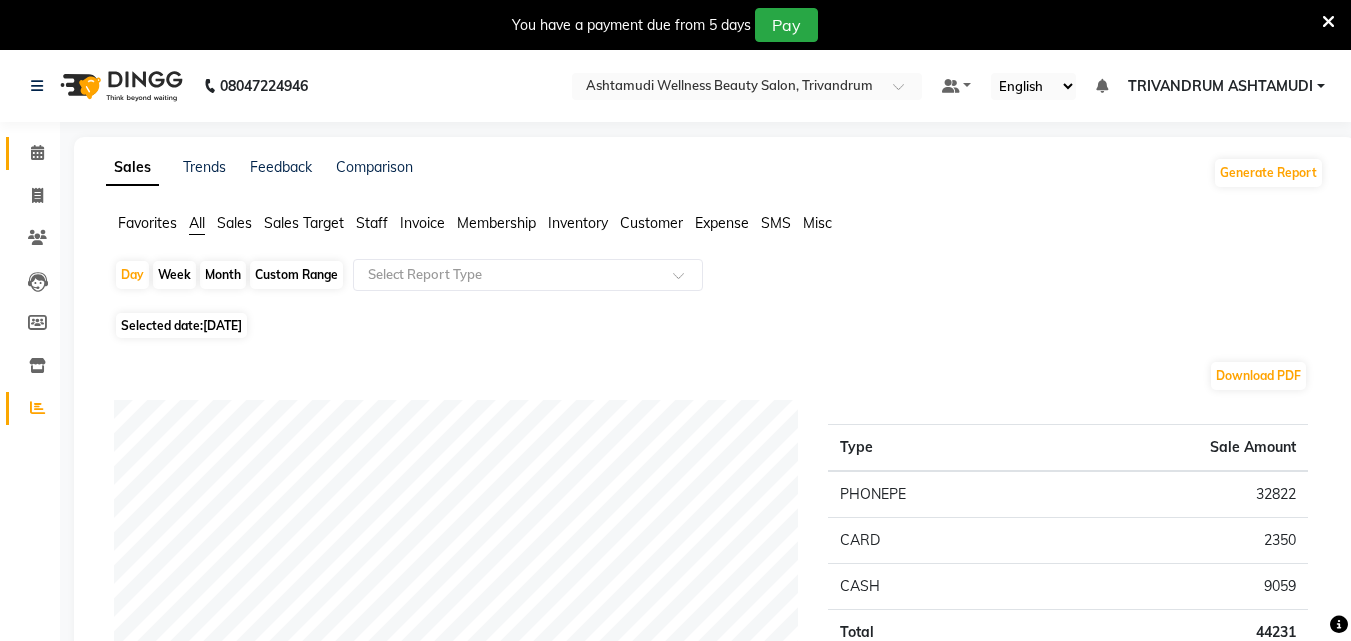 click on "Calendar" 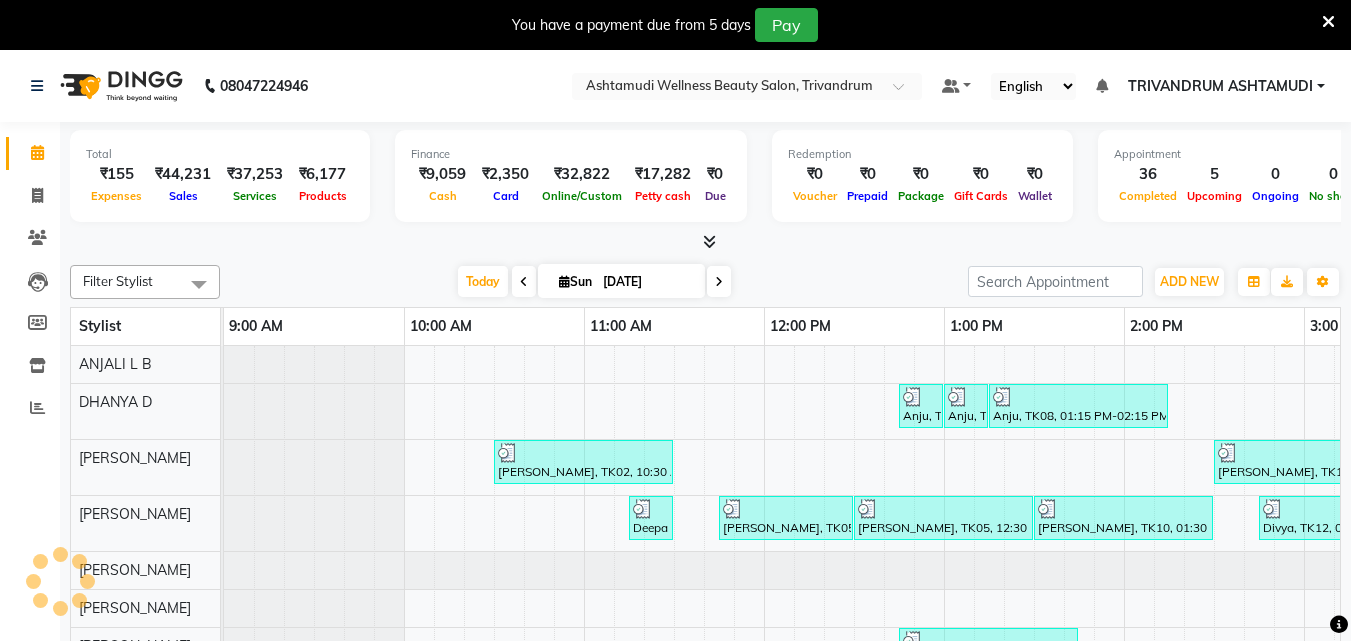 scroll, scrollTop: 0, scrollLeft: 0, axis: both 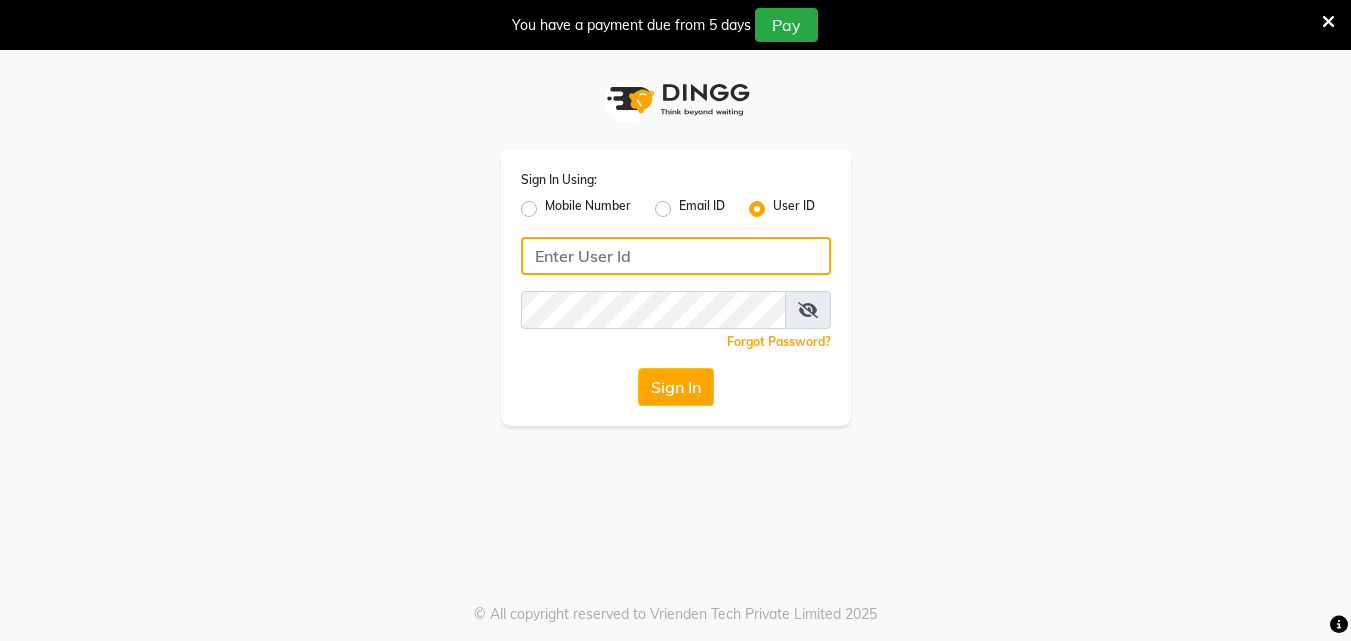 type on "e1935-26" 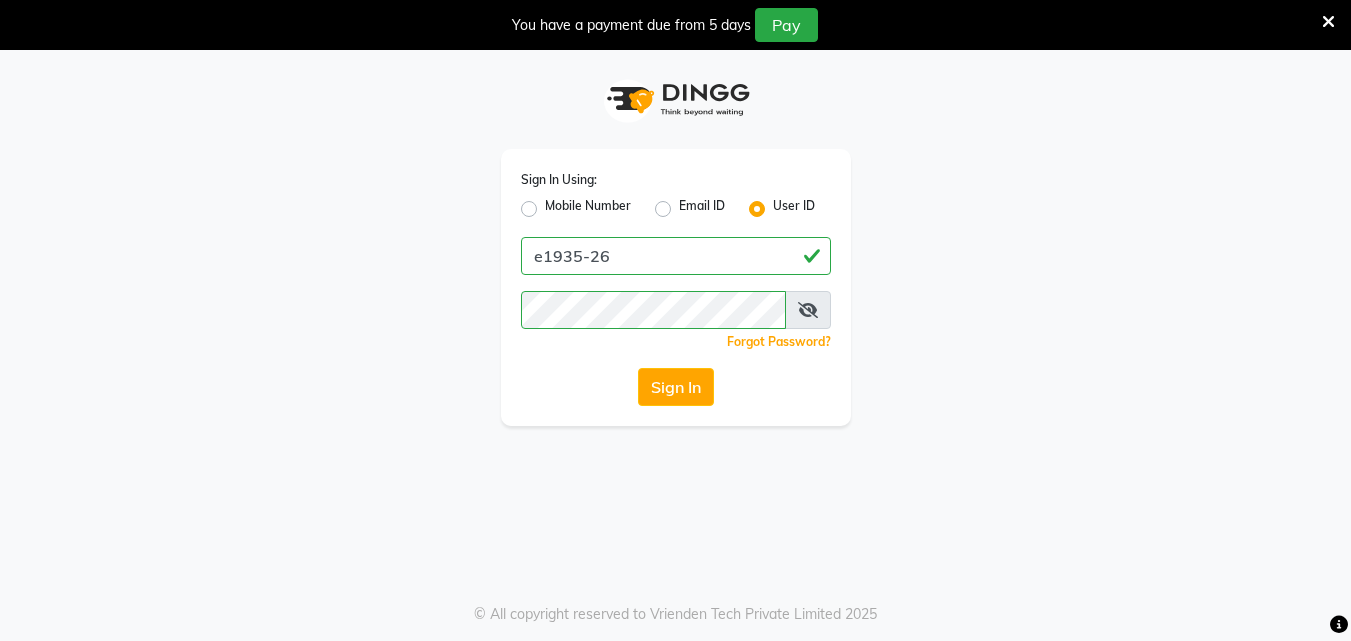 click on "Sign In" 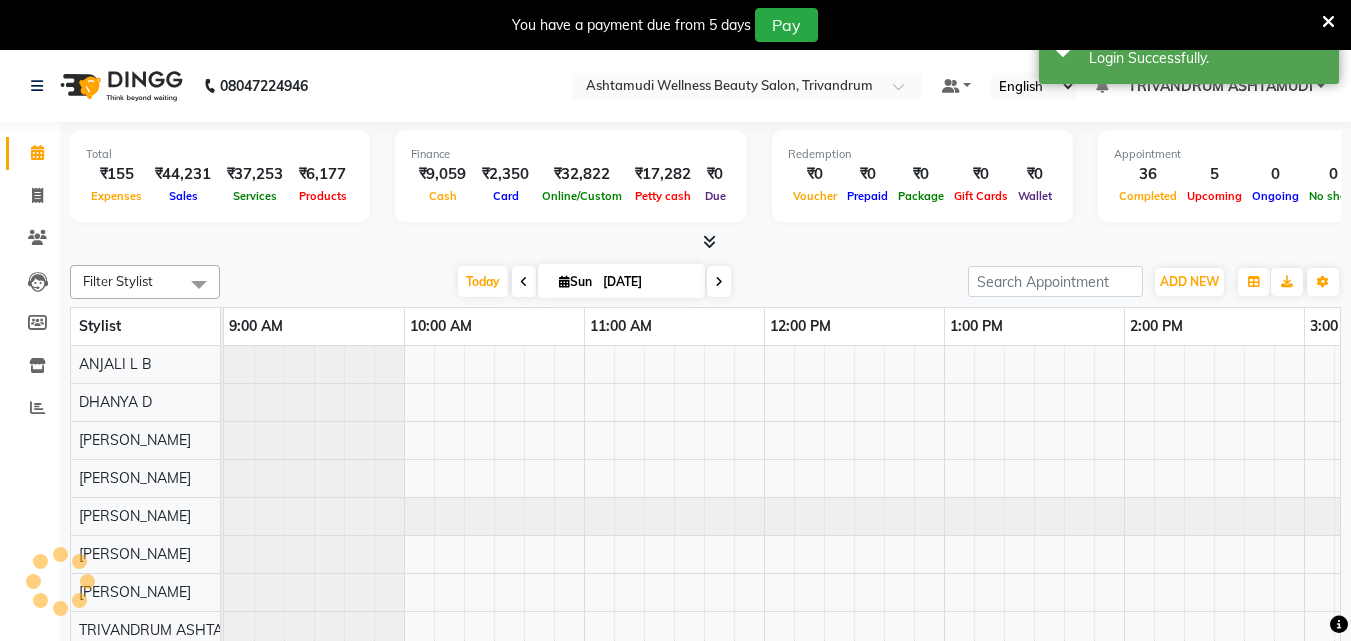 select on "en" 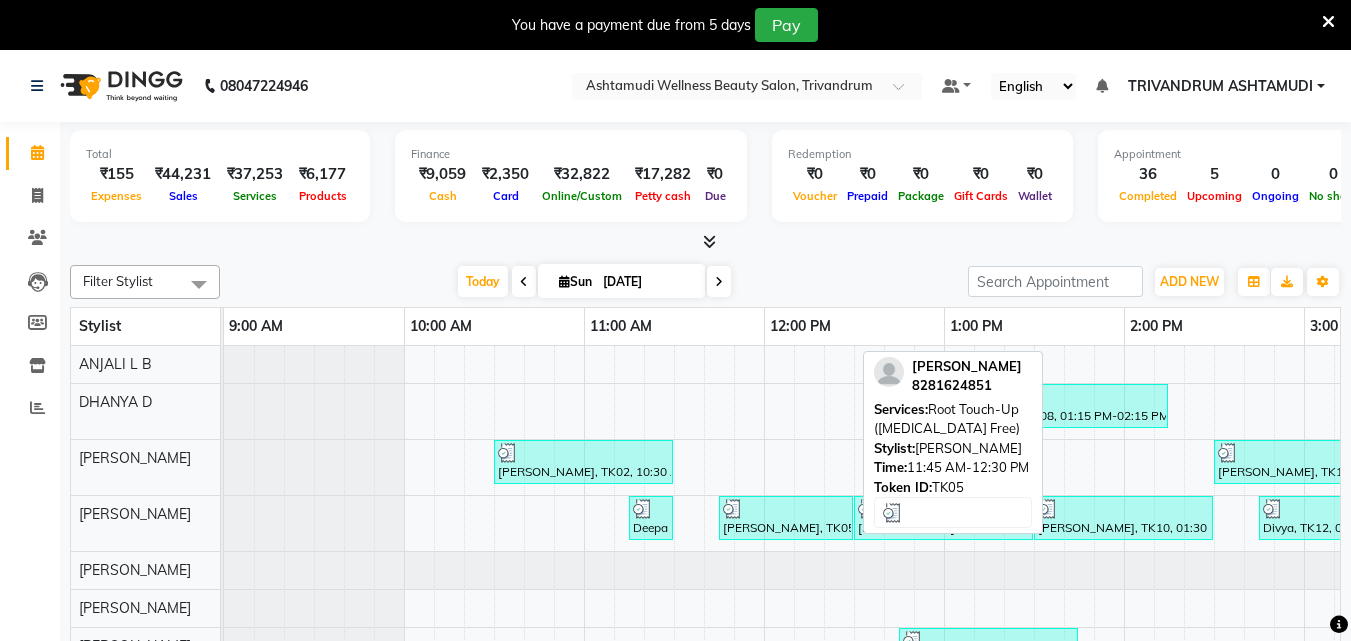 scroll, scrollTop: 145, scrollLeft: 0, axis: vertical 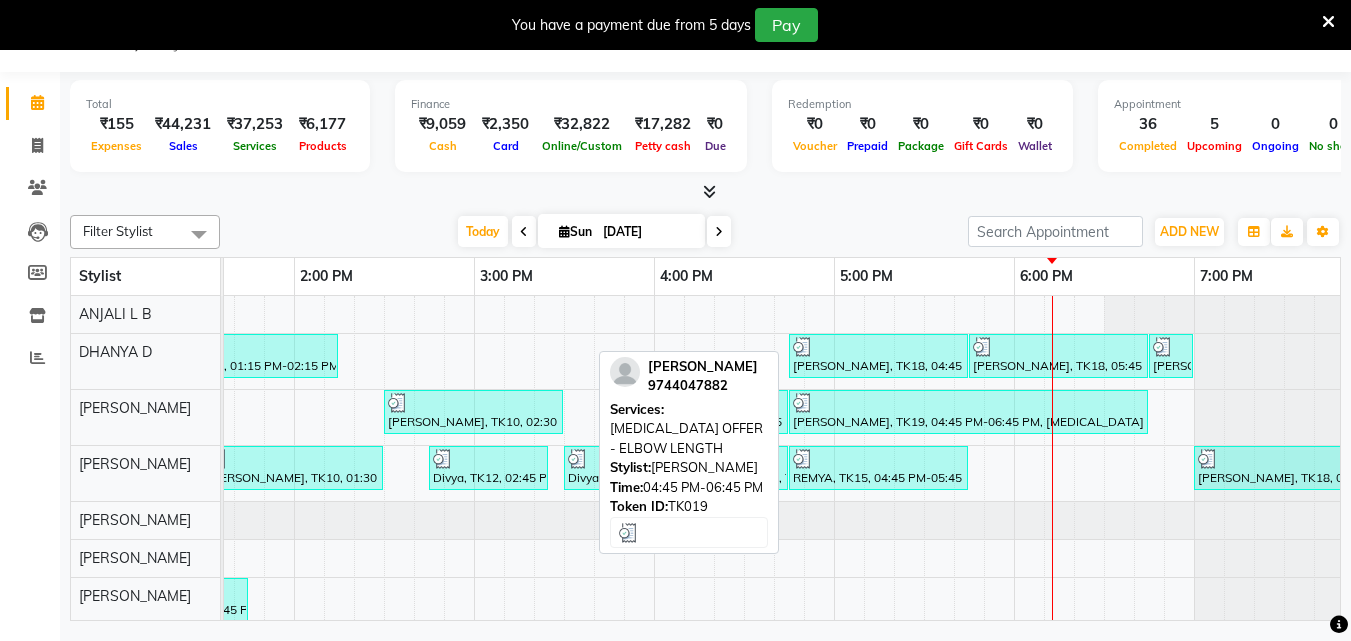 click at bounding box center (968, 403) 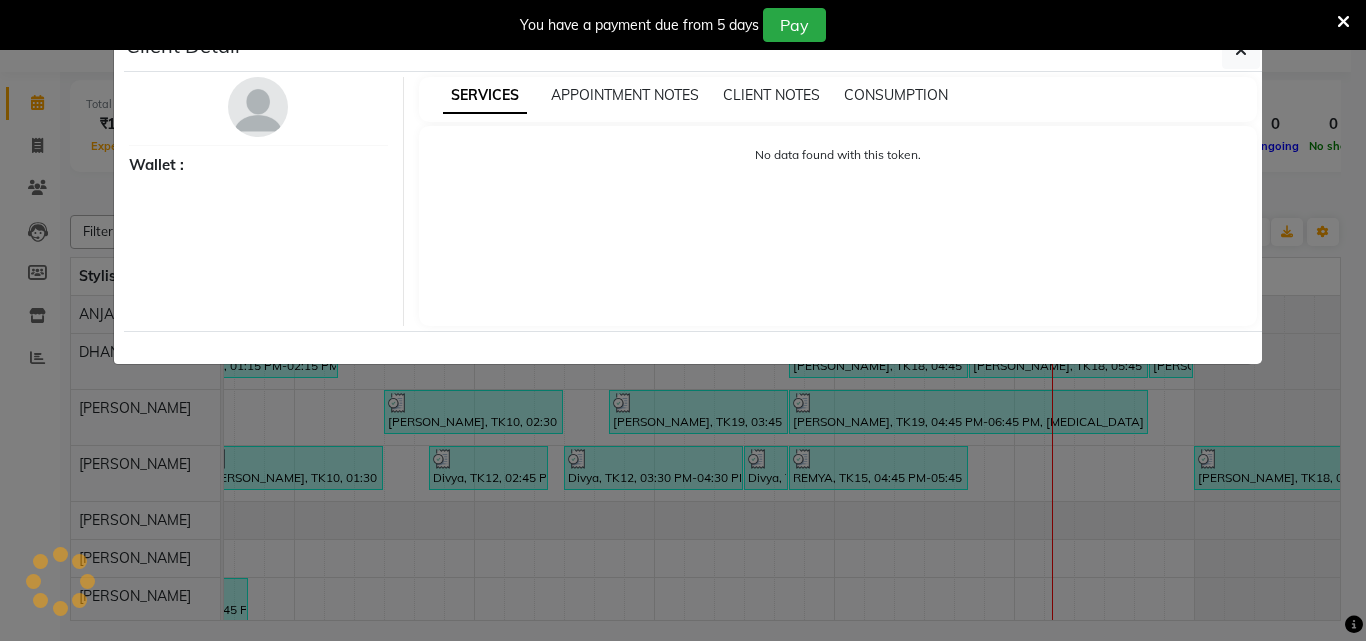 select on "3" 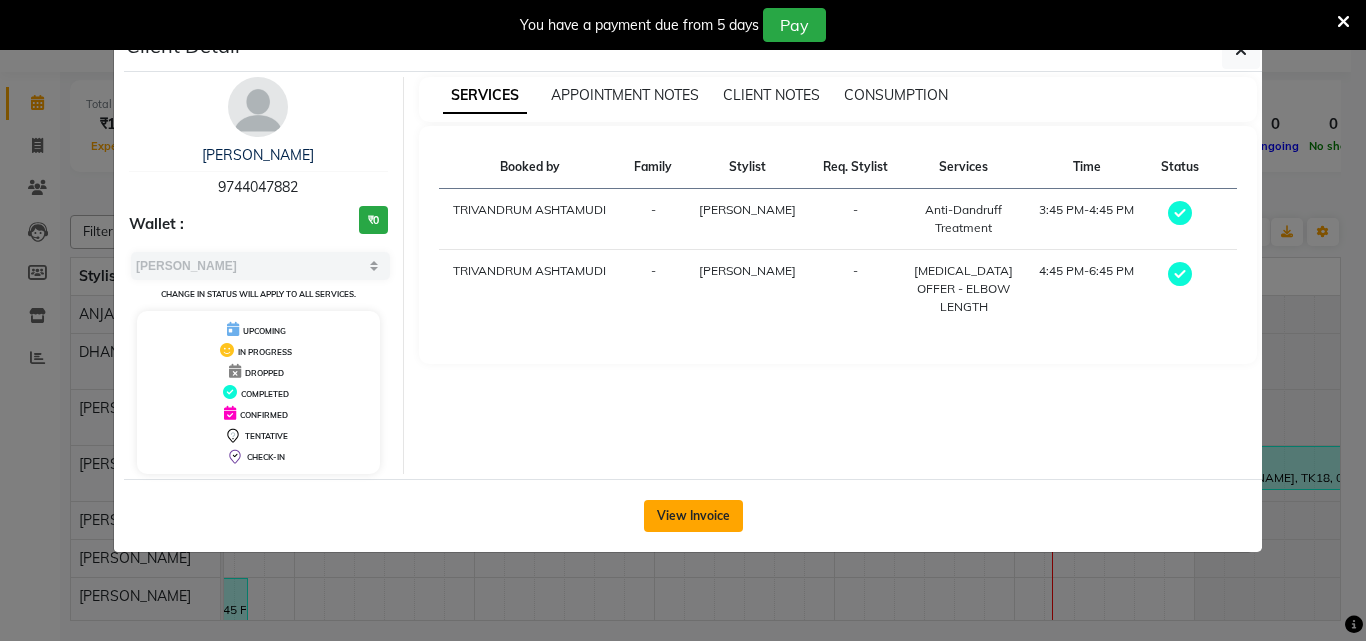 click on "View Invoice" 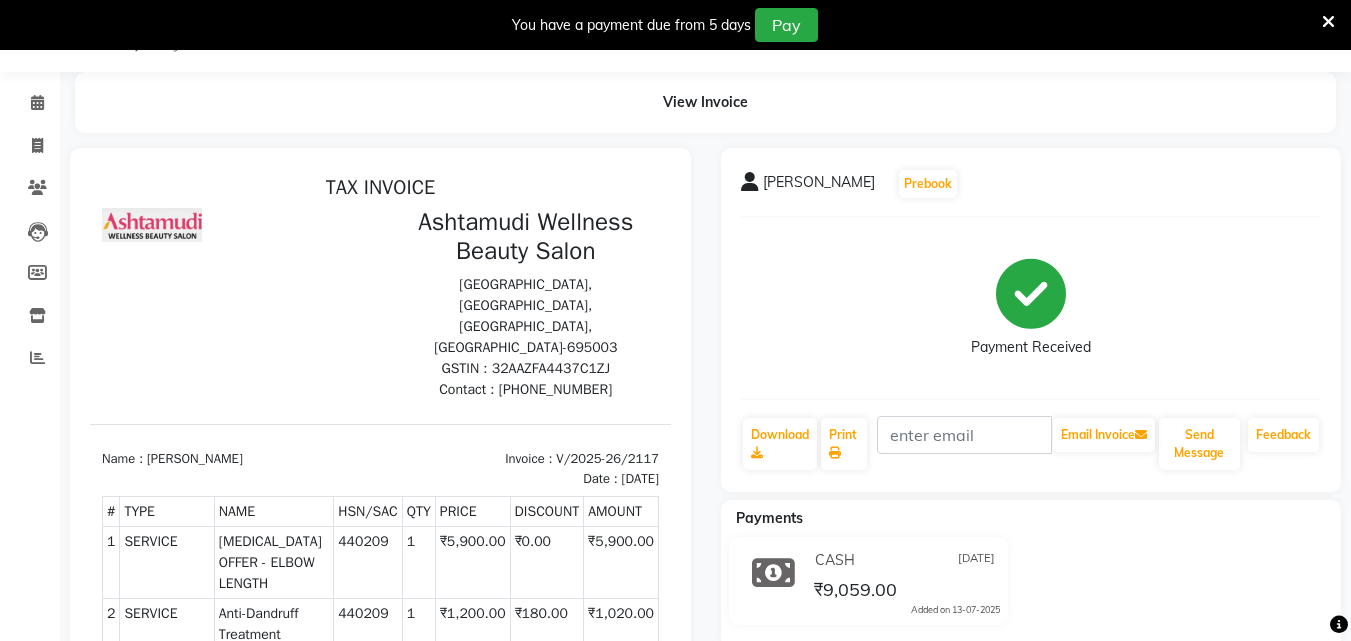 scroll, scrollTop: 0, scrollLeft: 0, axis: both 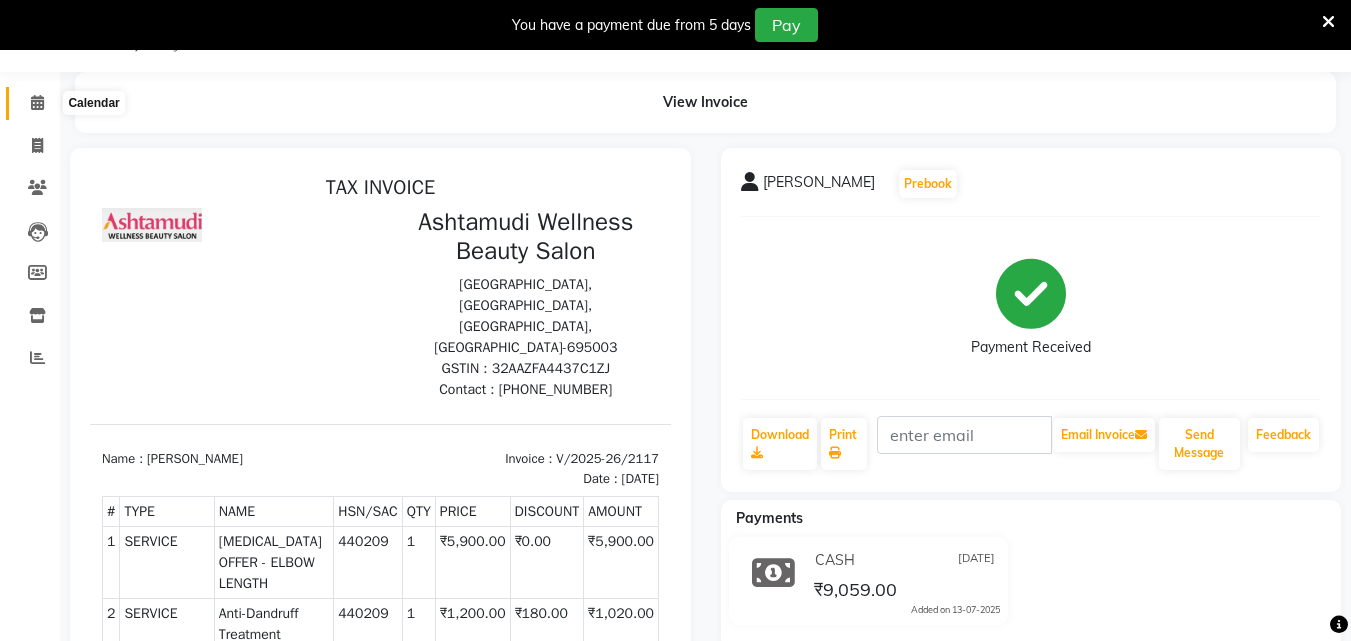 click 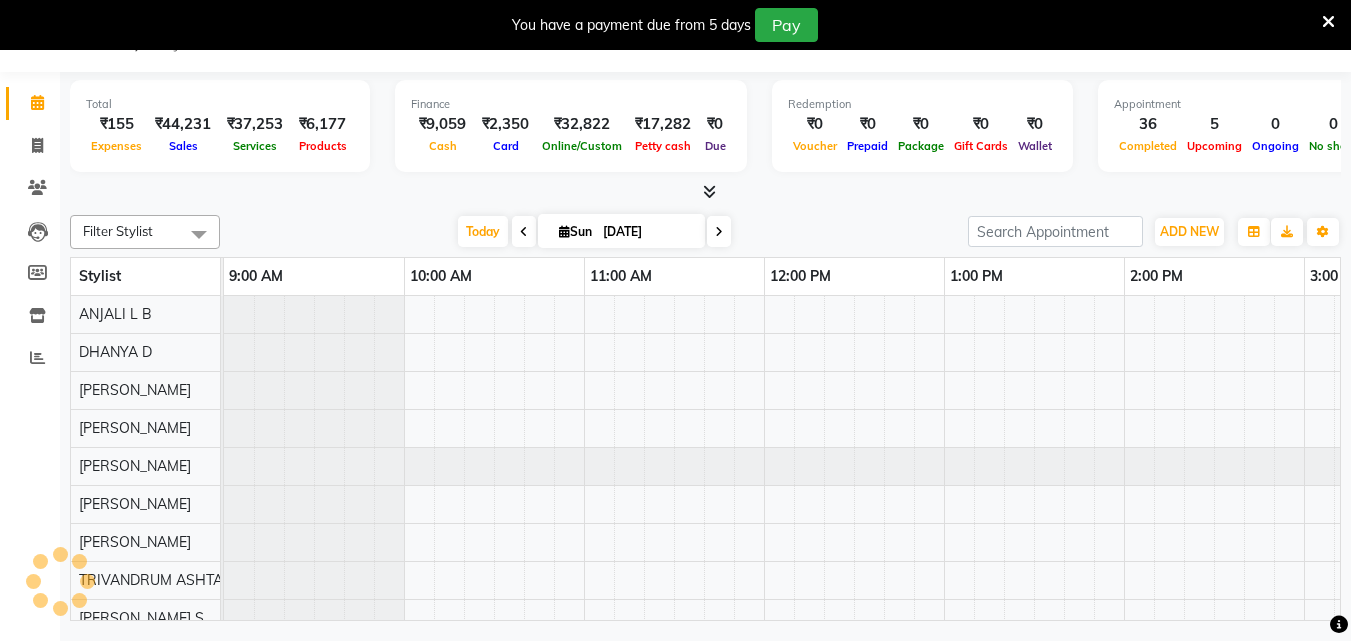 scroll, scrollTop: 0, scrollLeft: 1404, axis: horizontal 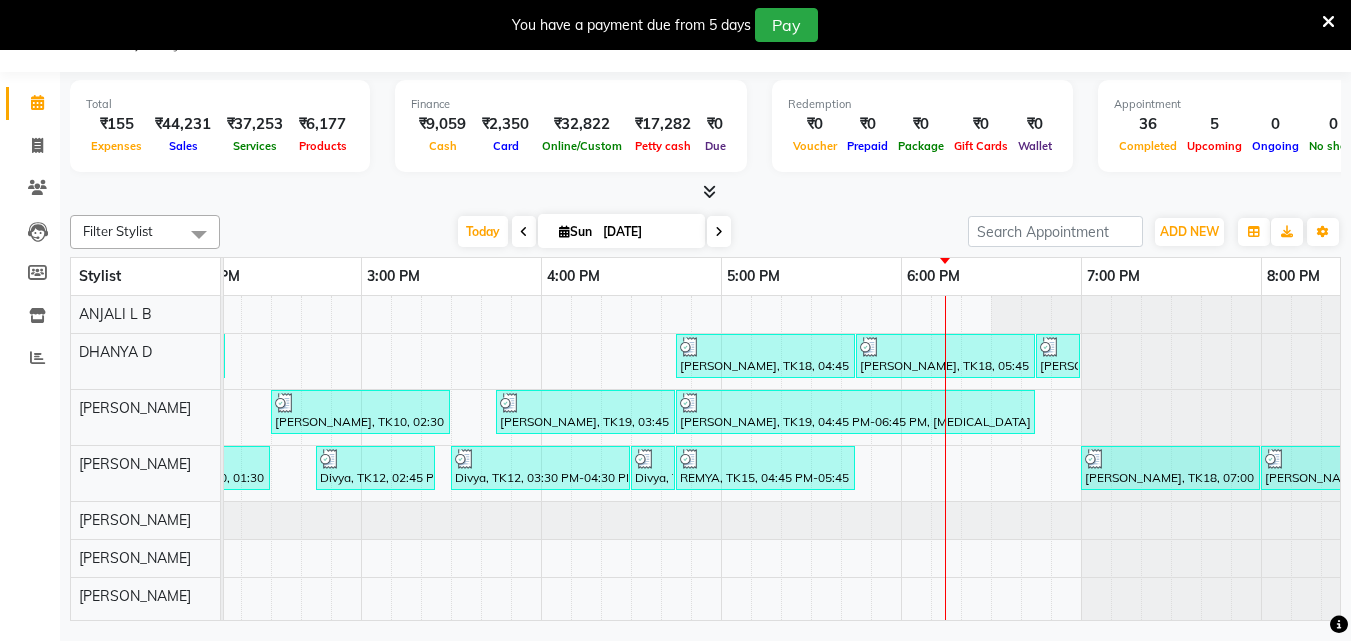 click on "Anju, TK08, 12:45 PM-01:00 PM, Upper Lip Threading     Anju, TK08, 01:00 PM-01:15 PM, Eyebrows Threading     Anju, TK08, 01:15 PM-02:15 PM, D-Tan Cleanup     Neethi, TK18, 04:45 PM-05:45 PM, Ceramide  Anti frizz treatment     Neethi, TK18, 05:45 PM-06:45 PM, D-Tan Cleanup     Neethi, TK18, 06:45 PM-07:00 PM, Eyebrows Threading     Aswathy, TK02, 10:30 AM-11:30 AM, Layer Cut     ANJANA, TK10, 02:30 PM-03:30 PM, Layer Cut     sharika, TK19, 03:45 PM-04:45 PM, Anti-Dandruff Treatment     sharika, TK19, 04:45 PM-06:45 PM, BOTOX OFFER - ELBOW LENGTH     Deepa KARTHI, TK03, 11:15 AM-11:30 AM, Eyebrows Threading     Parvathy, TK05, 11:45 AM-12:30 PM, Root Touch-Up (Ammonia Free)     Parvathy, TK05, 12:30 PM-01:30 PM, Layer Cut     ANJANA, TK10, 01:30 PM-02:30 PM, Hair Spa     Divya, TK12, 02:45 PM-03:25 PM, U Cut     Divya, TK12, 03:30 PM-04:30 PM, Hair Cut With Fringes     Divya, TK12, 04:30 PM-04:45 PM, Eyebrows Threading     REMYA, TK15, 04:45 PM-05:45 PM, Hair Spa" at bounding box center (541, 609) 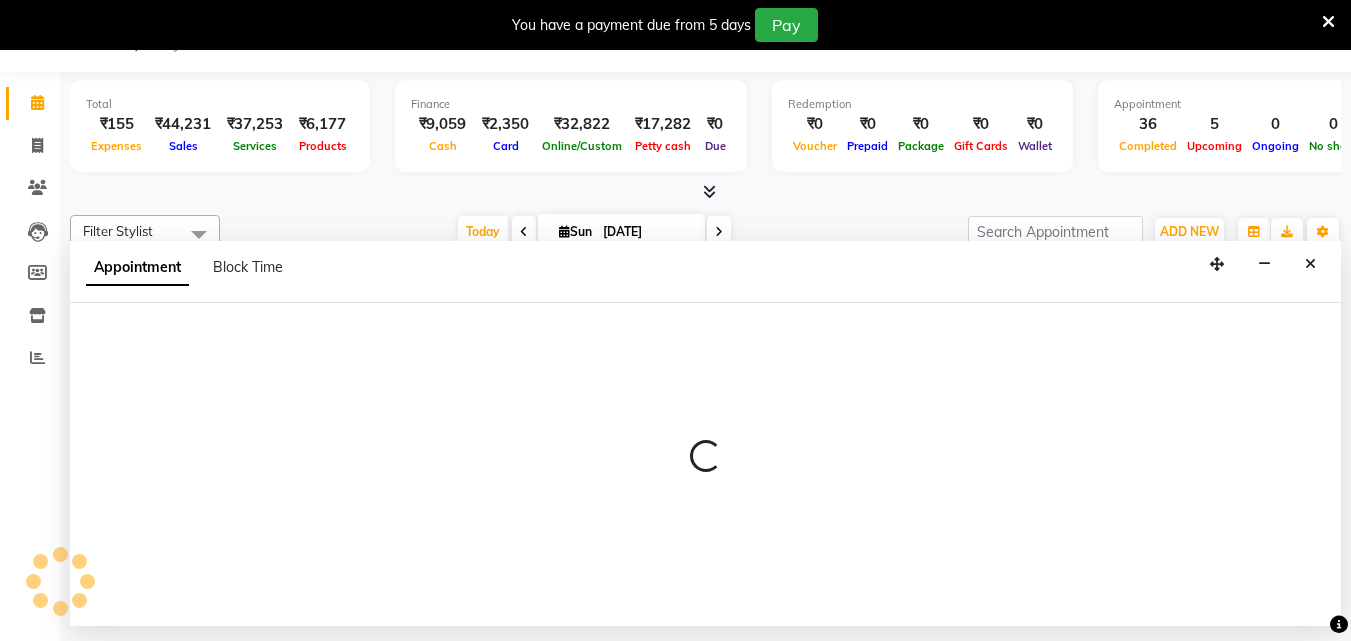 select on "27023" 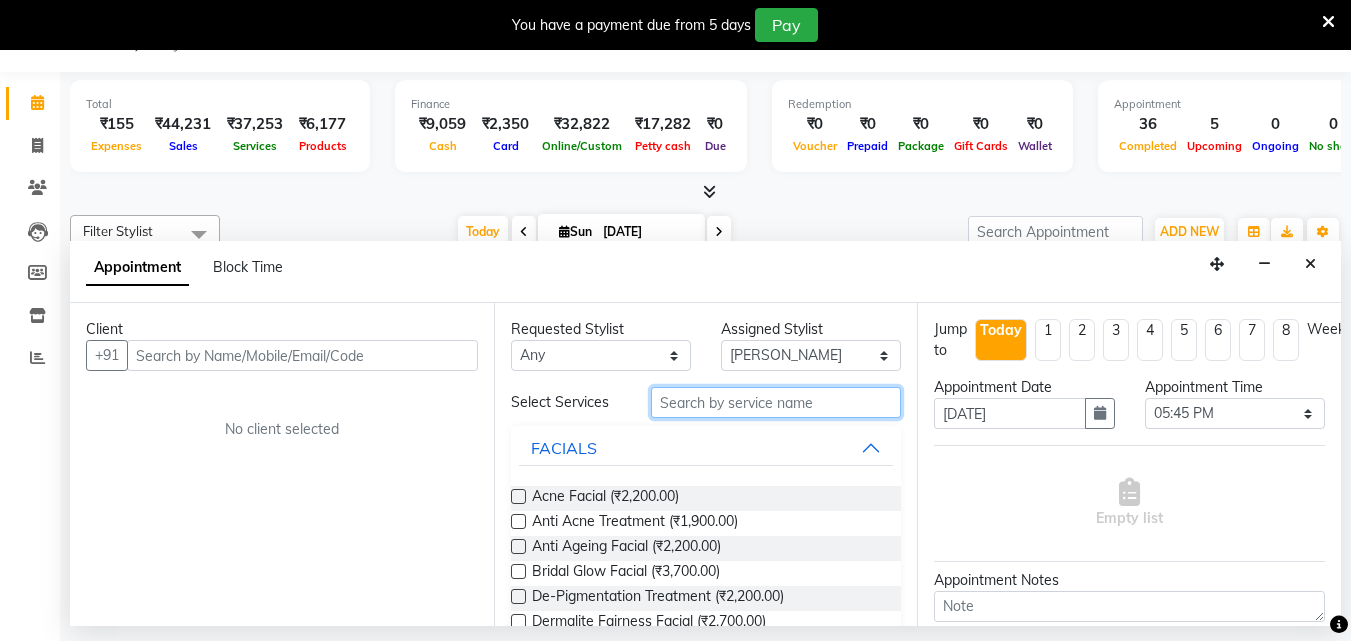 drag, startPoint x: 667, startPoint y: 412, endPoint x: 679, endPoint y: 411, distance: 12.0415945 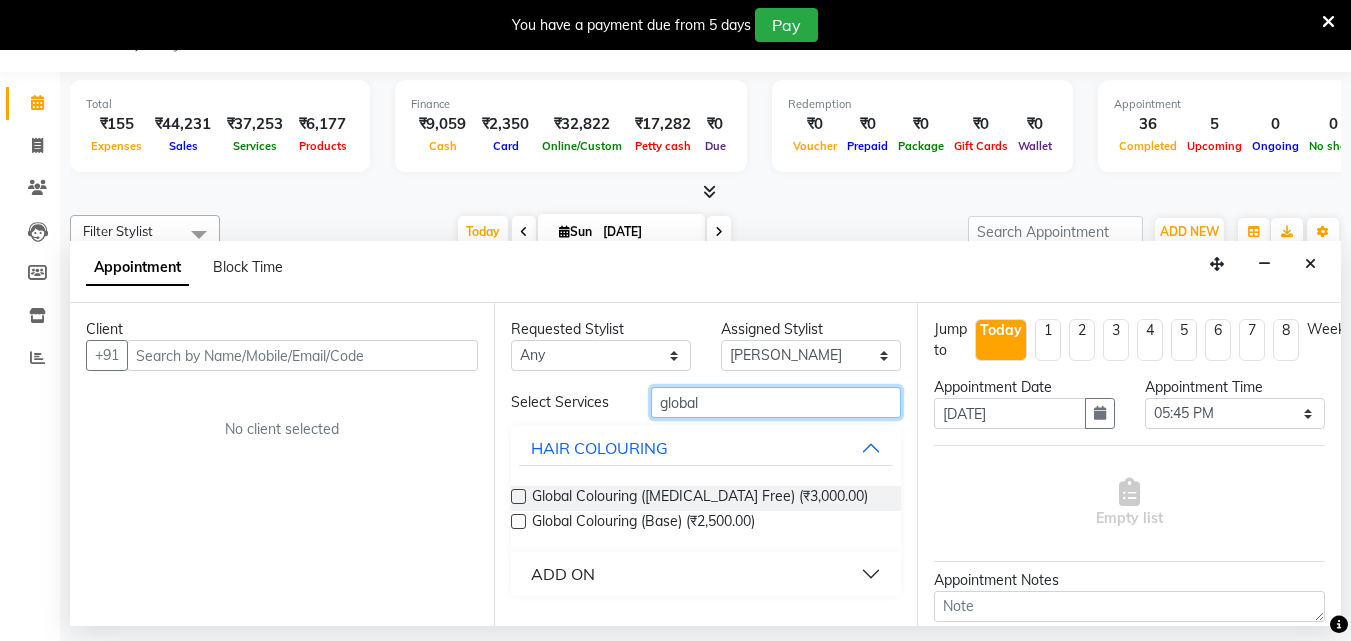 type on "global" 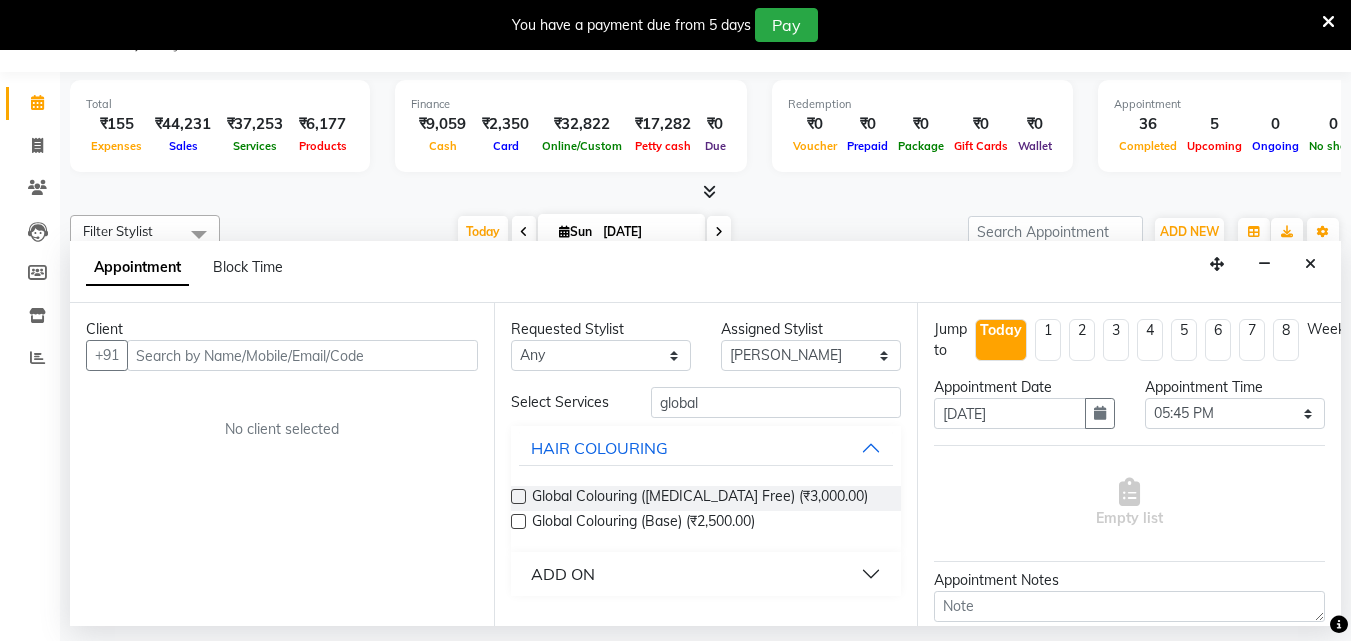 click at bounding box center [518, 496] 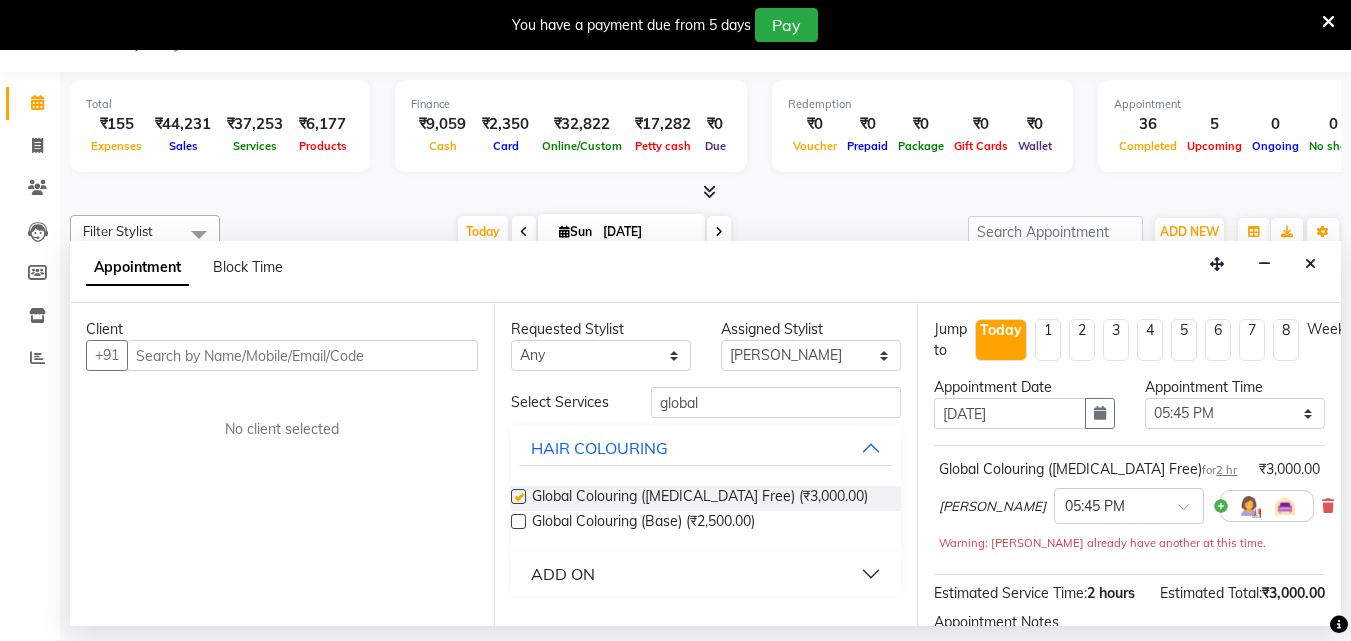 checkbox on "false" 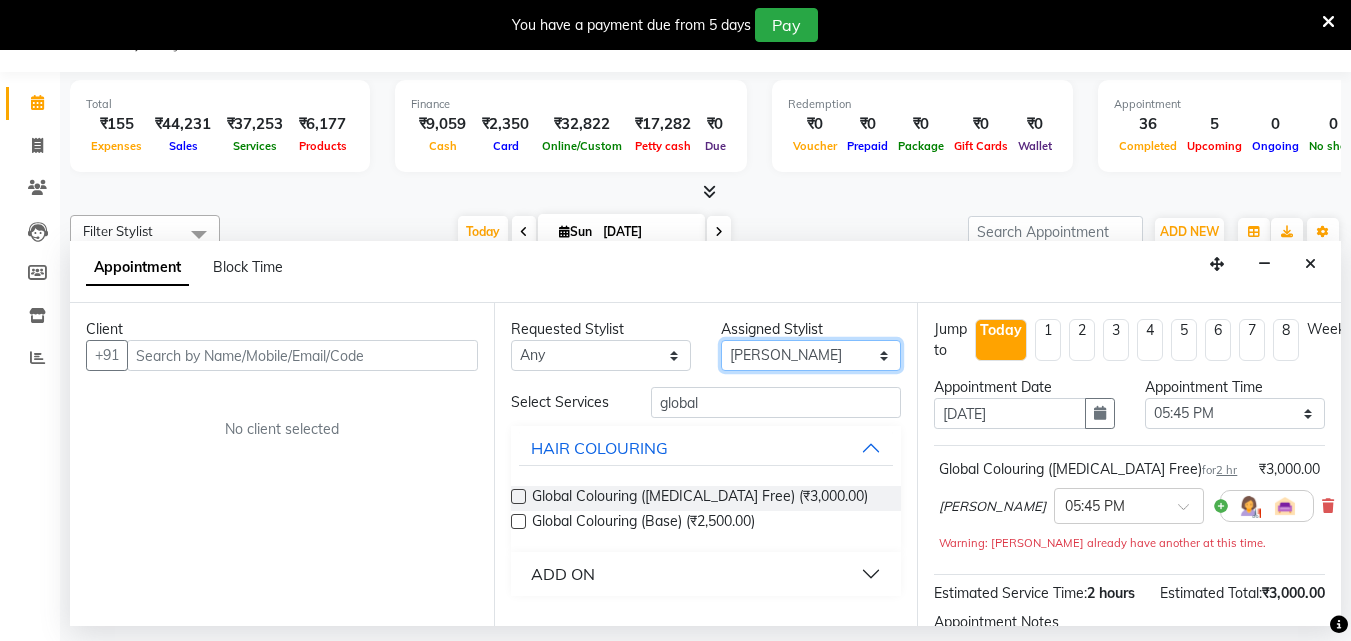 click on "Select ANJALI L B	 CHIPPY DHANYA D [PERSON_NAME]	 [PERSON_NAME] [PERSON_NAME] [PERSON_NAME]	 [PERSON_NAME] TRIVANDRUM ASHTAMUDI [PERSON_NAME] S" at bounding box center [811, 355] 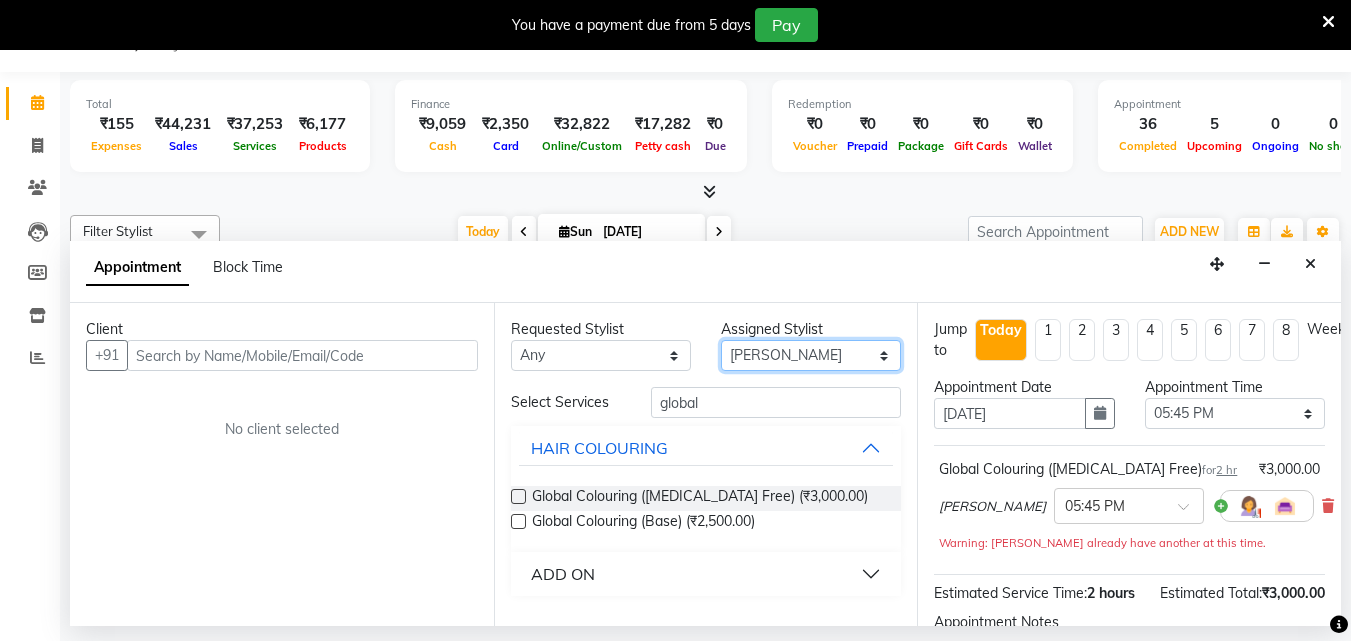 select on "72435" 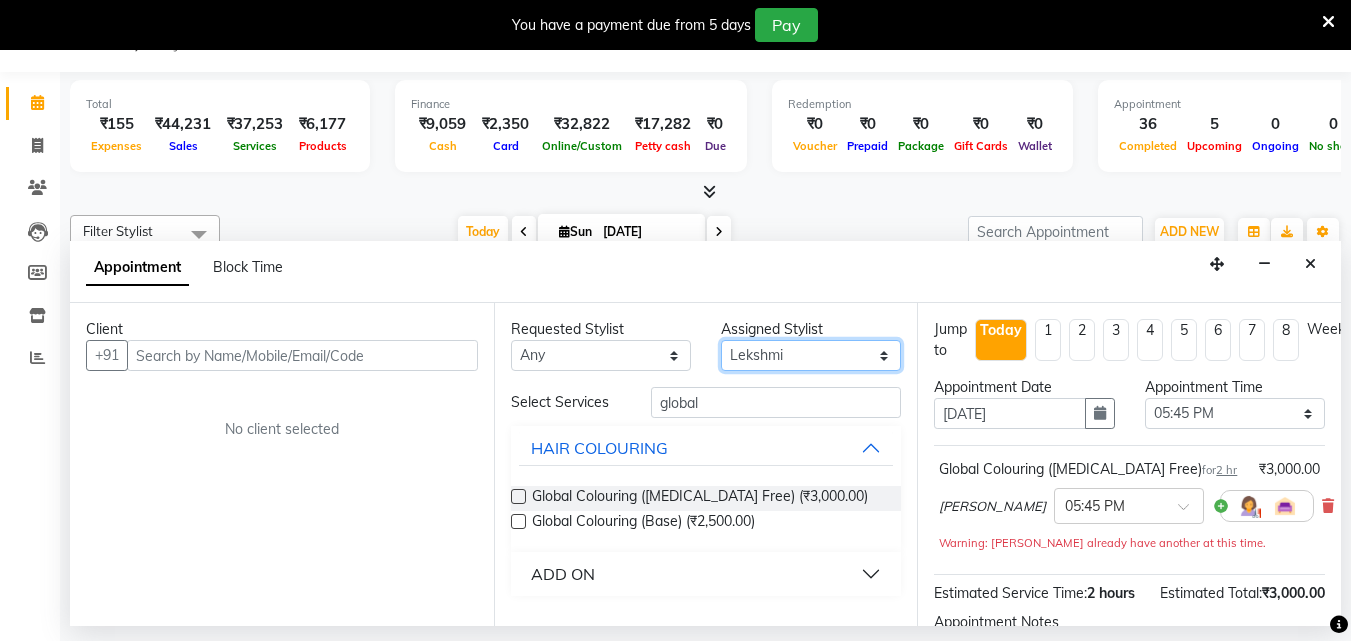 click on "Select ANJALI L B	 CHIPPY DHANYA D [PERSON_NAME]	 [PERSON_NAME] [PERSON_NAME] [PERSON_NAME]	 [PERSON_NAME] TRIVANDRUM ASHTAMUDI [PERSON_NAME] S" at bounding box center [811, 355] 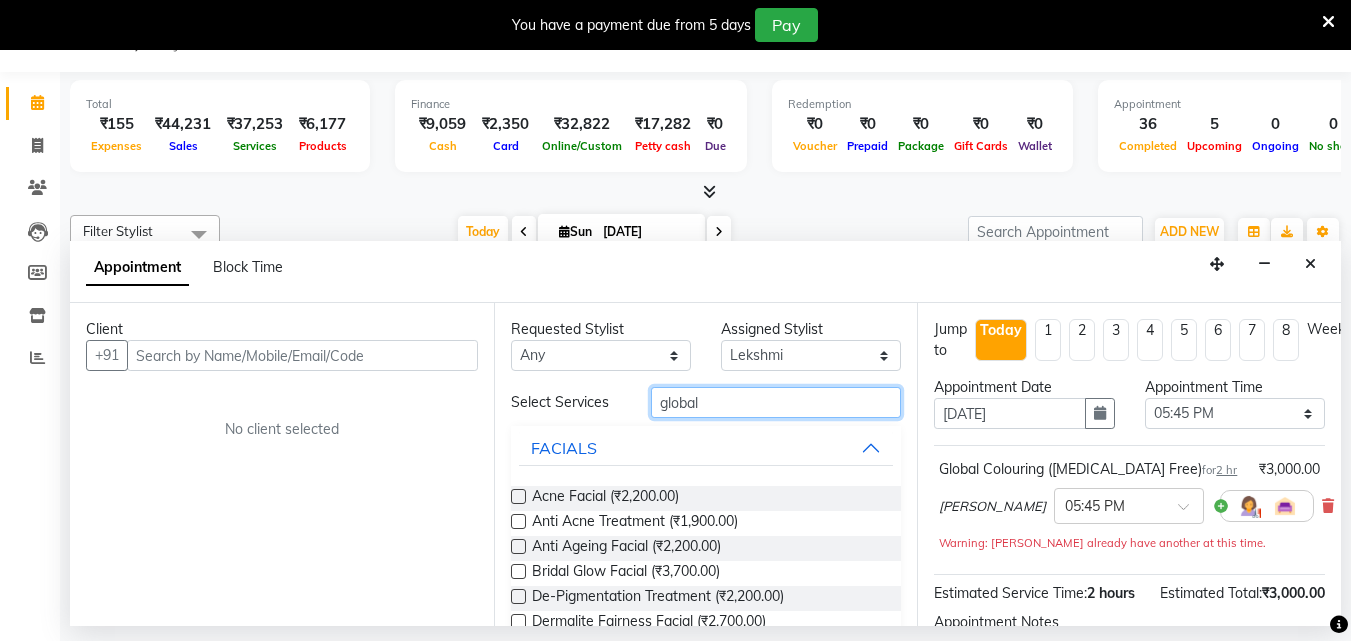 drag, startPoint x: 720, startPoint y: 395, endPoint x: 580, endPoint y: 402, distance: 140.1749 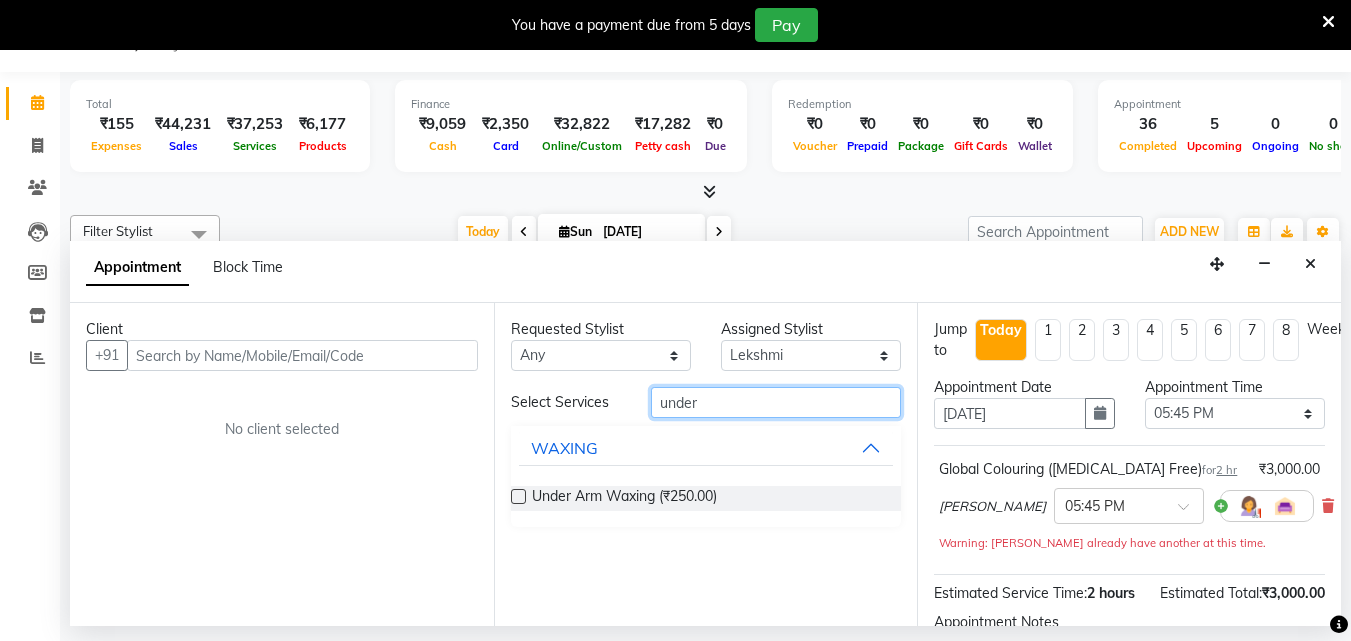 type on "under" 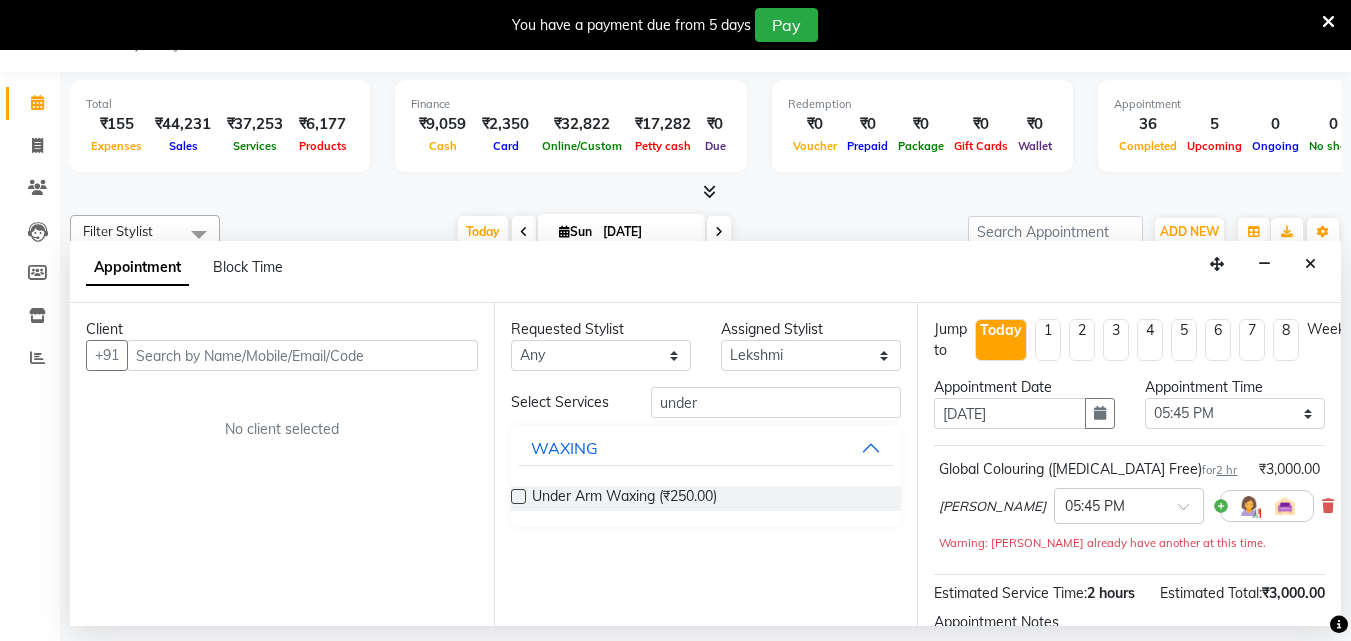 click at bounding box center (518, 496) 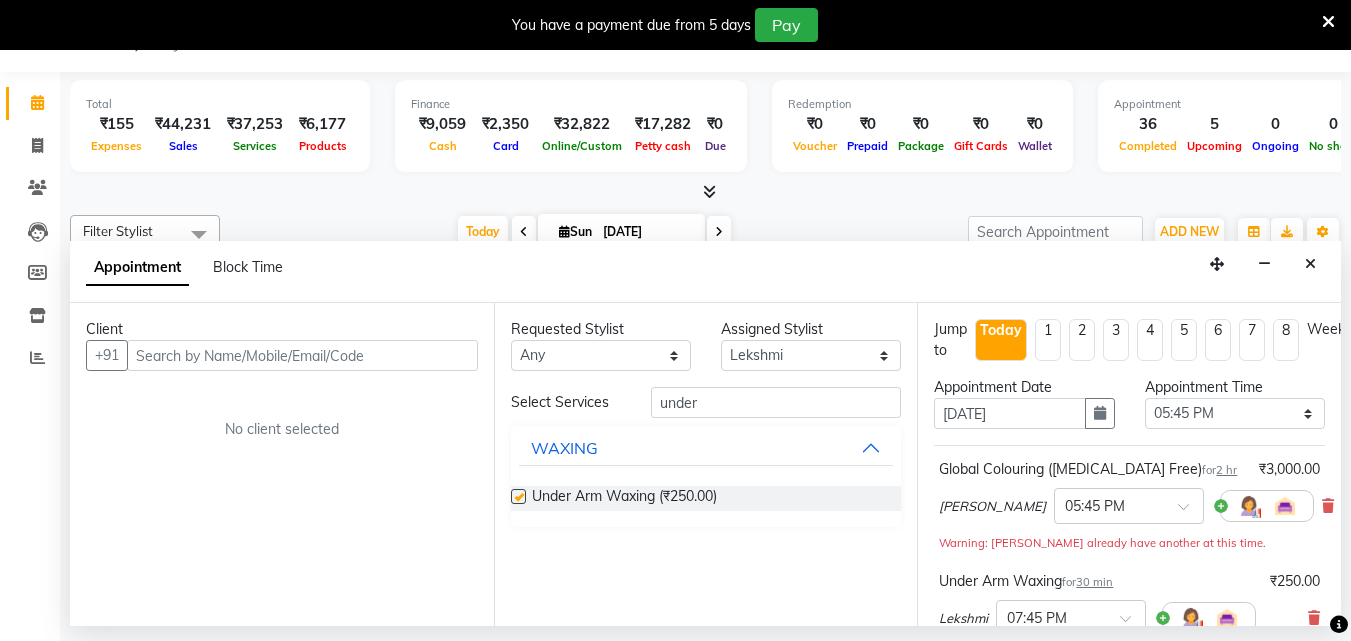 checkbox on "false" 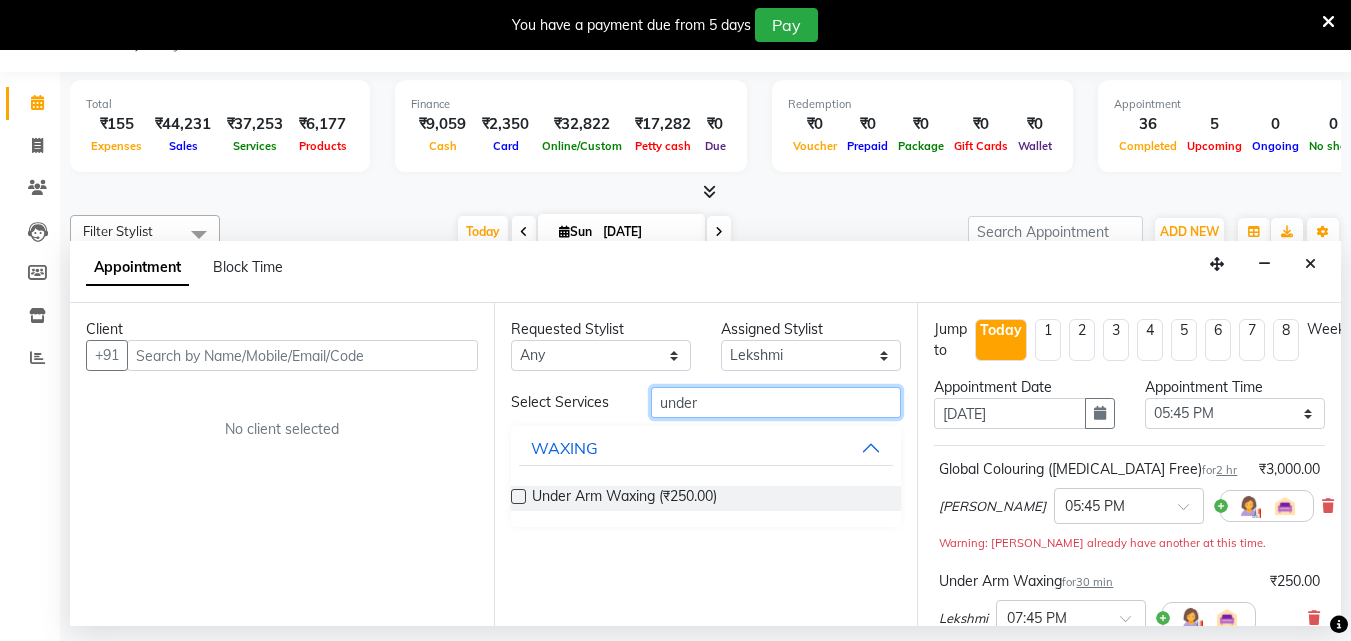 drag, startPoint x: 709, startPoint y: 403, endPoint x: 510, endPoint y: 381, distance: 200.21239 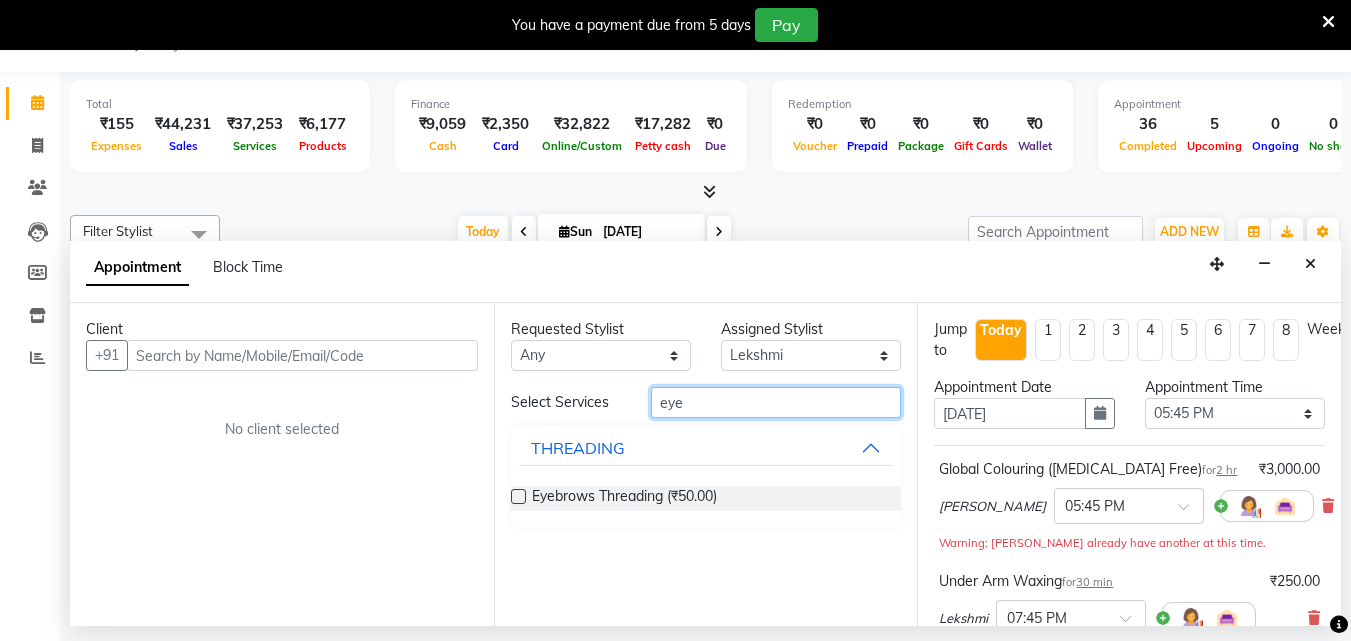 type on "eye" 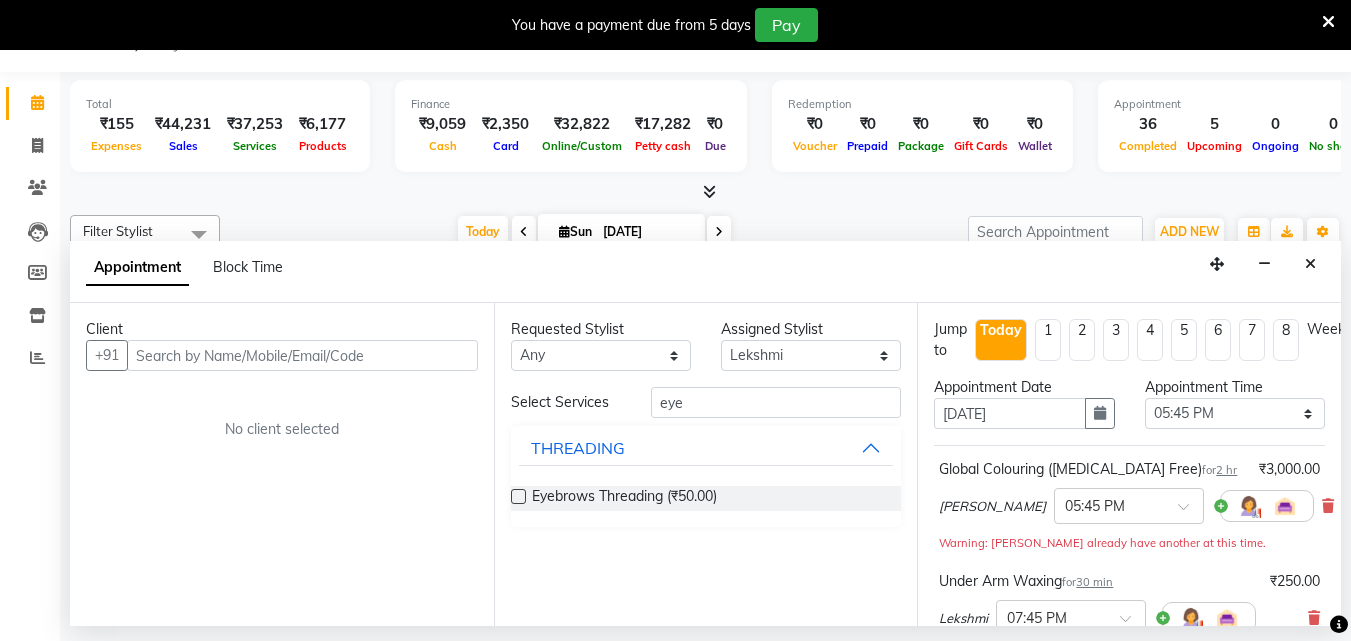 click at bounding box center (518, 496) 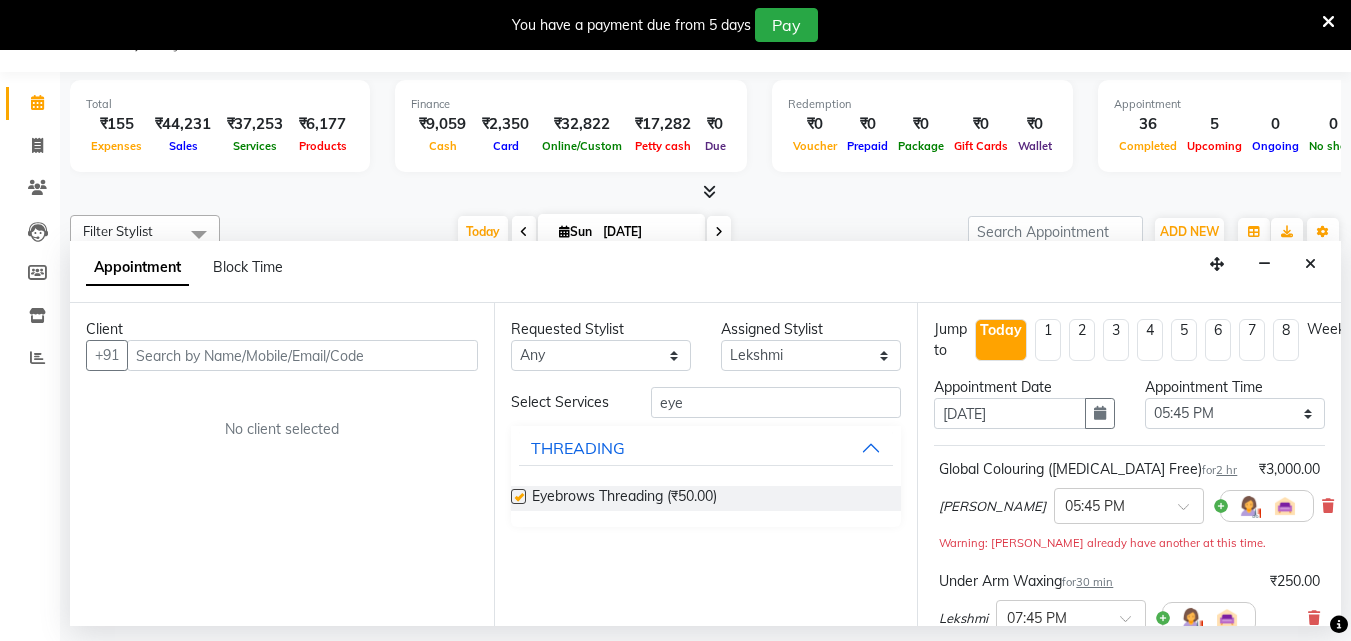 checkbox on "false" 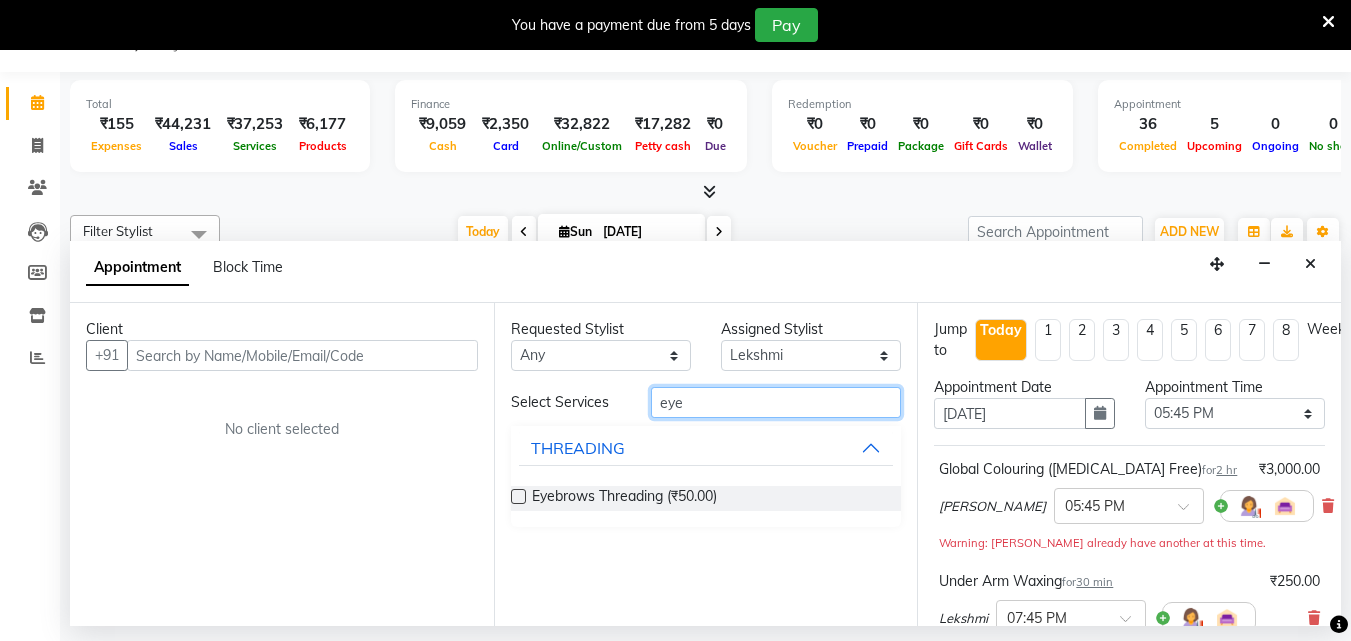 drag, startPoint x: 698, startPoint y: 395, endPoint x: 611, endPoint y: 412, distance: 88.64536 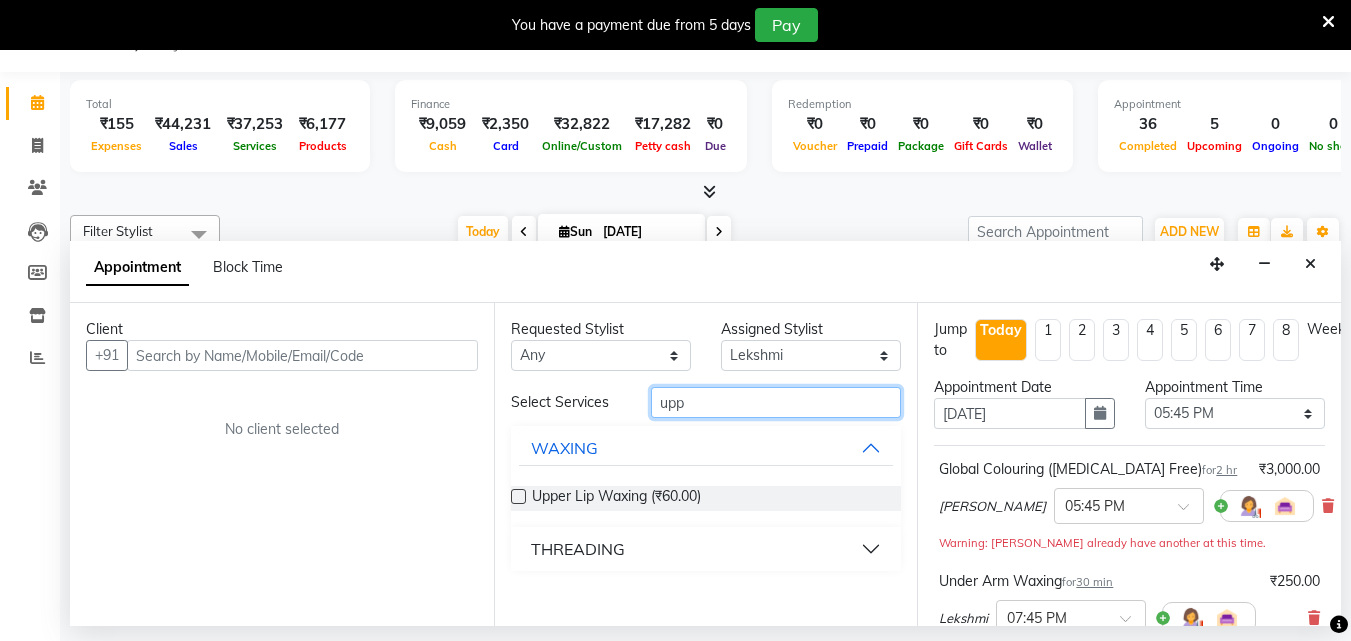 type on "upp" 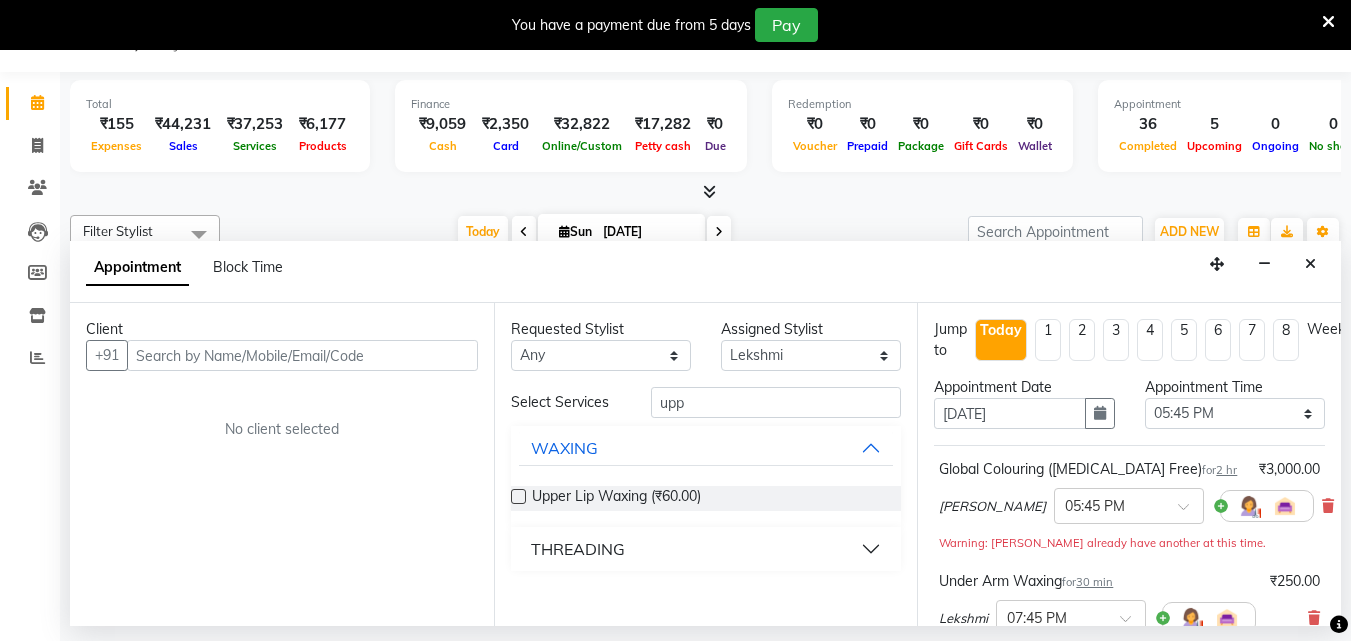 click on "THREADING" at bounding box center [578, 549] 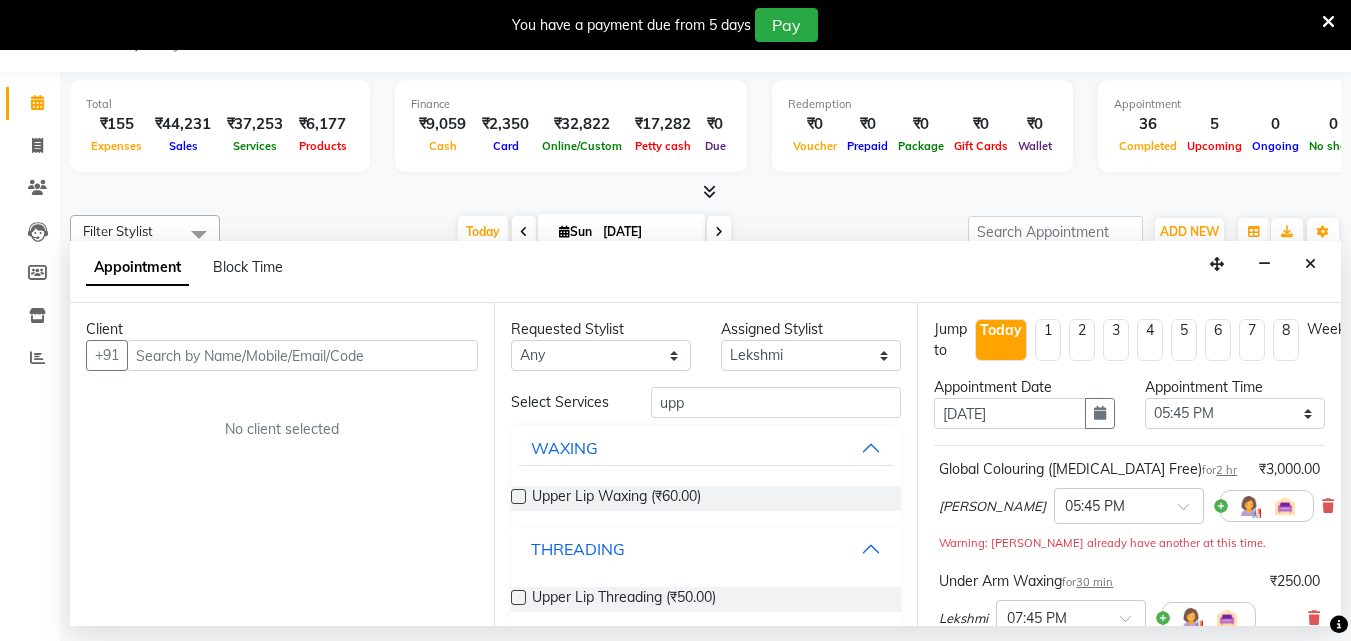 scroll, scrollTop: 16, scrollLeft: 0, axis: vertical 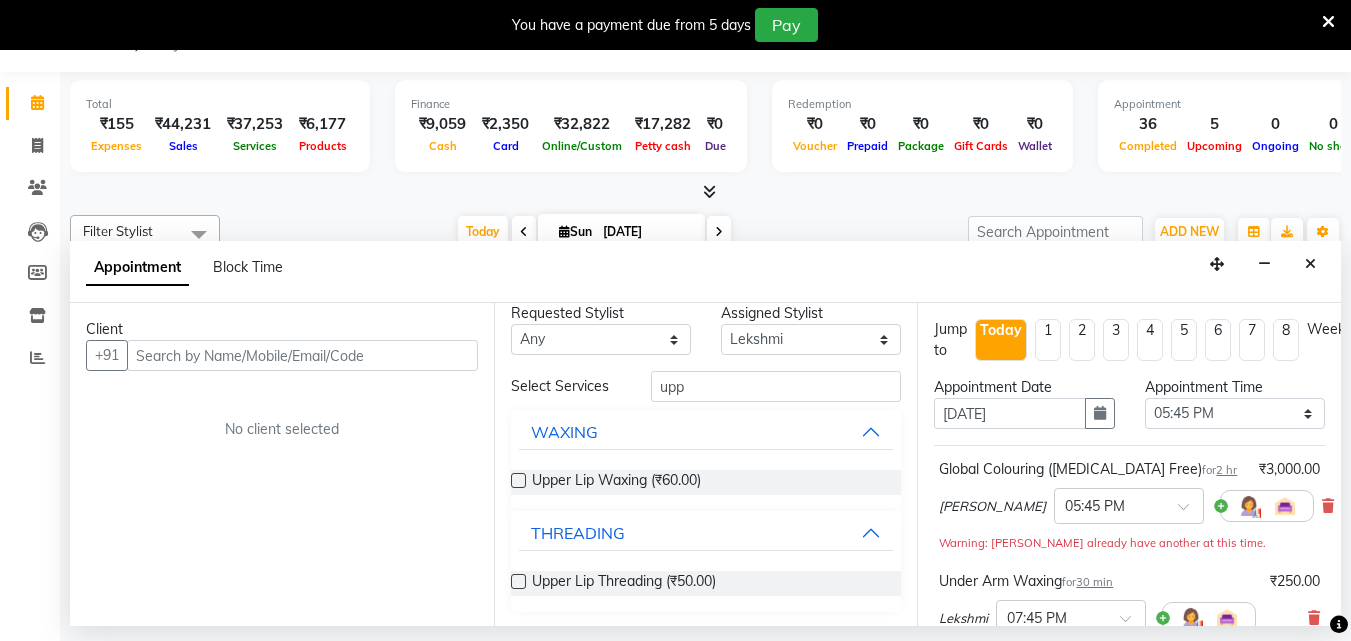 click at bounding box center [518, 581] 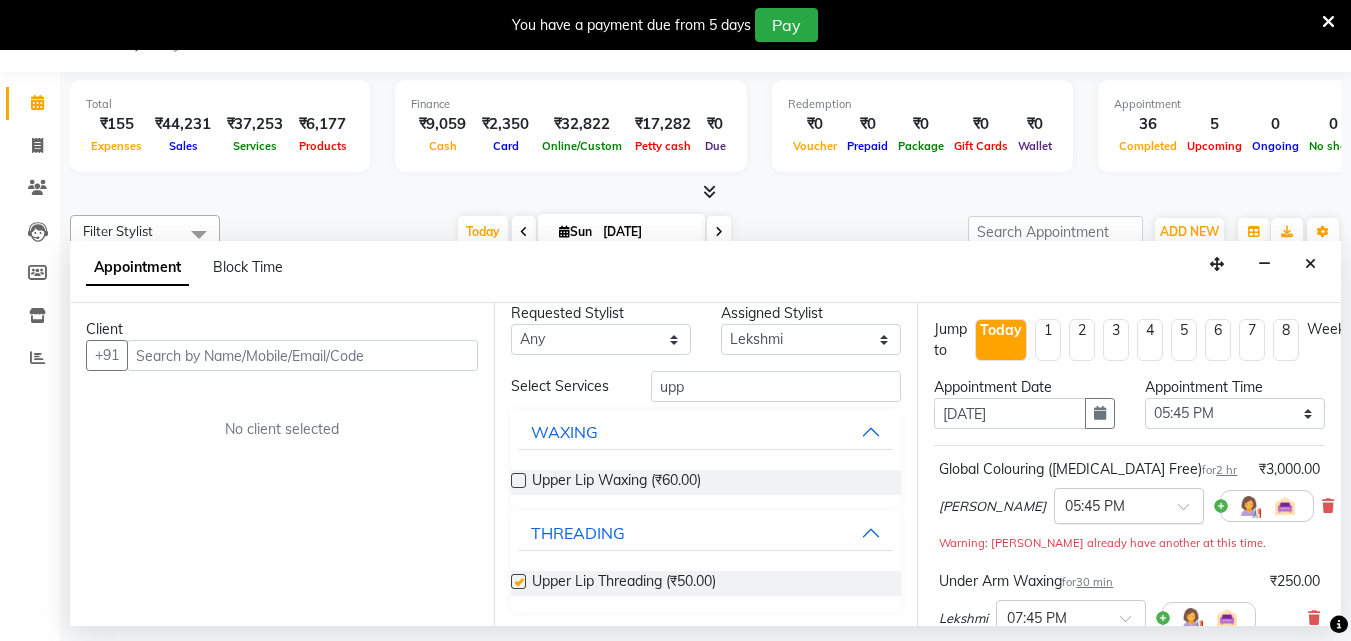 checkbox on "false" 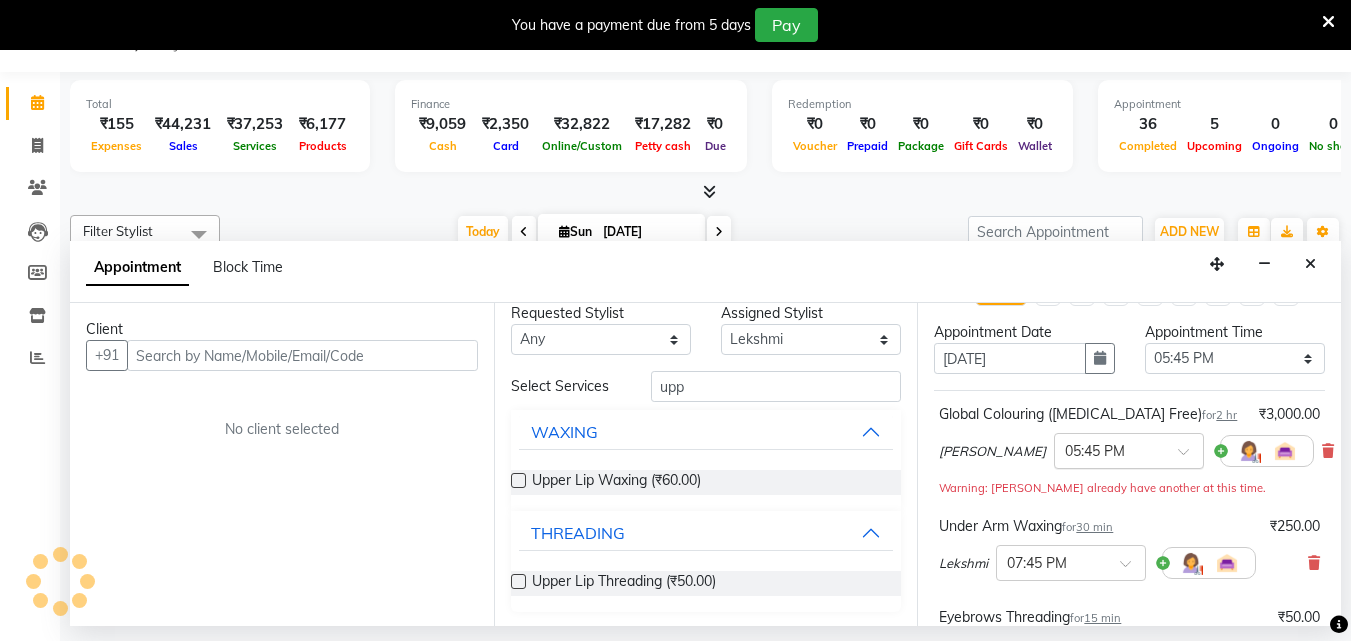 scroll, scrollTop: 38, scrollLeft: 0, axis: vertical 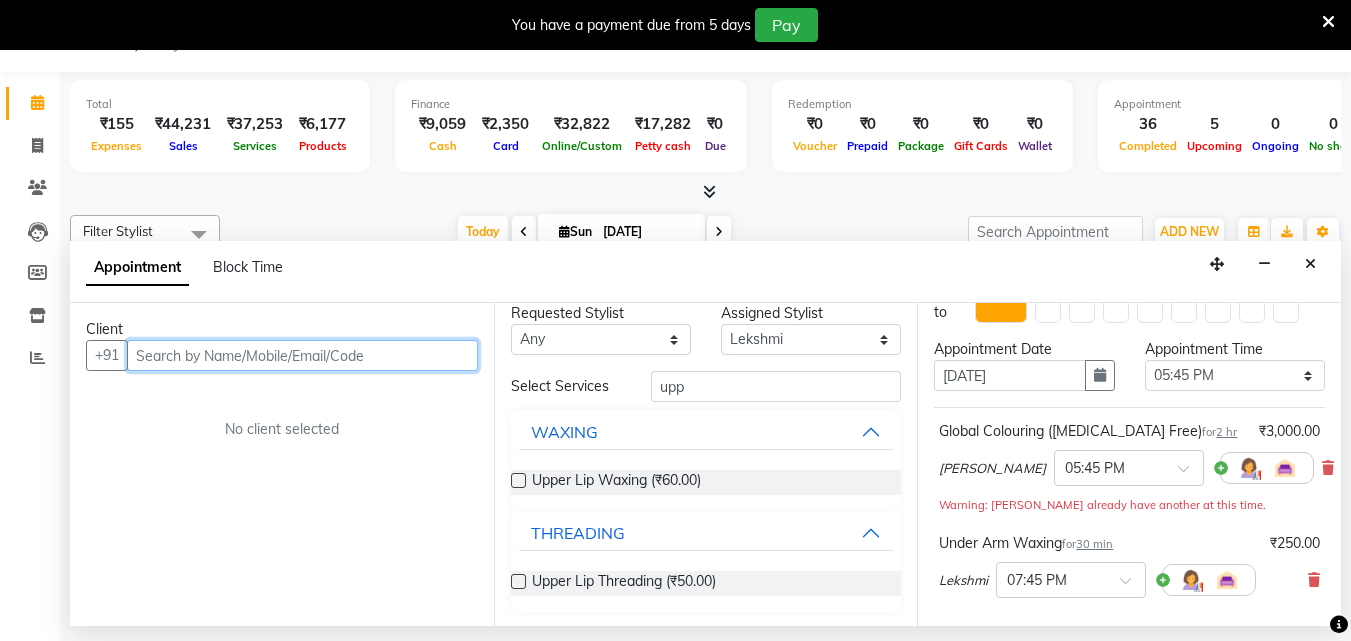 click at bounding box center [302, 355] 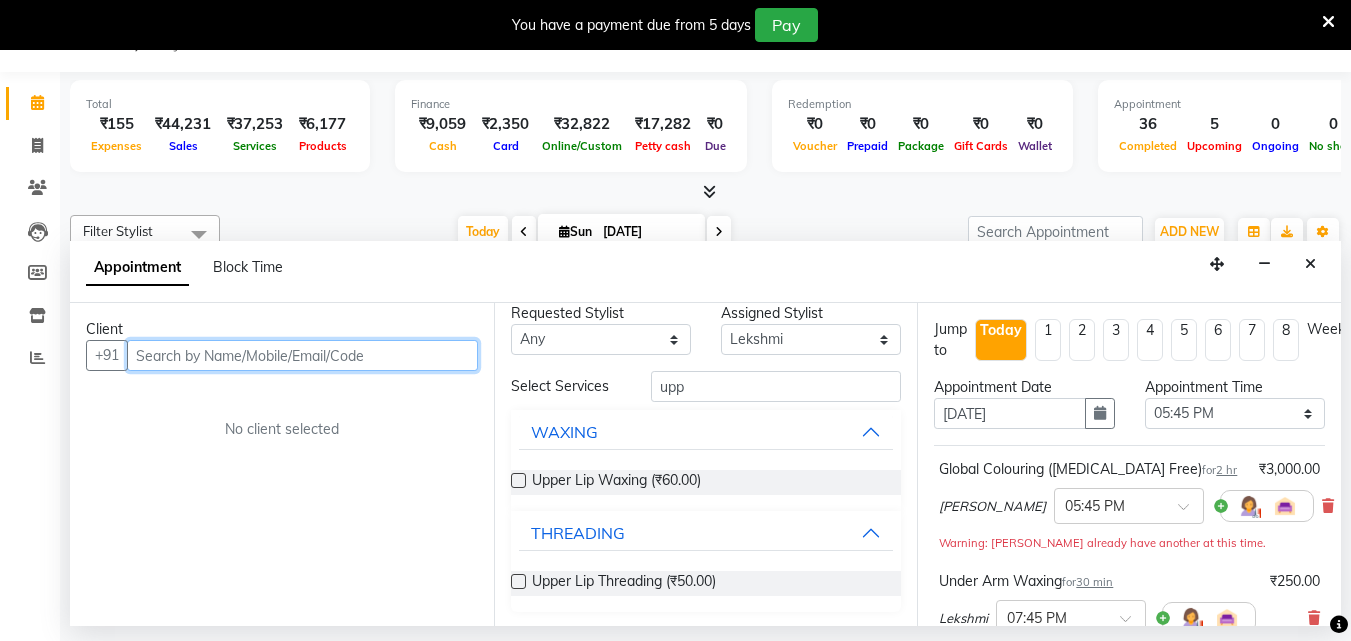 click at bounding box center (302, 355) 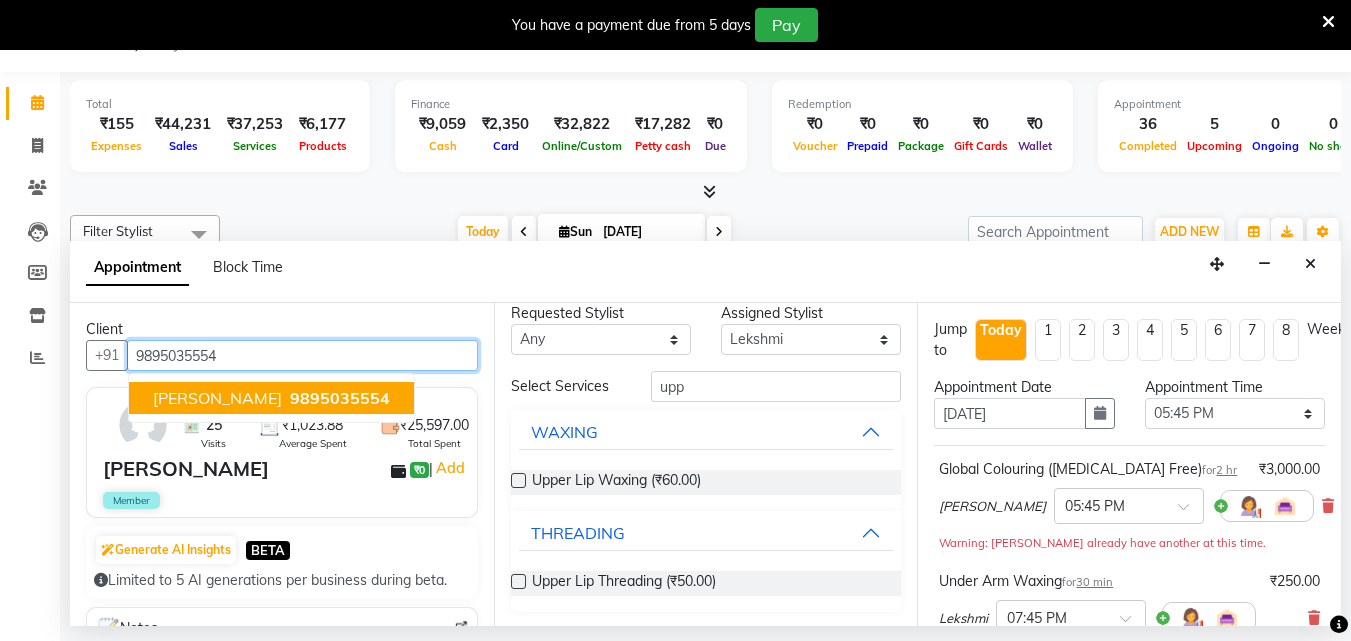 type on "9895035554" 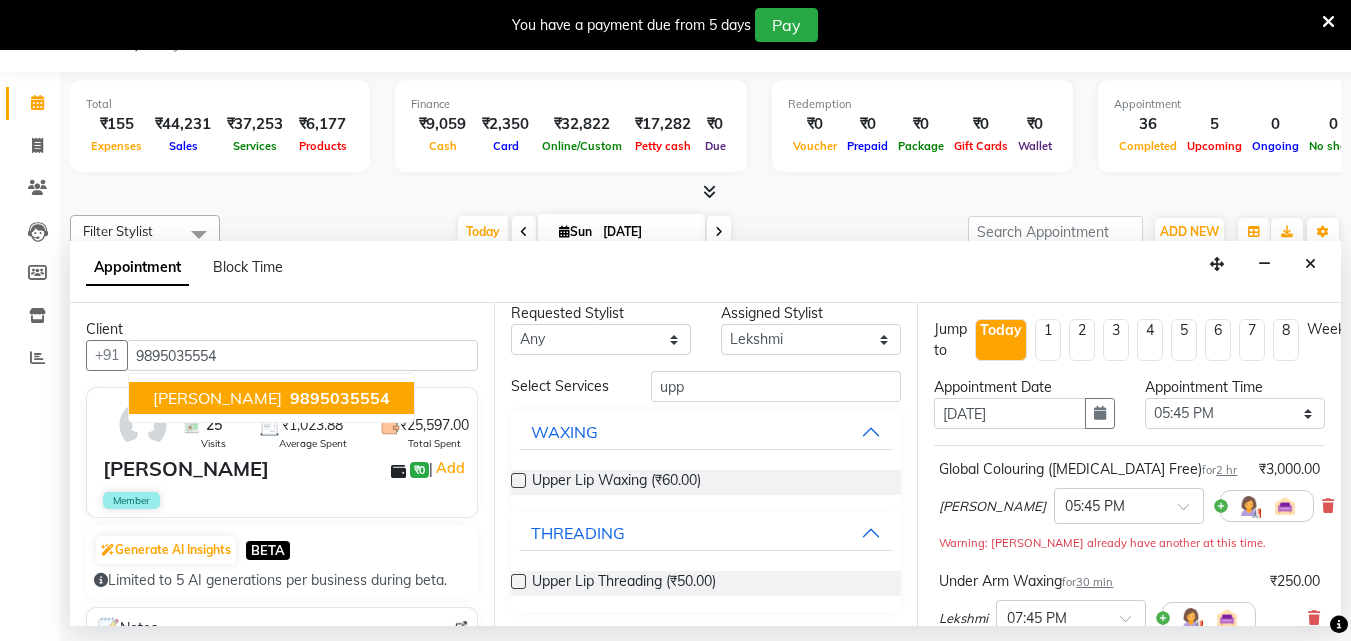 click on "25 Visits ₹1,023.88 Average Spent ₹25,597.00 Total Spent MANEESHA    ₹0  |   Add  Member" at bounding box center [282, 452] 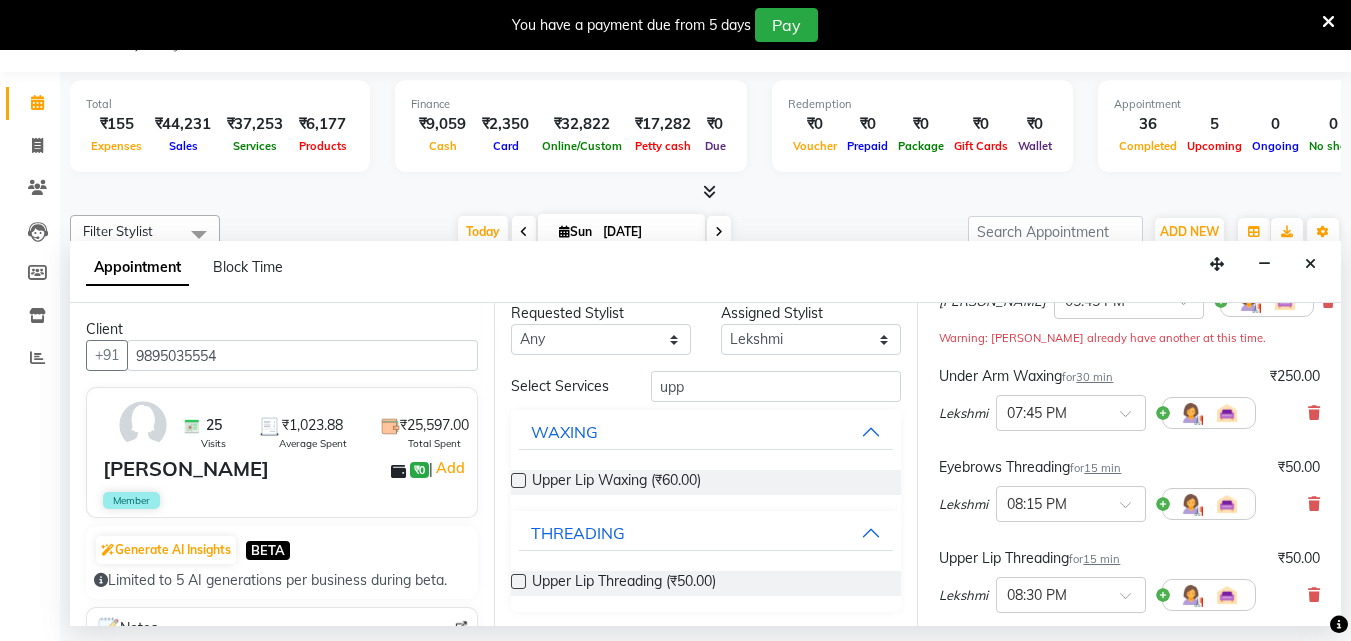 scroll, scrollTop: 500, scrollLeft: 0, axis: vertical 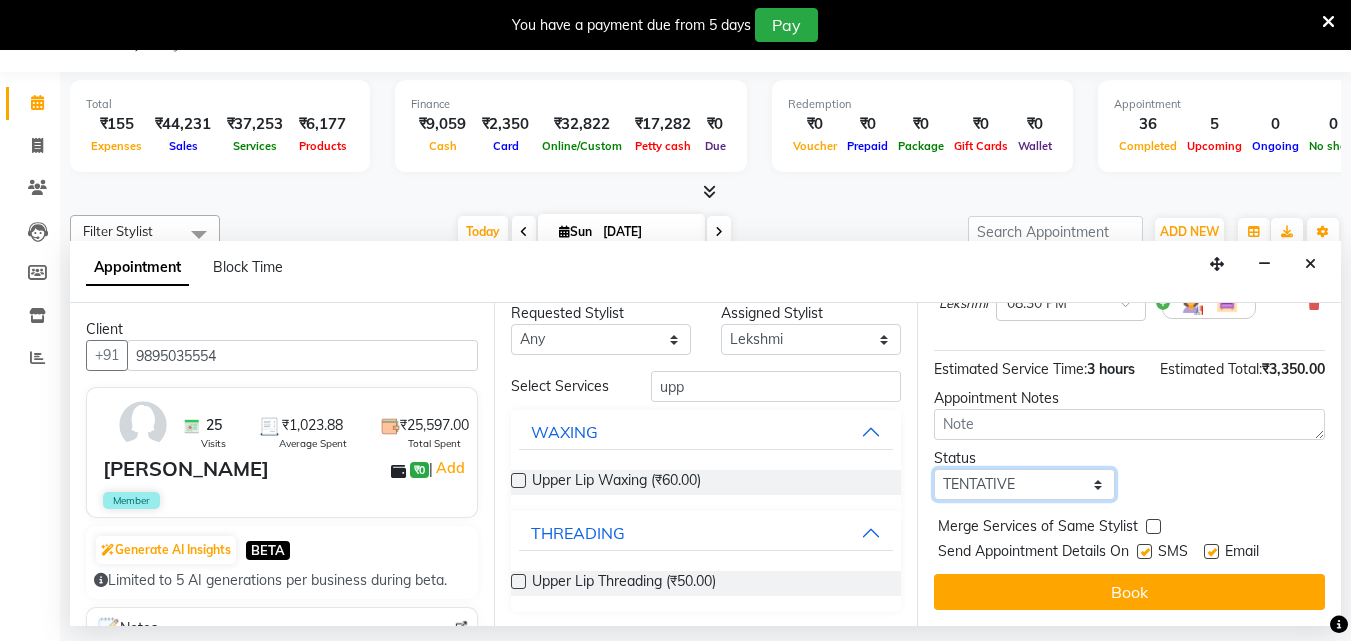 click on "Select TENTATIVE CONFIRM CHECK-IN UPCOMING" at bounding box center (1024, 484) 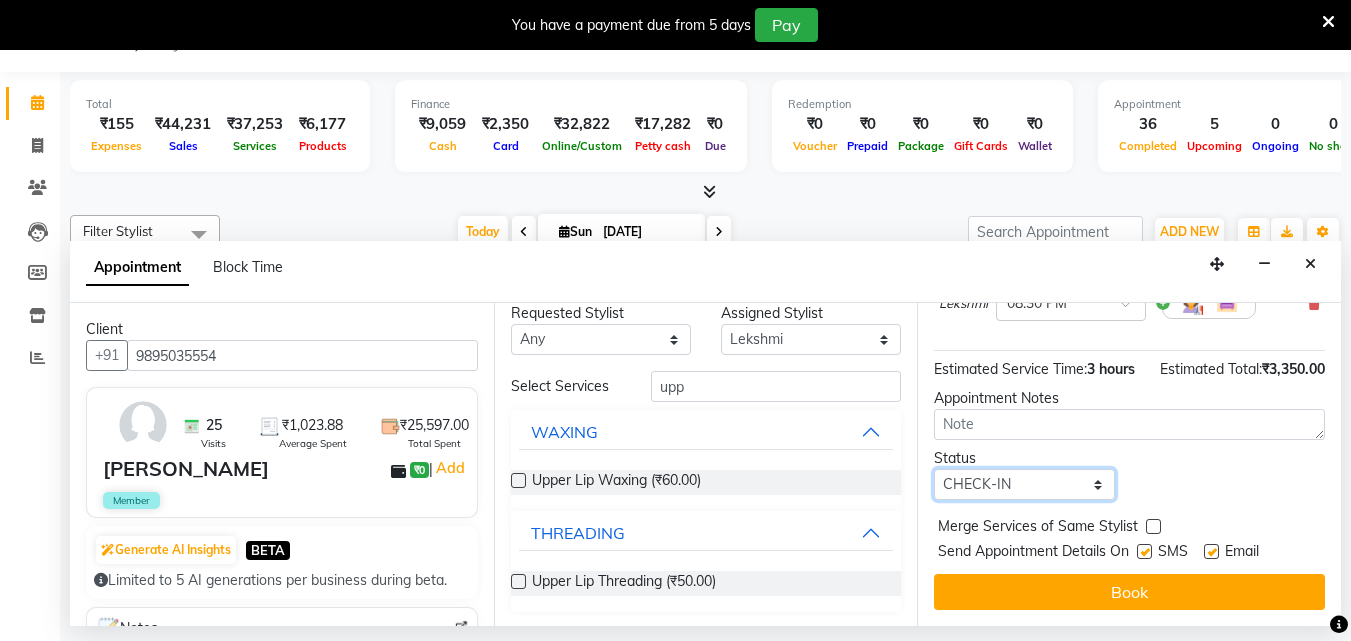 click on "Select TENTATIVE CONFIRM CHECK-IN UPCOMING" at bounding box center [1024, 484] 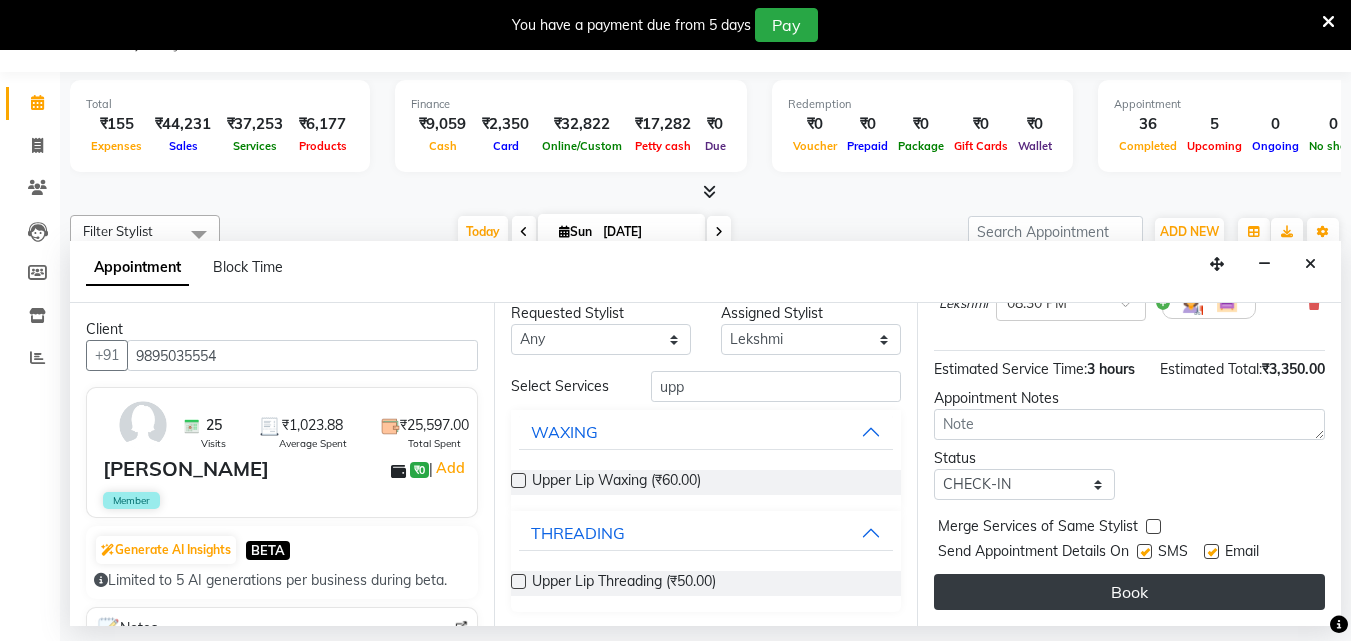 click on "Book" at bounding box center [1129, 592] 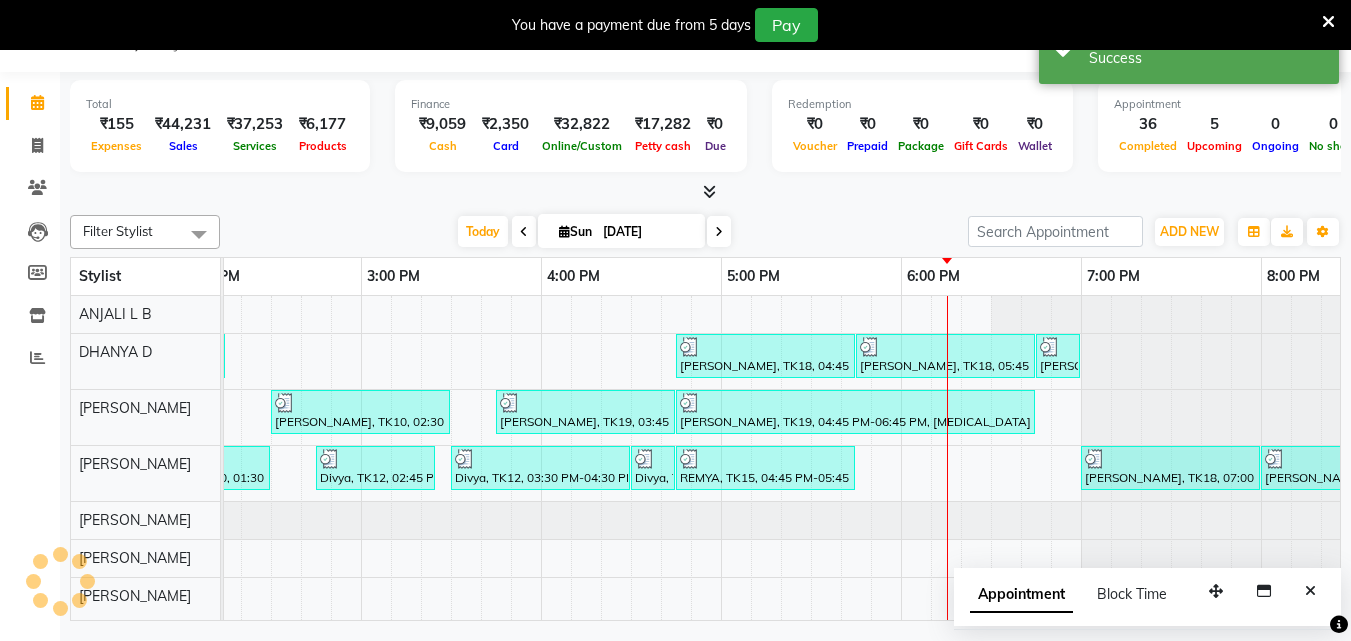 scroll, scrollTop: 0, scrollLeft: 0, axis: both 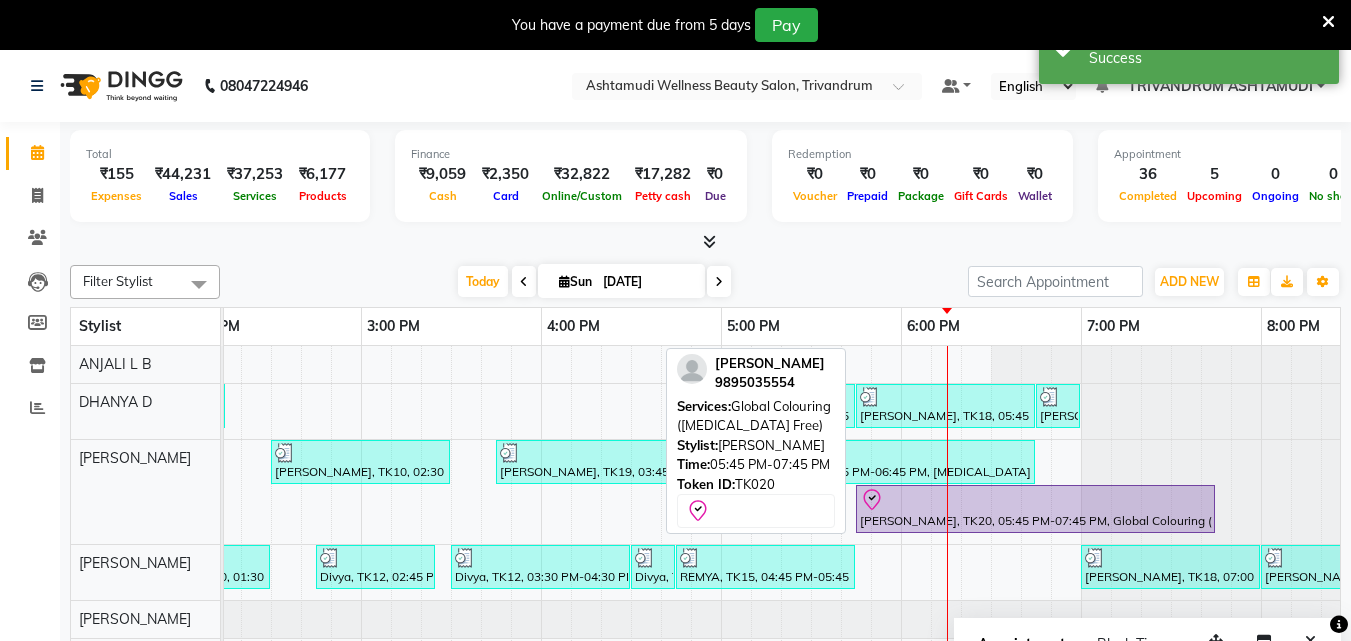 click at bounding box center [1035, 500] 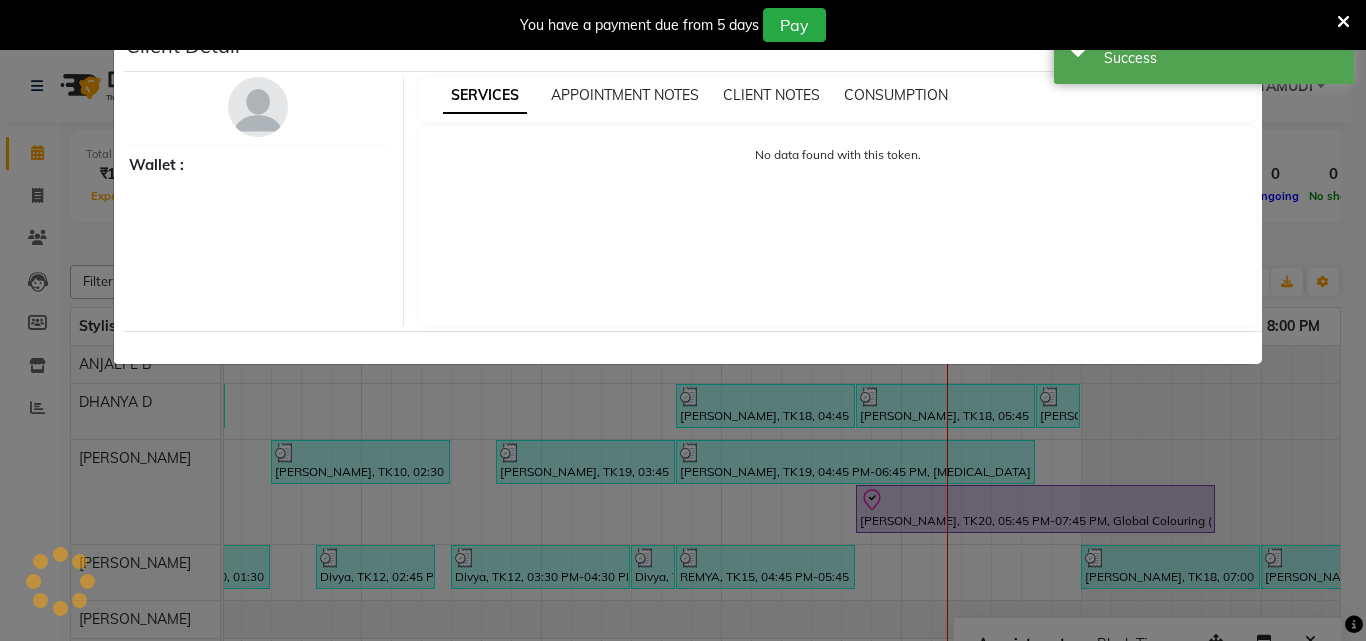select on "8" 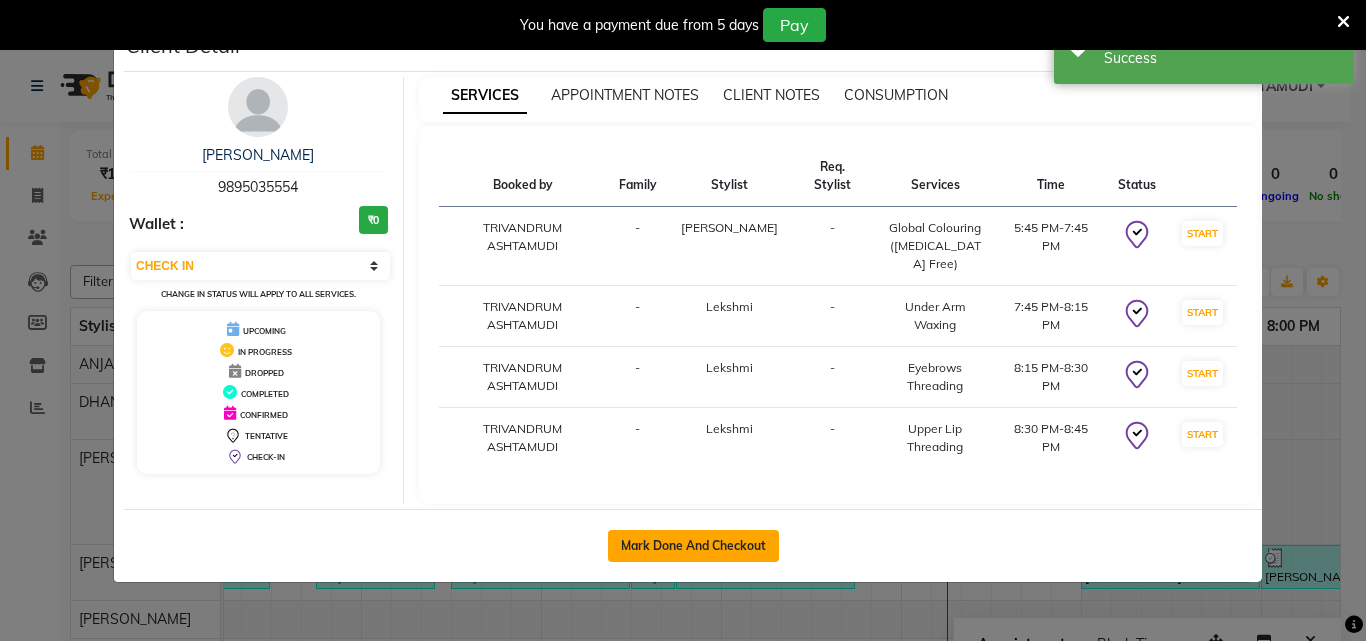 click on "Mark Done And Checkout" 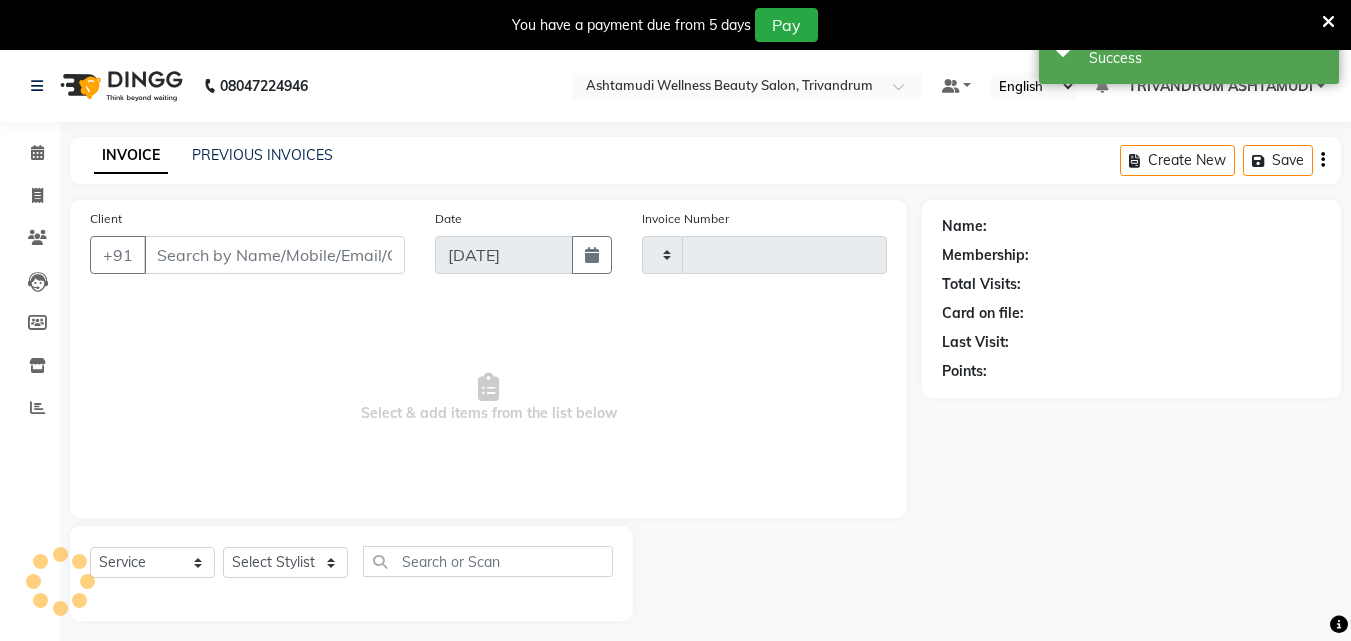 type on "2118" 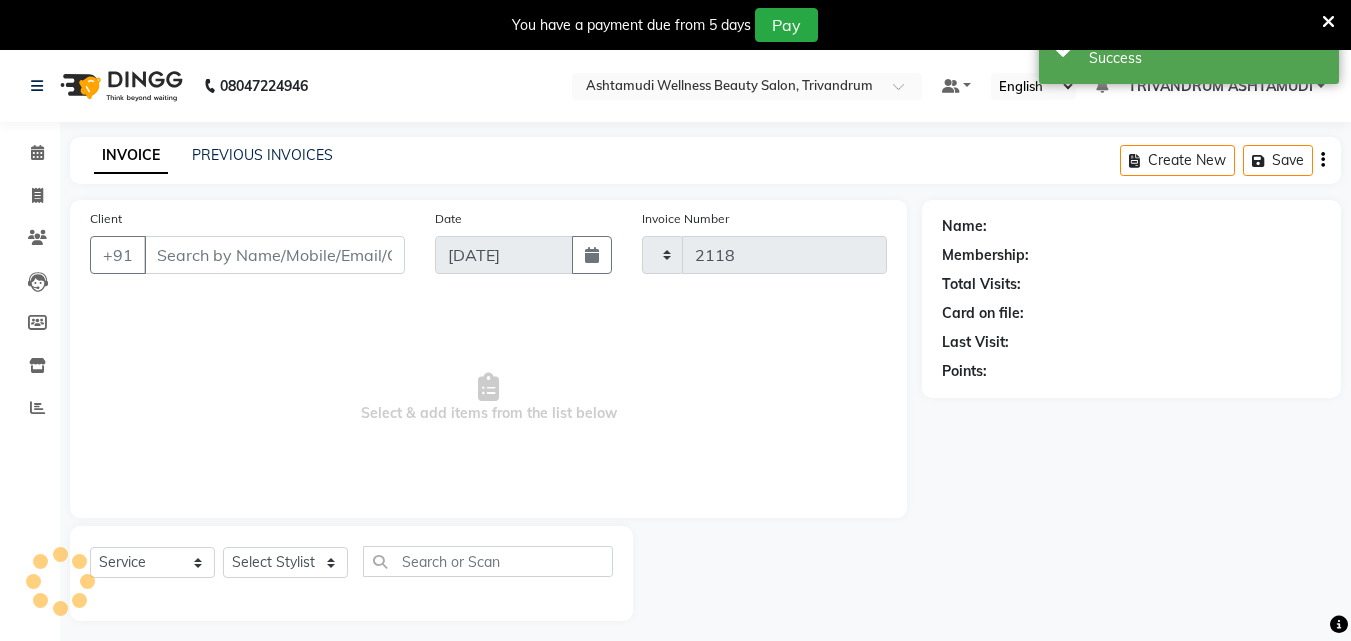select on "4636" 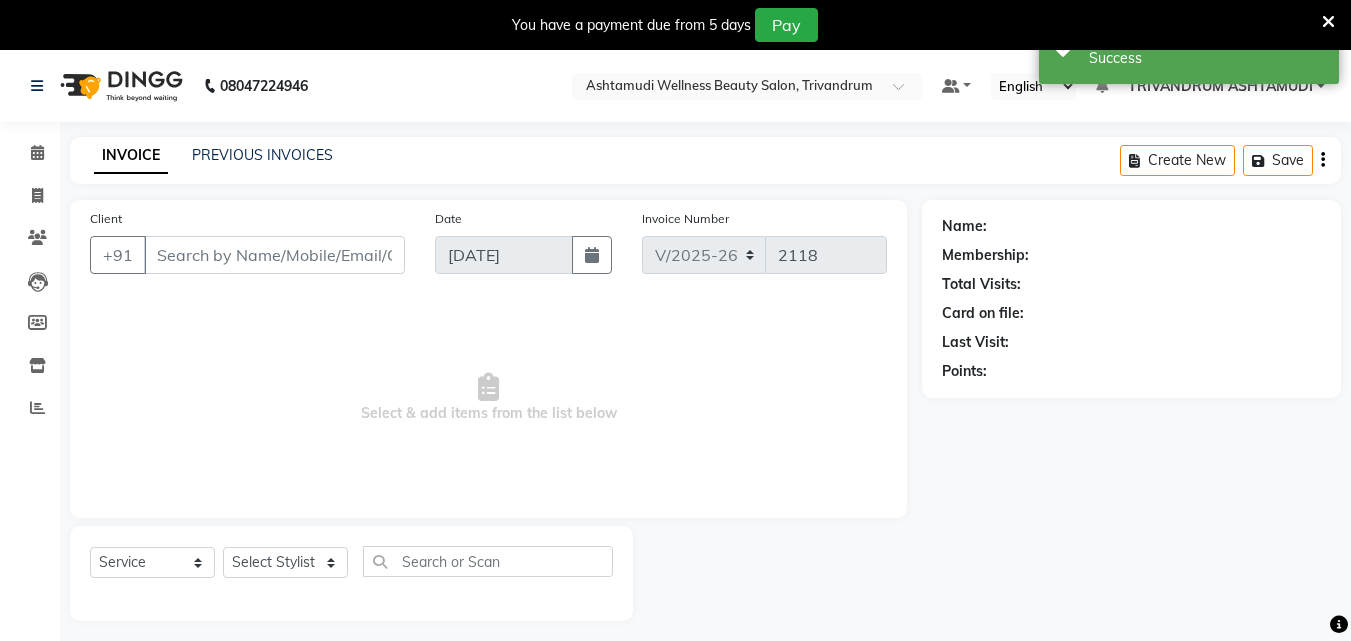 type on "9895035554" 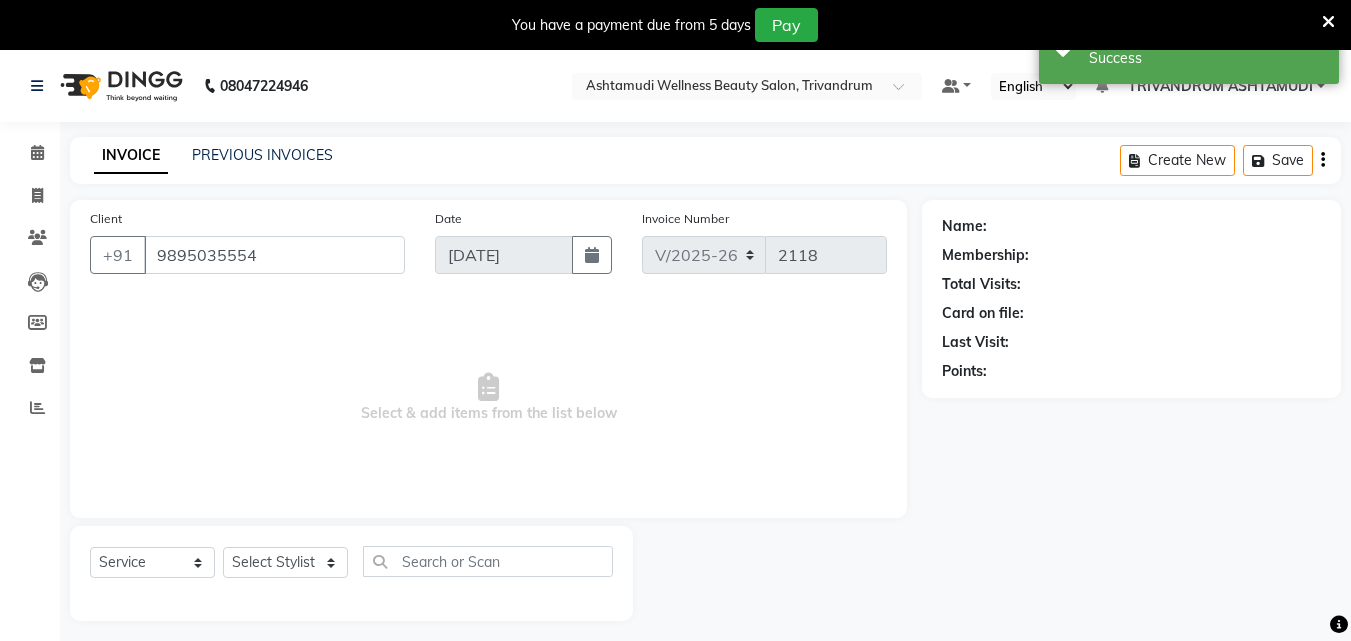 select on "72435" 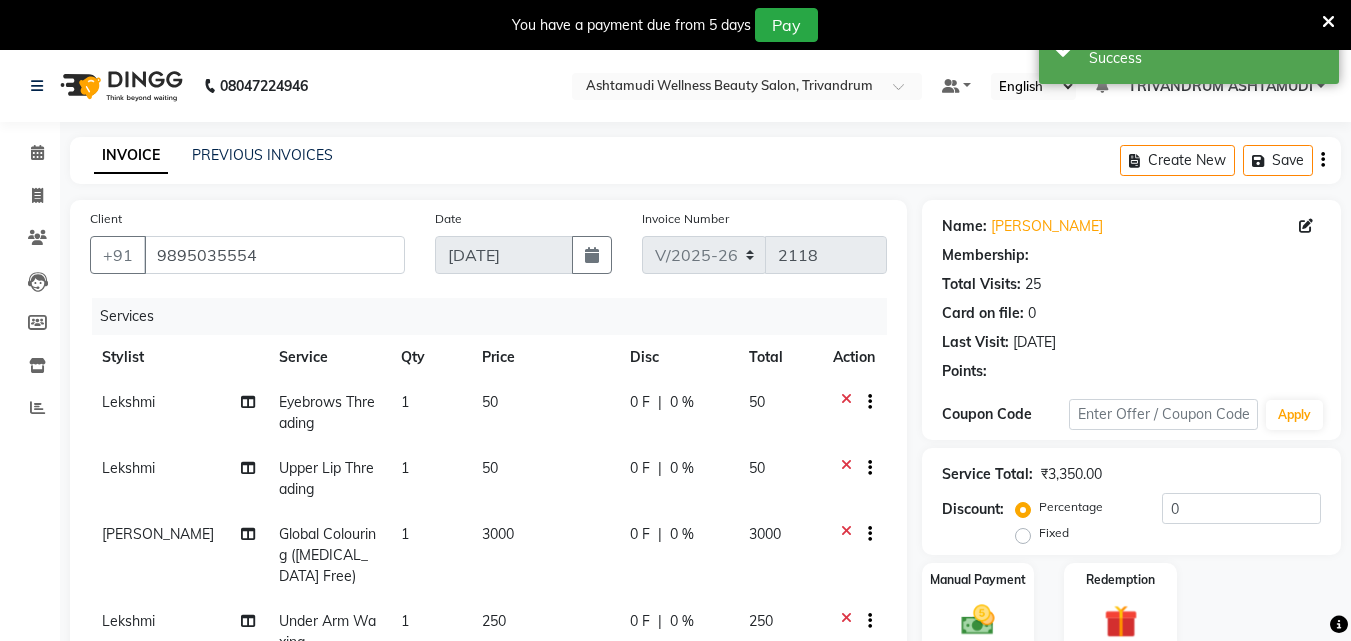 select on "2: Object" 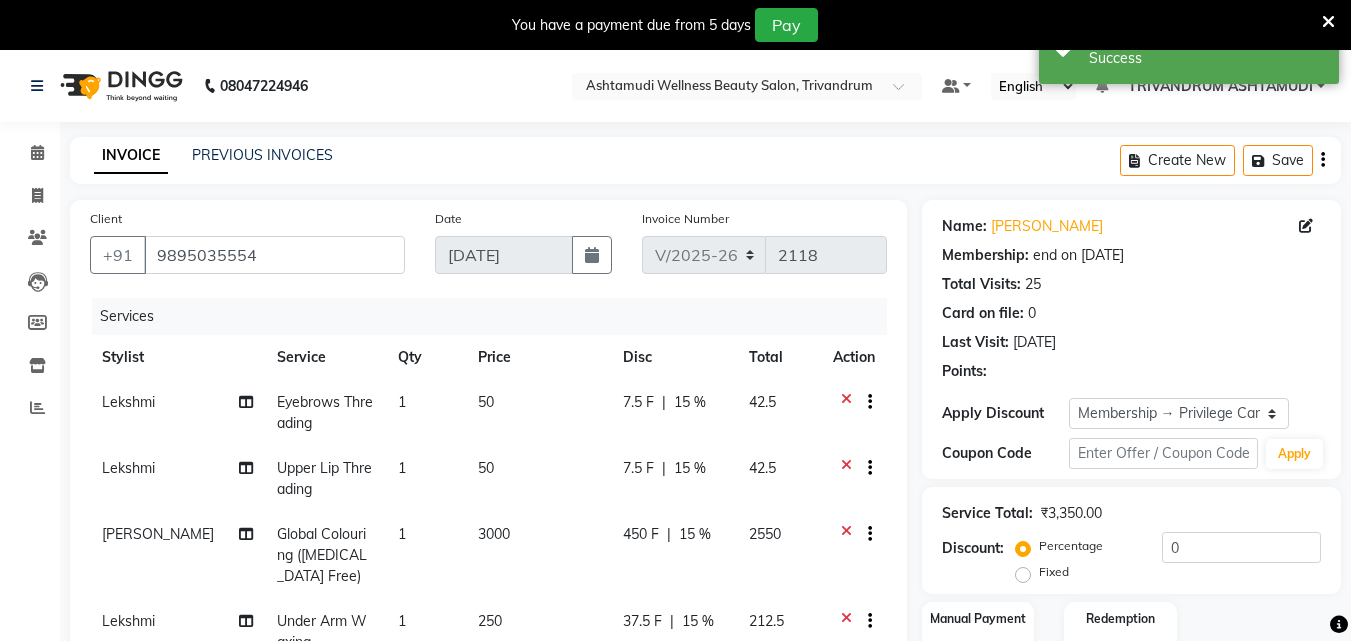 type on "15" 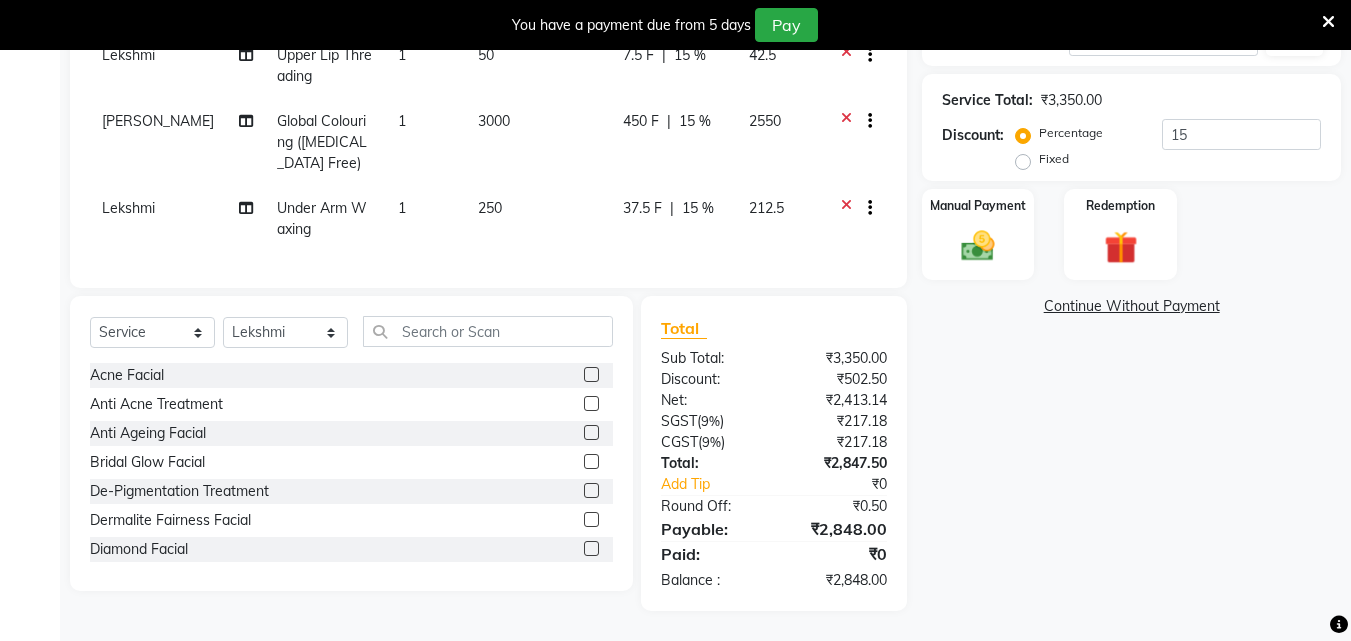 scroll, scrollTop: 428, scrollLeft: 0, axis: vertical 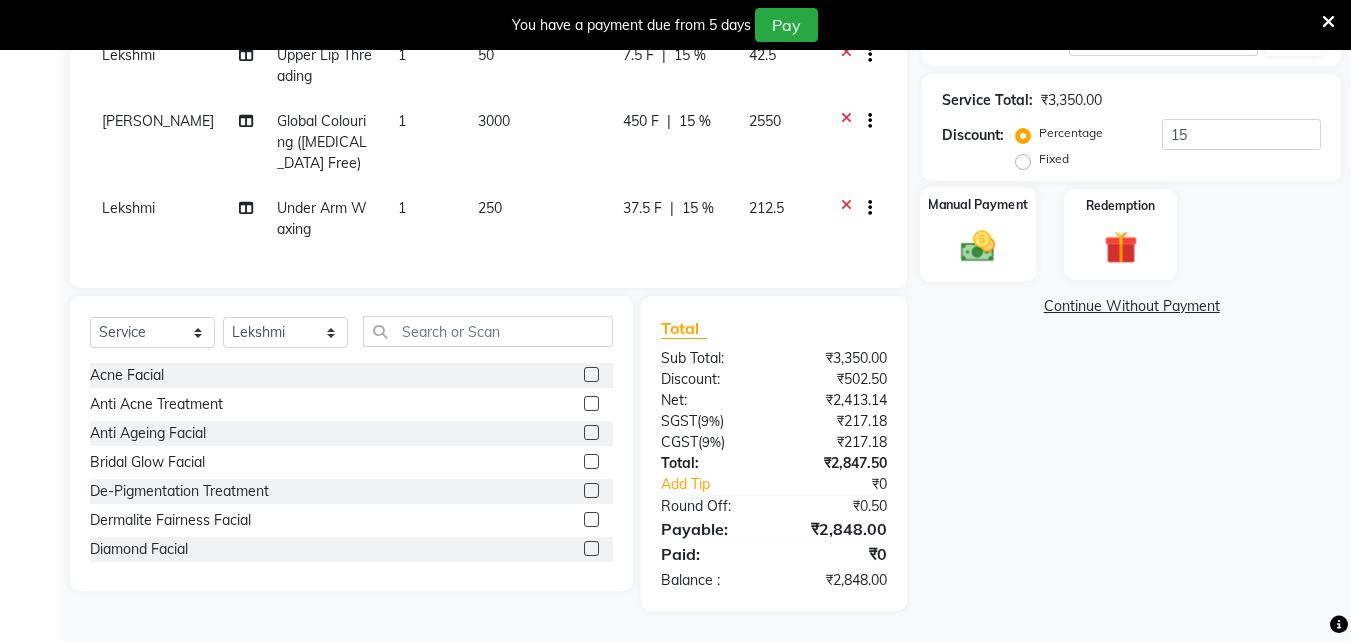 click 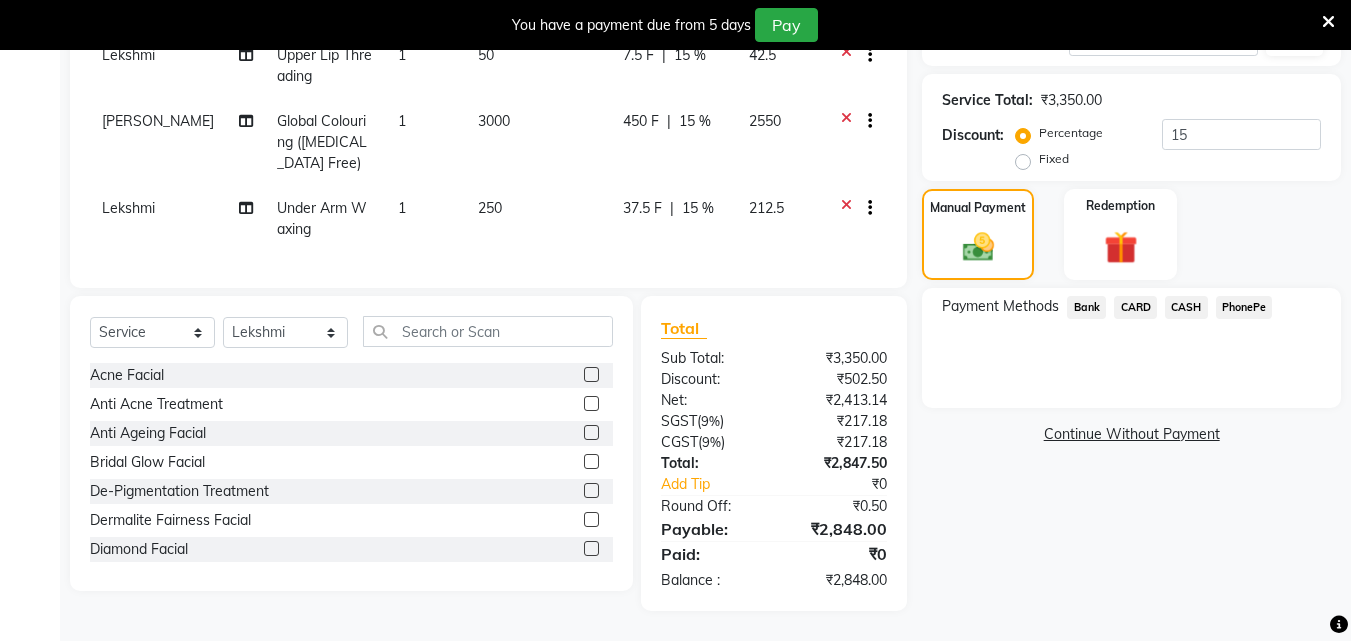 click on "CARD" 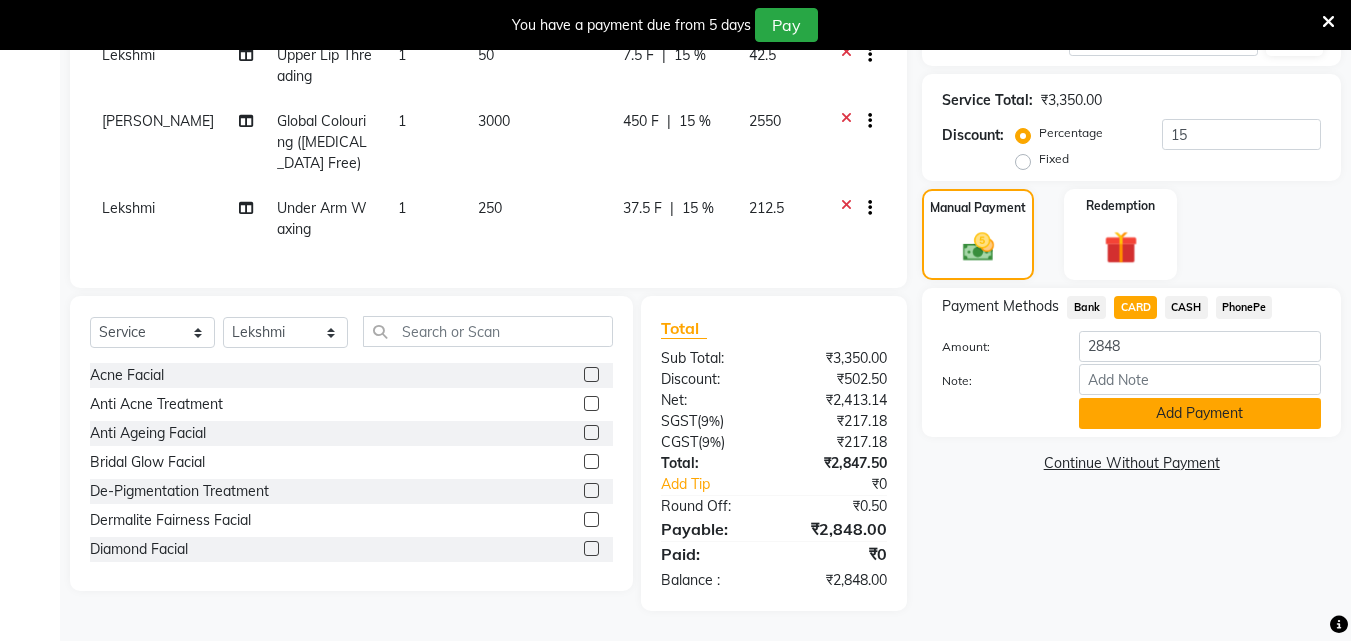 click on "Add Payment" 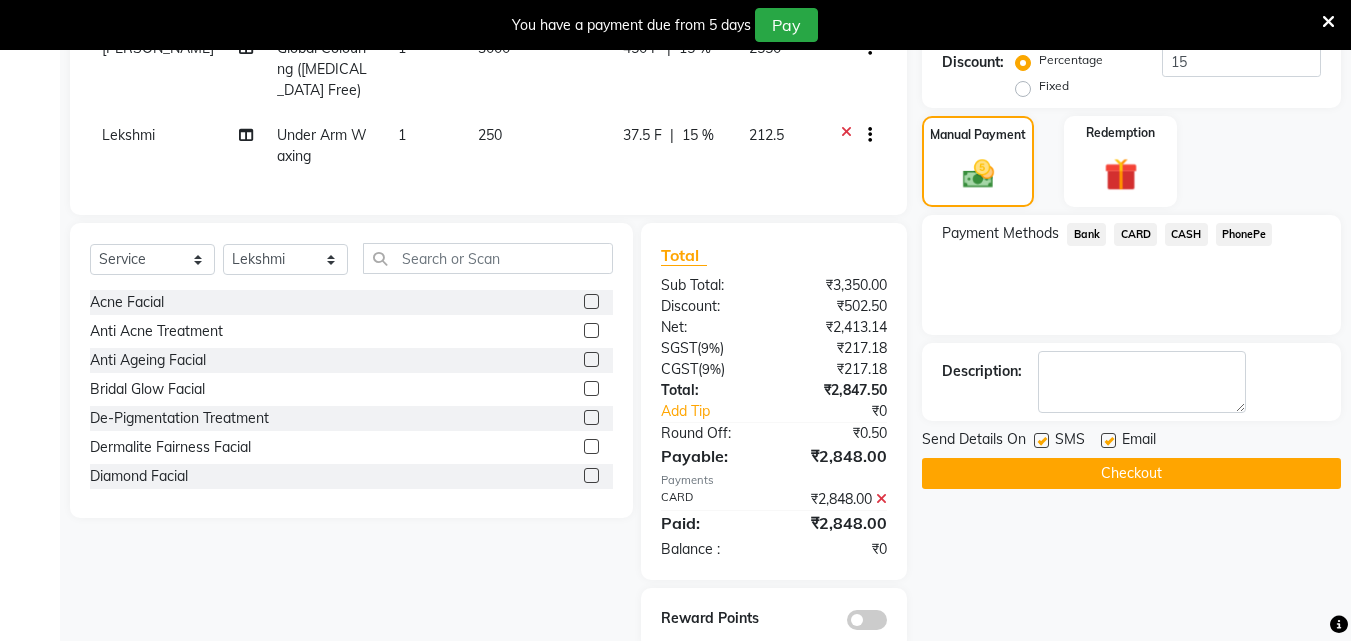 scroll, scrollTop: 540, scrollLeft: 0, axis: vertical 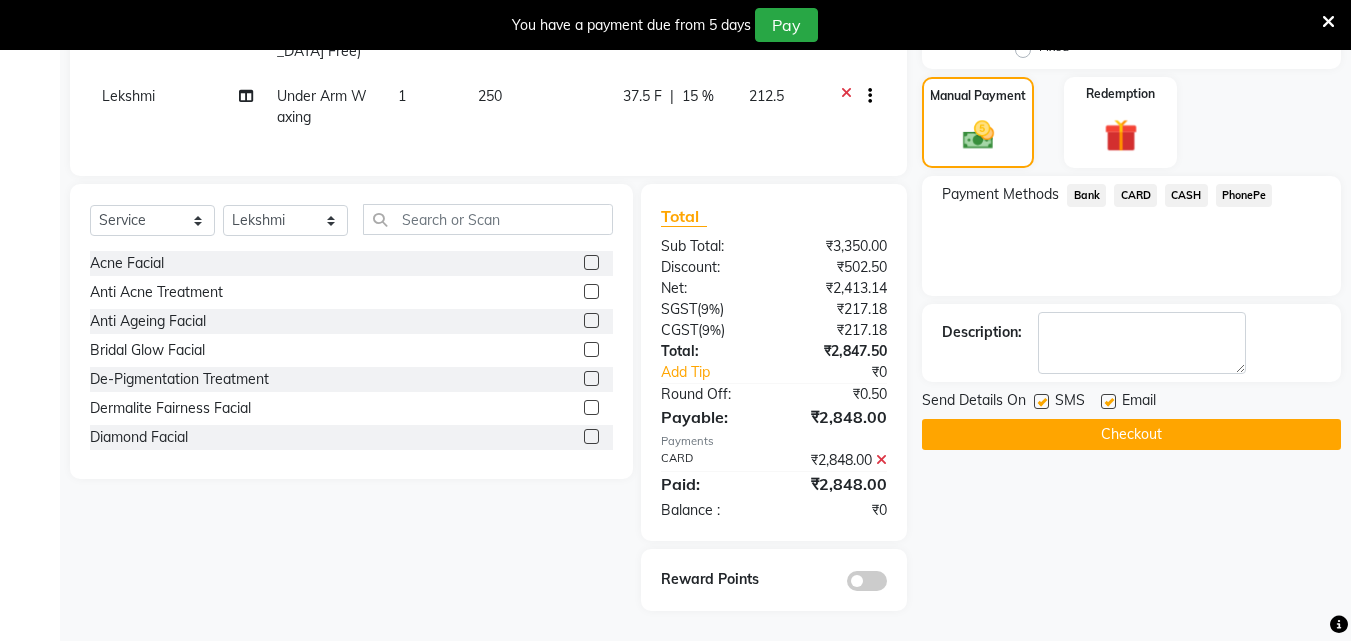 click on "Checkout" 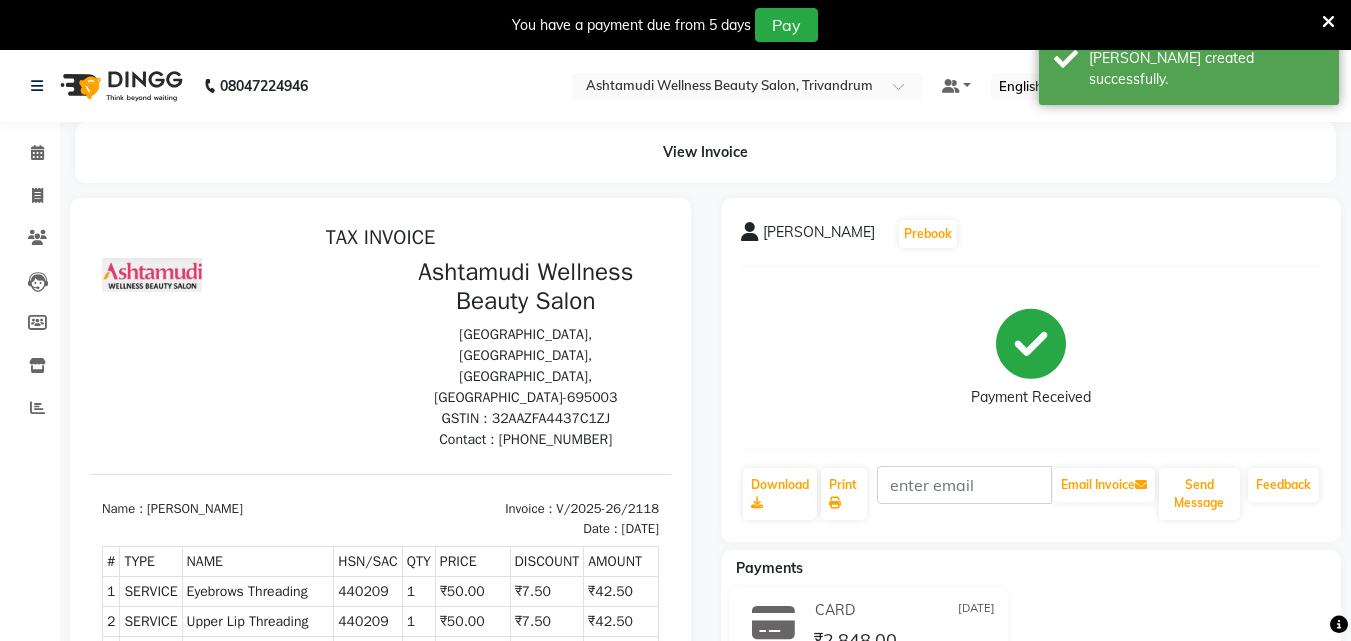 scroll, scrollTop: 0, scrollLeft: 0, axis: both 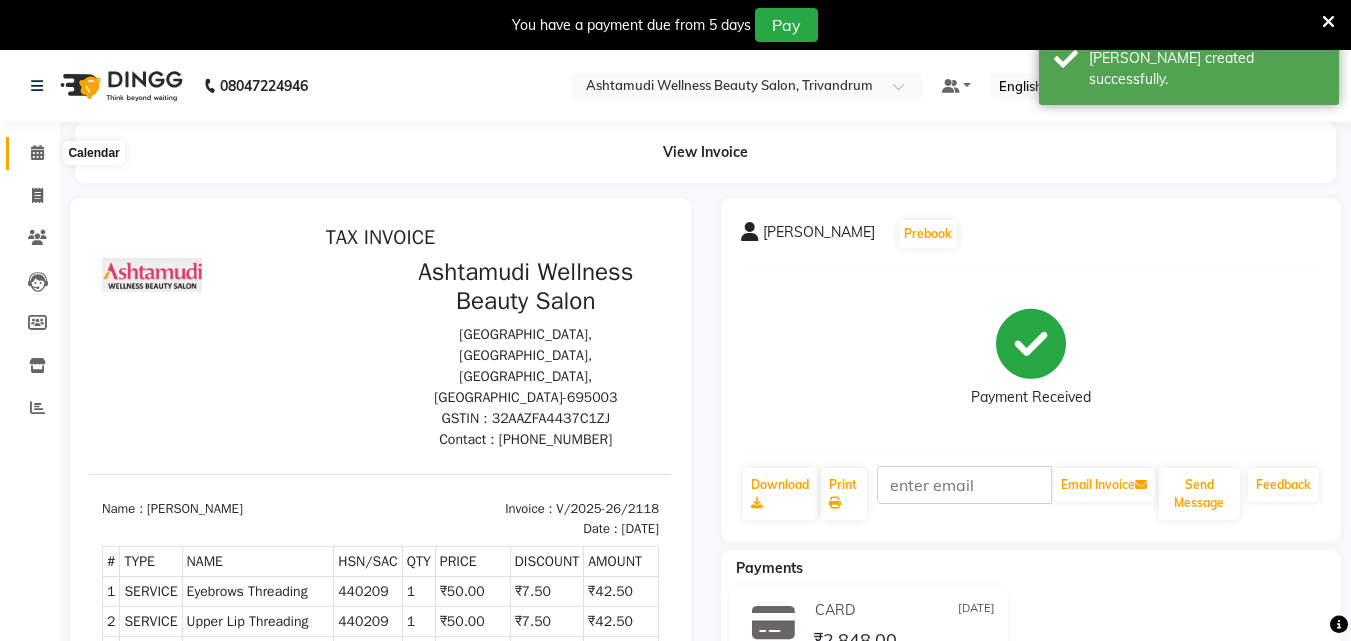 click 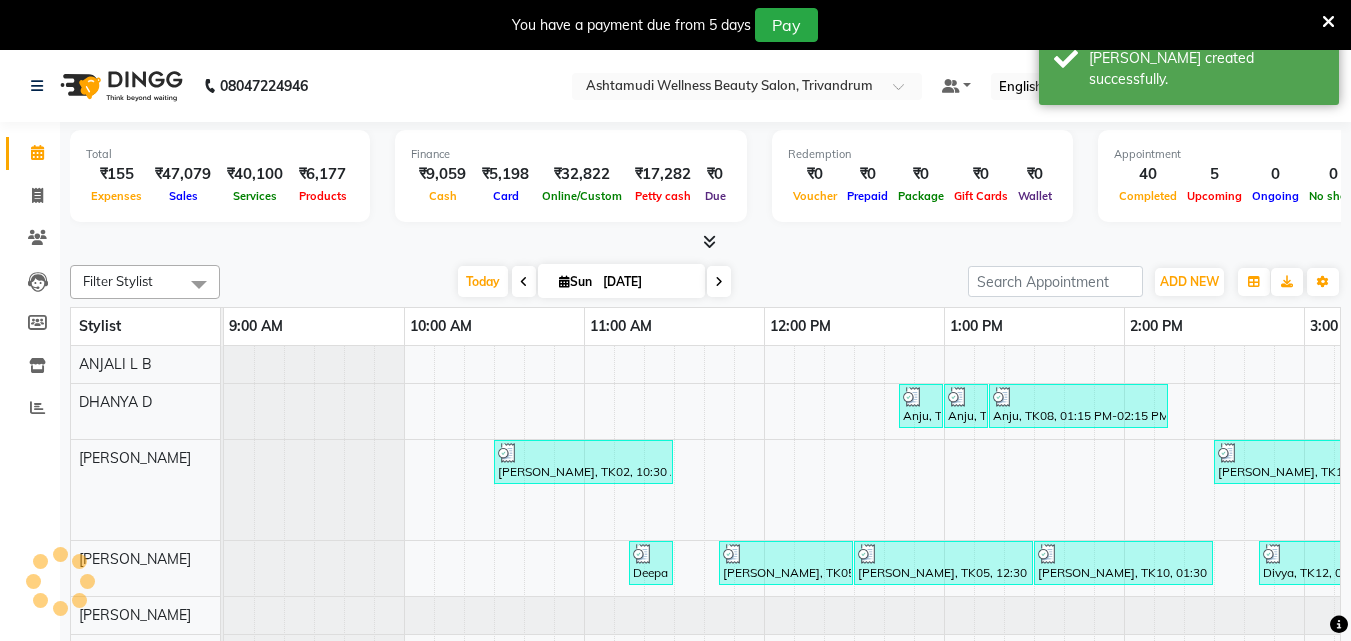 scroll, scrollTop: 0, scrollLeft: 0, axis: both 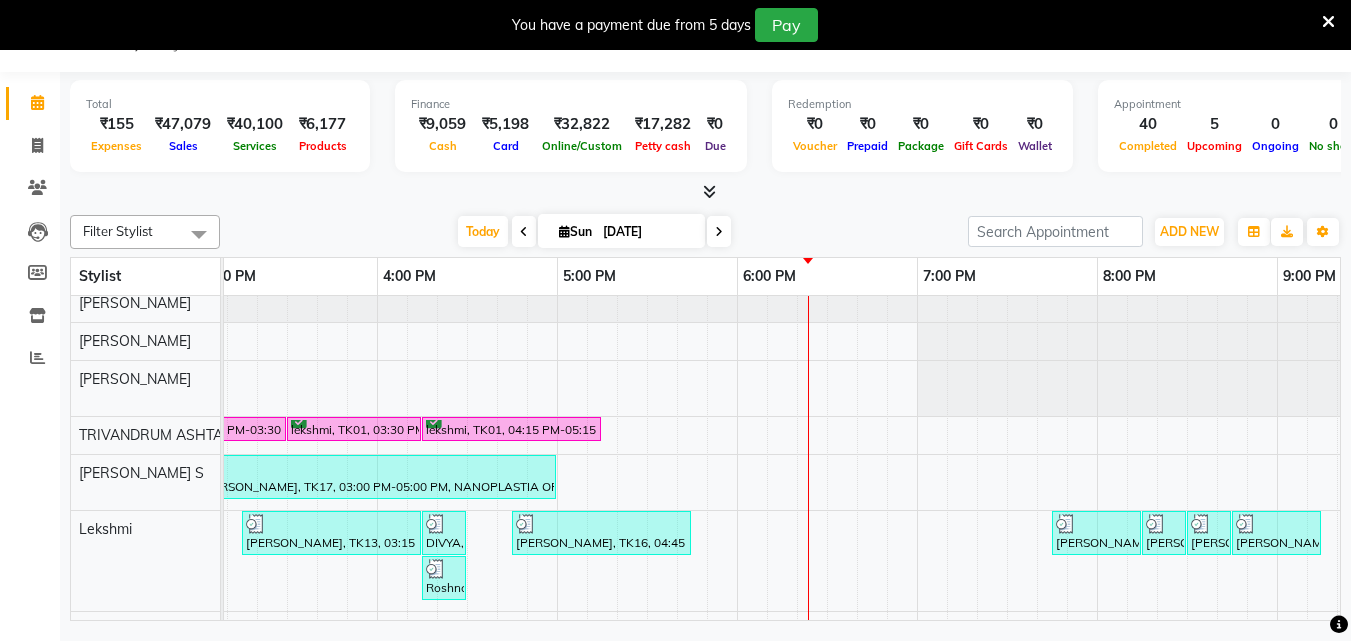 click on "Anju, TK08, 12:45 PM-01:00 PM, Upper Lip Threading     Anju, TK08, 01:00 PM-01:15 PM, Eyebrows Threading     Anju, TK08, 01:15 PM-02:15 PM, D-Tan Cleanup     Neethi, TK18, 04:45 PM-05:45 PM, Ceramide  Anti frizz treatment     Neethi, TK18, 05:45 PM-06:45 PM, D-Tan Cleanup     Neethi, TK18, 06:45 PM-07:00 PM, Eyebrows Threading     Aswathy, TK02, 10:30 AM-11:30 AM, Layer Cut     ANJANA, TK10, 02:30 PM-03:30 PM, Layer Cut     sharika, TK19, 03:45 PM-04:45 PM, Anti-Dandruff Treatment     sharika, TK19, 04:45 PM-06:45 PM, BOTOX OFFER - ELBOW LENGTH     MANEESHA, TK20, 05:45 PM-07:45 PM, Global Colouring (Ammonia Free)     Deepa KARTHI, TK03, 11:15 AM-11:30 AM, Eyebrows Threading     Parvathy, TK05, 11:45 AM-12:30 PM, Root Touch-Up (Ammonia Free)     Parvathy, TK05, 12:30 PM-01:30 PM, Layer Cut     ANJANA, TK10, 01:30 PM-02:30 PM, Hair Spa     Divya, TK12, 02:45 PM-03:25 PM, U Cut     Divya, TK12, 03:30 PM-04:30 PM, Hair Cut With Fringes     Divya, TK12, 04:30 PM-04:45 PM, Eyebrows Threading" at bounding box center (377, 369) 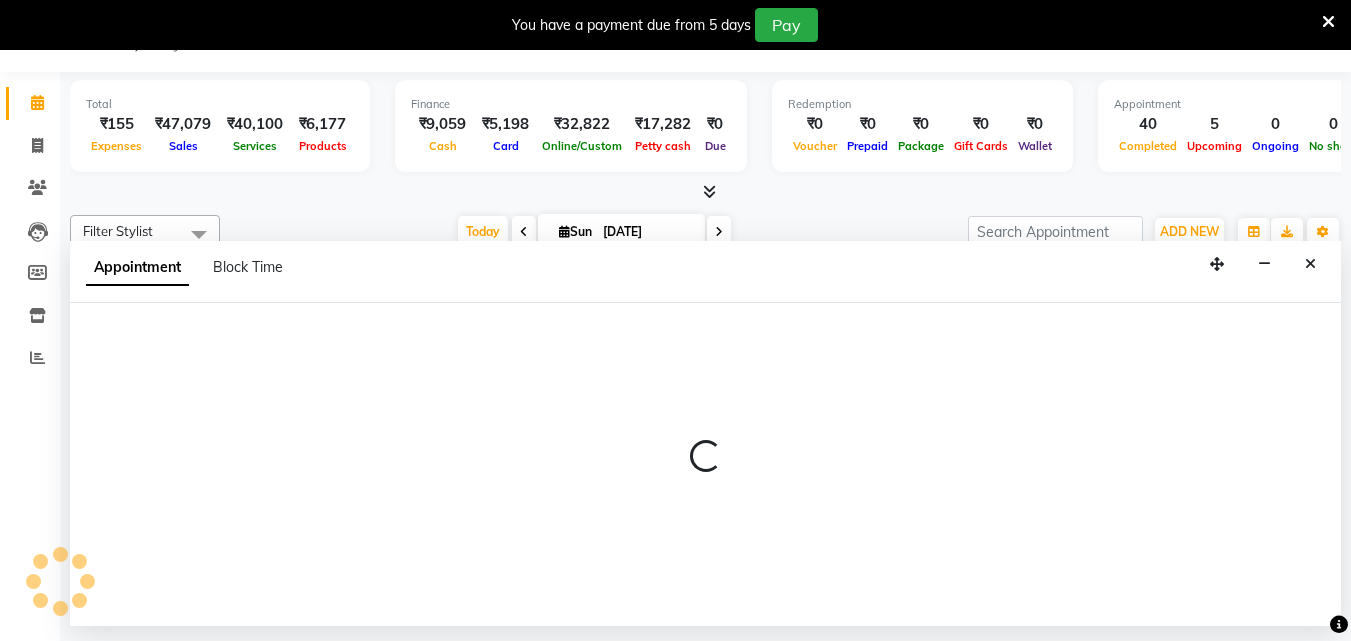 select on "27034" 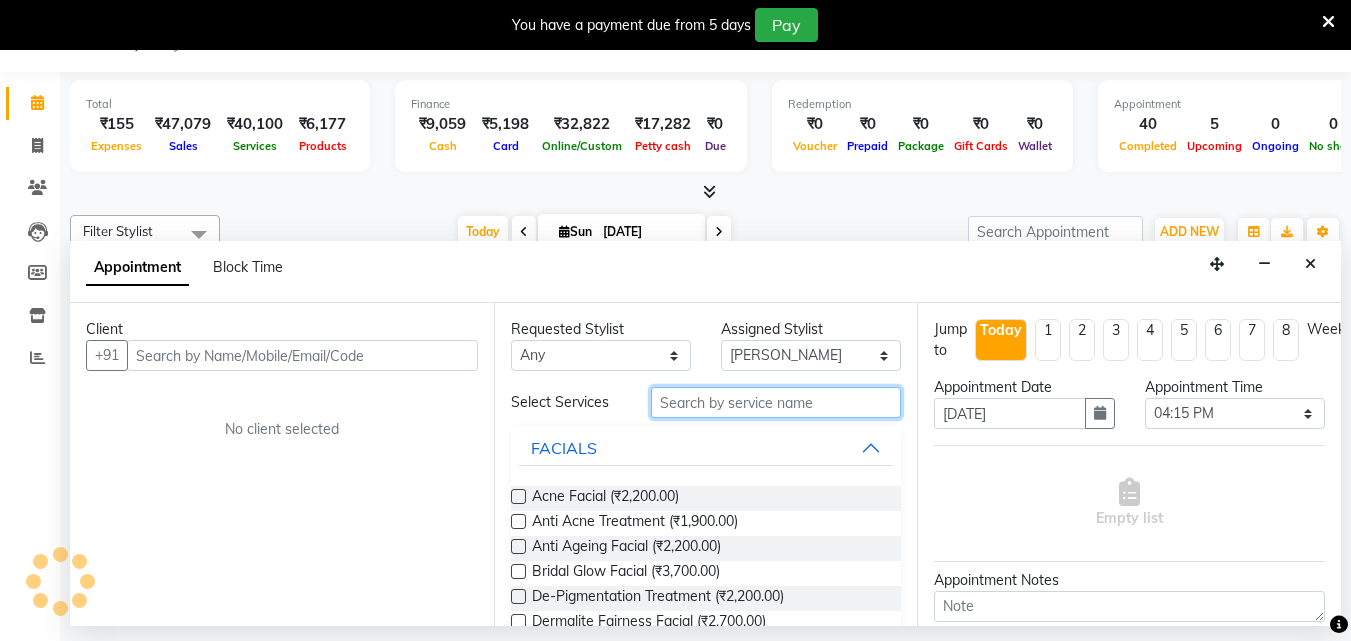 click at bounding box center (776, 402) 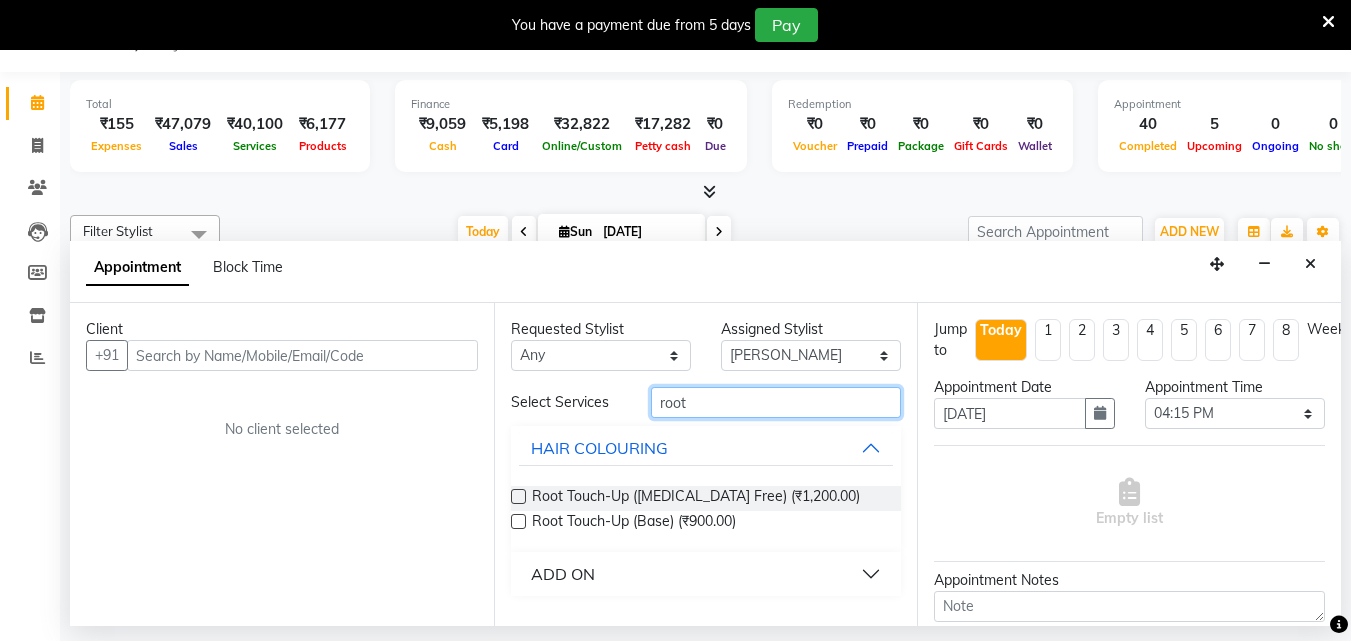 type on "root" 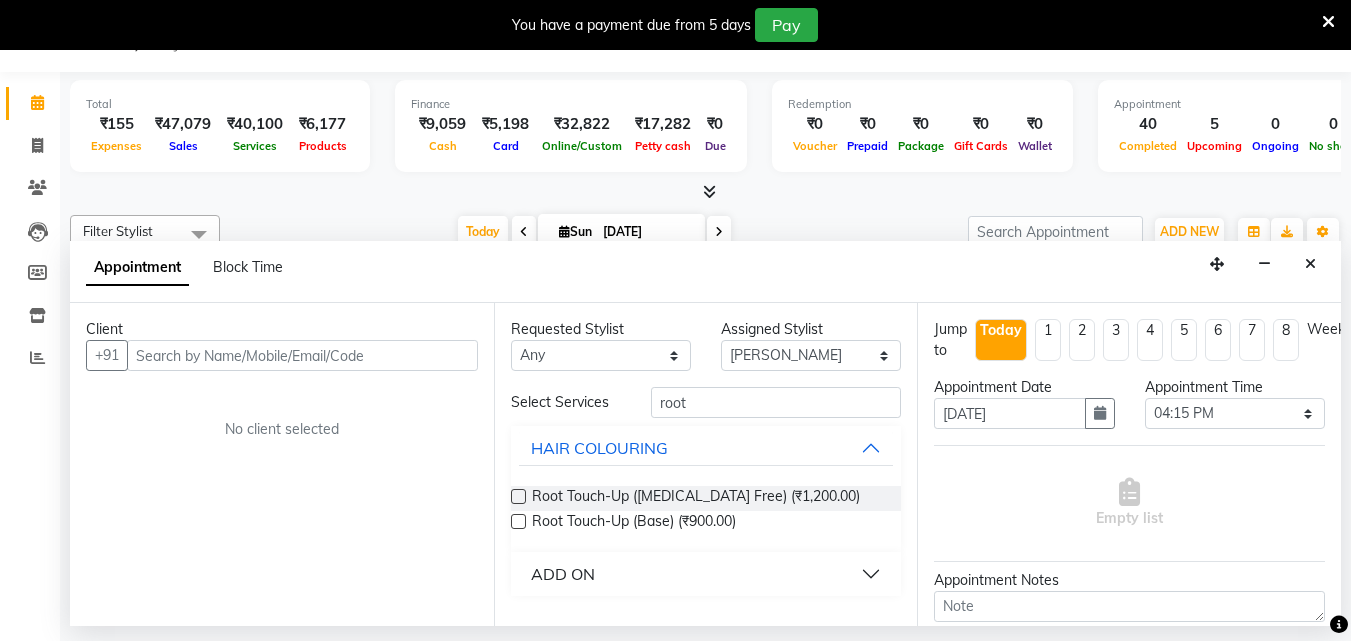 click at bounding box center [518, 496] 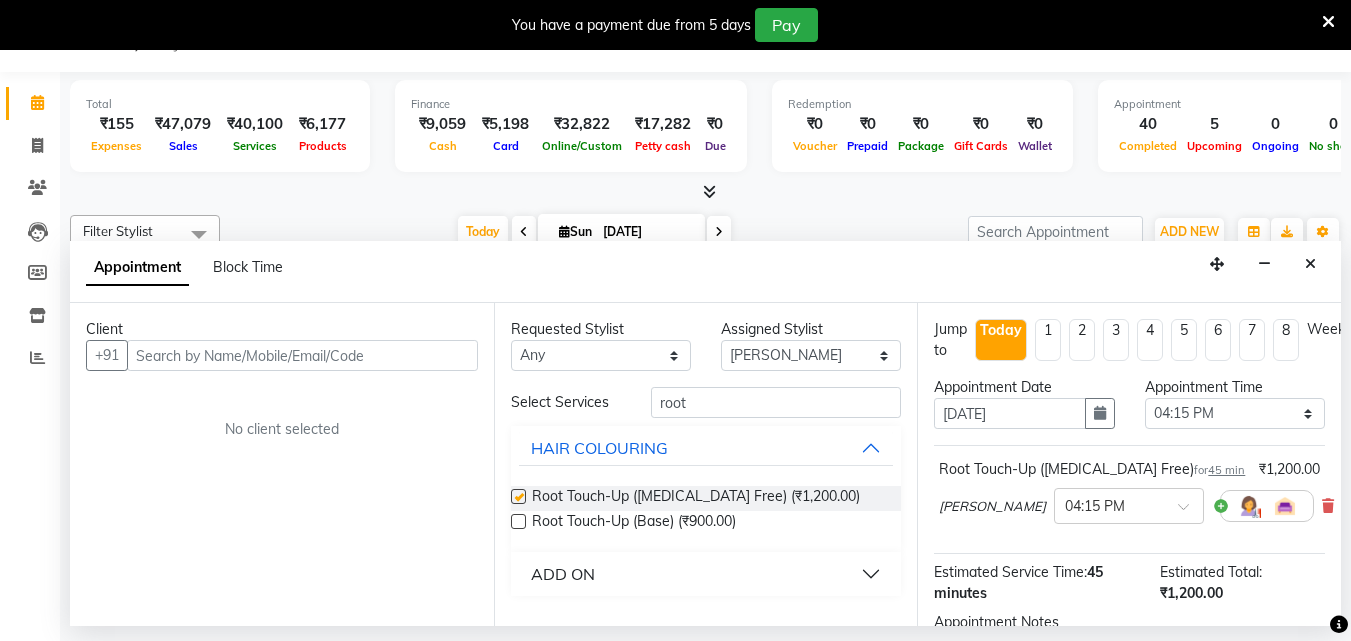checkbox on "false" 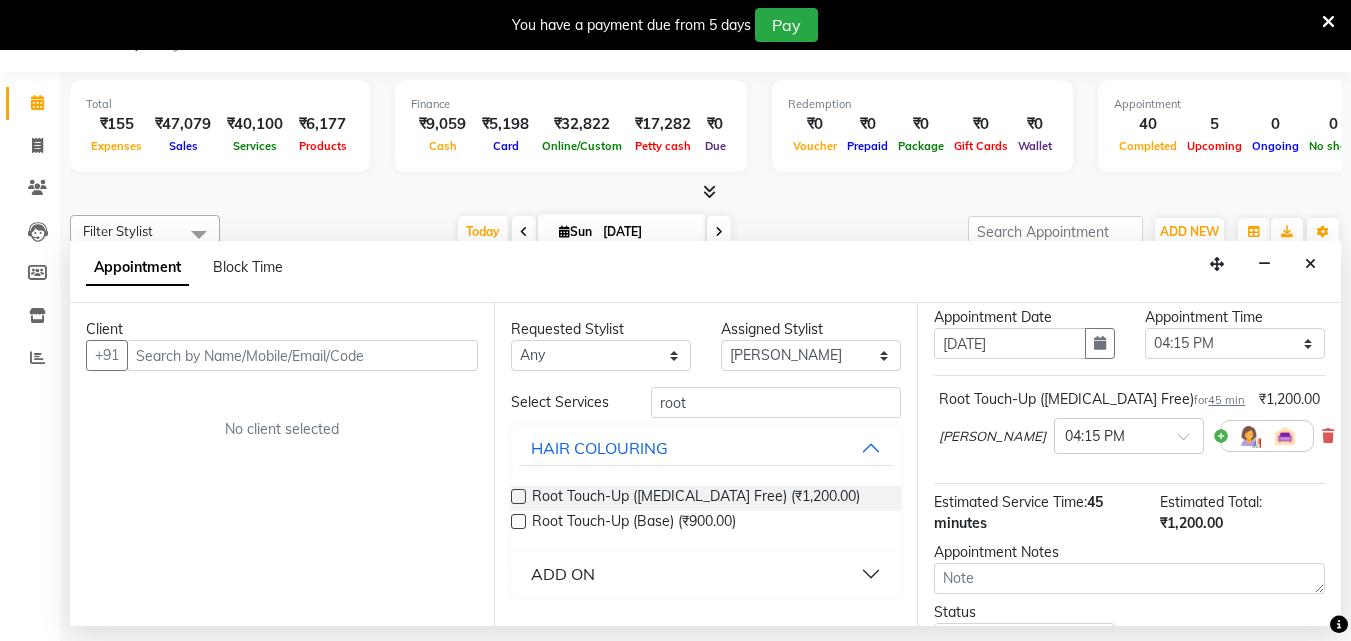 scroll, scrollTop: 200, scrollLeft: 0, axis: vertical 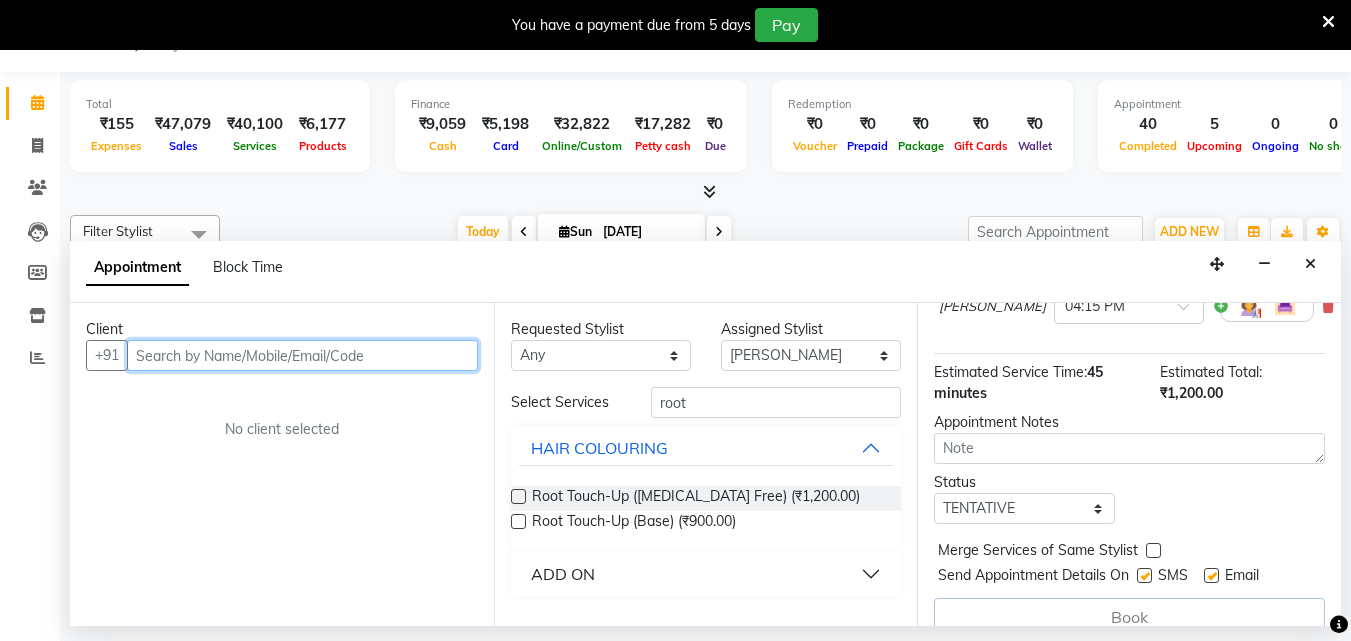 click at bounding box center [302, 355] 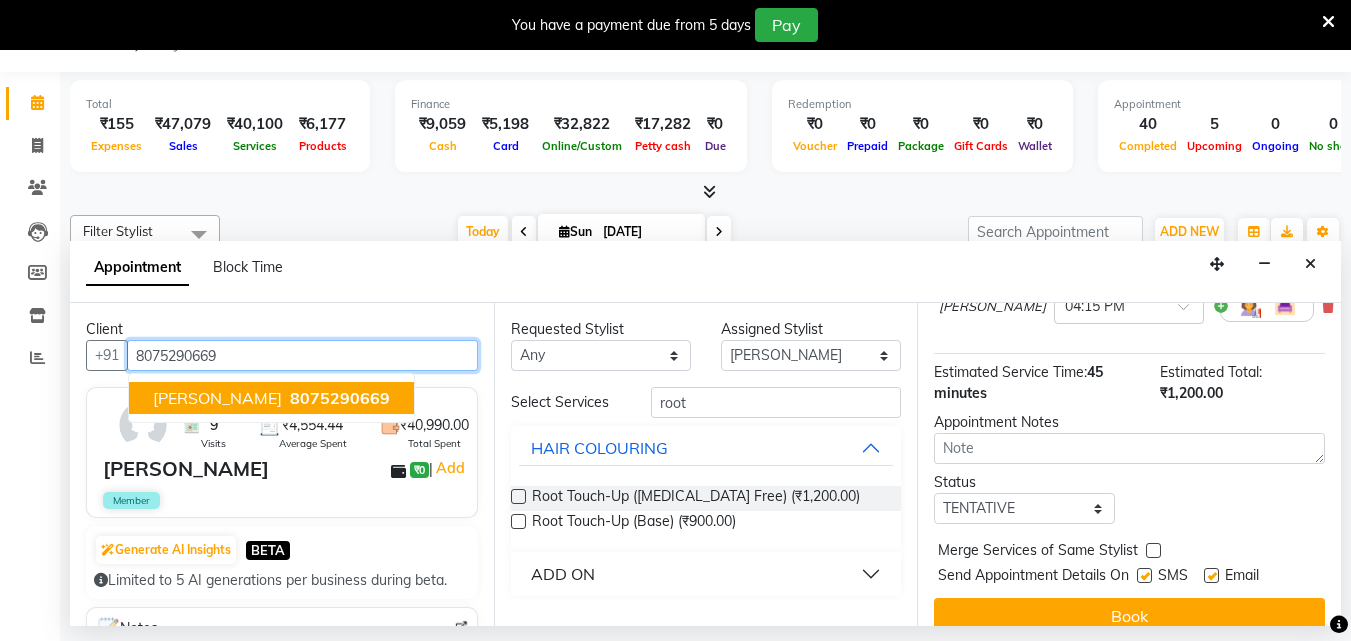 type on "8075290669" 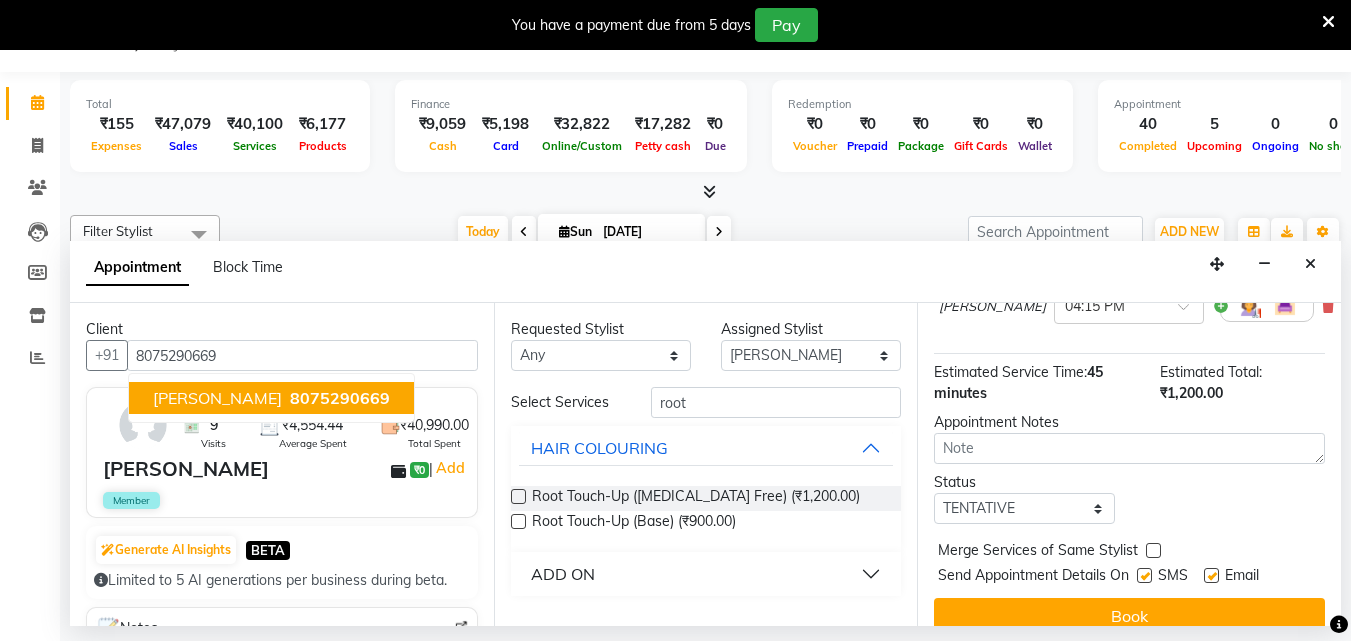 click on "Gopika    ₹0  |   Add" at bounding box center [286, 469] 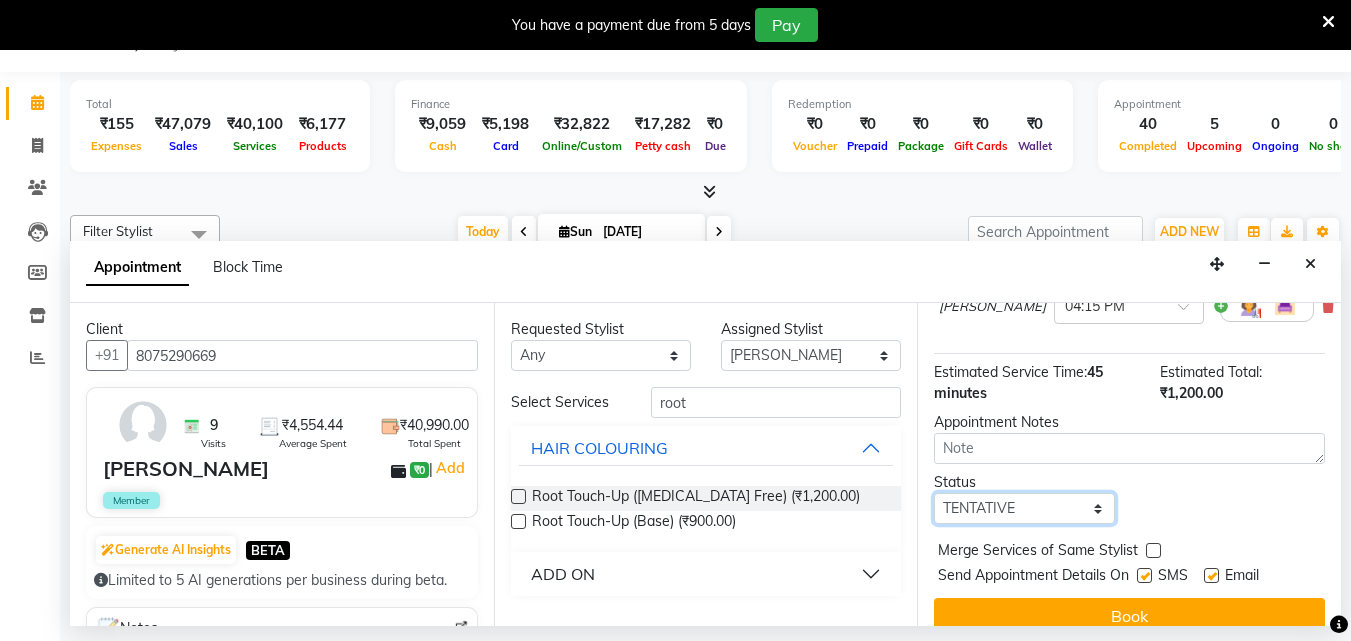 click on "Select TENTATIVE CONFIRM CHECK-IN UPCOMING" at bounding box center [1024, 508] 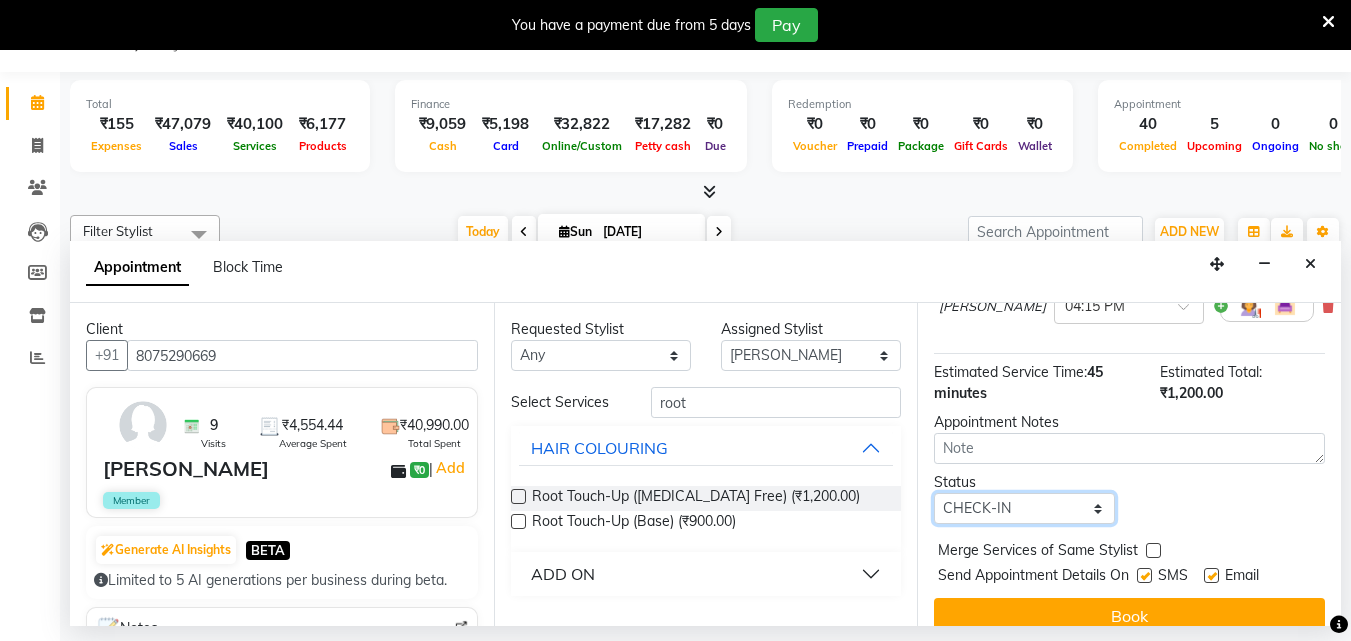 click on "Select TENTATIVE CONFIRM CHECK-IN UPCOMING" at bounding box center (1024, 508) 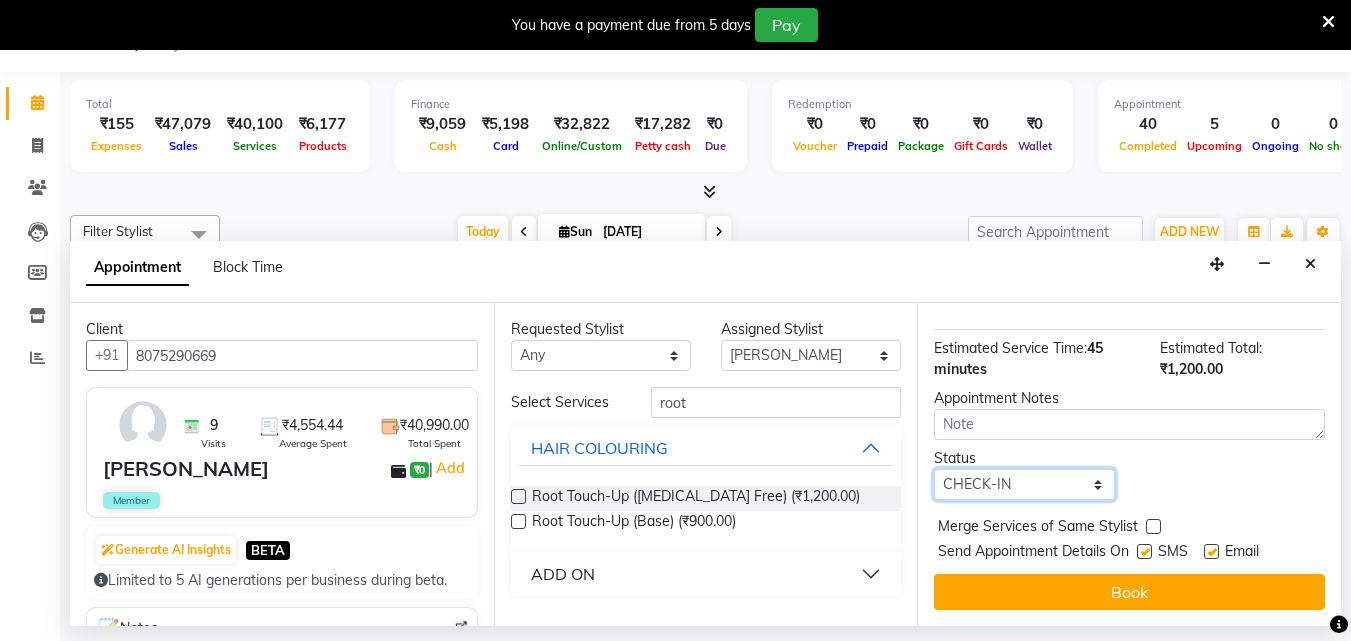 scroll, scrollTop: 239, scrollLeft: 0, axis: vertical 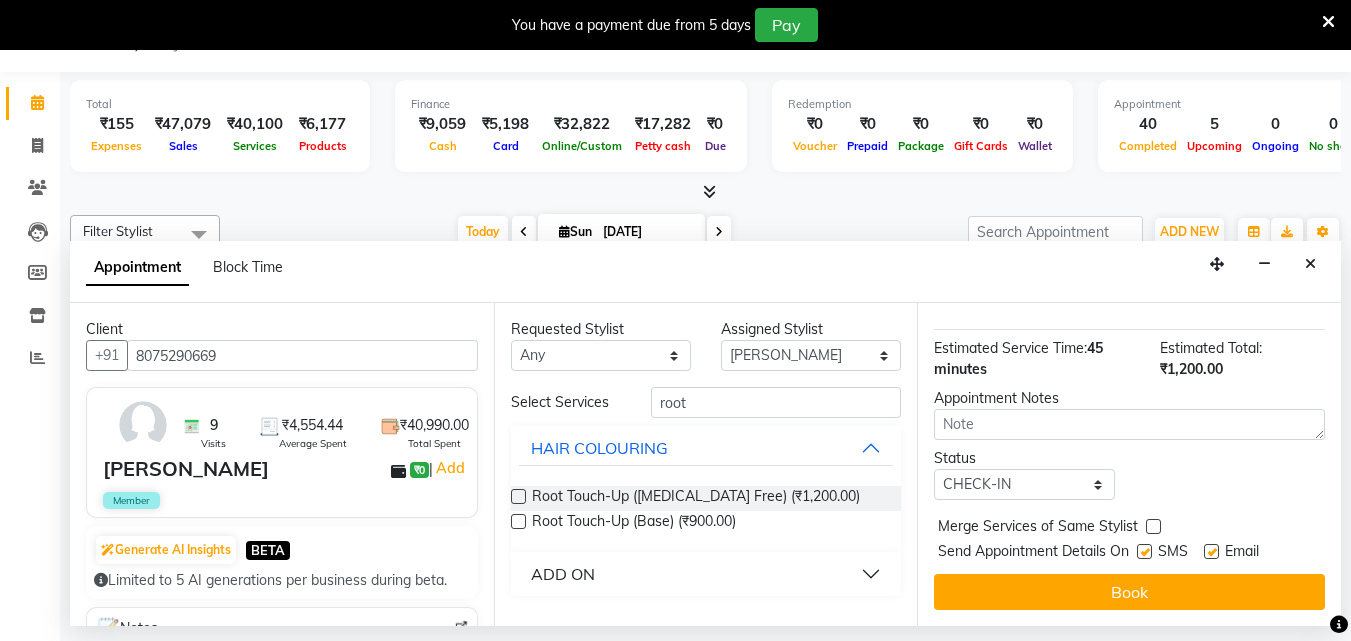 click on "Book" at bounding box center (1129, 592) 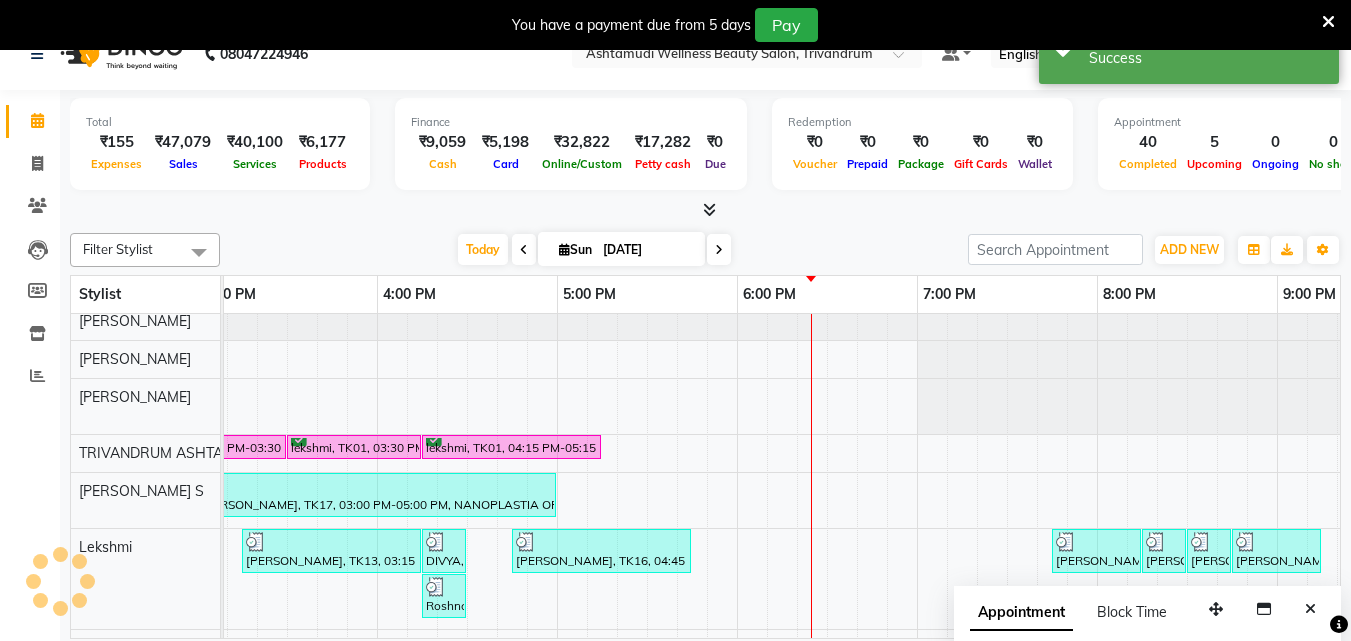 scroll, scrollTop: 0, scrollLeft: 0, axis: both 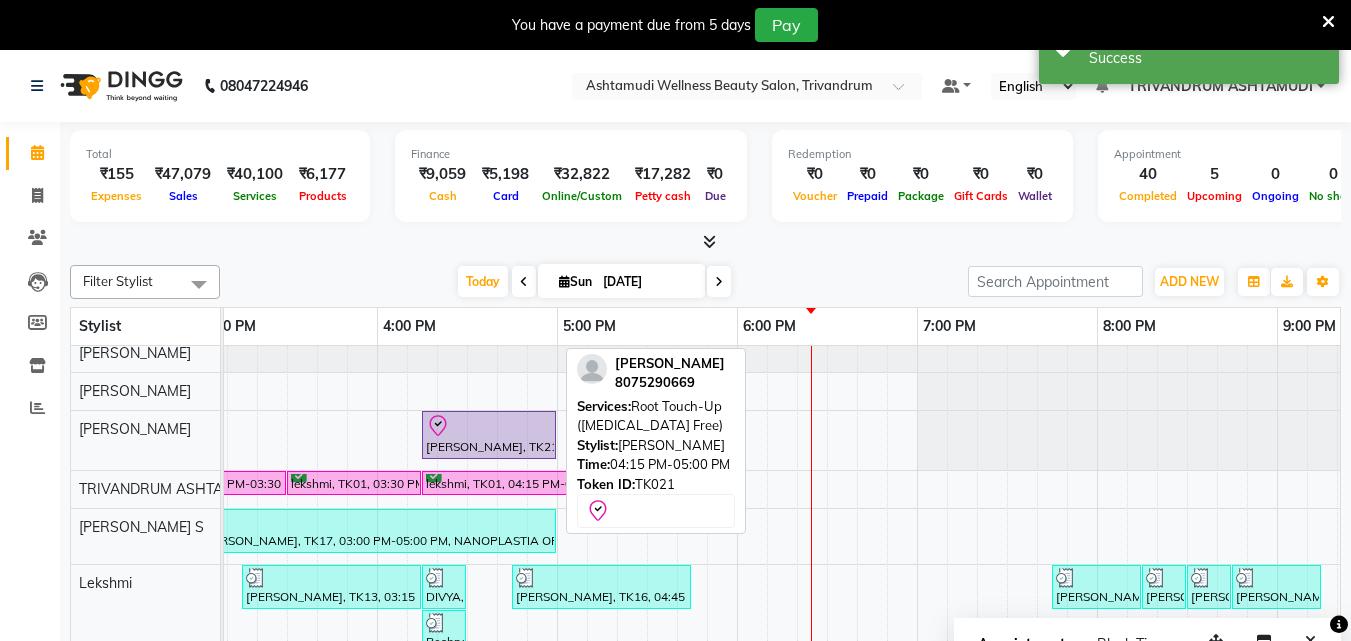 click on "[PERSON_NAME], TK21, 04:15 PM-05:00 PM, Root Touch-Up ([MEDICAL_DATA] Free)" at bounding box center [489, 435] 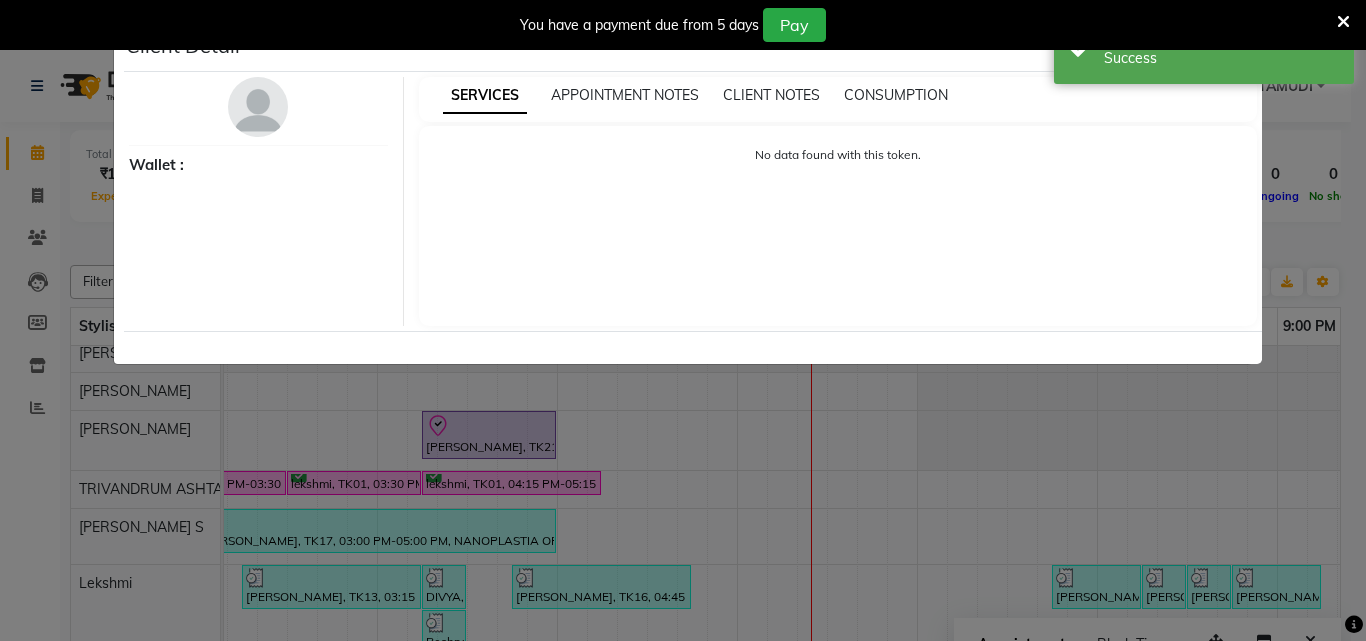 select on "8" 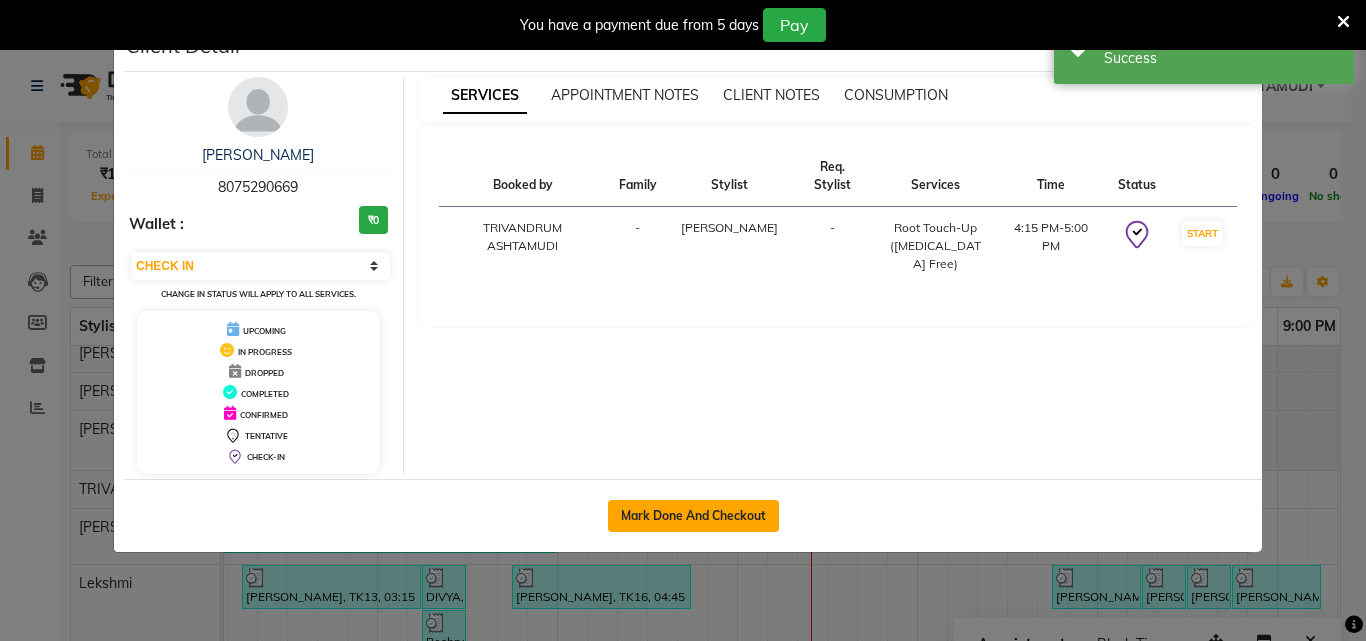 click on "Mark Done And Checkout" 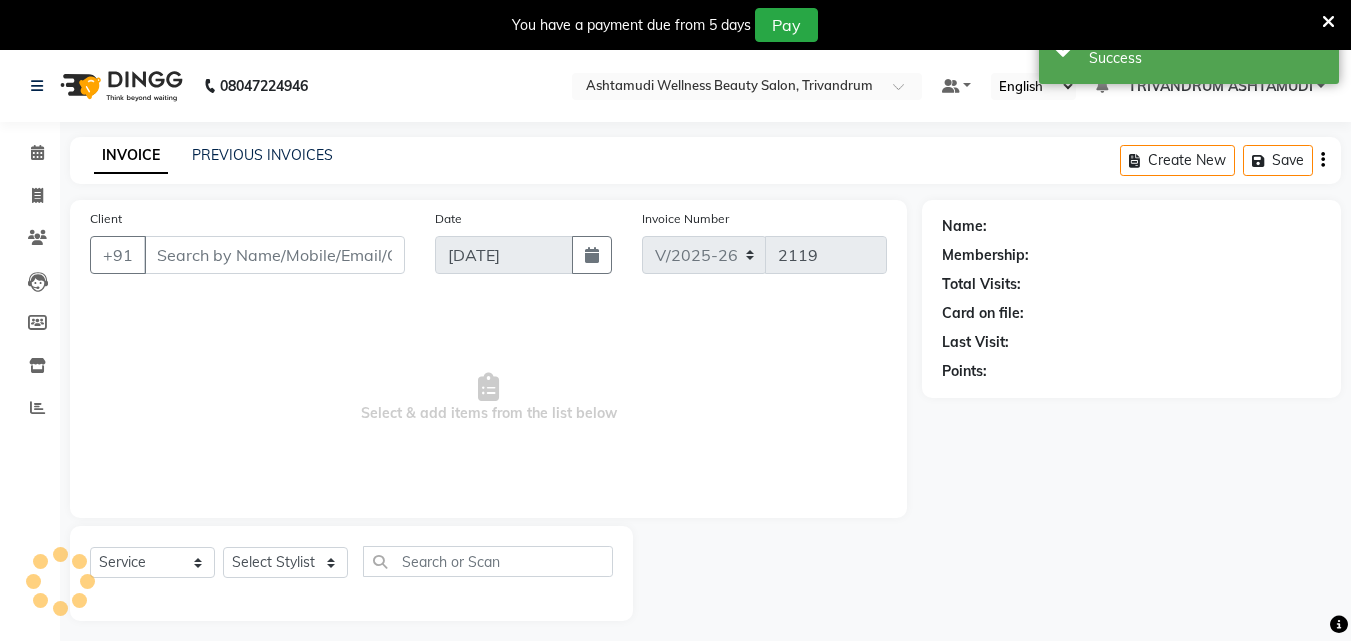 type on "8075290669" 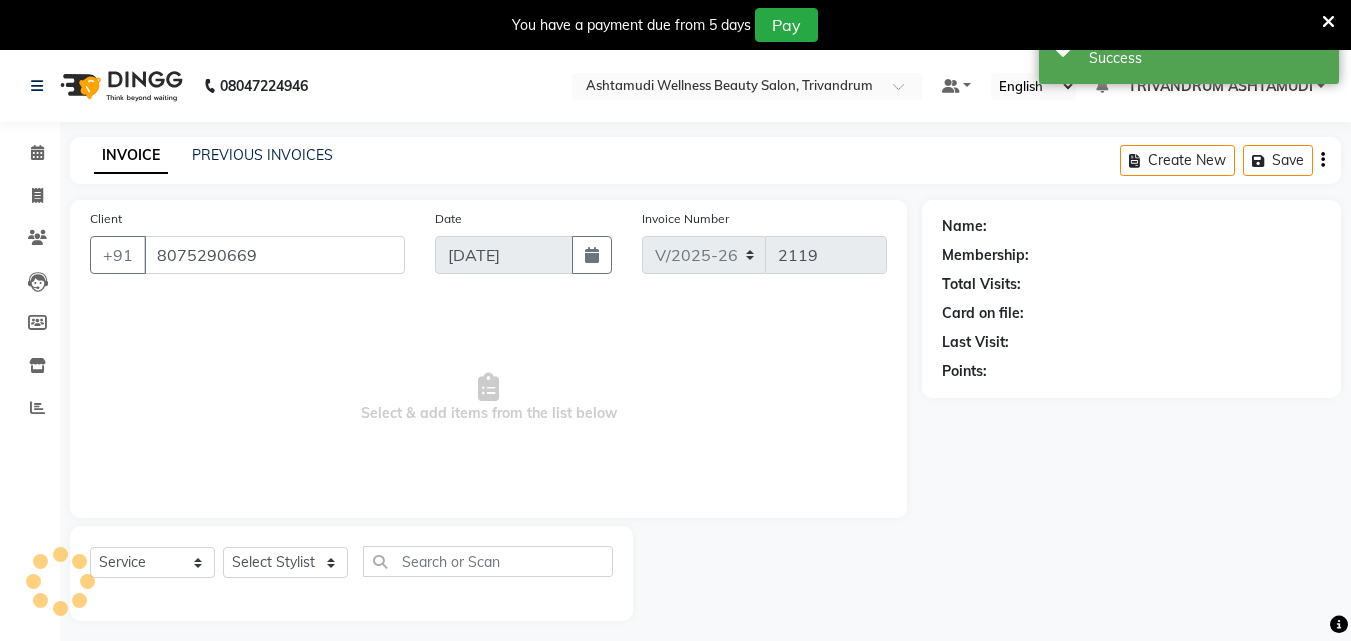 select on "27034" 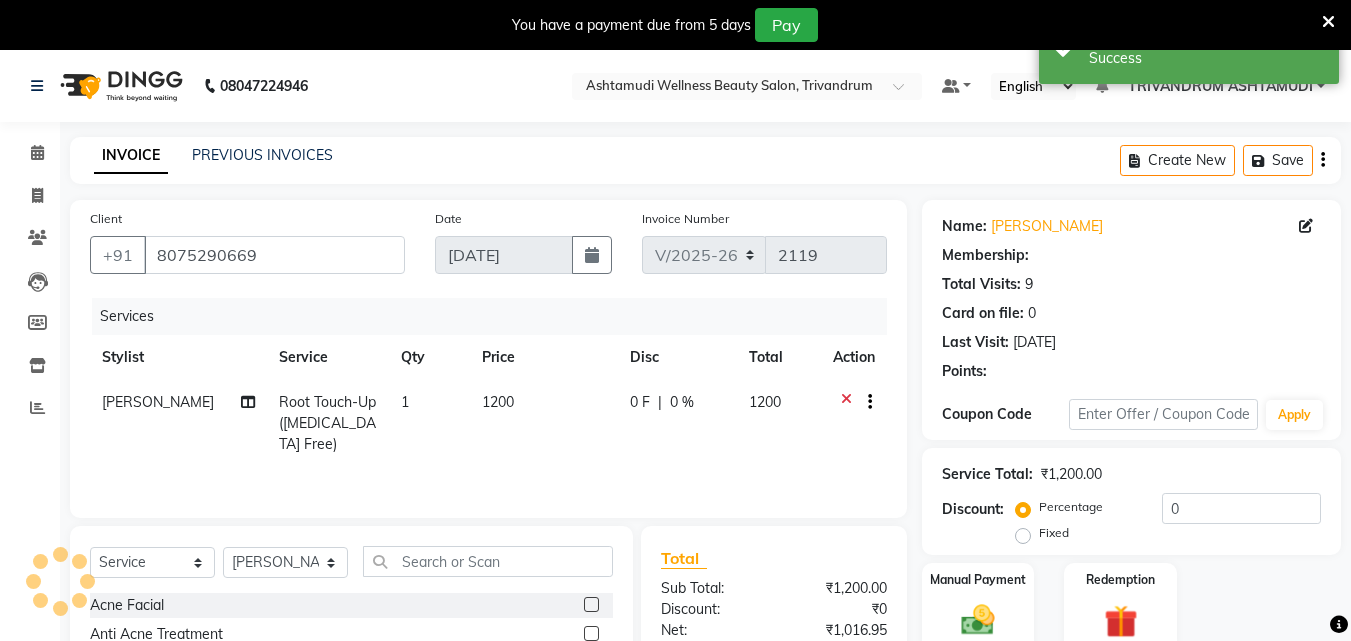 select on "1: Object" 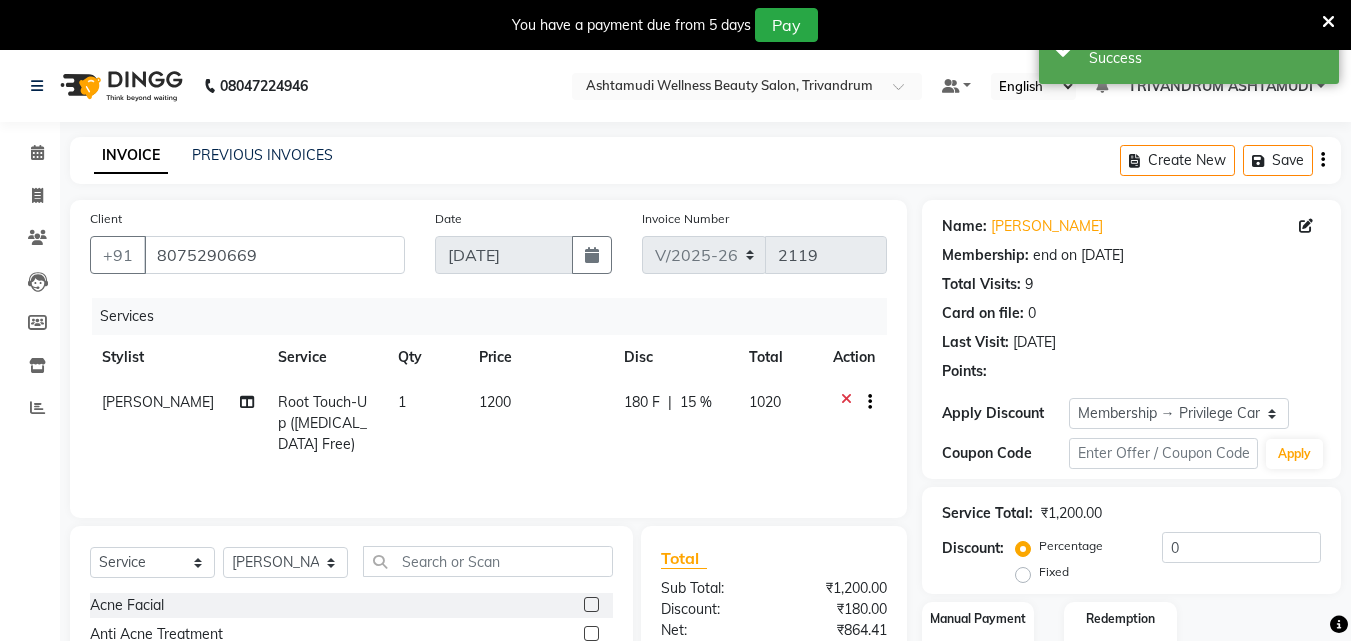 type on "15" 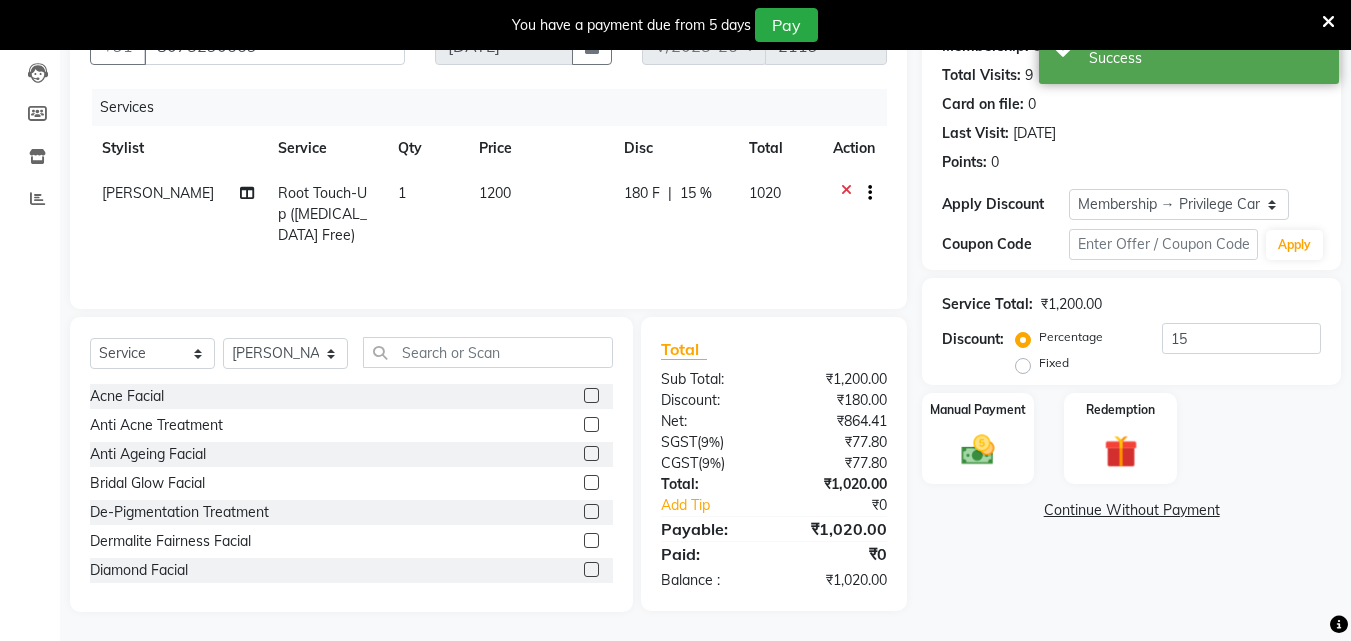 scroll, scrollTop: 210, scrollLeft: 0, axis: vertical 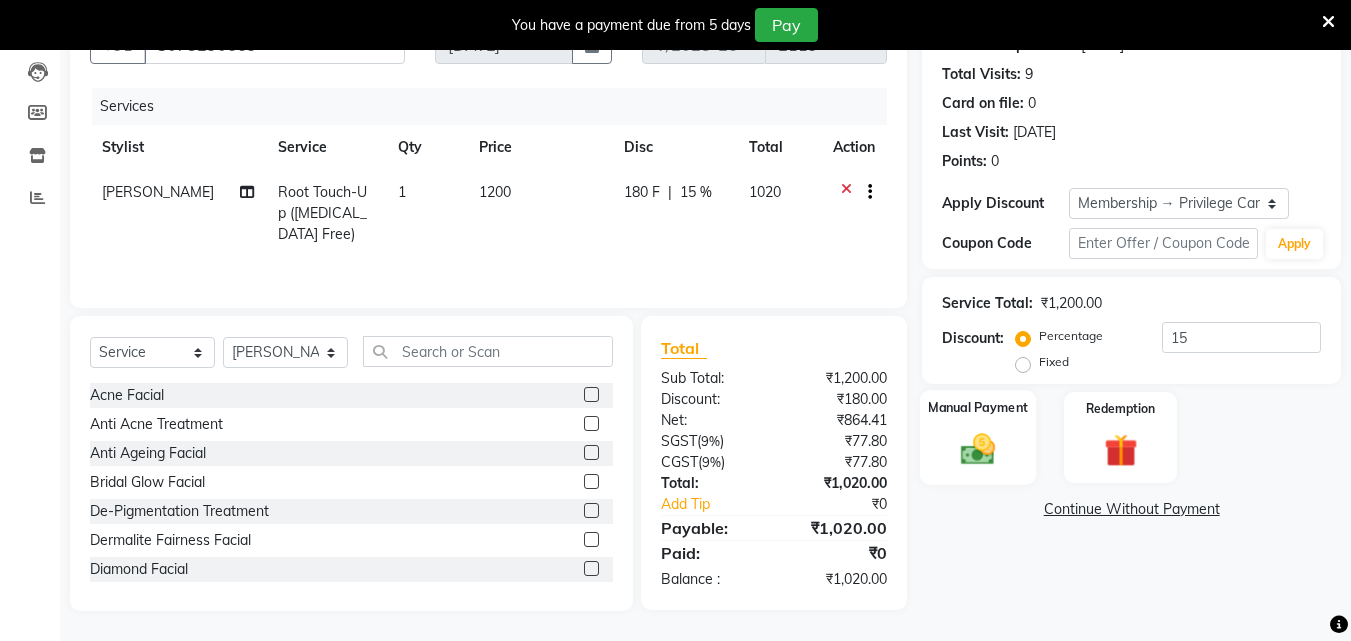 click 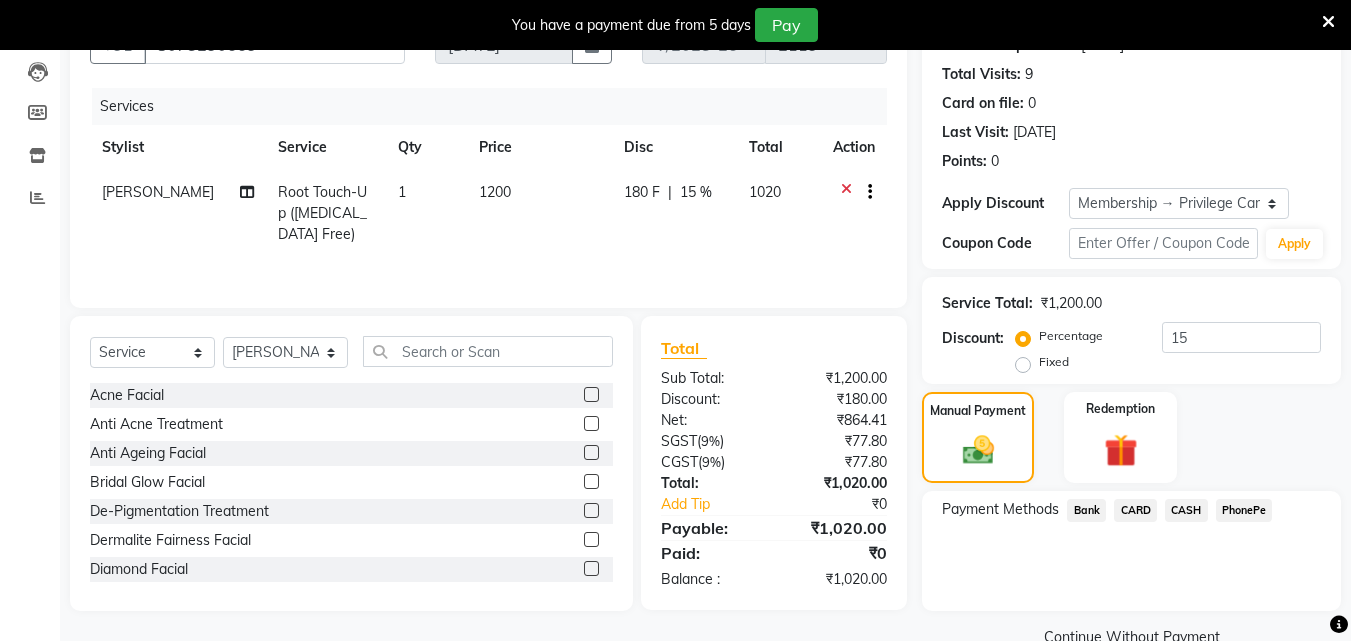 click on "CARD" 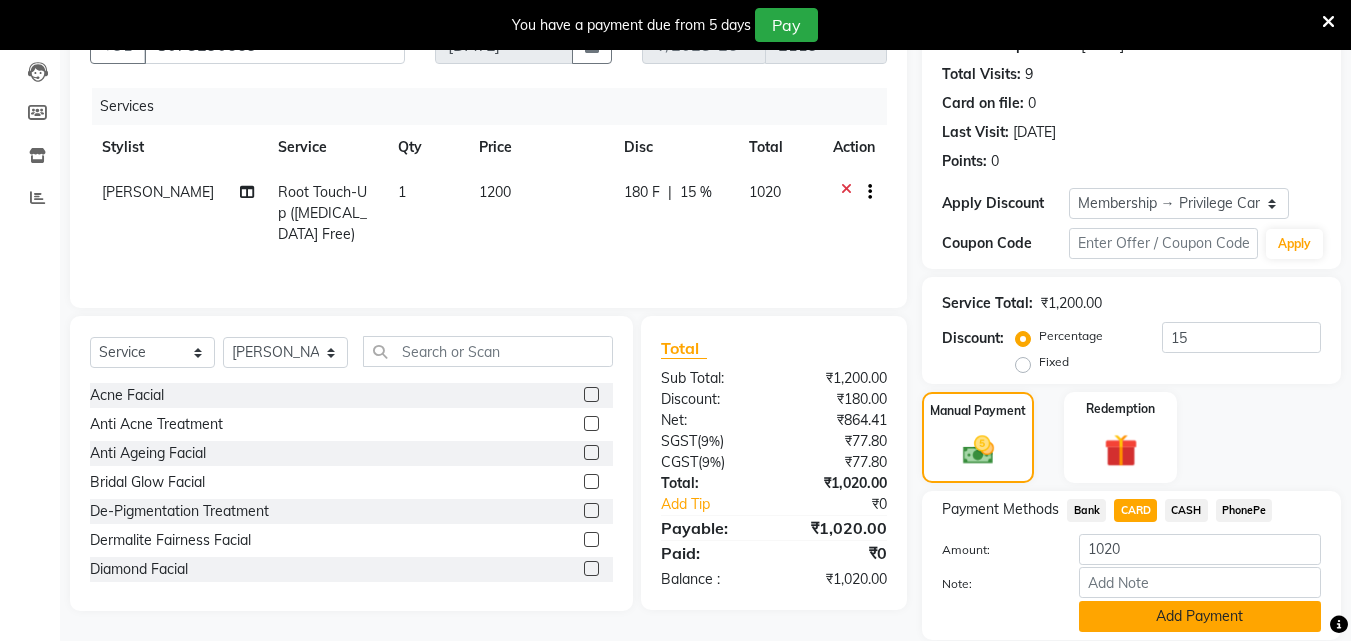 click on "Add Payment" 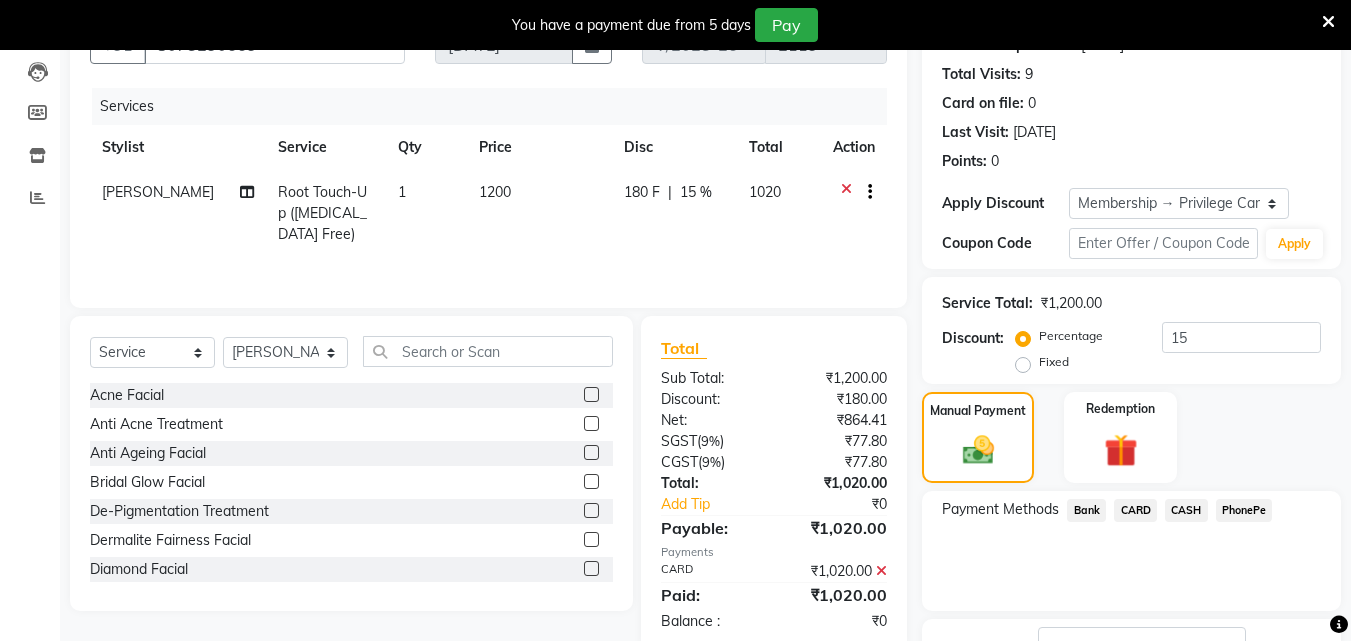 scroll, scrollTop: 364, scrollLeft: 0, axis: vertical 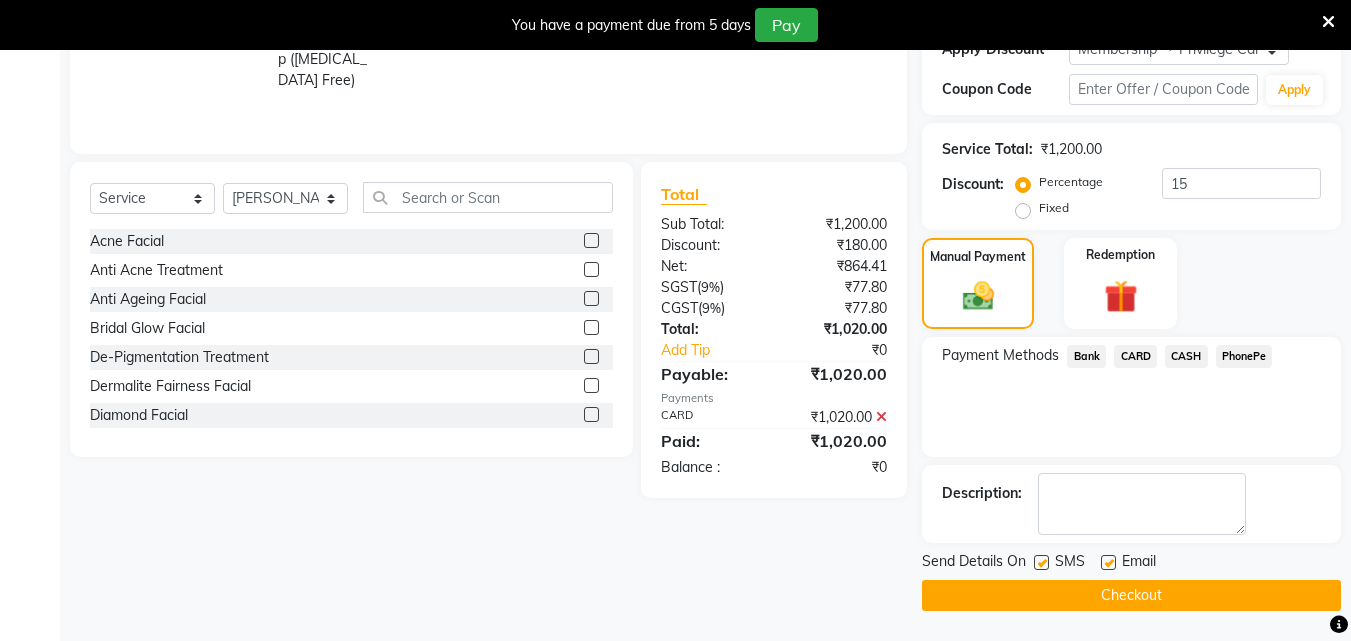 click on "Checkout" 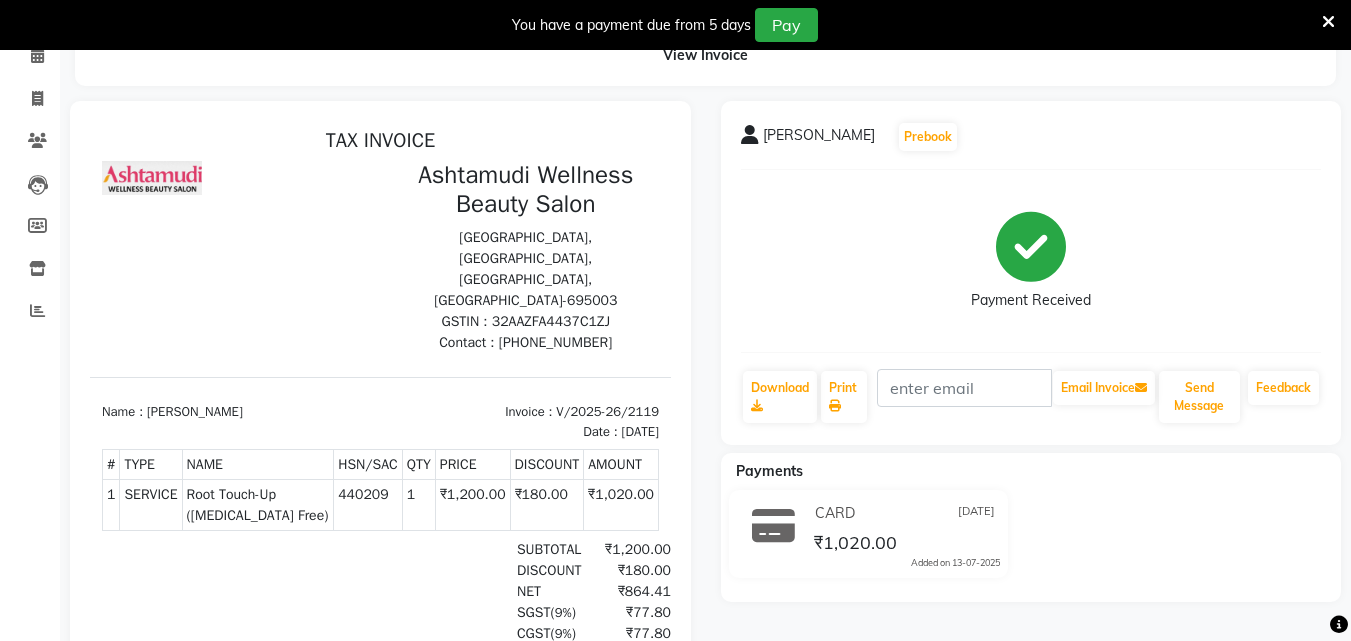 scroll, scrollTop: 0, scrollLeft: 0, axis: both 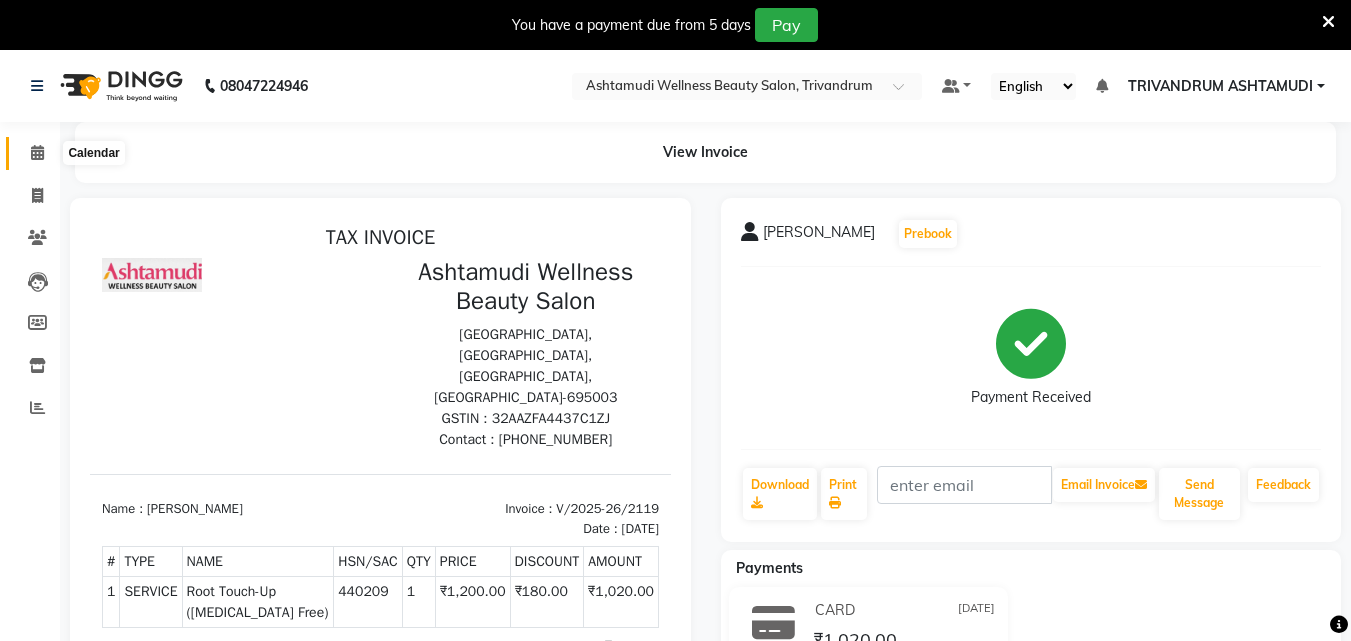 click 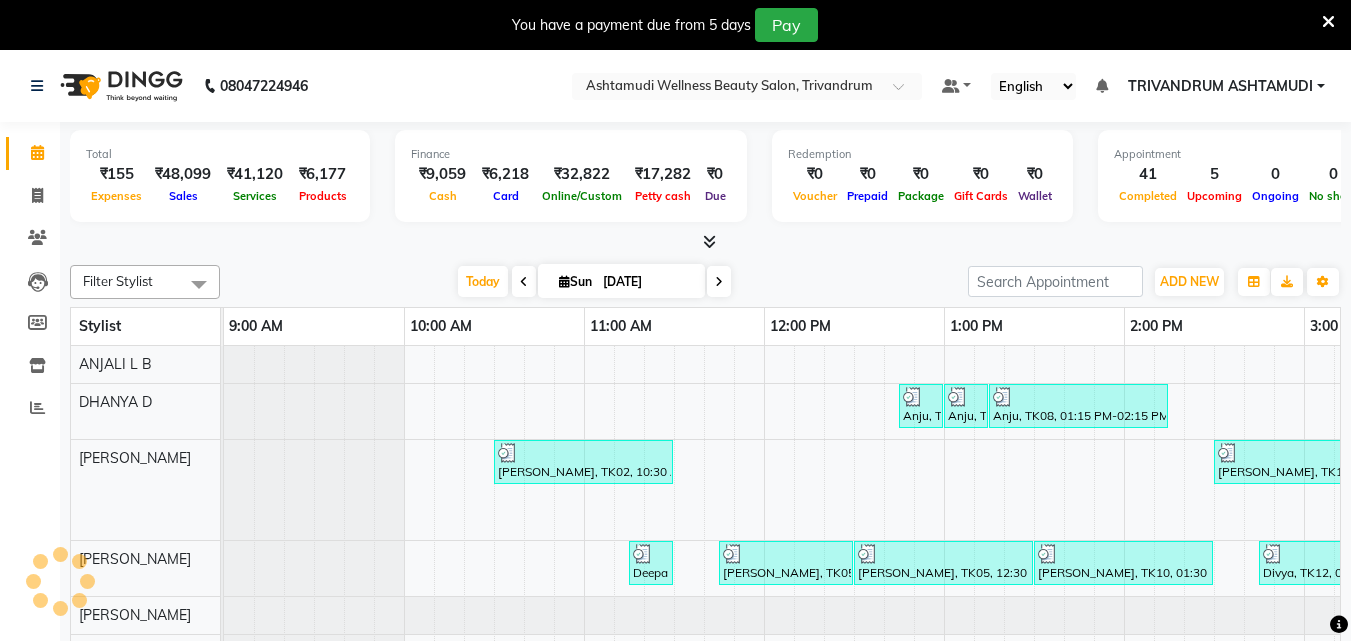 scroll, scrollTop: 0, scrollLeft: 0, axis: both 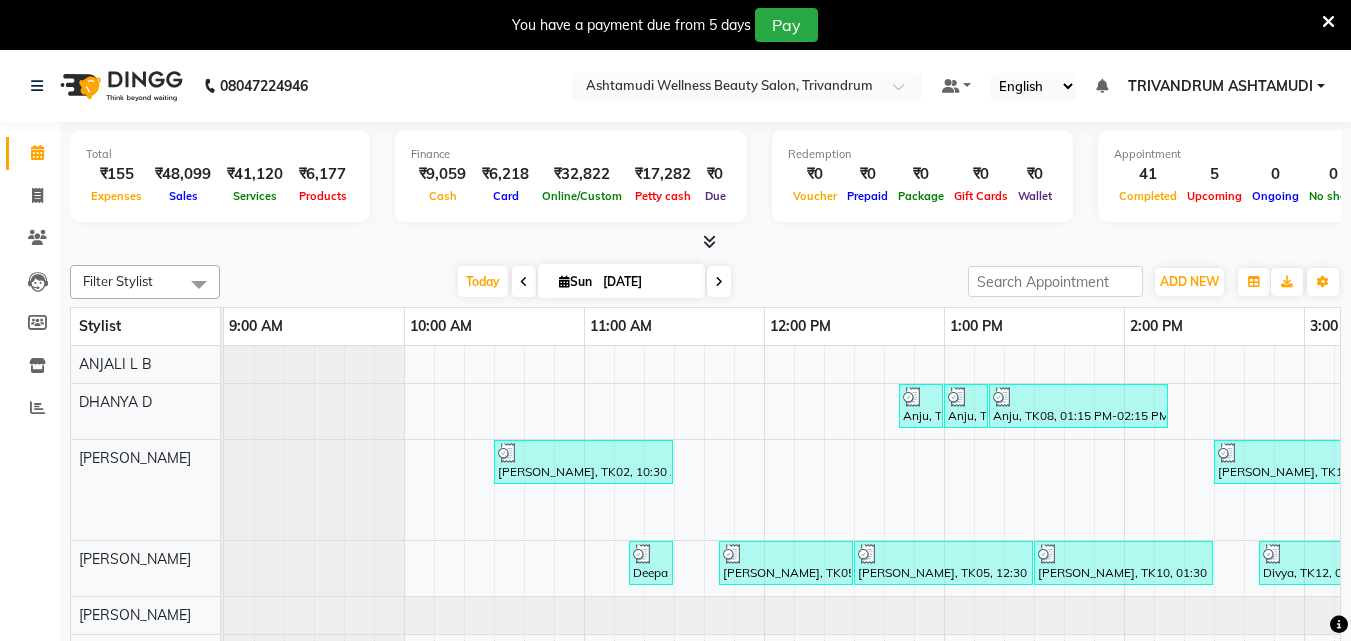 click on "You have a payment due from 5 days   Pay" at bounding box center (675, 25) 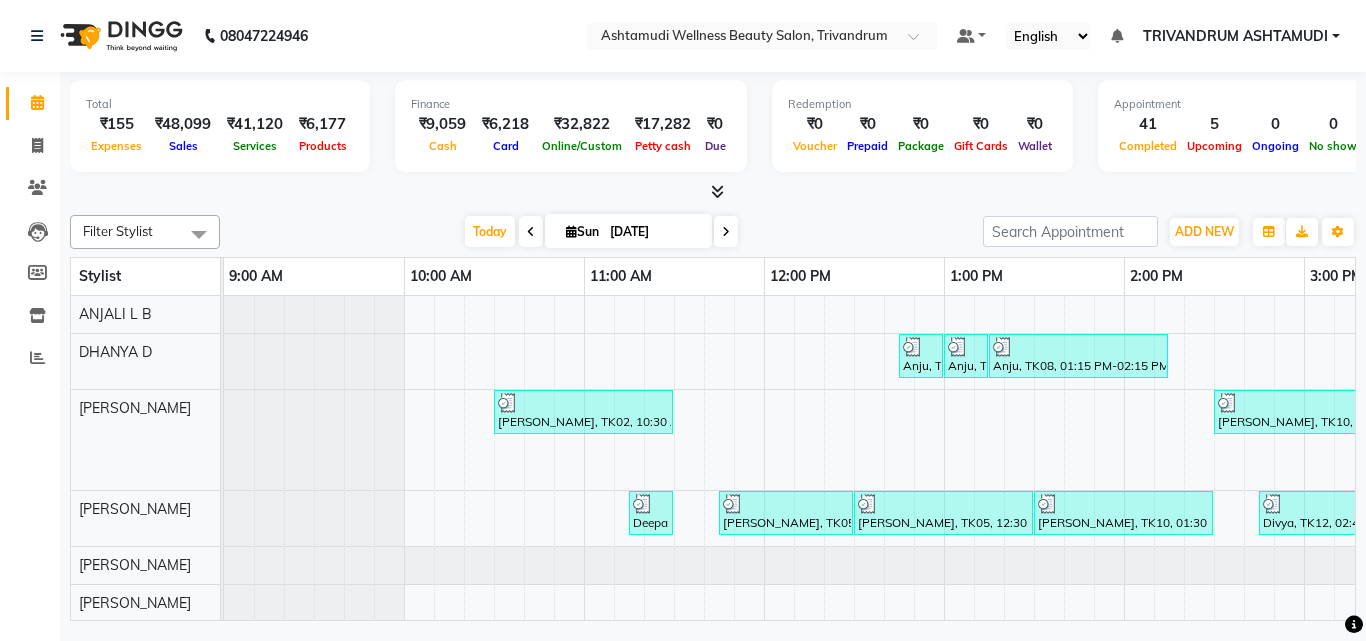 scroll, scrollTop: 0, scrollLeft: 271, axis: horizontal 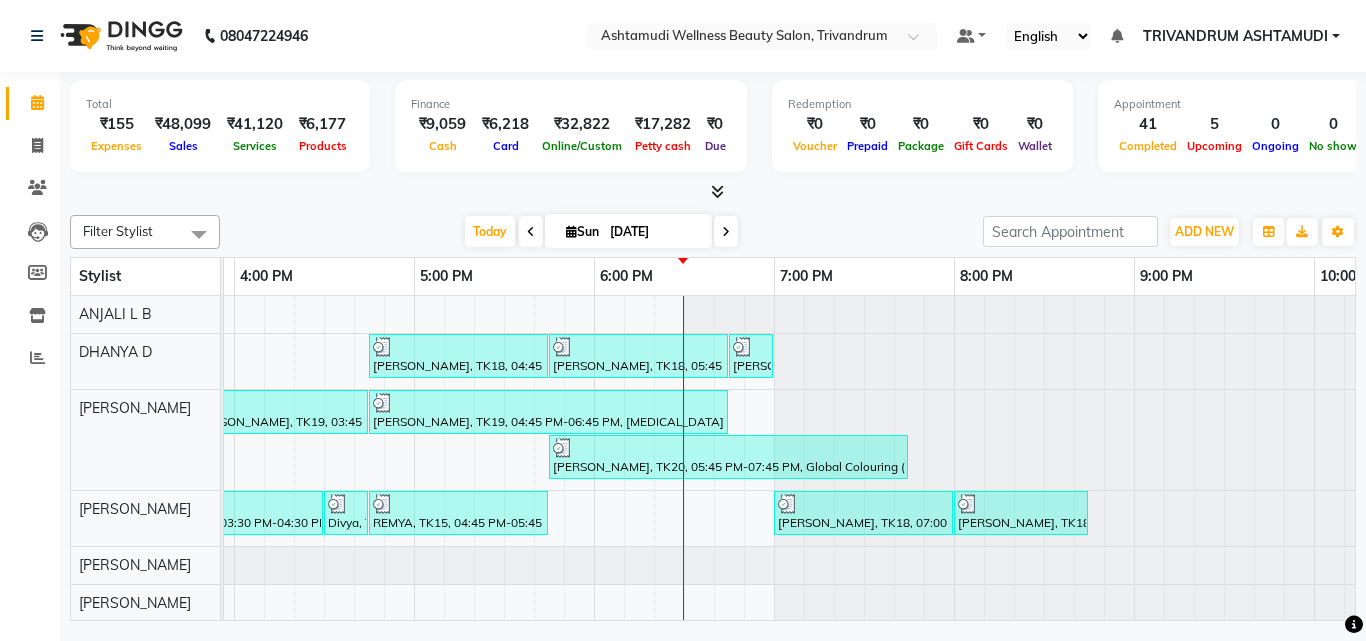 click on "Anju, TK08, 12:45 PM-01:00 PM, Upper Lip Threading     Anju, TK08, 01:00 PM-01:15 PM, Eyebrows Threading     Anju, TK08, 01:15 PM-02:15 PM, D-Tan Cleanup     Neethi, TK18, 04:45 PM-05:45 PM, Ceramide  Anti frizz treatment     Neethi, TK18, 05:45 PM-06:45 PM, D-Tan Cleanup     Neethi, TK18, 06:45 PM-07:00 PM, Eyebrows Threading     Aswathy, TK02, 10:30 AM-11:30 AM, Layer Cut     ANJANA, TK10, 02:30 PM-03:30 PM, Layer Cut     sharika, TK19, 03:45 PM-04:45 PM, Anti-Dandruff Treatment     sharika, TK19, 04:45 PM-06:45 PM, BOTOX OFFER - ELBOW LENGTH     MANEESHA, TK20, 05:45 PM-07:45 PM, Global Colouring (Ammonia Free)     Deepa KARTHI, TK03, 11:15 AM-11:30 AM, Eyebrows Threading     Parvathy, TK05, 11:45 AM-12:30 PM, Root Touch-Up (Ammonia Free)     Parvathy, TK05, 12:30 PM-01:30 PM, Layer Cut     ANJANA, TK10, 01:30 PM-02:30 PM, Hair Spa     Divya, TK12, 02:45 PM-03:25 PM, U Cut     Divya, TK12, 03:30 PM-04:30 PM, Hair Cut With Fringes     Divya, TK12, 04:30 PM-04:45 PM, Eyebrows Threading" at bounding box center (234, 631) 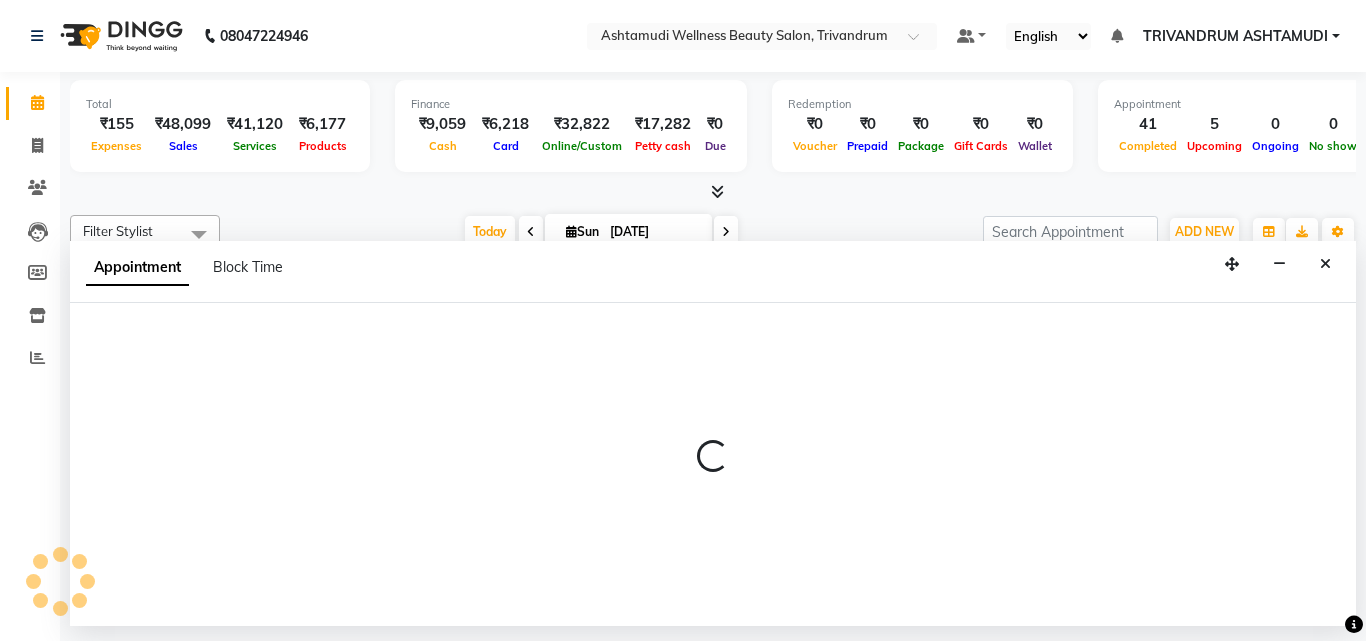 select on "27025" 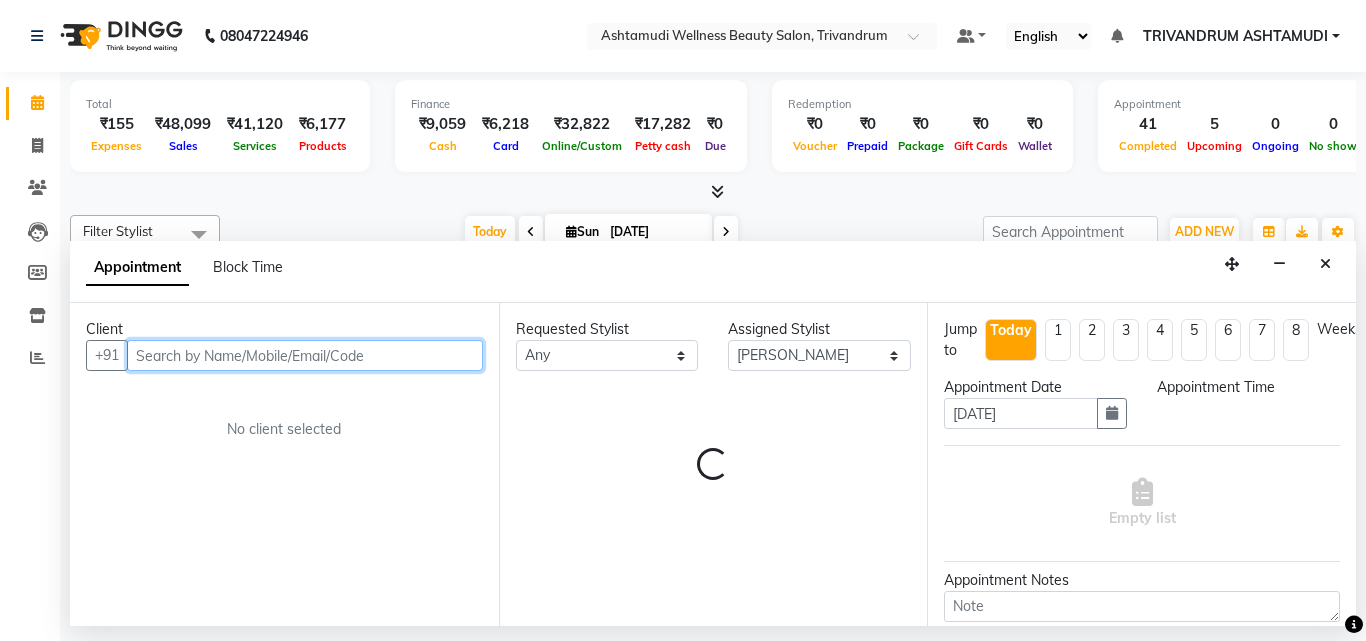 select on "1080" 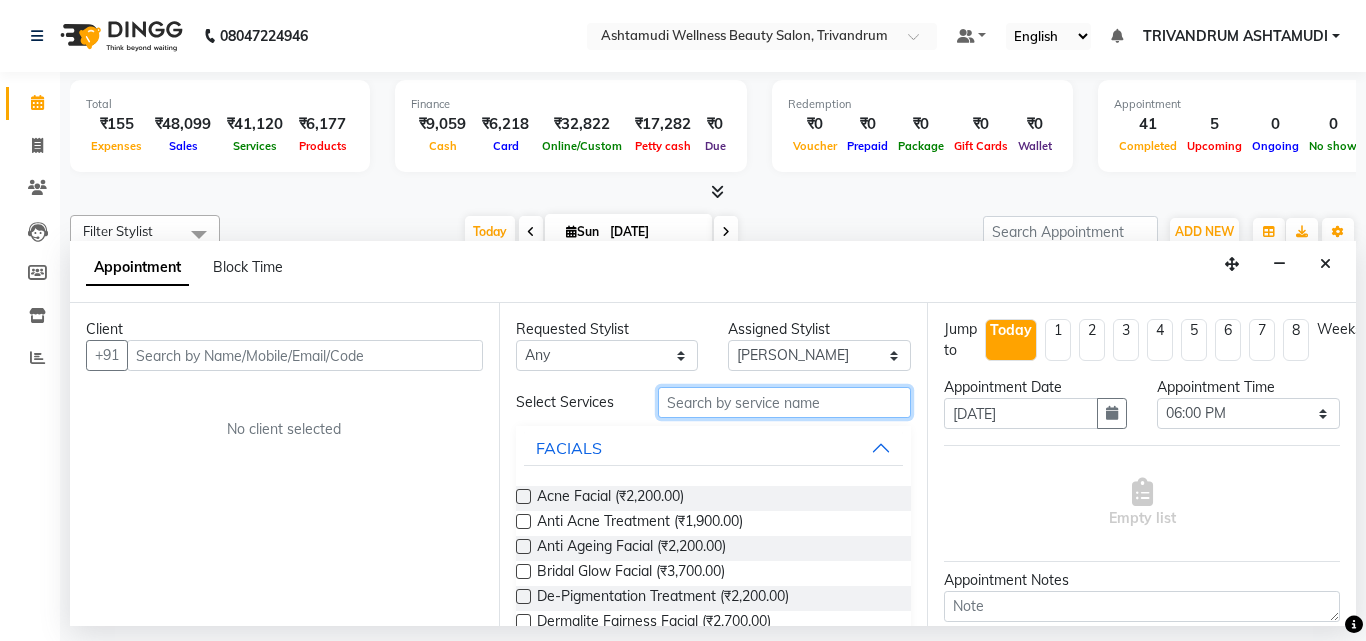 click at bounding box center (785, 402) 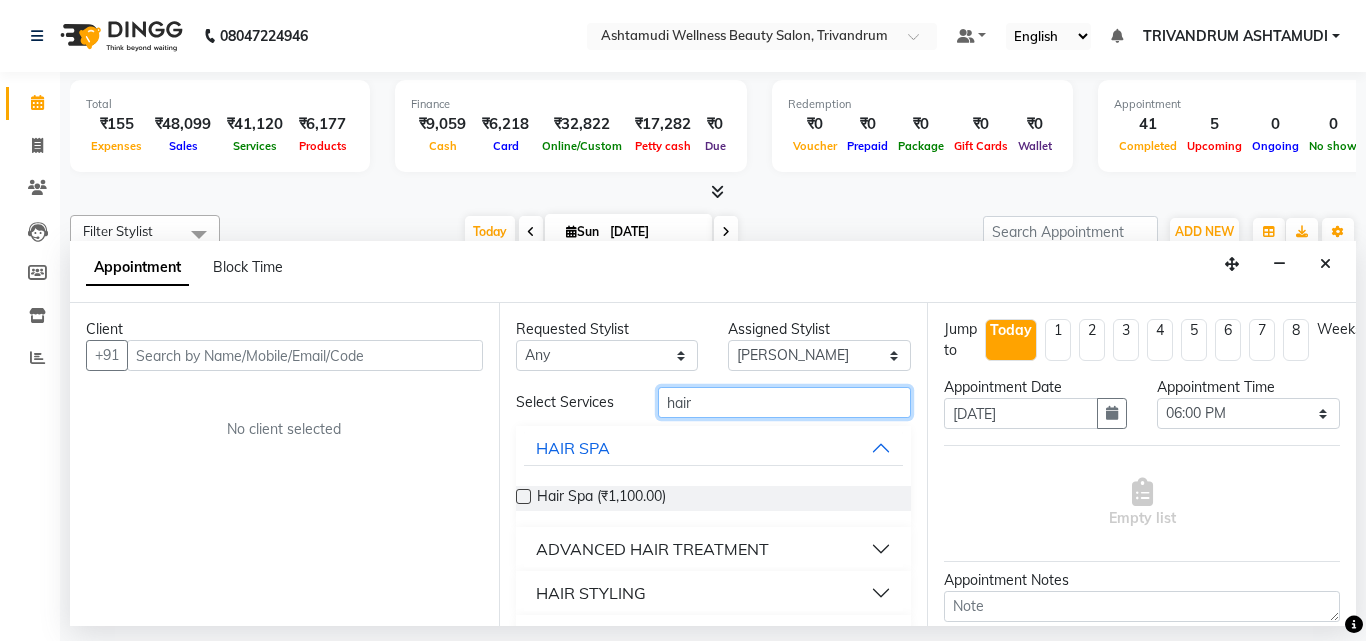 type on "hair" 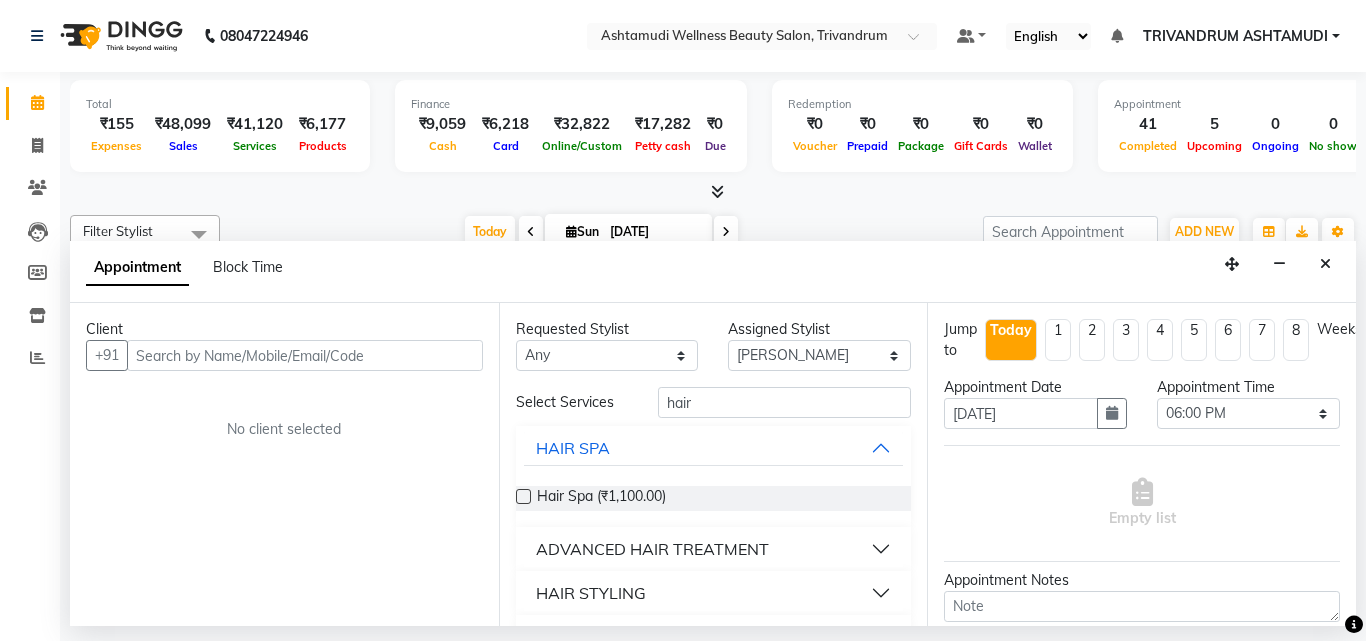 drag, startPoint x: 520, startPoint y: 497, endPoint x: 530, endPoint y: 496, distance: 10.049875 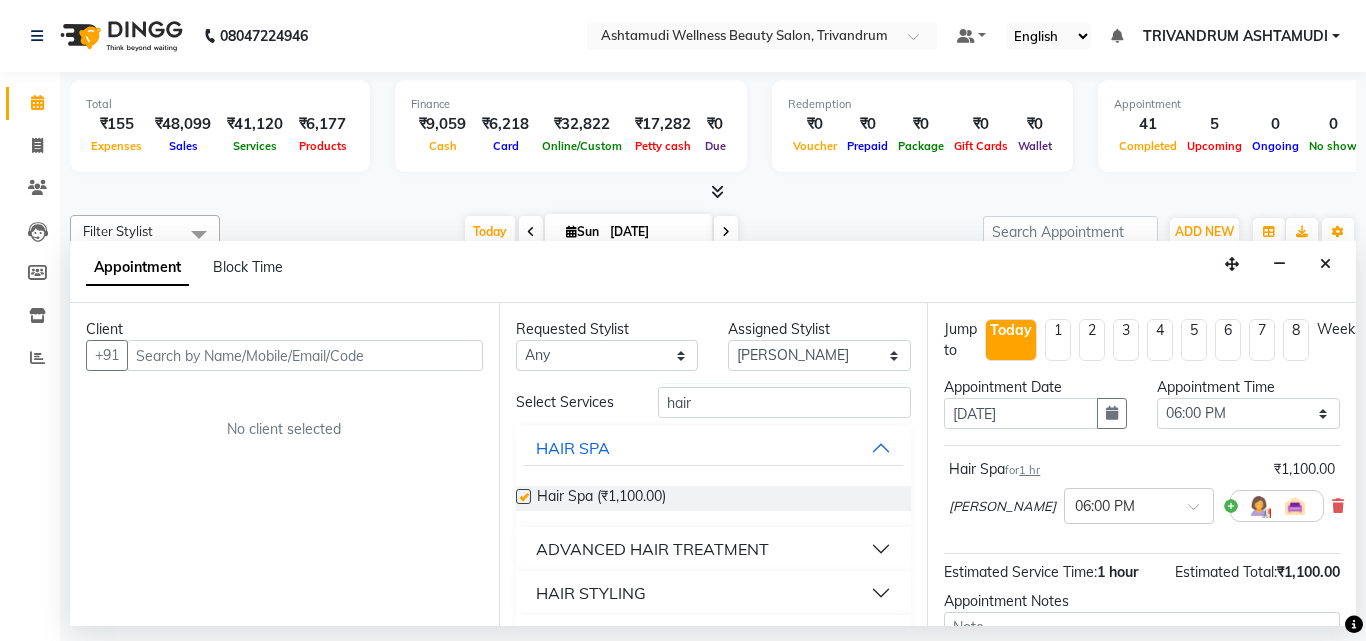checkbox on "false" 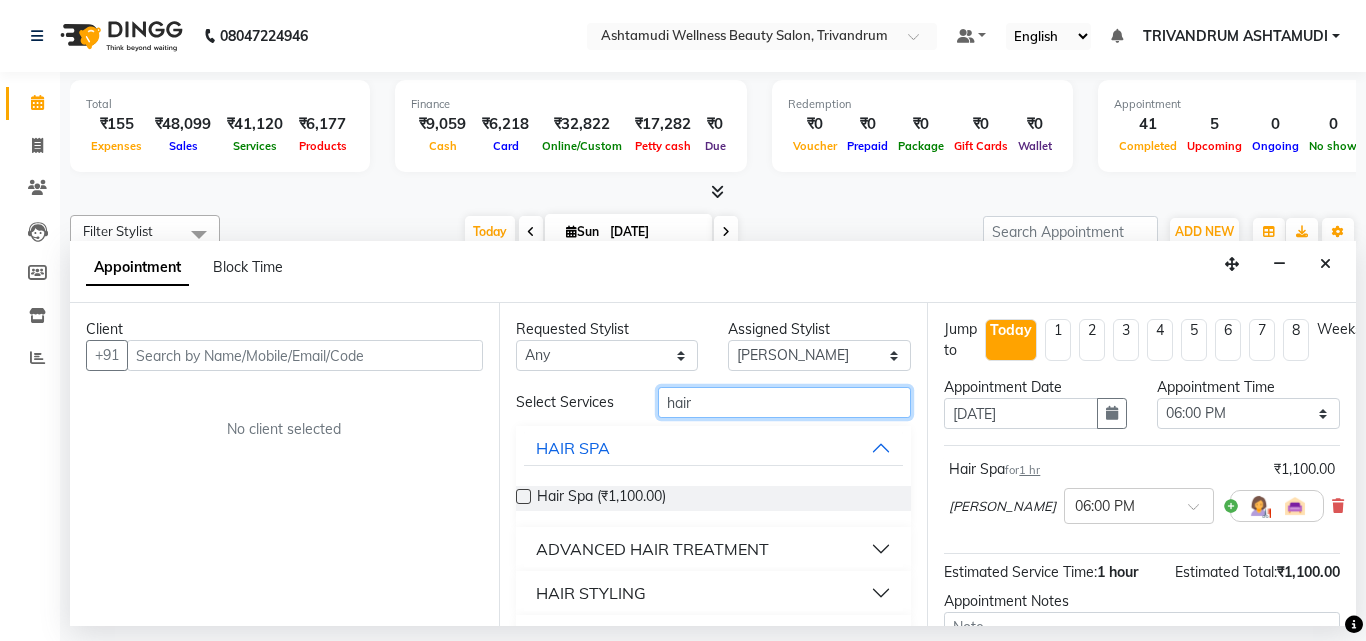 drag, startPoint x: 707, startPoint y: 404, endPoint x: 530, endPoint y: 401, distance: 177.02542 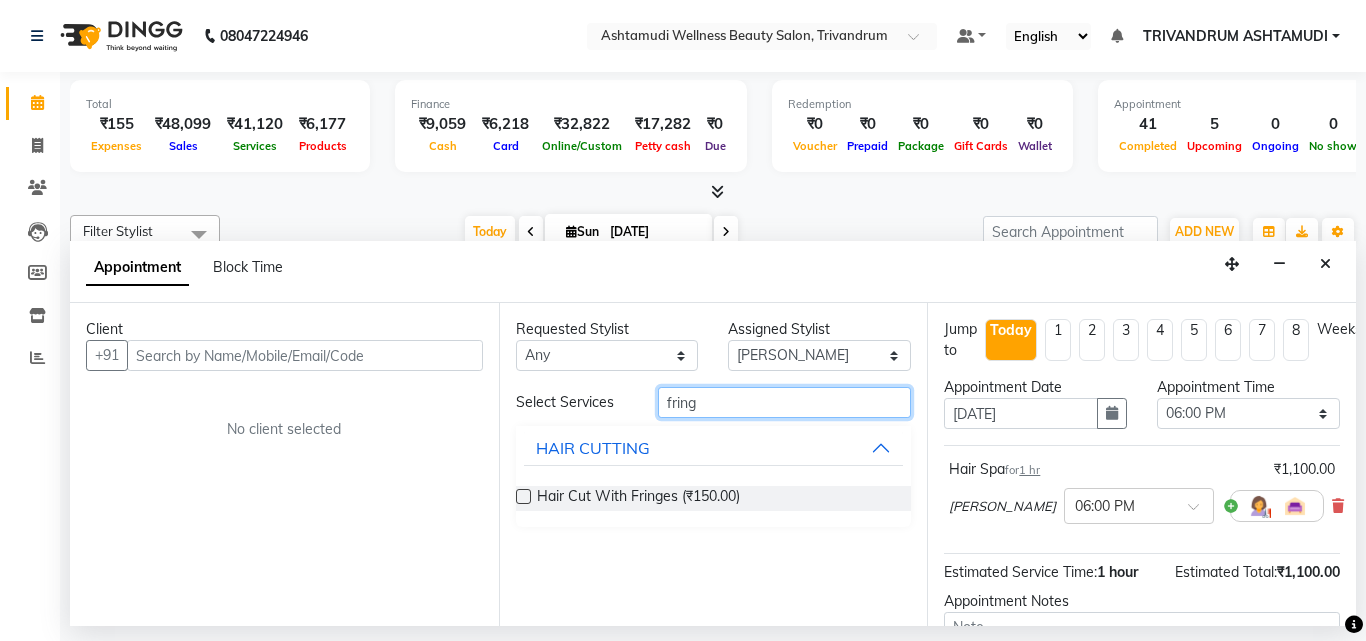 type on "fring" 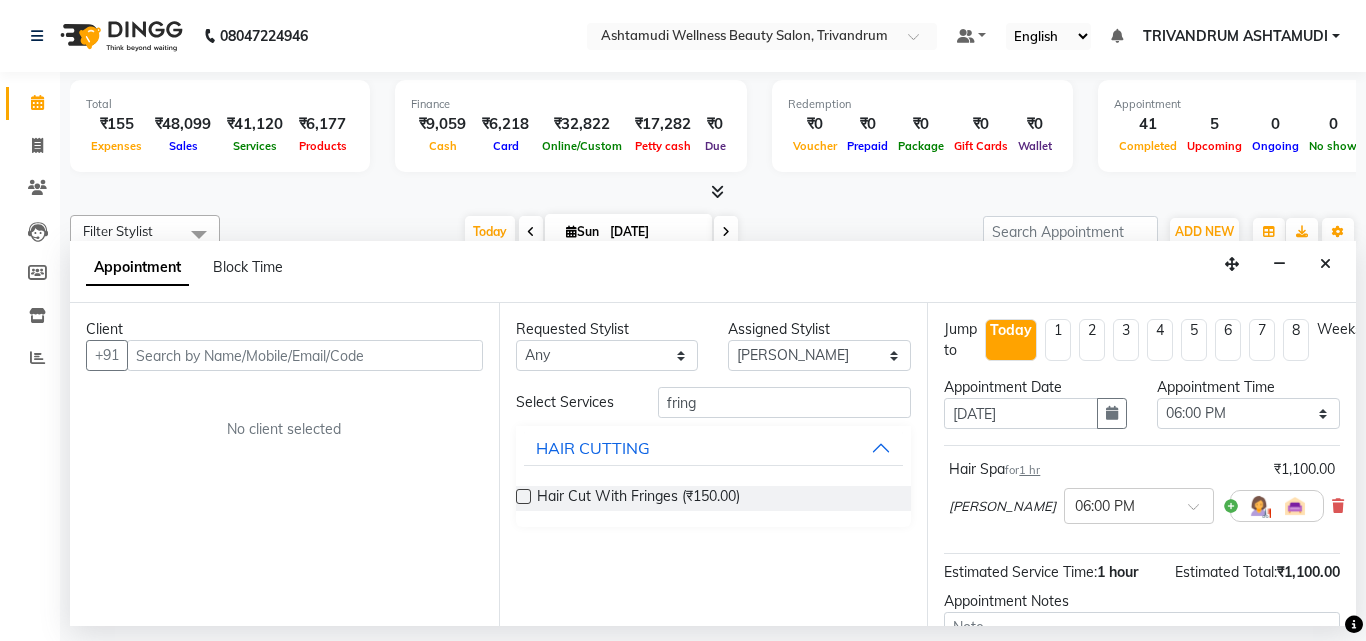 click at bounding box center [523, 496] 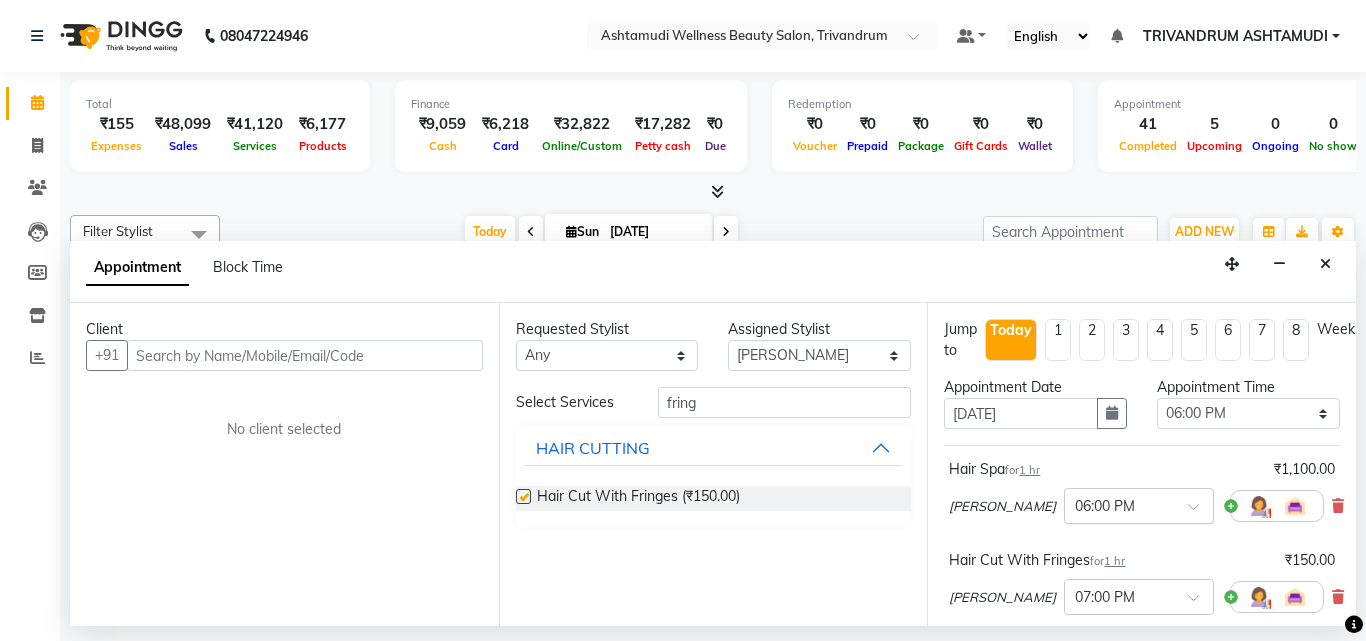 checkbox on "false" 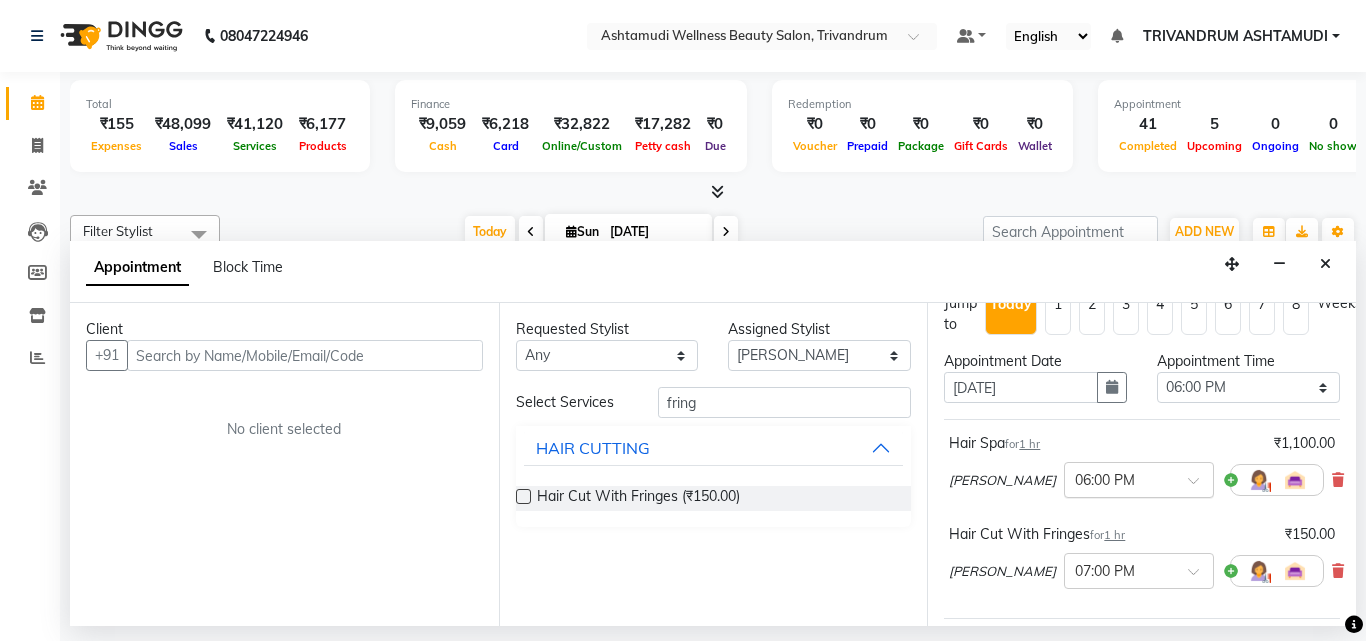 scroll, scrollTop: 0, scrollLeft: 0, axis: both 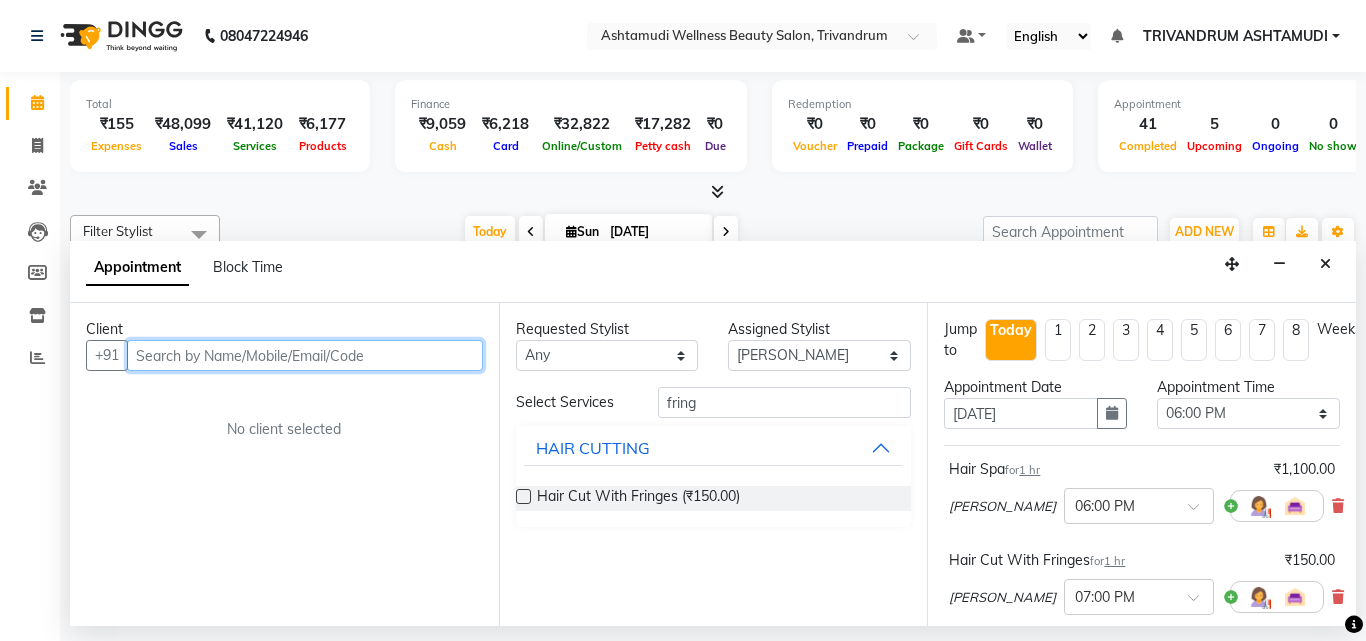 click at bounding box center [305, 355] 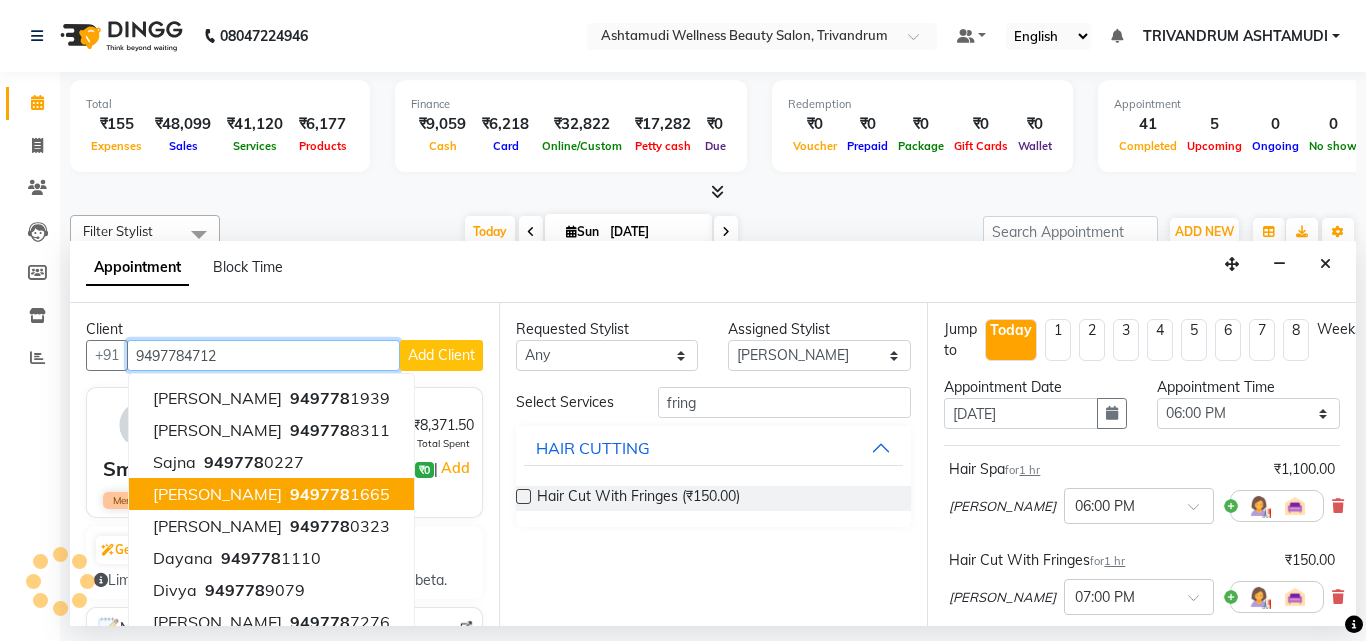 type on "9497784712" 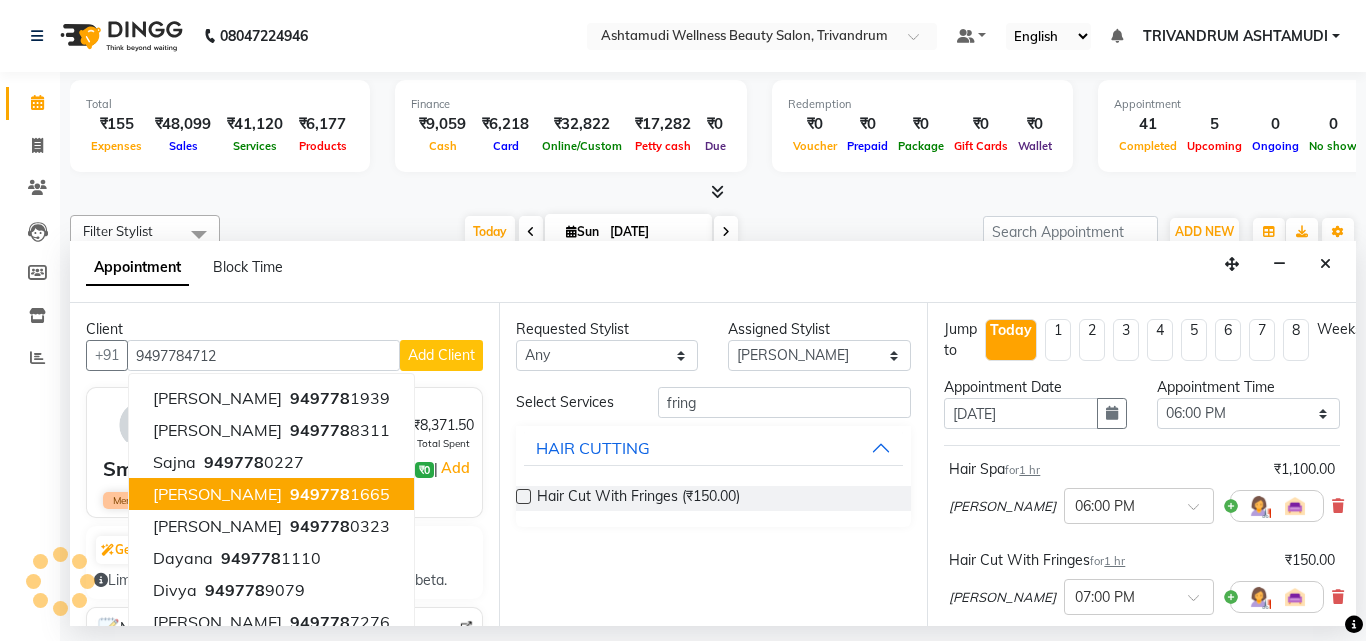 click on "Membership Expired" at bounding box center (286, 500) 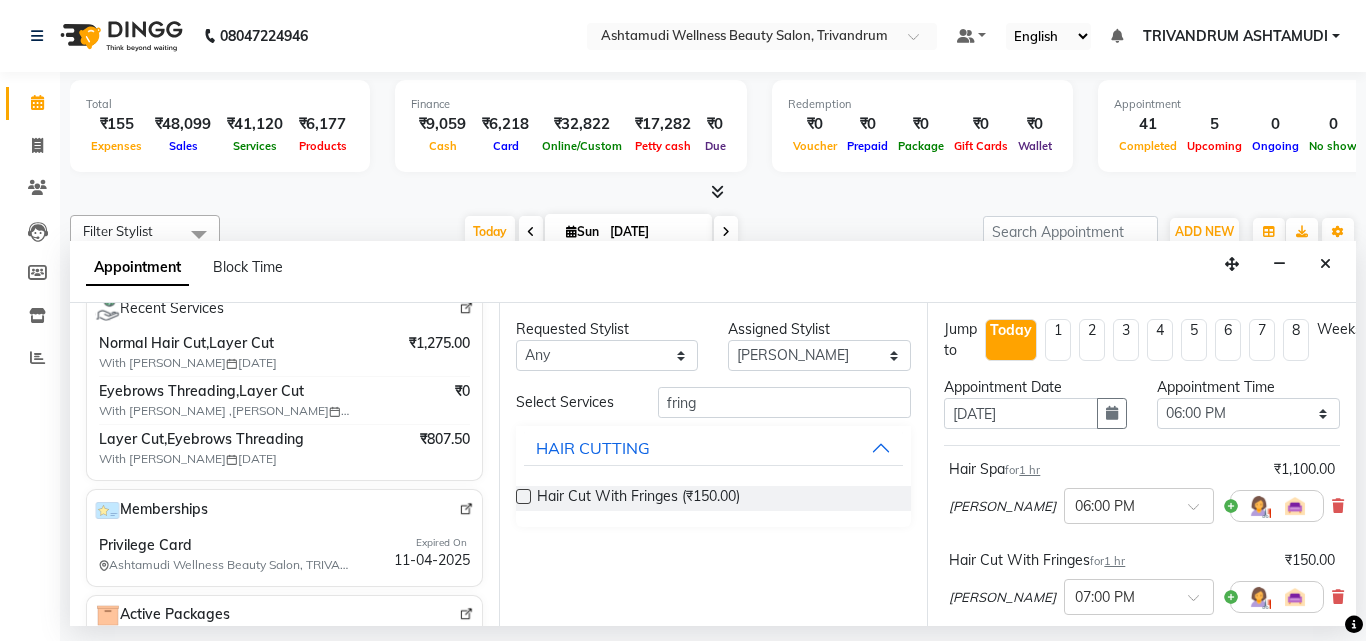 scroll, scrollTop: 500, scrollLeft: 0, axis: vertical 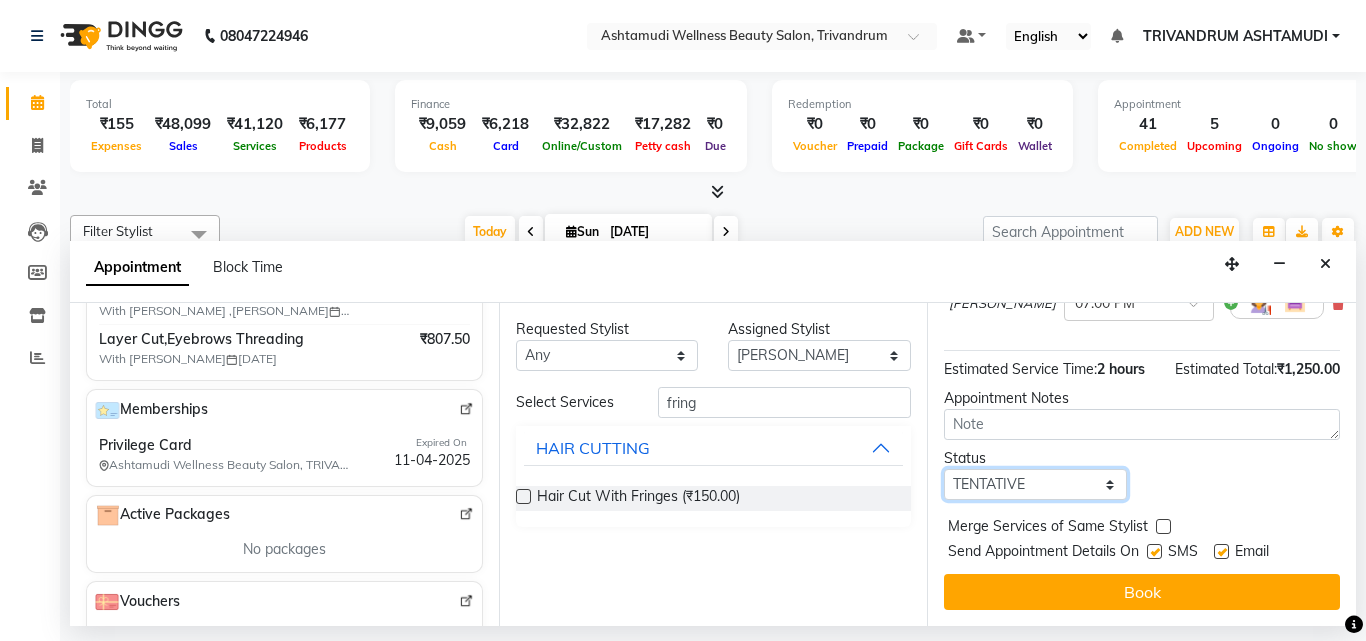 click on "Select TENTATIVE CONFIRM CHECK-IN UPCOMING" at bounding box center (1035, 484) 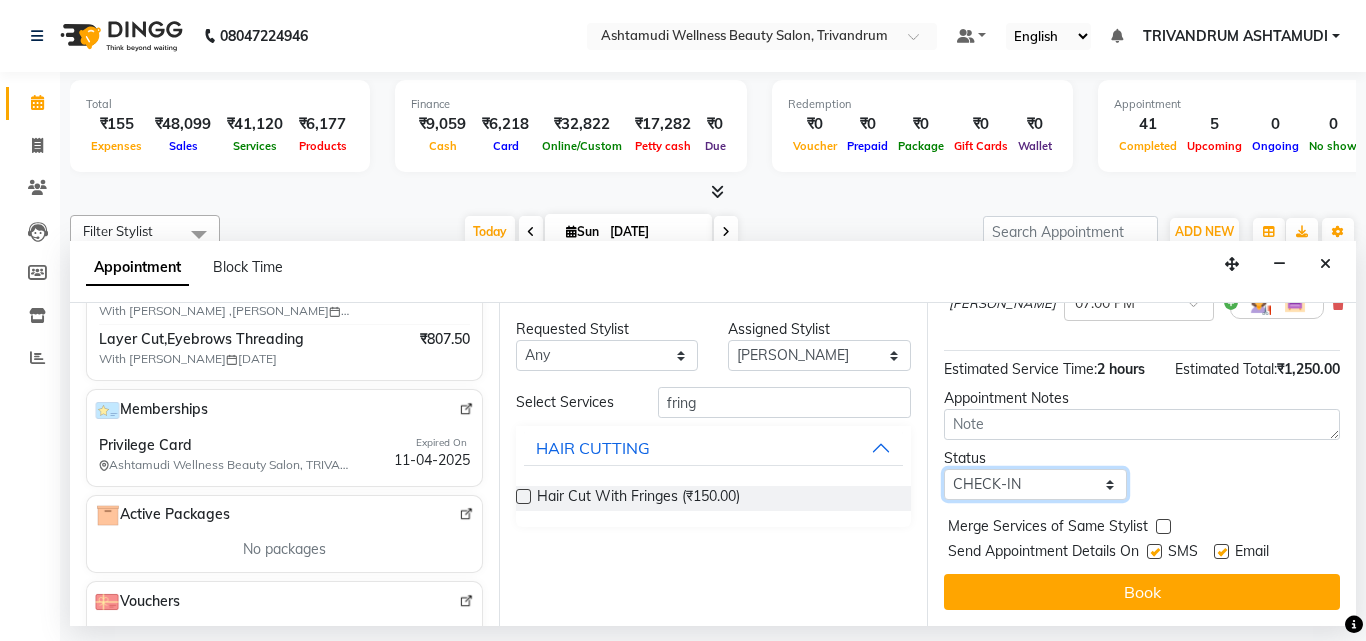 click on "Select TENTATIVE CONFIRM CHECK-IN UPCOMING" at bounding box center (1035, 484) 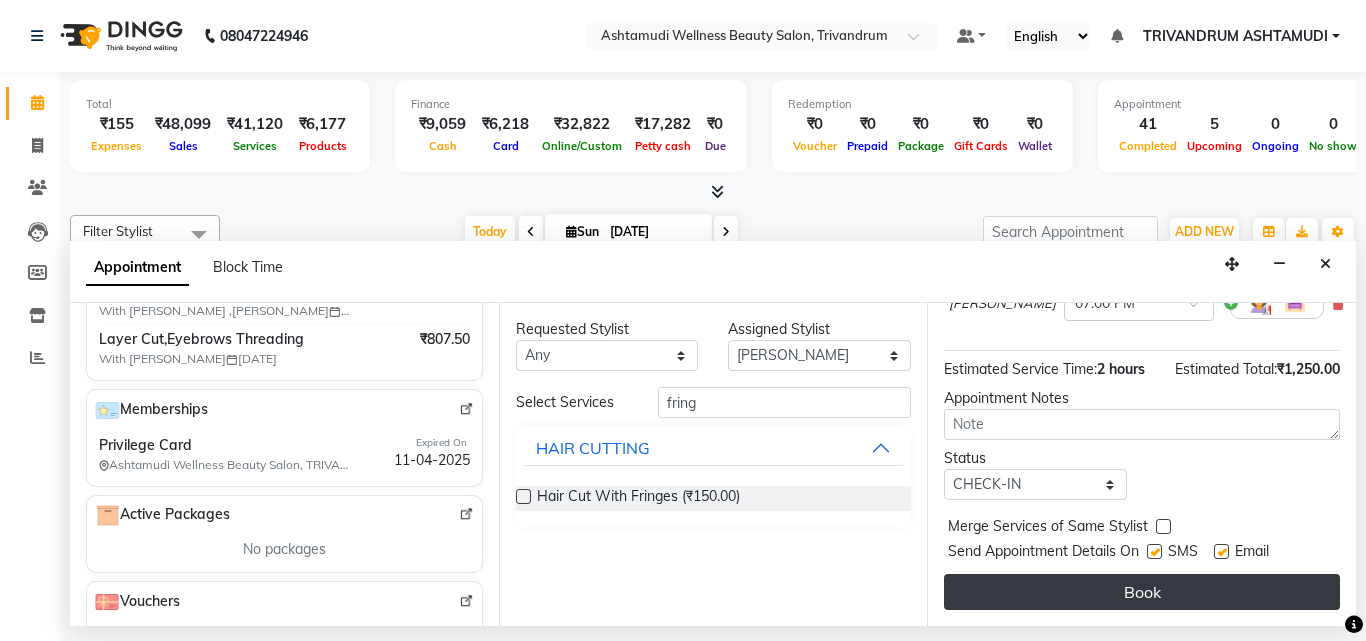 click on "Book" at bounding box center (1142, 592) 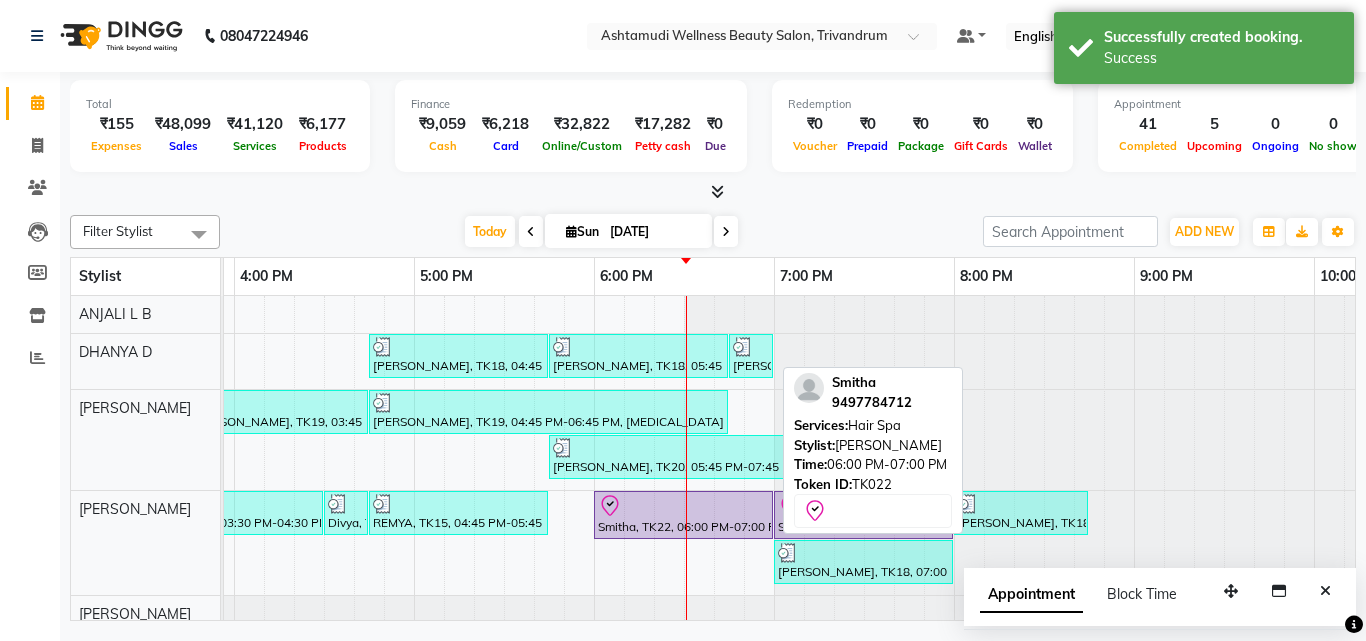 click on "Smitha, TK22, 06:00 PM-07:00 PM, Hair Spa" at bounding box center (683, 515) 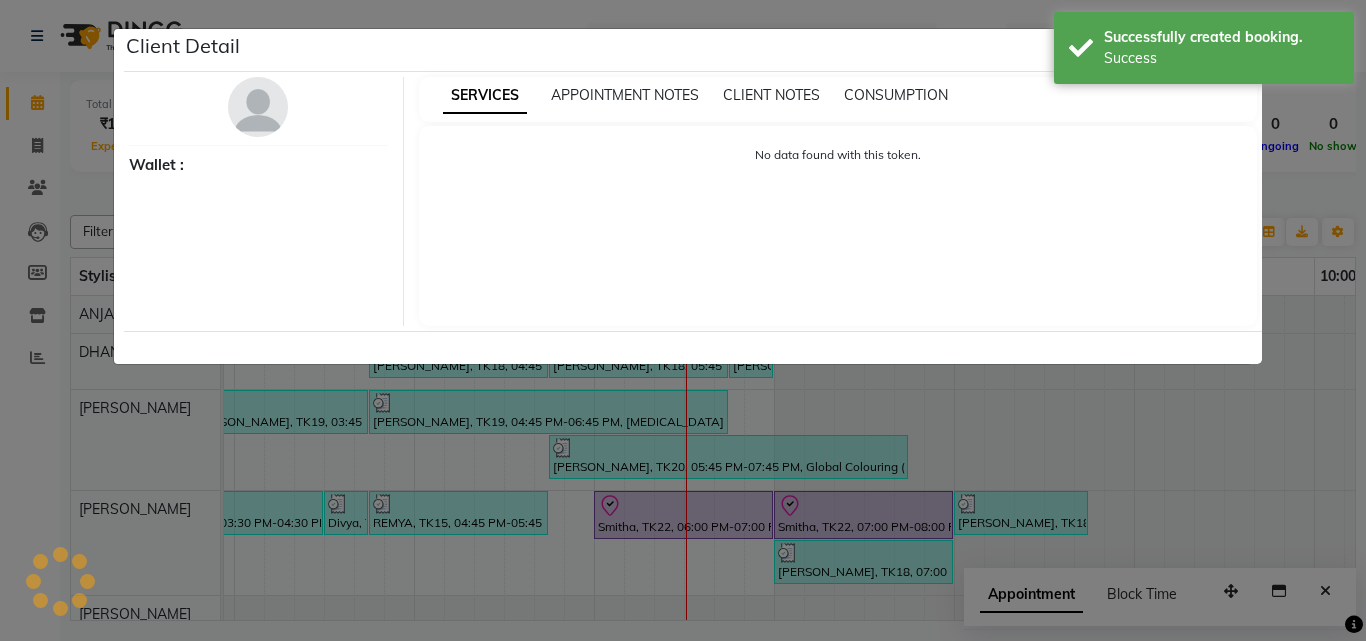 select on "8" 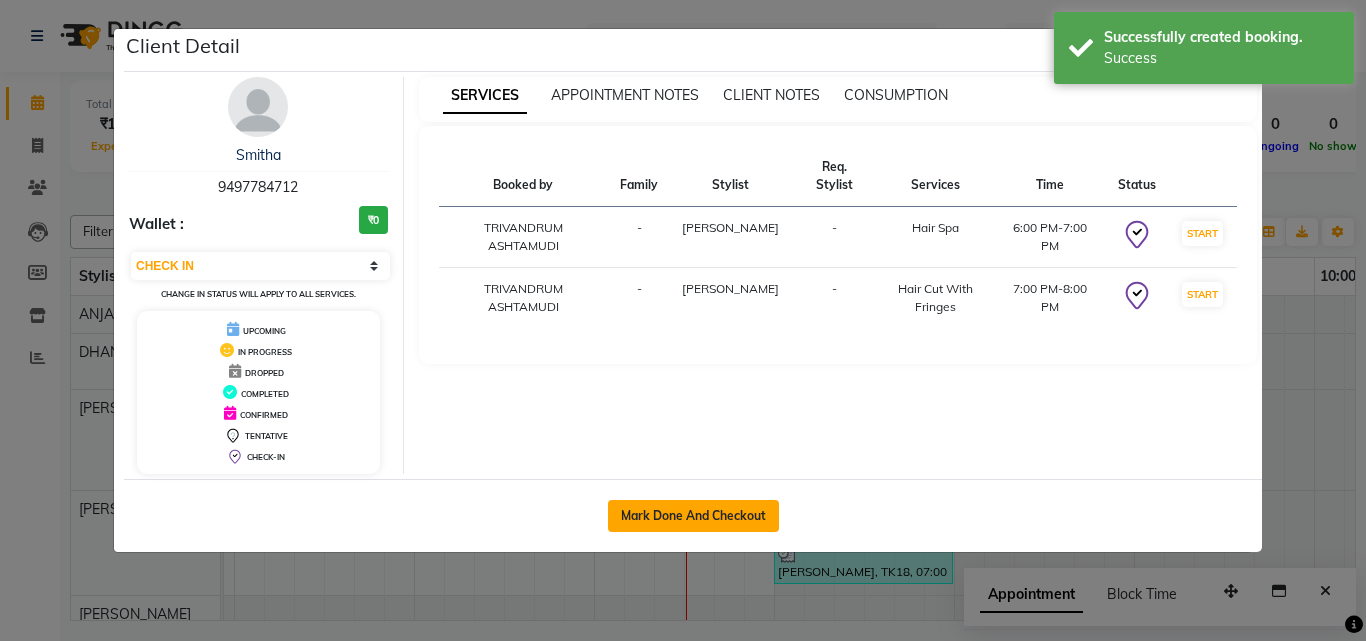 click on "Mark Done And Checkout" 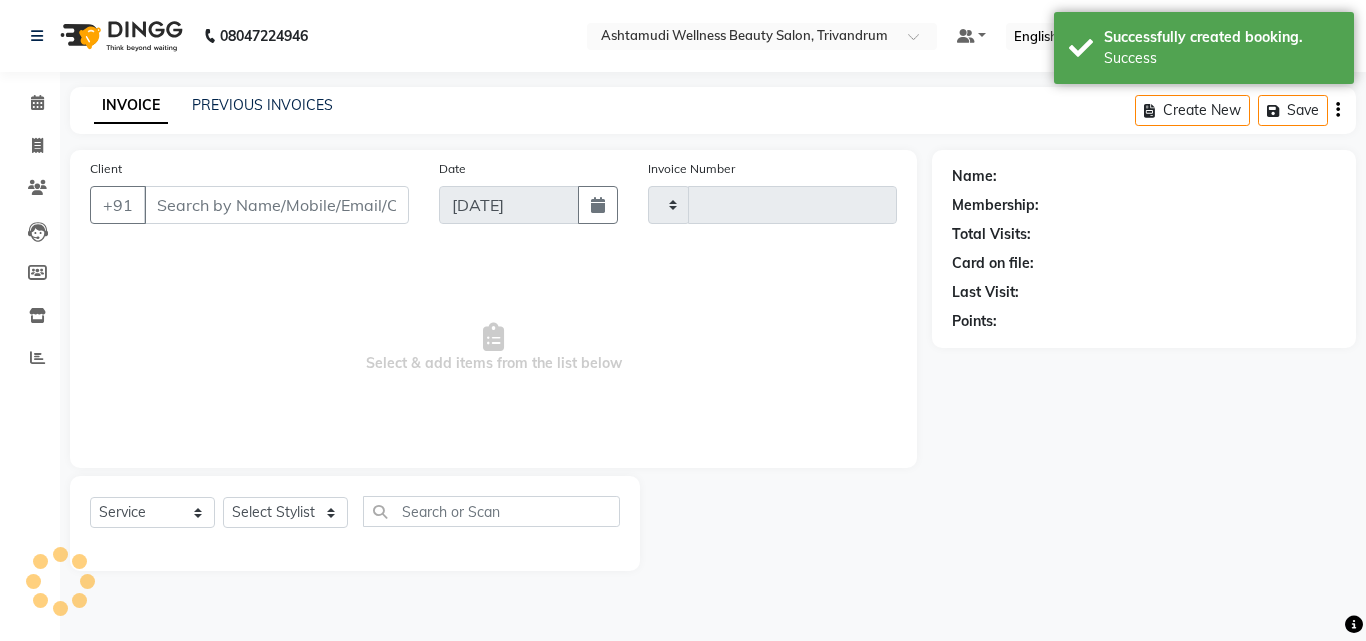 type on "2120" 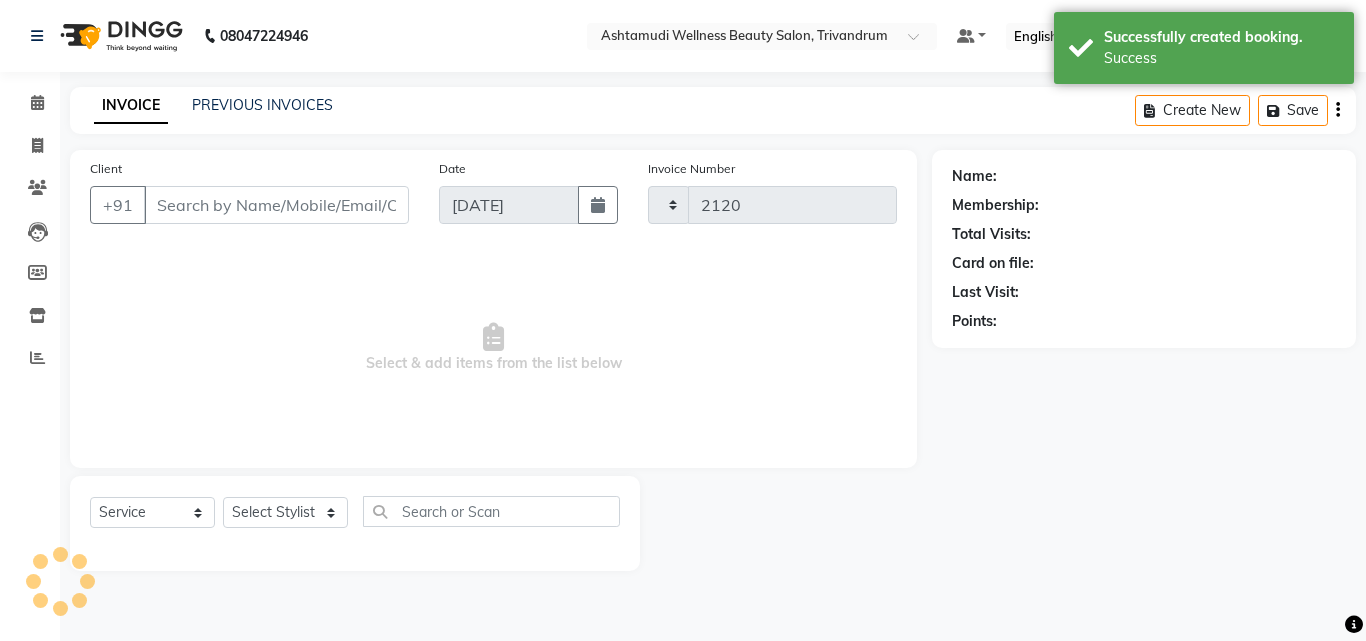 select on "4636" 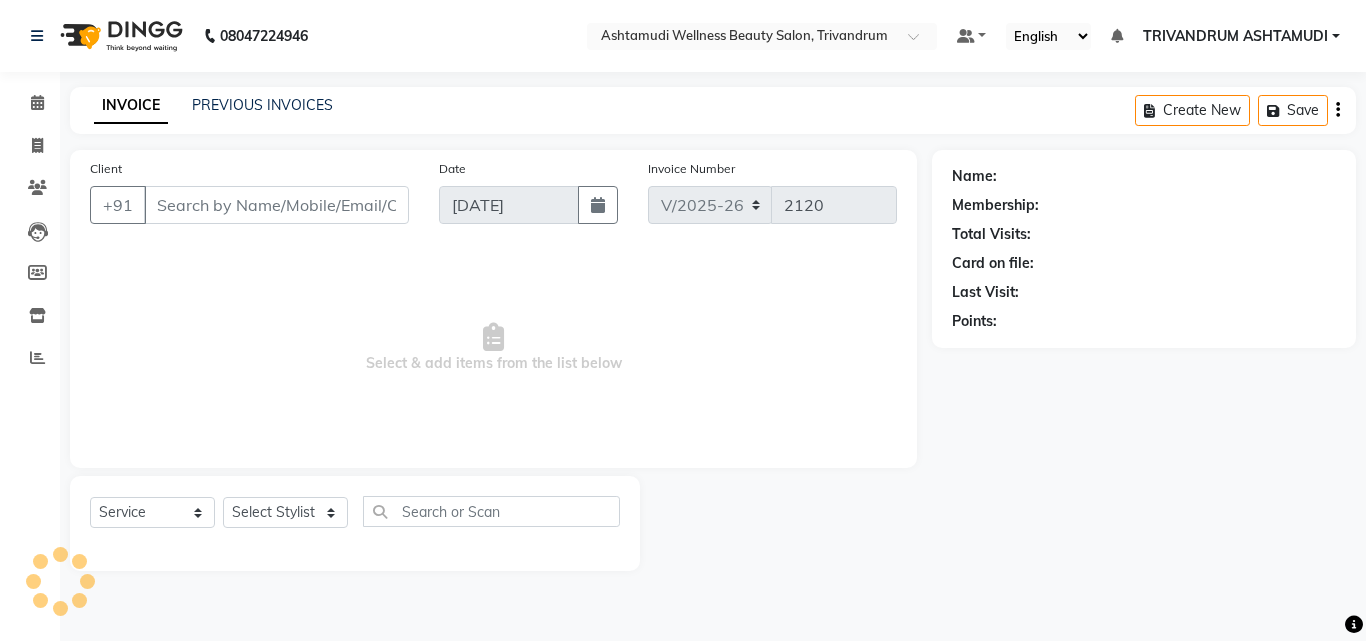 type on "9497784712" 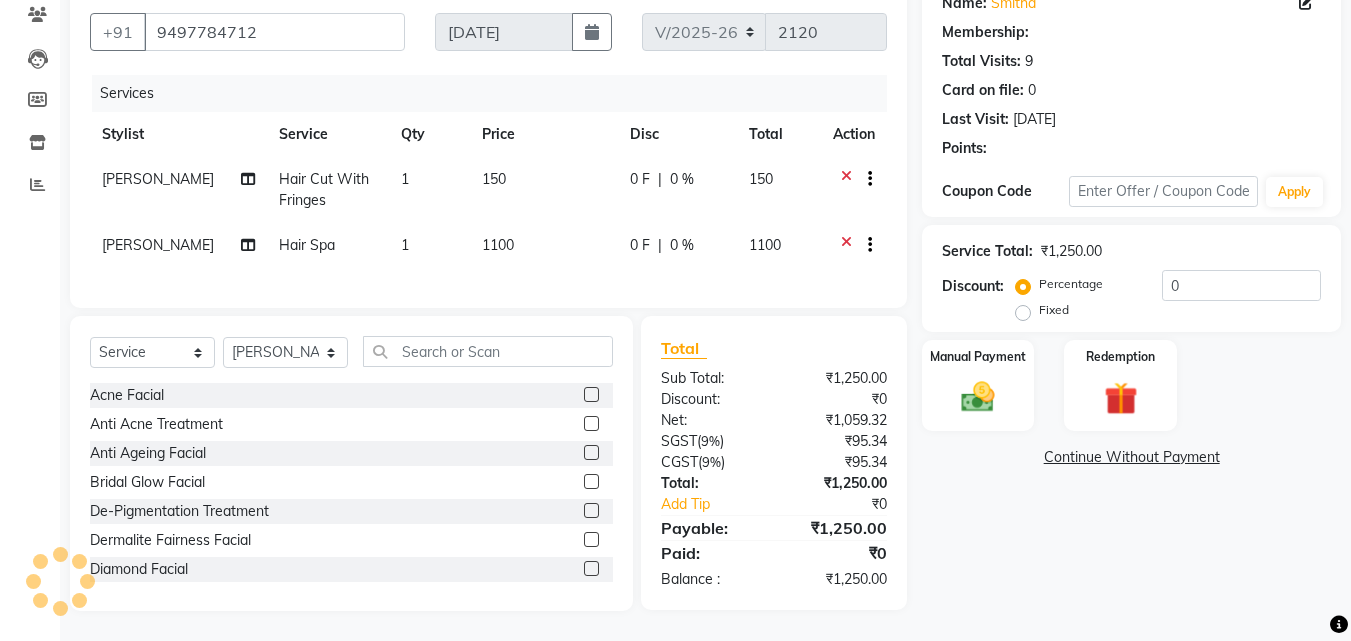 scroll, scrollTop: 188, scrollLeft: 0, axis: vertical 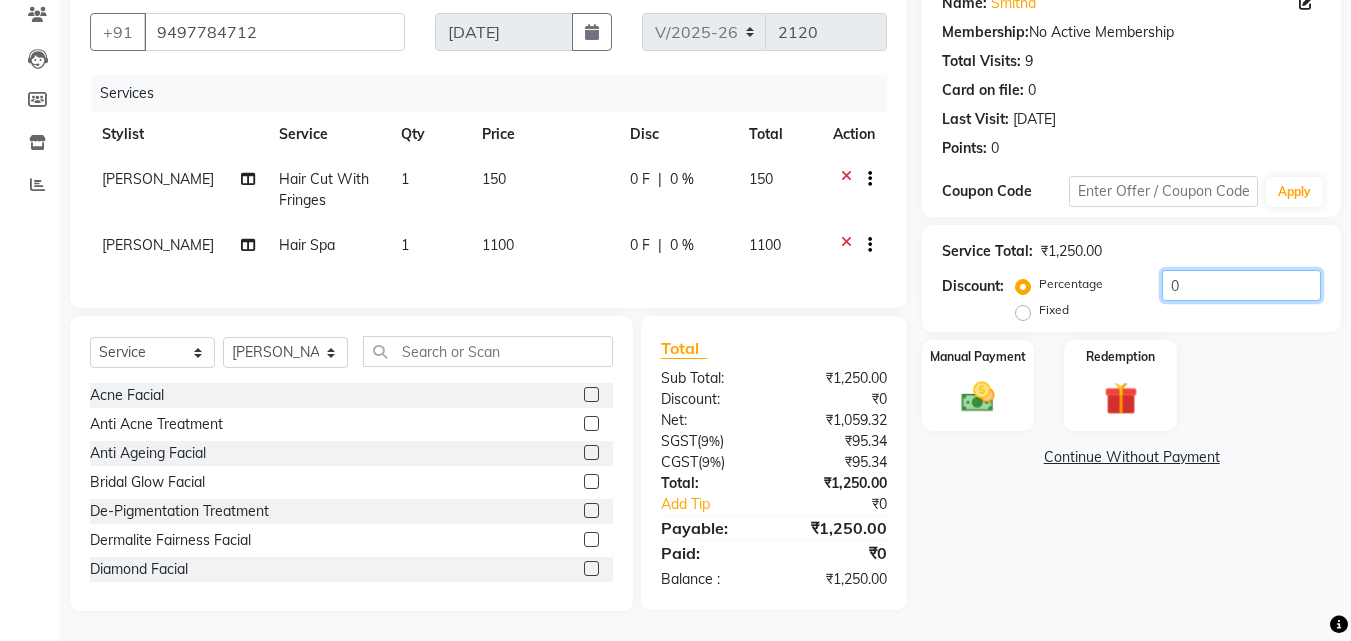 drag, startPoint x: 1199, startPoint y: 270, endPoint x: 1111, endPoint y: 283, distance: 88.95505 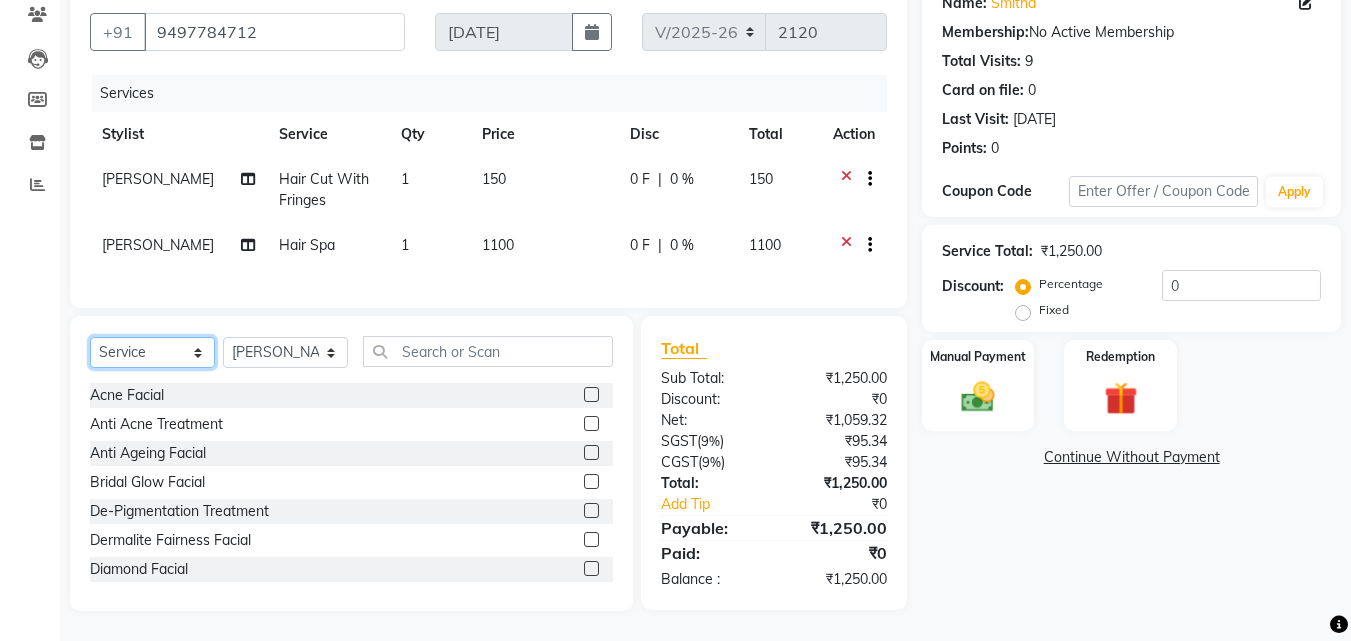 click on "Select  Service  Product  Membership  Package Voucher Prepaid Gift Card" 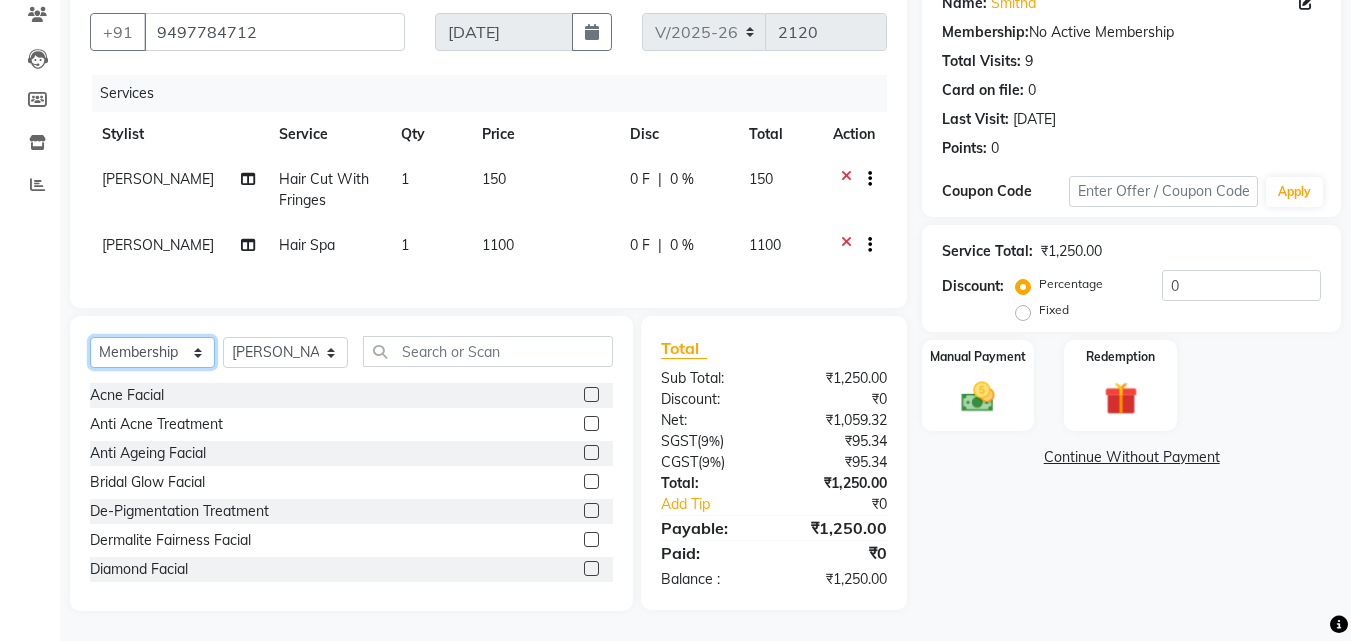 click on "Select  Service  Product  Membership  Package Voucher Prepaid Gift Card" 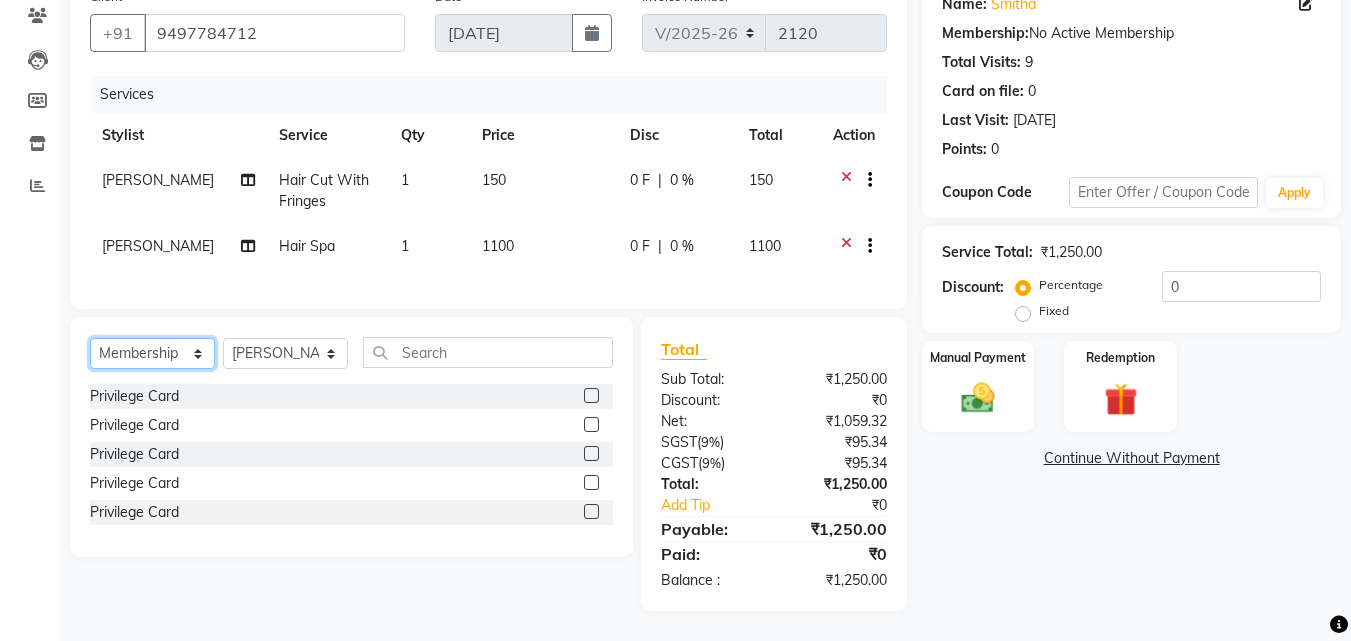 scroll, scrollTop: 187, scrollLeft: 0, axis: vertical 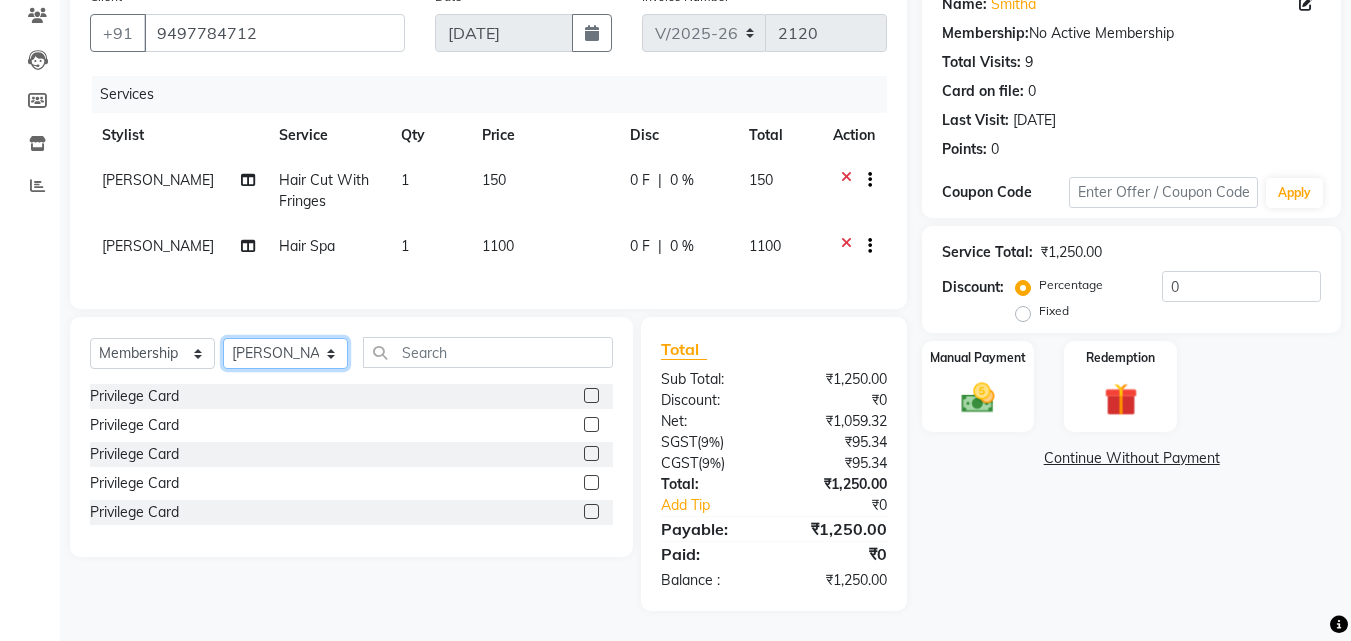 click on "Select Stylist ANJALI L B	 CHIPPY DHANYA D INDU GURUNG	 KARTHIKA	 Lekshmi MANJUSHA	 PUNAM LAMA	 SARITHA	 SIMI Sneha TRIVANDRUM ASHTAMUDI USHA KUMARI S" 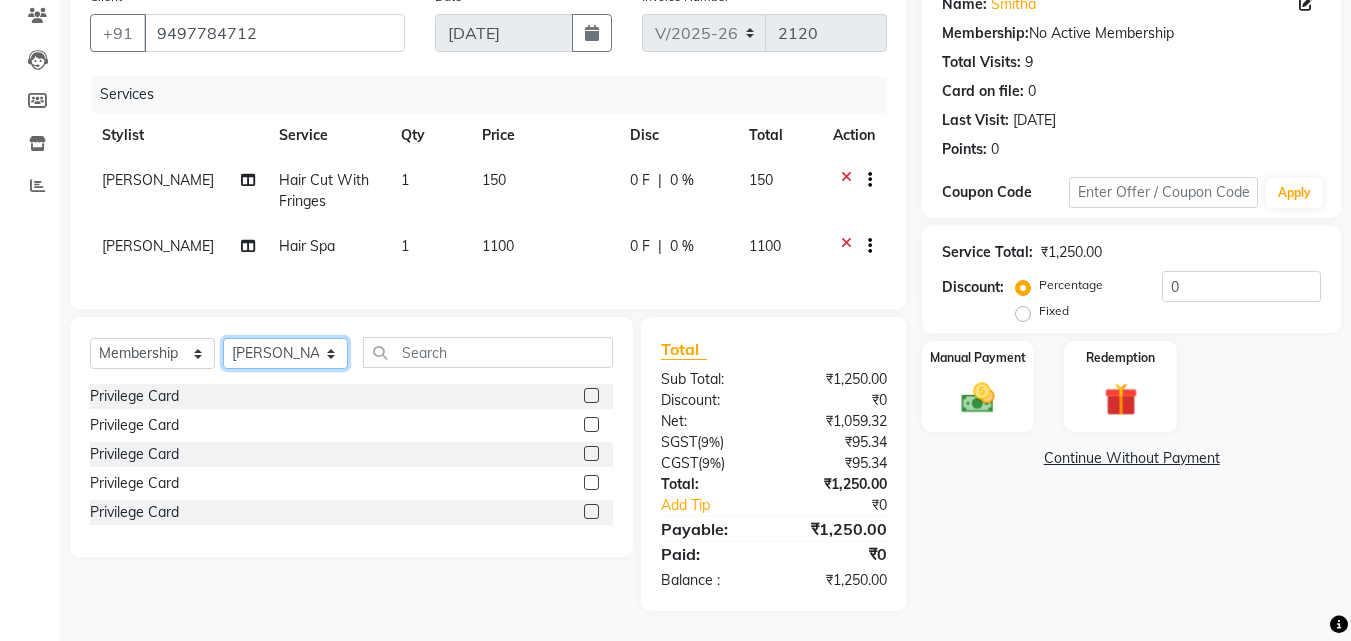 select on "72581" 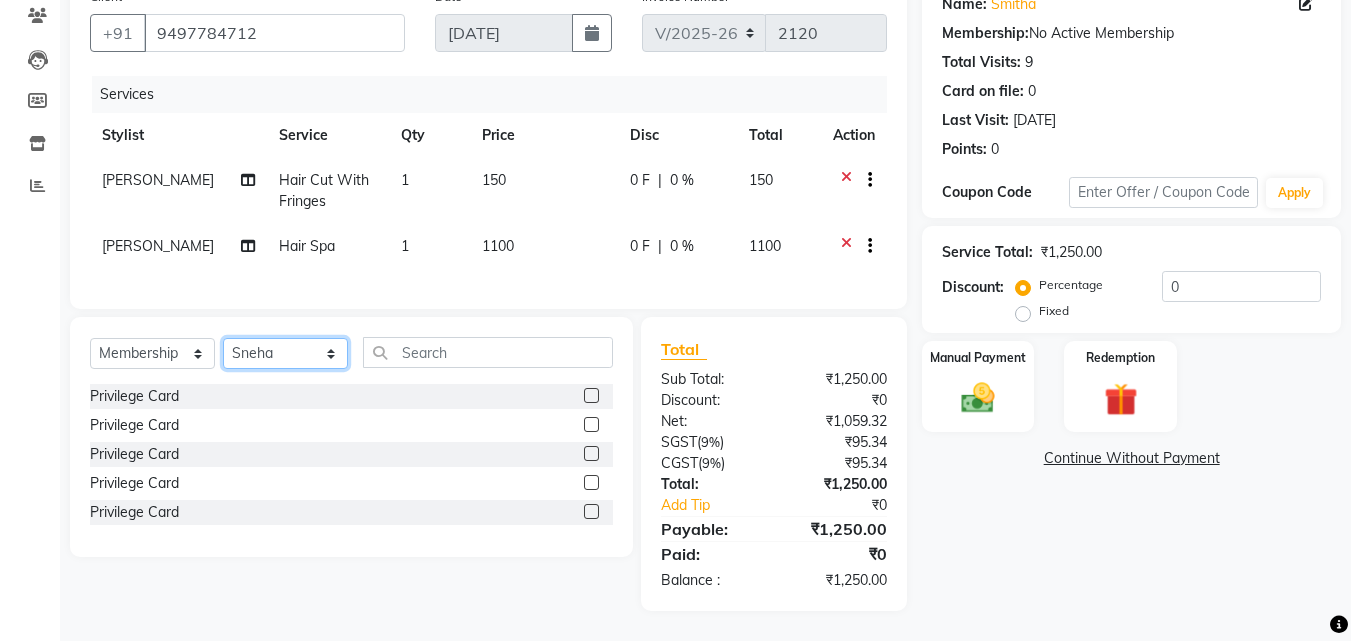 click on "Select Stylist ANJALI L B	 CHIPPY DHANYA D INDU GURUNG	 KARTHIKA	 Lekshmi MANJUSHA	 PUNAM LAMA	 SARITHA	 SIMI Sneha TRIVANDRUM ASHTAMUDI USHA KUMARI S" 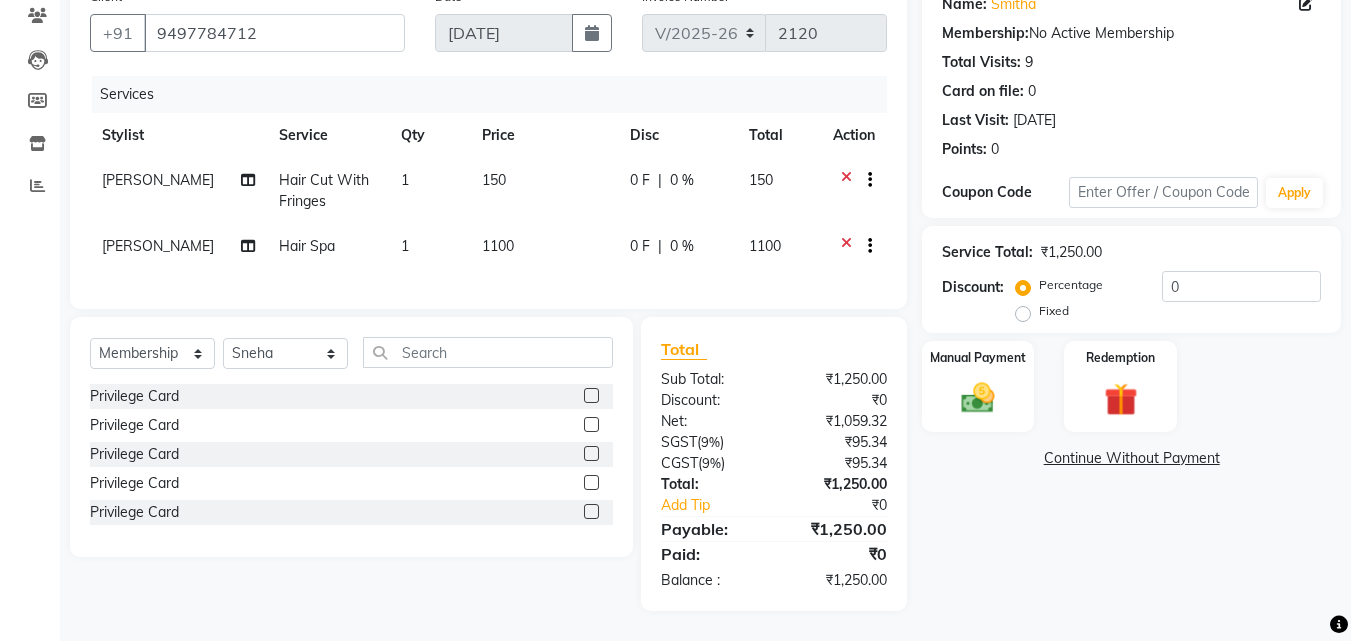click 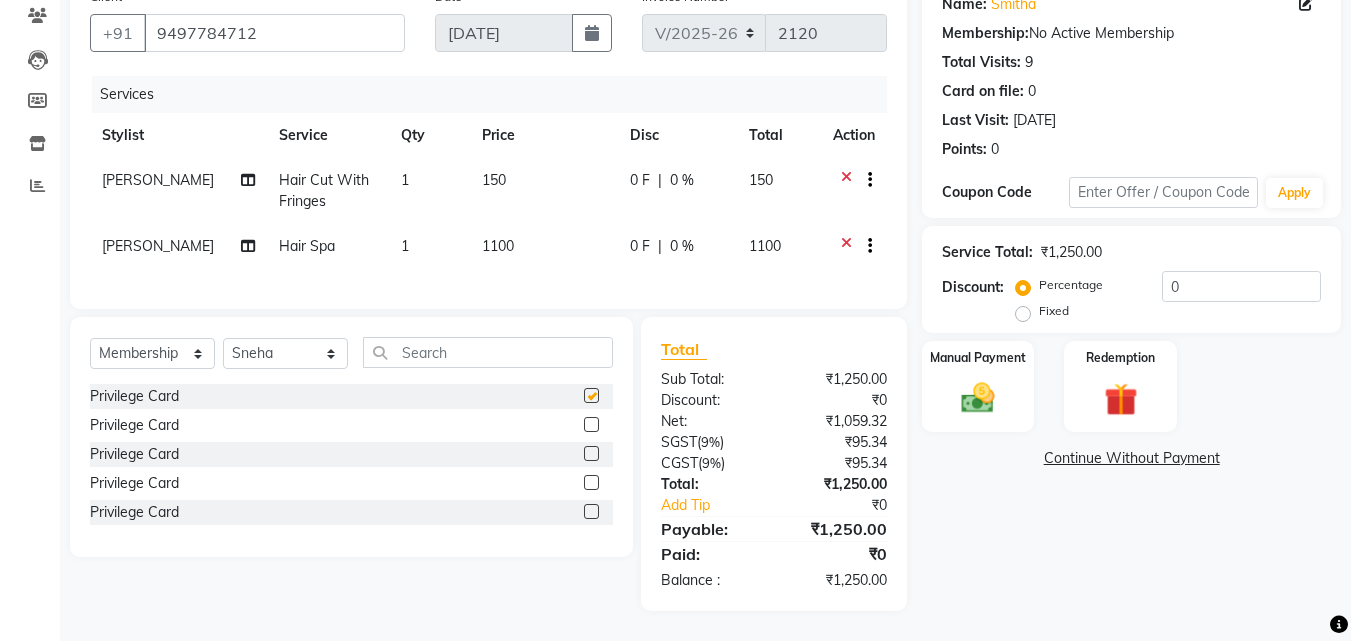 select on "select" 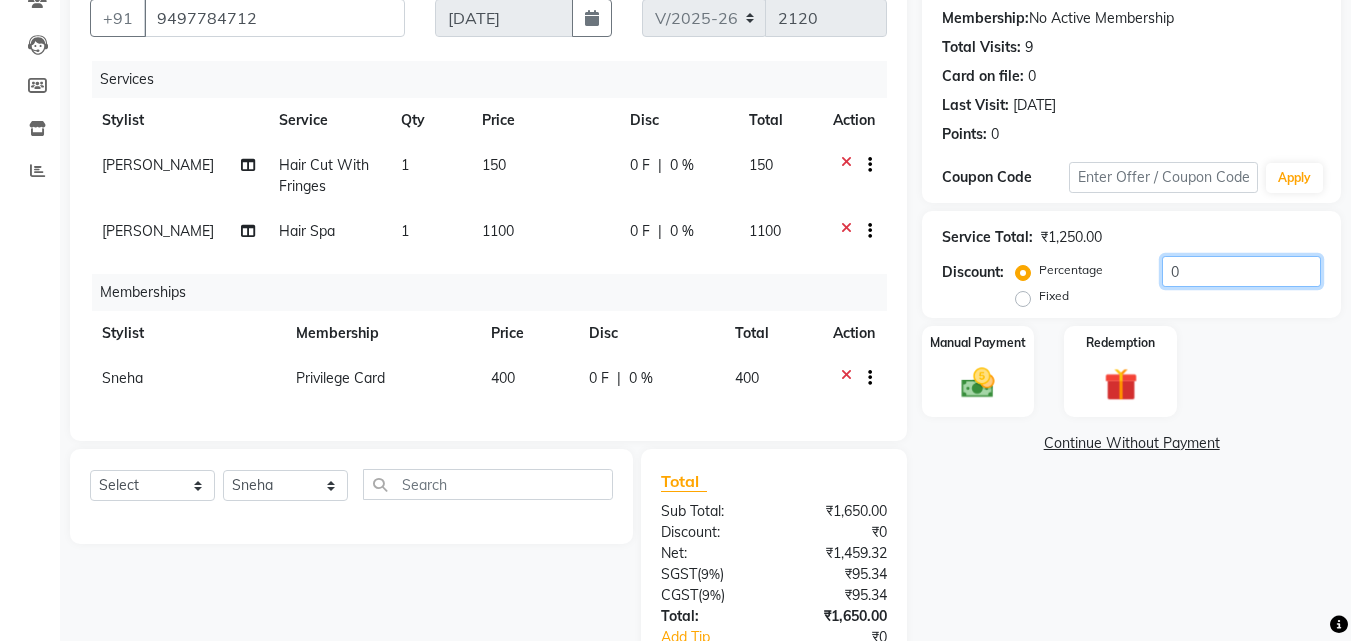 drag, startPoint x: 1212, startPoint y: 269, endPoint x: 1046, endPoint y: 322, distance: 174.25555 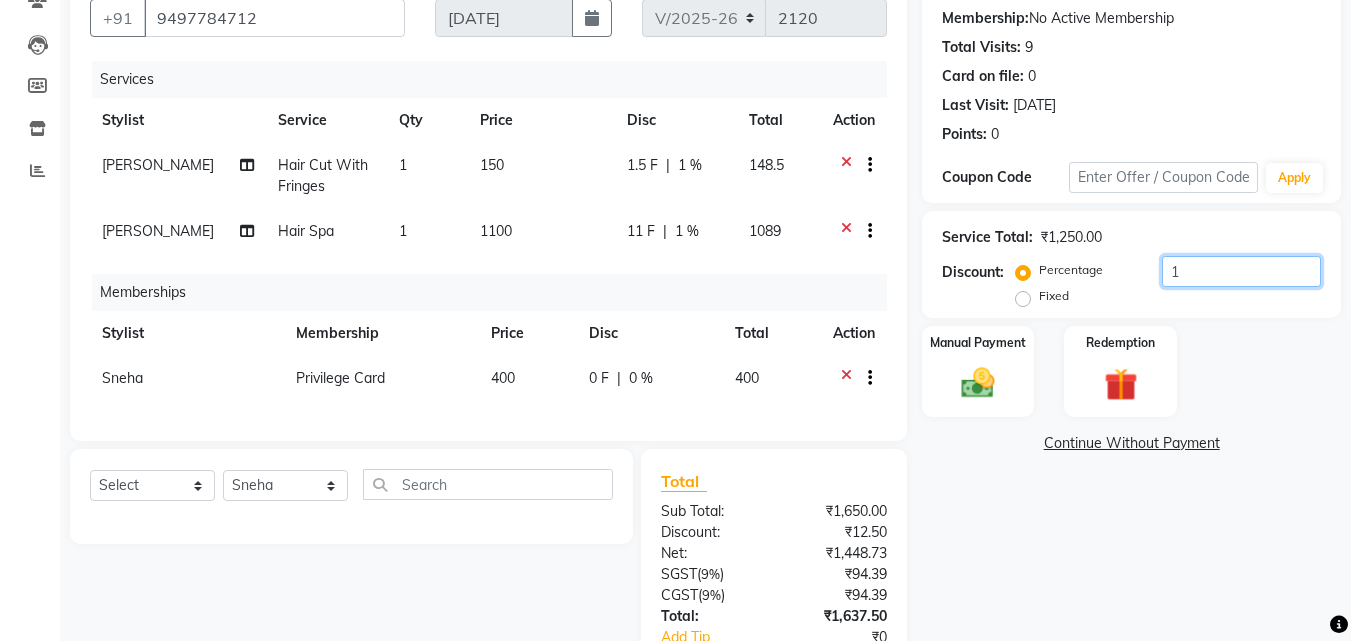type on "15" 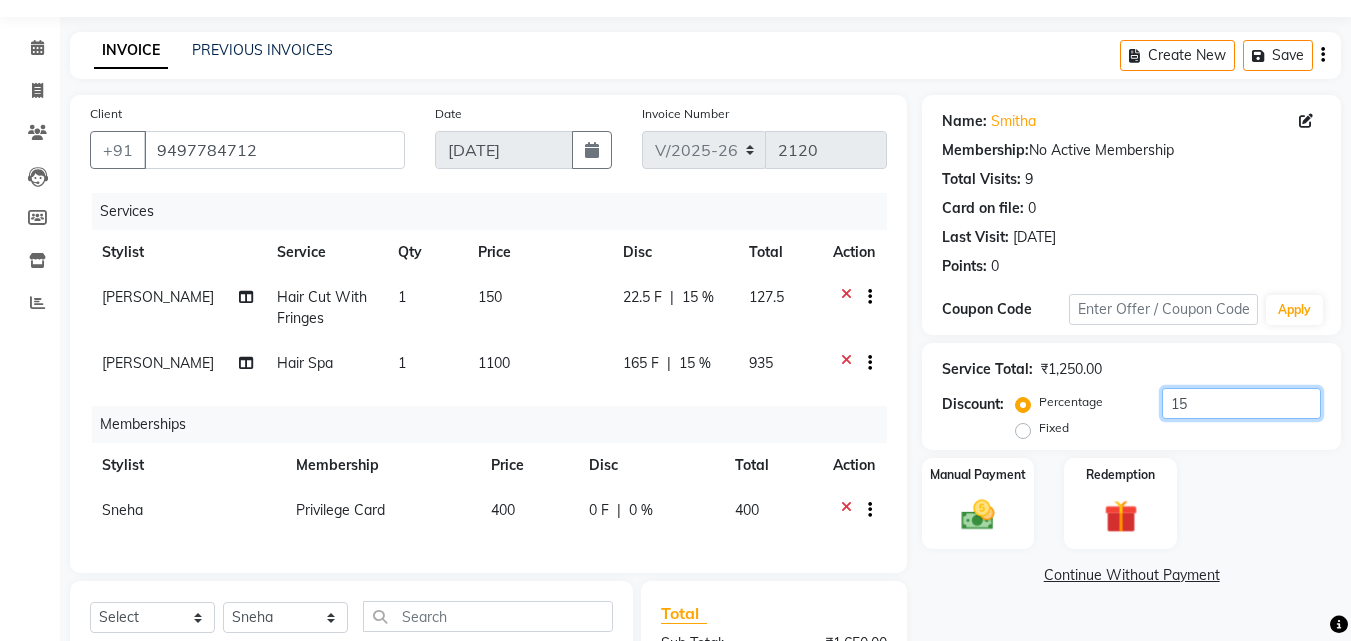 scroll, scrollTop: 0, scrollLeft: 0, axis: both 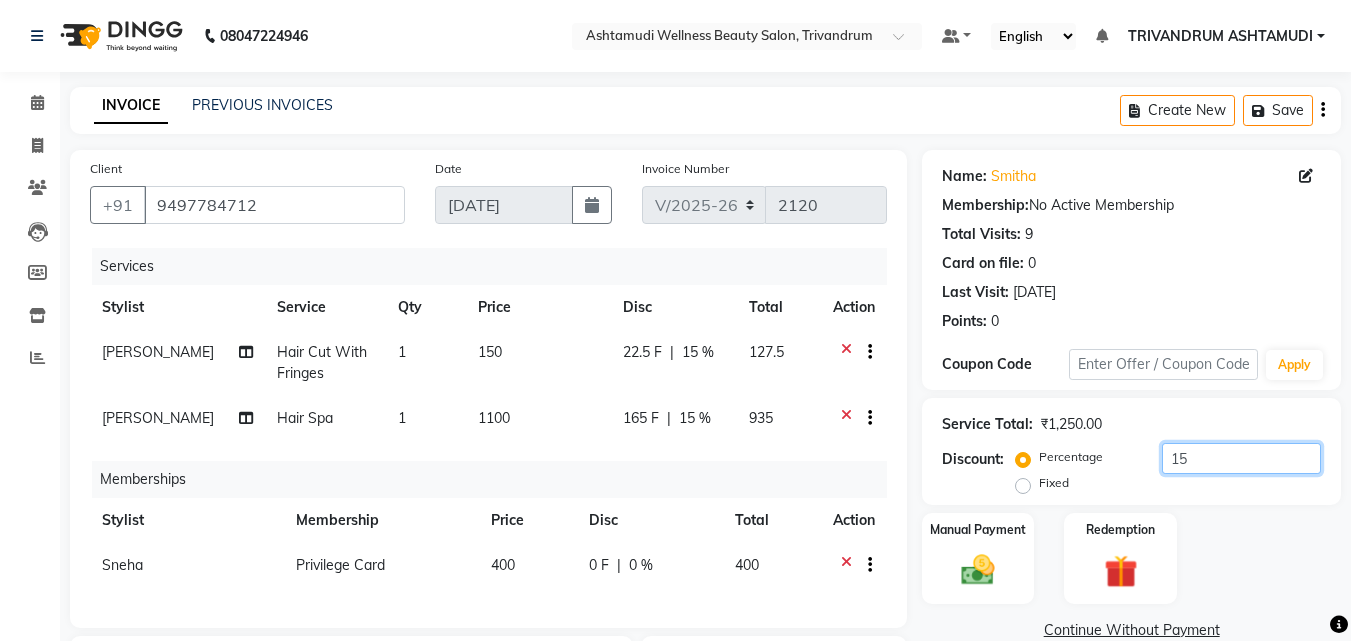 drag, startPoint x: 1188, startPoint y: 448, endPoint x: 1126, endPoint y: 470, distance: 65.78754 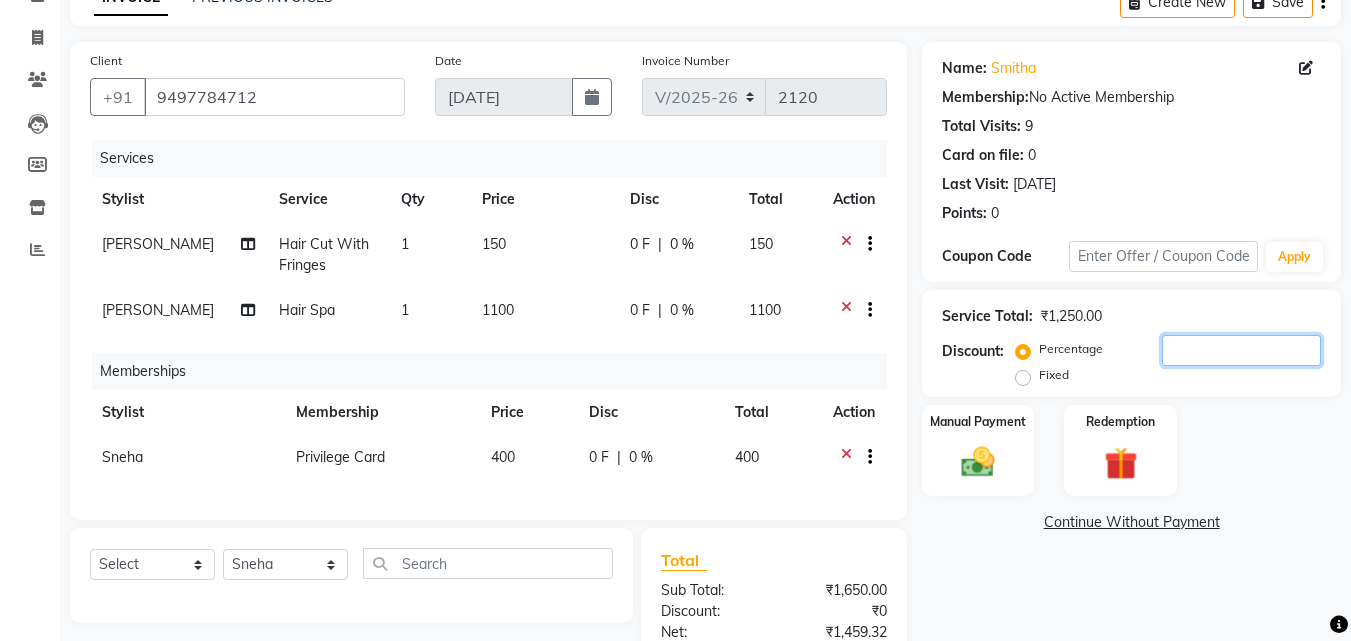 scroll, scrollTop: 300, scrollLeft: 0, axis: vertical 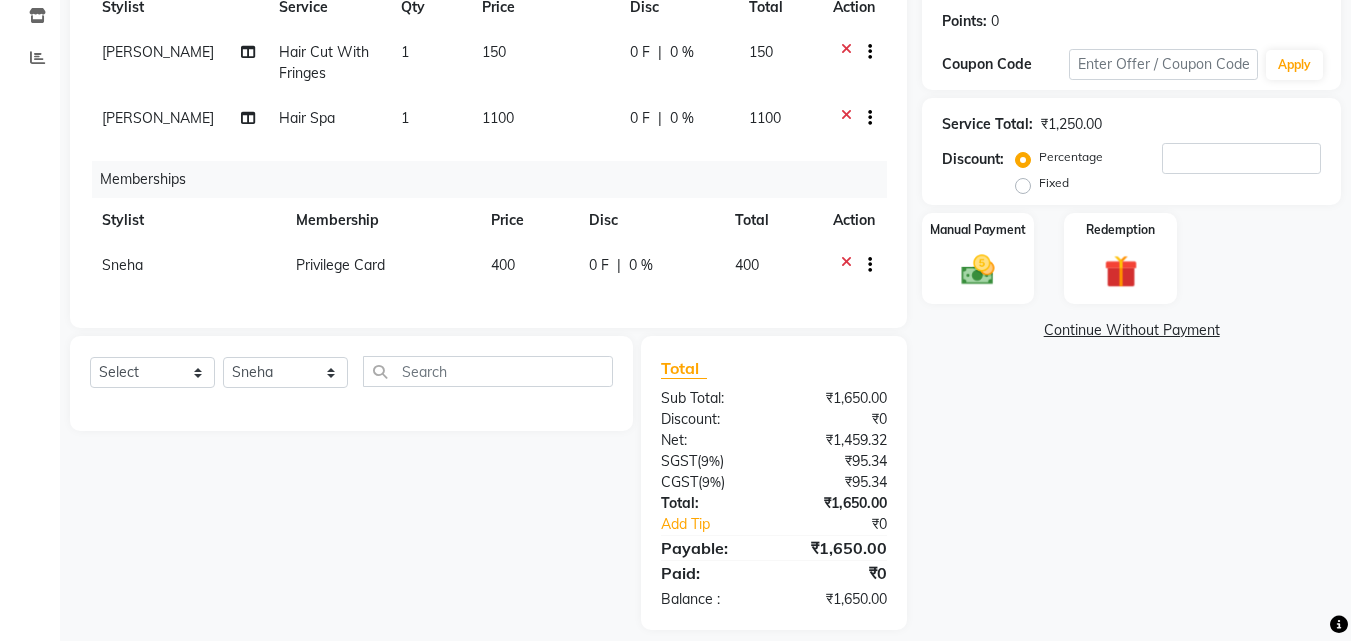 click 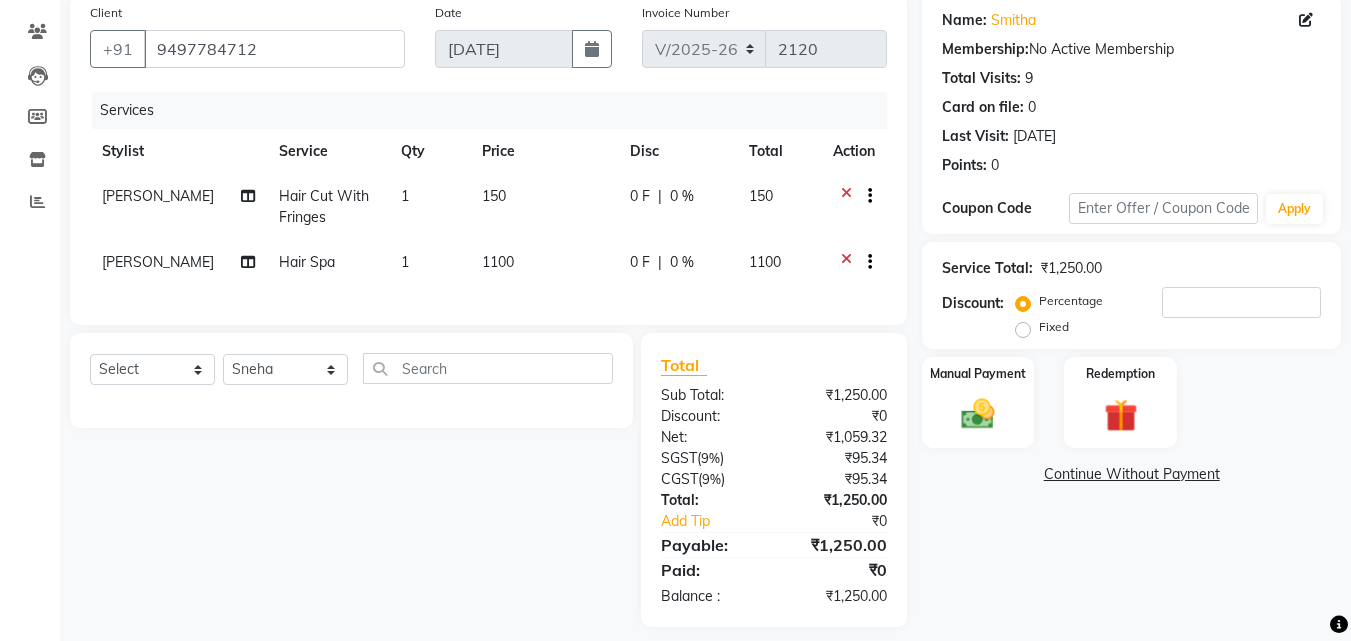 scroll, scrollTop: 187, scrollLeft: 0, axis: vertical 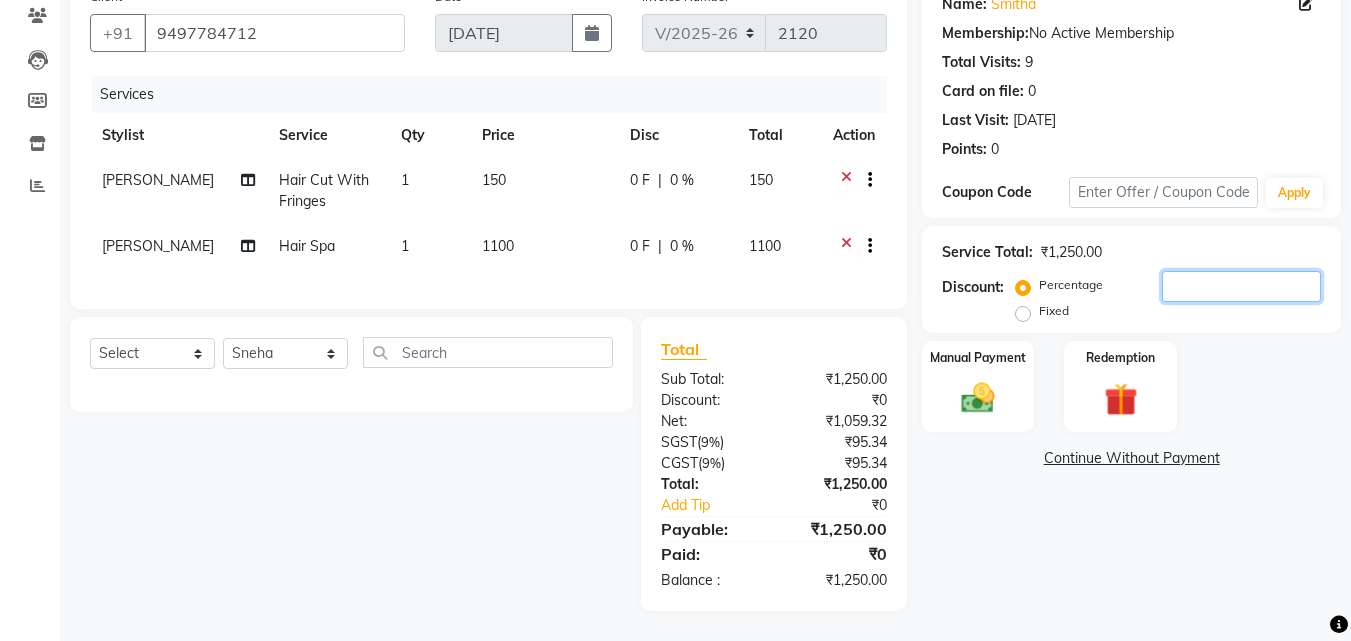 click 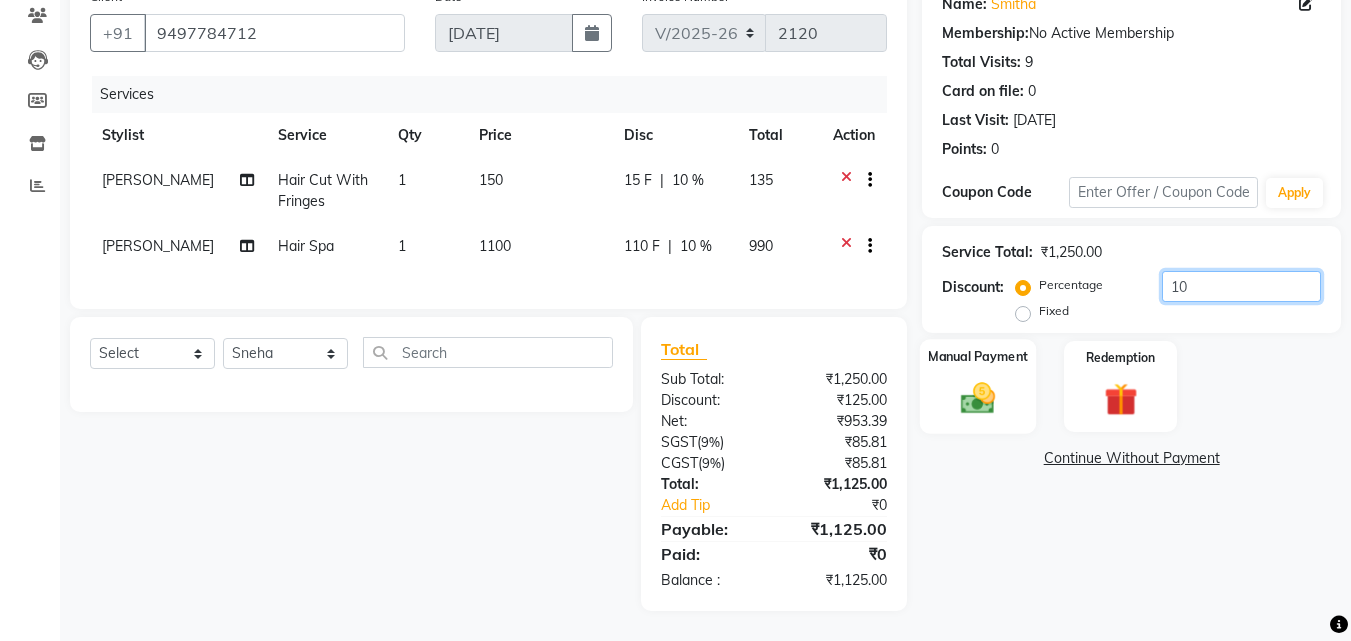 type on "10" 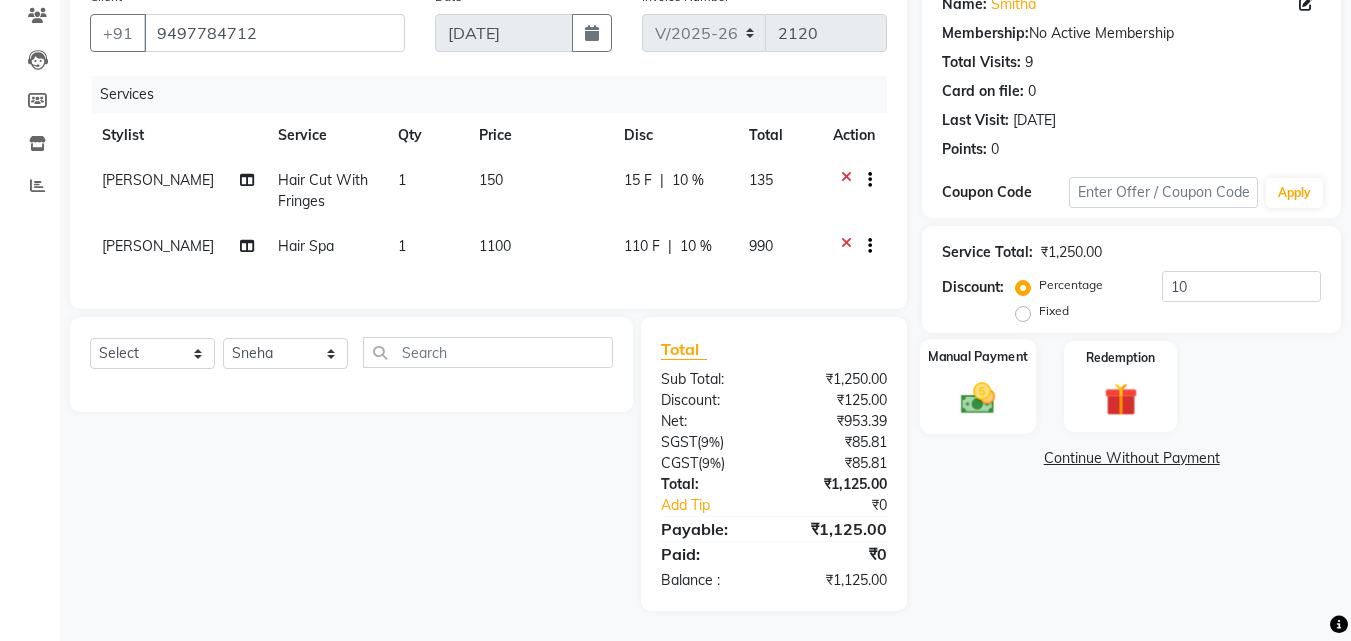 click 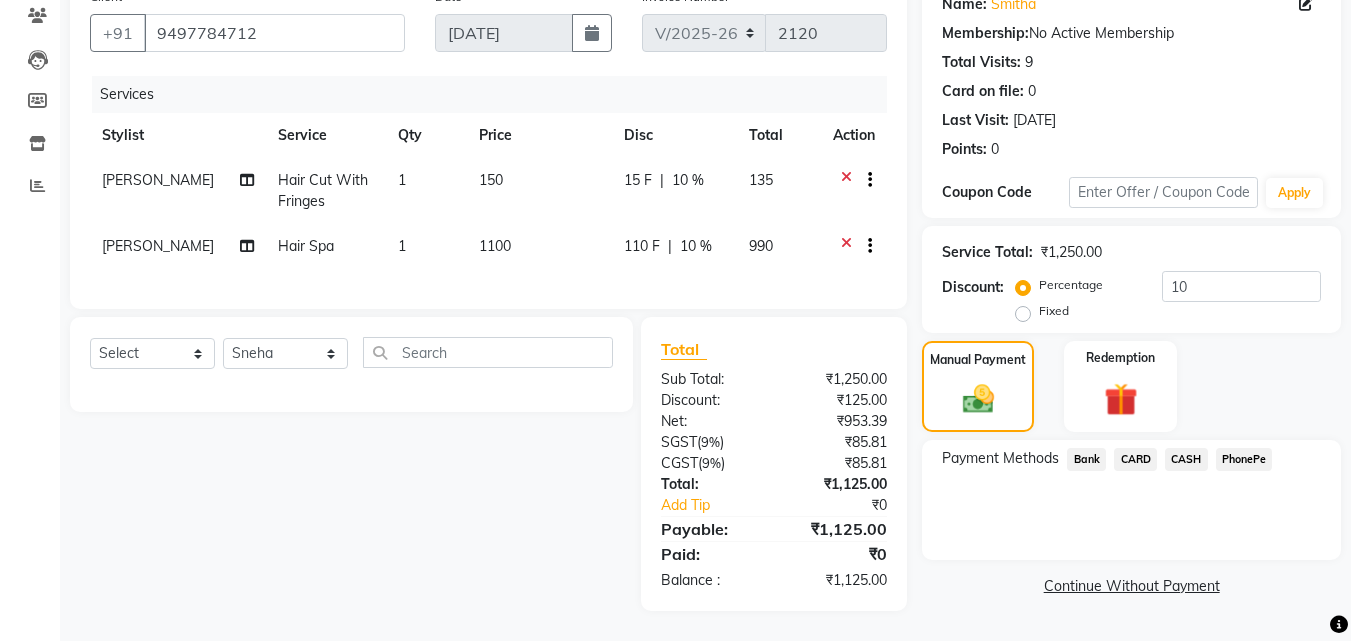 click on "CASH" 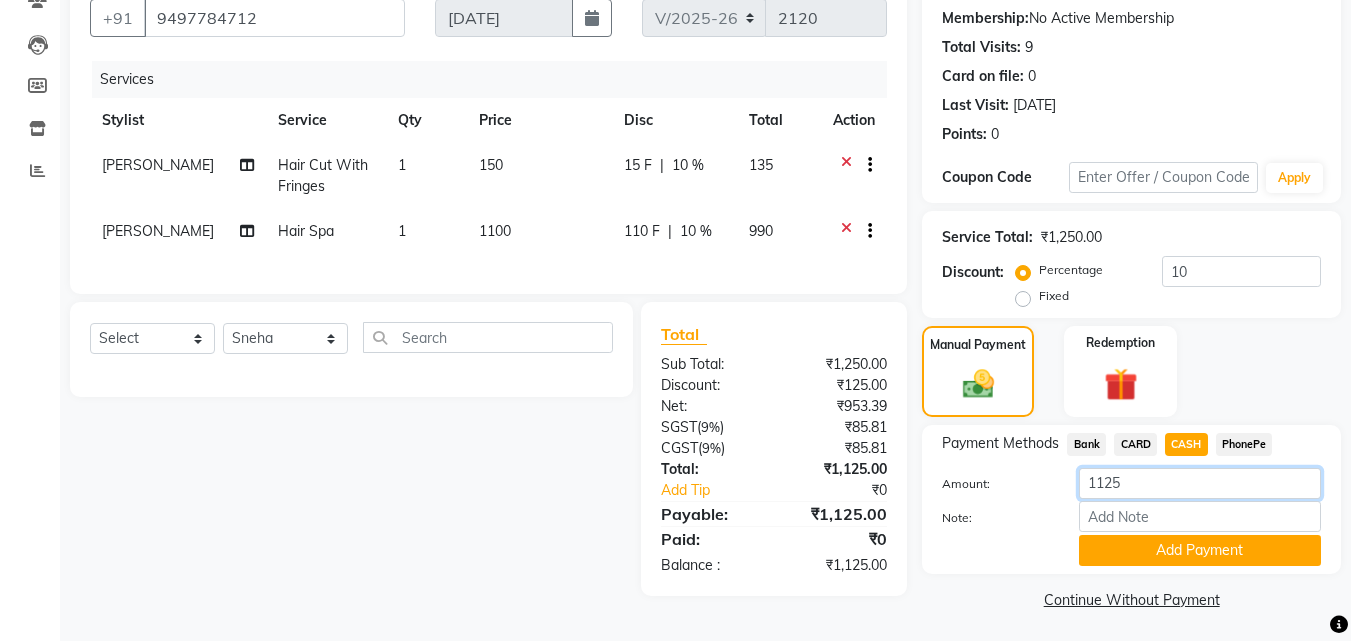 drag, startPoint x: 1149, startPoint y: 482, endPoint x: 1012, endPoint y: 486, distance: 137.05838 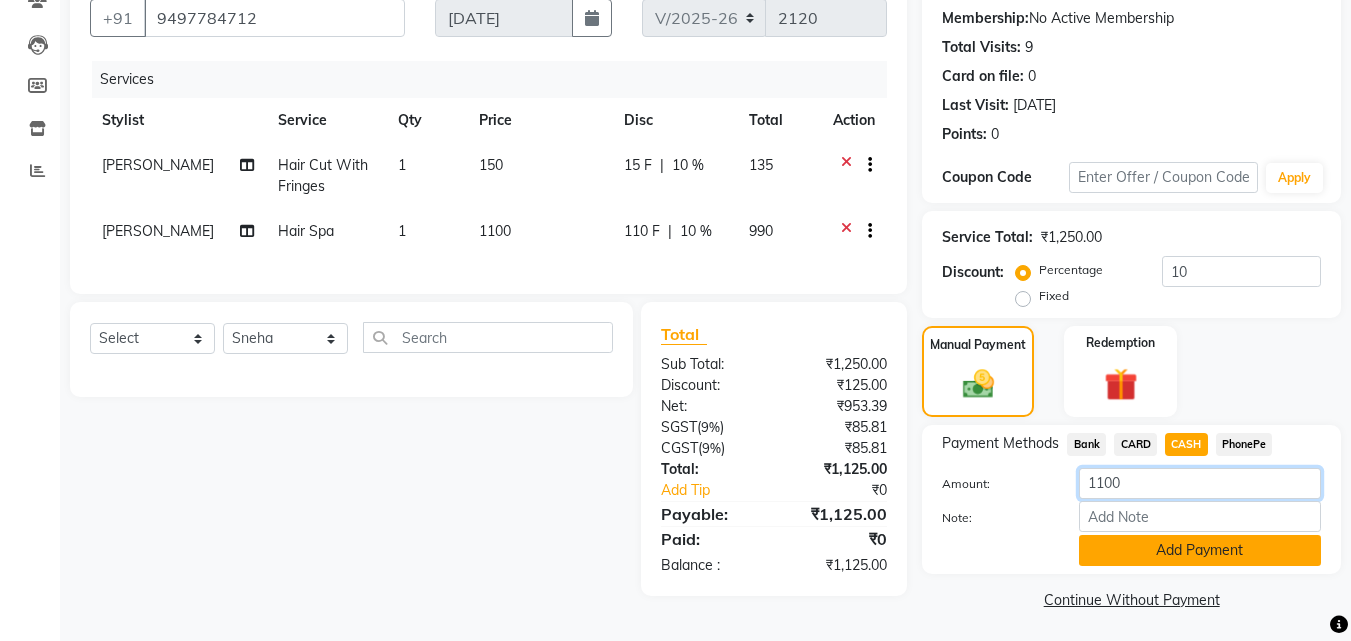 type on "1100" 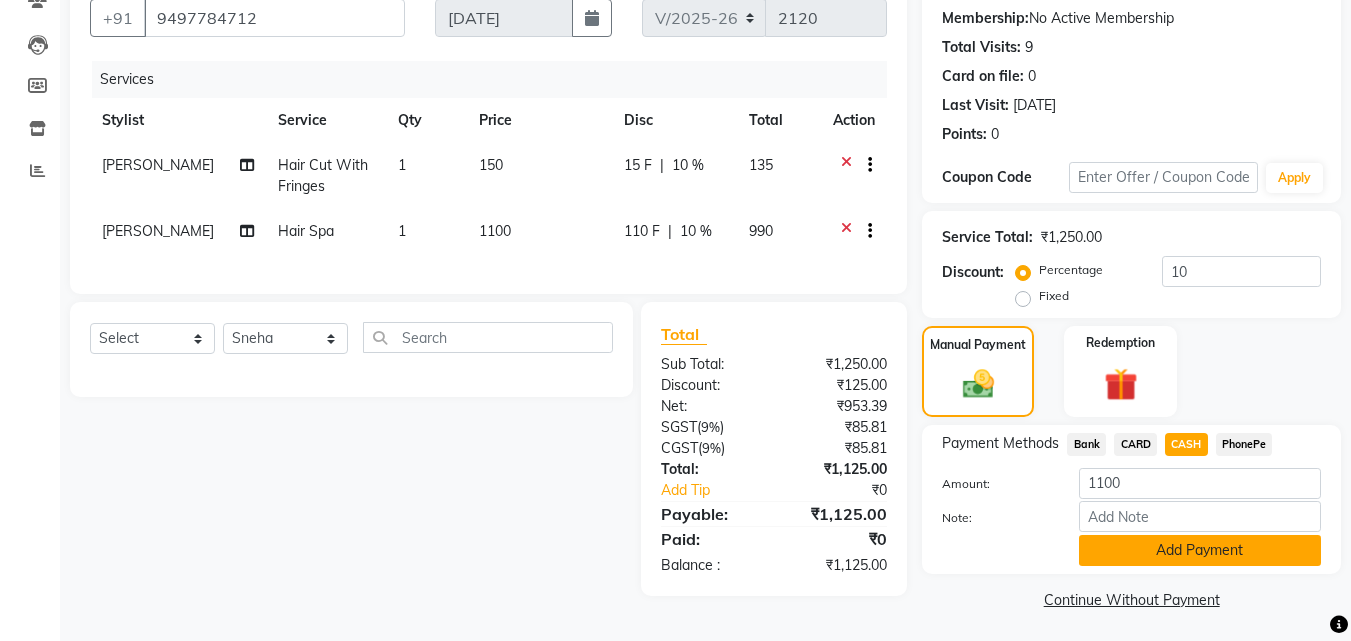 click on "Add Payment" 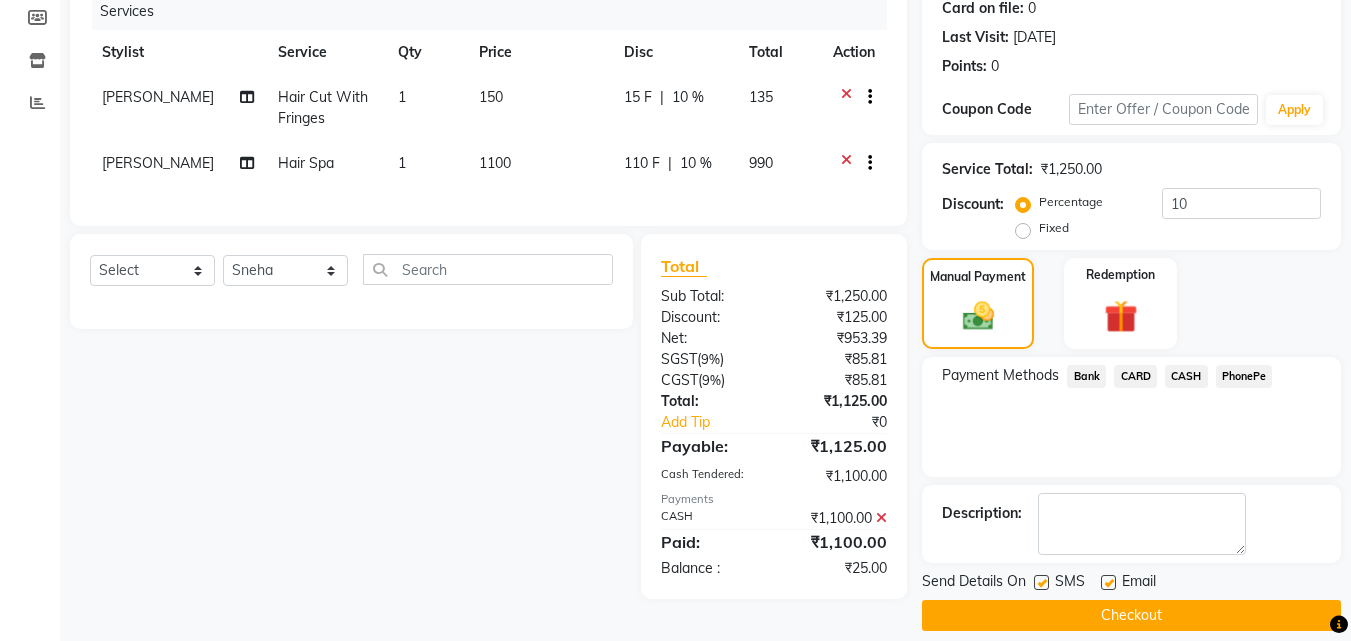 scroll, scrollTop: 275, scrollLeft: 0, axis: vertical 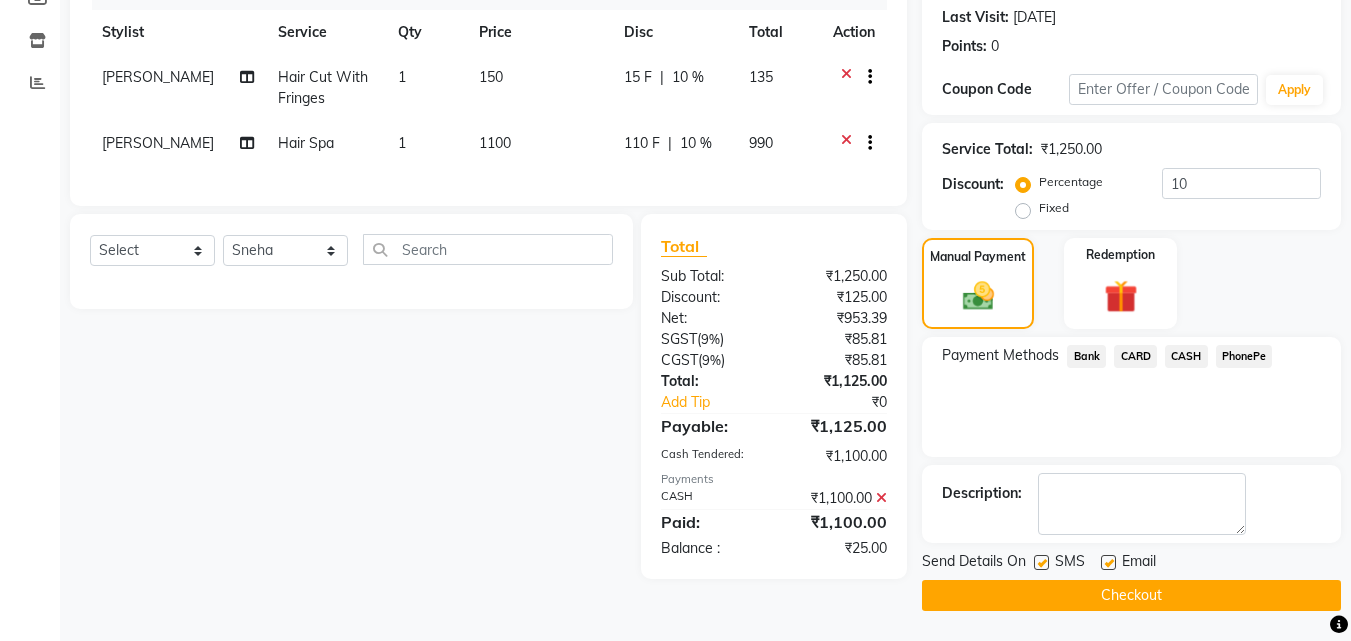 click on "PhonePe" 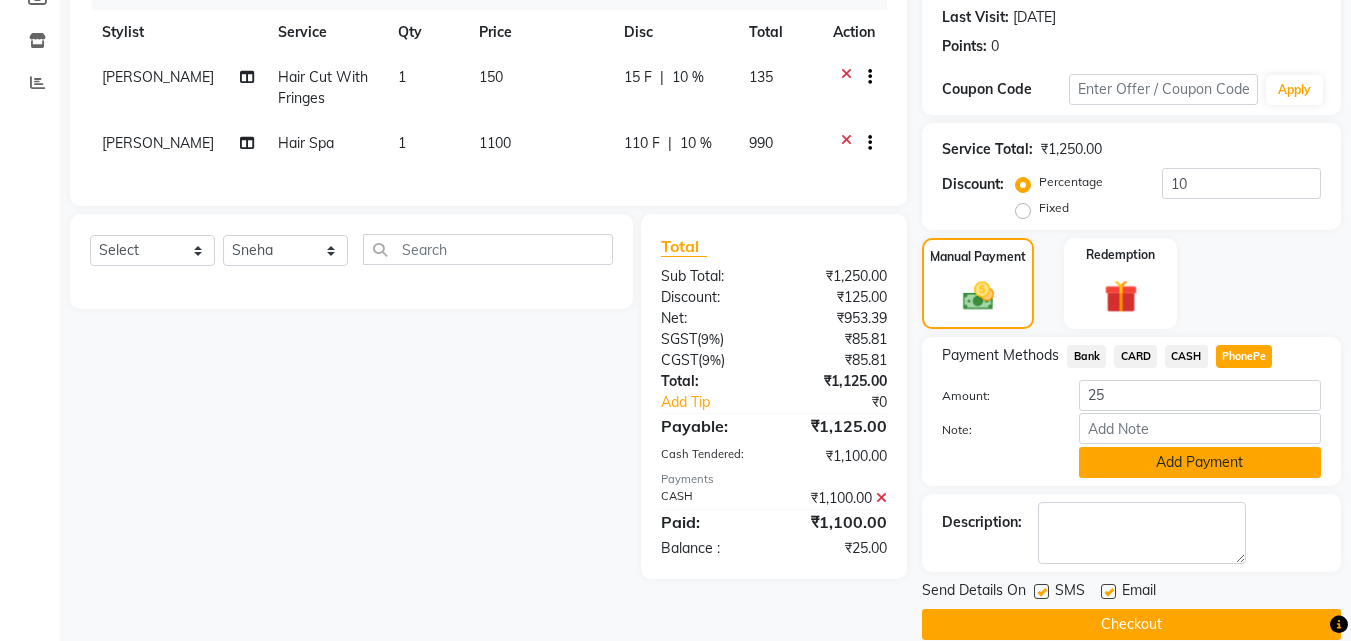 click on "Add Payment" 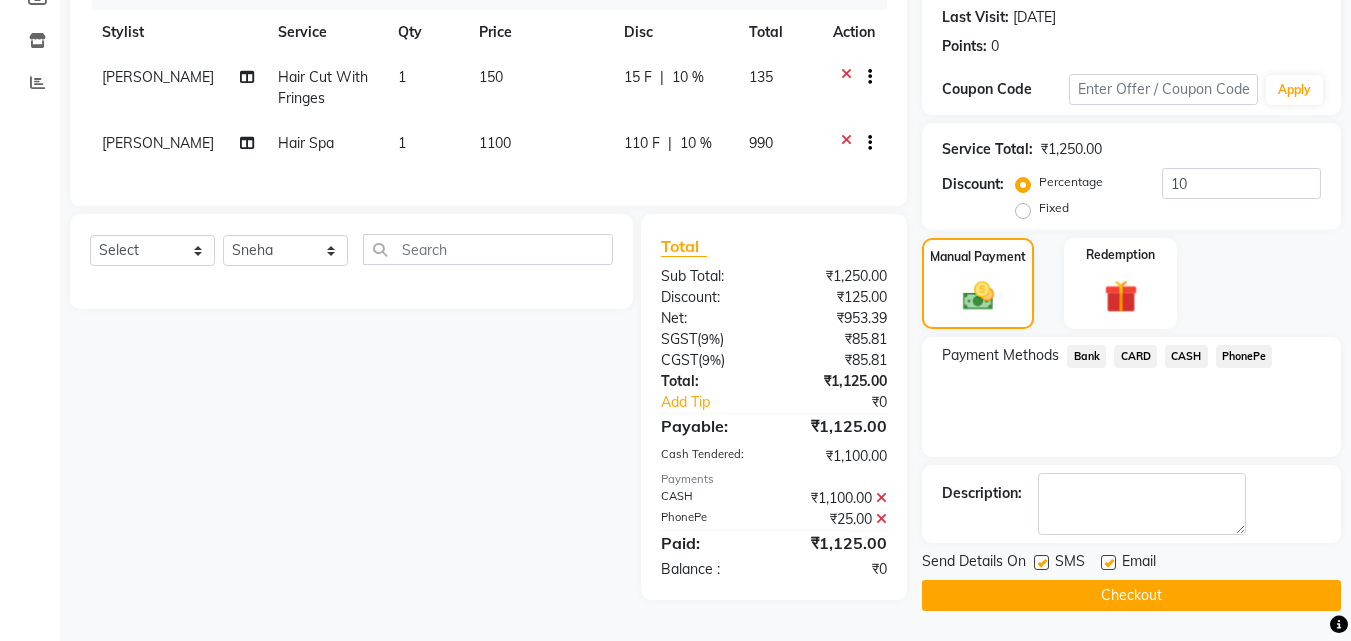 scroll, scrollTop: 279, scrollLeft: 0, axis: vertical 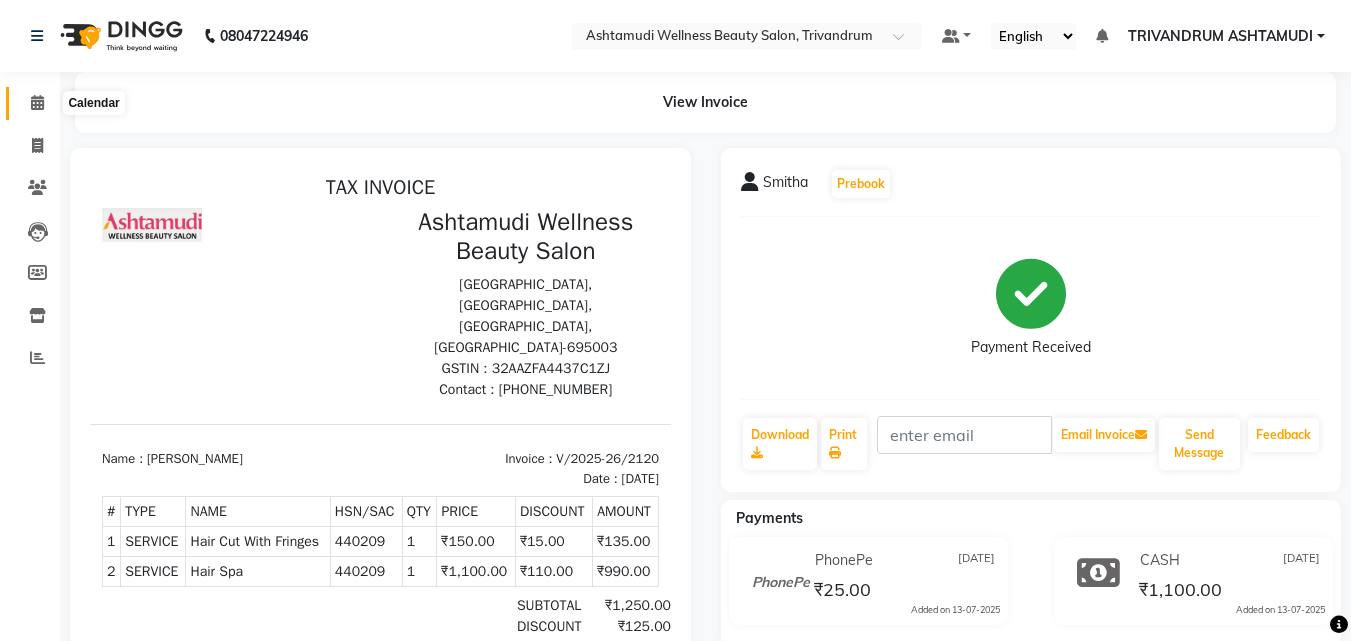 click 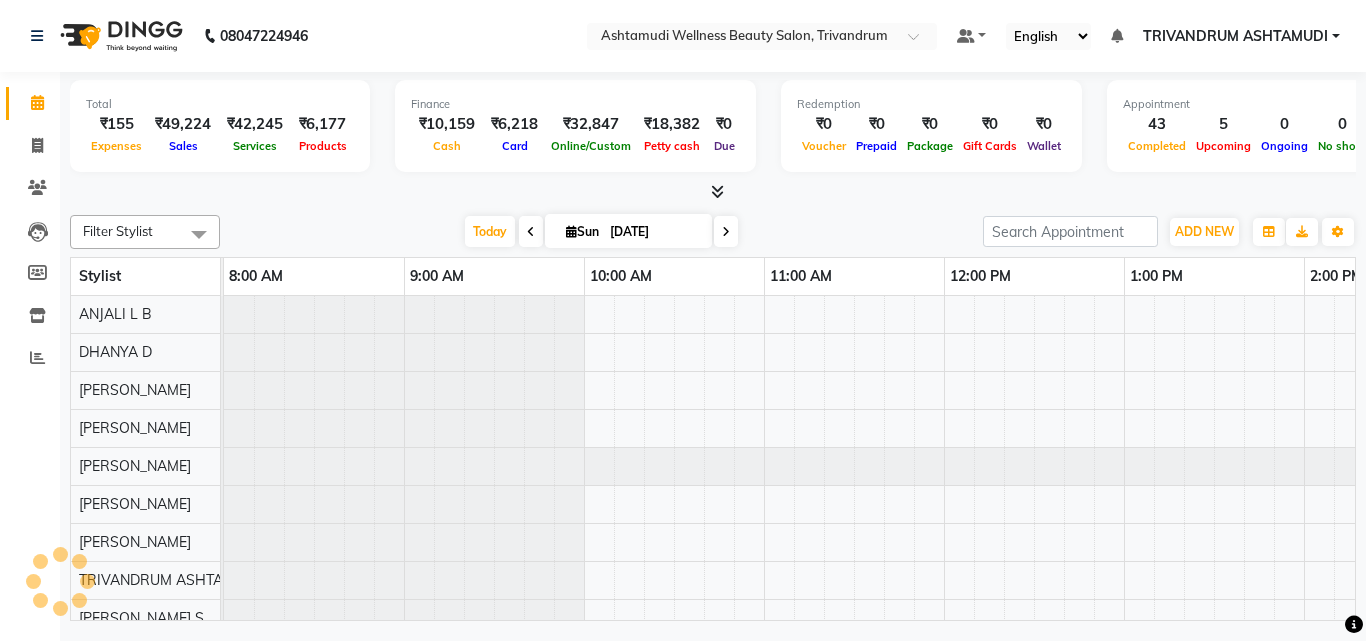 scroll, scrollTop: 0, scrollLeft: 1029, axis: horizontal 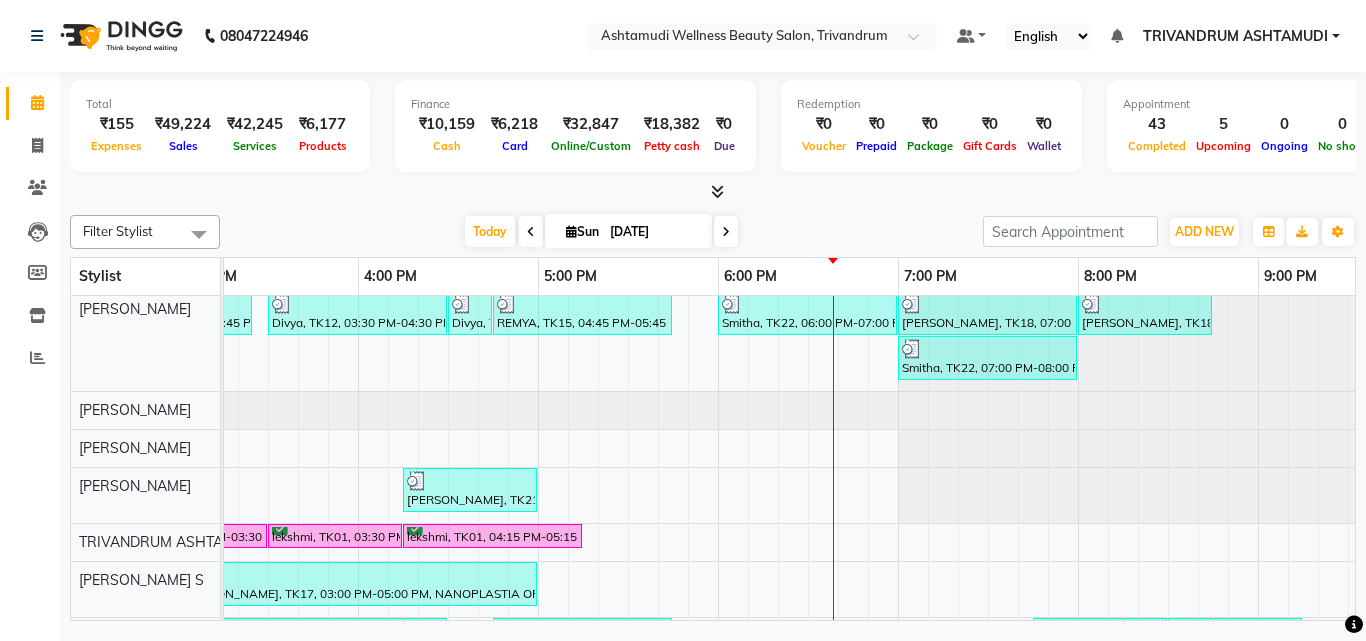 click on "Anju, TK08, 12:45 PM-01:00 PM, Upper Lip Threading     Anju, TK08, 01:00 PM-01:15 PM, Eyebrows Threading     Anju, TK08, 01:15 PM-02:15 PM, D-Tan Cleanup     Neethi, TK18, 04:45 PM-05:45 PM, Ceramide  Anti frizz treatment     Neethi, TK18, 05:45 PM-06:45 PM, D-Tan Cleanup     Neethi, TK18, 06:45 PM-07:00 PM, Eyebrows Threading     Aswathy, TK02, 10:30 AM-11:30 AM, Layer Cut     ANJANA, TK10, 02:30 PM-03:30 PM, Layer Cut     sharika, TK19, 03:45 PM-04:45 PM, Anti-Dandruff Treatment     sharika, TK19, 04:45 PM-06:45 PM, BOTOX OFFER - ELBOW LENGTH     MANEESHA, TK20, 05:45 PM-07:45 PM, Global Colouring (Ammonia Free)     Deepa KARTHI, TK03, 11:15 AM-11:30 AM, Eyebrows Threading     Parvathy, TK05, 11:45 AM-12:30 PM, Root Touch-Up (Ammonia Free)     Parvathy, TK05, 12:30 PM-01:30 PM, Layer Cut     ANJANA, TK10, 01:30 PM-02:30 PM, Hair Spa     Divya, TK12, 02:45 PM-03:25 PM, U Cut     Divya, TK12, 03:30 PM-04:30 PM, Hair Cut With Fringes     Divya, TK12, 04:30 PM-04:45 PM, Eyebrows Threading" at bounding box center (358, 454) 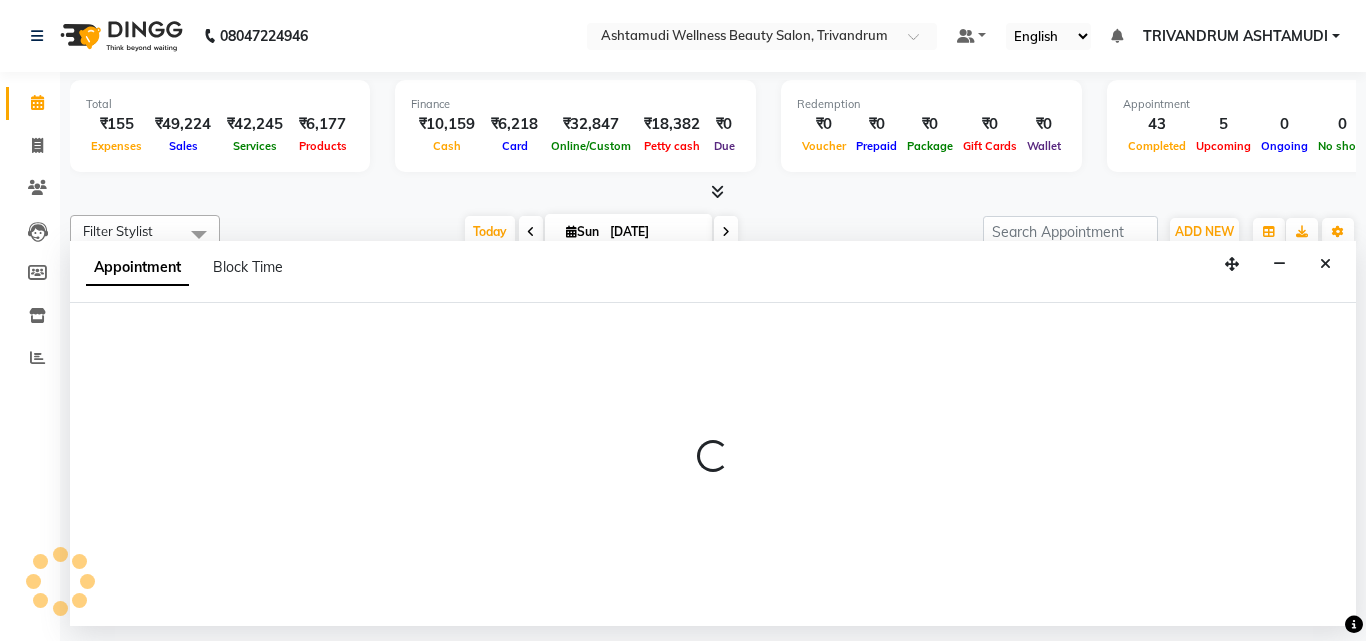 select on "27034" 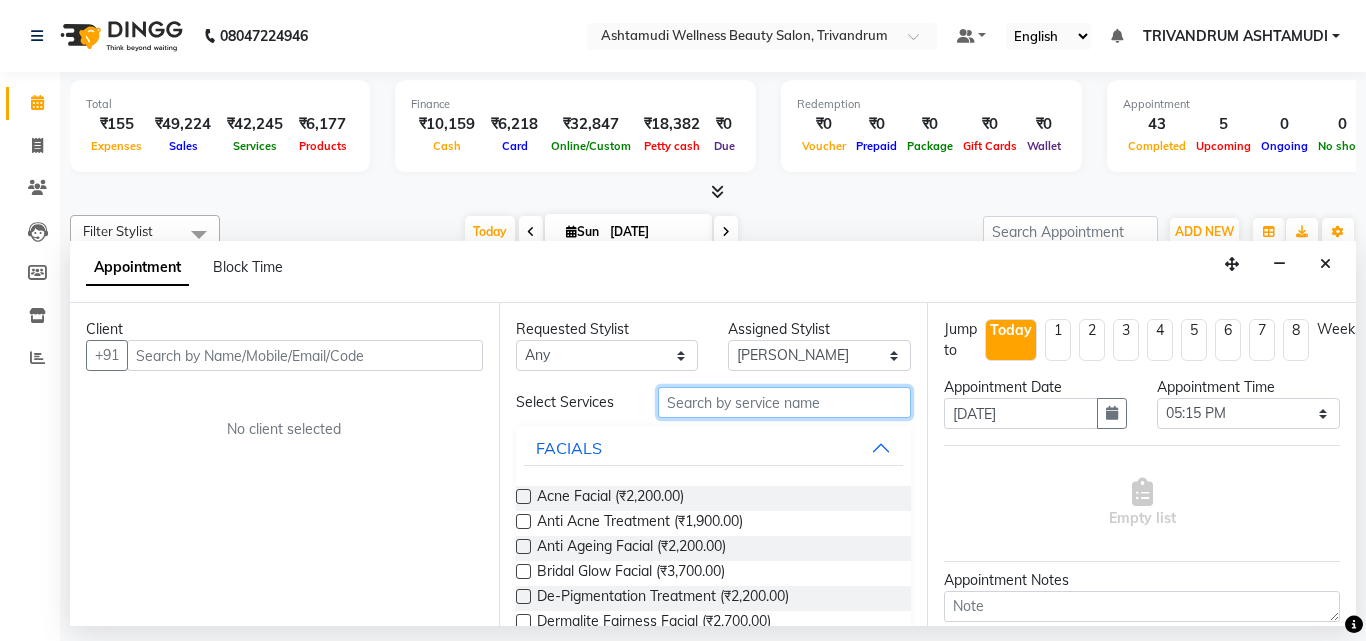 click at bounding box center [785, 402] 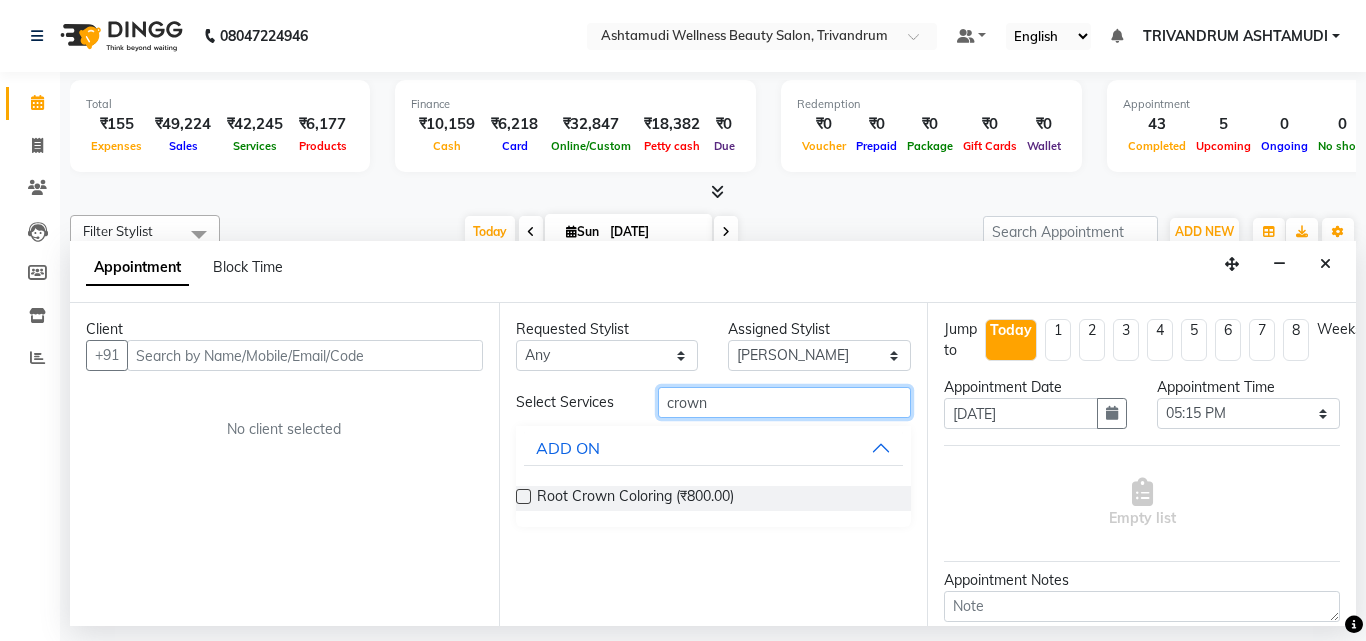 type on "crown" 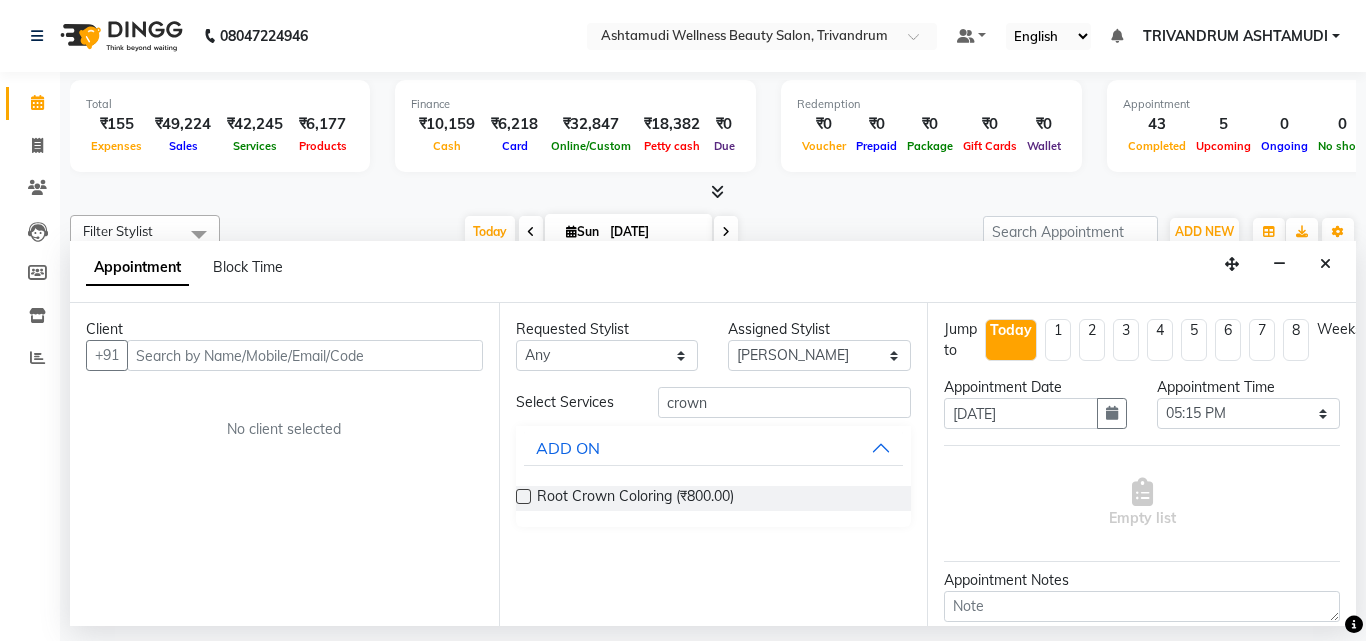 click at bounding box center [523, 496] 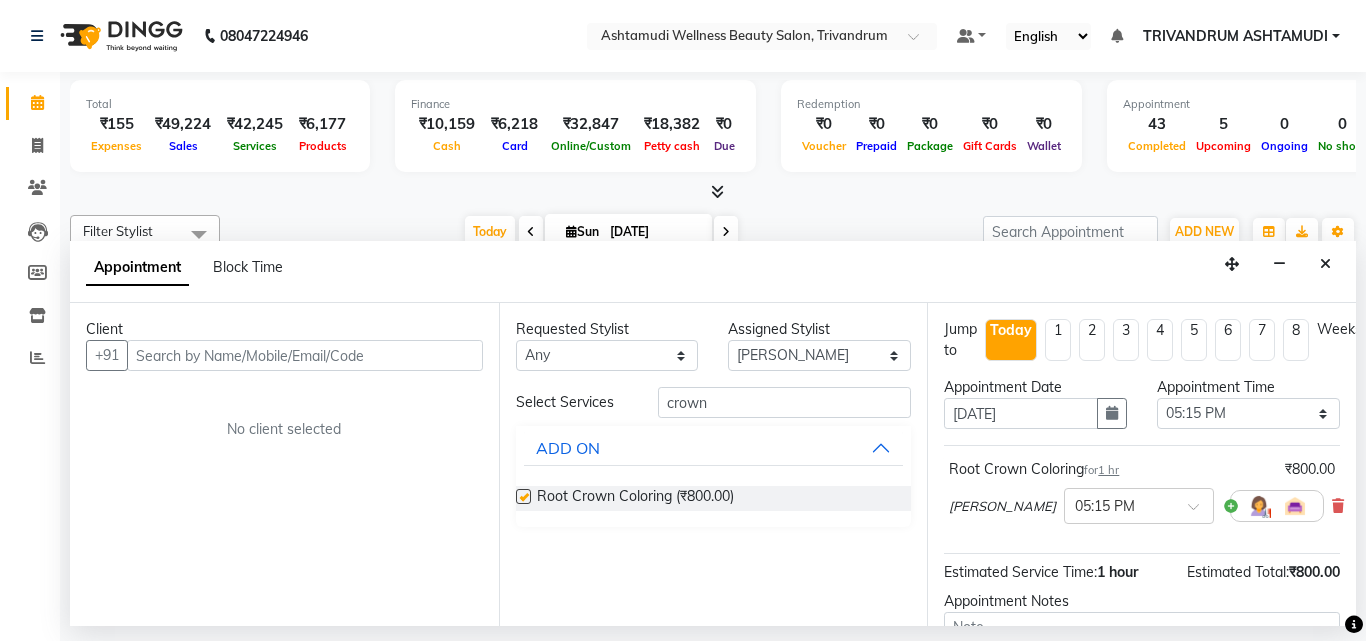 checkbox on "false" 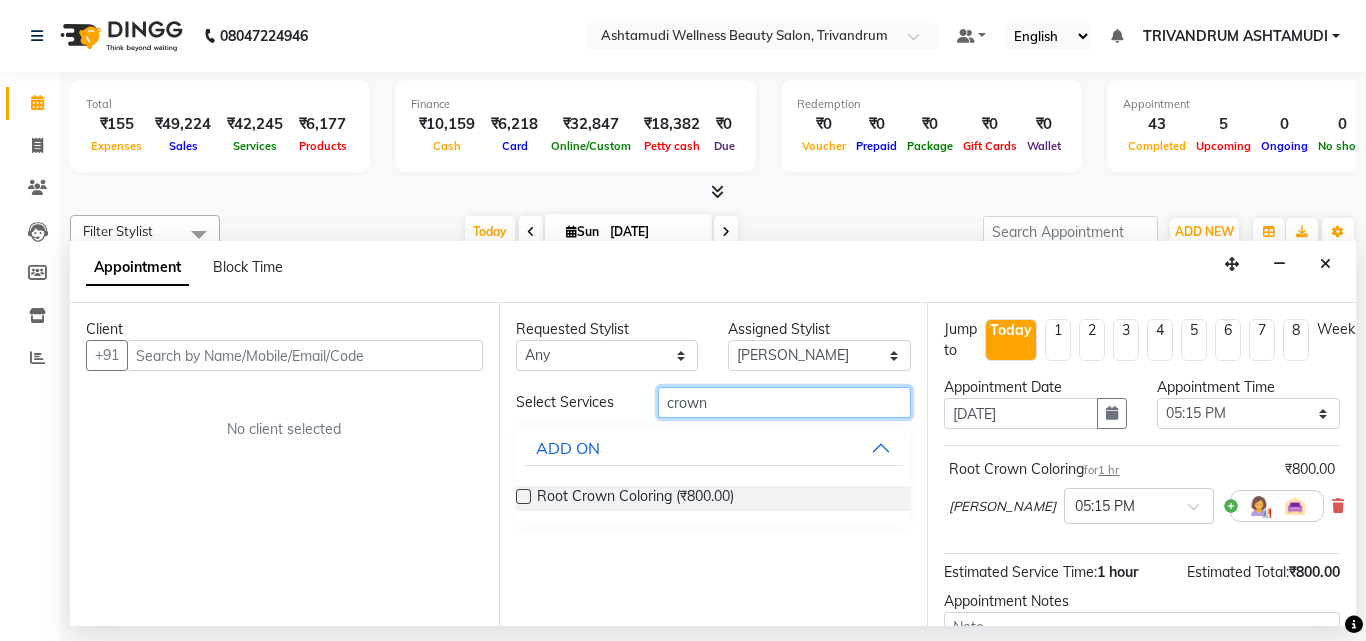 drag, startPoint x: 724, startPoint y: 395, endPoint x: 573, endPoint y: 417, distance: 152.59424 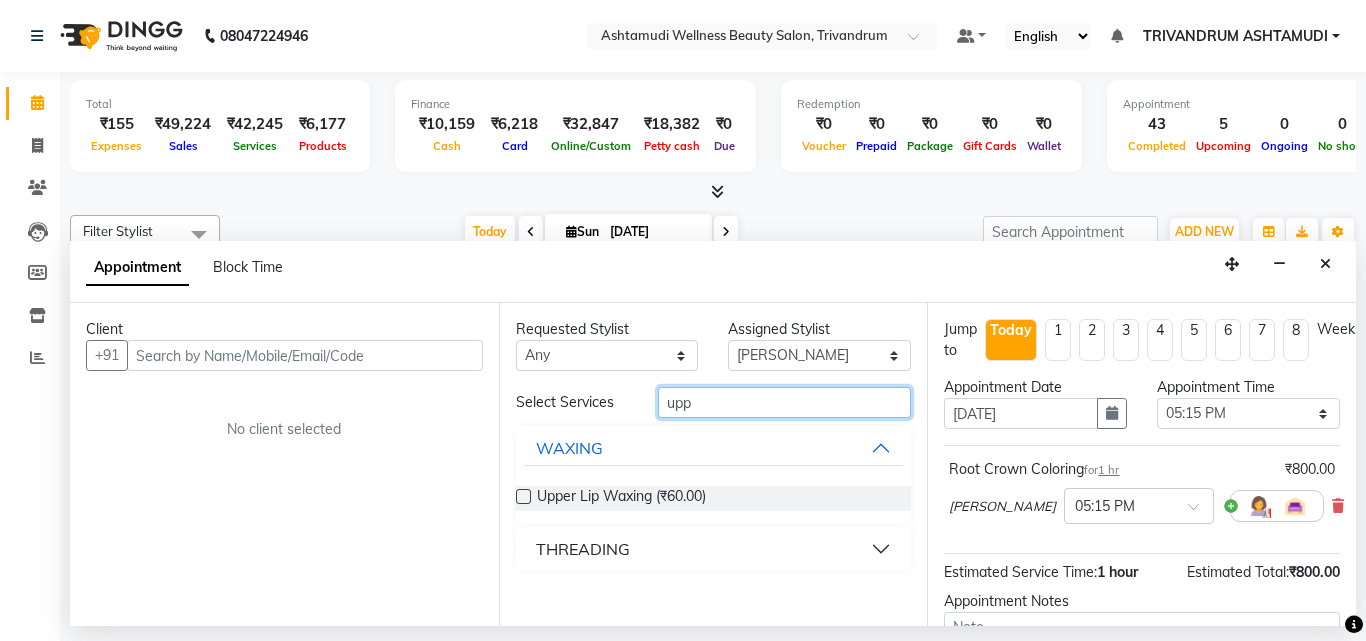 type on "upp" 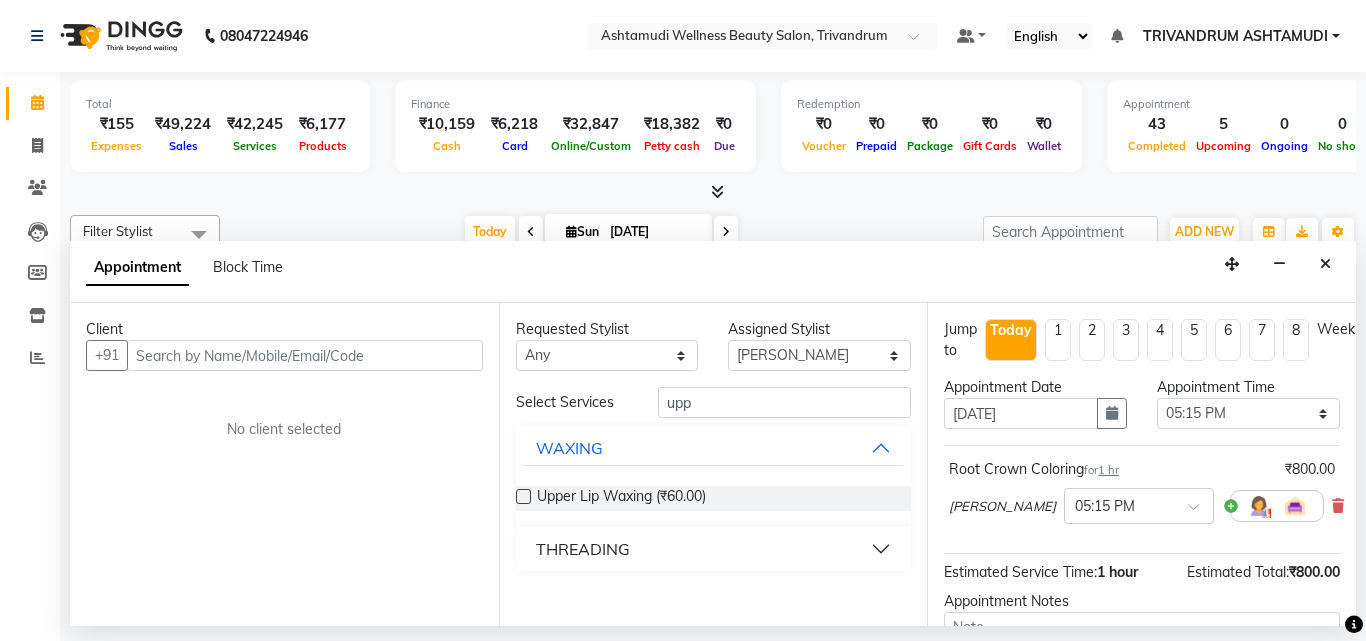 click on "THREADING" at bounding box center (583, 549) 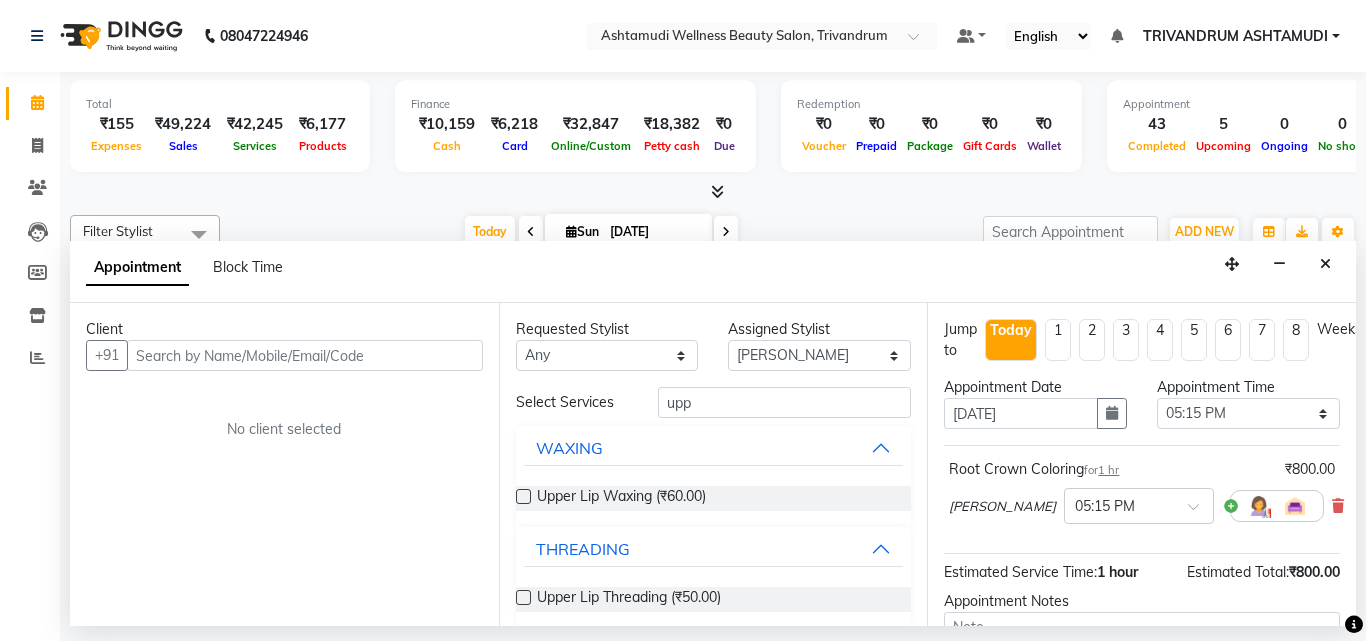 click at bounding box center (523, 597) 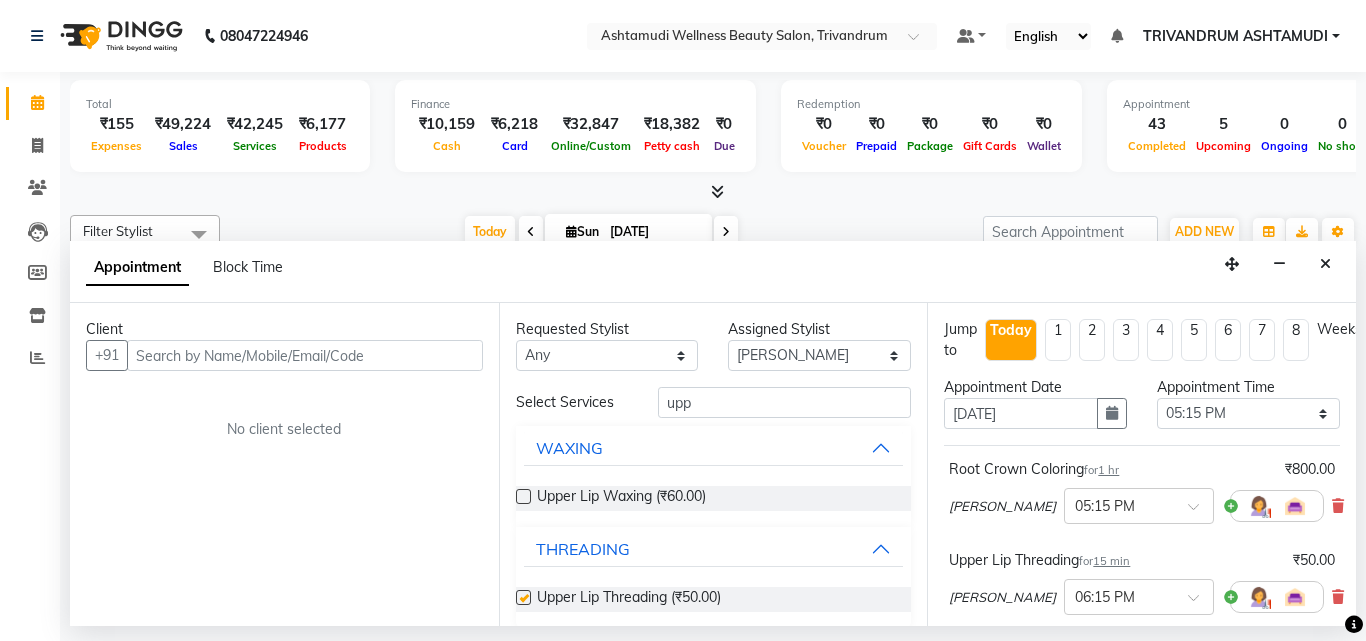 checkbox on "false" 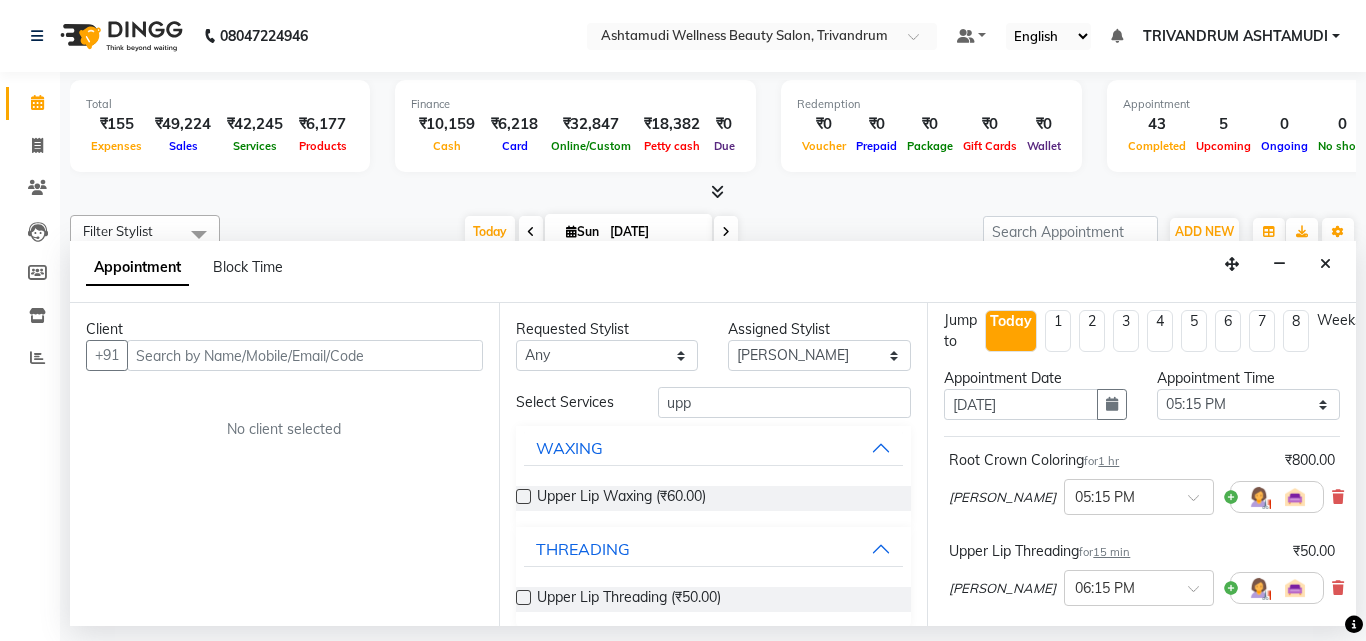 scroll, scrollTop: 0, scrollLeft: 0, axis: both 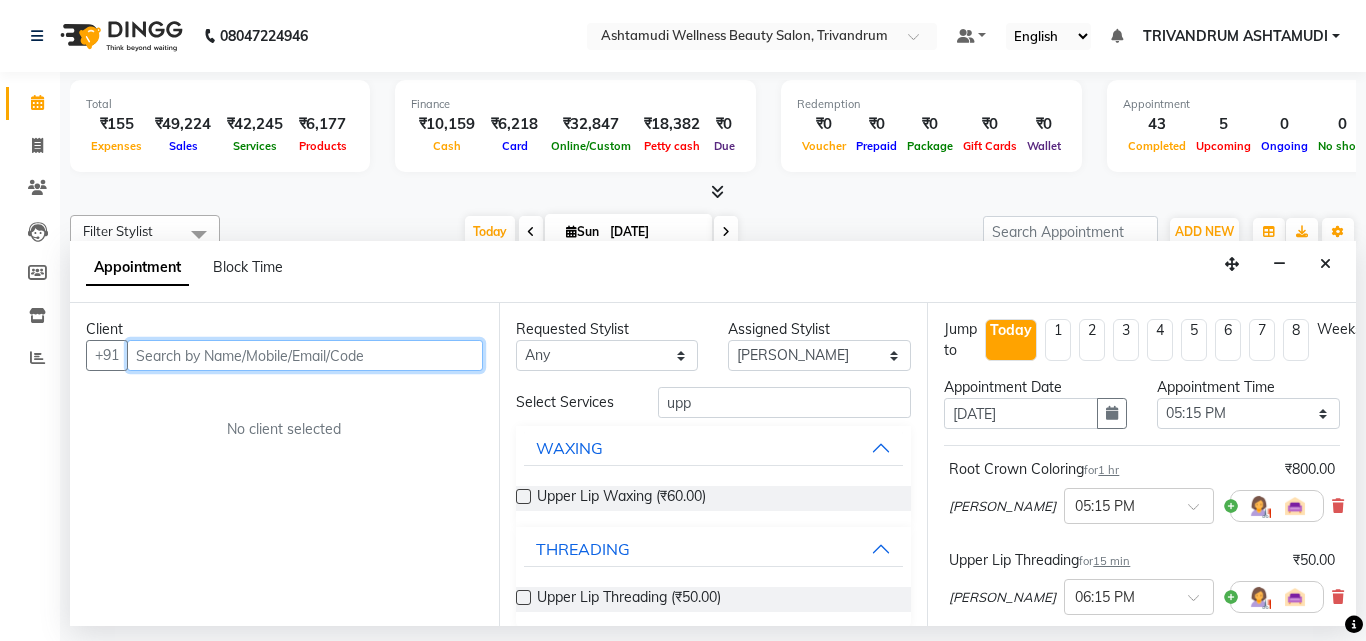click at bounding box center [305, 355] 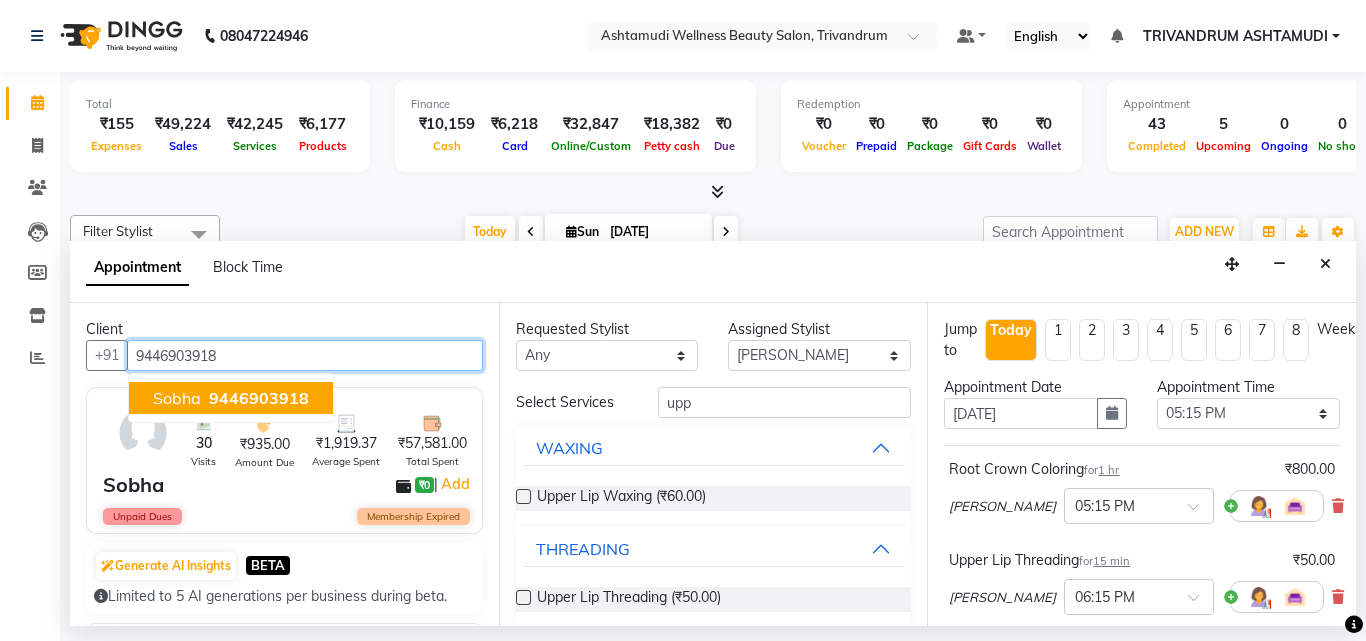 type on "9446903918" 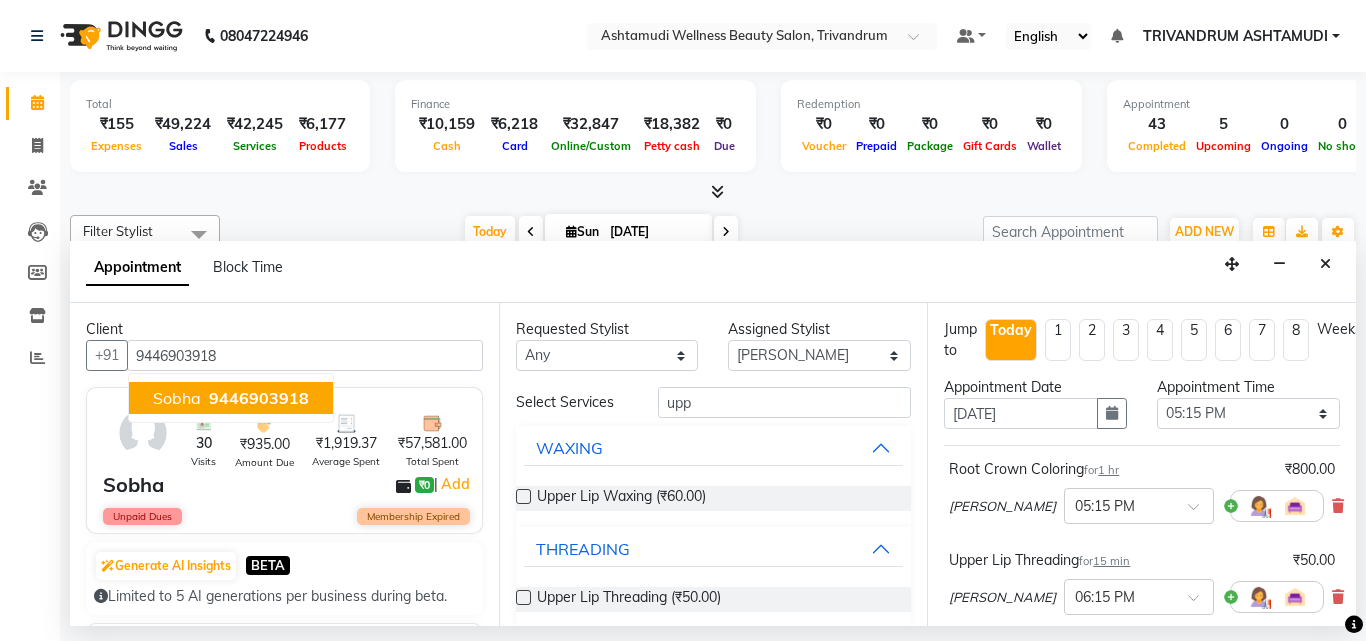 click on "30 Visits ₹935.00 Amount Due ₹1,919.37 Average Spent ₹57,581.00 Total Spent Sobha    ₹0  |   Add  Unpaid Dues Membership Expired" at bounding box center [284, 460] 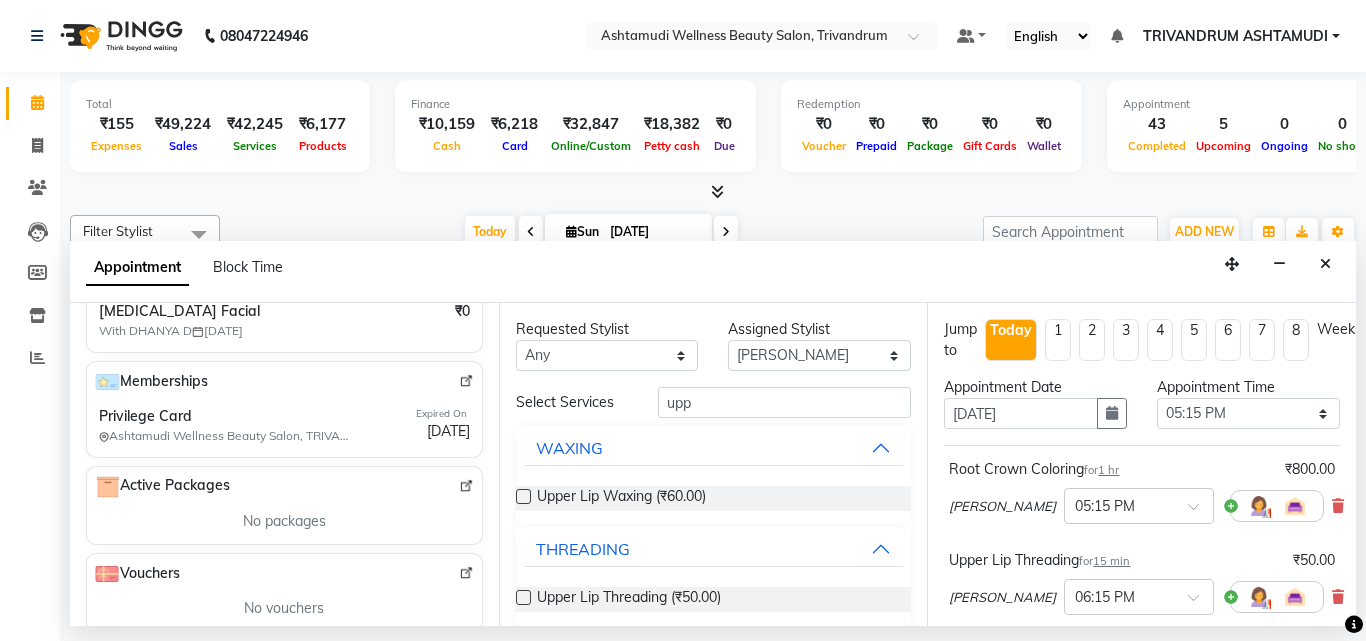 scroll, scrollTop: 566, scrollLeft: 0, axis: vertical 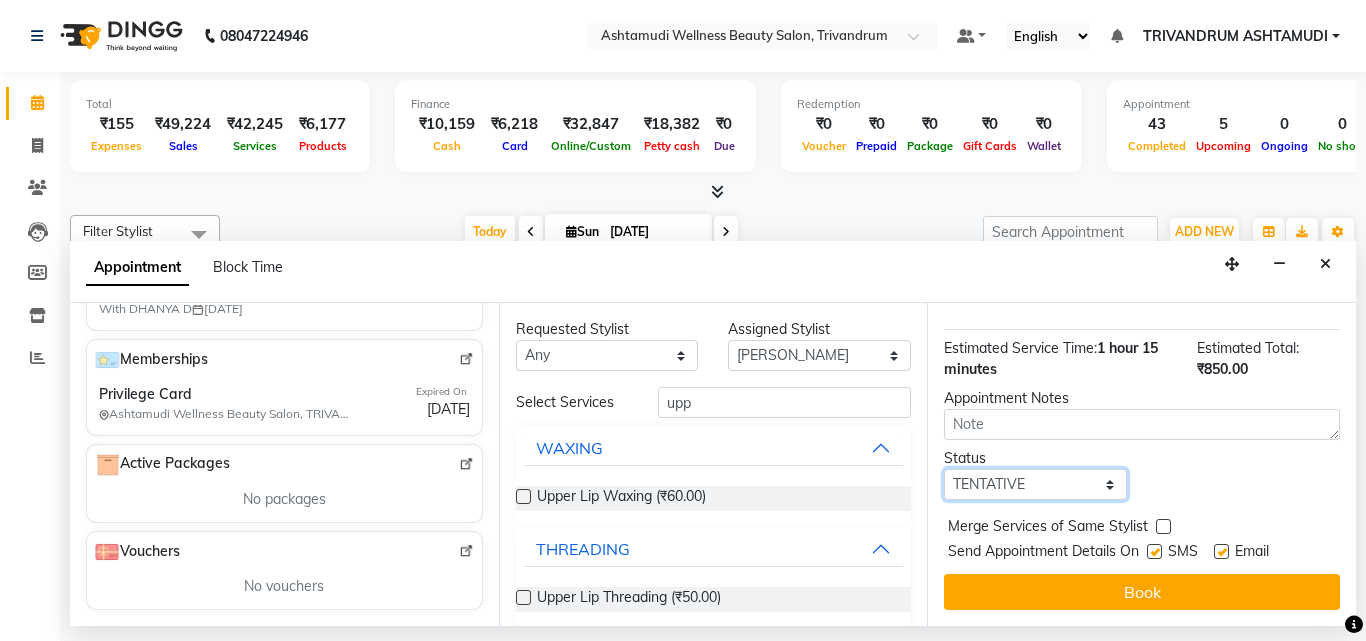 click on "Select TENTATIVE CONFIRM CHECK-IN UPCOMING" at bounding box center [1035, 484] 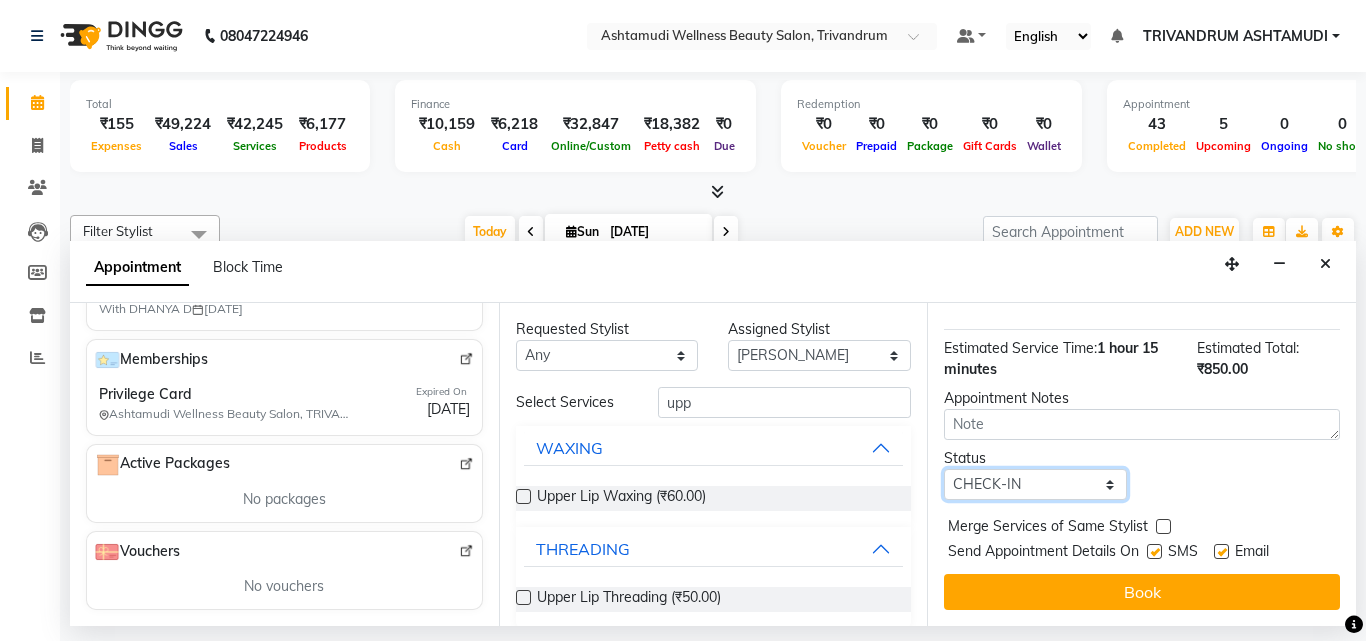 click on "Select TENTATIVE CONFIRM CHECK-IN UPCOMING" at bounding box center (1035, 484) 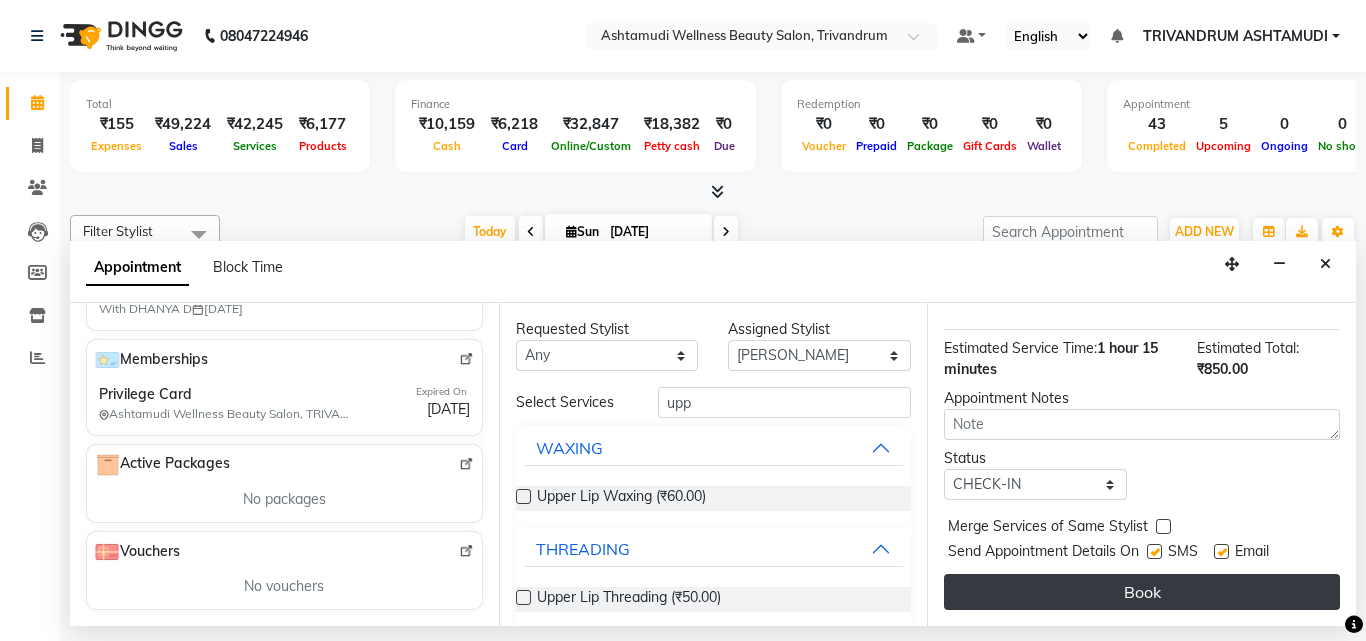 click on "Book" at bounding box center (1142, 592) 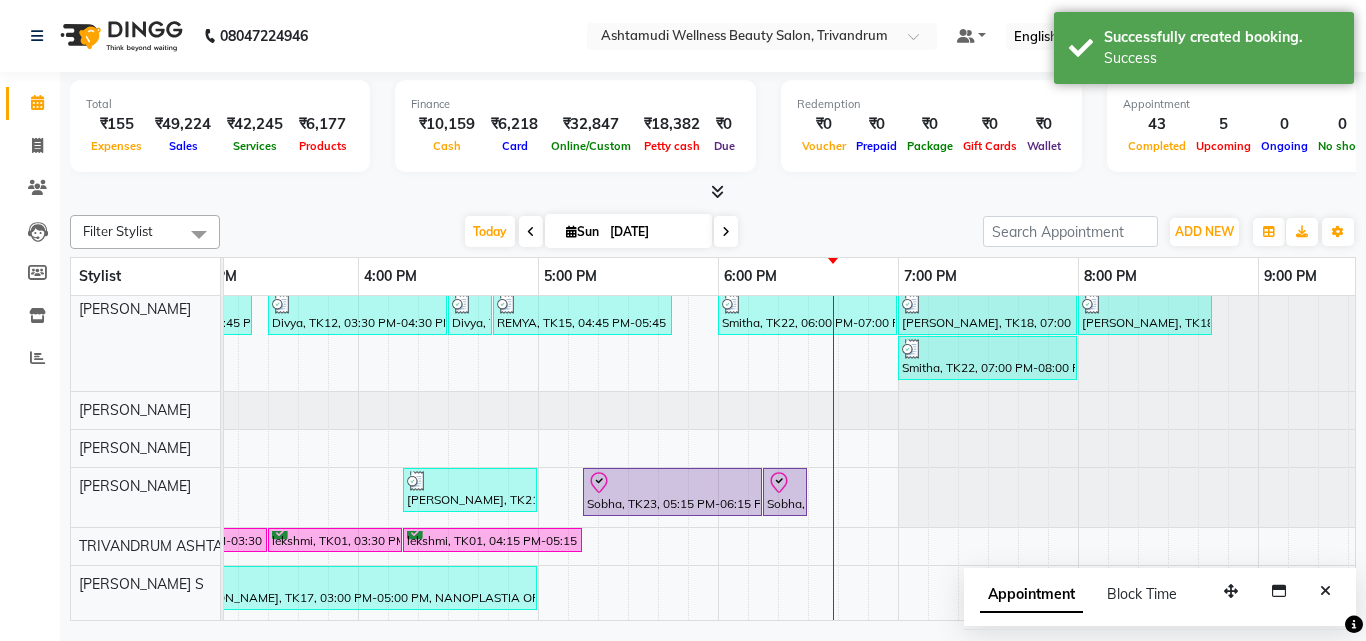 click on "Sobha, TK23, 05:15 PM-06:15 PM, Root Crown Coloring" at bounding box center [672, 492] 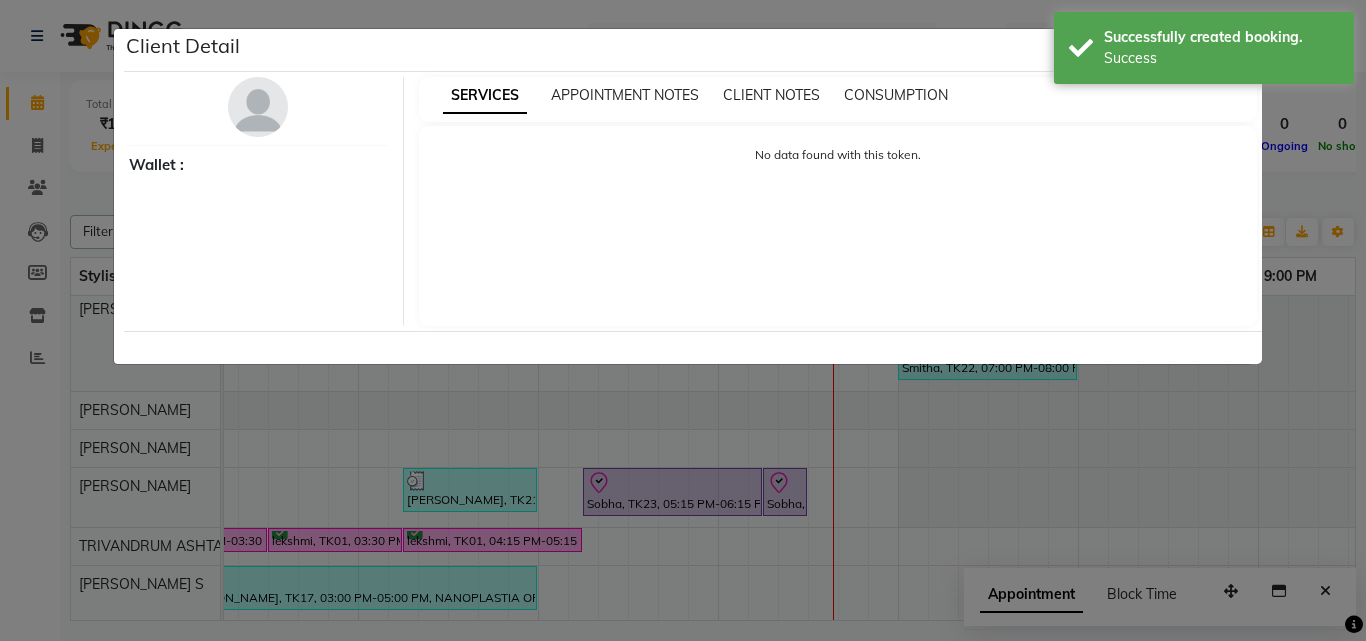 select on "8" 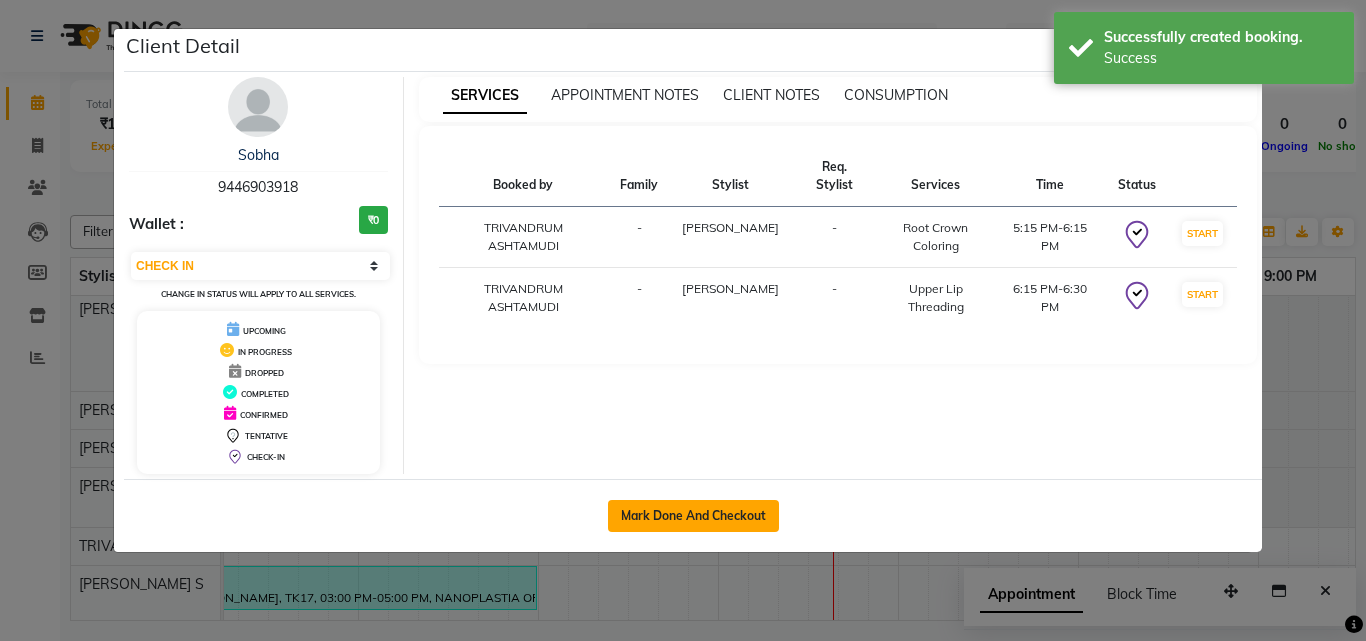 click on "Mark Done And Checkout" 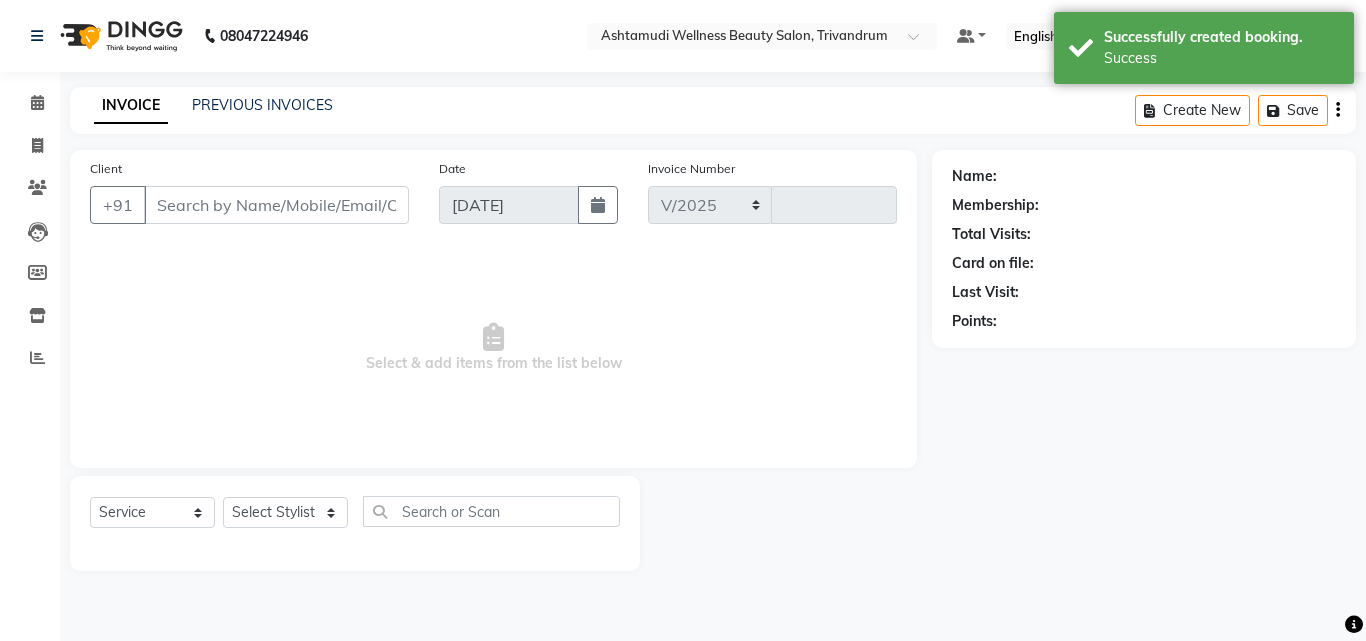 select on "4636" 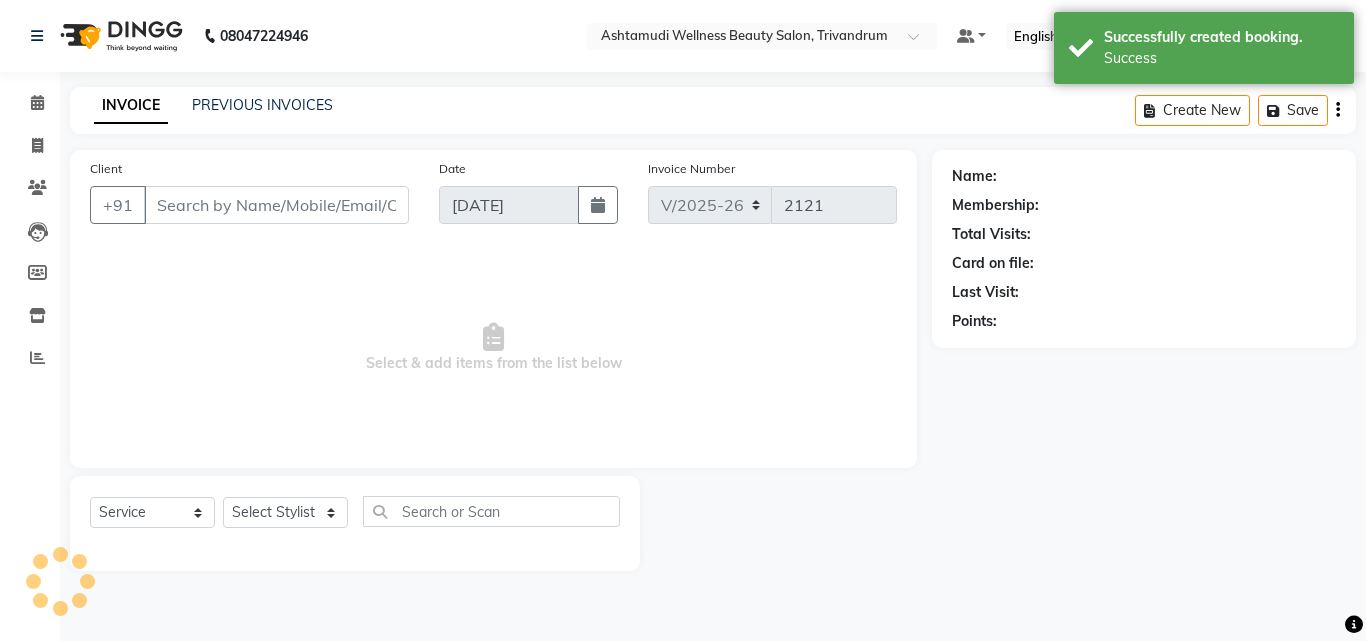 type on "9446903918" 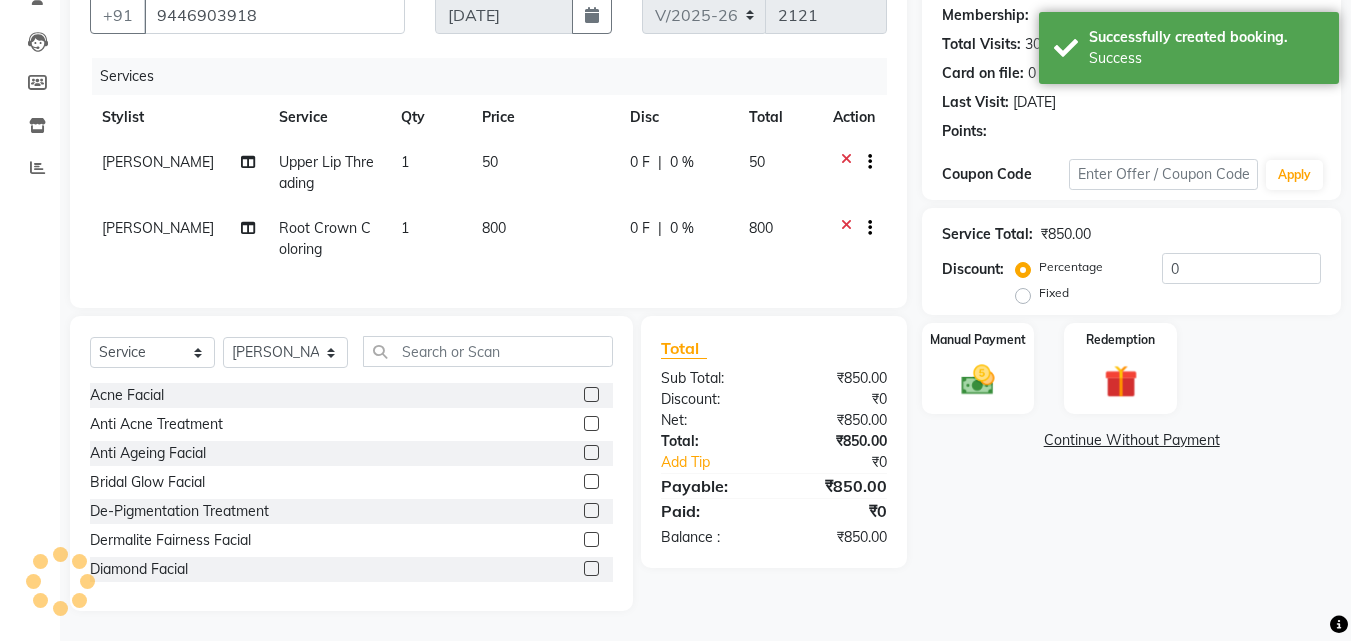 select on "1: Object" 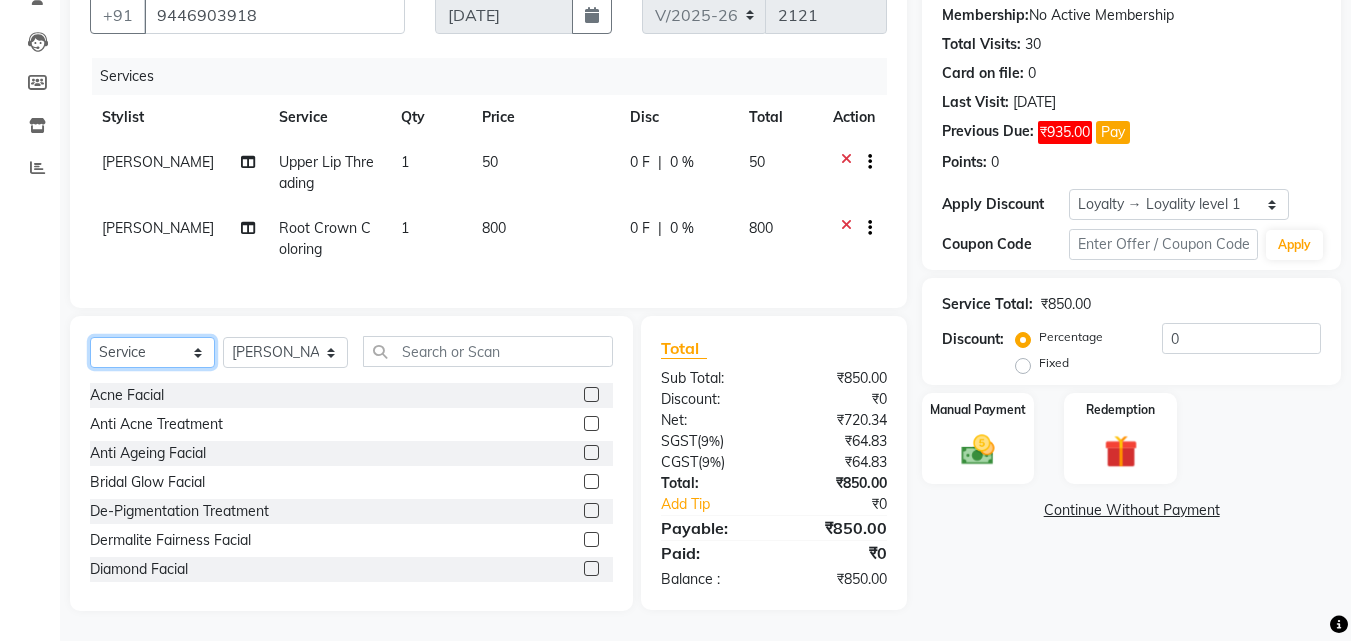 click on "Select  Service  Product  Membership  Package Voucher Prepaid Gift Card" 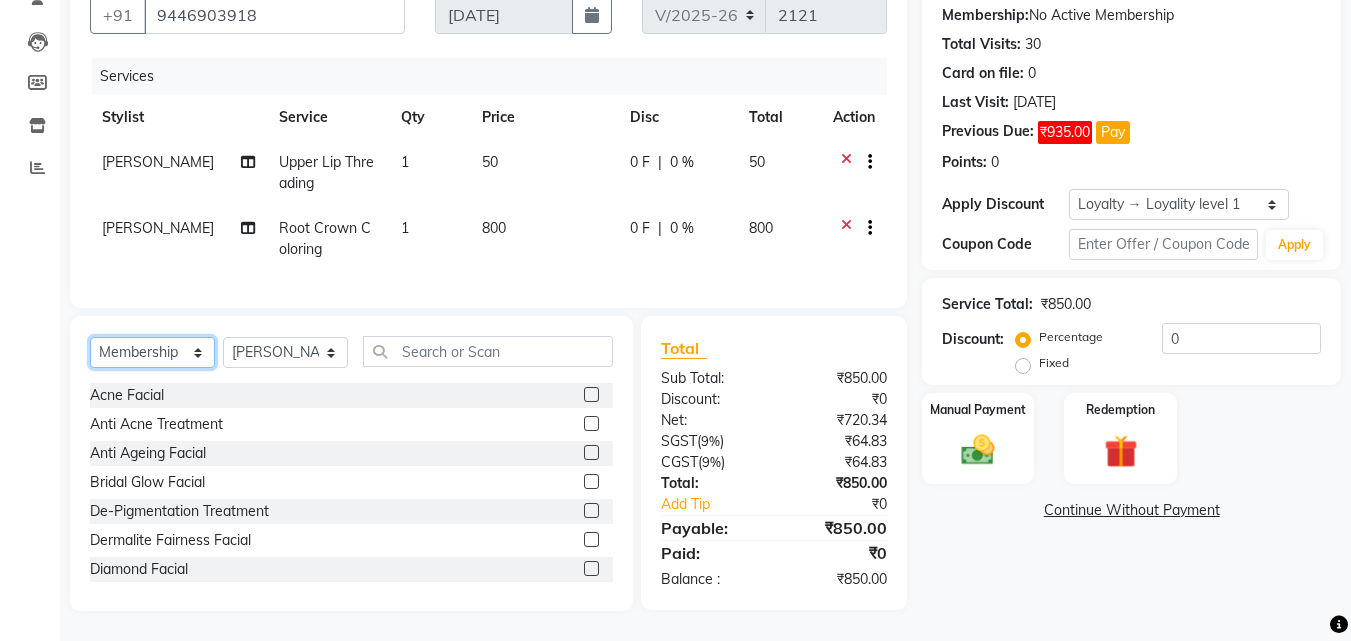 click on "Select  Service  Product  Membership  Package Voucher Prepaid Gift Card" 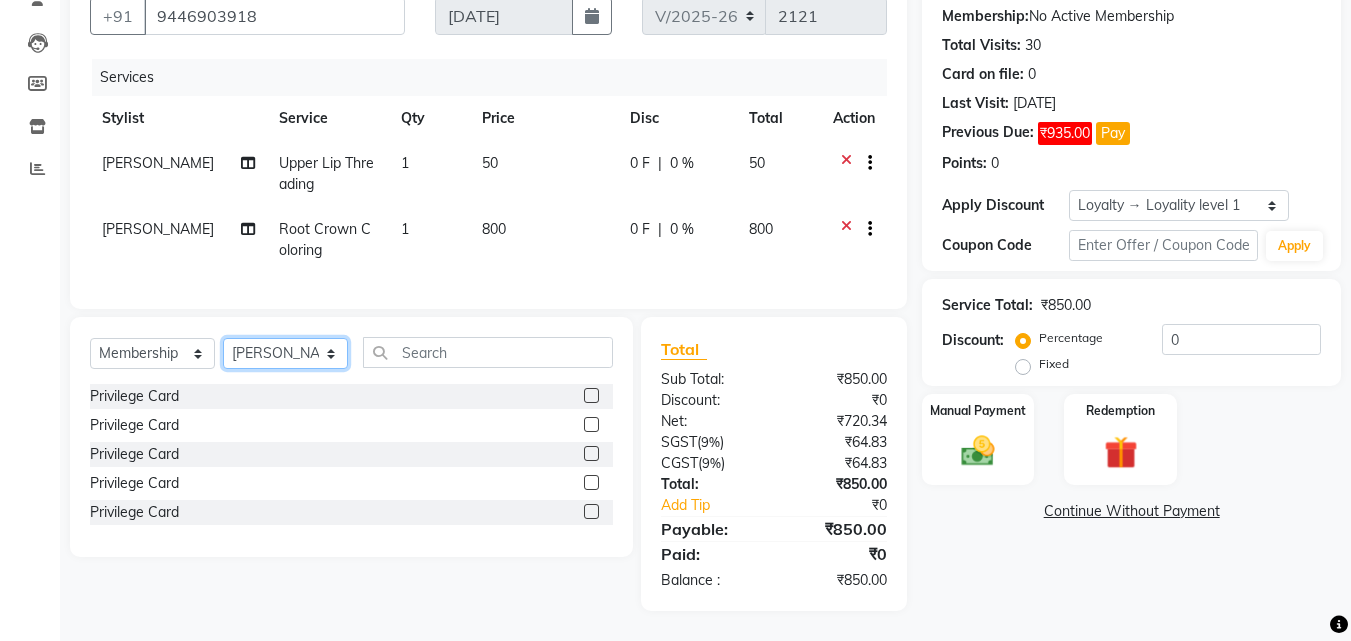click on "Select Stylist ANJALI L B	 CHIPPY DHANYA D INDU GURUNG	 KARTHIKA	 Lekshmi MANJUSHA	 PUNAM LAMA	 SARITHA	 SIMI Sneha TRIVANDRUM ASHTAMUDI USHA KUMARI S" 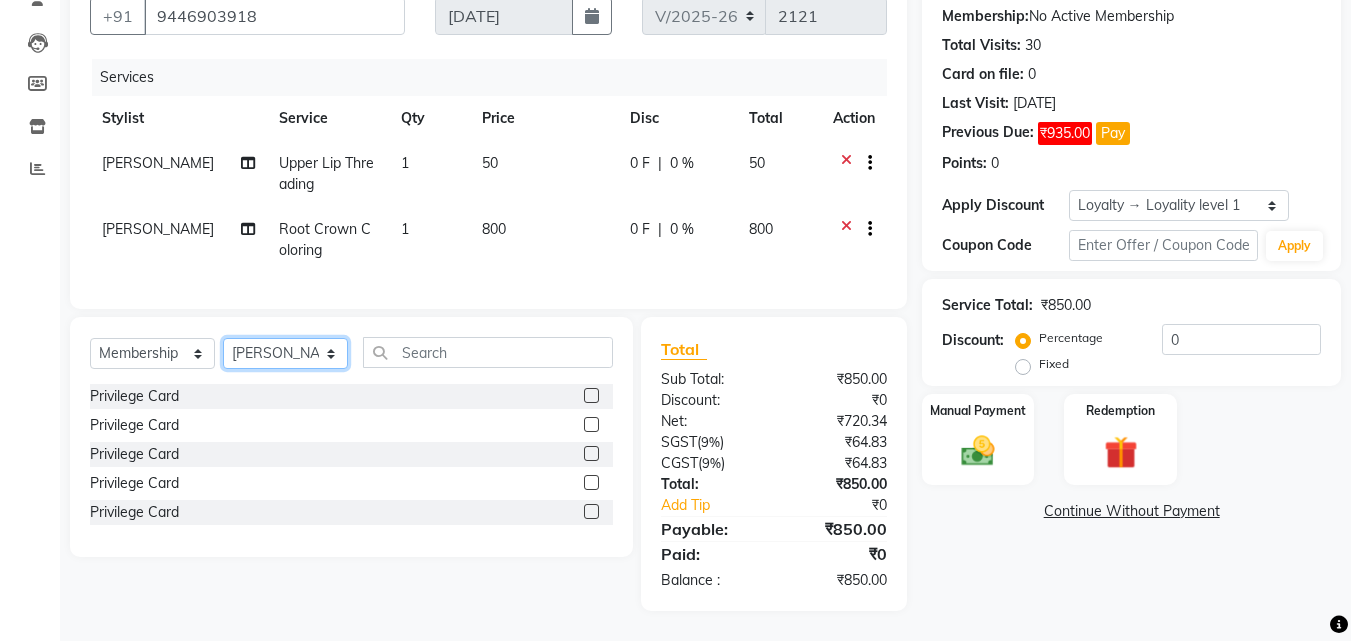 select on "72581" 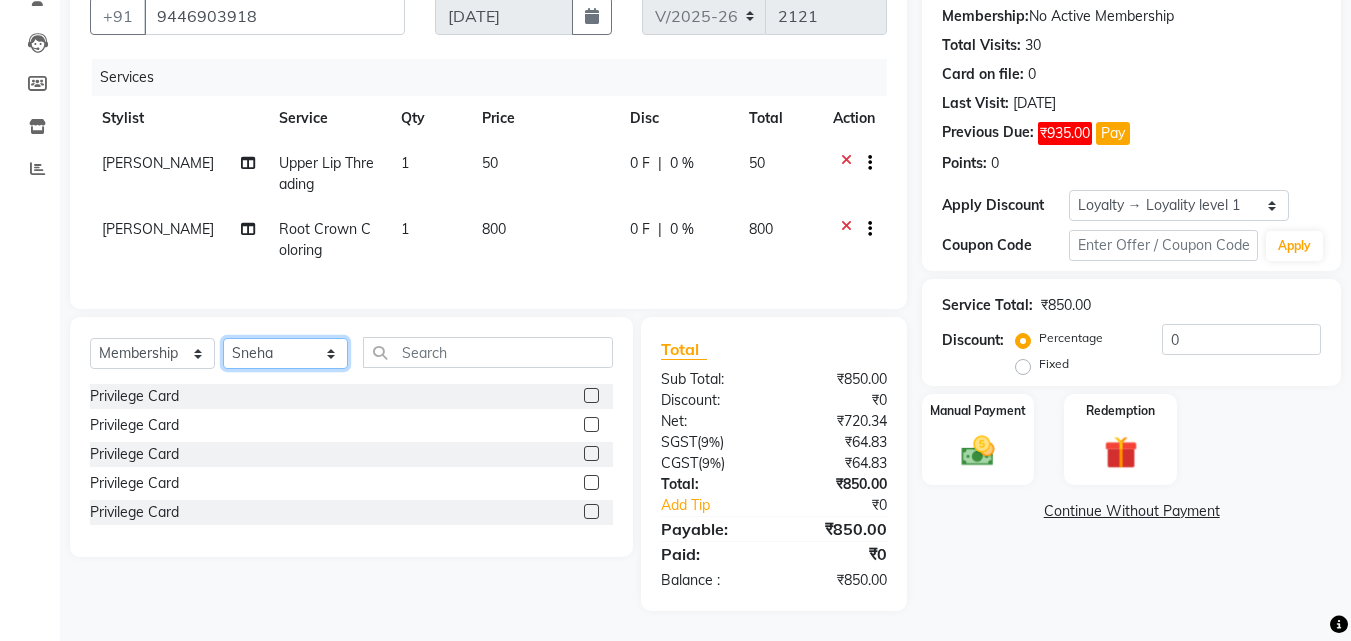 click on "Select Stylist ANJALI L B	 CHIPPY DHANYA D INDU GURUNG	 KARTHIKA	 Lekshmi MANJUSHA	 PUNAM LAMA	 SARITHA	 SIMI Sneha TRIVANDRUM ASHTAMUDI USHA KUMARI S" 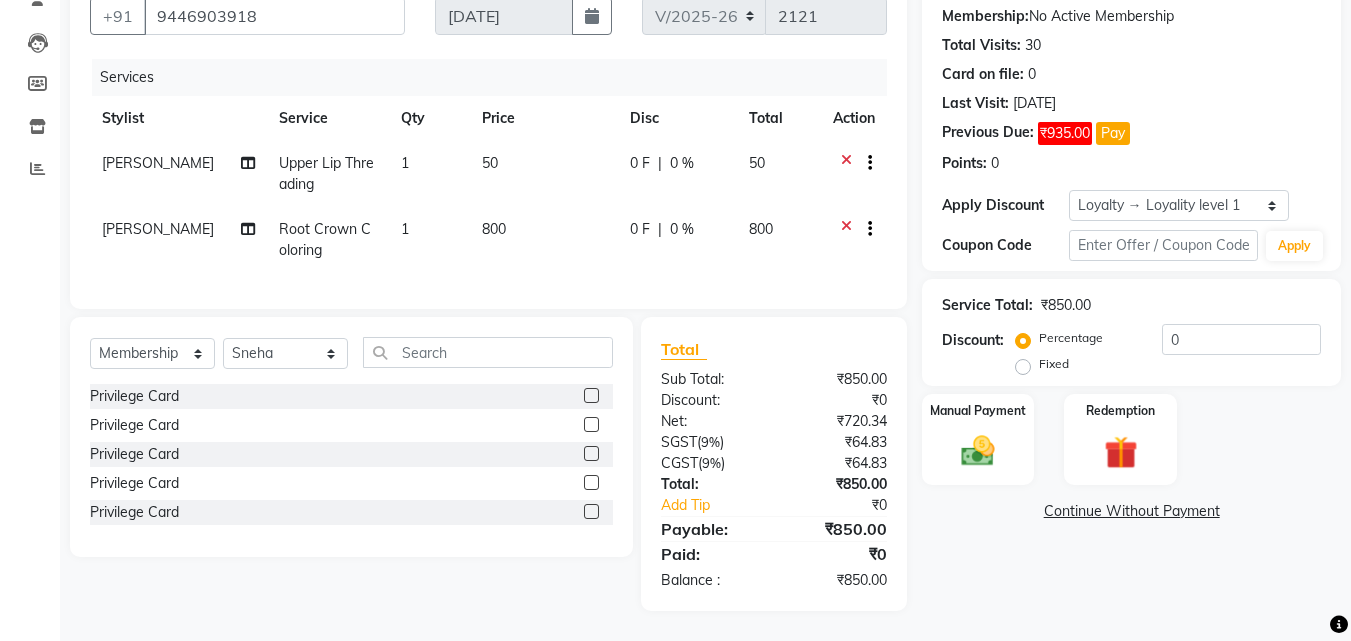click 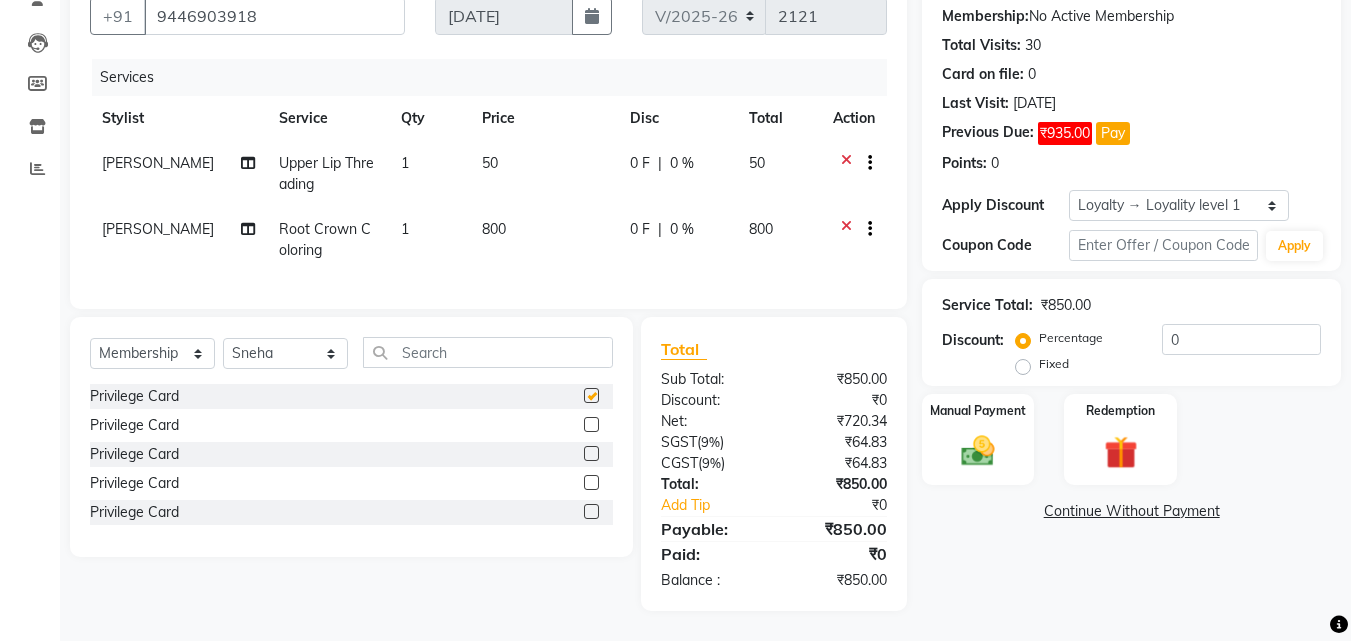 select on "select" 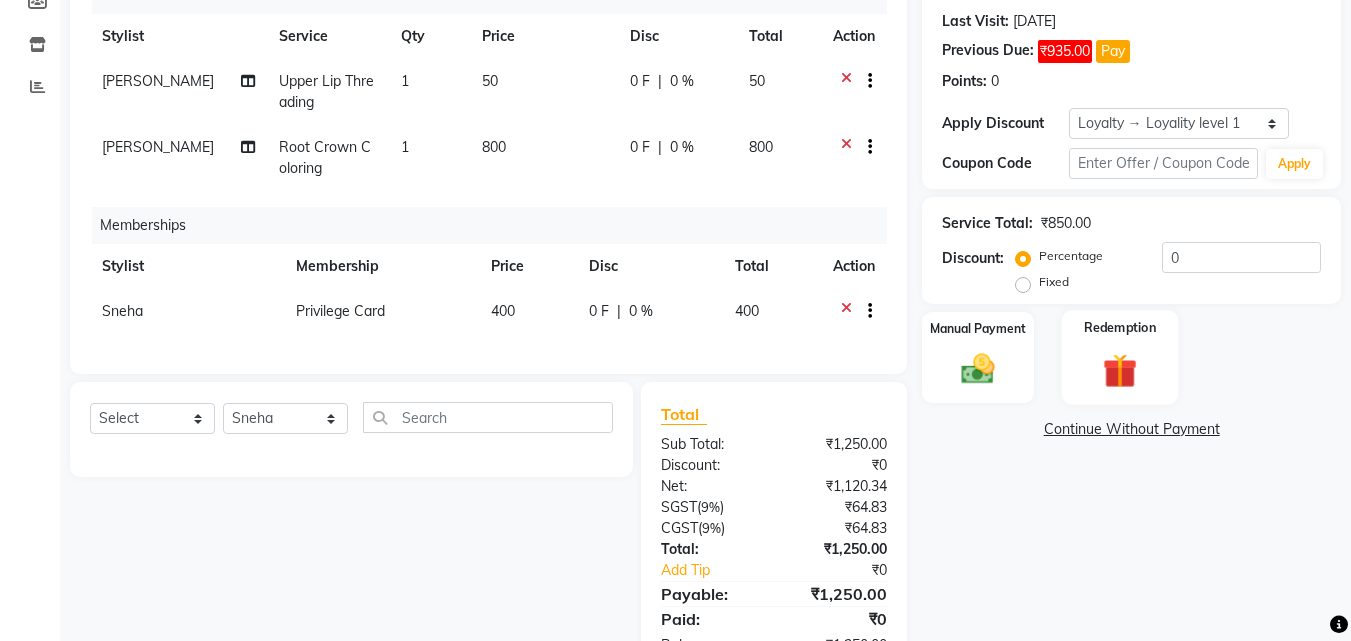 scroll, scrollTop: 151, scrollLeft: 0, axis: vertical 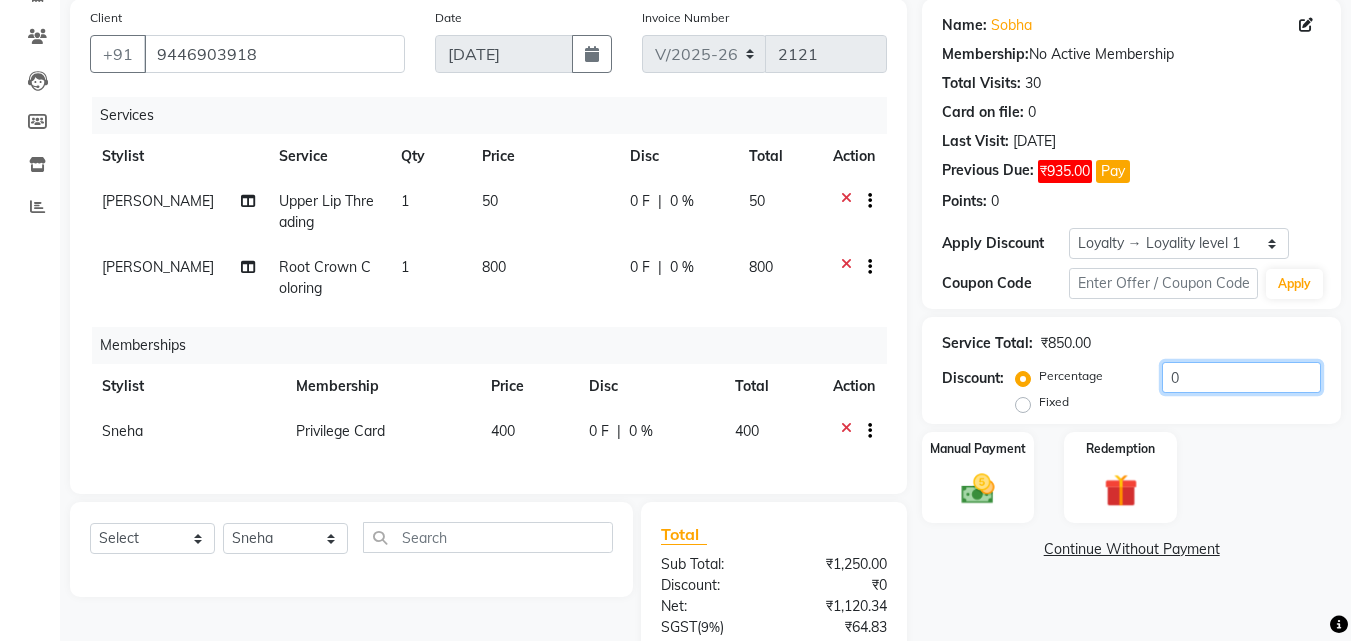 drag, startPoint x: 1182, startPoint y: 379, endPoint x: 1124, endPoint y: 398, distance: 61.03278 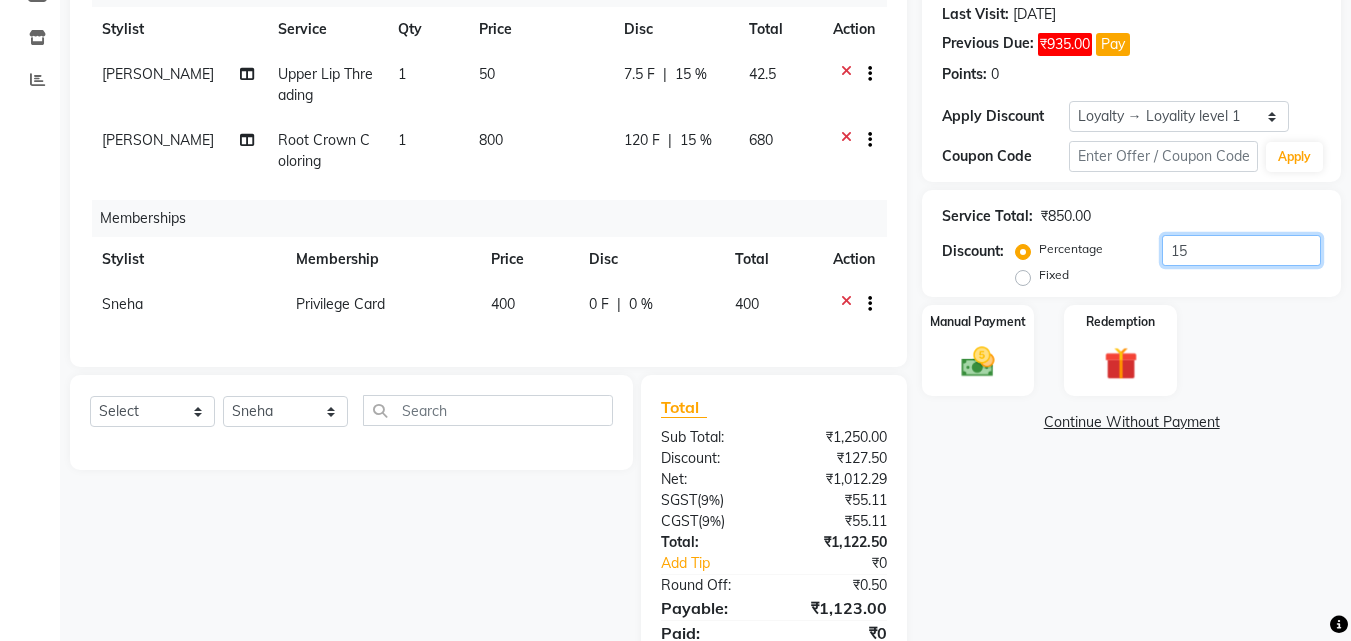 scroll, scrollTop: 372, scrollLeft: 0, axis: vertical 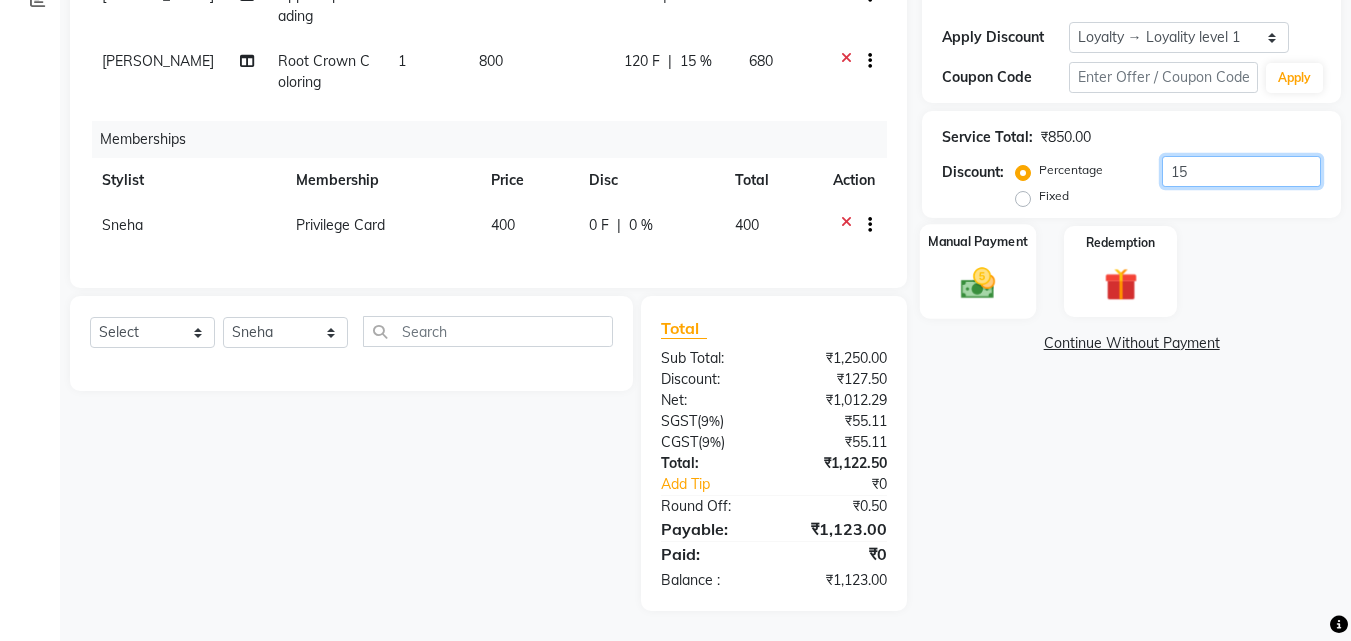 type on "15" 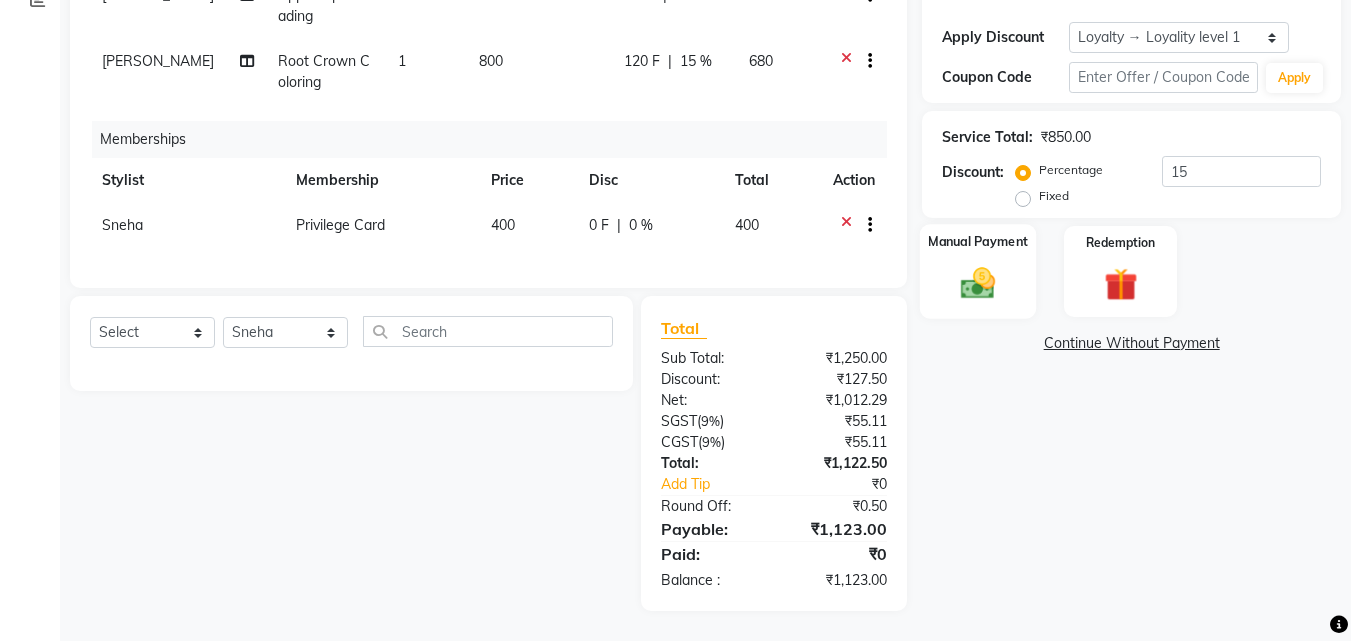 click 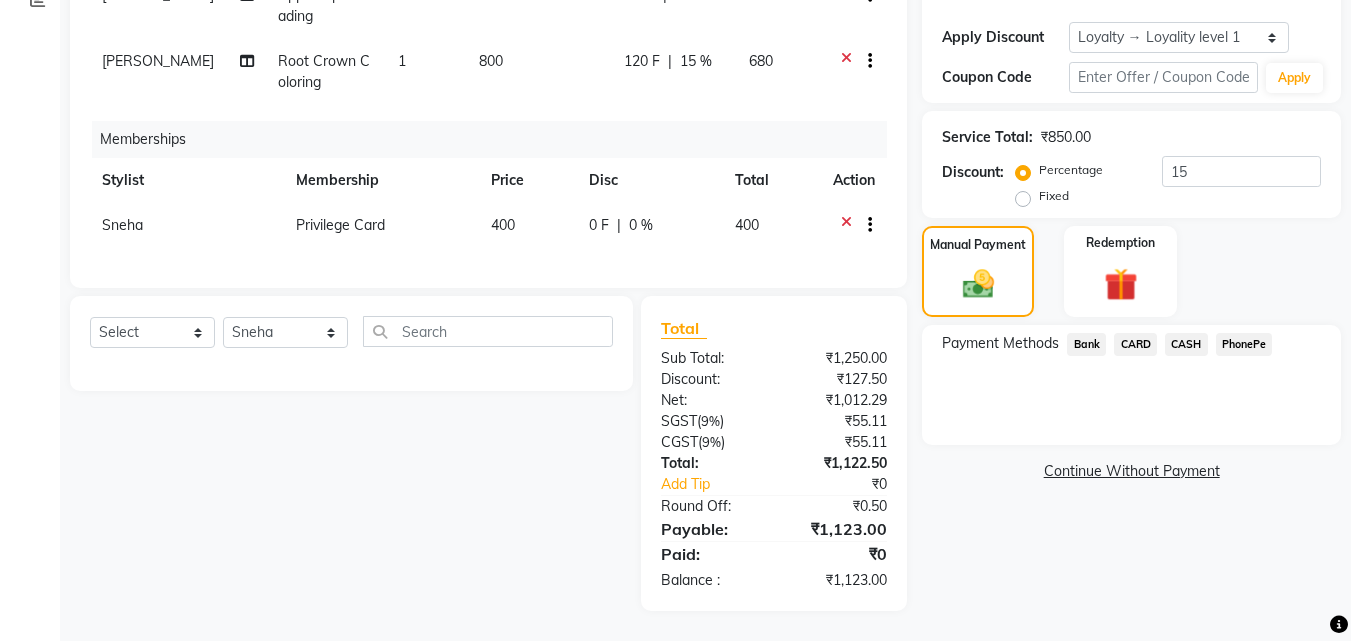 click on "CASH" 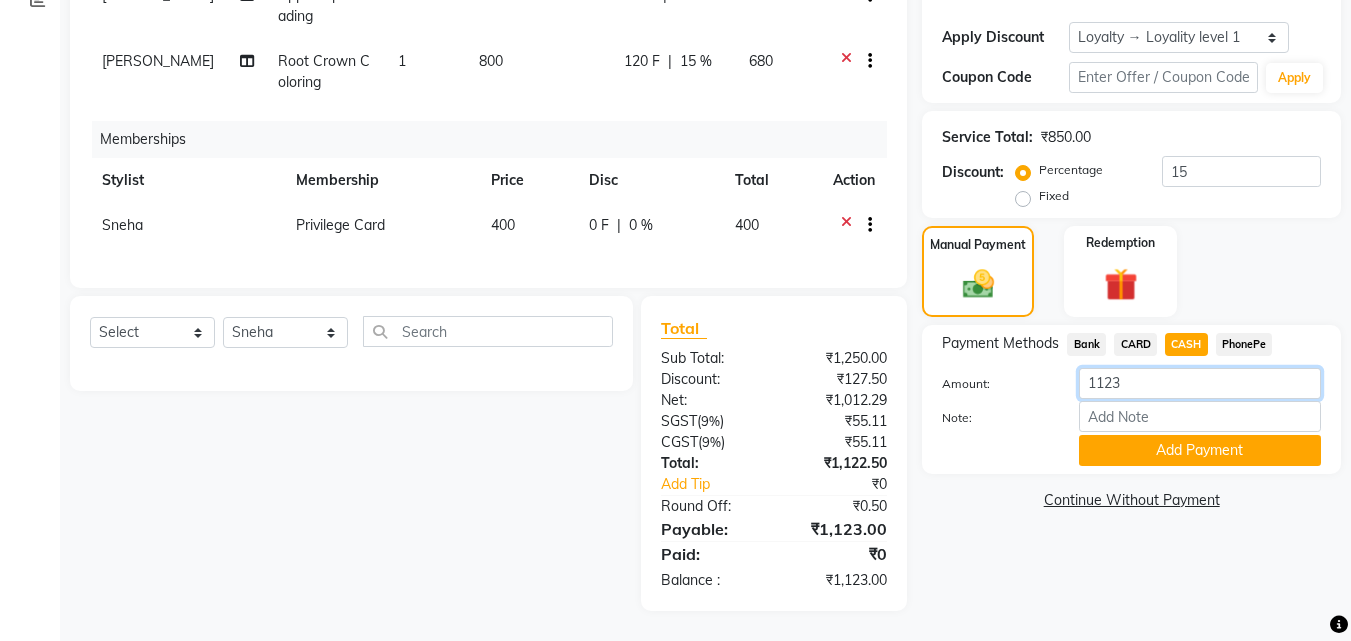 drag, startPoint x: 1130, startPoint y: 363, endPoint x: 1032, endPoint y: 390, distance: 101.65137 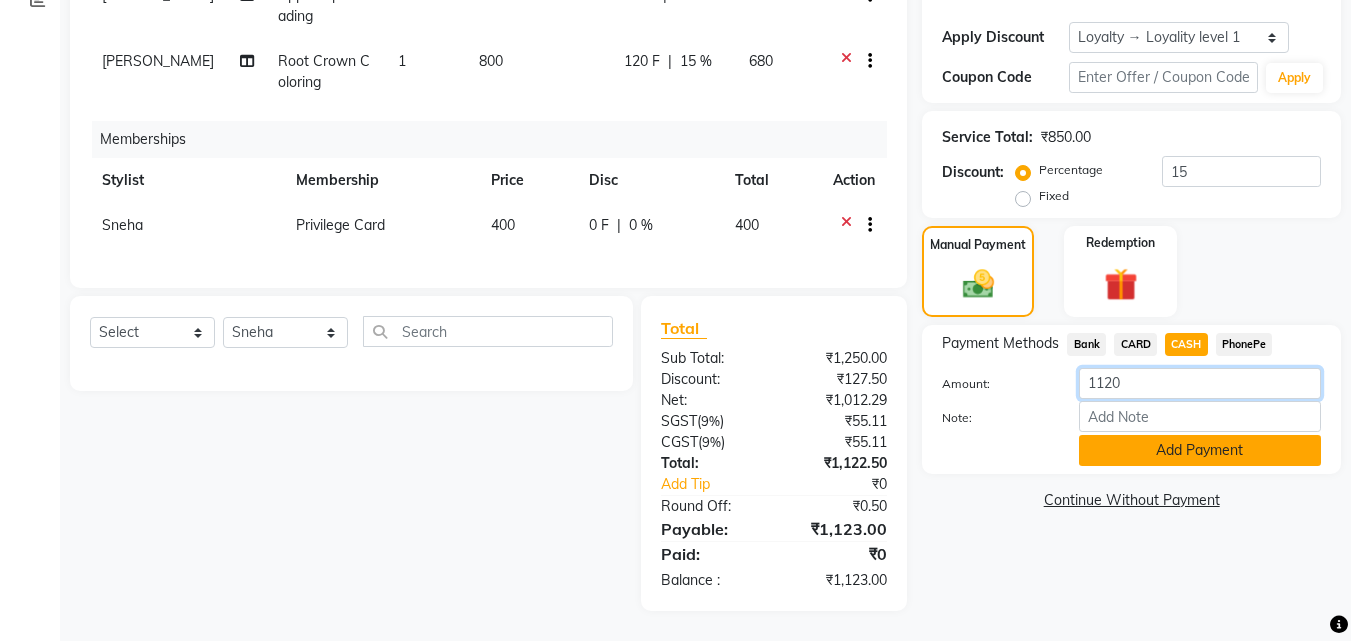type on "1120" 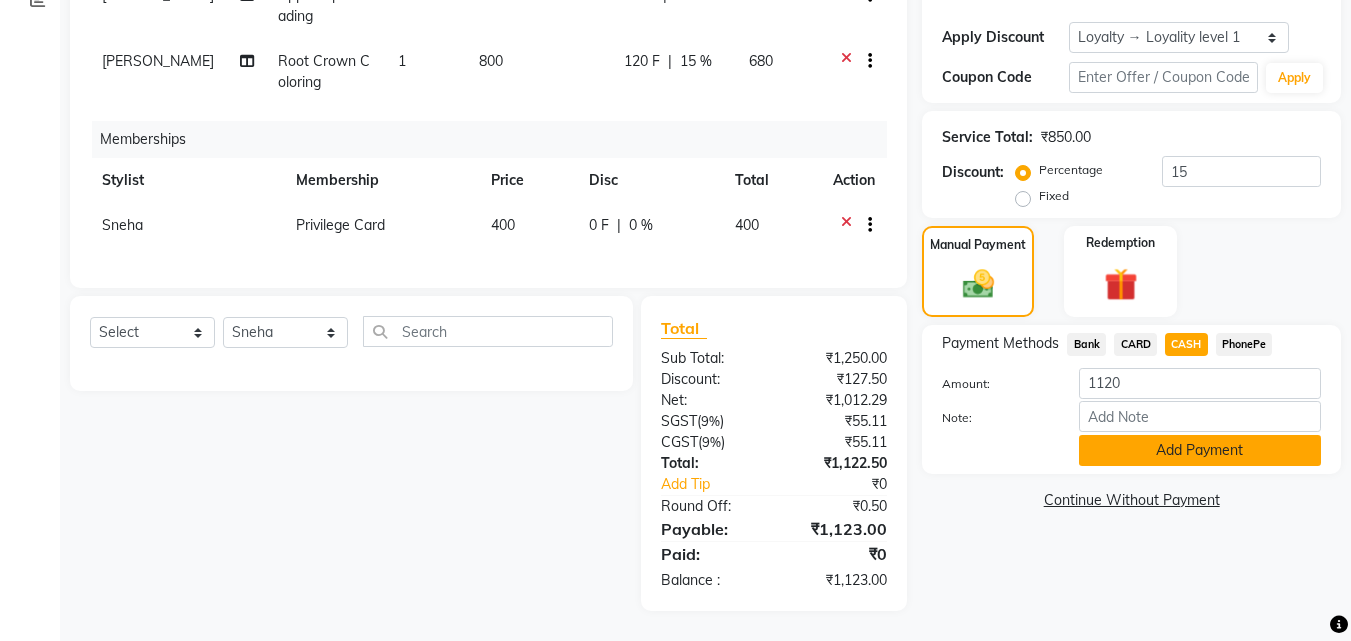 click on "Add Payment" 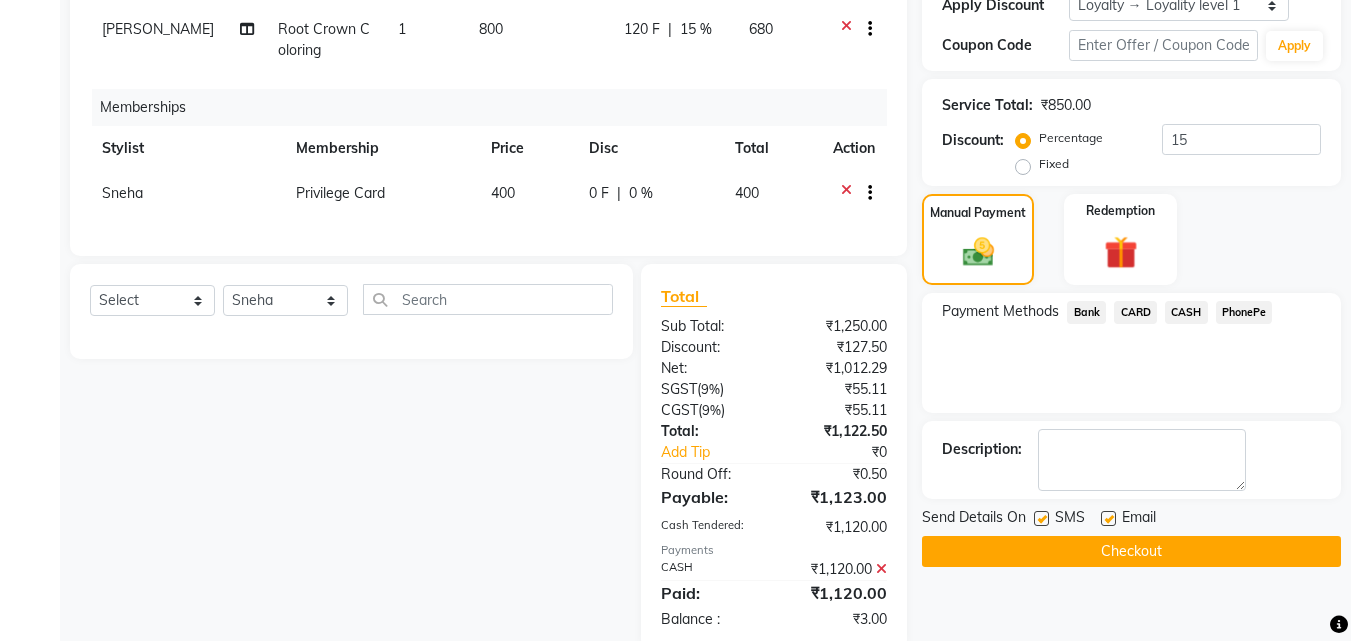scroll, scrollTop: 463, scrollLeft: 0, axis: vertical 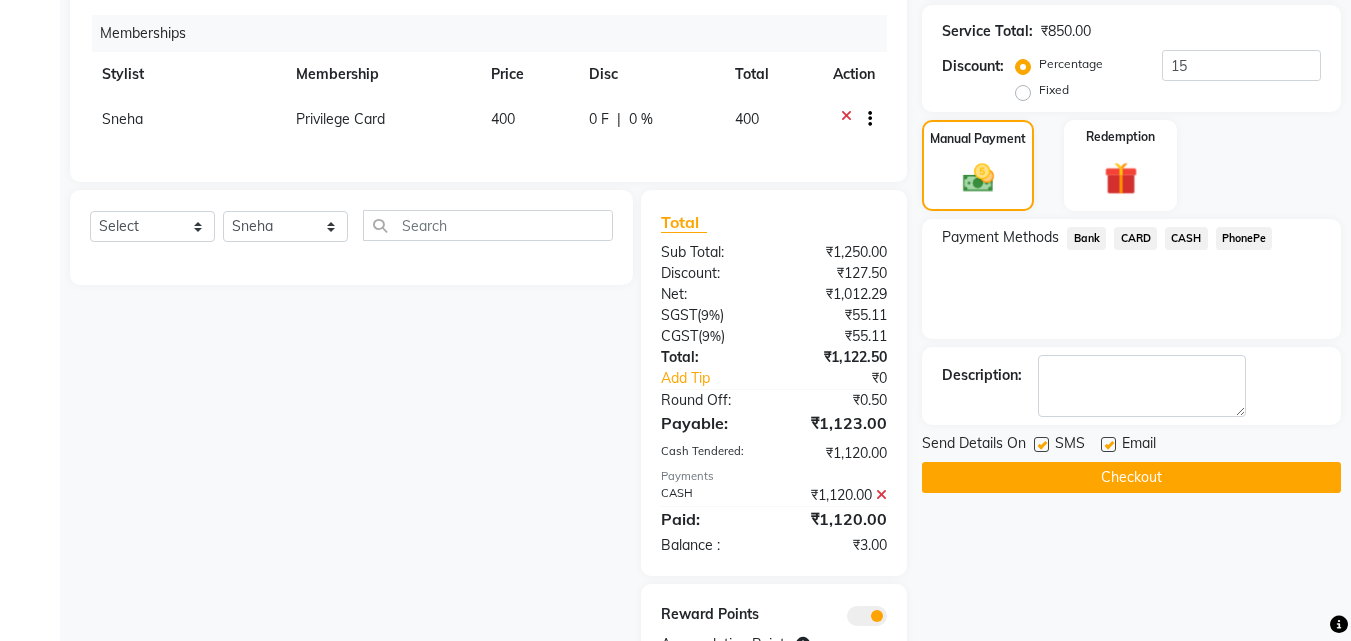 click 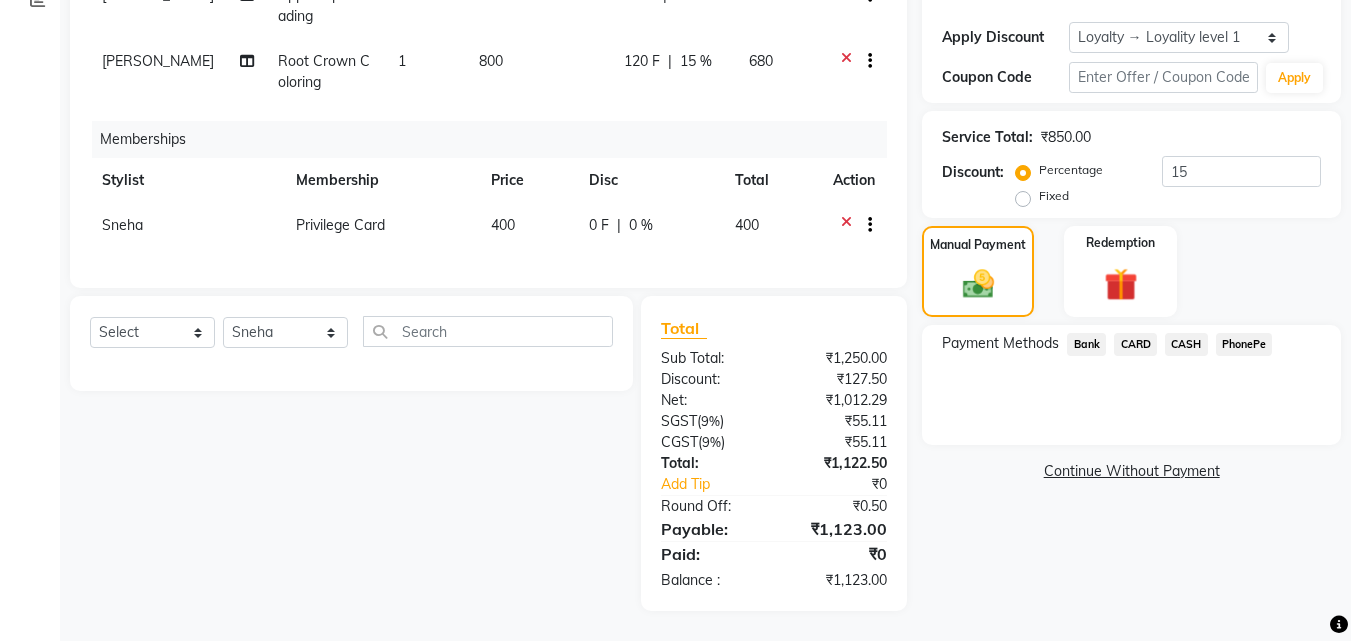 click on "CASH" 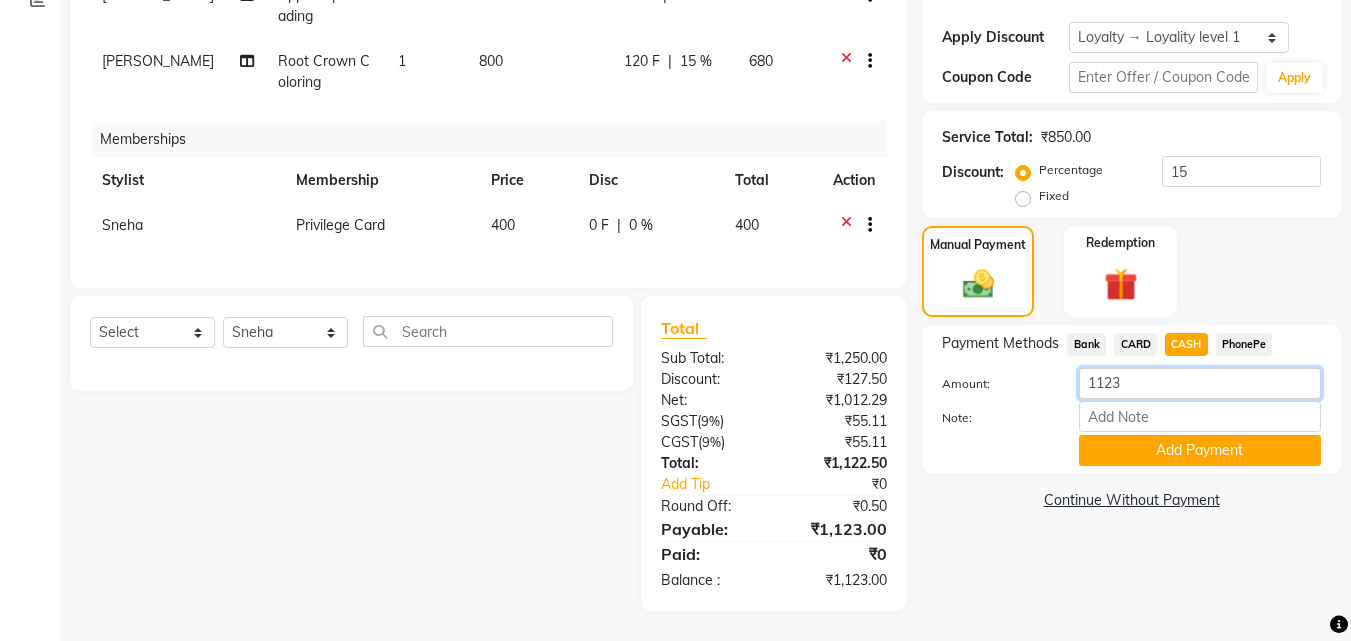 drag, startPoint x: 1127, startPoint y: 369, endPoint x: 1056, endPoint y: 382, distance: 72.18033 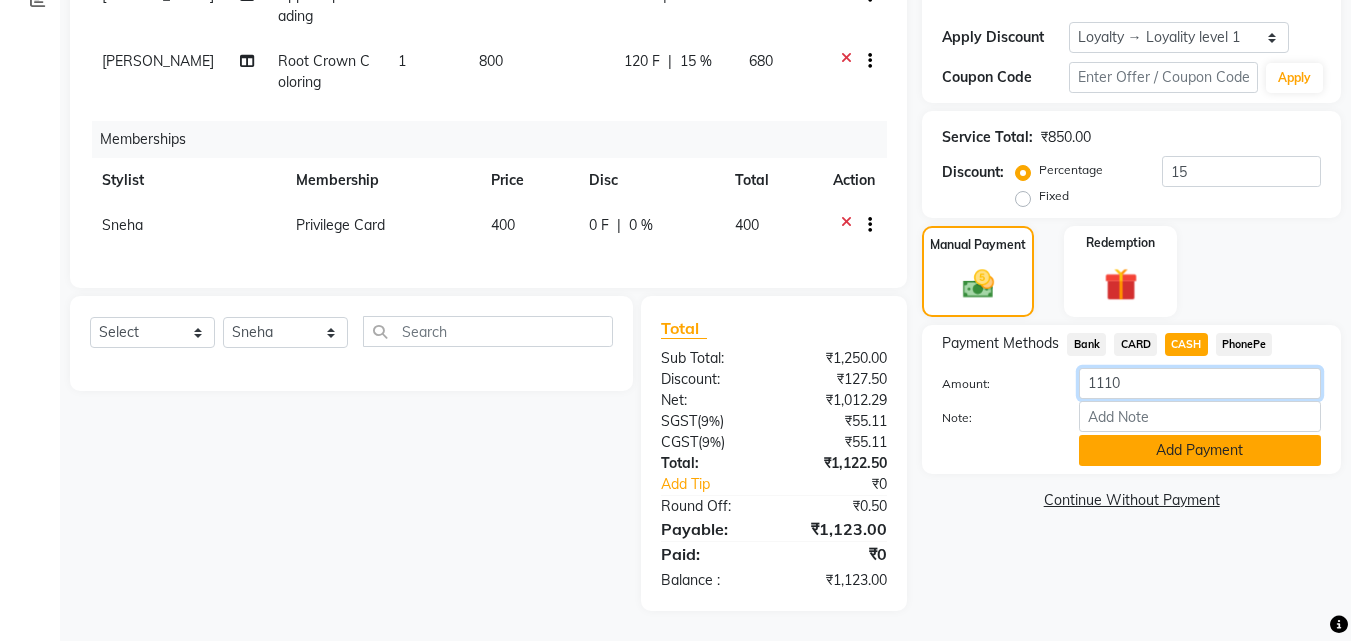 type on "1110" 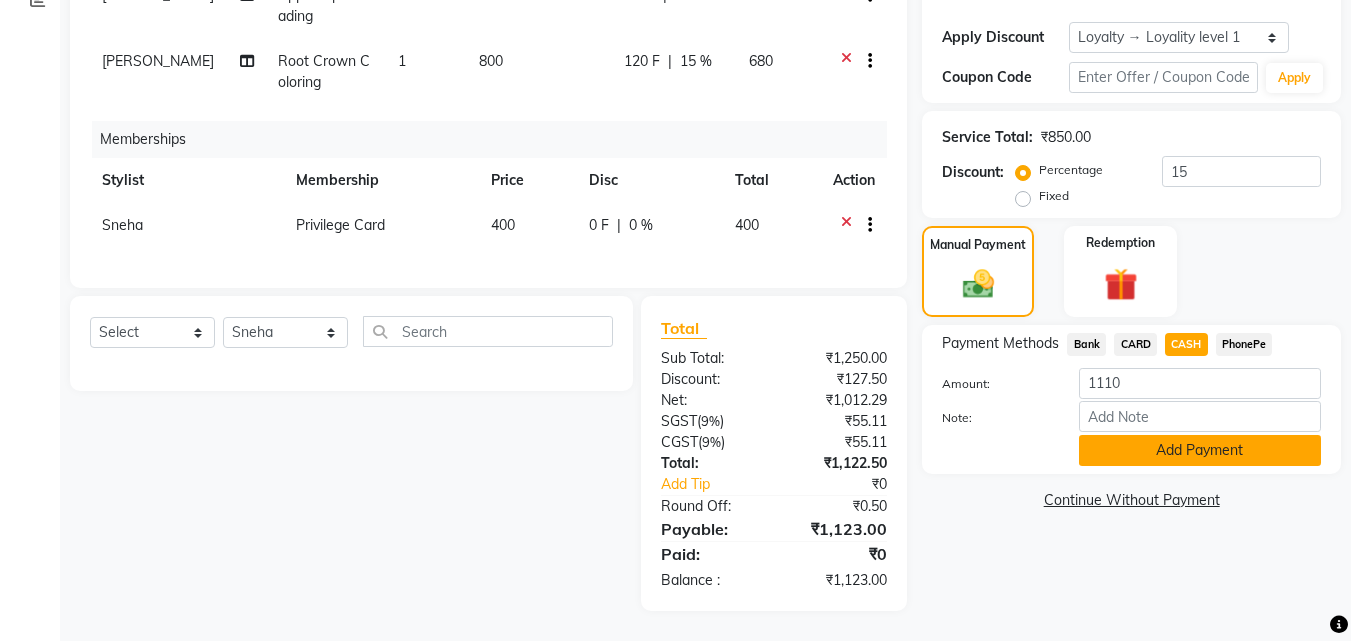 click on "Add Payment" 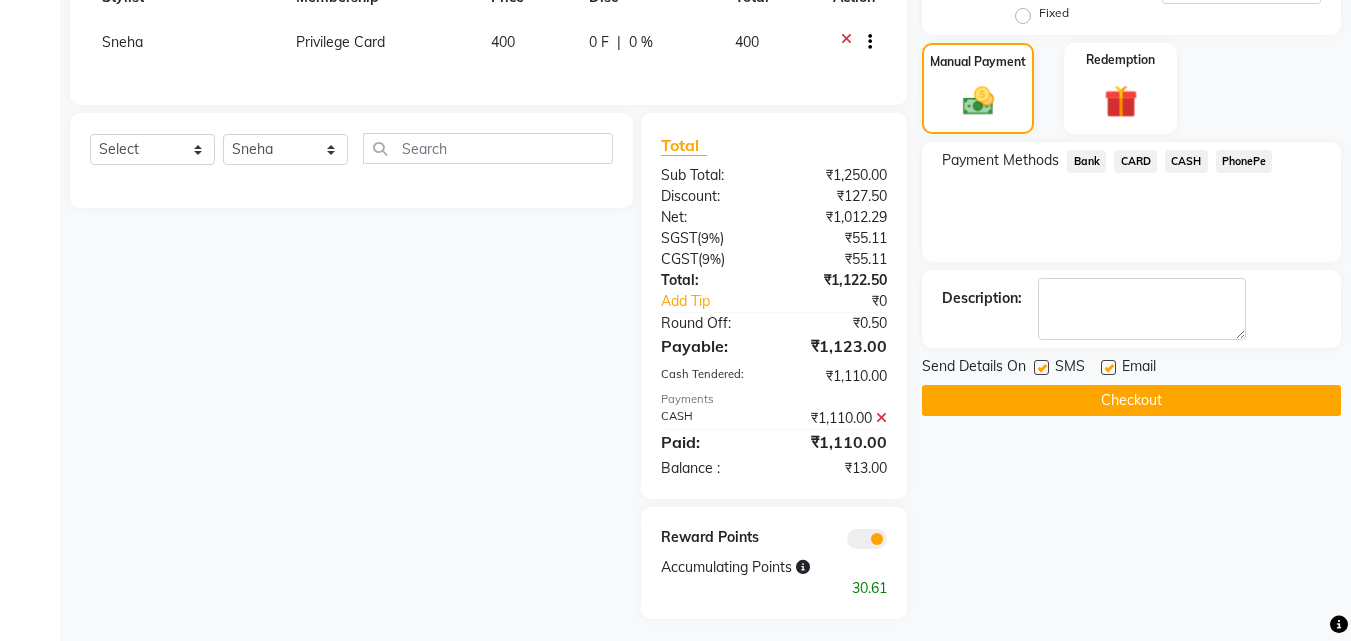 scroll, scrollTop: 563, scrollLeft: 0, axis: vertical 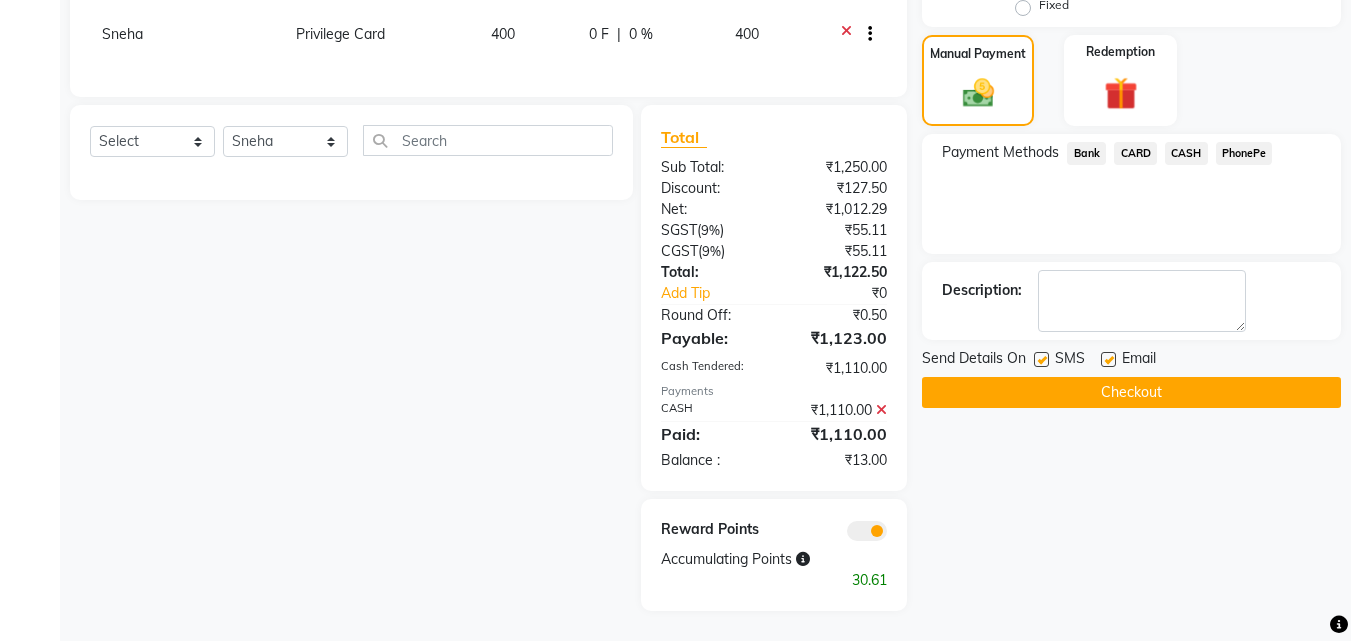 click on "PhonePe" 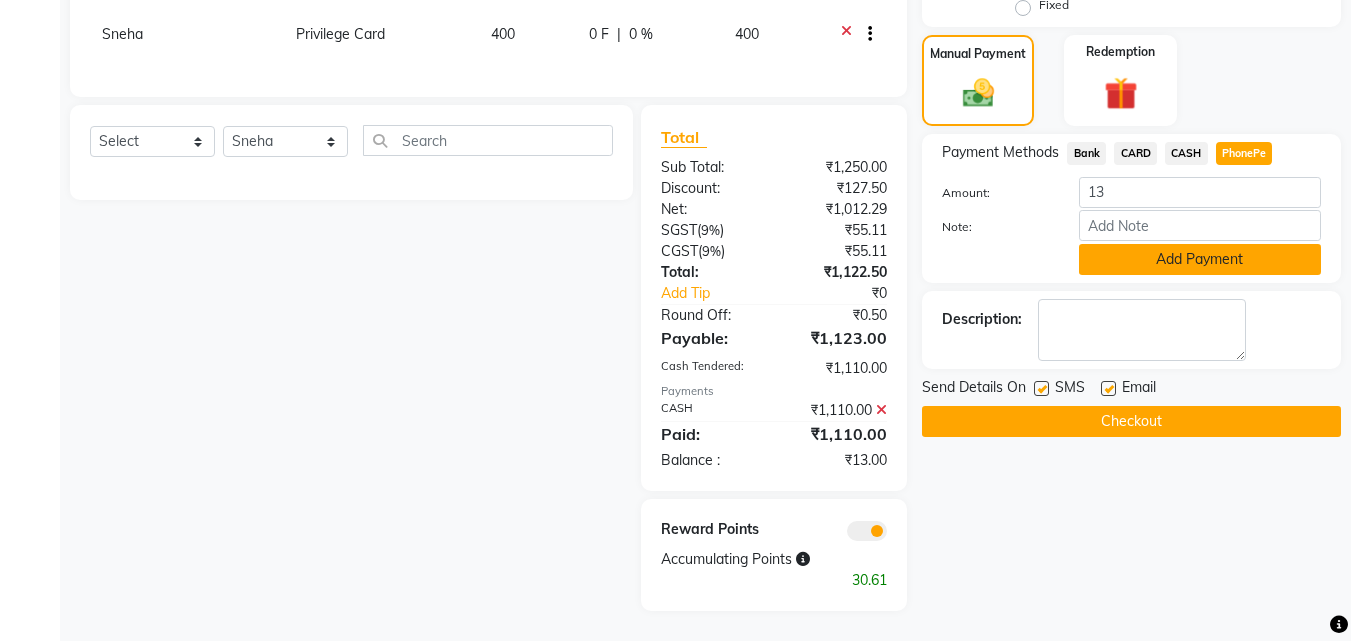 click on "Add Payment" 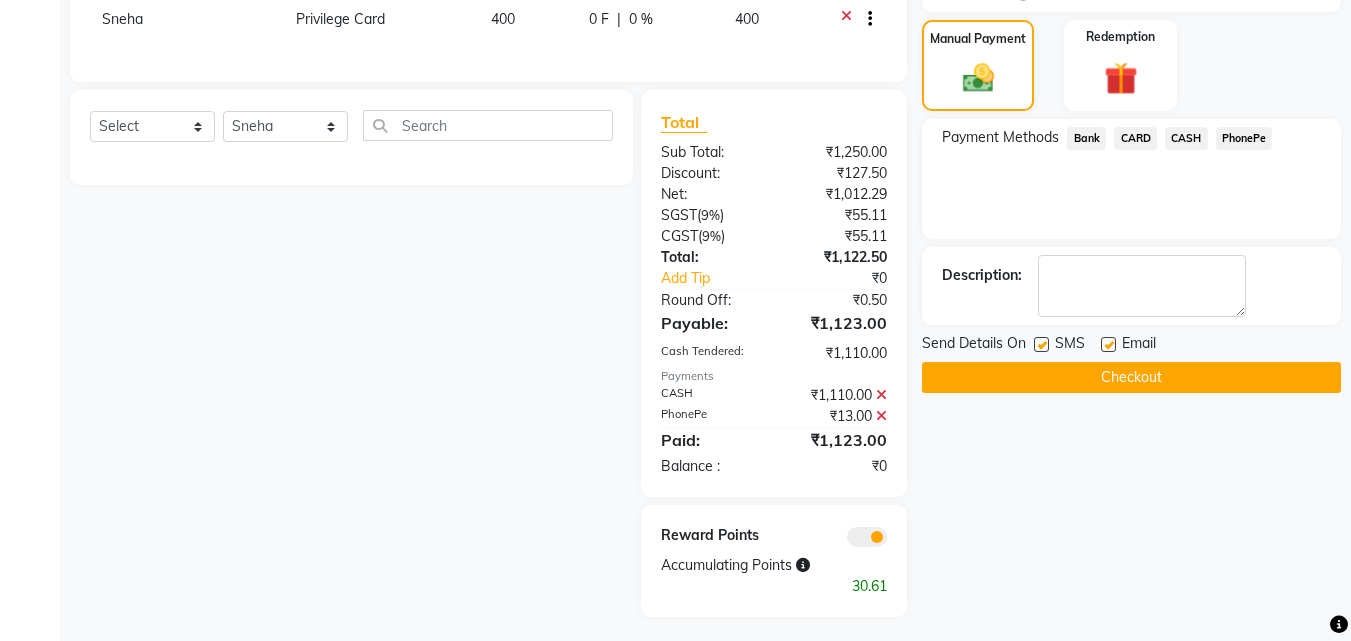 click on "Checkout" 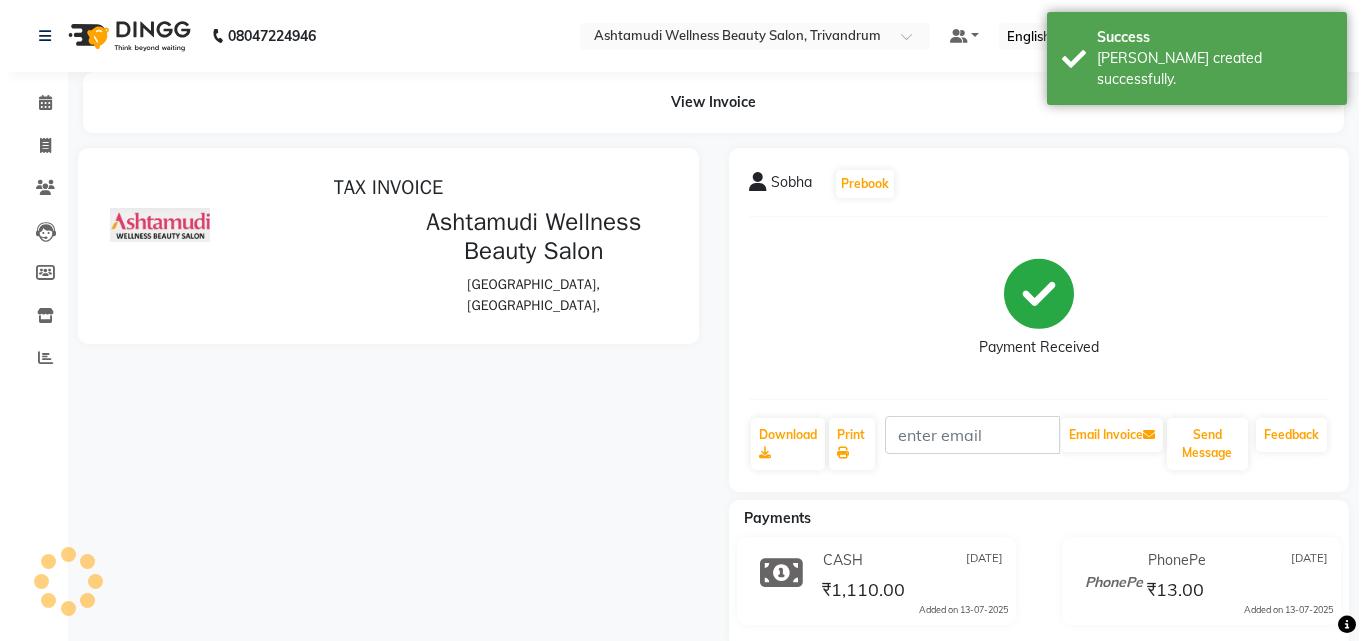 scroll, scrollTop: 0, scrollLeft: 0, axis: both 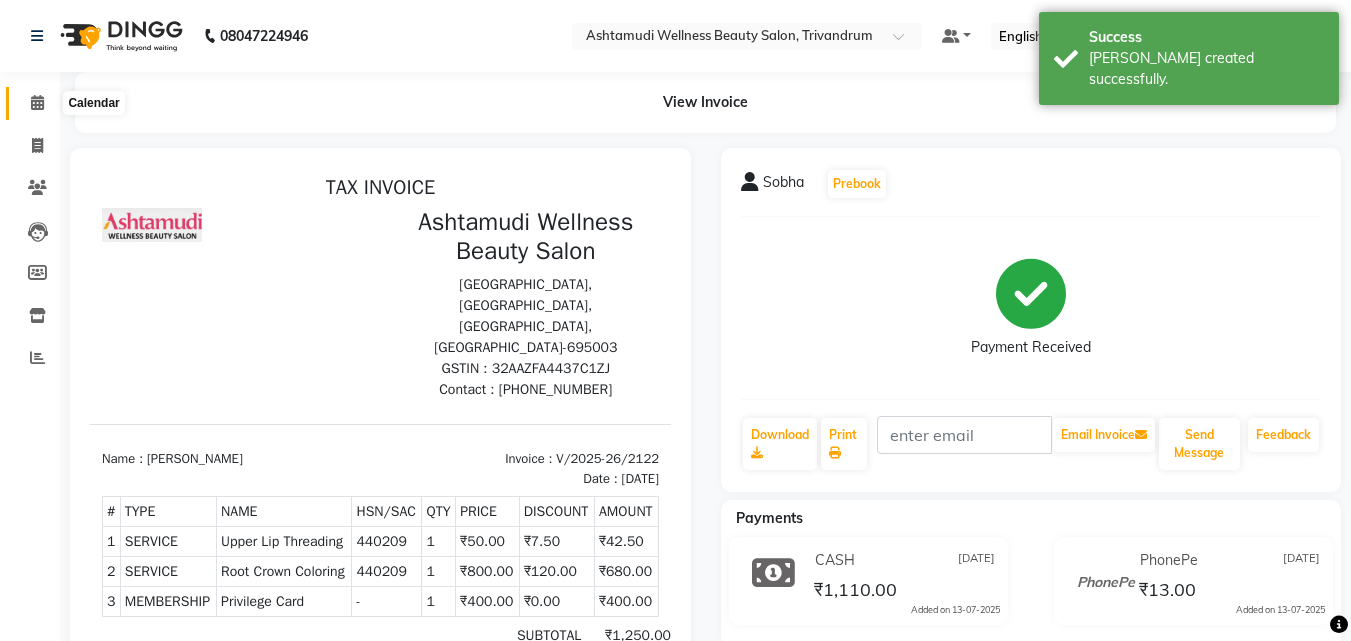 click 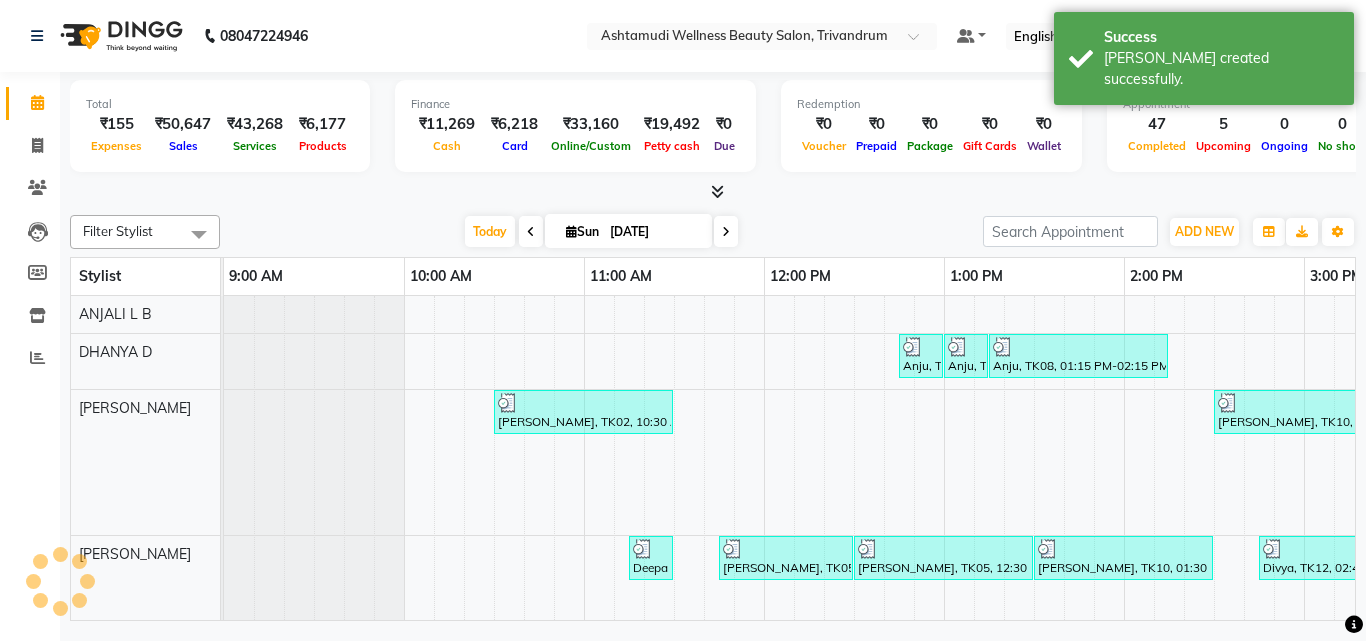 scroll, scrollTop: 0, scrollLeft: 0, axis: both 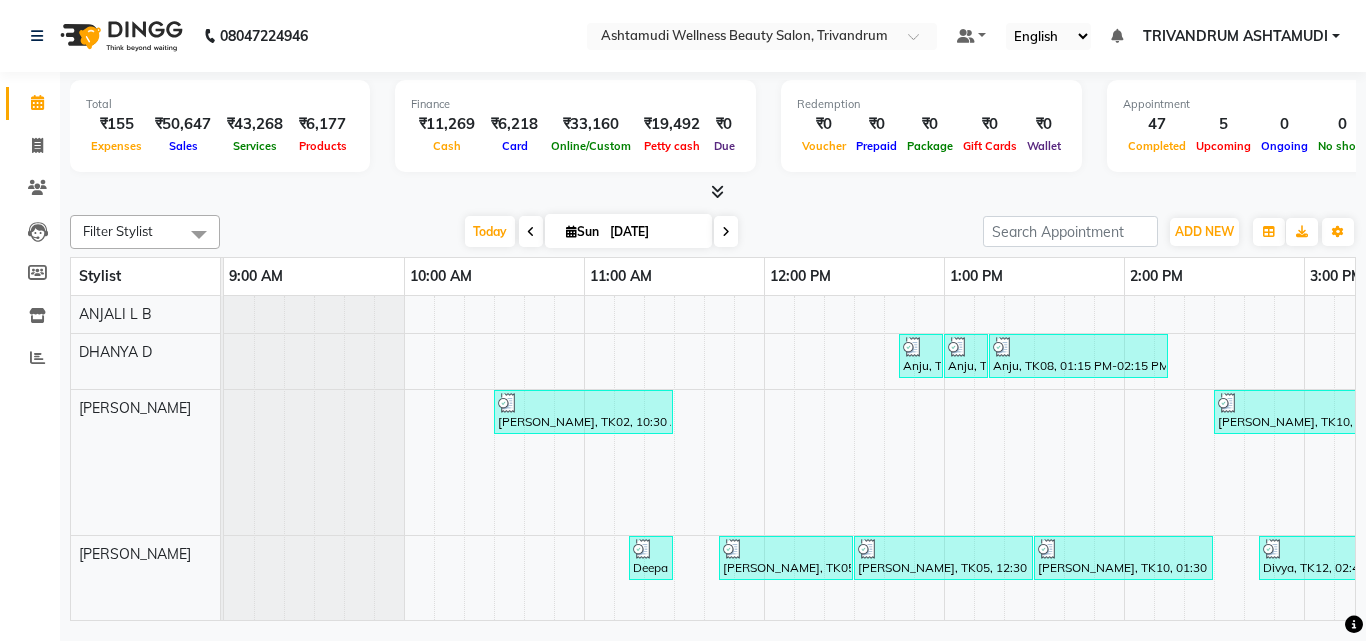 click on "[DATE]  [DATE]" at bounding box center (601, 232) 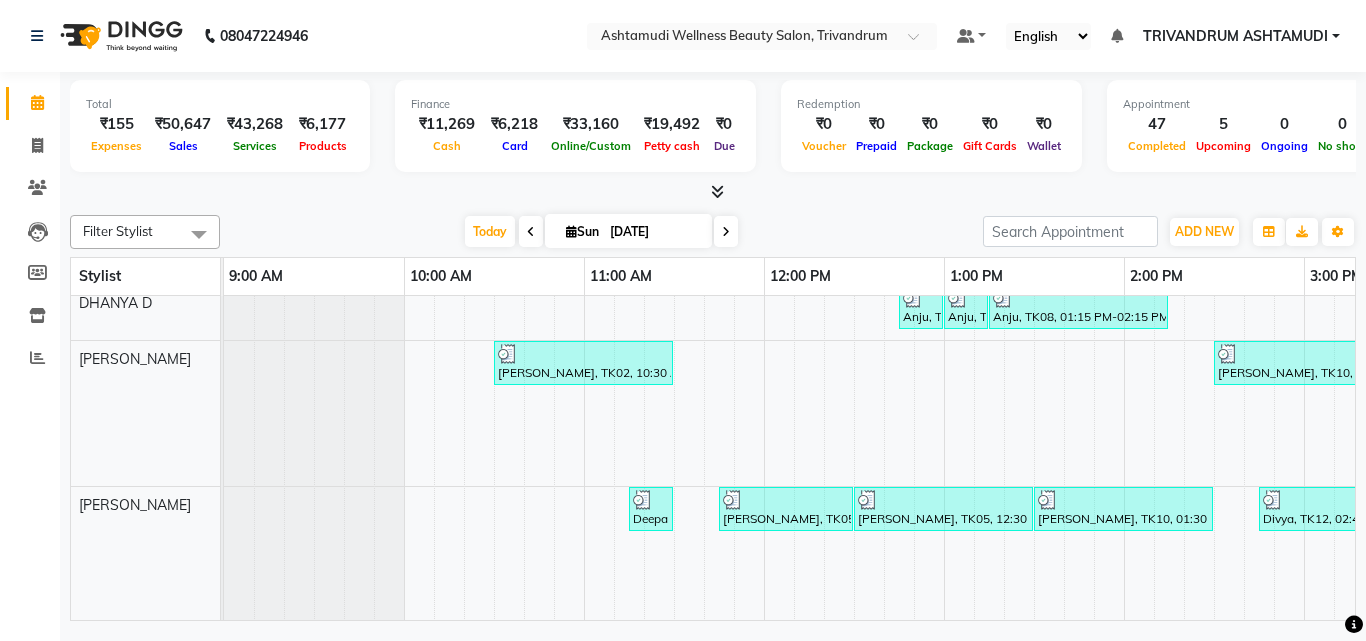 scroll, scrollTop: 444, scrollLeft: 0, axis: vertical 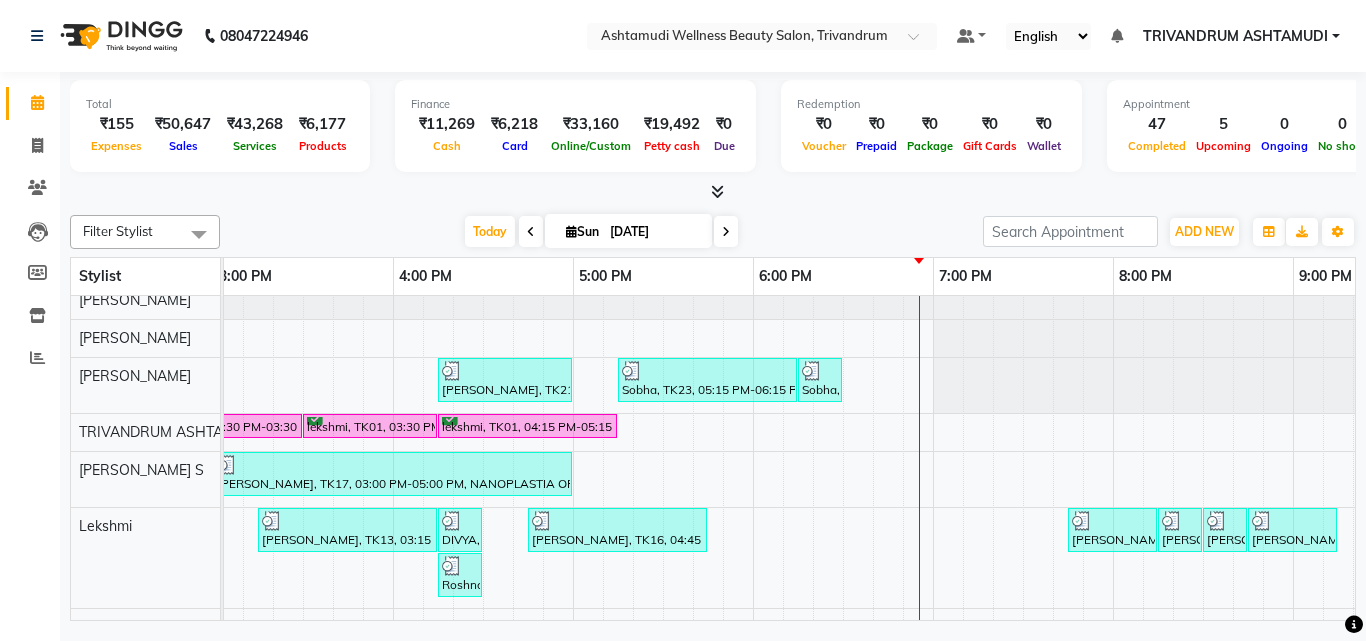 click on "Anju, TK08, 12:45 PM-01:00 PM, Upper Lip Threading     Anju, TK08, 01:00 PM-01:15 PM, Eyebrows Threading     Anju, TK08, 01:15 PM-02:15 PM, D-Tan Cleanup     Neethi, TK18, 04:45 PM-05:45 PM, Ceramide  Anti frizz treatment     Neethi, TK18, 05:45 PM-06:45 PM, D-Tan Cleanup     Neethi, TK18, 06:45 PM-07:00 PM, Eyebrows Threading     Aswathy, TK02, 10:30 AM-11:30 AM, Layer Cut     ANJANA, TK10, 02:30 PM-03:30 PM, Layer Cut     sharika, TK19, 03:45 PM-04:45 PM, Anti-Dandruff Treatment     sharika, TK19, 04:45 PM-06:45 PM, BOTOX OFFER - ELBOW LENGTH     MANEESHA, TK20, 05:45 PM-07:45 PM, Global Colouring (Ammonia Free)     MANEESHA, TK24, 06:30 PM-07:00 PM, Full Face Waxing     Deepa KARTHI, TK03, 11:15 AM-11:30 AM, Eyebrows Threading     Parvathy, TK05, 11:45 AM-12:30 PM, Root Touch-Up (Ammonia Free)     Parvathy, TK05, 12:30 PM-01:30 PM, Layer Cut     ANJANA, TK10, 01:30 PM-02:30 PM, Hair Spa     Divya, TK12, 02:45 PM-03:25 PM, U Cut     Divya, TK12, 03:30 PM-04:30 PM, Hair Cut With Fringes" at bounding box center [393, 299] 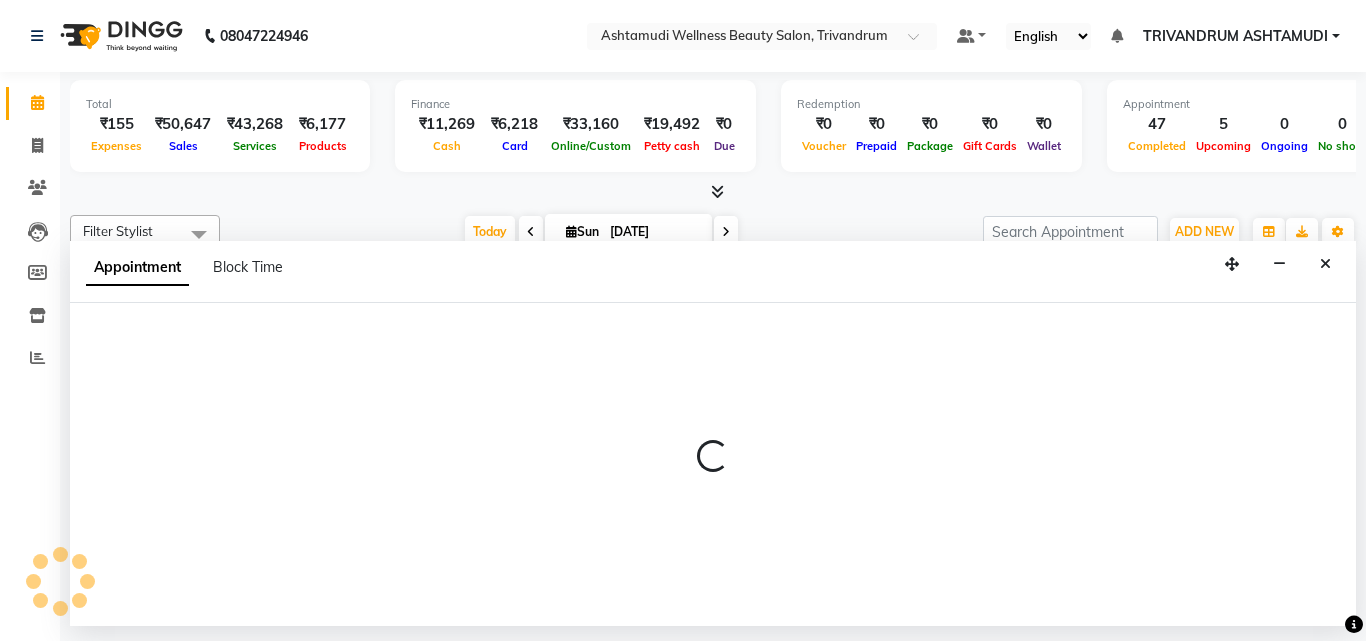 select on "72435" 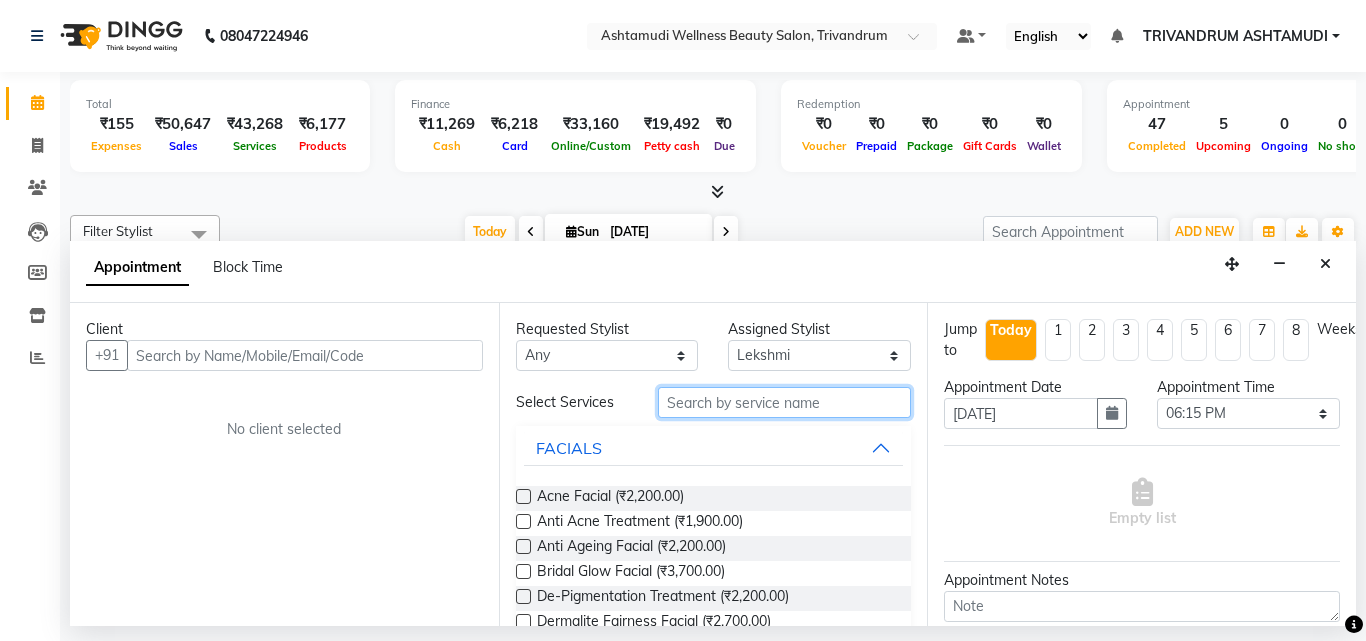 click at bounding box center [785, 402] 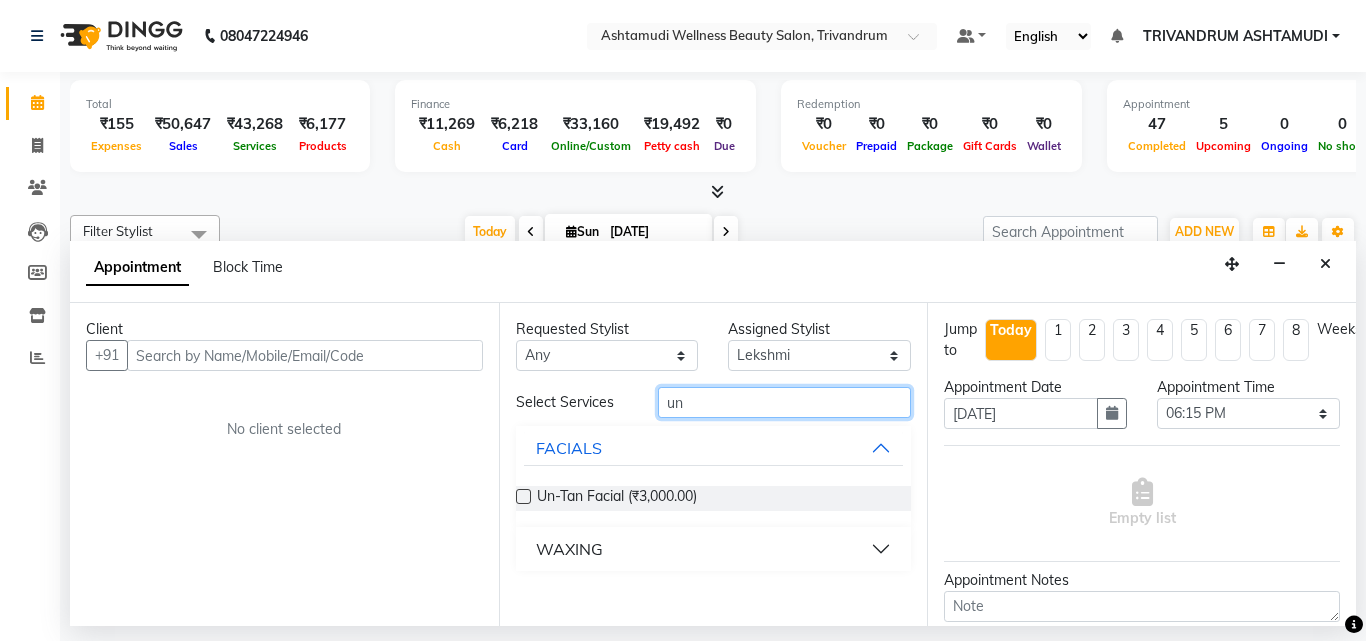 type on "un" 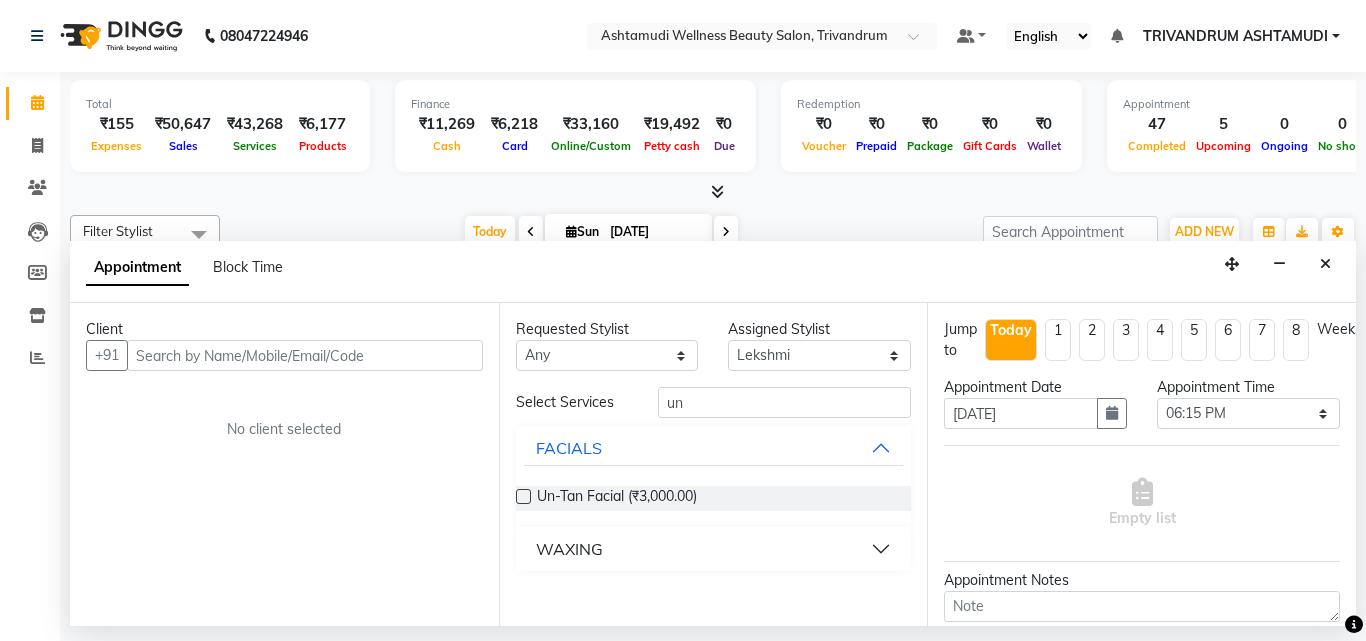 click at bounding box center (523, 496) 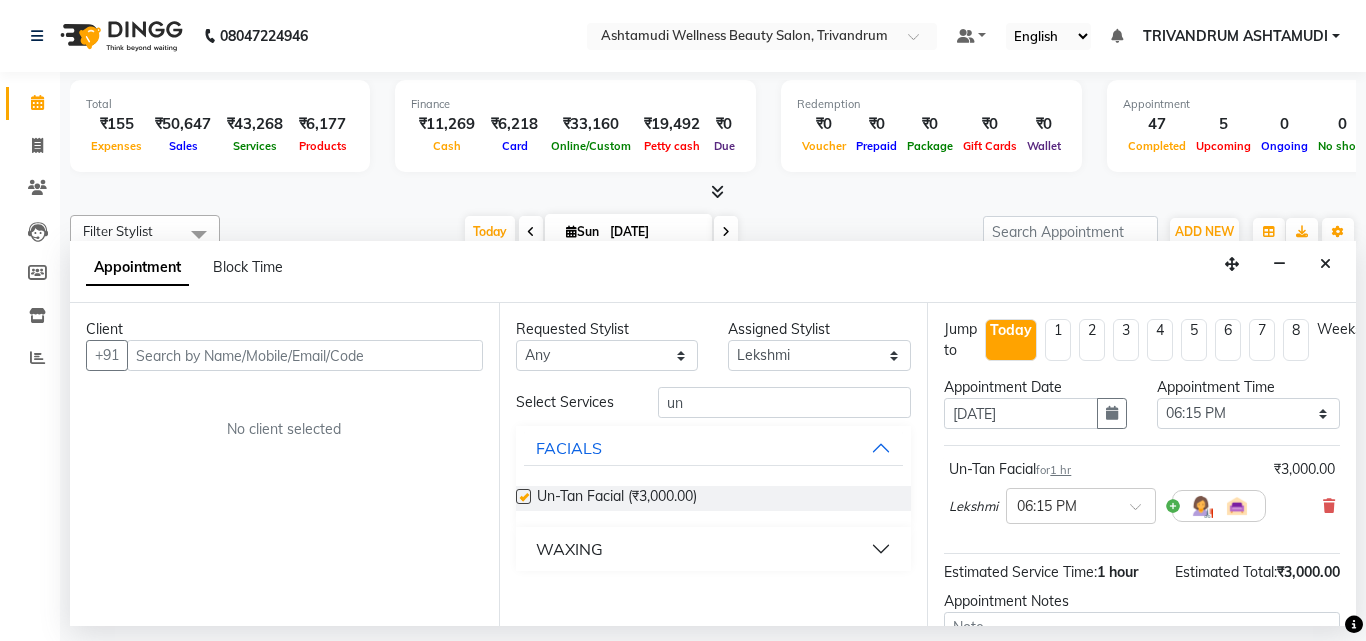 checkbox on "false" 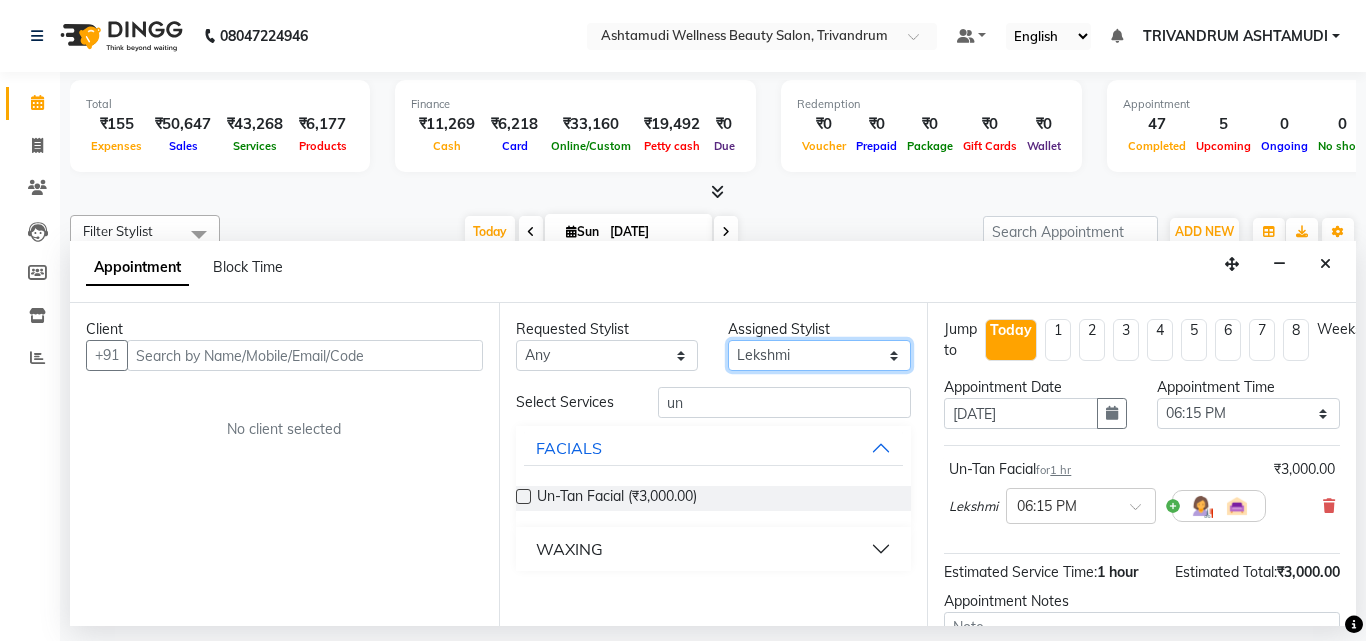 click on "Select ANJALI L B	 CHIPPY DHANYA D INDU GURUNG	 KARTHIKA	 Lekshmi MANJUSHA	 PUNAM LAMA	 SARITHA	 Sneha TRIVANDRUM ASHTAMUDI USHA KUMARI S" at bounding box center (819, 355) 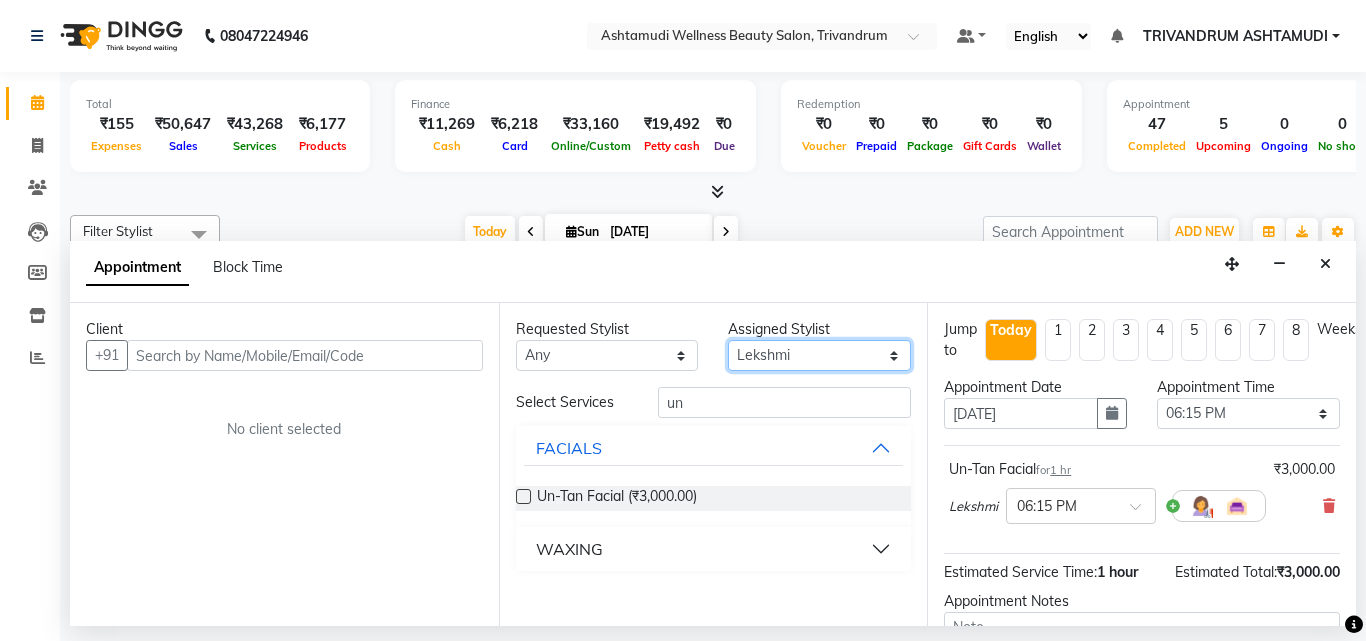 select on "27023" 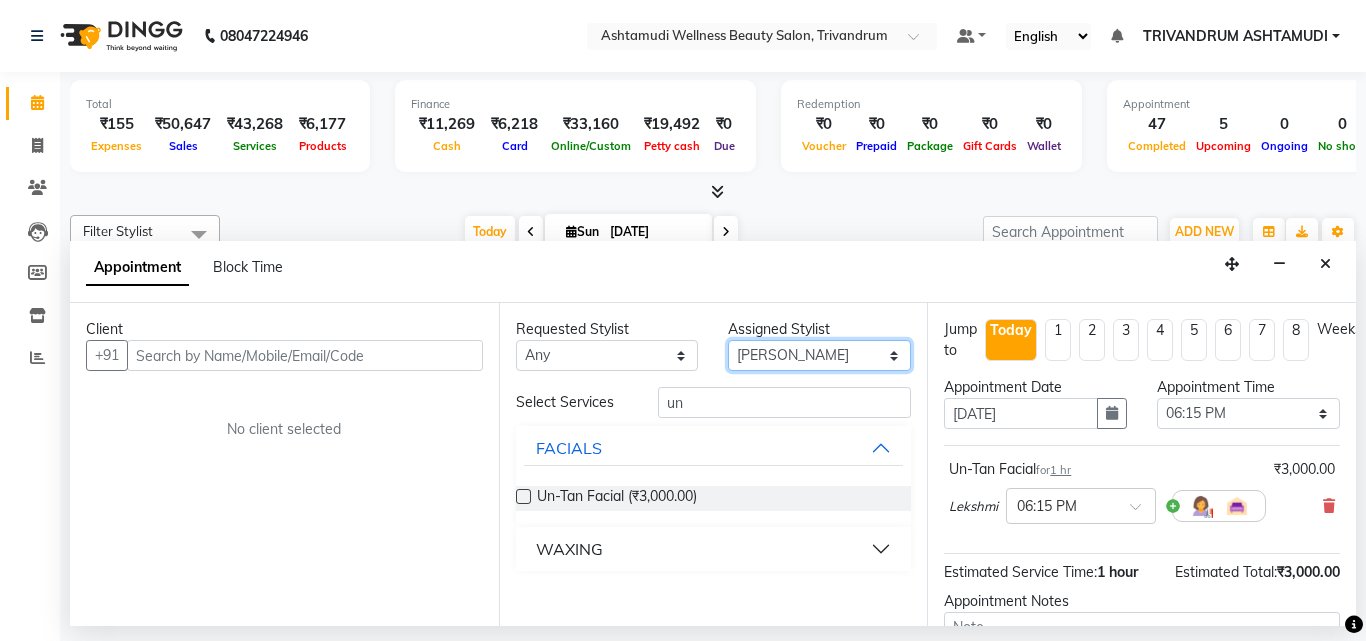 click on "Select ANJALI L B	 CHIPPY DHANYA D INDU GURUNG	 KARTHIKA	 Lekshmi MANJUSHA	 PUNAM LAMA	 SARITHA	 Sneha TRIVANDRUM ASHTAMUDI USHA KUMARI S" at bounding box center [819, 355] 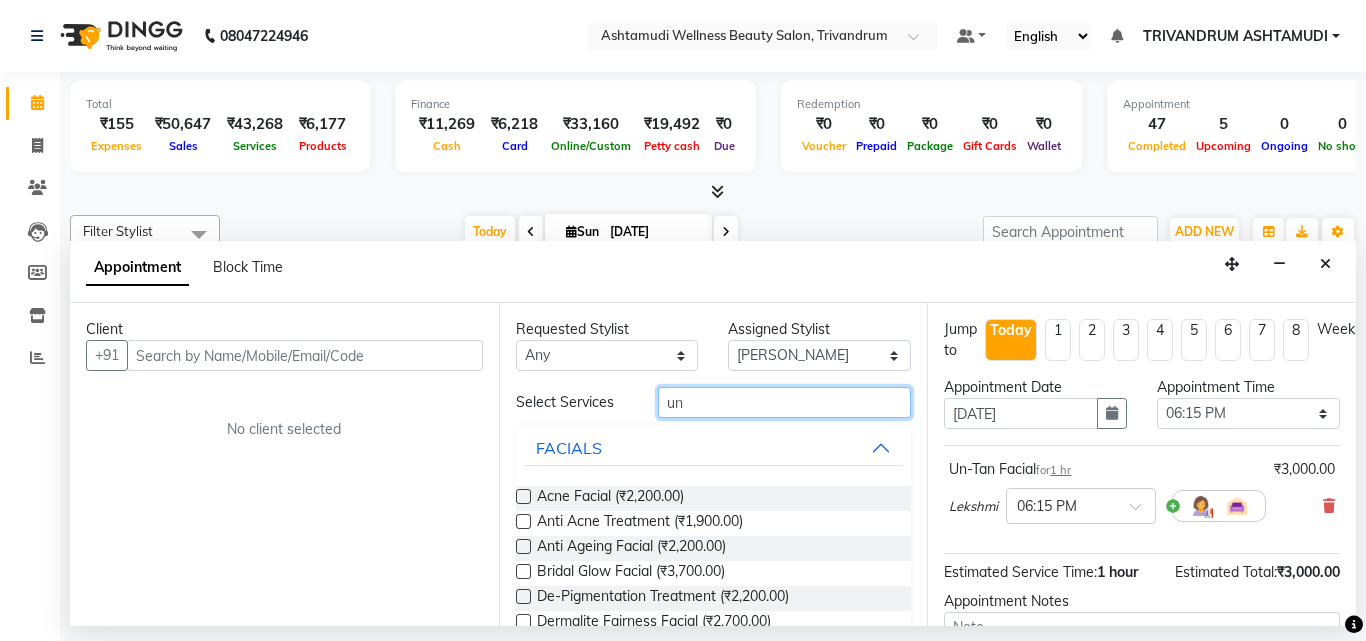 drag, startPoint x: 709, startPoint y: 401, endPoint x: 455, endPoint y: 447, distance: 258.13174 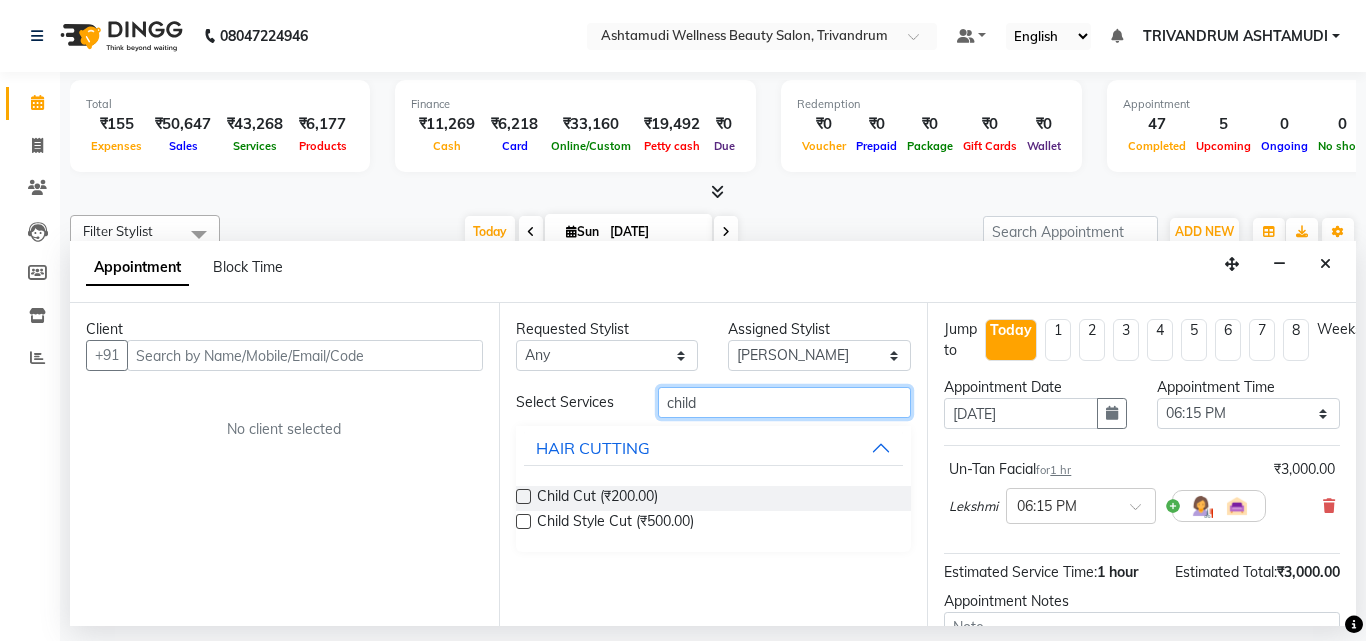 type on "child" 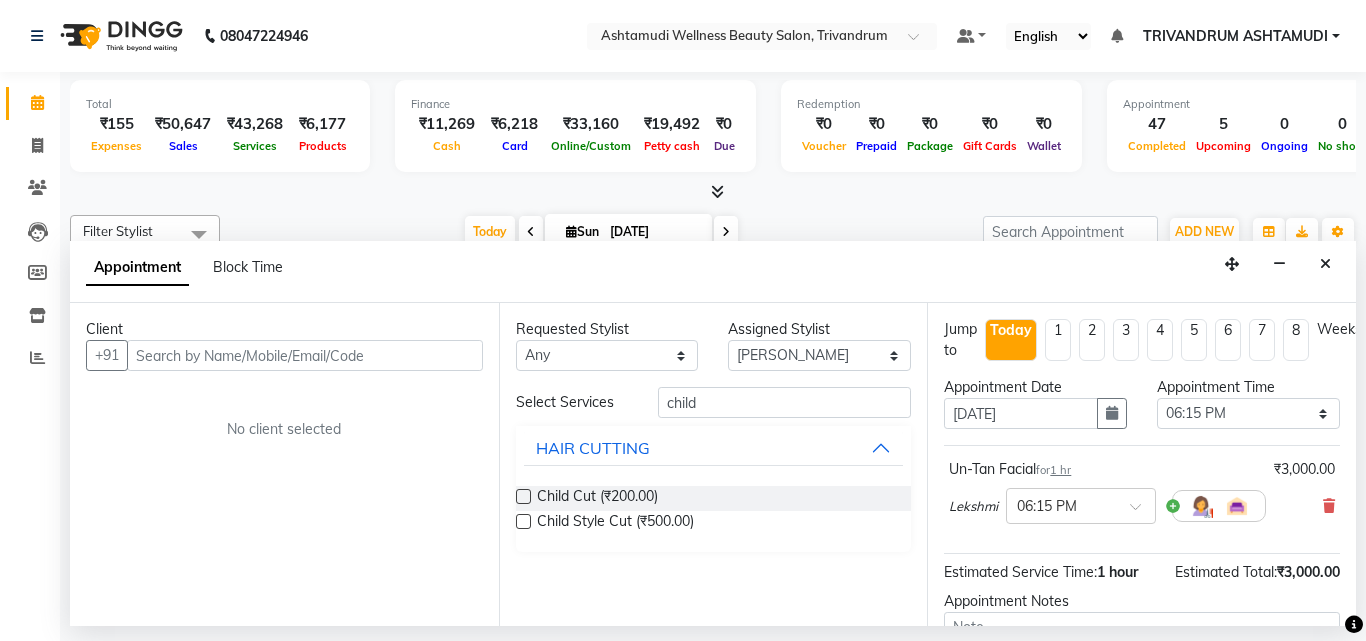 click at bounding box center [523, 496] 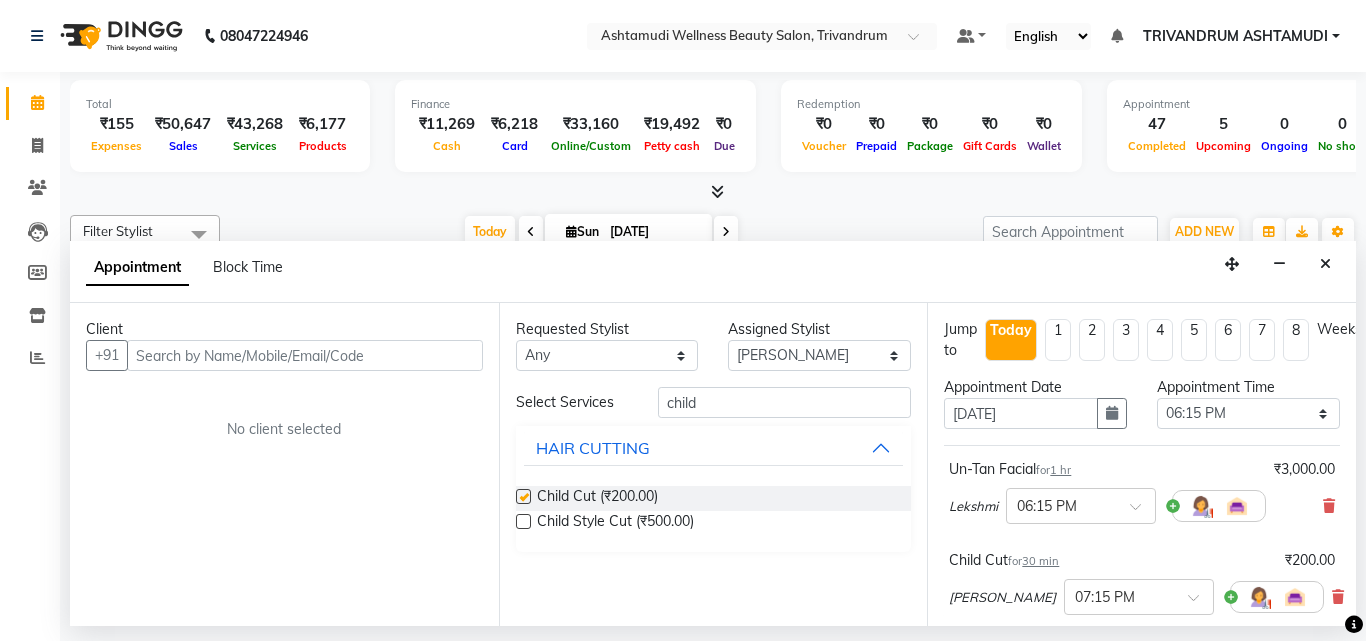 checkbox on "false" 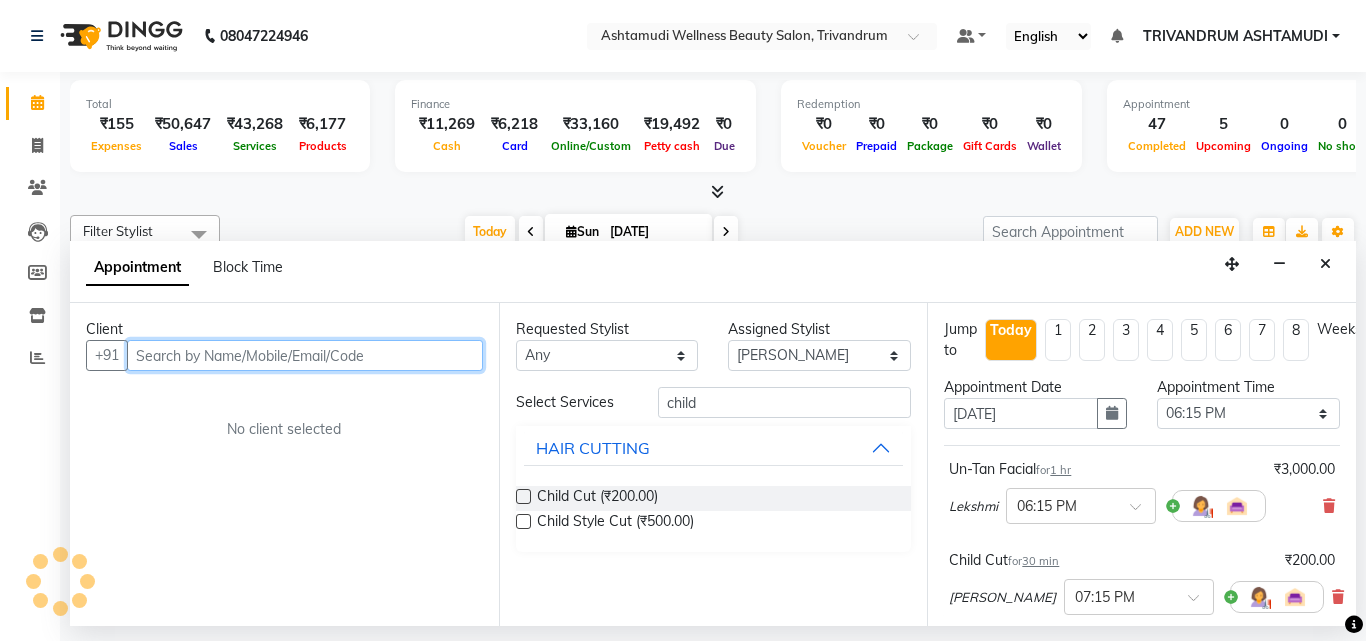 click at bounding box center (305, 355) 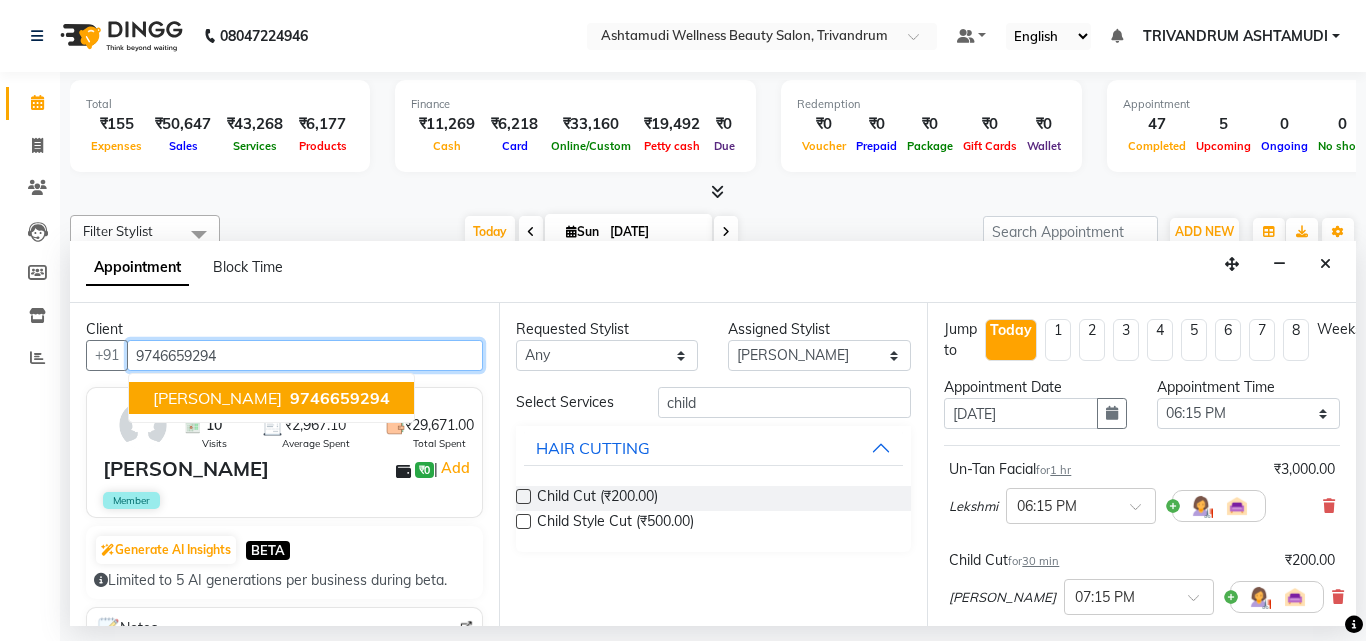 type on "9746659294" 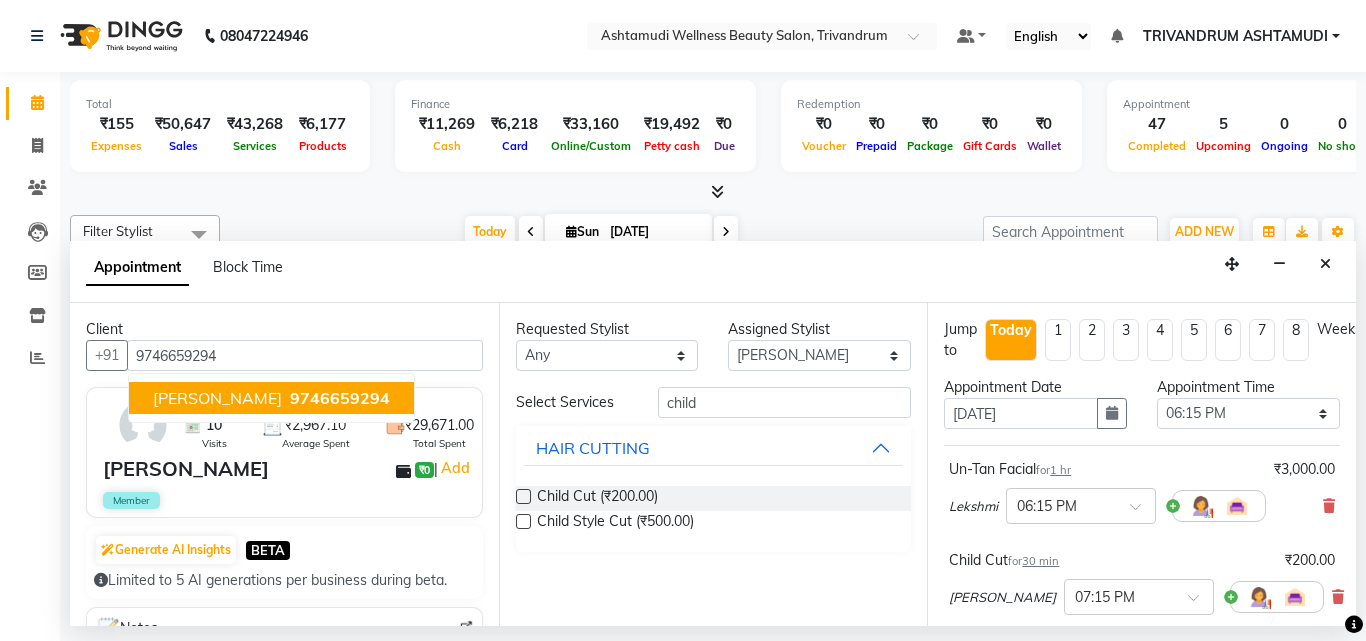 click on "Member" at bounding box center [286, 500] 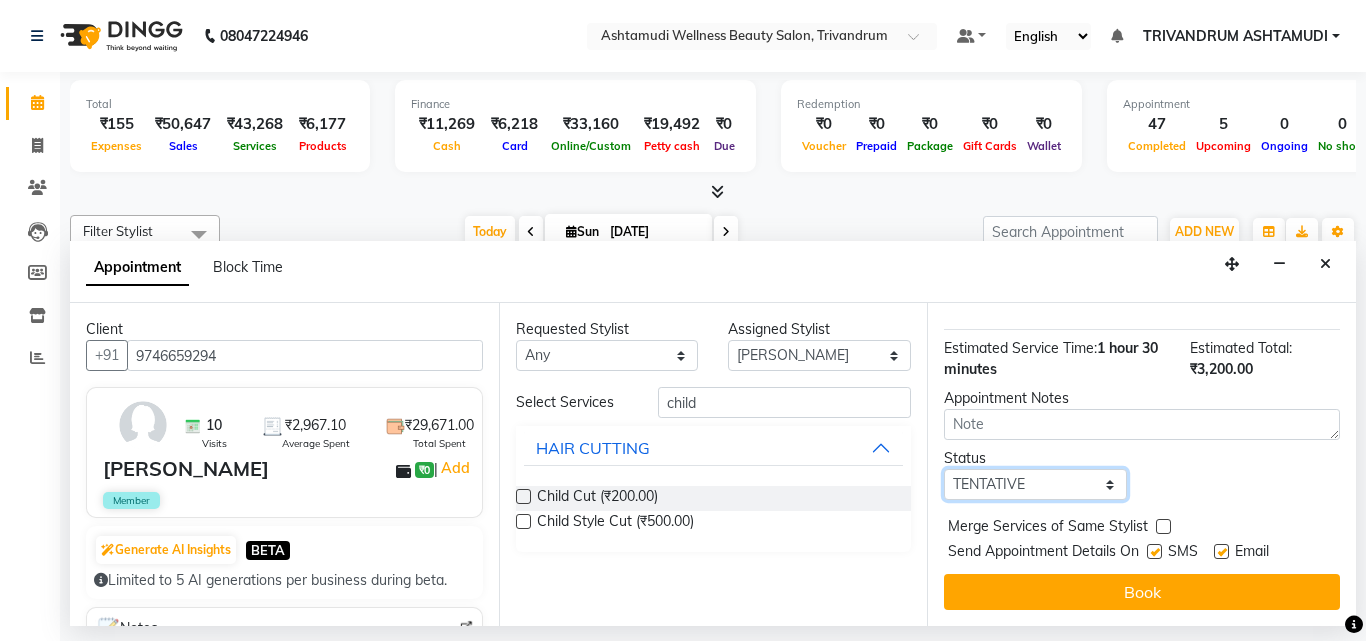 drag, startPoint x: 1043, startPoint y: 466, endPoint x: 1015, endPoint y: 484, distance: 33.286633 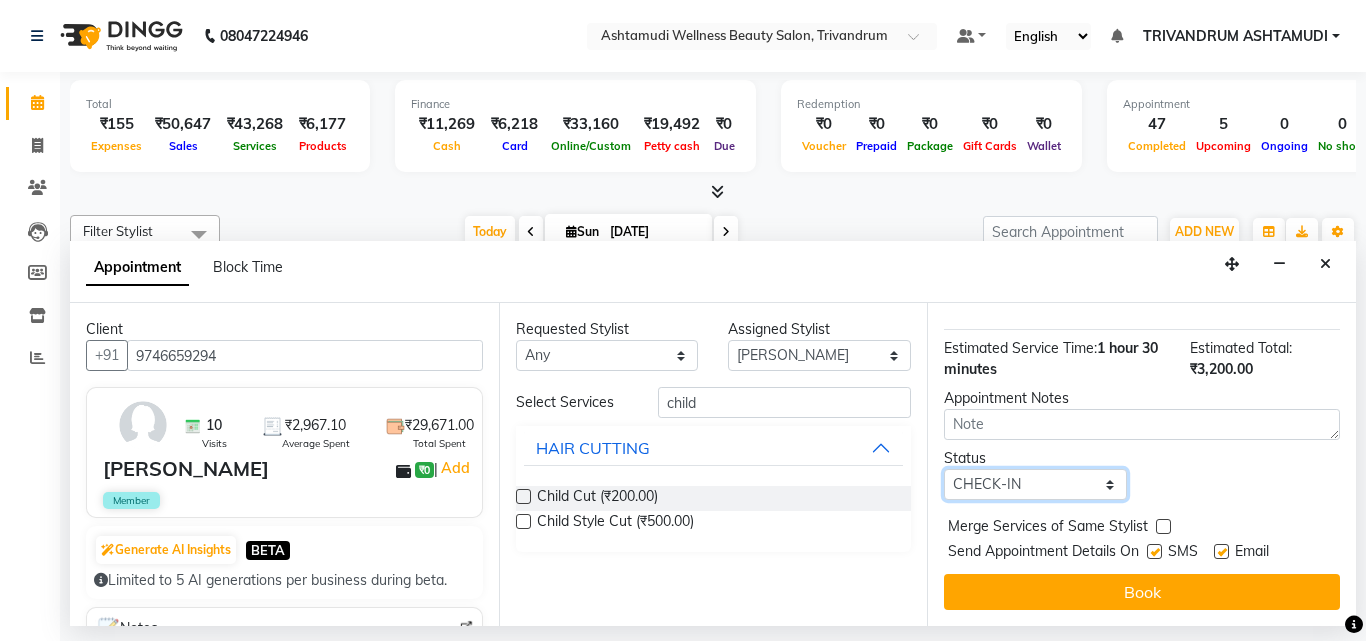 click on "Select TENTATIVE CONFIRM CHECK-IN UPCOMING" at bounding box center [1035, 484] 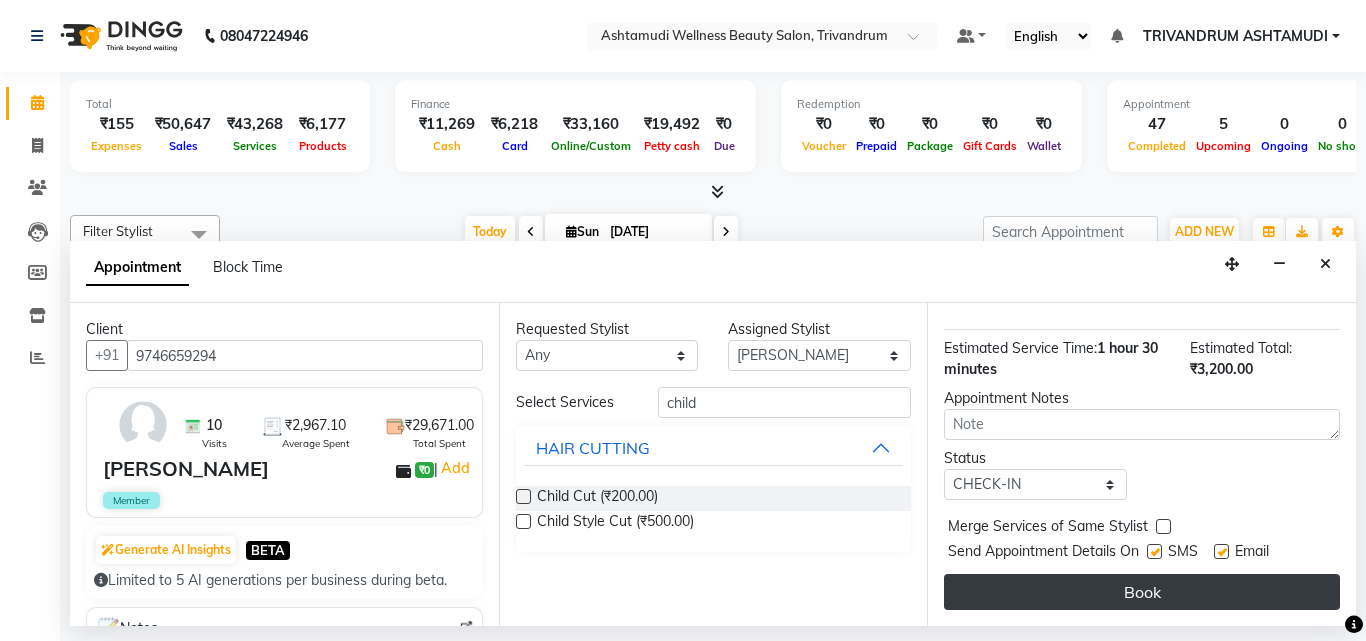 click on "Book" at bounding box center [1142, 592] 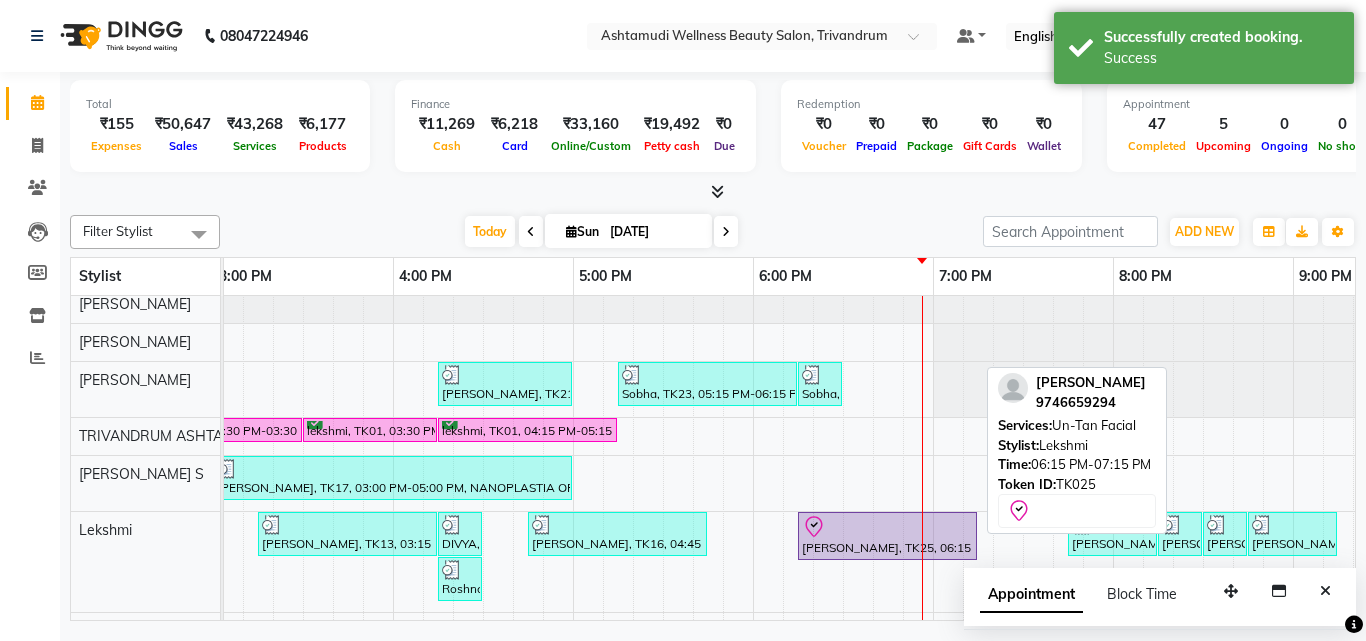 click at bounding box center (887, 527) 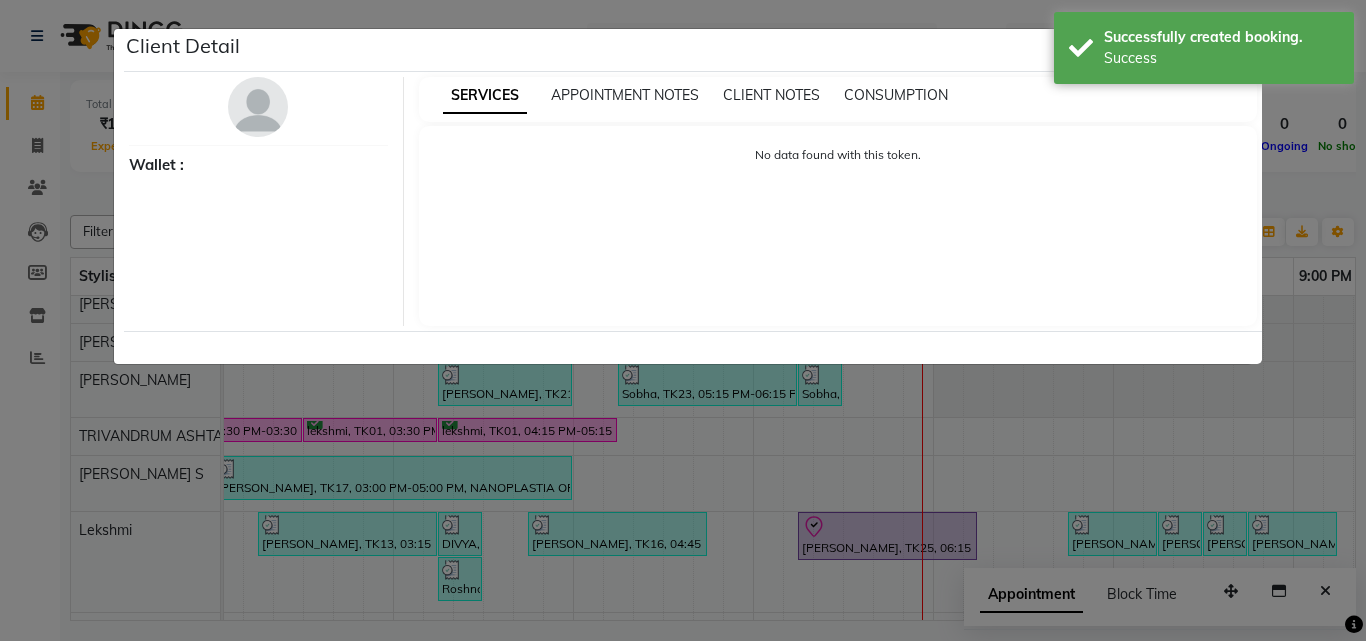 select on "8" 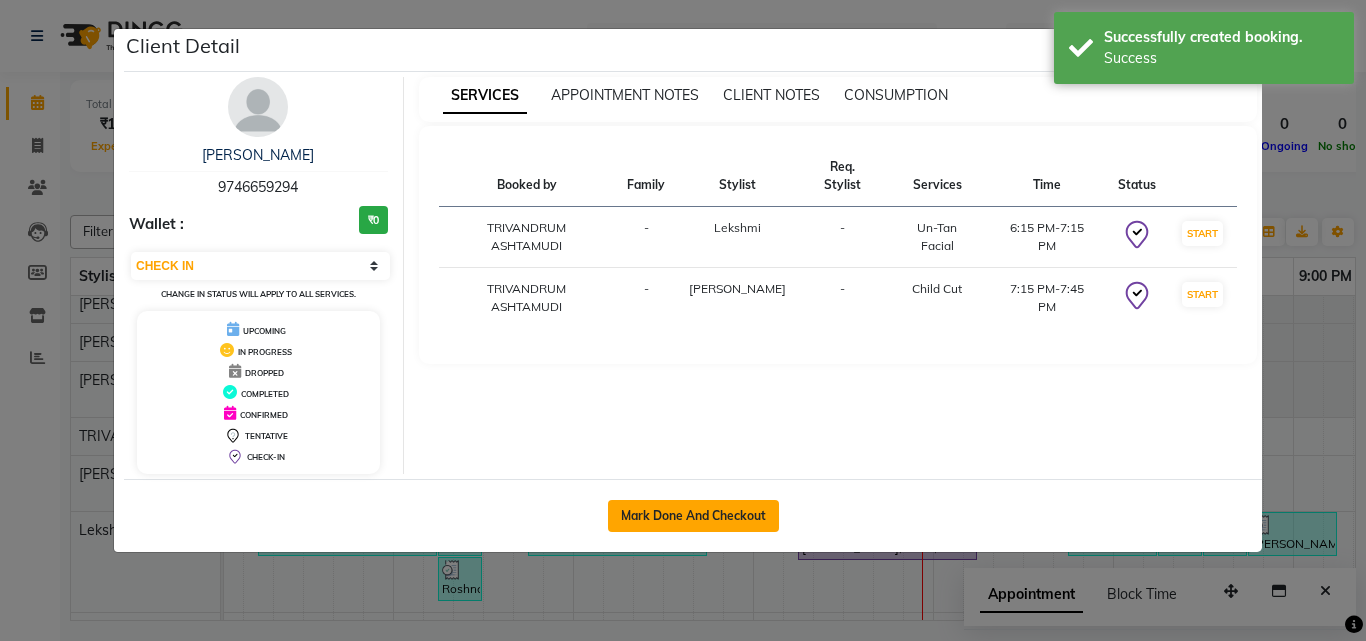click on "Mark Done And Checkout" 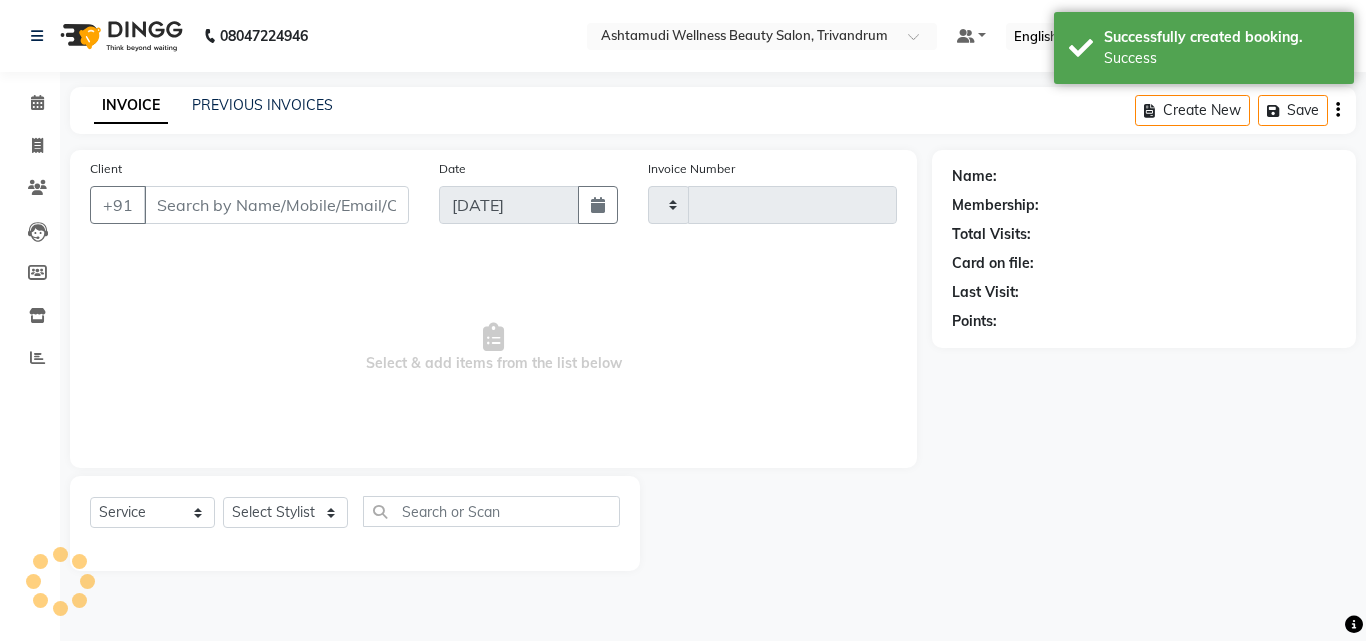 type on "2123" 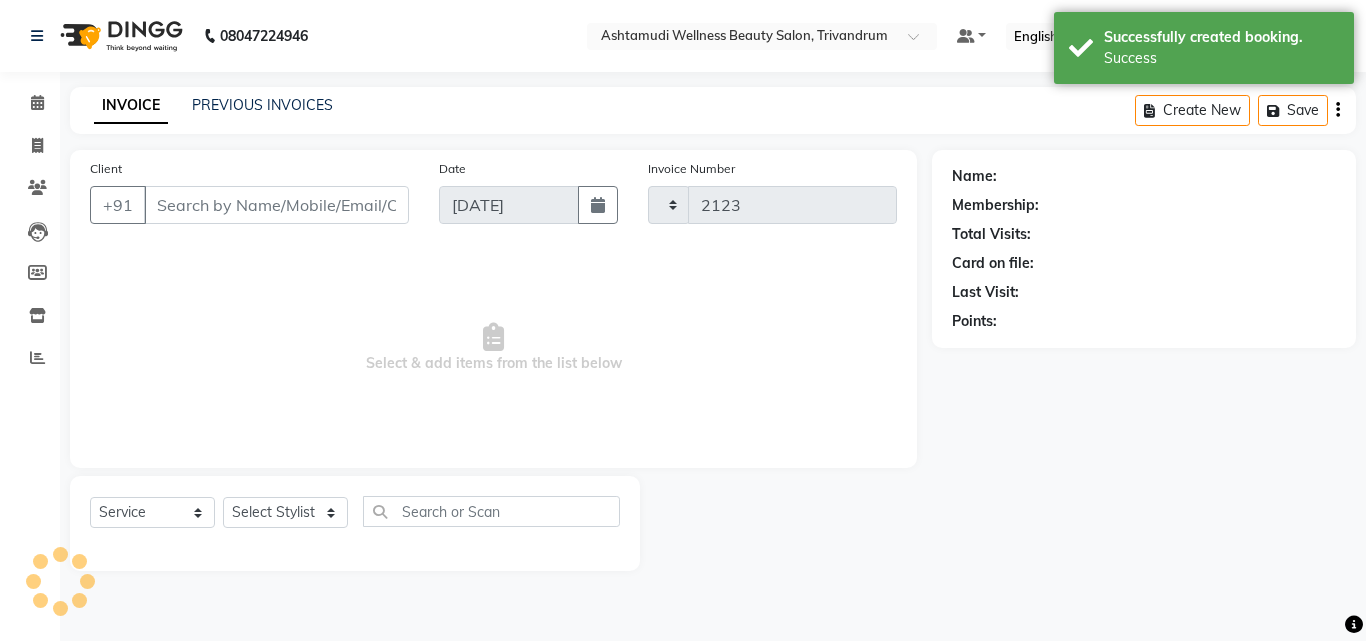 select on "4636" 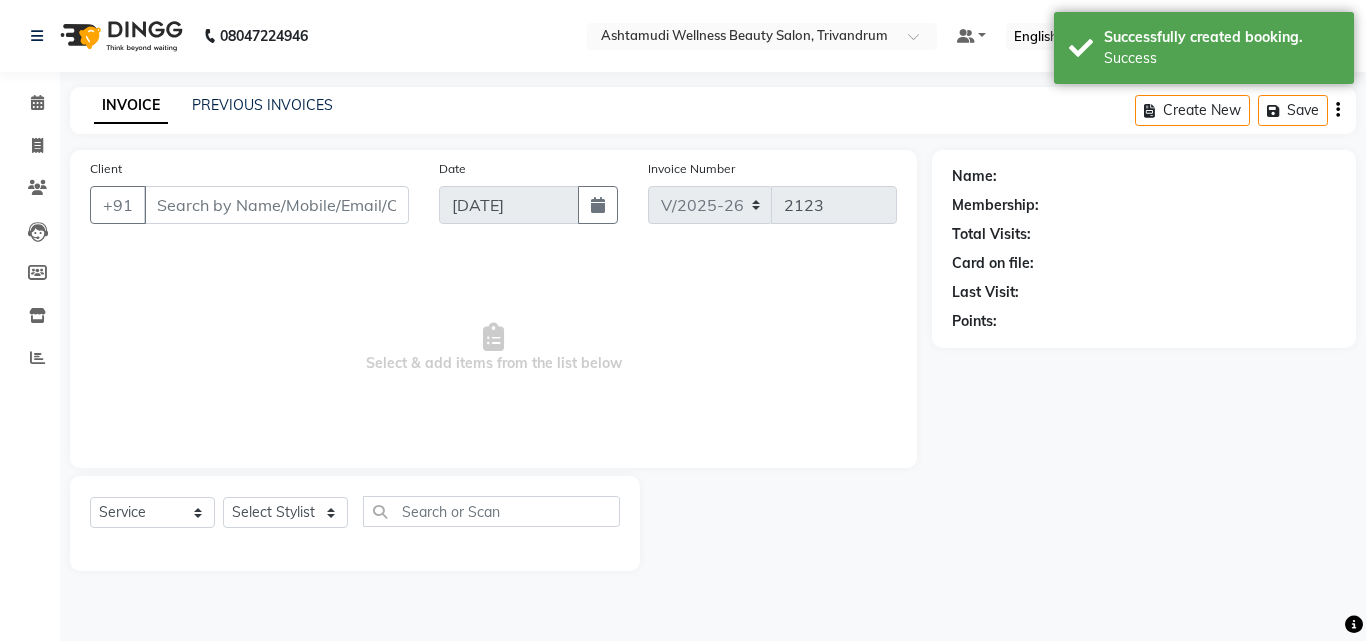 type on "9746659294" 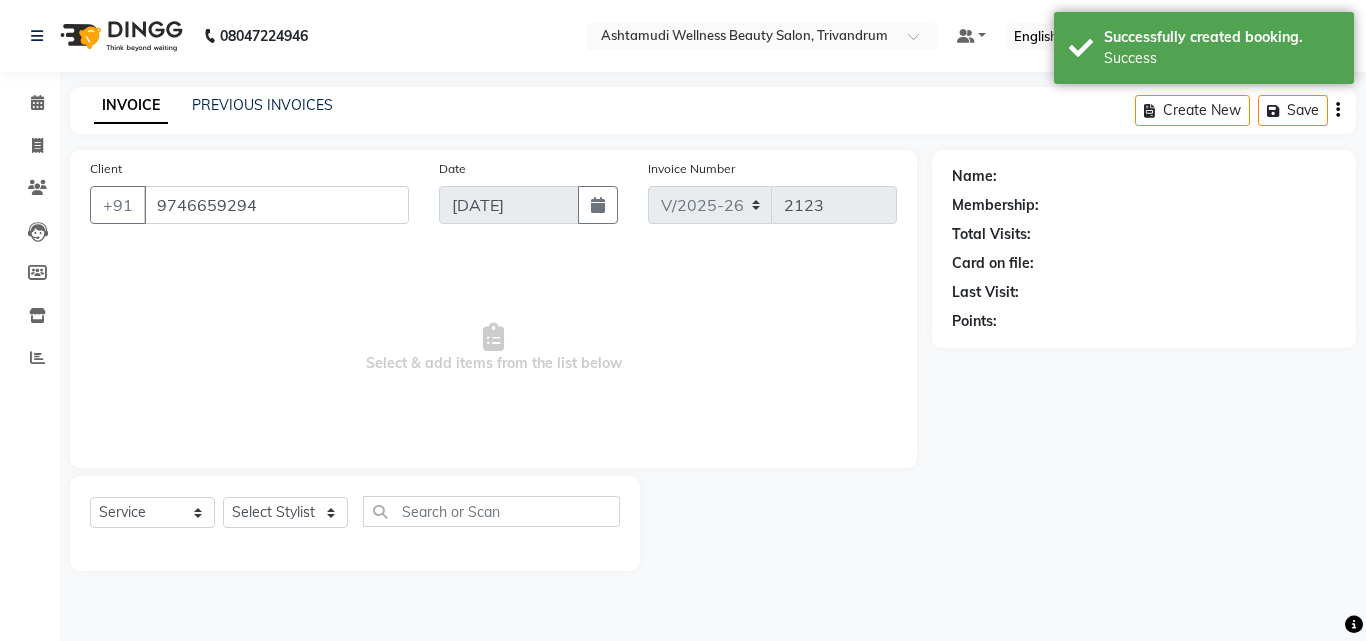 select on "72435" 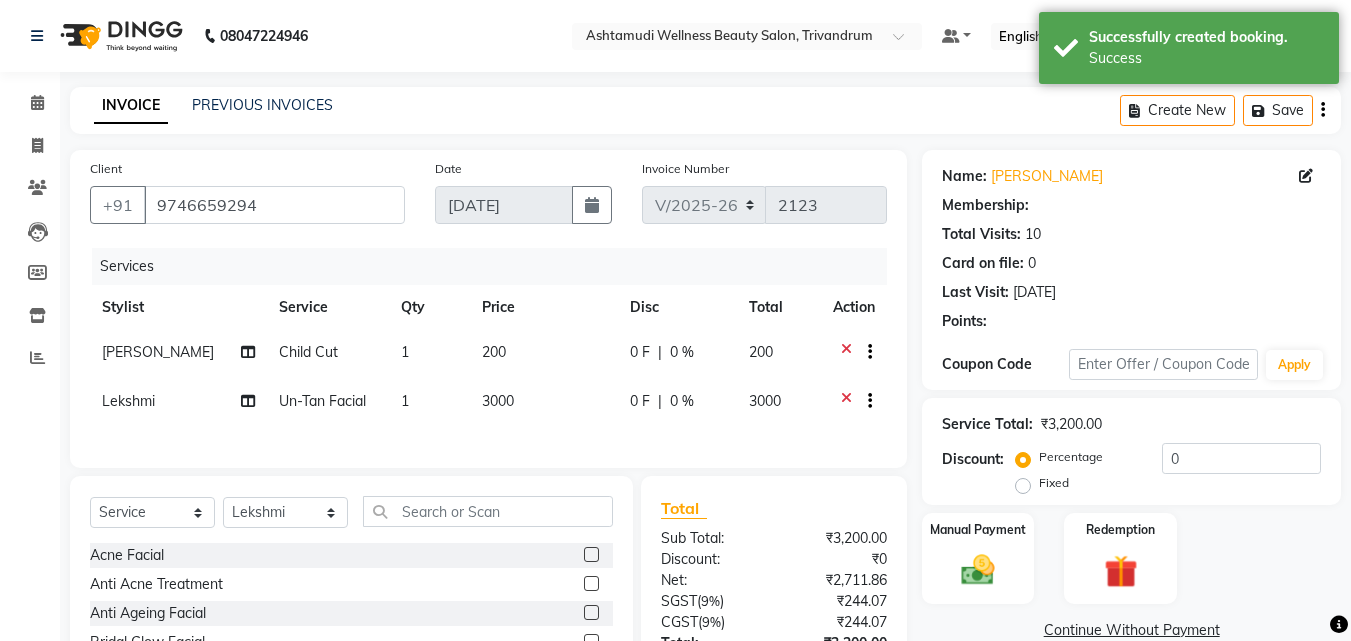 select on "1: Object" 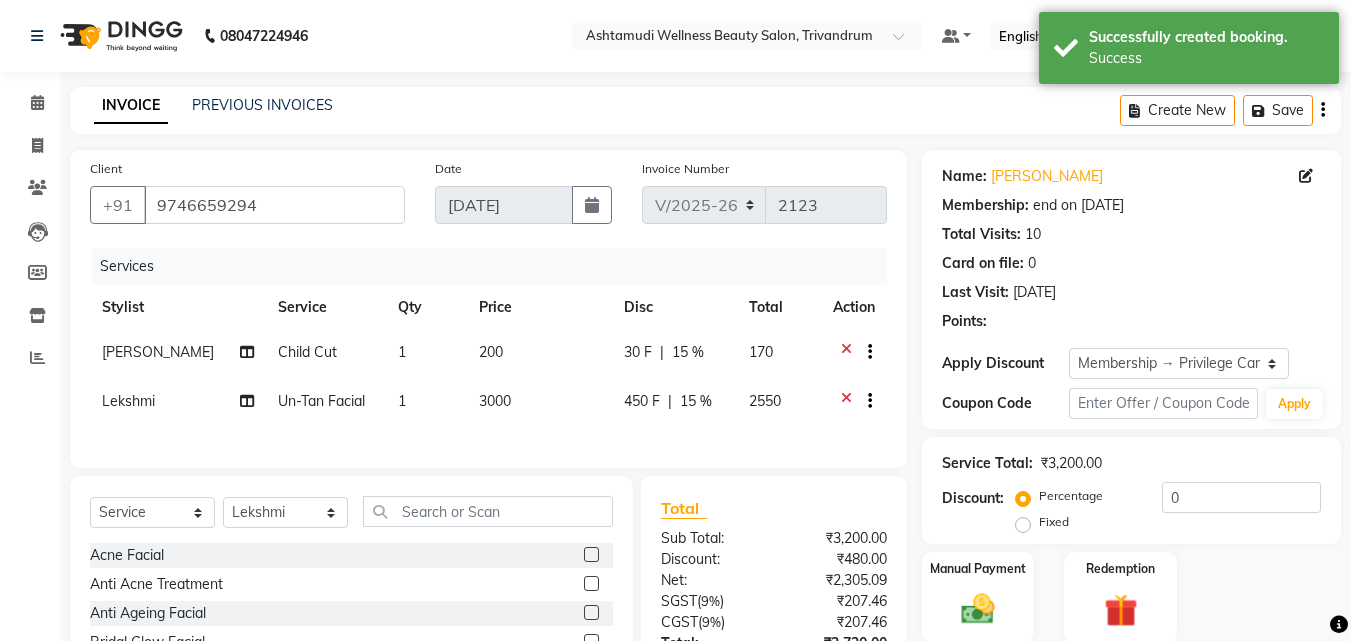 type on "15" 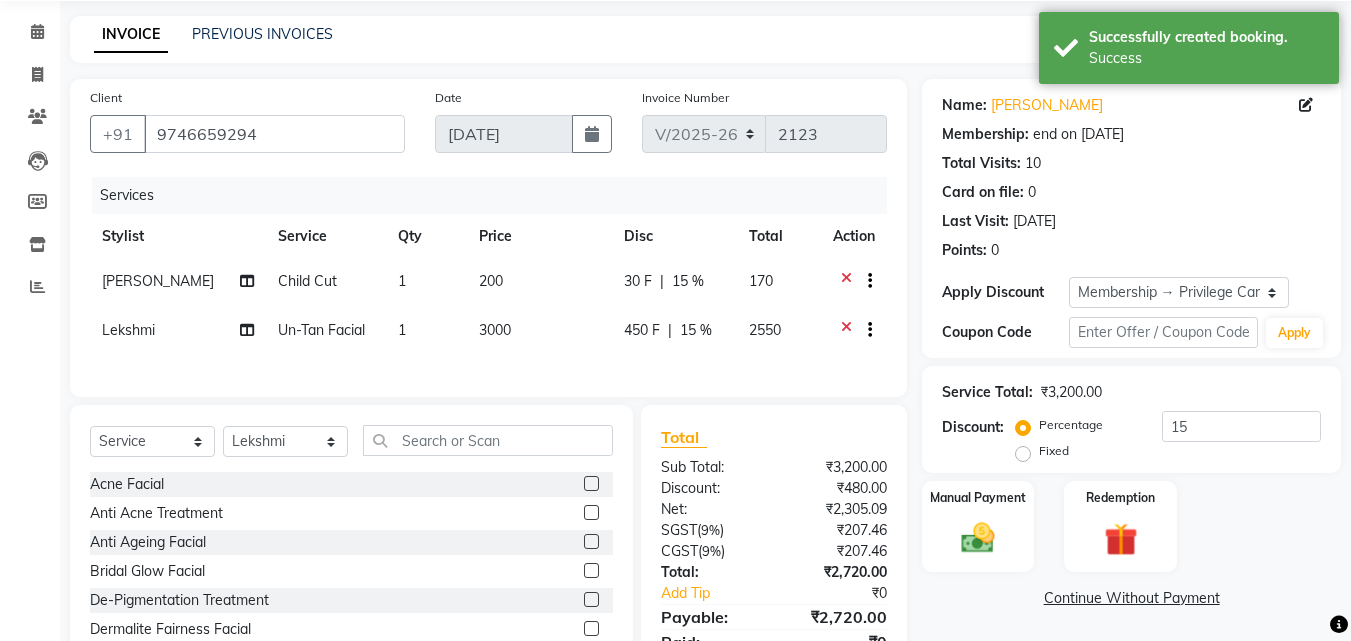 scroll, scrollTop: 171, scrollLeft: 0, axis: vertical 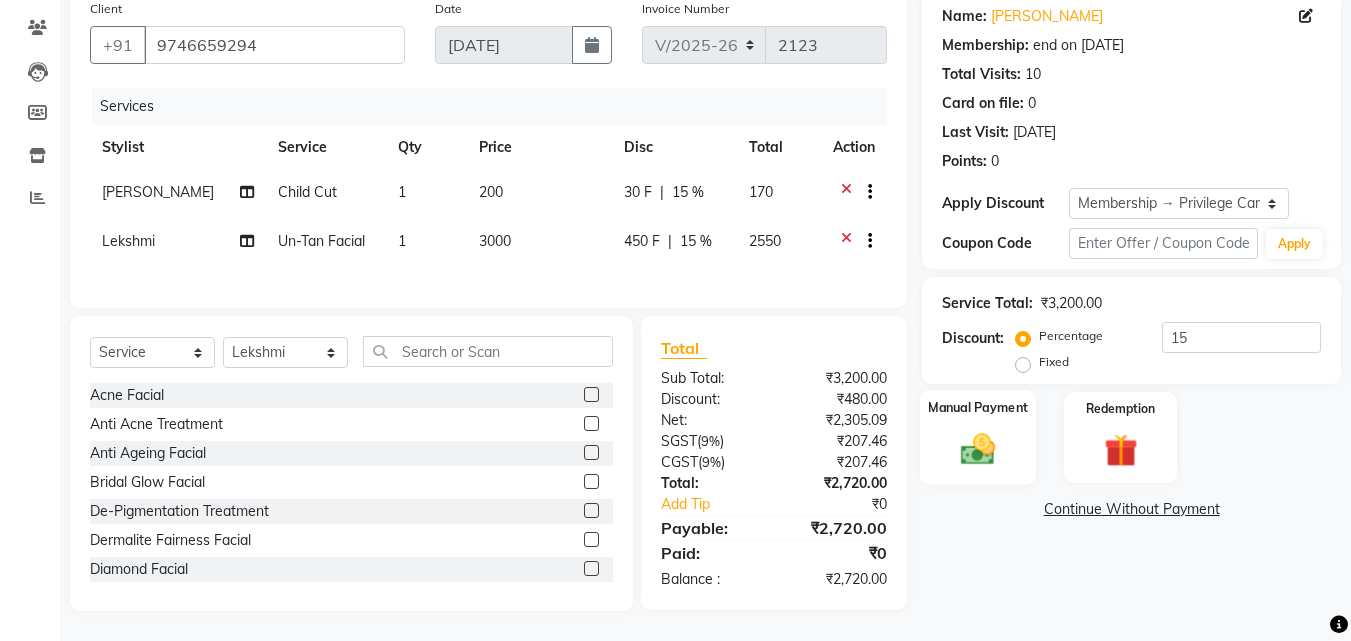 click 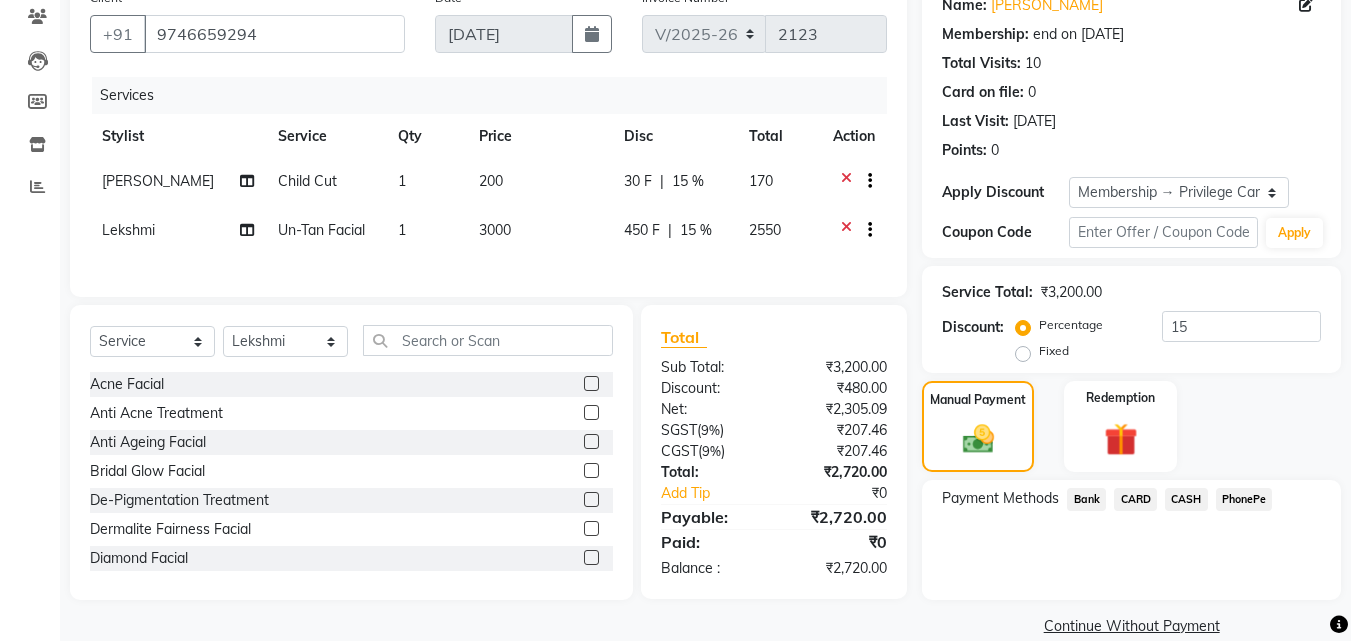 click on "CARD" 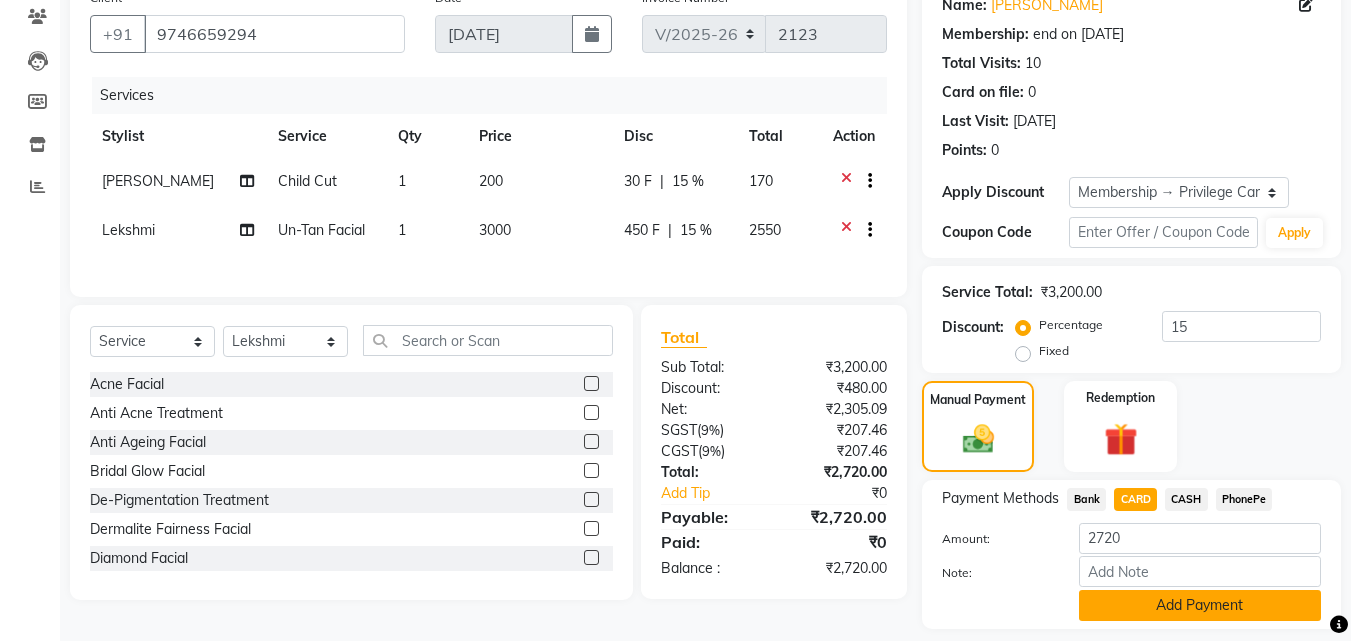 click on "Add Payment" 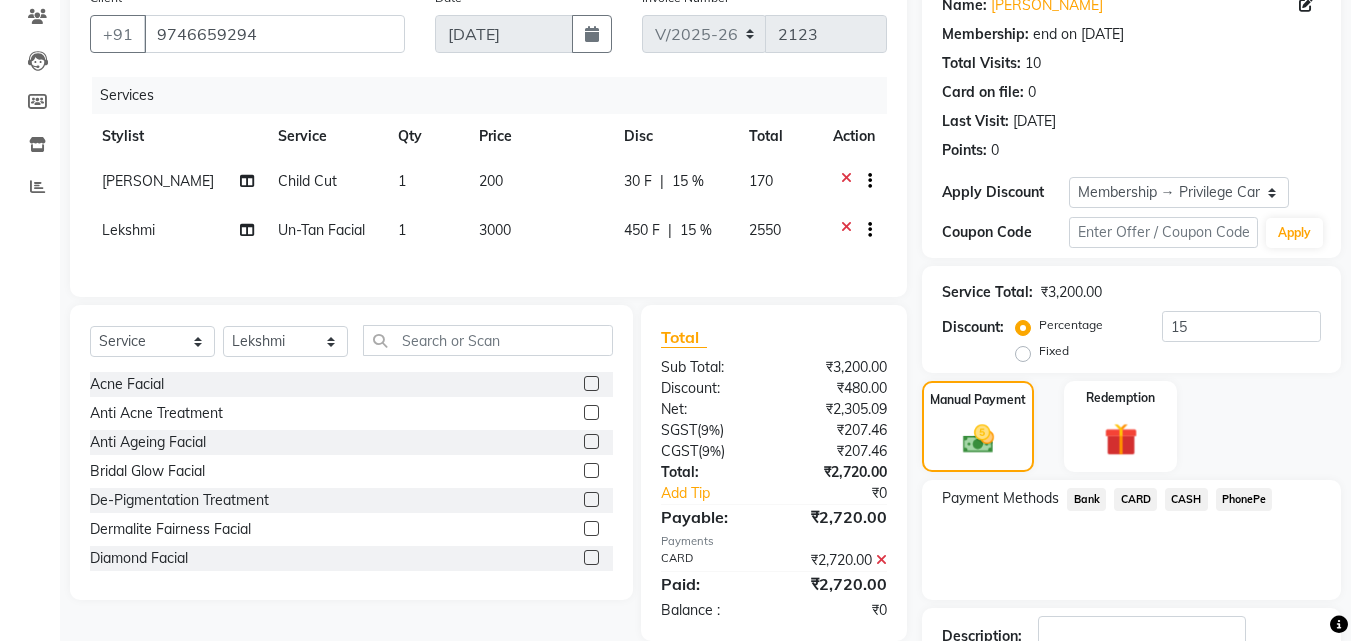 scroll, scrollTop: 314, scrollLeft: 0, axis: vertical 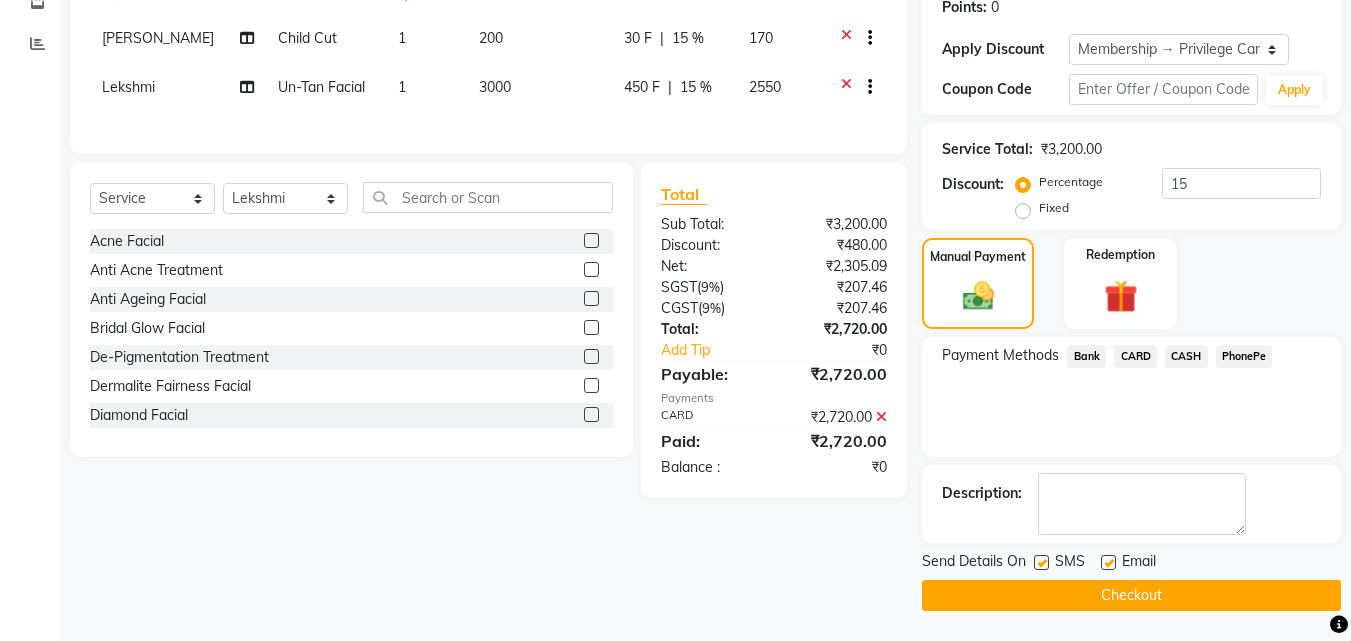 click on "Checkout" 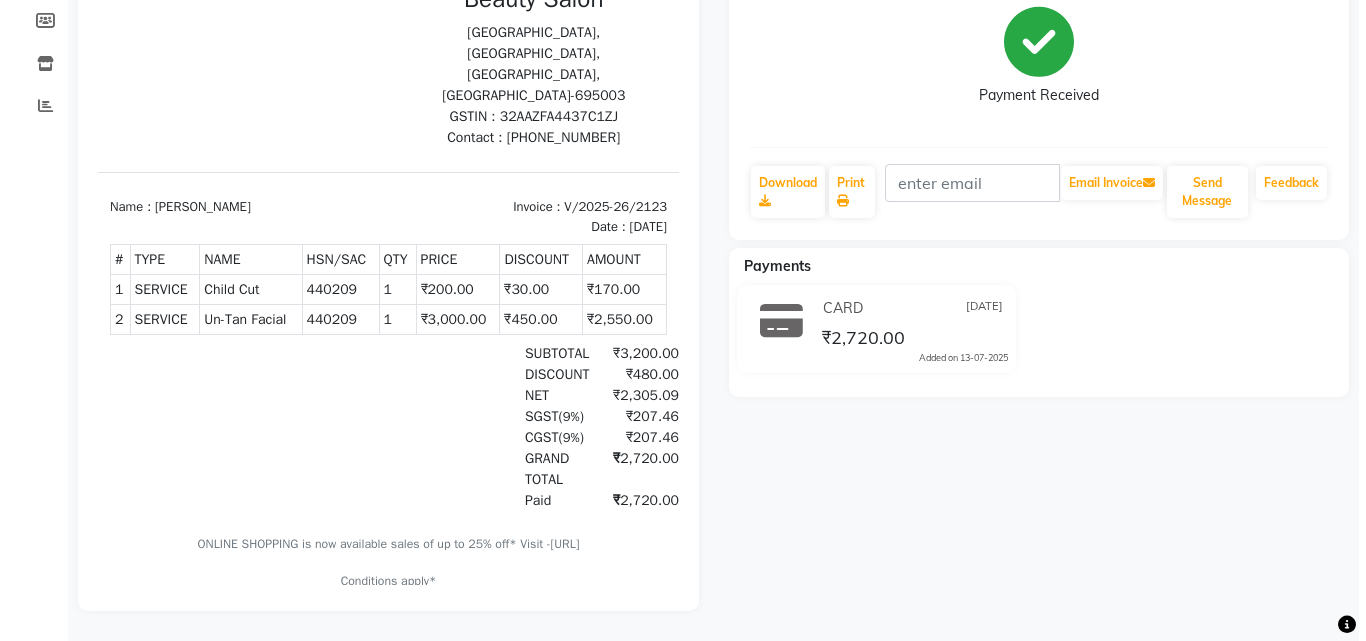 scroll, scrollTop: 0, scrollLeft: 0, axis: both 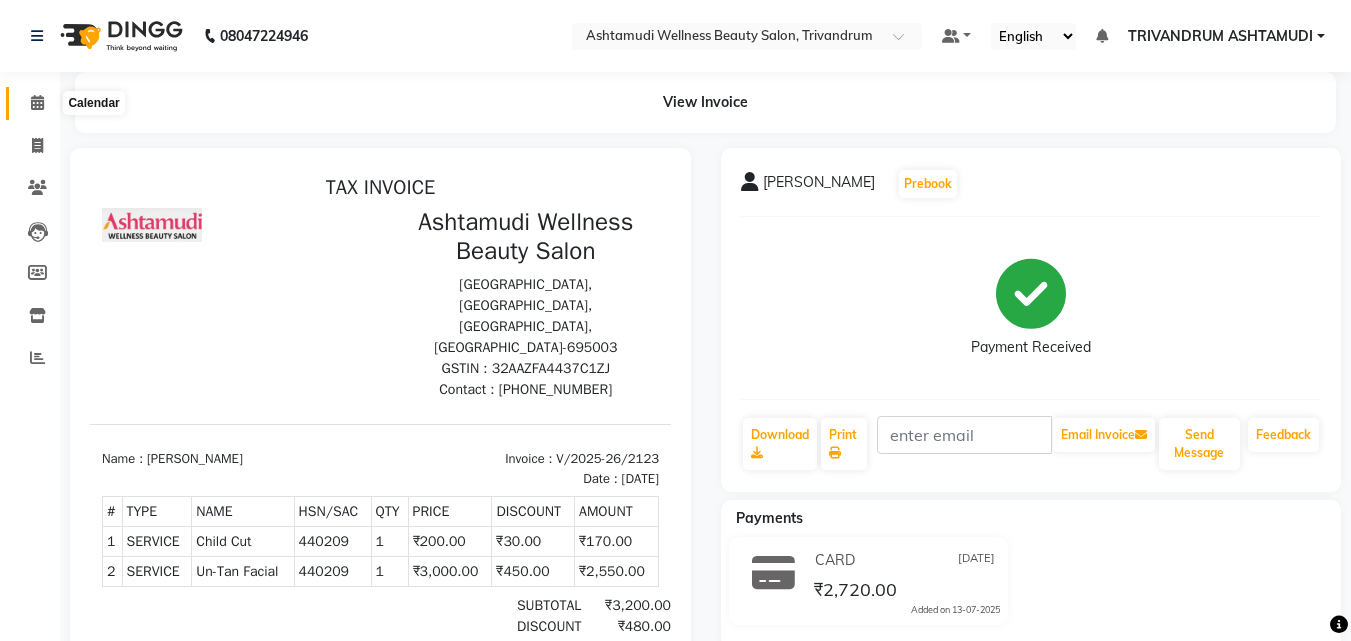 click 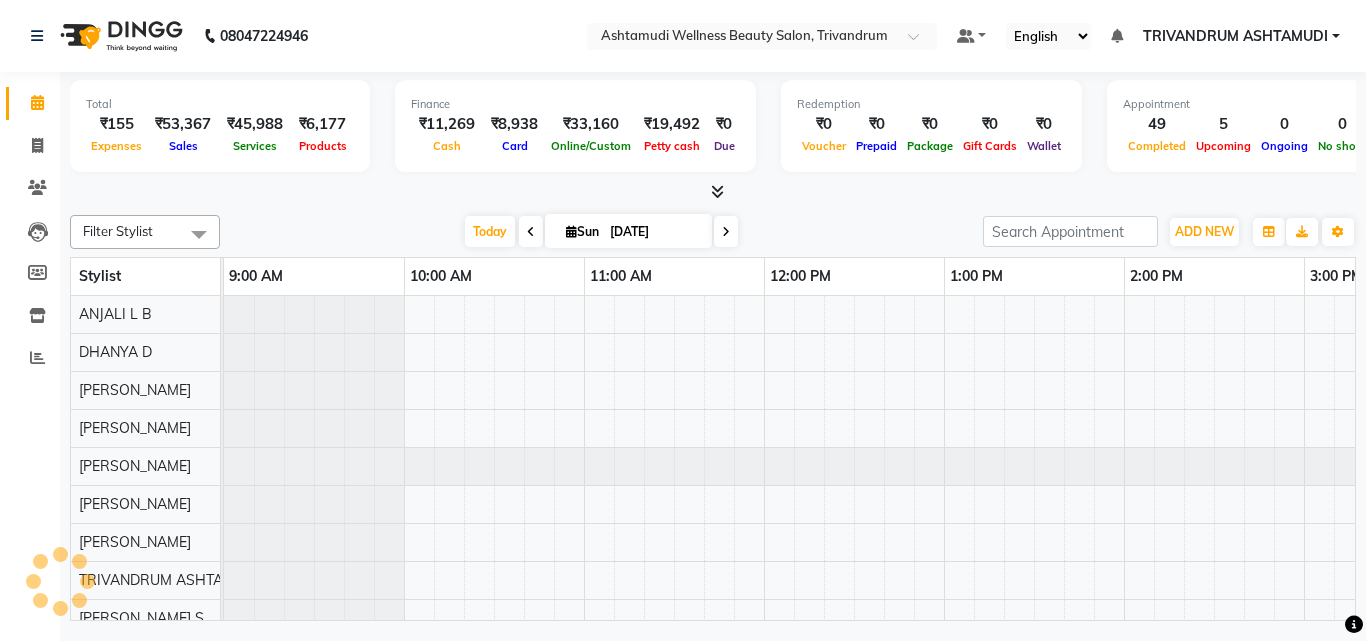 scroll, scrollTop: 0, scrollLeft: 1389, axis: horizontal 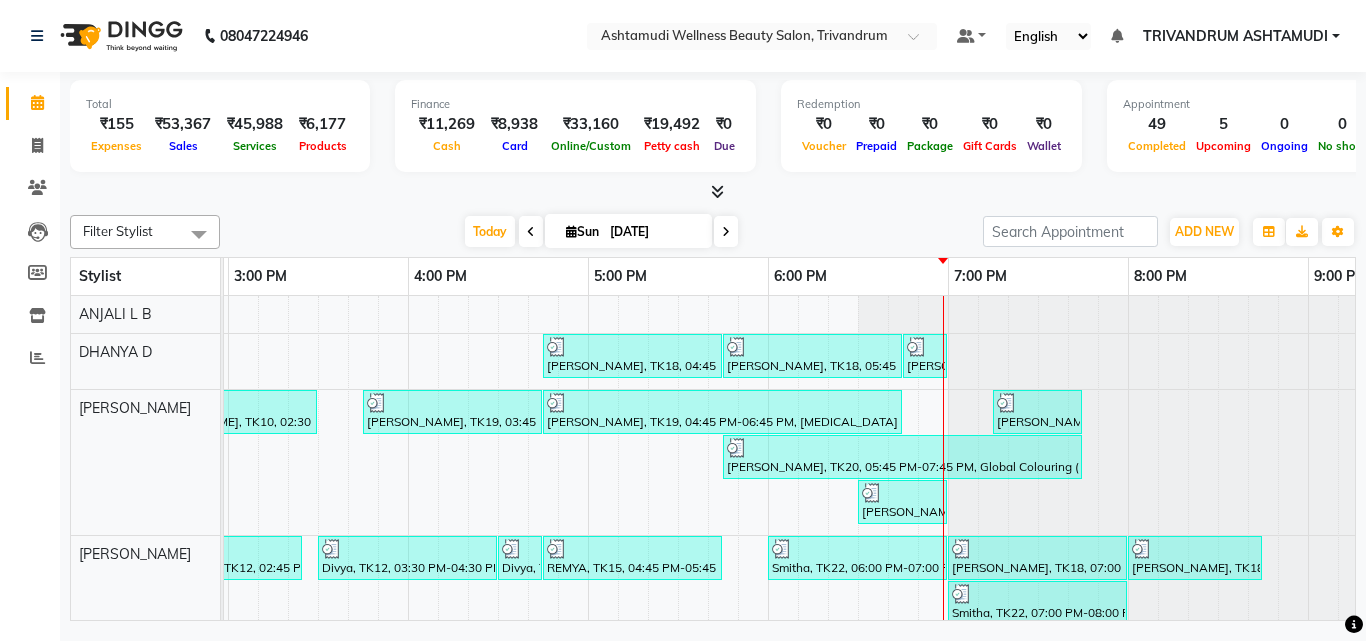 click on "[DATE]  [DATE]" at bounding box center [601, 232] 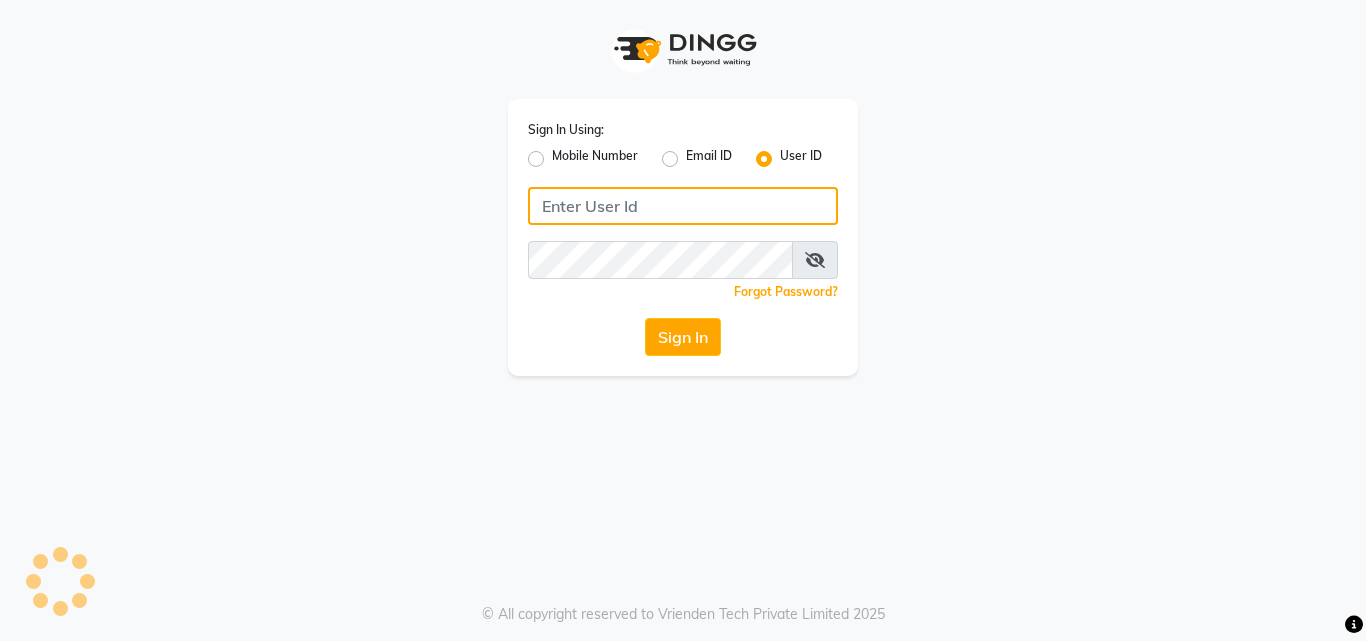 type on "e1935-26" 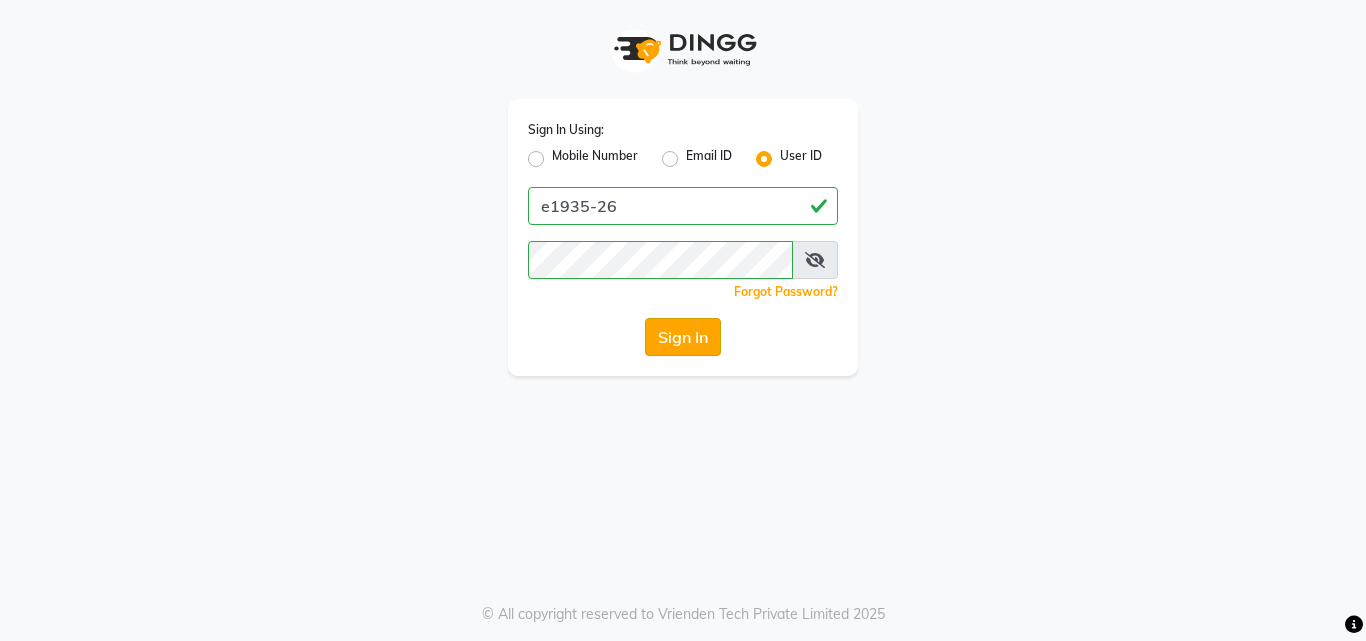 click on "Sign In" 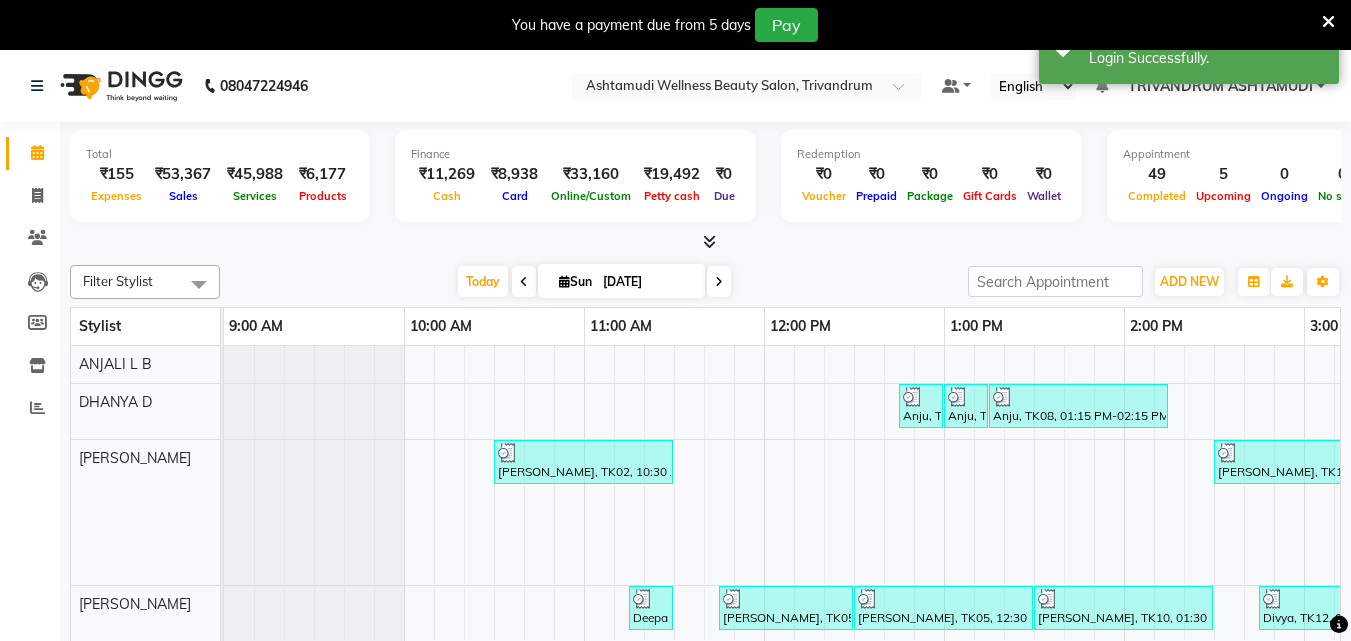 scroll, scrollTop: 497, scrollLeft: 0, axis: vertical 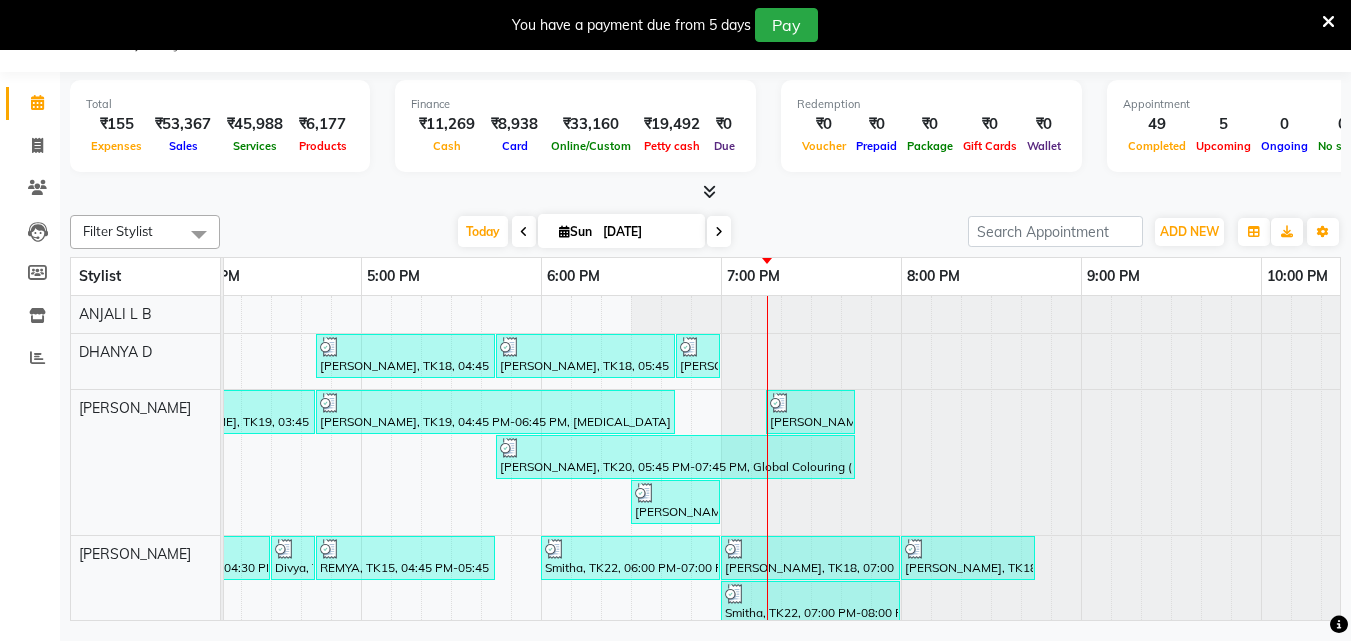 click on "Anju, TK08, 12:45 PM-01:00 PM, Upper Lip Threading     Anju, TK08, 01:00 PM-01:15 PM, Eyebrows Threading     Anju, TK08, 01:15 PM-02:15 PM, D-Tan Cleanup     Neethi, TK18, 04:45 PM-05:45 PM, Ceramide  Anti frizz treatment     Neethi, TK18, 05:45 PM-06:45 PM, D-Tan Cleanup     Neethi, TK18, 06:45 PM-07:00 PM, Eyebrows Threading     Aswathy, TK02, 10:30 AM-11:30 AM, Layer Cut     ANJANA, TK10, 02:30 PM-03:30 PM, Layer Cut     sharika, TK19, 03:45 PM-04:45 PM, Anti-Dandruff Treatment     sharika, TK19, 04:45 PM-06:45 PM, BOTOX OFFER - ELBOW LENGTH     ASWATHY, TK25, 07:15 PM-07:45 PM, Child Cut     MANEESHA, TK20, 05:45 PM-07:45 PM, Global Colouring (Ammonia Free)     MANEESHA, TK24, 06:30 PM-07:00 PM, Full Face Waxing     Deepa KARTHI, TK03, 11:15 AM-11:30 AM, Eyebrows Threading     Parvathy, TK05, 11:45 AM-12:30 PM, Root Touch-Up (Ammonia Free)     Parvathy, TK05, 12:30 PM-01:30 PM, Layer Cut     ANJANA, TK10, 01:30 PM-02:30 PM, Hair Spa     Divya, TK12, 02:45 PM-03:25 PM, U Cut" at bounding box center [181, 699] 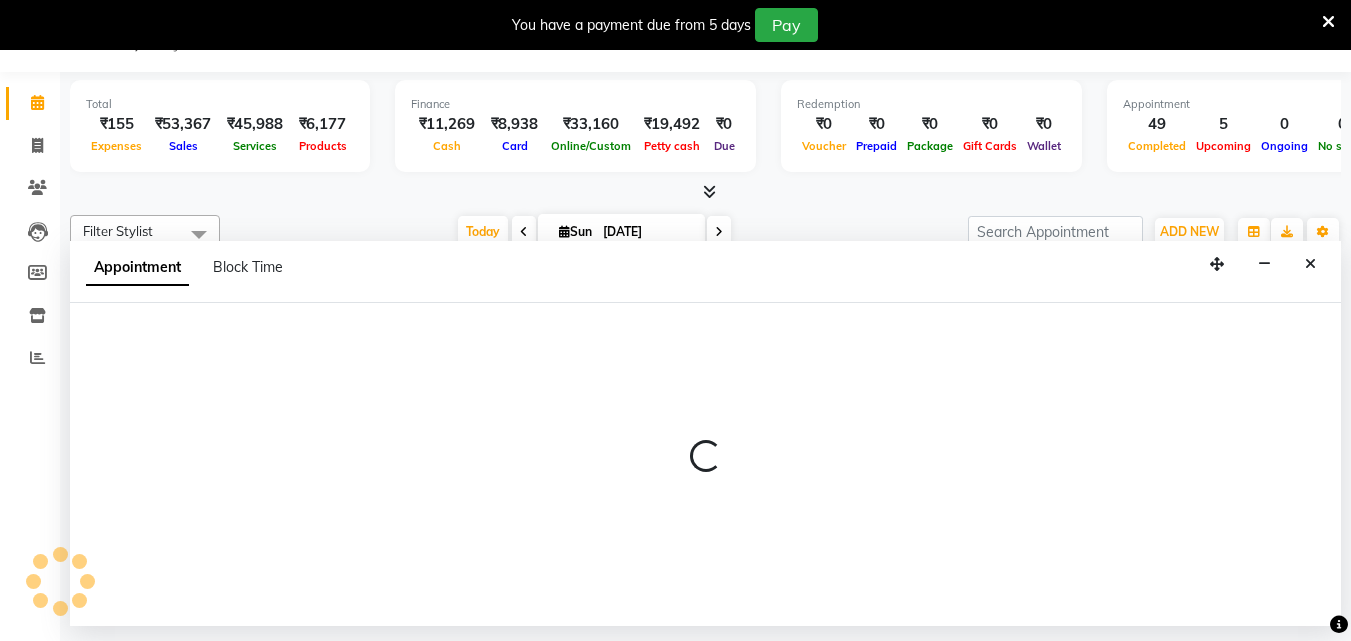 select on "27021" 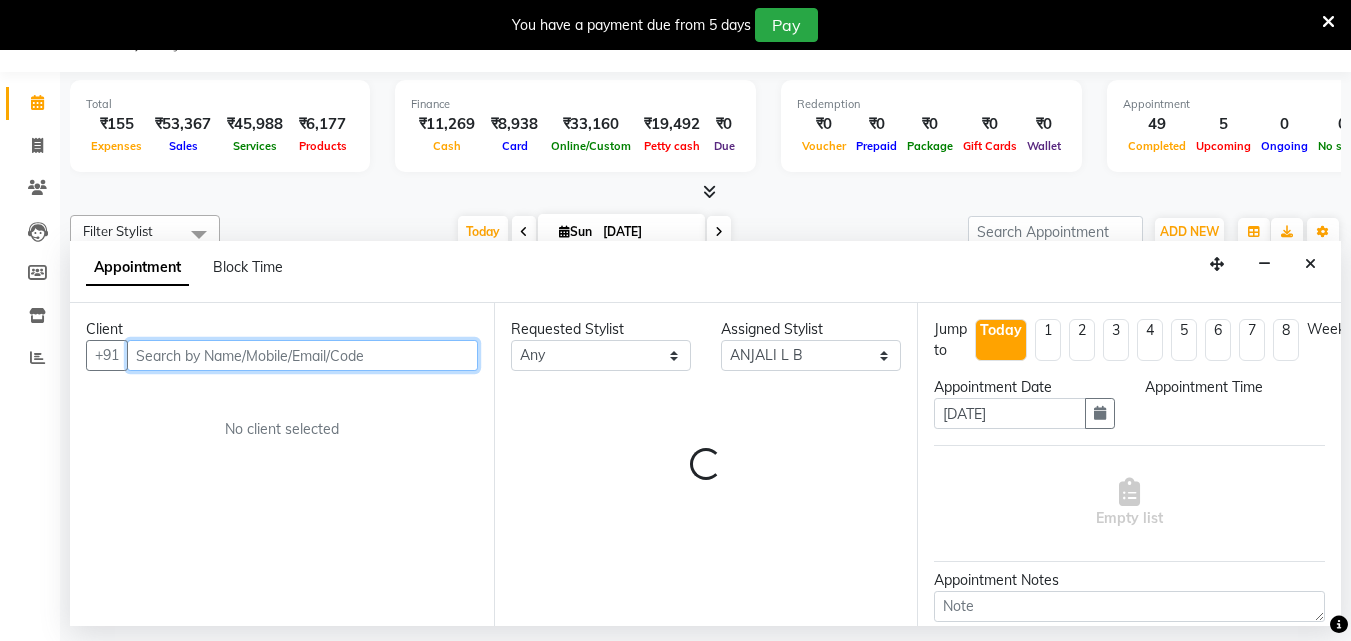 select on "1020" 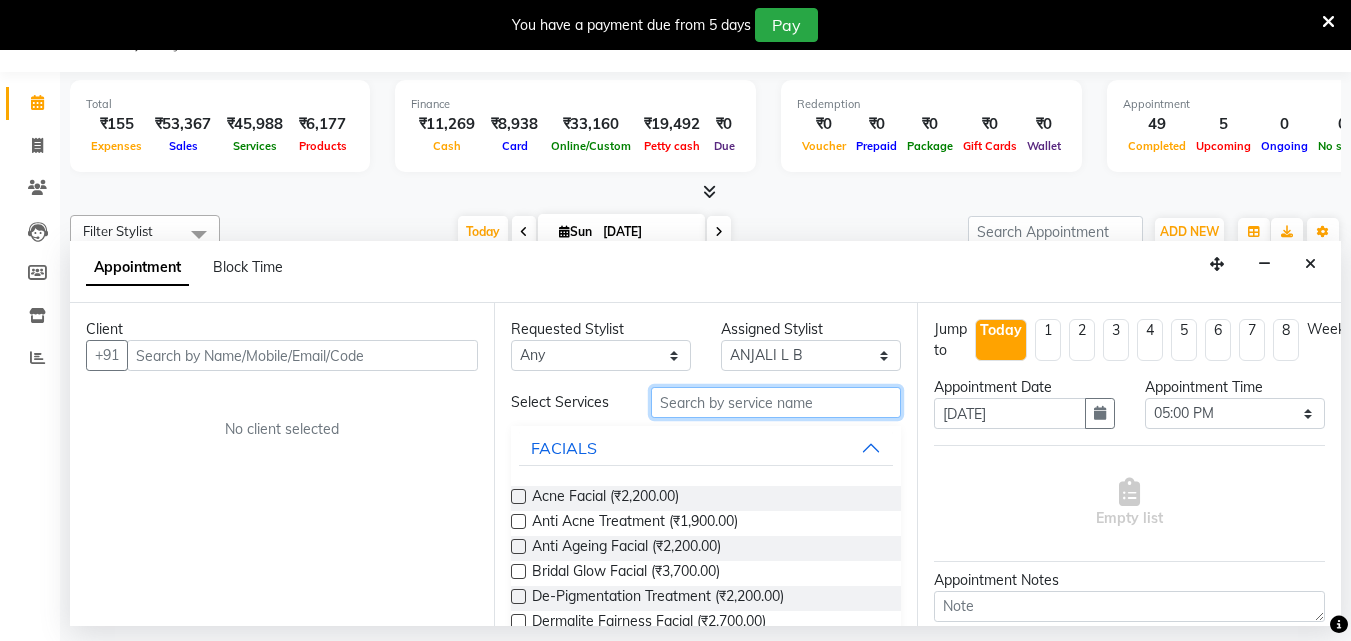 click at bounding box center (776, 402) 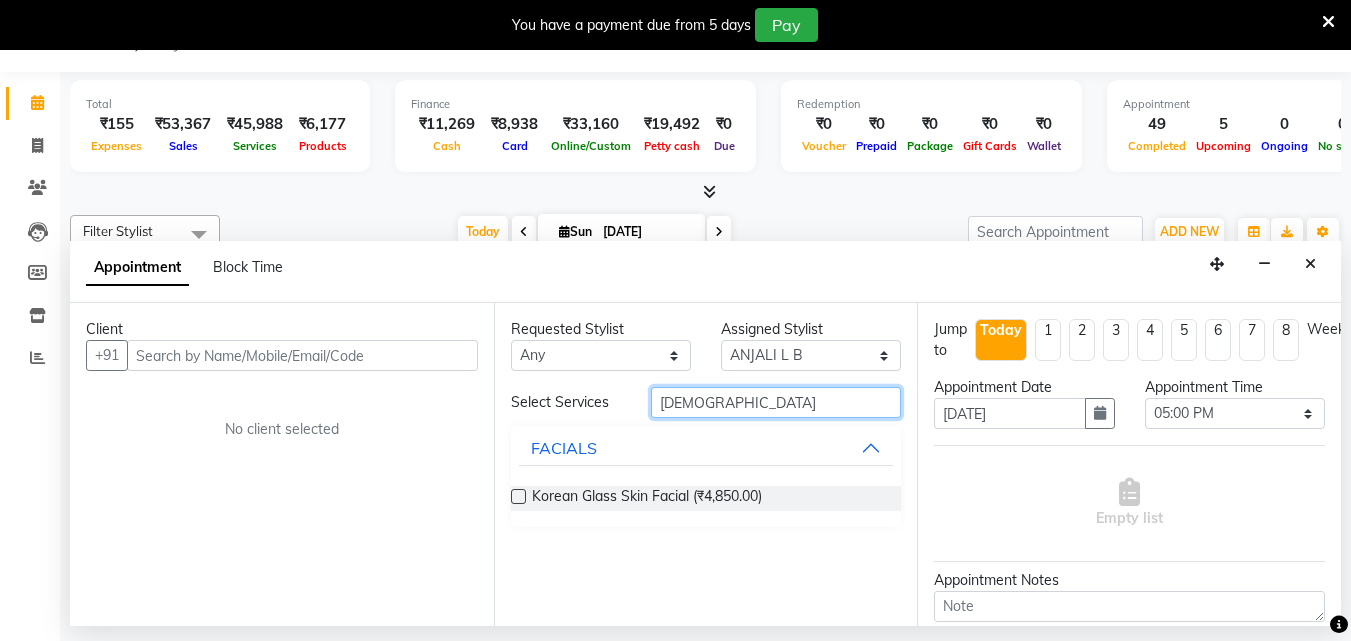 type on "korean" 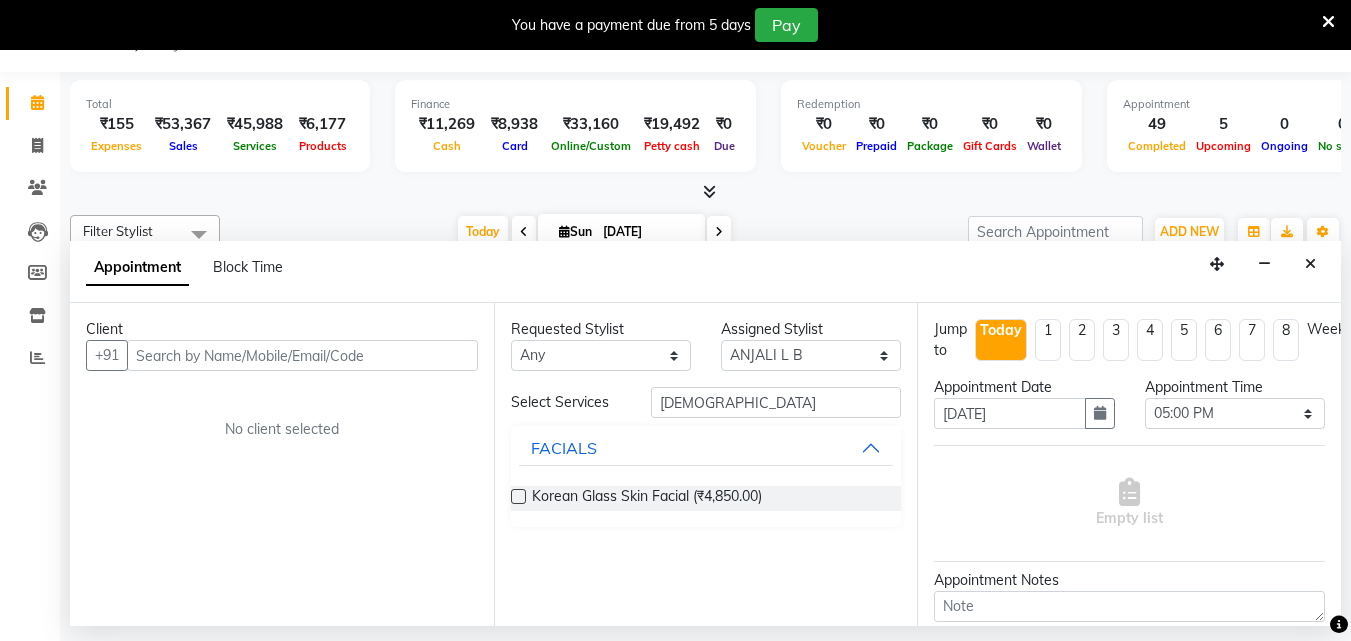 click at bounding box center (518, 496) 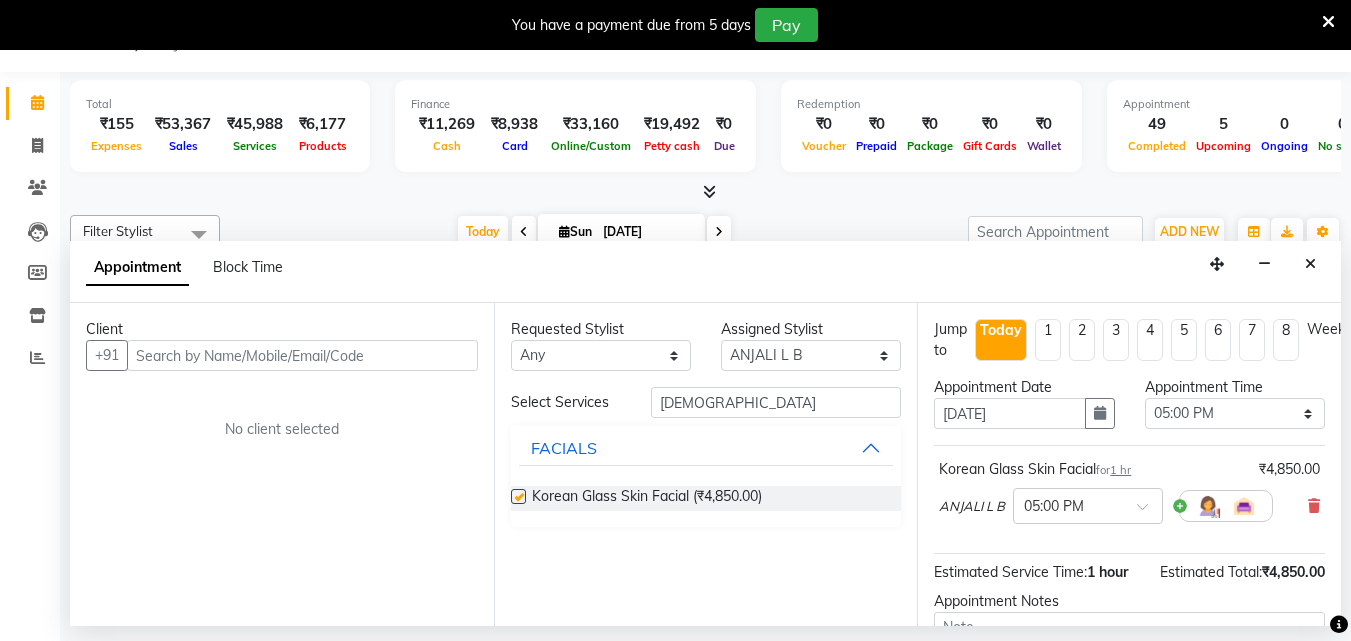 checkbox on "false" 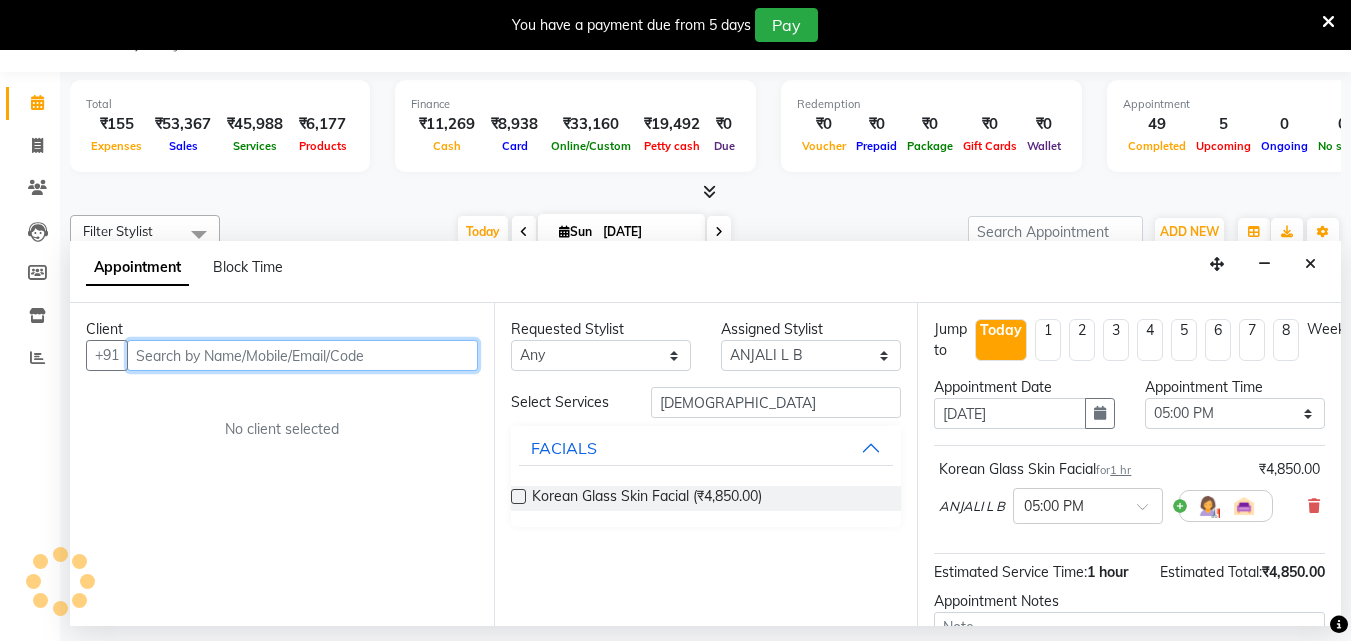 click at bounding box center (302, 355) 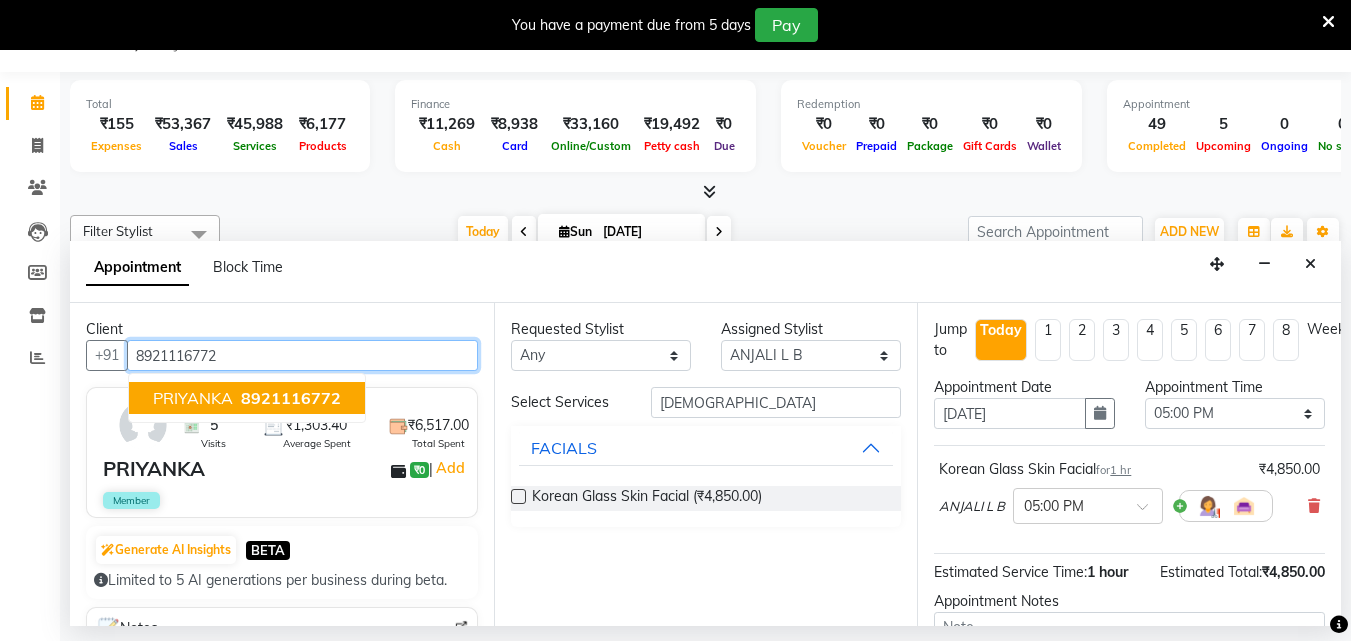 type on "8921116772" 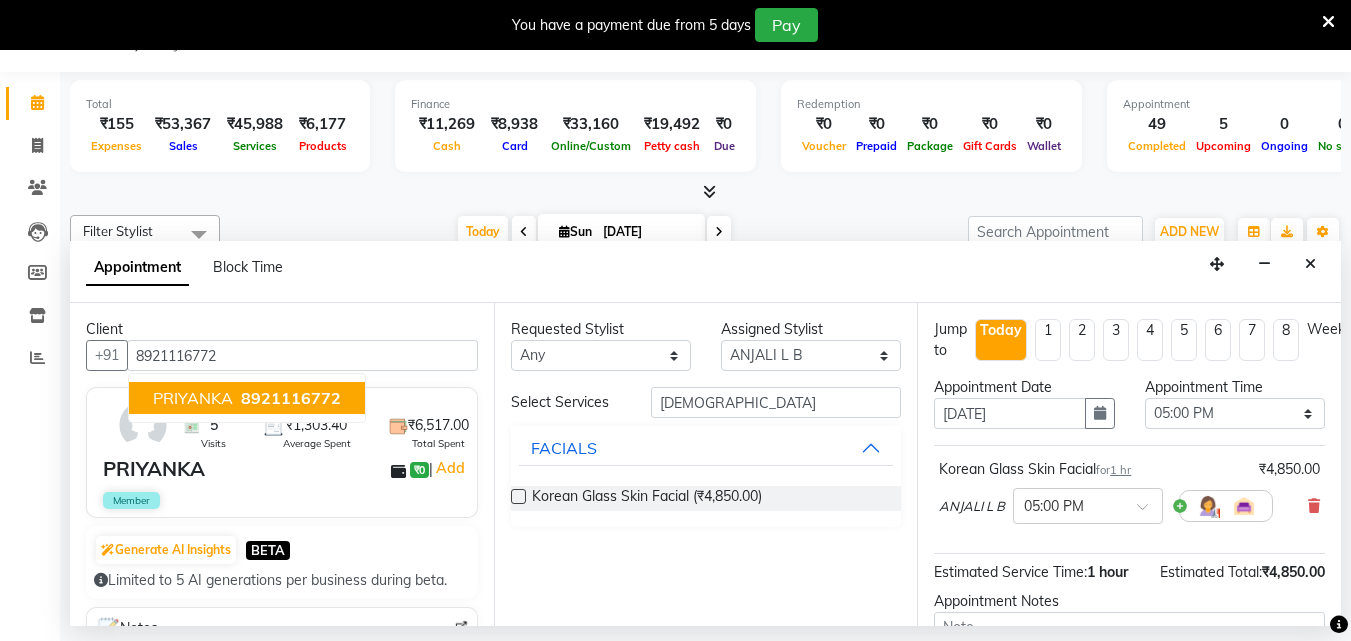 click on "PRIYANKA    ₹0  |   Add" at bounding box center (286, 469) 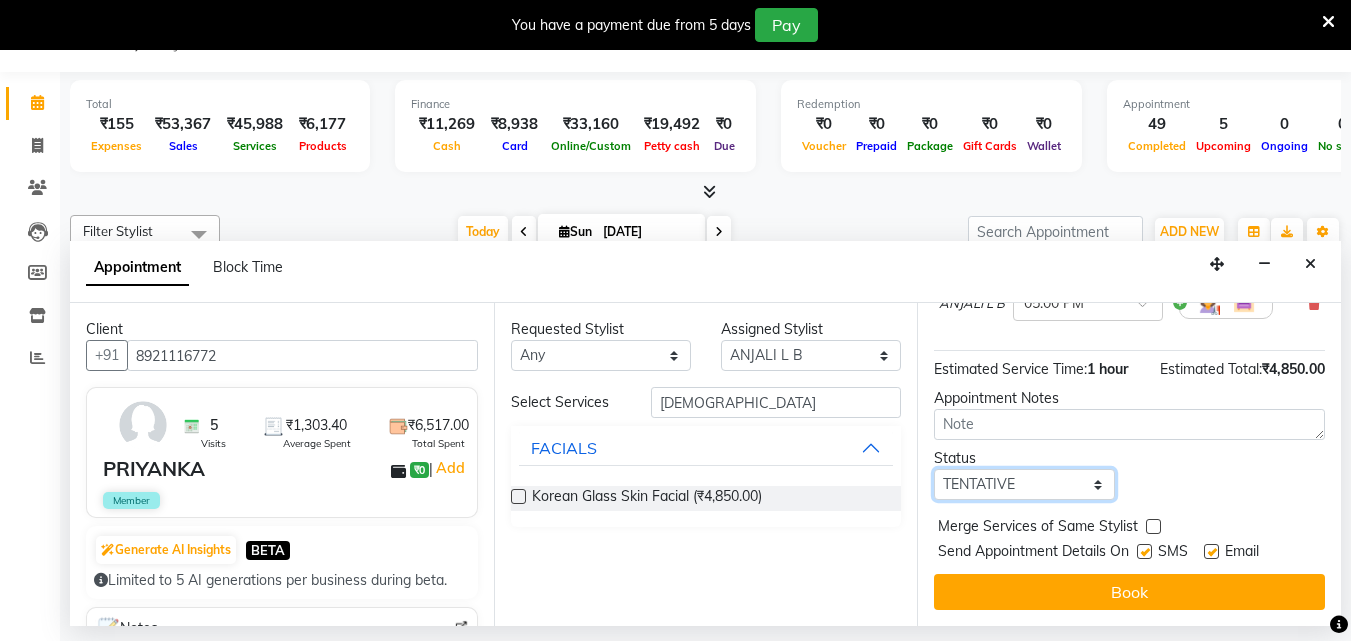 click on "Select TENTATIVE CONFIRM CHECK-IN UPCOMING" at bounding box center (1024, 484) 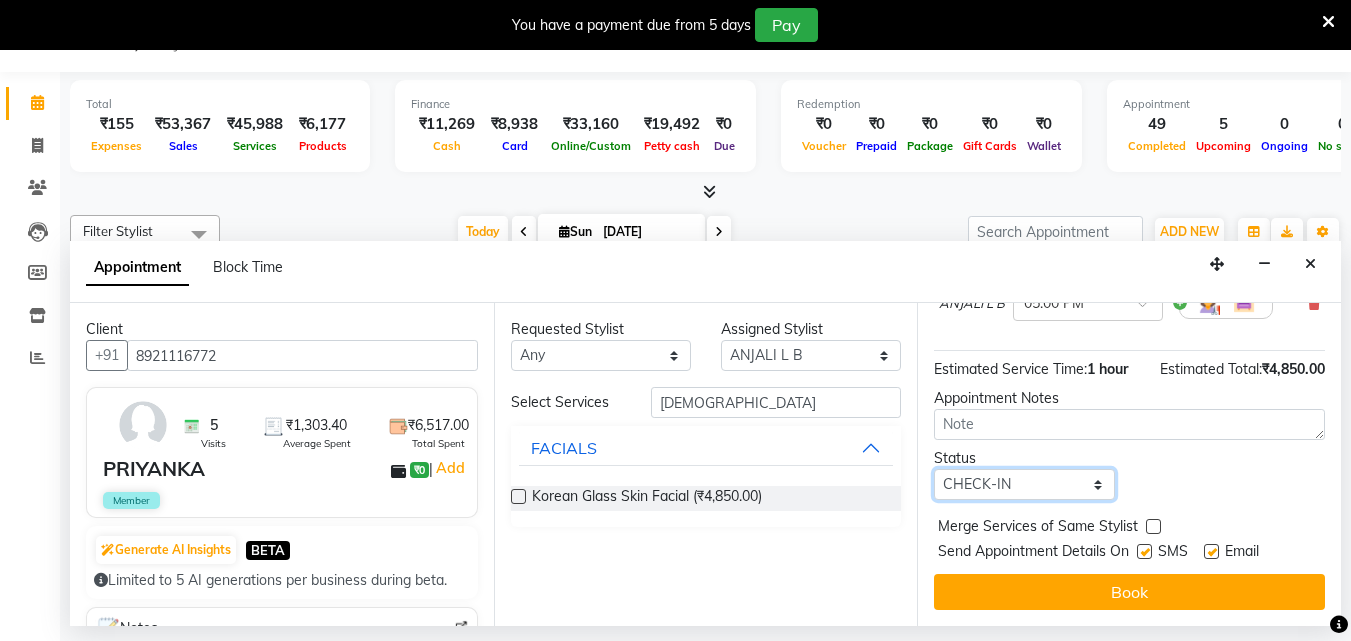 click on "Select TENTATIVE CONFIRM CHECK-IN UPCOMING" at bounding box center [1024, 484] 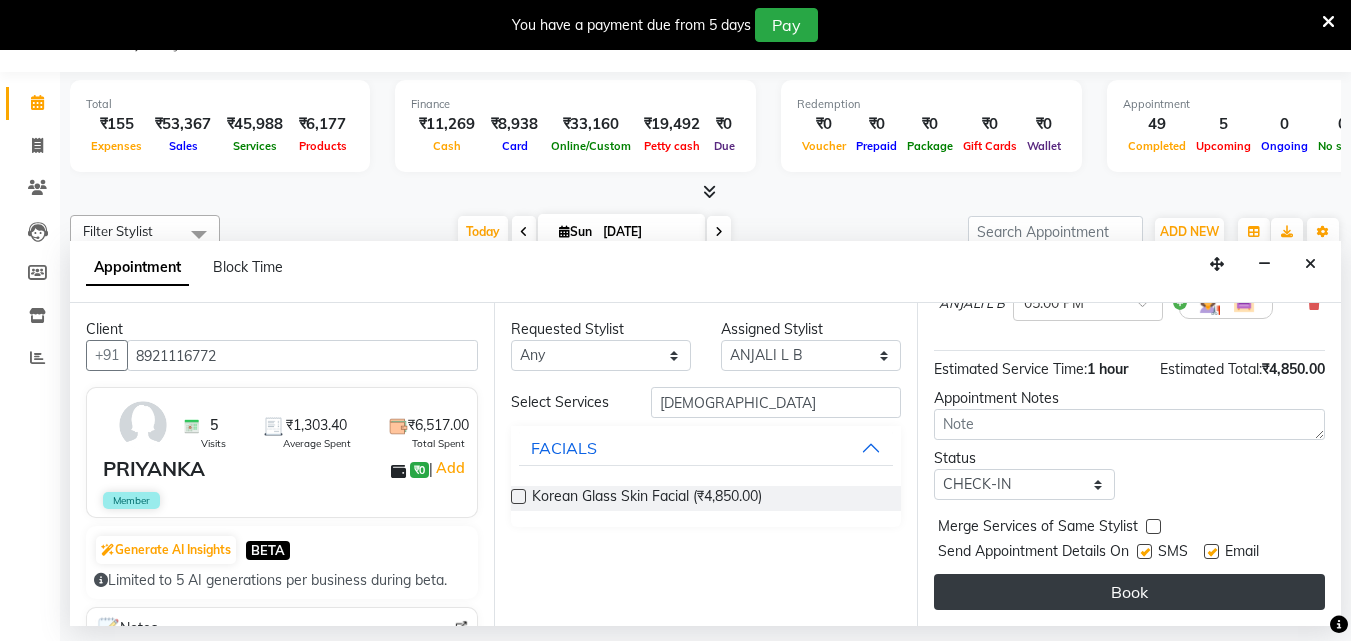 click on "Book" at bounding box center (1129, 592) 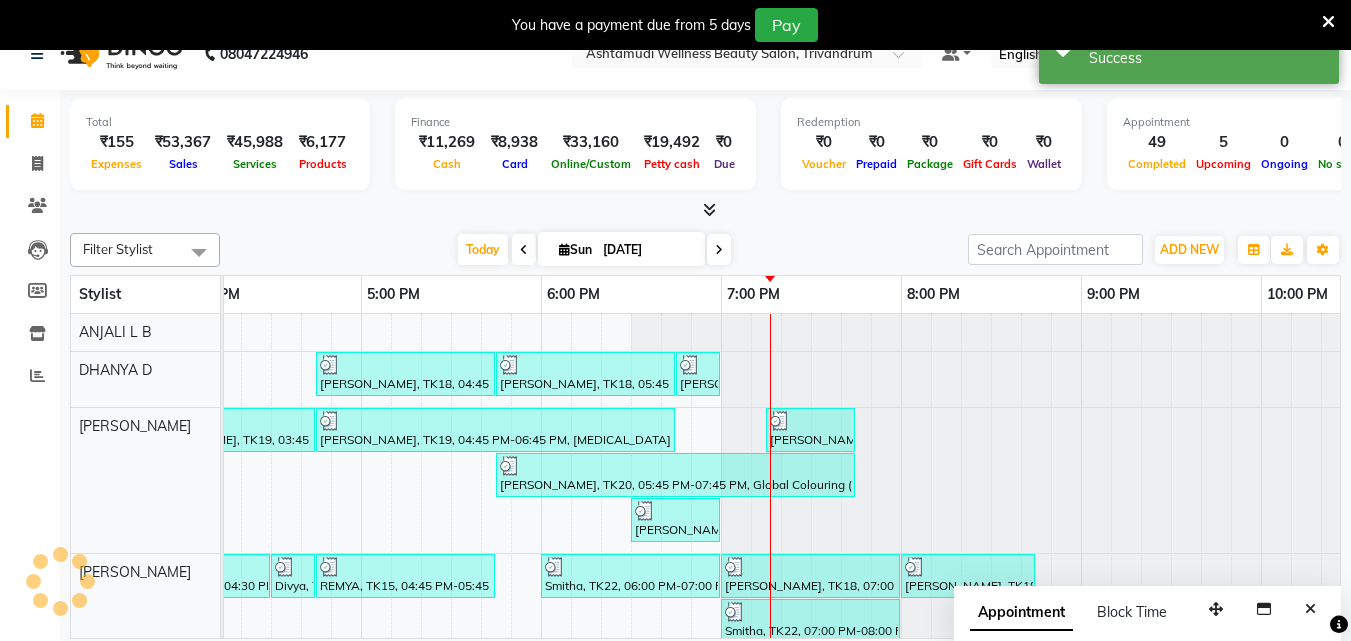 scroll, scrollTop: 0, scrollLeft: 0, axis: both 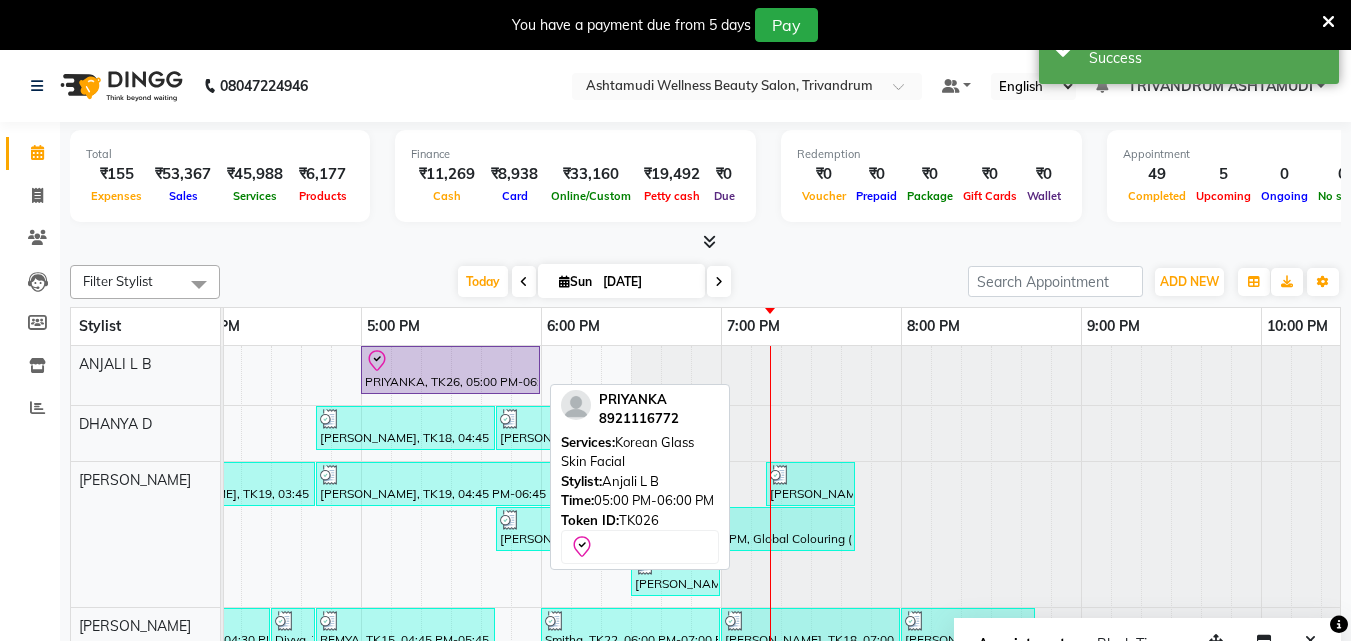 click on "PRIYANKA, TK26, 05:00 PM-06:00 PM, Korean Glass Skin Facial" at bounding box center (450, 370) 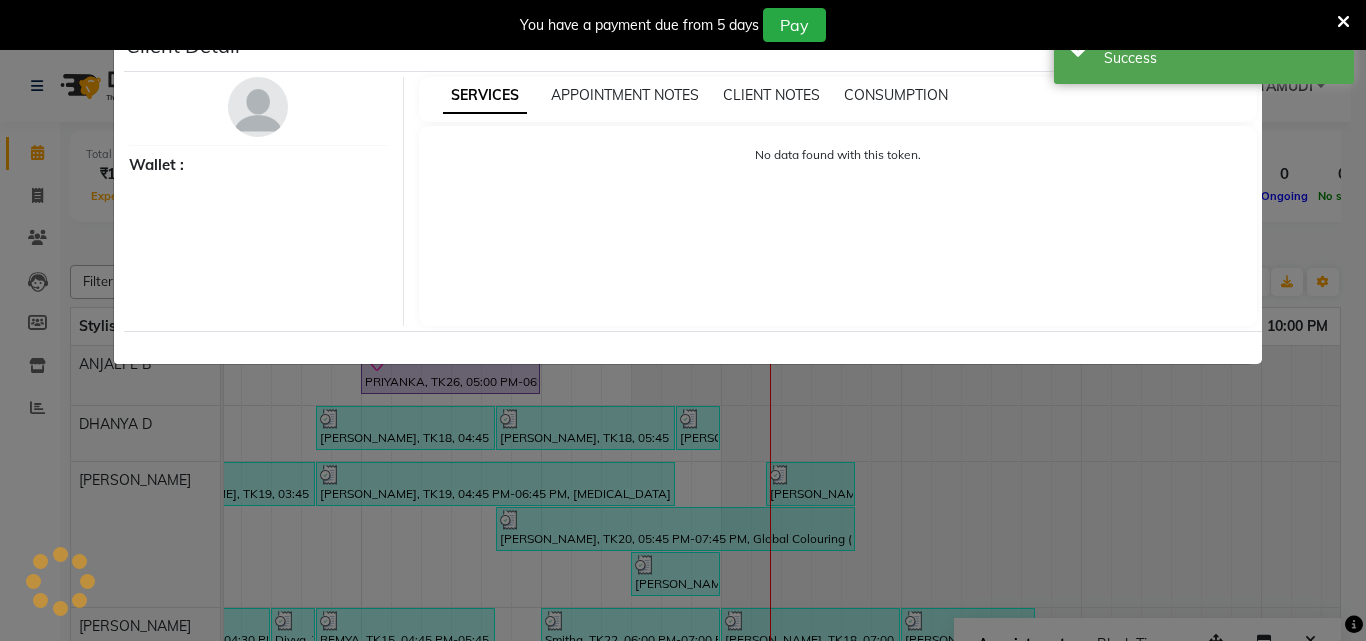 select on "8" 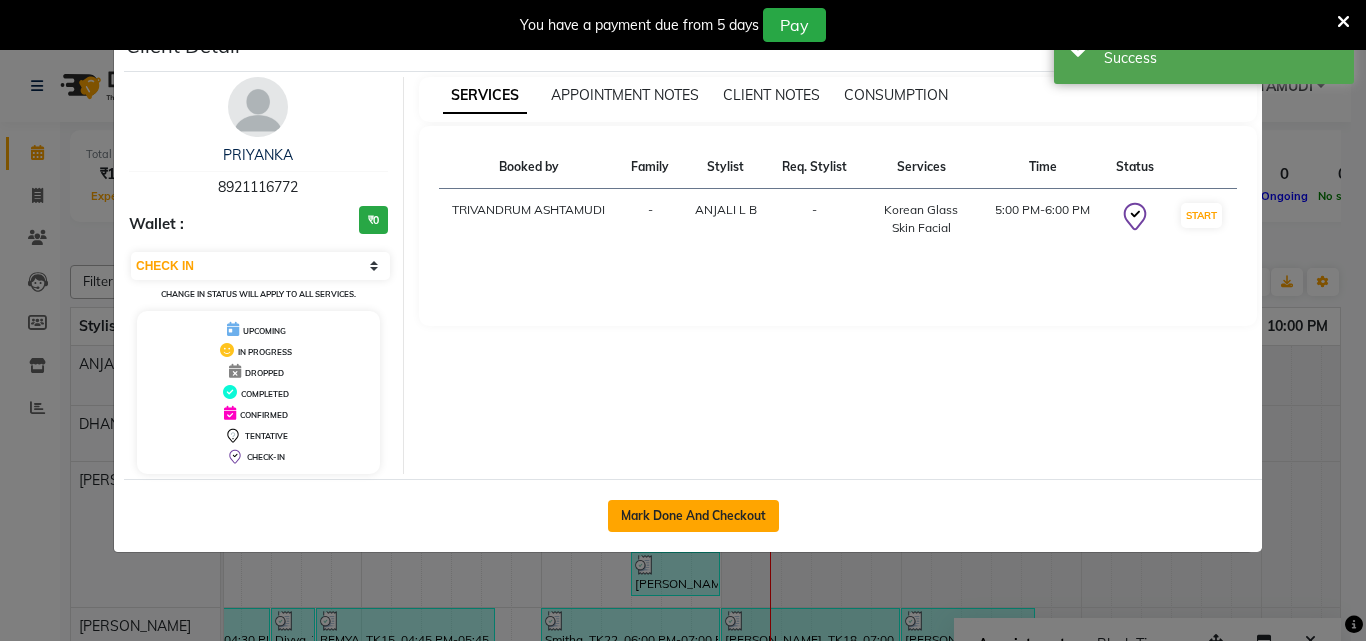 click on "Mark Done And Checkout" 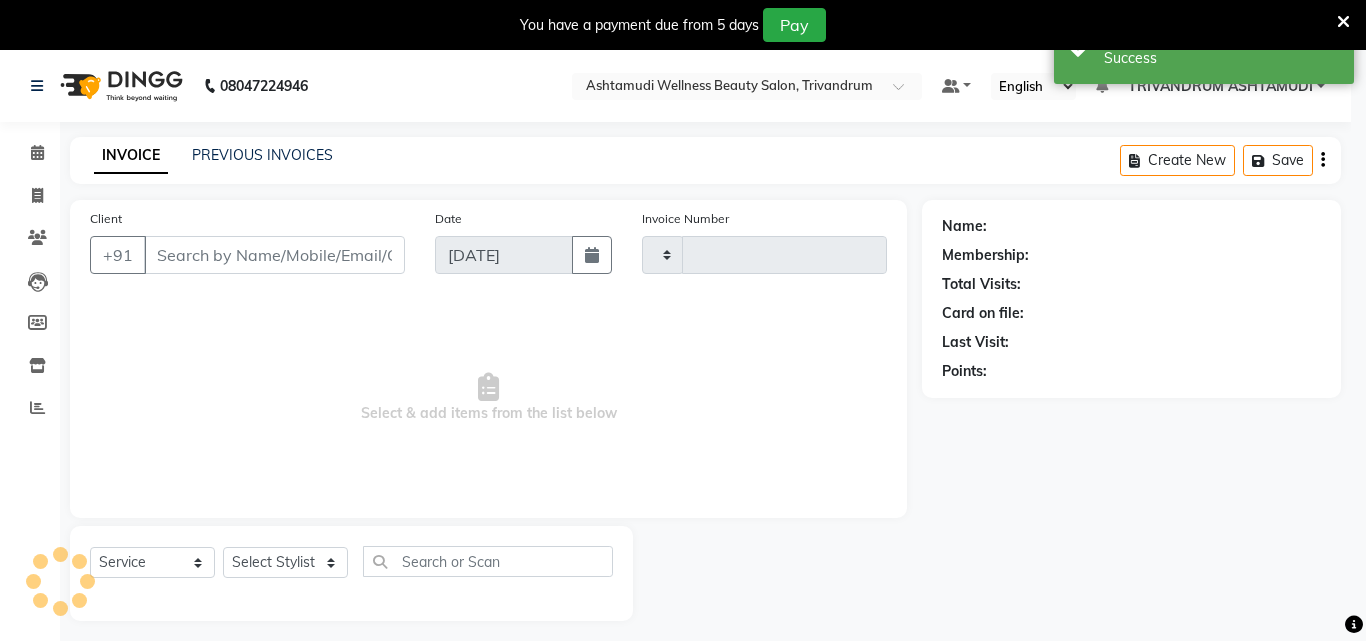 type on "2124" 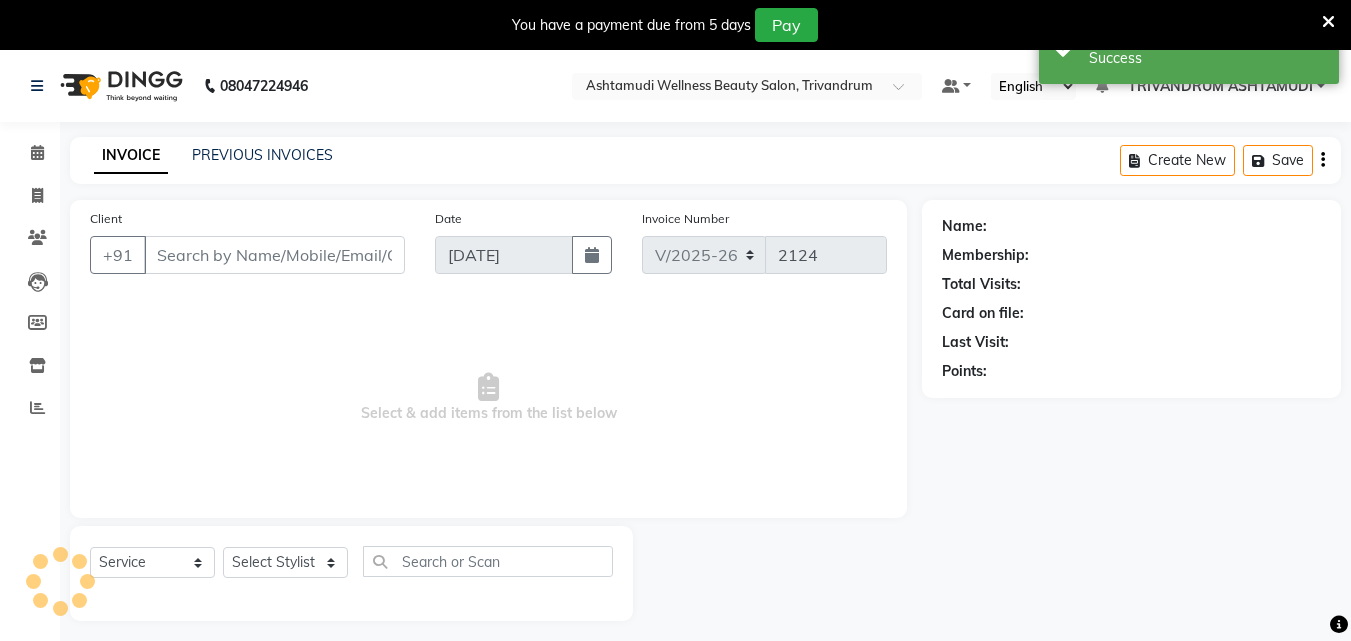 type on "8921116772" 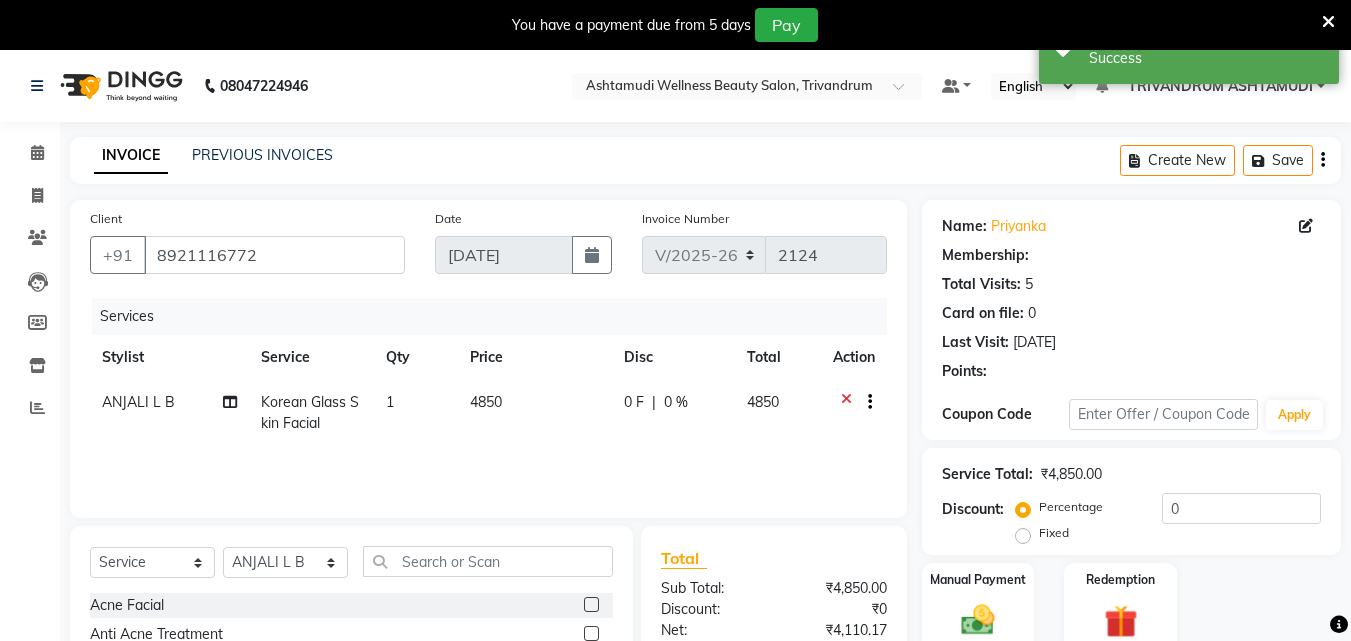 type on "15" 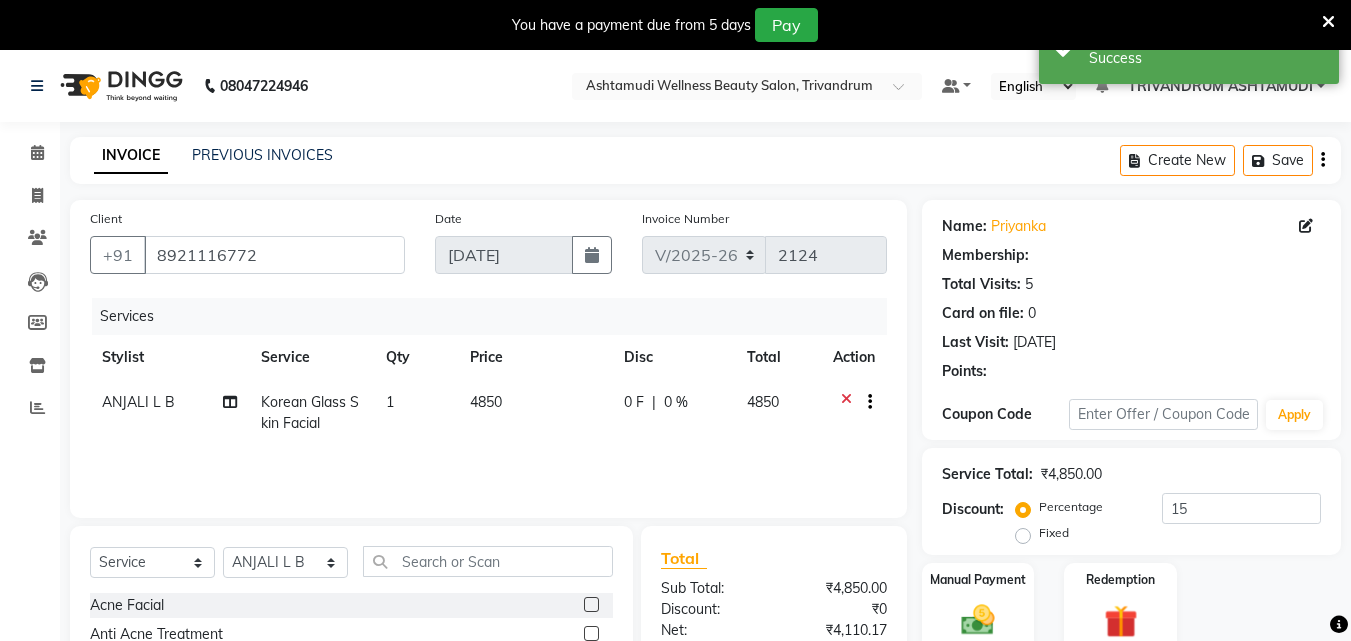select on "2: Object" 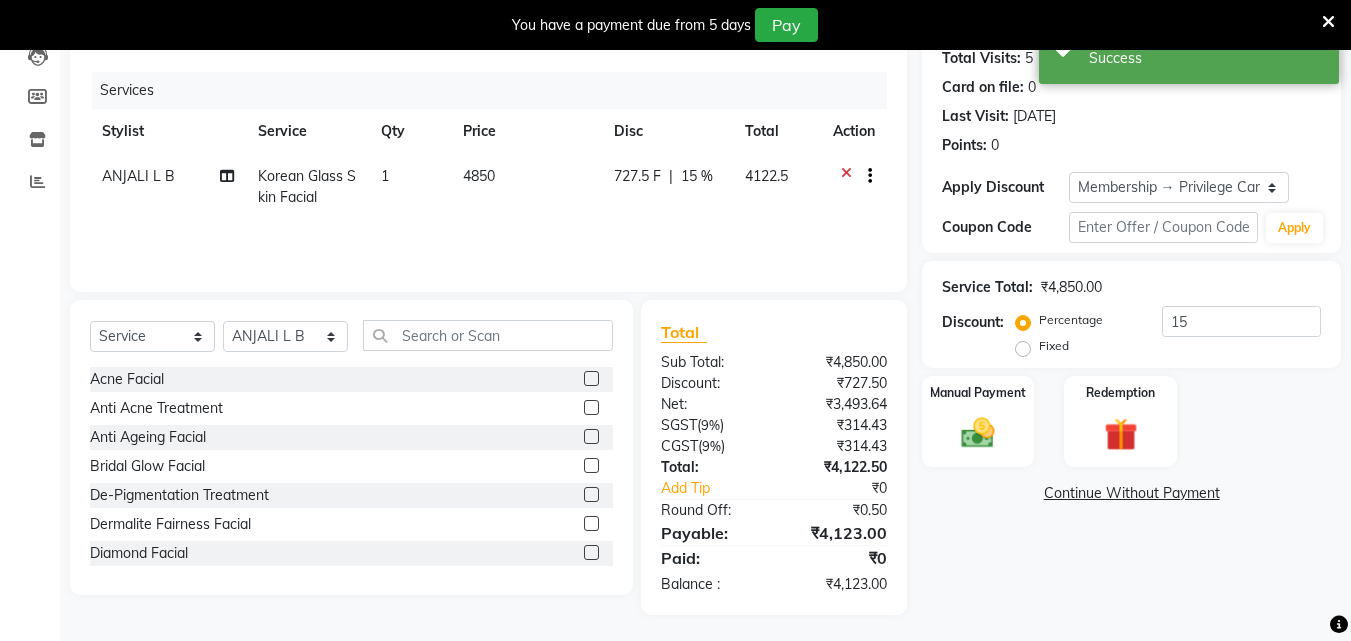 scroll, scrollTop: 230, scrollLeft: 0, axis: vertical 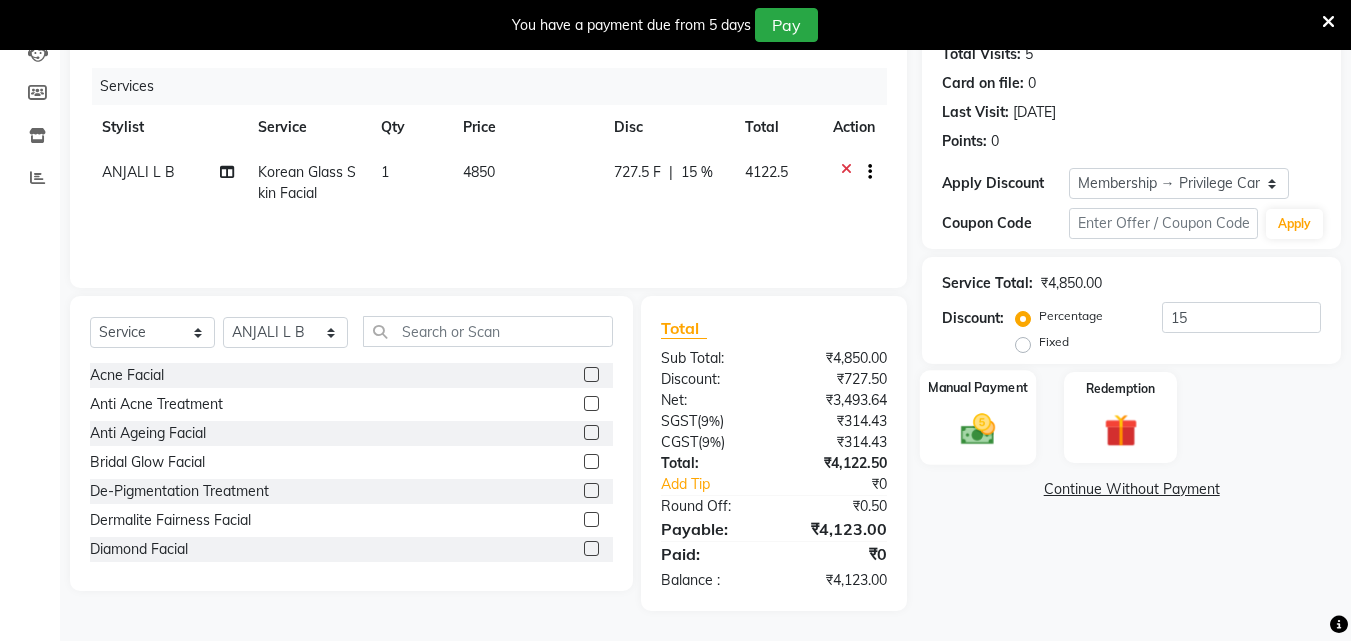 click 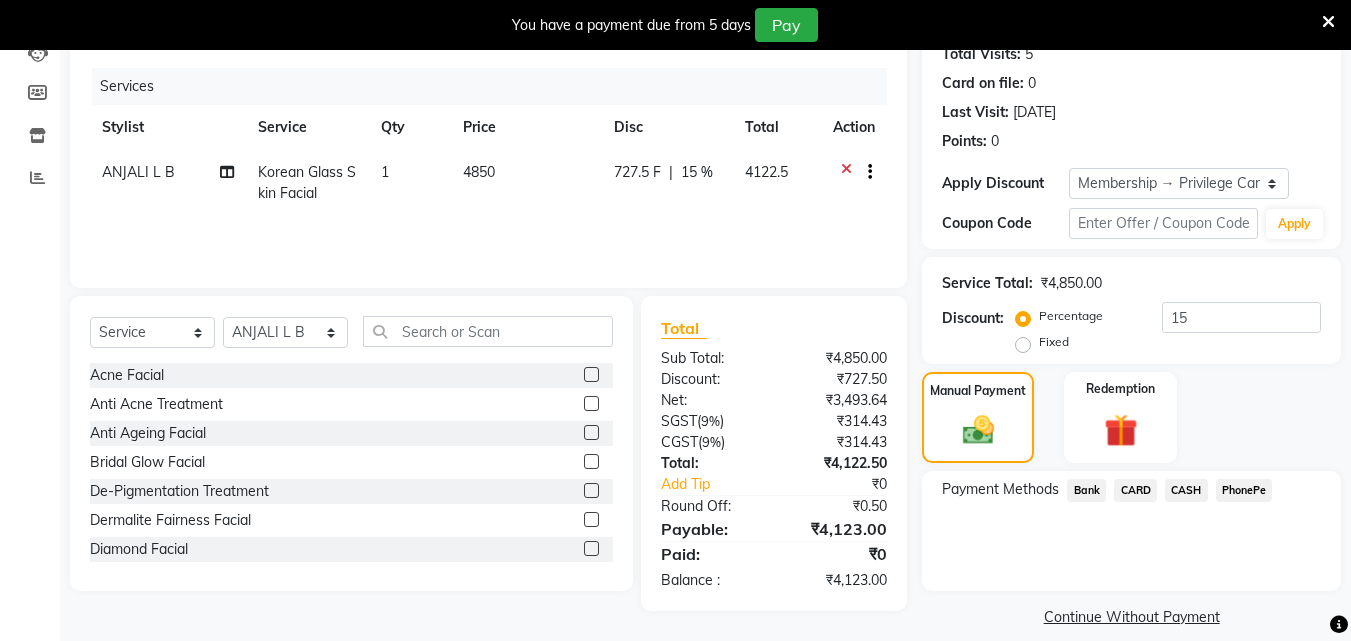 click on "CASH" 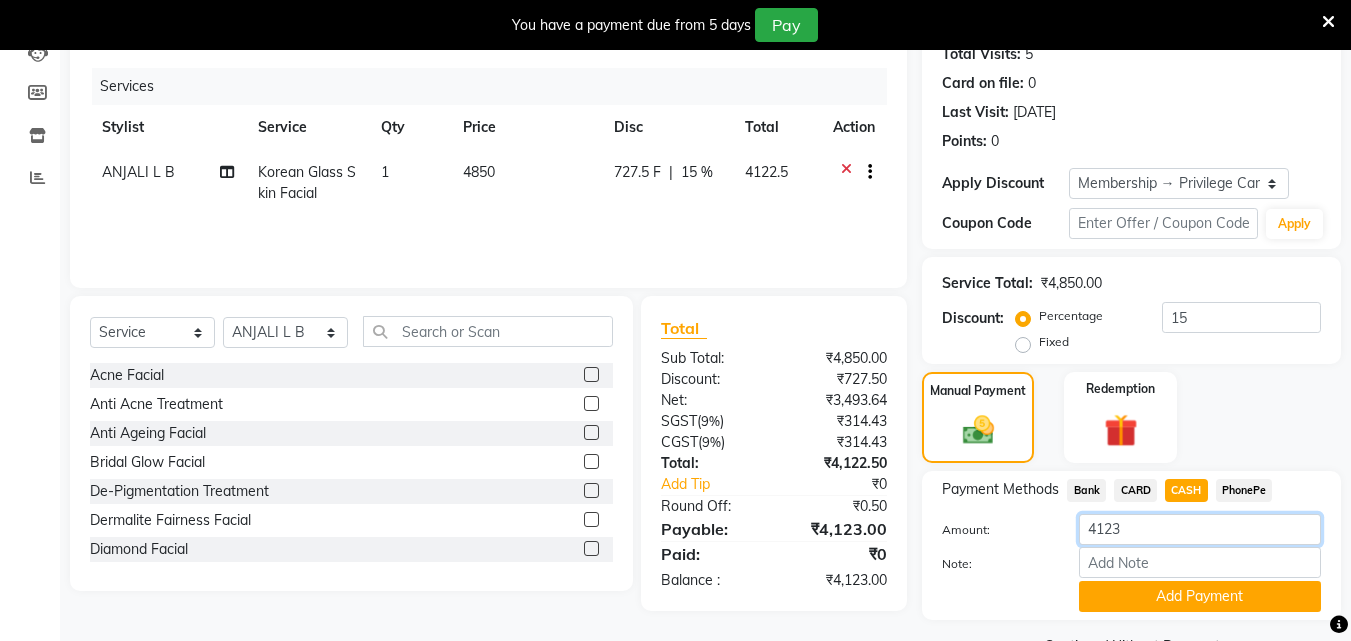 drag, startPoint x: 1155, startPoint y: 513, endPoint x: 882, endPoint y: 532, distance: 273.66037 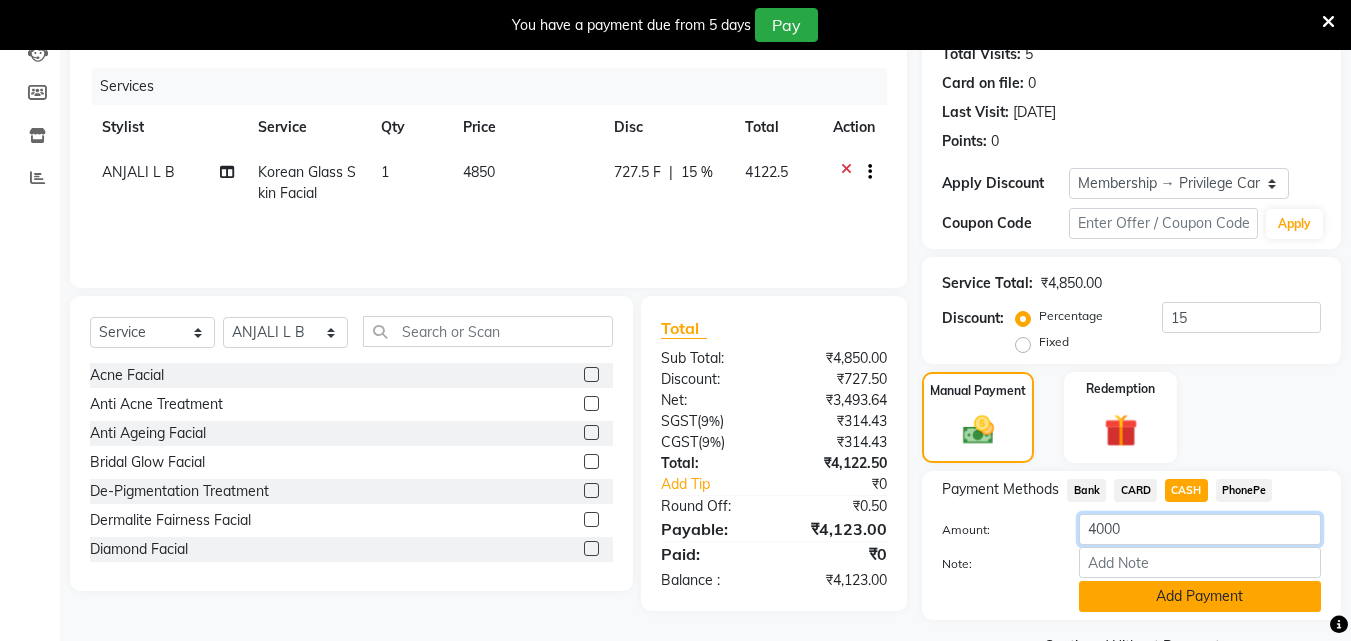 type on "4000" 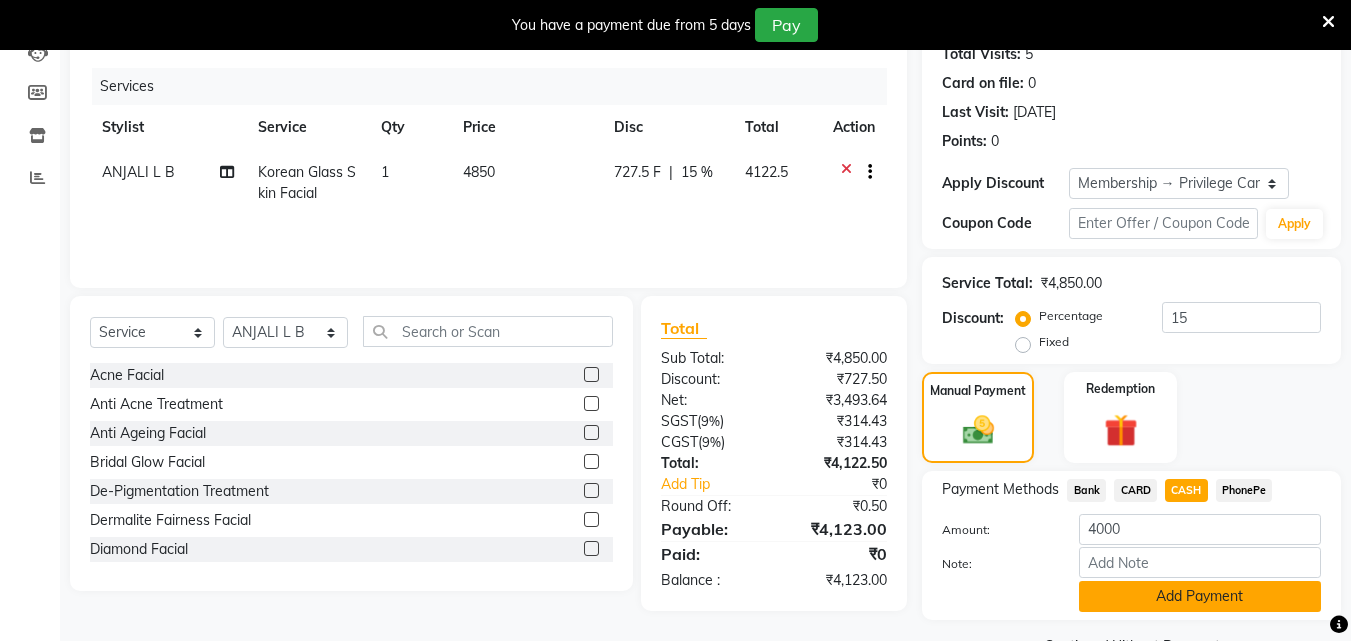 click on "Add Payment" 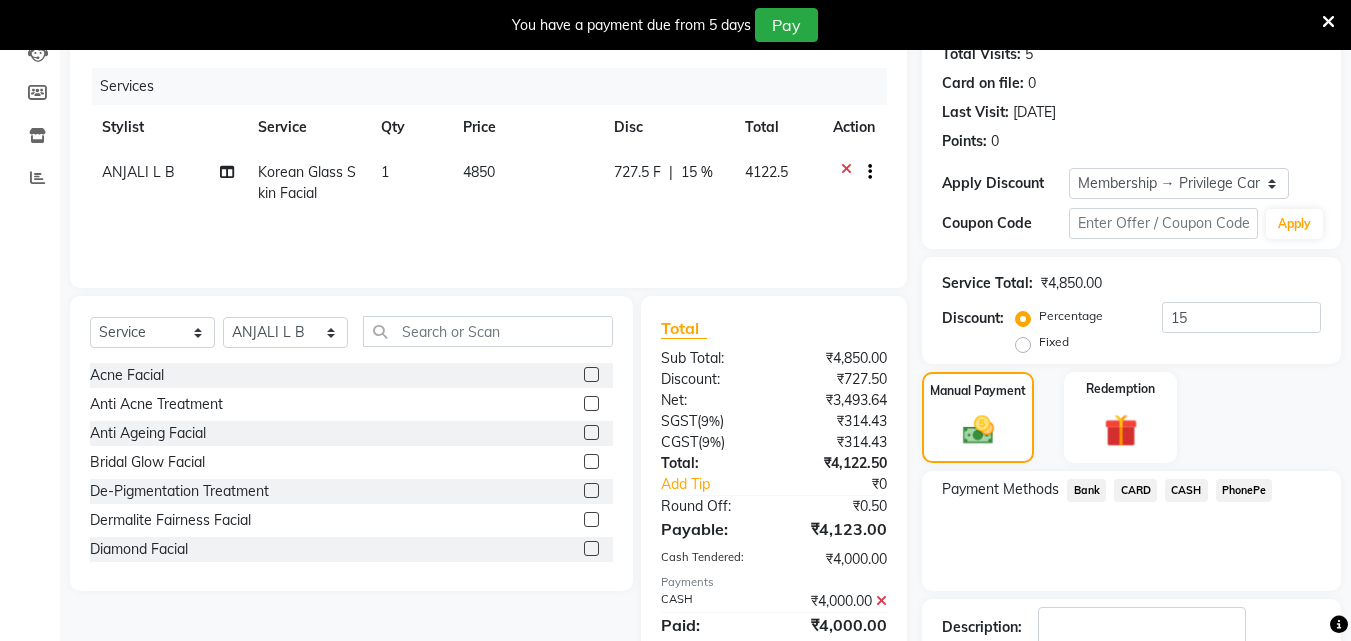 scroll, scrollTop: 371, scrollLeft: 0, axis: vertical 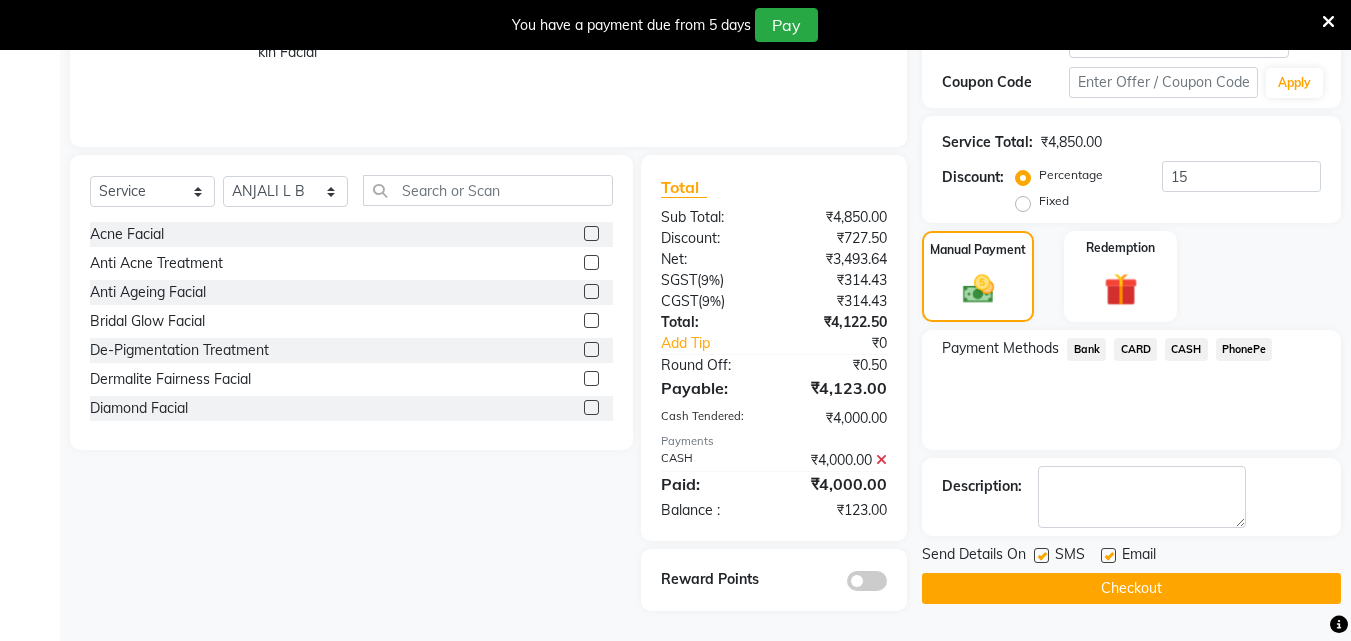 click on "PhonePe" 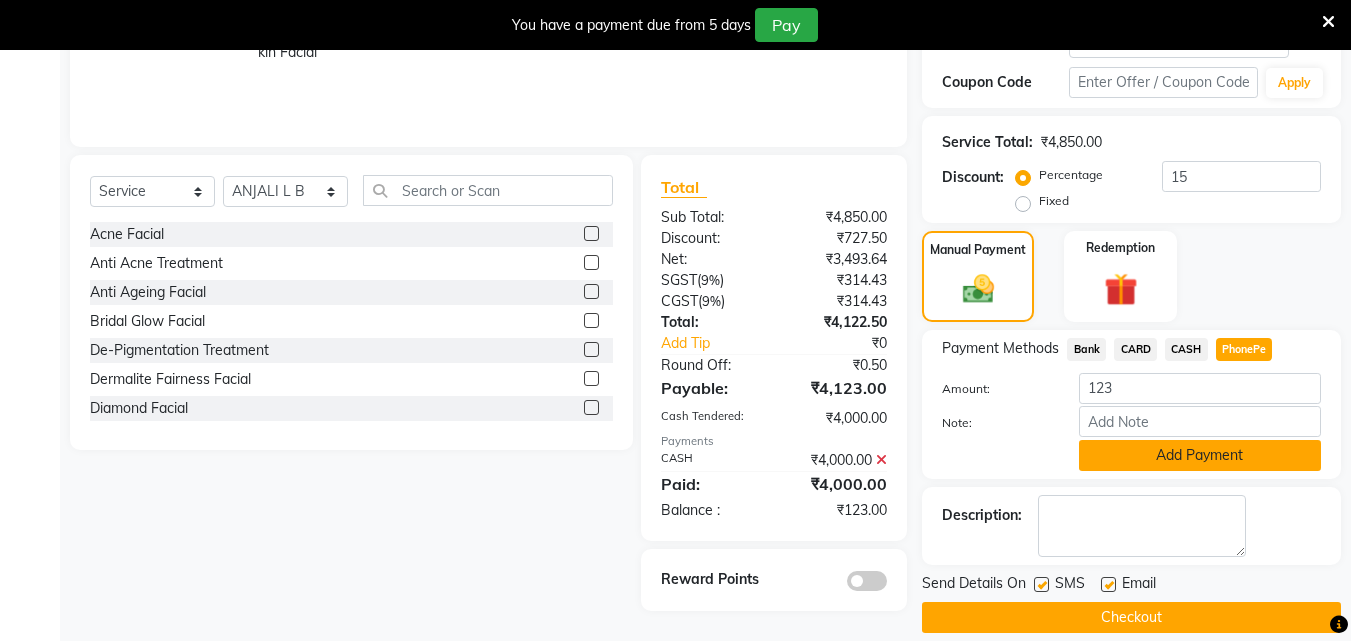 click on "Add Payment" 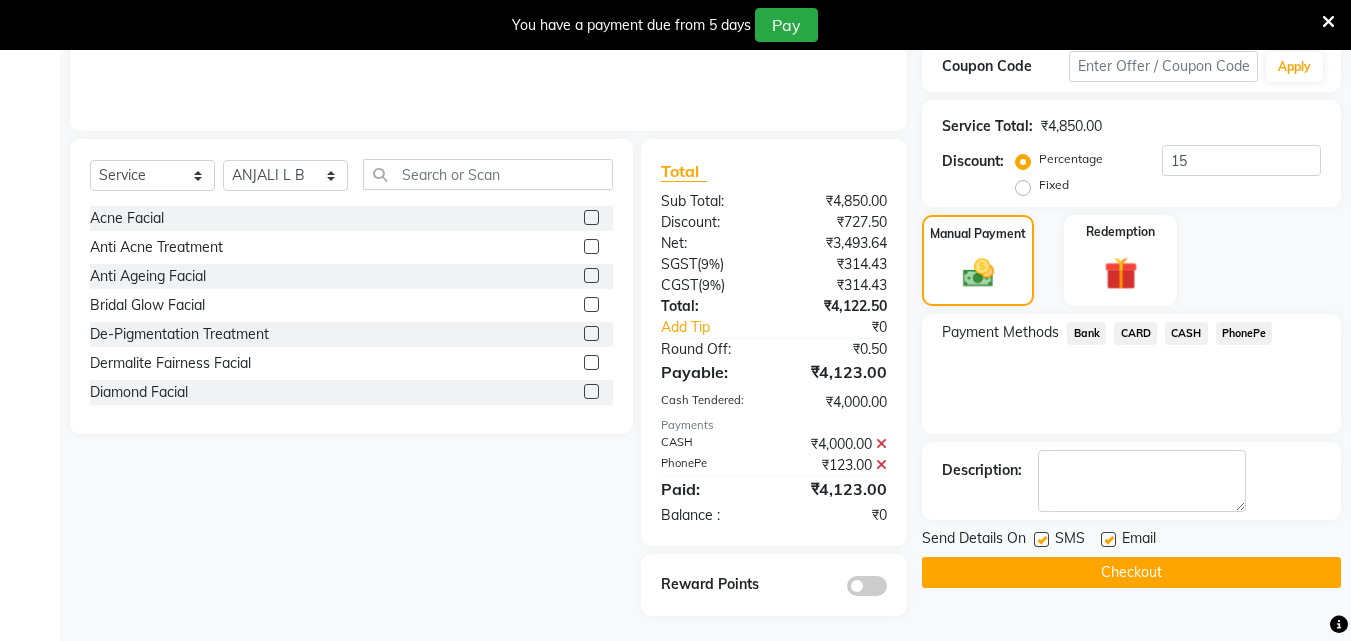 scroll, scrollTop: 392, scrollLeft: 0, axis: vertical 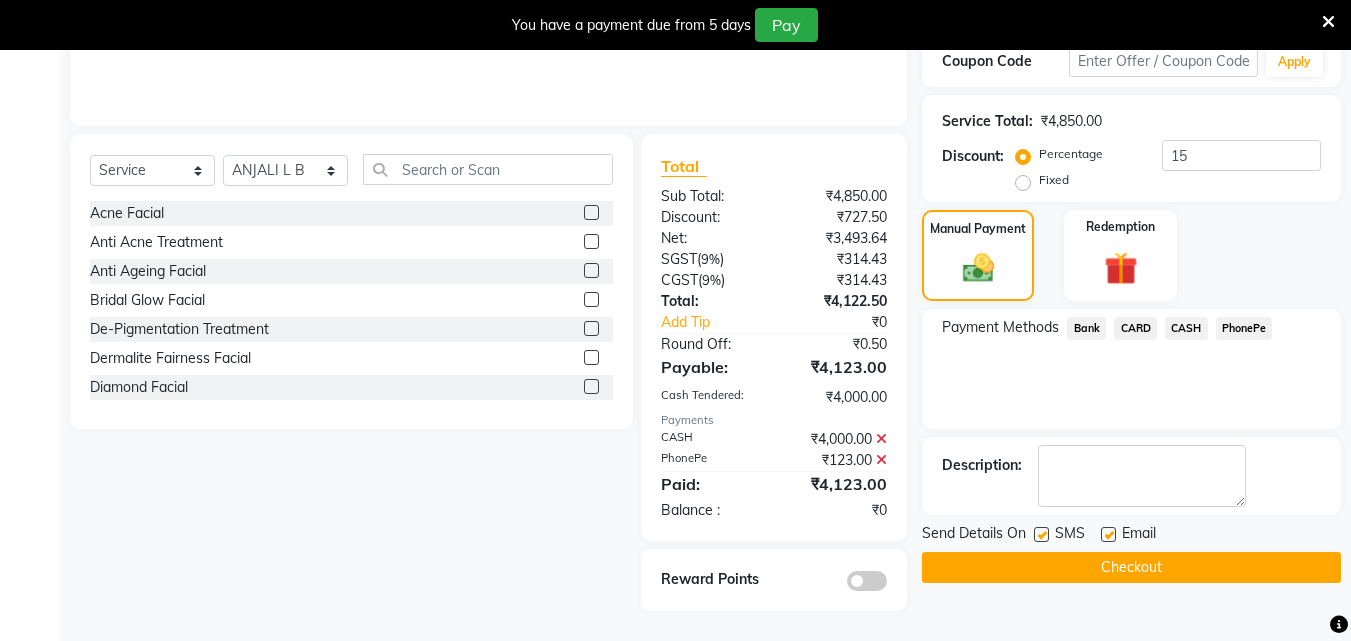 click on "Checkout" 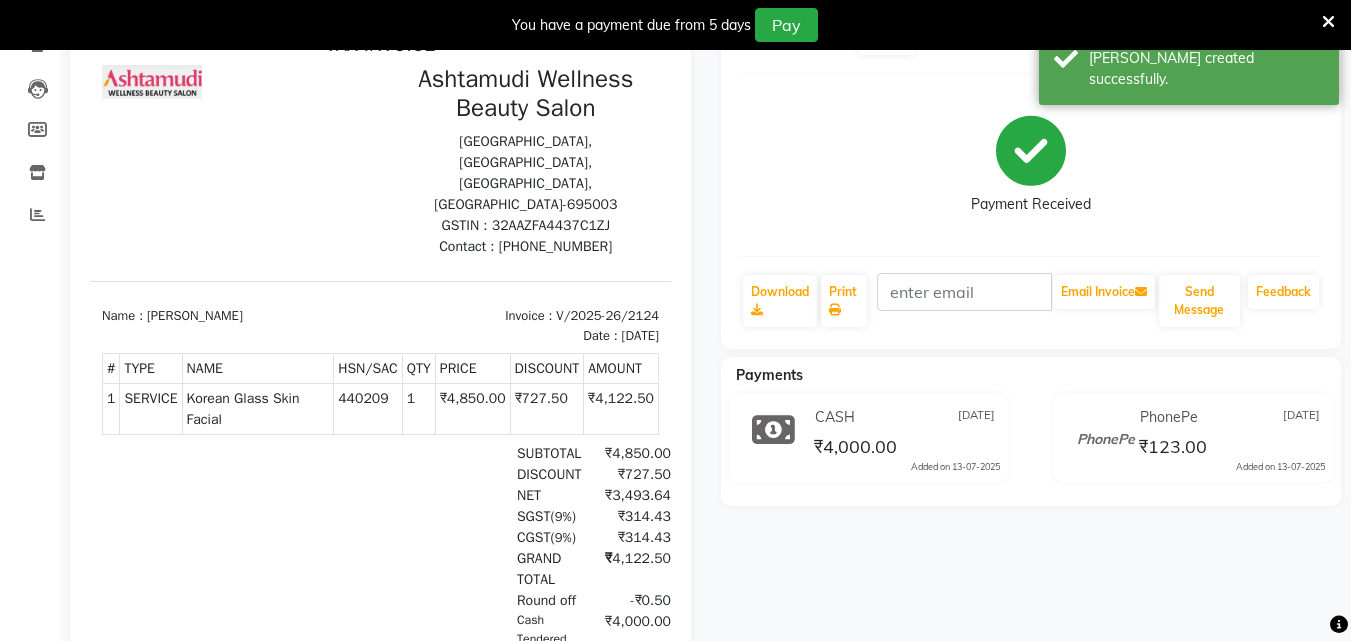 scroll, scrollTop: 0, scrollLeft: 0, axis: both 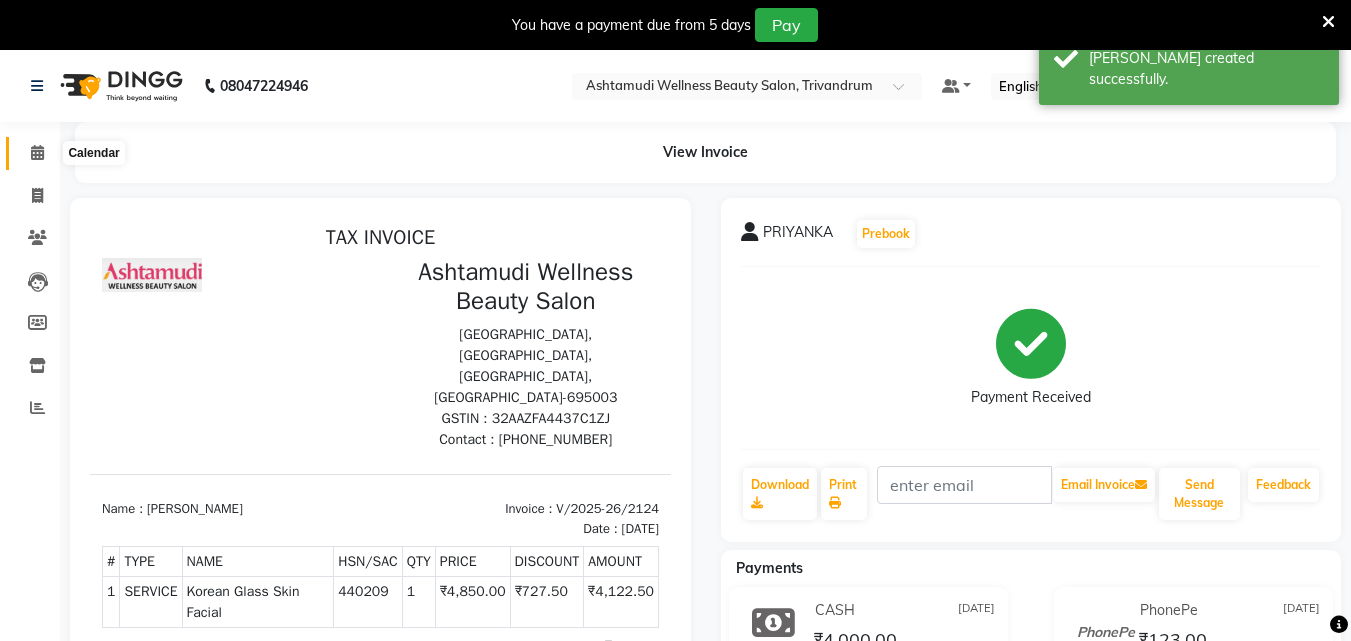 click 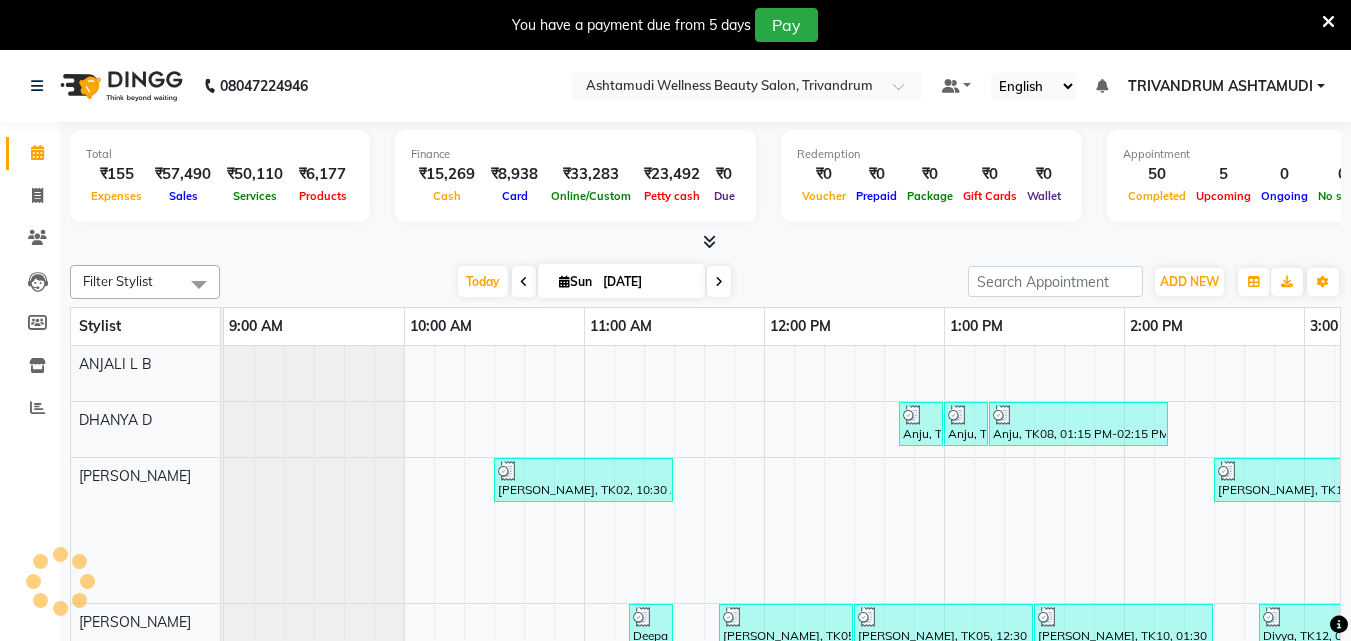 scroll, scrollTop: 0, scrollLeft: 0, axis: both 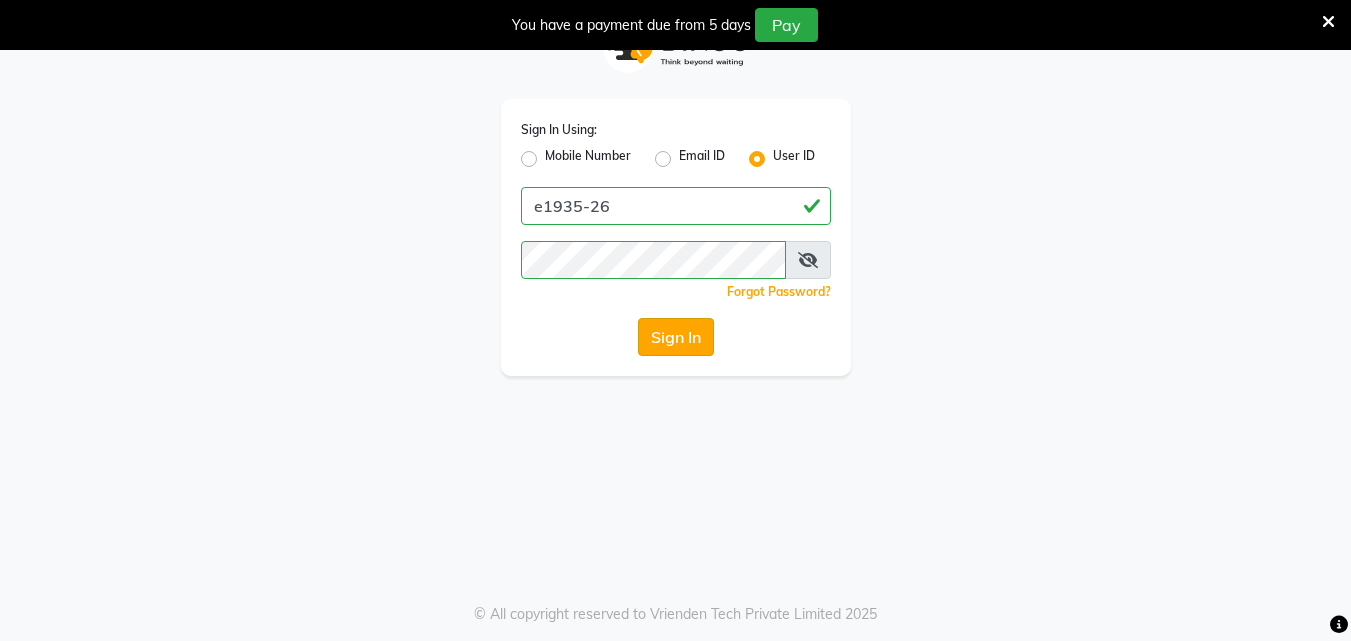 click on "Sign In" 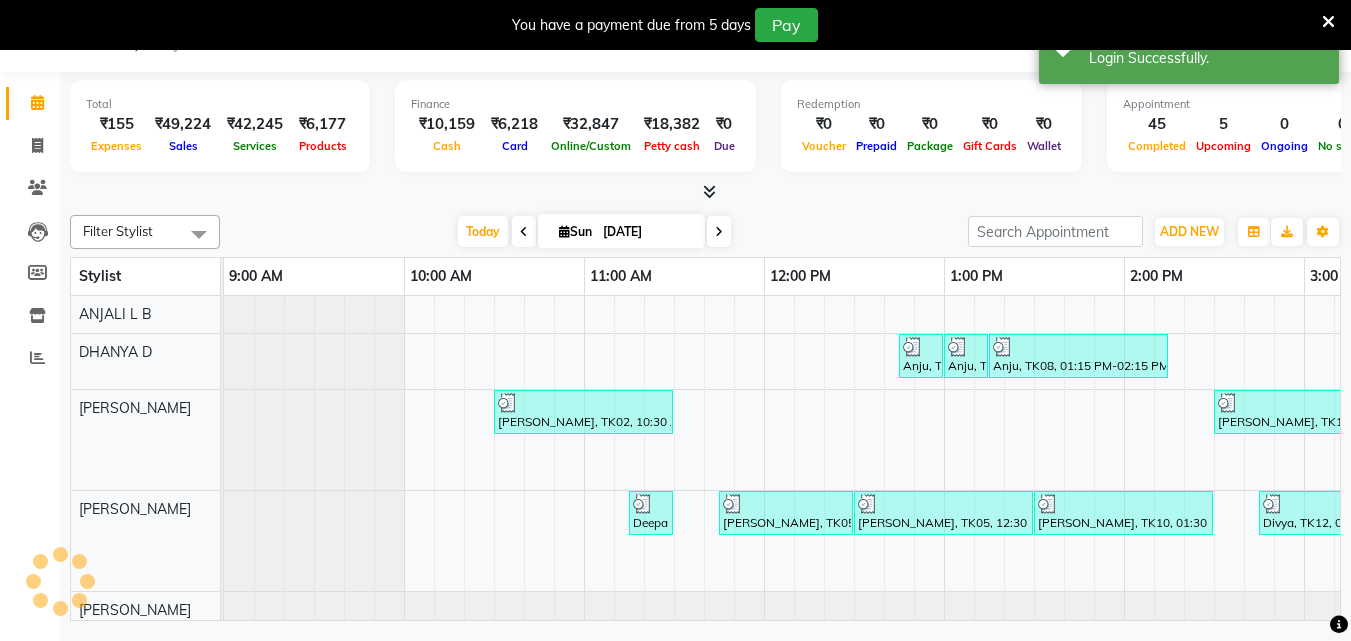 scroll, scrollTop: 0, scrollLeft: 0, axis: both 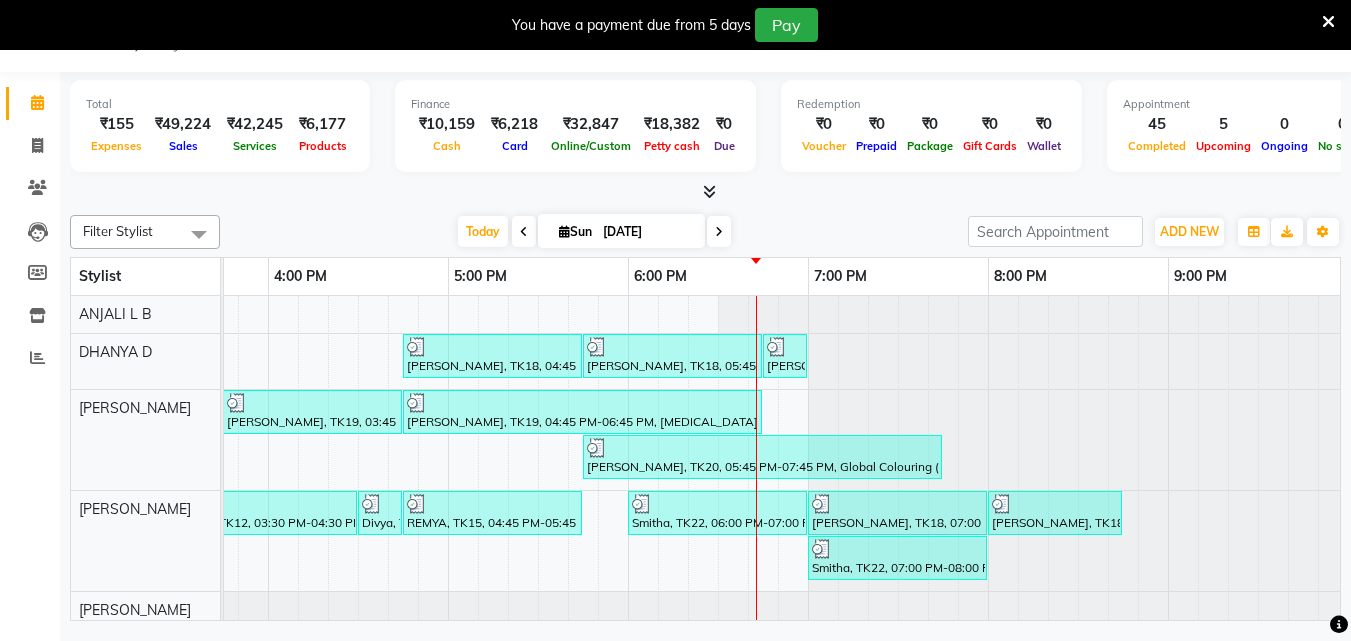 click on "Anju, TK08, 12:45 PM-01:00 PM, [GEOGRAPHIC_DATA] Threading     Anju, TK08, 01:00 PM-01:15 PM, Eyebrows Threading     Anju, TK08, 01:15 PM-02:15 PM, D-Tan Cleanup     [PERSON_NAME], TK18, 04:45 PM-05:45 PM, Ceramide  Anti frizz treatment     [PERSON_NAME], TK18, 05:45 PM-06:45 PM, D-Tan Cleanup     [PERSON_NAME], TK18, 06:45 PM-07:00 PM, Eyebrows Threading     [PERSON_NAME], TK02, 10:30 AM-11:30 AM, Layer Cut     [PERSON_NAME], TK10, 02:30 PM-03:30 PM, Layer Cut     [PERSON_NAME], TK19, 03:45 PM-04:45 PM, Anti-[MEDICAL_DATA] Treatment     [PERSON_NAME], TK19, 04:45 PM-06:45 PM, [MEDICAL_DATA] OFFER - ELBOW LENGTH     [PERSON_NAME], TK20, 05:45 PM-07:45 PM, Global Colouring ([MEDICAL_DATA] Free)     Deepa KARTHI, TK03, 11:15 AM-11:30 AM, Eyebrows Threading     [PERSON_NAME], TK05, 11:45 AM-12:30 PM, Root Touch-Up ([MEDICAL_DATA] Free)     [PERSON_NAME], TK05, 12:30 PM-01:30 PM, Layer Cut     [PERSON_NAME], TK10, 01:30 PM-02:30 PM, Hair Spa     Divya, TK12, 02:45 PM-03:25 PM, U Cut     Divya, TK12, 03:30 PM-04:30 PM, Hair Cut With Fringes     Divya, TK12, 04:30 PM-04:45 PM, Eyebrows Threading" at bounding box center [268, 654] 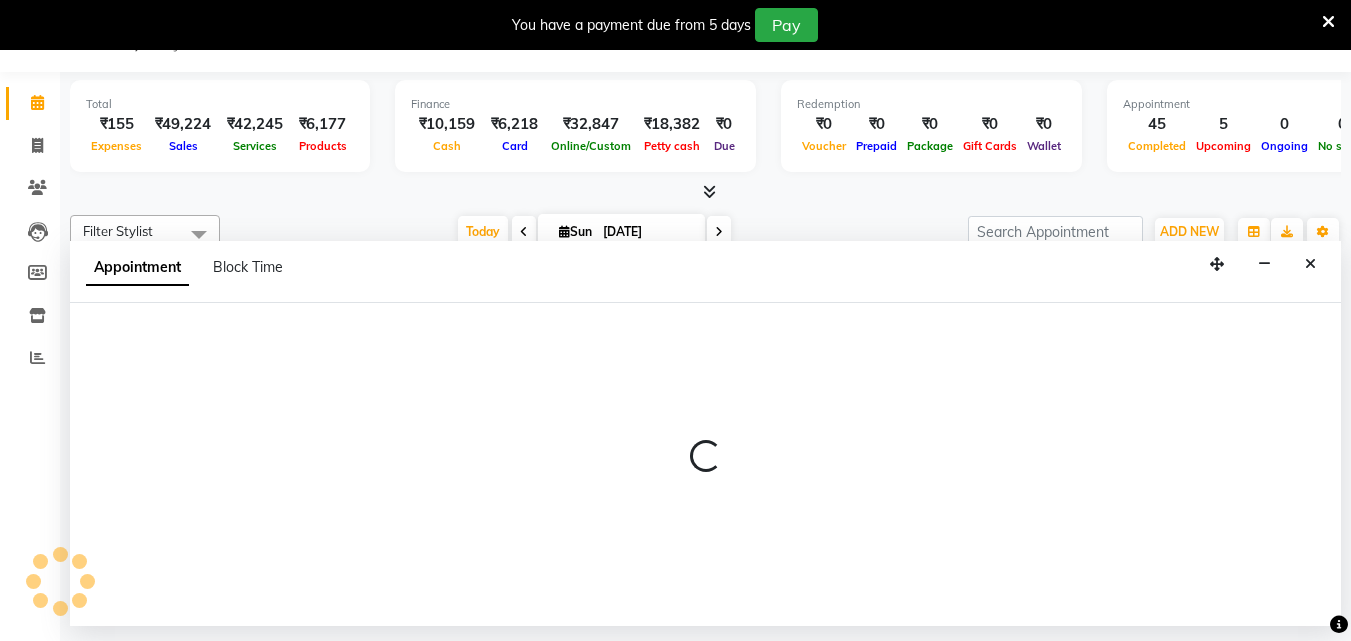 select on "27023" 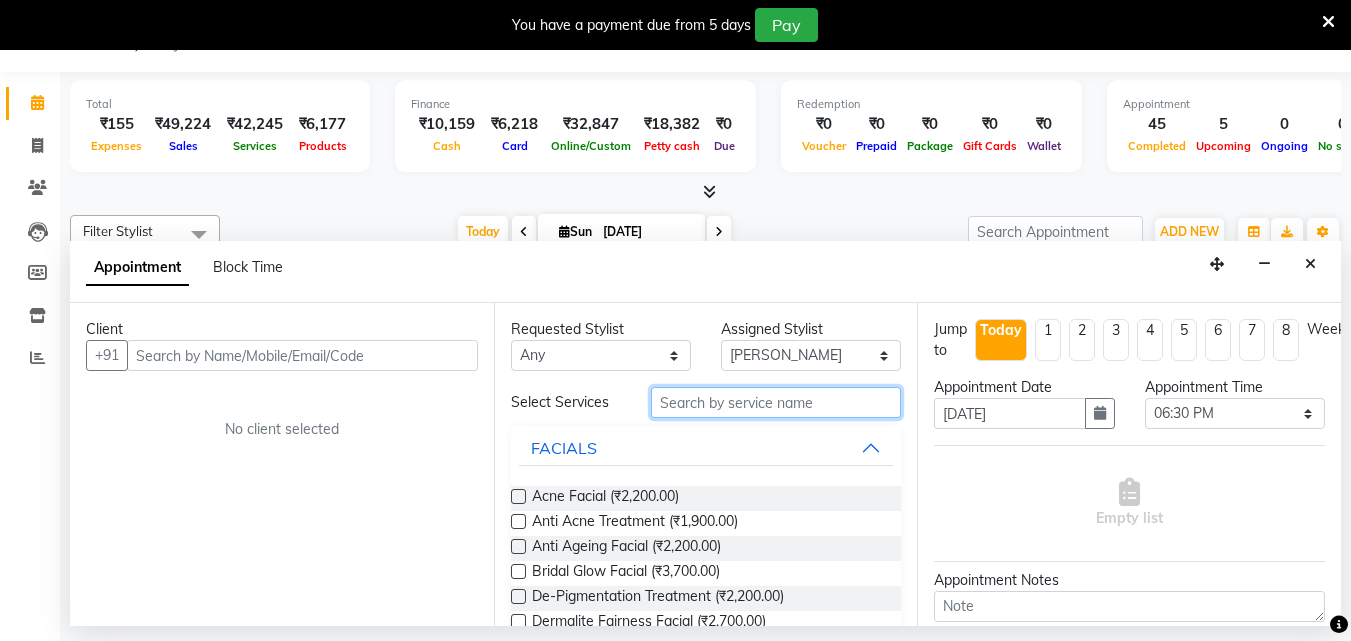 click at bounding box center [776, 402] 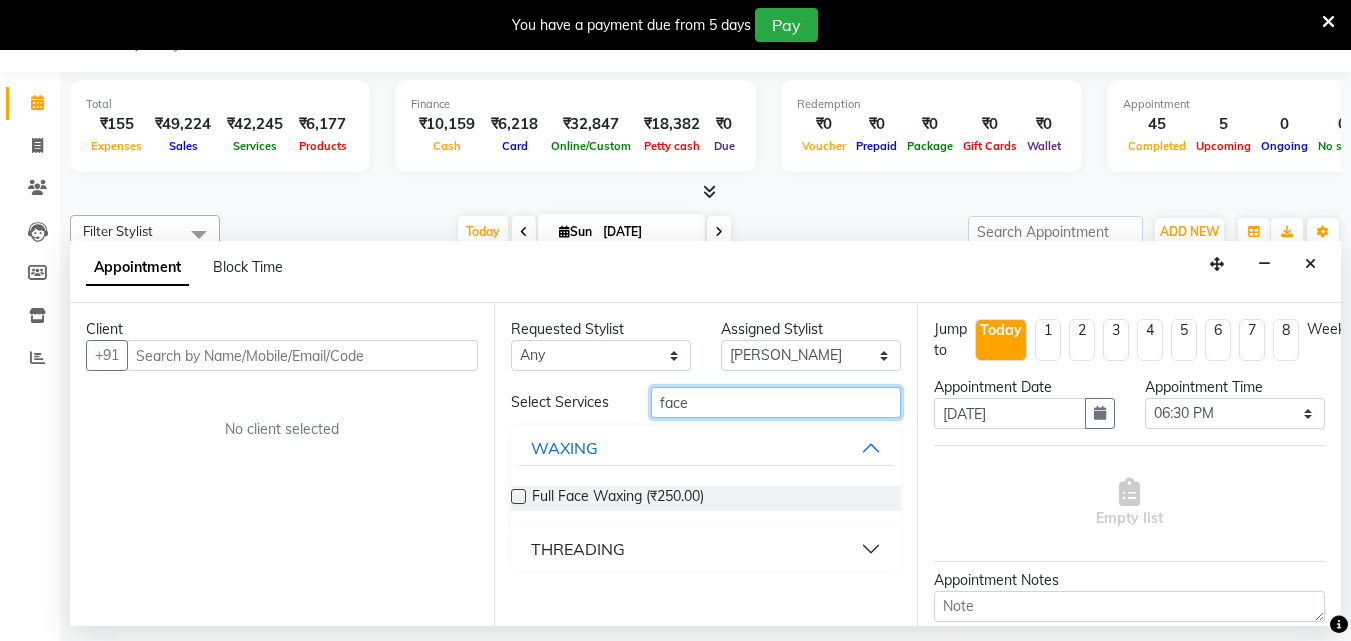 type on "face" 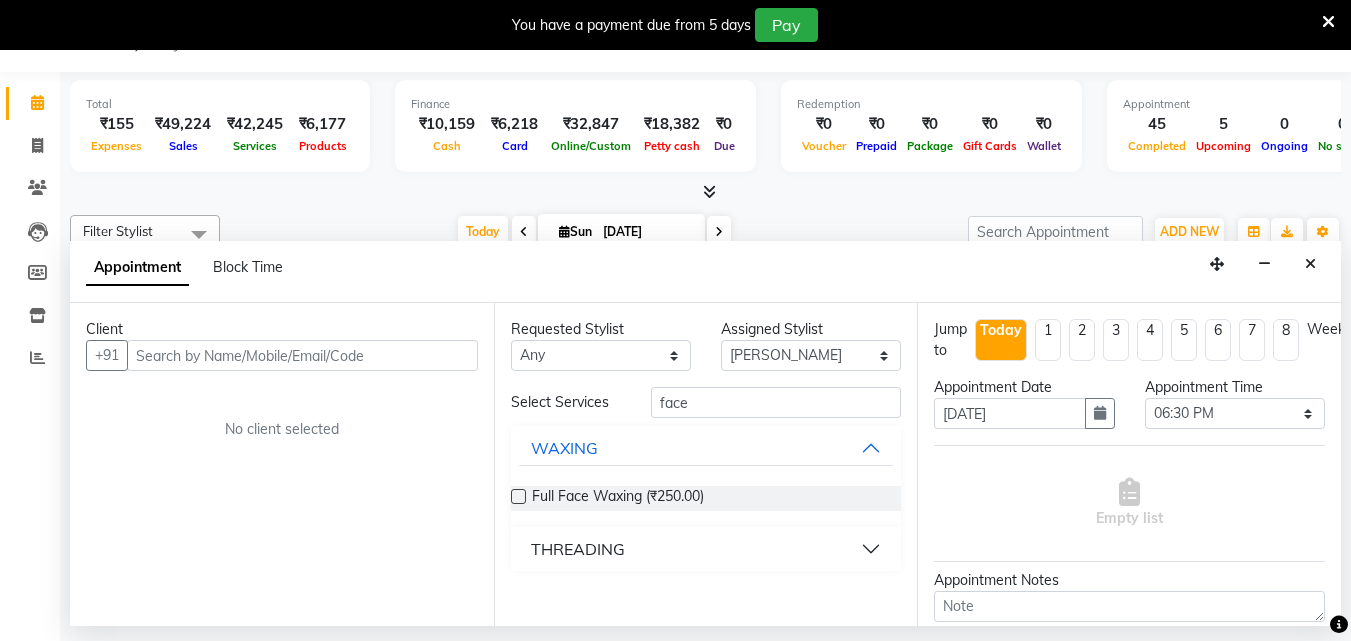 click at bounding box center (518, 496) 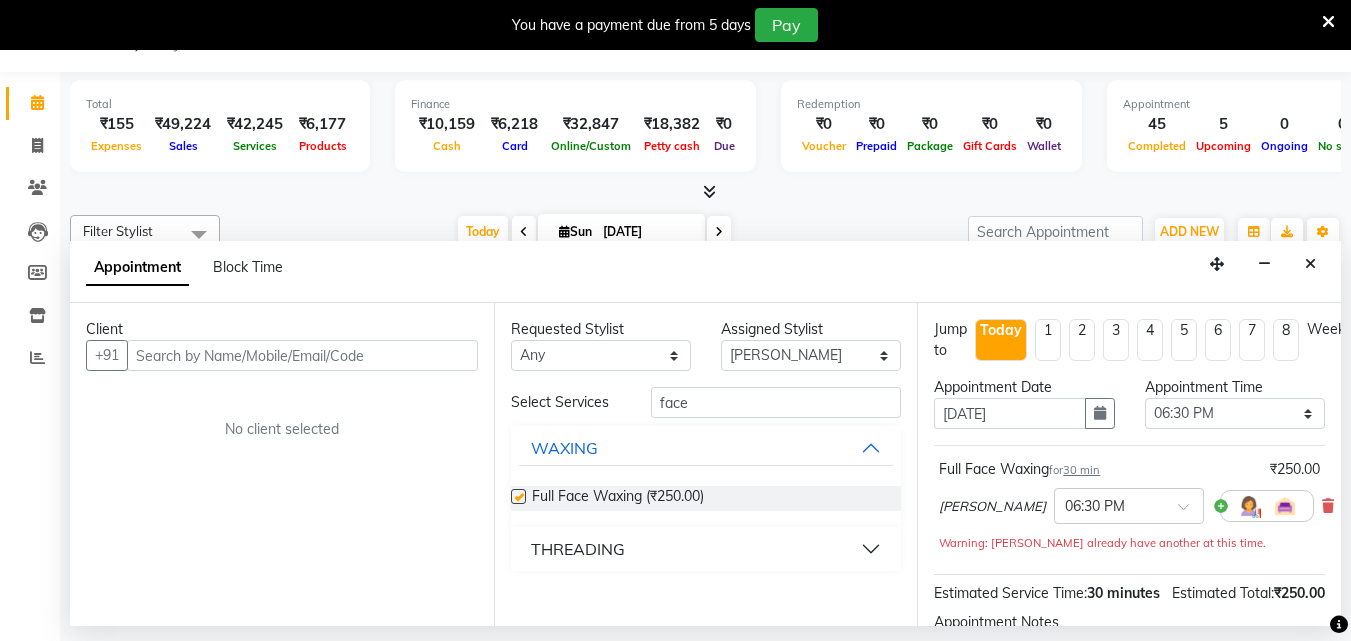 checkbox on "false" 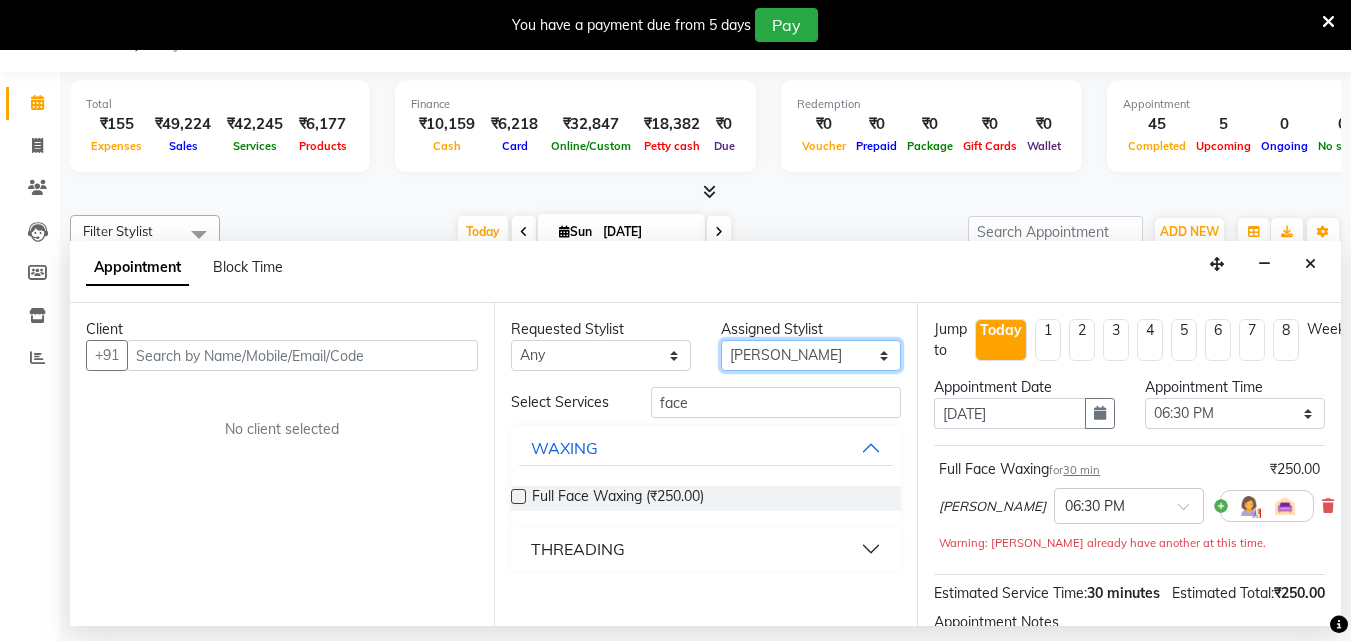 click on "Select ANJALI L B	 CHIPPY DHANYA D [PERSON_NAME]	 [PERSON_NAME] [PERSON_NAME] [PERSON_NAME]	 [PERSON_NAME] TRIVANDRUM ASHTAMUDI [PERSON_NAME] S" at bounding box center (811, 355) 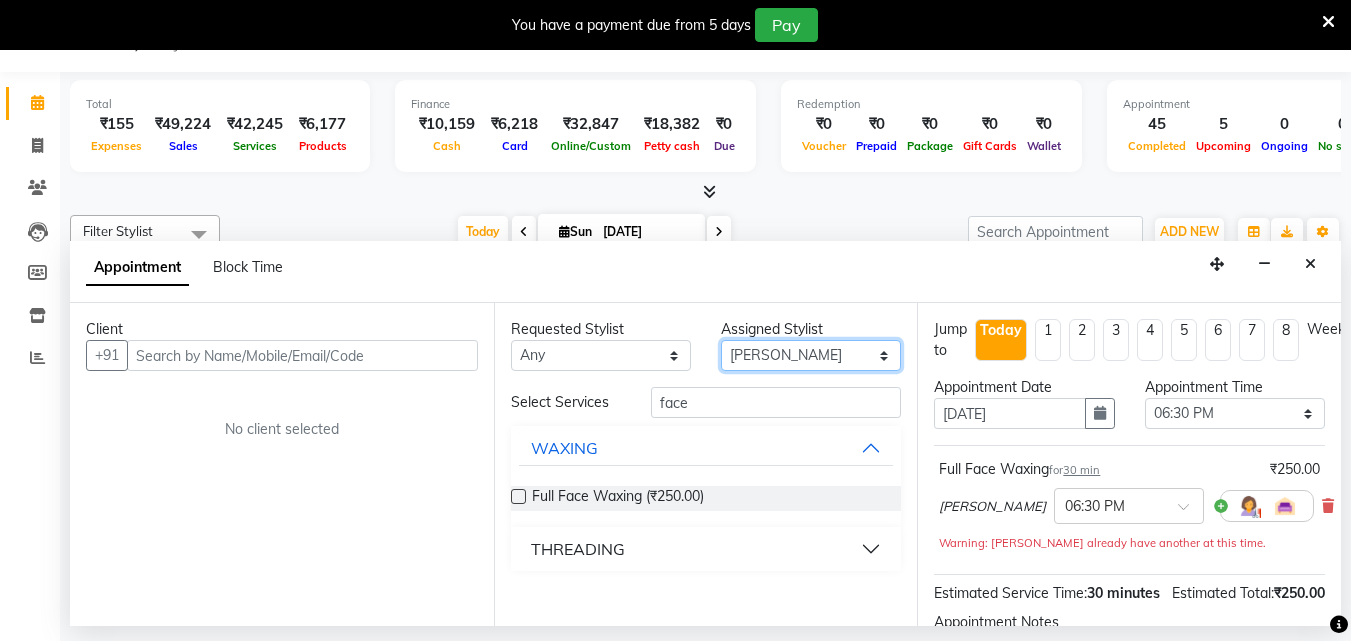 select on "27025" 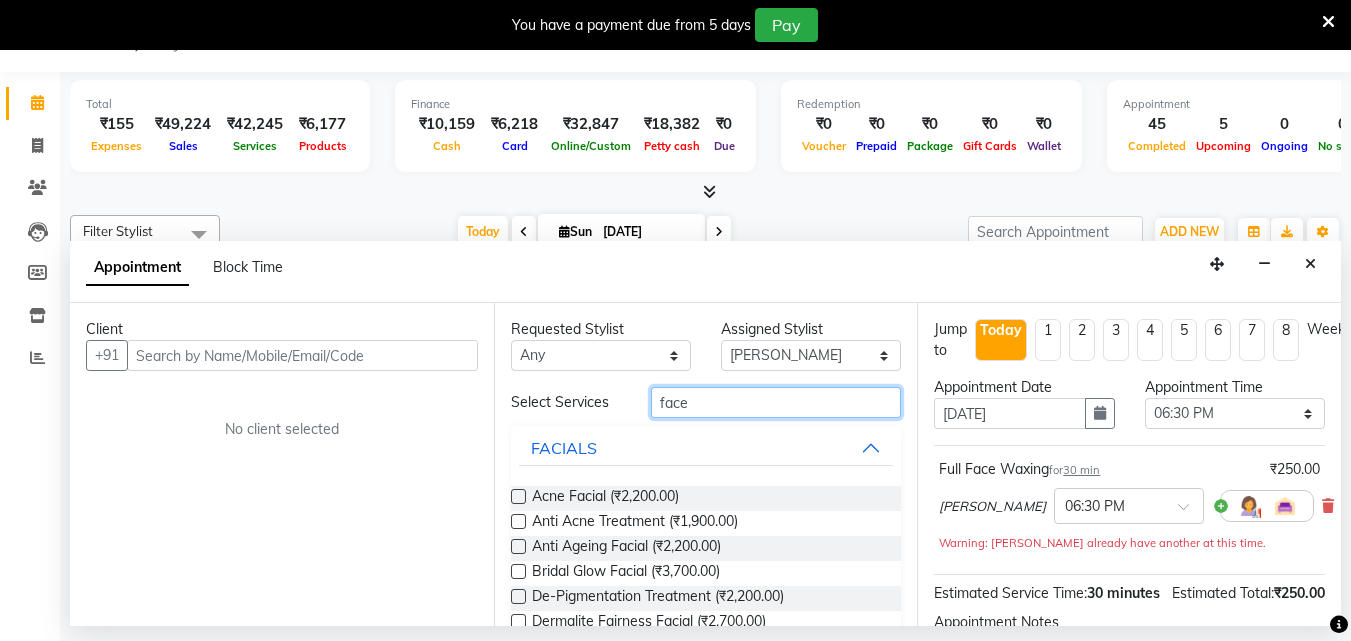drag, startPoint x: 714, startPoint y: 412, endPoint x: 578, endPoint y: 427, distance: 136.8247 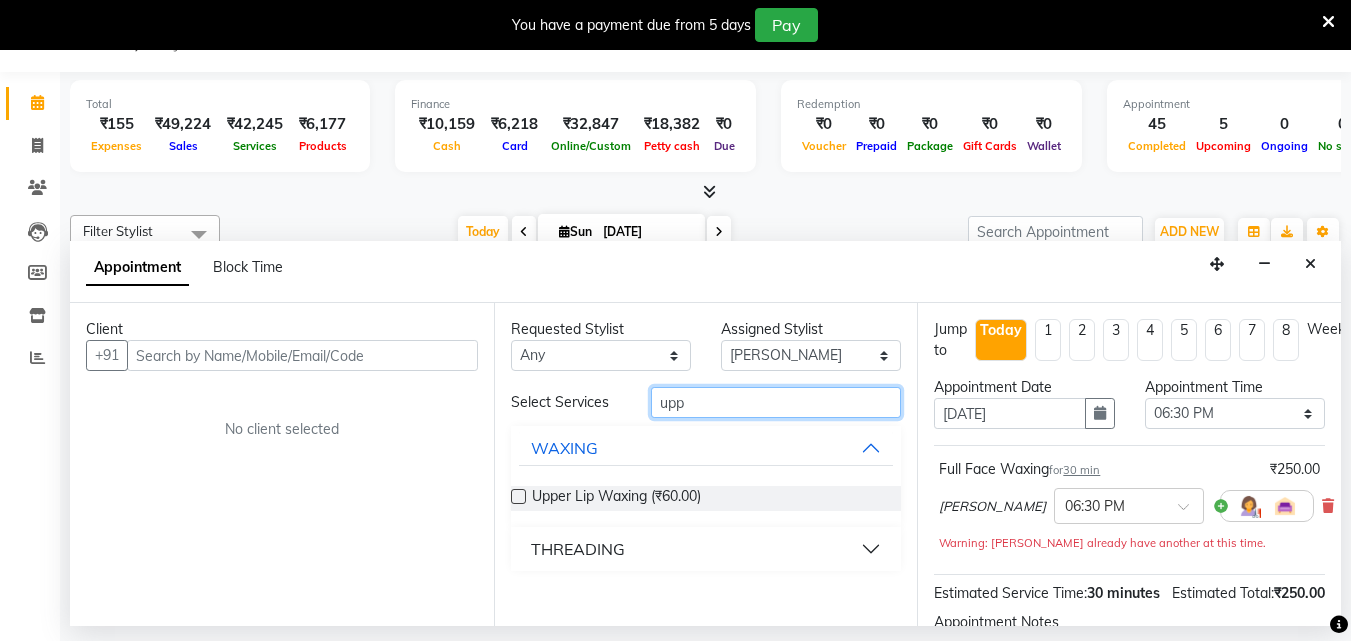 type on "upp" 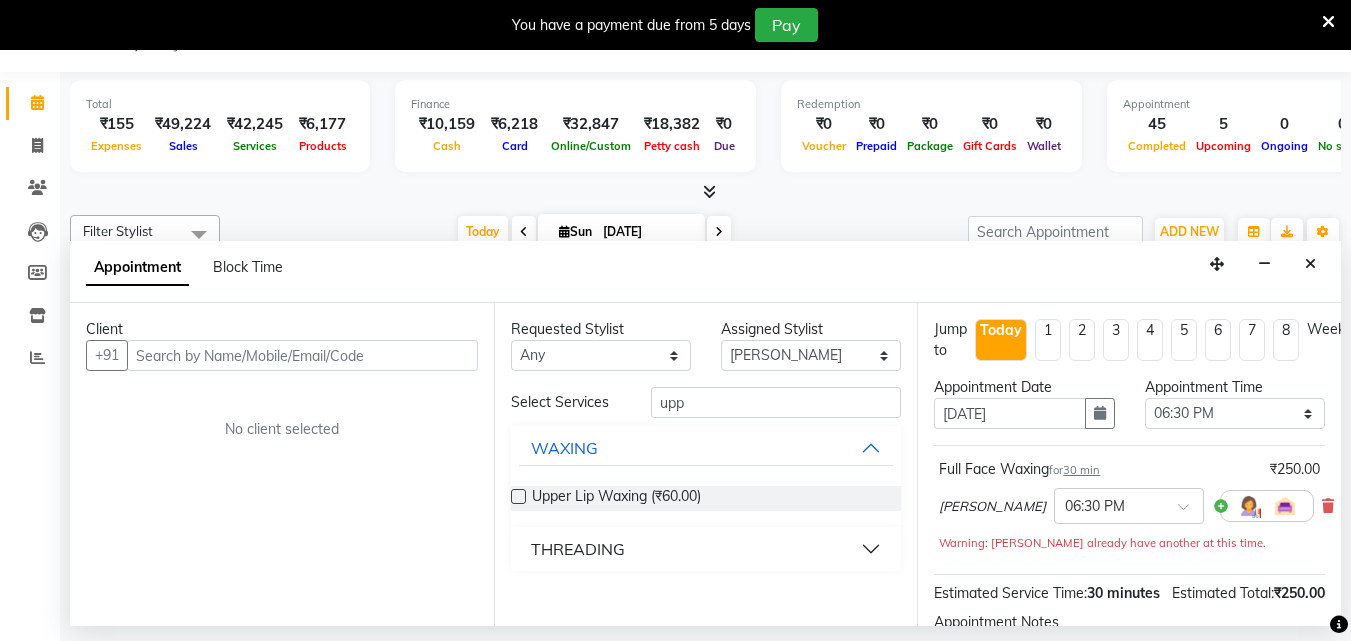 click on "THREADING" at bounding box center (578, 549) 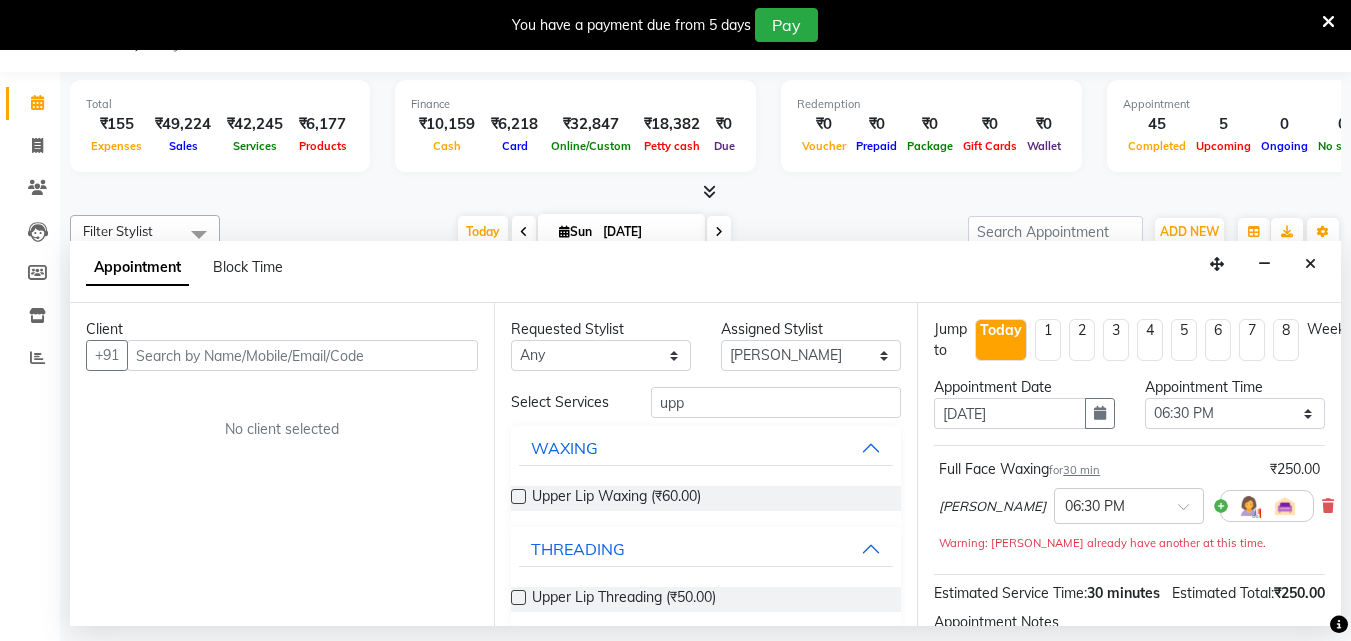 click at bounding box center (518, 597) 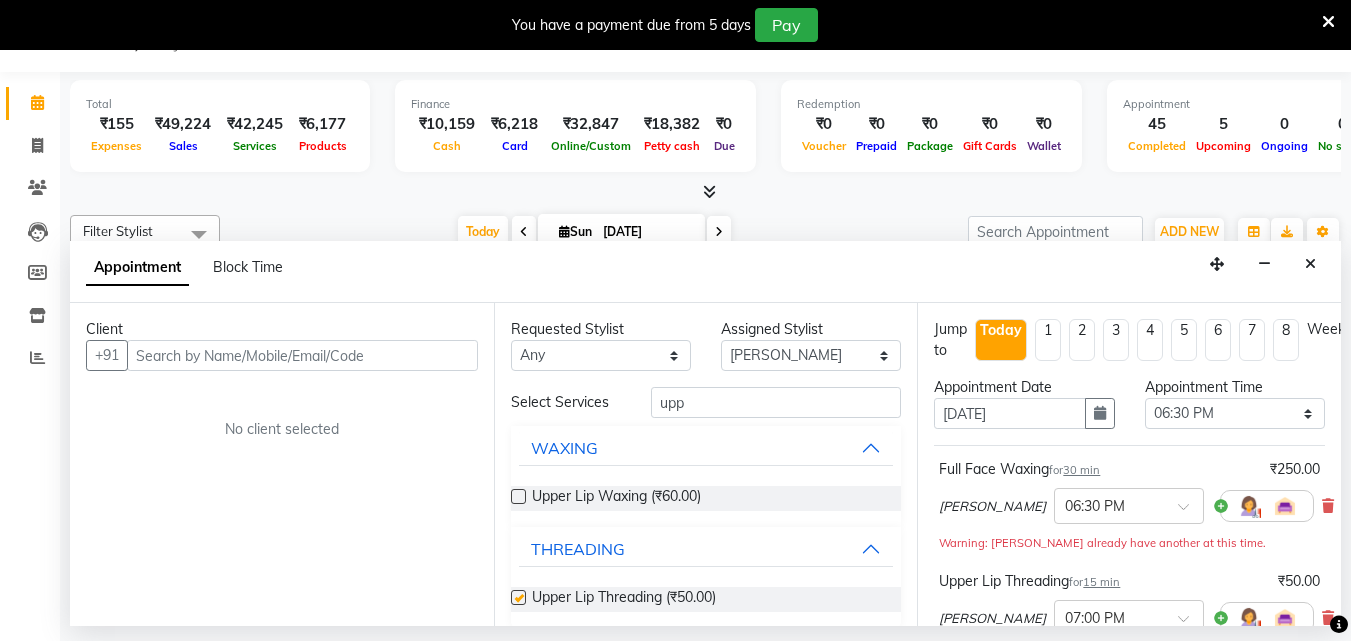 checkbox on "false" 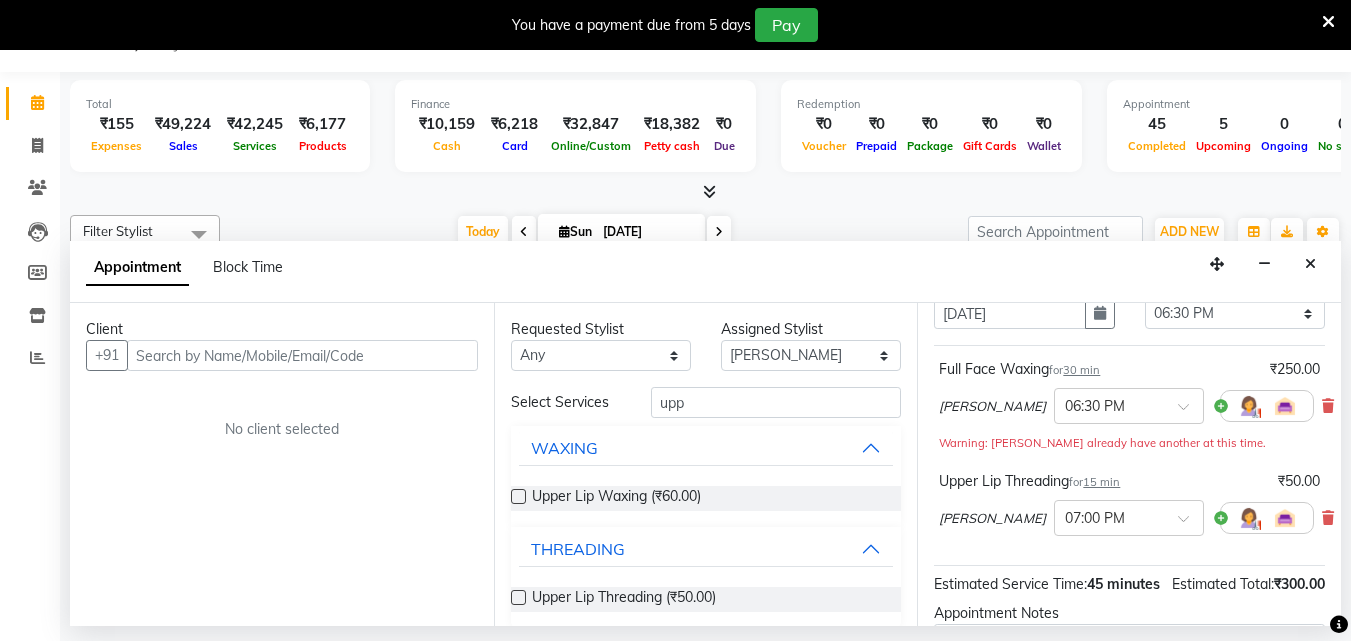 scroll, scrollTop: 0, scrollLeft: 0, axis: both 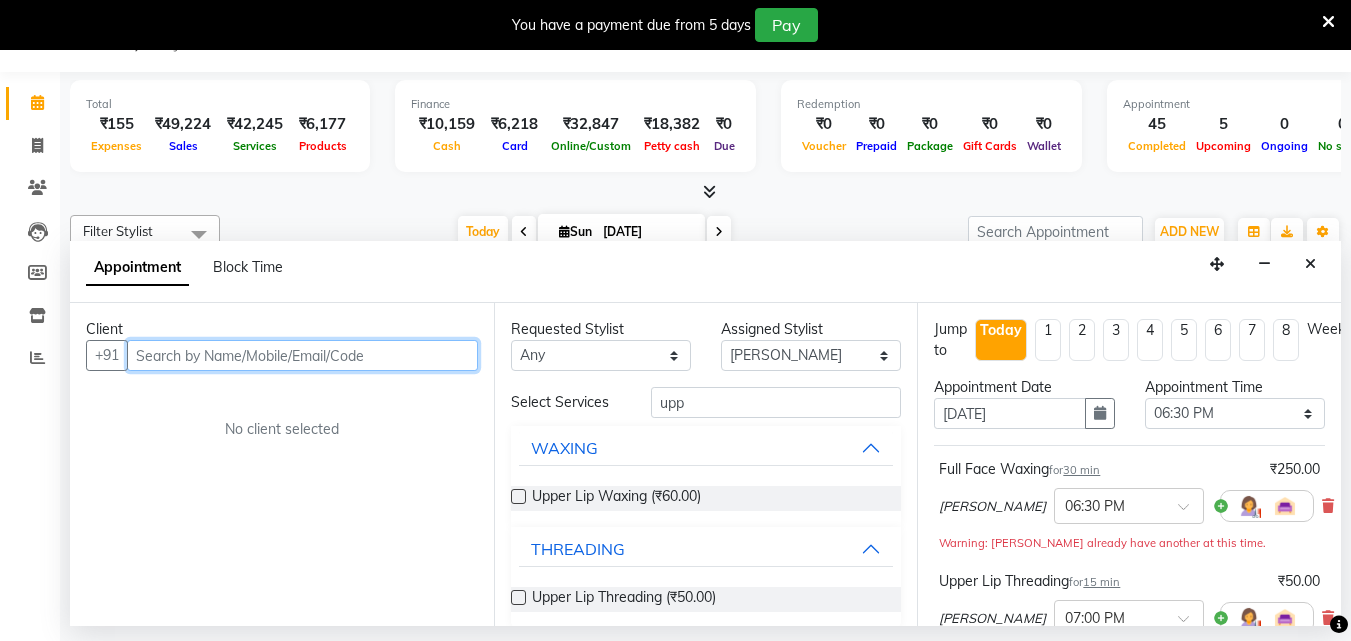 click at bounding box center (302, 355) 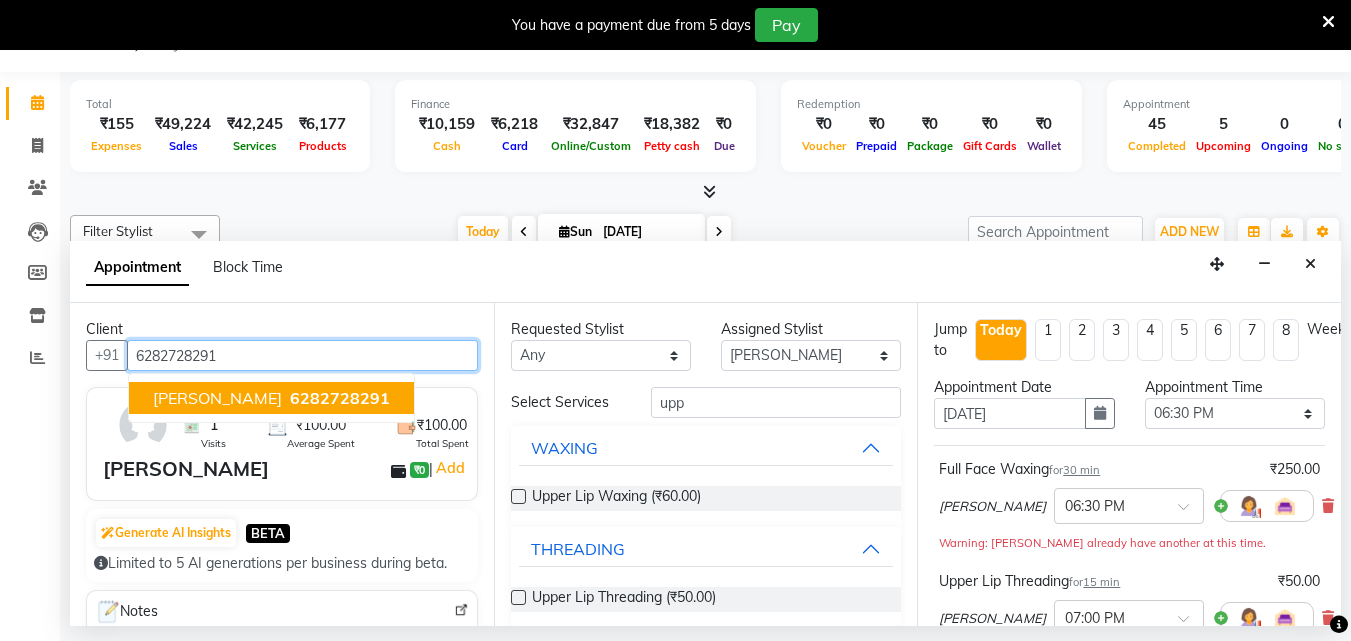 type on "6282728291" 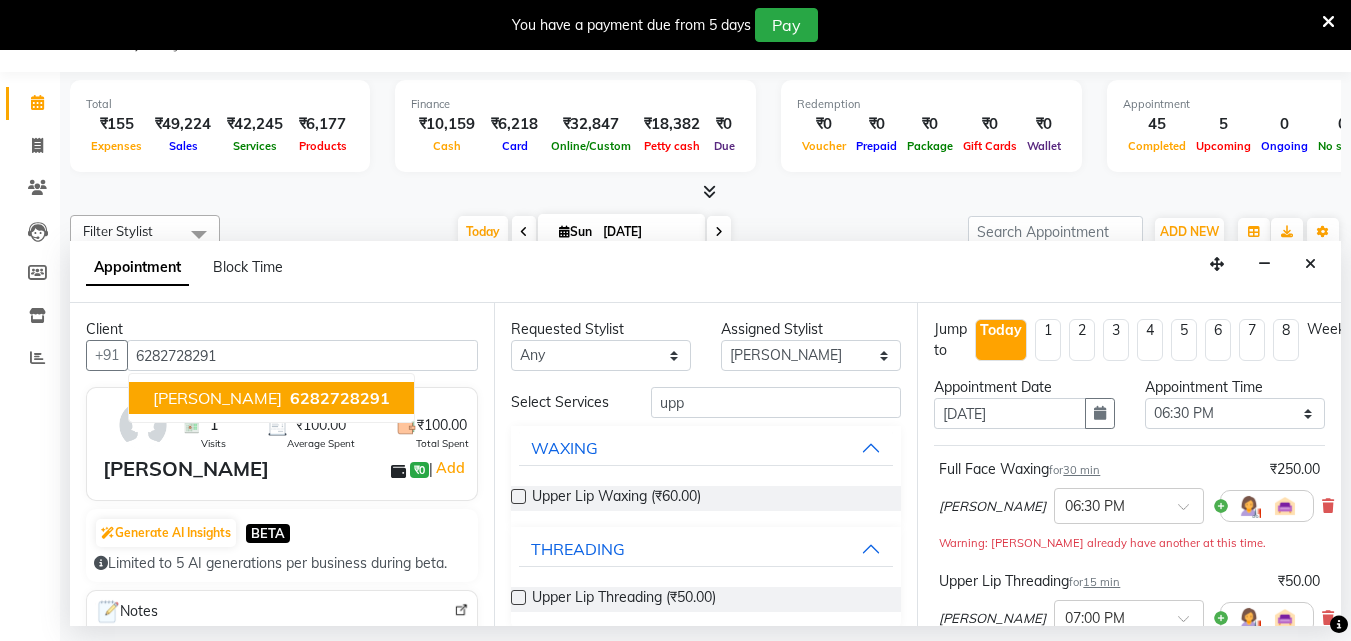 click on "[PERSON_NAME]    ₹0  |   Add" at bounding box center (286, 469) 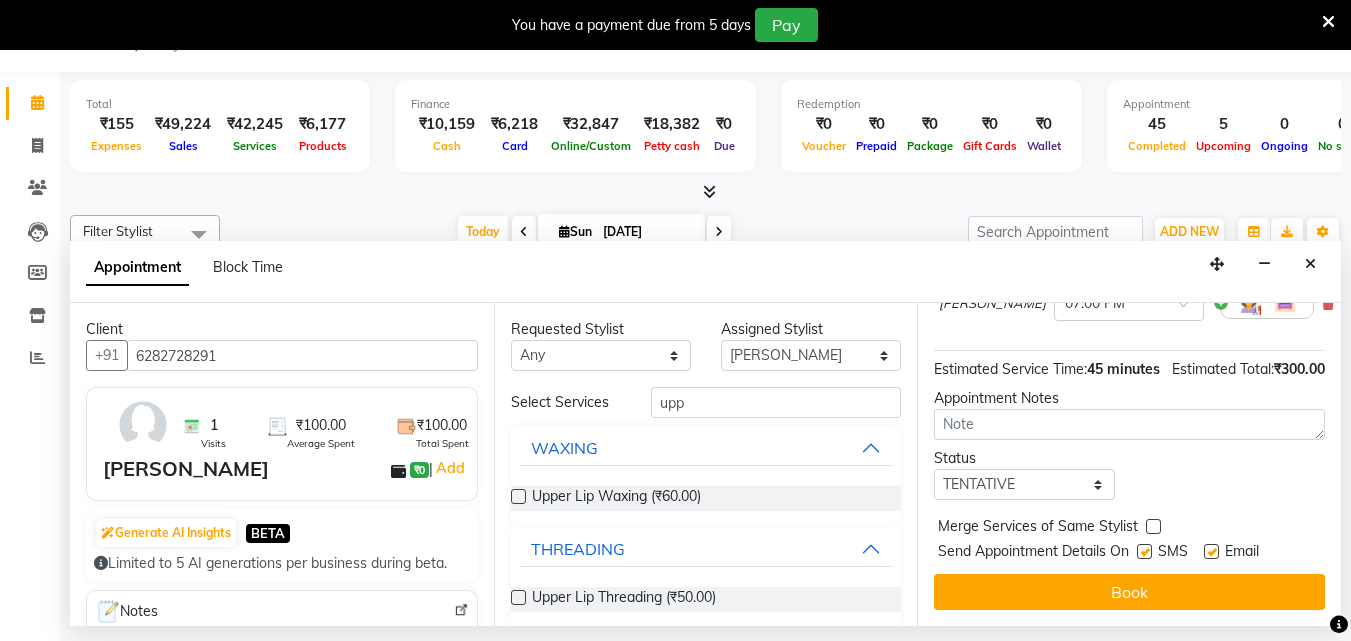 scroll, scrollTop: 354, scrollLeft: 0, axis: vertical 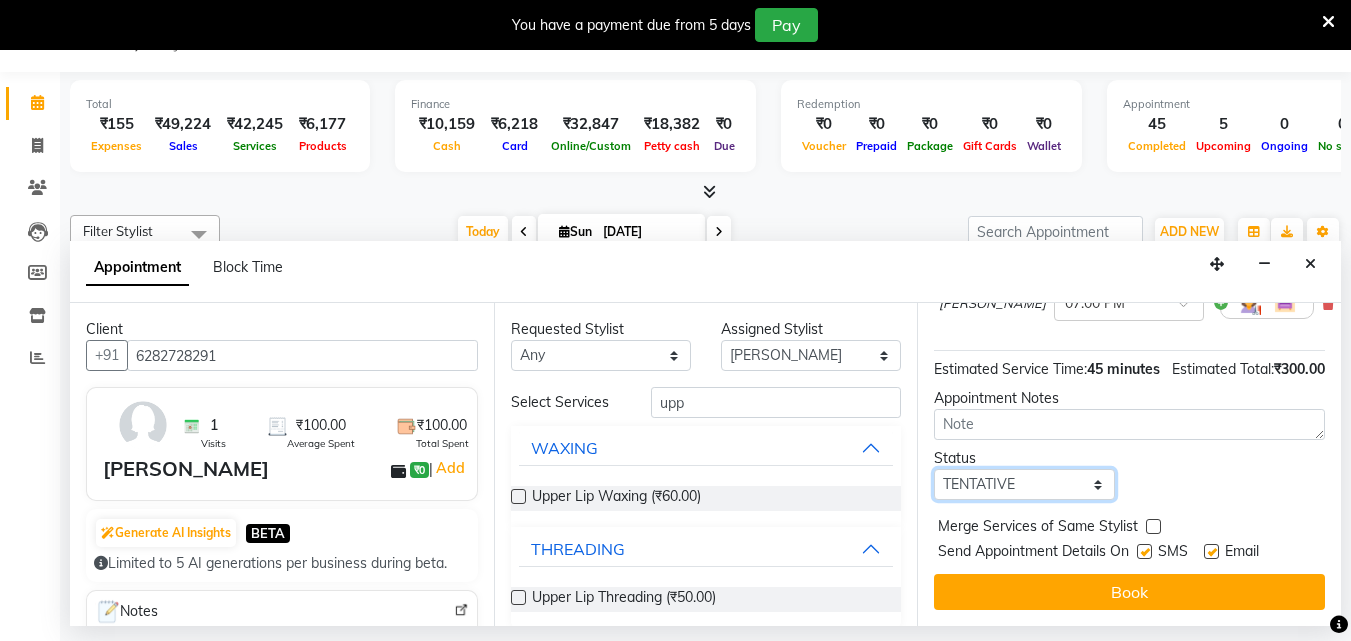 click on "Select TENTATIVE CONFIRM CHECK-IN UPCOMING" at bounding box center (1024, 484) 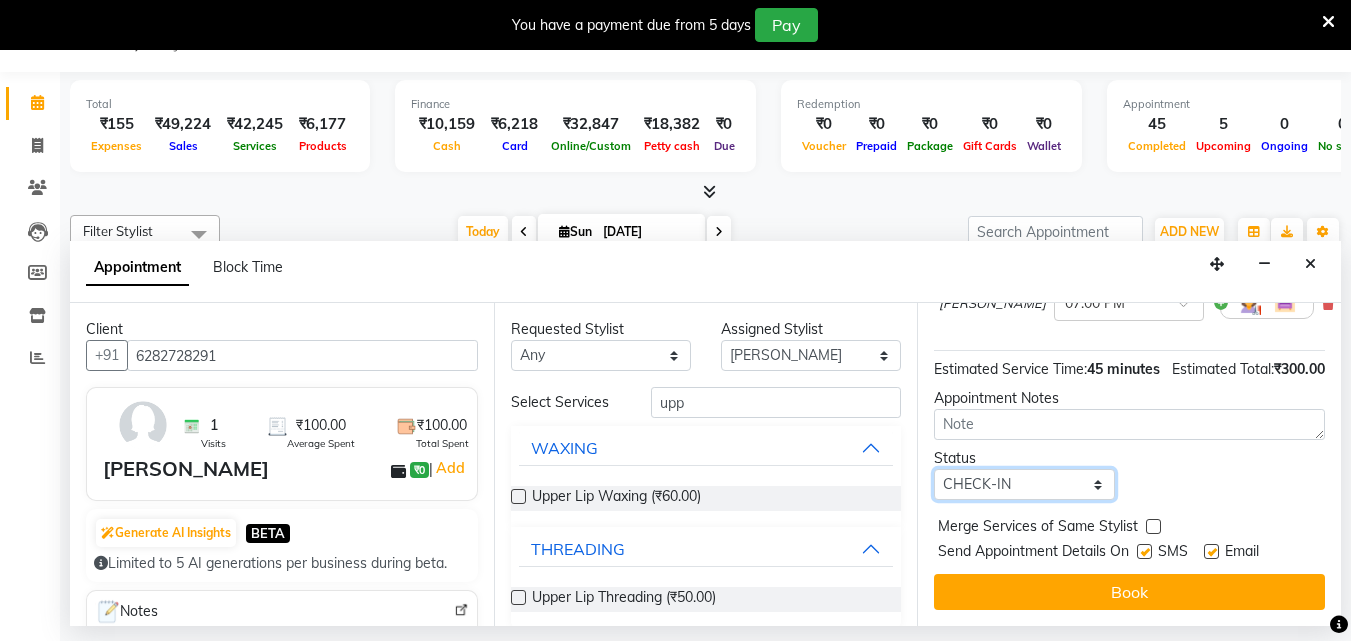 click on "Select TENTATIVE CONFIRM CHECK-IN UPCOMING" at bounding box center (1024, 484) 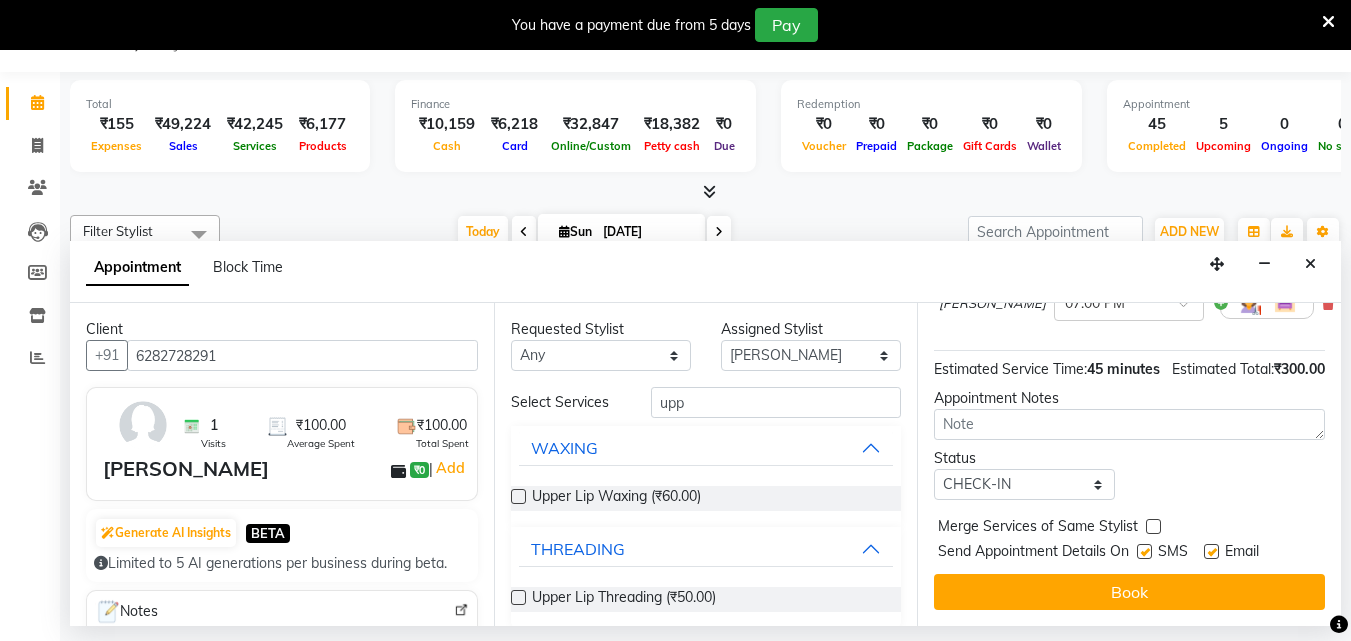 click on "Book" at bounding box center (1129, 592) 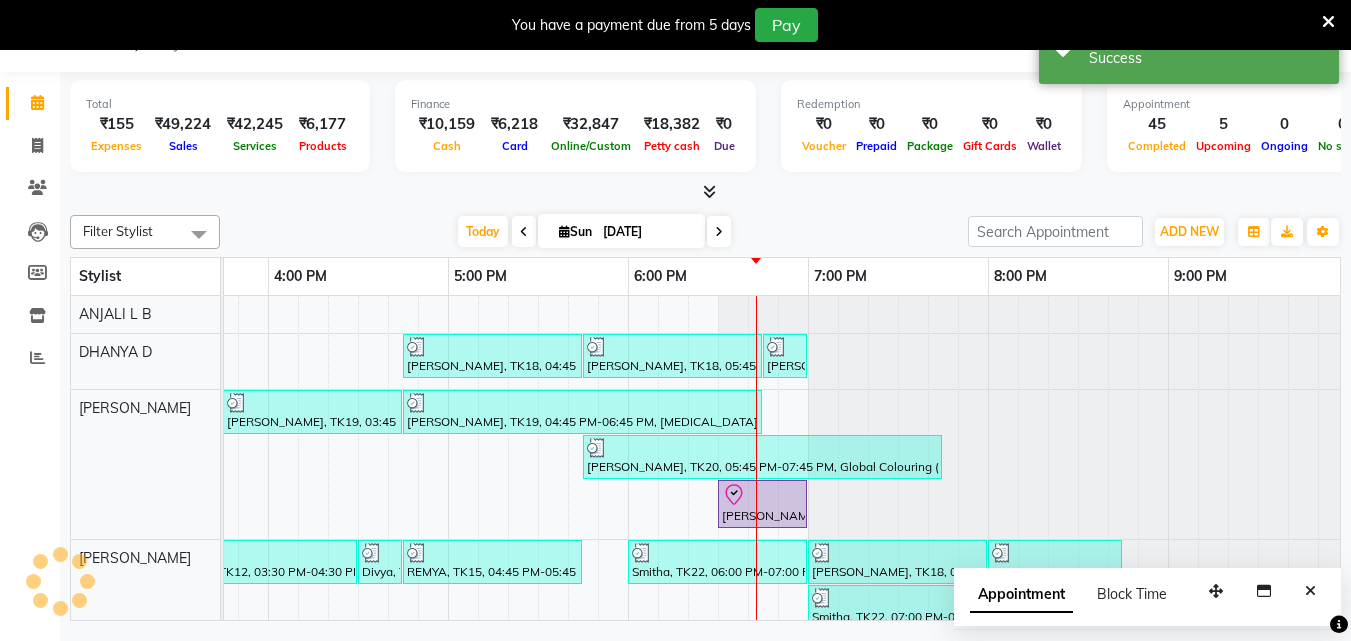 scroll, scrollTop: 0, scrollLeft: 0, axis: both 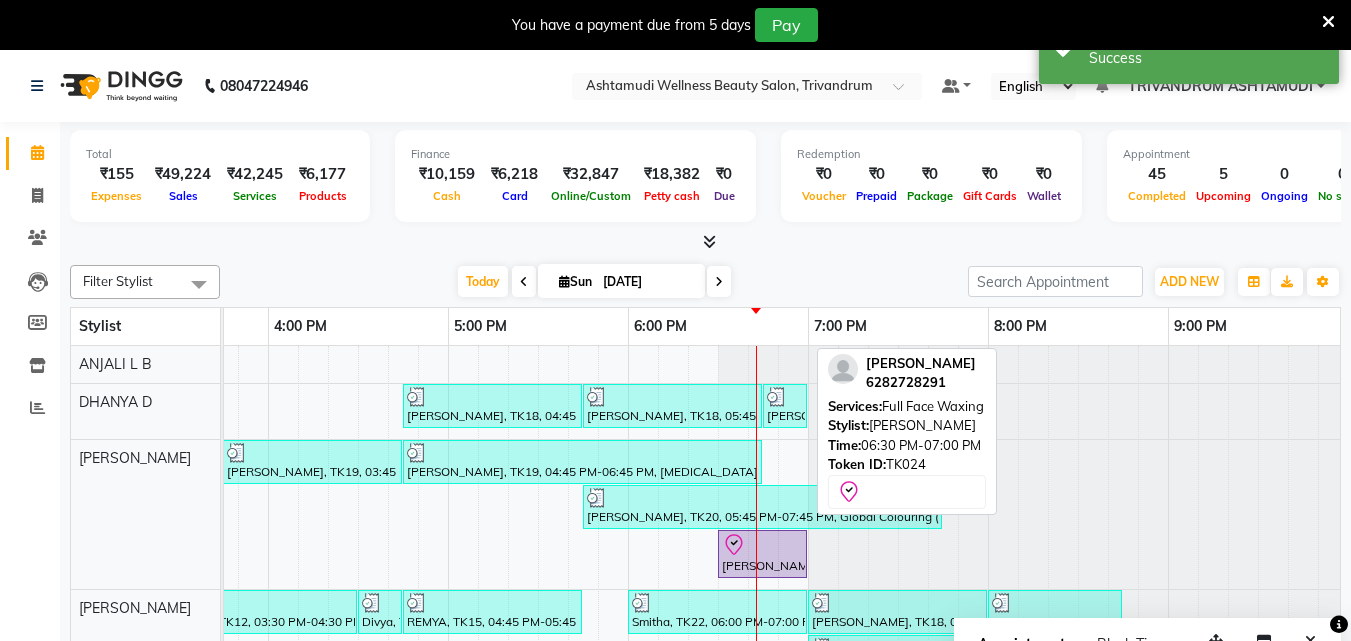 click at bounding box center (762, 545) 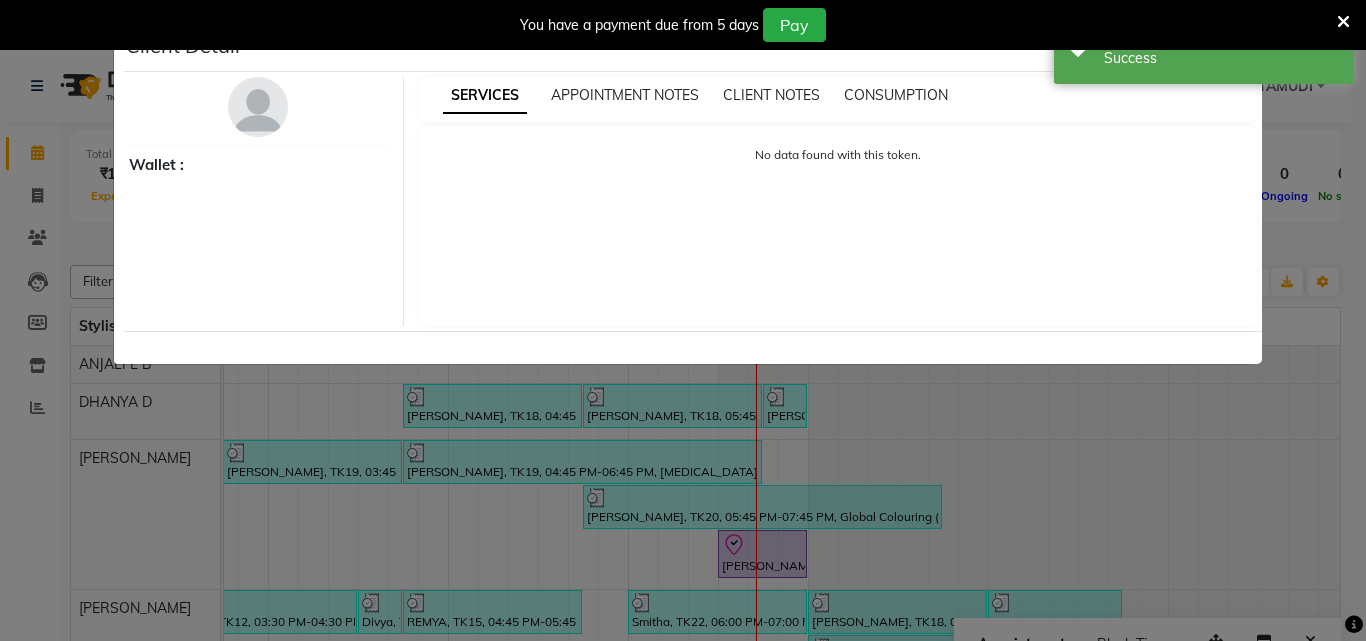 select on "8" 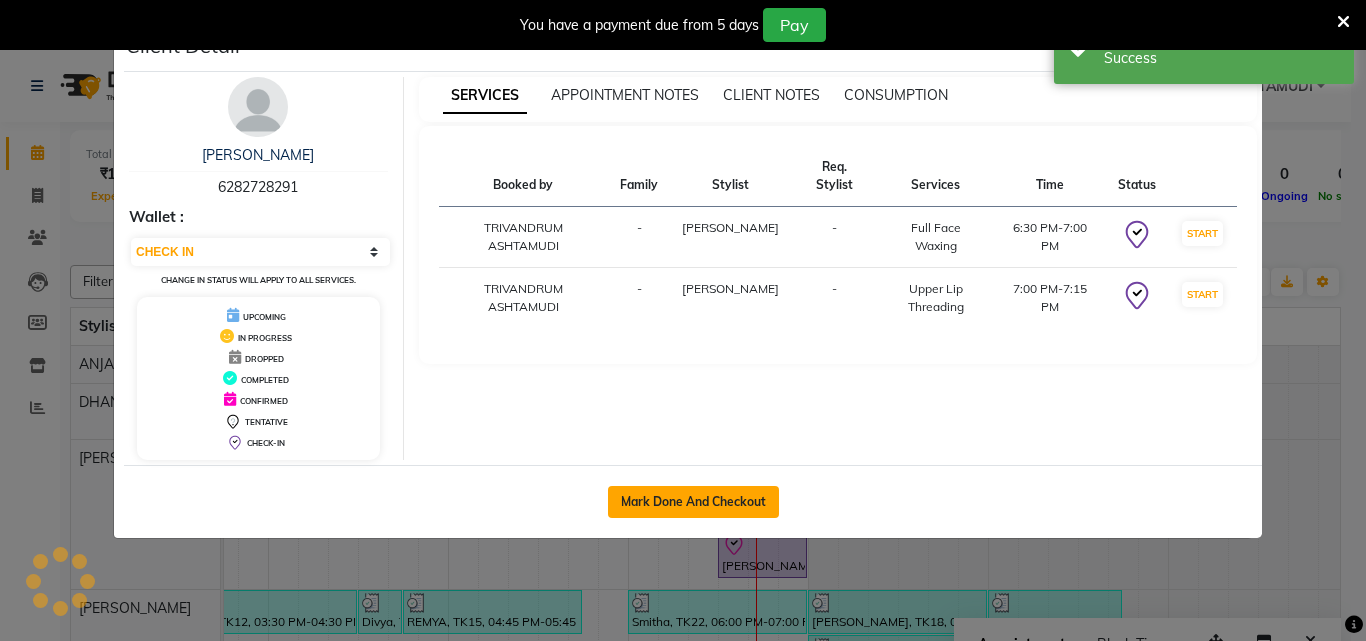 click on "Mark Done And Checkout" 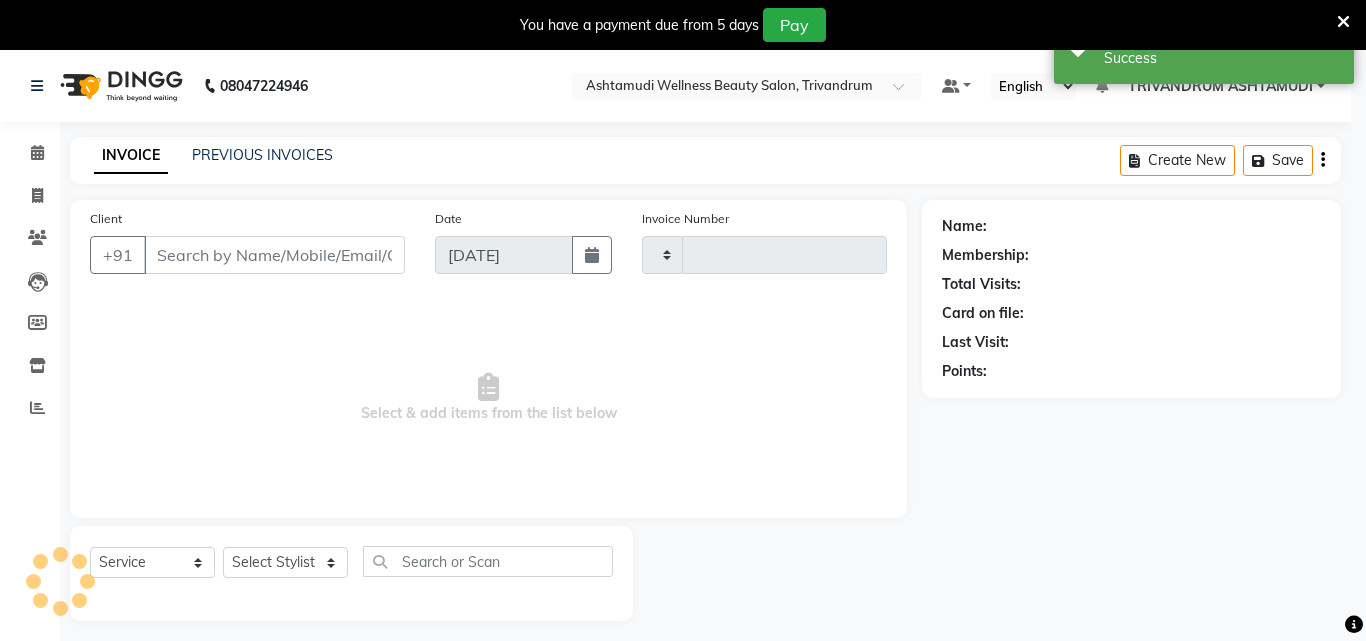 type on "2121" 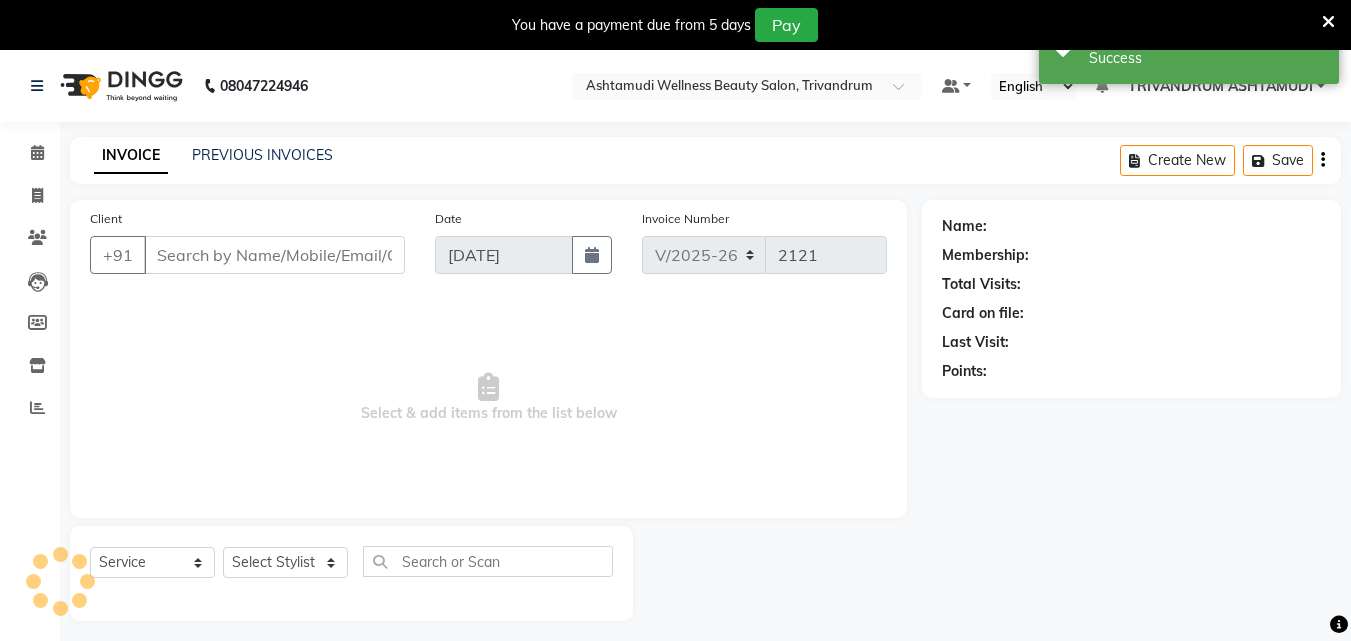 type on "6282728291" 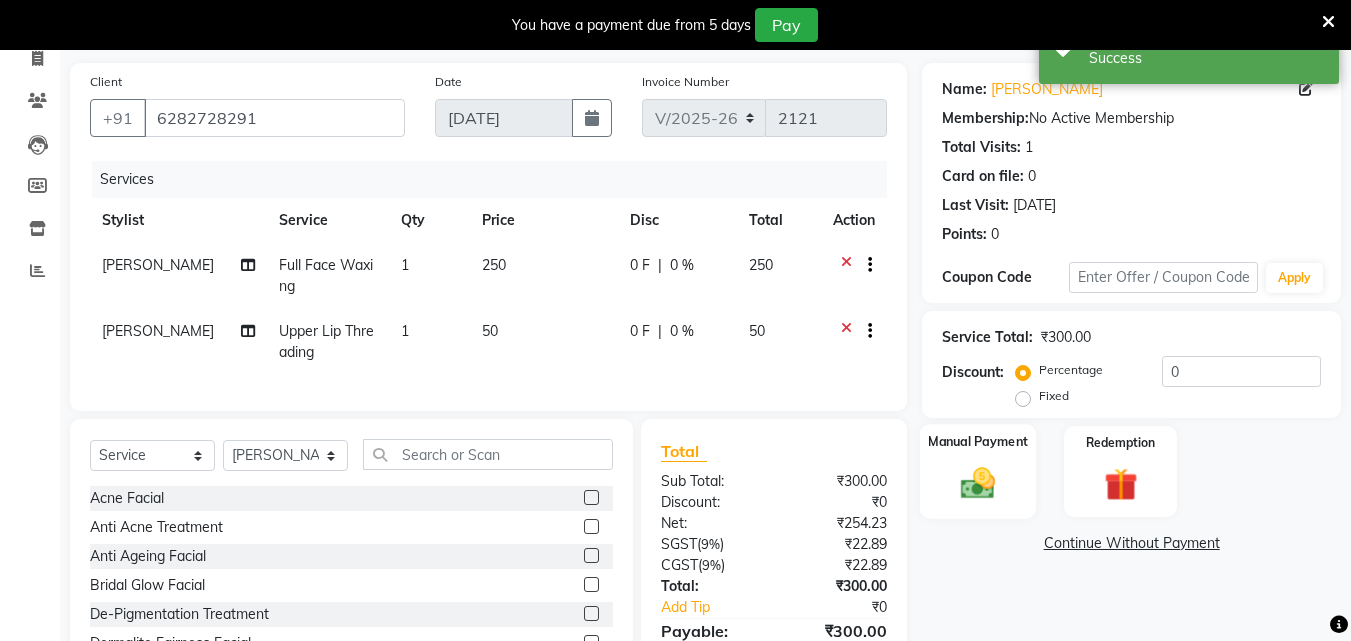 scroll, scrollTop: 255, scrollLeft: 0, axis: vertical 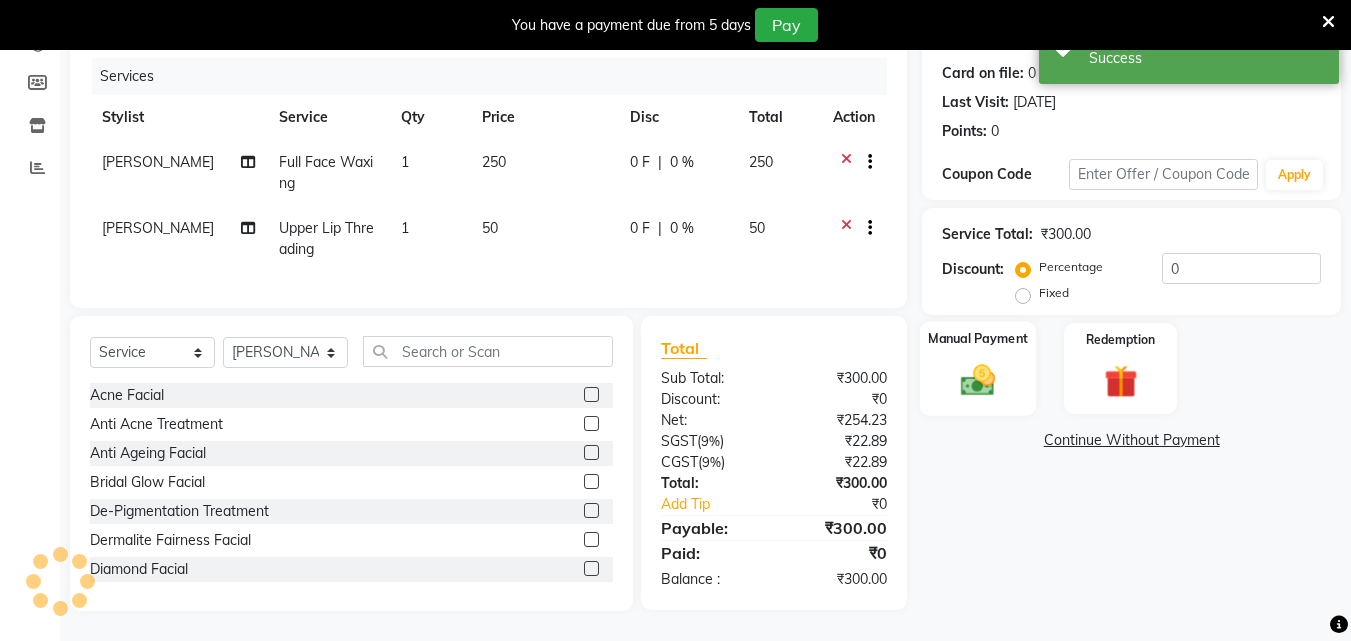 click 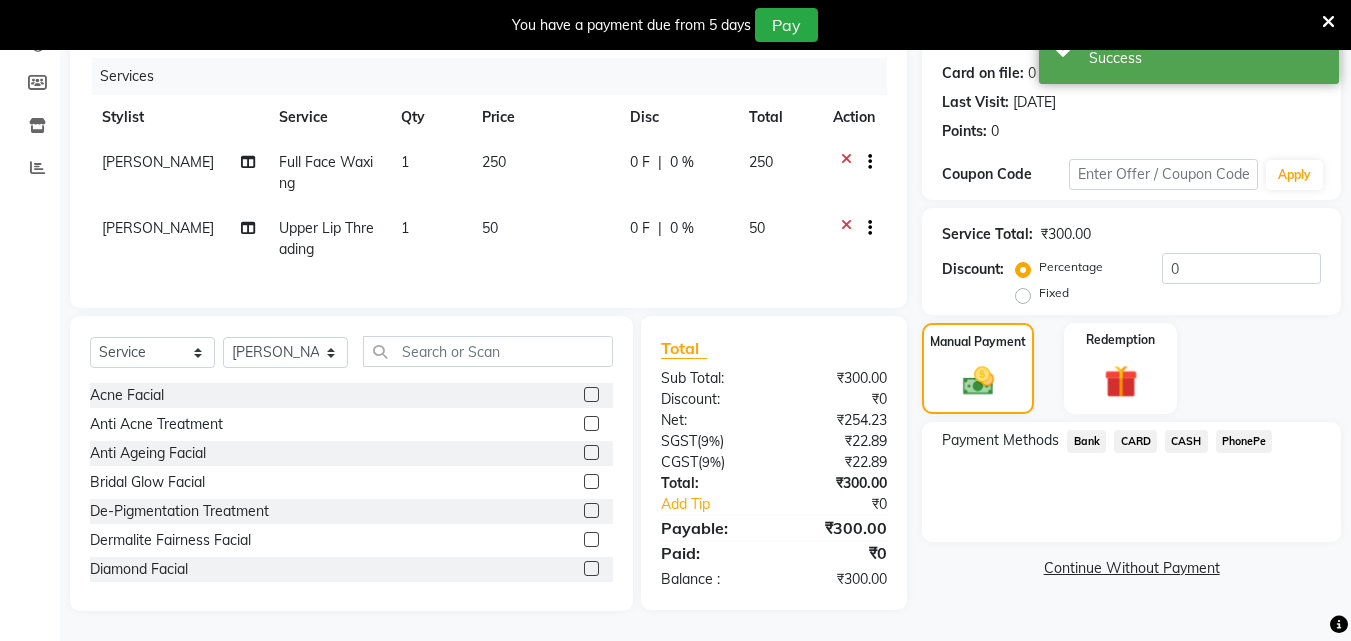click on "PhonePe" 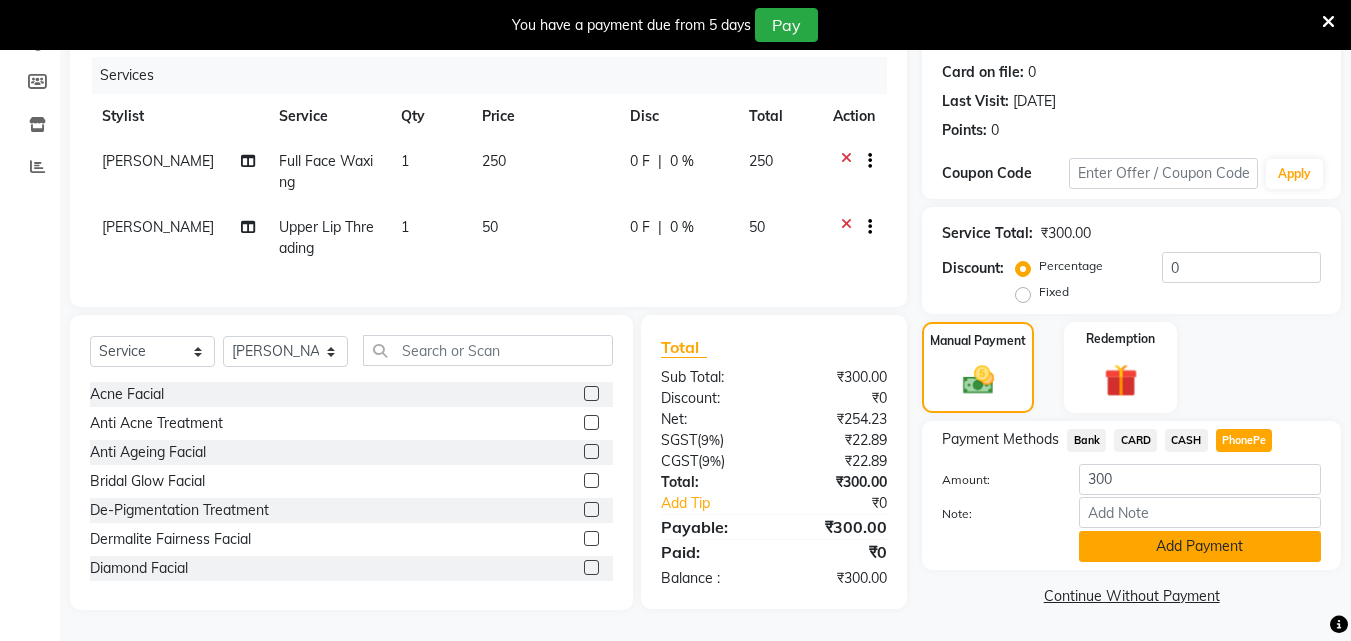click on "Add Payment" 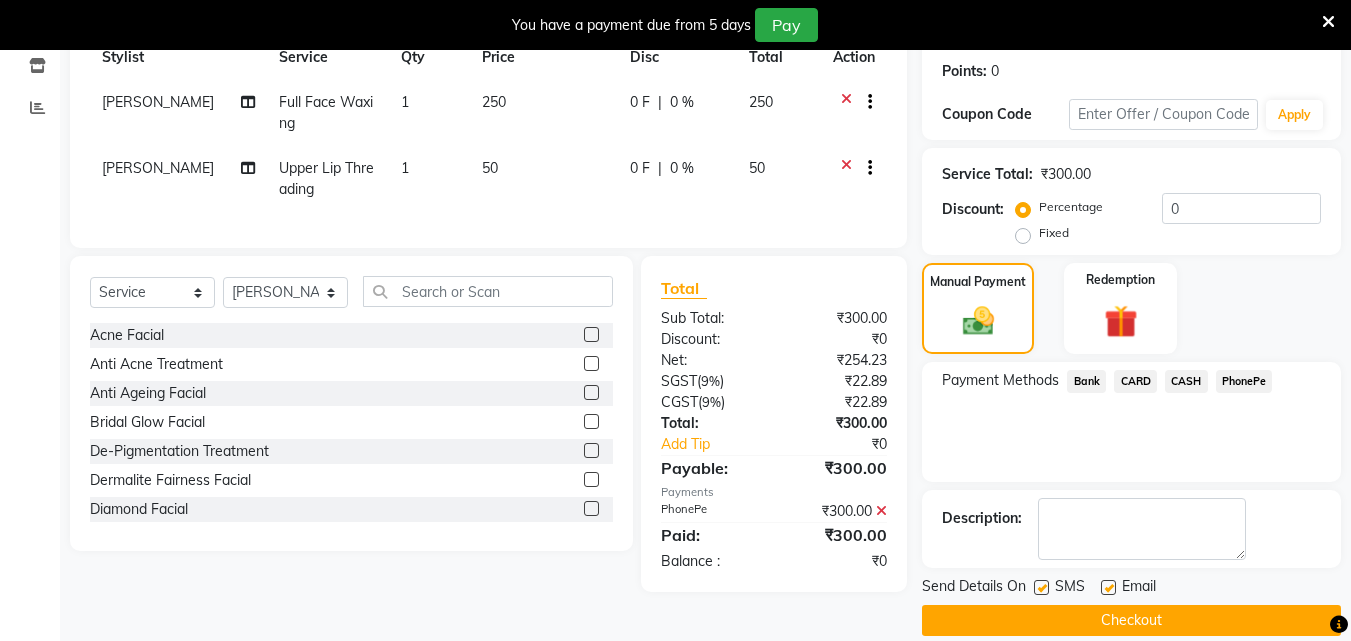 scroll, scrollTop: 325, scrollLeft: 0, axis: vertical 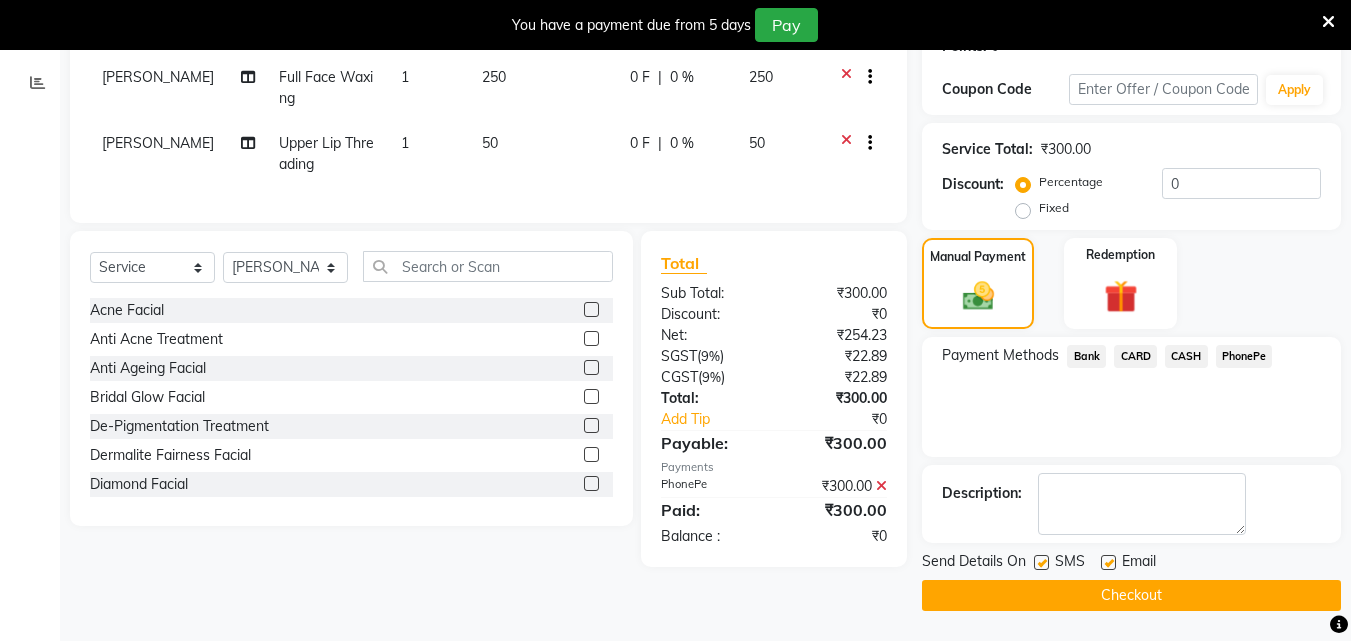 click on "Checkout" 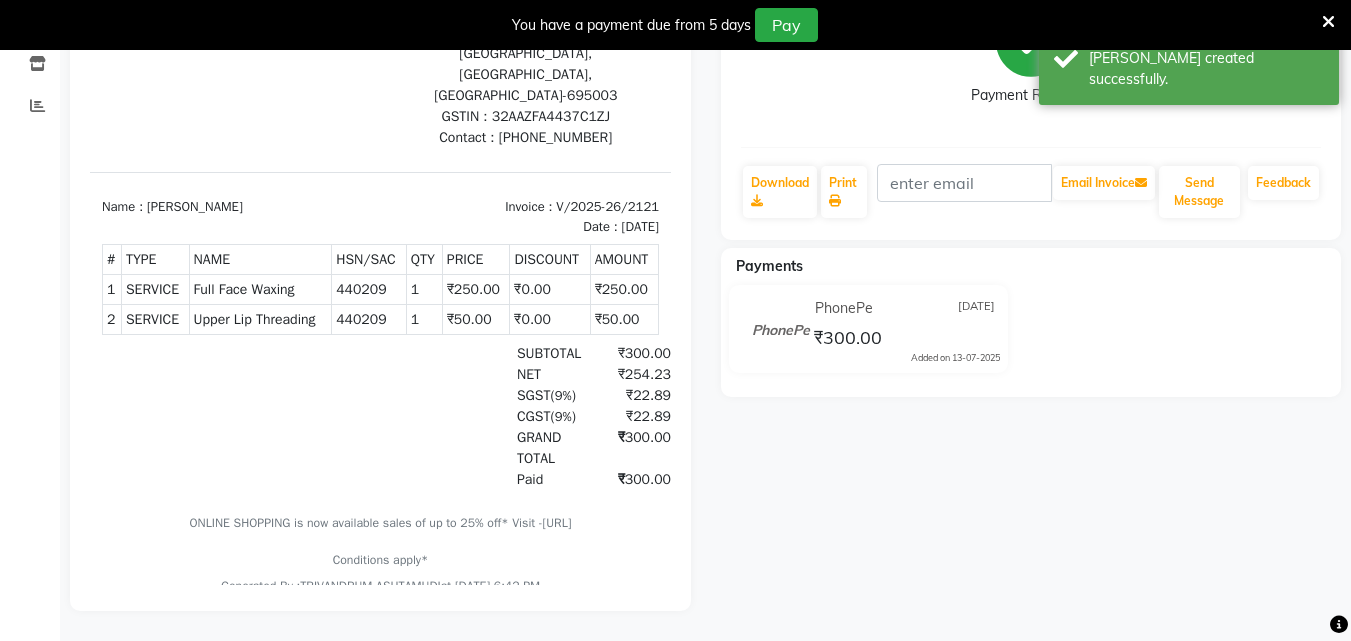 scroll, scrollTop: 0, scrollLeft: 0, axis: both 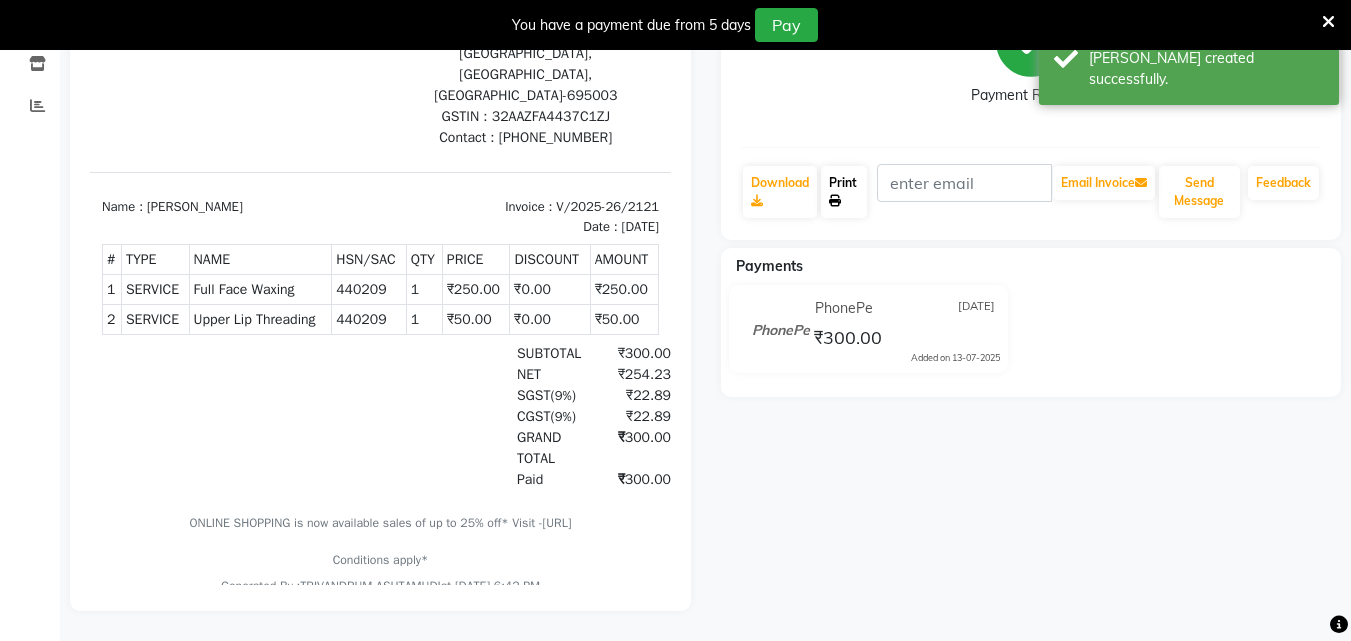 click 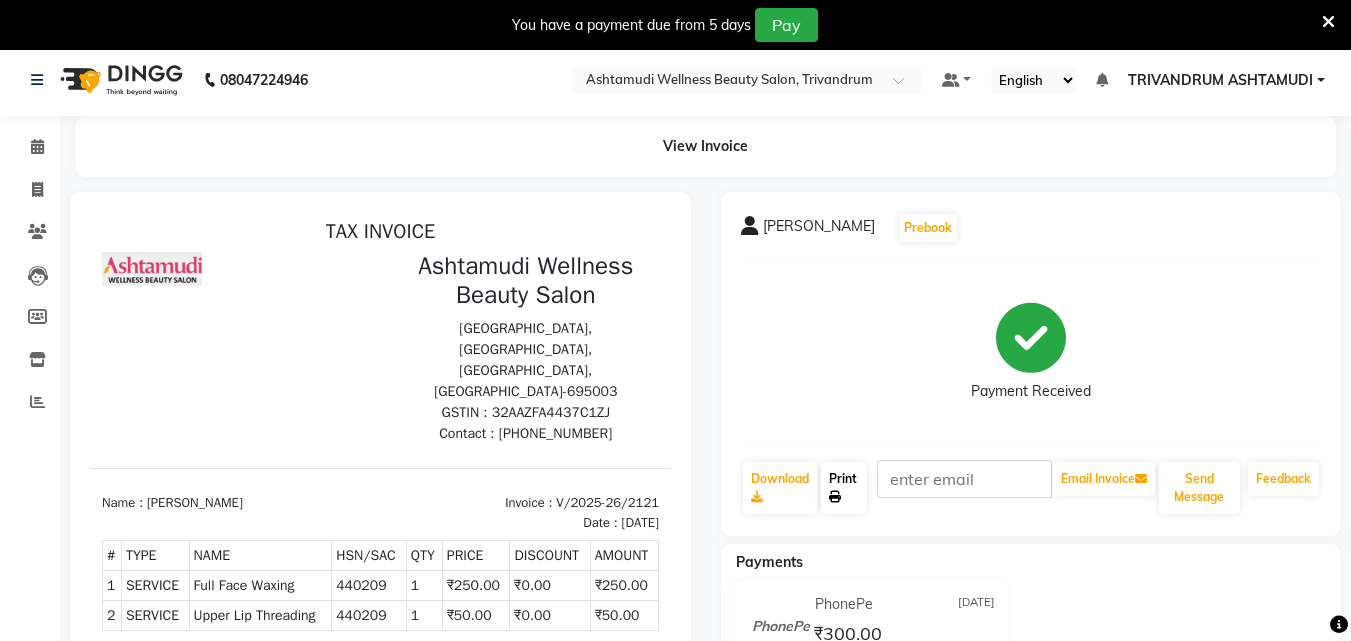 scroll, scrollTop: 0, scrollLeft: 0, axis: both 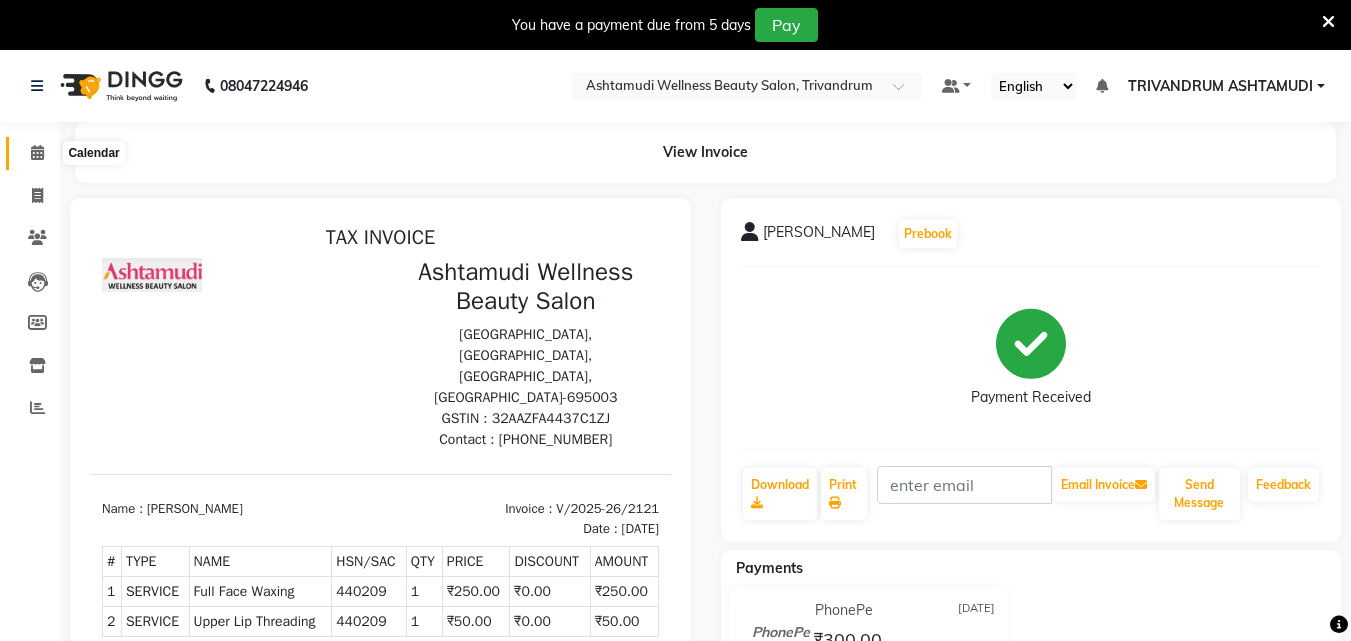 click 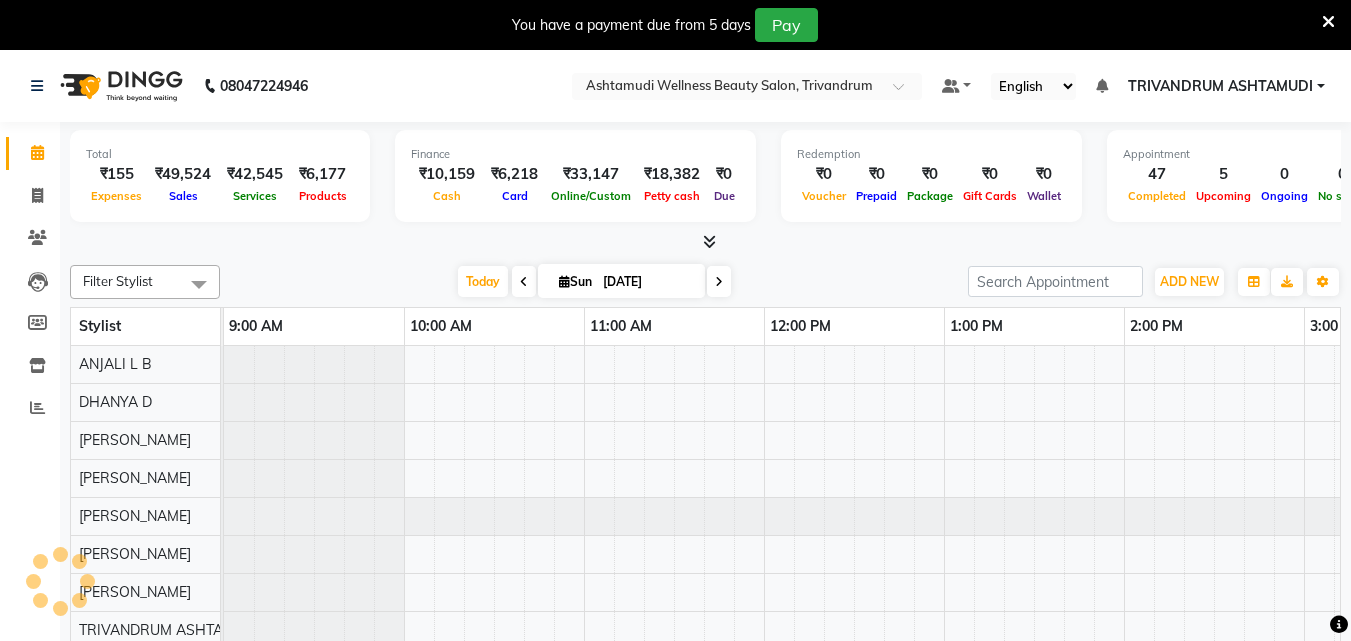 scroll, scrollTop: 0, scrollLeft: 1404, axis: horizontal 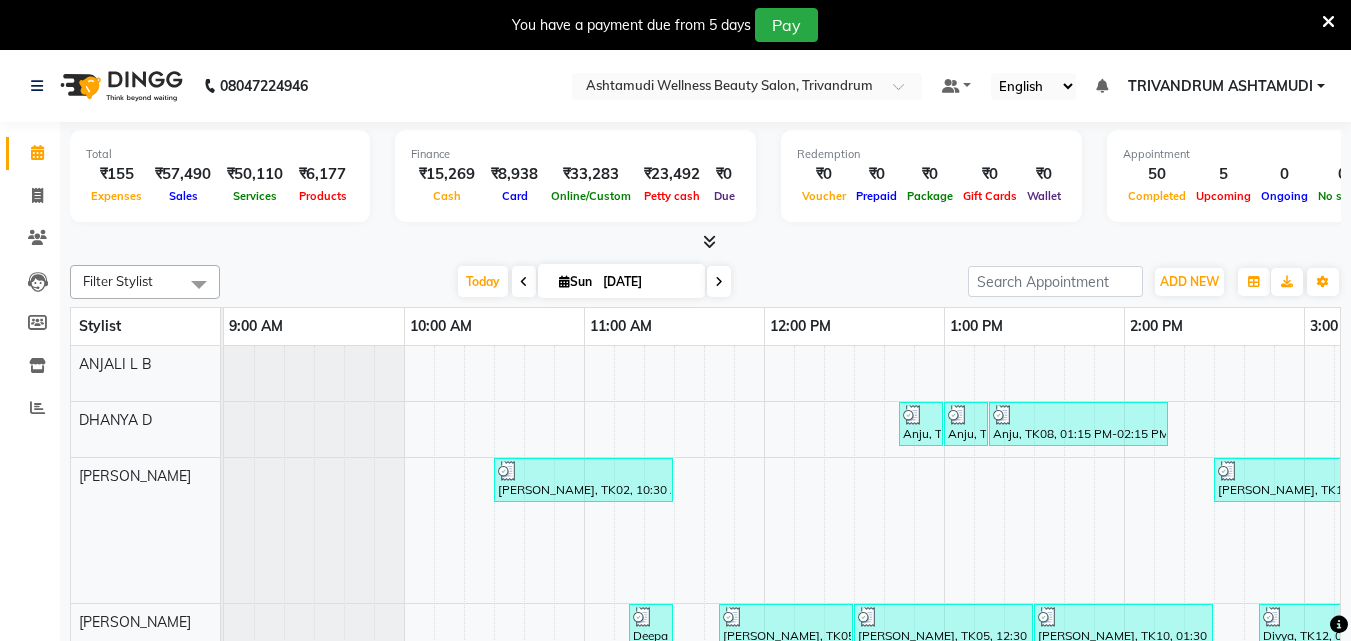 click on "Filter Stylist Select All ANJALI L B	 CHIPPY DHANYA D [PERSON_NAME]	 [PERSON_NAME] [PERSON_NAME] [PERSON_NAME]	 [PERSON_NAME] TRIVANDRUM ASHTAMUDI [PERSON_NAME] S [DATE]  [DATE] Toggle Dropdown Add Appointment Add Invoice Add Expense Add Attendance Add Client Toggle Dropdown Add Appointment Add Invoice Add Expense Add Attendance Add Client ADD NEW Toggle Dropdown Add Appointment Add Invoice Add Expense Add Attendance Add Client Filter Stylist Select All ANJALI L B	 CHIPPY DHANYA D [PERSON_NAME]	 [PERSON_NAME] [PERSON_NAME] [PERSON_NAME]	 [PERSON_NAME] TRIVANDRUM ASHTAMUDI [PERSON_NAME] S Group By  Staff View   Room View  View as Vertical  Vertical - Week View  Horizontal  Horizontal - Week View  List  Toggle Dropdown Calendar Settings Manage Tags   Arrange Stylists   Reset Stylists  Full Screen Appointment Form Zoom 150%" at bounding box center (705, 282) 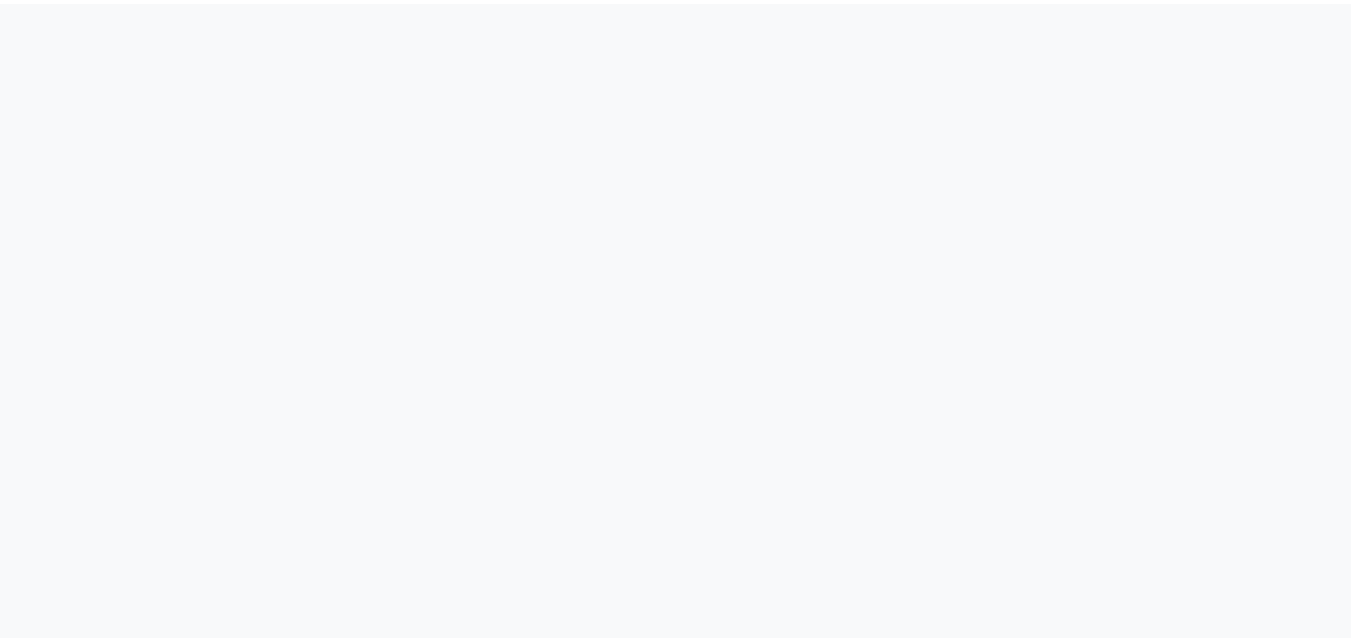 scroll, scrollTop: 0, scrollLeft: 0, axis: both 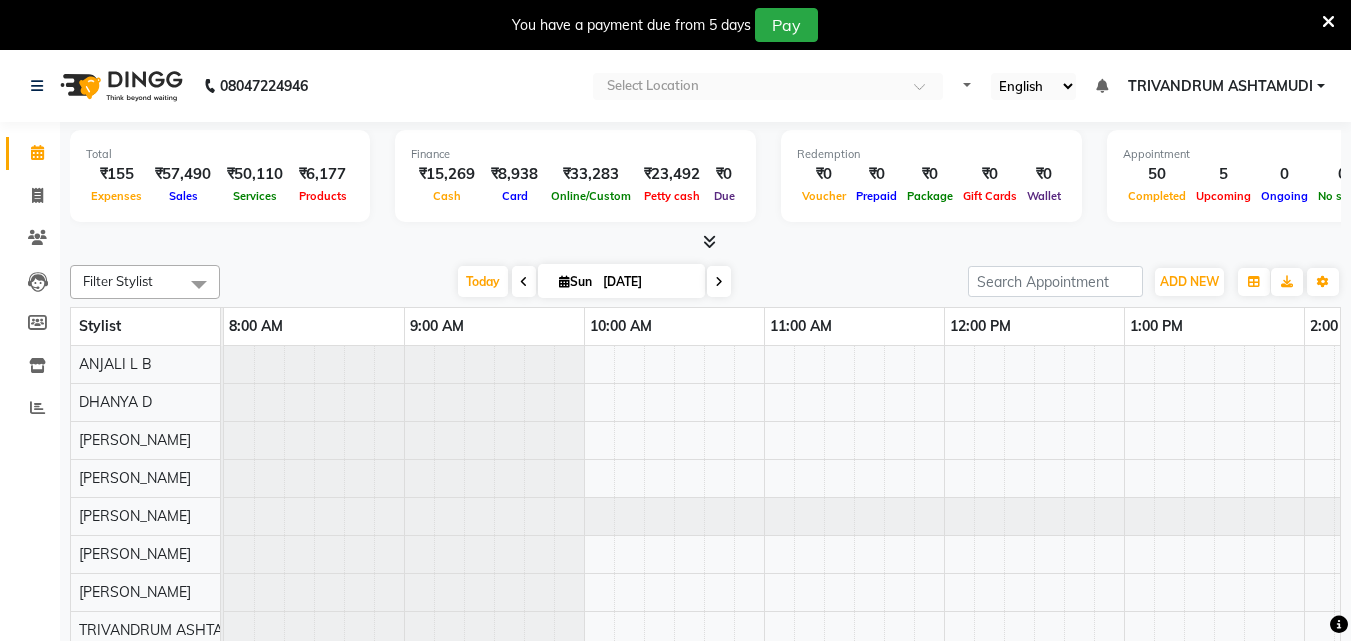 select on "en" 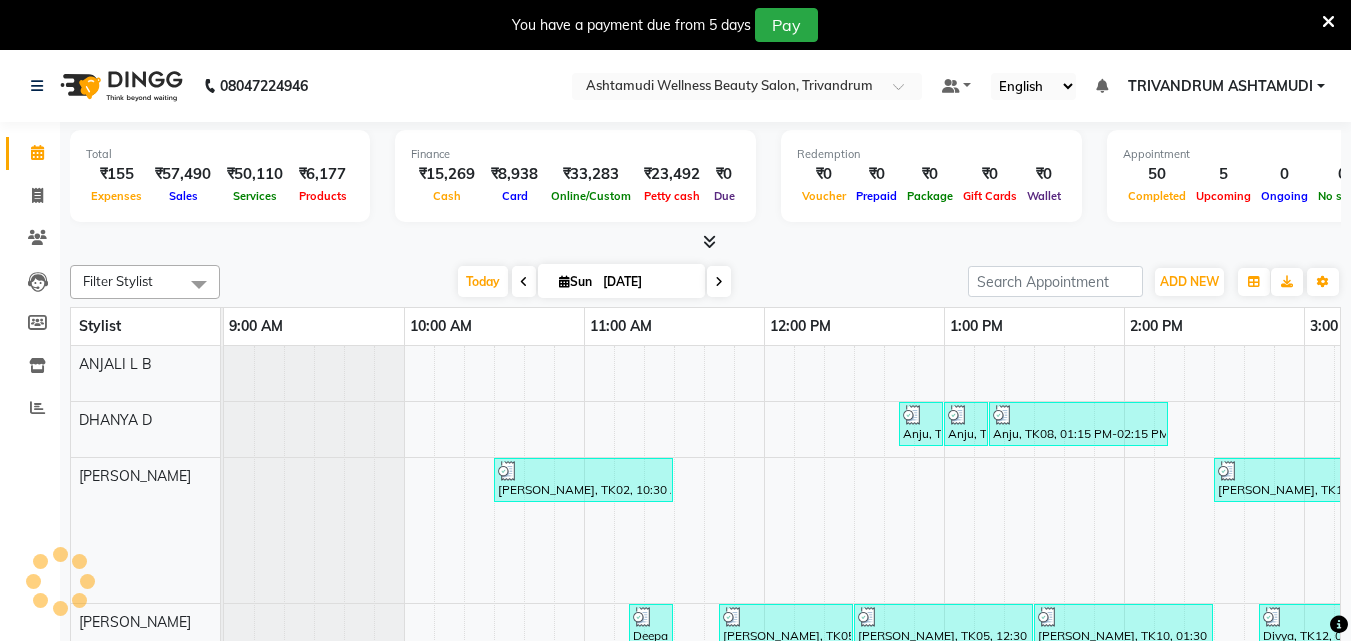 scroll, scrollTop: 0, scrollLeft: 0, axis: both 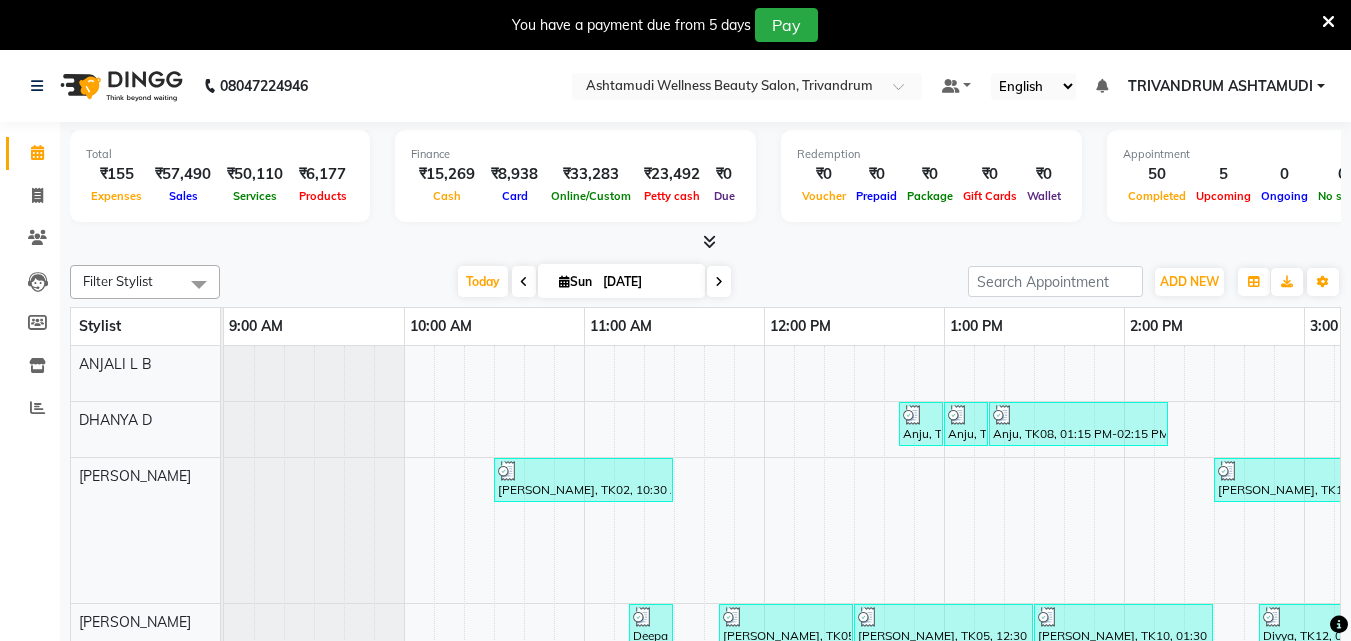 click on "Today  Sun 13-07-2025" at bounding box center (594, 282) 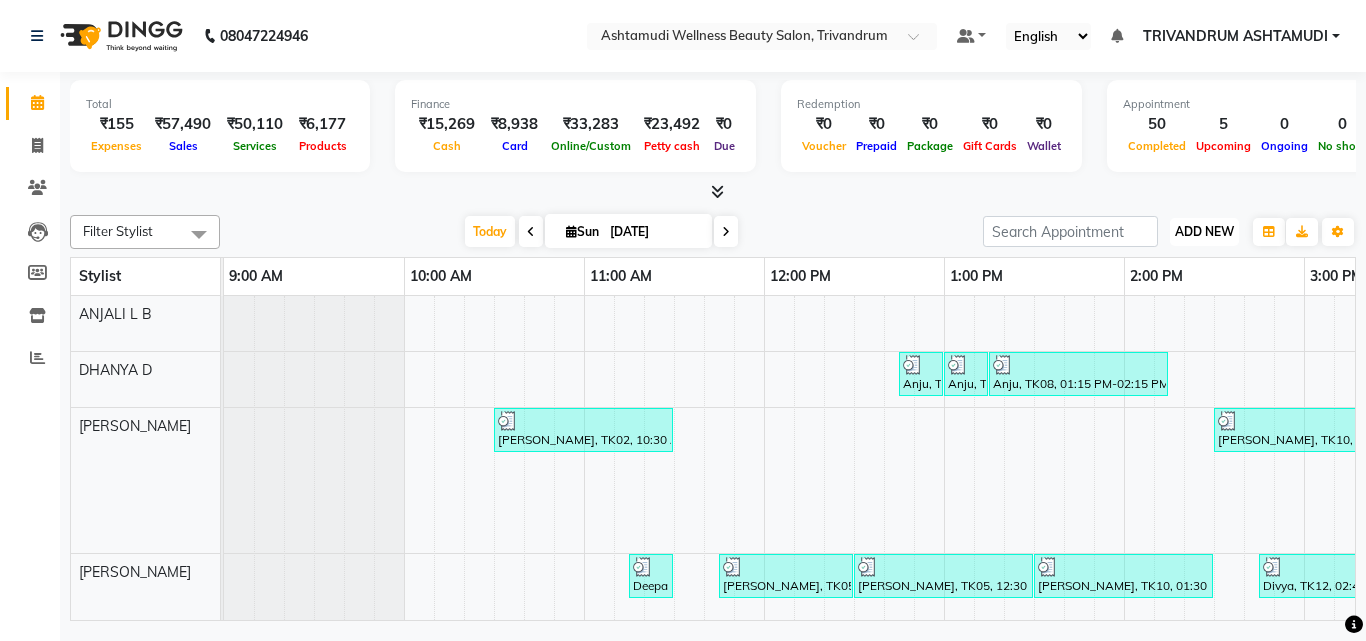 click on "ADD NEW" at bounding box center (1204, 231) 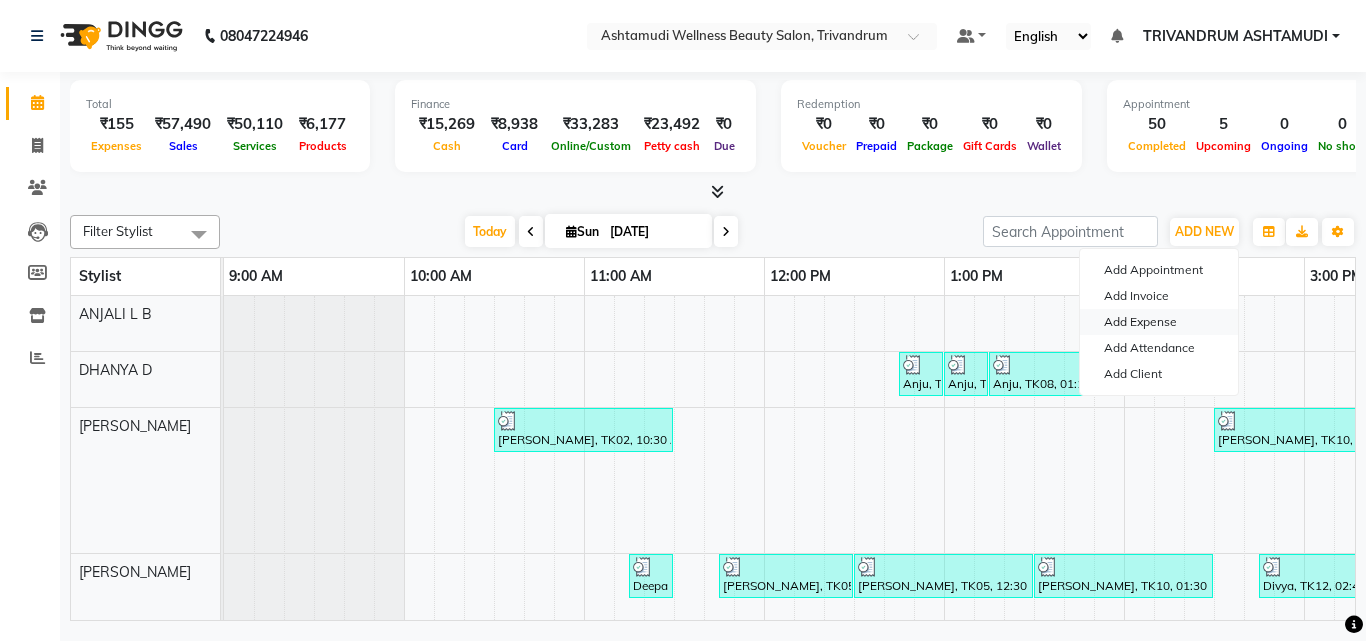 click on "Add Expense" at bounding box center [1159, 322] 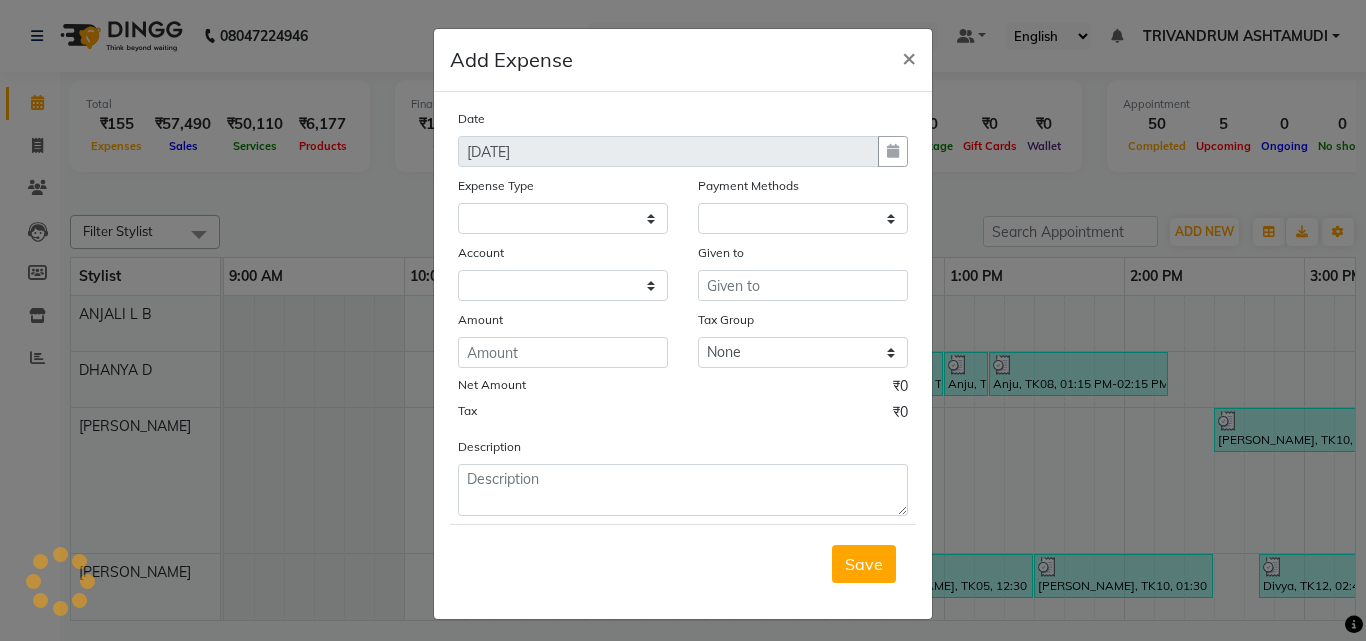 select 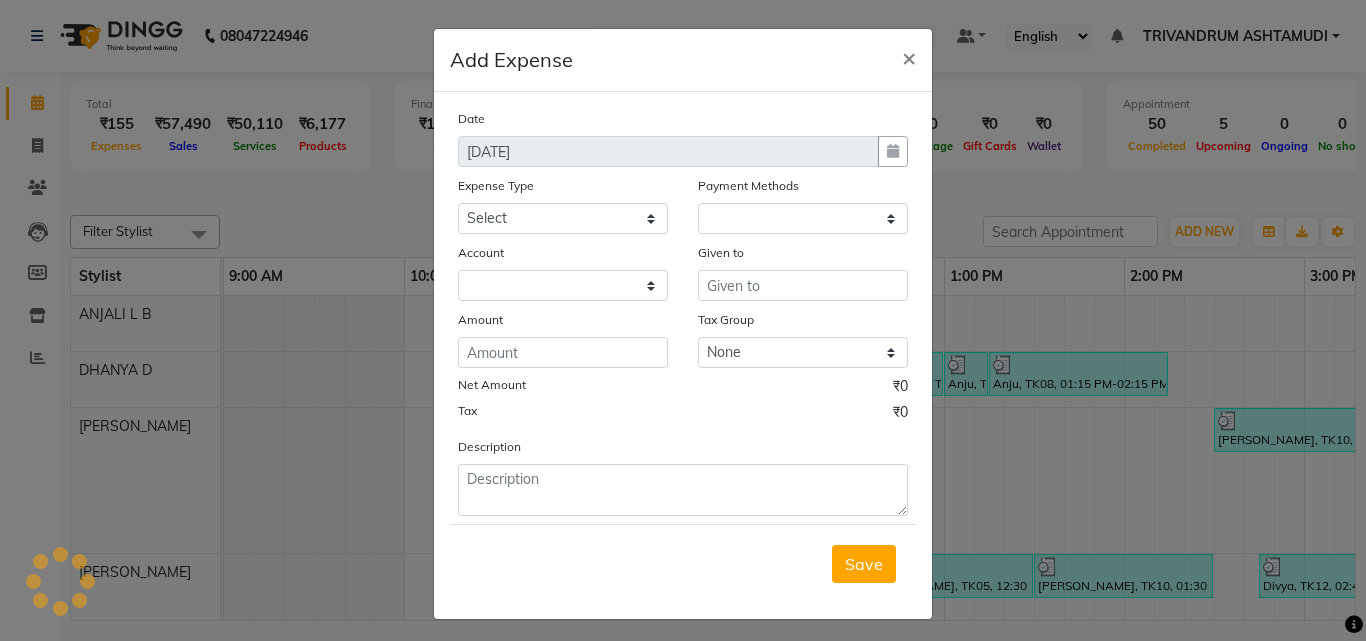 select on "1" 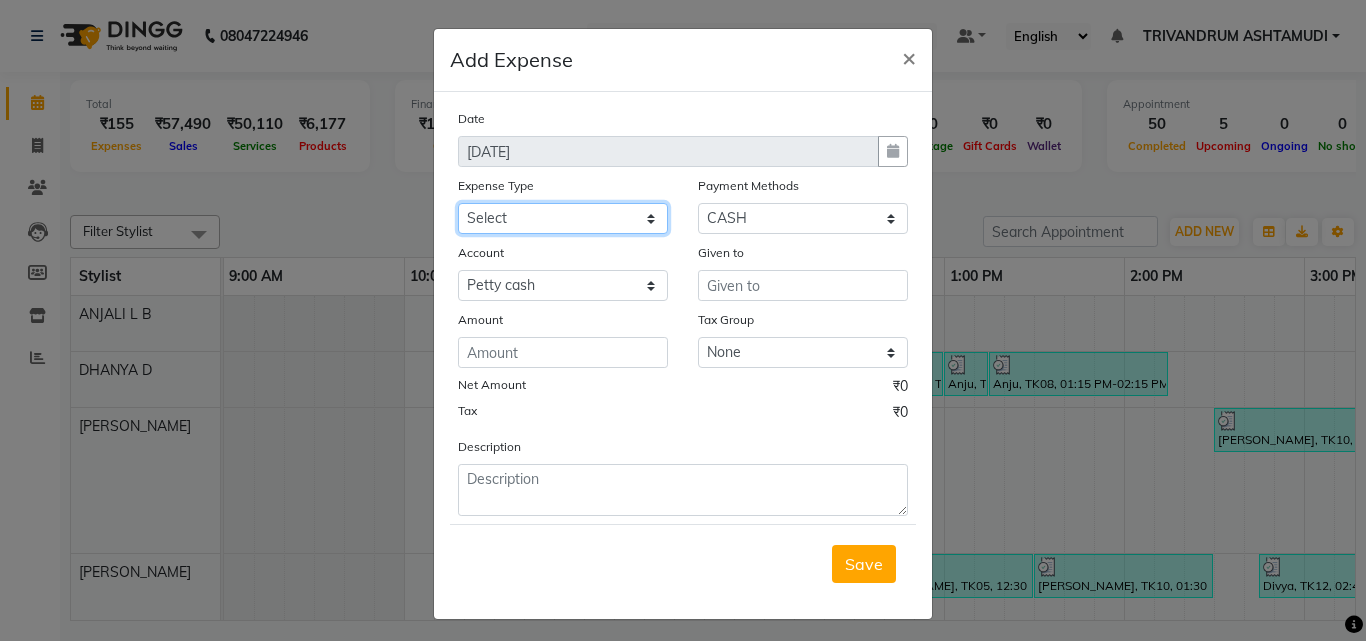 click on "Select ACCOMODATION EXPENSES ADVERTISEMENT SALES PROMOTIONAL EXPENSES Bonus BRIDAL ACCESSORIES REFUND BRIDAL COMMISSION BRIDAL FOOD BRIDAL INCENTIVES BRIDAL ORNAMENTS REFUND BRIDAL TA CASH DEPOSIT RAK BANK COMPUTER ACCESSORIES MOBILE PHONE Donation and Charity Expenses ELECTRICITY CHARGES ELECTRONICS FITTINGS Event Expense FISH FOOD EXPENSES FOOD REFRESHMENT FOR CLIENTS FOOD REFRESHMENT FOR STAFFS Freight And Forwarding Charges FUEL FOR GENERATOR FURNITURE AND EQUIPMENTS Gifts for Clients GIFTS FOR STAFFS GOKULAM CHITS HOSTEL RENT LAUNDRY EXPENSES LICENSE OTHER FEES LOADING UNLOADING CHARGES Medical Expenses MEHNDI PAYMENTS MISCELLANEOUS EXPENSES NEWSPAPER PERIODICALS Ornaments Maintenance Expense OVERTIME ALLOWANCES Payment For Pest Control Perfomance based incentives POSTAGE COURIER CHARGES Printing PRINTING STATIONERY EXPENSES PROFESSIONAL TAX REPAIRS MAINTENANCE ROUND OFF Salary SALARY ADVANCE Sales Incentives Membership Card SALES INCENTIVES PRODUCT SALES INCENTIVES SERVICES SALON ESSENTIALS SALON RENT" 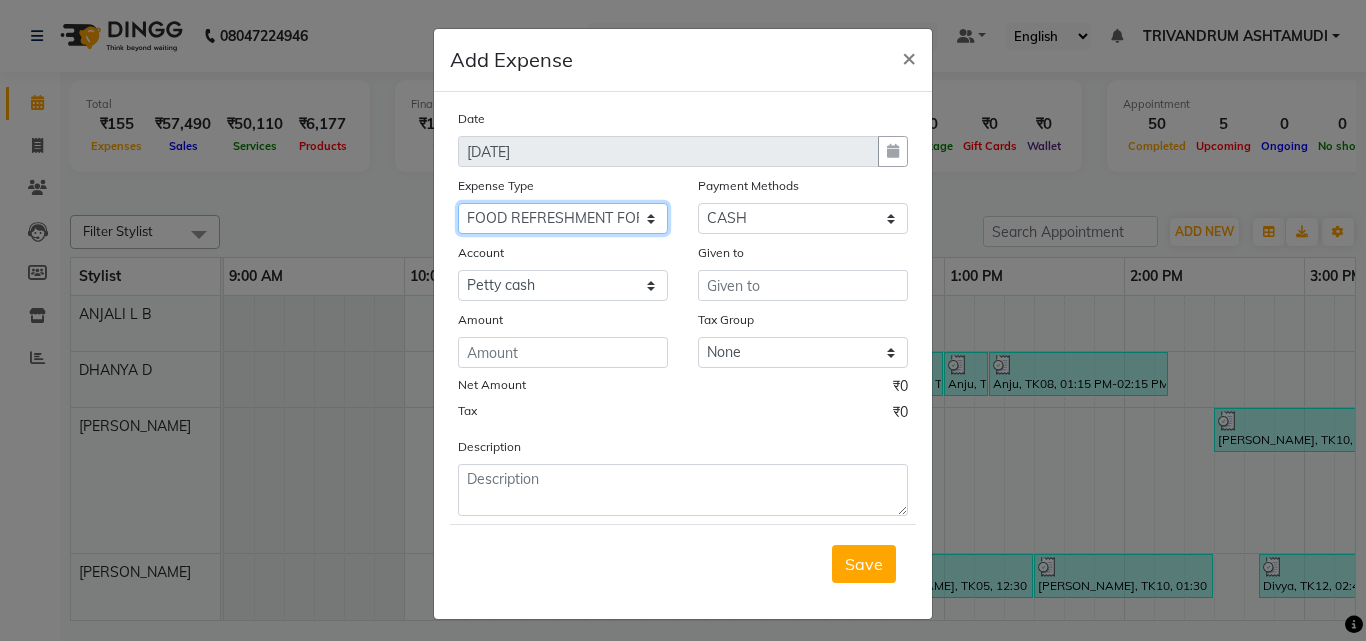 click on "Select ACCOMODATION EXPENSES ADVERTISEMENT SALES PROMOTIONAL EXPENSES Bonus BRIDAL ACCESSORIES REFUND BRIDAL COMMISSION BRIDAL FOOD BRIDAL INCENTIVES BRIDAL ORNAMENTS REFUND BRIDAL TA CASH DEPOSIT RAK BANK COMPUTER ACCESSORIES MOBILE PHONE Donation and Charity Expenses ELECTRICITY CHARGES ELECTRONICS FITTINGS Event Expense FISH FOOD EXPENSES FOOD REFRESHMENT FOR CLIENTS FOOD REFRESHMENT FOR STAFFS Freight And Forwarding Charges FUEL FOR GENERATOR FURNITURE AND EQUIPMENTS Gifts for Clients GIFTS FOR STAFFS GOKULAM CHITS HOSTEL RENT LAUNDRY EXPENSES LICENSE OTHER FEES LOADING UNLOADING CHARGES Medical Expenses MEHNDI PAYMENTS MISCELLANEOUS EXPENSES NEWSPAPER PERIODICALS Ornaments Maintenance Expense OVERTIME ALLOWANCES Payment For Pest Control Perfomance based incentives POSTAGE COURIER CHARGES Printing PRINTING STATIONERY EXPENSES PROFESSIONAL TAX REPAIRS MAINTENANCE ROUND OFF Salary SALARY ADVANCE Sales Incentives Membership Card SALES INCENTIVES PRODUCT SALES INCENTIVES SERVICES SALON ESSENTIALS SALON RENT" 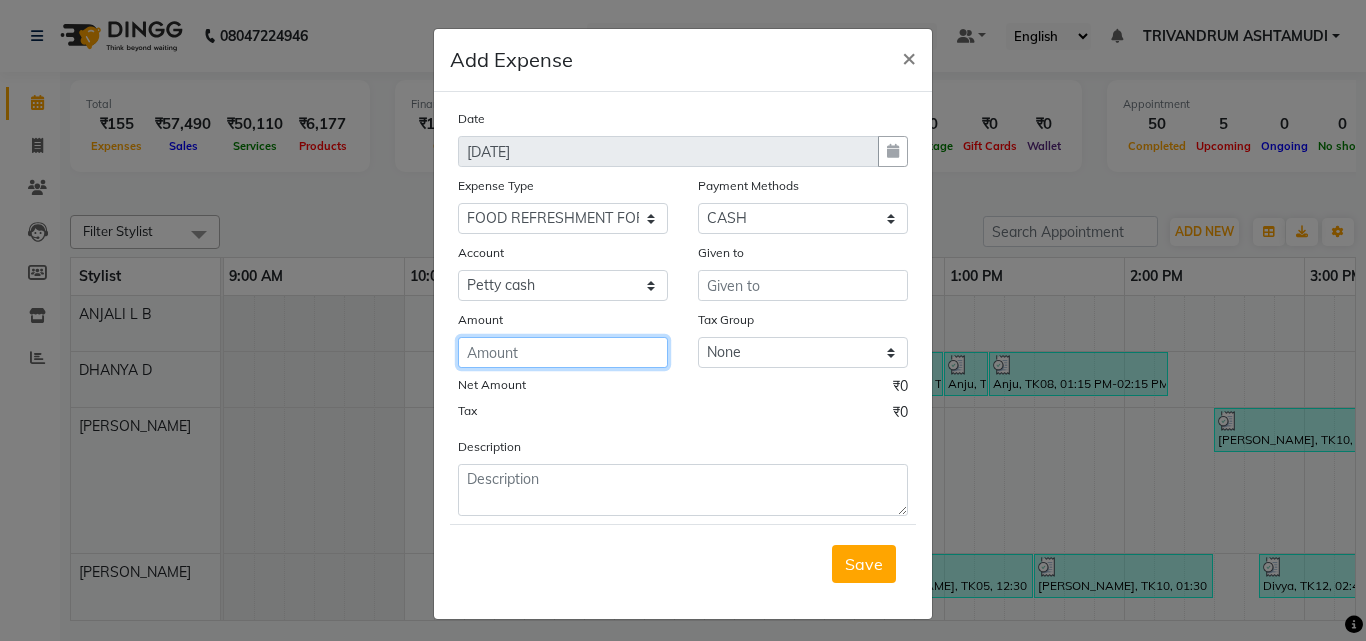 click 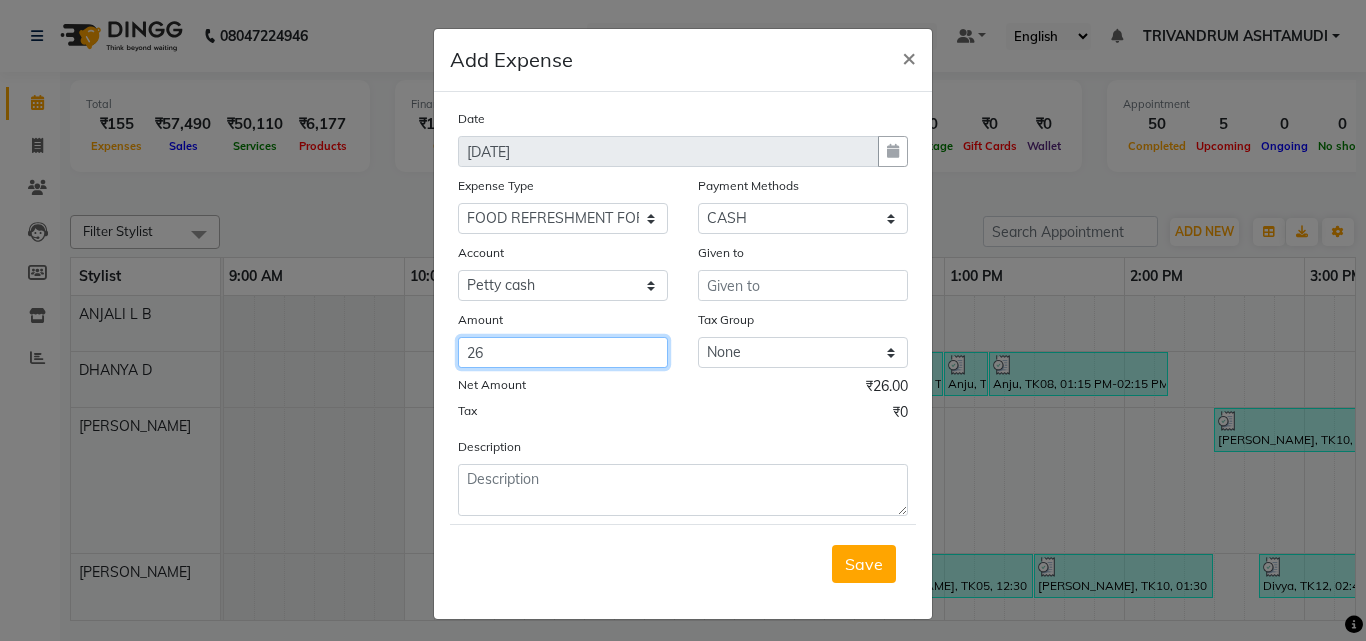 type on "26" 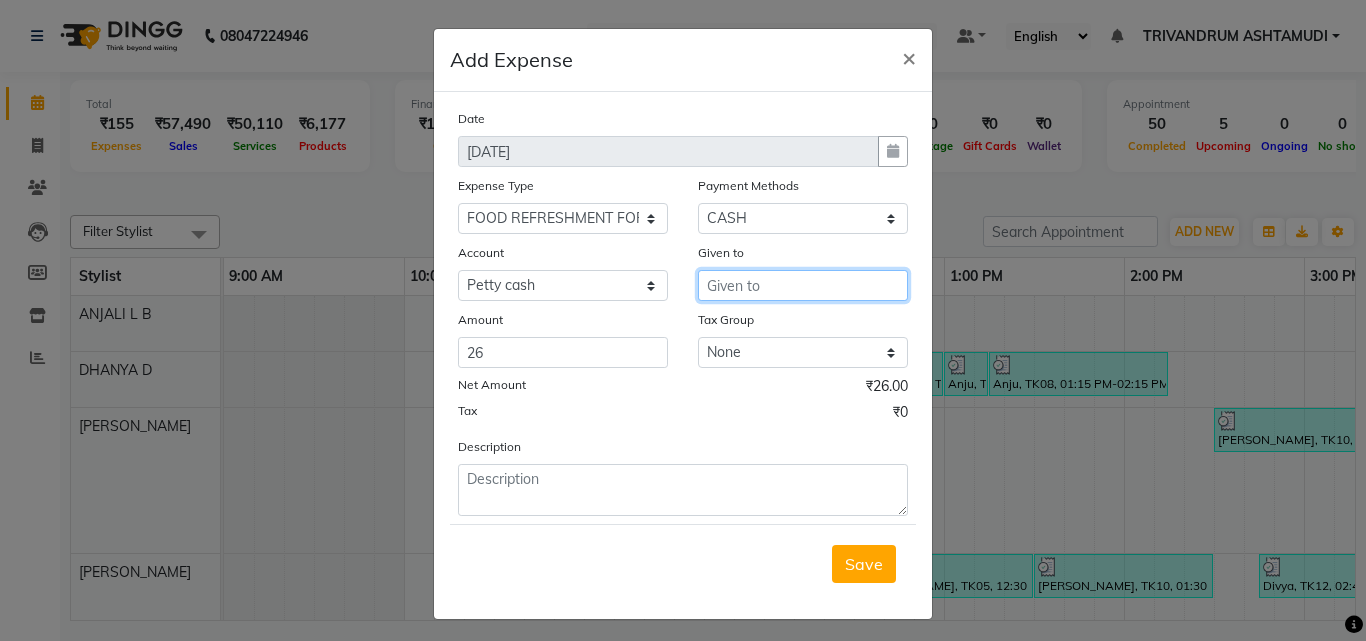 click at bounding box center [803, 285] 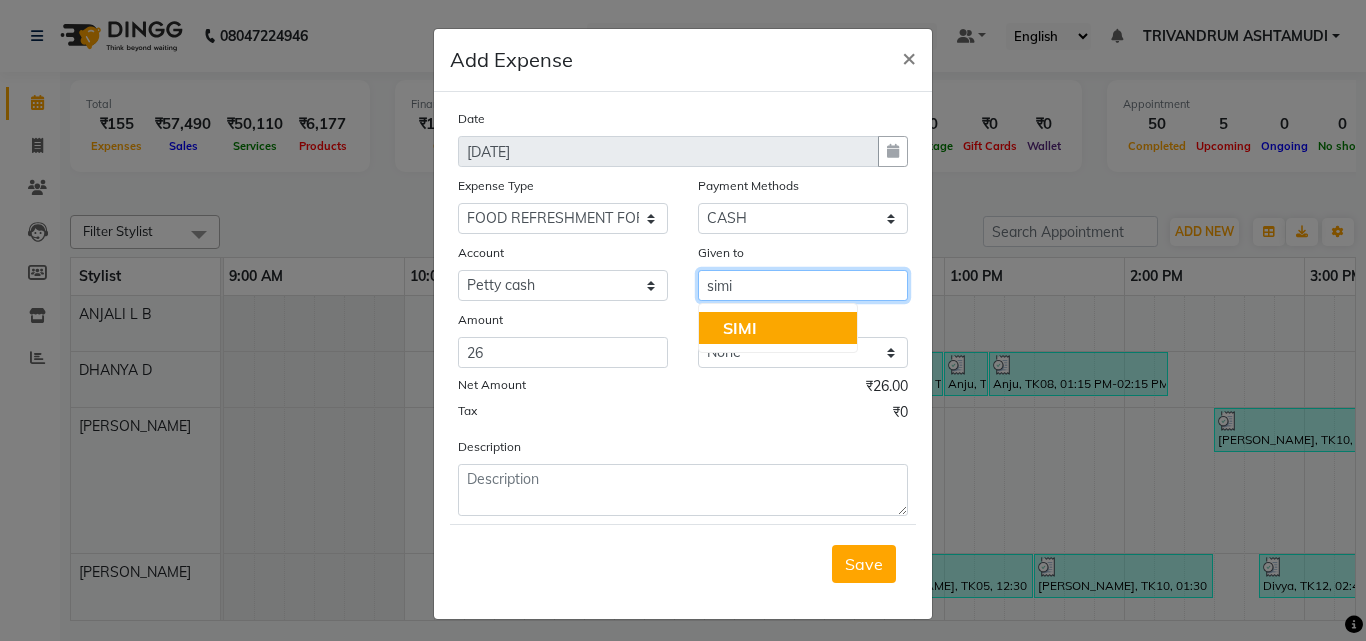 click on "SIMI" 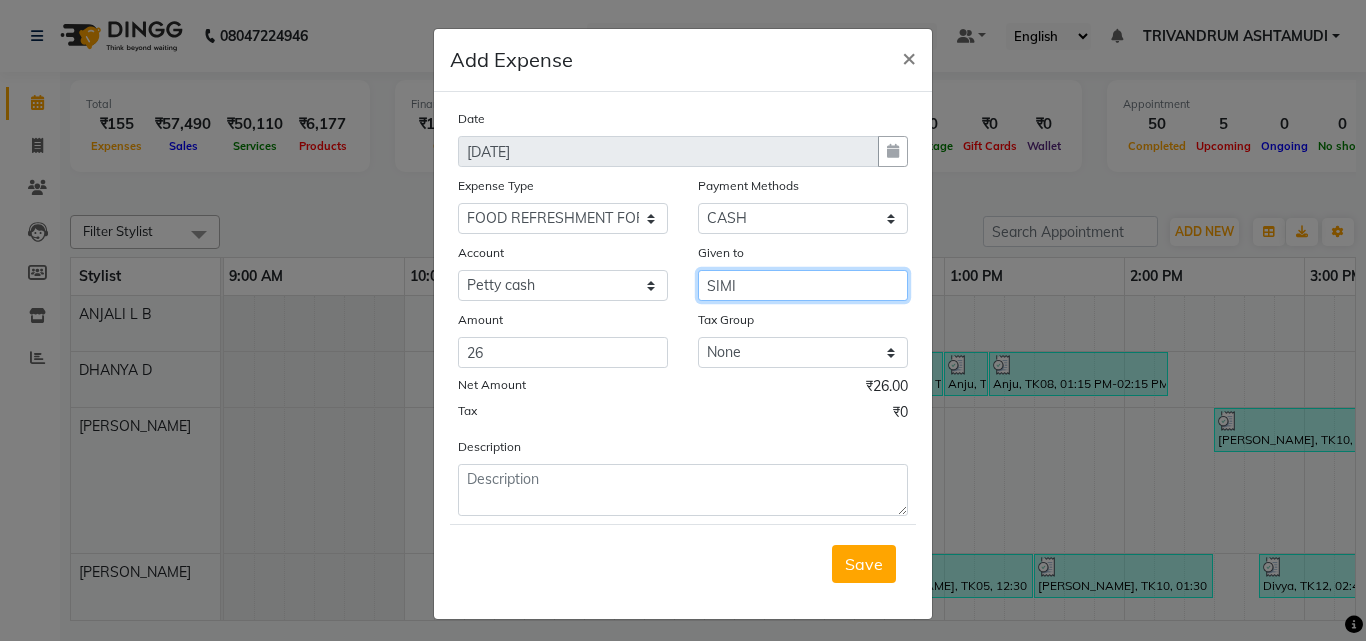 type on "SIMI" 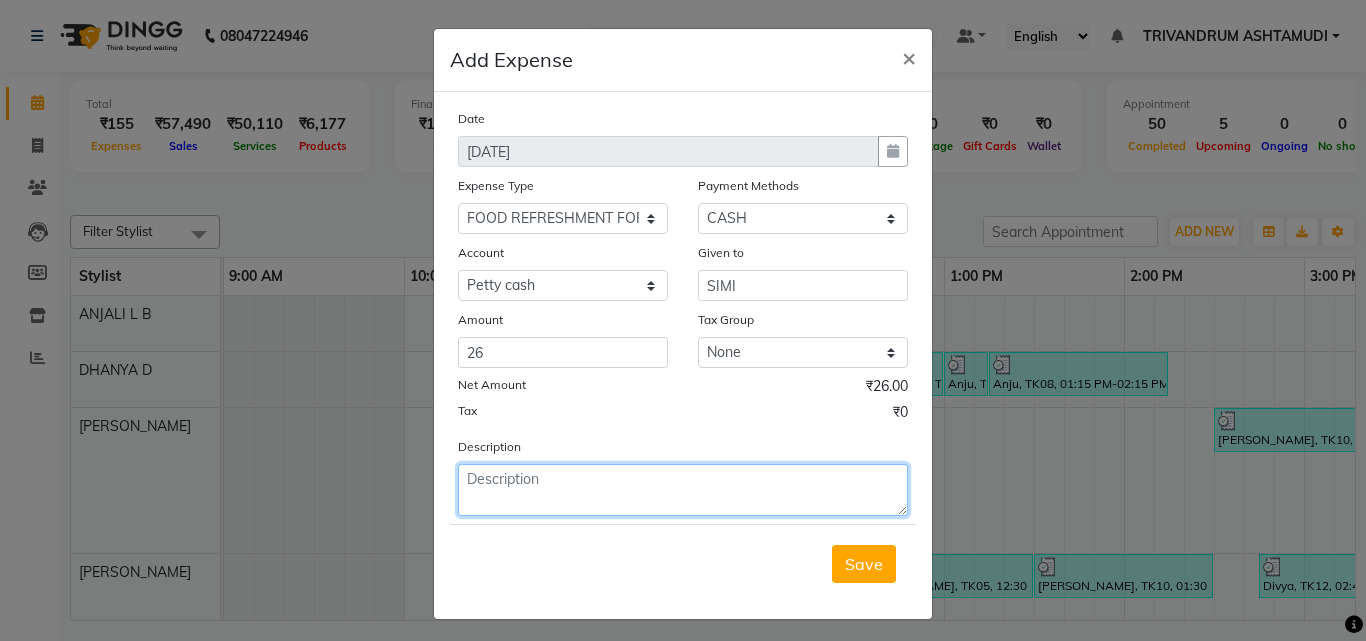 click 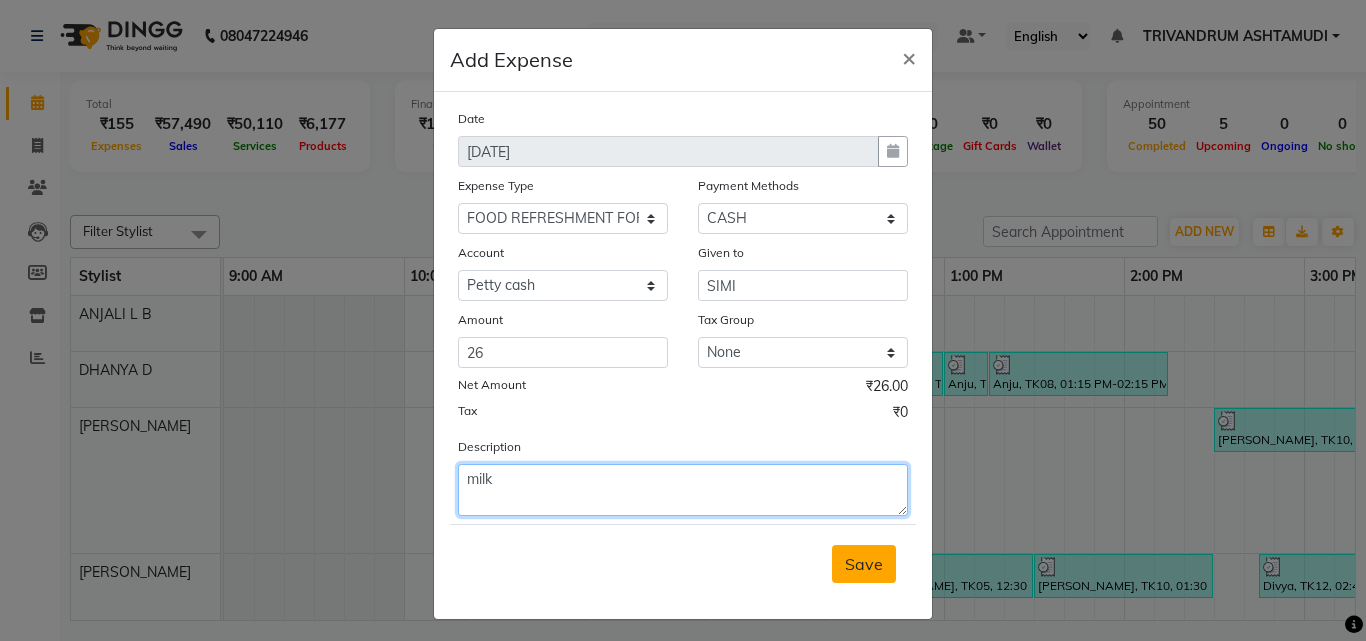 type on "milk" 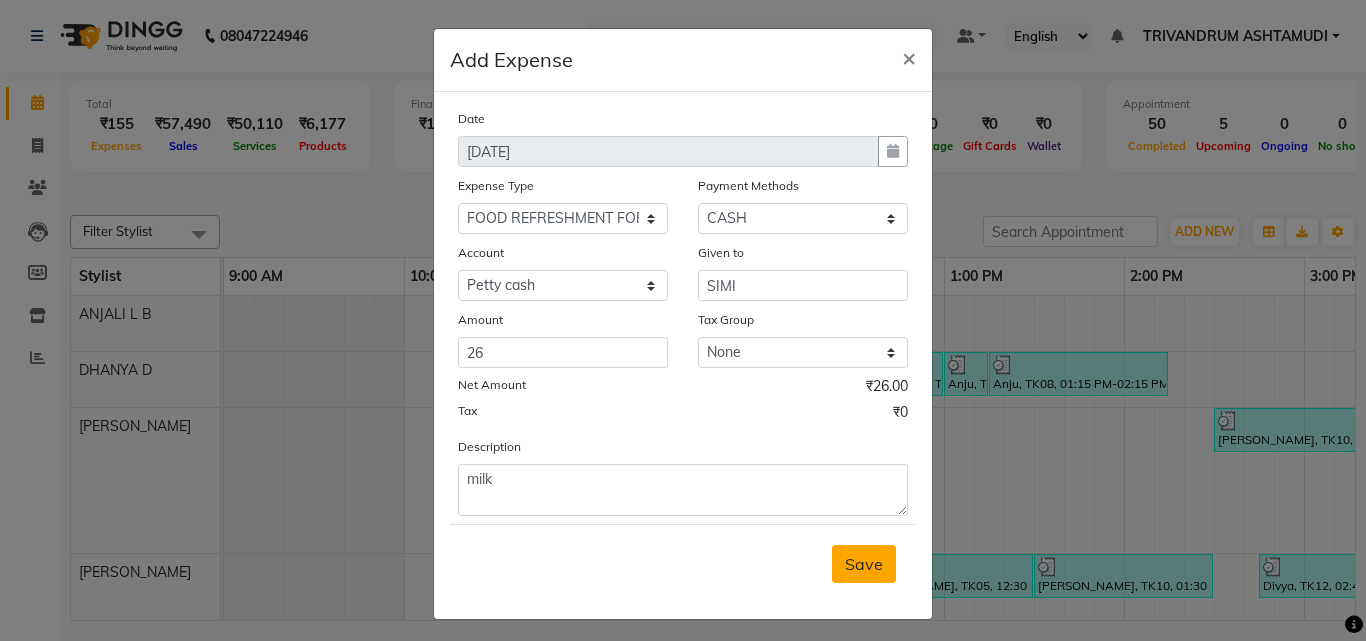 click on "Save" at bounding box center [864, 564] 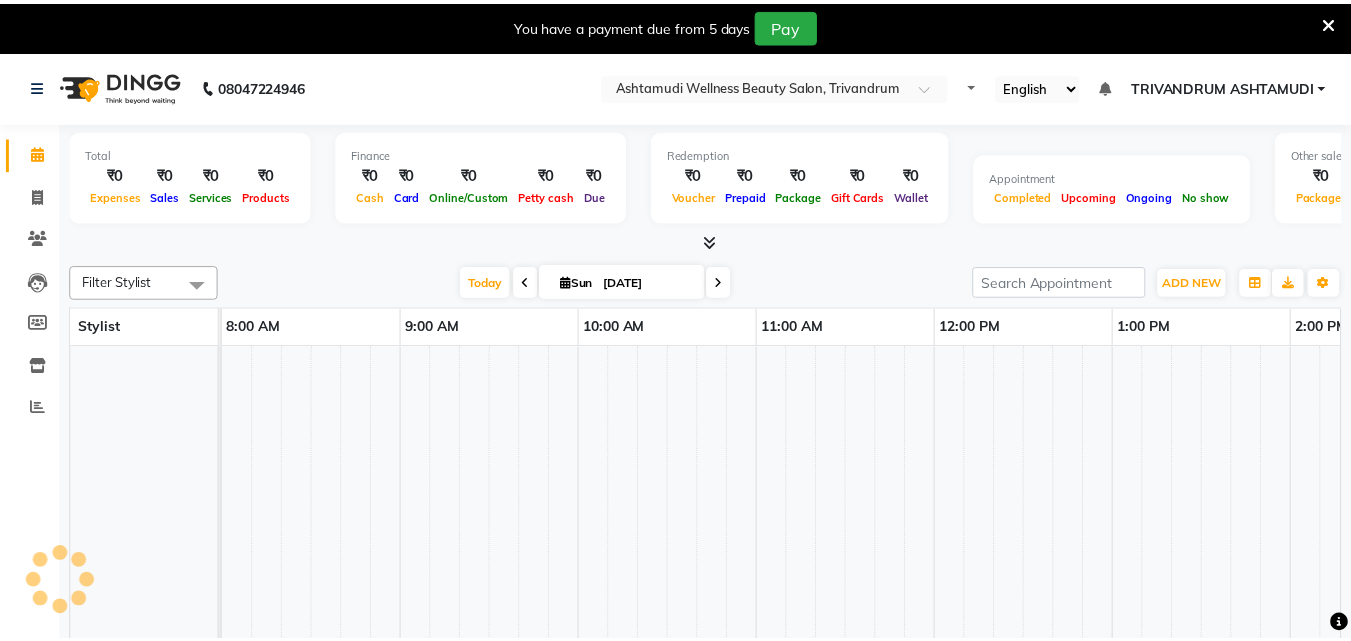 scroll, scrollTop: 0, scrollLeft: 0, axis: both 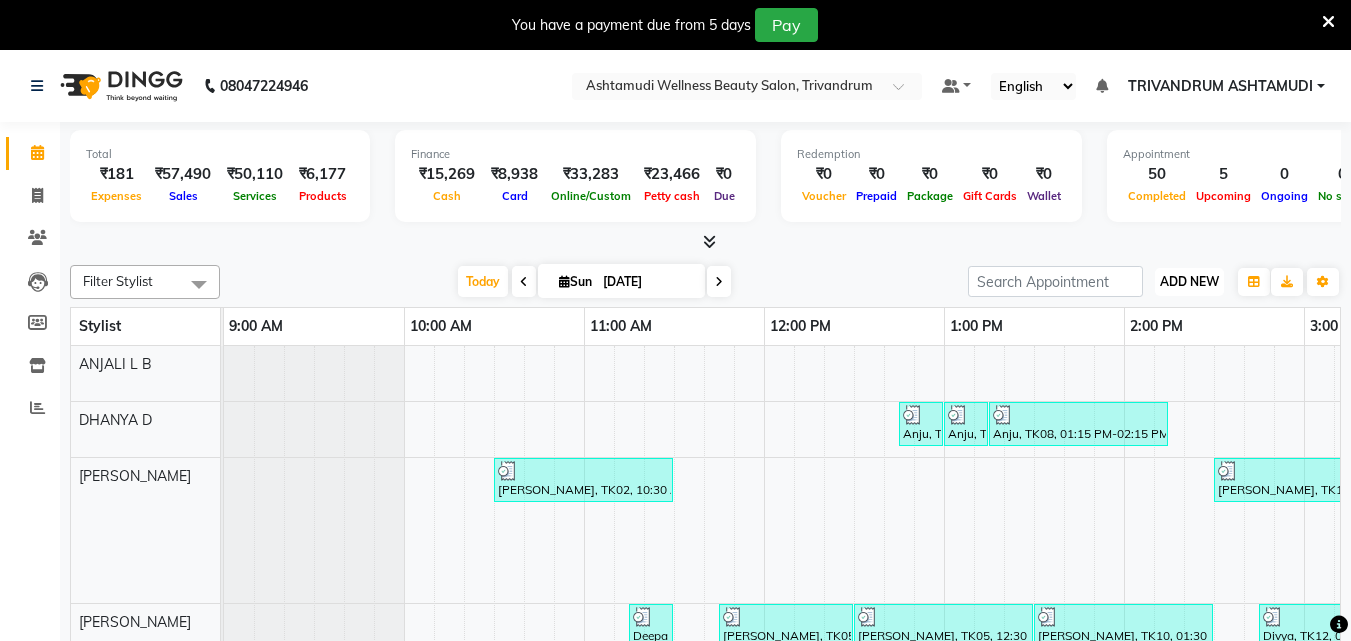 click on "ADD NEW" at bounding box center [1189, 281] 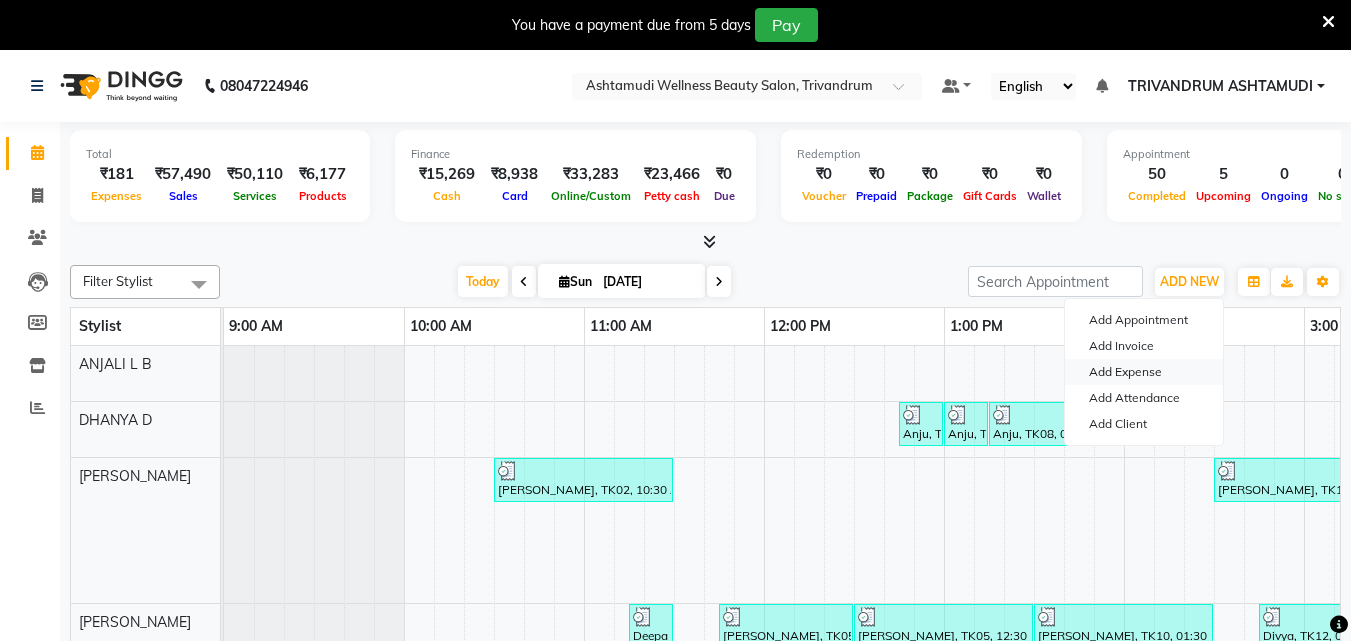 click on "Add Expense" at bounding box center [1144, 372] 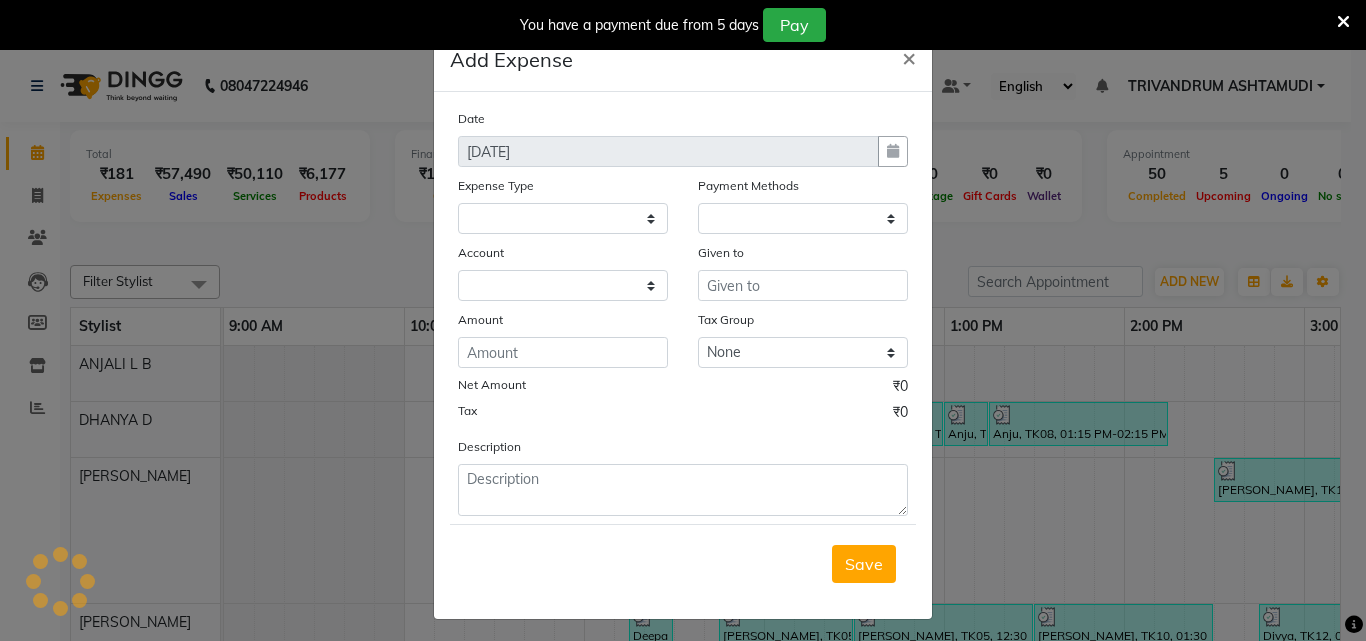select 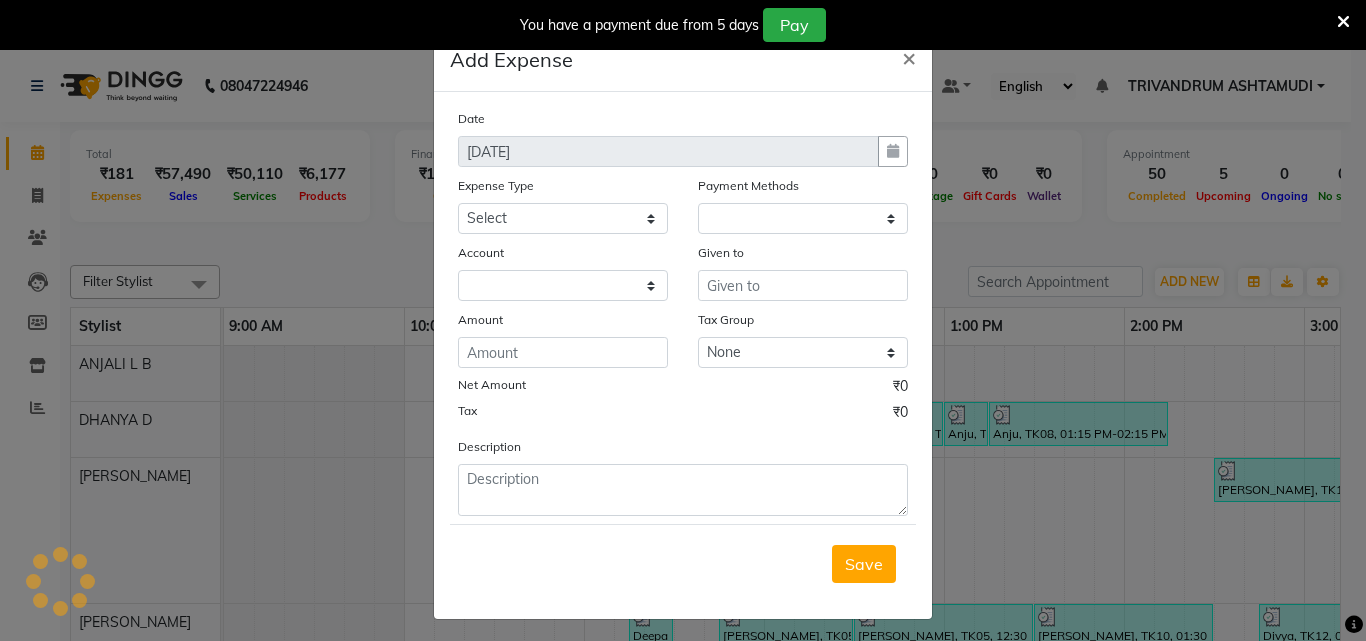 select on "1" 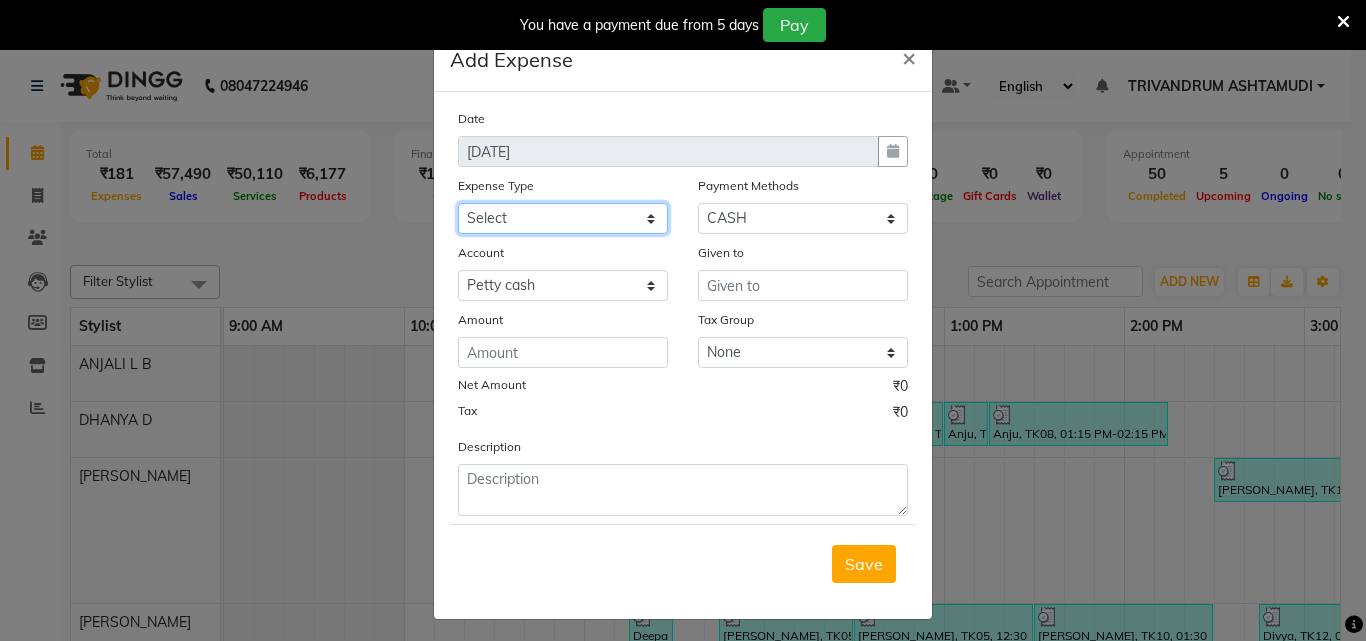 click on "Select ACCOMODATION EXPENSES ADVERTISEMENT SALES PROMOTIONAL EXPENSES Bonus BRIDAL ACCESSORIES REFUND BRIDAL COMMISSION BRIDAL FOOD BRIDAL INCENTIVES BRIDAL ORNAMENTS REFUND BRIDAL TA CASH DEPOSIT RAK BANK COMPUTER ACCESSORIES MOBILE PHONE Donation and Charity Expenses ELECTRICITY CHARGES ELECTRONICS FITTINGS Event Expense FISH FOOD EXPENSES FOOD REFRESHMENT FOR CLIENTS FOOD REFRESHMENT FOR STAFFS Freight And Forwarding Charges FUEL FOR GENERATOR FURNITURE AND EQUIPMENTS Gifts for Clients GIFTS FOR STAFFS GOKULAM CHITS HOSTEL RENT LAUNDRY EXPENSES LICENSE OTHER FEES LOADING UNLOADING CHARGES Medical Expenses MEHNDI PAYMENTS MISCELLANEOUS EXPENSES NEWSPAPER PERIODICALS Ornaments Maintenance Expense OVERTIME ALLOWANCES Payment For Pest Control Perfomance based incentives POSTAGE COURIER CHARGES Printing PRINTING STATIONERY EXPENSES PROFESSIONAL TAX REPAIRS MAINTENANCE ROUND OFF Salary SALARY ADVANCE Sales Incentives Membership Card SALES INCENTIVES PRODUCT SALES INCENTIVES SERVICES SALON ESSENTIALS SALON RENT" 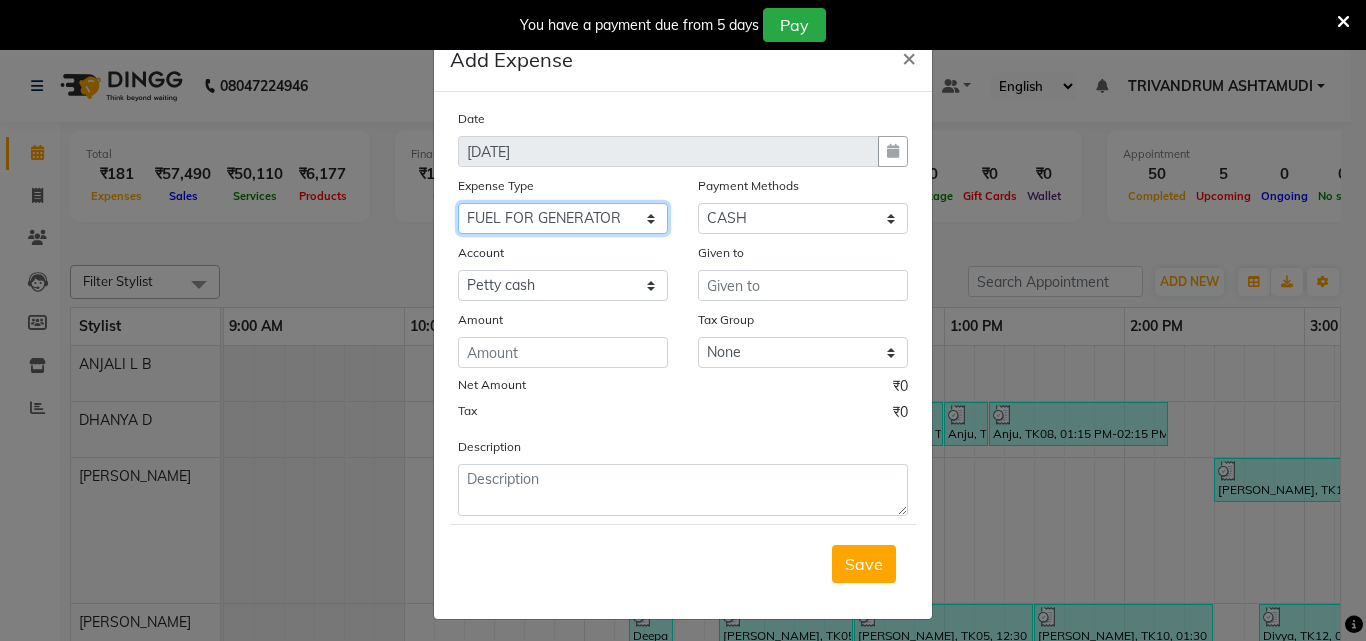 click on "Select ACCOMODATION EXPENSES ADVERTISEMENT SALES PROMOTIONAL EXPENSES Bonus BRIDAL ACCESSORIES REFUND BRIDAL COMMISSION BRIDAL FOOD BRIDAL INCENTIVES BRIDAL ORNAMENTS REFUND BRIDAL TA CASH DEPOSIT RAK BANK COMPUTER ACCESSORIES MOBILE PHONE Donation and Charity Expenses ELECTRICITY CHARGES ELECTRONICS FITTINGS Event Expense FISH FOOD EXPENSES FOOD REFRESHMENT FOR CLIENTS FOOD REFRESHMENT FOR STAFFS Freight And Forwarding Charges FUEL FOR GENERATOR FURNITURE AND EQUIPMENTS Gifts for Clients GIFTS FOR STAFFS GOKULAM CHITS HOSTEL RENT LAUNDRY EXPENSES LICENSE OTHER FEES LOADING UNLOADING CHARGES Medical Expenses MEHNDI PAYMENTS MISCELLANEOUS EXPENSES NEWSPAPER PERIODICALS Ornaments Maintenance Expense OVERTIME ALLOWANCES Payment For Pest Control Perfomance based incentives POSTAGE COURIER CHARGES Printing PRINTING STATIONERY EXPENSES PROFESSIONAL TAX REPAIRS MAINTENANCE ROUND OFF Salary SALARY ADVANCE Sales Incentives Membership Card SALES INCENTIVES PRODUCT SALES INCENTIVES SERVICES SALON ESSENTIALS SALON RENT" 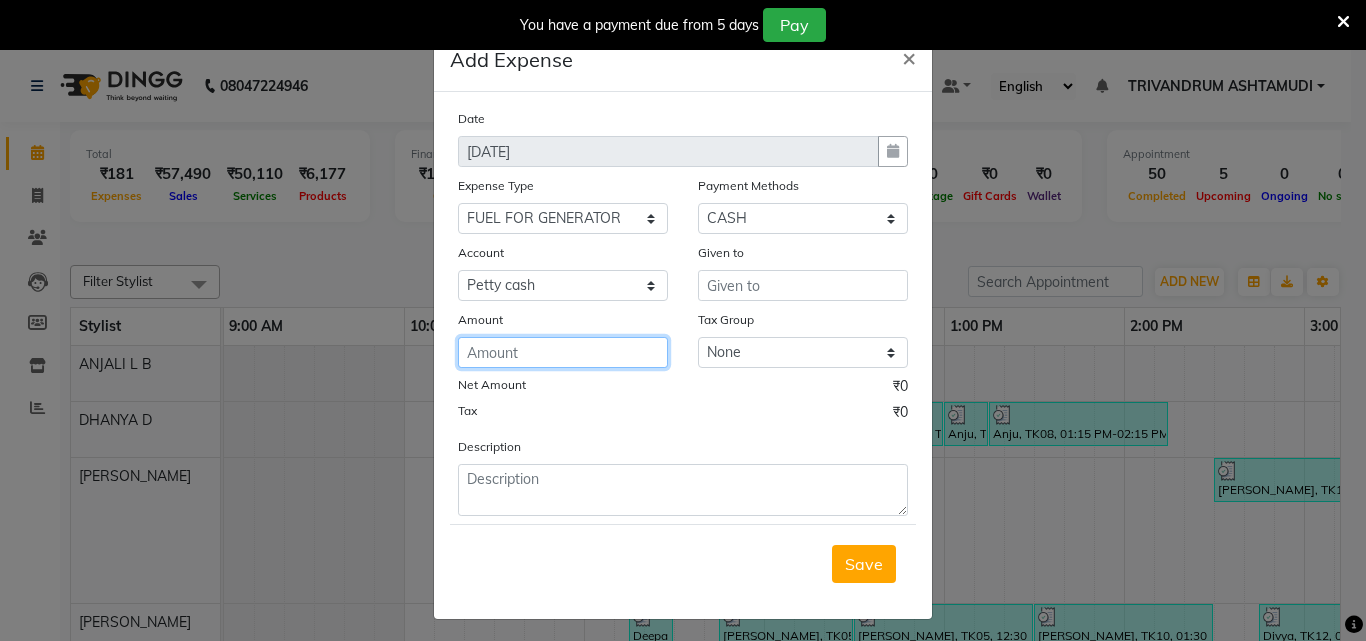 click 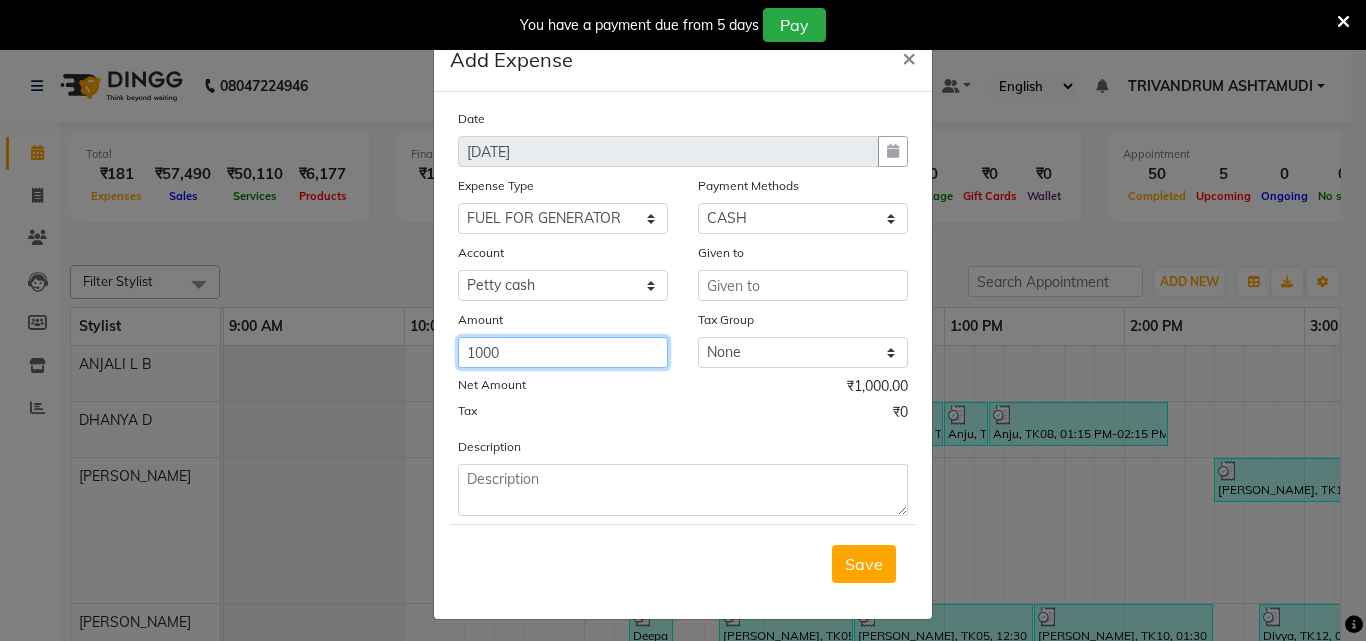 type on "1000" 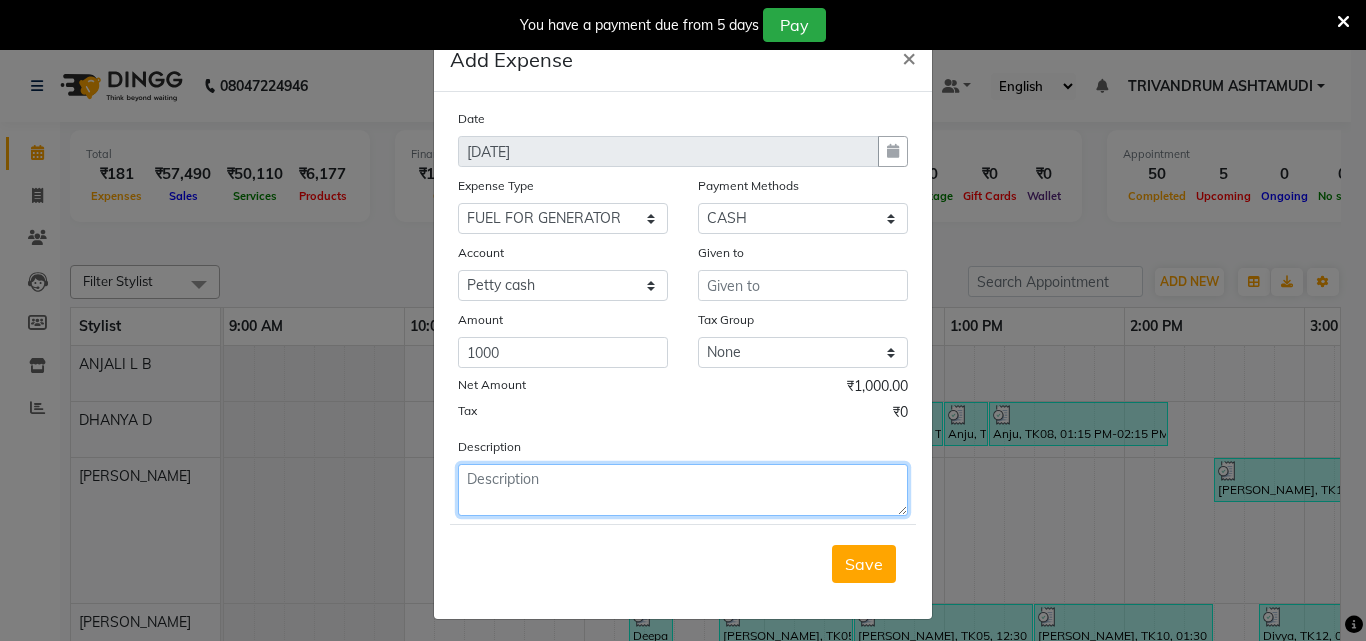 click 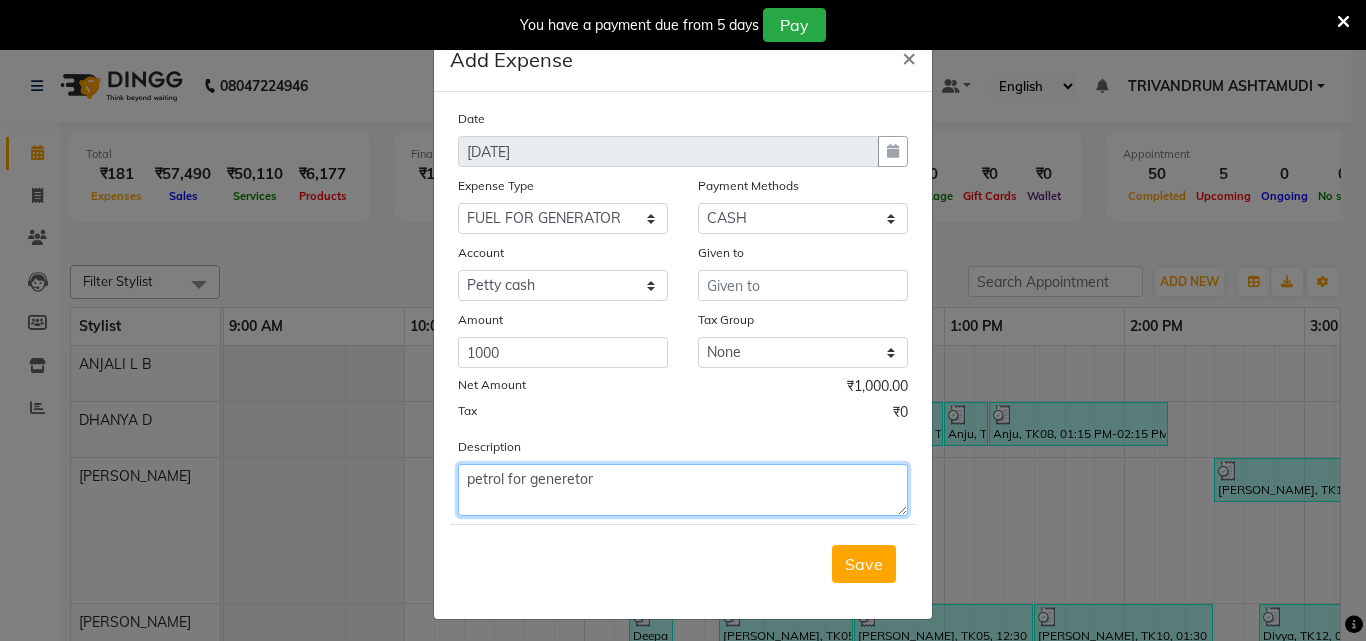 type on "petrol for generetor" 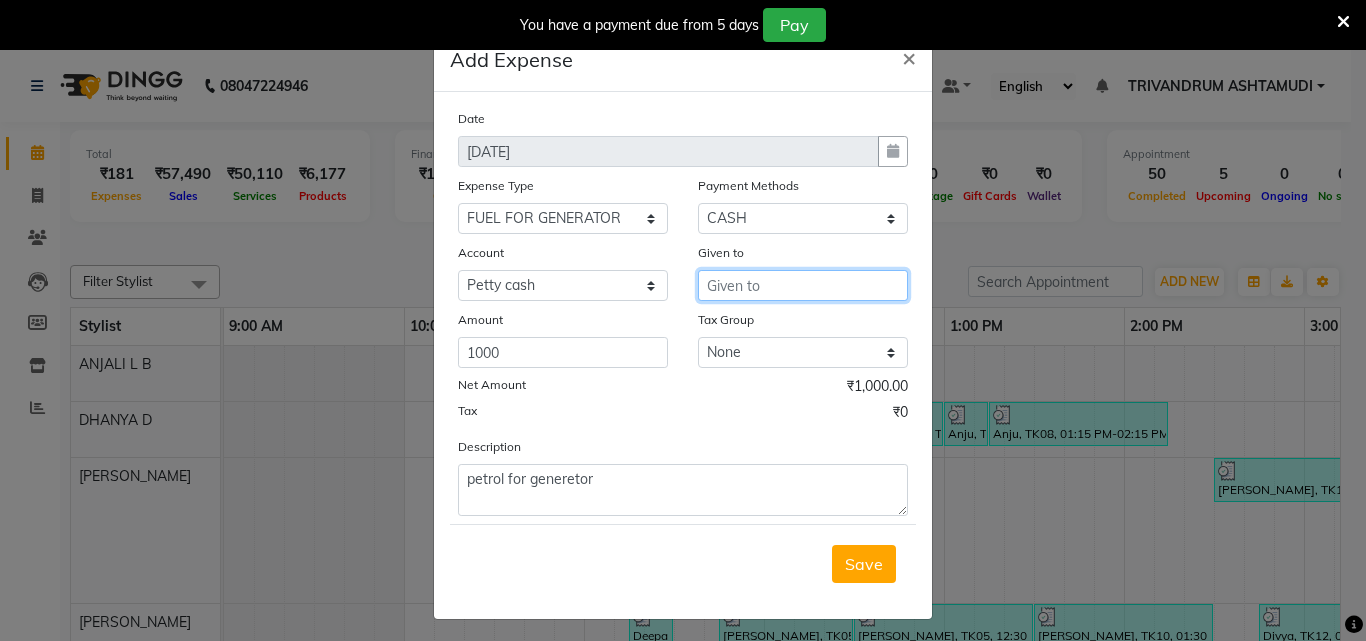 click at bounding box center [803, 285] 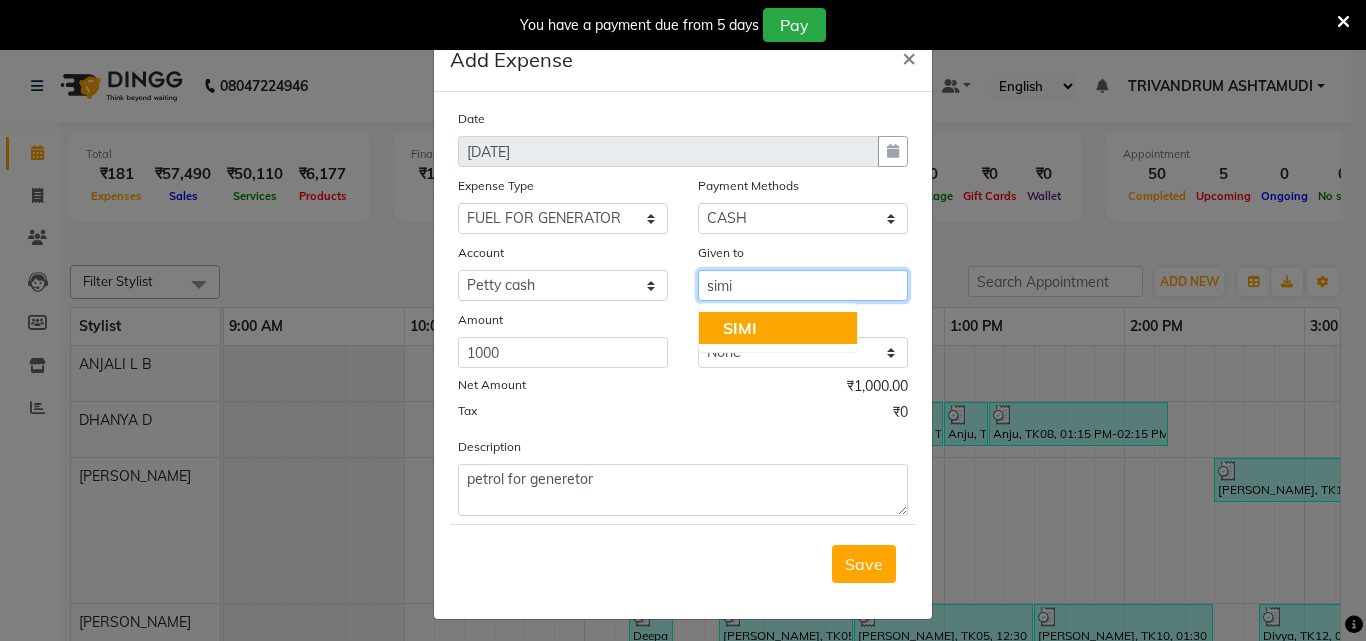 click on "SIMI" at bounding box center (778, 328) 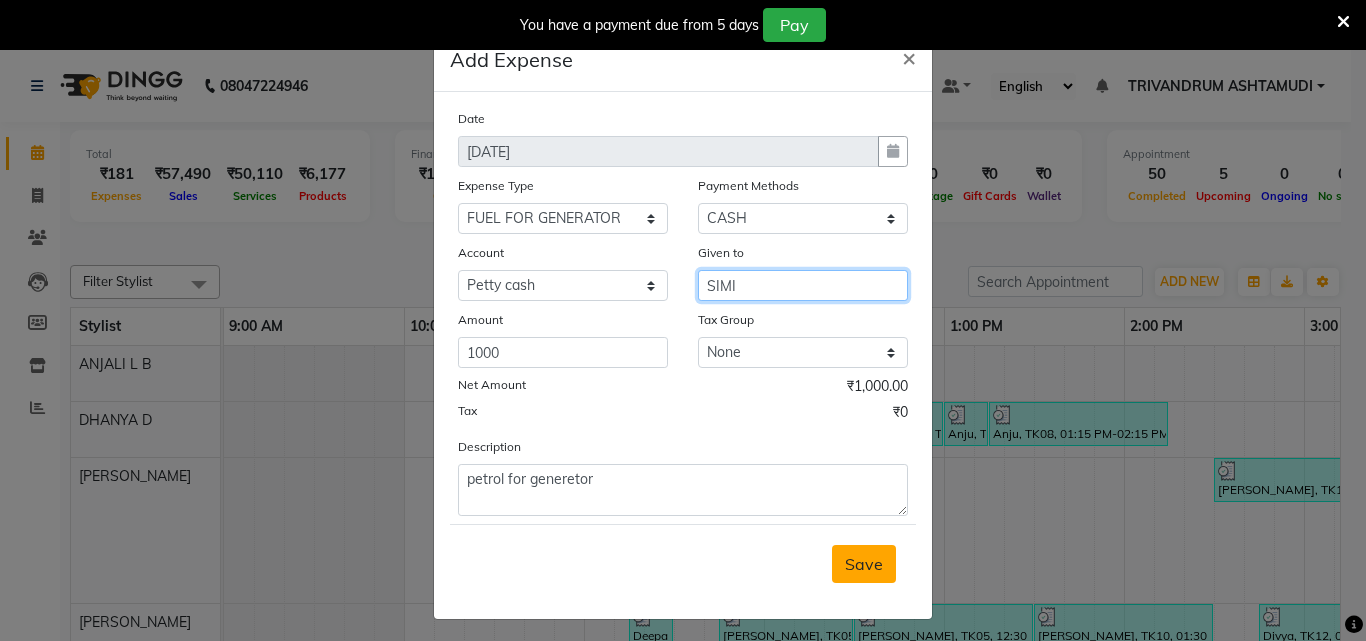 type on "SIMI" 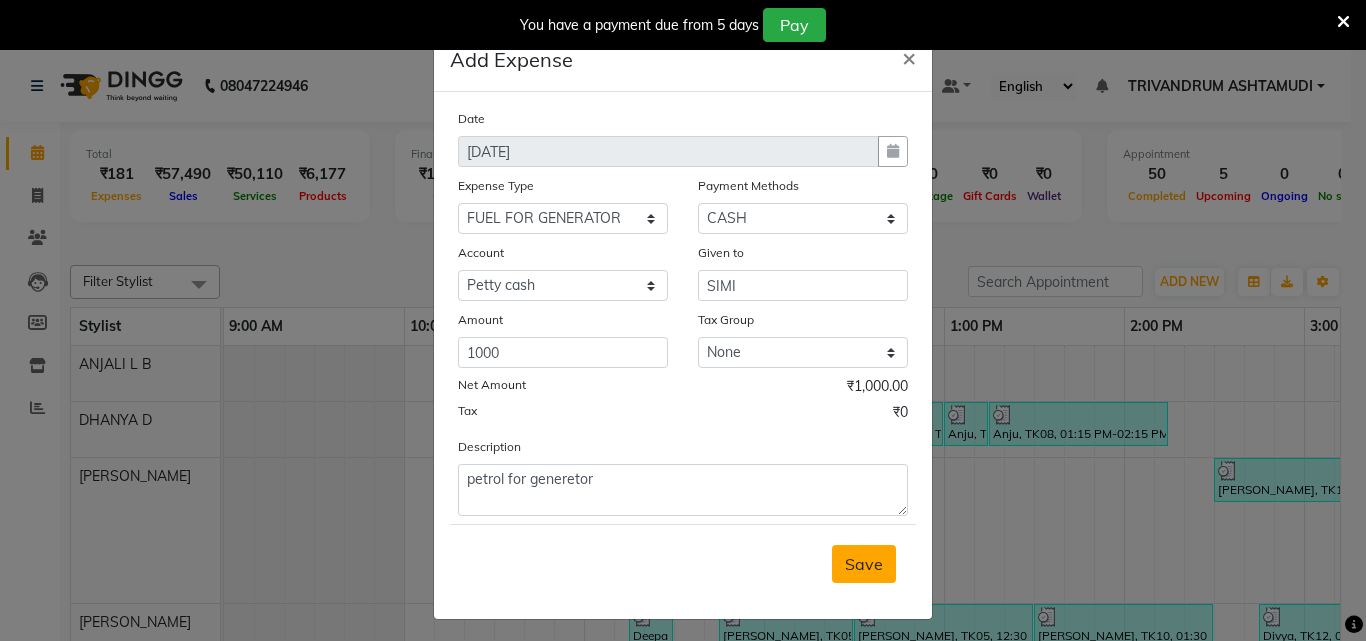 click on "Save" at bounding box center (864, 564) 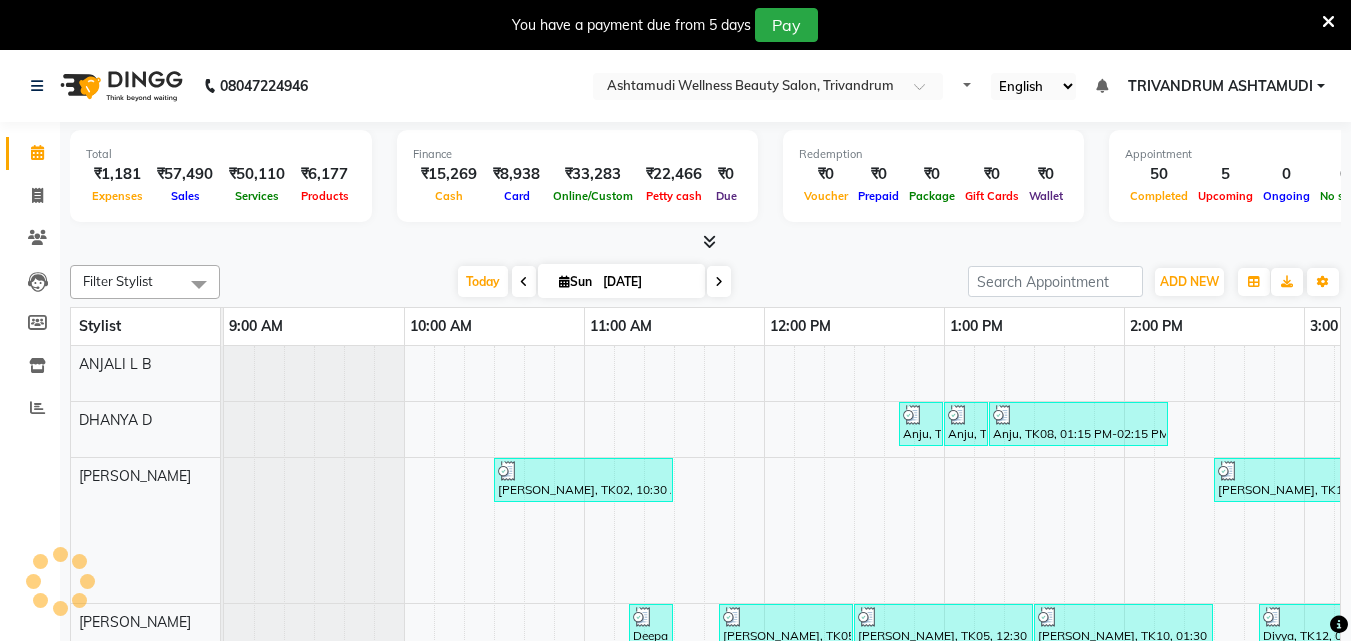scroll, scrollTop: 0, scrollLeft: 0, axis: both 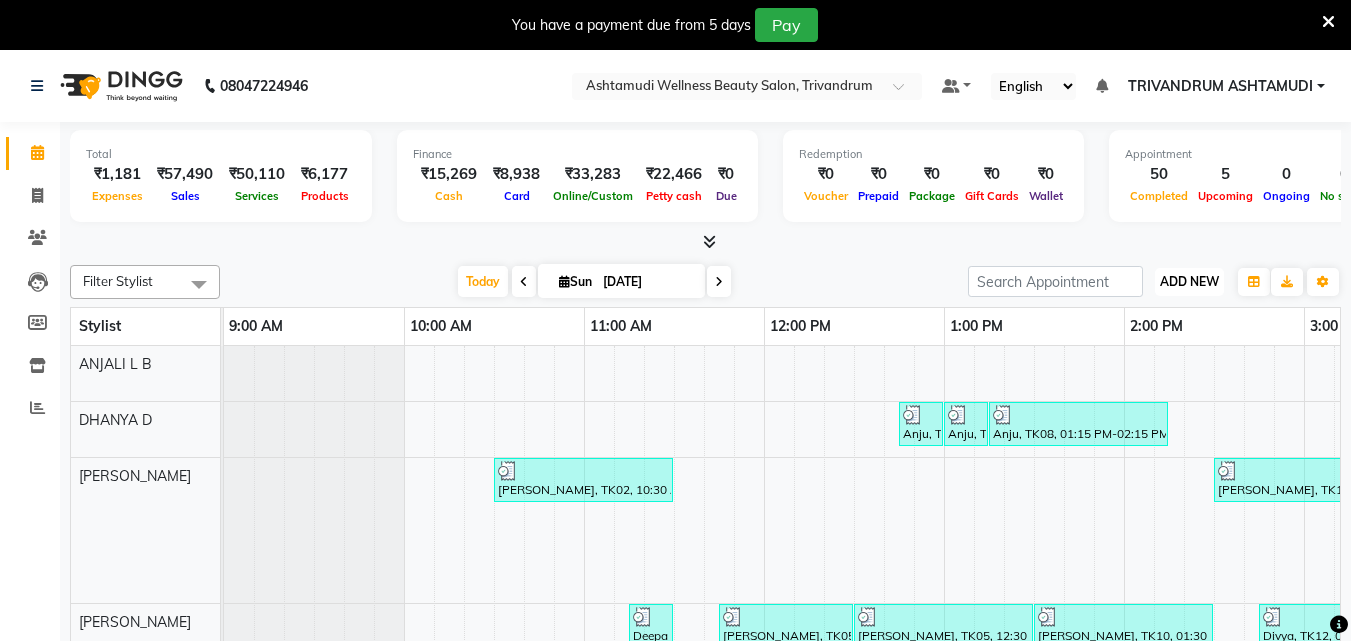 click on "ADD NEW" at bounding box center (1189, 281) 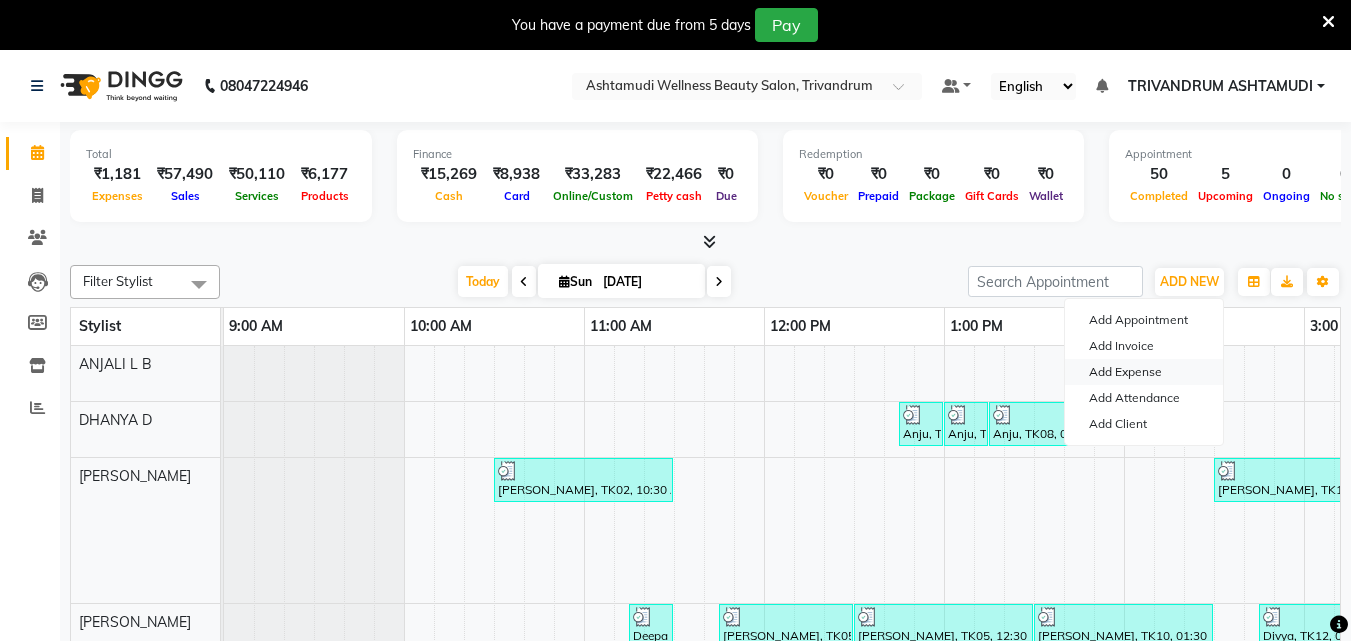 click on "Add Expense" at bounding box center (1144, 372) 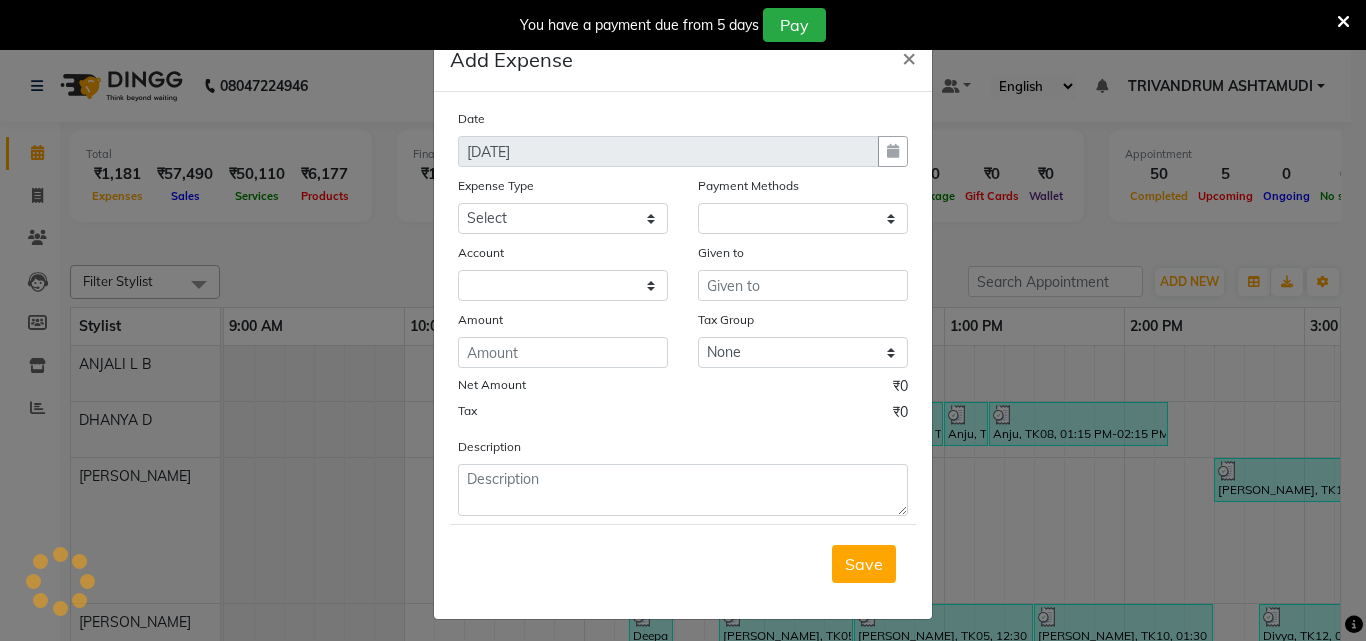select on "1" 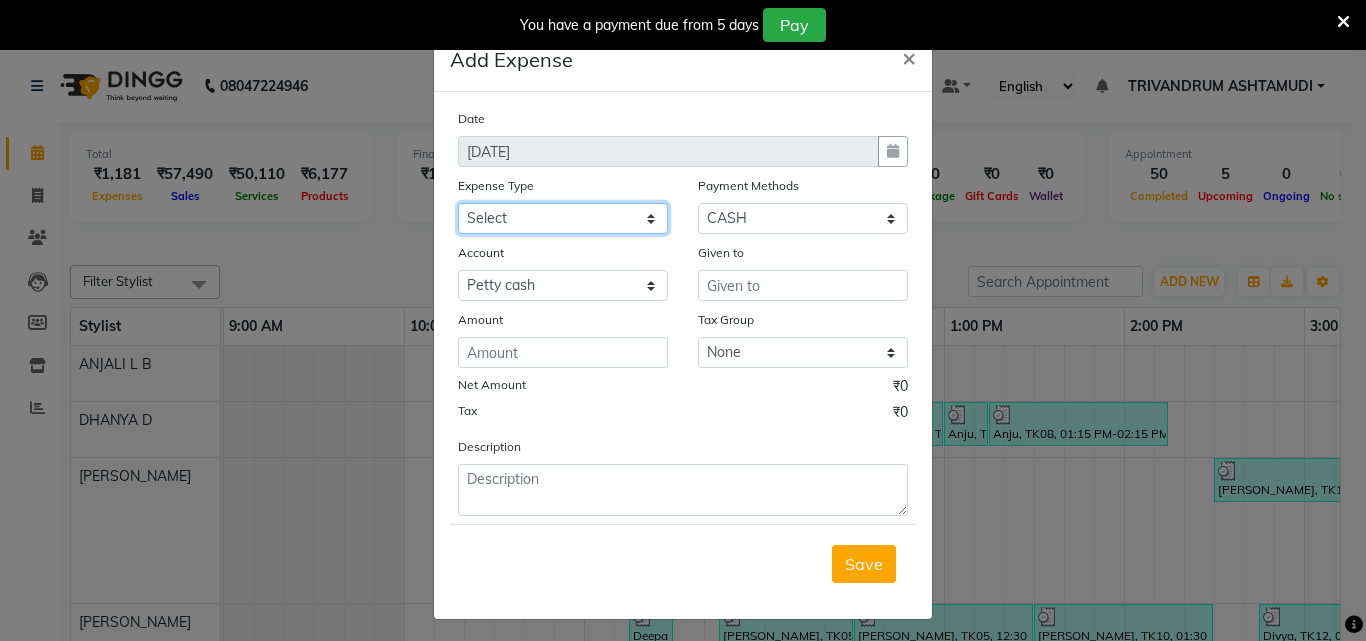 click on "Select ACCOMODATION EXPENSES ADVERTISEMENT SALES PROMOTIONAL EXPENSES Bonus BRIDAL ACCESSORIES REFUND BRIDAL COMMISSION BRIDAL FOOD BRIDAL INCENTIVES BRIDAL ORNAMENTS REFUND BRIDAL TA CASH DEPOSIT RAK BANK COMPUTER ACCESSORIES MOBILE PHONE Donation and Charity Expenses ELECTRICITY CHARGES ELECTRONICS FITTINGS Event Expense FISH FOOD EXPENSES FOOD REFRESHMENT FOR CLIENTS FOOD REFRESHMENT FOR STAFFS Freight And Forwarding Charges FUEL FOR GENERATOR FURNITURE AND EQUIPMENTS Gifts for Clients GIFTS FOR STAFFS GOKULAM CHITS HOSTEL RENT LAUNDRY EXPENSES LICENSE OTHER FEES LOADING UNLOADING CHARGES Medical Expenses MEHNDI PAYMENTS MISCELLANEOUS EXPENSES NEWSPAPER PERIODICALS Ornaments Maintenance Expense OVERTIME ALLOWANCES Payment For Pest Control Perfomance based incentives POSTAGE COURIER CHARGES Printing PRINTING STATIONERY EXPENSES PROFESSIONAL TAX REPAIRS MAINTENANCE ROUND OFF Salary SALARY ADVANCE Sales Incentives Membership Card SALES INCENTIVES PRODUCT SALES INCENTIVES SERVICES SALON ESSENTIALS SALON RENT" 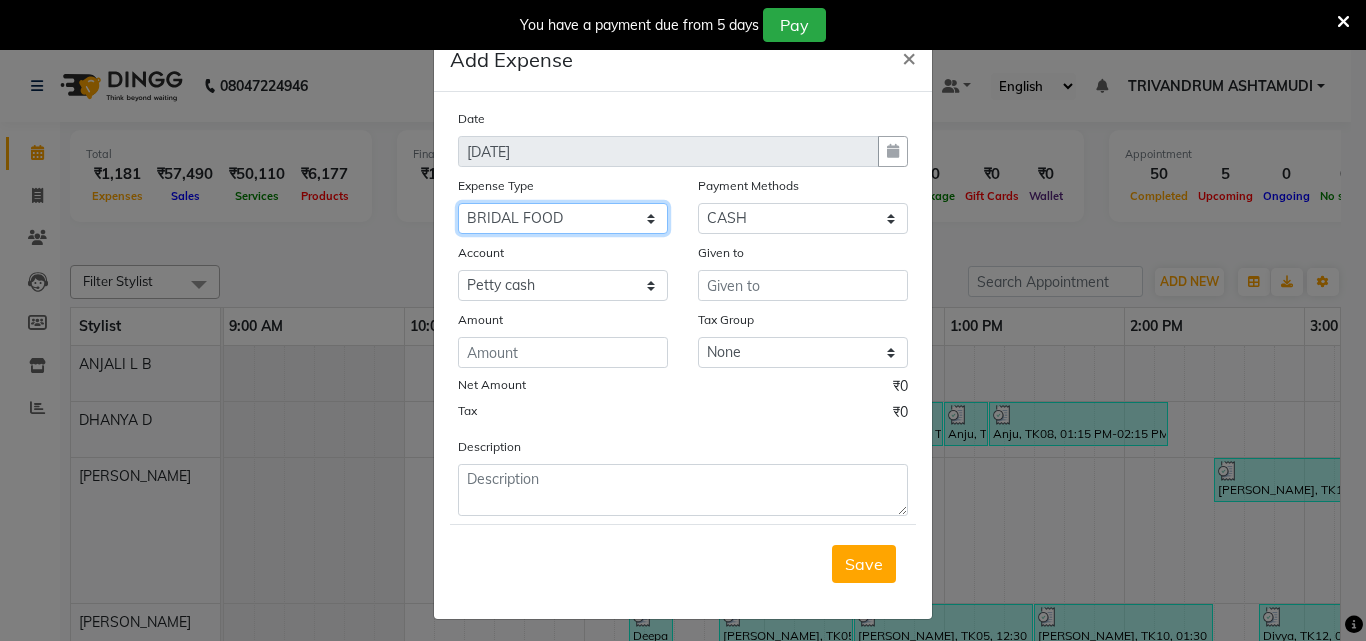 click on "Select ACCOMODATION EXPENSES ADVERTISEMENT SALES PROMOTIONAL EXPENSES Bonus BRIDAL ACCESSORIES REFUND BRIDAL COMMISSION BRIDAL FOOD BRIDAL INCENTIVES BRIDAL ORNAMENTS REFUND BRIDAL TA CASH DEPOSIT RAK BANK COMPUTER ACCESSORIES MOBILE PHONE Donation and Charity Expenses ELECTRICITY CHARGES ELECTRONICS FITTINGS Event Expense FISH FOOD EXPENSES FOOD REFRESHMENT FOR CLIENTS FOOD REFRESHMENT FOR STAFFS Freight And Forwarding Charges FUEL FOR GENERATOR FURNITURE AND EQUIPMENTS Gifts for Clients GIFTS FOR STAFFS GOKULAM CHITS HOSTEL RENT LAUNDRY EXPENSES LICENSE OTHER FEES LOADING UNLOADING CHARGES Medical Expenses MEHNDI PAYMENTS MISCELLANEOUS EXPENSES NEWSPAPER PERIODICALS Ornaments Maintenance Expense OVERTIME ALLOWANCES Payment For Pest Control Perfomance based incentives POSTAGE COURIER CHARGES Printing PRINTING STATIONERY EXPENSES PROFESSIONAL TAX REPAIRS MAINTENANCE ROUND OFF Salary SALARY ADVANCE Sales Incentives Membership Card SALES INCENTIVES PRODUCT SALES INCENTIVES SERVICES SALON ESSENTIALS SALON RENT" 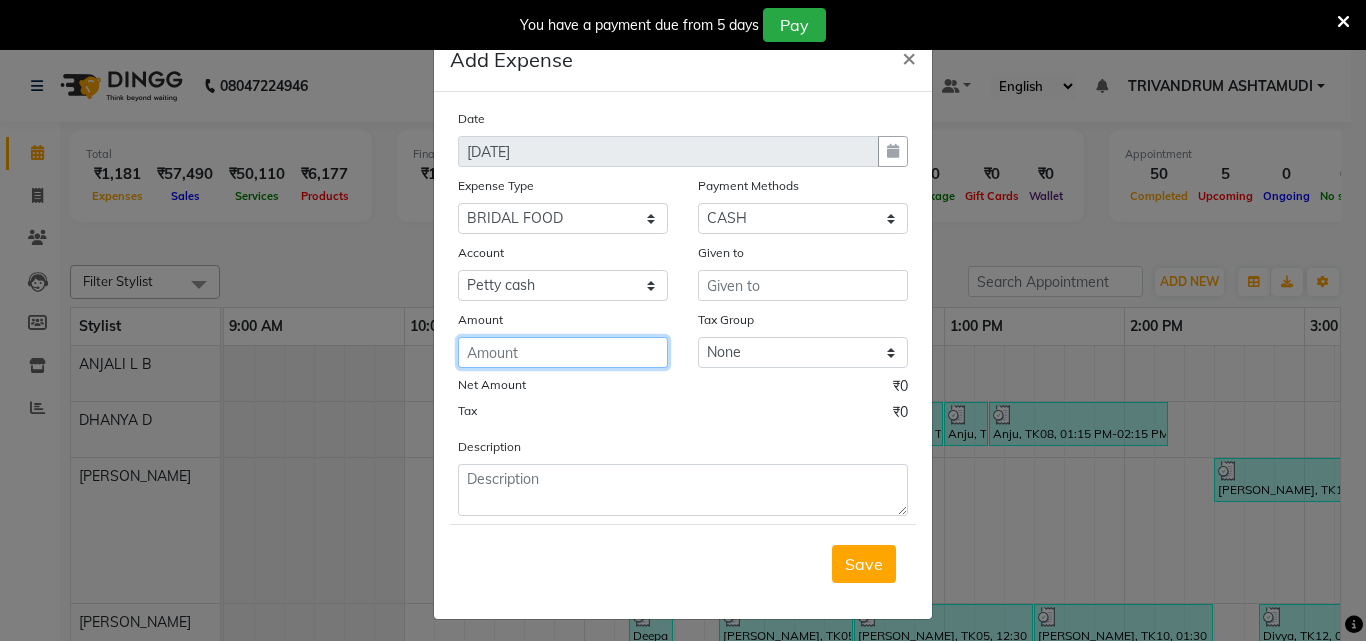 click 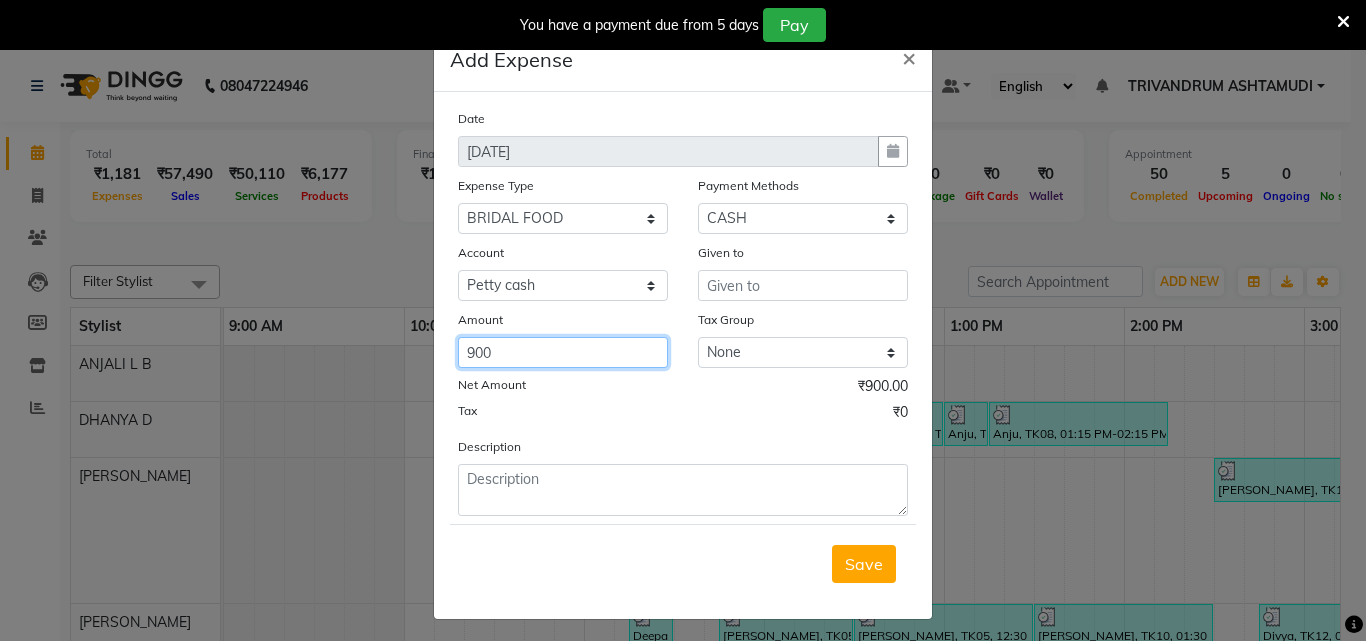 type on "900" 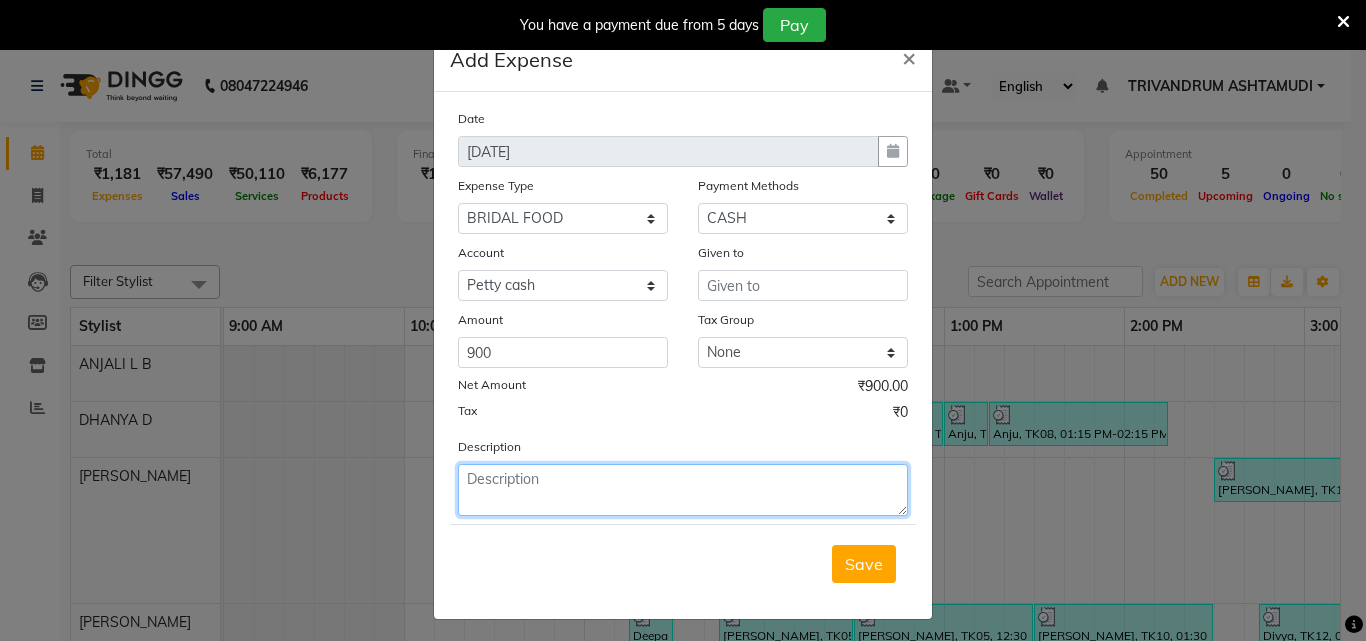 click 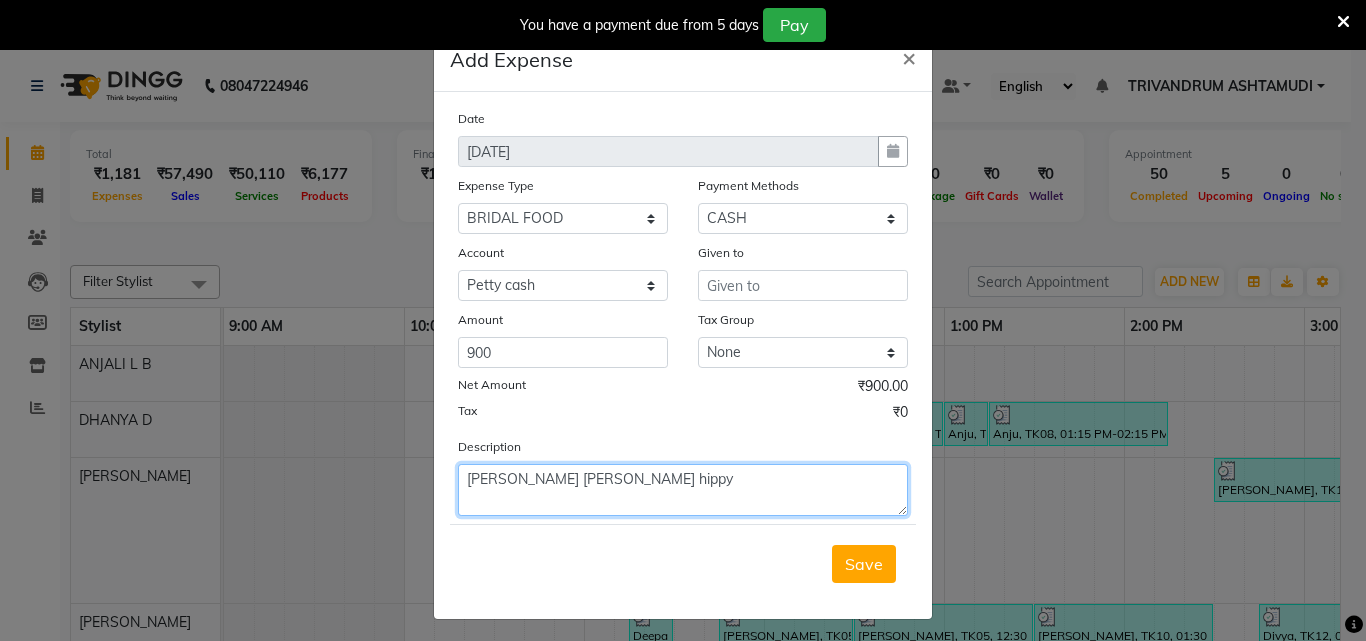 click on "lekshmi dhanya saritha hippy" 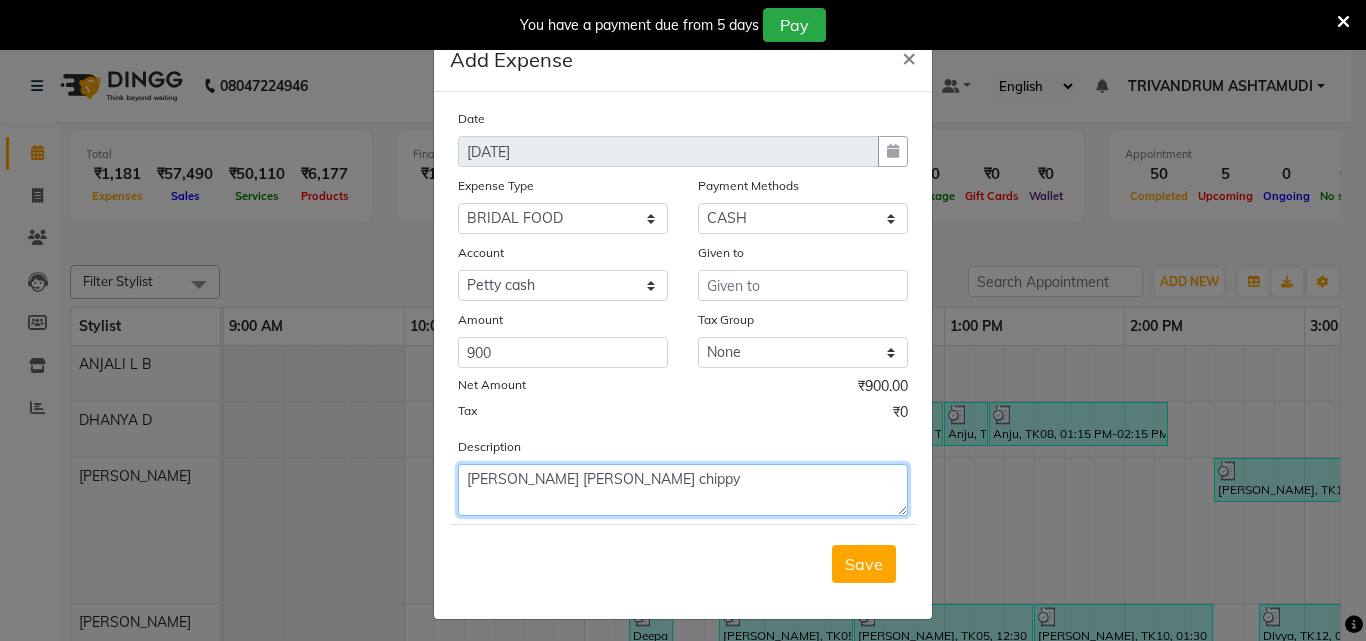 click on "lekshmi dhanya saritha chippy" 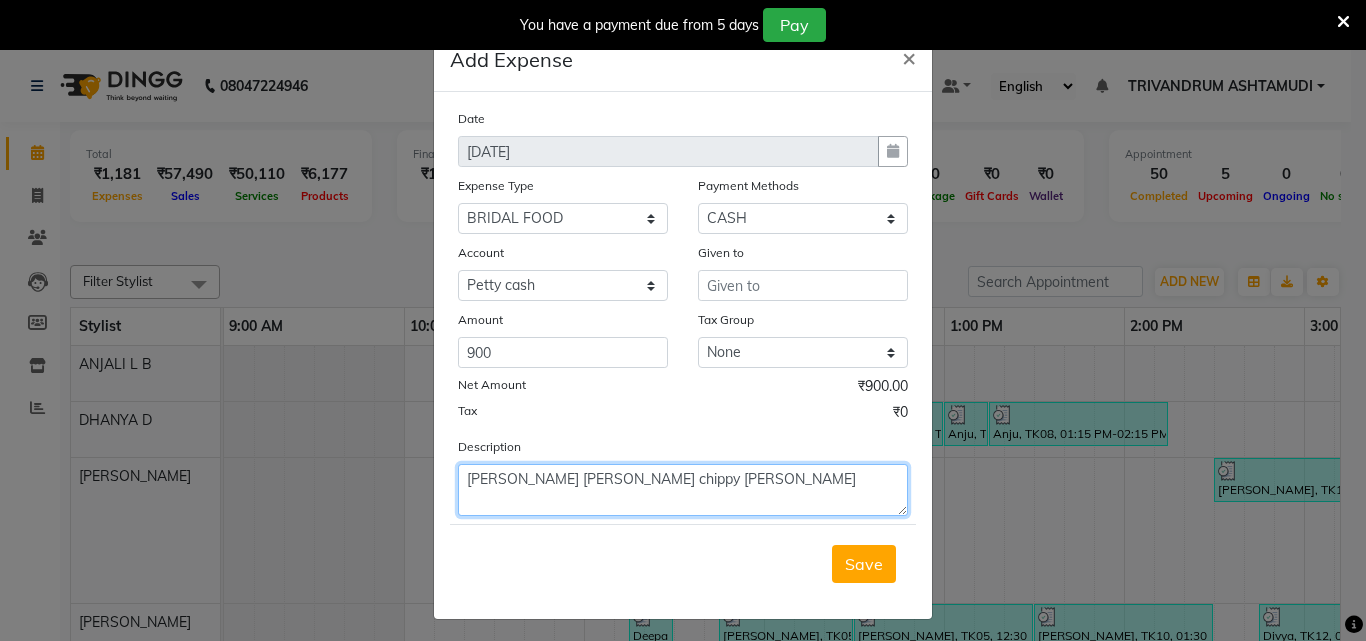 type on "lekshmi dhanya saritha chippy anjali sneha" 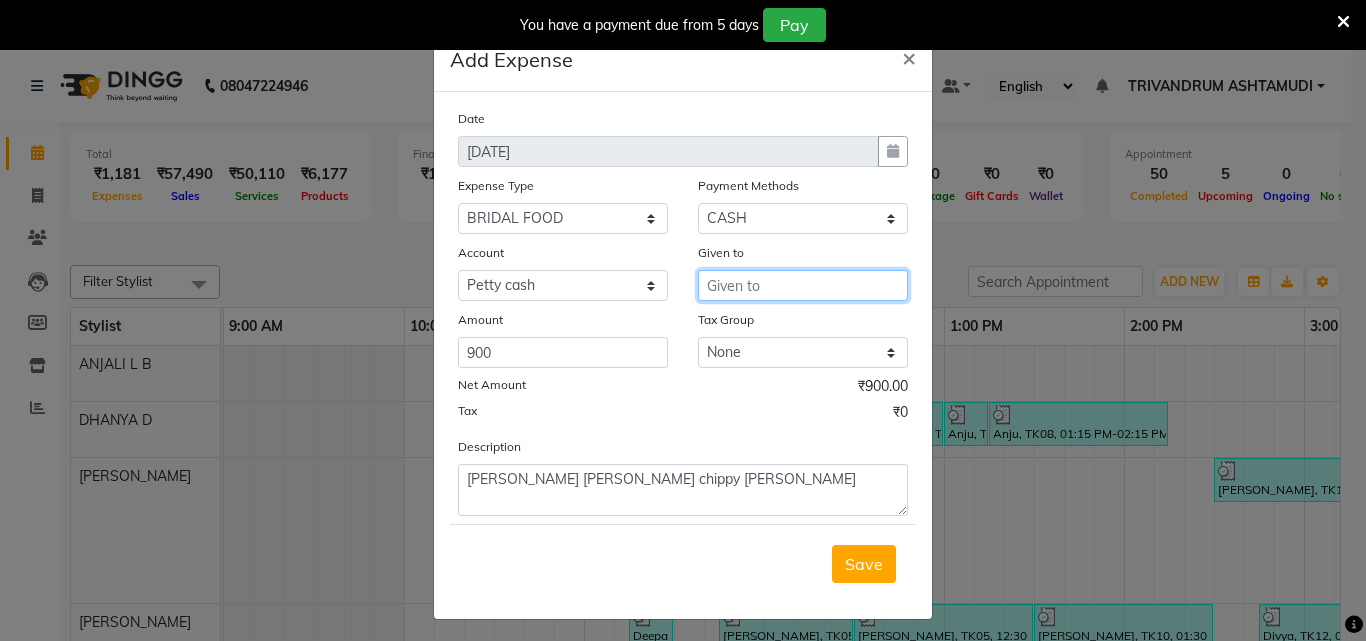 click at bounding box center [803, 285] 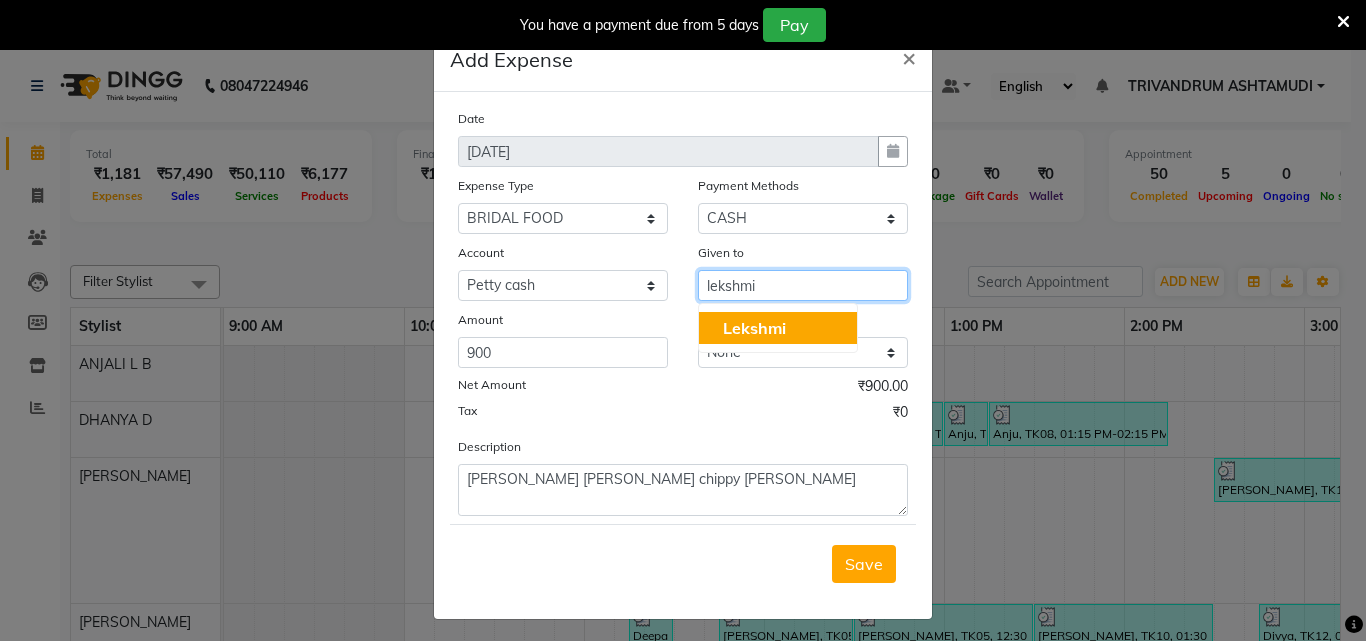 click on "Lekshmi" at bounding box center (778, 328) 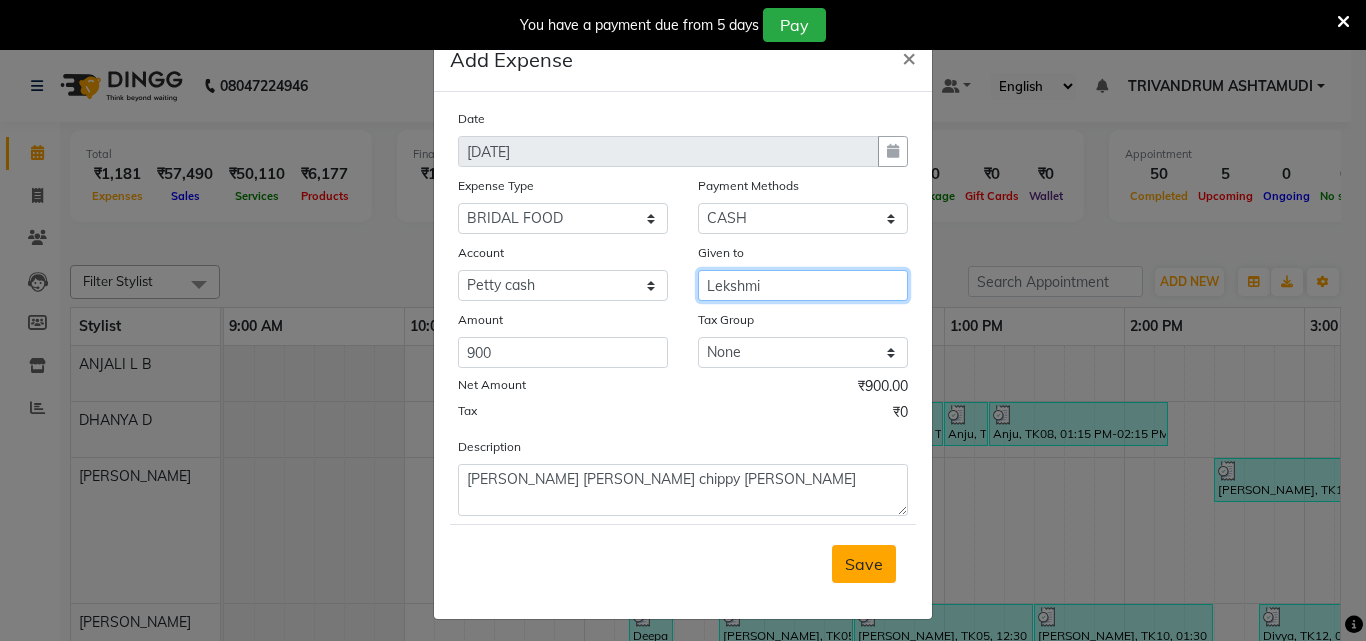 type on "Lekshmi" 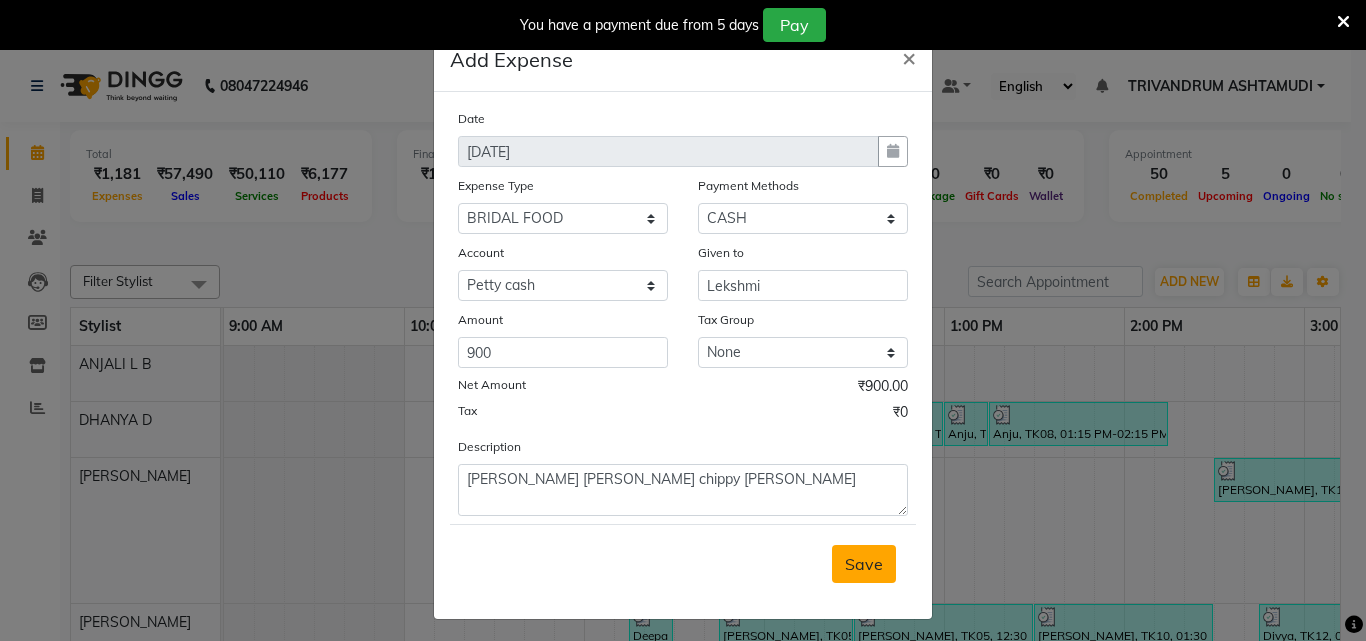 click on "Save" at bounding box center [864, 564] 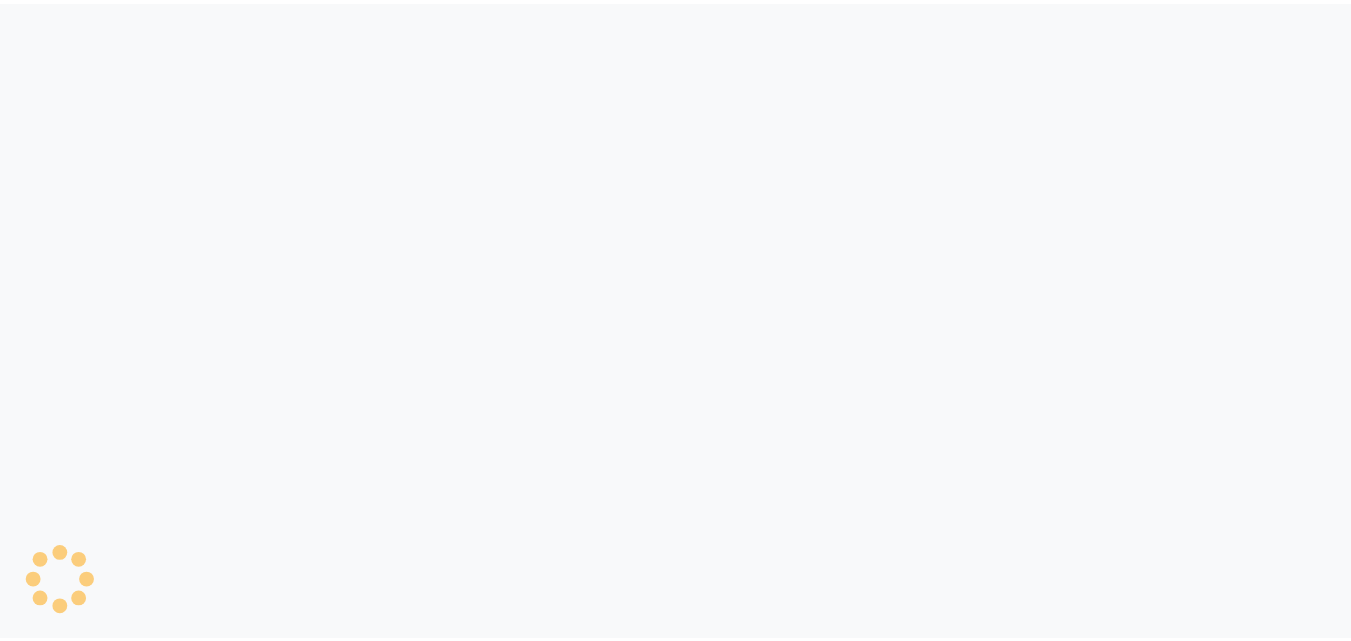 scroll, scrollTop: 0, scrollLeft: 0, axis: both 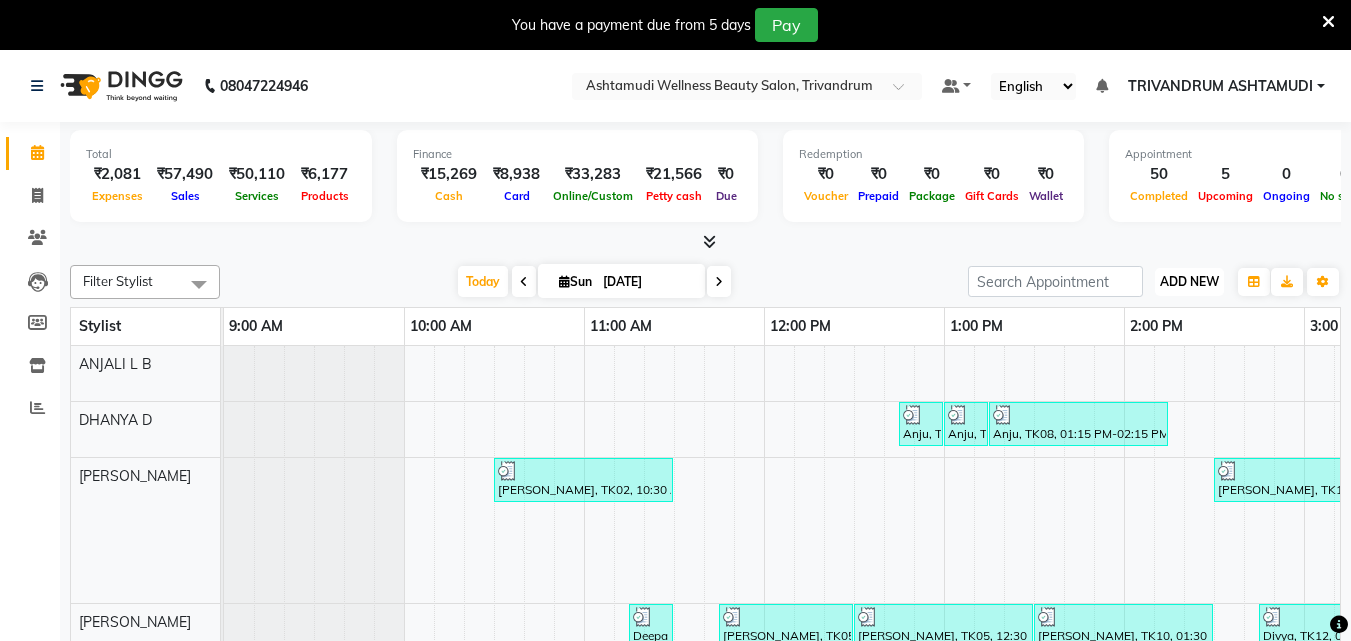 click on "ADD NEW Toggle Dropdown" at bounding box center (1189, 282) 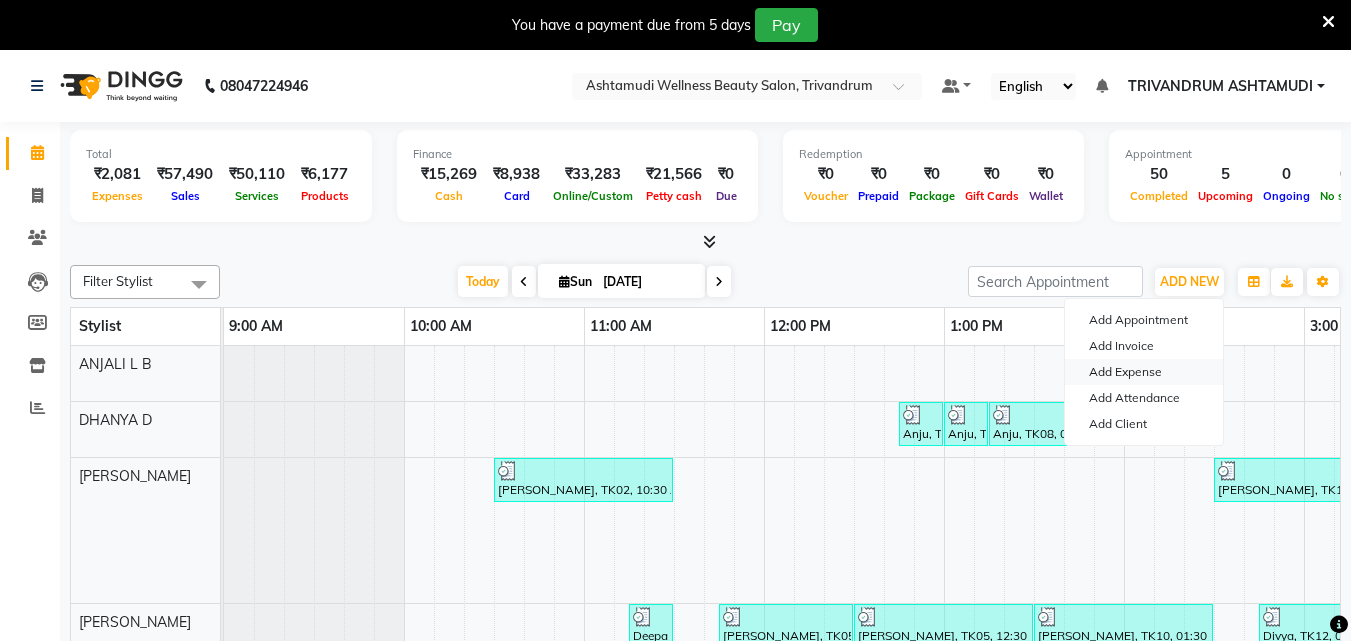 click on "Add Expense" at bounding box center (1144, 372) 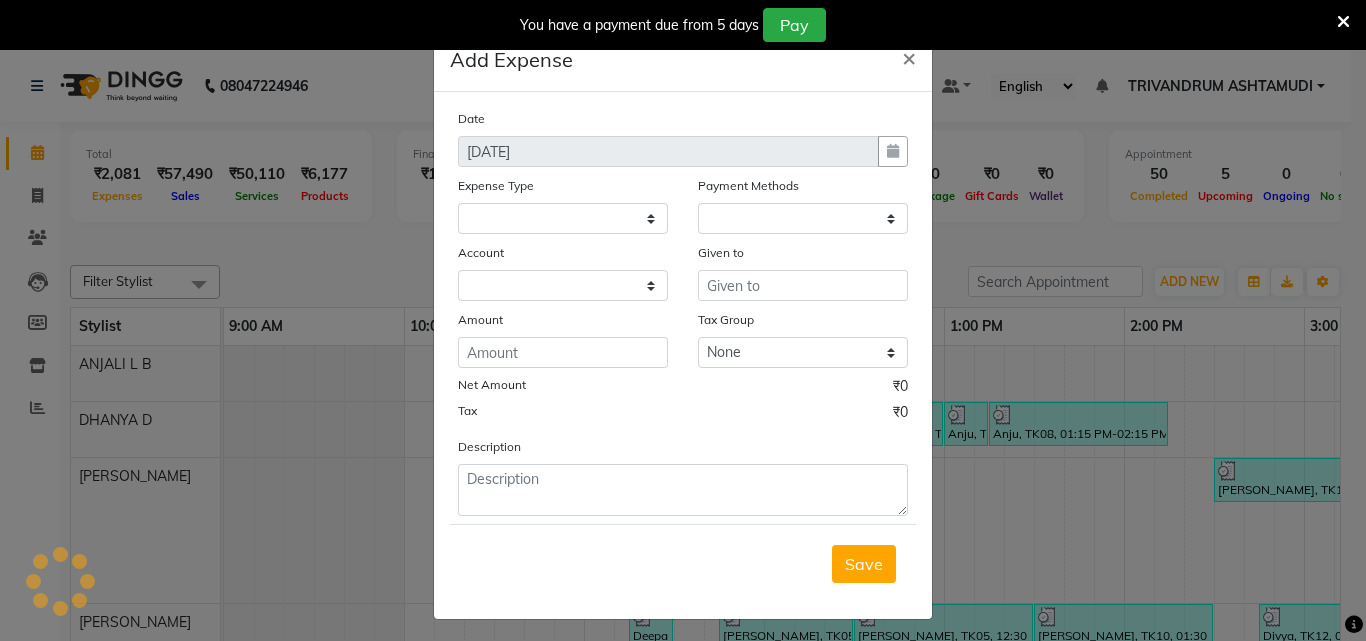 select on "3468" 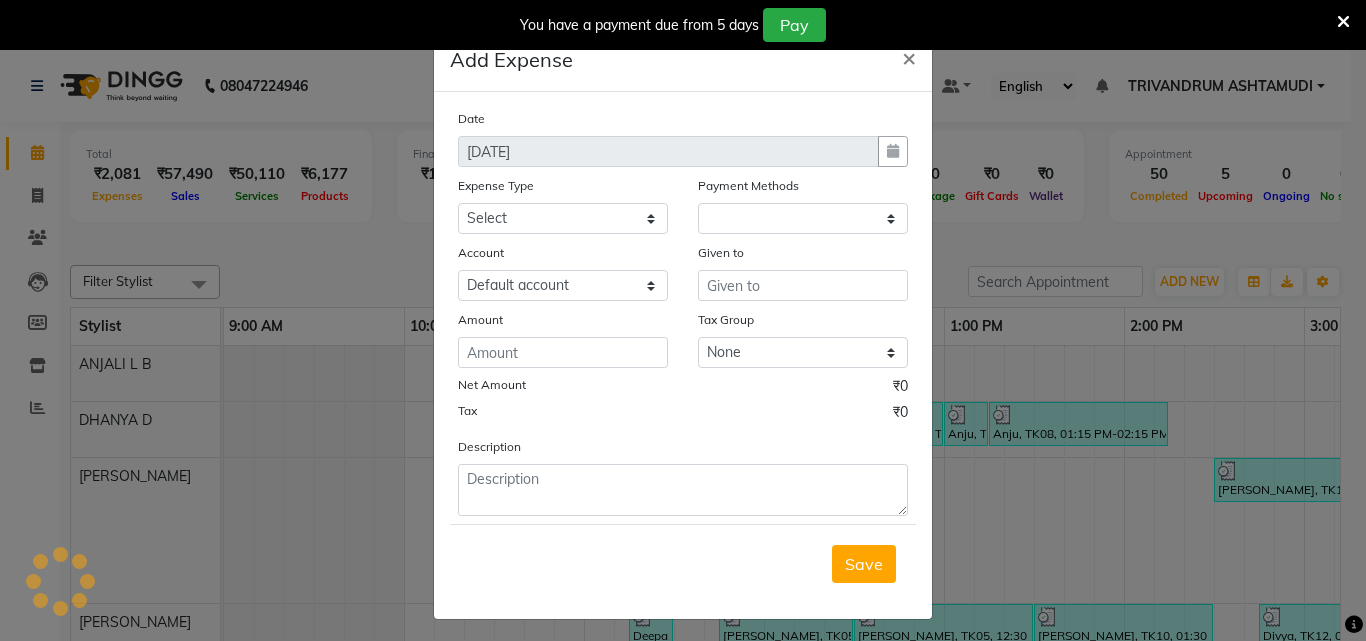 select on "1" 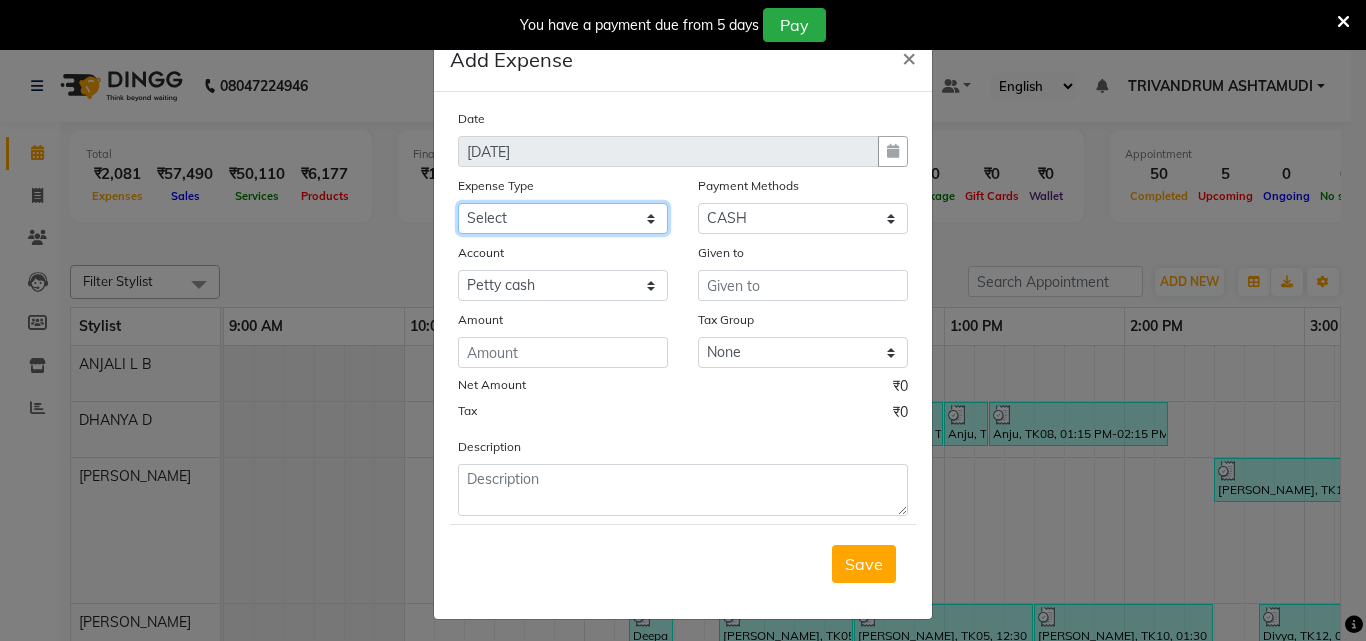 click on "Select ACCOMODATION EXPENSES ADVERTISEMENT SALES PROMOTIONAL EXPENSES Bonus BRIDAL ACCESSORIES REFUND BRIDAL COMMISSION BRIDAL FOOD BRIDAL INCENTIVES BRIDAL ORNAMENTS REFUND BRIDAL TA CASH DEPOSIT RAK BANK COMPUTER ACCESSORIES MOBILE PHONE Donation and Charity Expenses ELECTRICITY CHARGES ELECTRONICS FITTINGS Event Expense FISH FOOD EXPENSES FOOD REFRESHMENT FOR CLIENTS FOOD REFRESHMENT FOR STAFFS Freight And Forwarding Charges FUEL FOR GENERATOR FURNITURE AND EQUIPMENTS Gifts for Clients GIFTS FOR STAFFS GOKULAM CHITS HOSTEL RENT LAUNDRY EXPENSES LICENSE OTHER FEES LOADING UNLOADING CHARGES Medical Expenses MEHNDI PAYMENTS MISCELLANEOUS EXPENSES NEWSPAPER PERIODICALS Ornaments Maintenance Expense OVERTIME ALLOWANCES Payment For Pest Control Perfomance based incentives POSTAGE COURIER CHARGES Printing PRINTING STATIONERY EXPENSES PROFESSIONAL TAX REPAIRS MAINTENANCE ROUND OFF Salary SALARY ADVANCE Sales Incentives Membership Card SALES INCENTIVES PRODUCT SALES INCENTIVES SERVICES SALON ESSENTIALS SALON RENT" 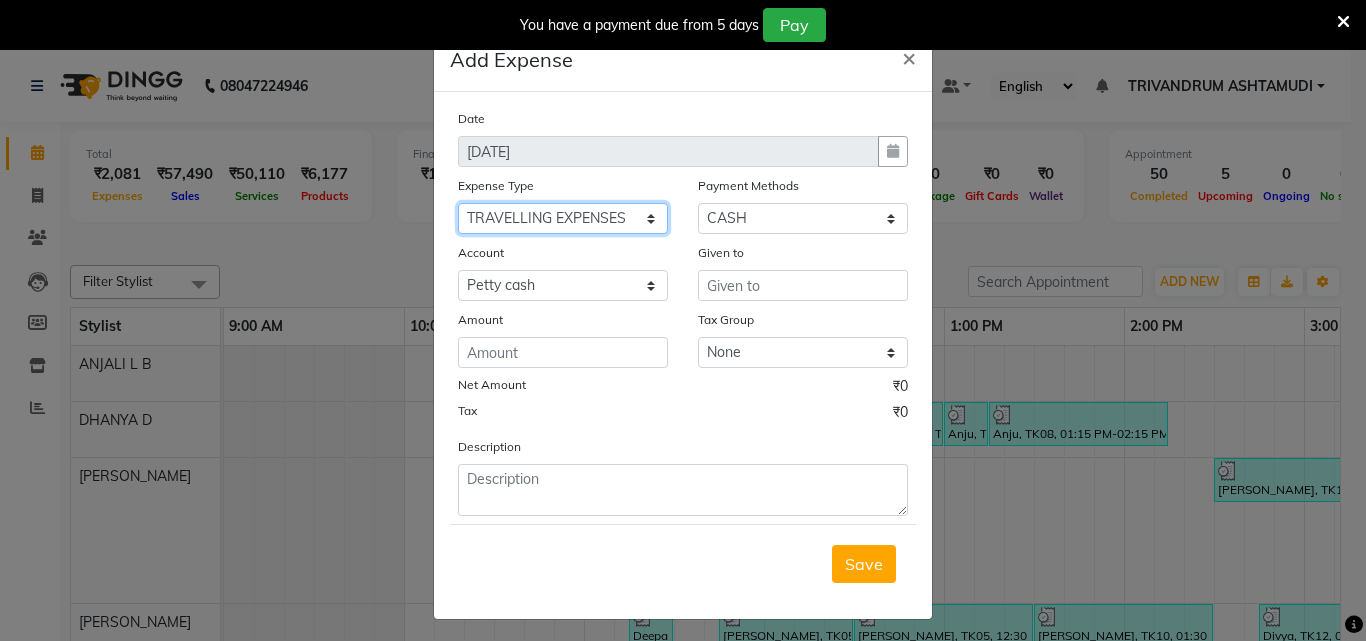 click on "Select ACCOMODATION EXPENSES ADVERTISEMENT SALES PROMOTIONAL EXPENSES Bonus BRIDAL ACCESSORIES REFUND BRIDAL COMMISSION BRIDAL FOOD BRIDAL INCENTIVES BRIDAL ORNAMENTS REFUND BRIDAL TA CASH DEPOSIT RAK BANK COMPUTER ACCESSORIES MOBILE PHONE Donation and Charity Expenses ELECTRICITY CHARGES ELECTRONICS FITTINGS Event Expense FISH FOOD EXPENSES FOOD REFRESHMENT FOR CLIENTS FOOD REFRESHMENT FOR STAFFS Freight And Forwarding Charges FUEL FOR GENERATOR FURNITURE AND EQUIPMENTS Gifts for Clients GIFTS FOR STAFFS GOKULAM CHITS HOSTEL RENT LAUNDRY EXPENSES LICENSE OTHER FEES LOADING UNLOADING CHARGES Medical Expenses MEHNDI PAYMENTS MISCELLANEOUS EXPENSES NEWSPAPER PERIODICALS Ornaments Maintenance Expense OVERTIME ALLOWANCES Payment For Pest Control Perfomance based incentives POSTAGE COURIER CHARGES Printing PRINTING STATIONERY EXPENSES PROFESSIONAL TAX REPAIRS MAINTENANCE ROUND OFF Salary SALARY ADVANCE Sales Incentives Membership Card SALES INCENTIVES PRODUCT SALES INCENTIVES SERVICES SALON ESSENTIALS SALON RENT" 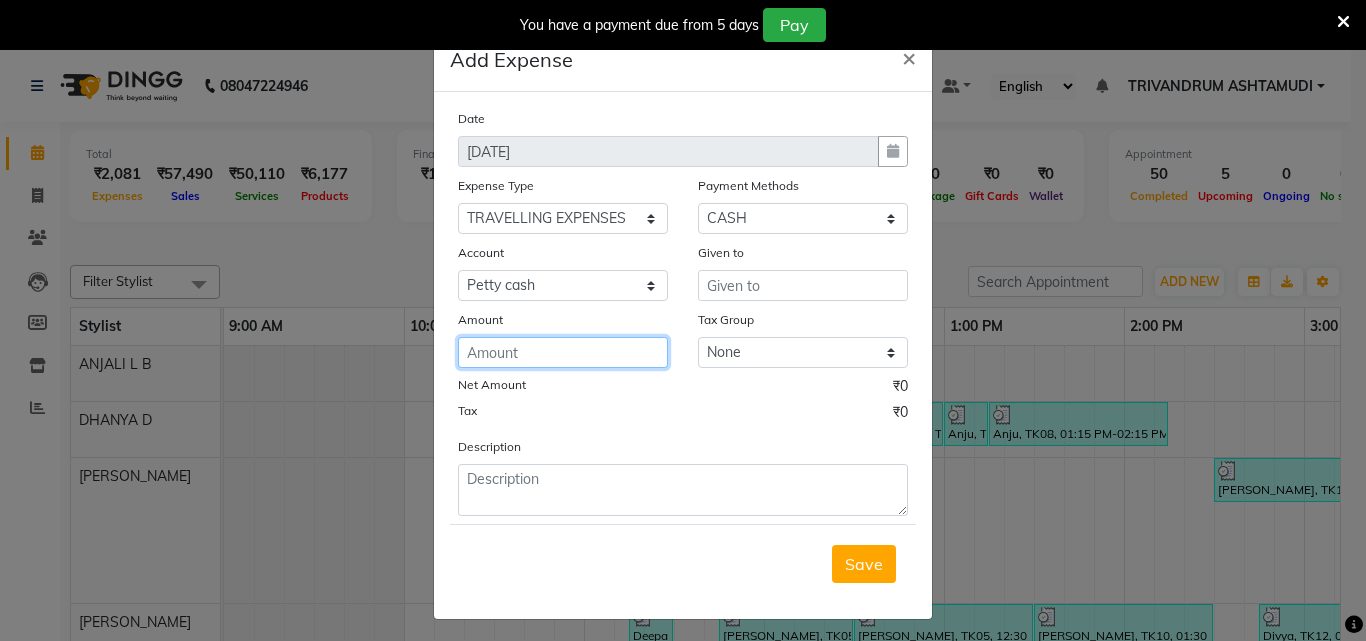 click 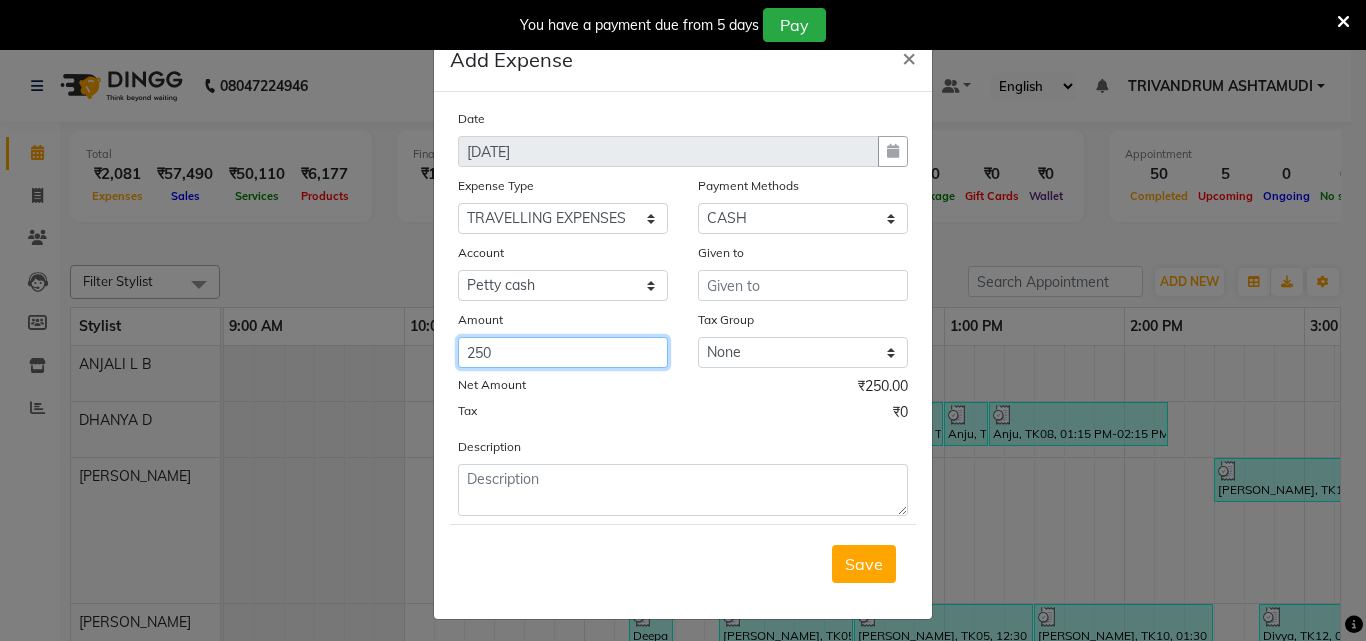 type on "250" 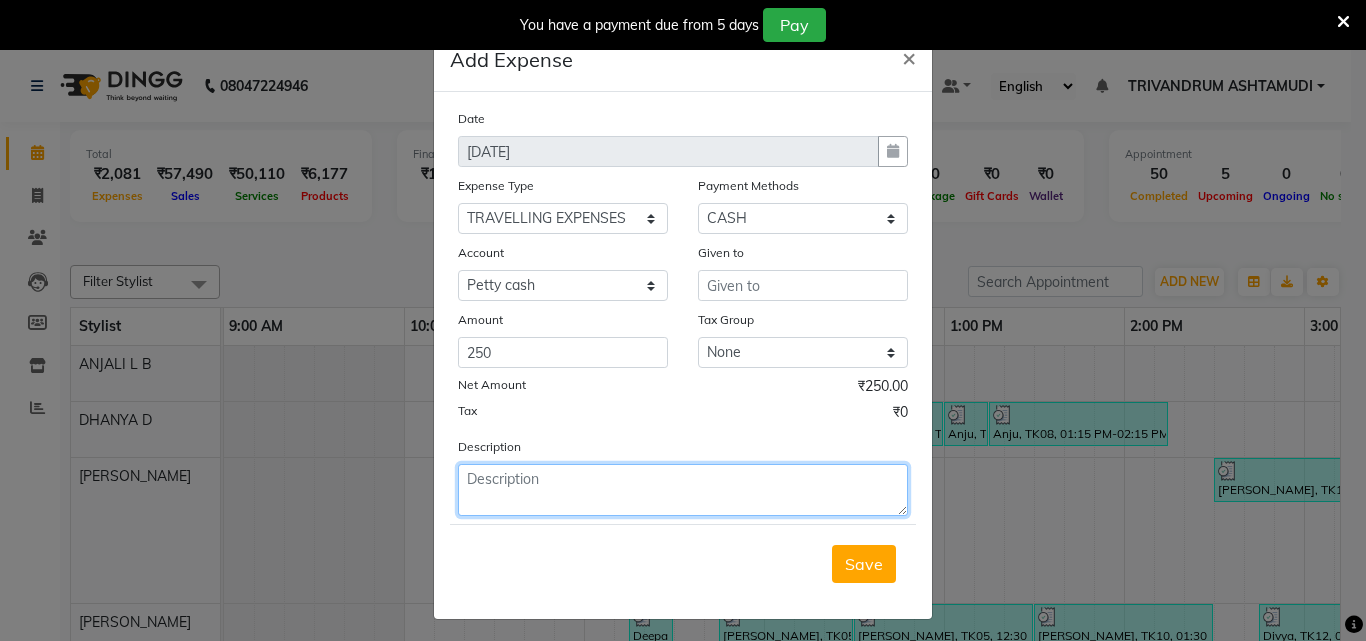 click 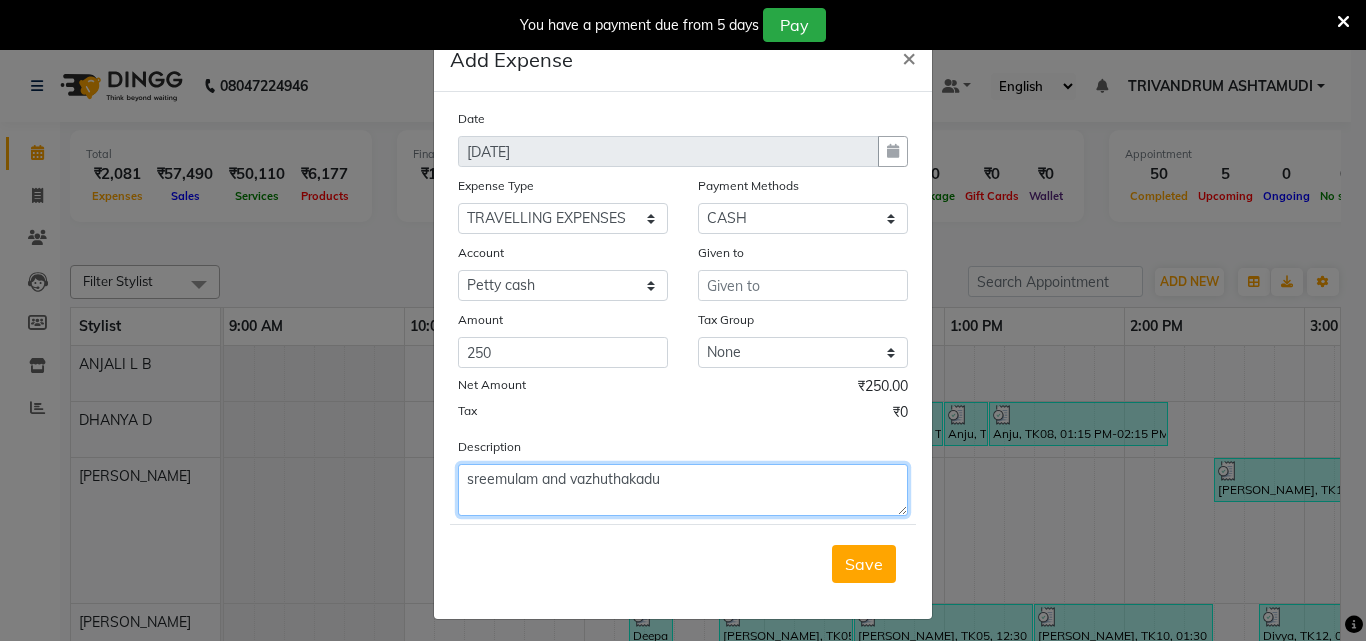 type on "sreemulam and vazhuthakadu" 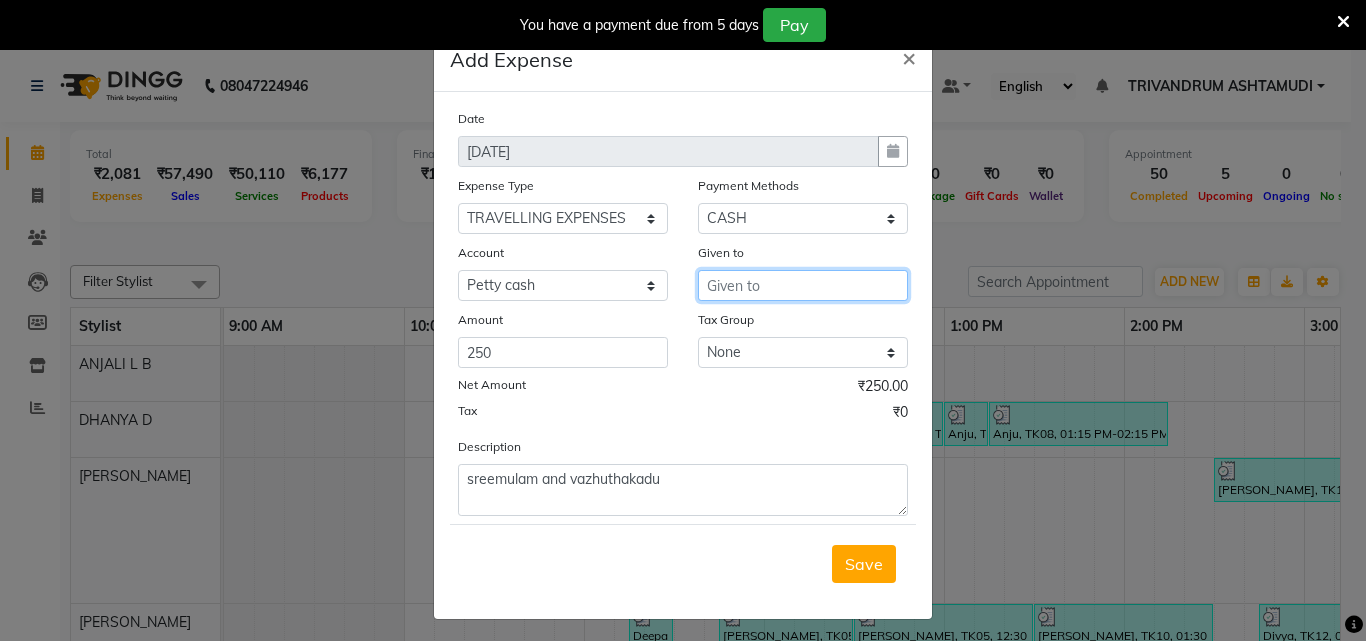 click at bounding box center [803, 285] 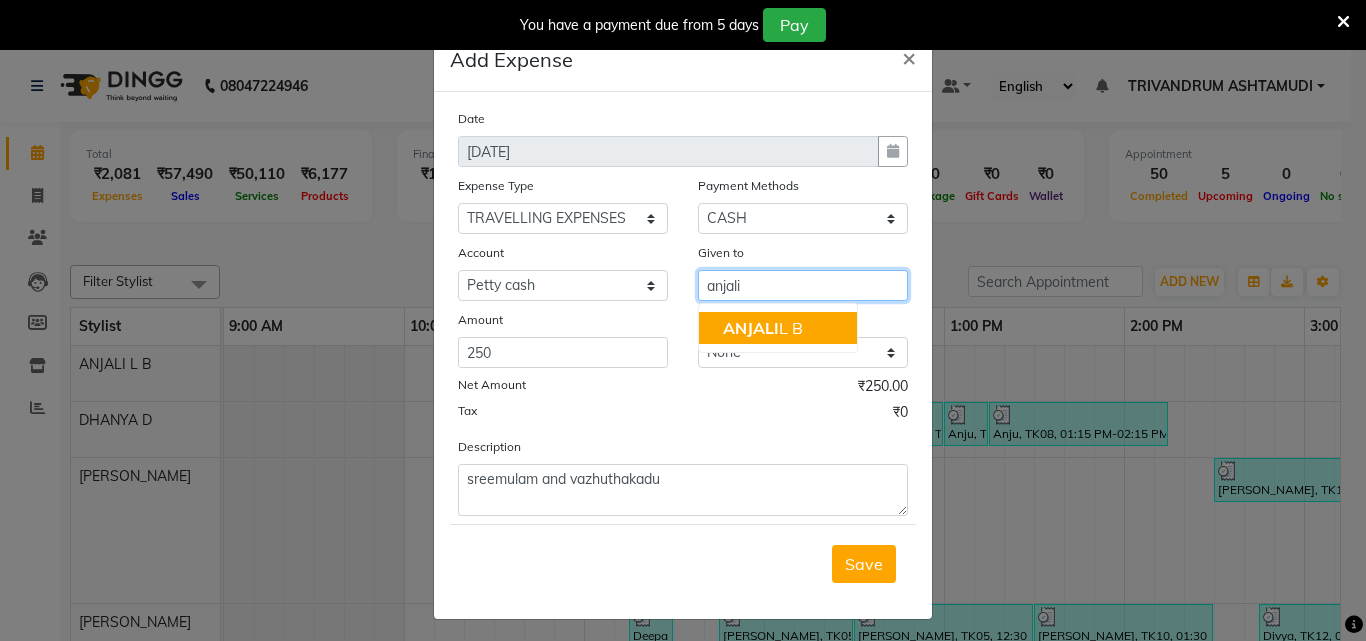 click on "ANJALI" 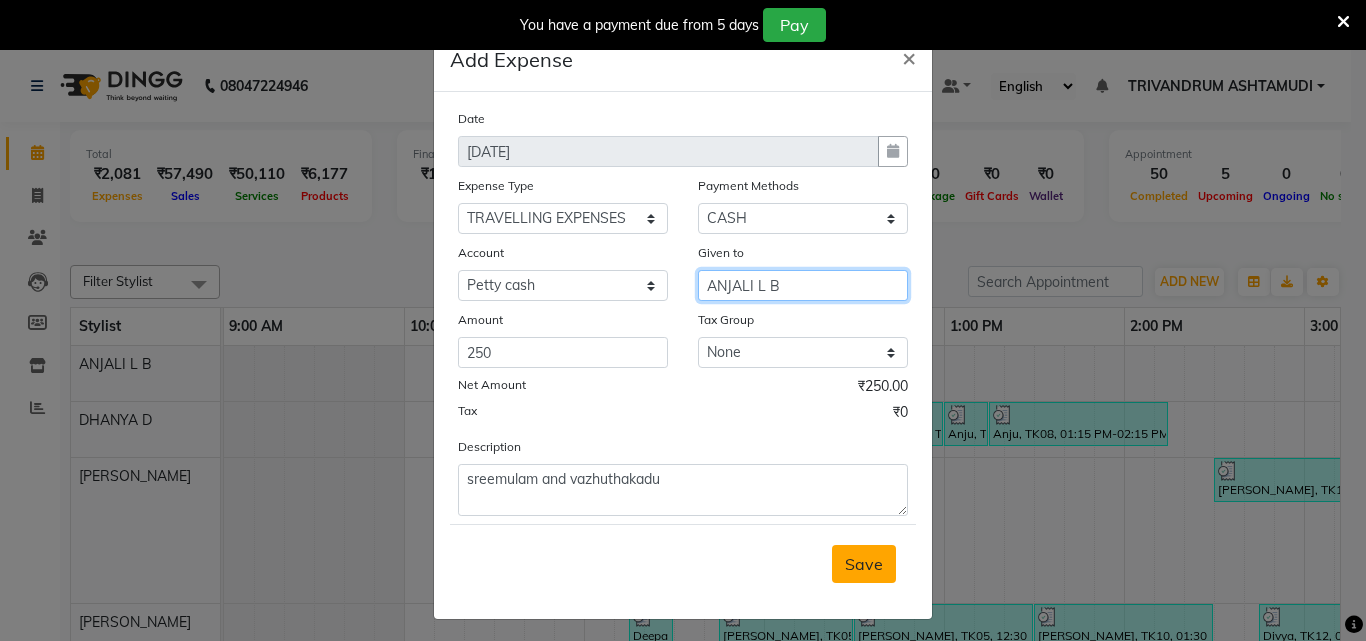 type on "ANJALI L B" 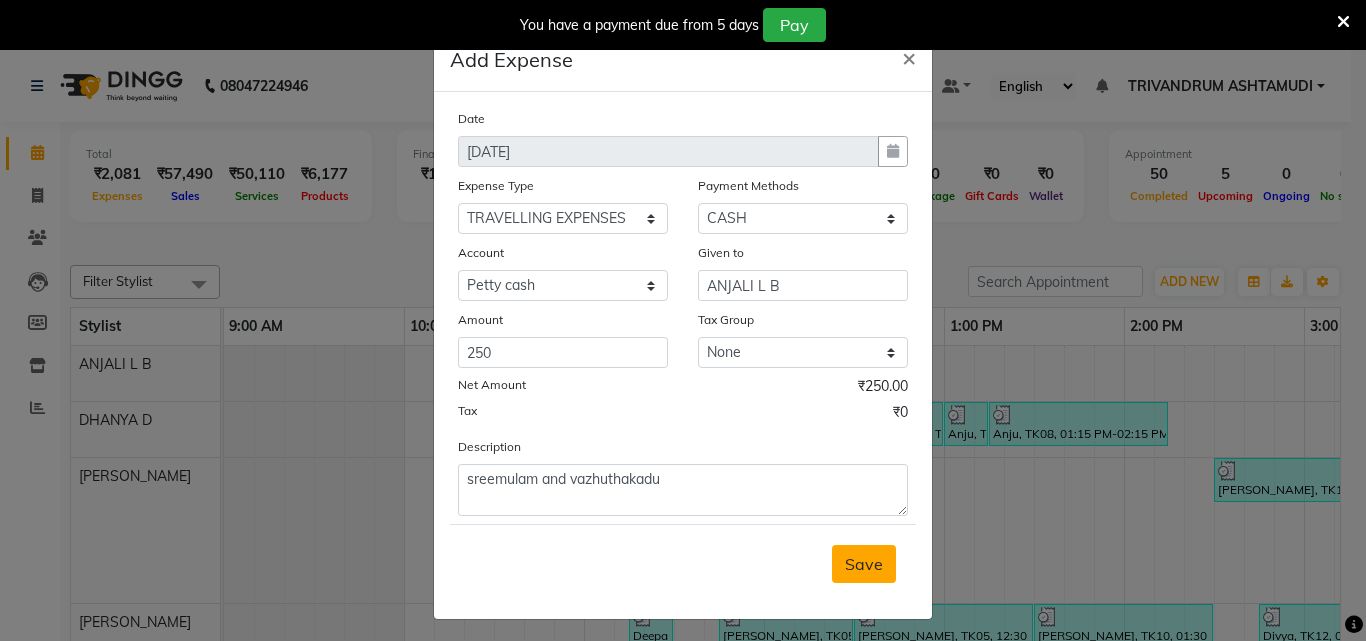 click on "Save" at bounding box center (864, 564) 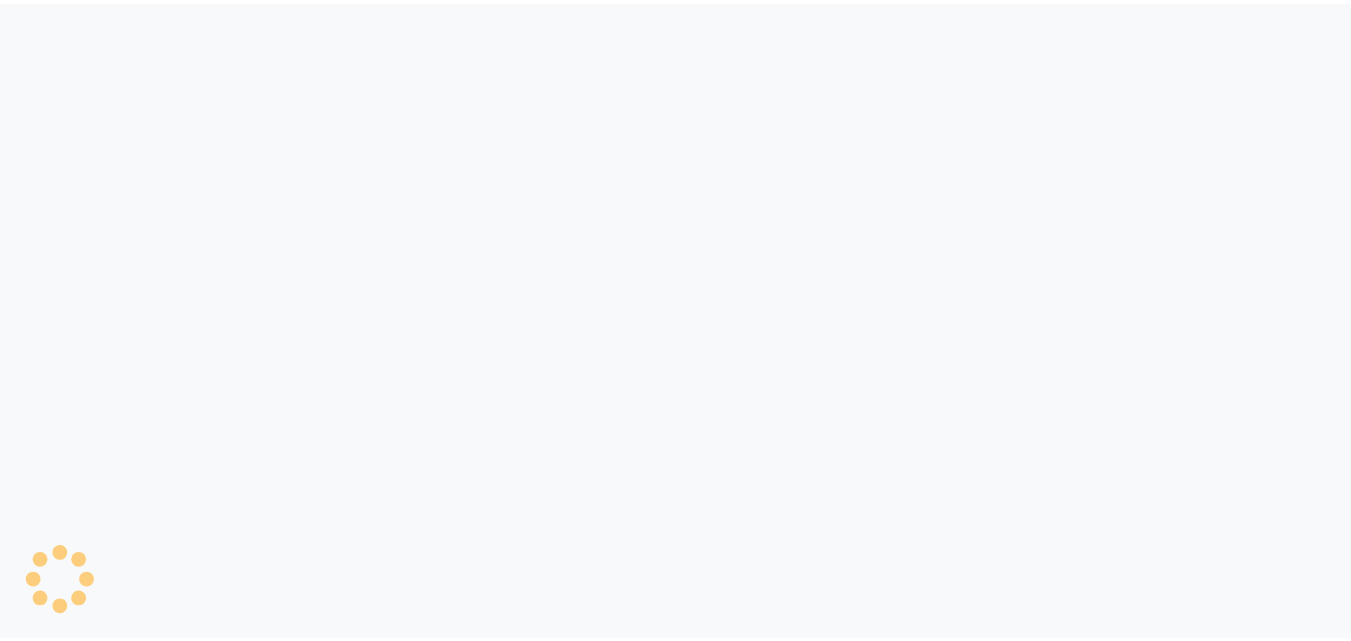 scroll, scrollTop: 0, scrollLeft: 0, axis: both 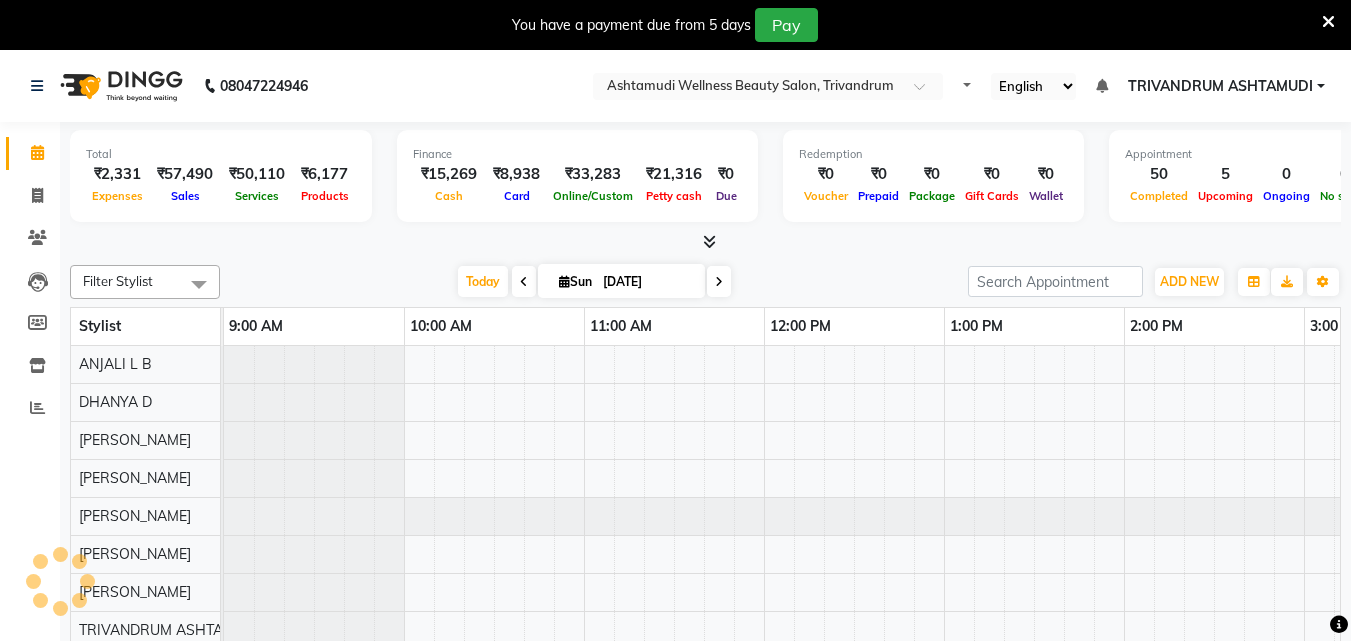 select on "en" 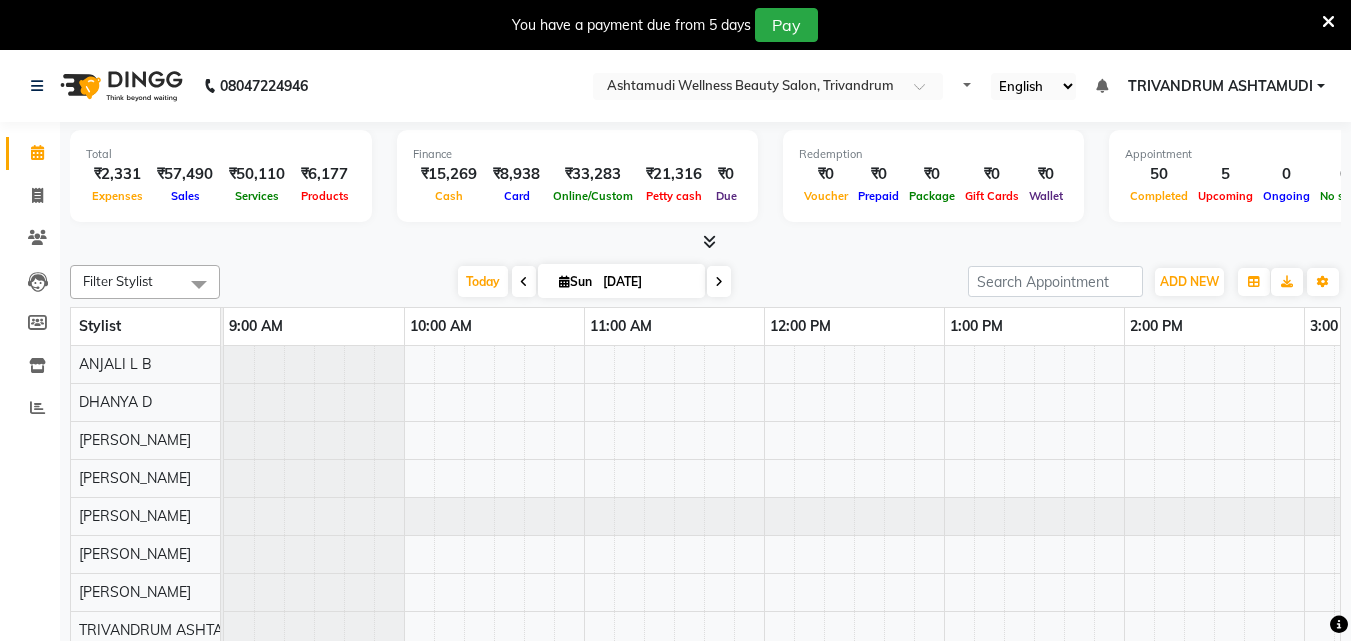 scroll, scrollTop: 0, scrollLeft: 0, axis: both 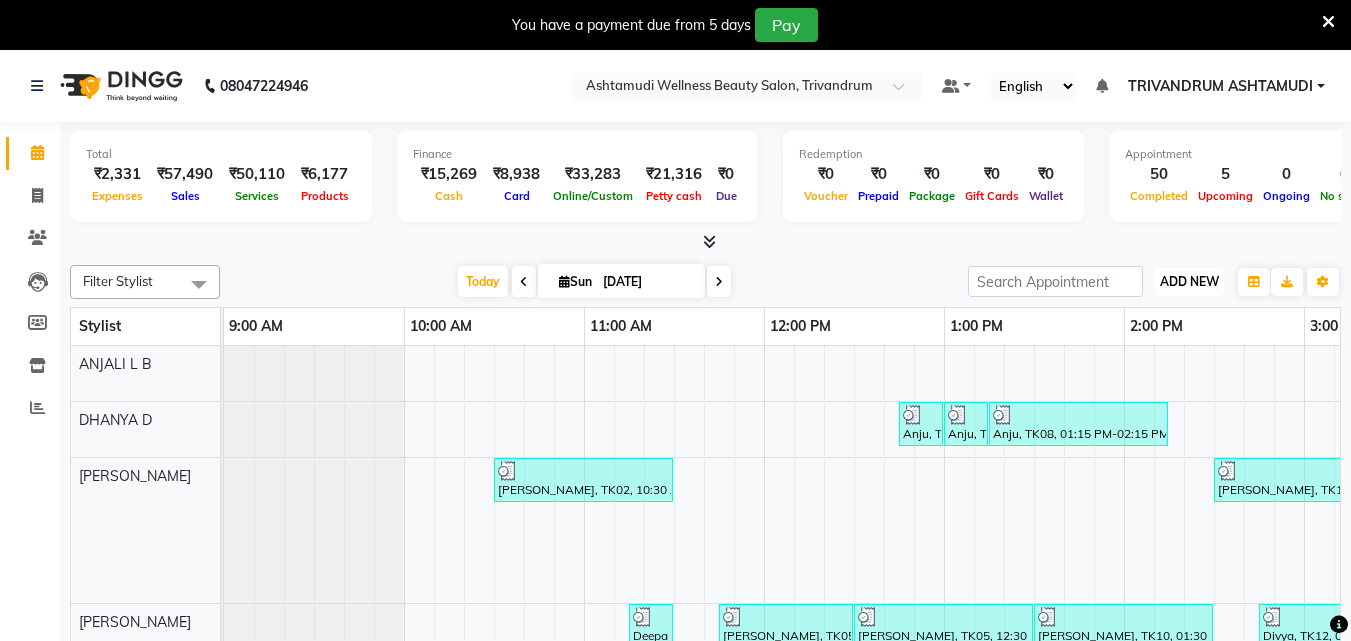 click on "ADD NEW" at bounding box center (1189, 281) 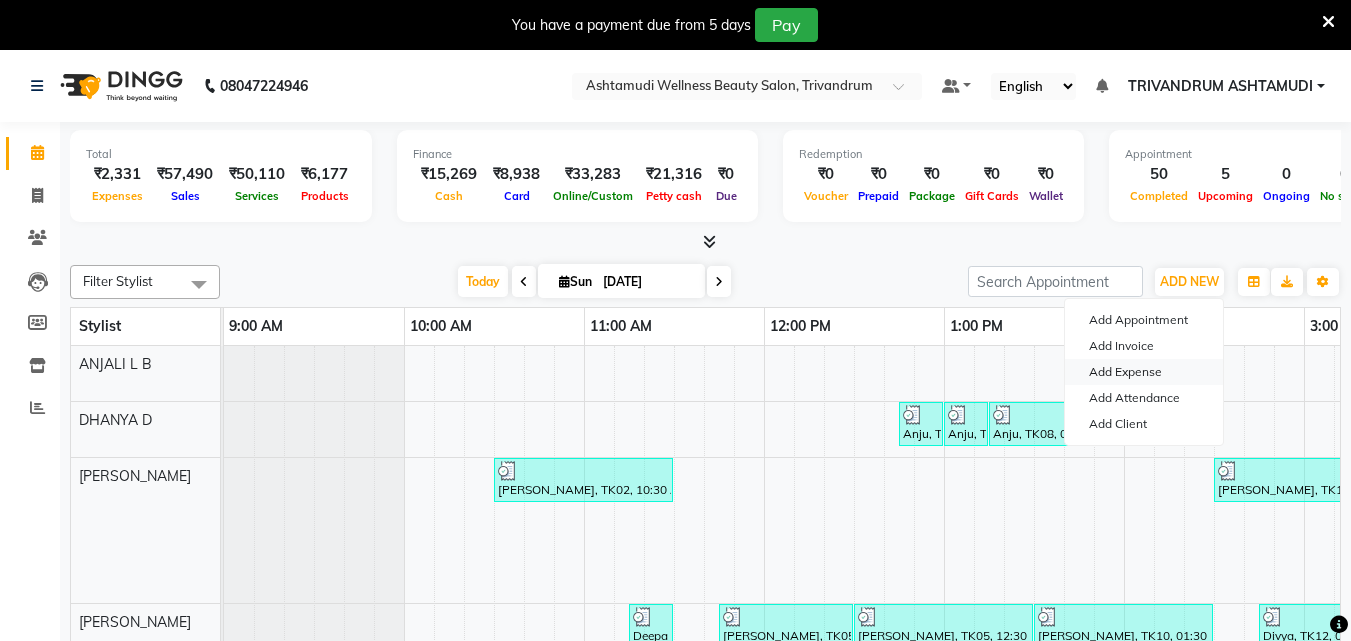 click on "Add Expense" at bounding box center (1144, 372) 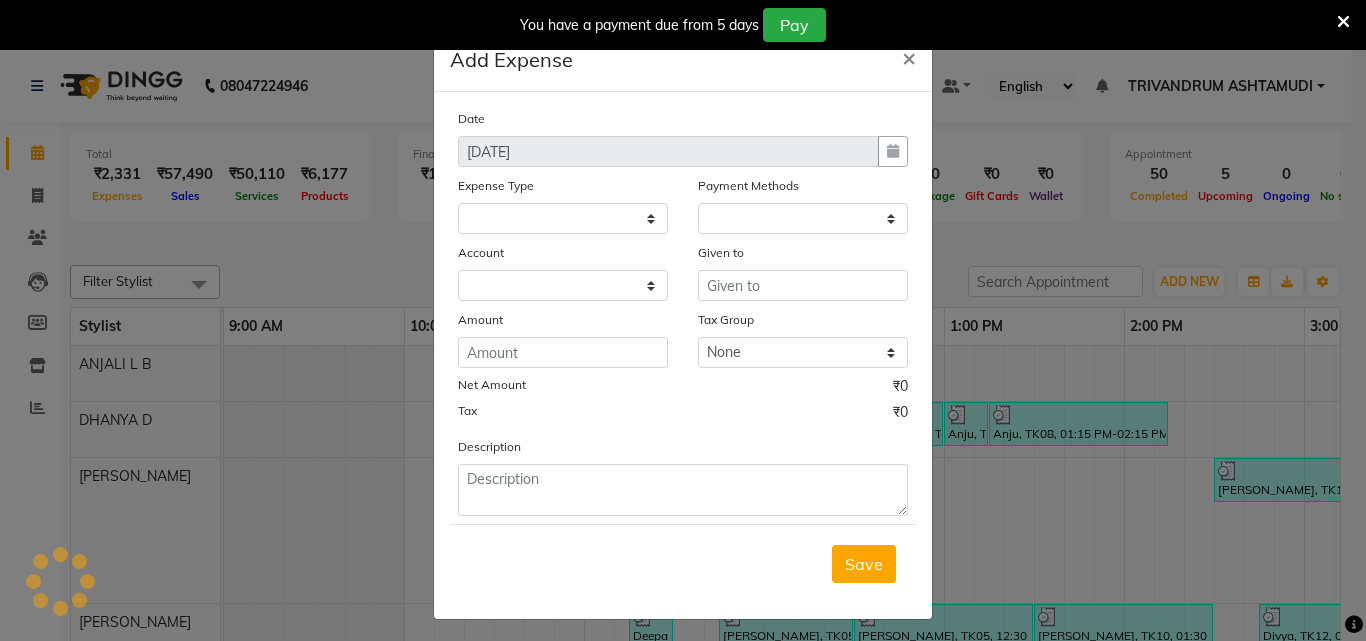 select 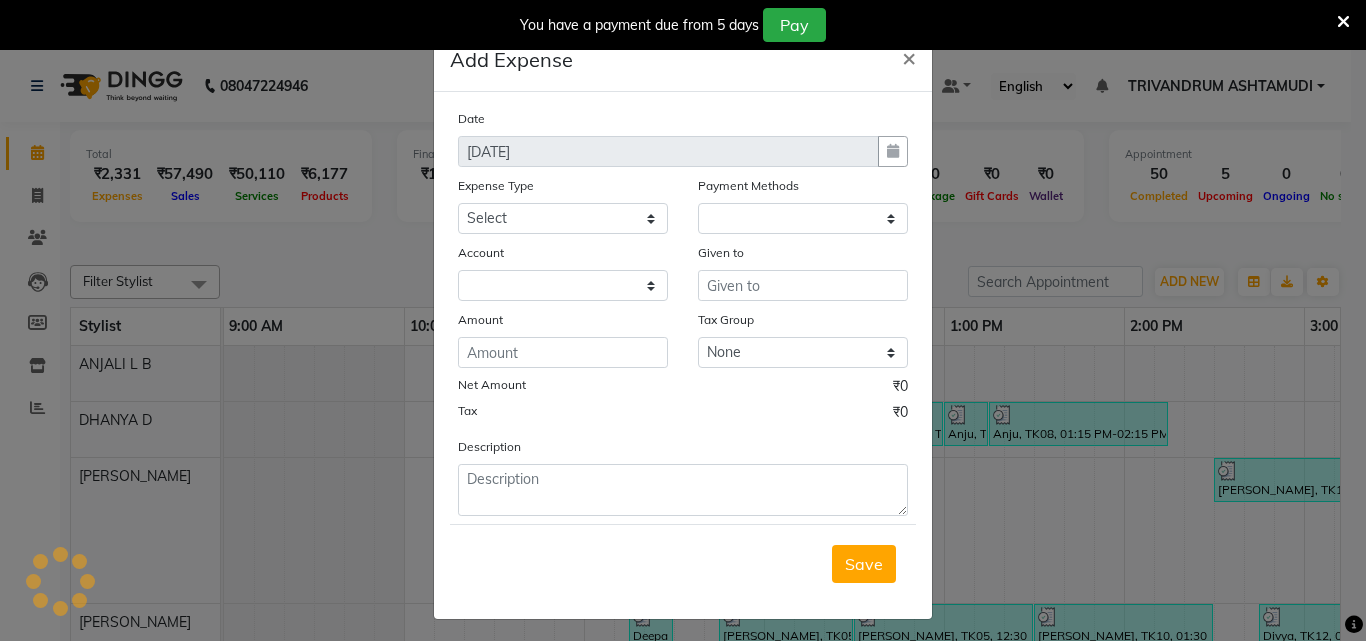 select on "1" 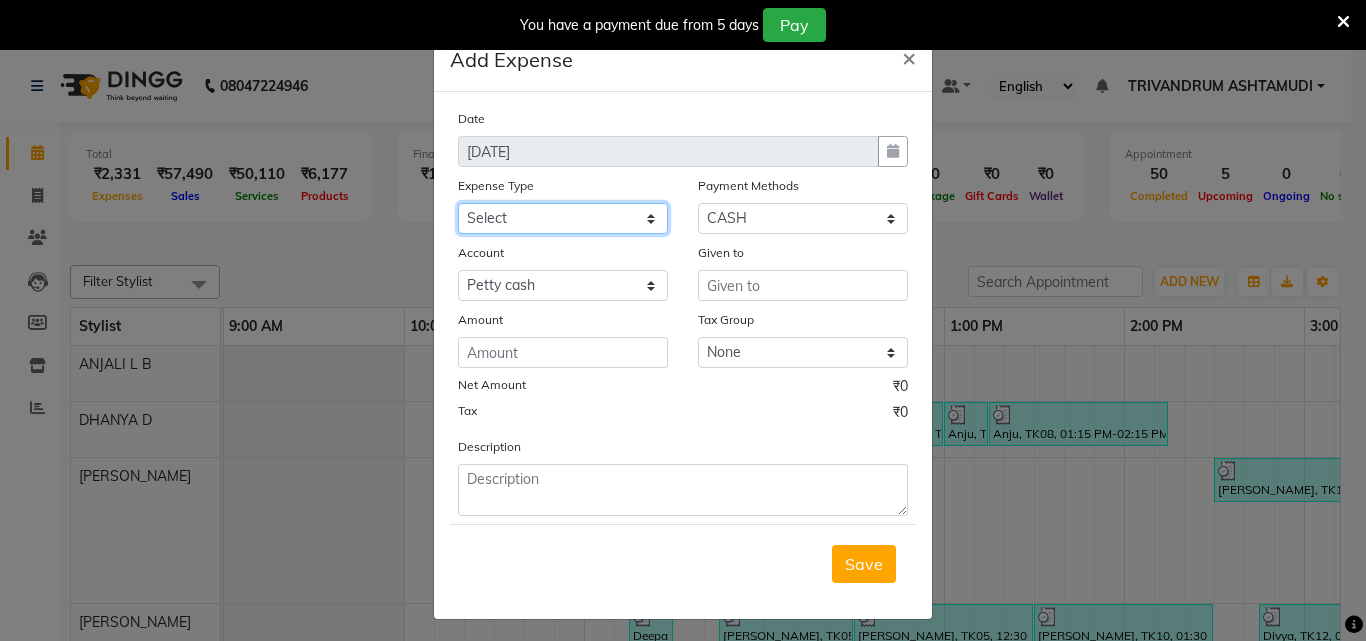 click on "Select ACCOMODATION EXPENSES ADVERTISEMENT SALES PROMOTIONAL EXPENSES Bonus BRIDAL ACCESSORIES REFUND BRIDAL COMMISSION BRIDAL FOOD BRIDAL INCENTIVES BRIDAL ORNAMENTS REFUND BRIDAL TA CASH DEPOSIT RAK BANK COMPUTER ACCESSORIES MOBILE PHONE Donation and Charity Expenses ELECTRICITY CHARGES ELECTRONICS FITTINGS Event Expense FISH FOOD EXPENSES FOOD REFRESHMENT FOR CLIENTS FOOD REFRESHMENT FOR STAFFS Freight And Forwarding Charges FUEL FOR GENERATOR FURNITURE AND EQUIPMENTS Gifts for Clients GIFTS FOR STAFFS GOKULAM CHITS HOSTEL RENT LAUNDRY EXPENSES LICENSE OTHER FEES LOADING UNLOADING CHARGES Medical Expenses MEHNDI PAYMENTS MISCELLANEOUS EXPENSES NEWSPAPER PERIODICALS Ornaments Maintenance Expense OVERTIME ALLOWANCES Payment For Pest Control Perfomance based incentives POSTAGE COURIER CHARGES Printing PRINTING STATIONERY EXPENSES PROFESSIONAL TAX REPAIRS MAINTENANCE ROUND OFF Salary SALARY ADVANCE Sales Incentives Membership Card SALES INCENTIVES PRODUCT SALES INCENTIVES SERVICES SALON ESSENTIALS SALON RENT" 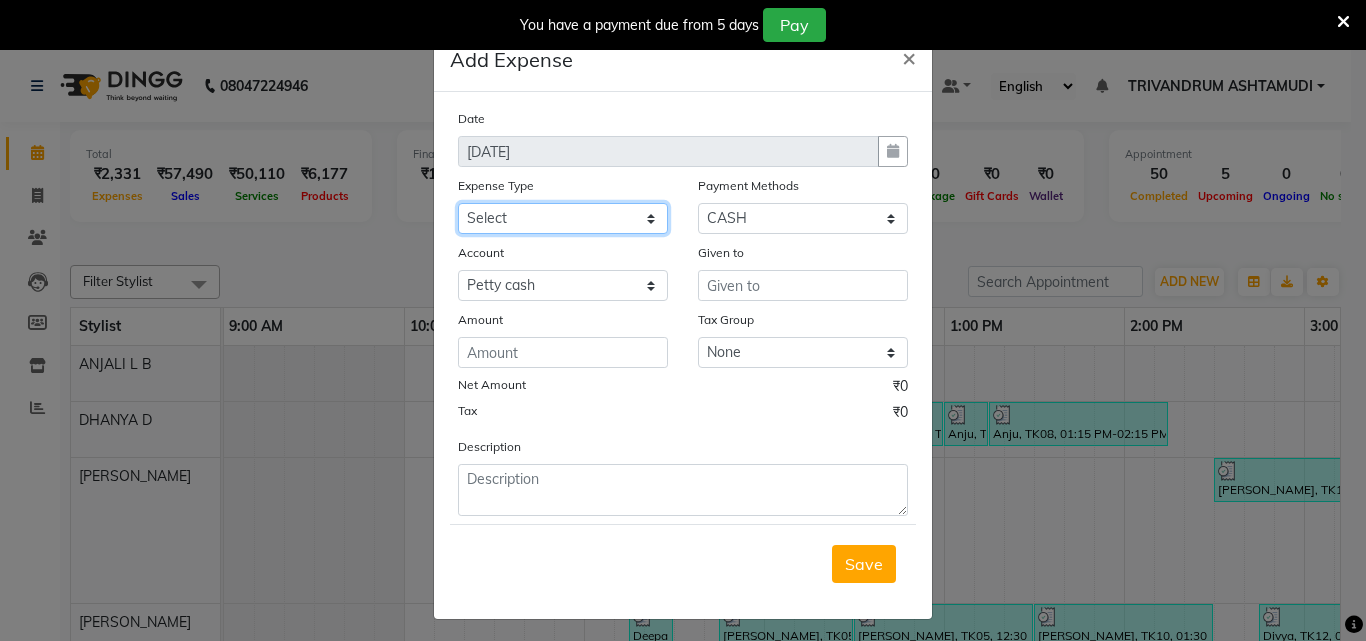 select on "6187" 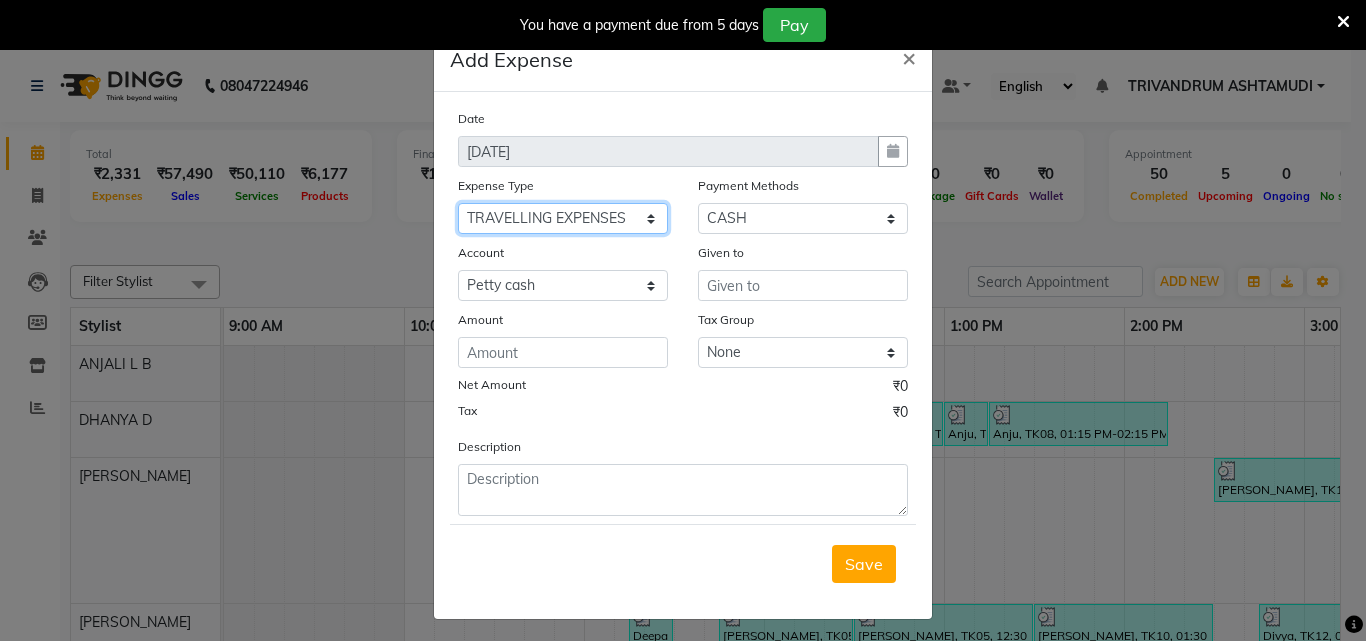 click on "Select ACCOMODATION EXPENSES ADVERTISEMENT SALES PROMOTIONAL EXPENSES Bonus BRIDAL ACCESSORIES REFUND BRIDAL COMMISSION BRIDAL FOOD BRIDAL INCENTIVES BRIDAL ORNAMENTS REFUND BRIDAL TA CASH DEPOSIT RAK BANK COMPUTER ACCESSORIES MOBILE PHONE Donation and Charity Expenses ELECTRICITY CHARGES ELECTRONICS FITTINGS Event Expense FISH FOOD EXPENSES FOOD REFRESHMENT FOR CLIENTS FOOD REFRESHMENT FOR STAFFS Freight And Forwarding Charges FUEL FOR GENERATOR FURNITURE AND EQUIPMENTS Gifts for Clients GIFTS FOR STAFFS GOKULAM CHITS HOSTEL RENT LAUNDRY EXPENSES LICENSE OTHER FEES LOADING UNLOADING CHARGES Medical Expenses MEHNDI PAYMENTS MISCELLANEOUS EXPENSES NEWSPAPER PERIODICALS Ornaments Maintenance Expense OVERTIME ALLOWANCES Payment For Pest Control Perfomance based incentives POSTAGE COURIER CHARGES Printing PRINTING STATIONERY EXPENSES PROFESSIONAL TAX REPAIRS MAINTENANCE ROUND OFF Salary SALARY ADVANCE Sales Incentives Membership Card SALES INCENTIVES PRODUCT SALES INCENTIVES SERVICES SALON ESSENTIALS SALON RENT" 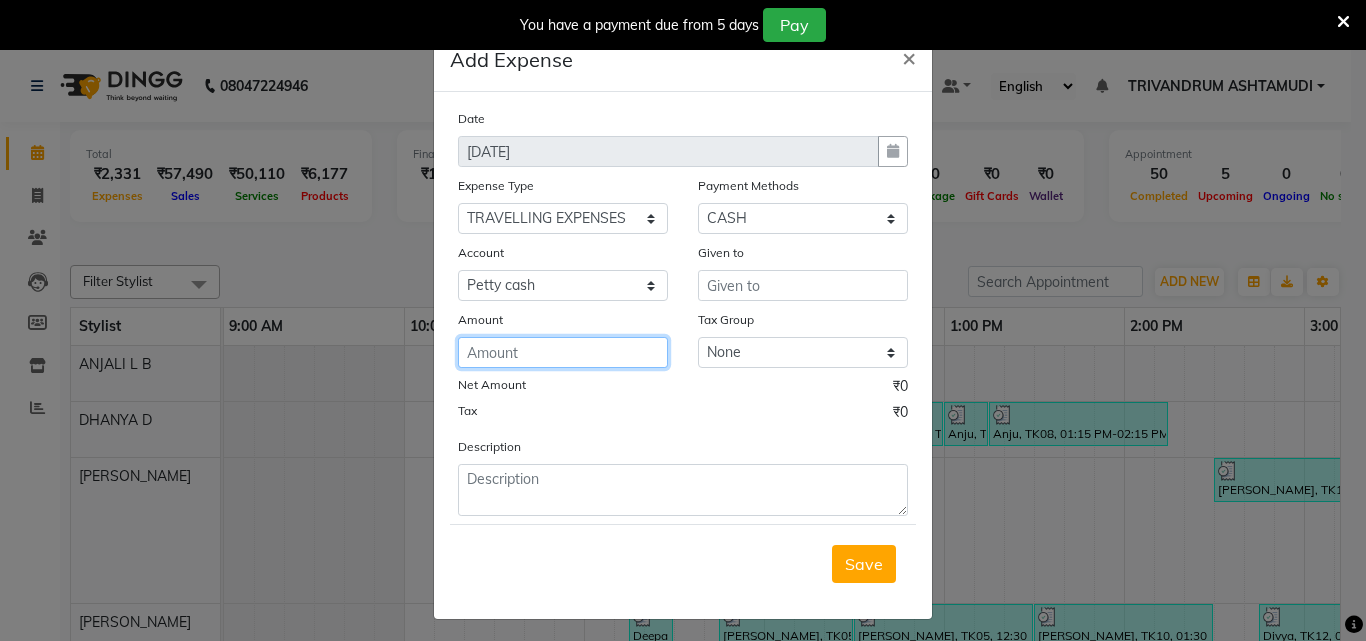 click 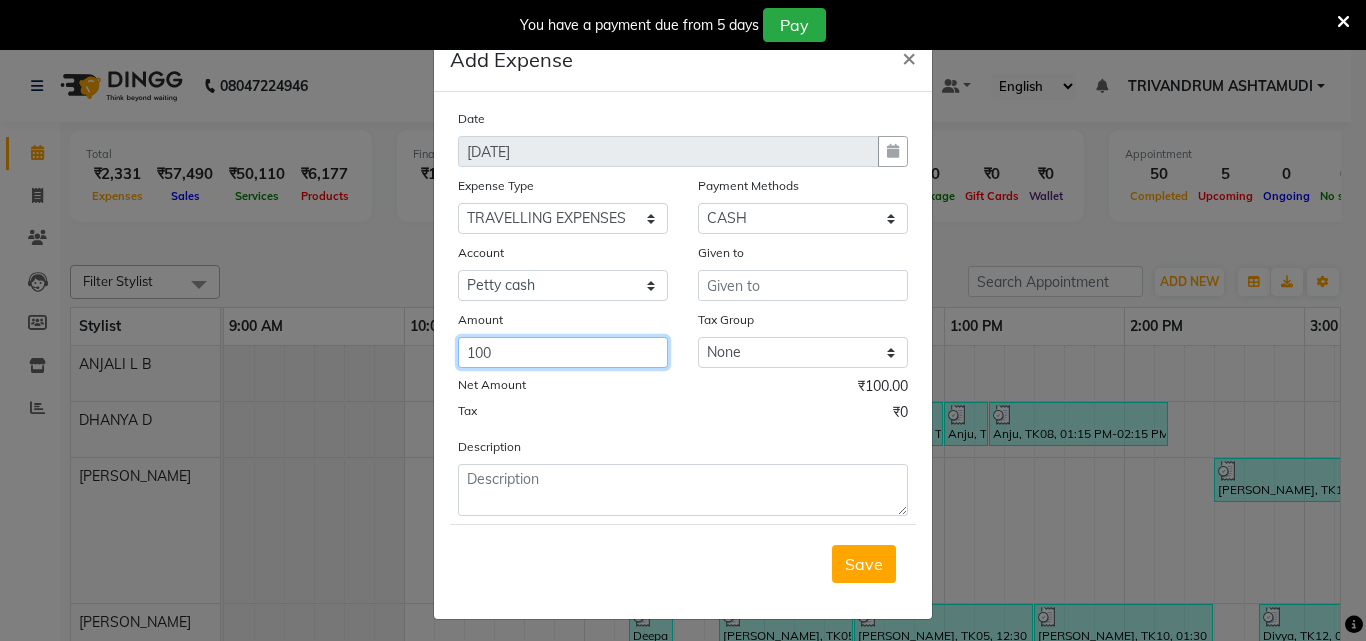 type on "100" 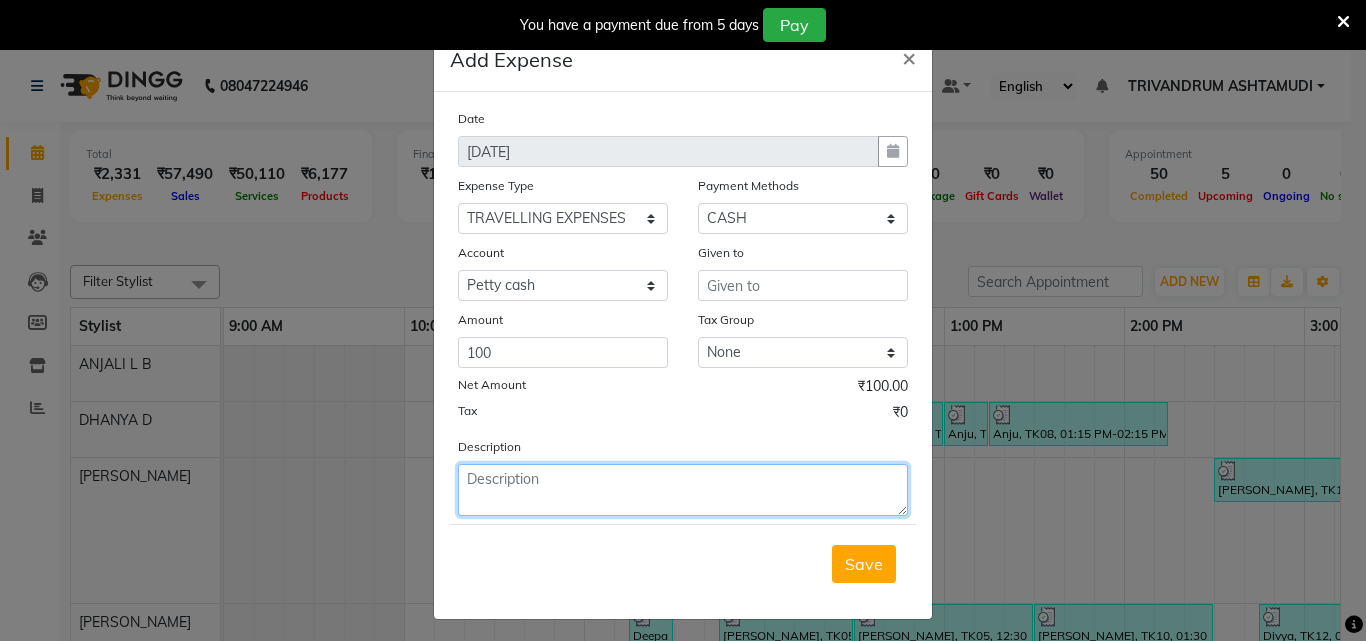 click 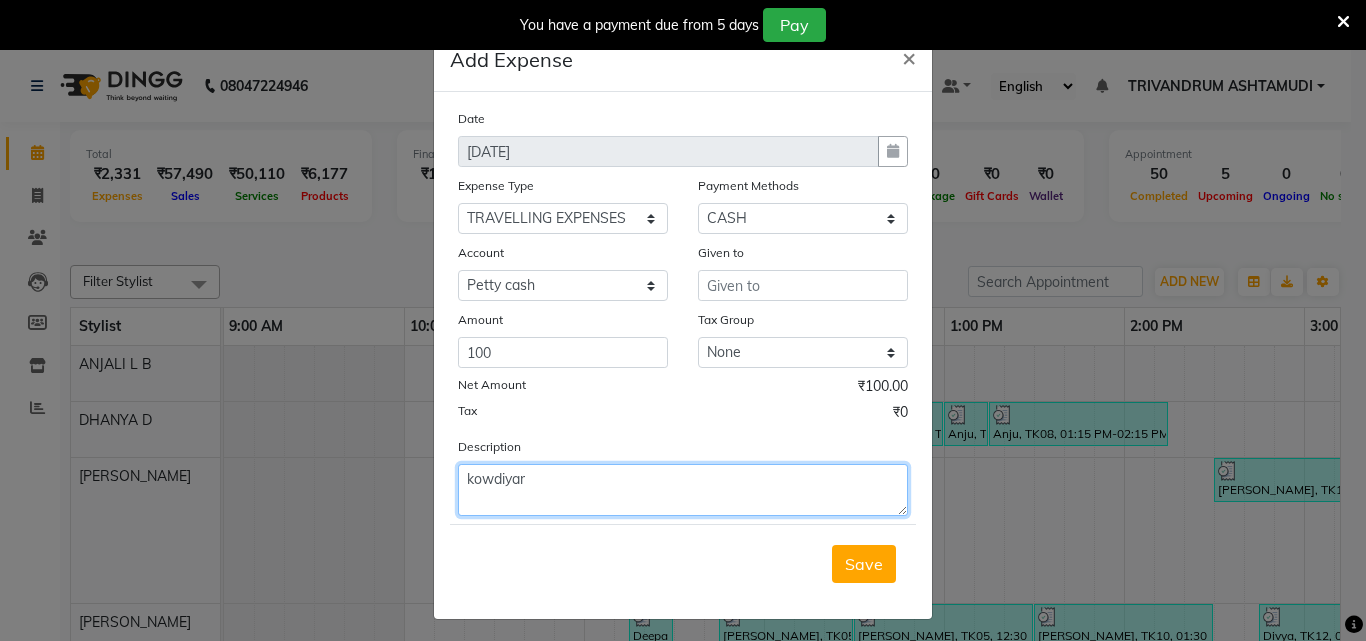 type on "kowdiyar" 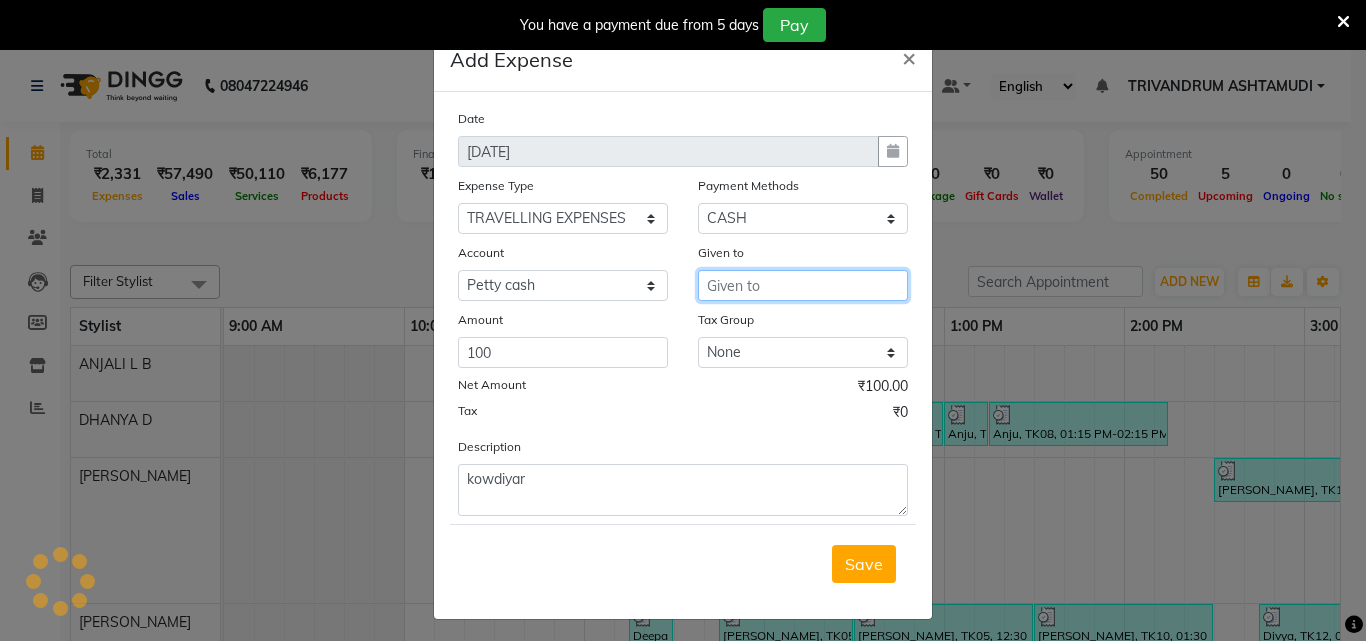 click at bounding box center [803, 285] 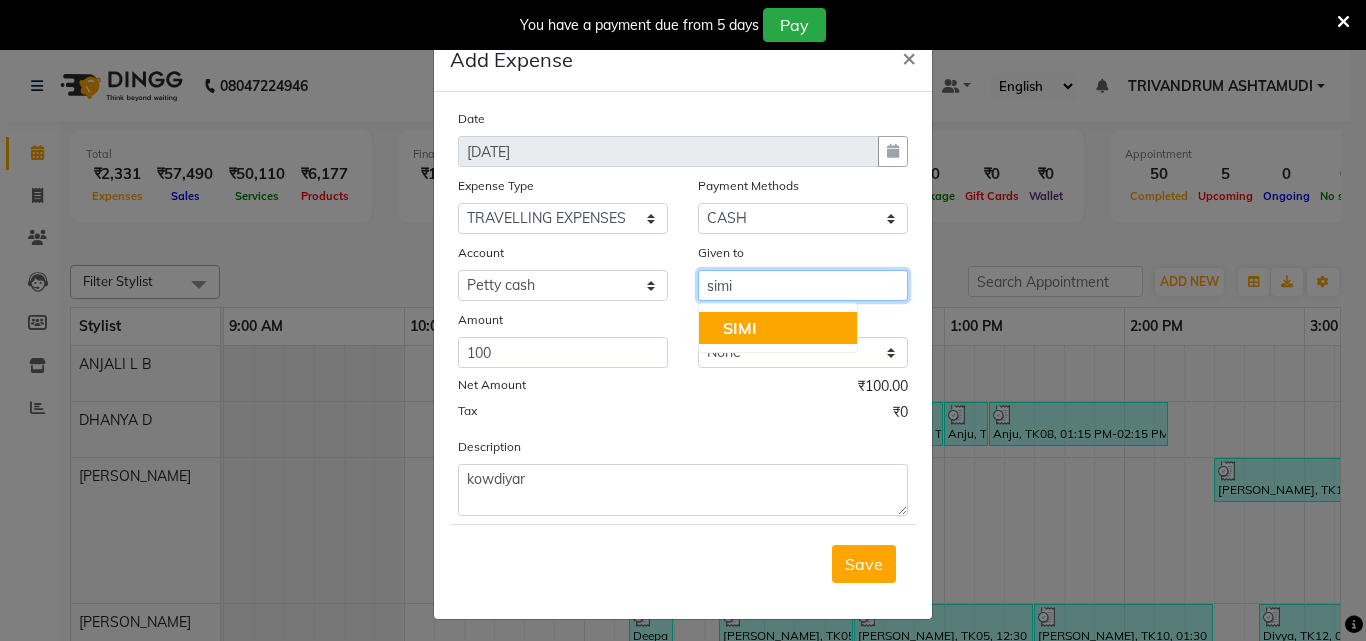 type on "simi" 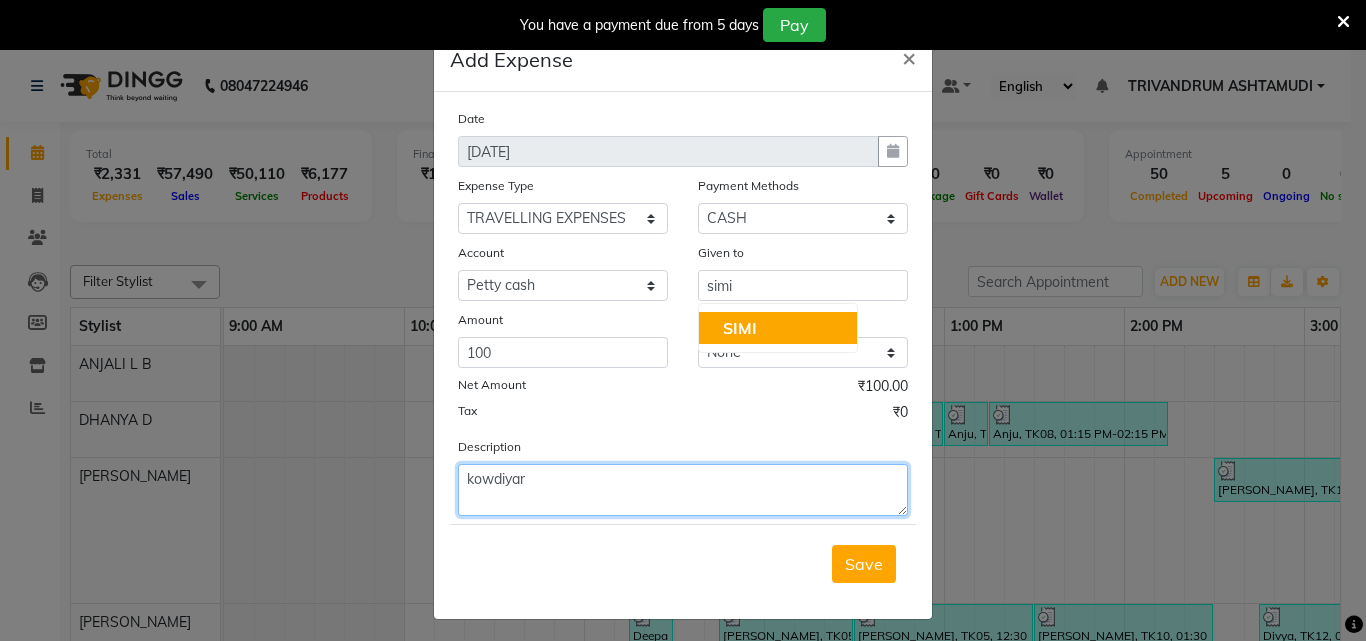 click on "kowdiyar" 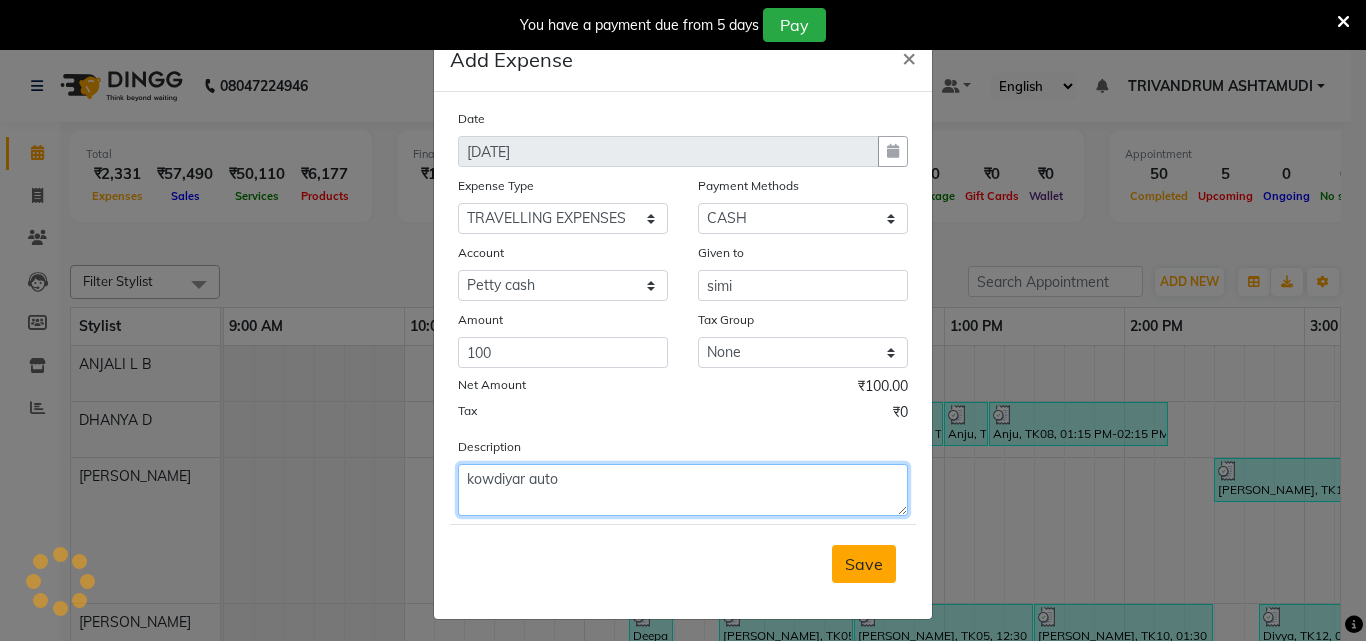 type on "kowdiyar auto" 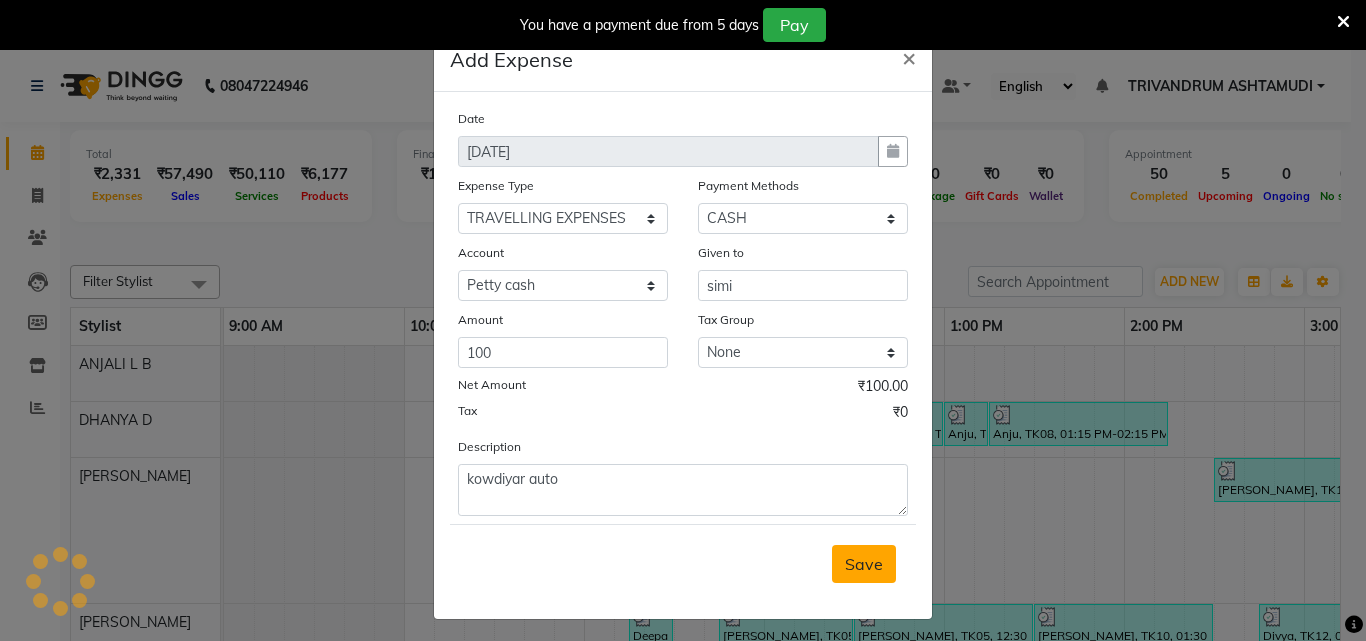 click on "Save" at bounding box center [864, 564] 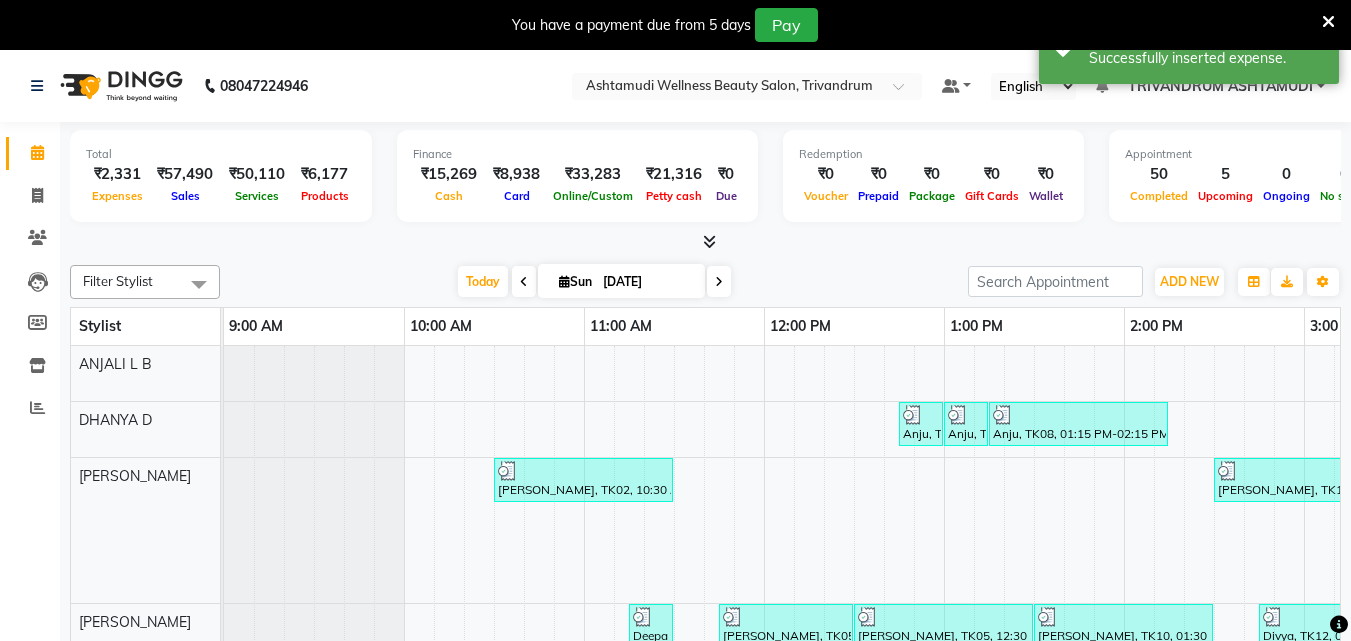 click at bounding box center (1328, 21) 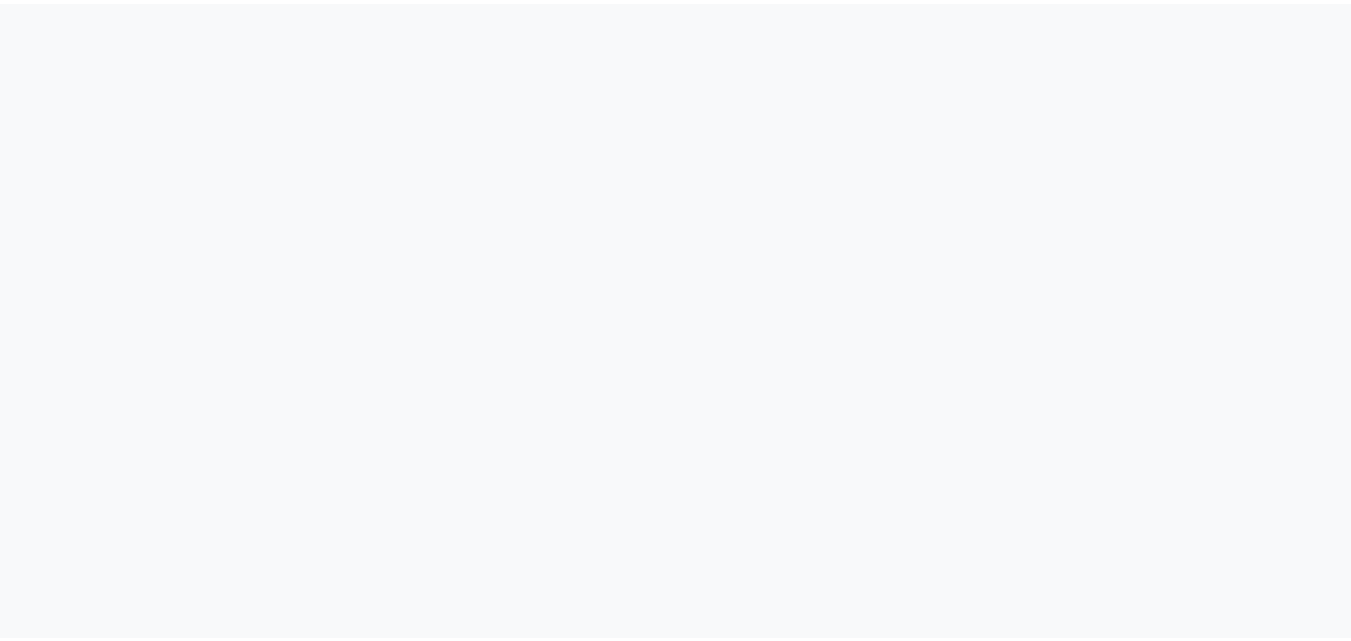 scroll, scrollTop: 0, scrollLeft: 0, axis: both 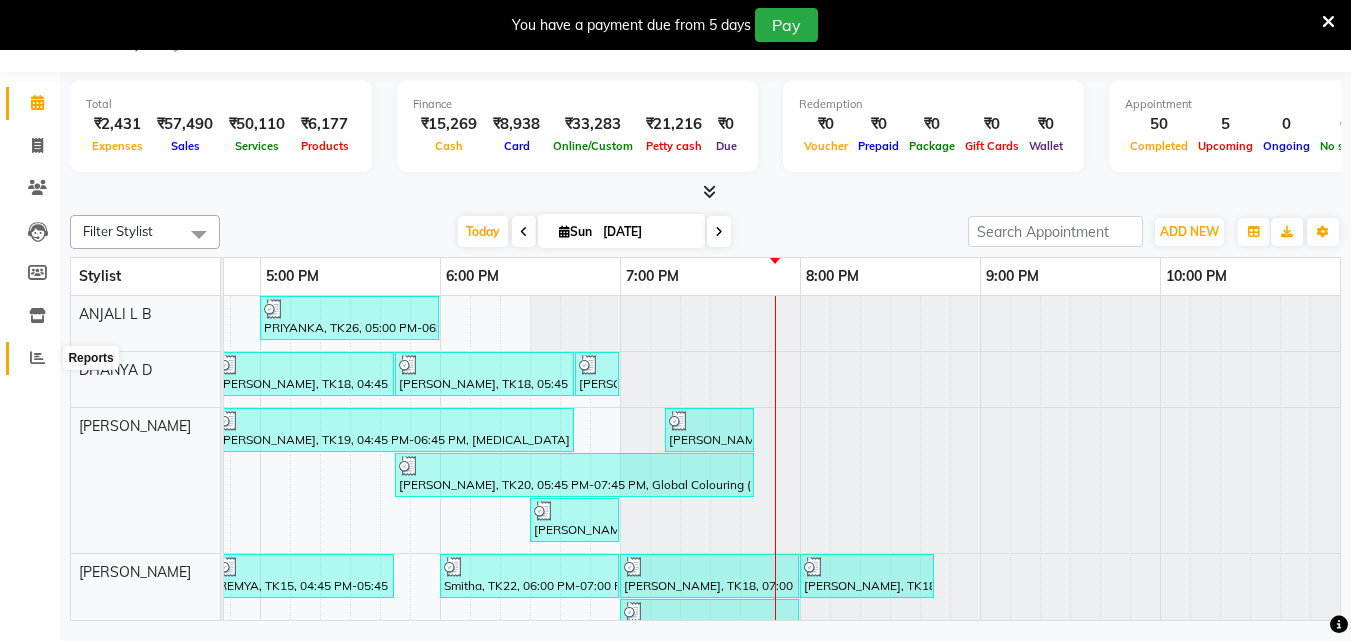 click 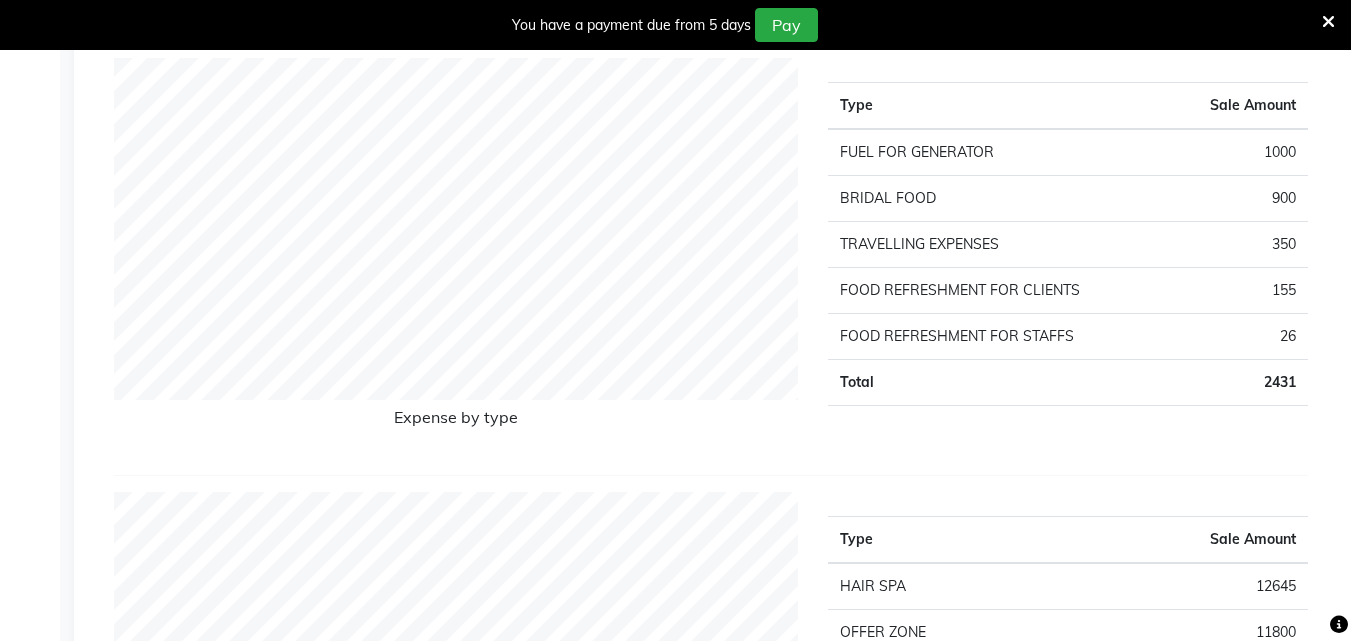 scroll, scrollTop: 2001, scrollLeft: 0, axis: vertical 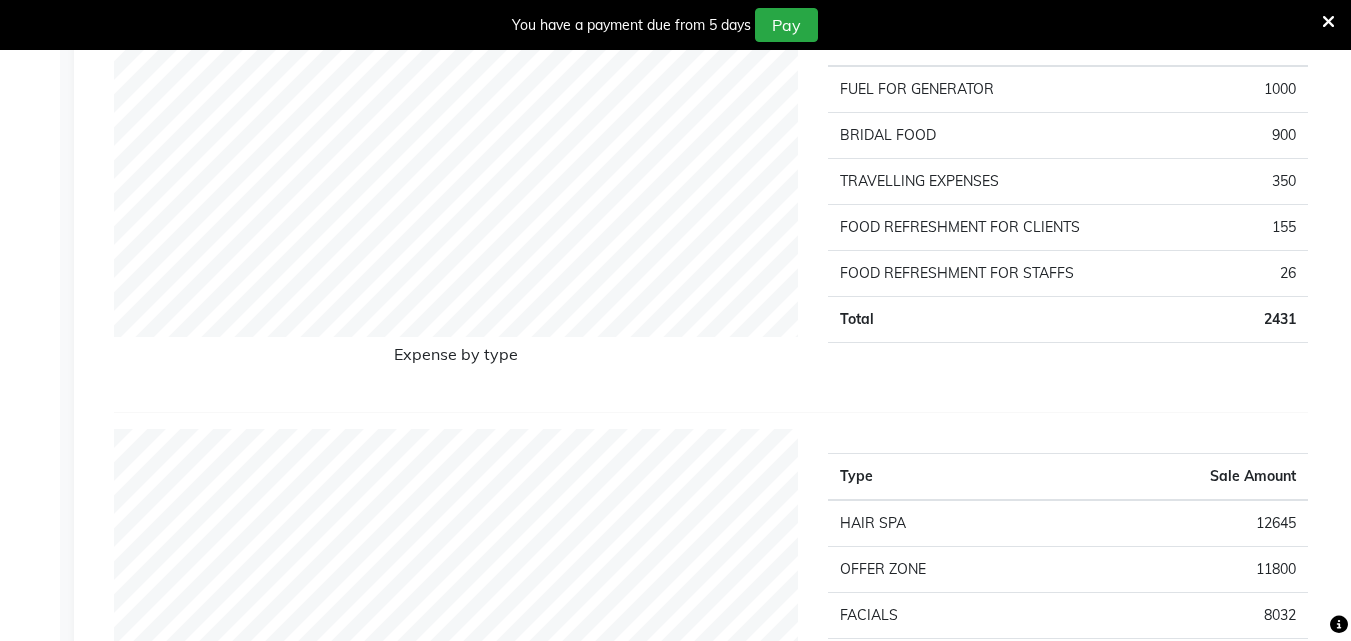 click on "Reports" 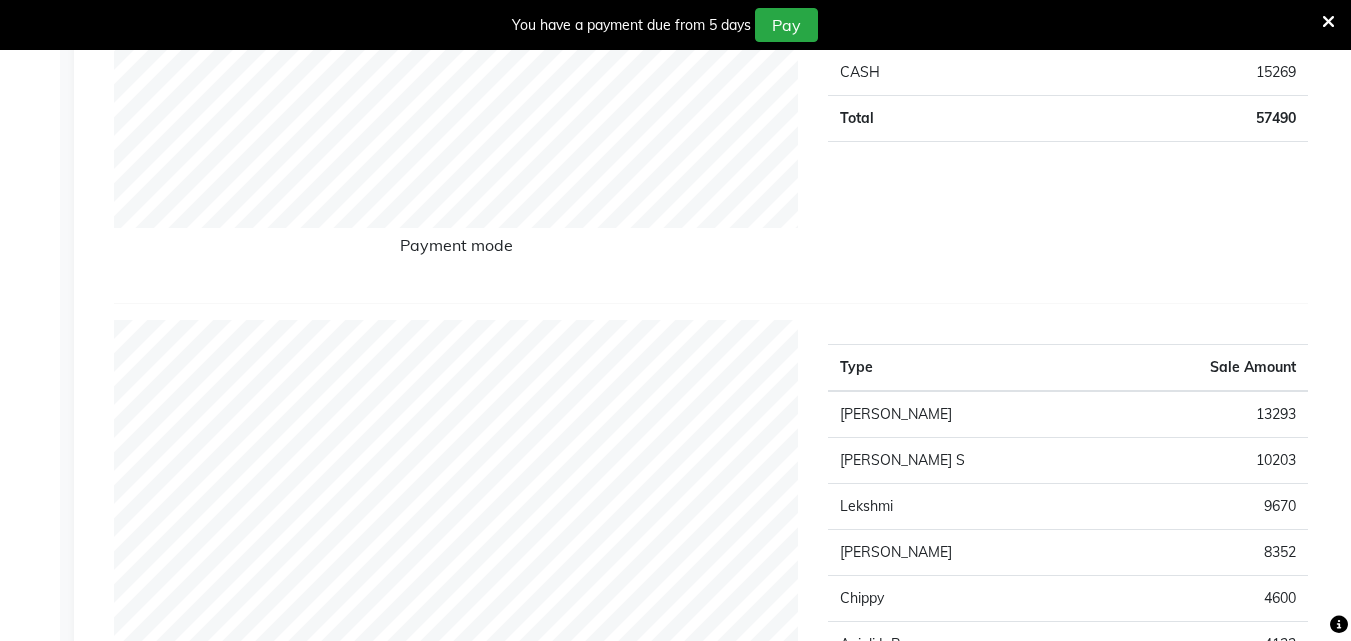 scroll, scrollTop: 0, scrollLeft: 0, axis: both 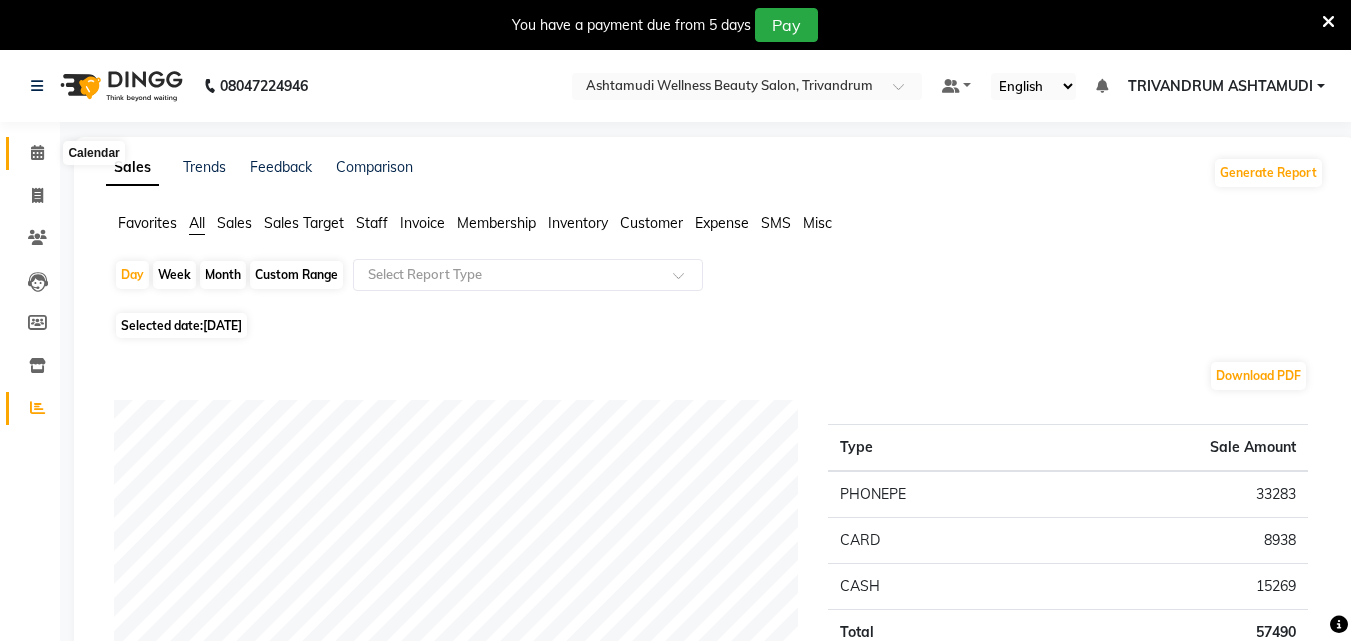 click 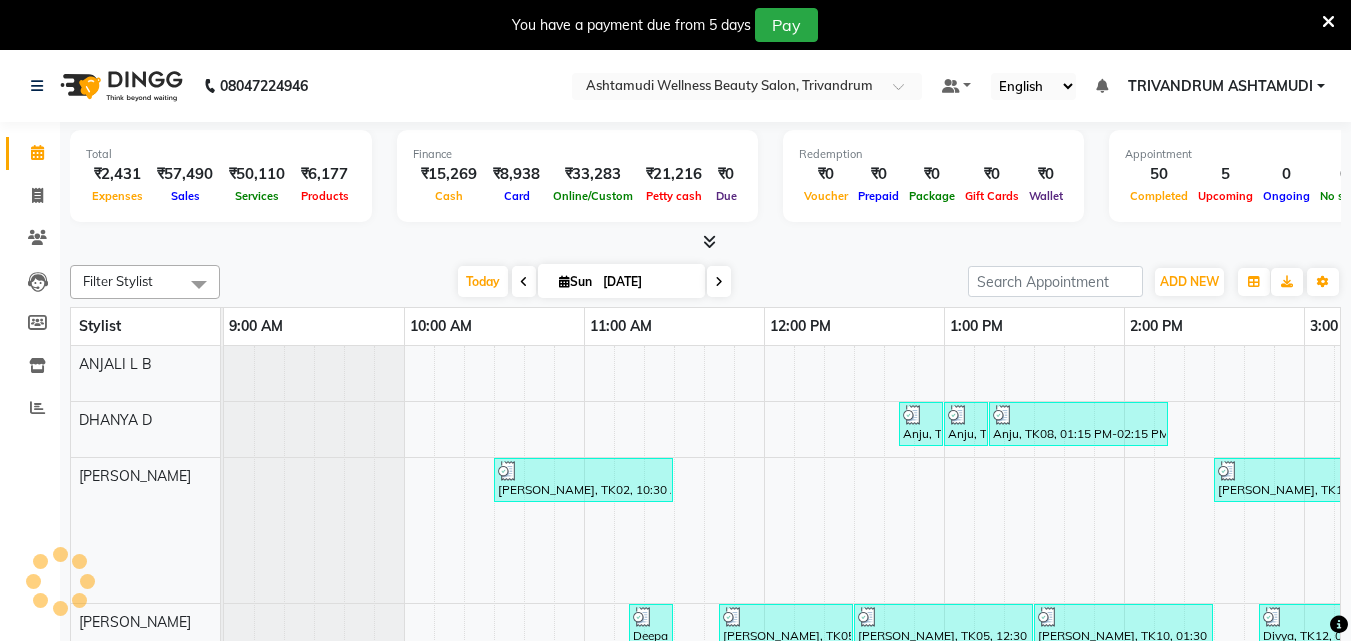 scroll, scrollTop: 0, scrollLeft: 0, axis: both 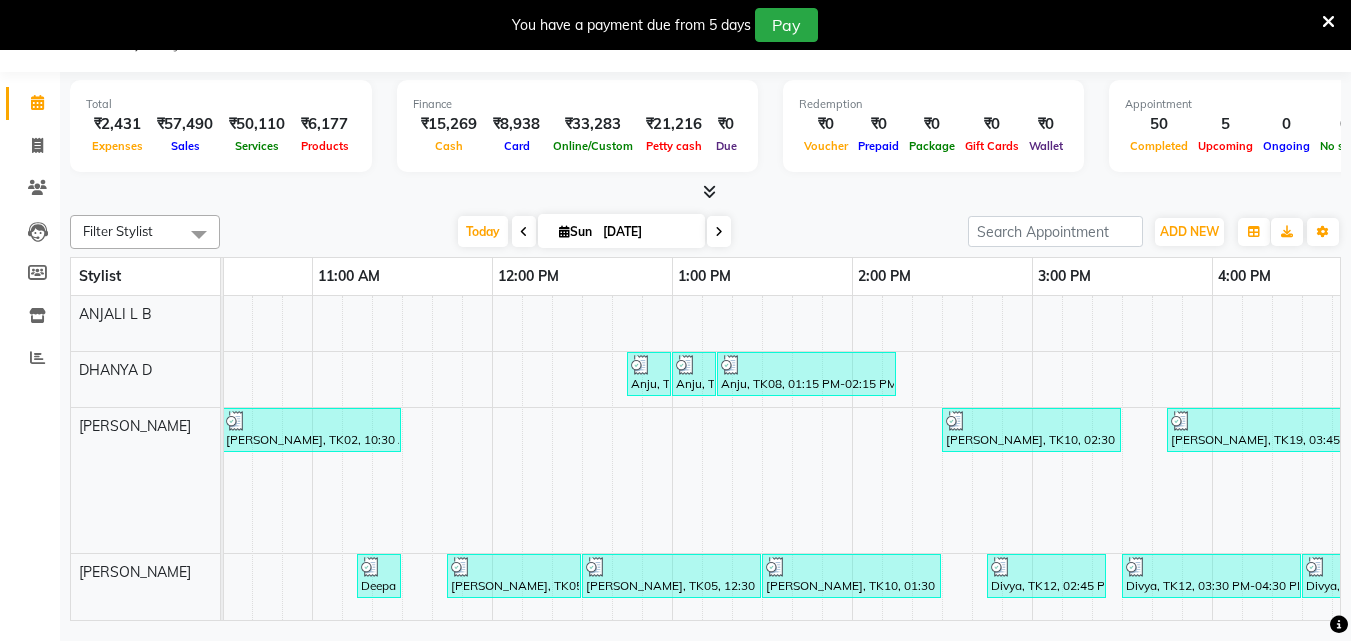click at bounding box center [1328, 22] 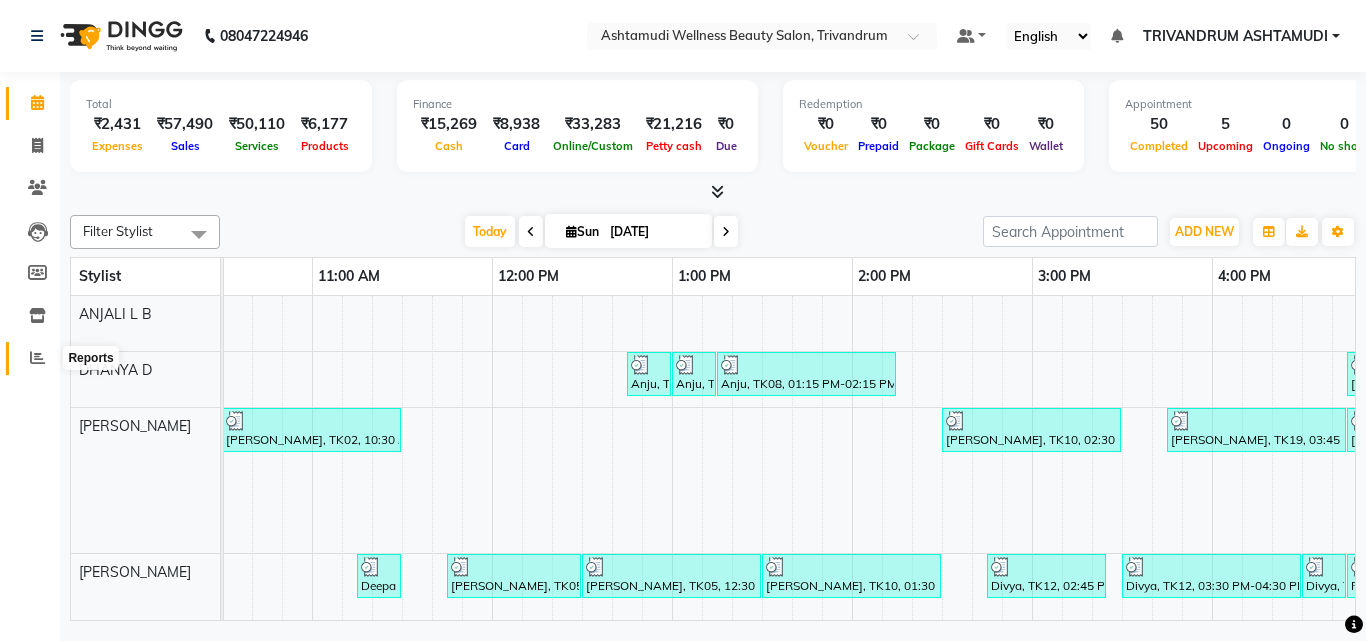click 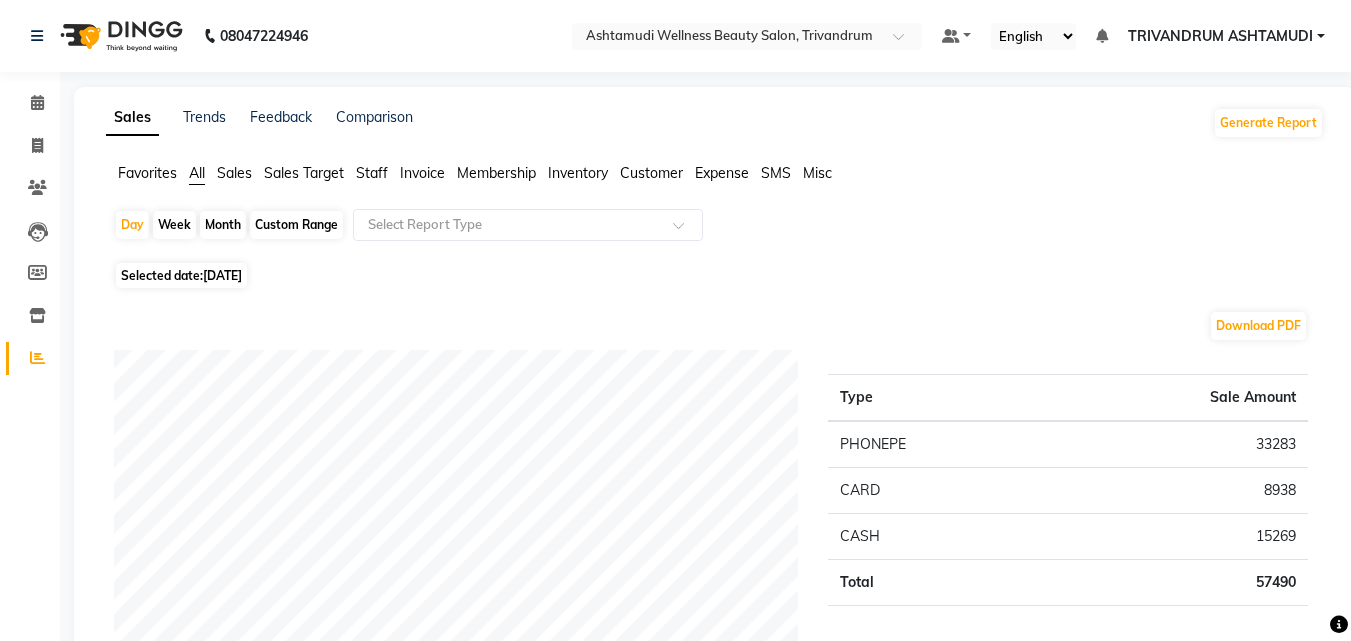 click on "Invoice" 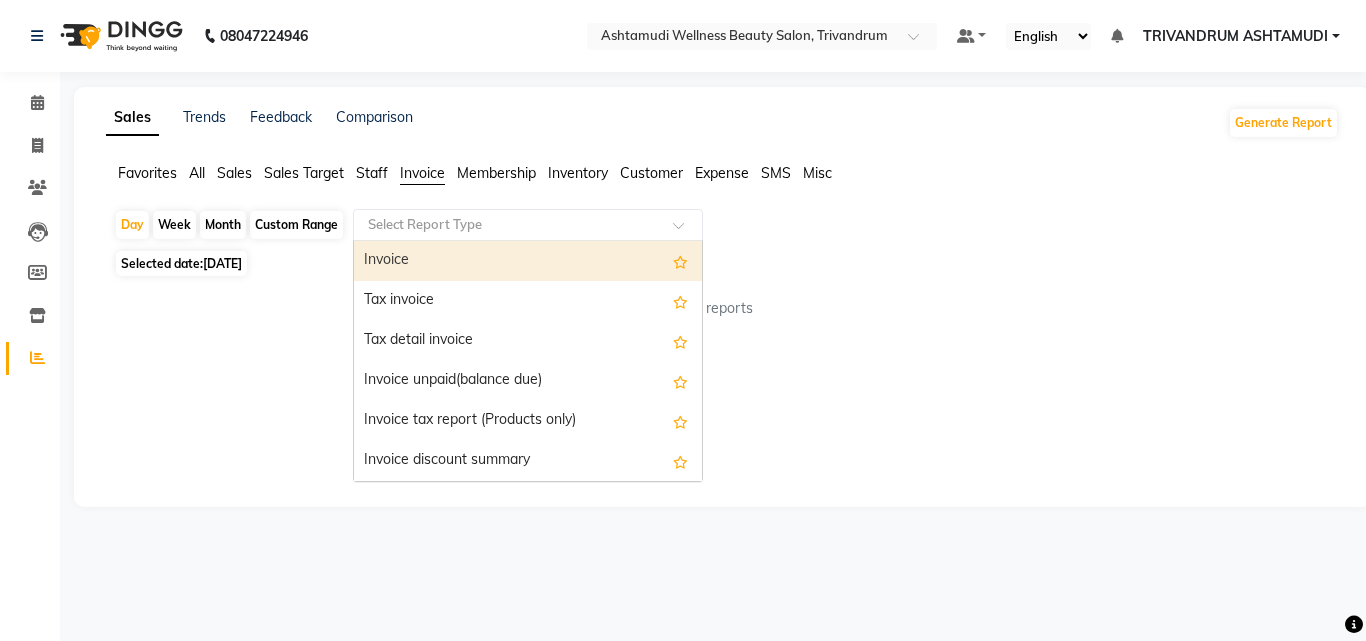 click 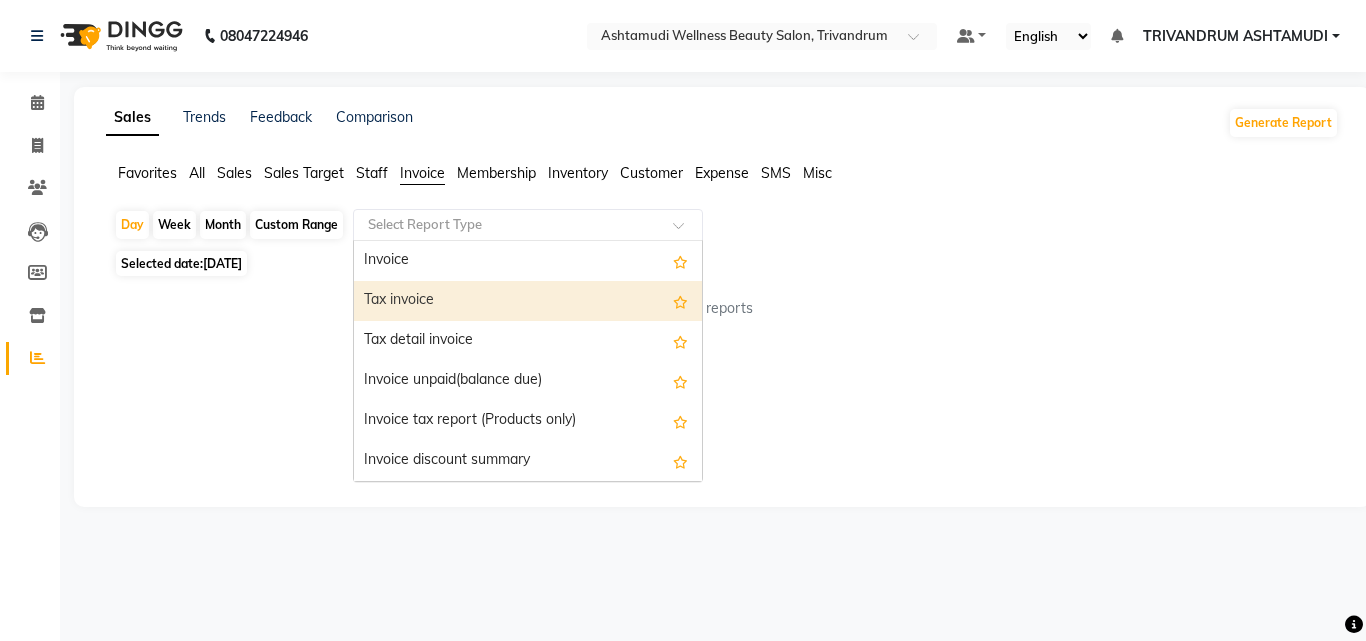 click on "Tax invoice" at bounding box center (528, 301) 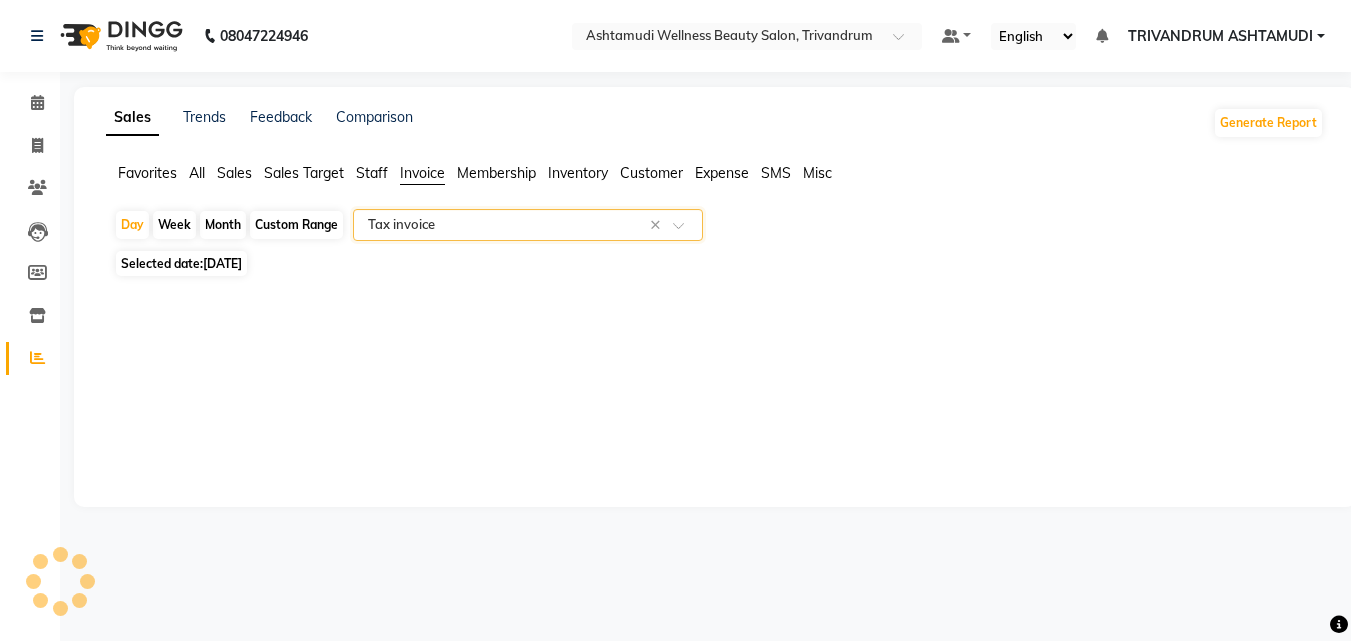 select on "full_report" 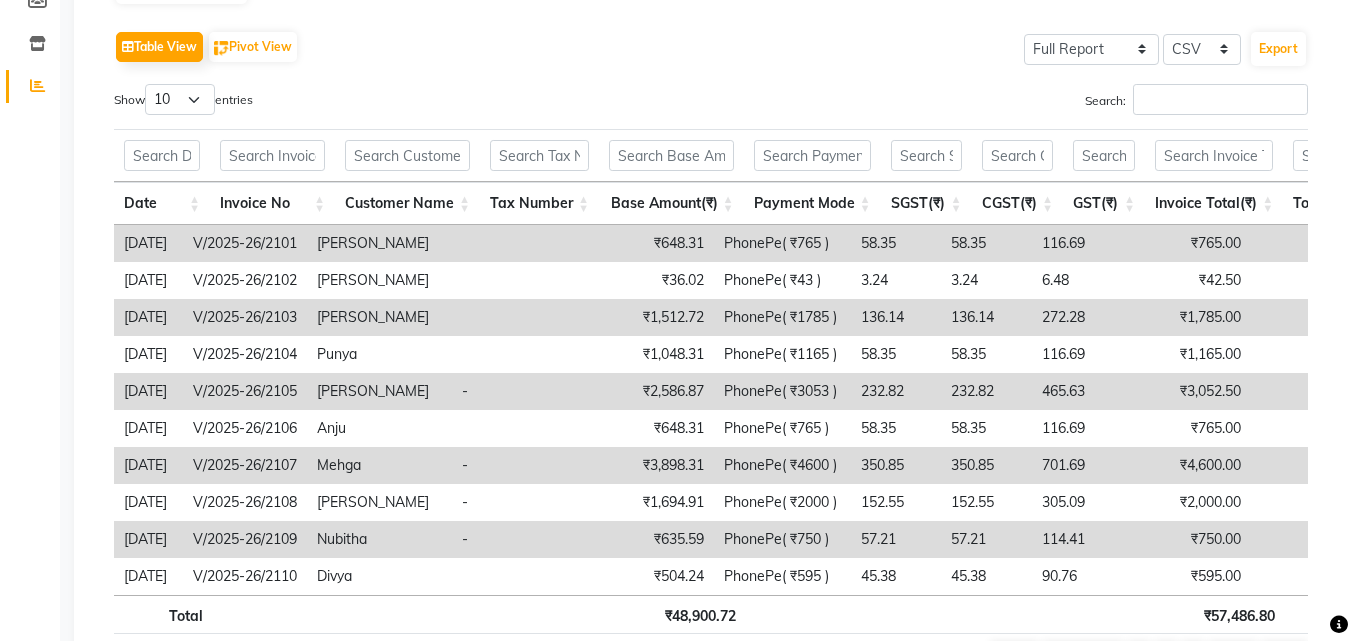 scroll, scrollTop: 307, scrollLeft: 0, axis: vertical 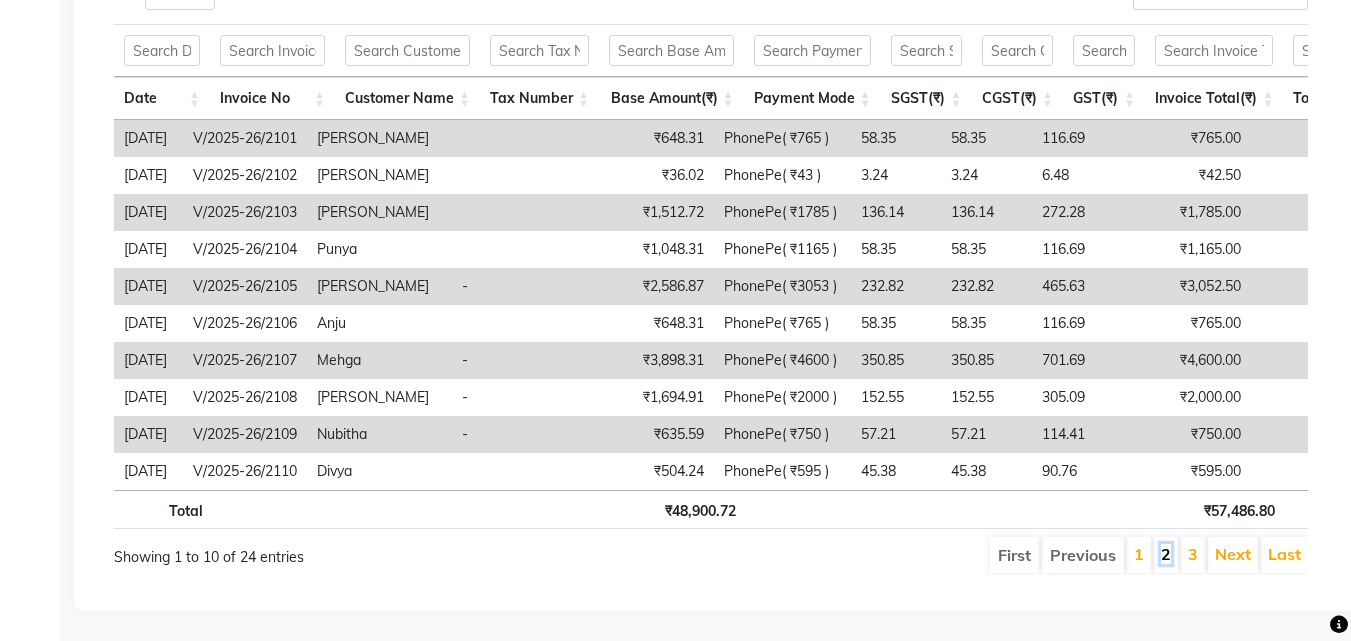 click on "2" at bounding box center [1166, 554] 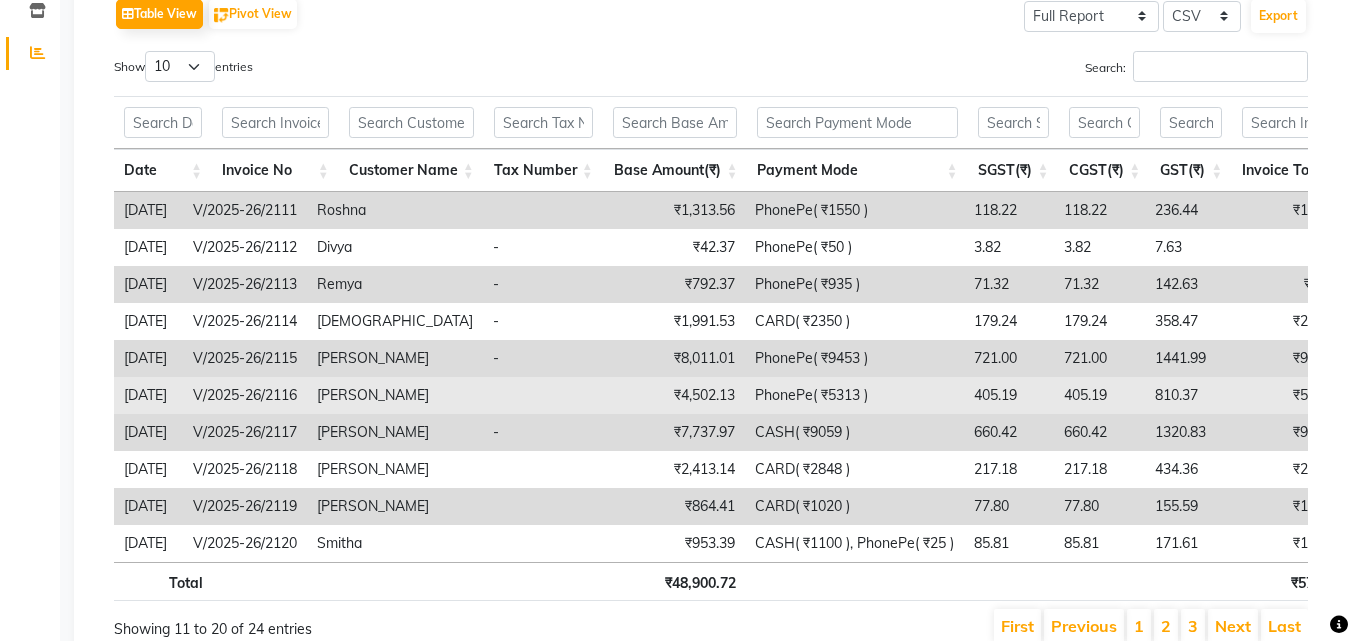 scroll, scrollTop: 405, scrollLeft: 0, axis: vertical 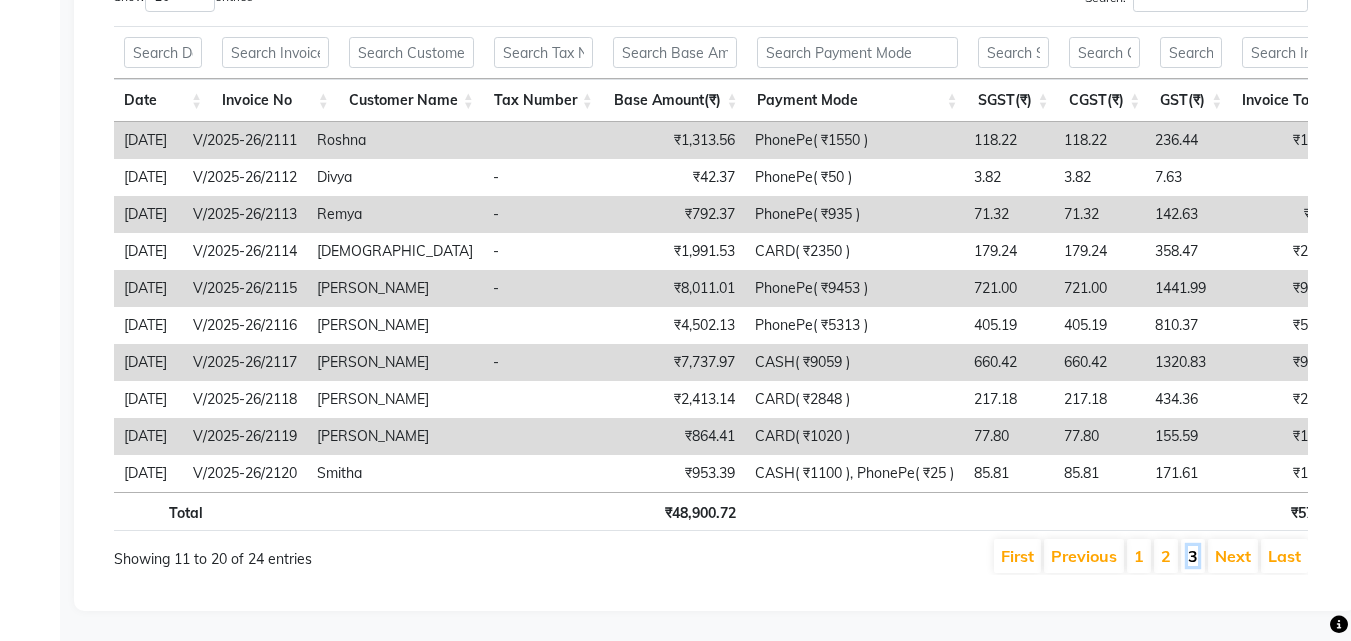 click on "3" at bounding box center [1193, 556] 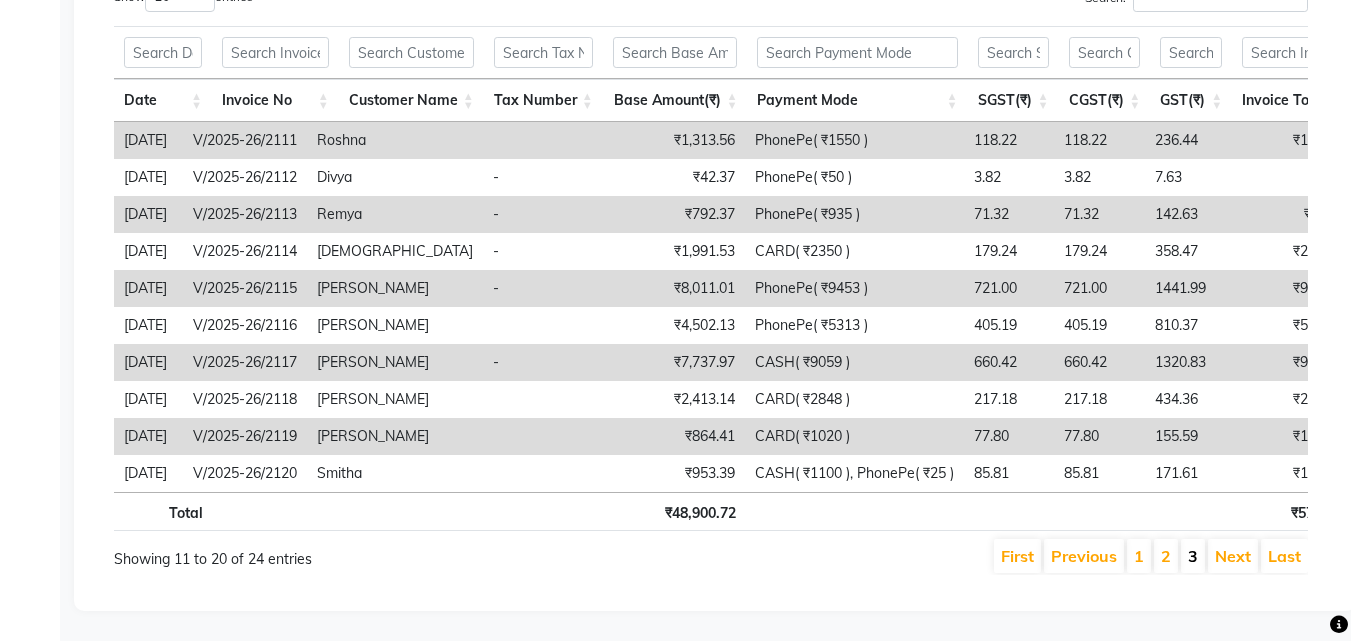 scroll, scrollTop: 185, scrollLeft: 0, axis: vertical 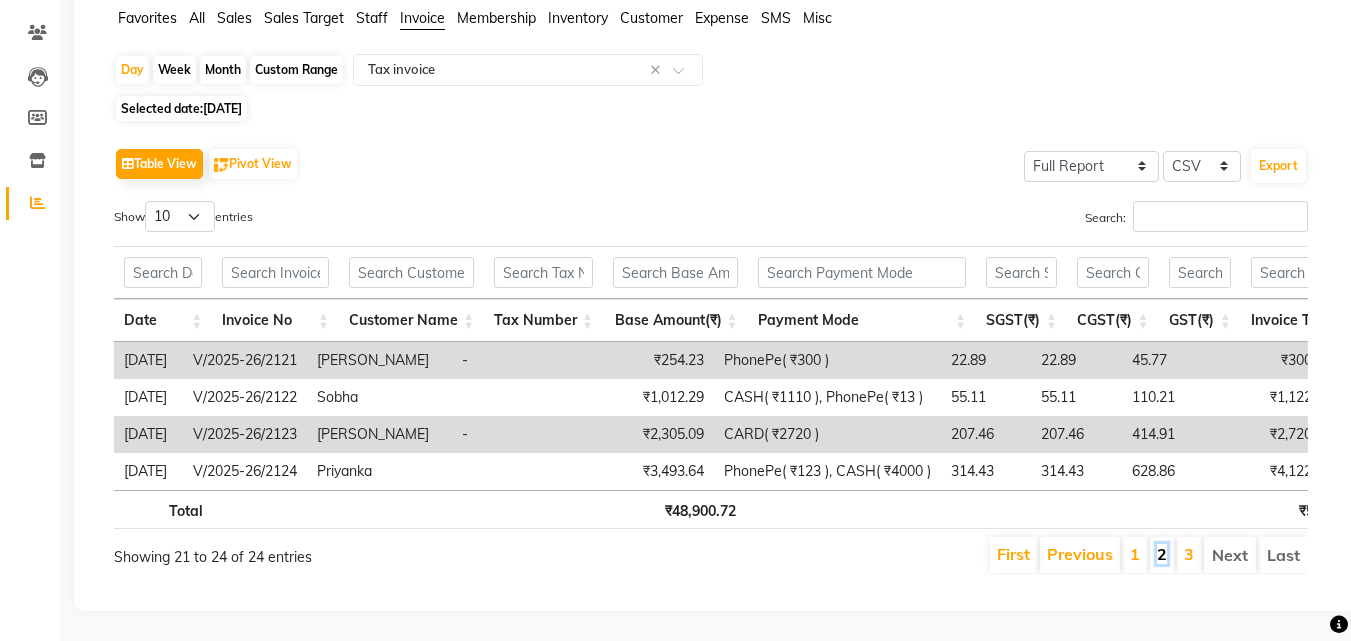 click on "2" at bounding box center [1162, 554] 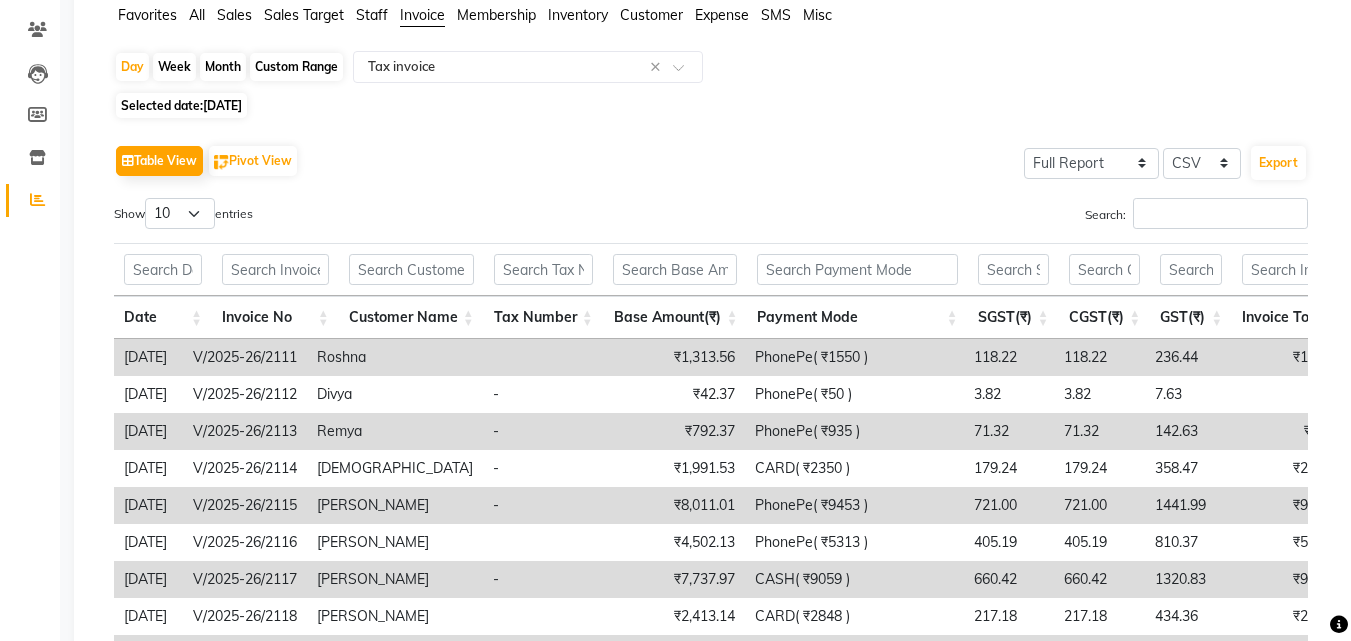 scroll, scrollTop: 405, scrollLeft: 0, axis: vertical 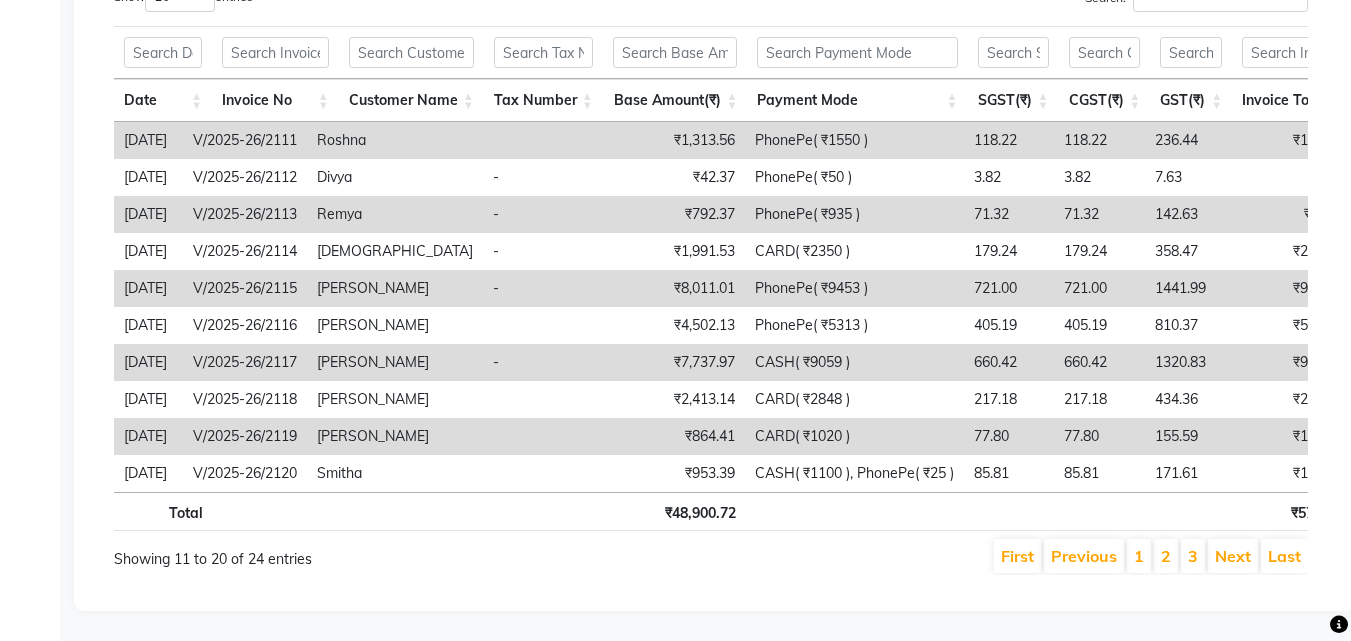 click on "1" at bounding box center (1139, 556) 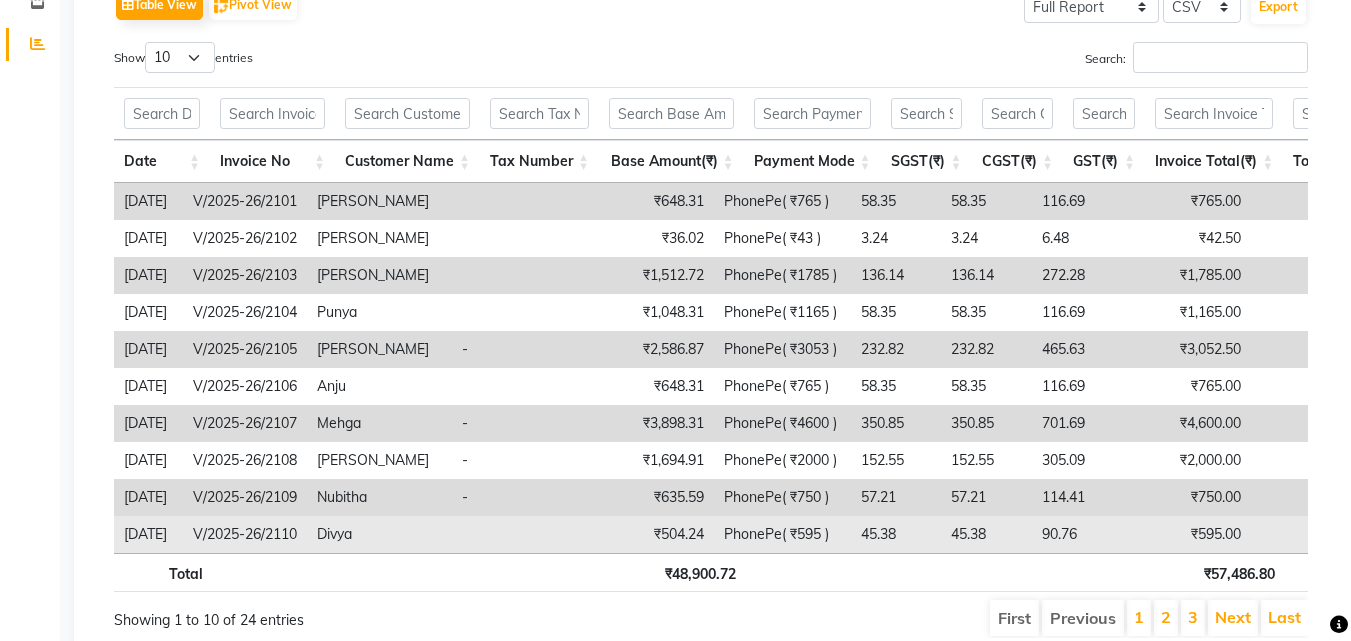 scroll, scrollTop: 407, scrollLeft: 0, axis: vertical 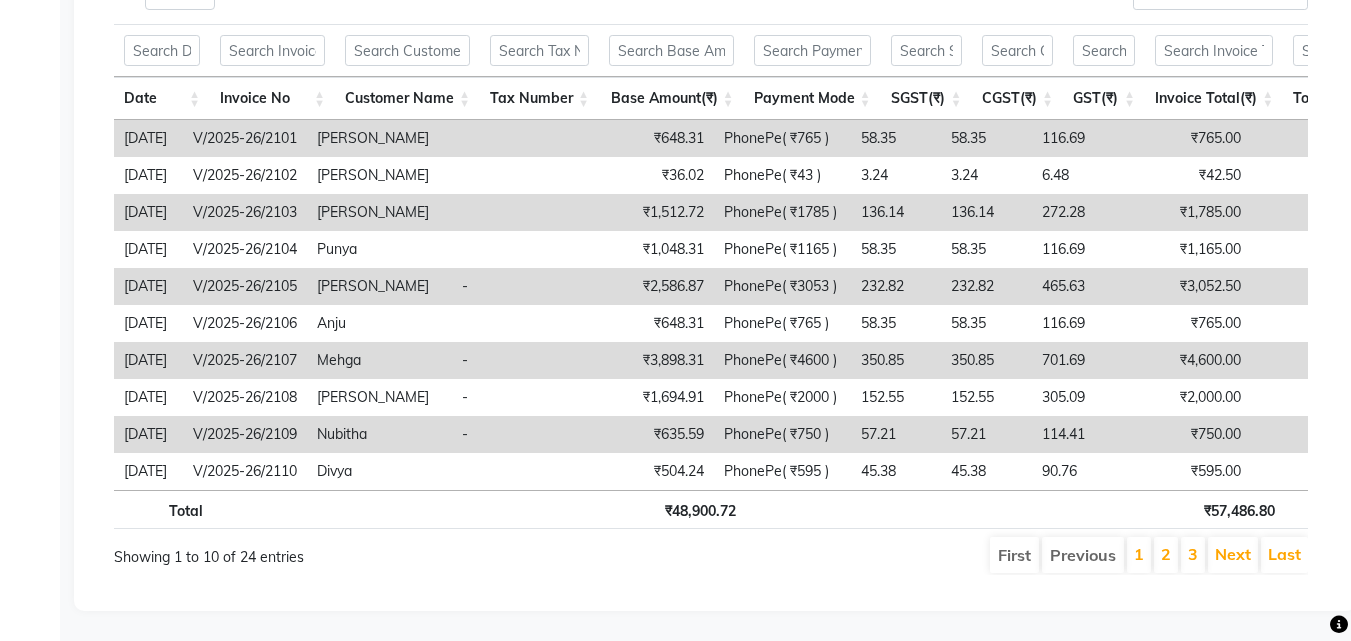 click on "1" at bounding box center (1139, 555) 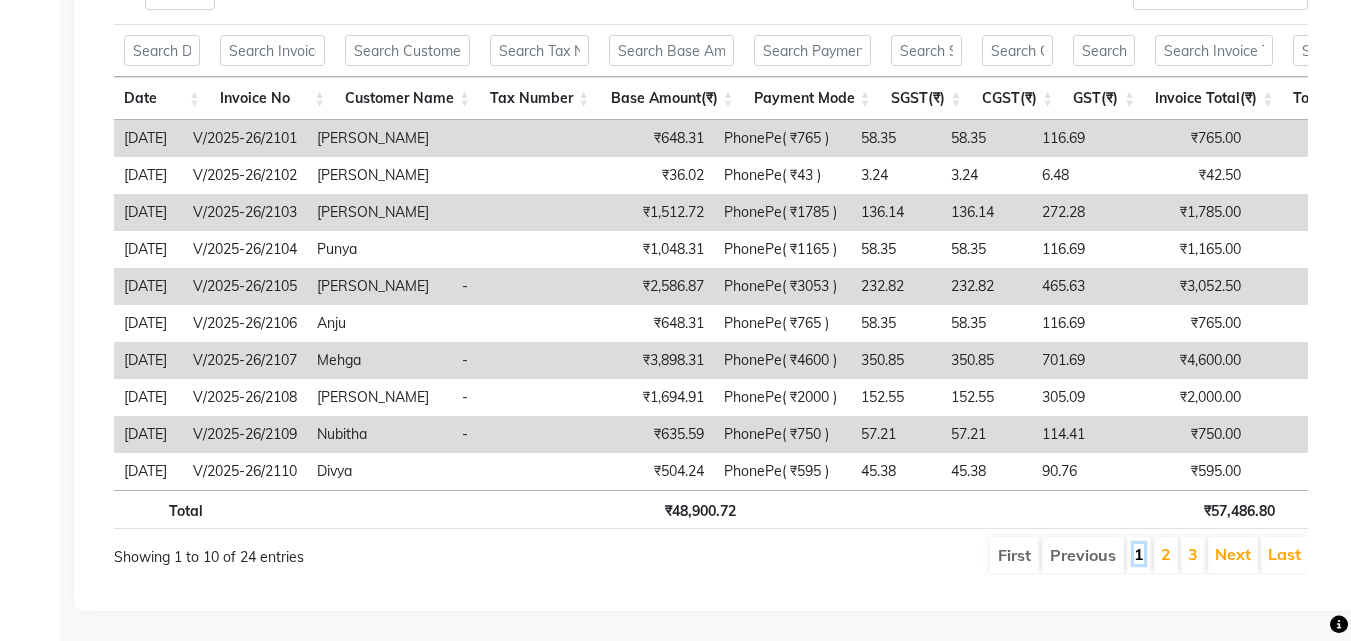 click on "1" at bounding box center [1139, 554] 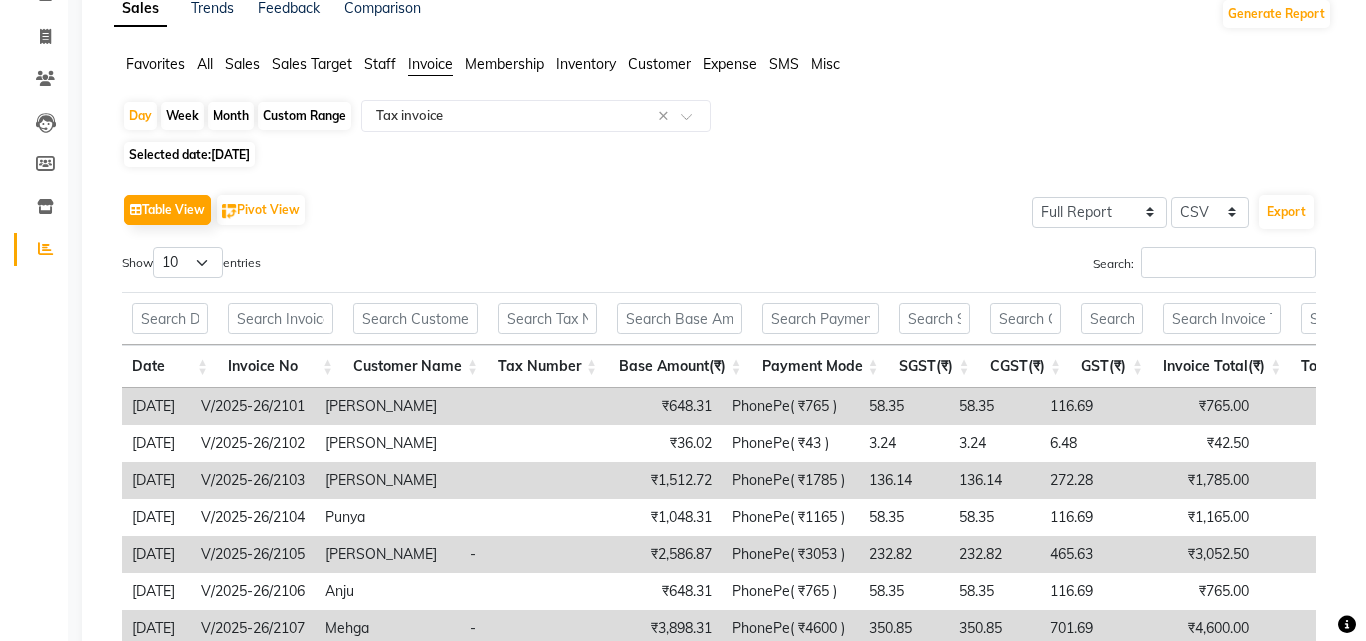 scroll, scrollTop: 0, scrollLeft: 0, axis: both 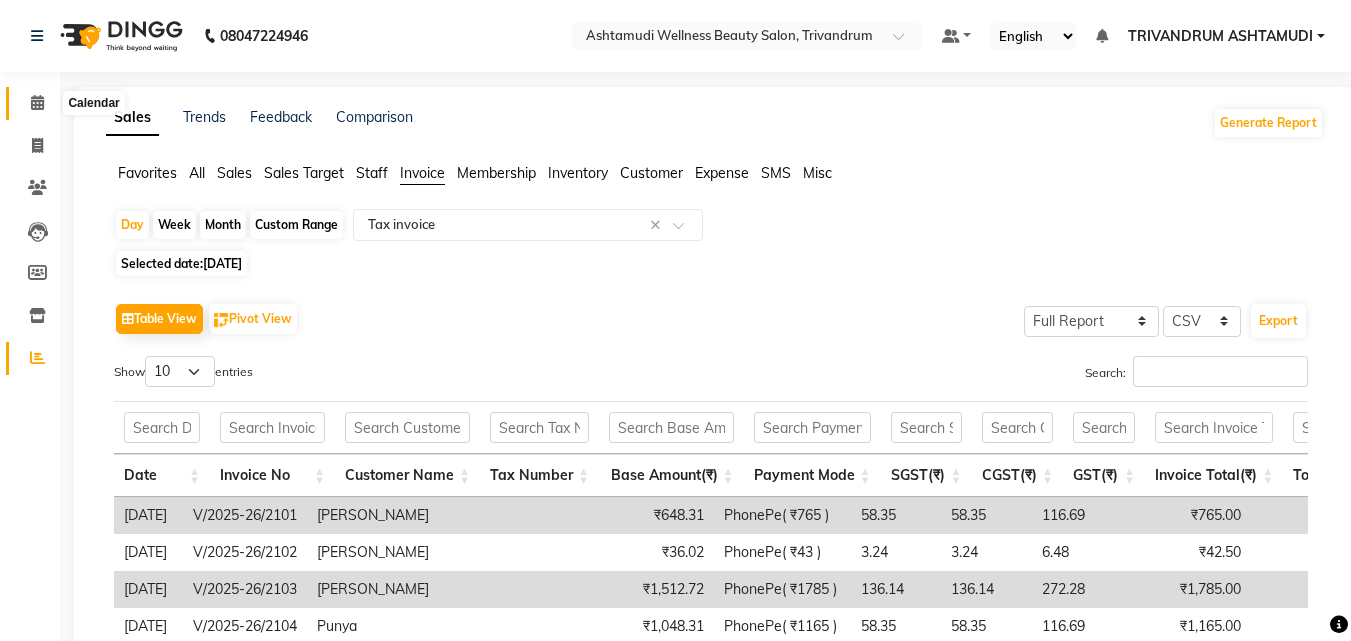 click 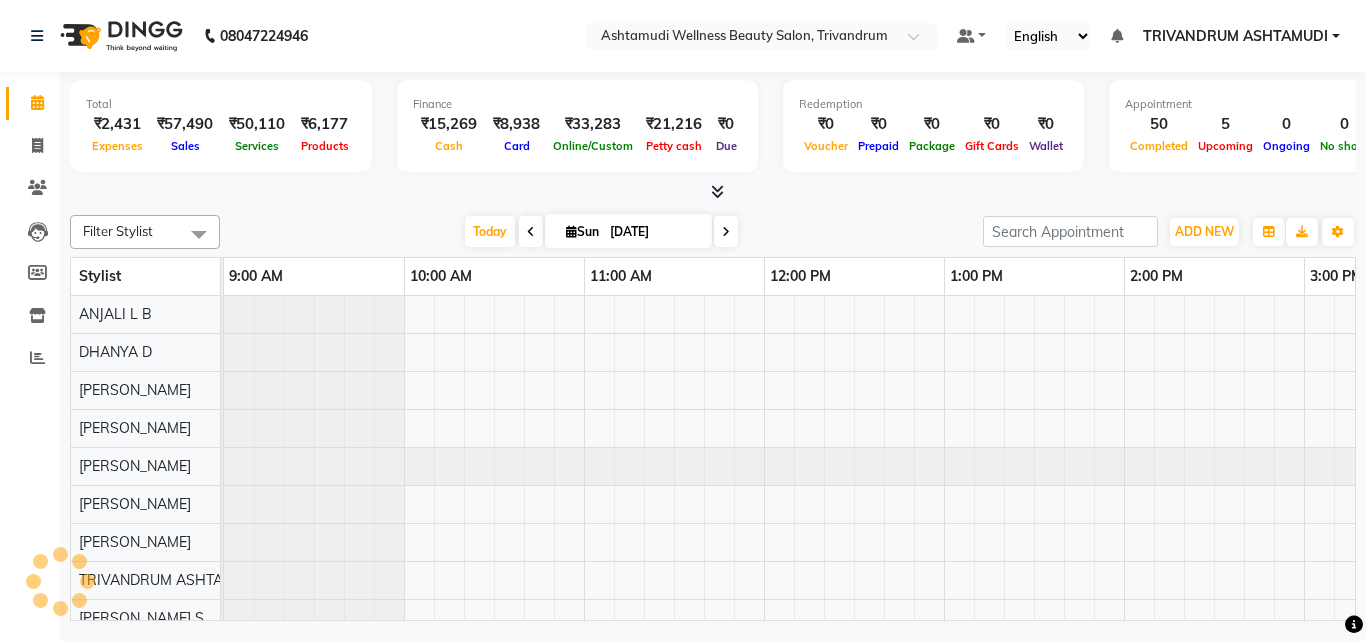 scroll, scrollTop: 0, scrollLeft: 1389, axis: horizontal 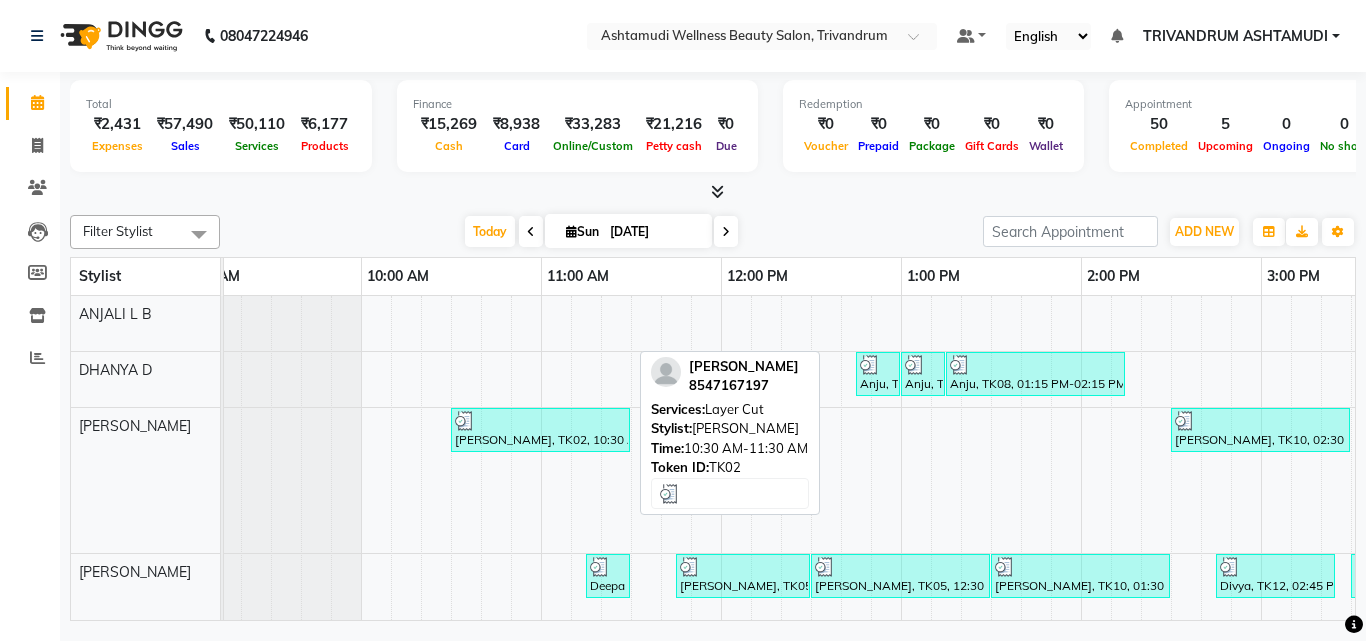 click at bounding box center (540, 421) 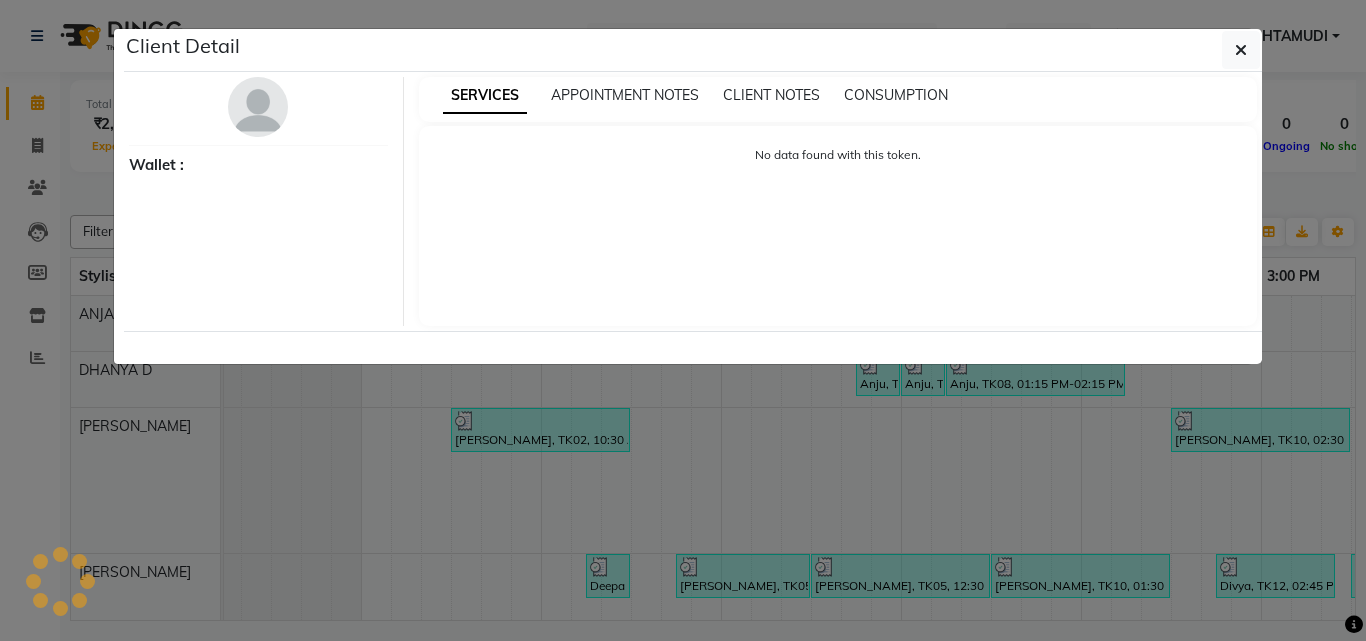 select on "3" 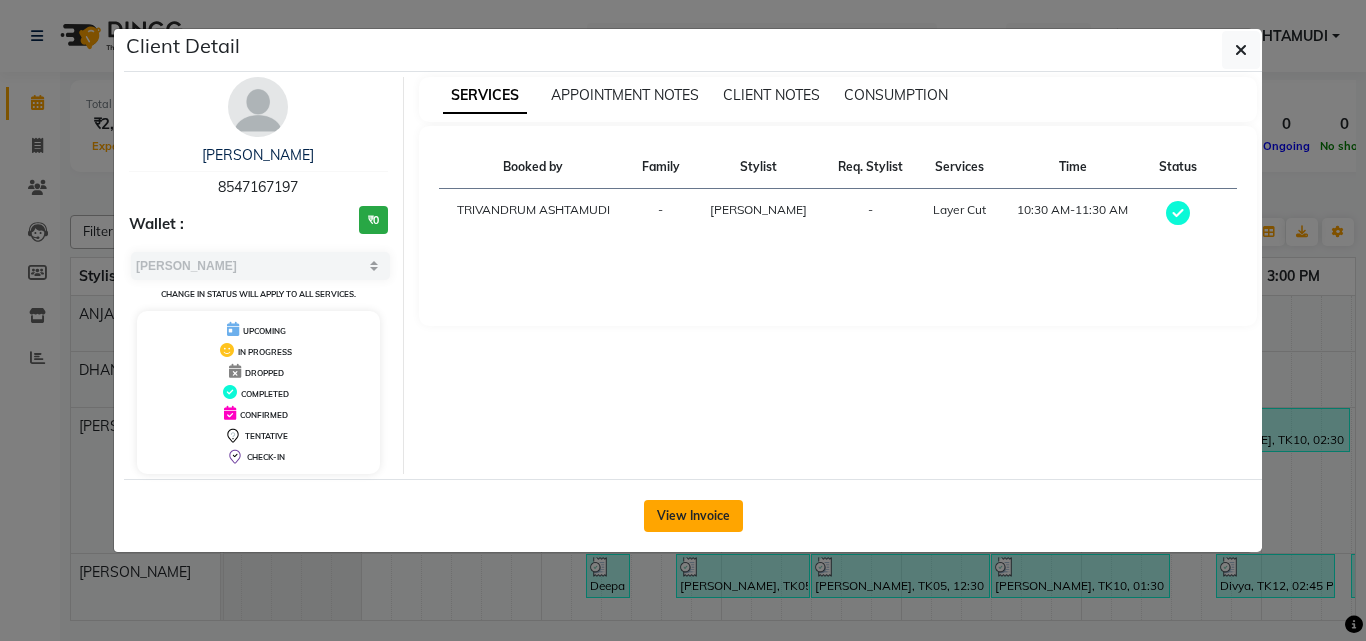 click on "View Invoice" 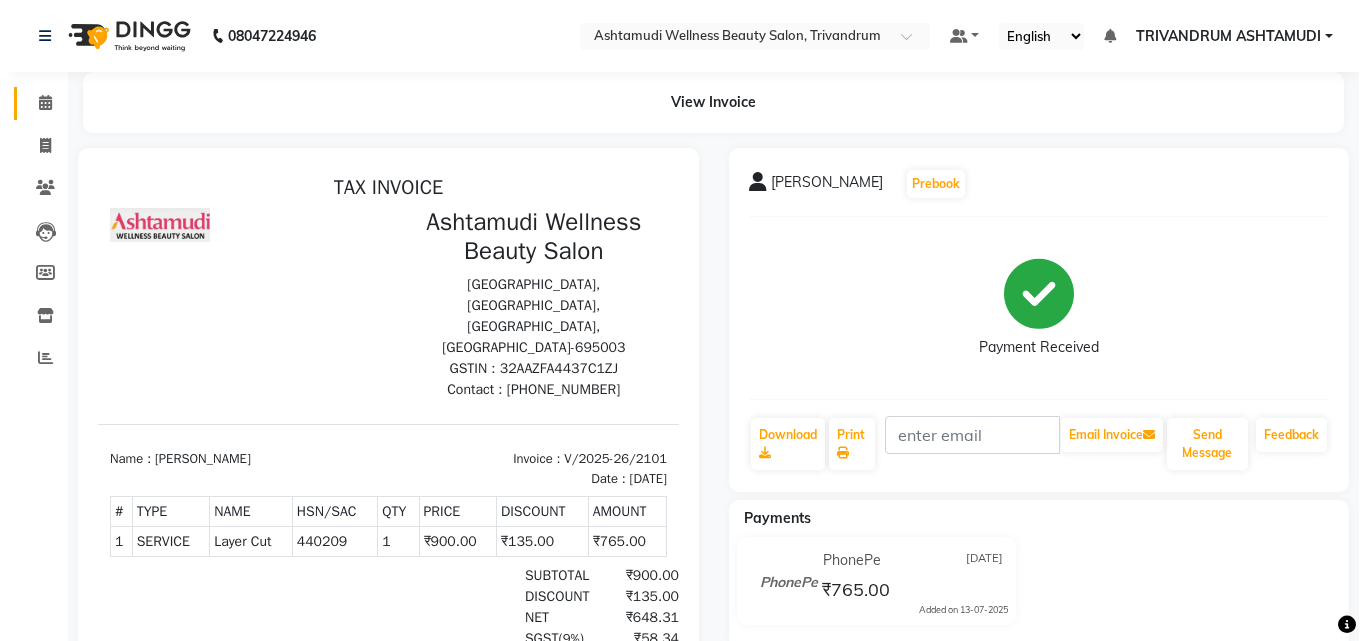 scroll, scrollTop: 0, scrollLeft: 0, axis: both 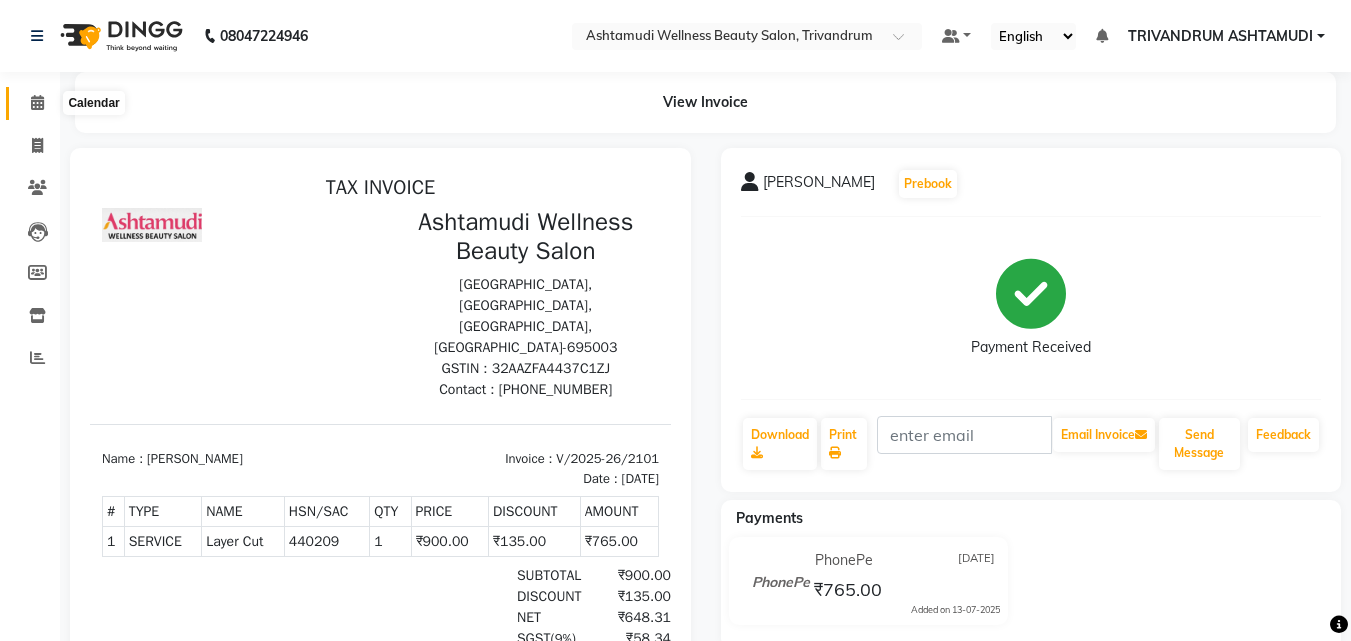 click 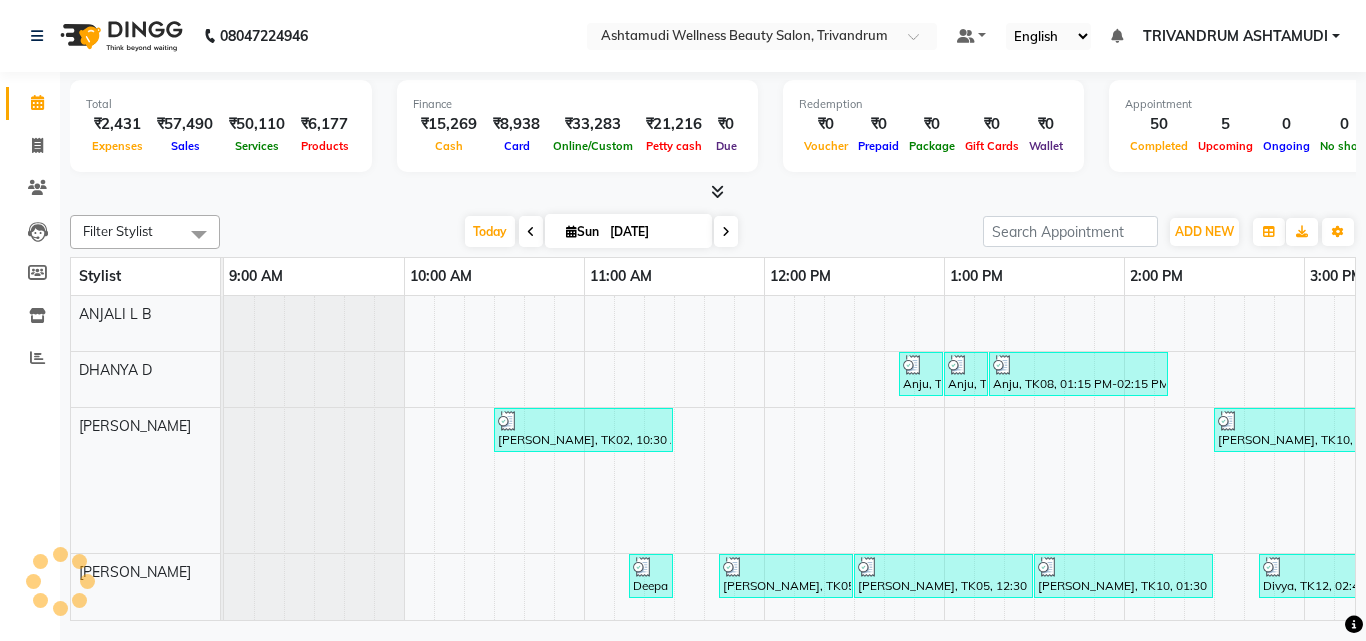scroll, scrollTop: 0, scrollLeft: 0, axis: both 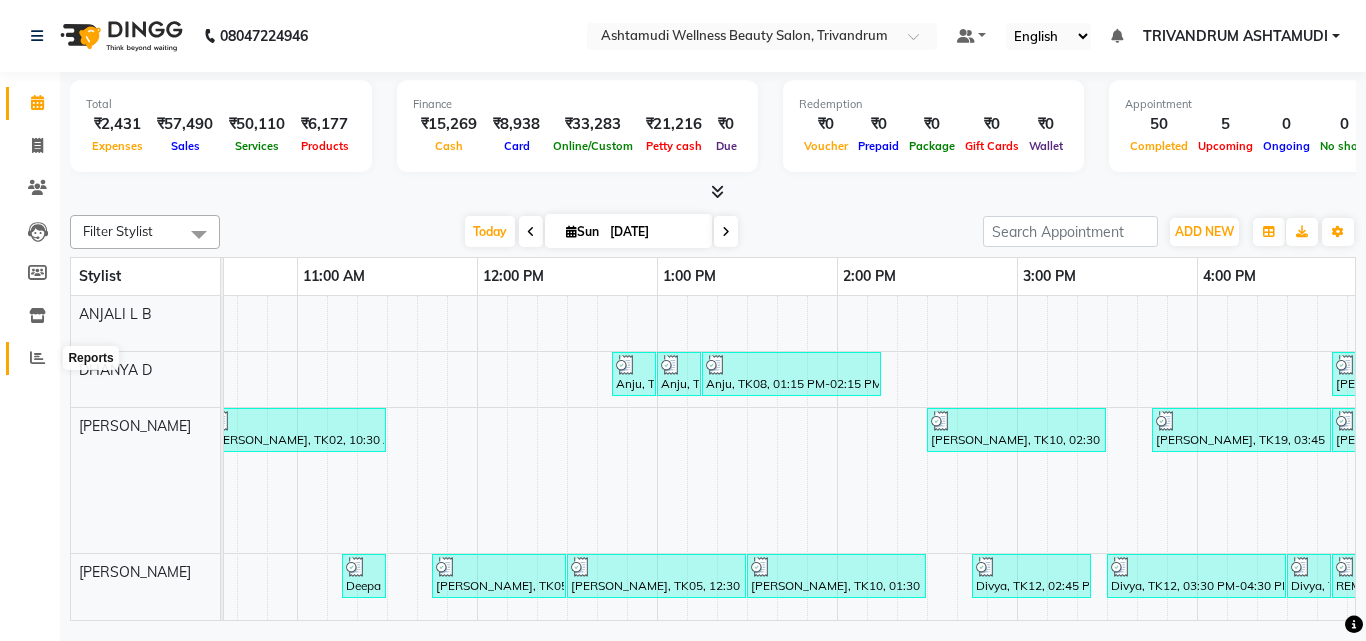 click 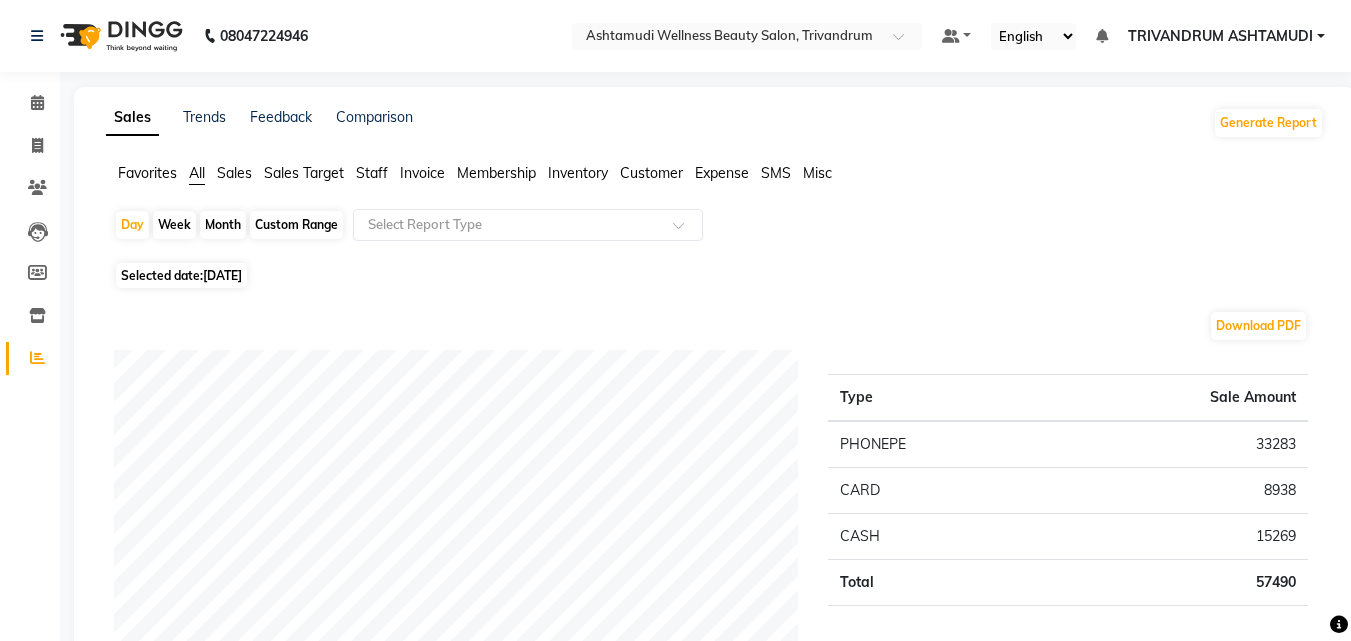 click on "Invoice" 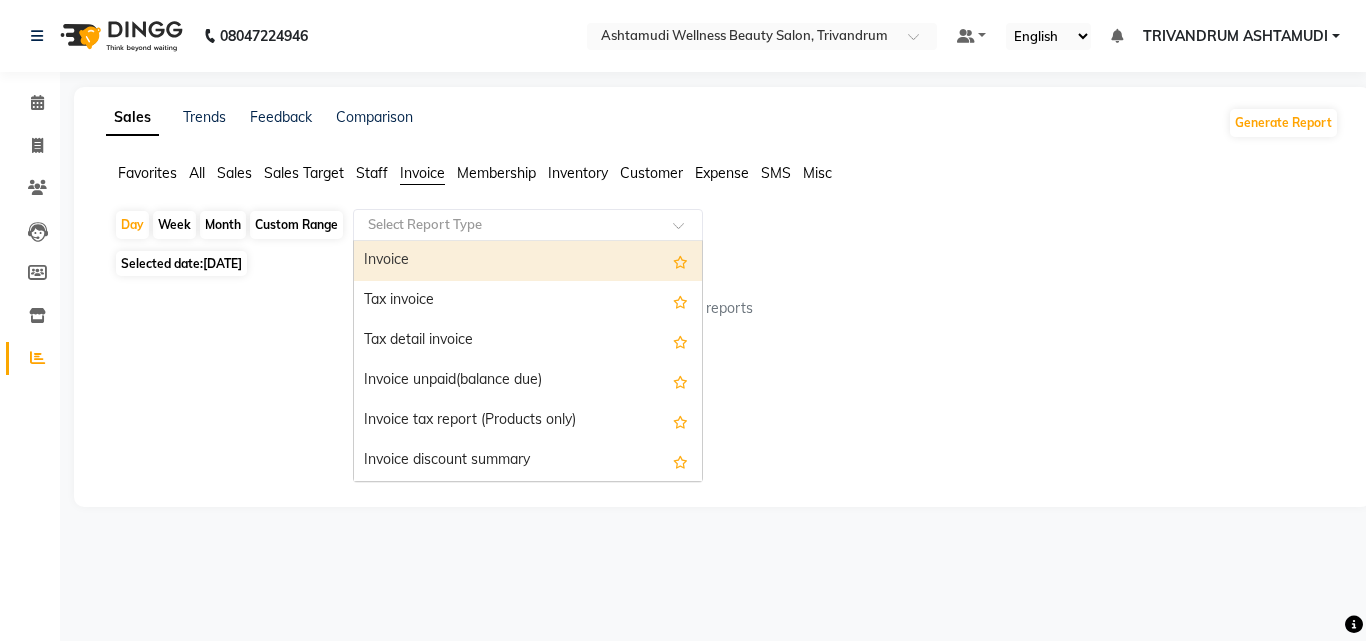 click 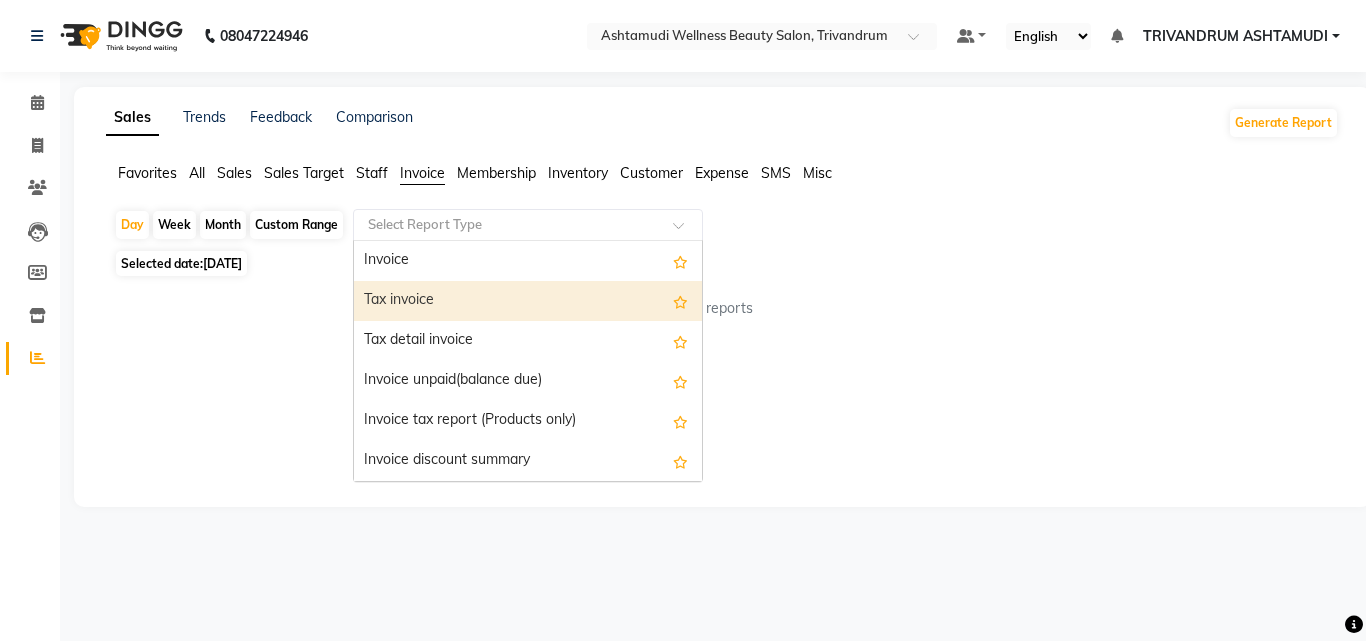 click on "Tax invoice" at bounding box center (528, 301) 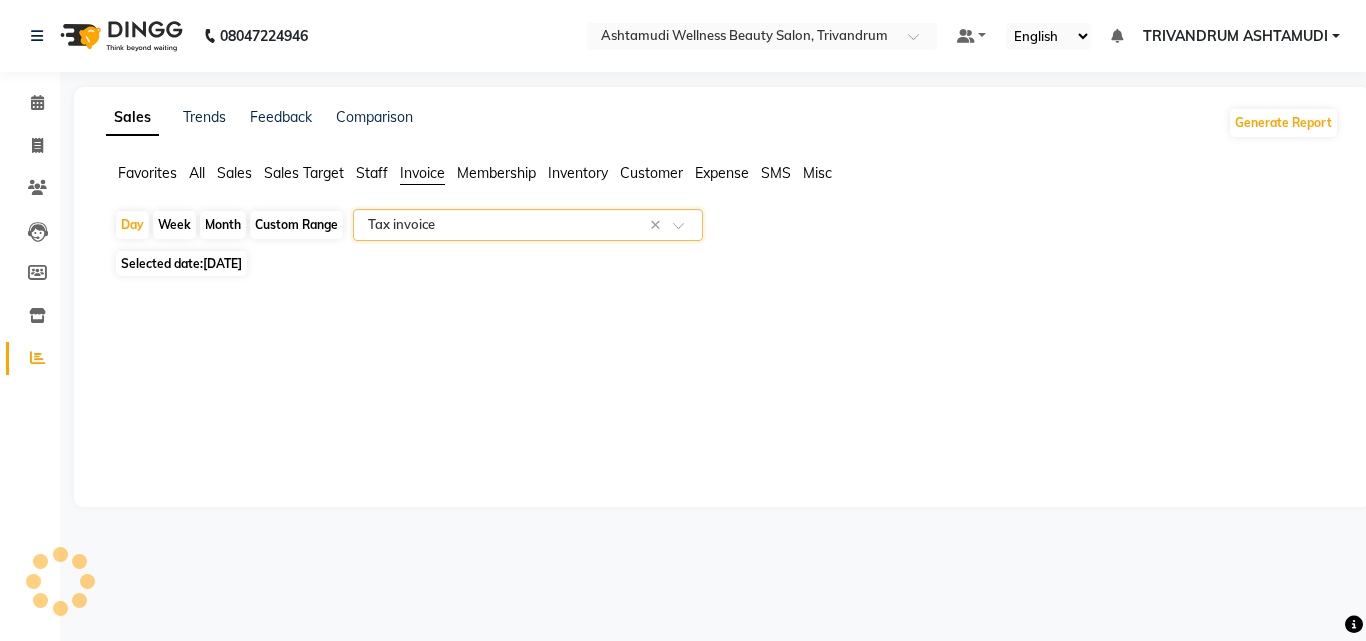 select on "full_report" 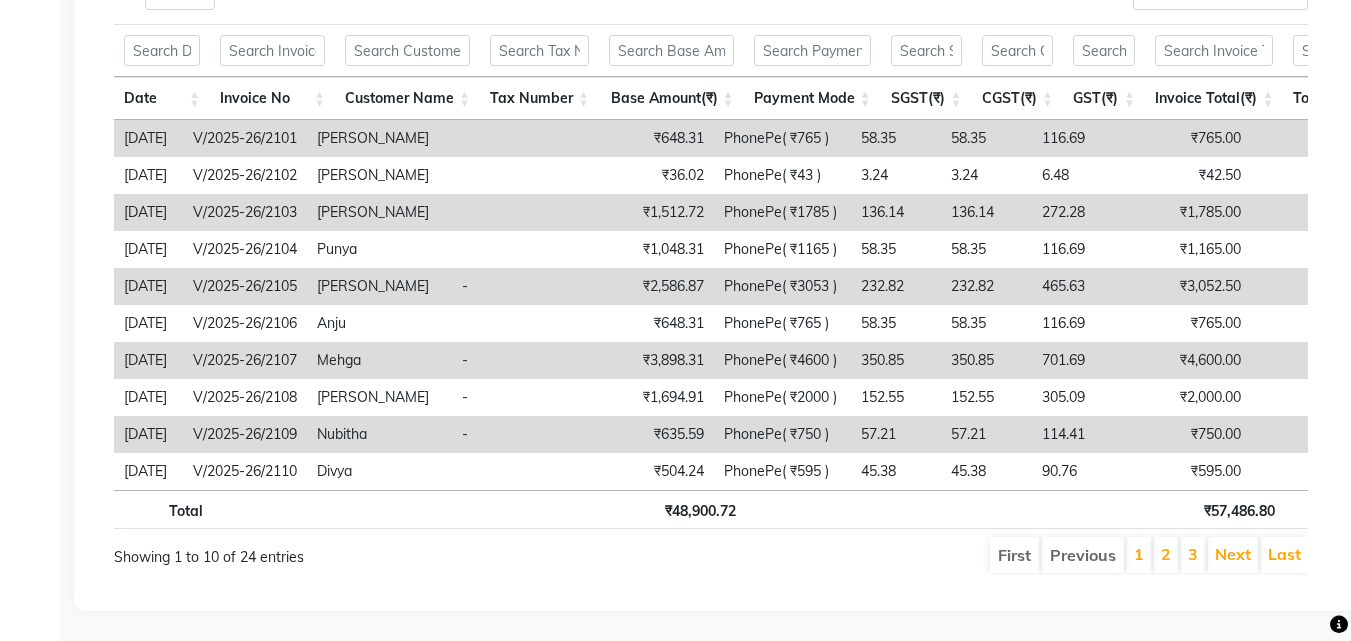 scroll, scrollTop: 400, scrollLeft: 0, axis: vertical 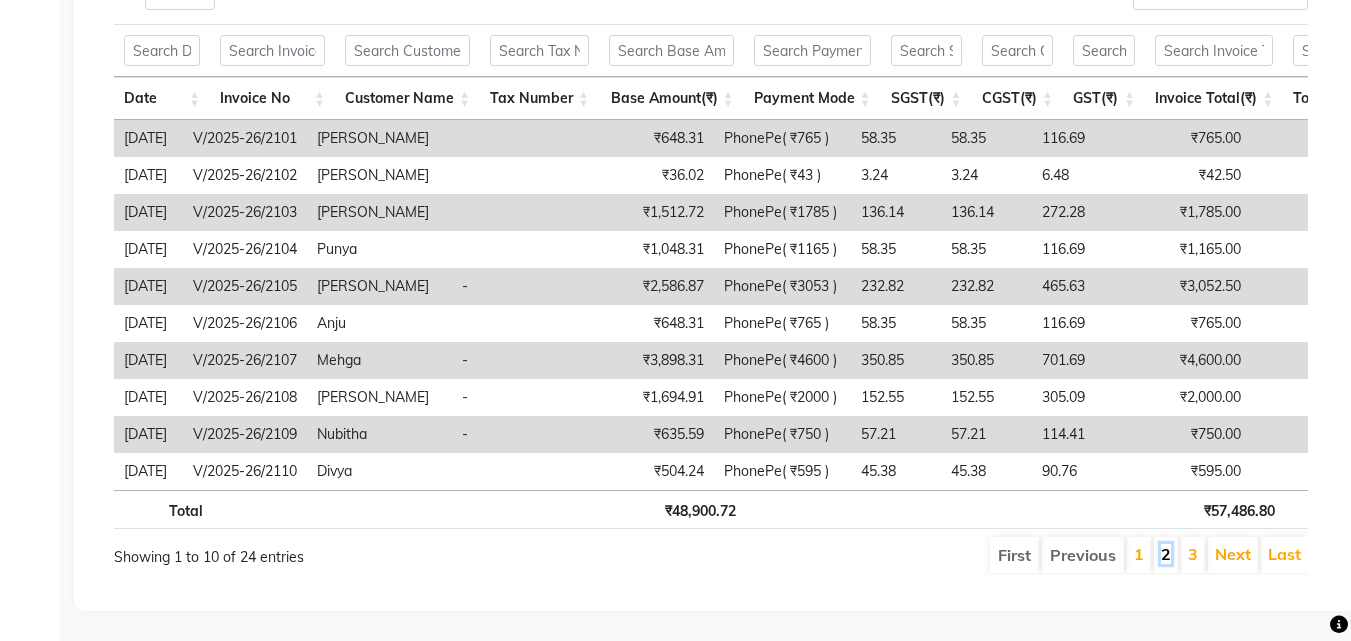 click on "2" at bounding box center (1166, 554) 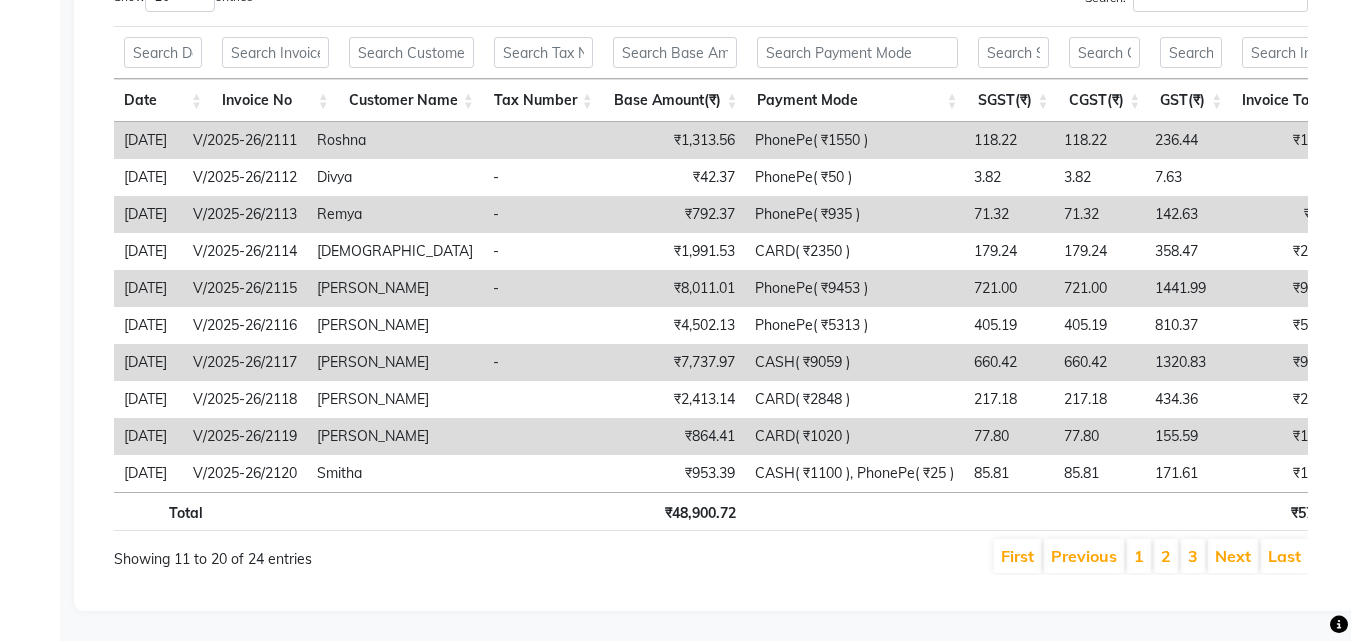 click on "3" at bounding box center (1193, 556) 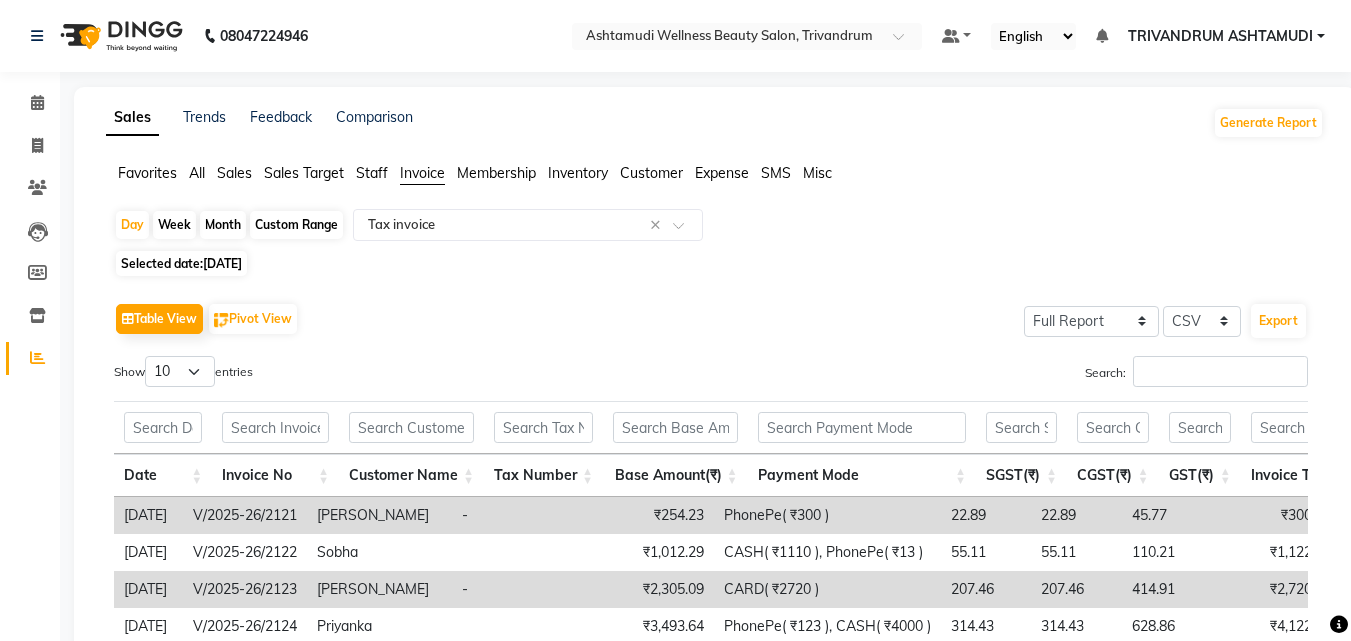 scroll, scrollTop: 185, scrollLeft: 0, axis: vertical 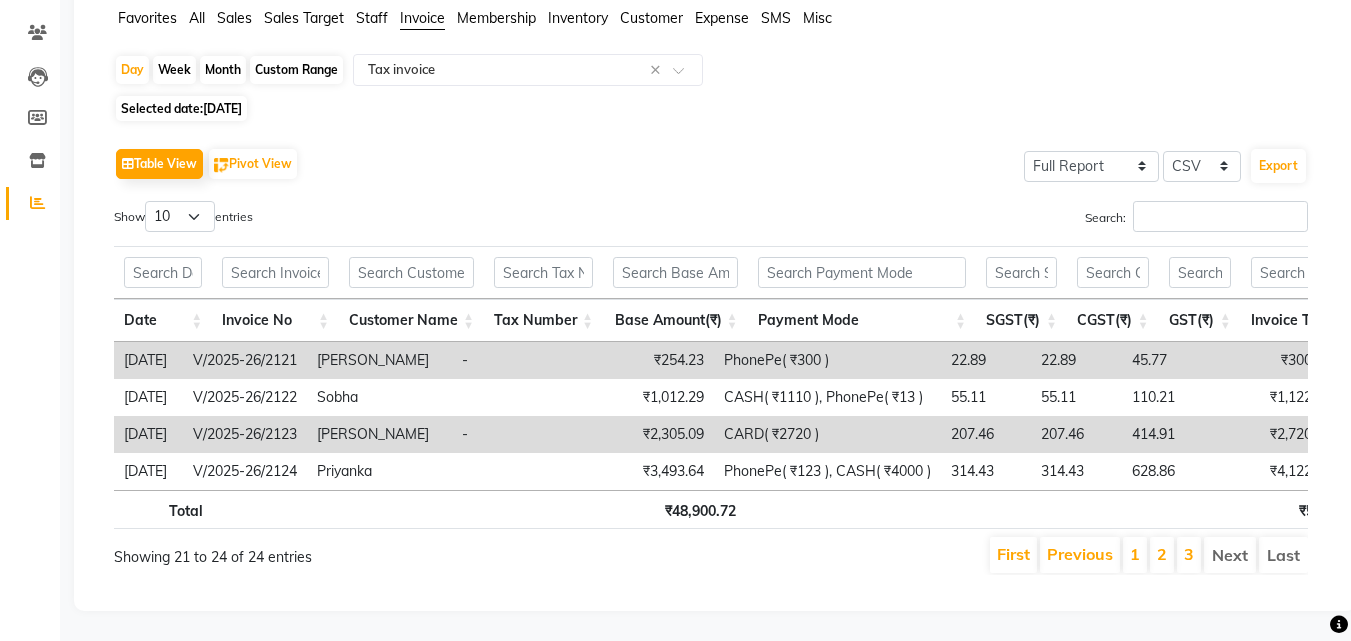 click on "1" at bounding box center (1135, 555) 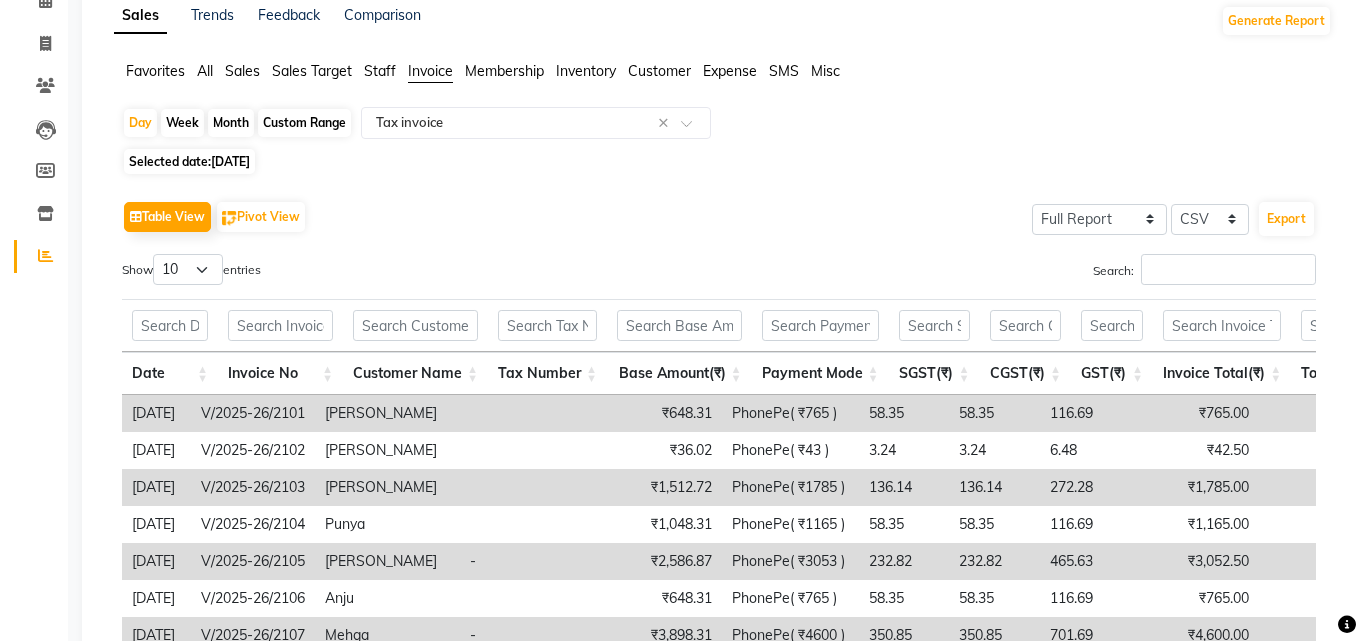 scroll, scrollTop: 0, scrollLeft: 0, axis: both 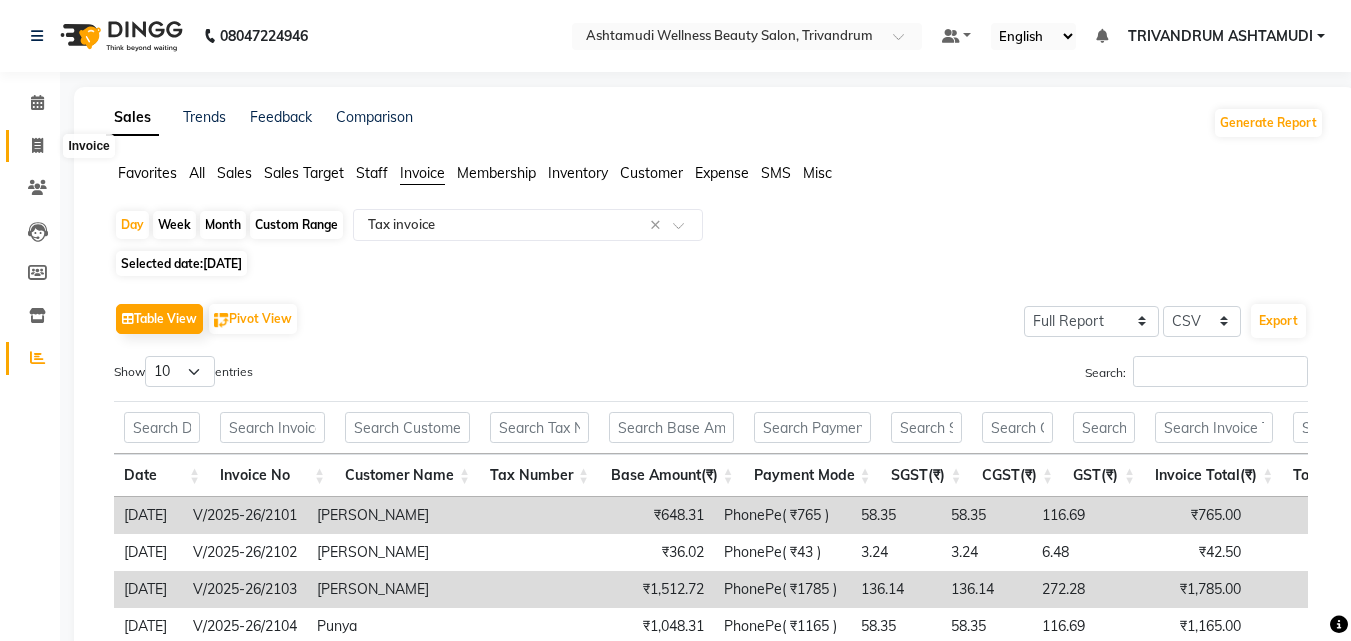 click 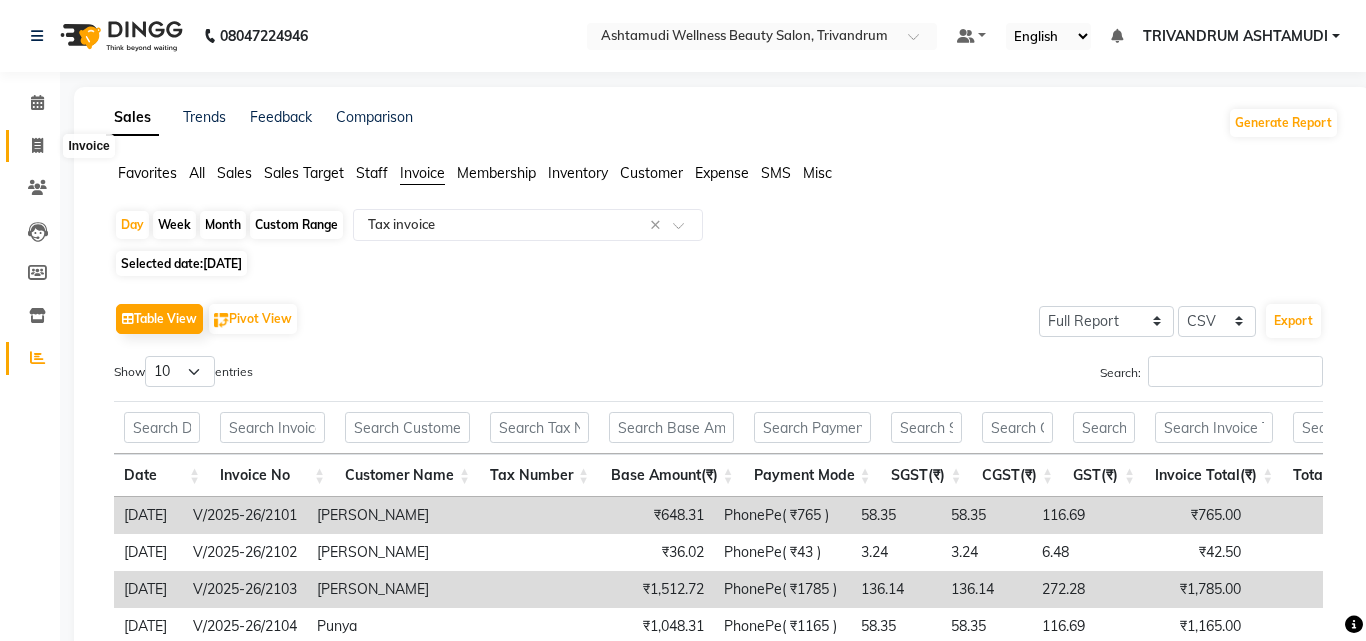 select on "service" 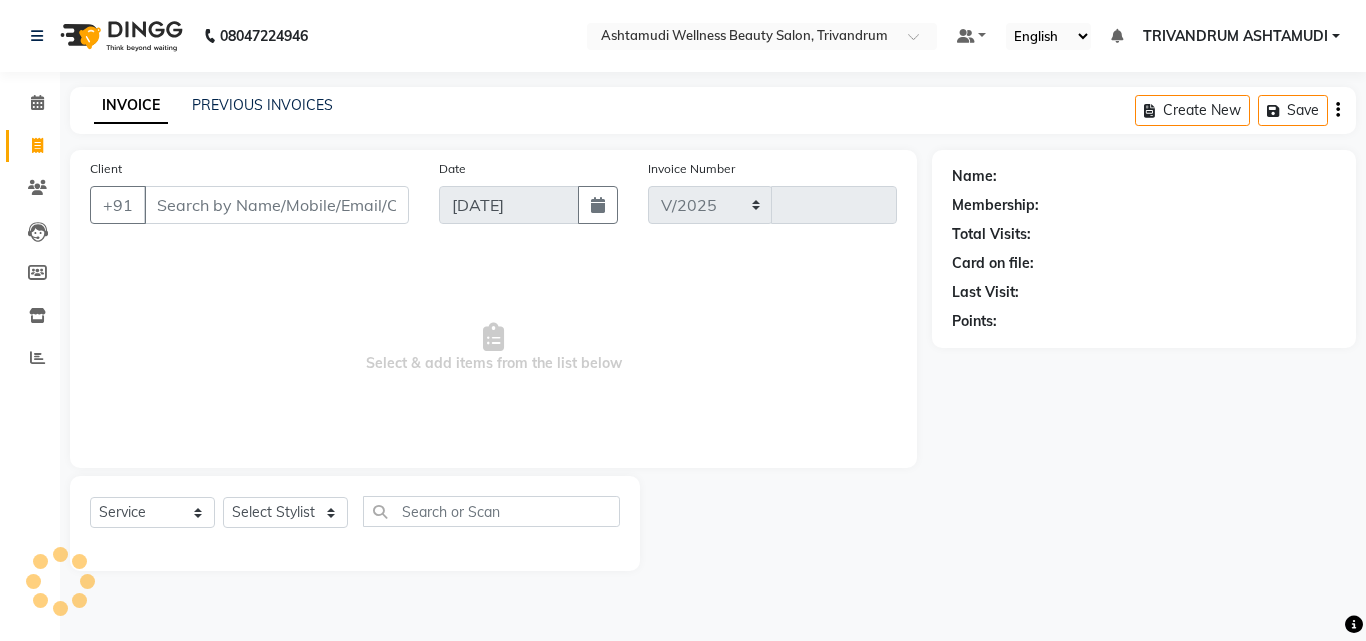 select on "4636" 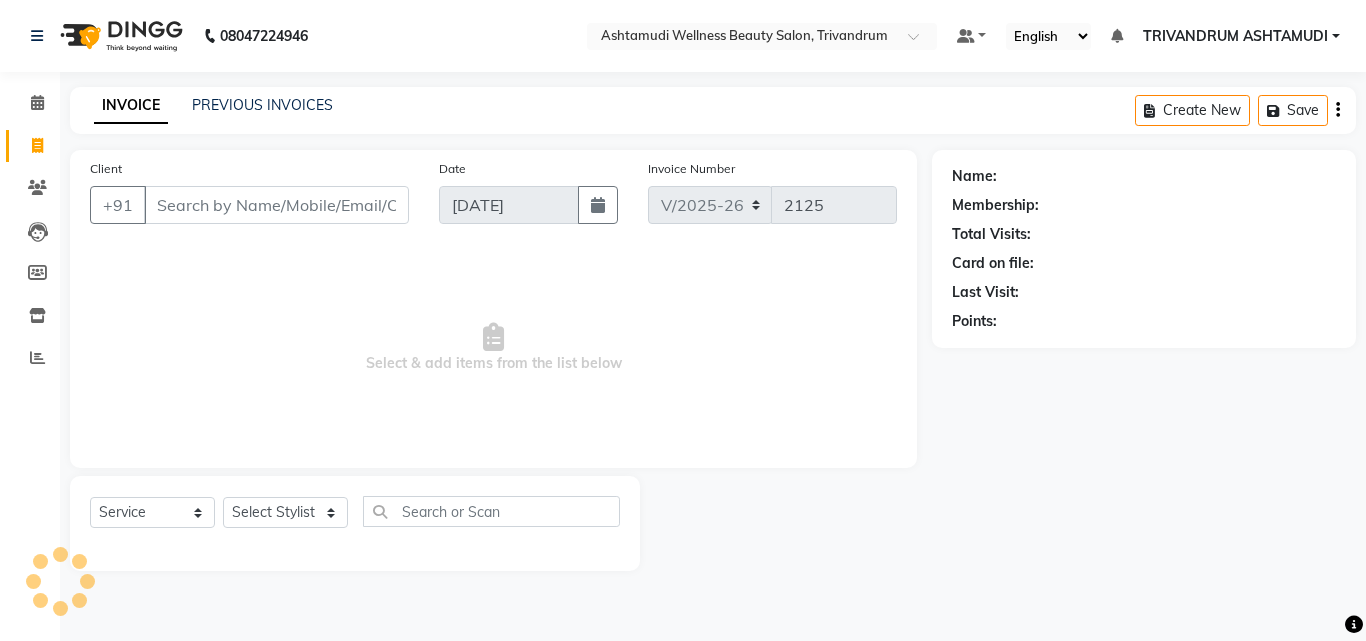 click on "Client" at bounding box center (276, 205) 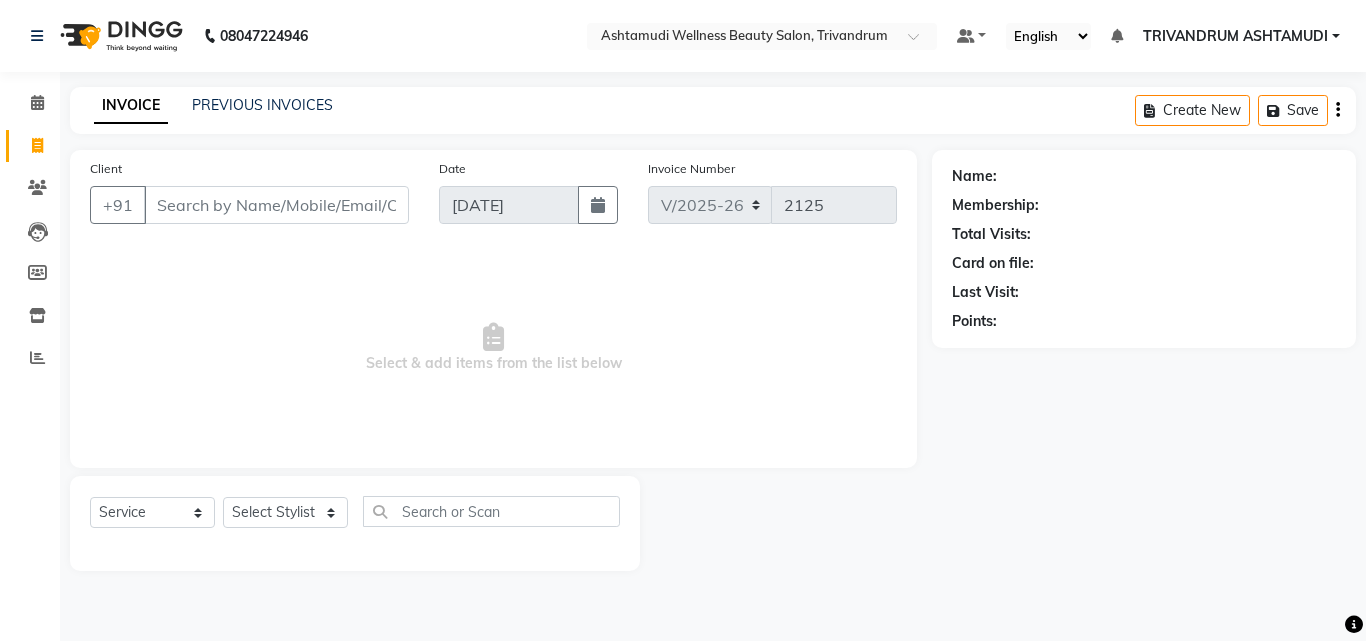 click on "Client" at bounding box center (276, 205) 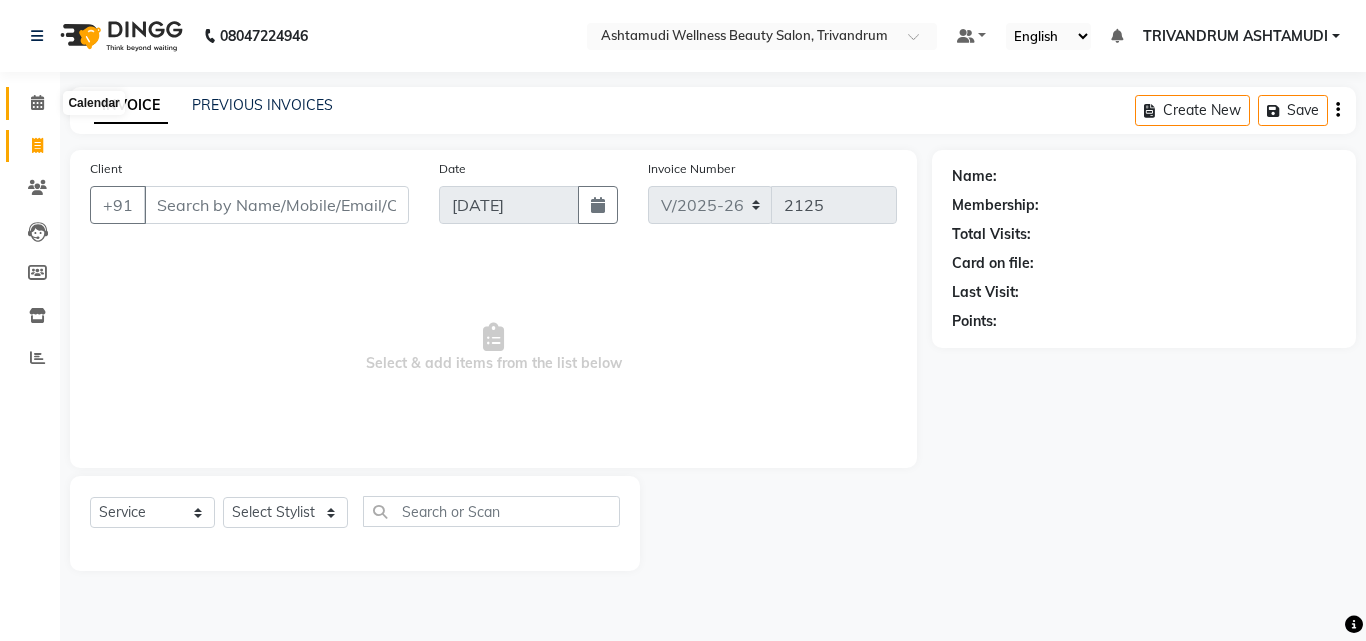 click 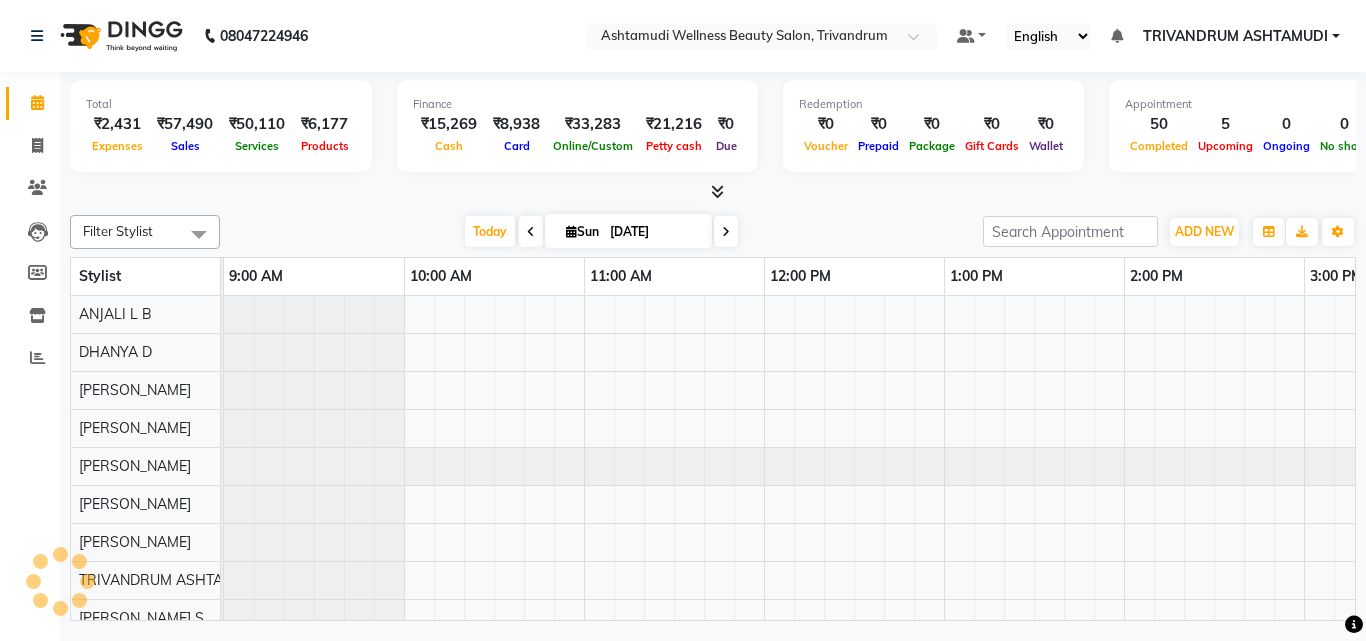 scroll, scrollTop: 0, scrollLeft: 0, axis: both 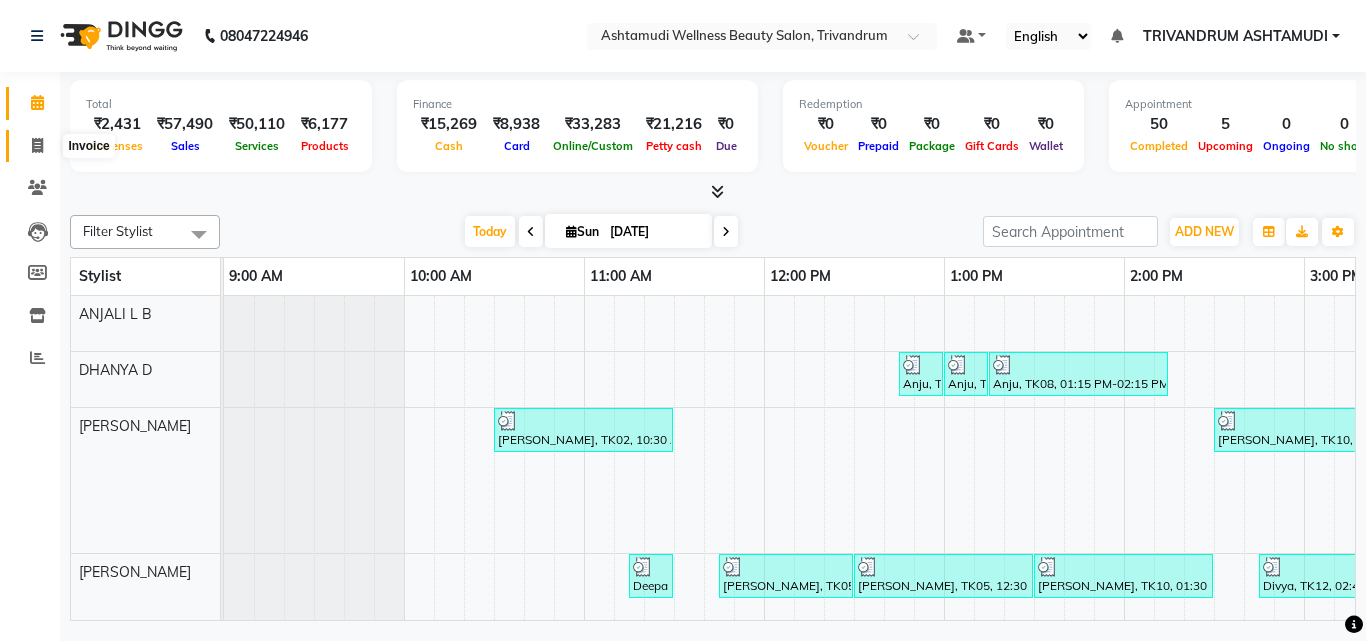 click 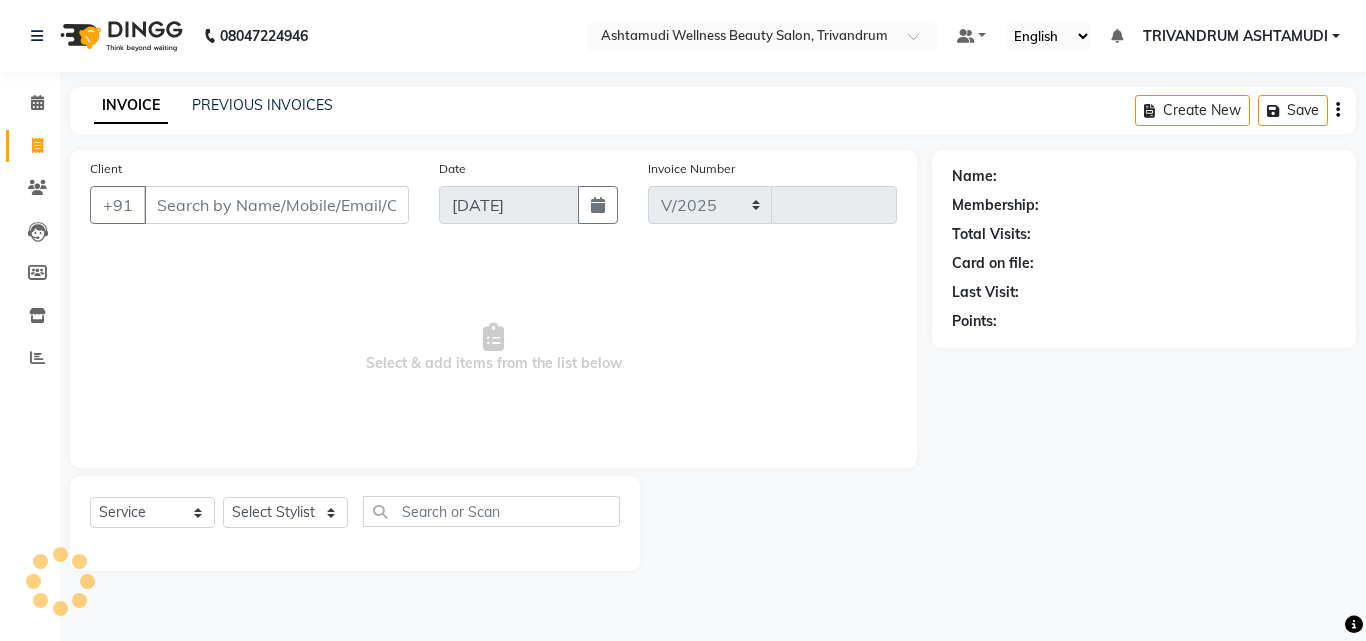 select on "4636" 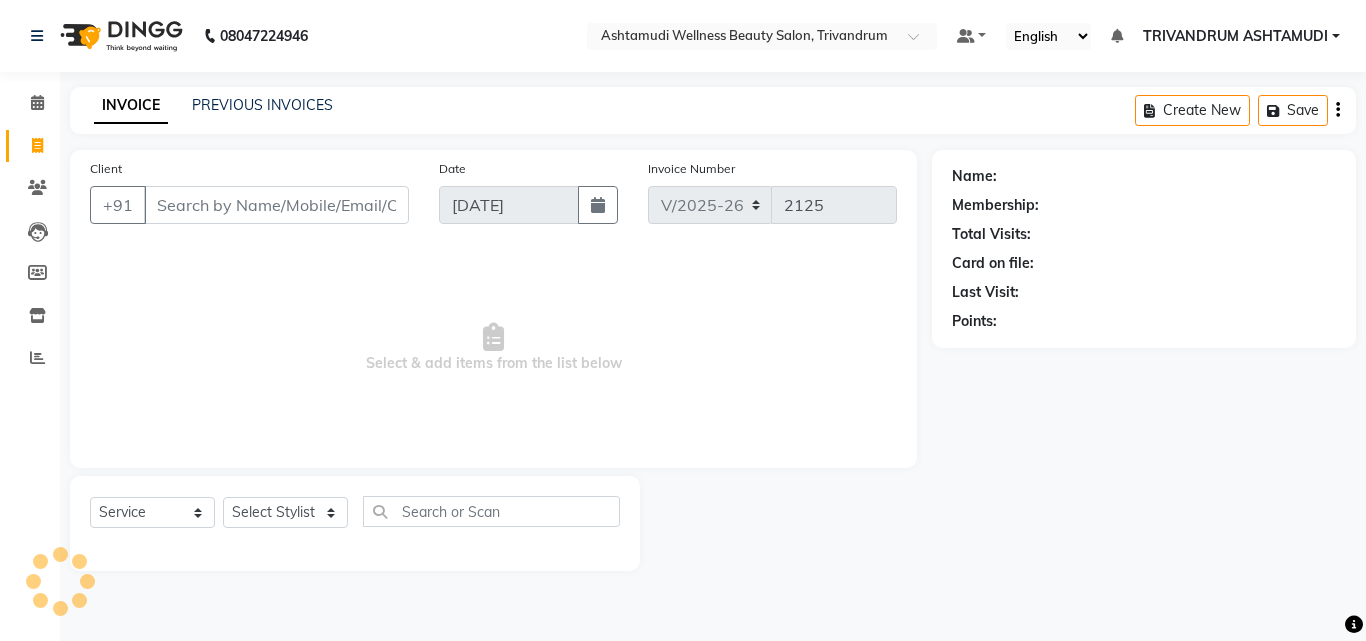 click on "Client" at bounding box center (276, 205) 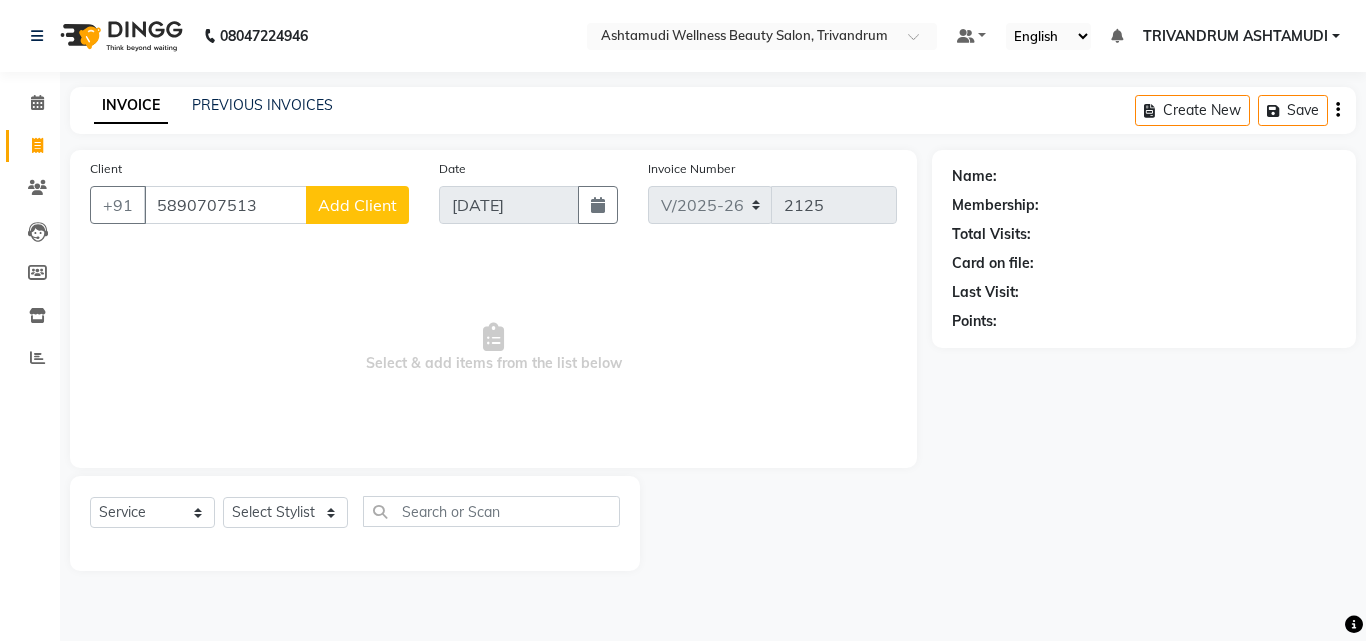 type on "5890707513" 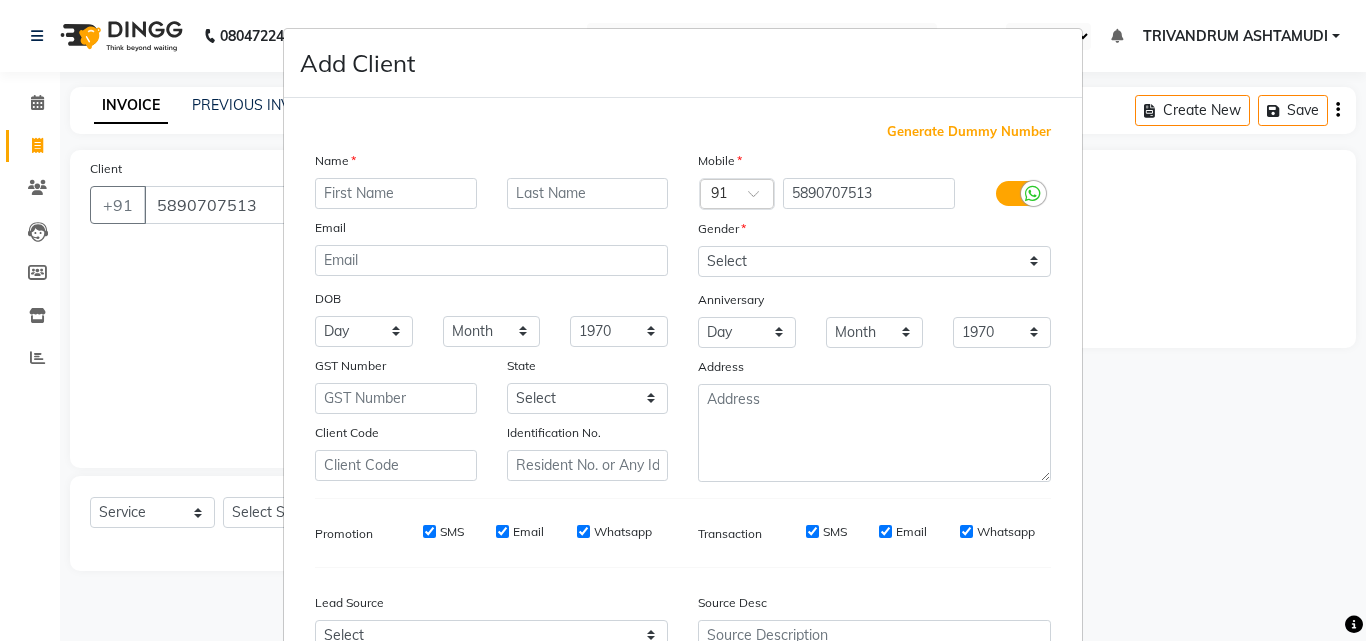 click at bounding box center [396, 193] 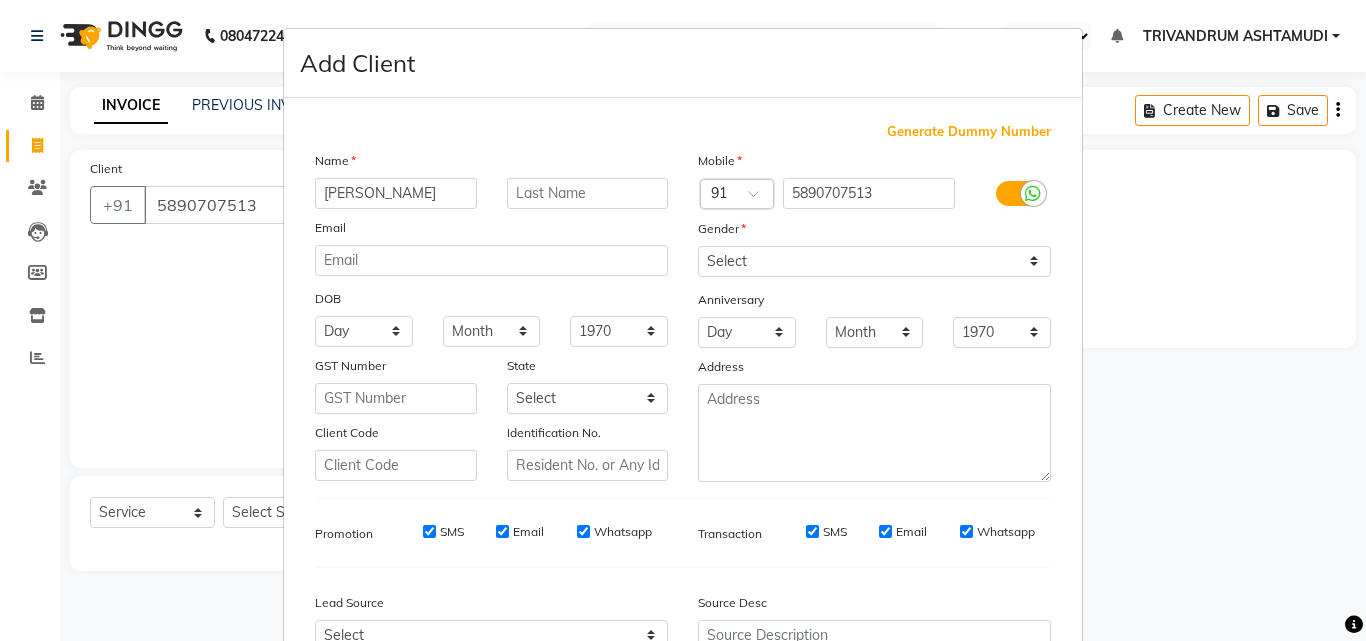 type on "[PERSON_NAME]" 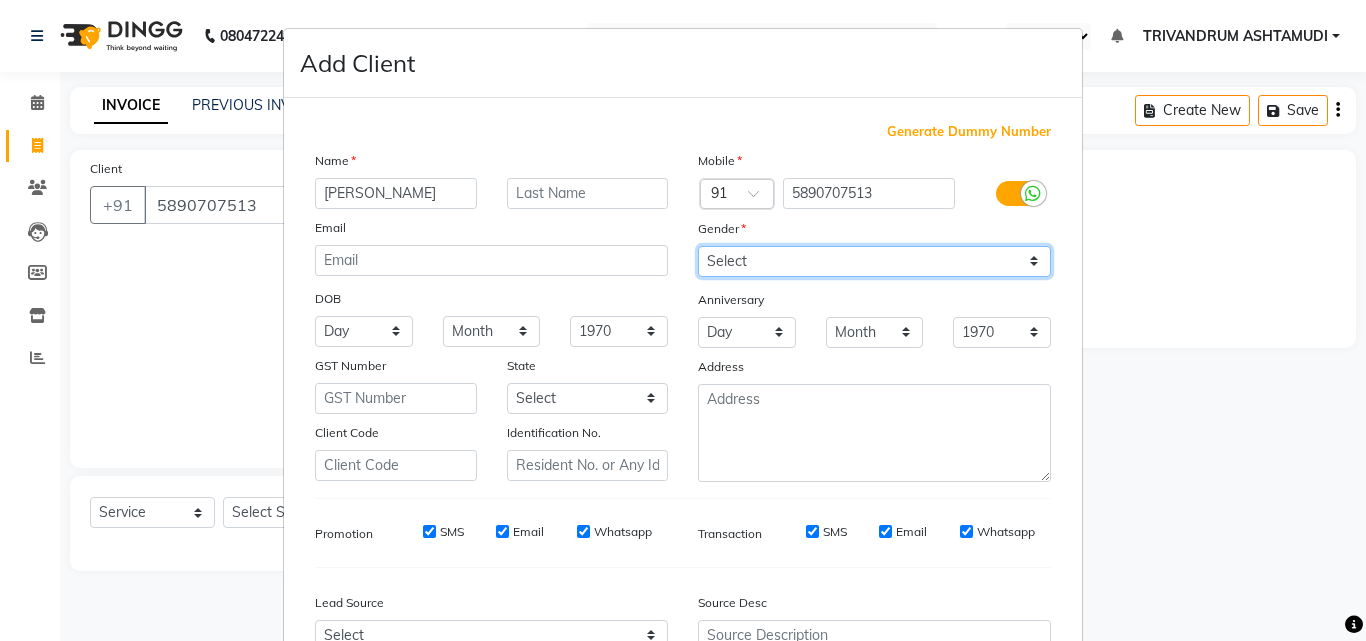 drag, startPoint x: 904, startPoint y: 268, endPoint x: 877, endPoint y: 272, distance: 27.294687 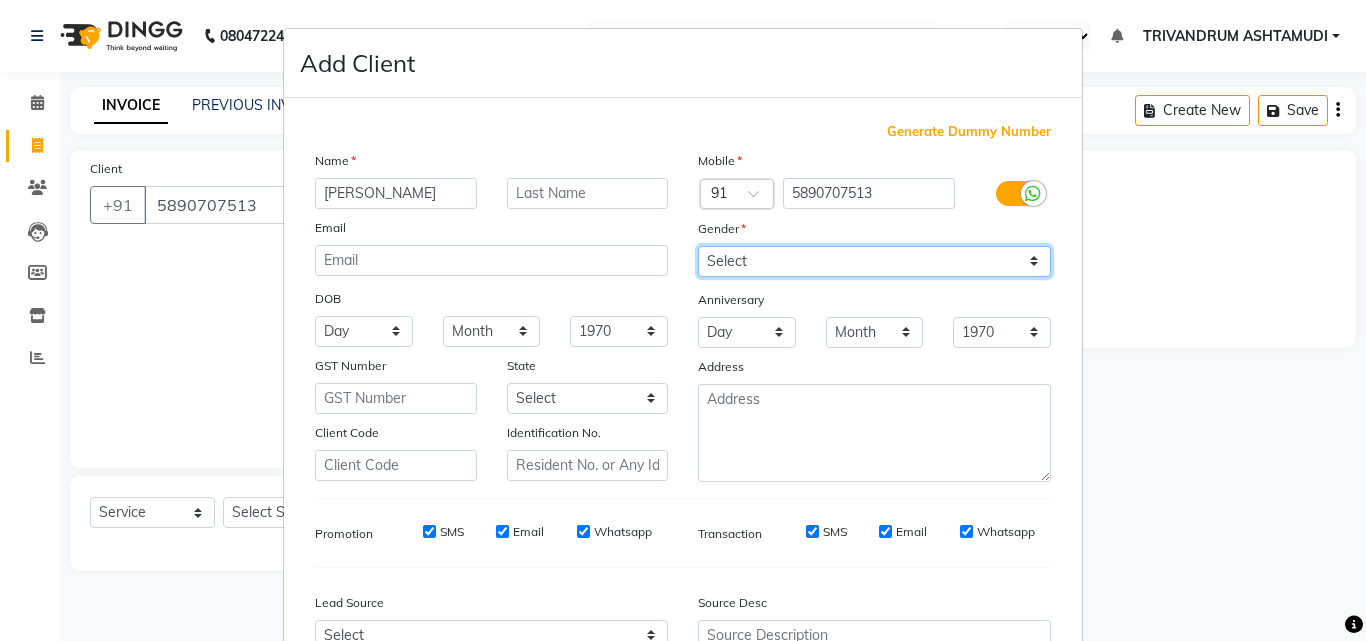 click on "Select Male Female Other Prefer Not To Say" at bounding box center (874, 261) 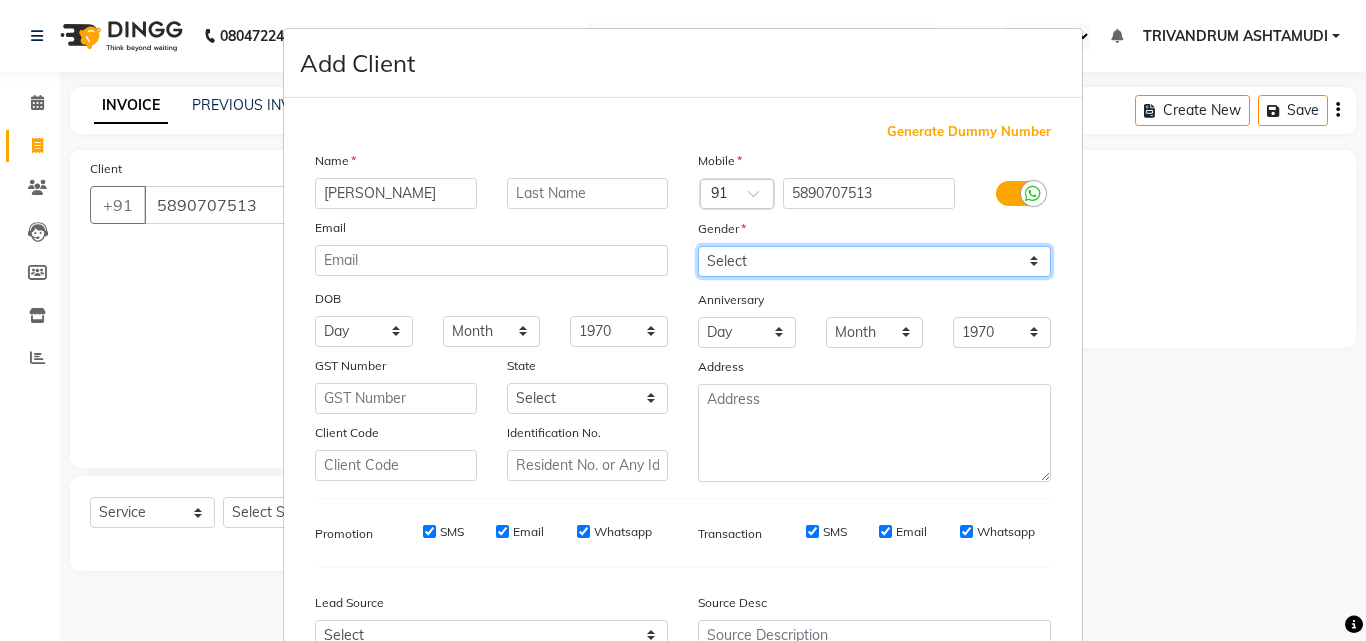select on "[DEMOGRAPHIC_DATA]" 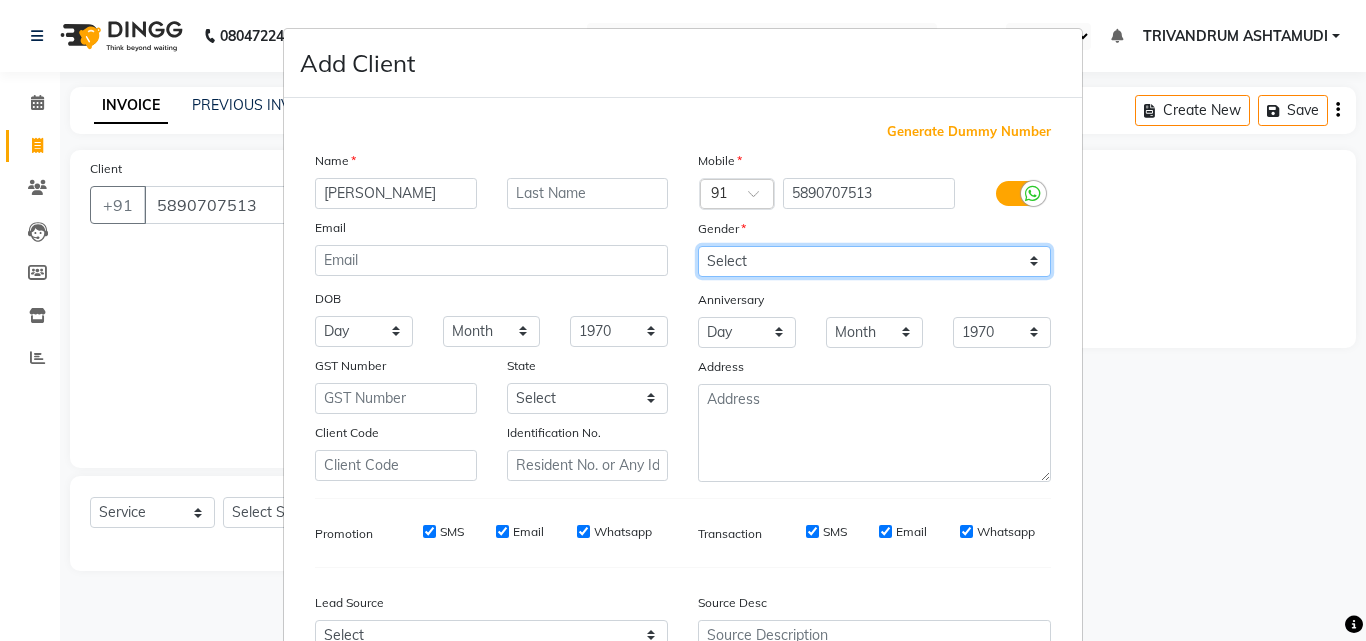 click on "Select Male Female Other Prefer Not To Say" at bounding box center [874, 261] 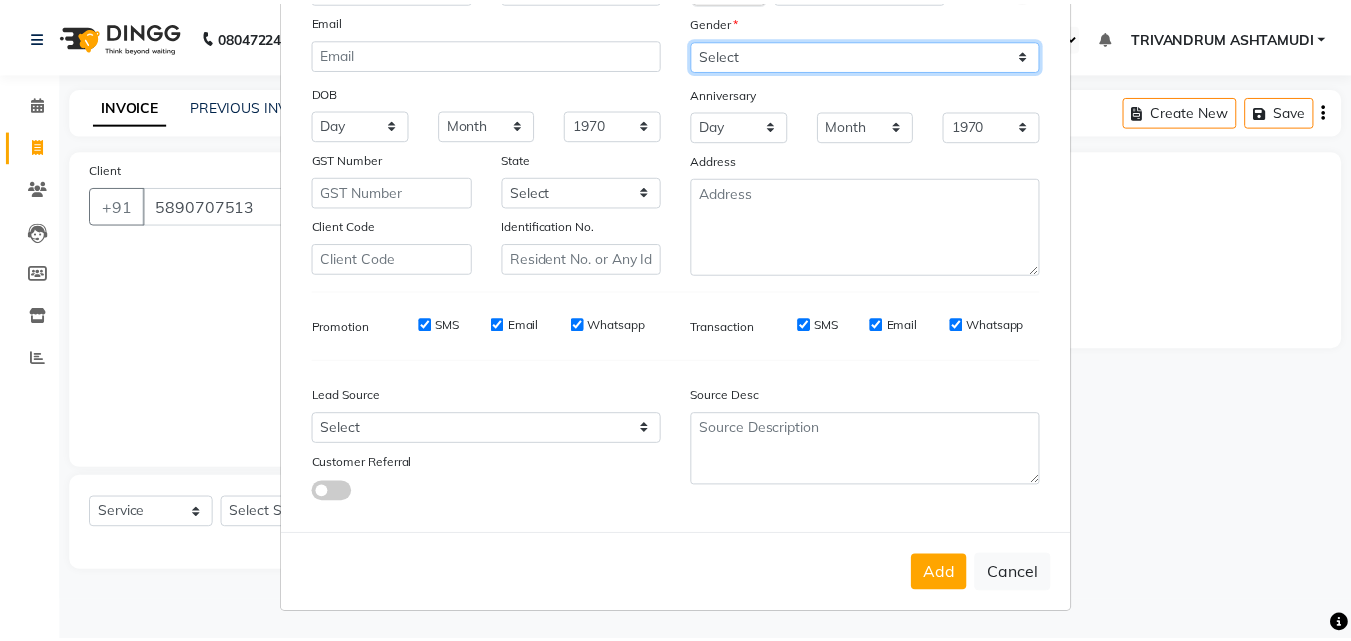 scroll, scrollTop: 208, scrollLeft: 0, axis: vertical 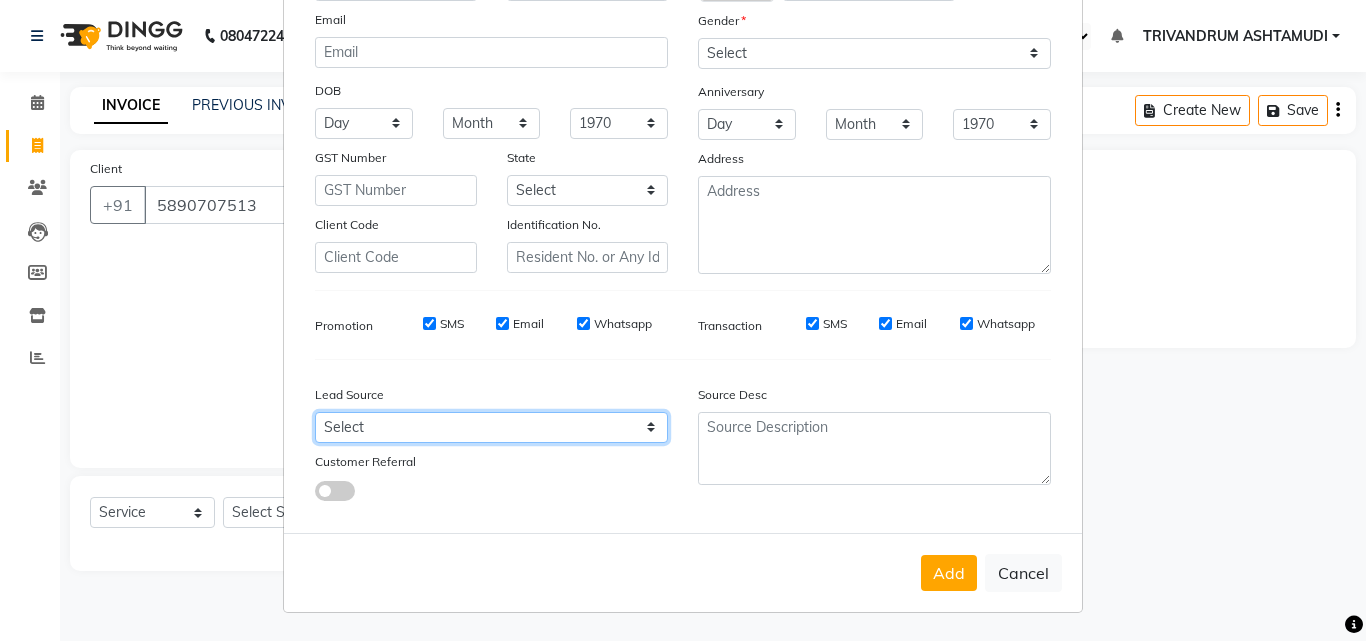 click on "Select Walk-in Referral Internet Friend Word of Mouth Advertisement Facebook JustDial Google Other Instagram  YouTube  WhatsApp" at bounding box center (491, 427) 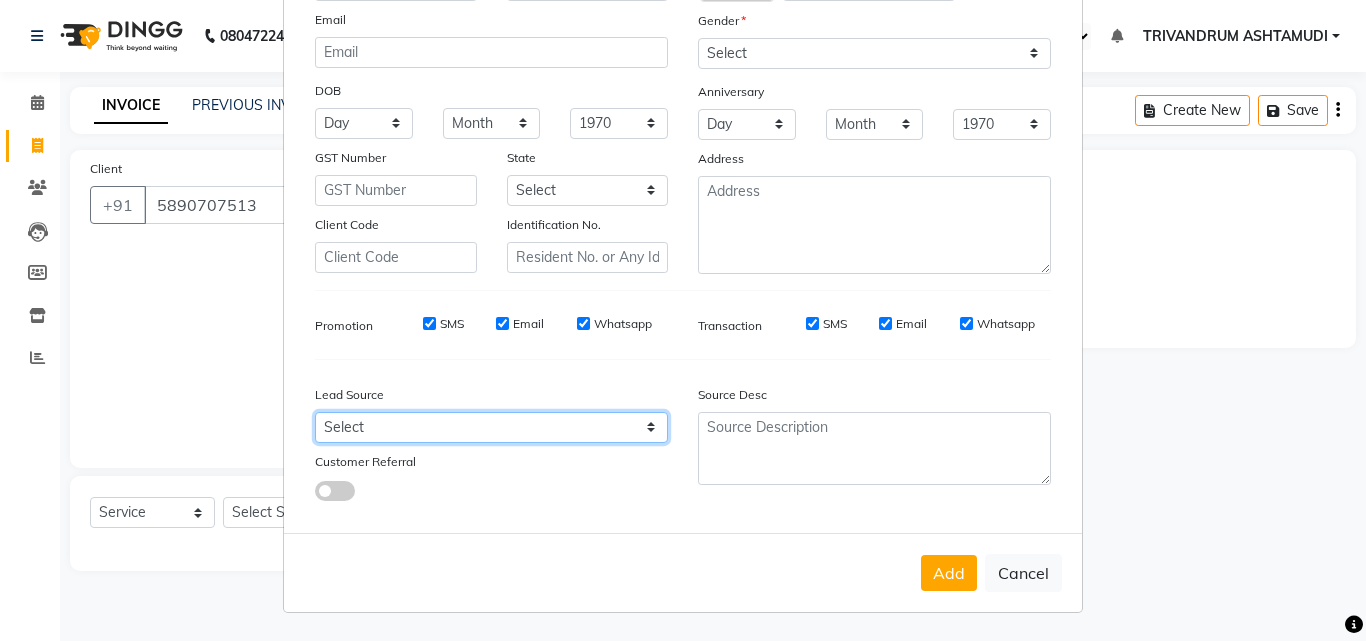 select on "31366" 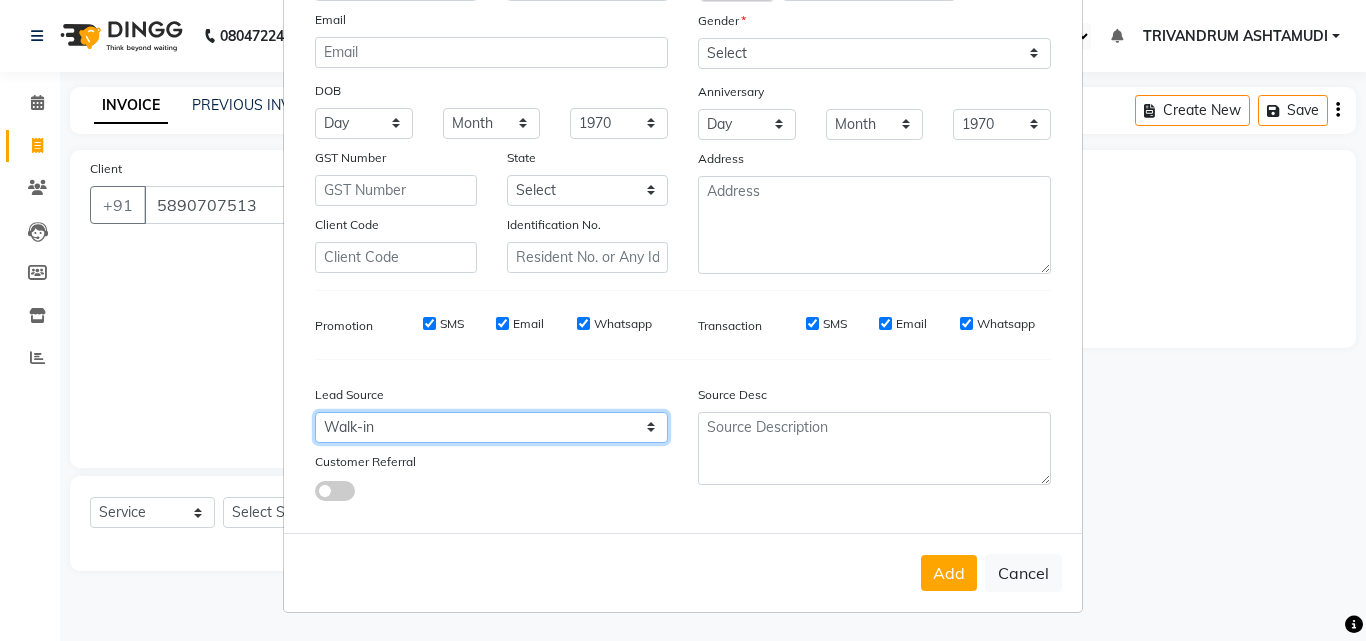 click on "Select Walk-in Referral Internet Friend Word of Mouth Advertisement Facebook JustDial Google Other Instagram  YouTube  WhatsApp" at bounding box center (491, 427) 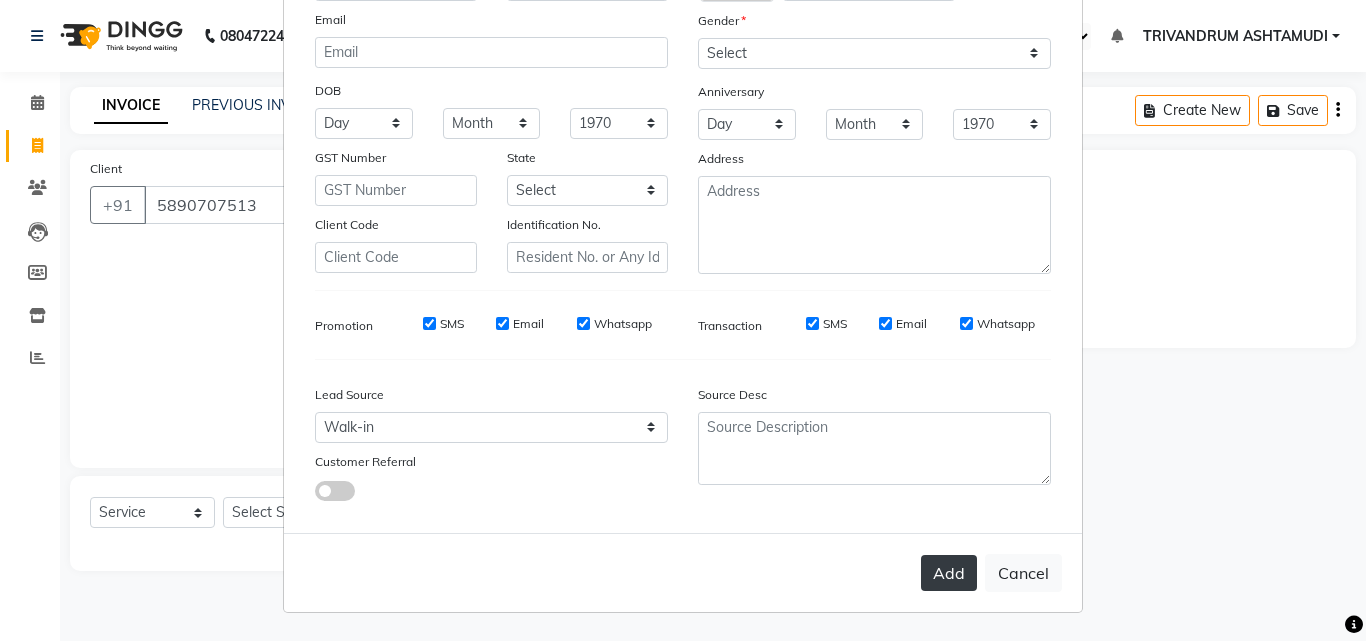 click on "Add" at bounding box center (949, 573) 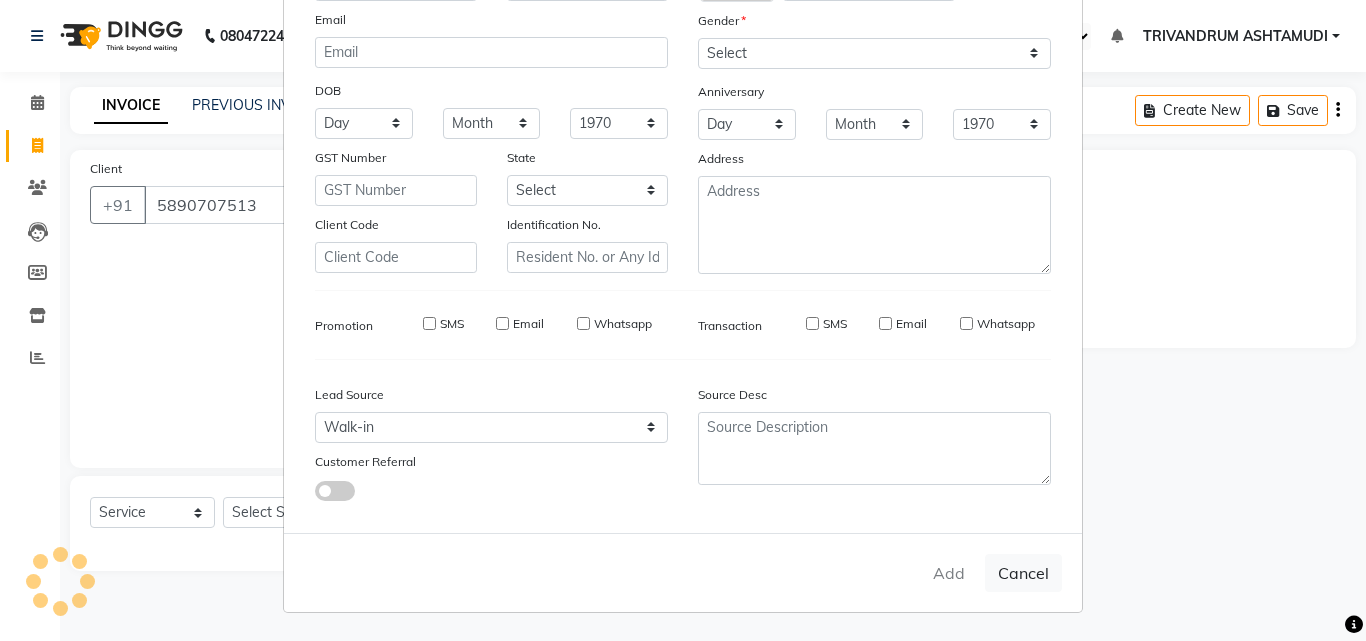 type 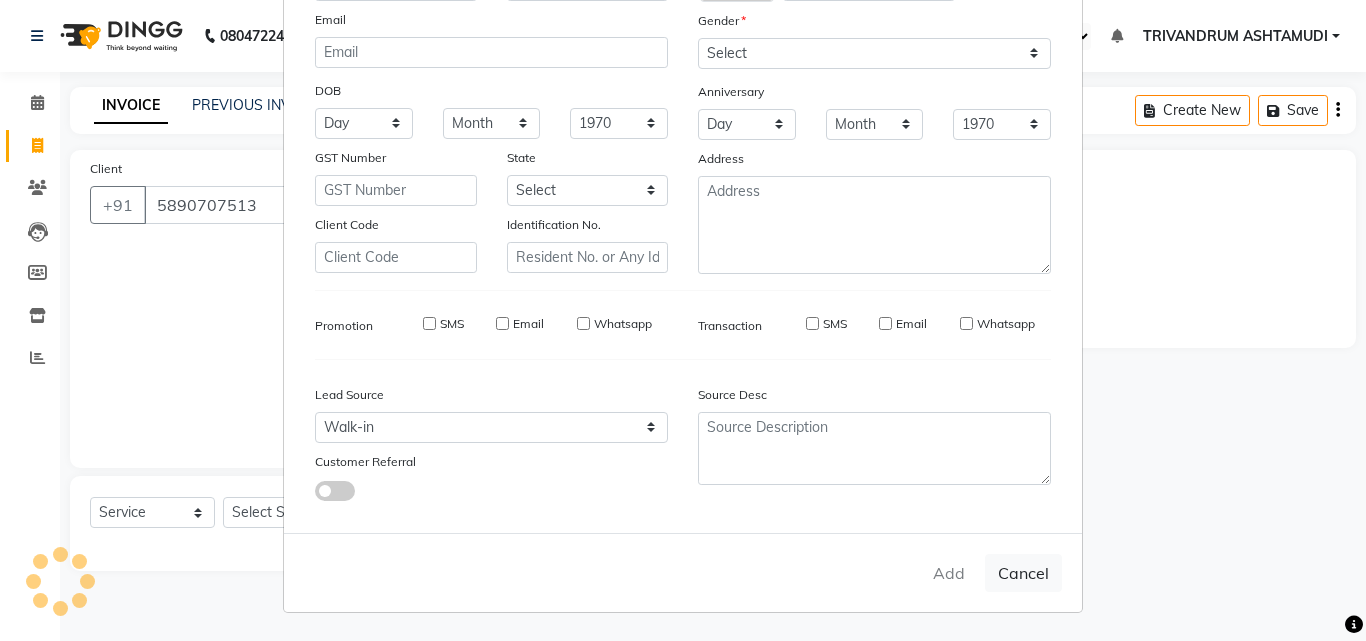select 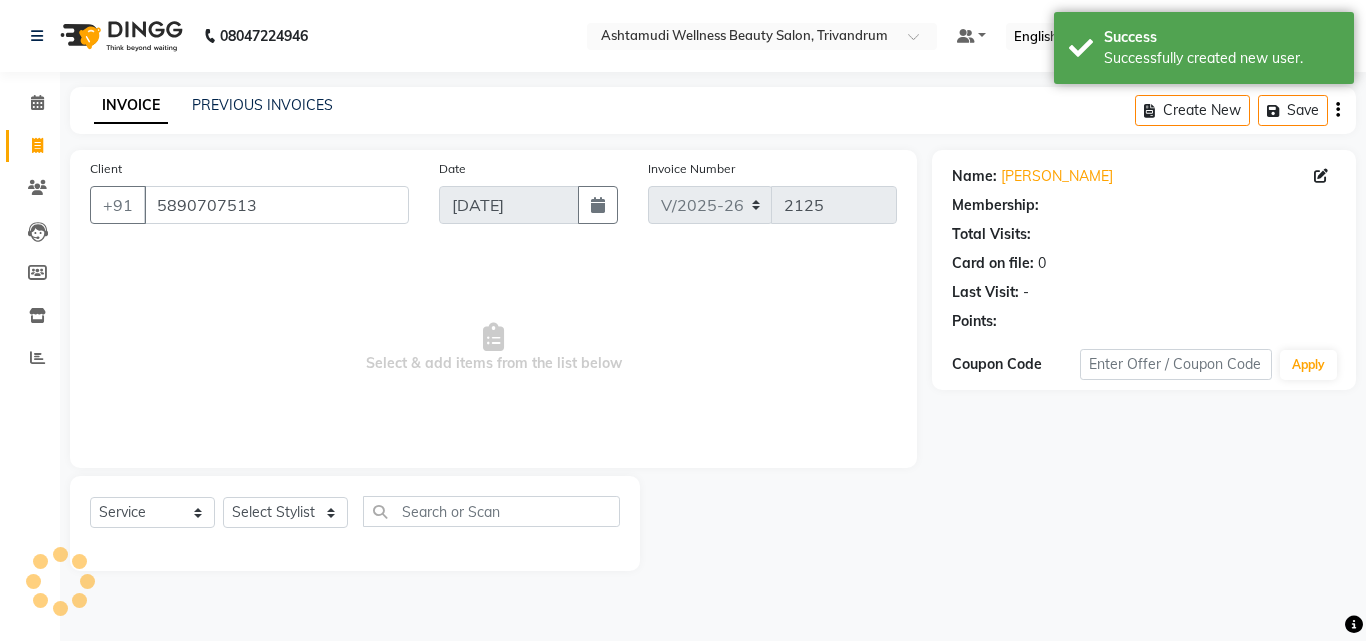 select on "1: Object" 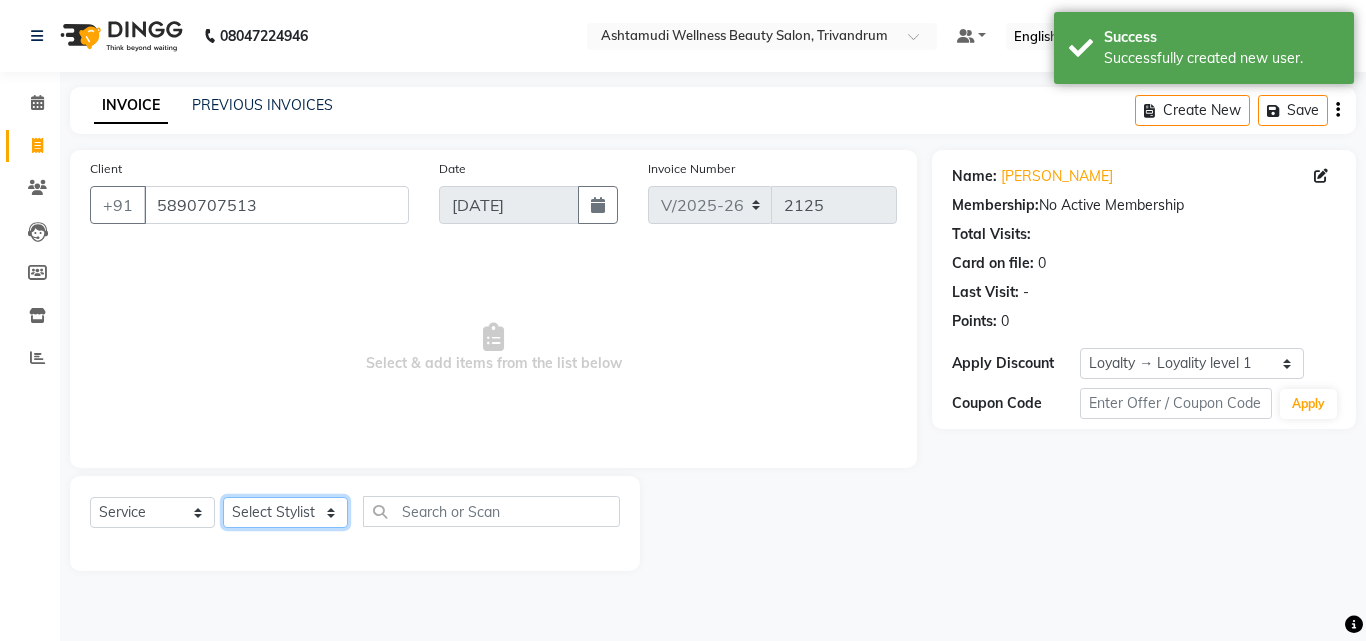 click on "Select Stylist ANJALI L B	 CHIPPY DHANYA D INDU GURUNG	 KARTHIKA	 Lekshmi MANJUSHA	 PUNAM LAMA	 SARITHA	 SIMI Sneha TRIVANDRUM ASHTAMUDI USHA KUMARI S" 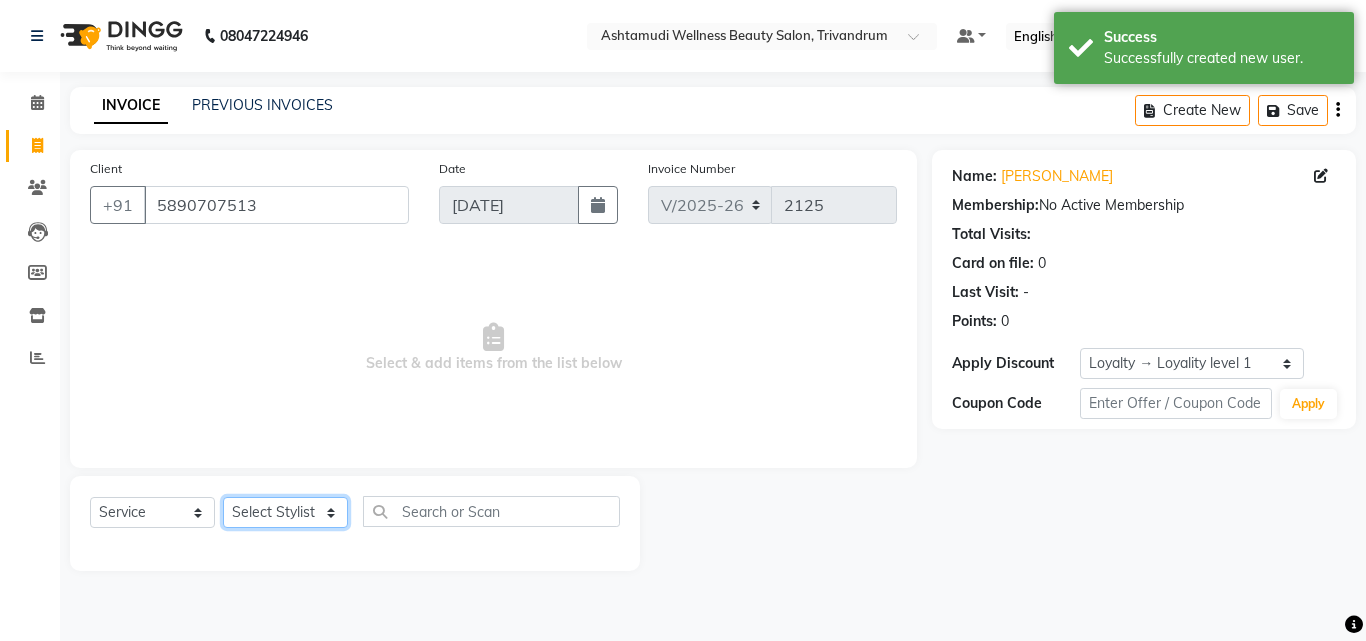 select on "27312" 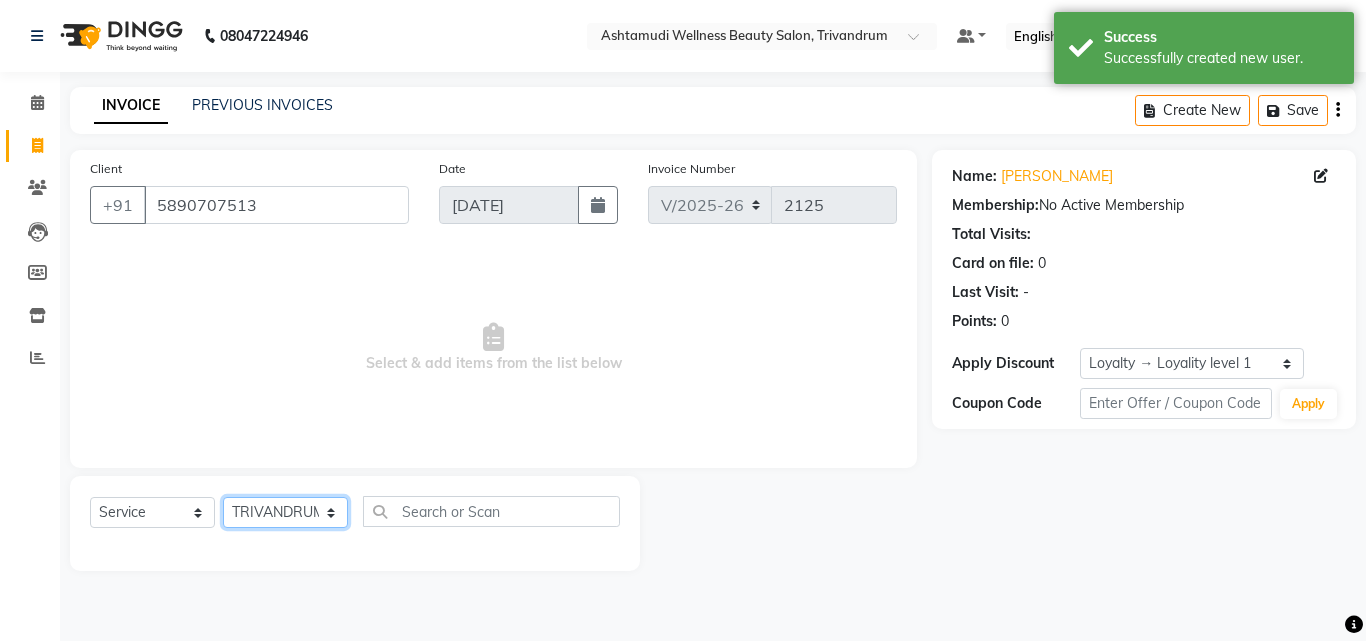 click on "Select Stylist ANJALI L B	 CHIPPY DHANYA D INDU GURUNG	 KARTHIKA	 Lekshmi MANJUSHA	 PUNAM LAMA	 SARITHA	 SIMI Sneha TRIVANDRUM ASHTAMUDI USHA KUMARI S" 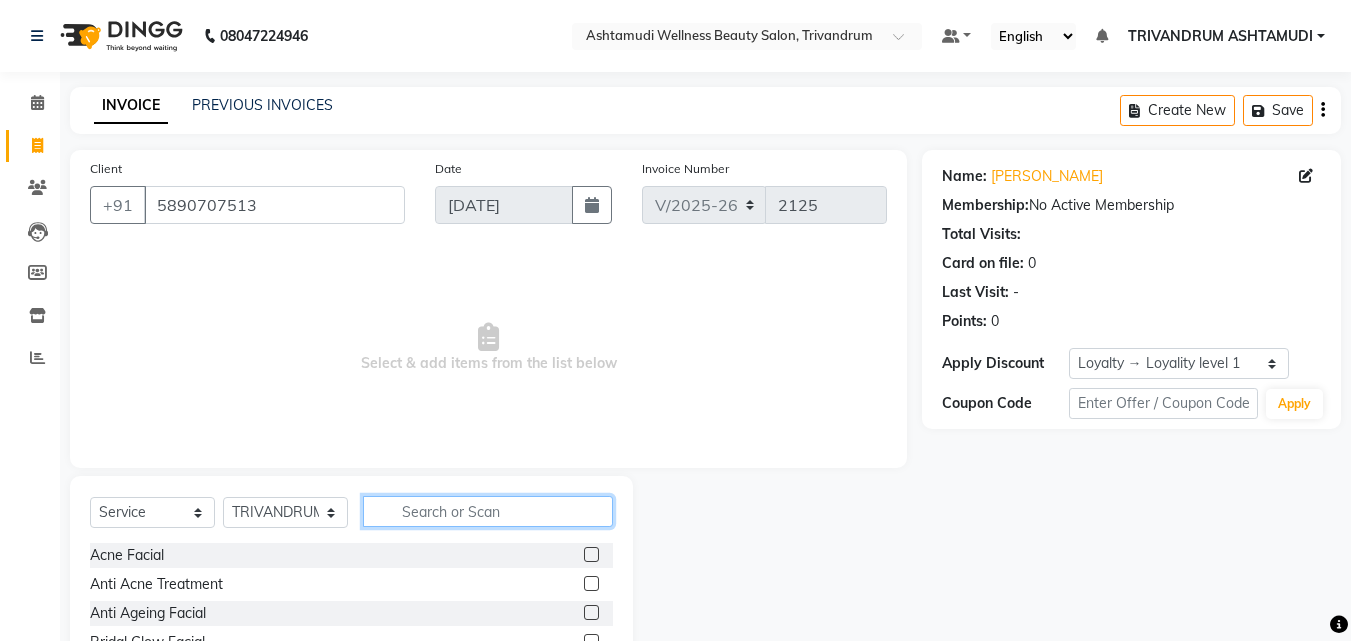 click 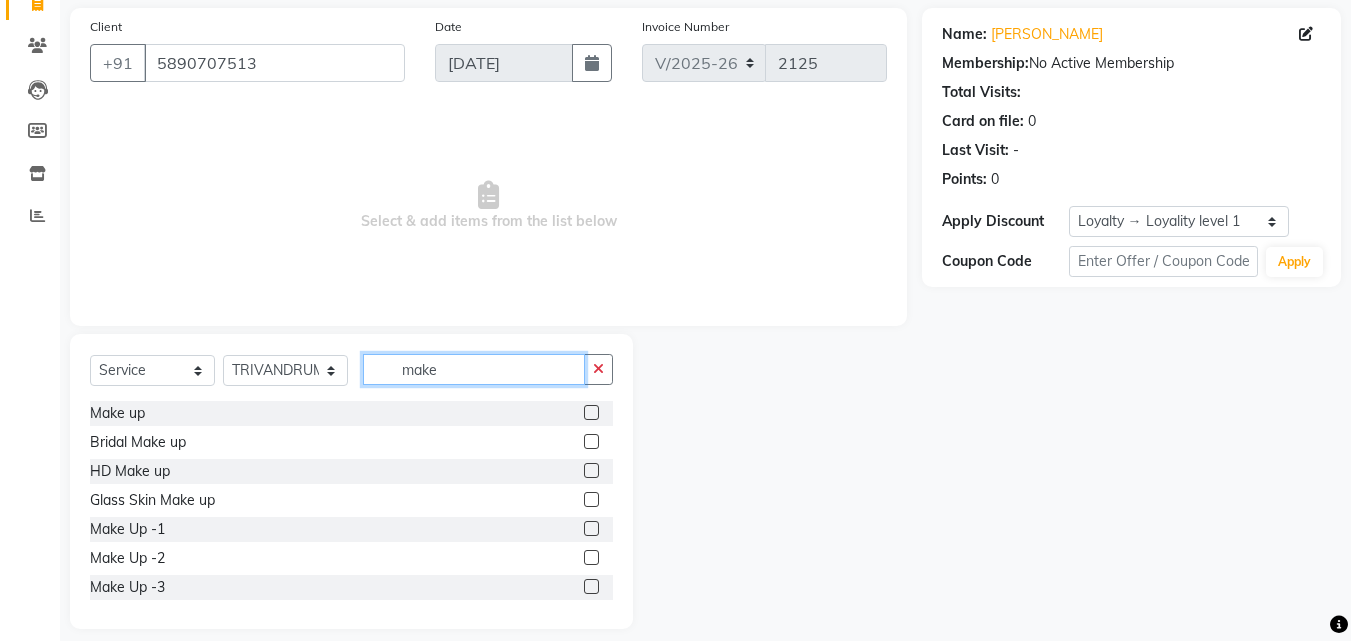 scroll, scrollTop: 160, scrollLeft: 0, axis: vertical 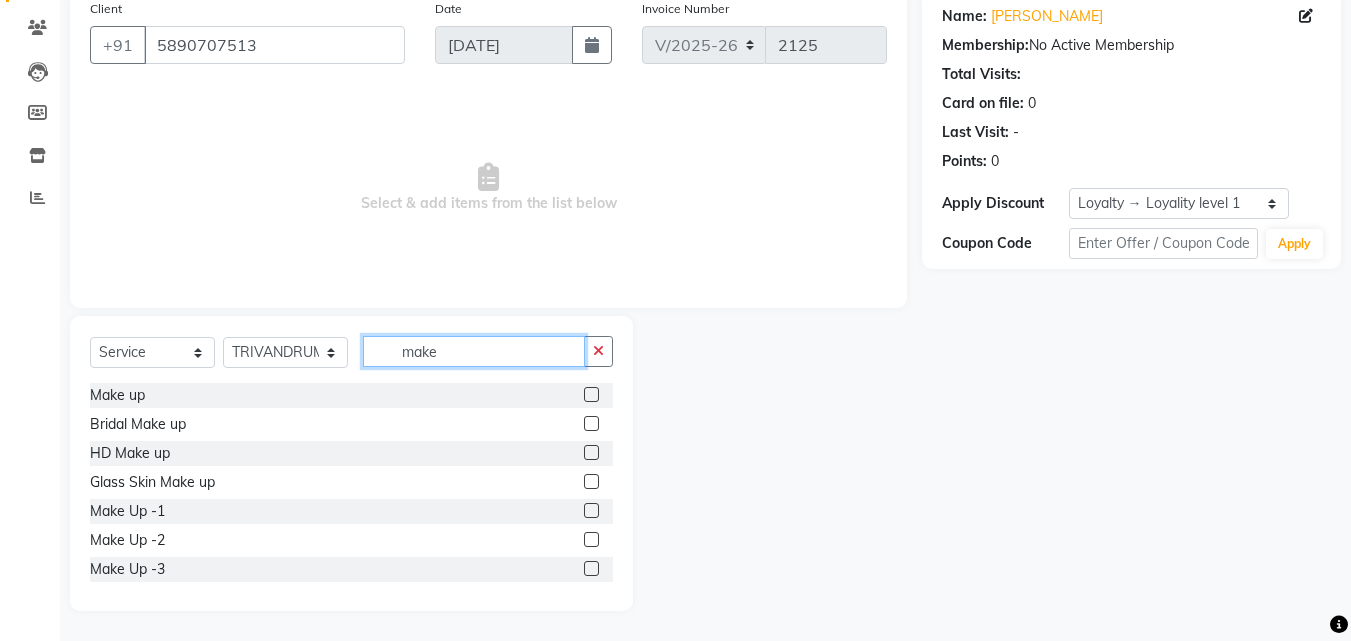 type on "make" 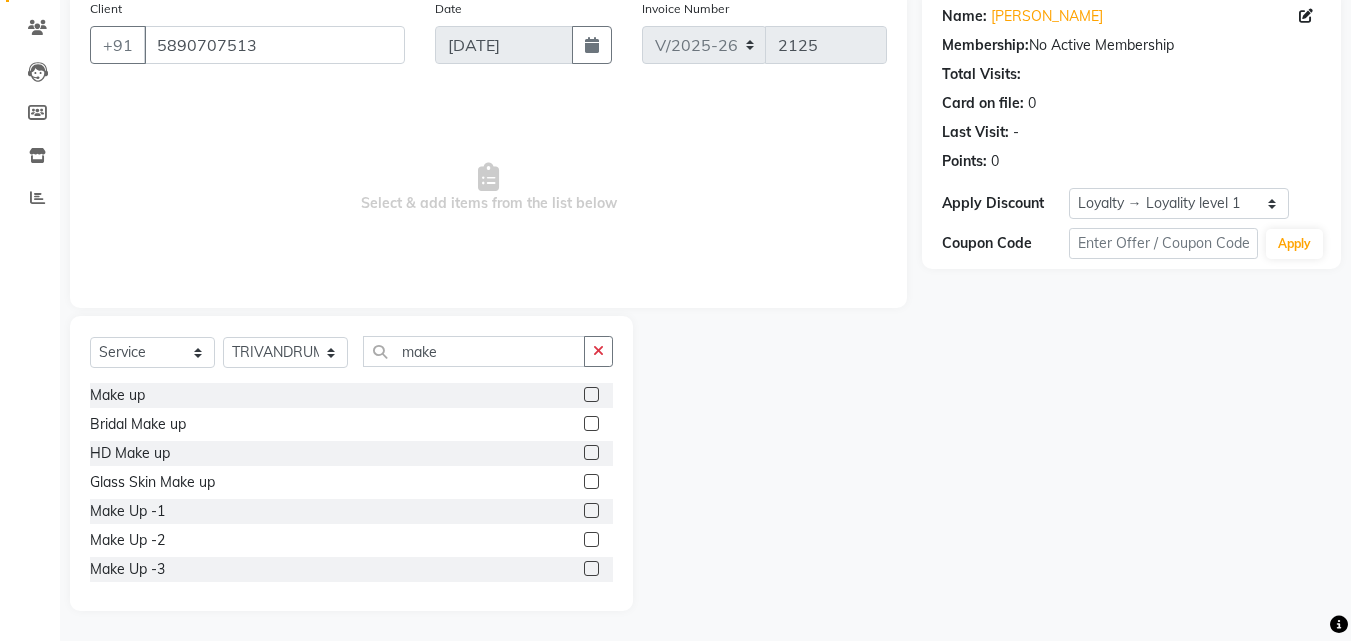 click 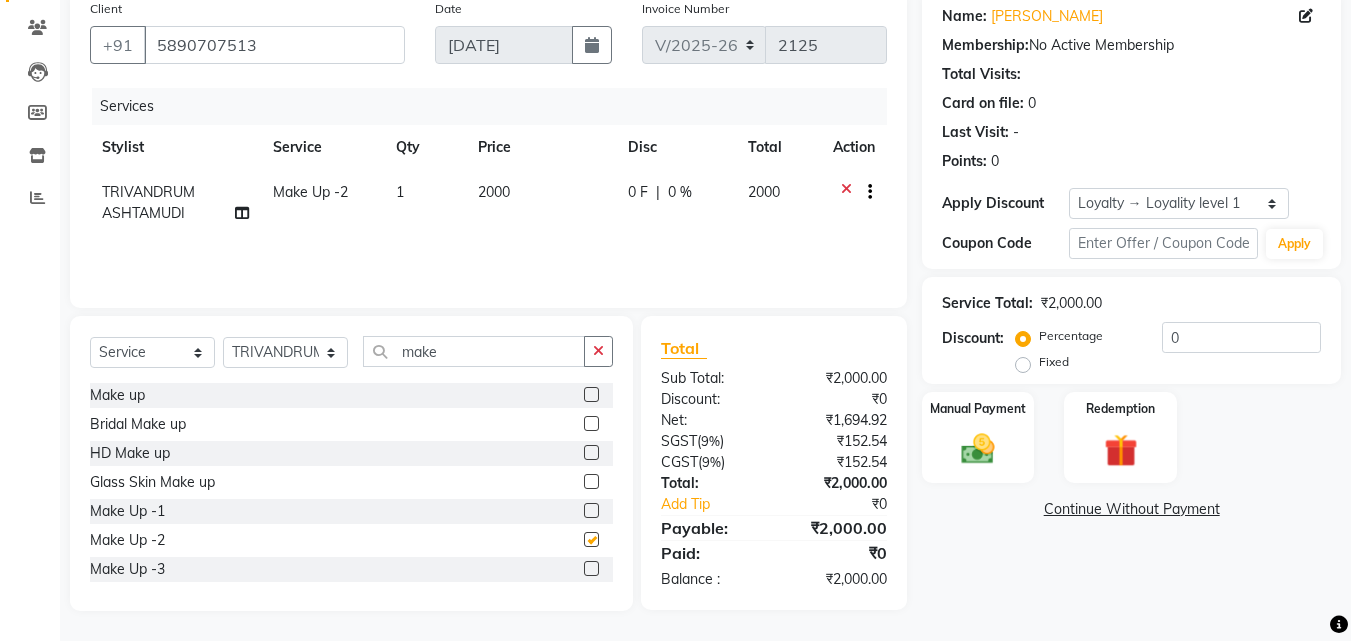 checkbox on "false" 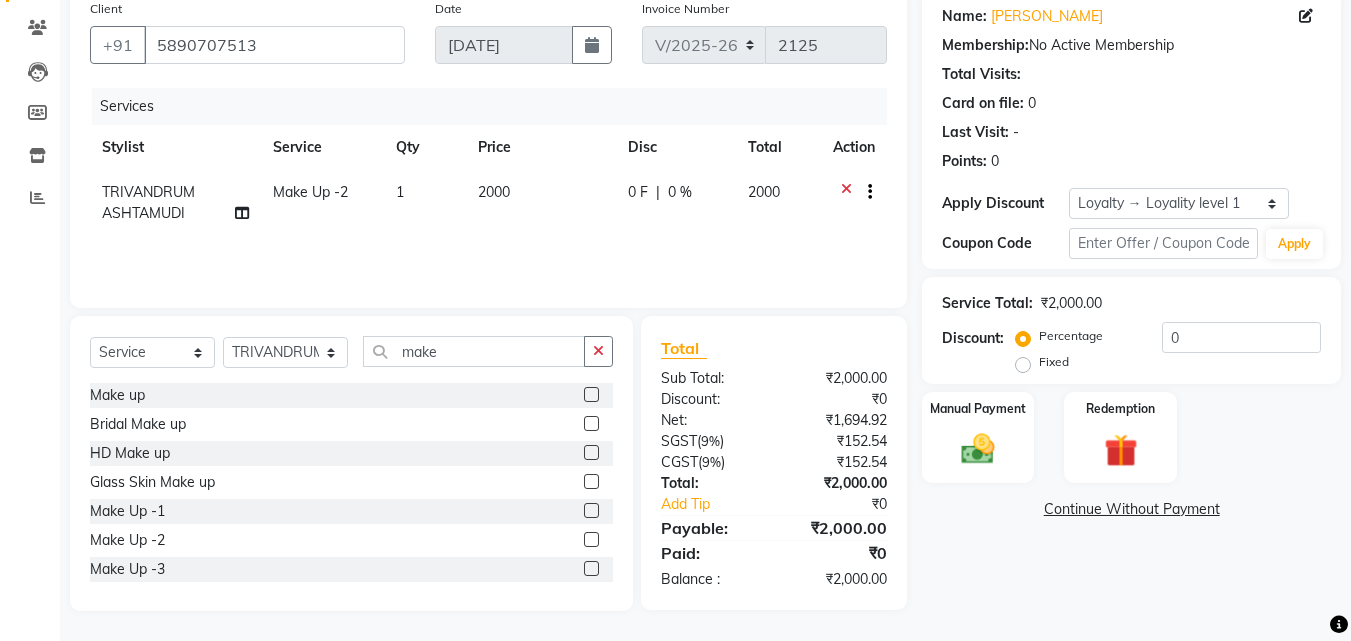 click 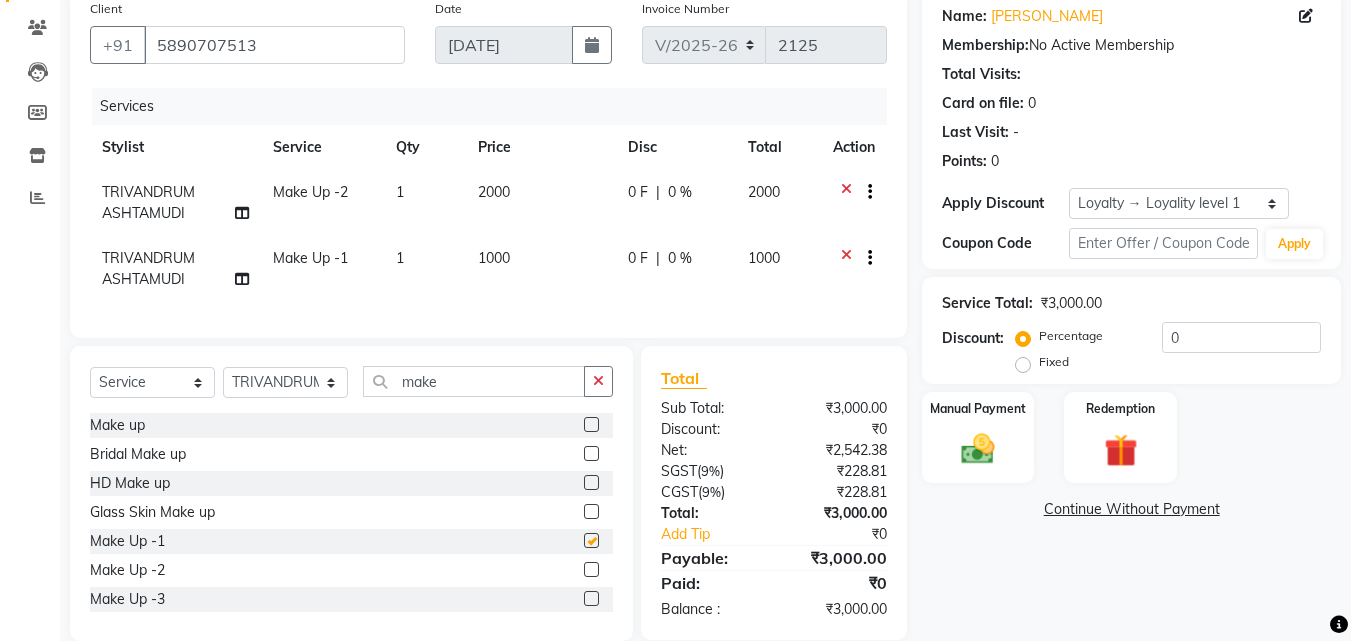 checkbox on "false" 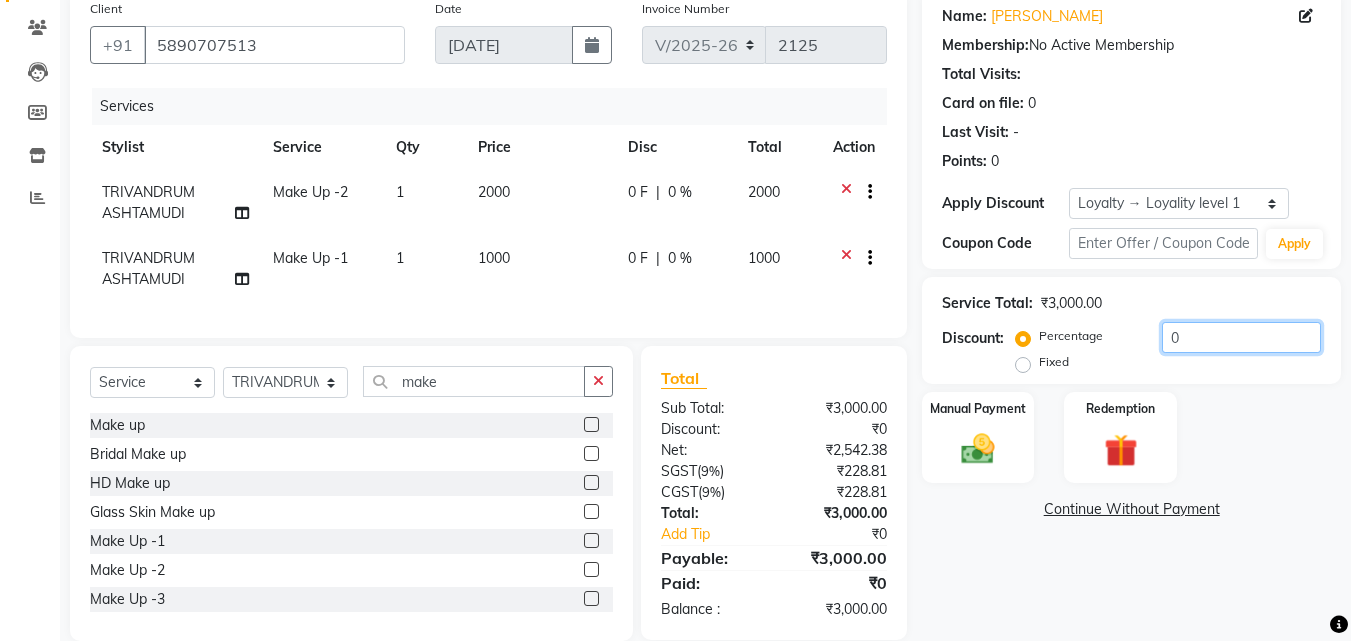 drag, startPoint x: 1197, startPoint y: 338, endPoint x: 1159, endPoint y: 348, distance: 39.293766 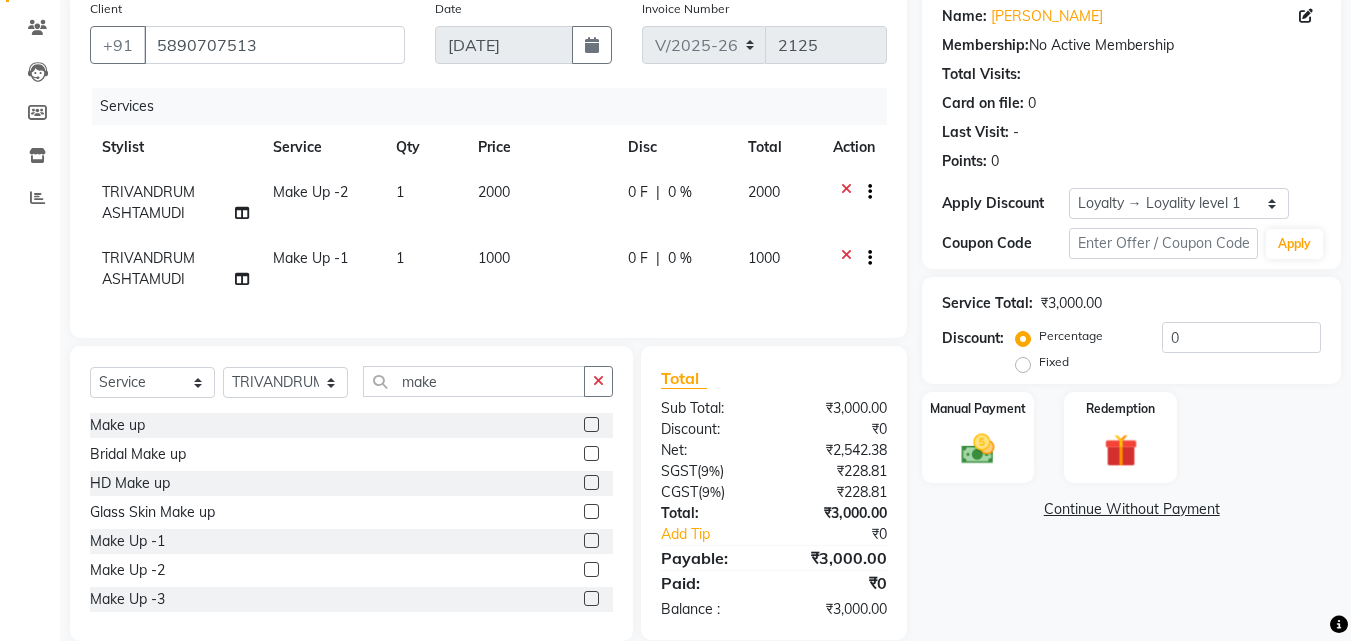 click on "Fixed" 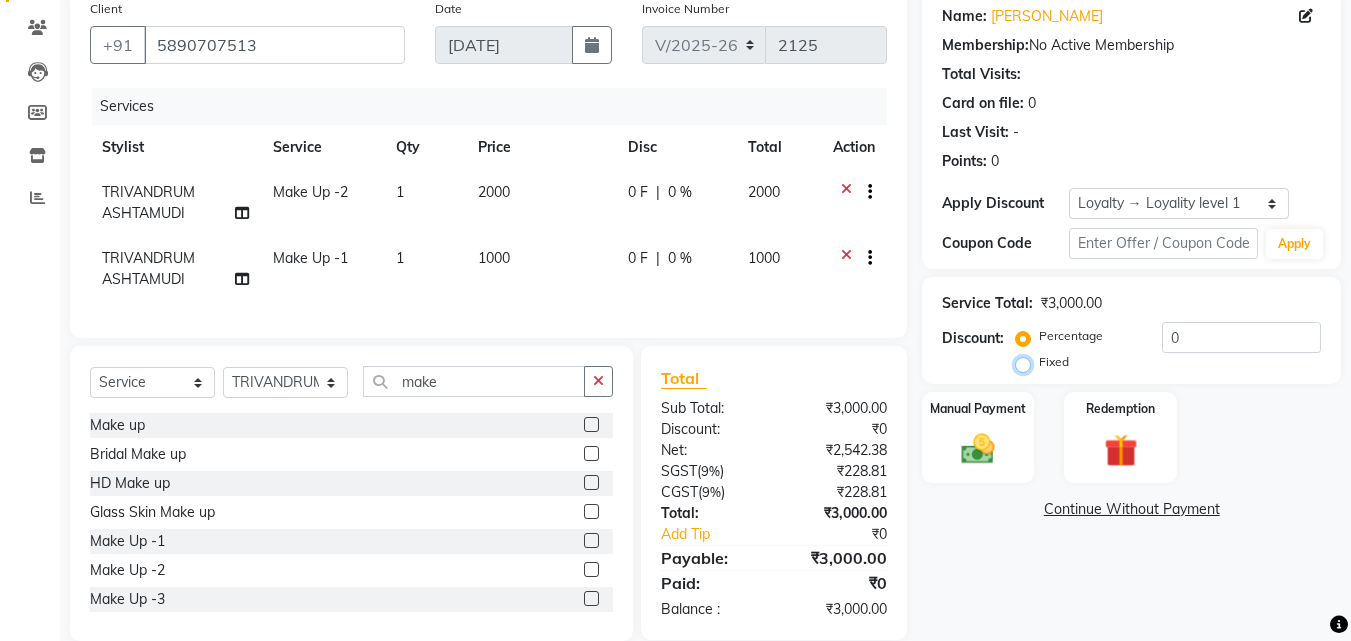 click on "Fixed" at bounding box center [1027, 362] 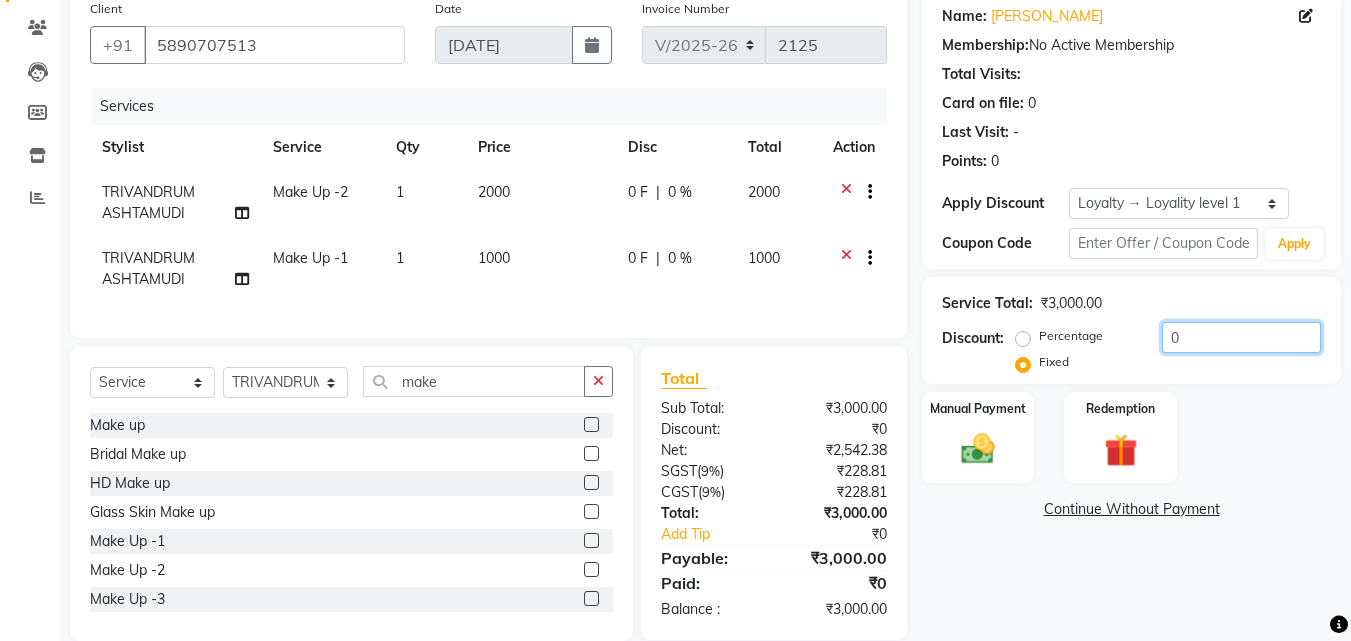 drag, startPoint x: 1202, startPoint y: 340, endPoint x: 1137, endPoint y: 373, distance: 72.89719 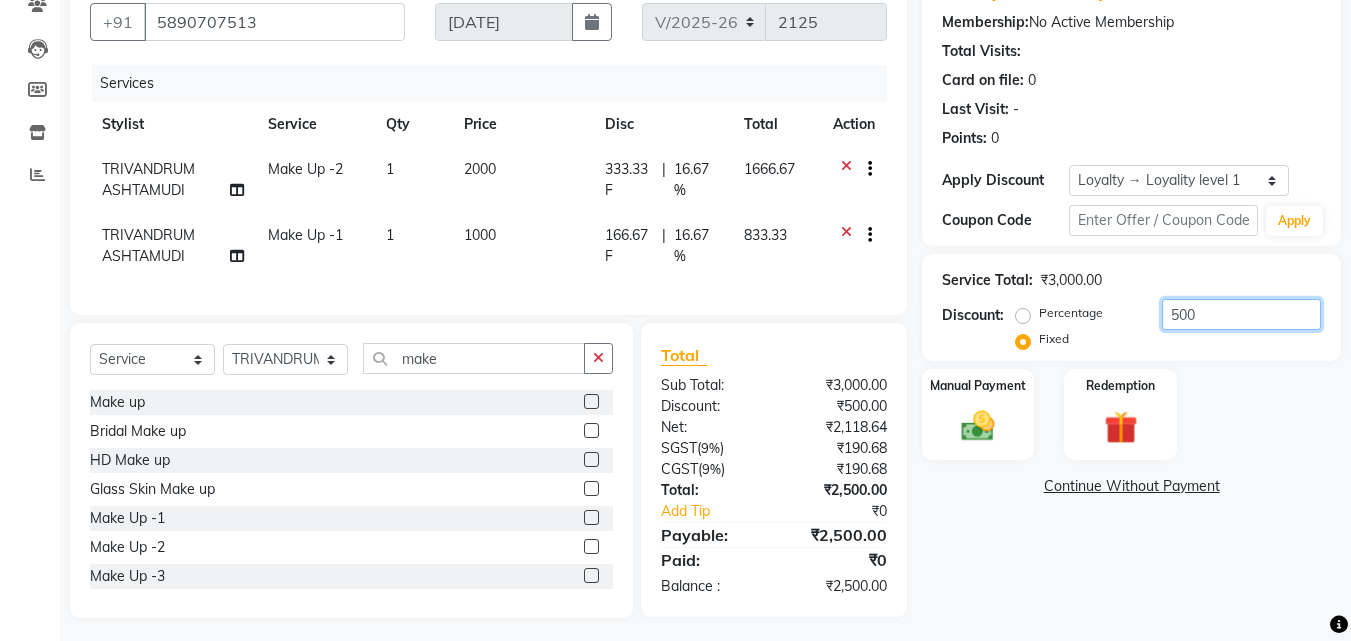 scroll, scrollTop: 205, scrollLeft: 0, axis: vertical 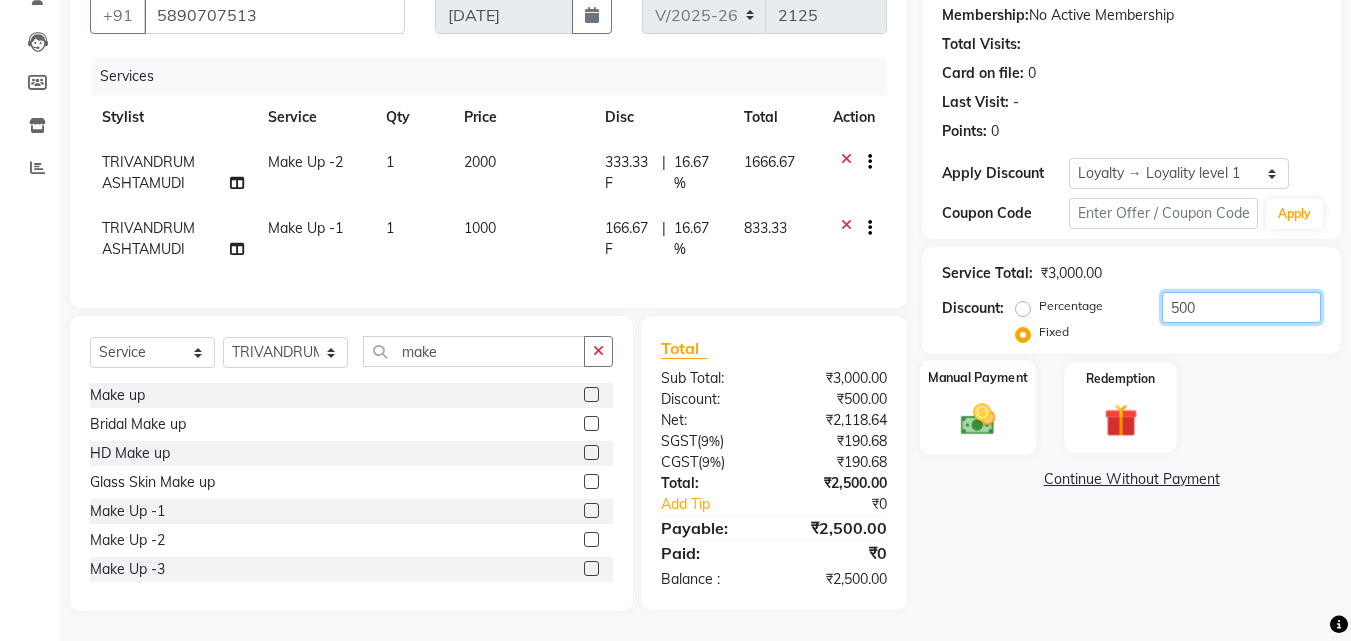 type on "500" 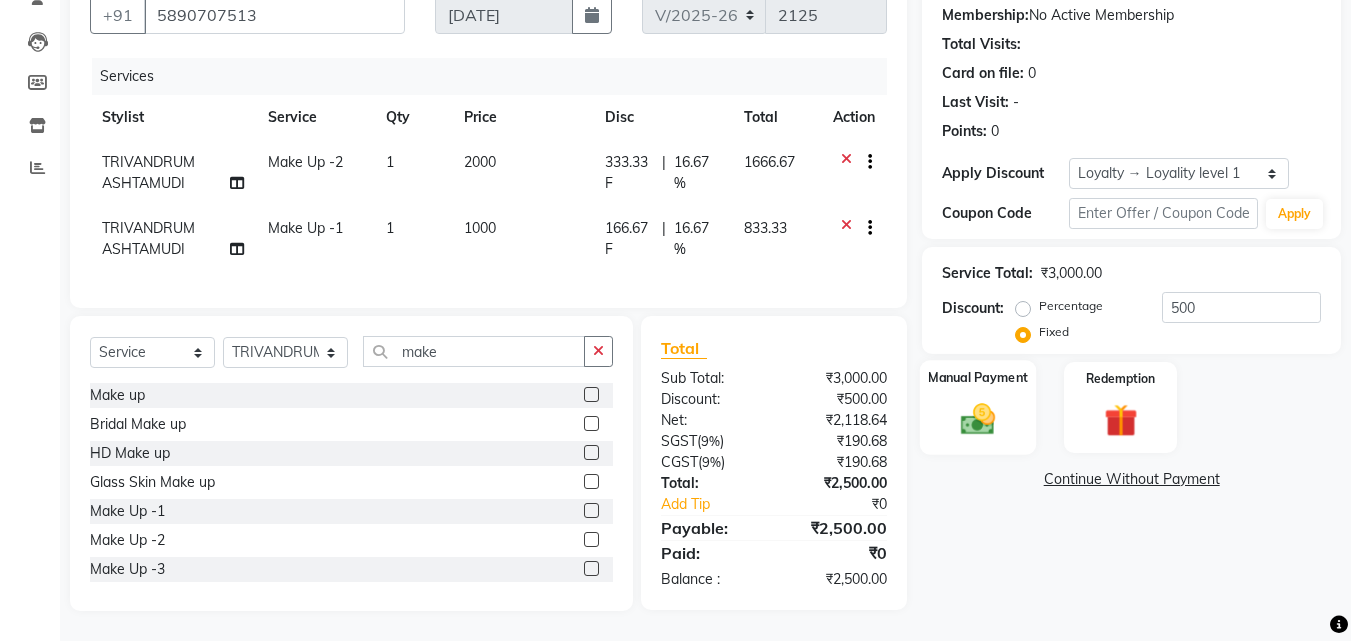 click 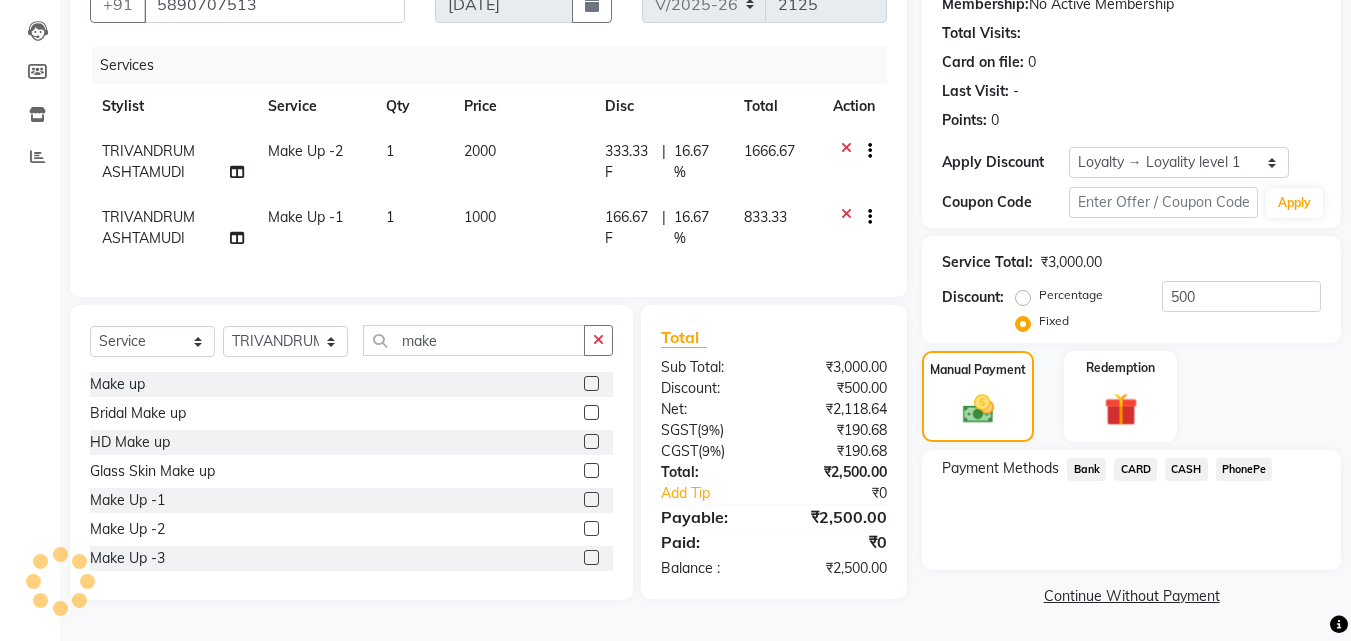 click on "PhonePe" 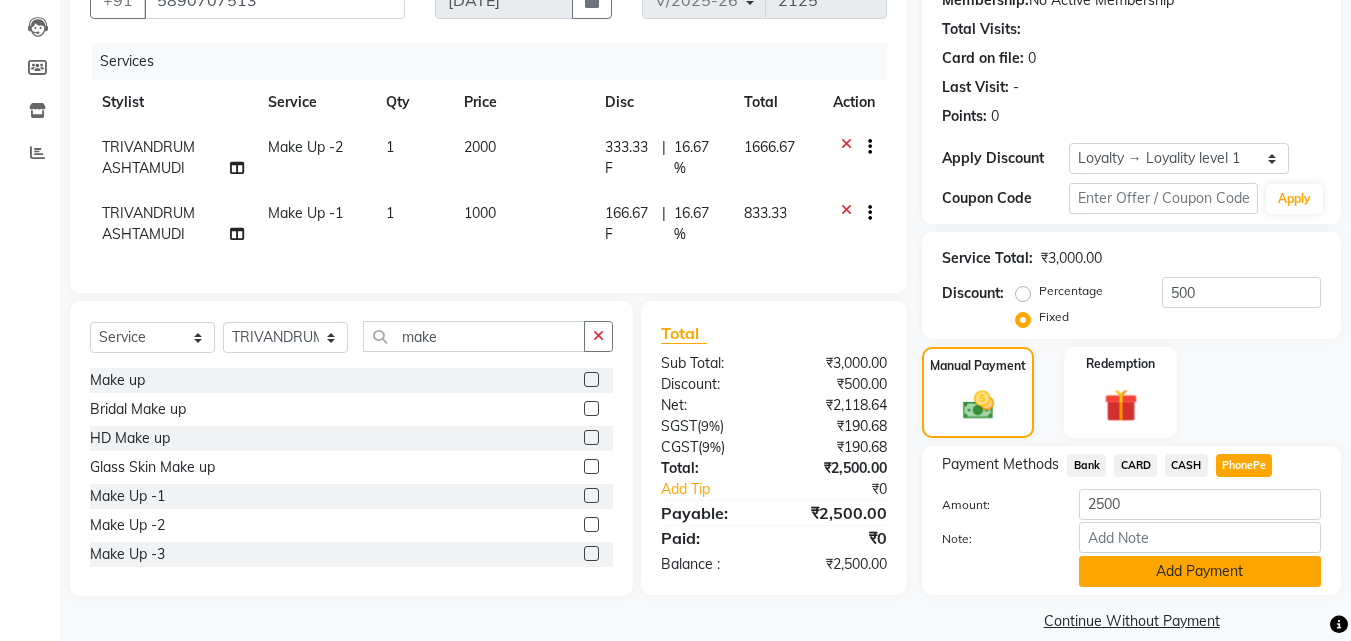 click on "Add Payment" 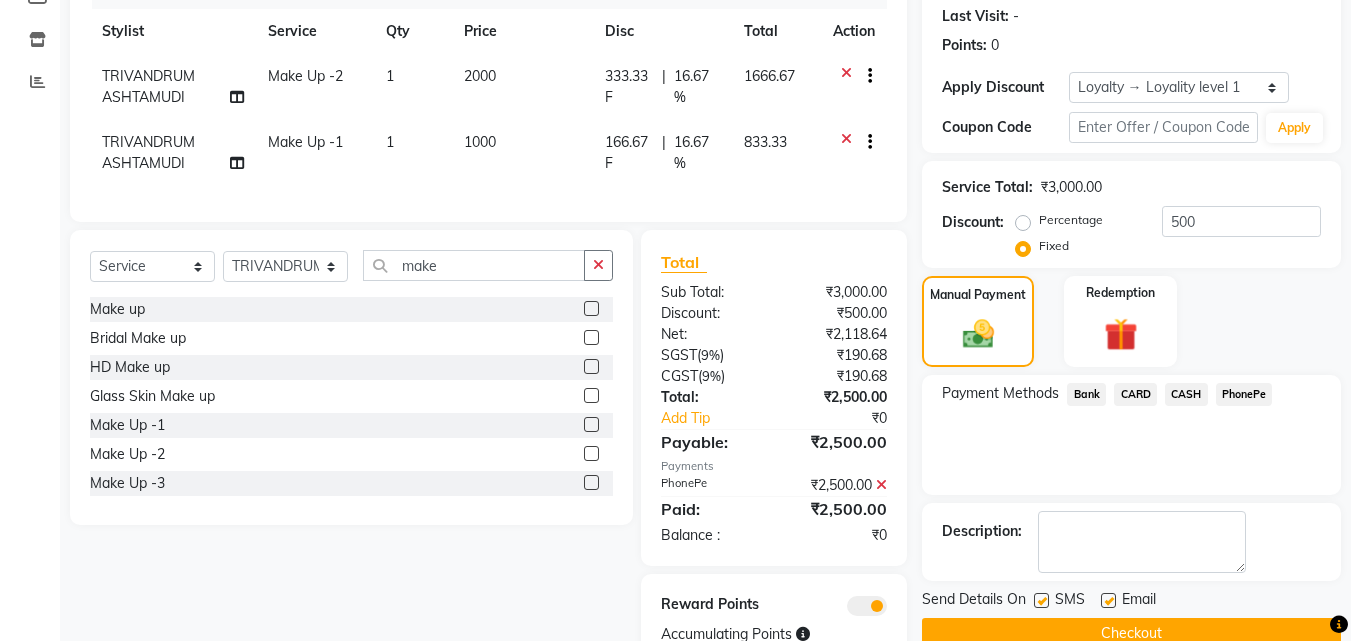 scroll, scrollTop: 366, scrollLeft: 0, axis: vertical 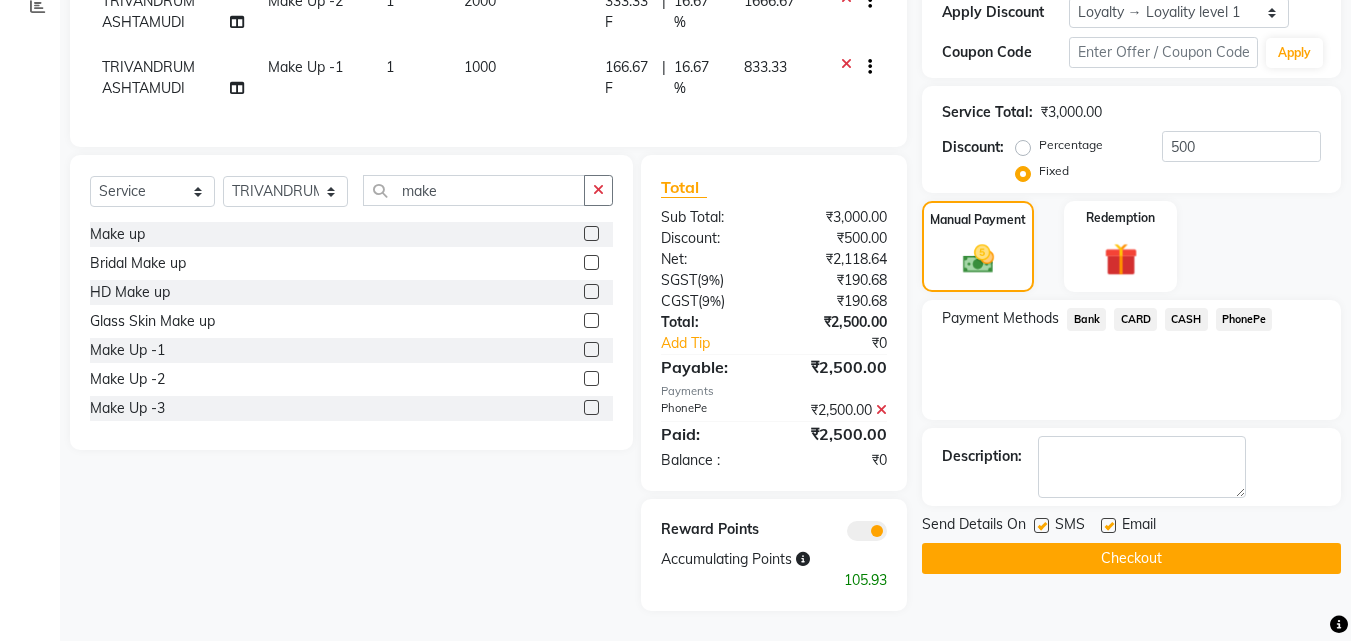 click on "Checkout" 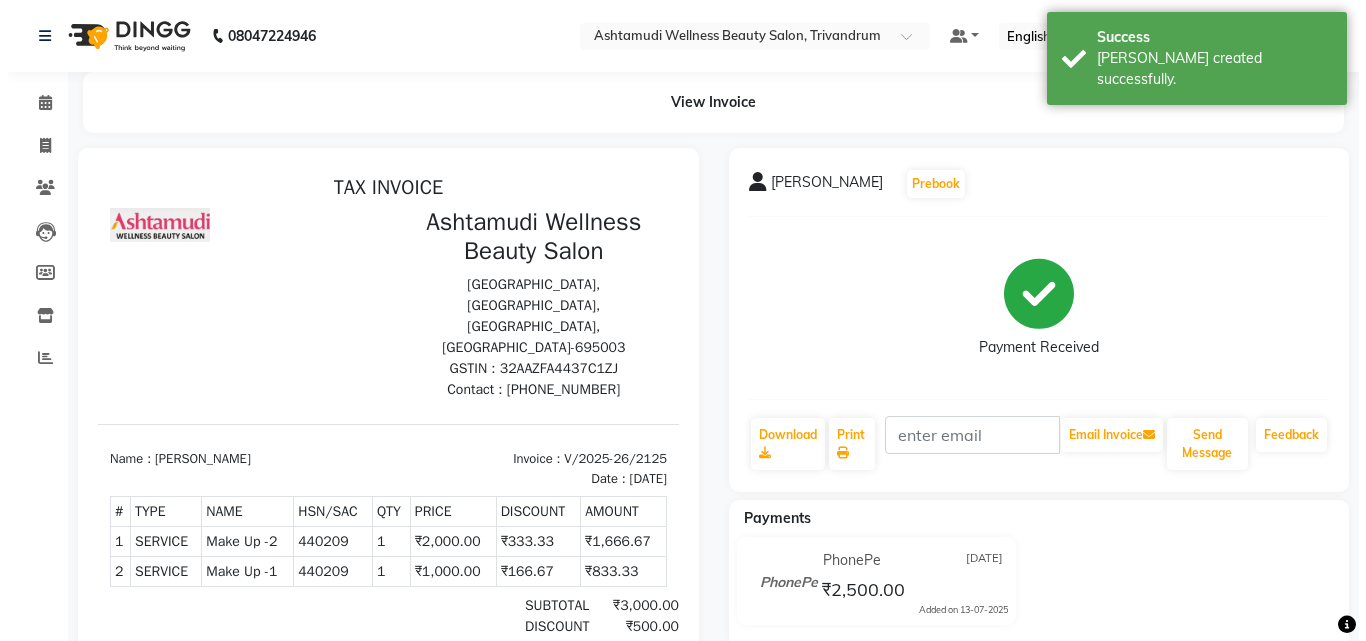 scroll, scrollTop: 0, scrollLeft: 0, axis: both 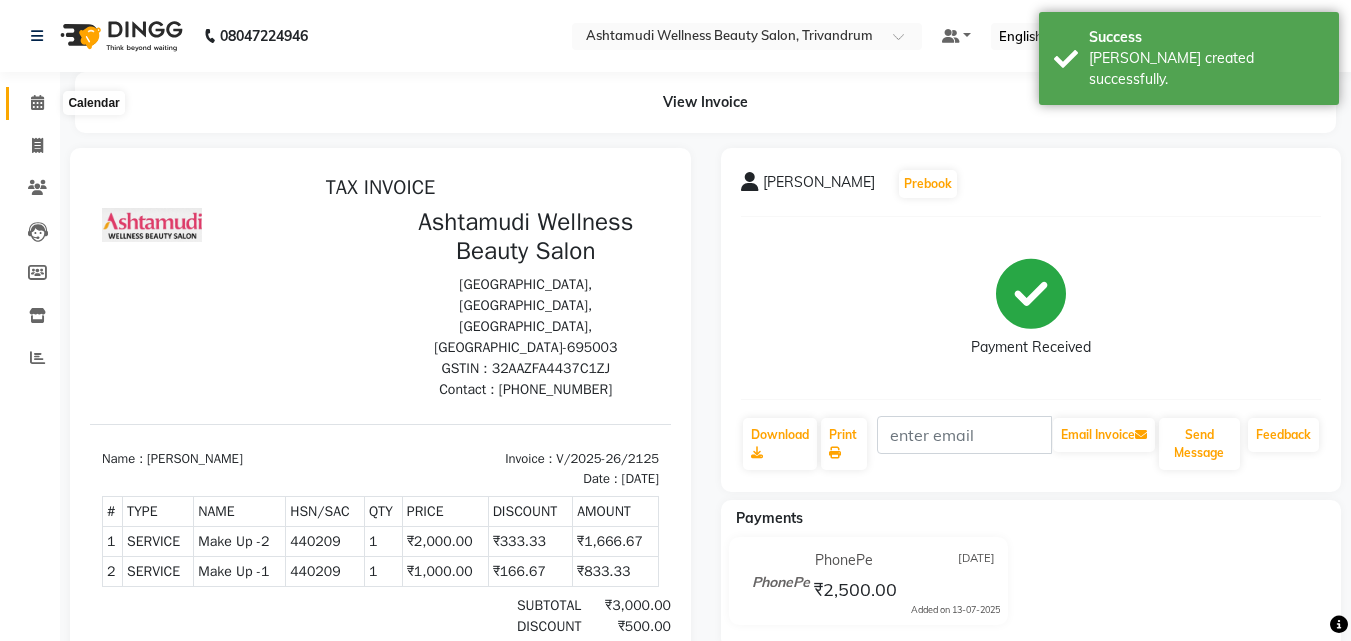 click 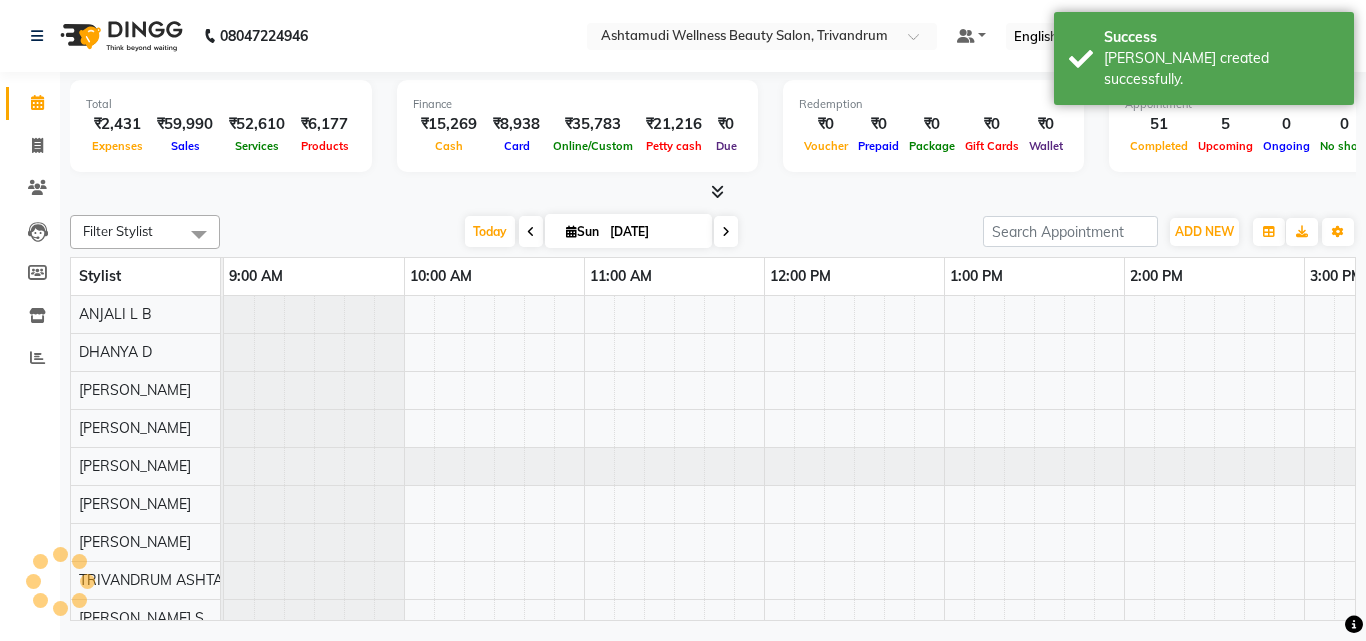 scroll, scrollTop: 0, scrollLeft: 0, axis: both 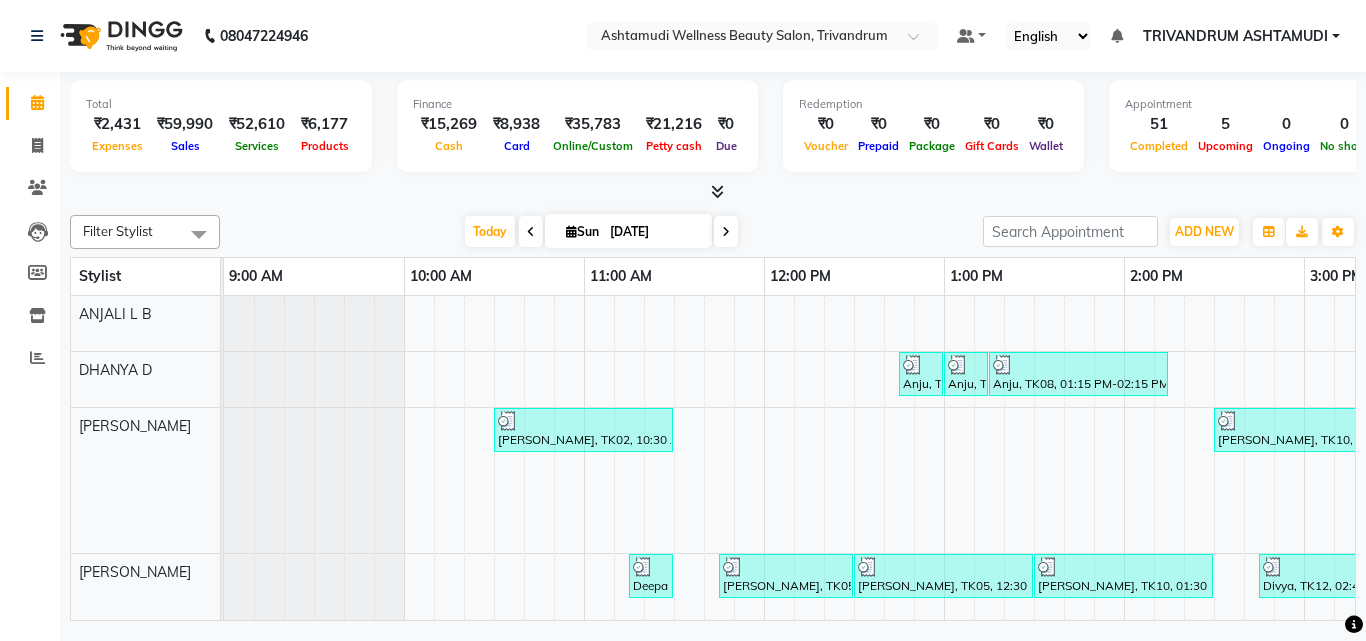 click on "Filter Stylist Select All ANJALI L B	 CHIPPY DHANYA D INDU GURUNG	 KARTHIKA	 Lekshmi MANJUSHA	 PUNAM LAMA	 SARITHA	 Sneha TRIVANDRUM ASHTAMUDI USHA KUMARI S Today  Sun 13-07-2025 Toggle Dropdown Add Appointment Add Invoice Add Expense Add Attendance Add Client Toggle Dropdown Add Appointment Add Invoice Add Expense Add Attendance Add Client ADD NEW Toggle Dropdown Add Appointment Add Invoice Add Expense Add Attendance Add Client Filter Stylist Select All ANJALI L B	 CHIPPY DHANYA D INDU GURUNG	 KARTHIKA	 Lekshmi MANJUSHA	 PUNAM LAMA	 SARITHA	 Sneha TRIVANDRUM ASHTAMUDI USHA KUMARI S Group By  Staff View   Room View  View as Vertical  Vertical - Week View  Horizontal  Horizontal - Week View  List  Toggle Dropdown Calendar Settings Manage Tags   Arrange Stylists   Reset Stylists  Full Screen Appointment Form Zoom 150%" at bounding box center (713, 232) 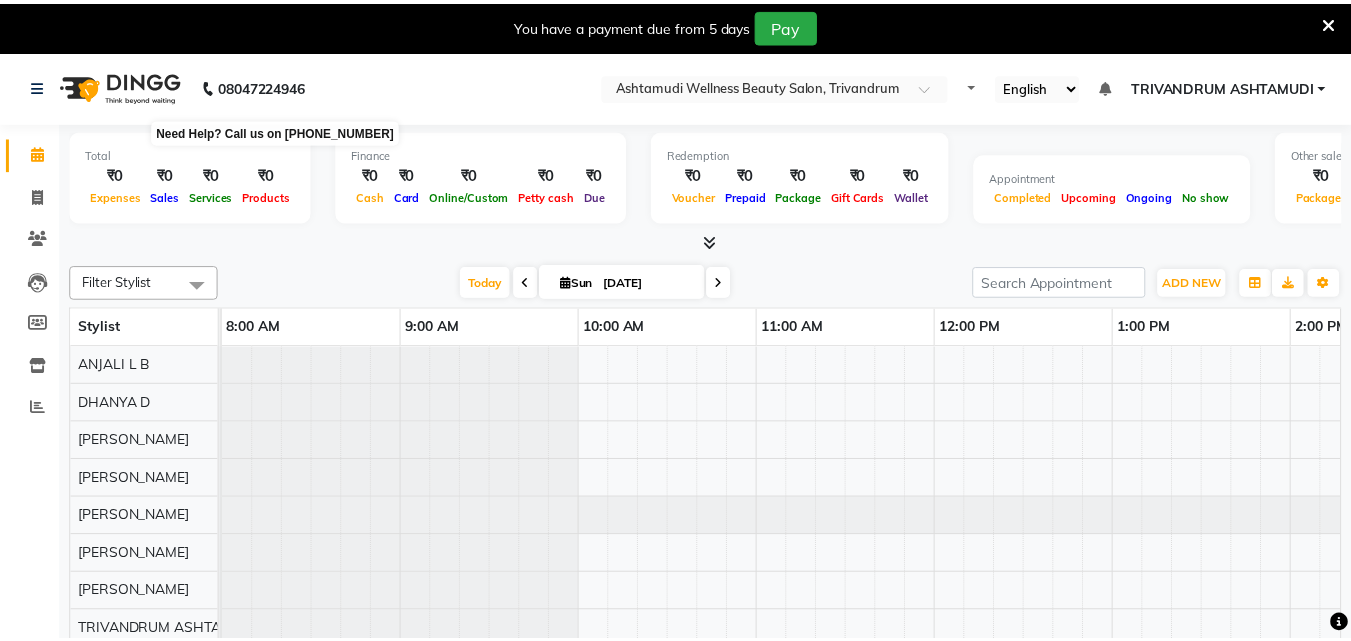 scroll, scrollTop: 0, scrollLeft: 0, axis: both 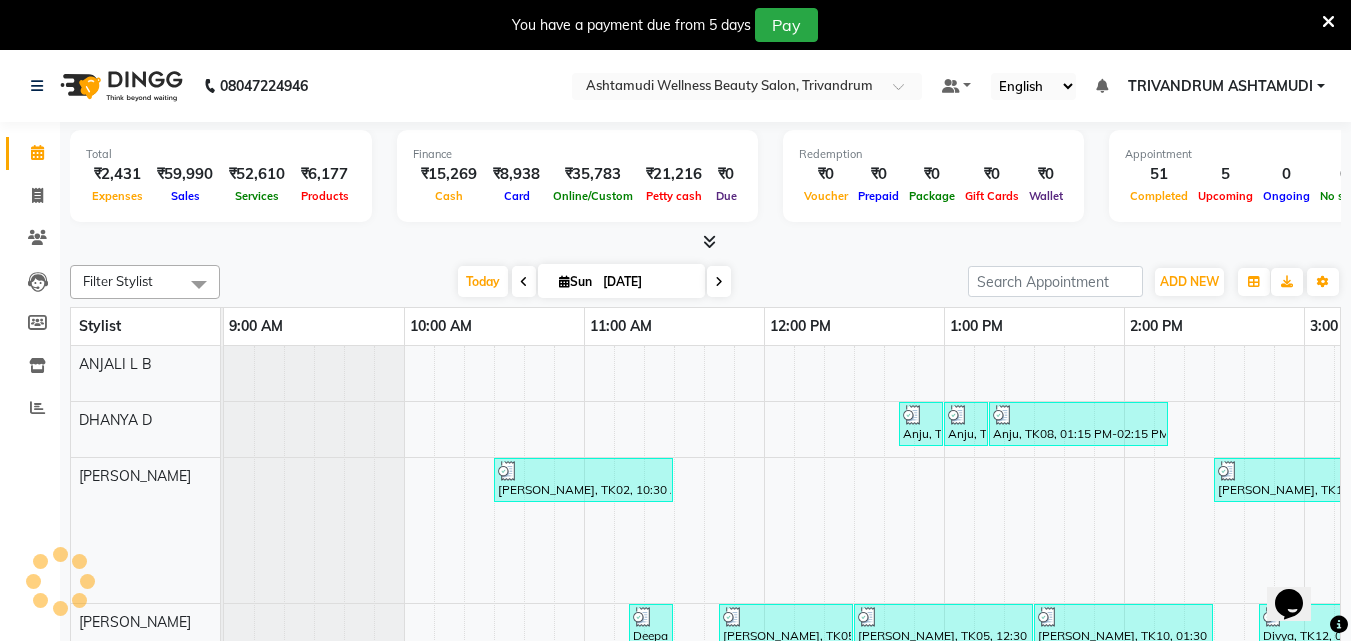 click on "You have a payment due from 5 days   Pay" at bounding box center [675, 25] 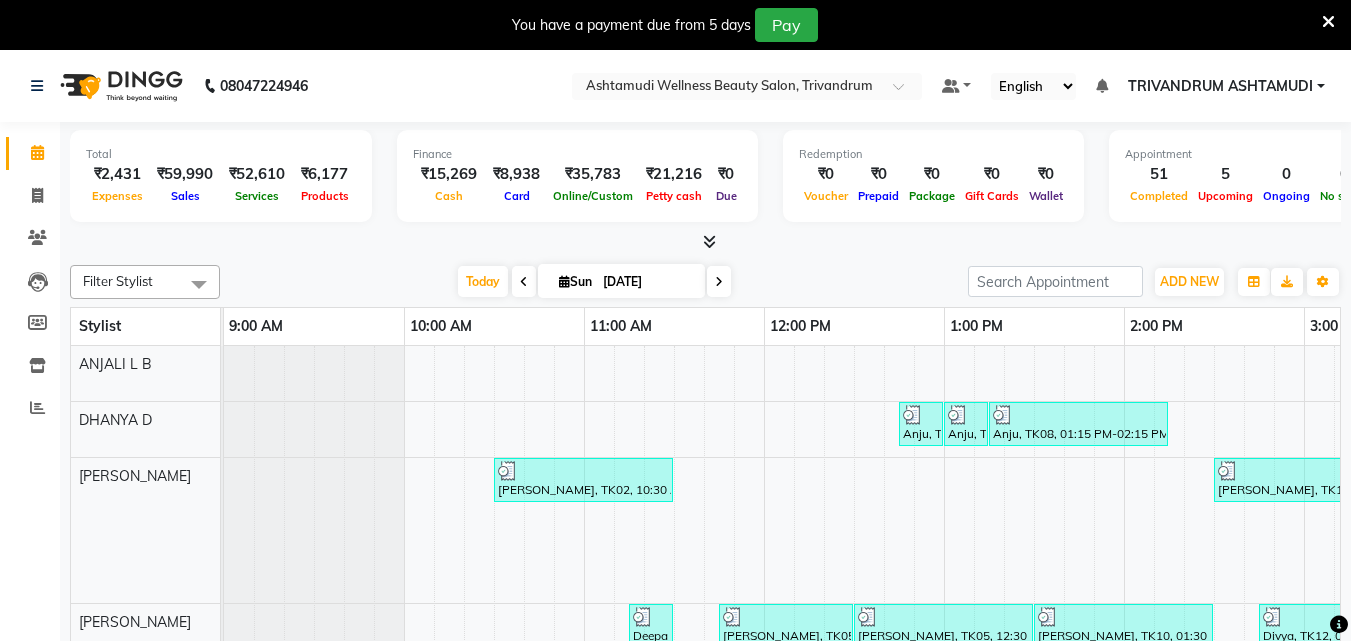 click on "[DATE]  [DATE]" at bounding box center [594, 282] 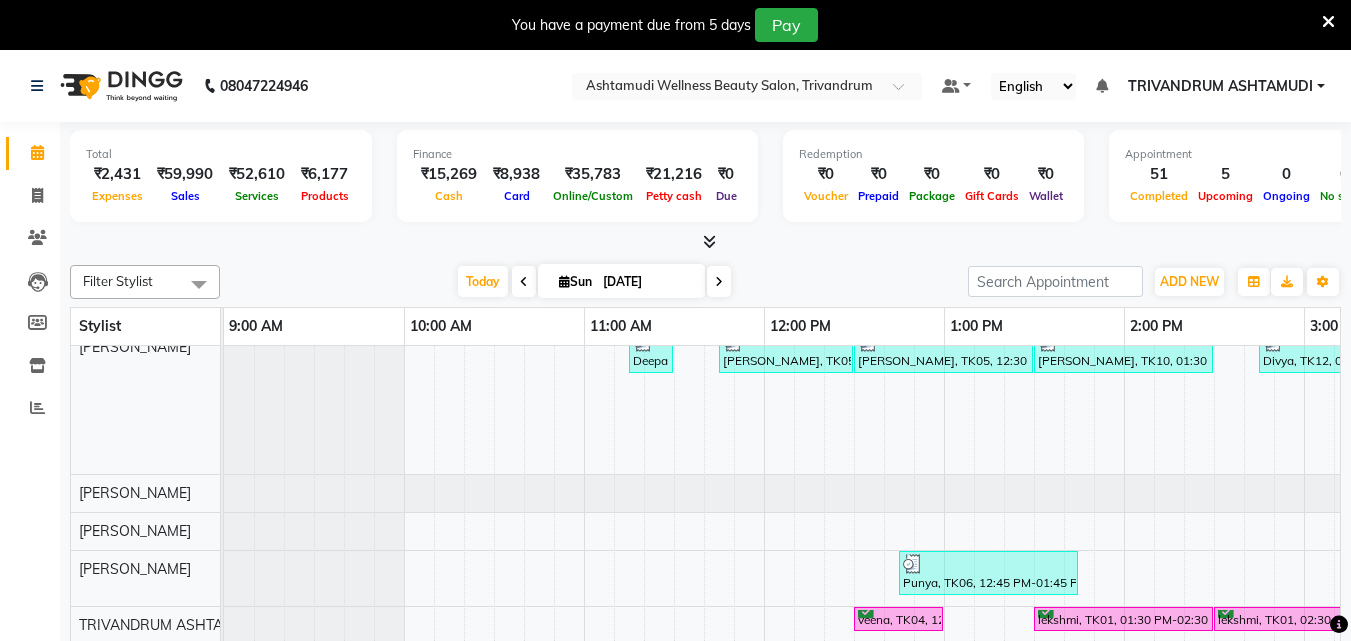 scroll, scrollTop: 533, scrollLeft: 0, axis: vertical 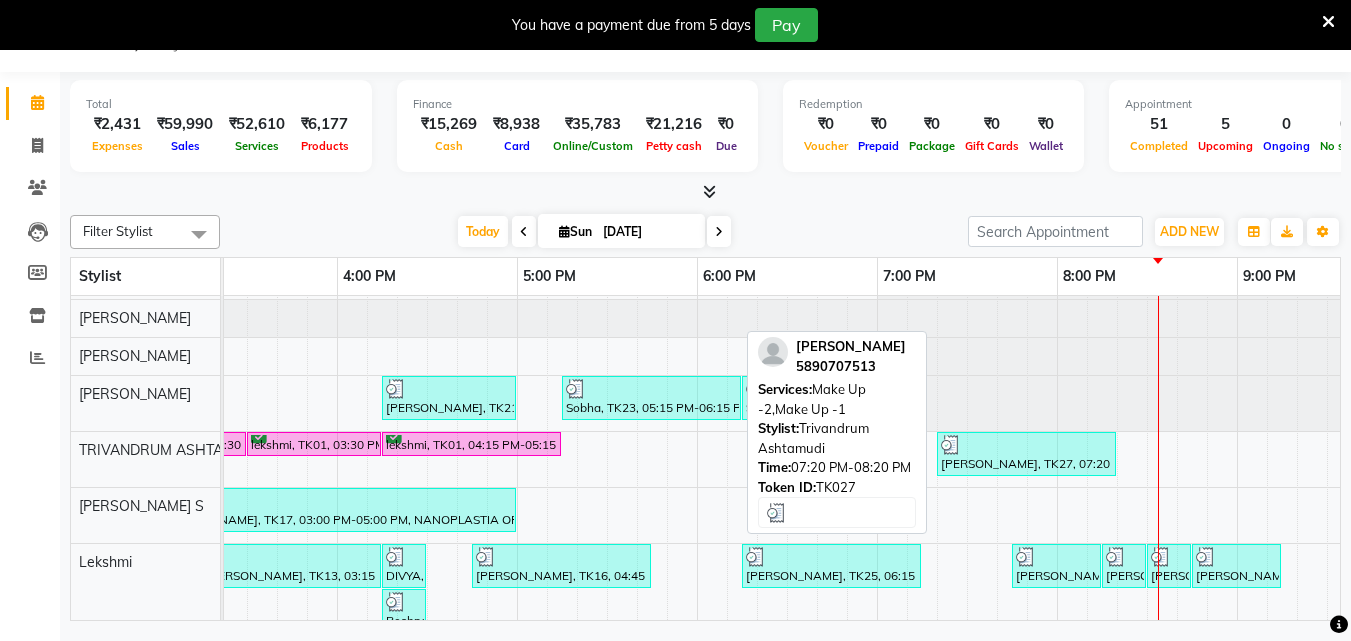 click on "[PERSON_NAME], TK27, 07:20 PM-08:20 PM, Make Up -2,Make Up -1" at bounding box center (1026, 454) 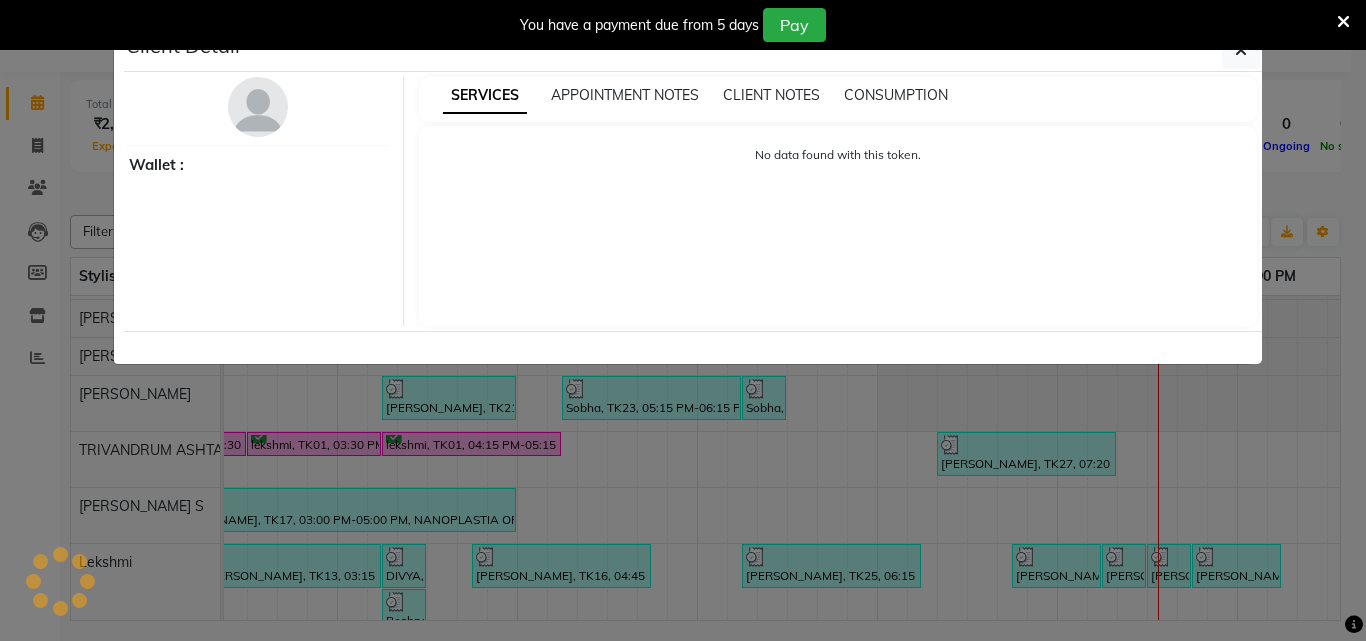 select on "3" 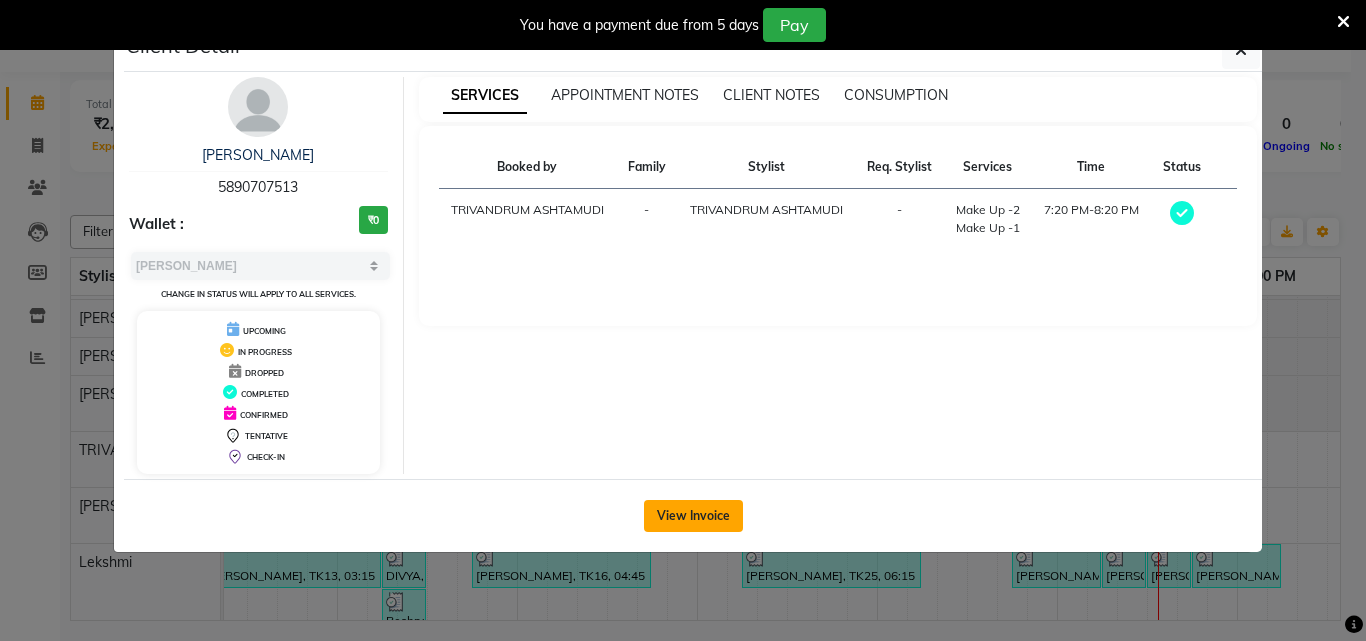 click on "View Invoice" 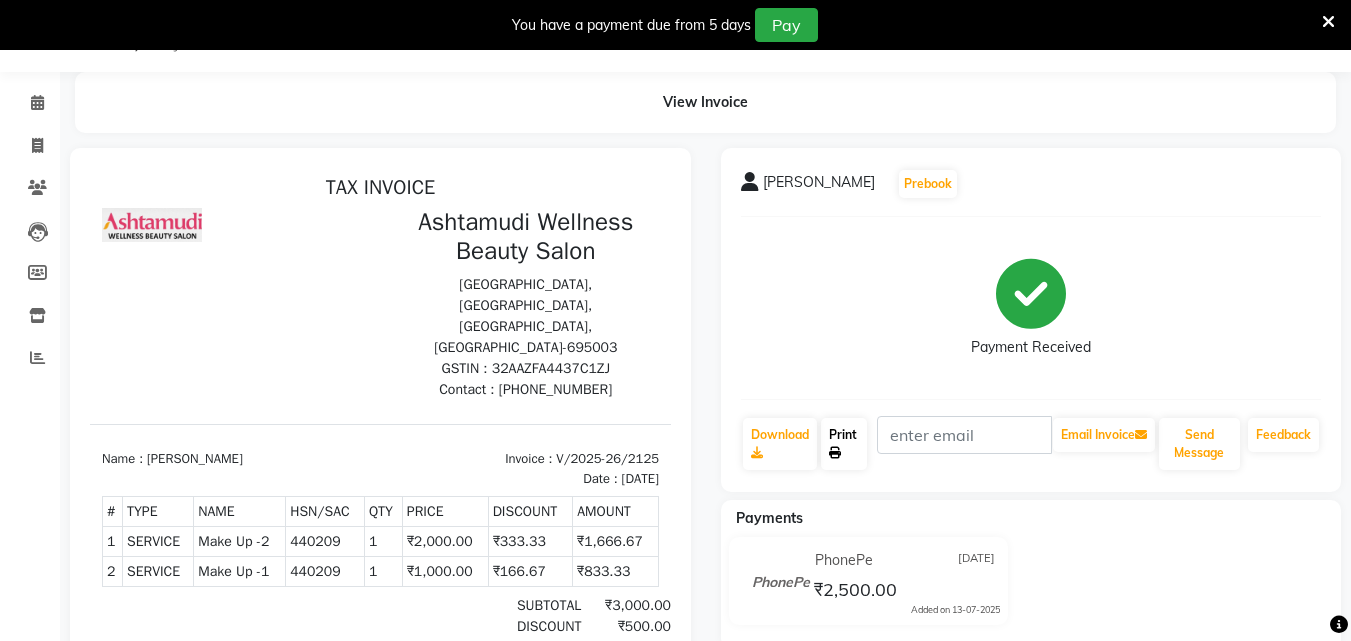 click on "Print" 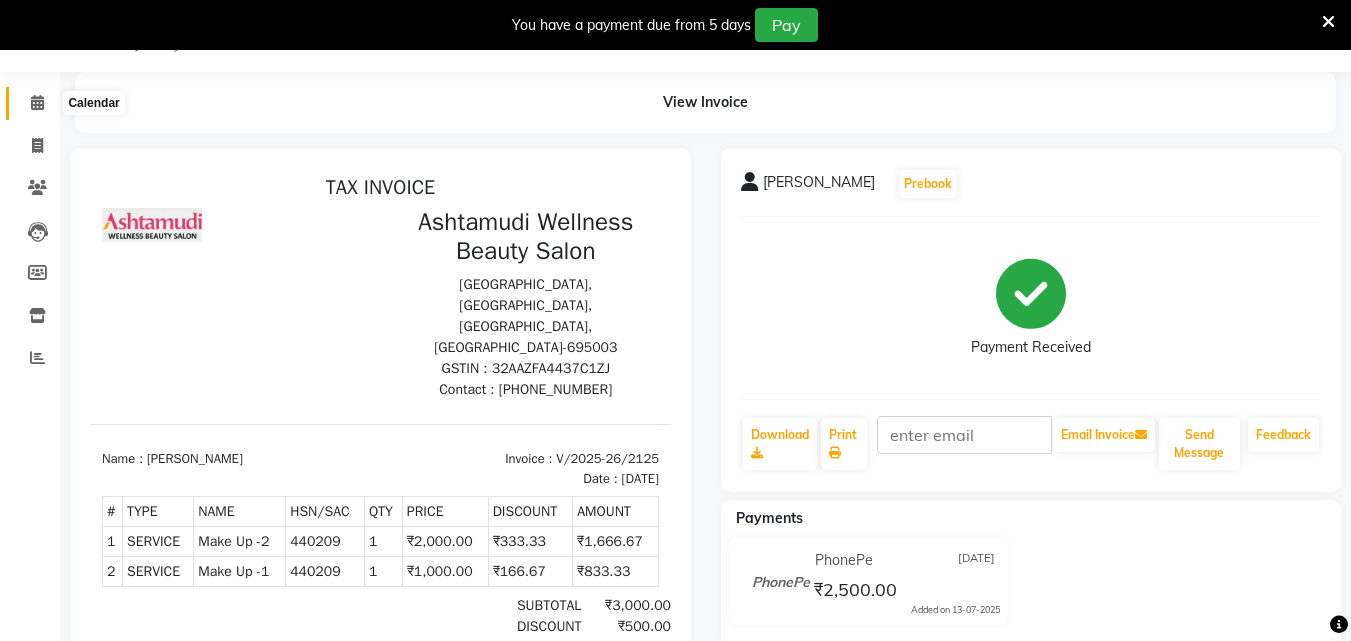 click 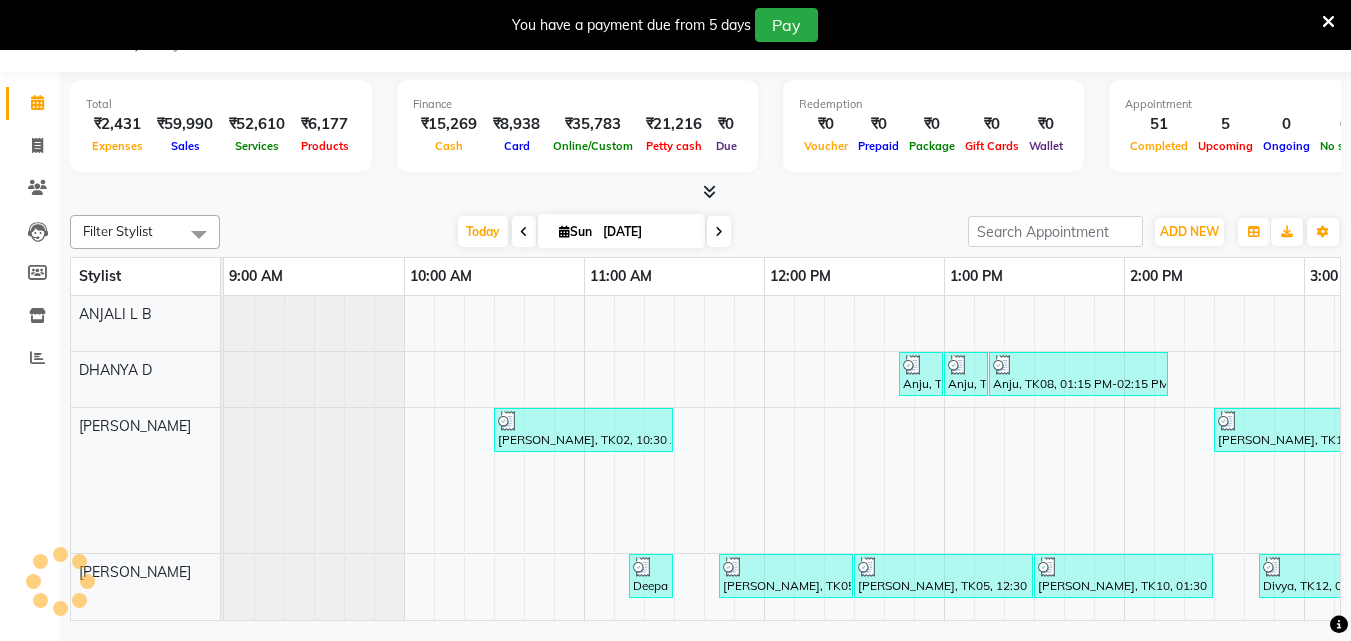 scroll, scrollTop: 0, scrollLeft: 0, axis: both 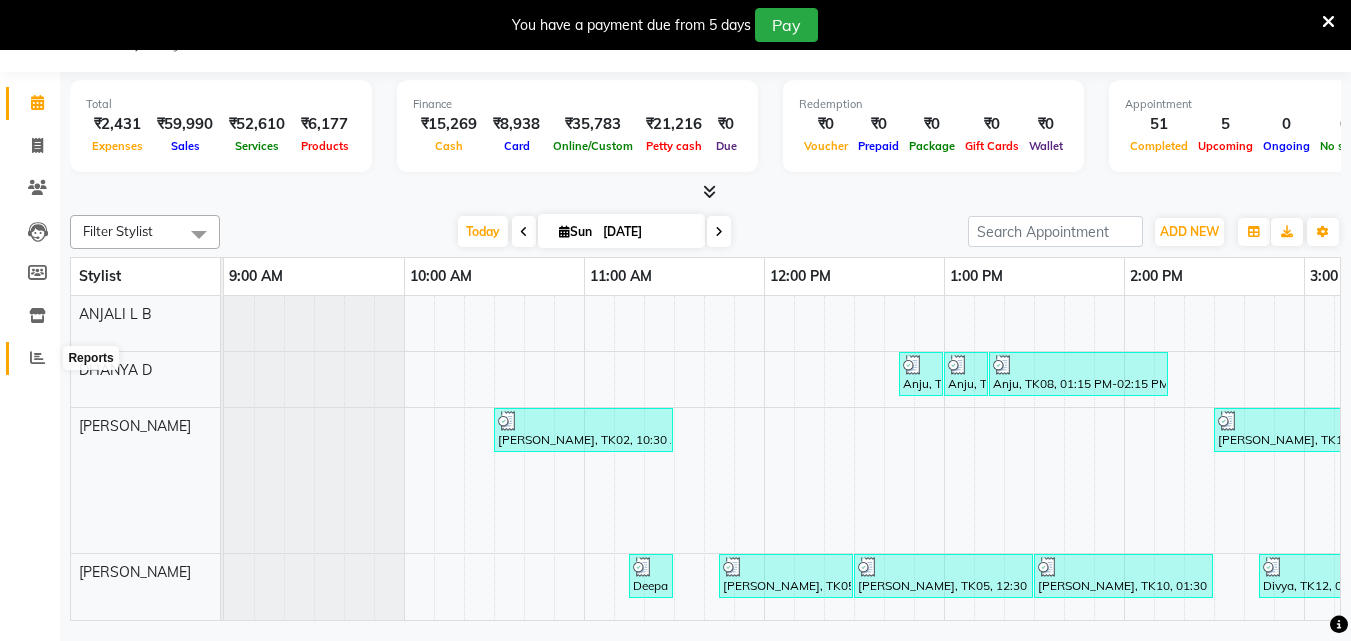 click 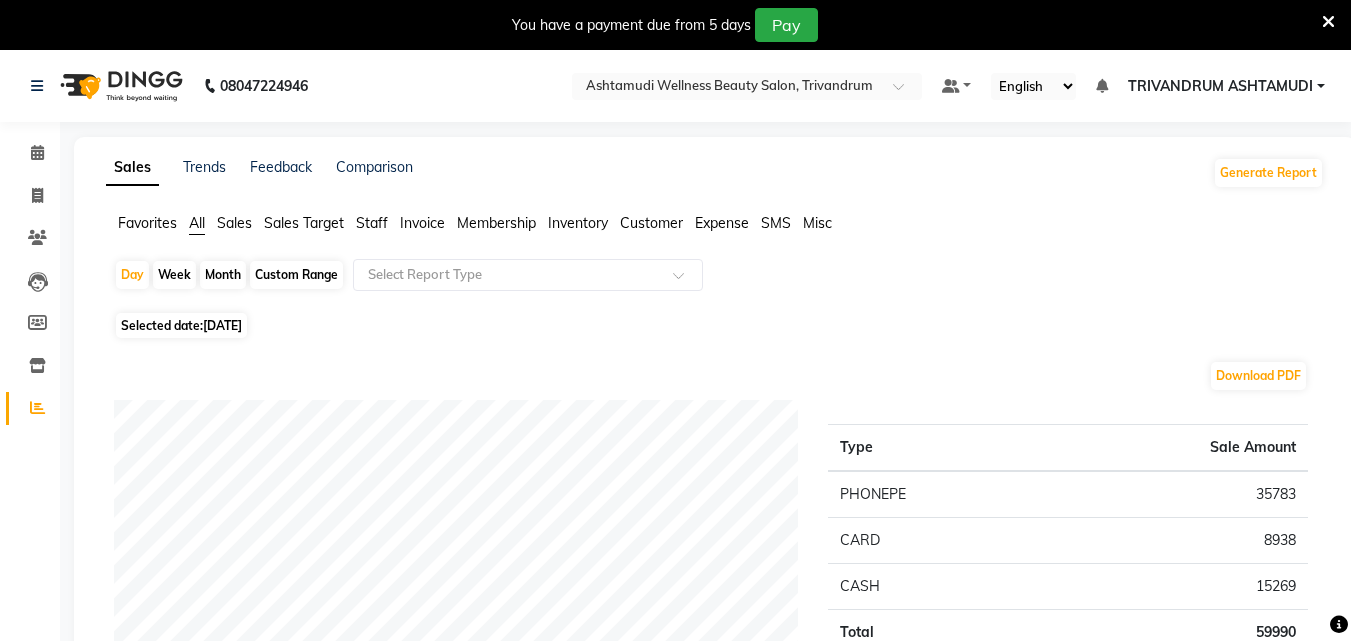 scroll, scrollTop: 100, scrollLeft: 0, axis: vertical 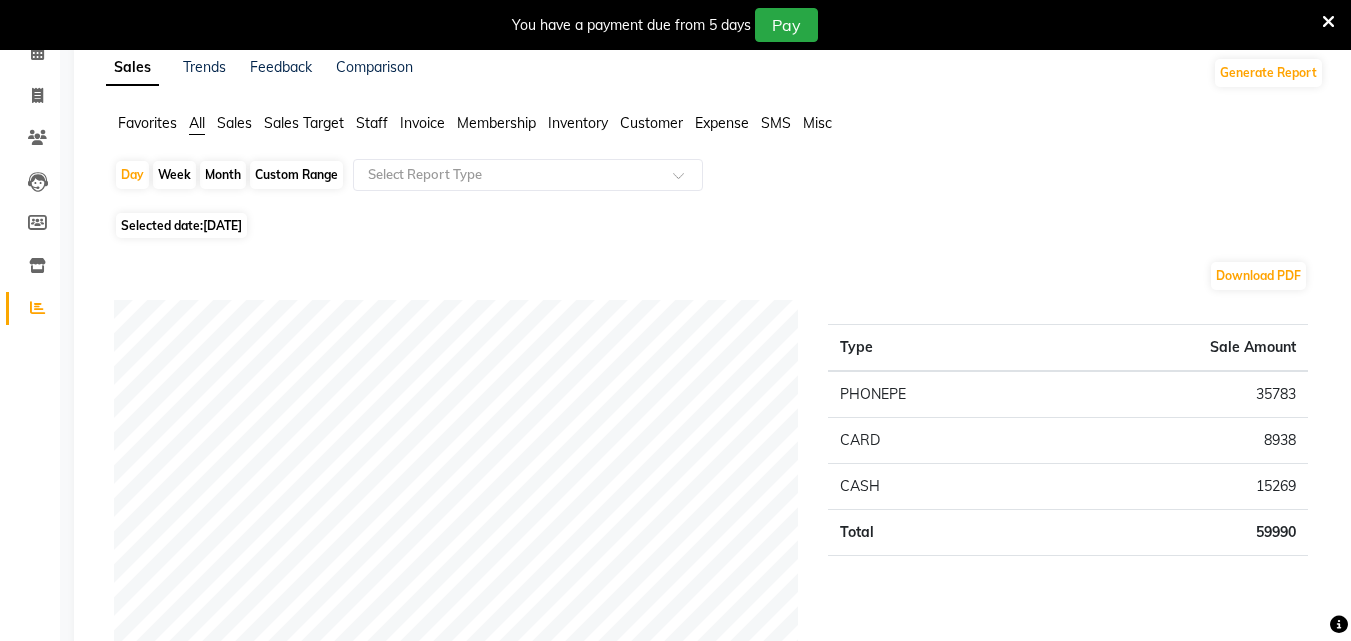 click on "Custom Range" 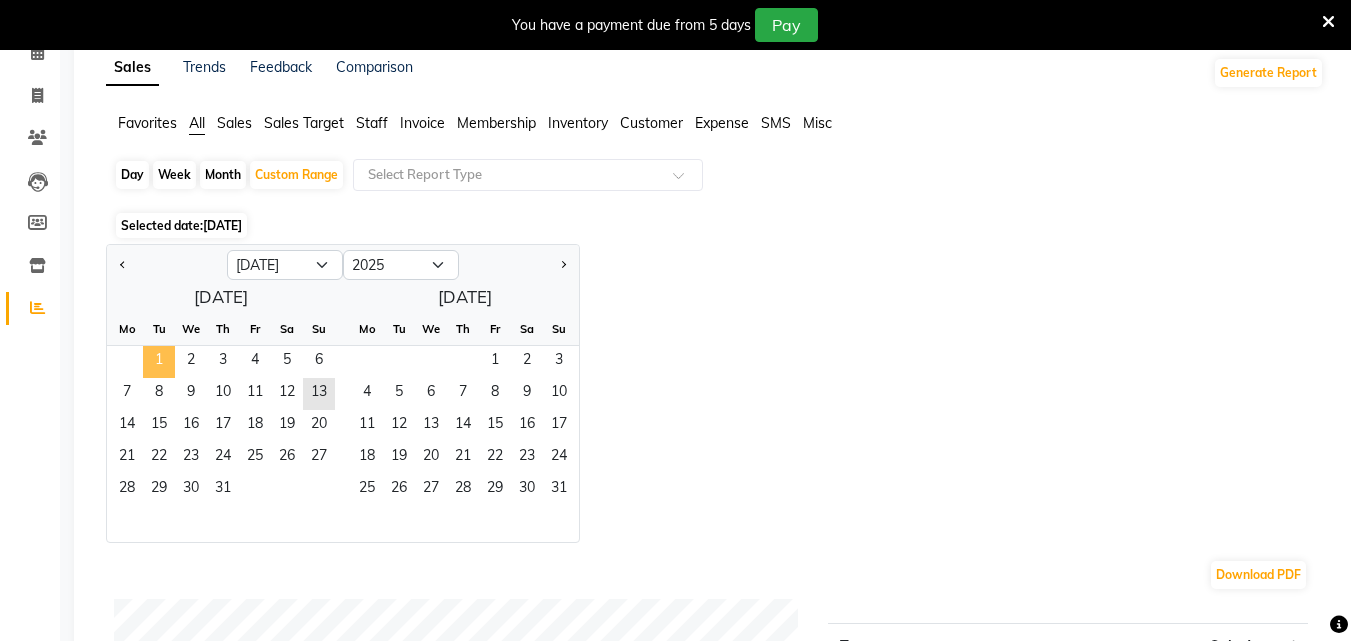 click on "1" 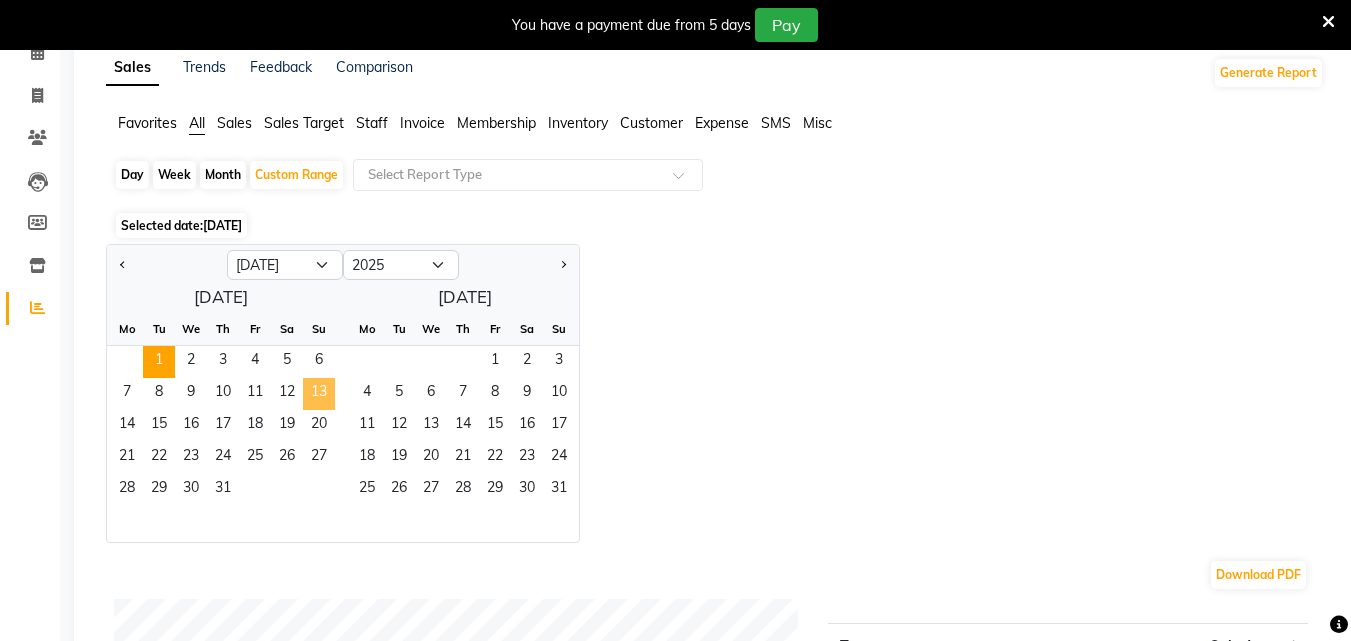 click on "13" 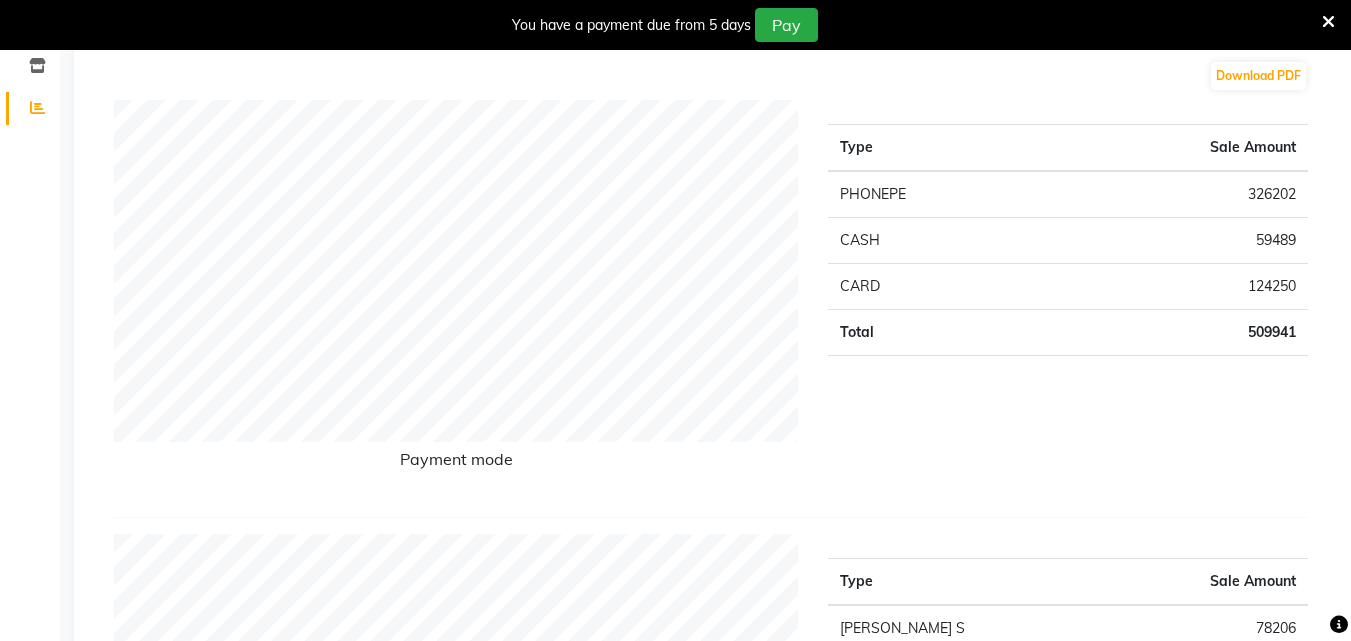 scroll, scrollTop: 0, scrollLeft: 0, axis: both 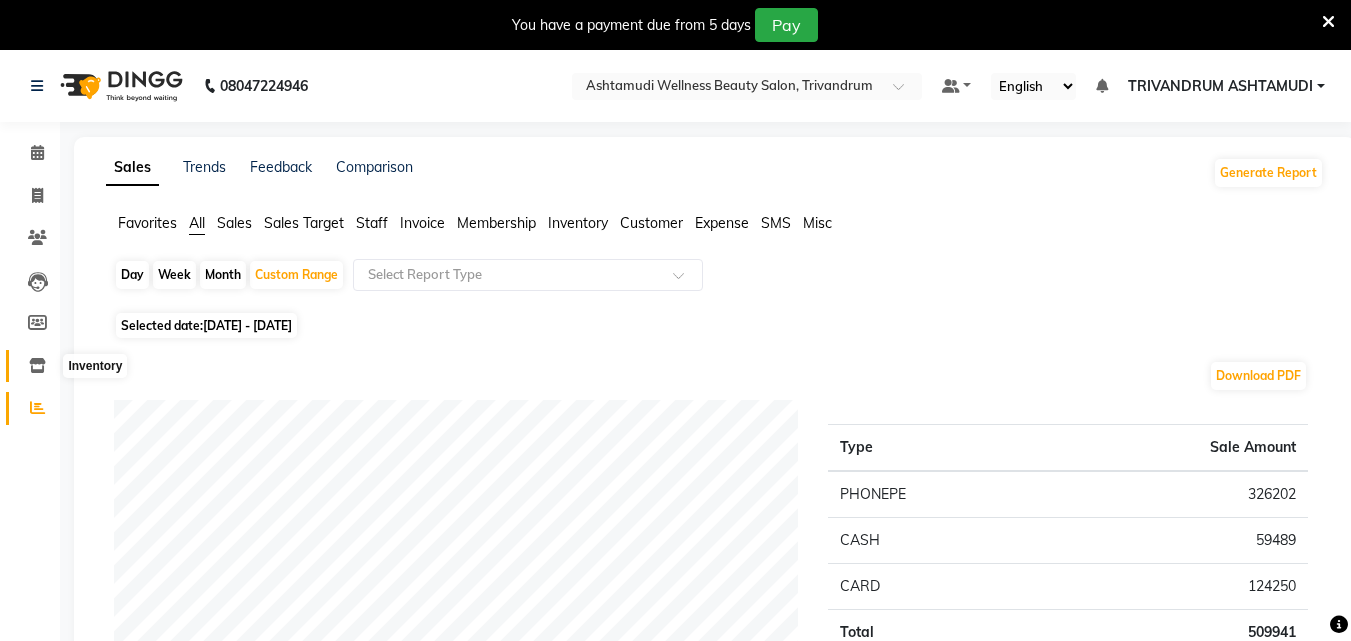click 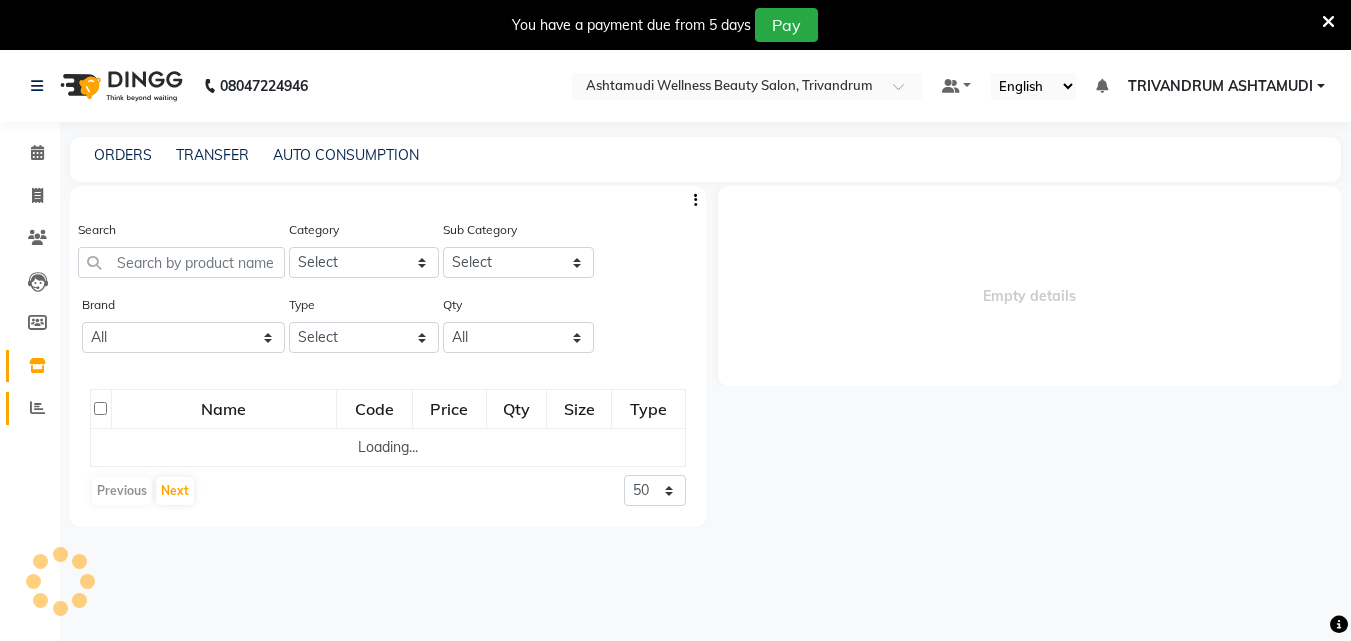 select 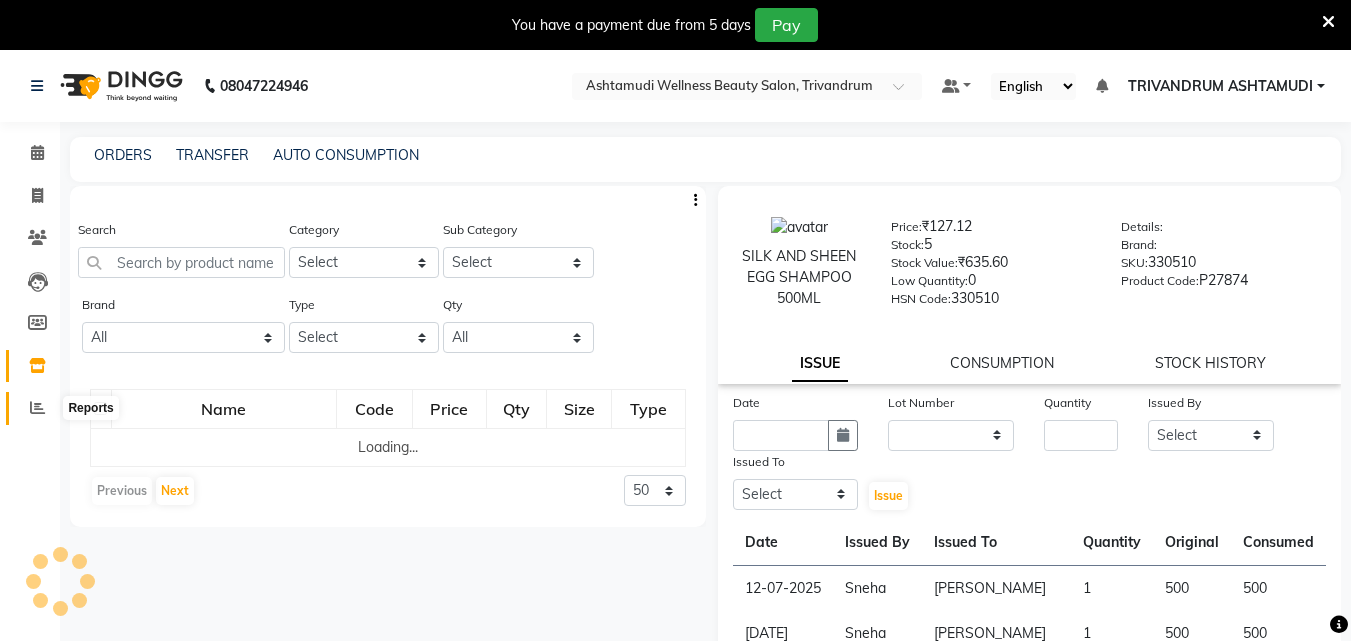 click 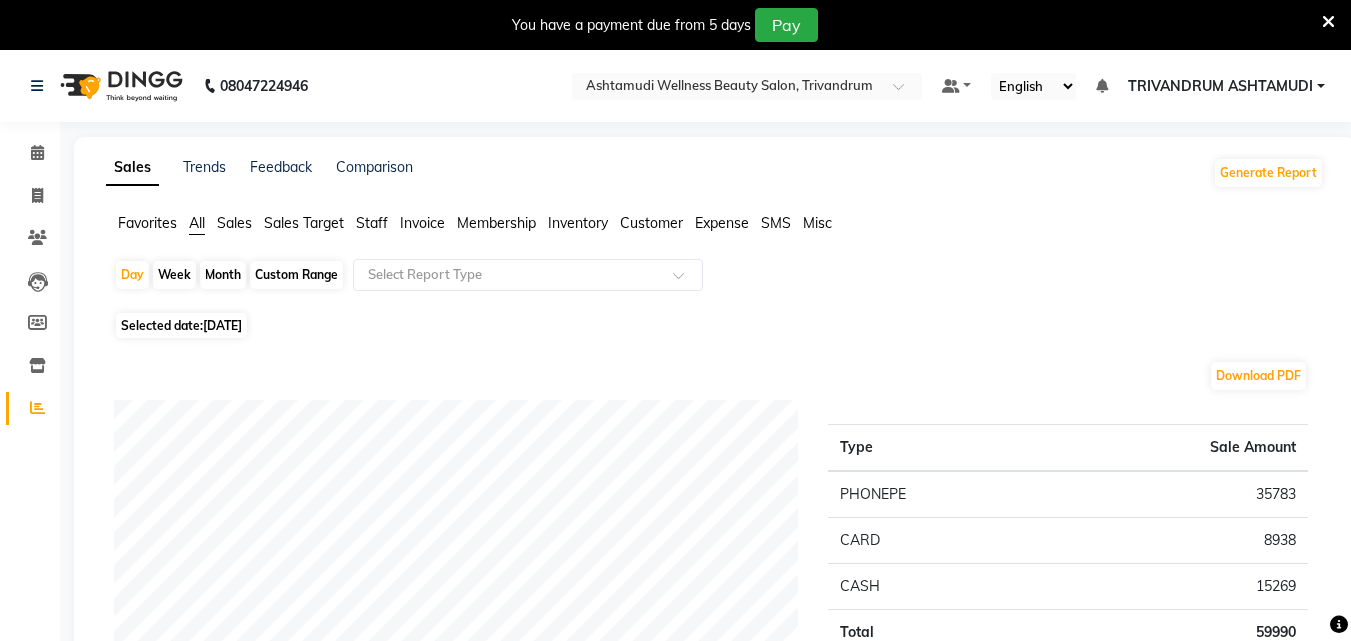 click on "Invoice" 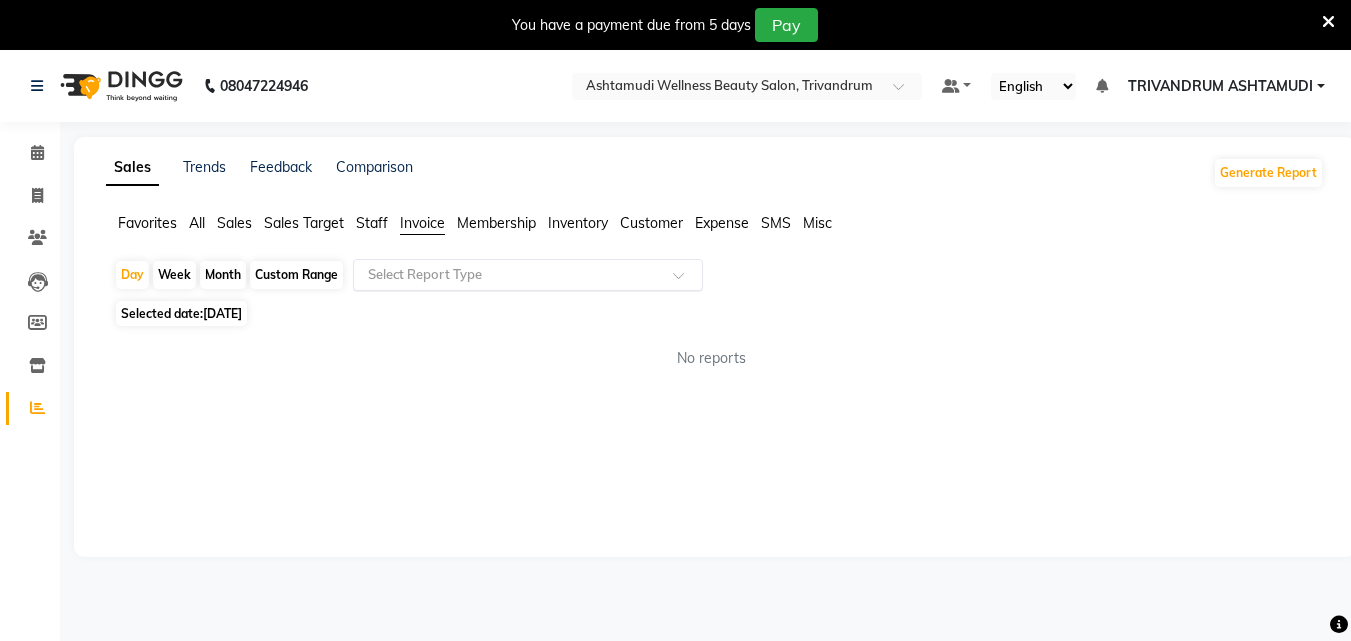 click 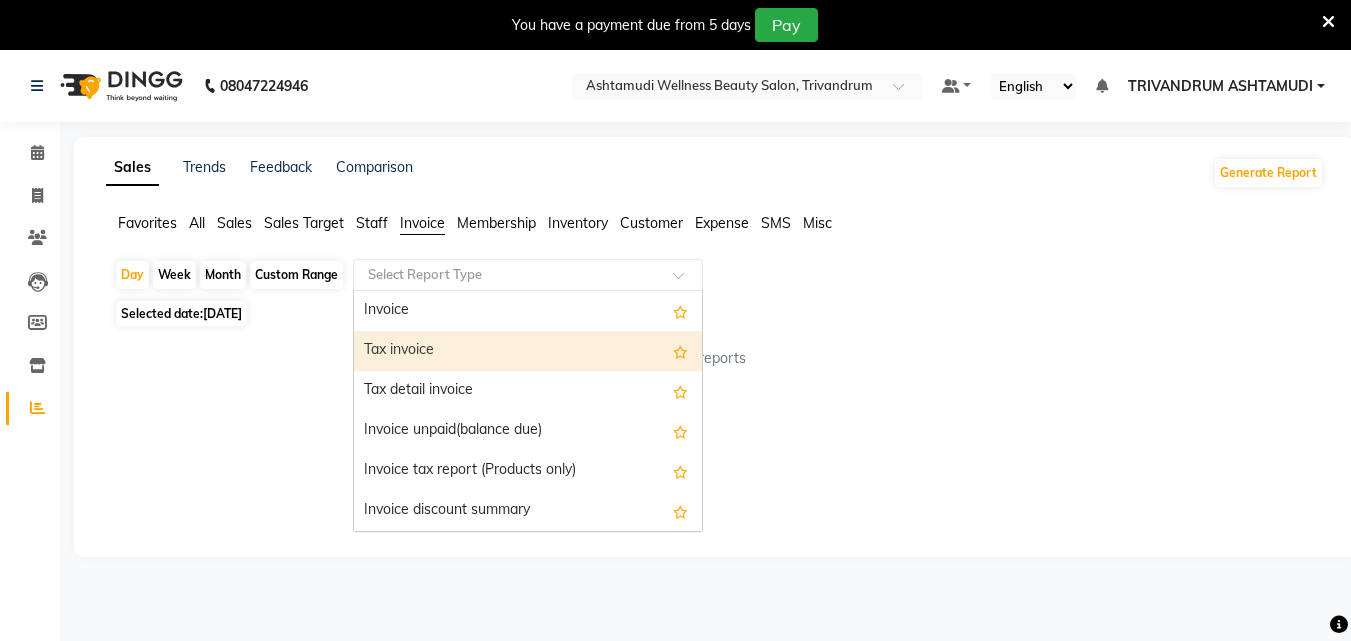 click on "Tax invoice" at bounding box center [528, 351] 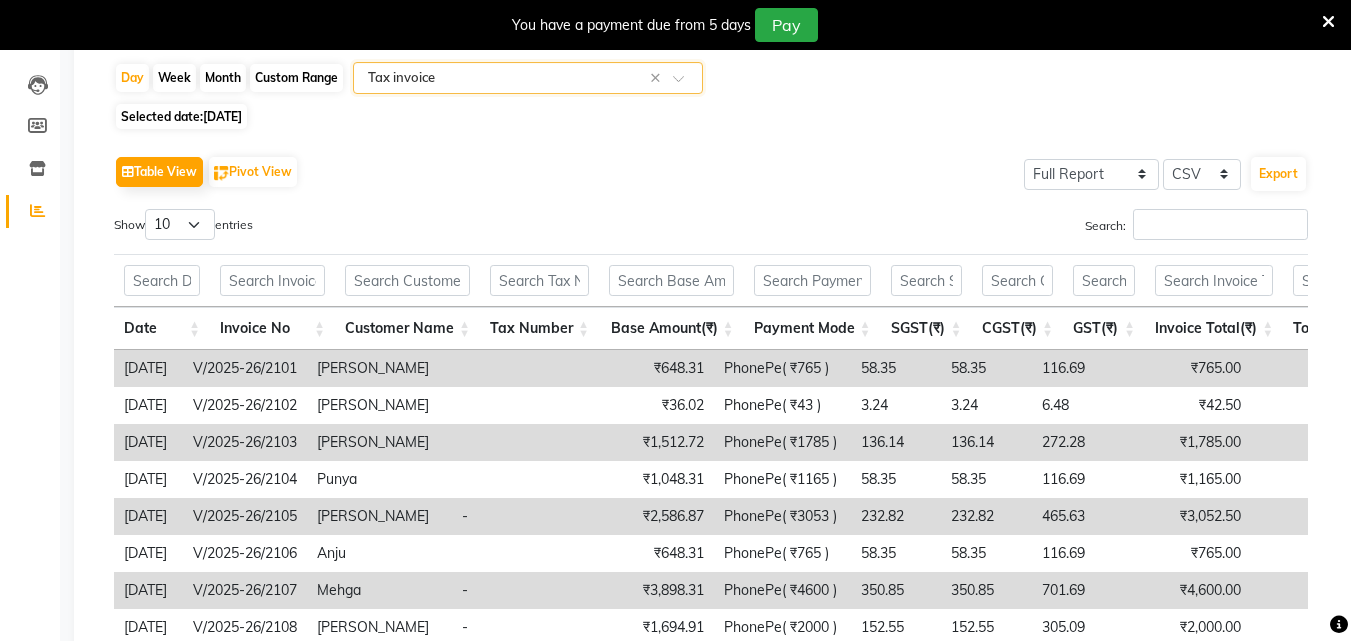 scroll, scrollTop: 0, scrollLeft: 0, axis: both 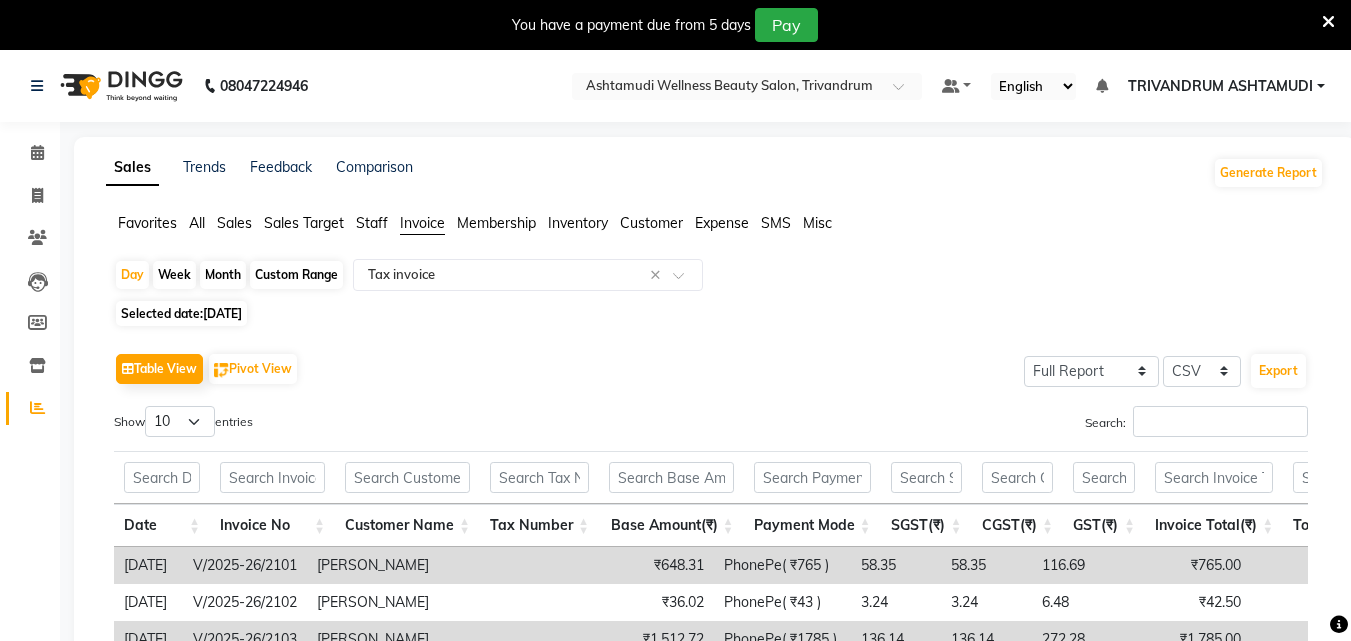 click on "Customer" 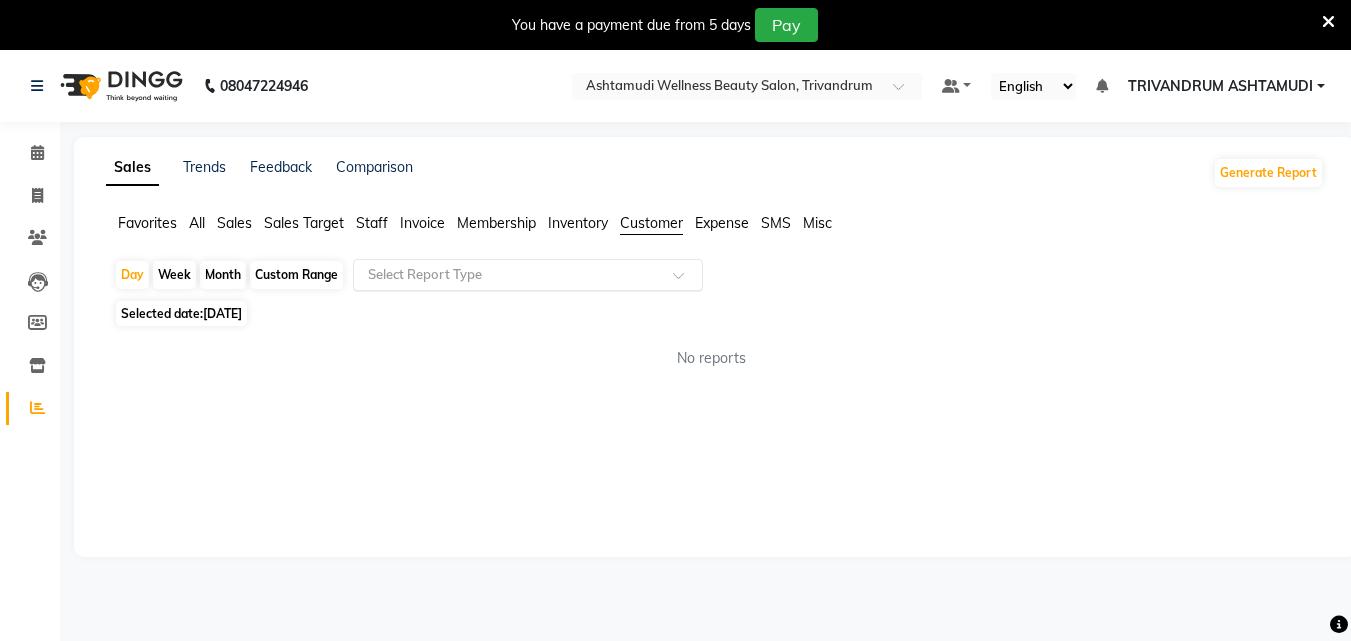click 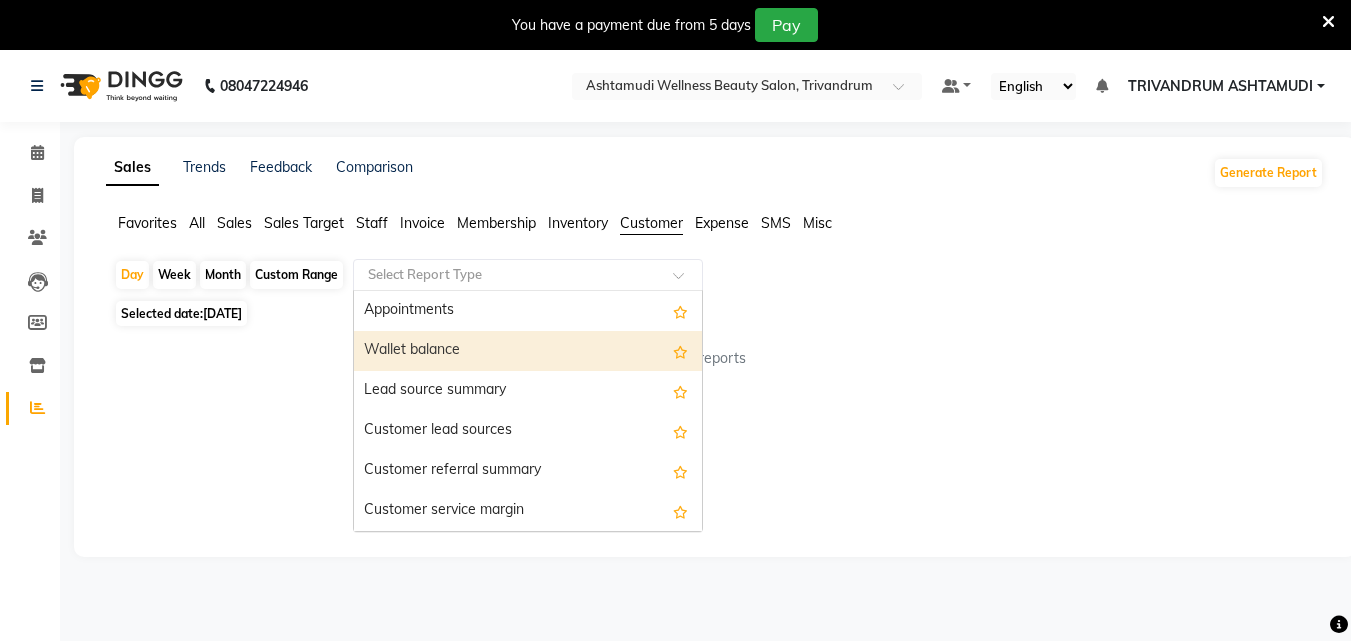 scroll, scrollTop: 160, scrollLeft: 0, axis: vertical 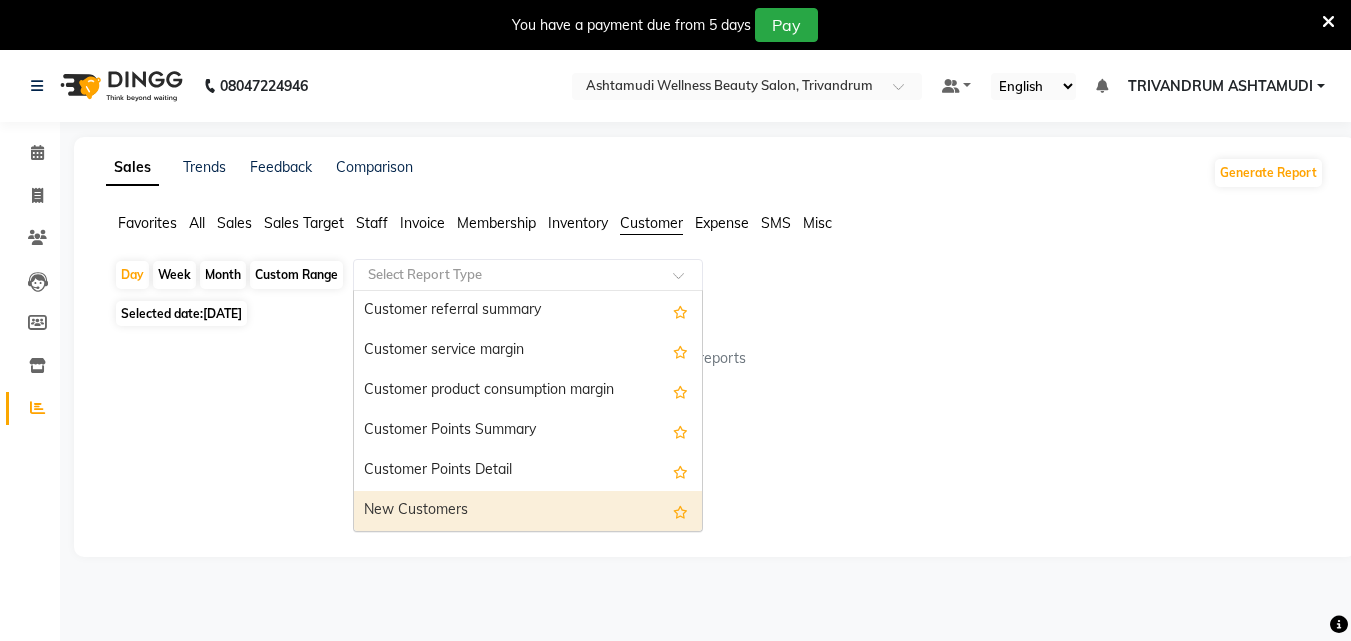 click on "New Customers" at bounding box center [528, 511] 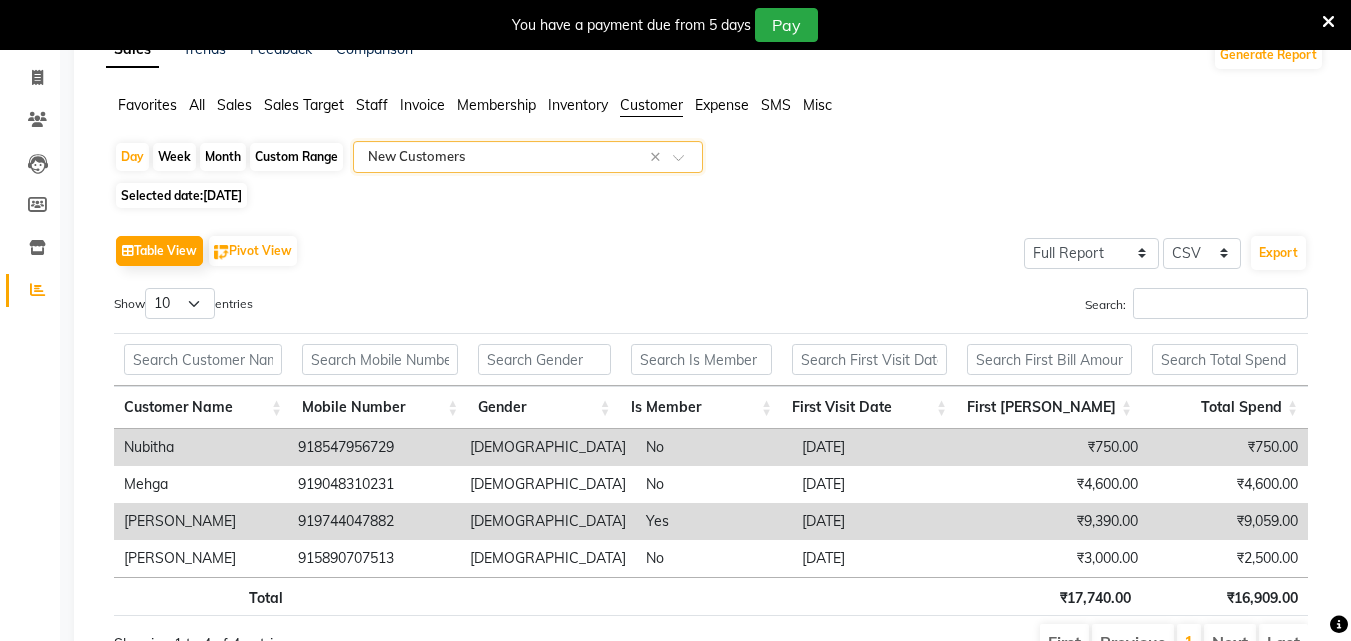 scroll, scrollTop: 0, scrollLeft: 0, axis: both 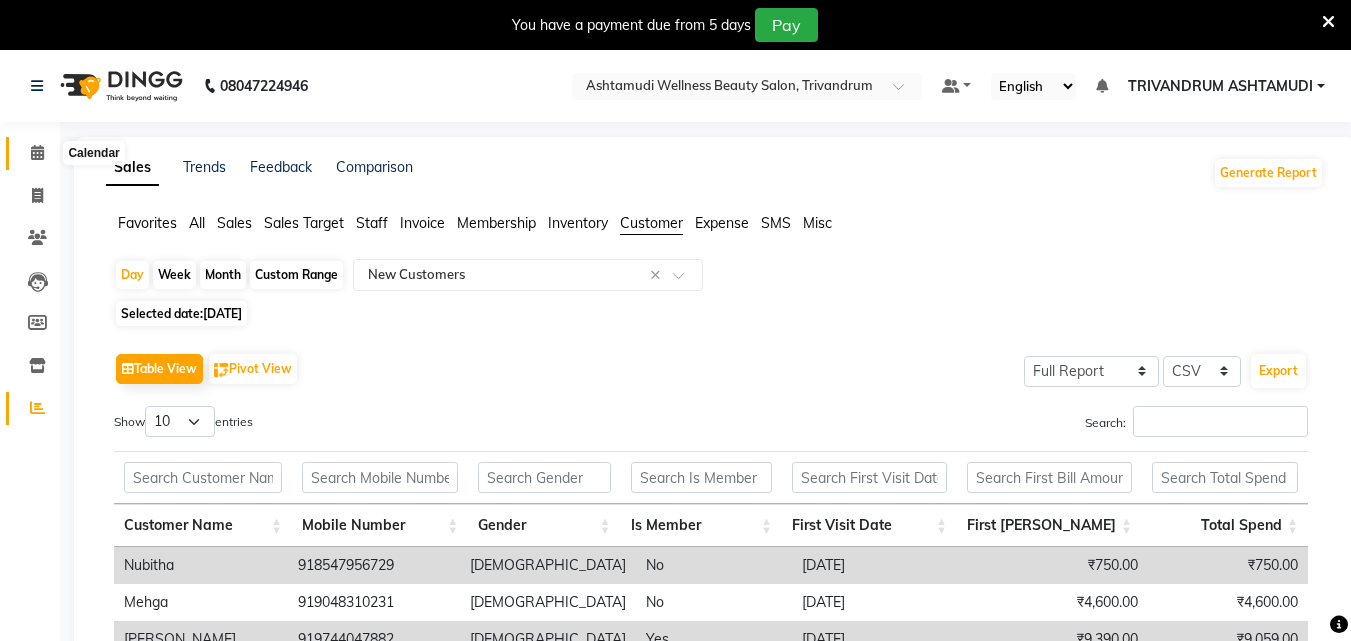 click 